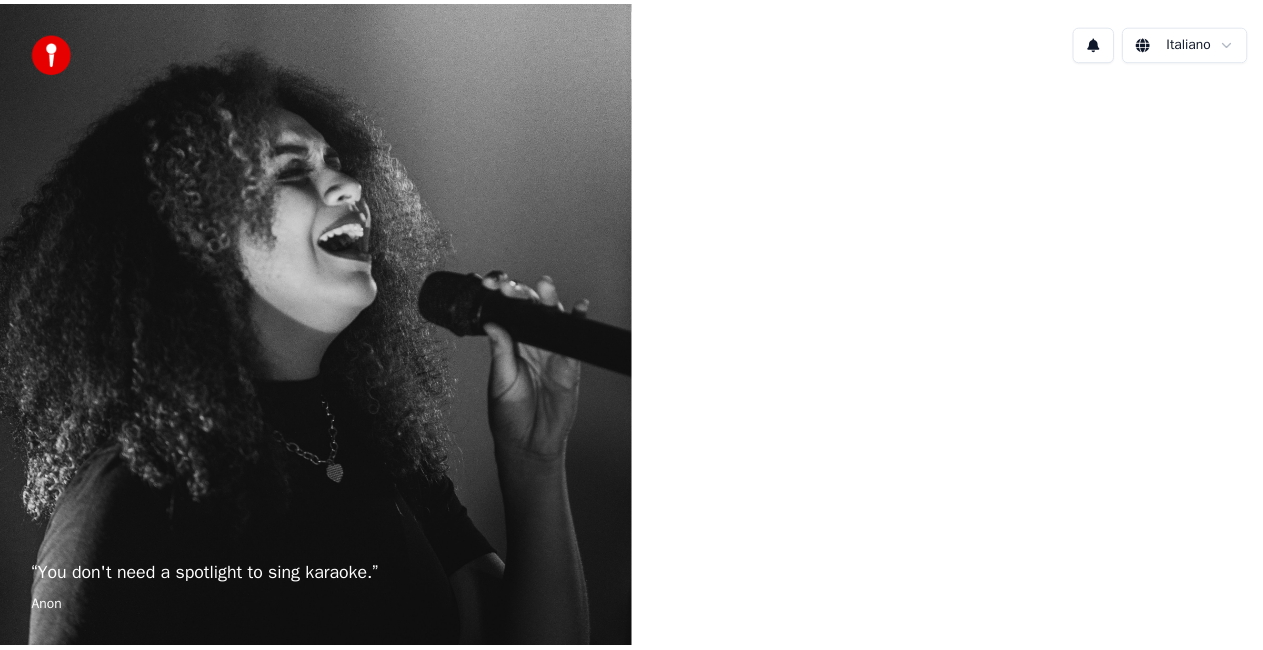 scroll, scrollTop: 0, scrollLeft: 0, axis: both 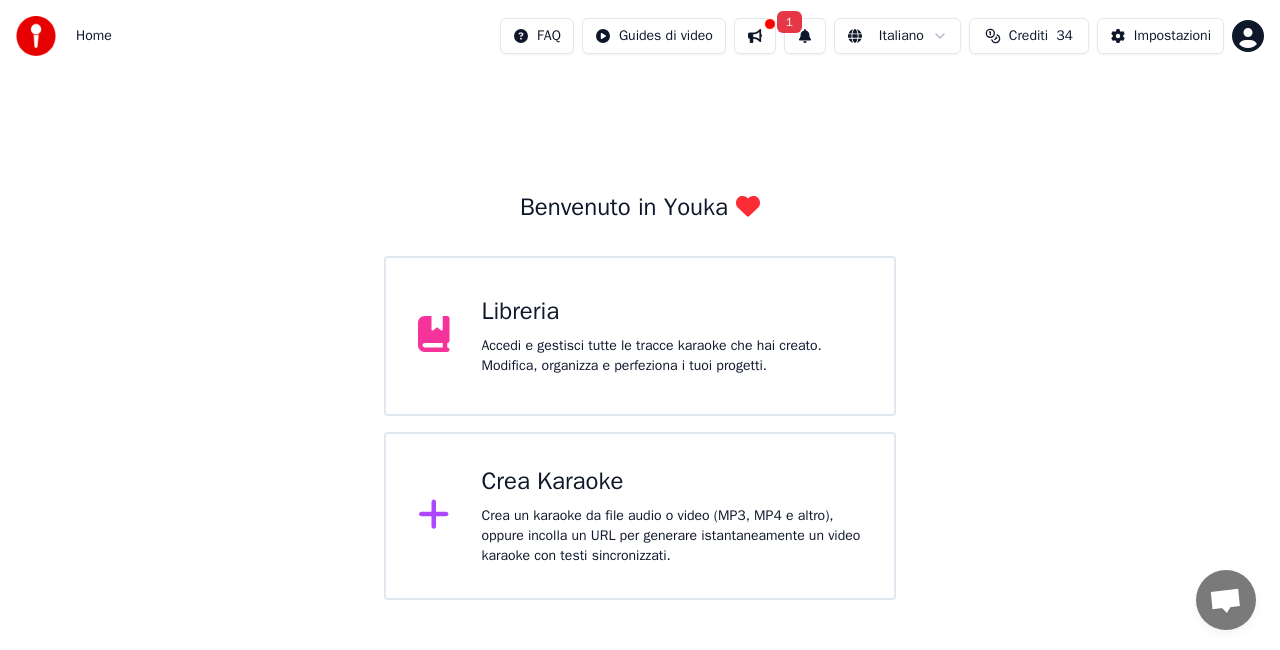 click on "Accedi e gestisci tutte le tracce karaoke che hai creato. Modifica, organizza e perfeziona i tuoi progetti." at bounding box center (672, 356) 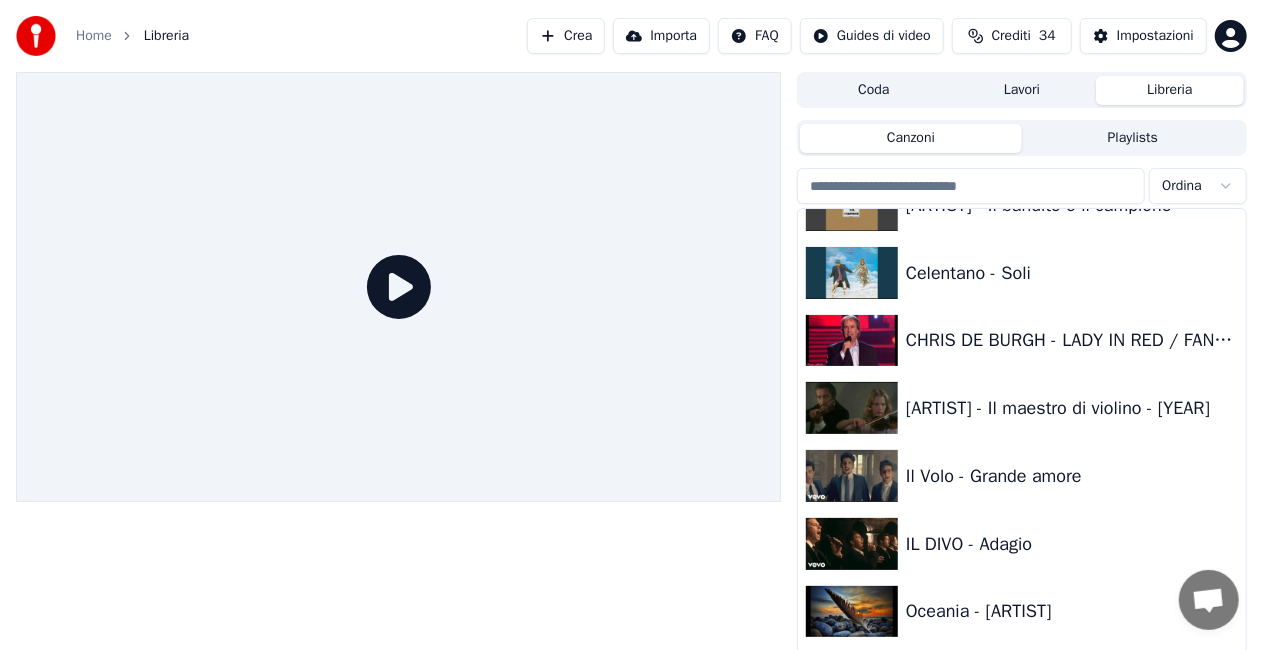 scroll, scrollTop: 21320, scrollLeft: 0, axis: vertical 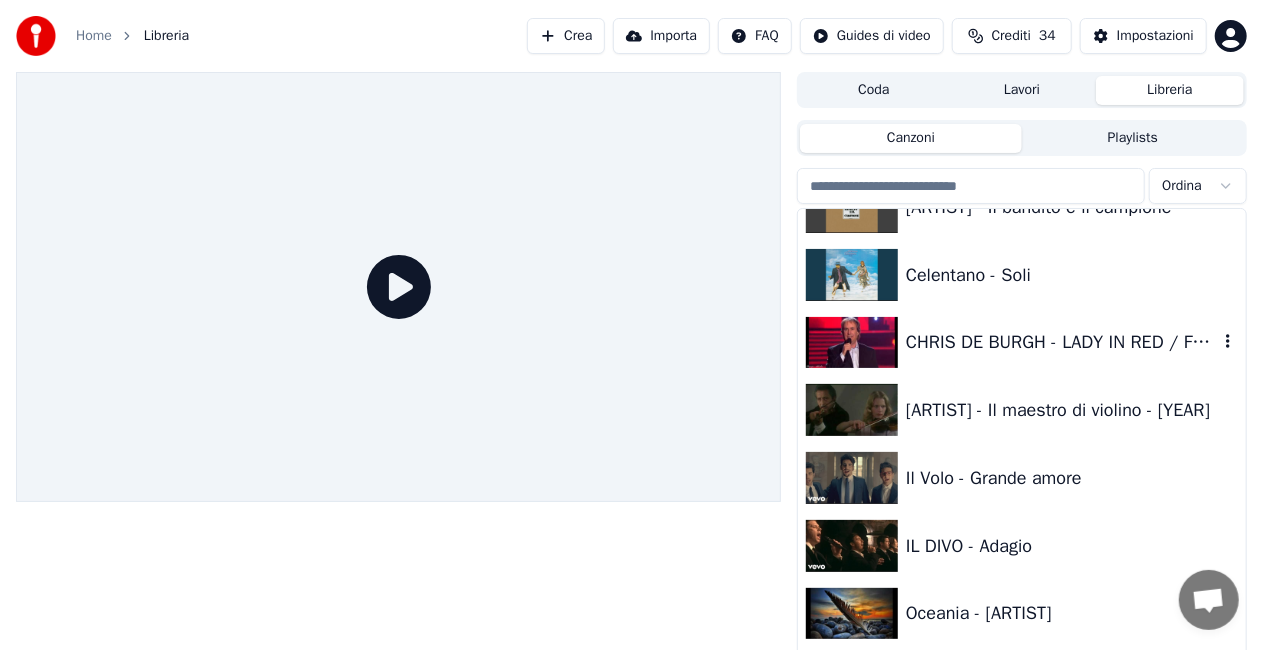 click on "CHRIS DE BURGH - LADY IN RED / FANTASTIC MUSIC" at bounding box center [1062, 342] 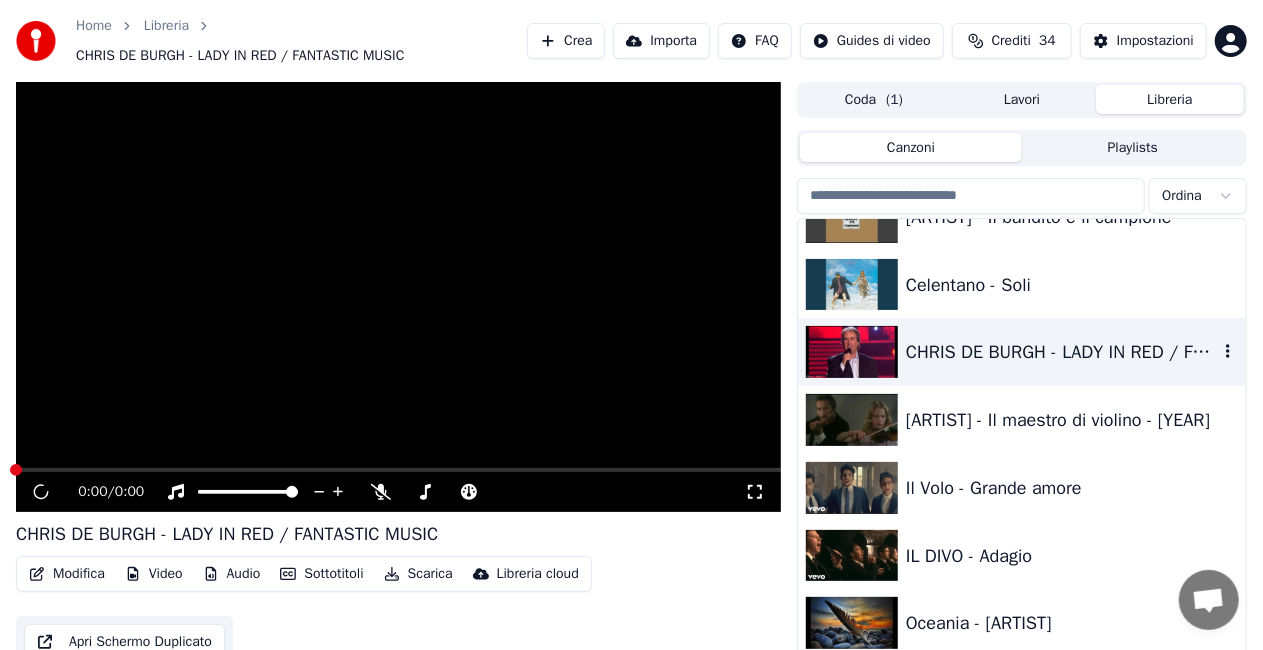 click on "CHRIS DE BURGH - LADY IN RED / FANTASTIC MUSIC" at bounding box center [1062, 352] 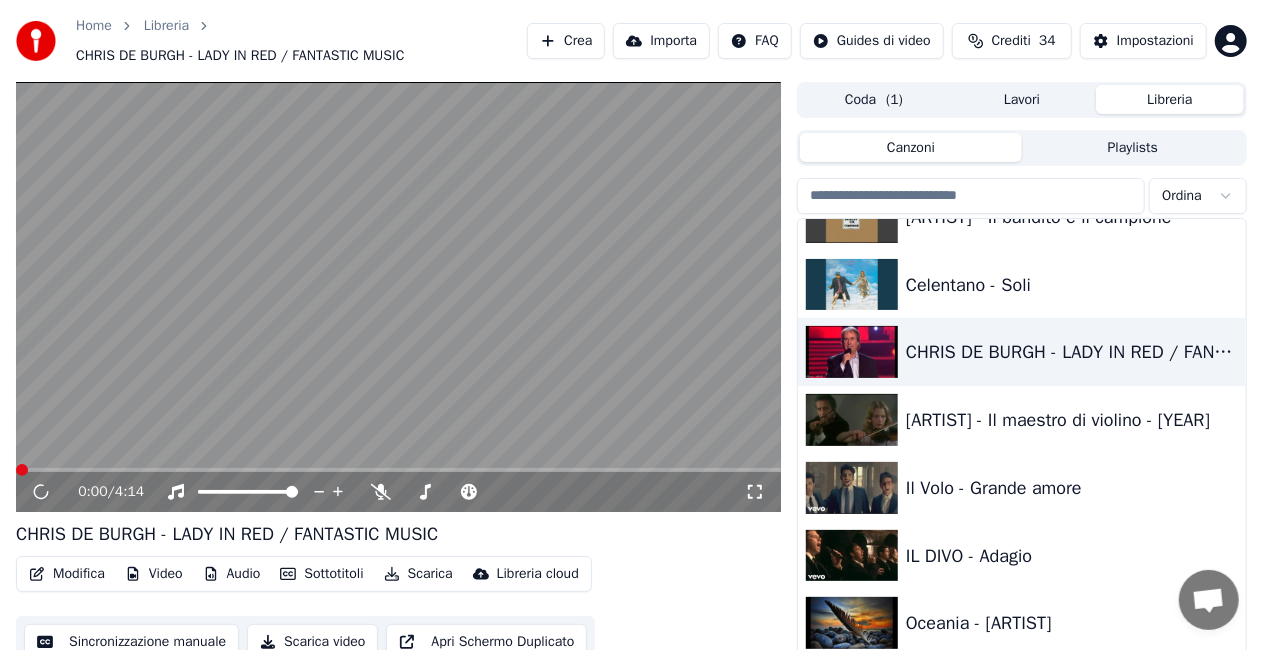 click on "Modifica" at bounding box center (67, 574) 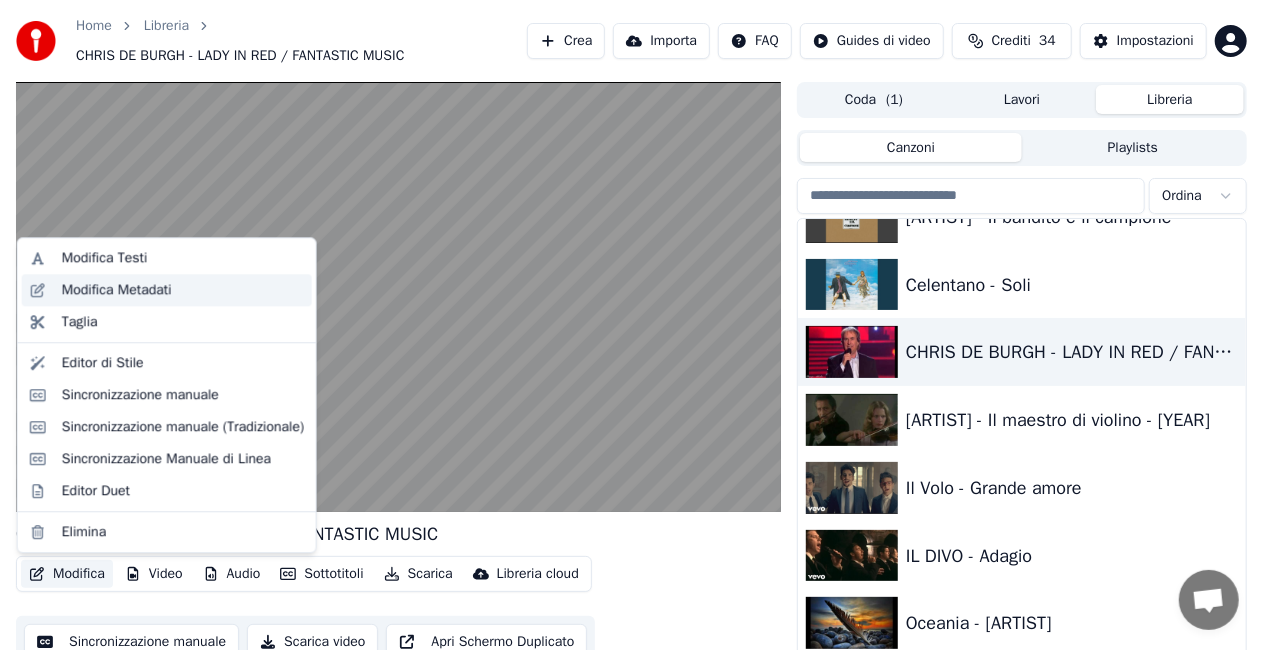 click on "Modifica Metadati" at bounding box center [117, 290] 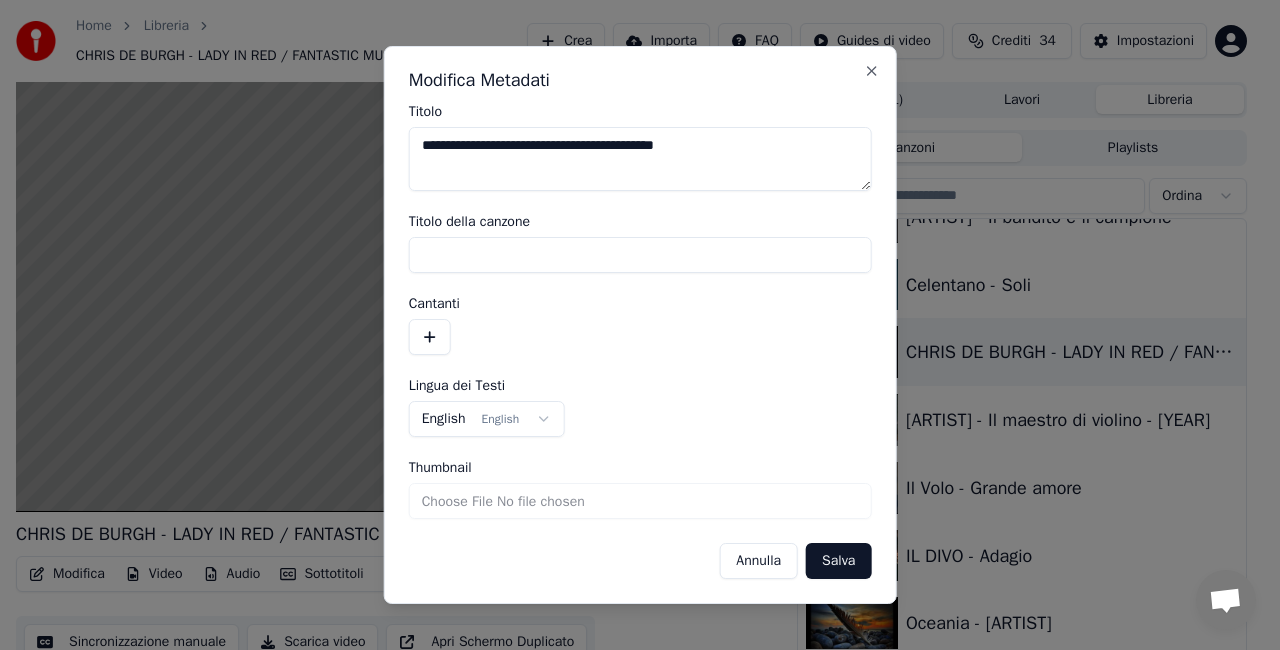 drag, startPoint x: 632, startPoint y: 150, endPoint x: 1094, endPoint y: 130, distance: 462.4327 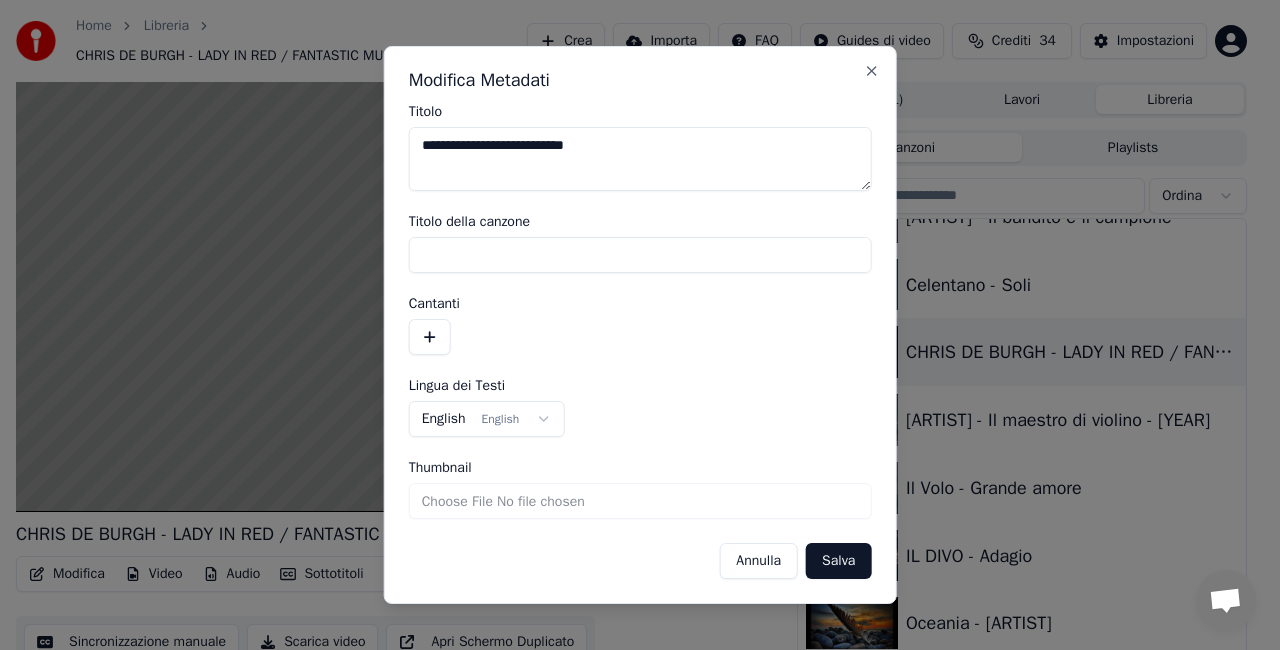 click on "**********" at bounding box center [640, 159] 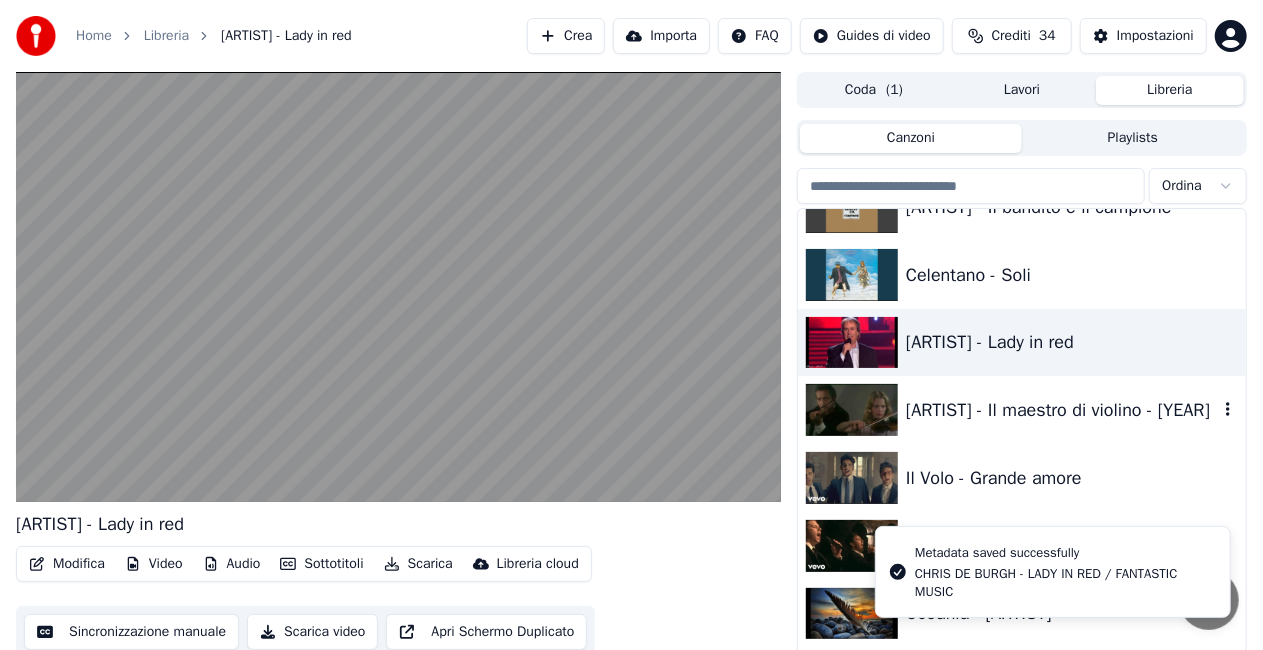 click on "[ARTIST] - Il maestro di violino - [YEAR]" at bounding box center [1062, 410] 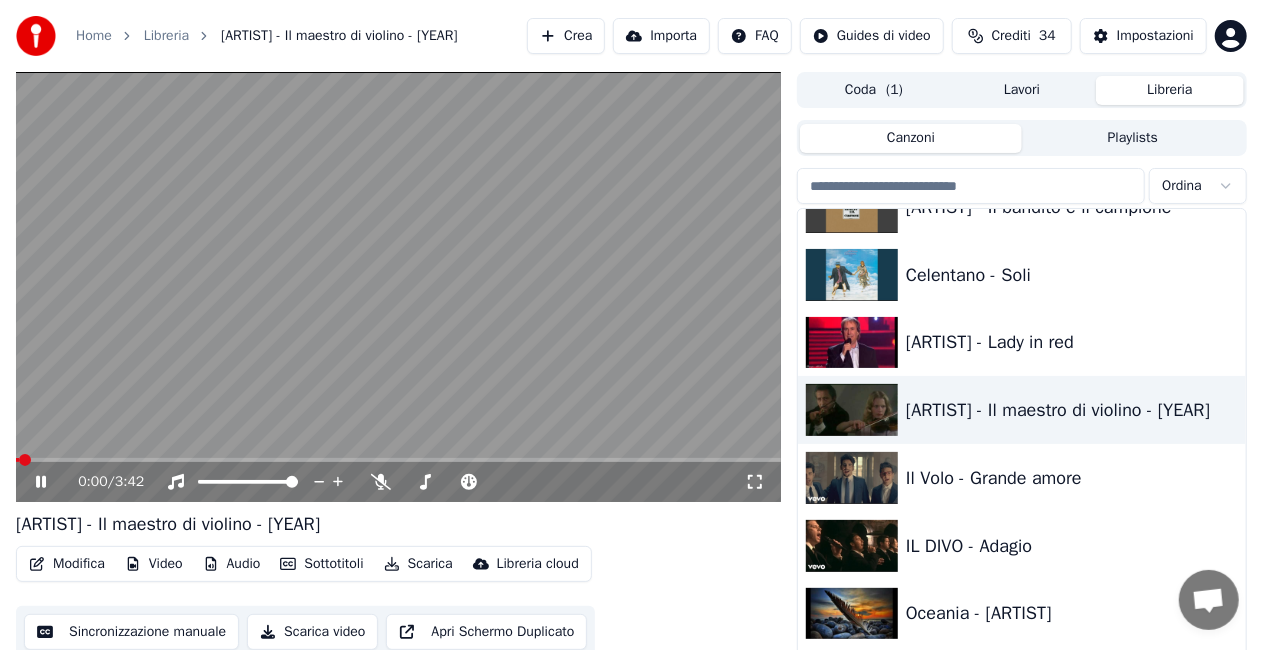 click on "Modifica" at bounding box center [67, 564] 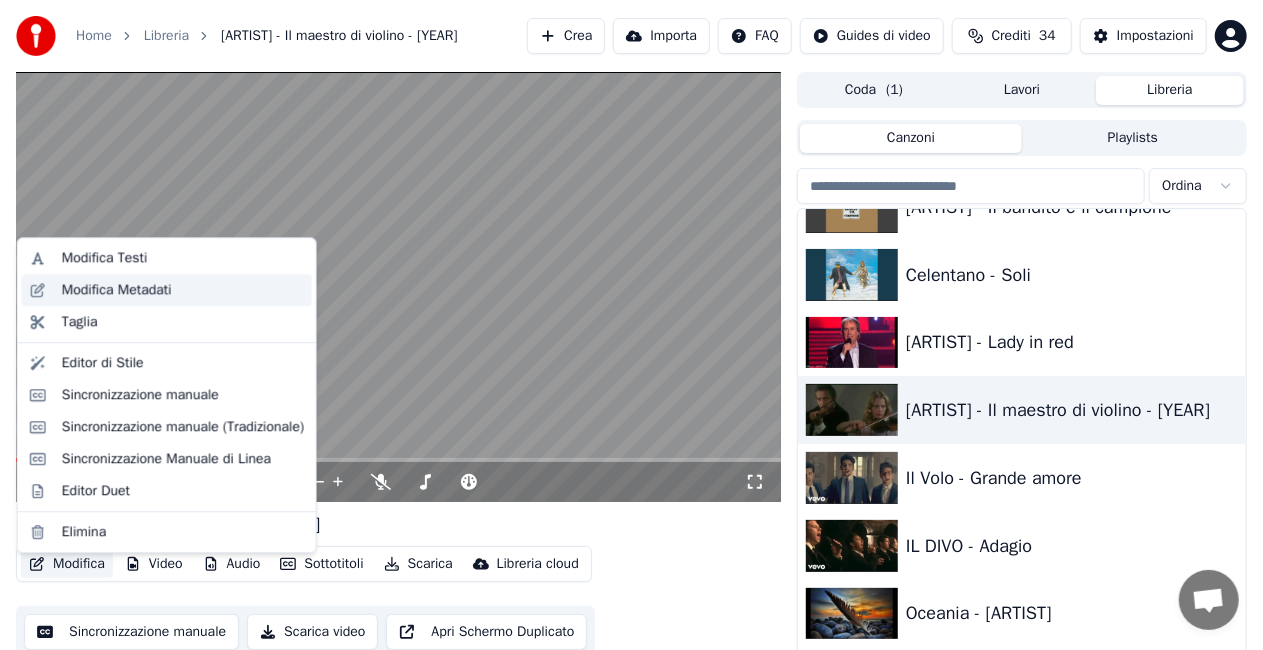 click on "Modifica Metadati" at bounding box center (117, 290) 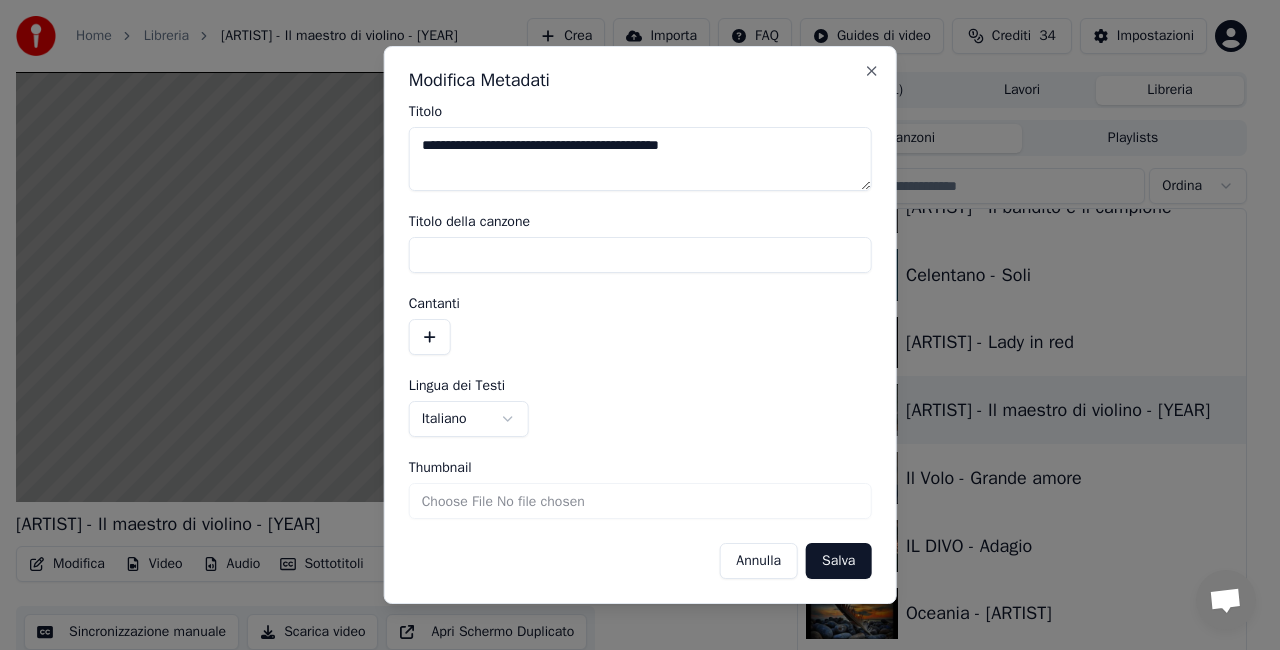 click on "**********" at bounding box center [640, 159] 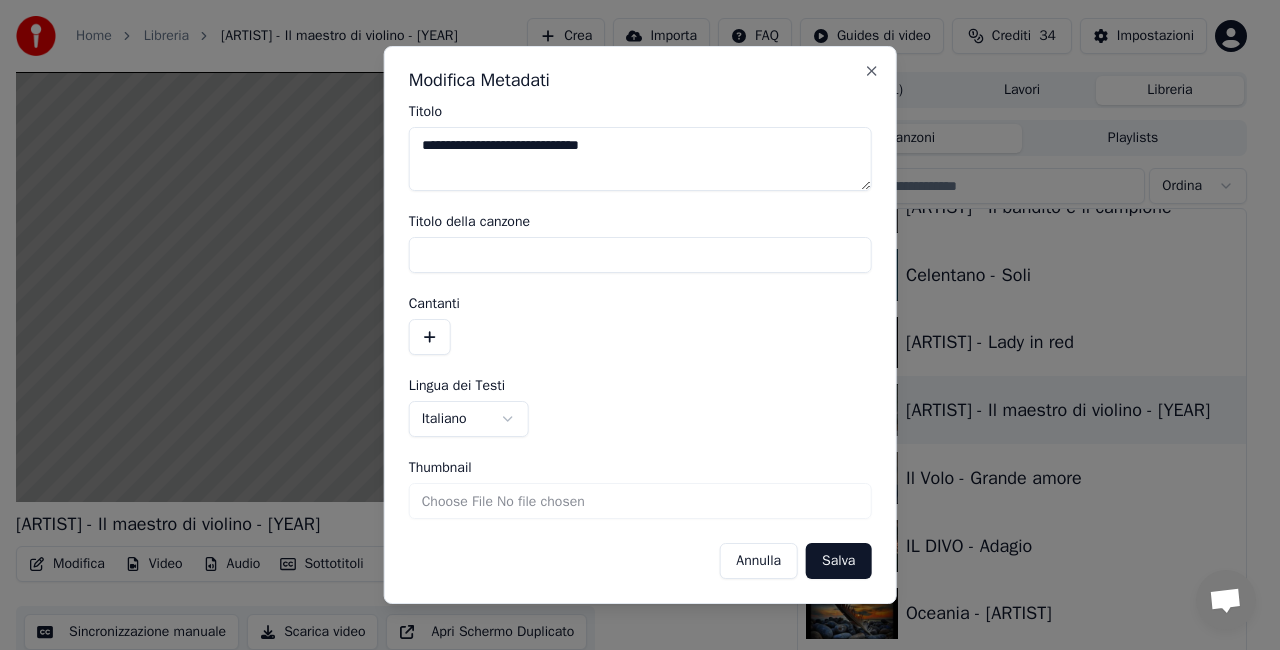 type on "**********" 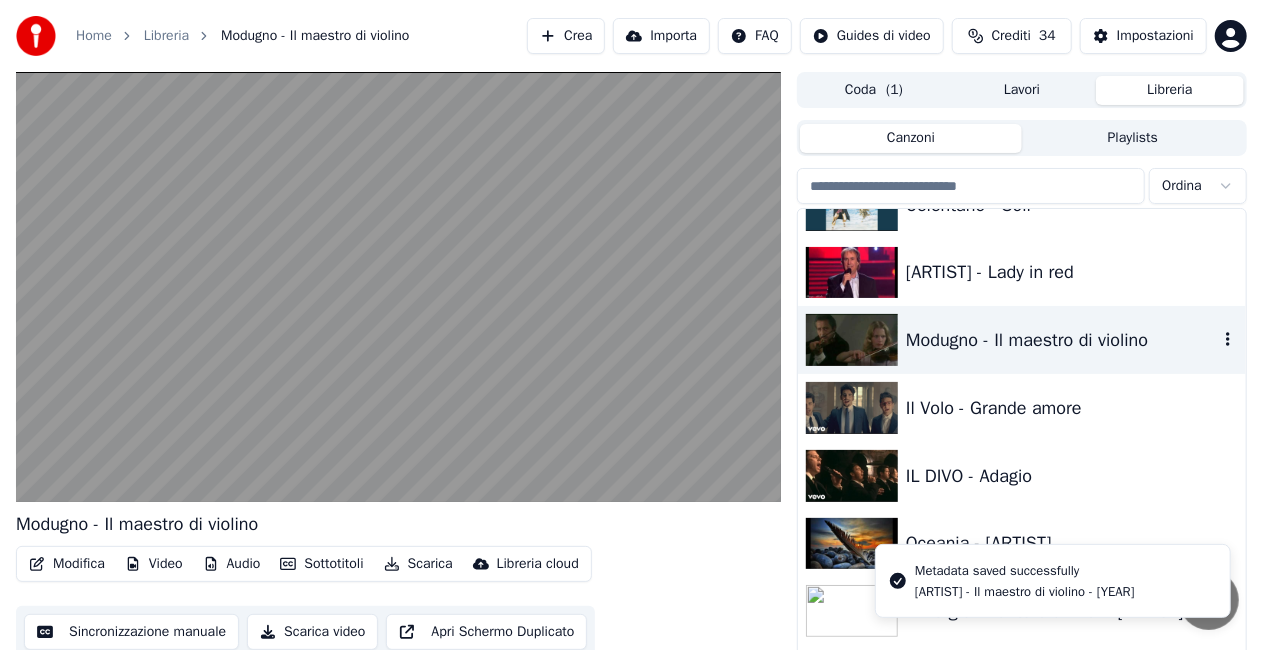 scroll, scrollTop: 21420, scrollLeft: 0, axis: vertical 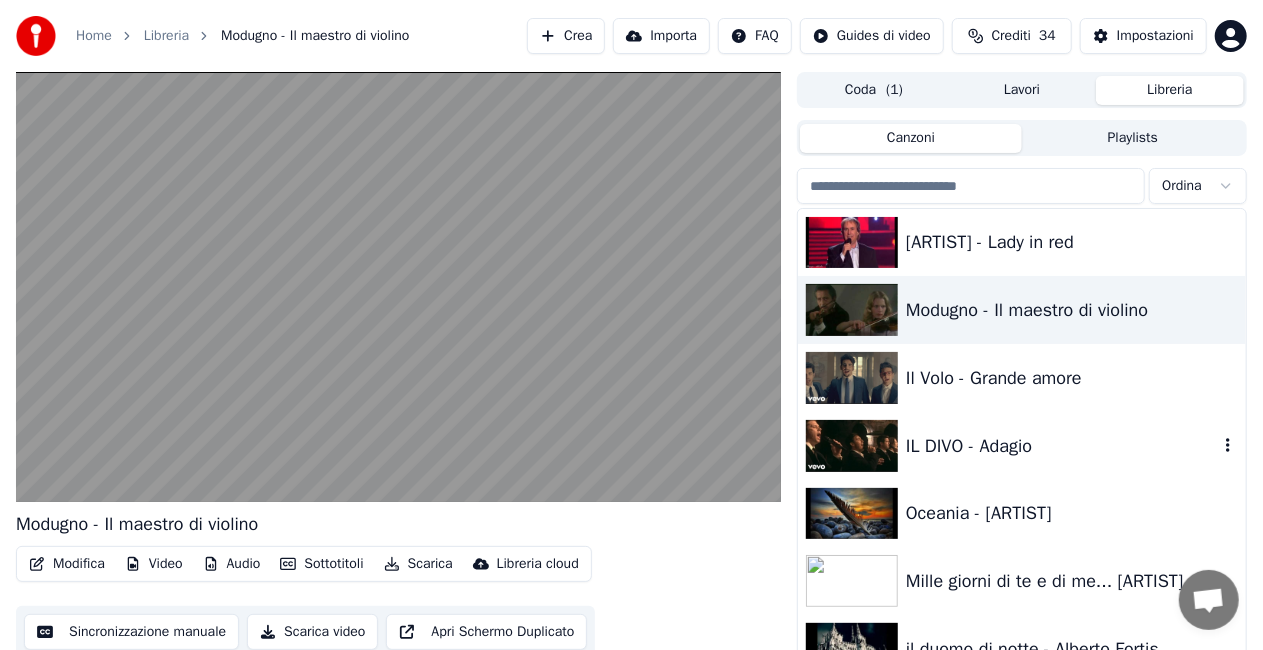 click on "IL DIVO - Adagio" at bounding box center [1022, 446] 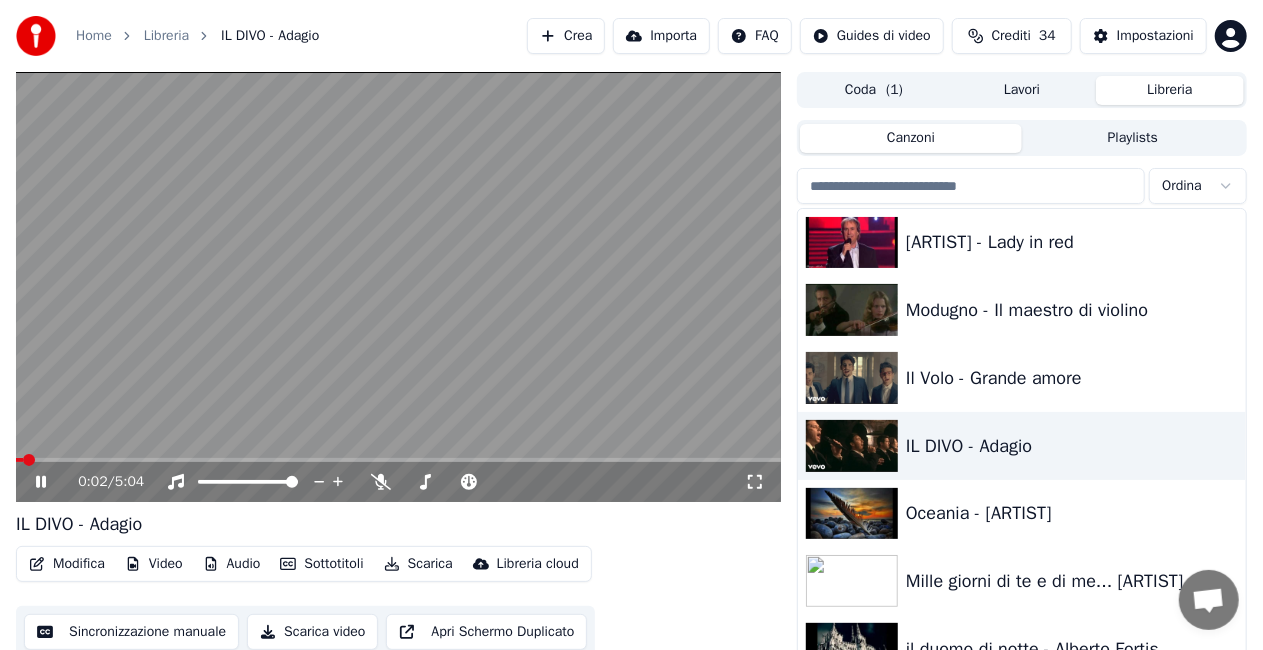 click 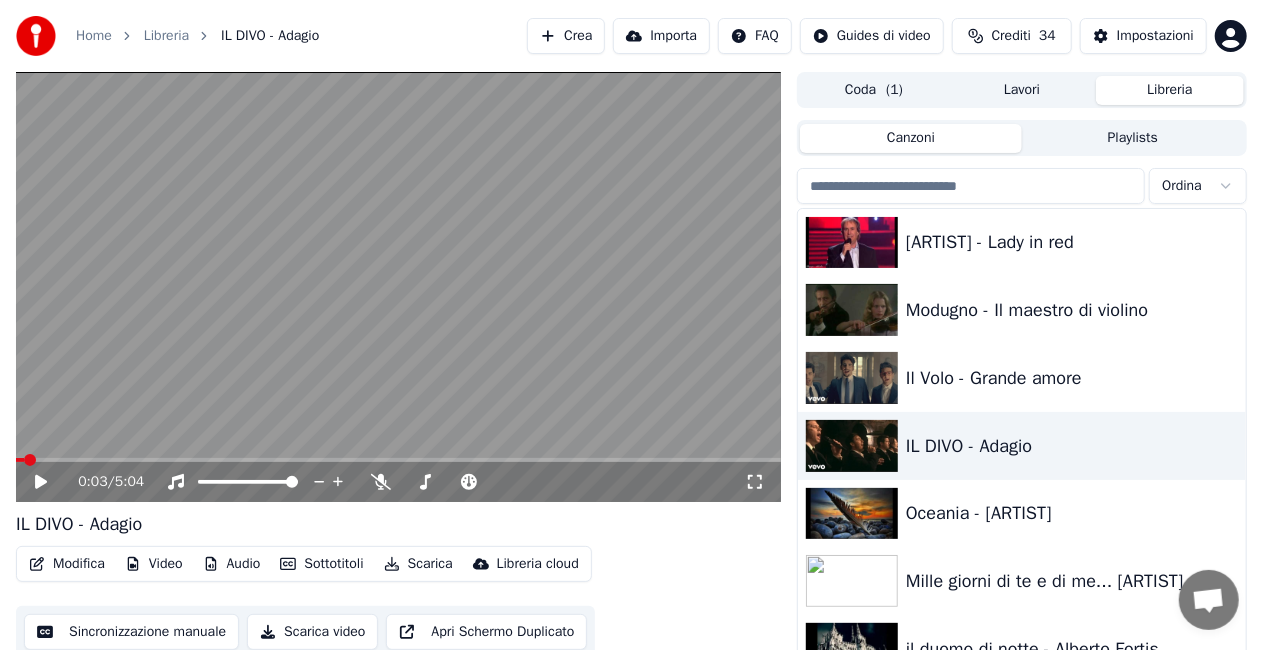 click on "Modifica" at bounding box center (67, 564) 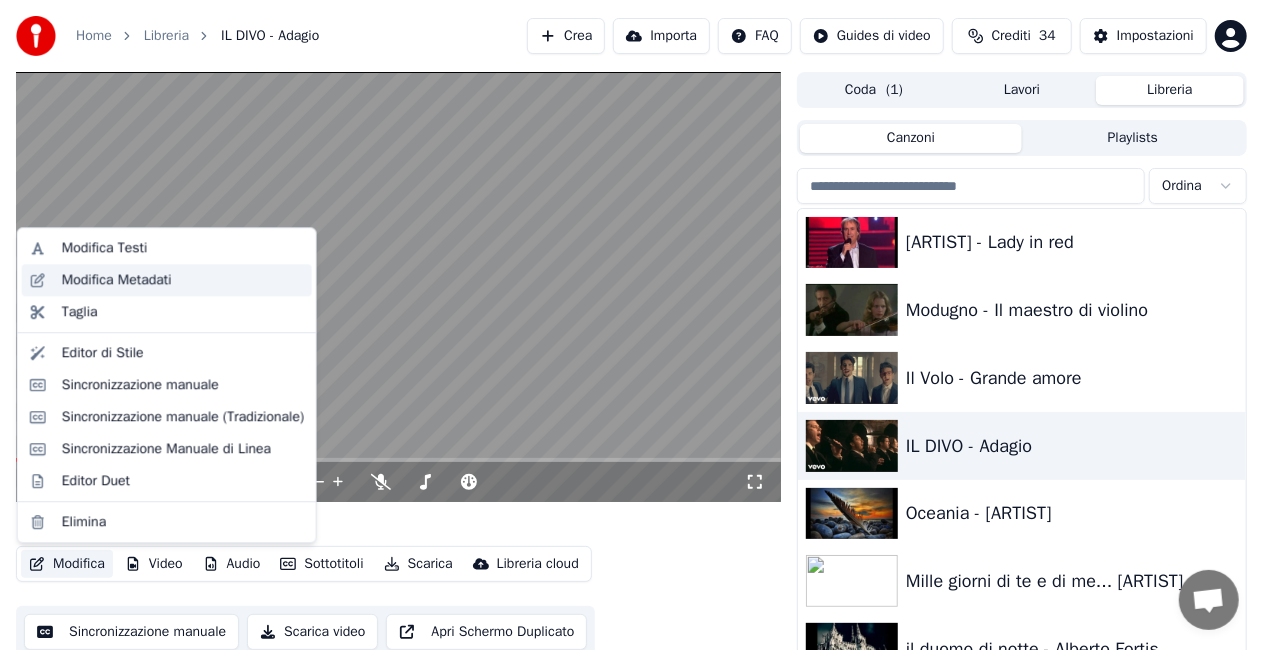 click on "Modifica Metadati" at bounding box center (183, 280) 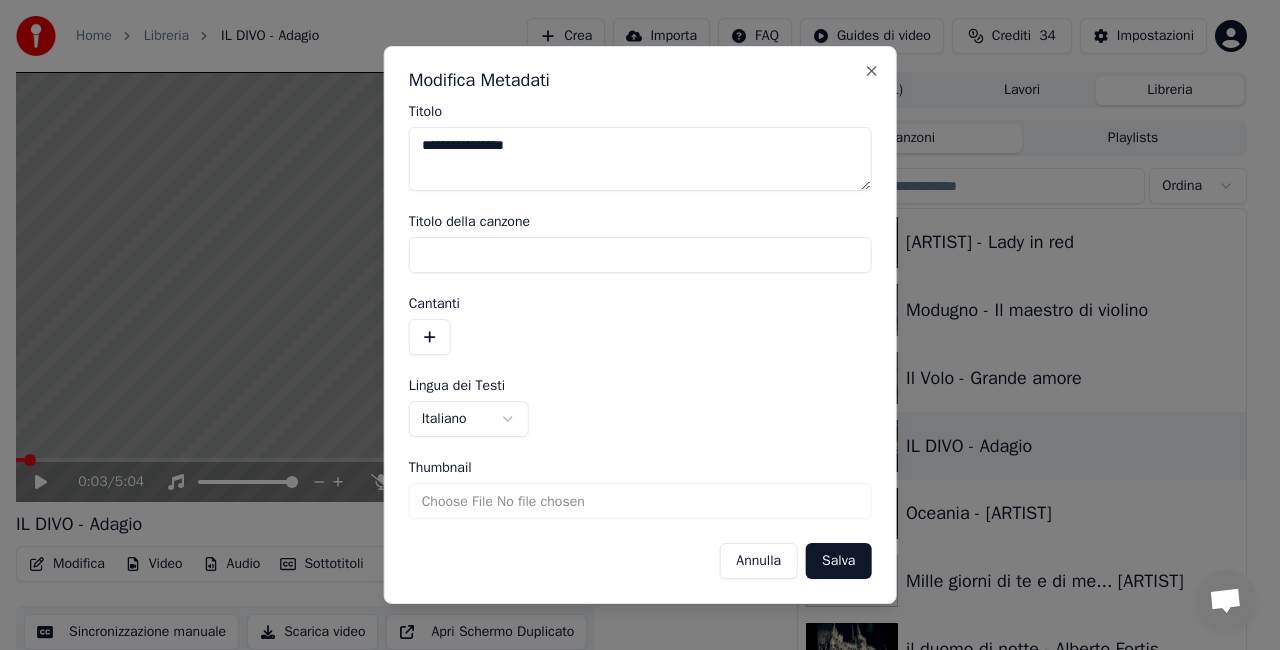 click on "**********" at bounding box center (640, 159) 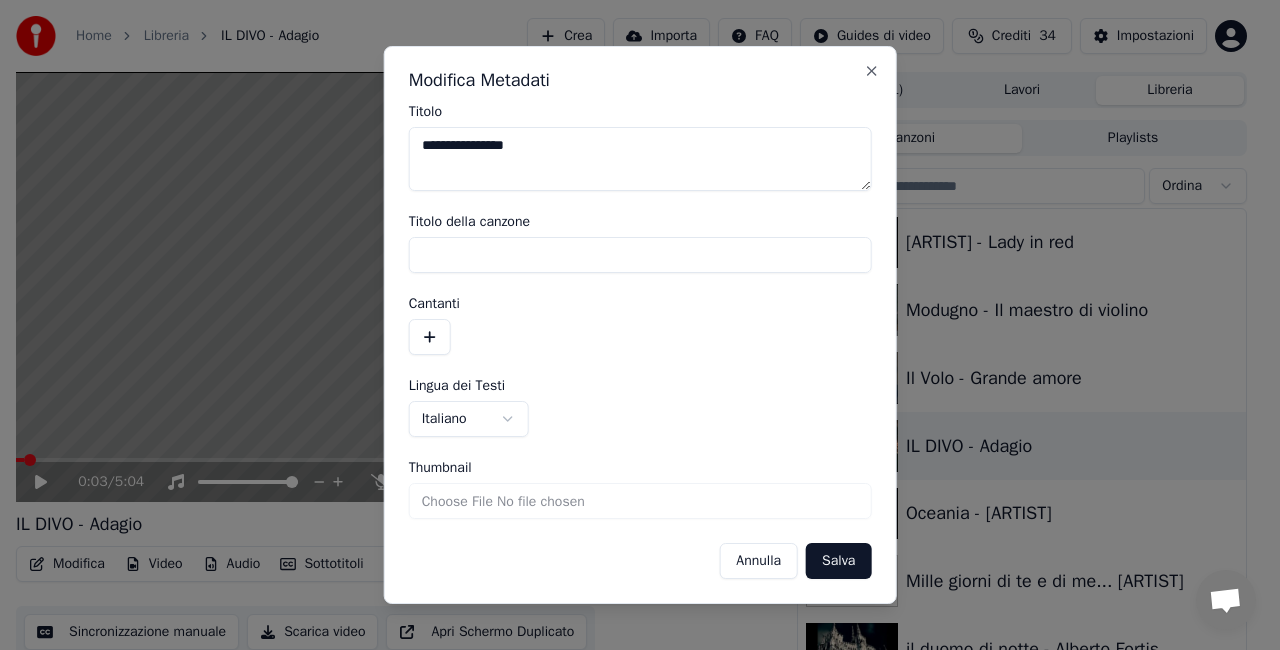 type on "**********" 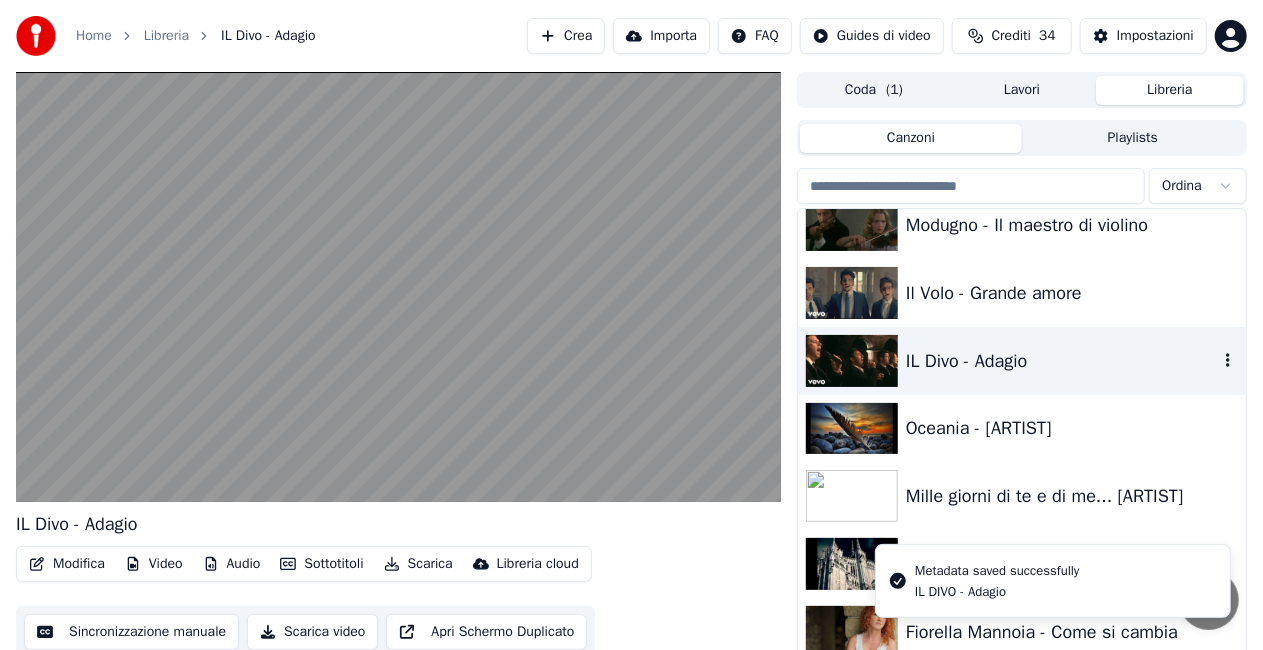 scroll, scrollTop: 21520, scrollLeft: 0, axis: vertical 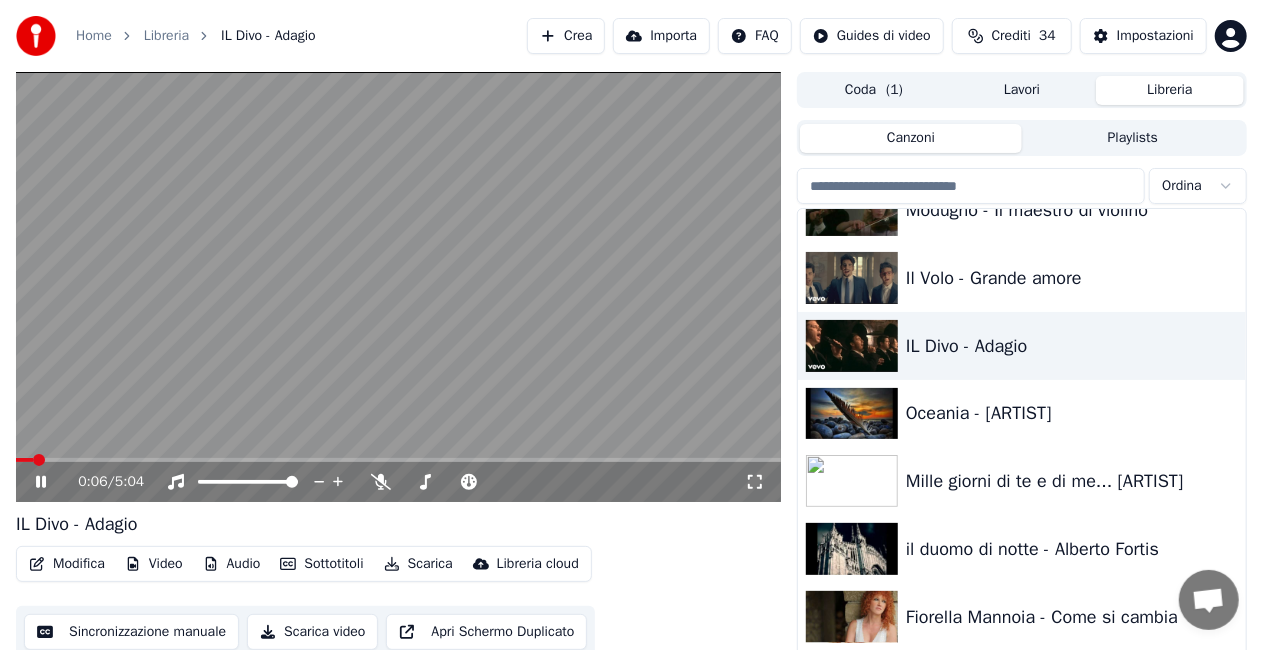 click 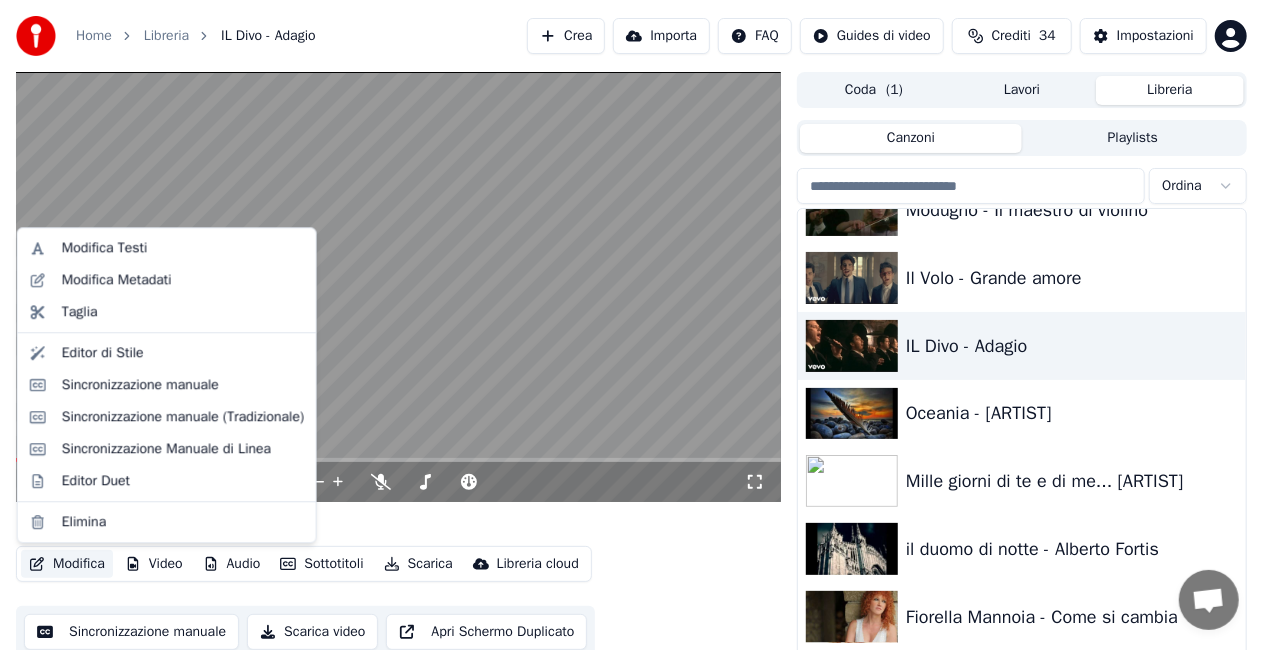 click on "Modifica" at bounding box center [67, 564] 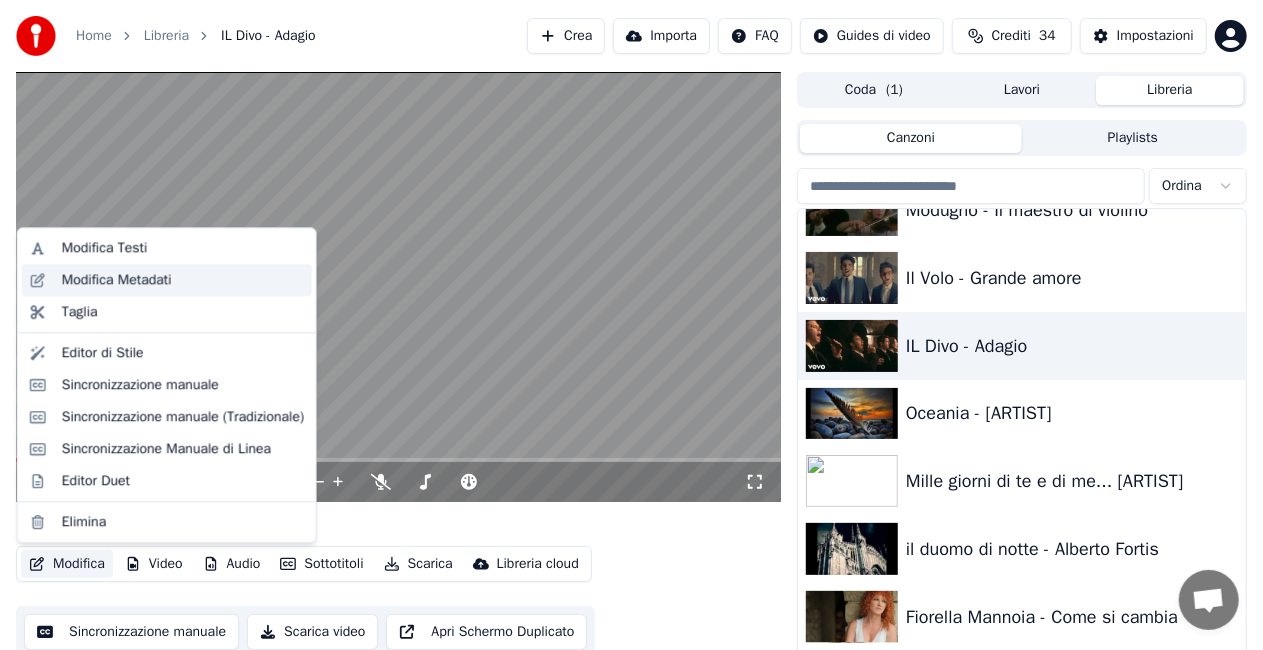 click on "Modifica Metadati" at bounding box center [167, 280] 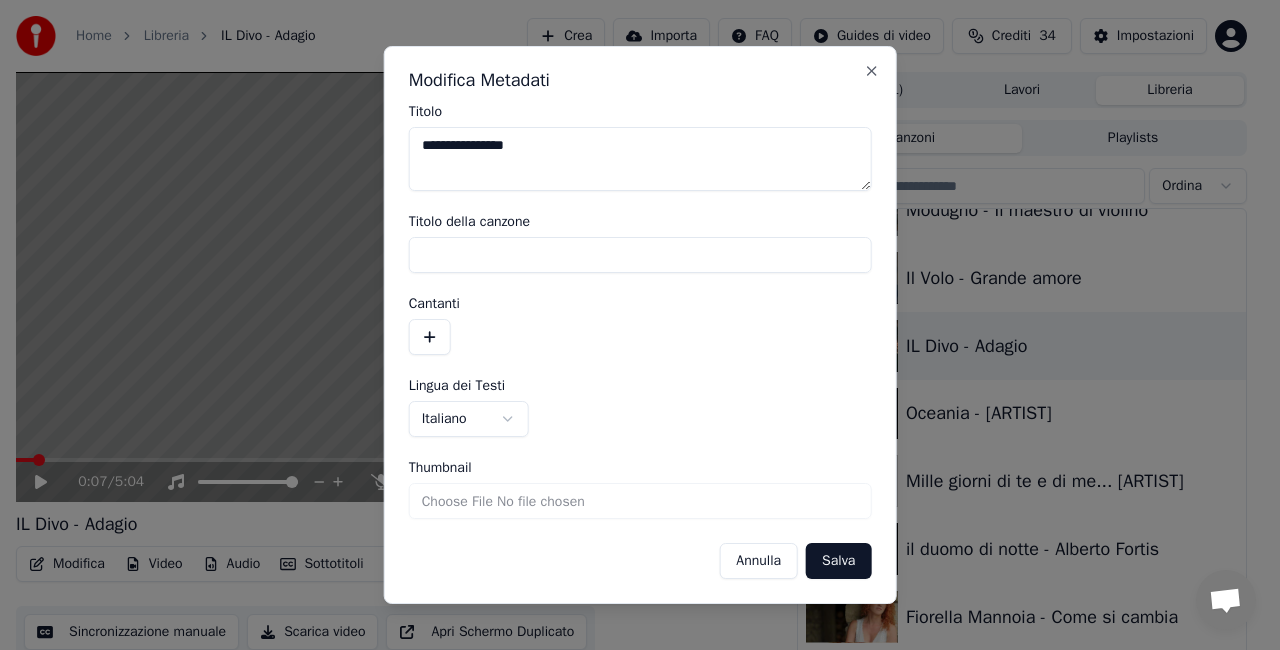 click on "Salva" at bounding box center [838, 561] 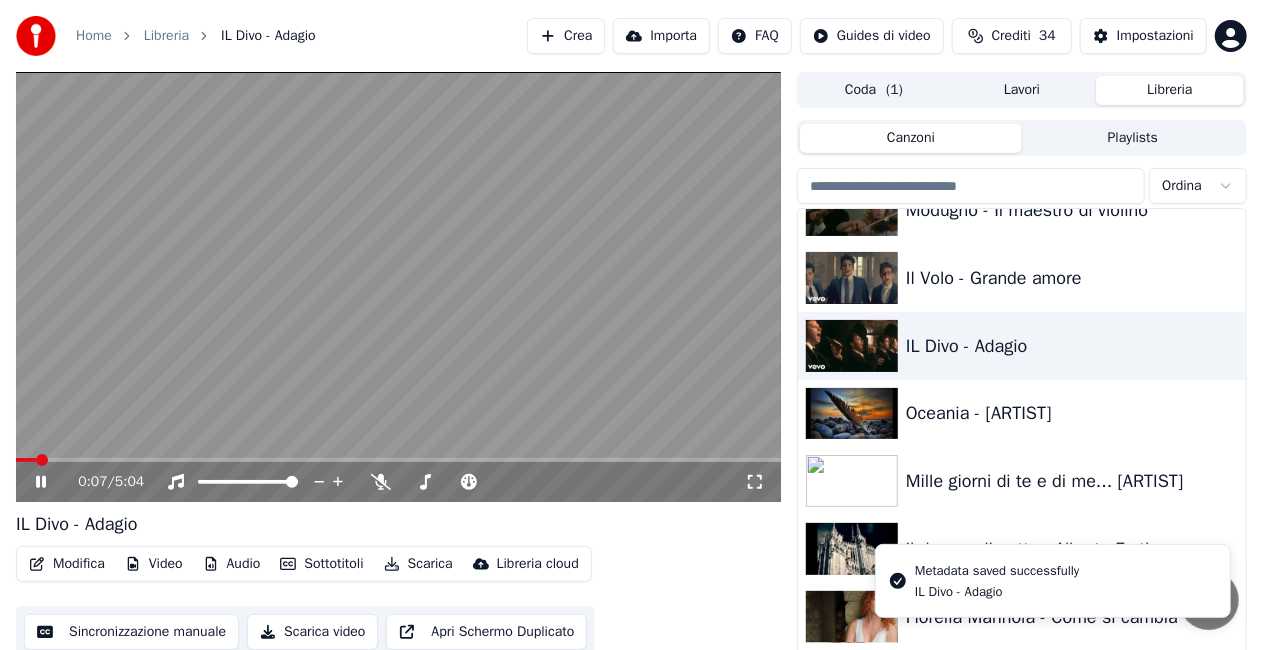 click at bounding box center [398, 287] 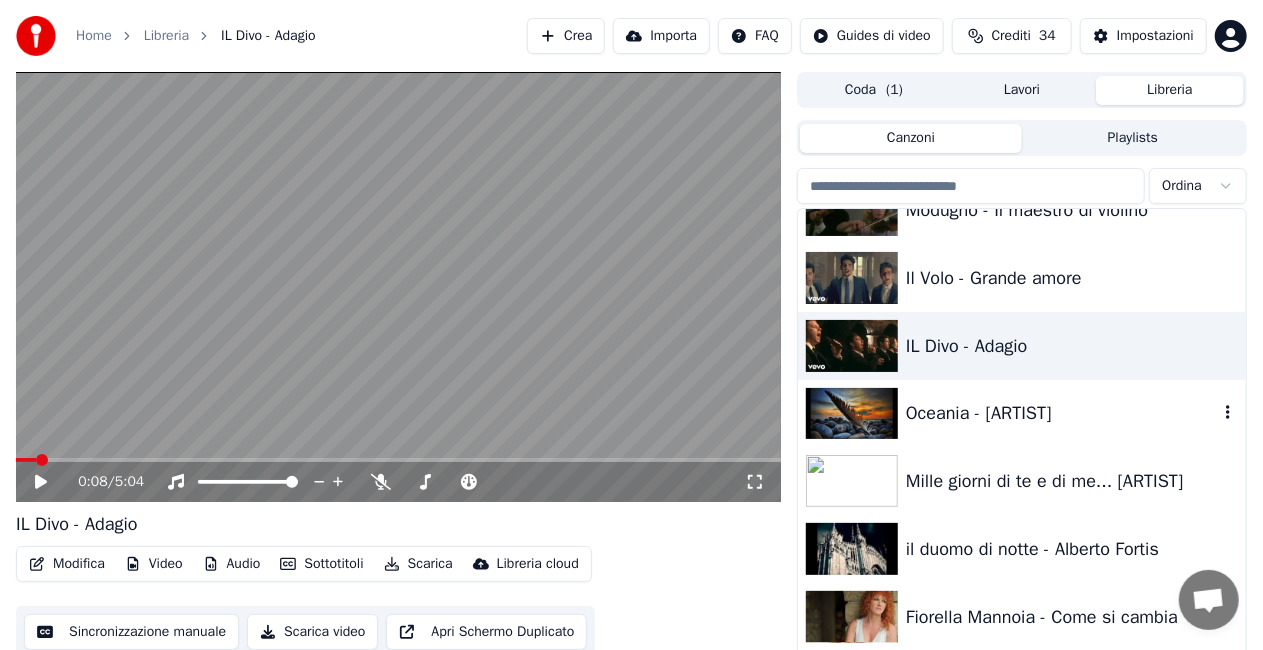 click on "Oceania - [ARTIST]" at bounding box center (1022, 414) 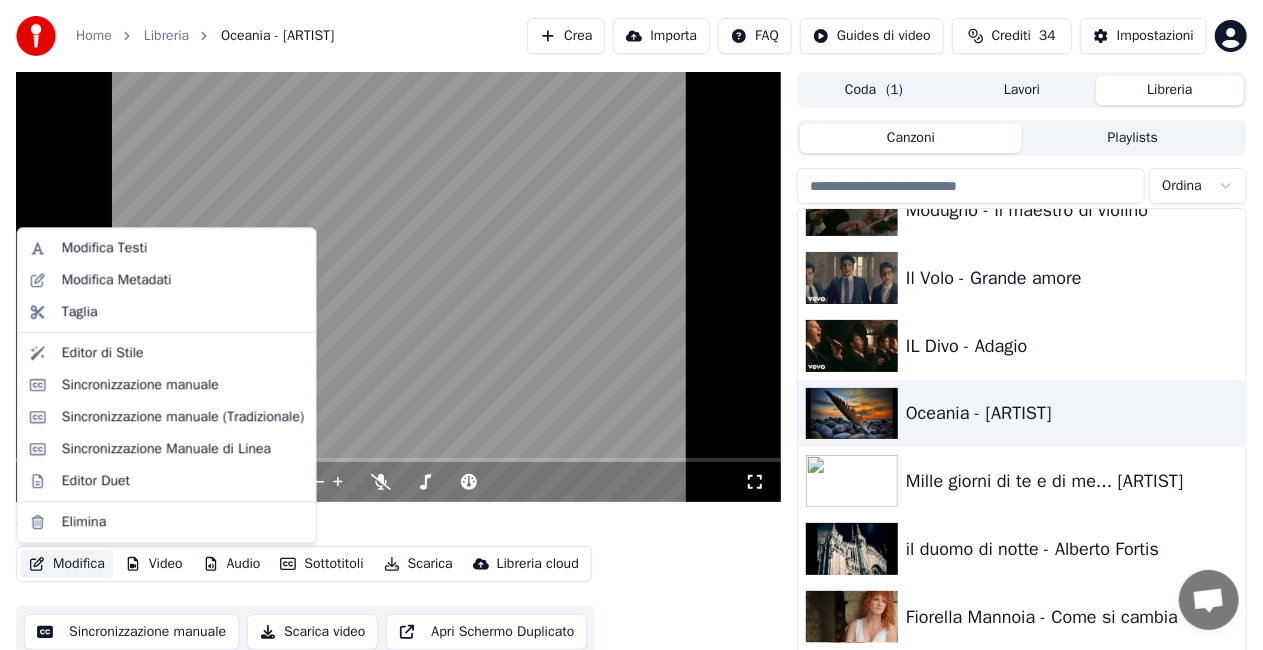 click on "Modifica" at bounding box center [67, 564] 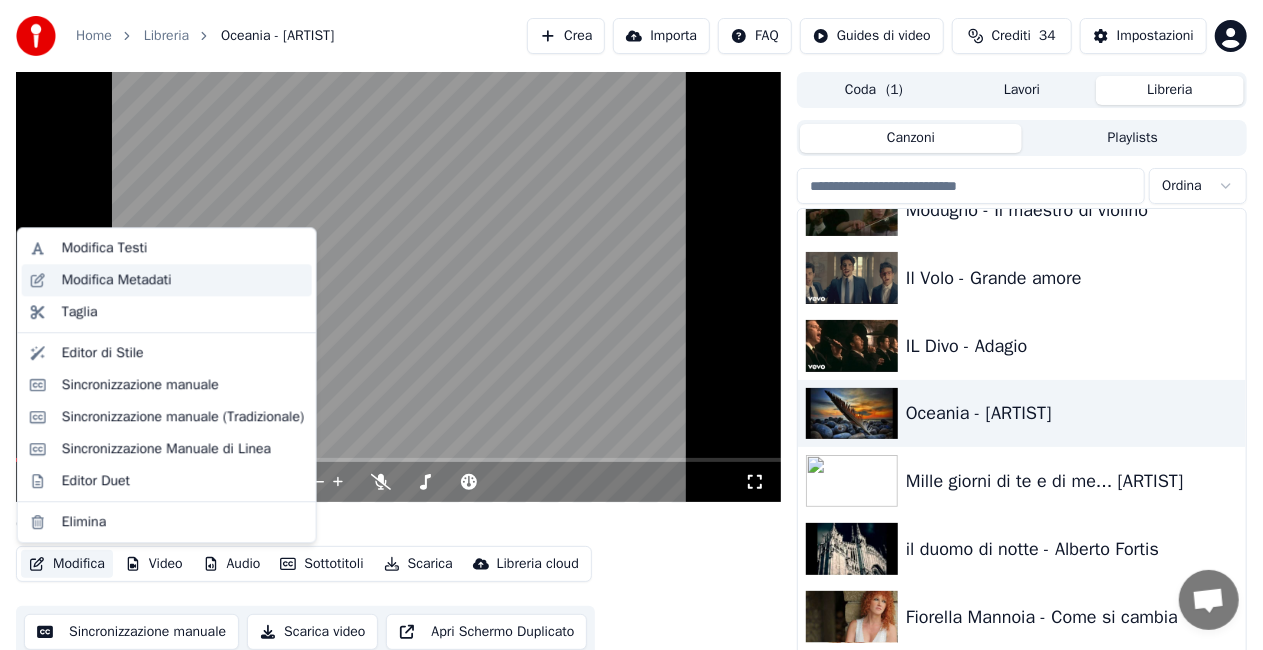 click on "Modifica Metadati" at bounding box center (117, 280) 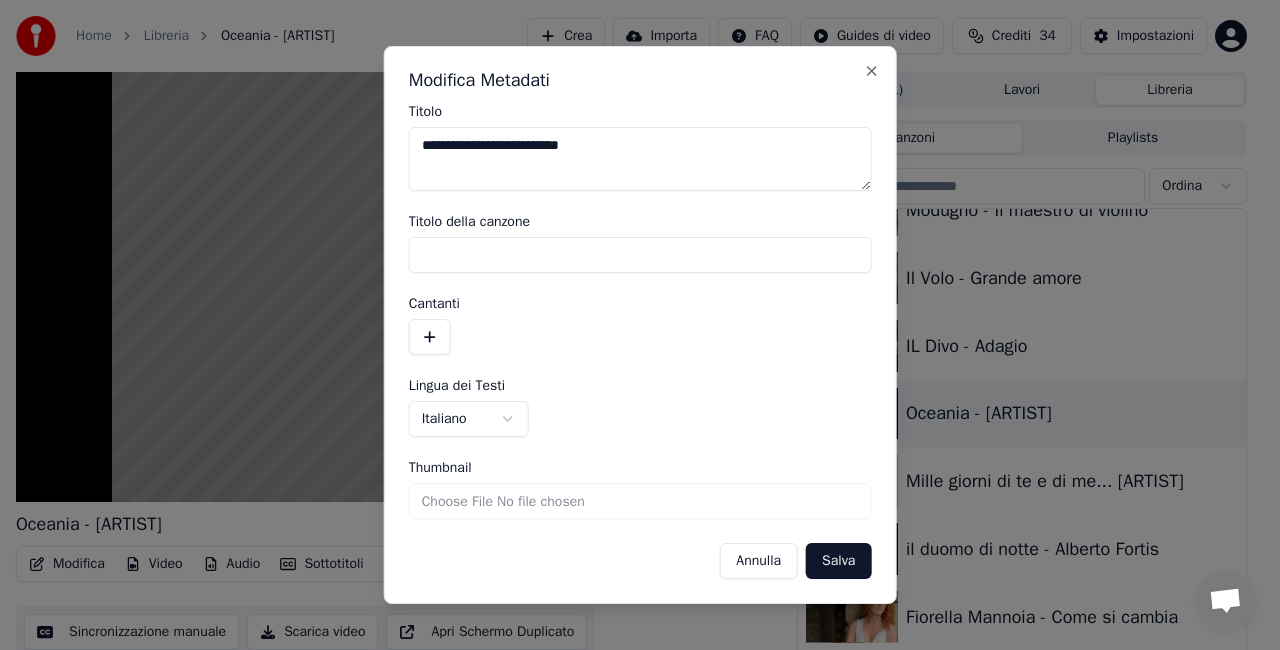drag, startPoint x: 478, startPoint y: 142, endPoint x: 1279, endPoint y: 58, distance: 805.39246 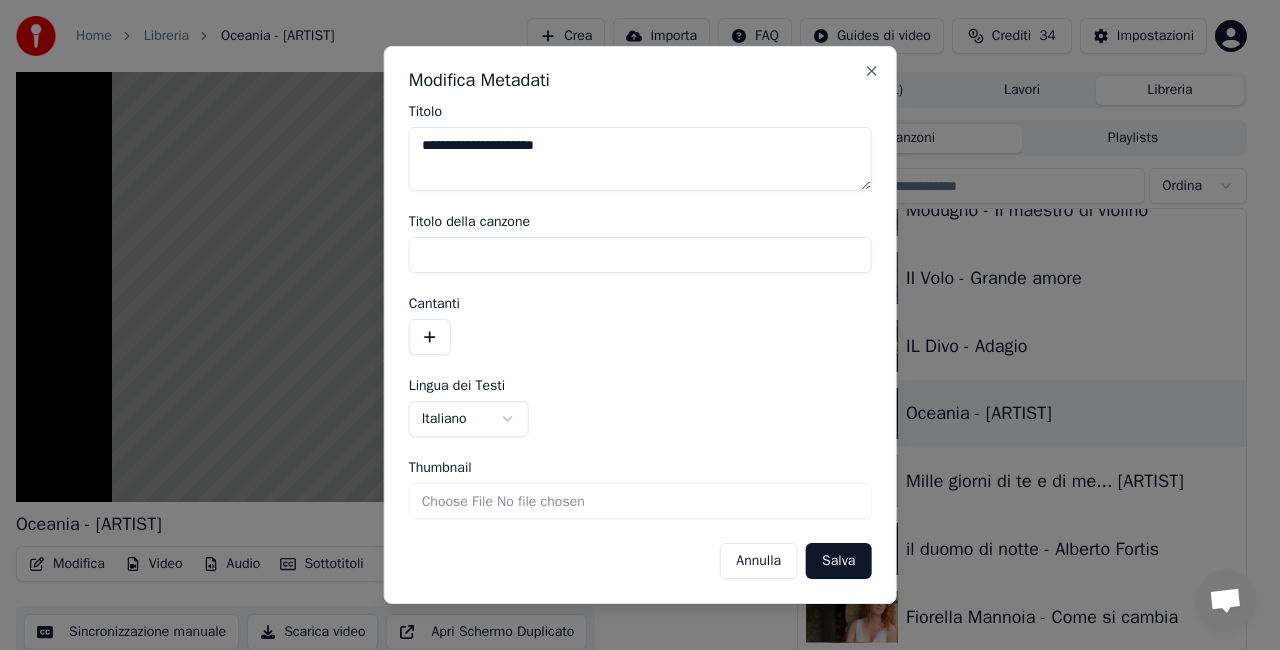 type on "**********" 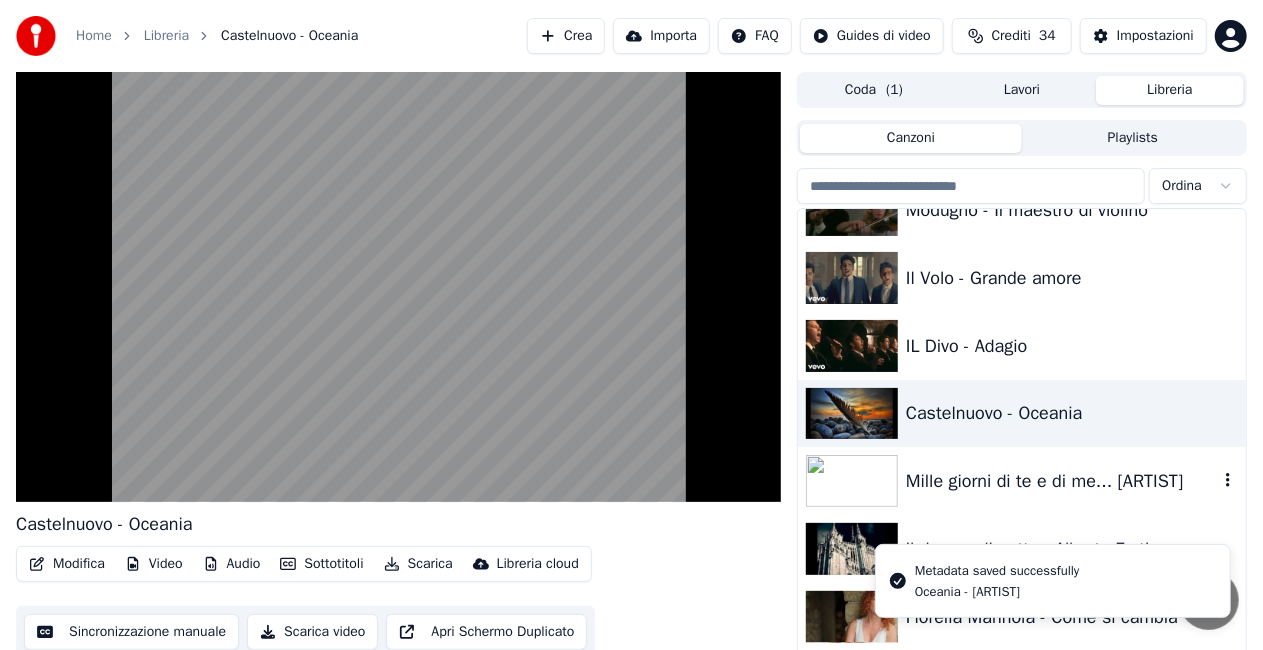 click on "Mille giorni di te e di me... [ARTIST]" at bounding box center (1022, 481) 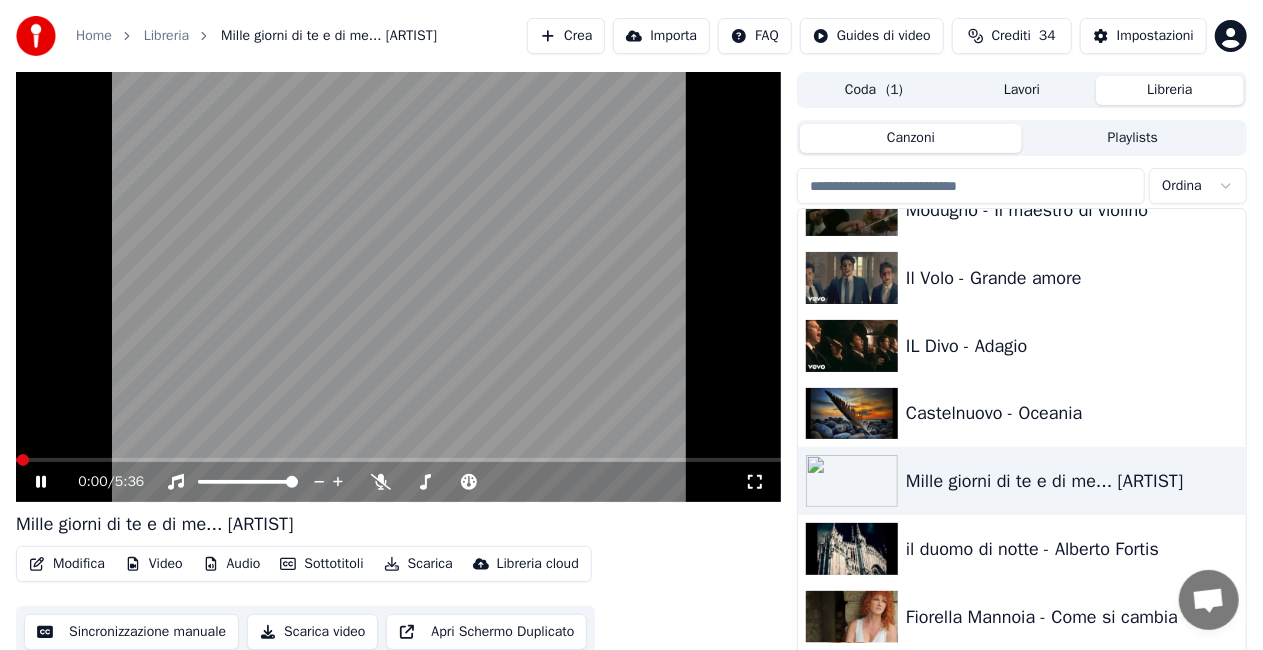 click on "Modifica" at bounding box center [67, 564] 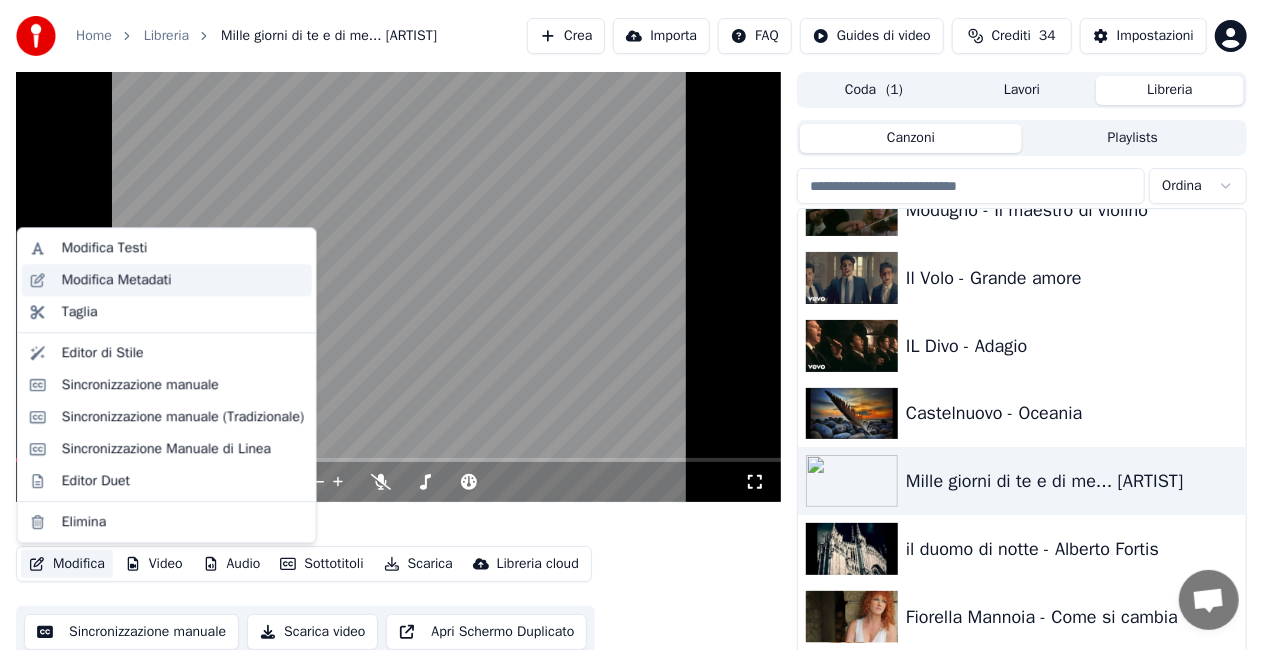click on "Modifica Metadati" at bounding box center [117, 280] 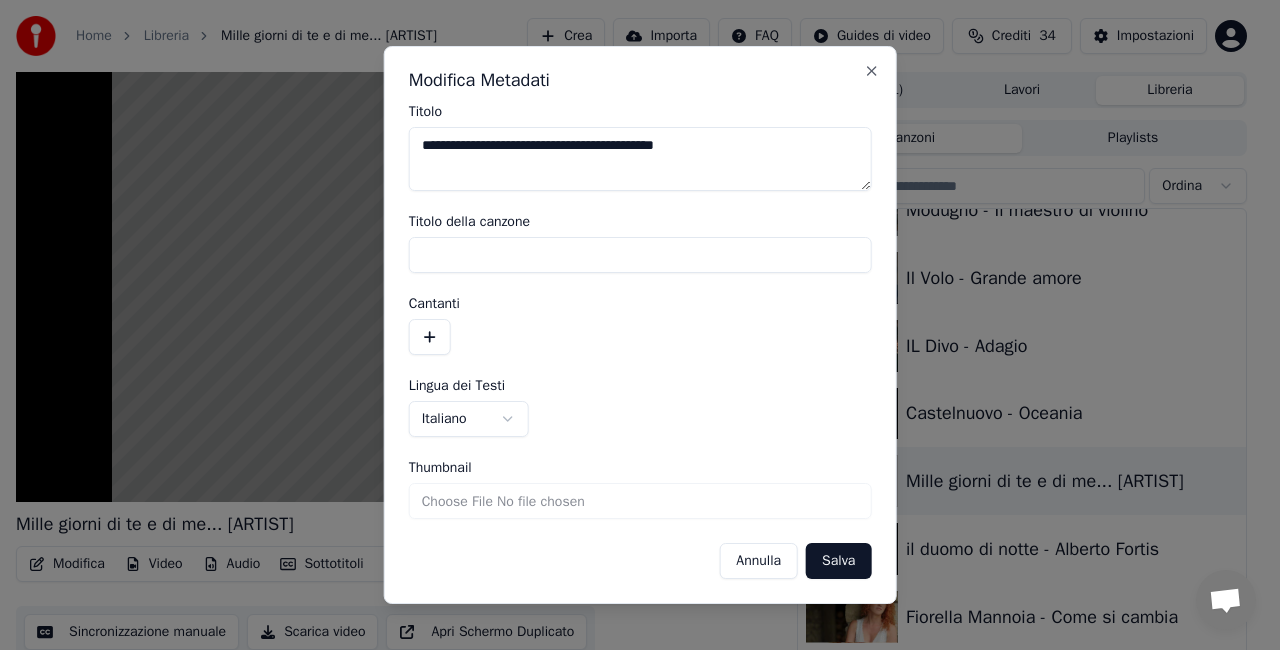 drag, startPoint x: 580, startPoint y: 149, endPoint x: 1279, endPoint y: -23, distance: 719.8507 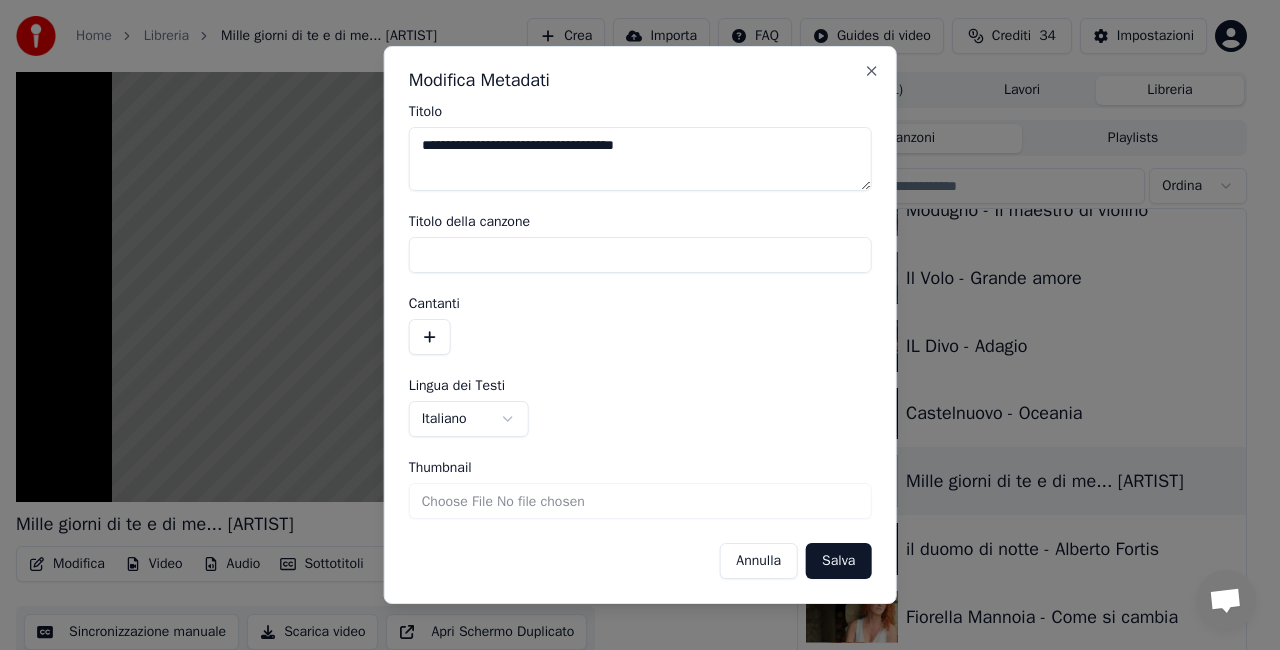 type on "**********" 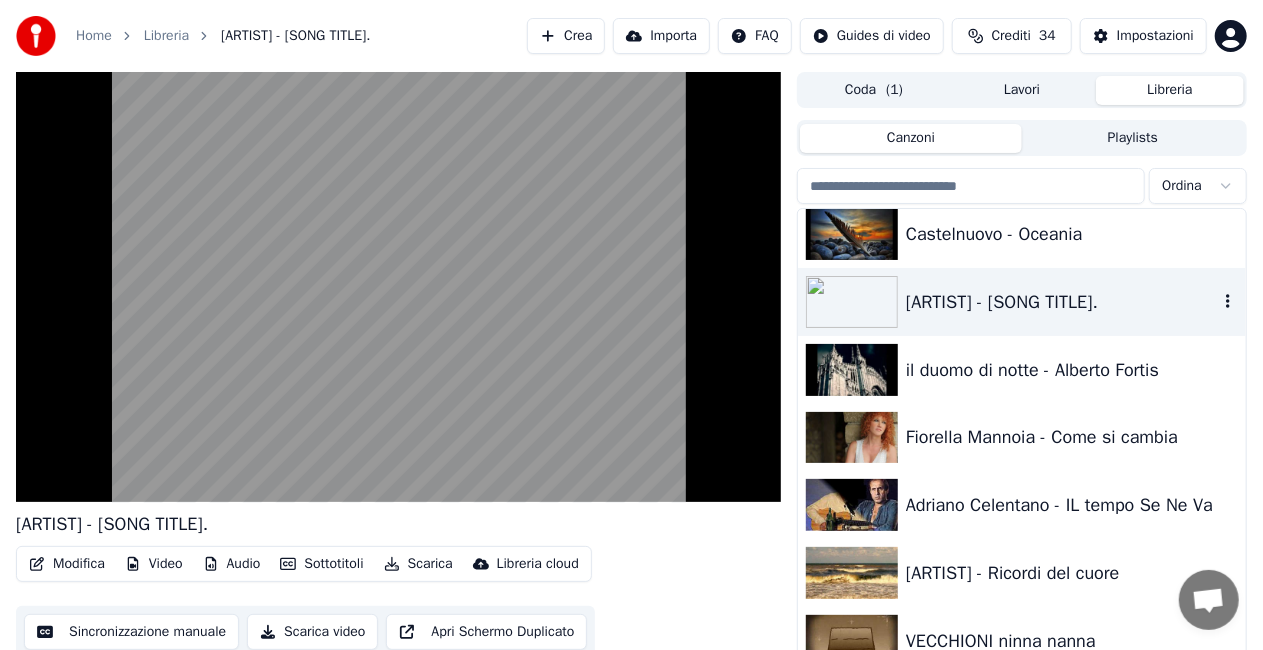 scroll, scrollTop: 21720, scrollLeft: 0, axis: vertical 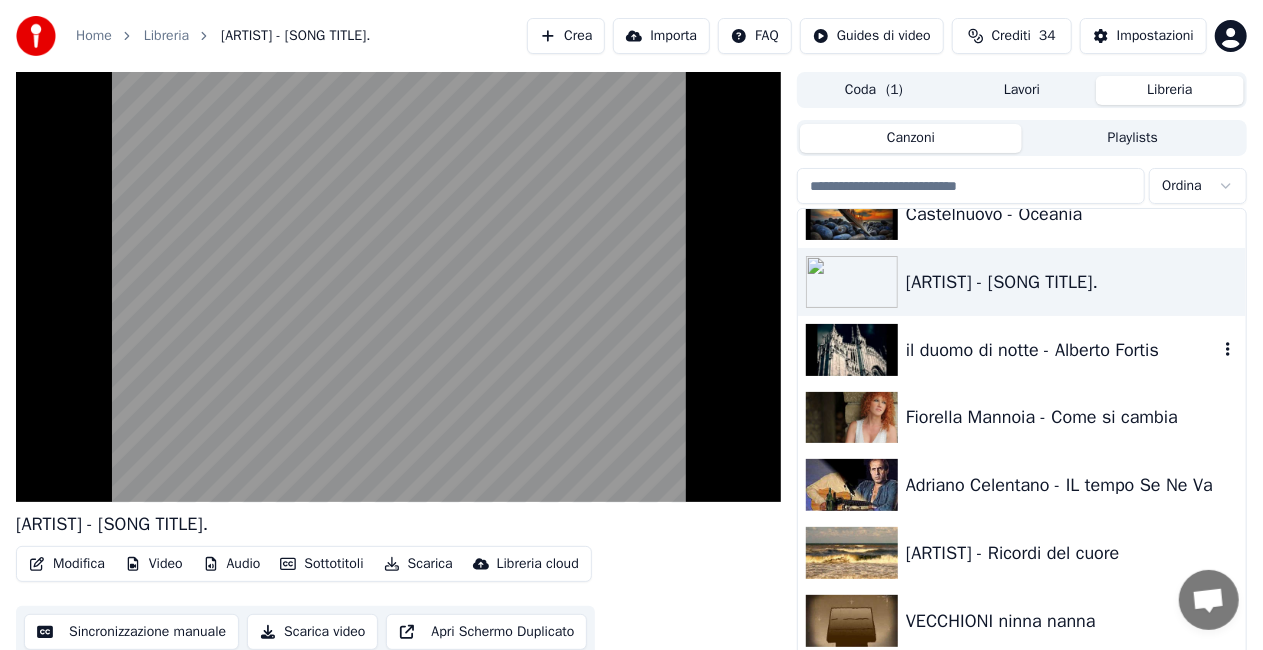 click on "il duomo di notte - Alberto Fortis" at bounding box center [1062, 350] 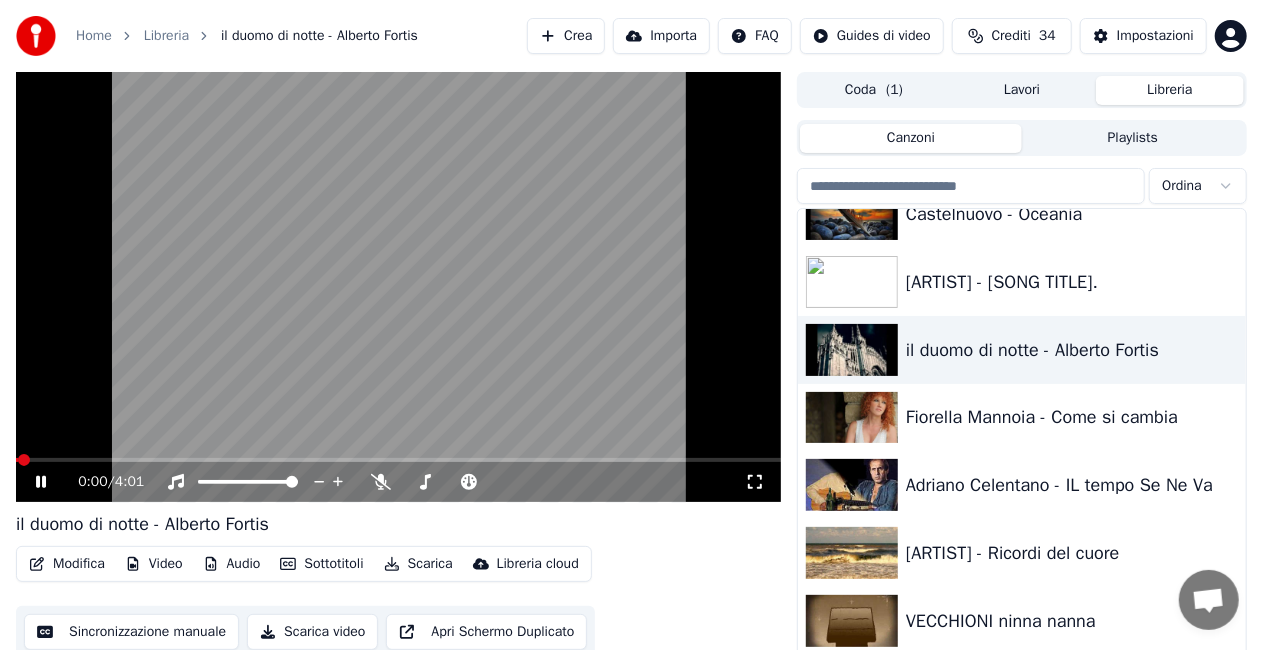 click on "Modifica" at bounding box center (67, 564) 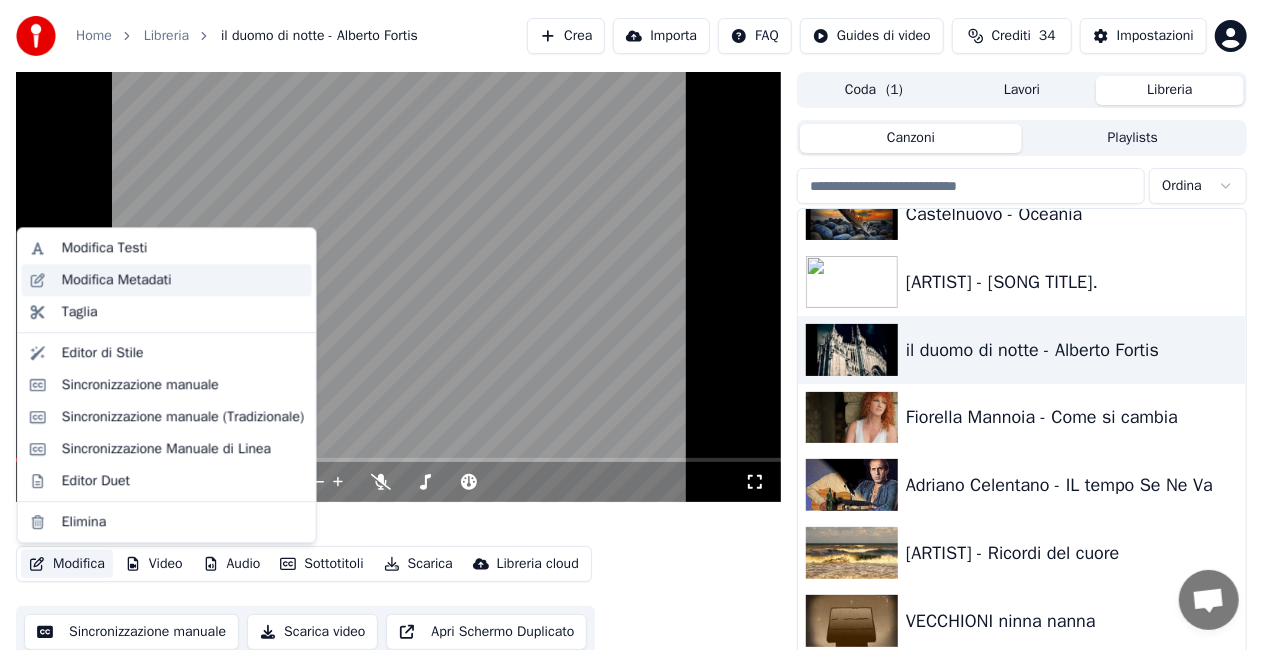 click on "Modifica Metadati" at bounding box center (117, 280) 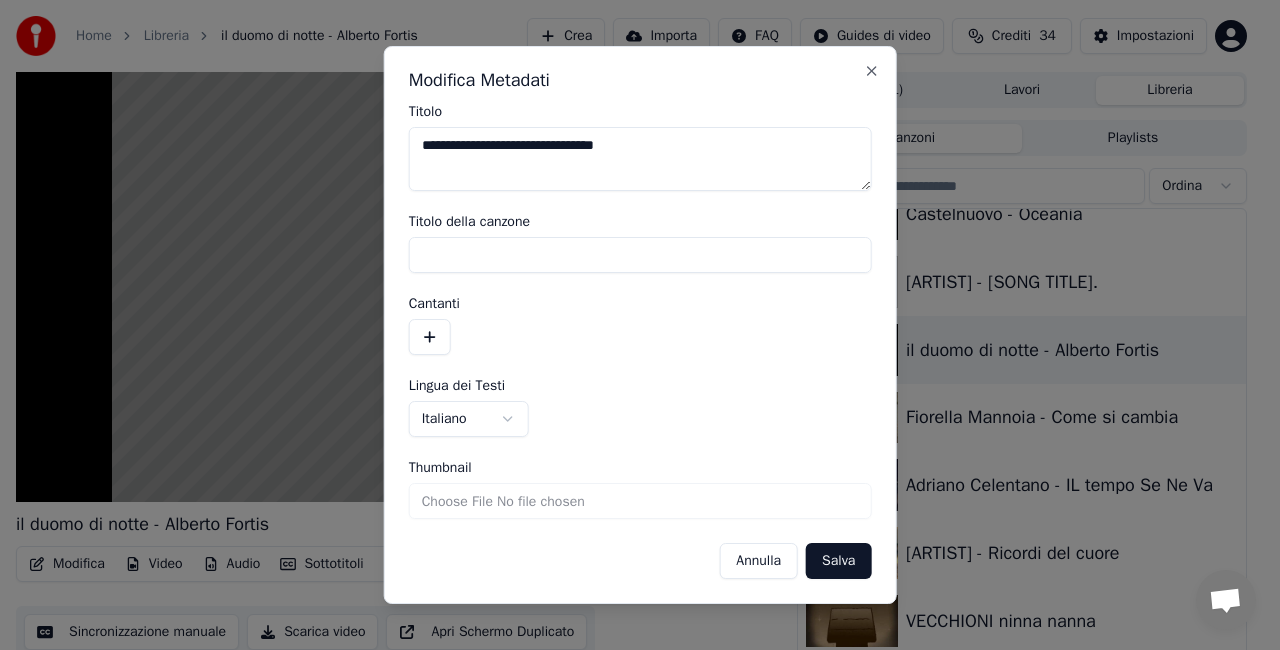 drag, startPoint x: 536, startPoint y: 138, endPoint x: 979, endPoint y: 102, distance: 444.46036 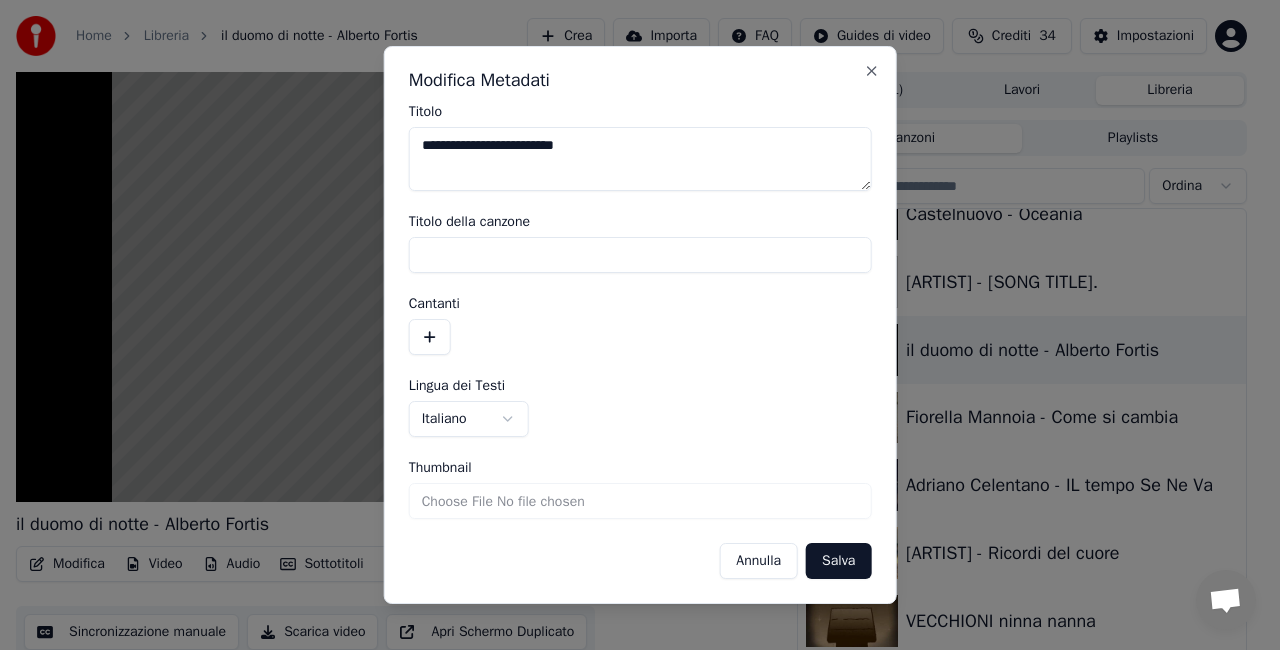 type on "**********" 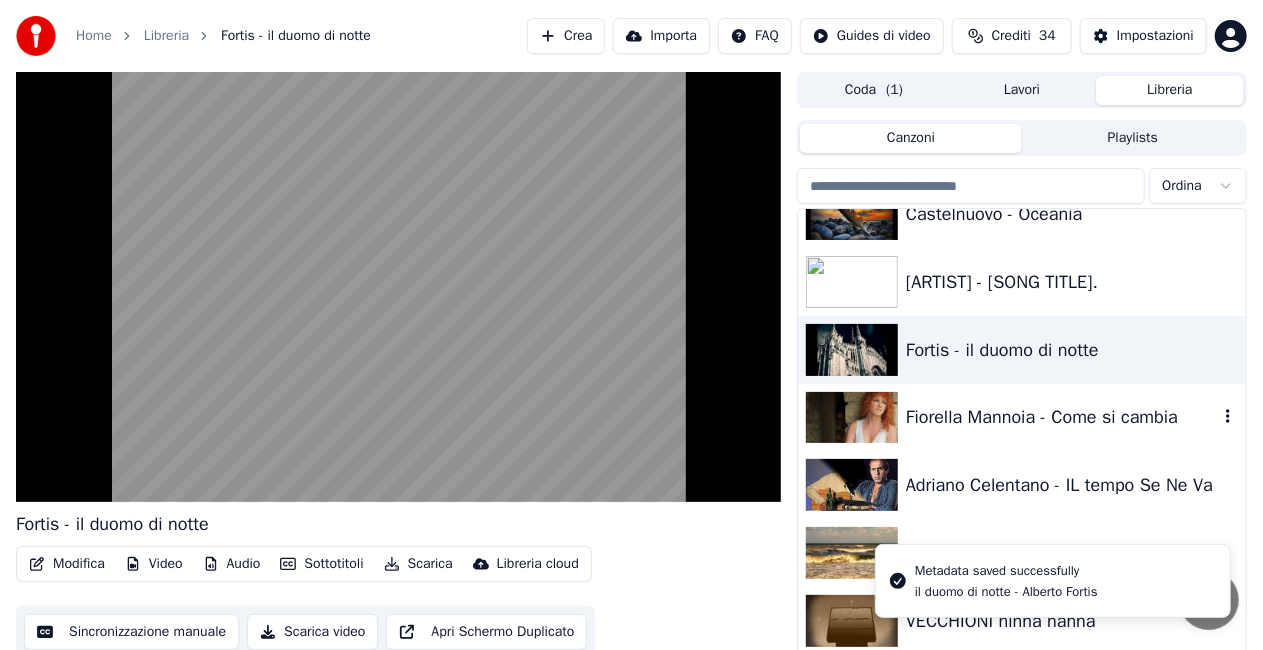 click on "Fiorella Mannoia - Come si cambia" at bounding box center [1062, 417] 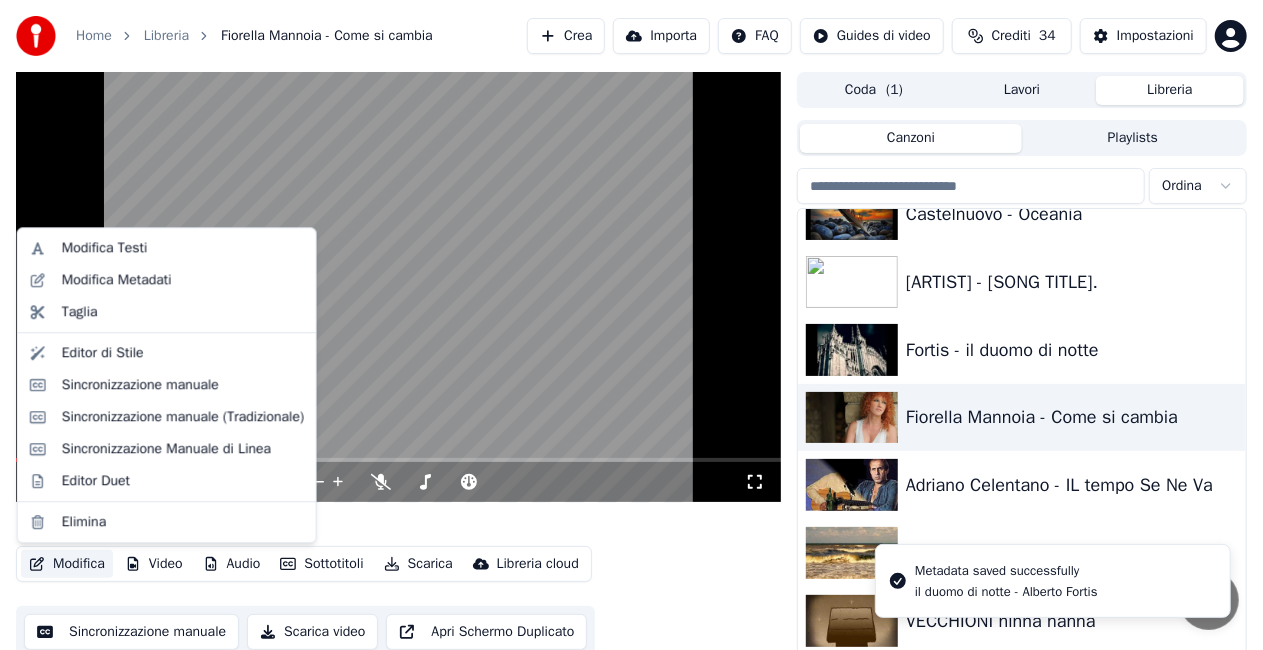 click on "Modifica" at bounding box center (67, 564) 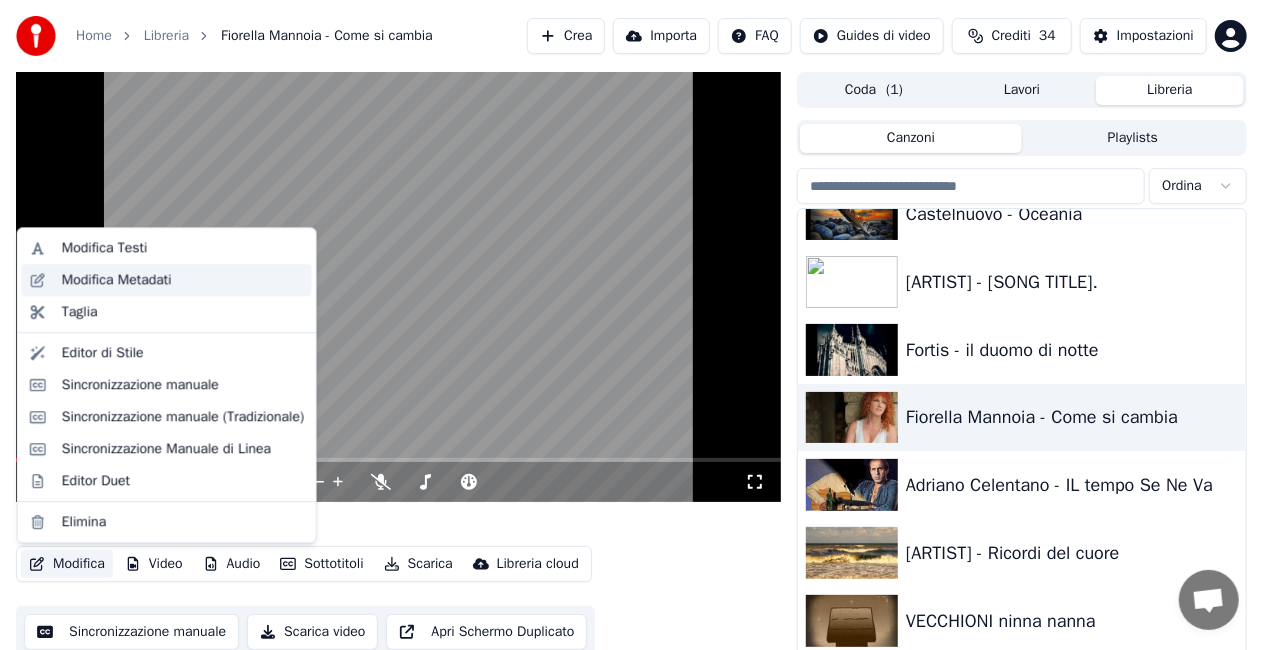 click on "Modifica Metadati" at bounding box center (167, 280) 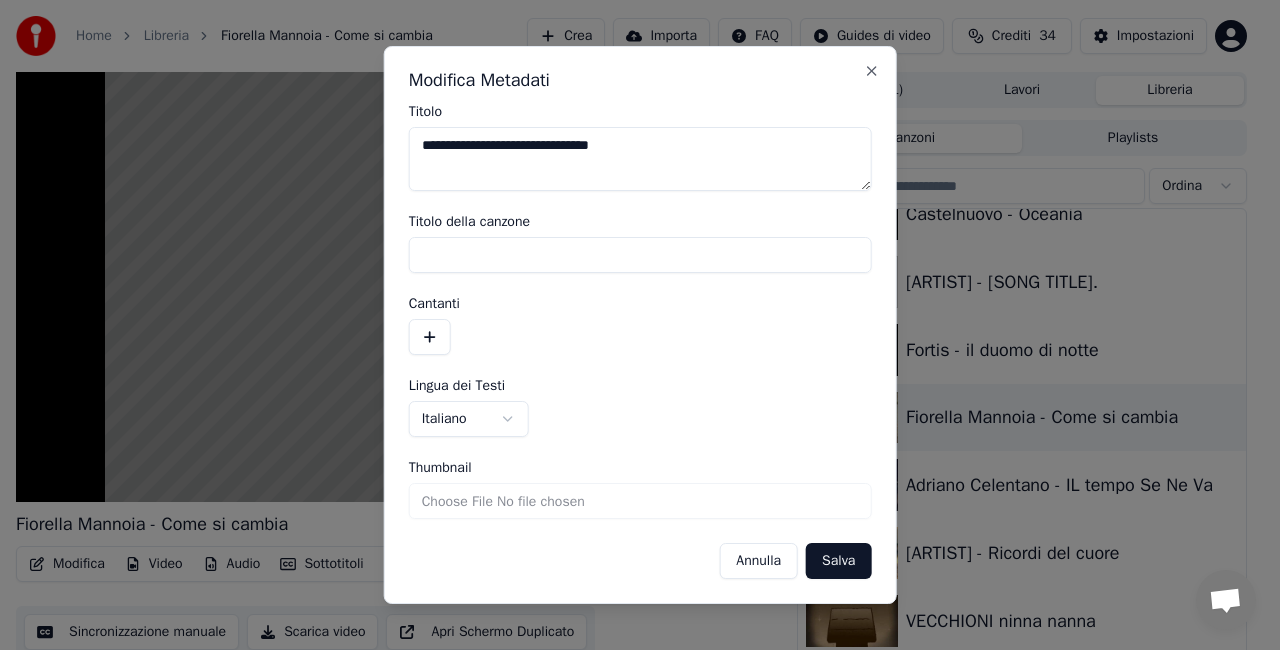 drag, startPoint x: 471, startPoint y: 141, endPoint x: 0, endPoint y: 250, distance: 483.44803 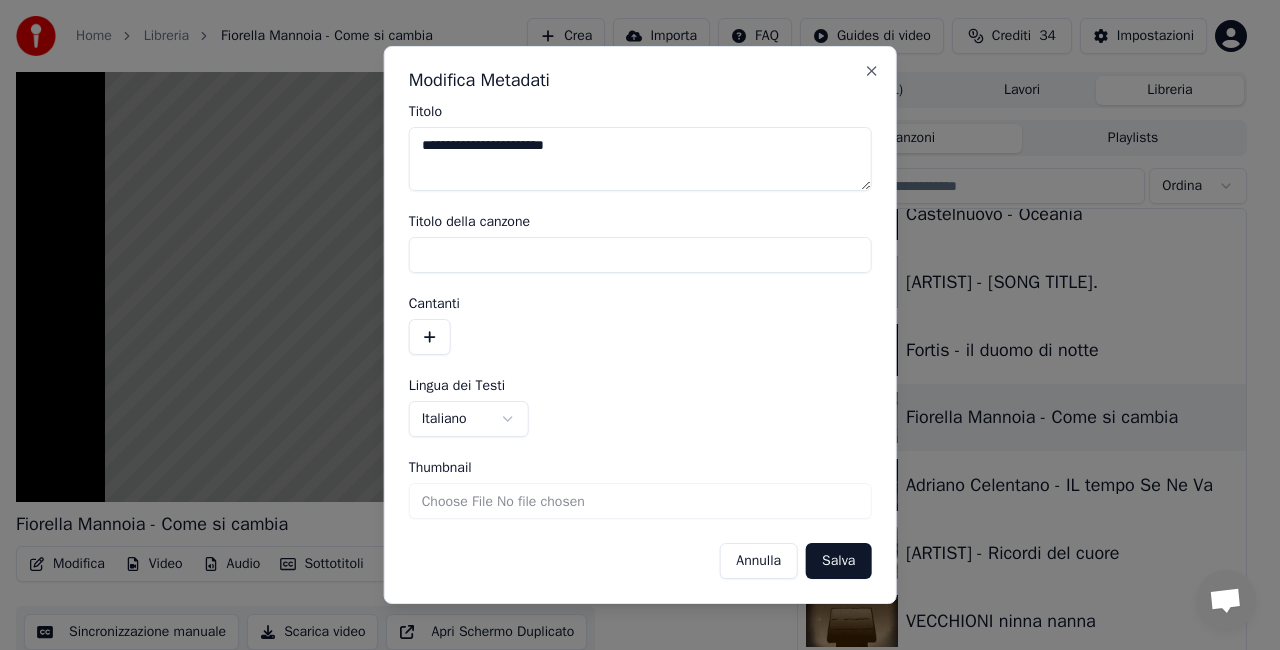 type on "**********" 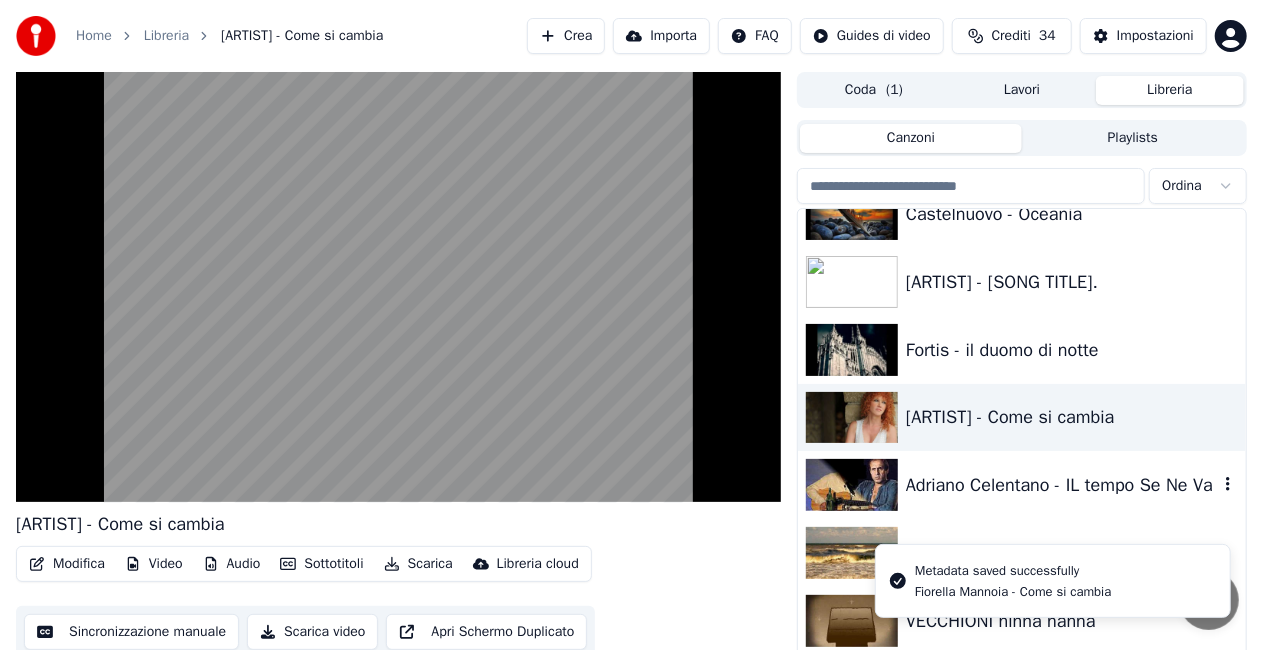 click on "Adriano Celentano - IL tempo Se Ne Va" at bounding box center (1062, 485) 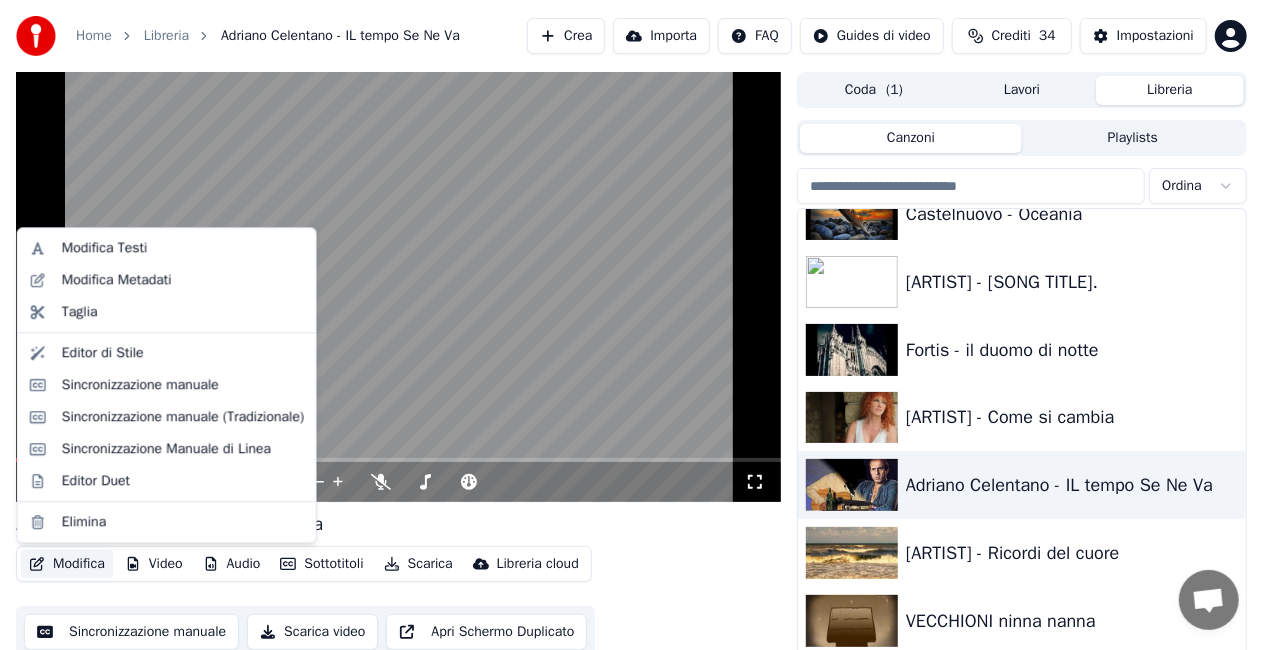 click on "Modifica" at bounding box center (67, 564) 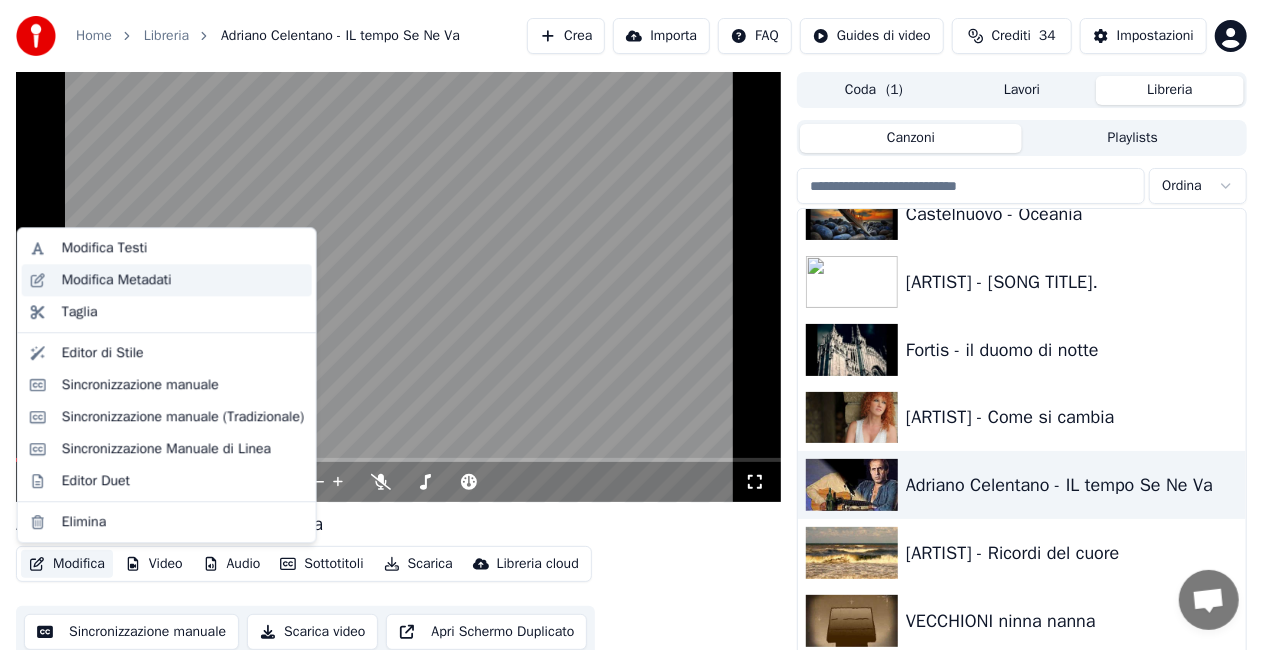 click on "Modifica Metadati" at bounding box center [183, 280] 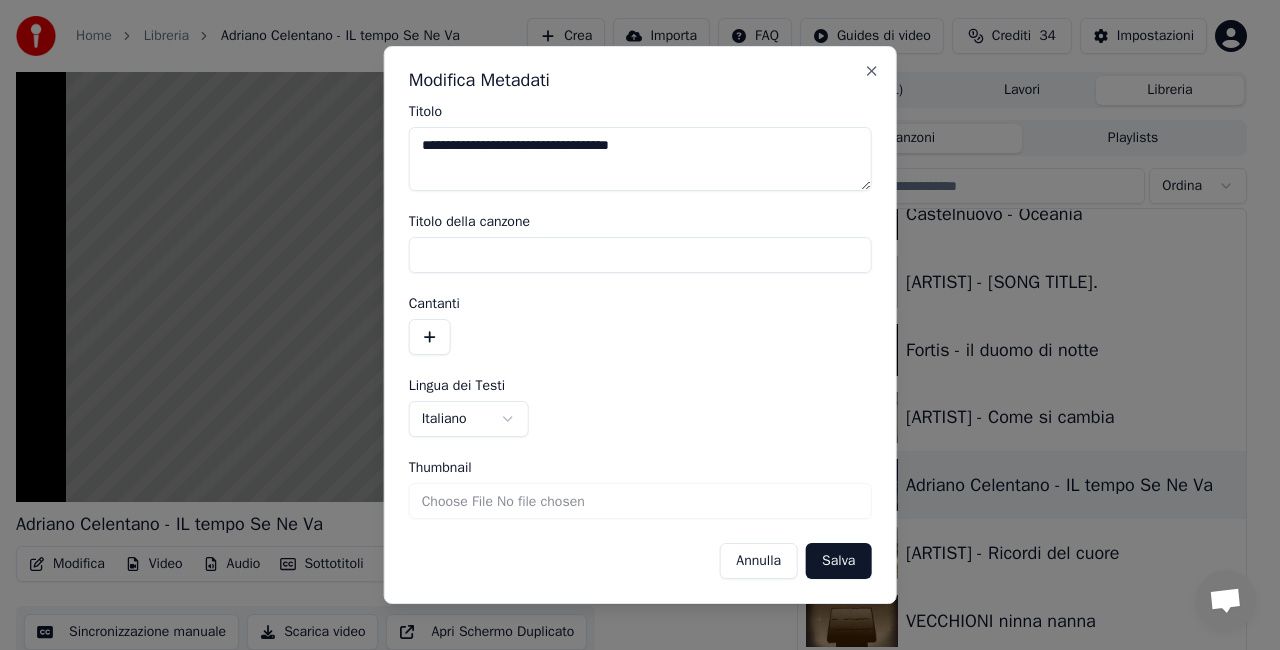 drag, startPoint x: 477, startPoint y: 141, endPoint x: 0, endPoint y: 314, distance: 507.4032 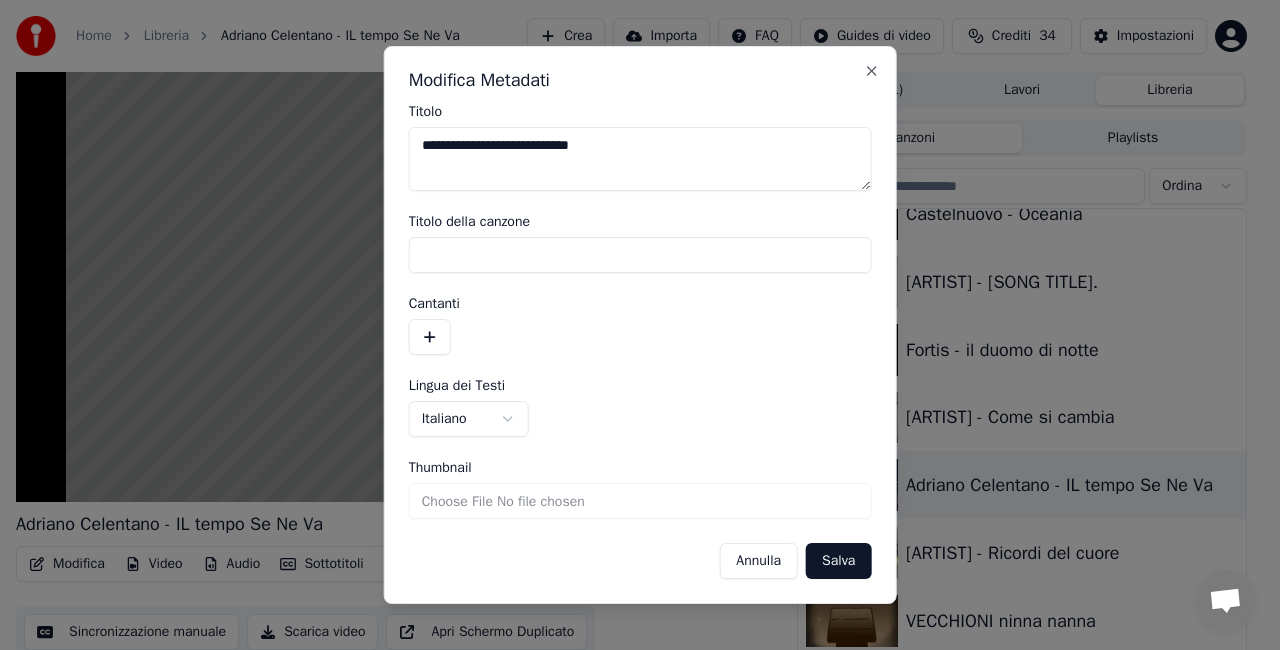 drag, startPoint x: 554, startPoint y: 150, endPoint x: 979, endPoint y: 120, distance: 426.0575 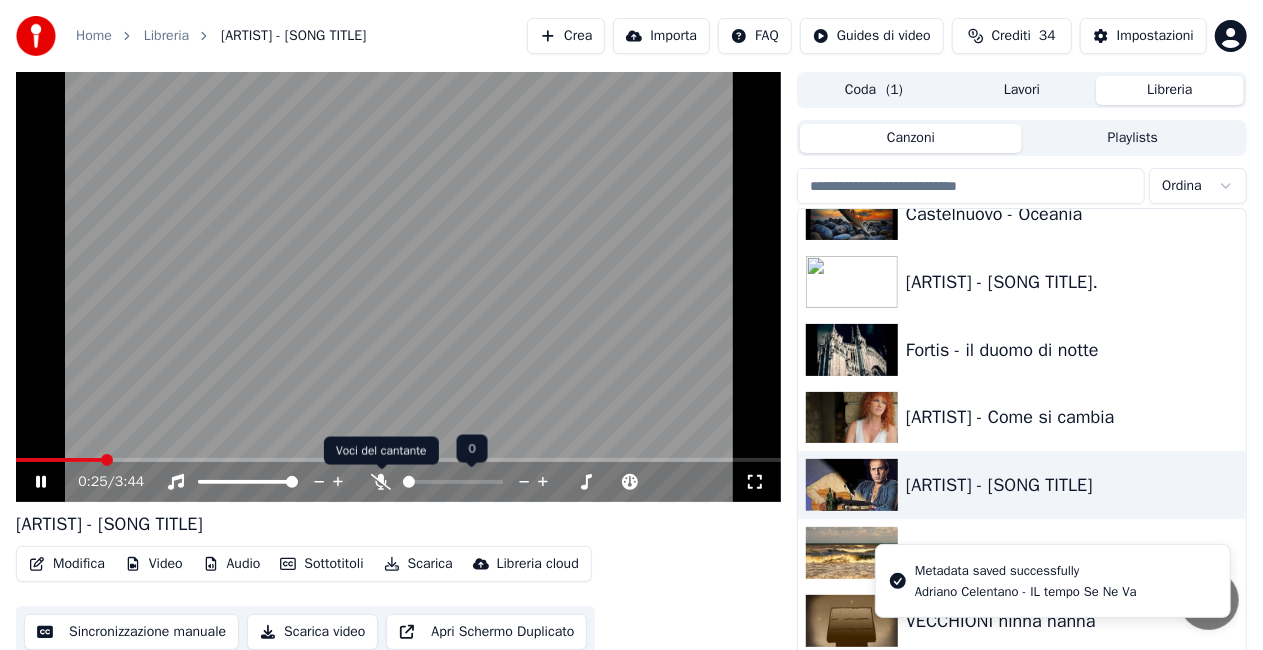 click 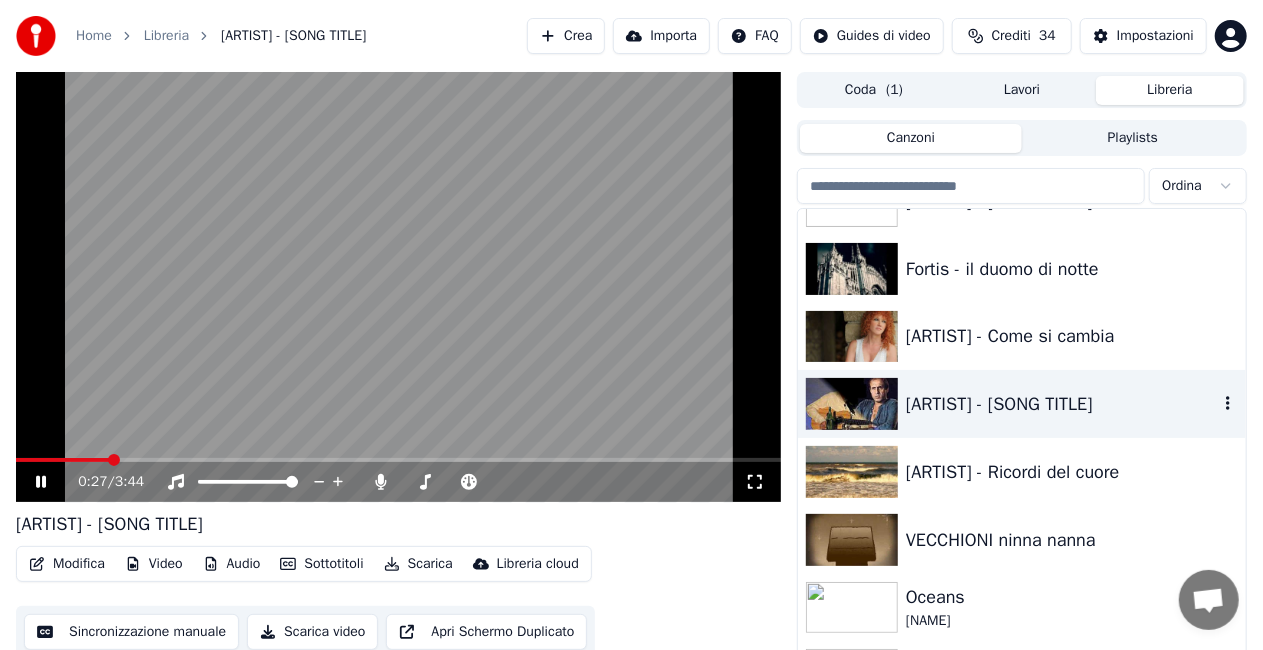 scroll, scrollTop: 21820, scrollLeft: 0, axis: vertical 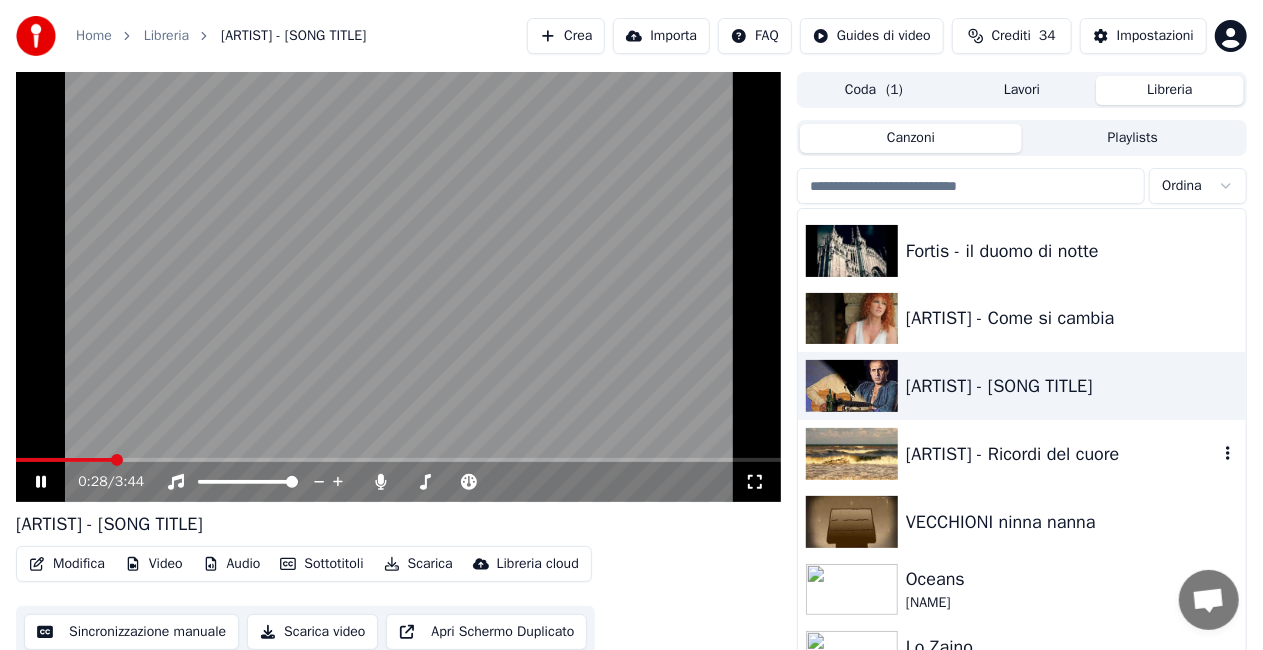 click on "[ARTIST] - Ricordi del cuore" at bounding box center (1062, 454) 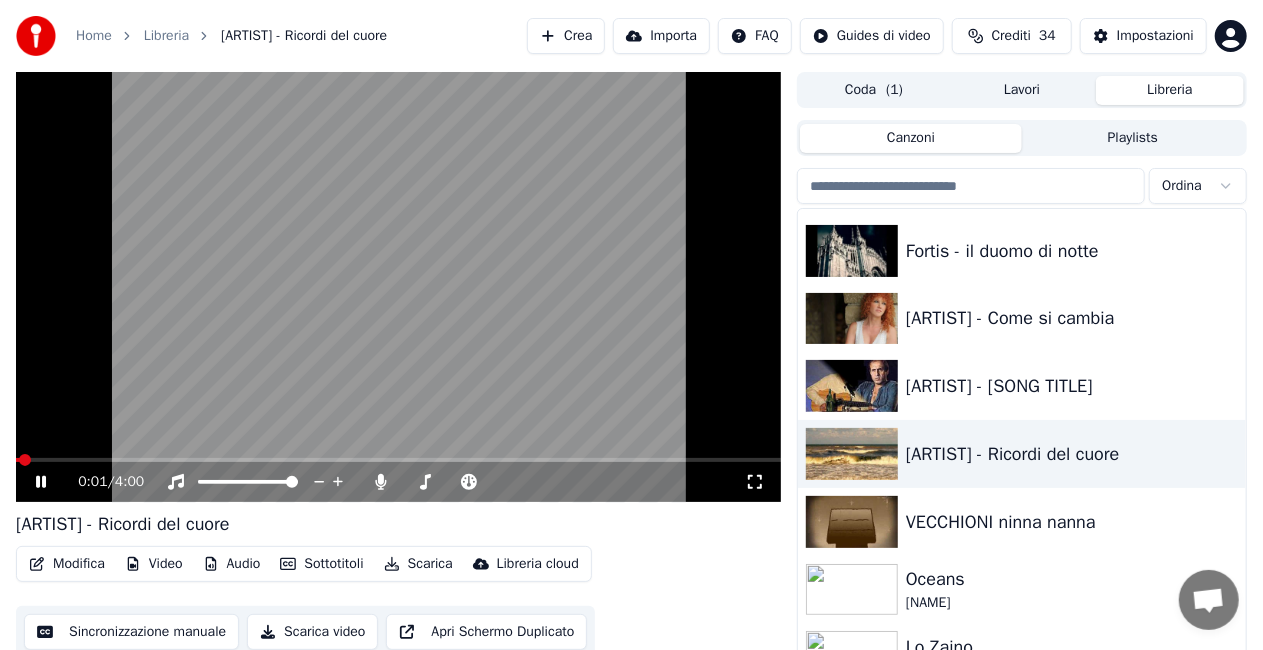 click on "Modifica" at bounding box center [67, 564] 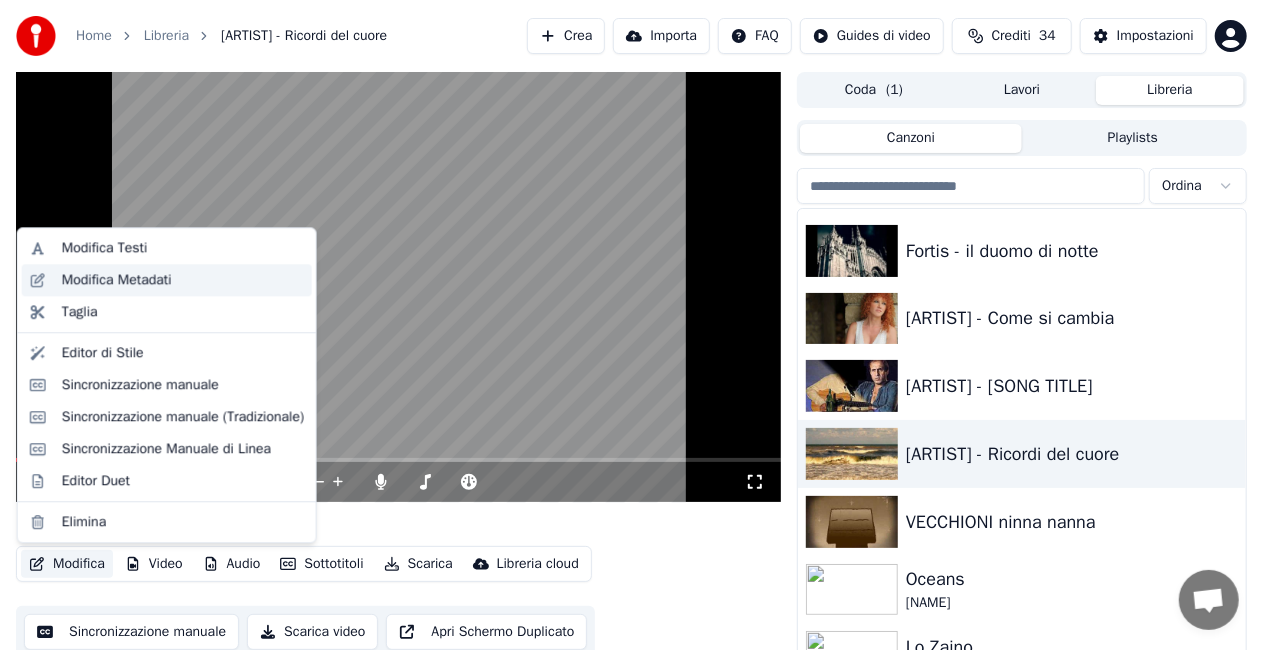 click on "Modifica Metadati" at bounding box center [167, 280] 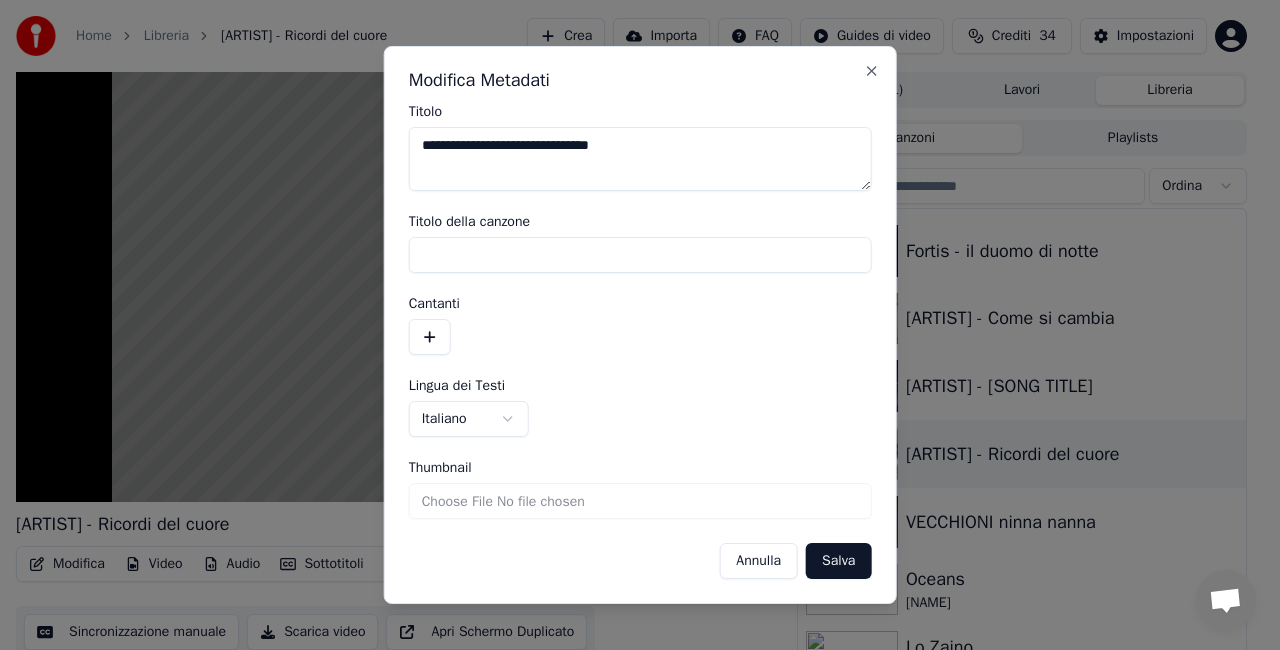 drag, startPoint x: 480, startPoint y: 147, endPoint x: 0, endPoint y: 298, distance: 503.19083 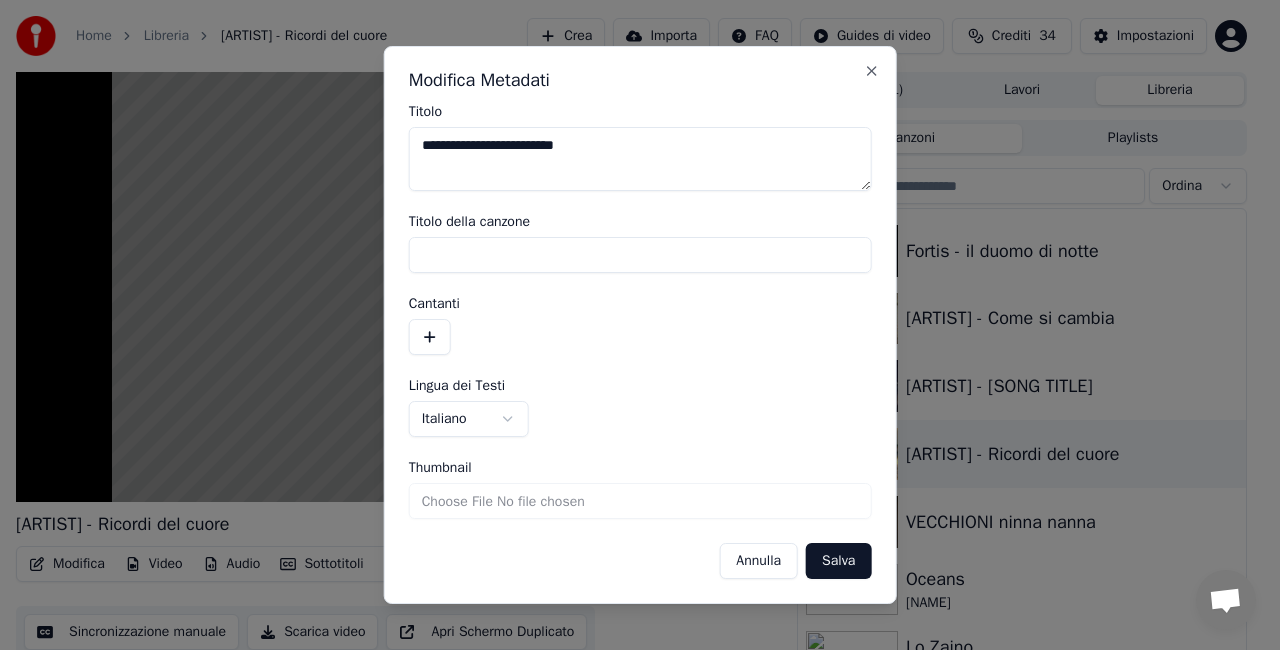 type on "**********" 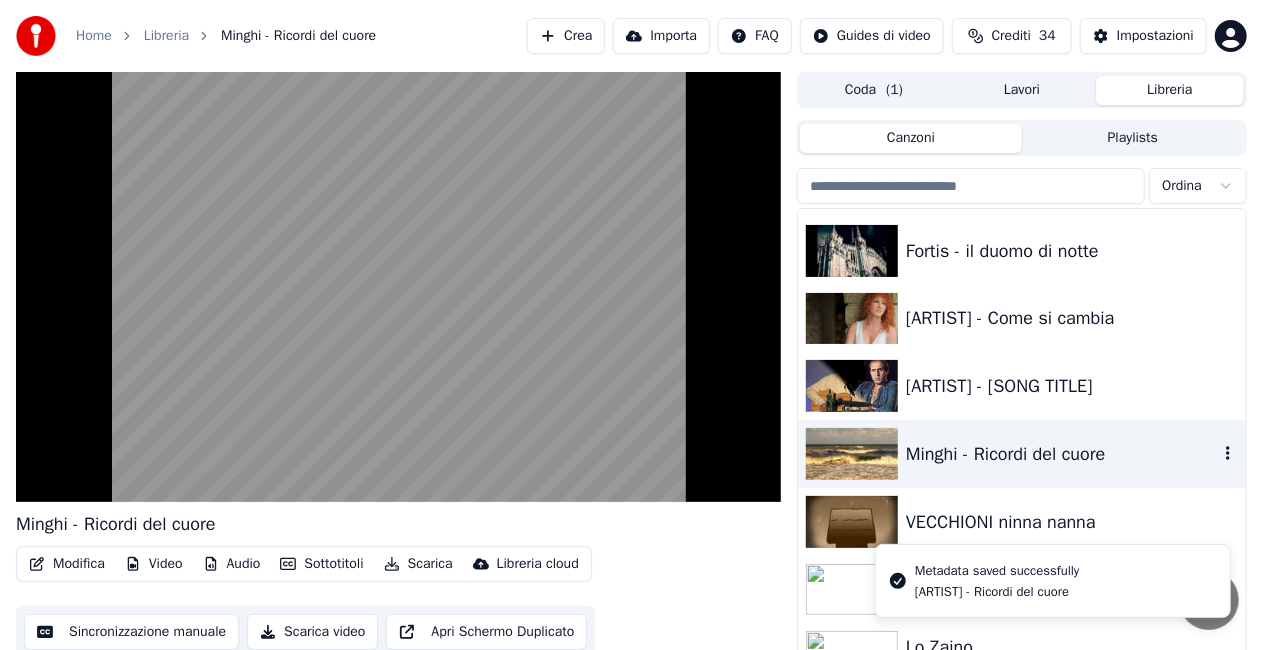 scroll, scrollTop: 21920, scrollLeft: 0, axis: vertical 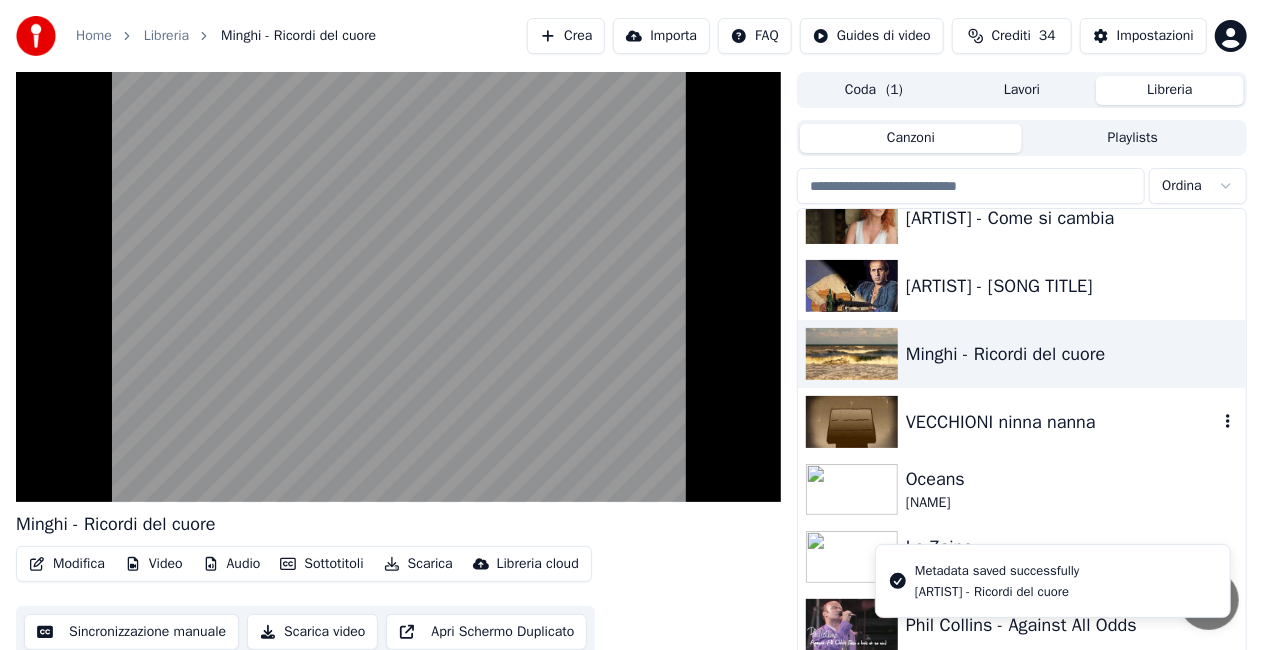 click on "VECCHIONI ninna nanna" at bounding box center [1062, 422] 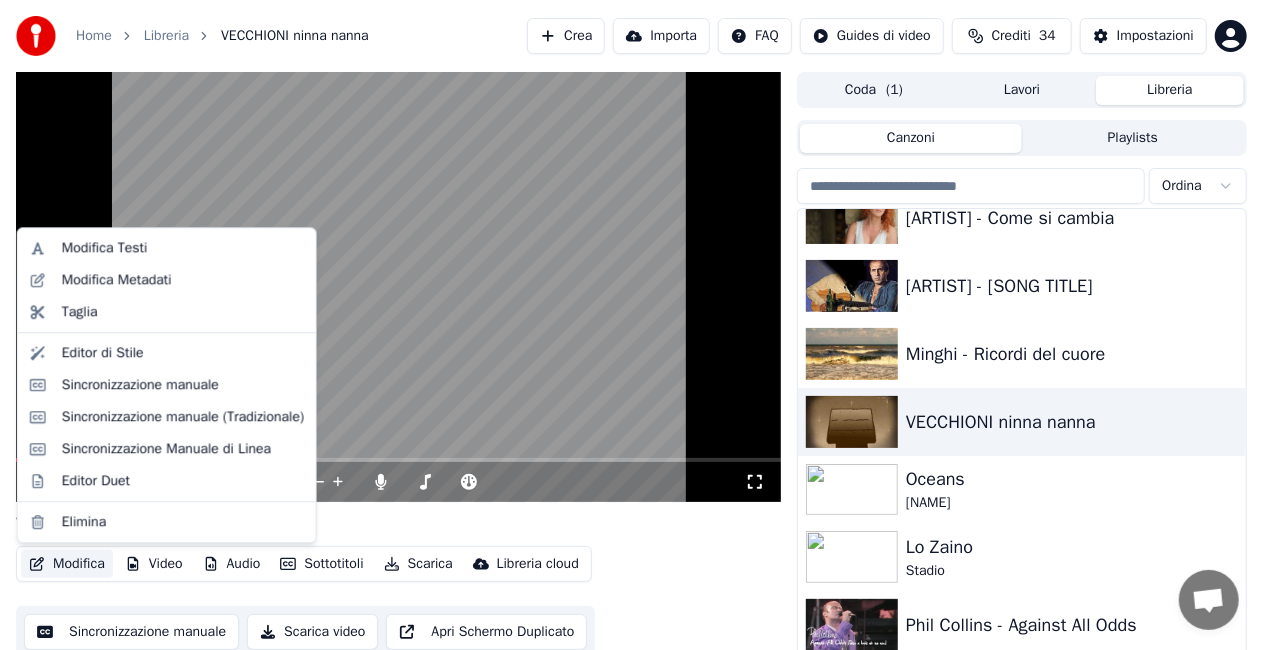 click on "Modifica" at bounding box center (67, 564) 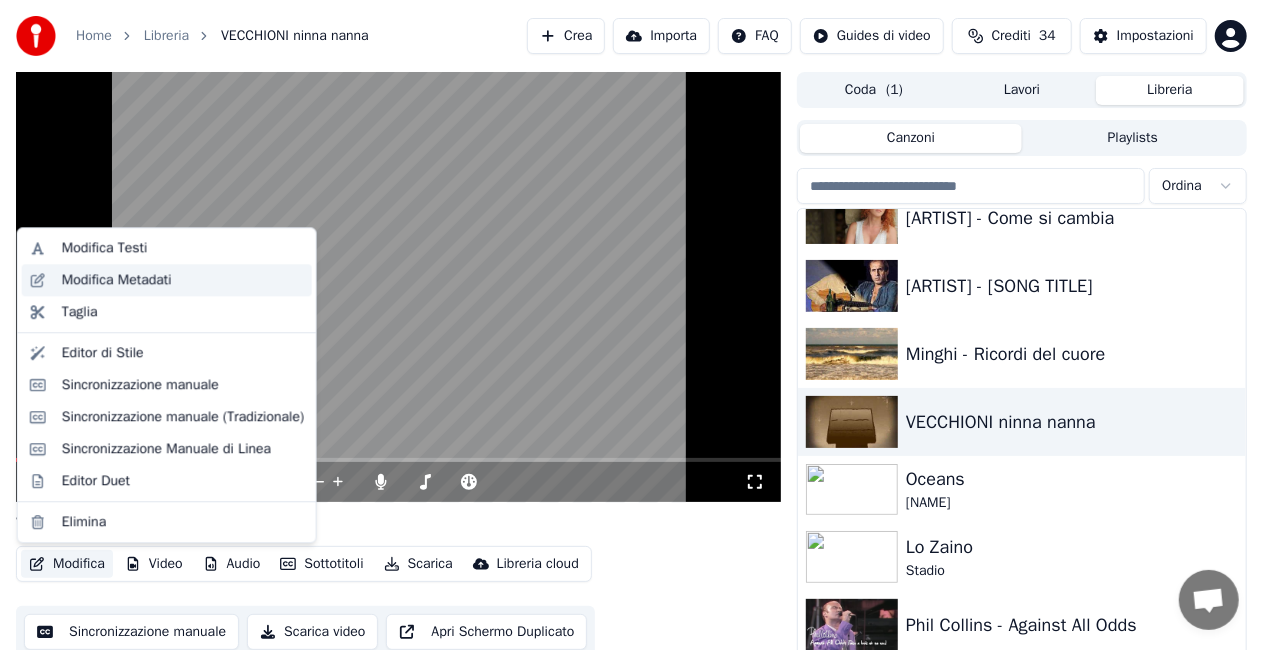click on "Modifica Metadati" at bounding box center [117, 280] 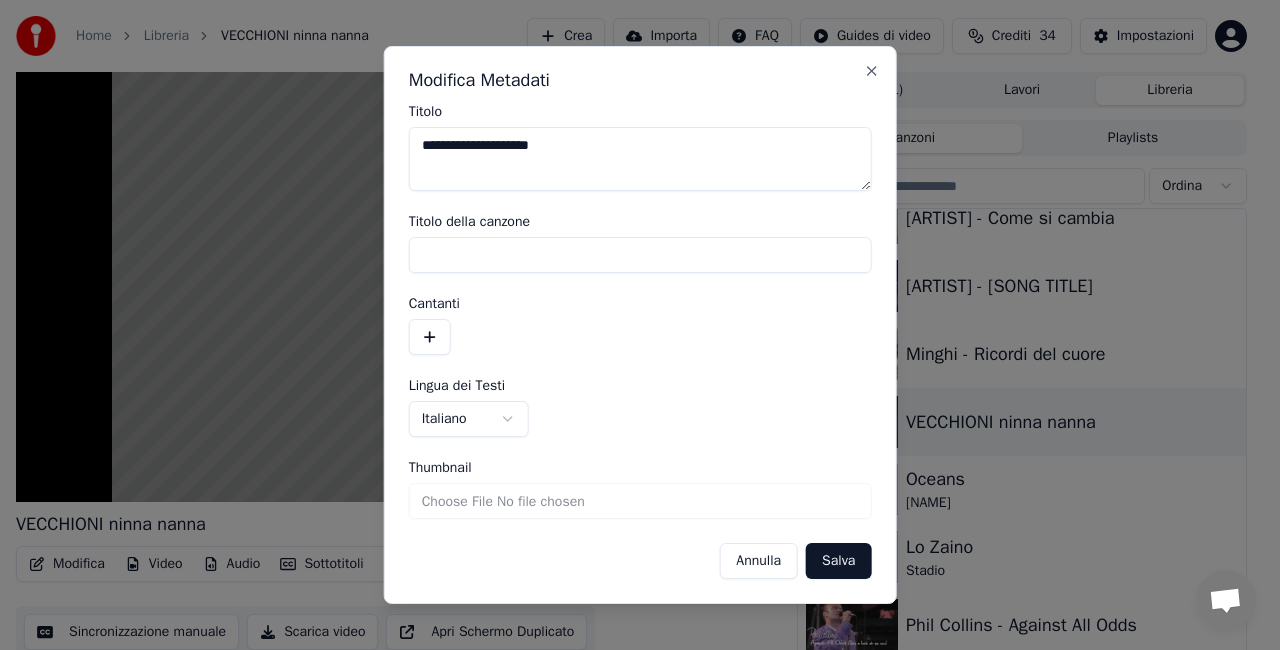 drag, startPoint x: 430, startPoint y: 142, endPoint x: 488, endPoint y: 156, distance: 59.665737 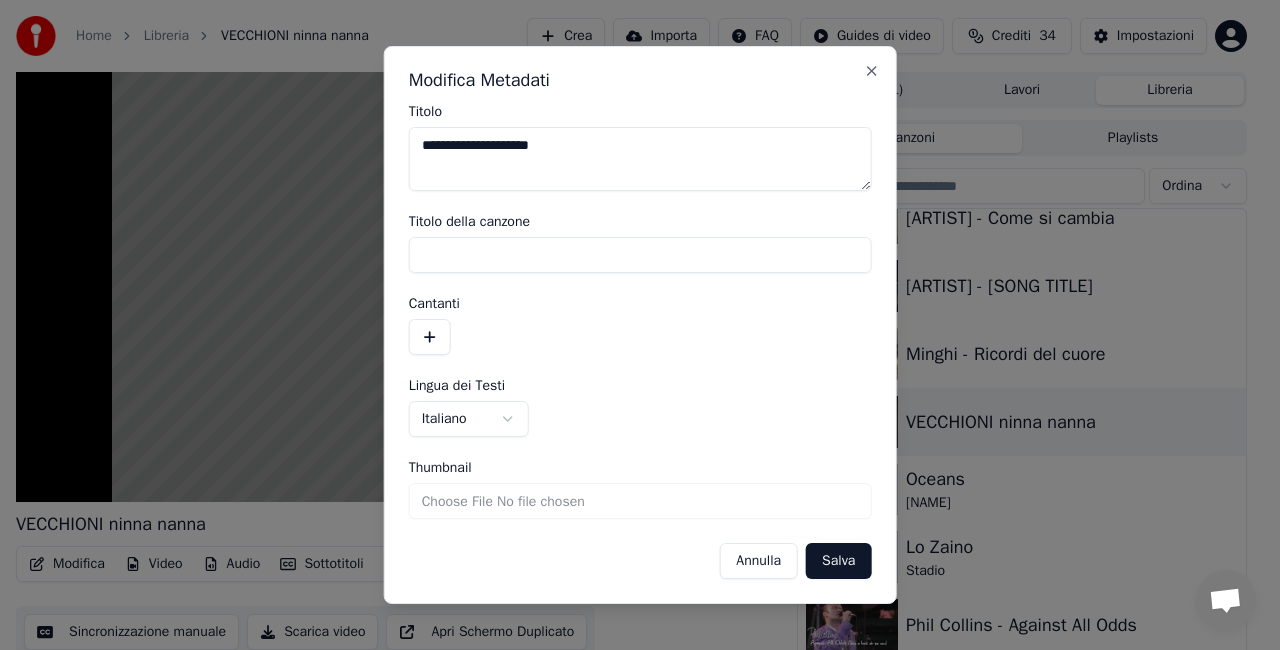 click on "**********" at bounding box center (640, 159) 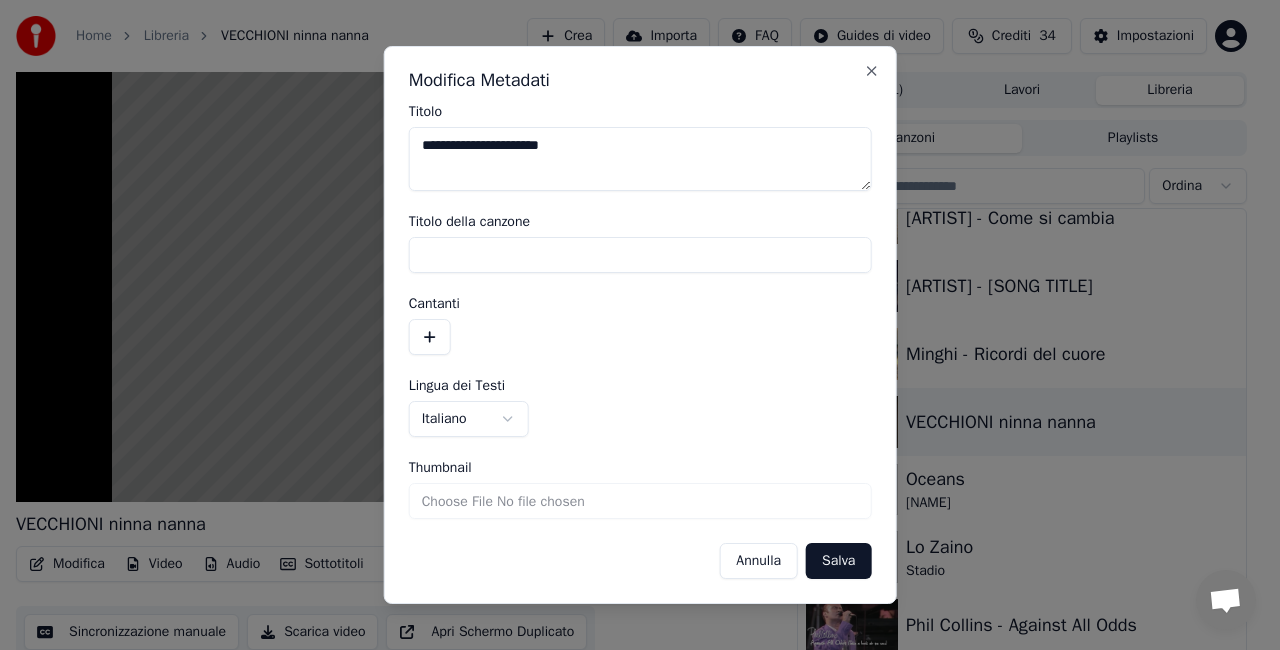 type on "**********" 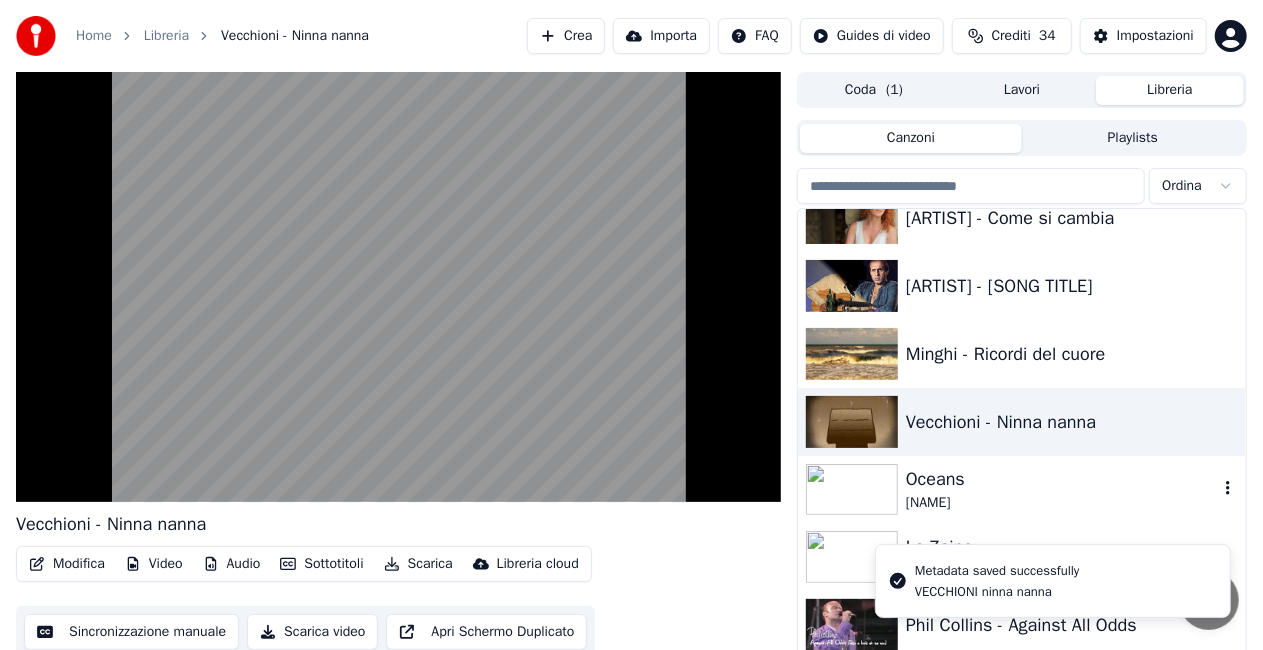 click on "Oceans" at bounding box center [1062, 479] 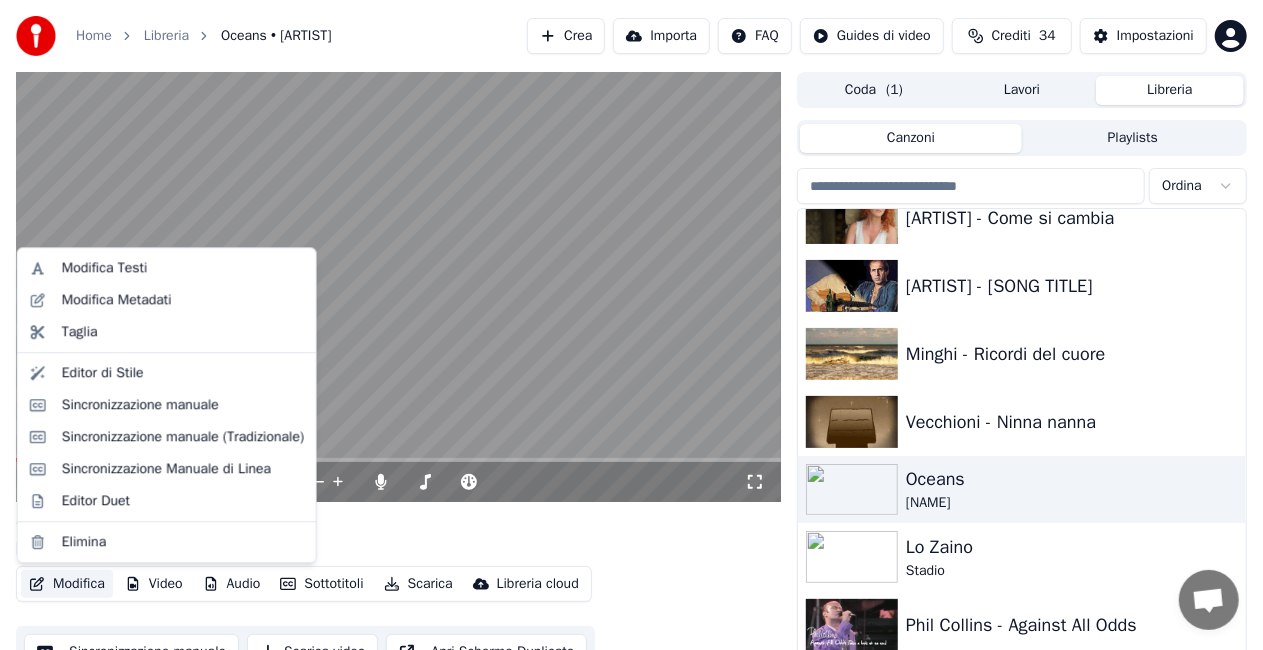 click on "Modifica" at bounding box center (67, 584) 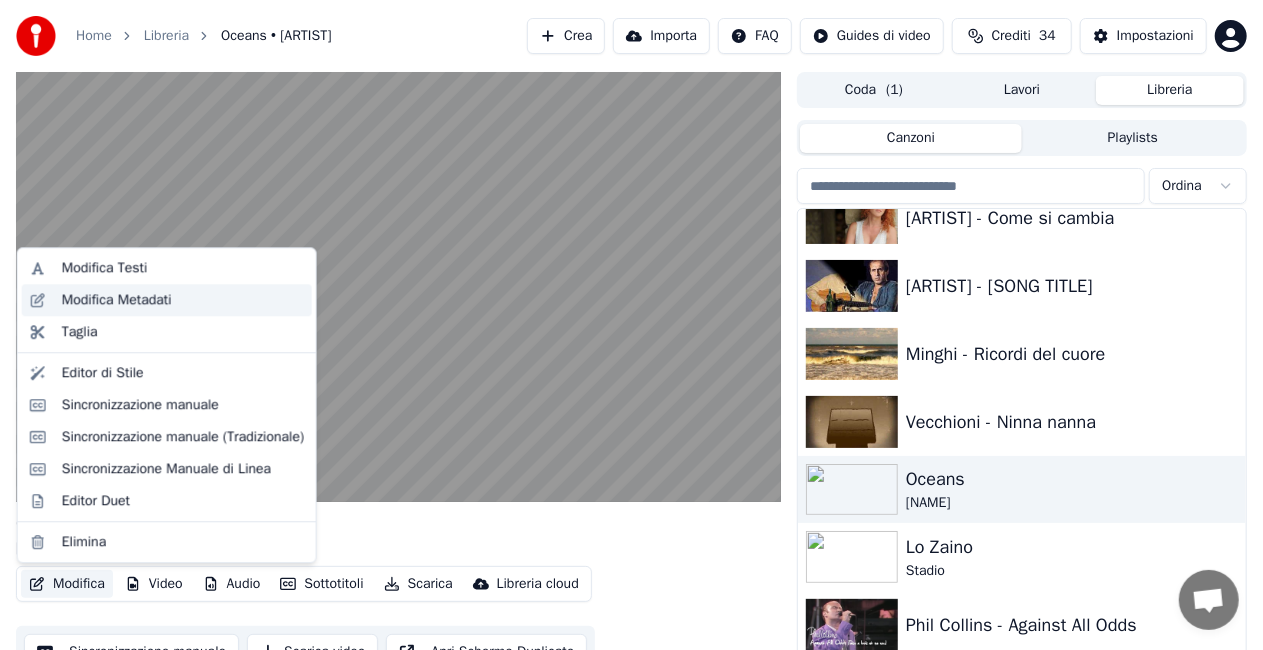 click on "Modifica Metadati" at bounding box center [117, 300] 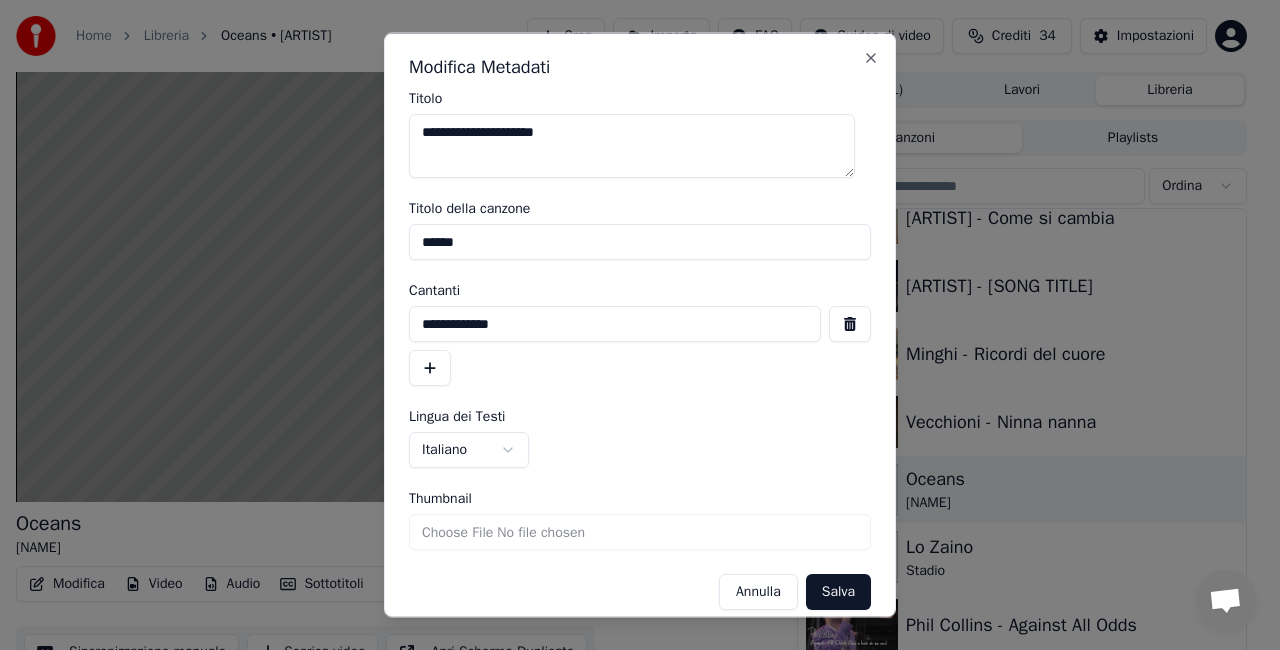 drag, startPoint x: 461, startPoint y: 132, endPoint x: 76, endPoint y: 208, distance: 392.42963 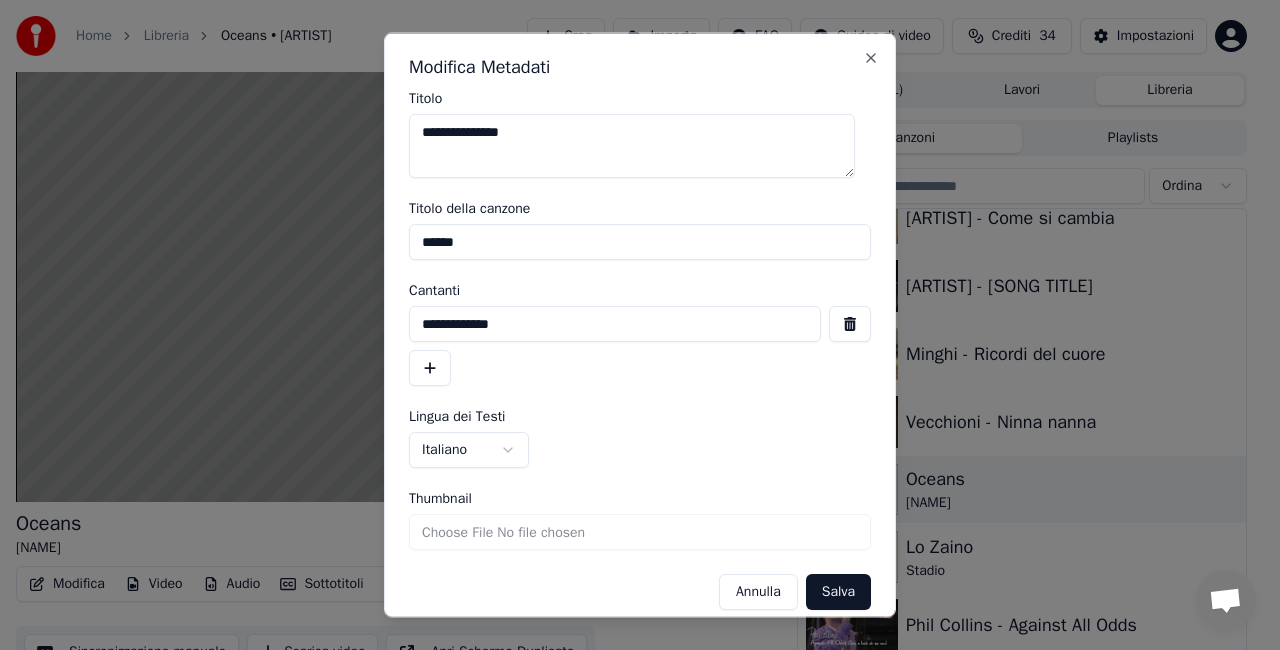 type on "**********" 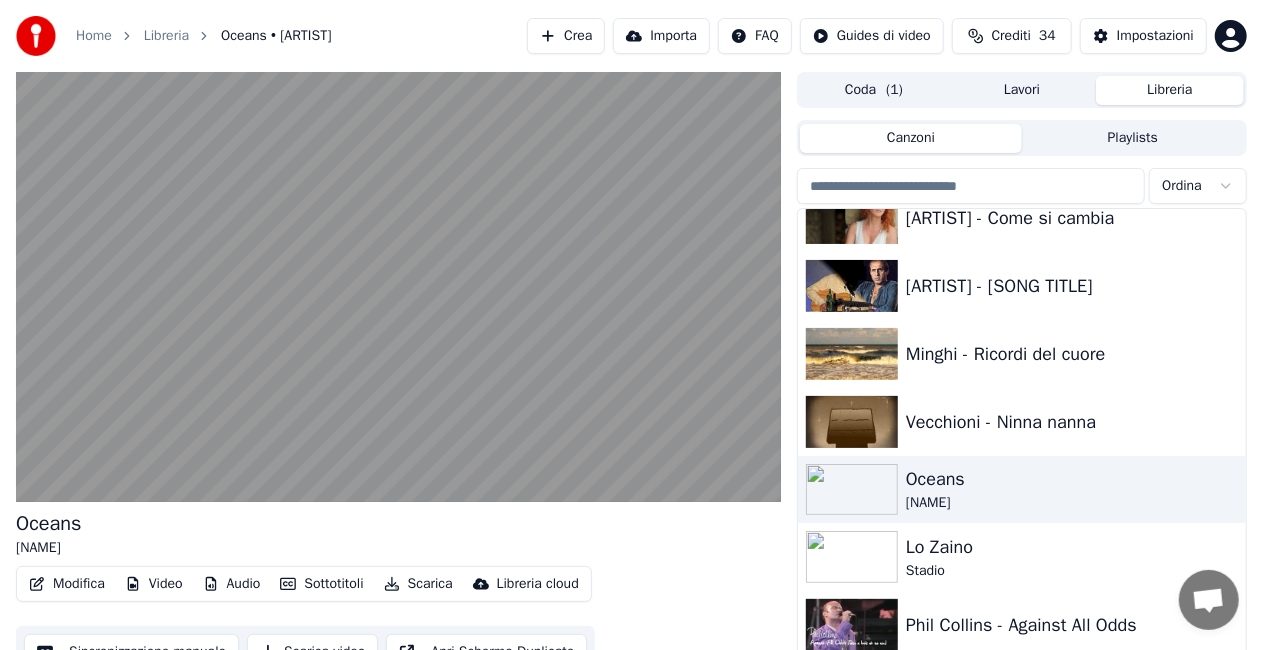 click on "Modifica" at bounding box center [67, 584] 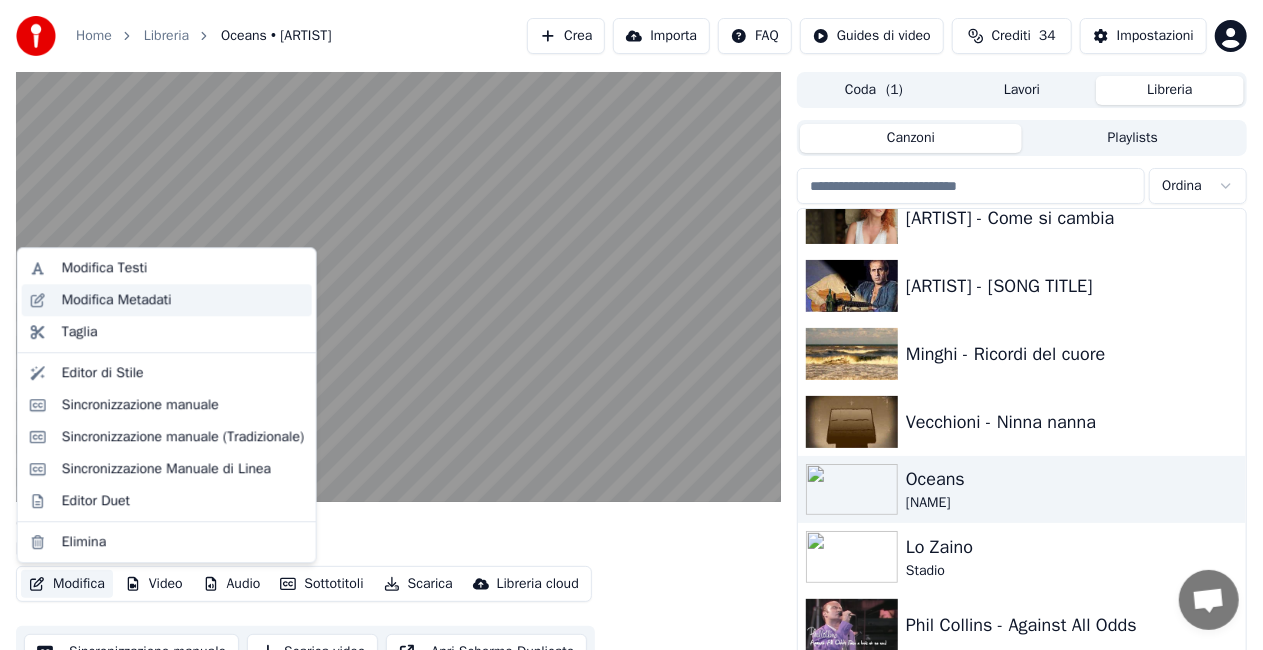 click on "Modifica Metadati" at bounding box center (117, 300) 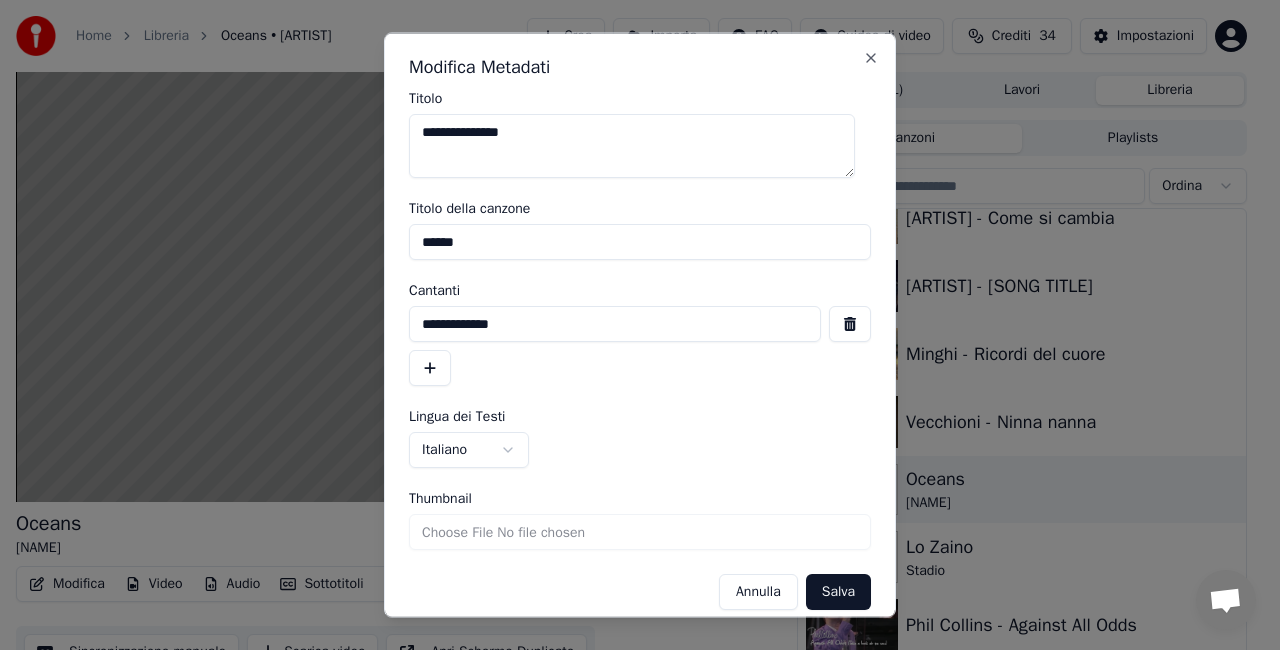 drag, startPoint x: 499, startPoint y: 255, endPoint x: 5, endPoint y: 307, distance: 496.7293 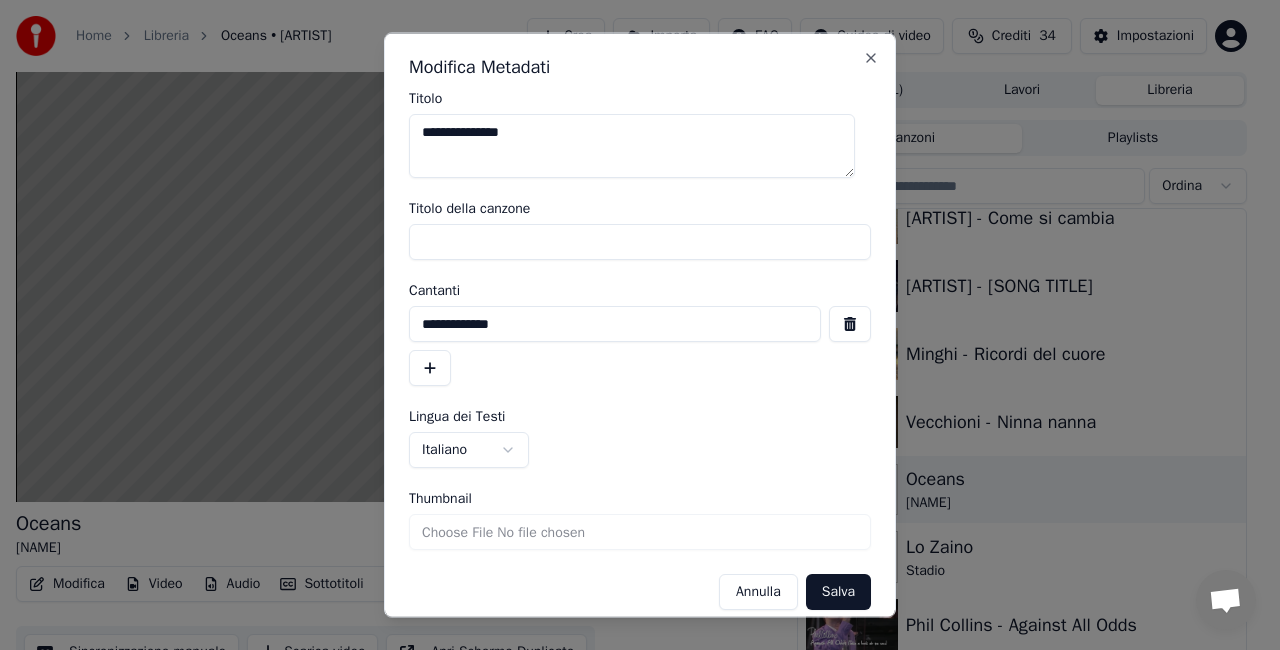 type 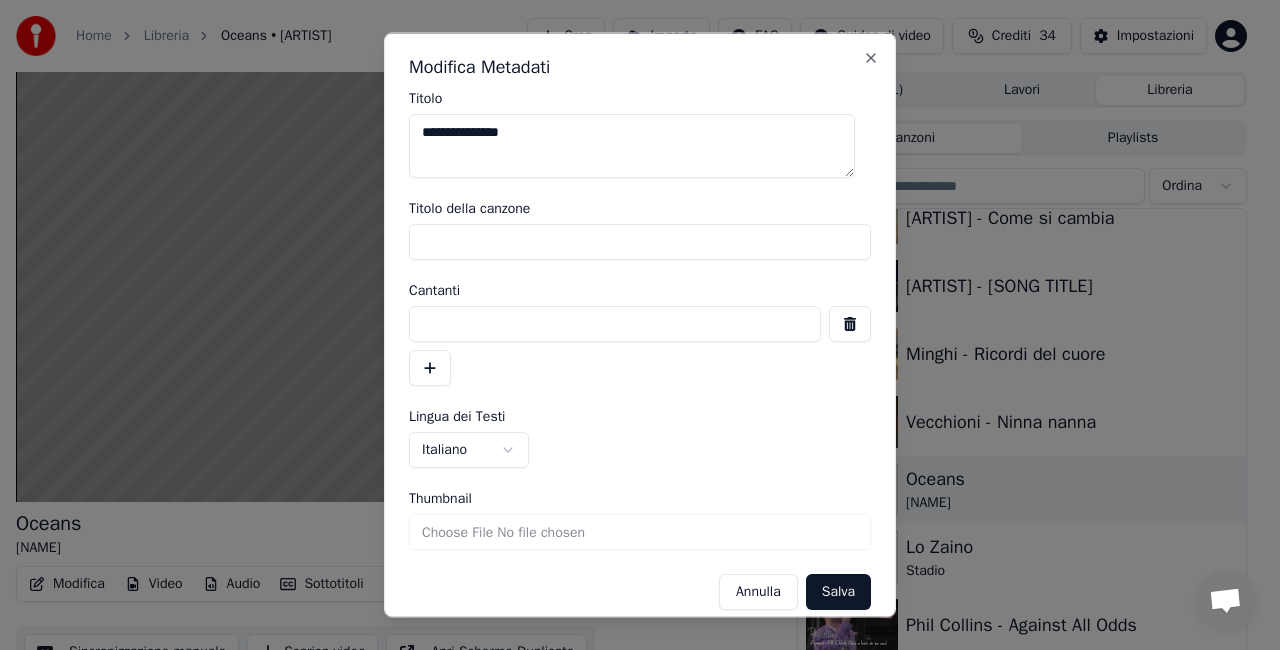 type 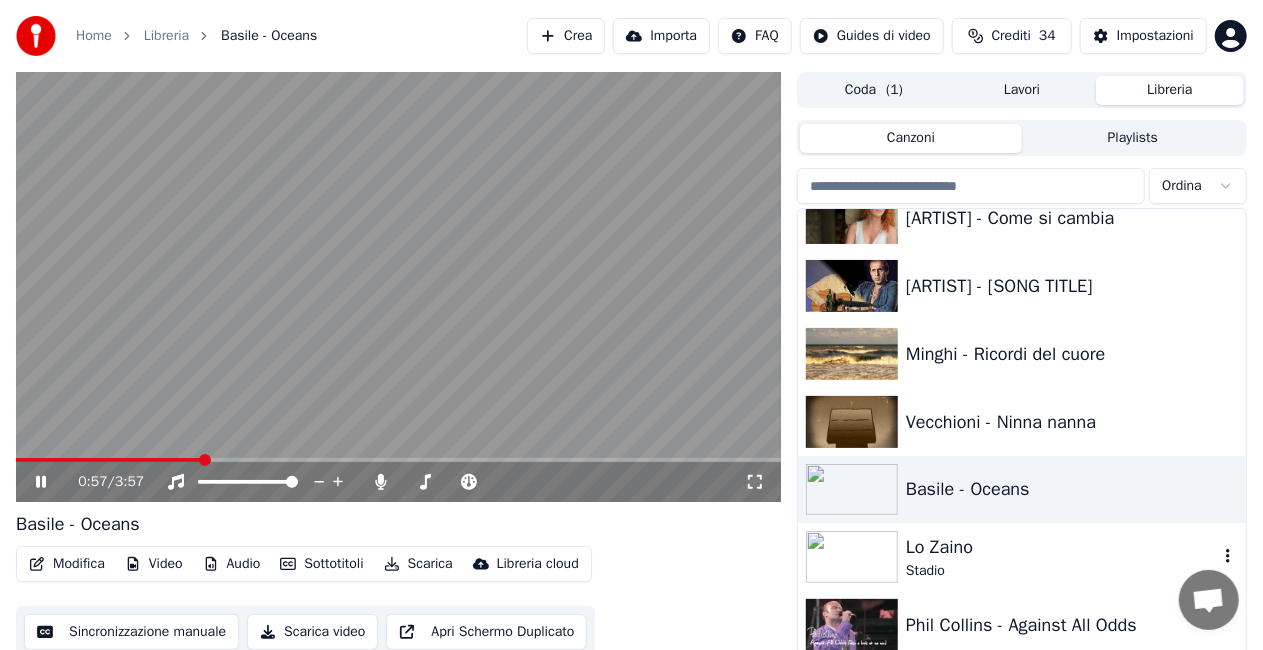 click on "Stadio" at bounding box center (1062, 571) 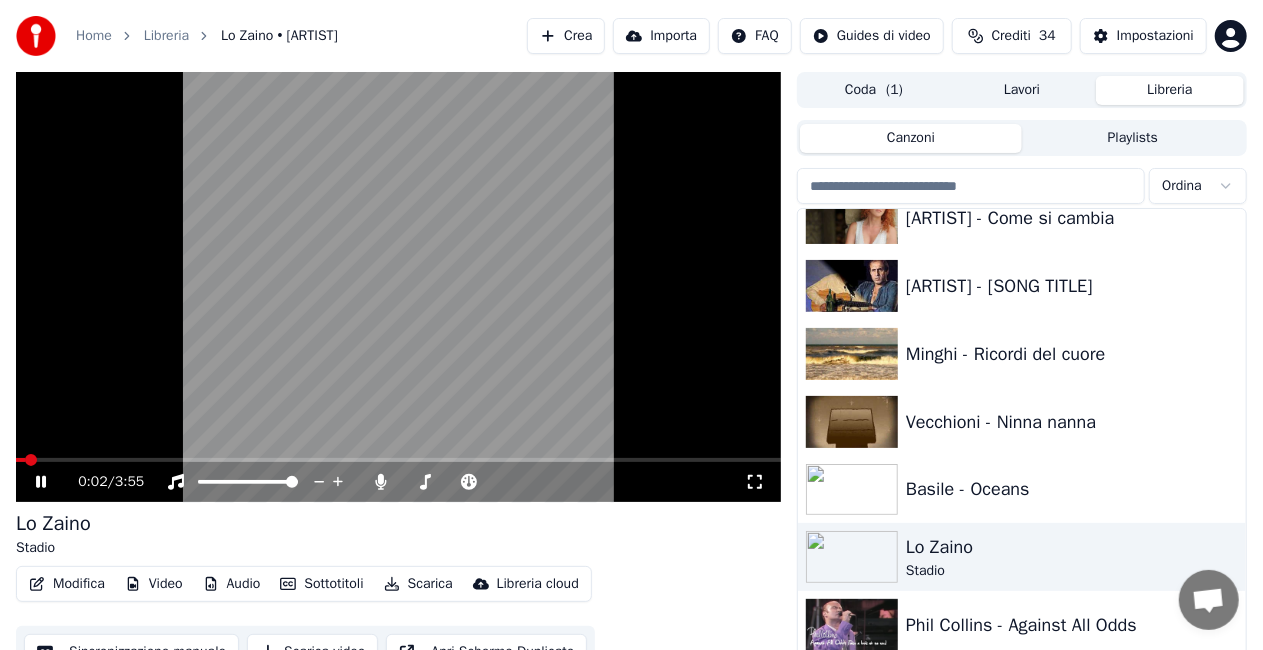 click on "Modifica Video Audio Sottotitoli Scarica Libreria cloud" at bounding box center [304, 584] 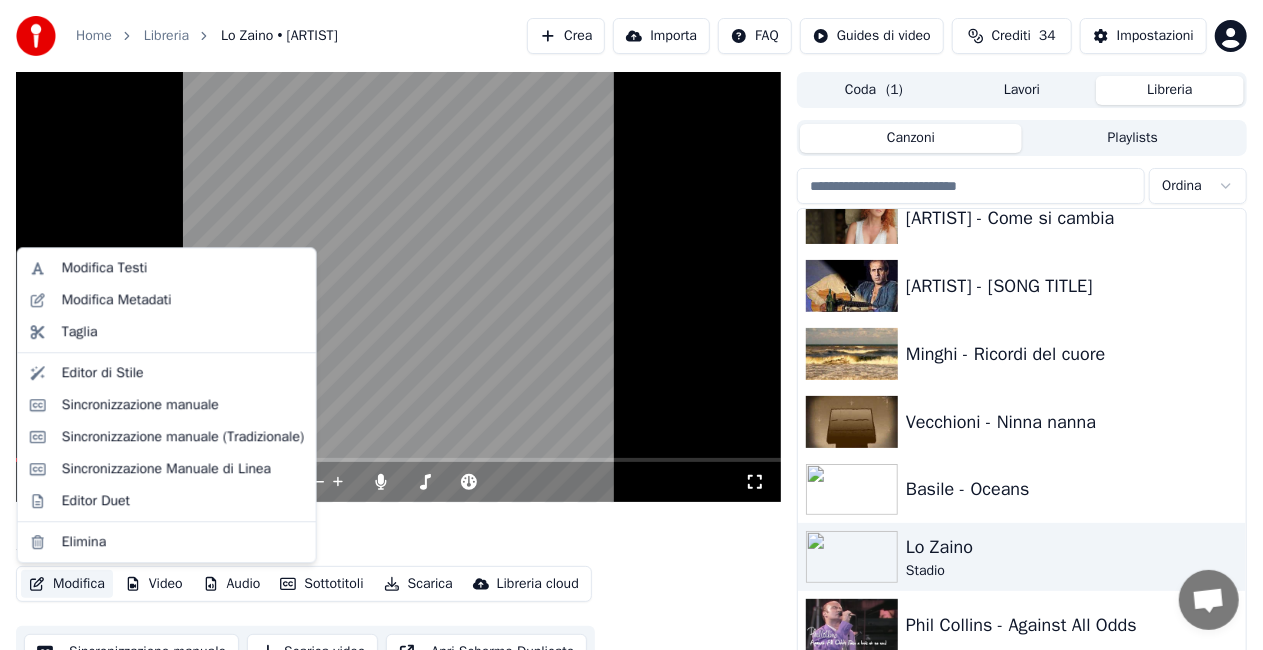 click on "Modifica" at bounding box center [67, 584] 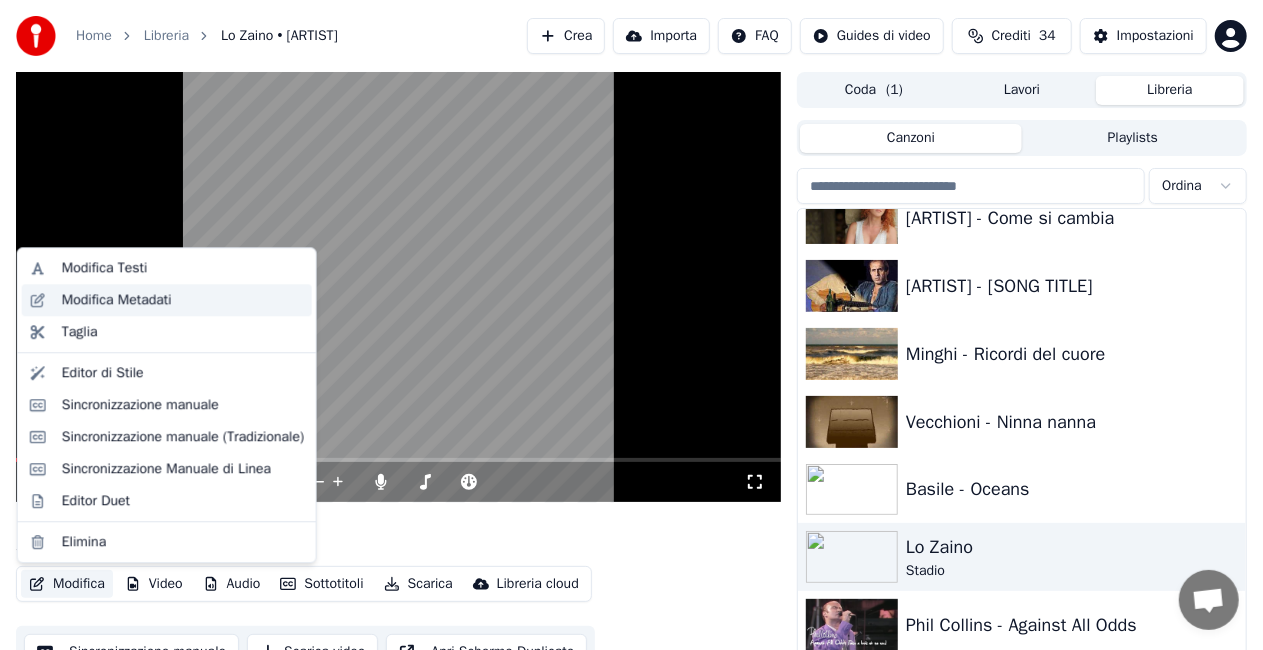 click on "Modifica Metadati" at bounding box center [117, 300] 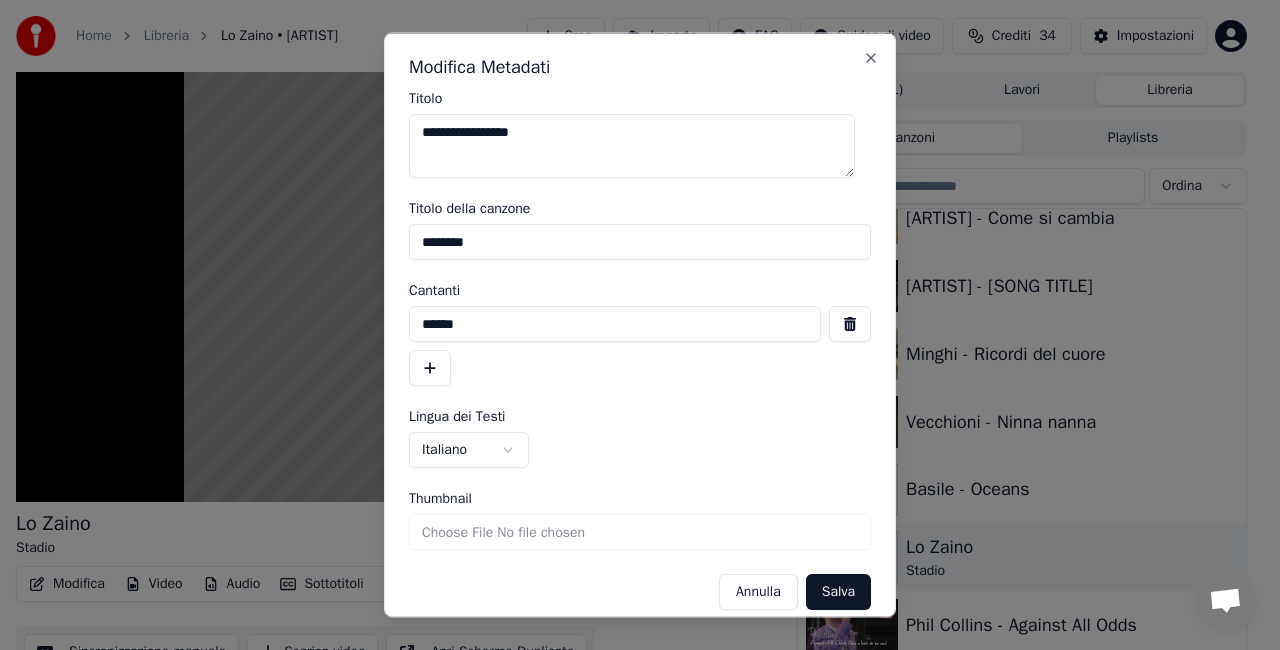 drag, startPoint x: 424, startPoint y: 240, endPoint x: 754, endPoint y: 215, distance: 330.94562 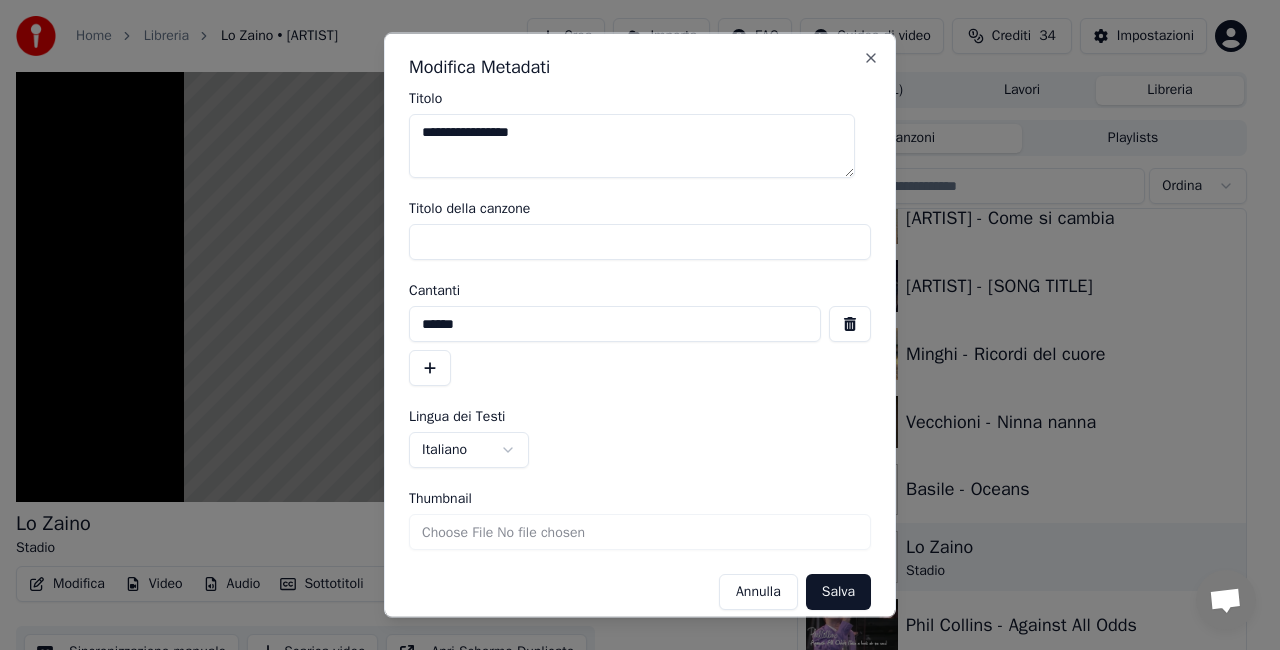 type 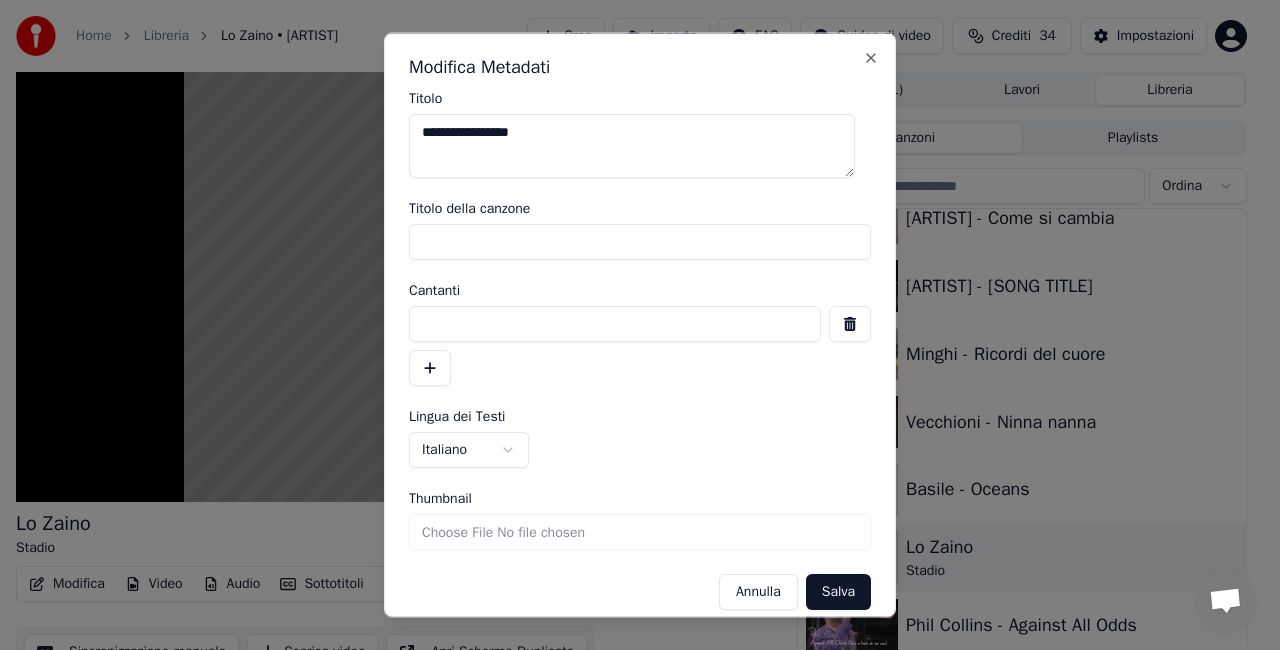 type 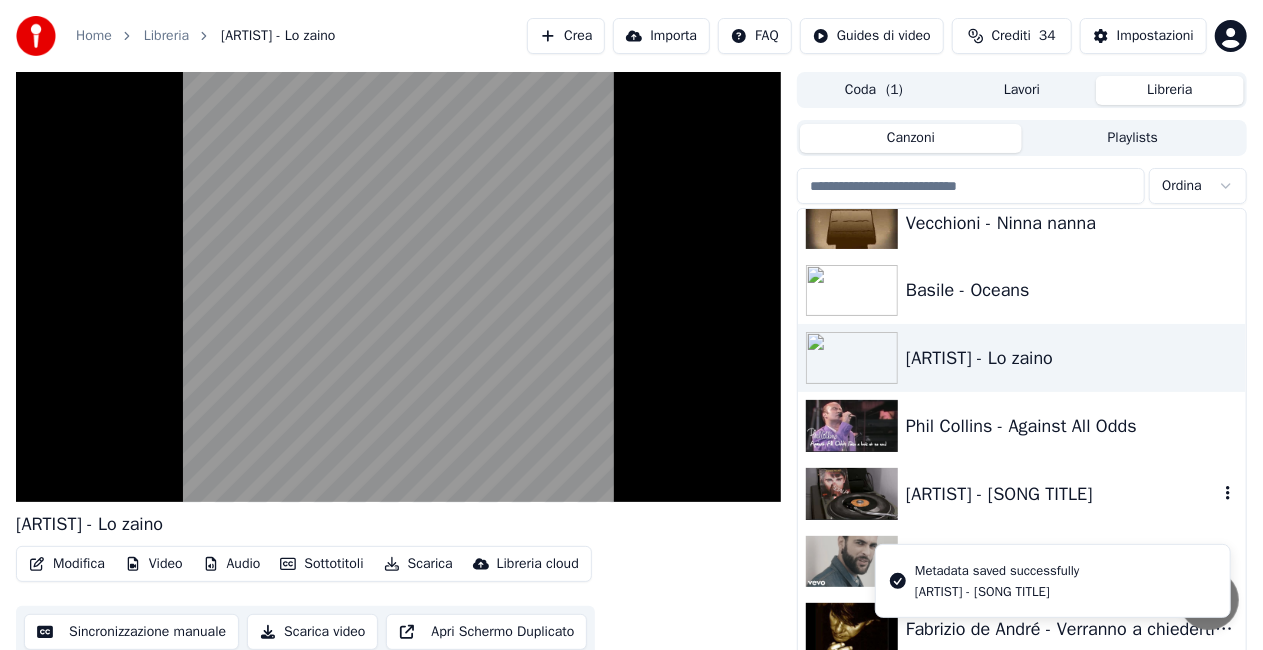 scroll, scrollTop: 22120, scrollLeft: 0, axis: vertical 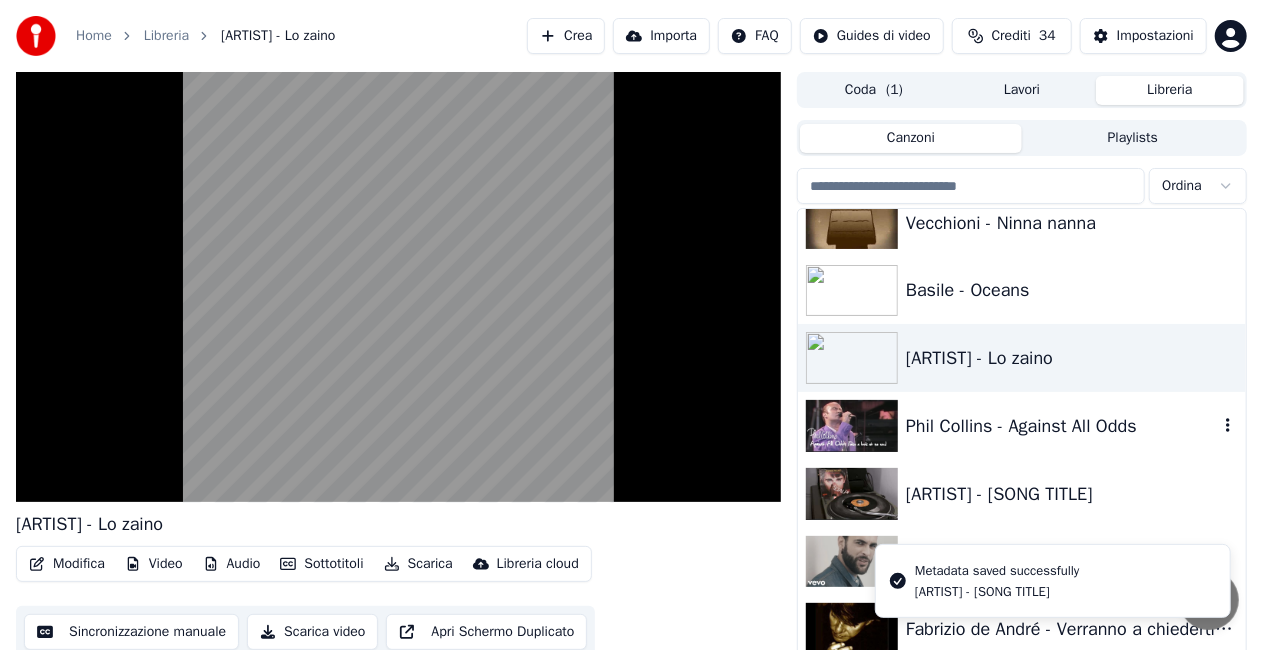 click on "Phil Collins - Against All Odds" at bounding box center [1022, 426] 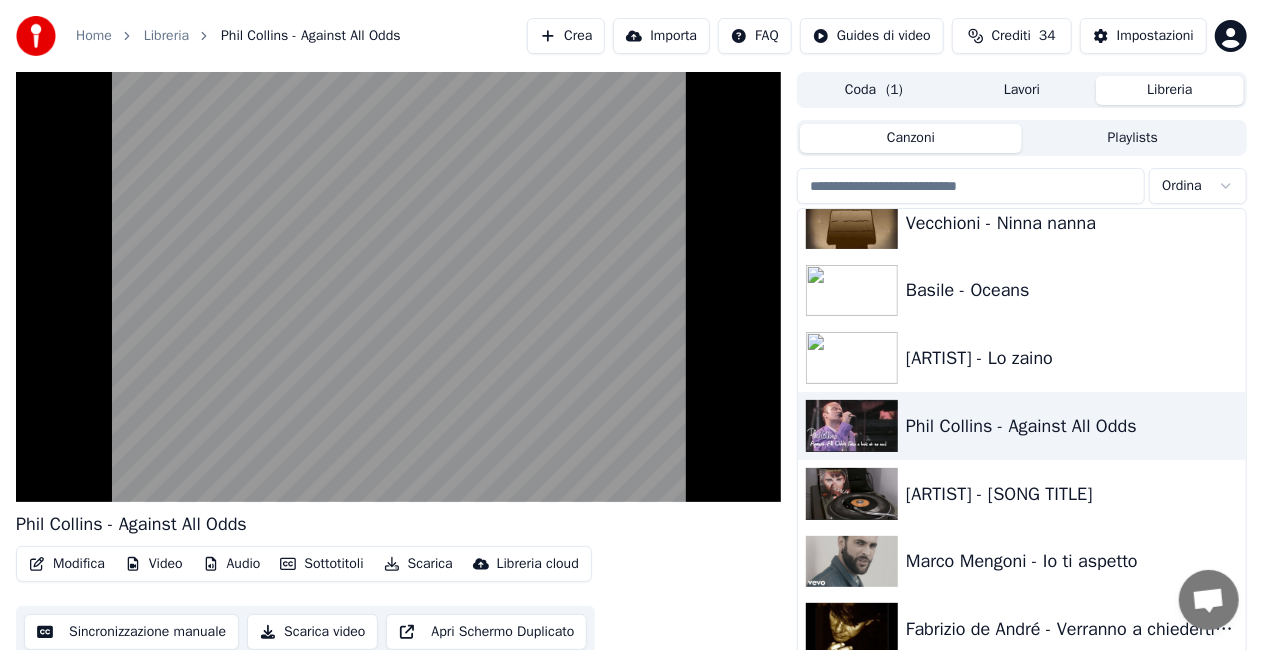 click on "Modifica" at bounding box center [67, 564] 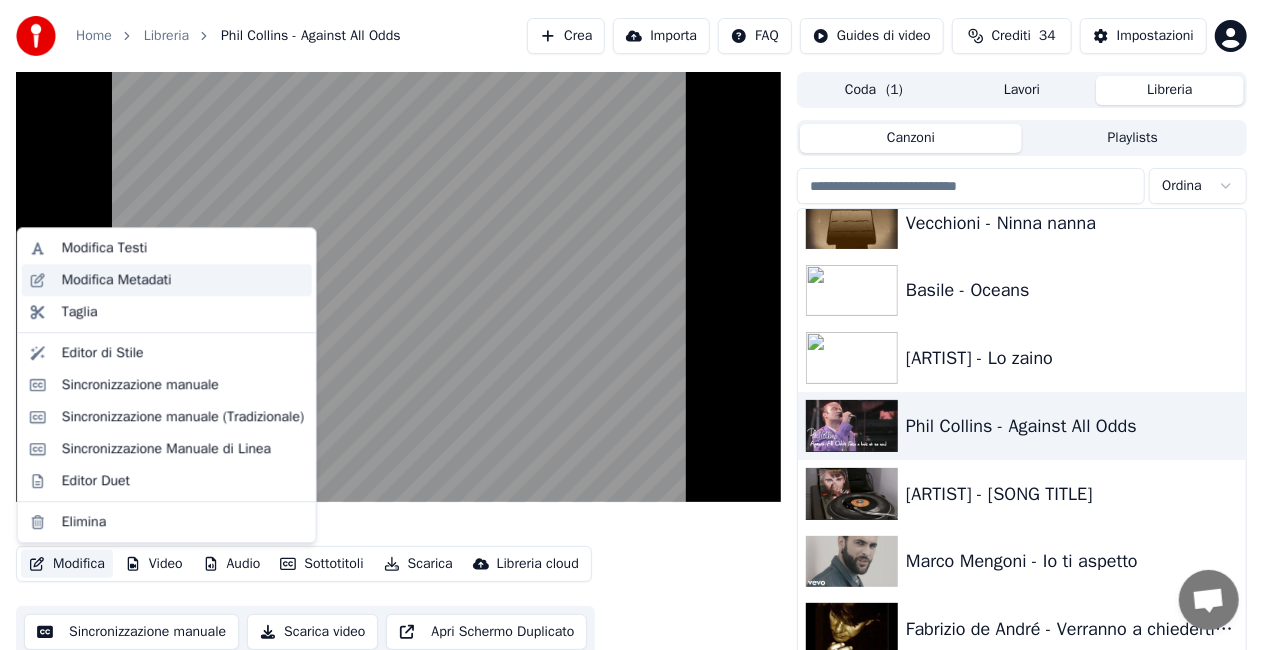 click on "Modifica Metadati" at bounding box center [117, 280] 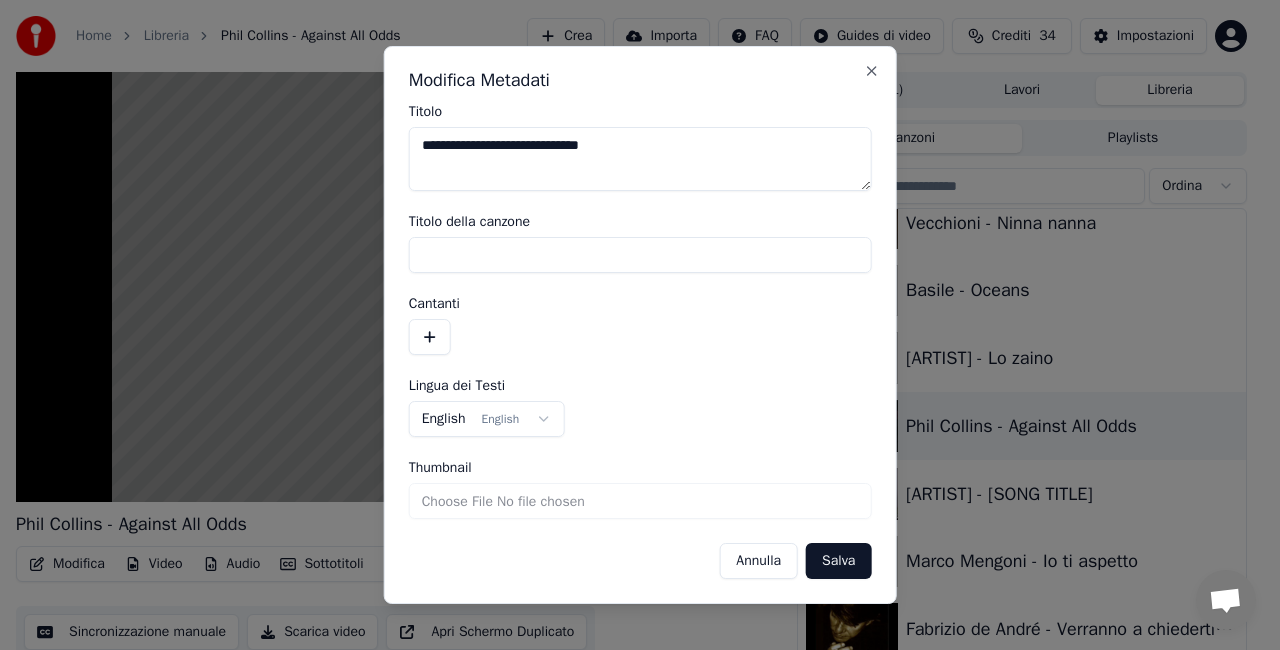 click on "**********" at bounding box center (640, 159) 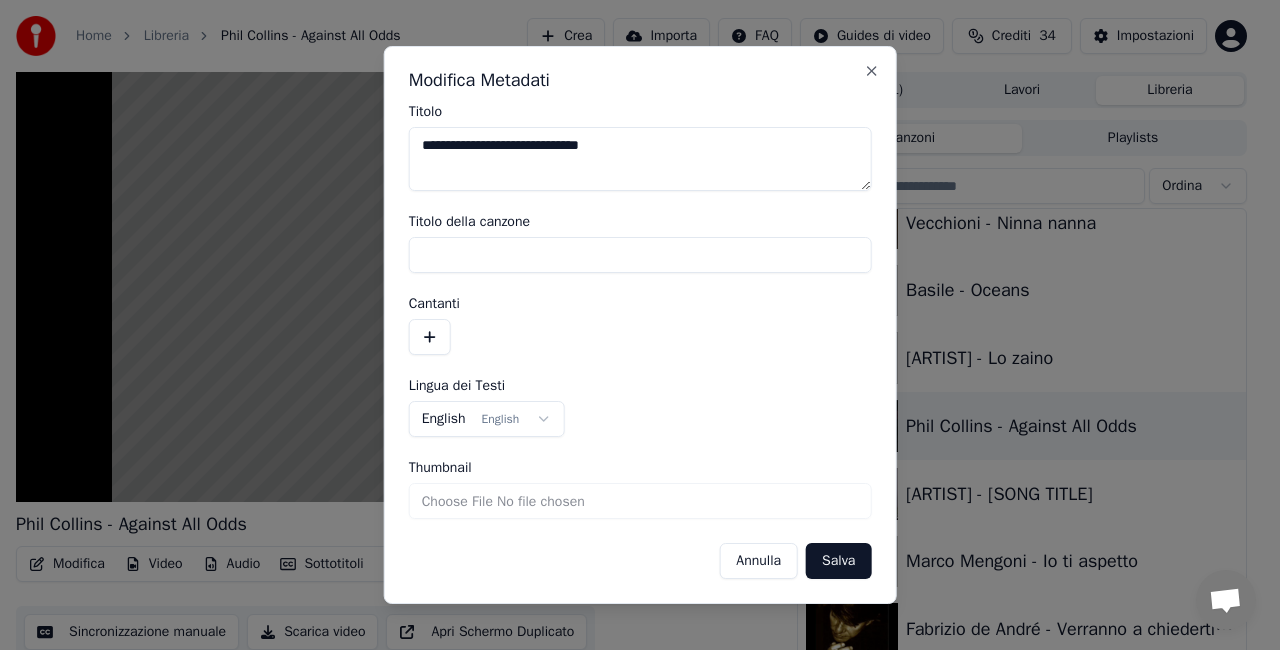 type on "**********" 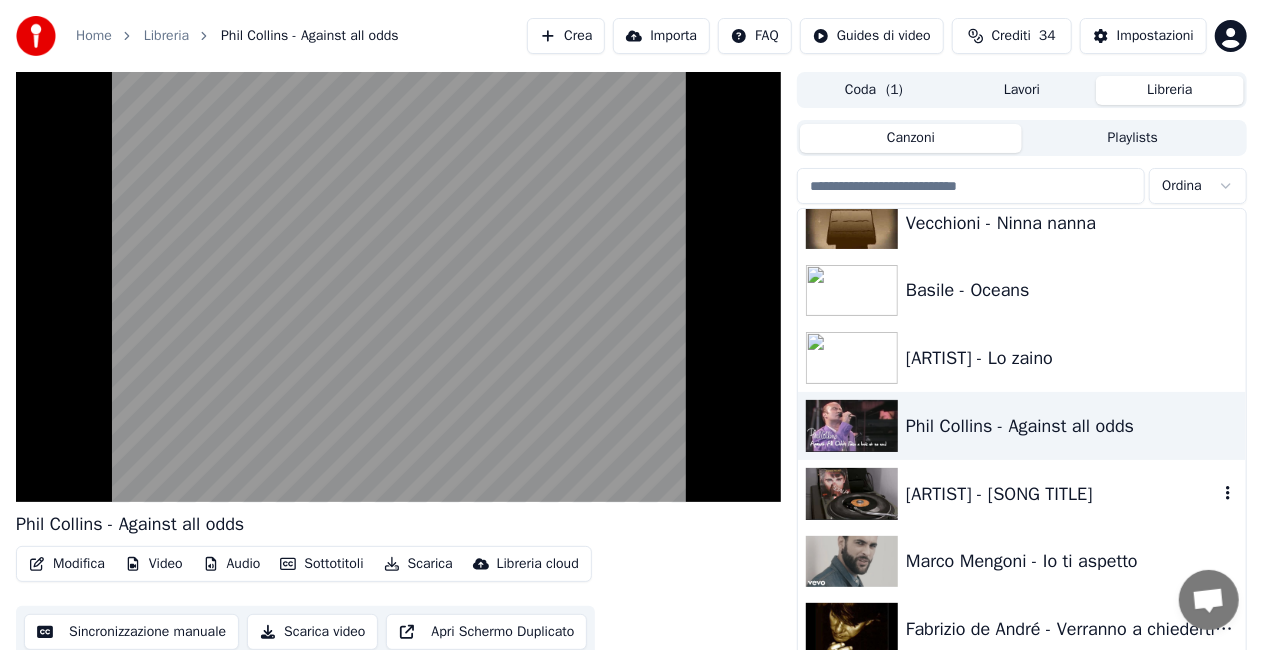 click on "[ARTIST] - [SONG TITLE]" at bounding box center (1062, 494) 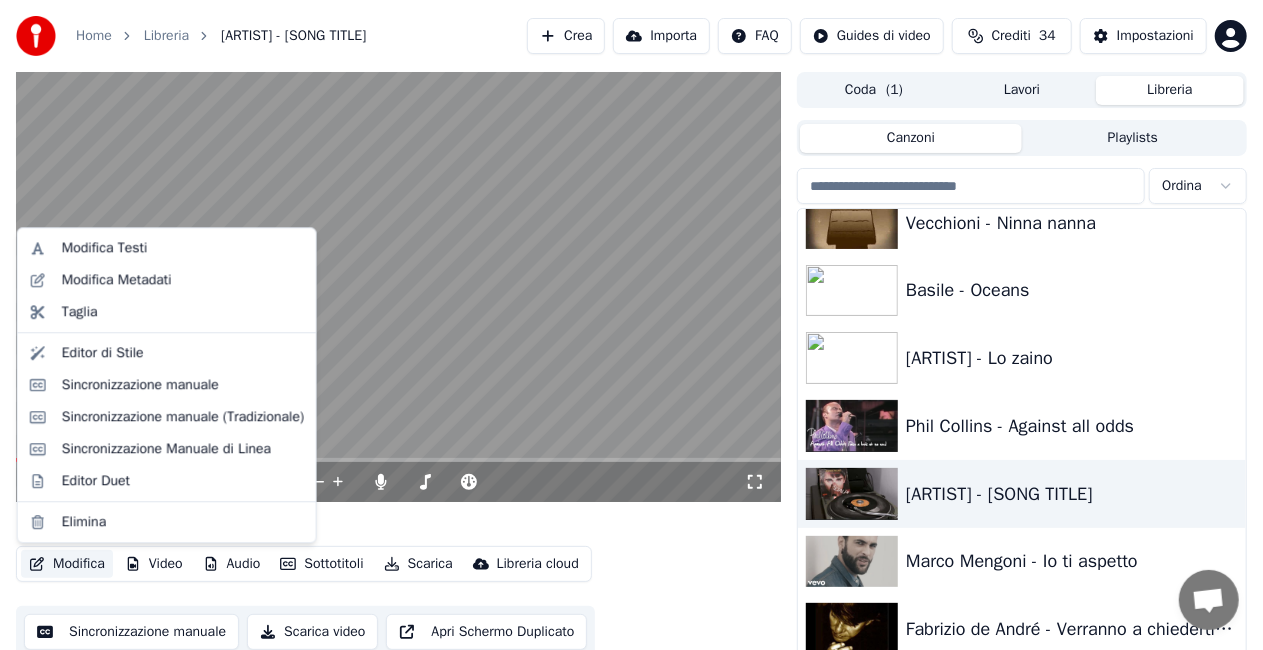 click on "Modifica" at bounding box center [67, 564] 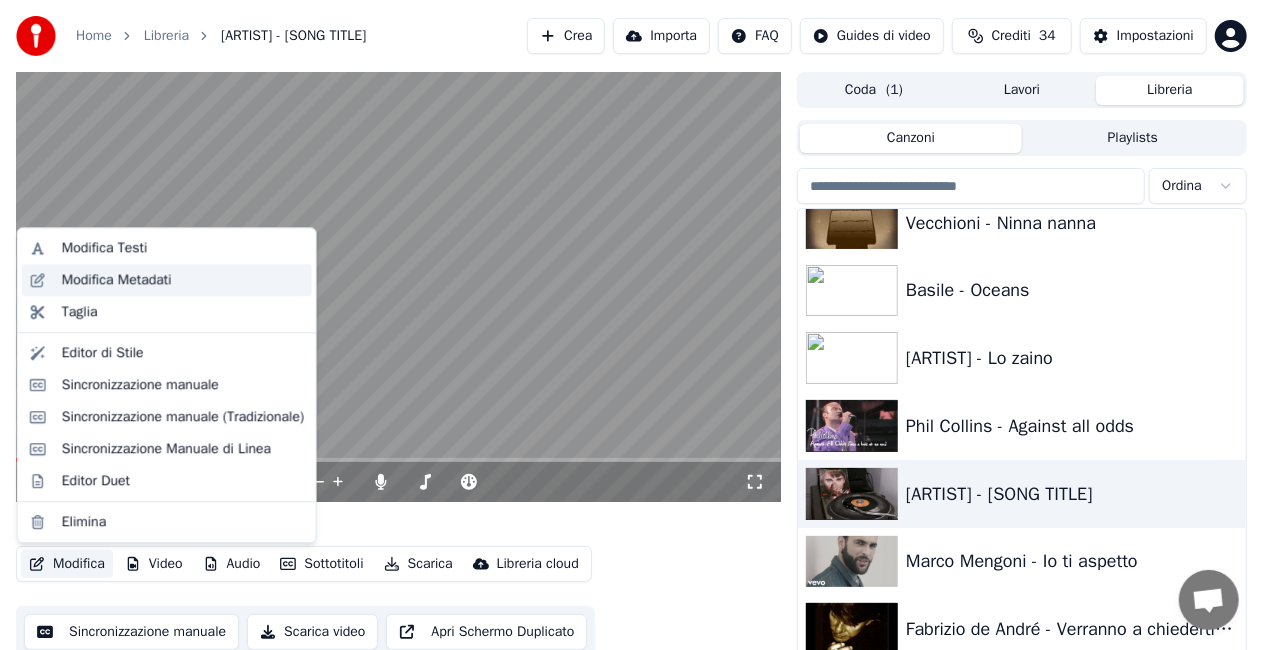 click on "Modifica Metadati" at bounding box center (117, 280) 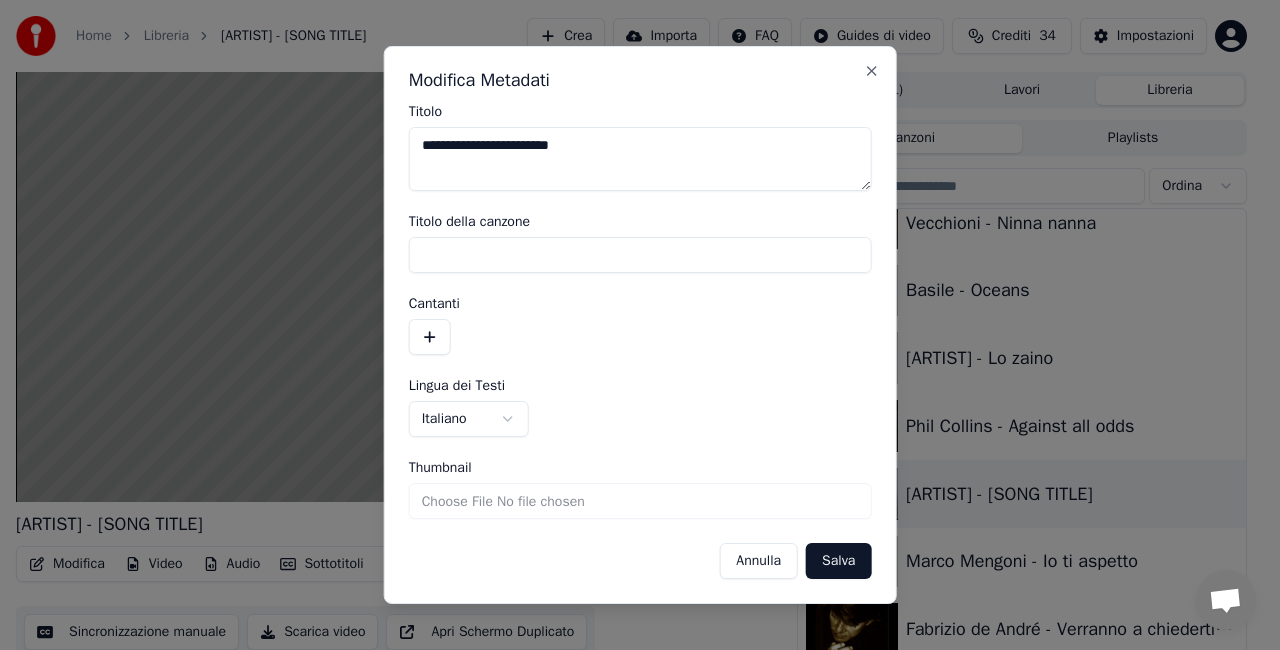 click on "**********" at bounding box center [640, 159] 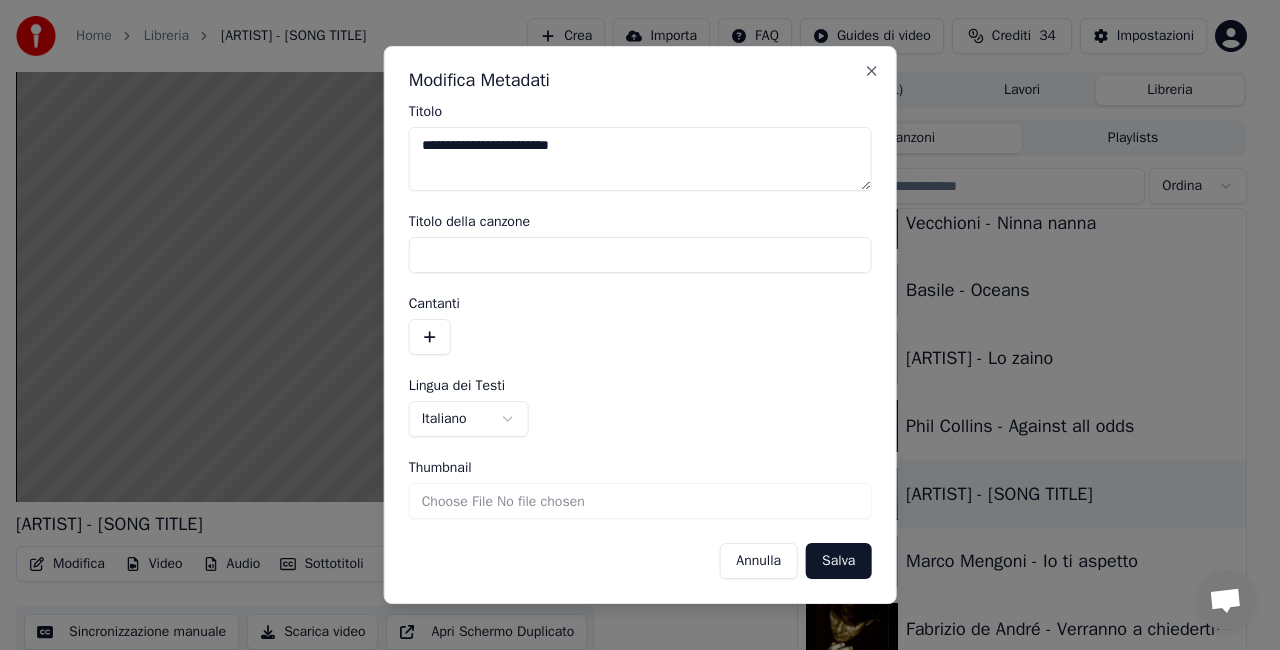 type on "**********" 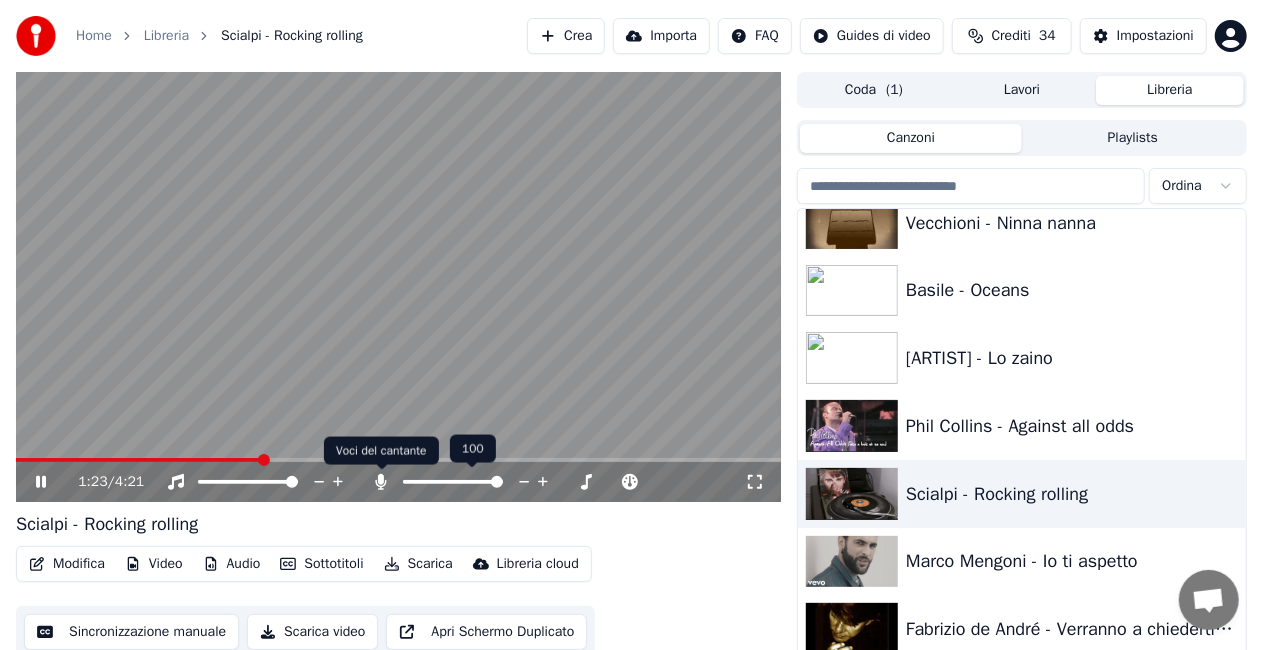 click 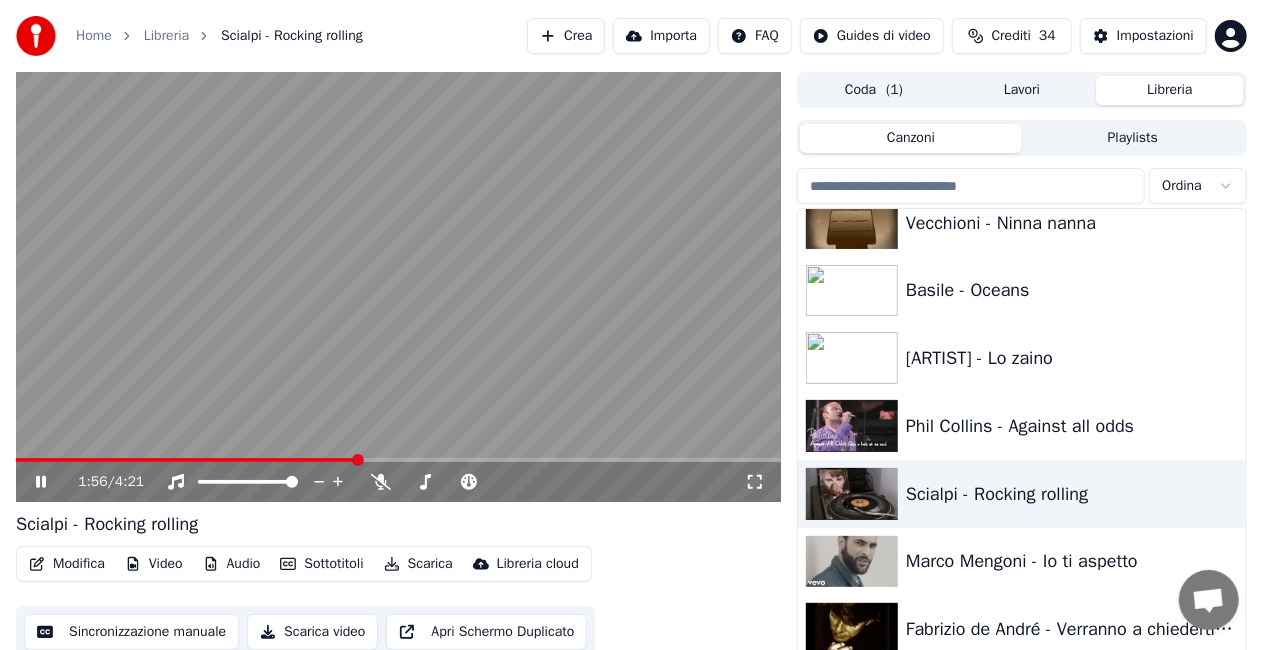click at bounding box center (398, 287) 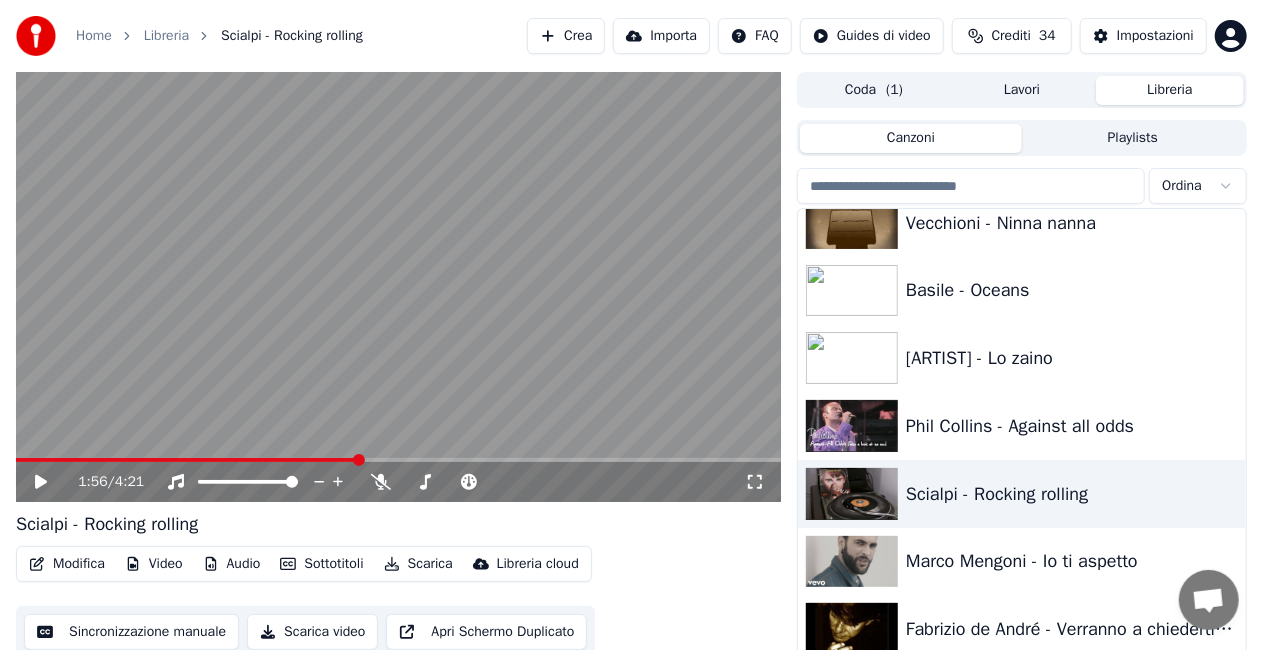 click at bounding box center (398, 287) 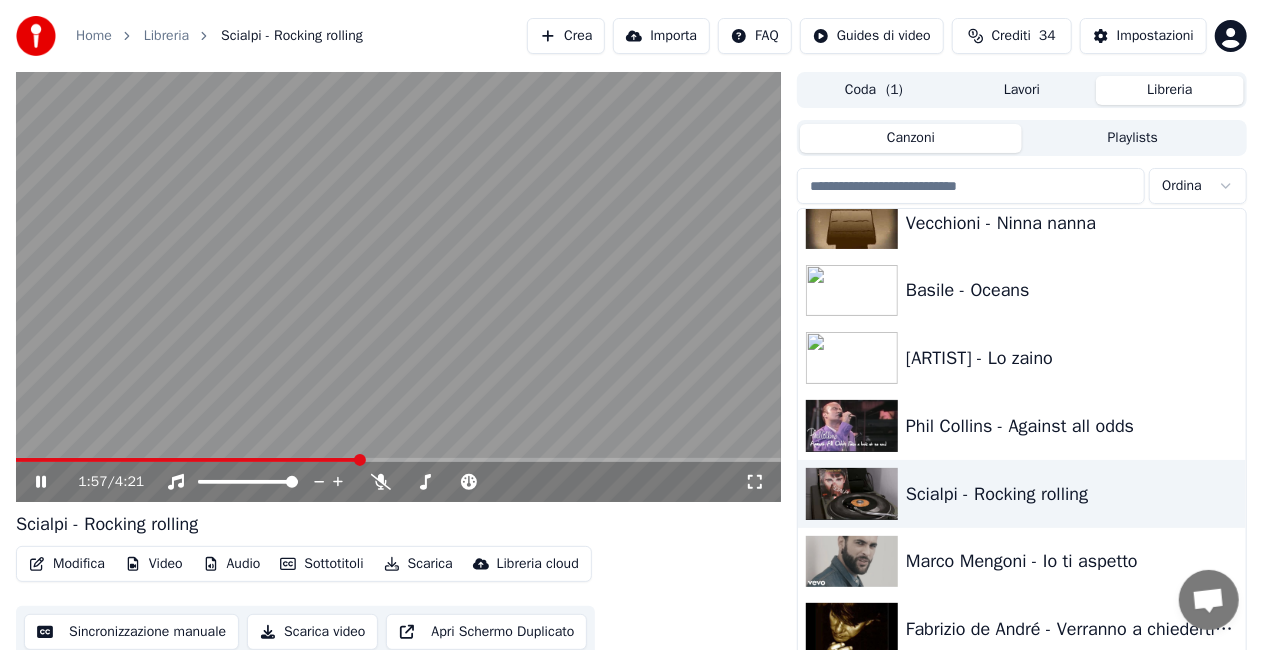 click at bounding box center [188, 460] 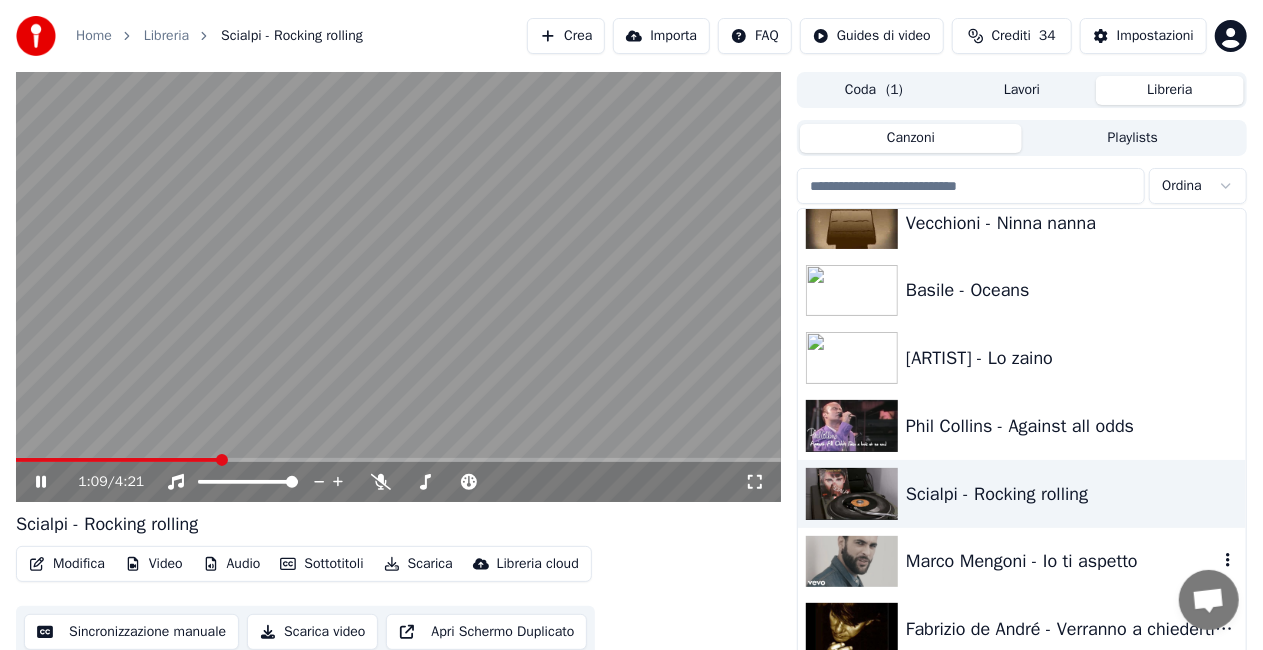 click on "Marco Mengoni - Io ti aspetto" at bounding box center (1062, 561) 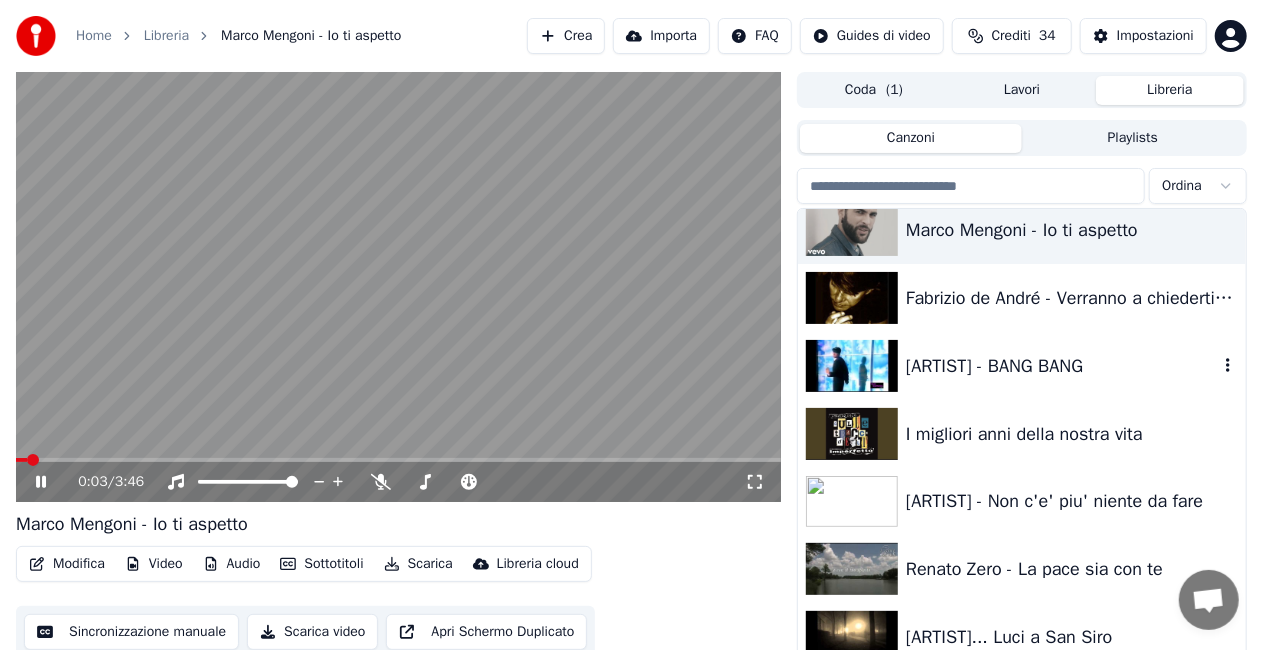 scroll, scrollTop: 22420, scrollLeft: 0, axis: vertical 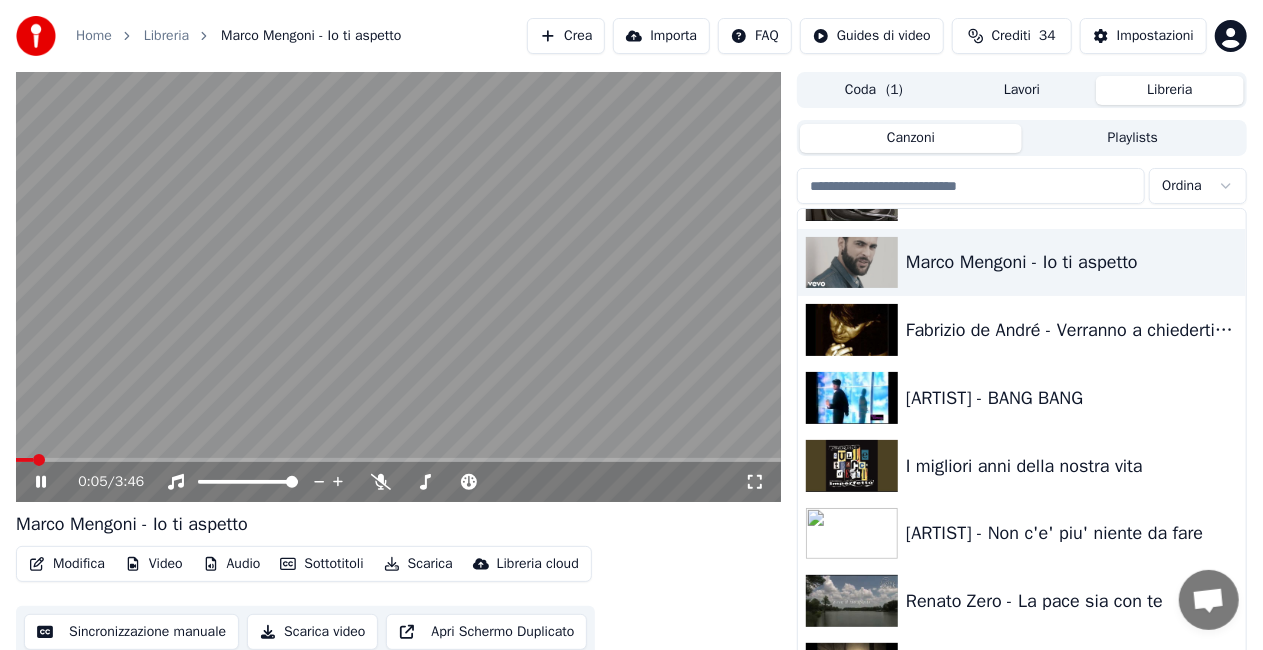 click on "Modifica" at bounding box center [67, 564] 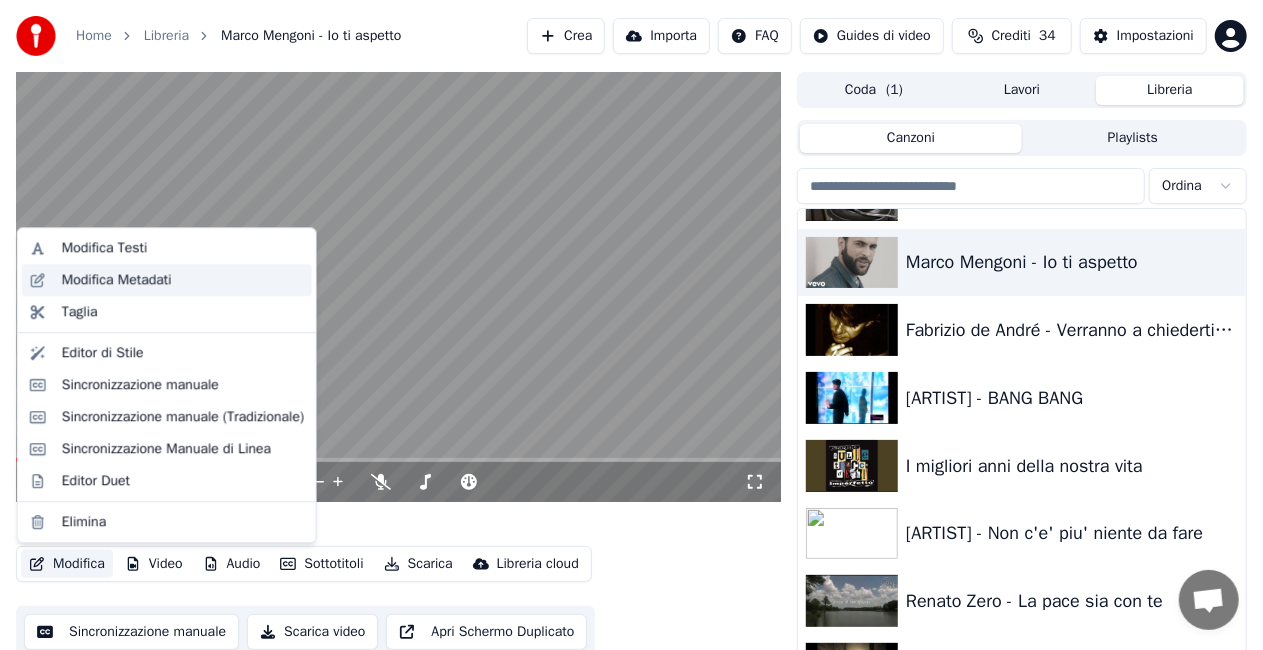 click on "Modifica Metadati" at bounding box center (117, 280) 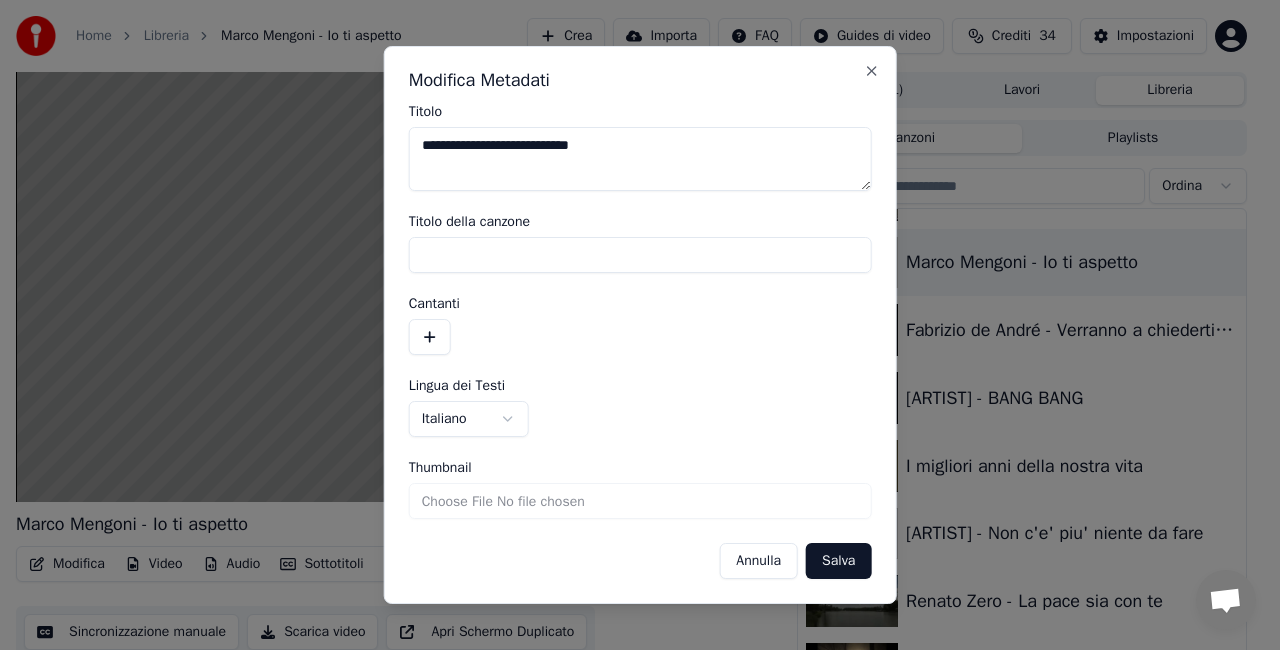 drag, startPoint x: 465, startPoint y: 141, endPoint x: 10, endPoint y: 291, distance: 479.08768 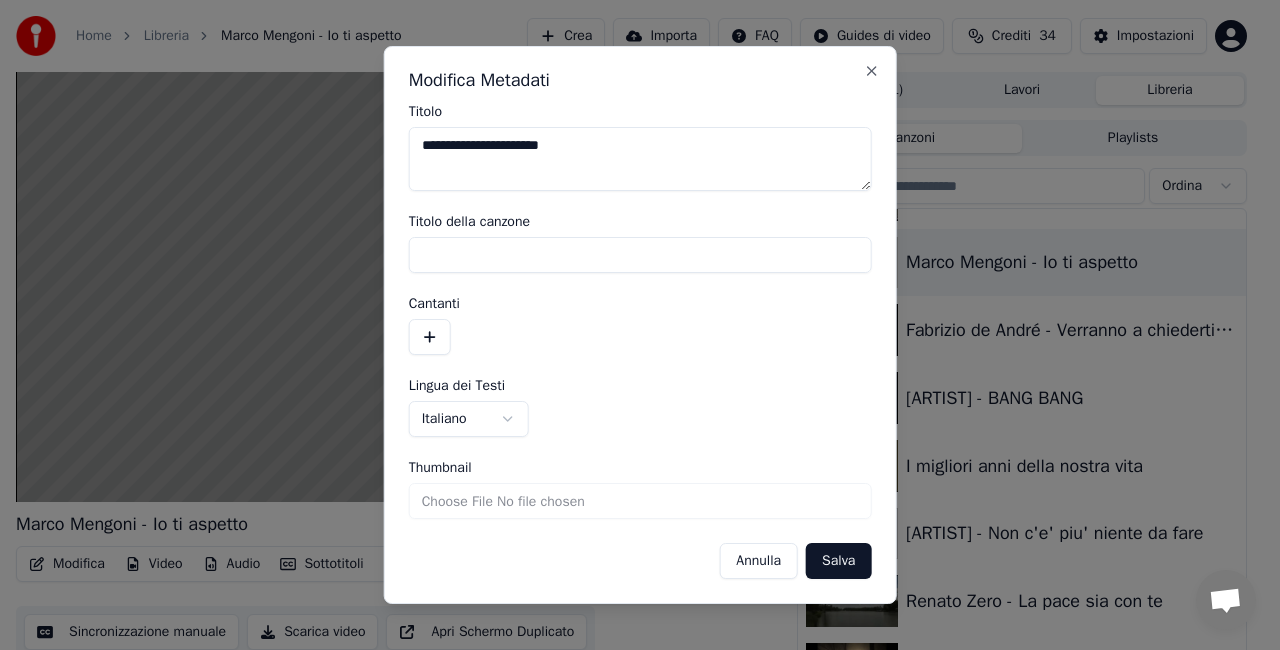 type on "**********" 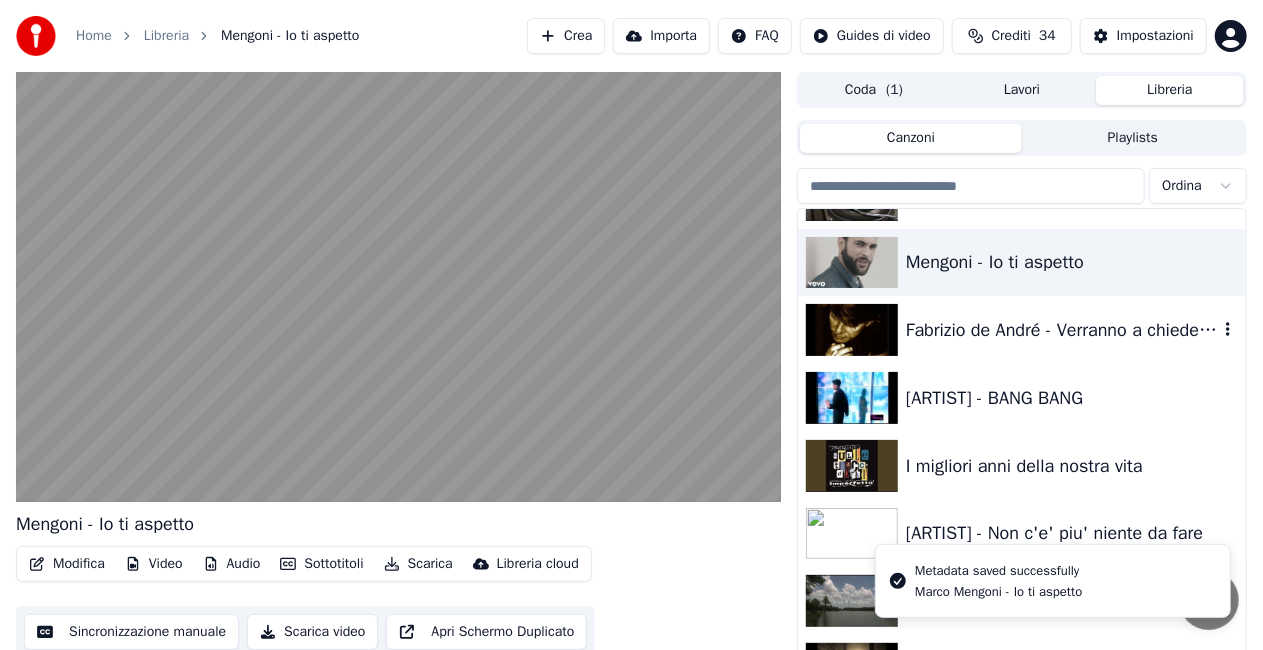 click on "Fabrizio de André - Verranno a chiederti del nostro amore" at bounding box center (1062, 330) 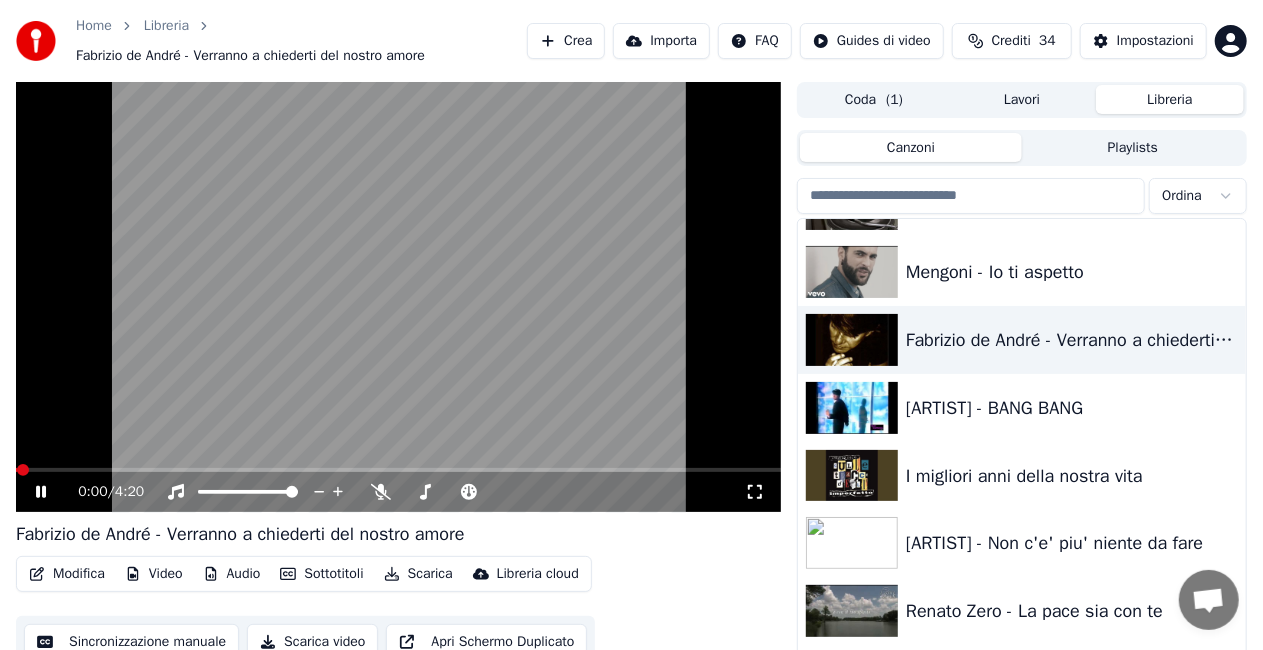 click on "Modifica" at bounding box center [67, 574] 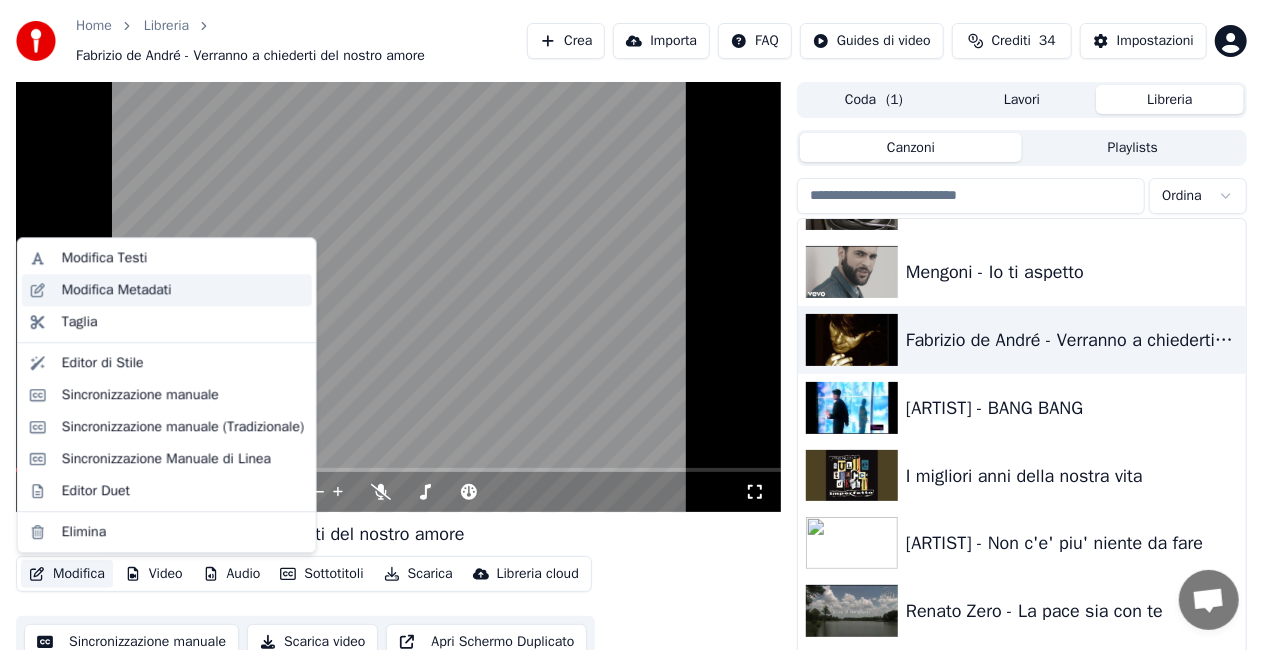 click on "Modifica Metadati" at bounding box center (117, 290) 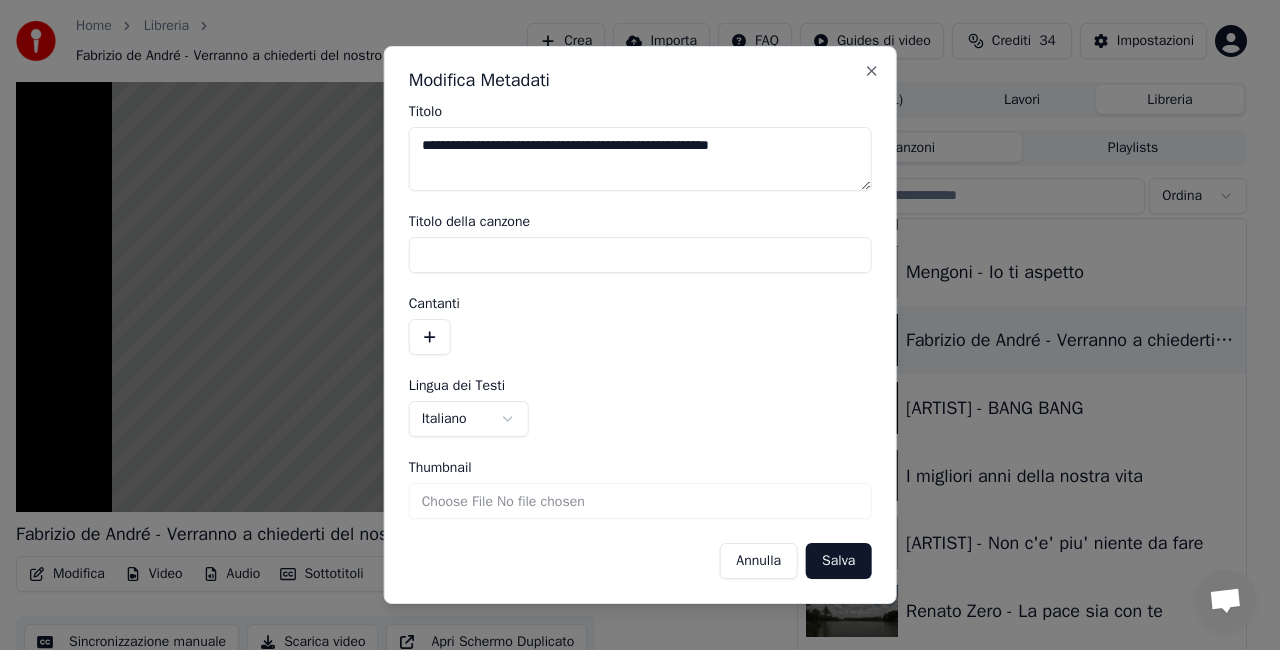 drag, startPoint x: 480, startPoint y: 137, endPoint x: 0, endPoint y: 256, distance: 494.5311 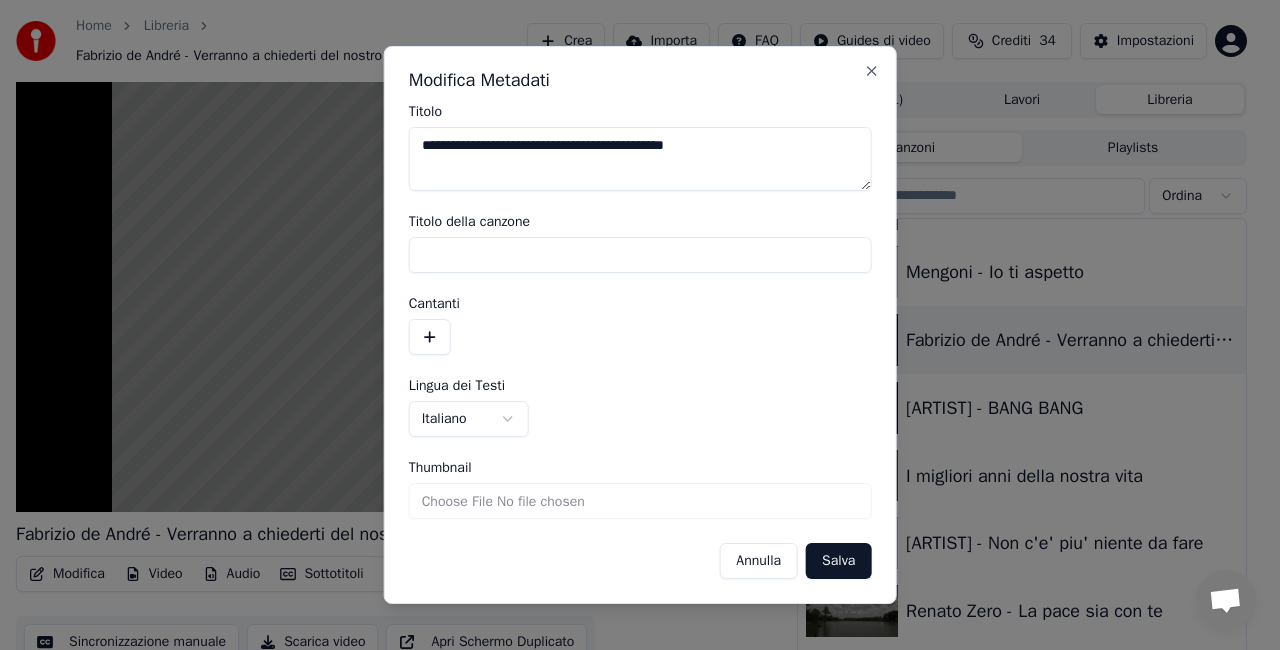 type on "**********" 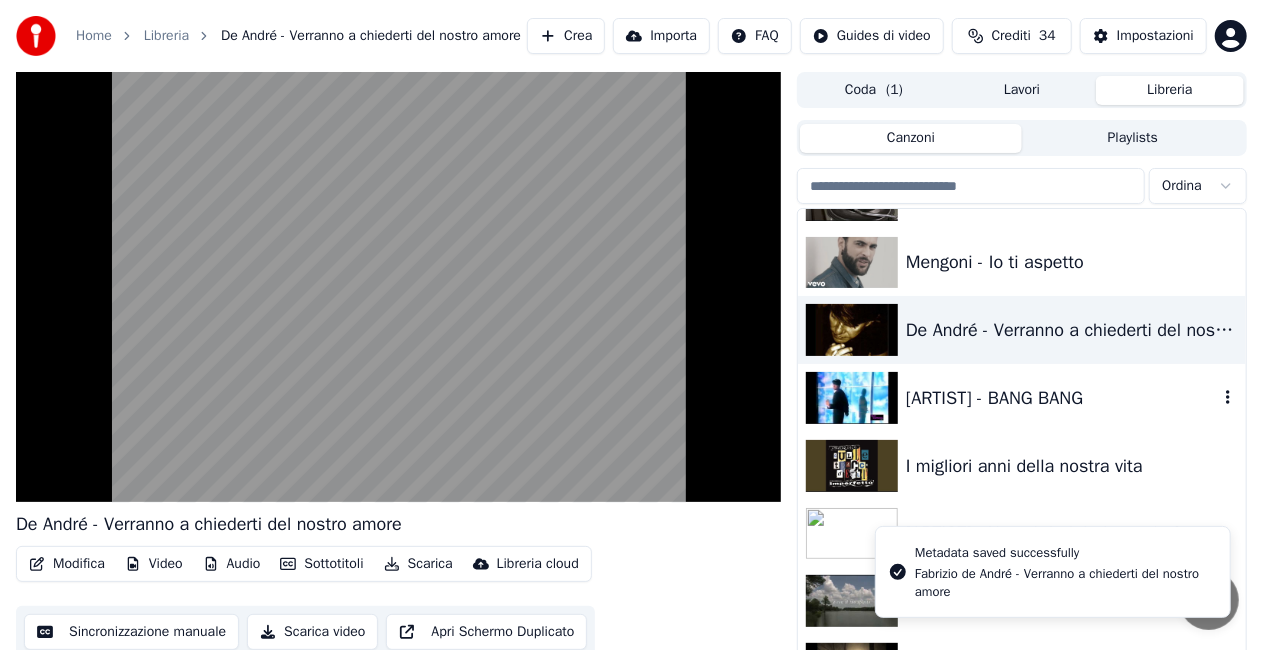 click on "[ARTIST] - BANG BANG" at bounding box center [1062, 398] 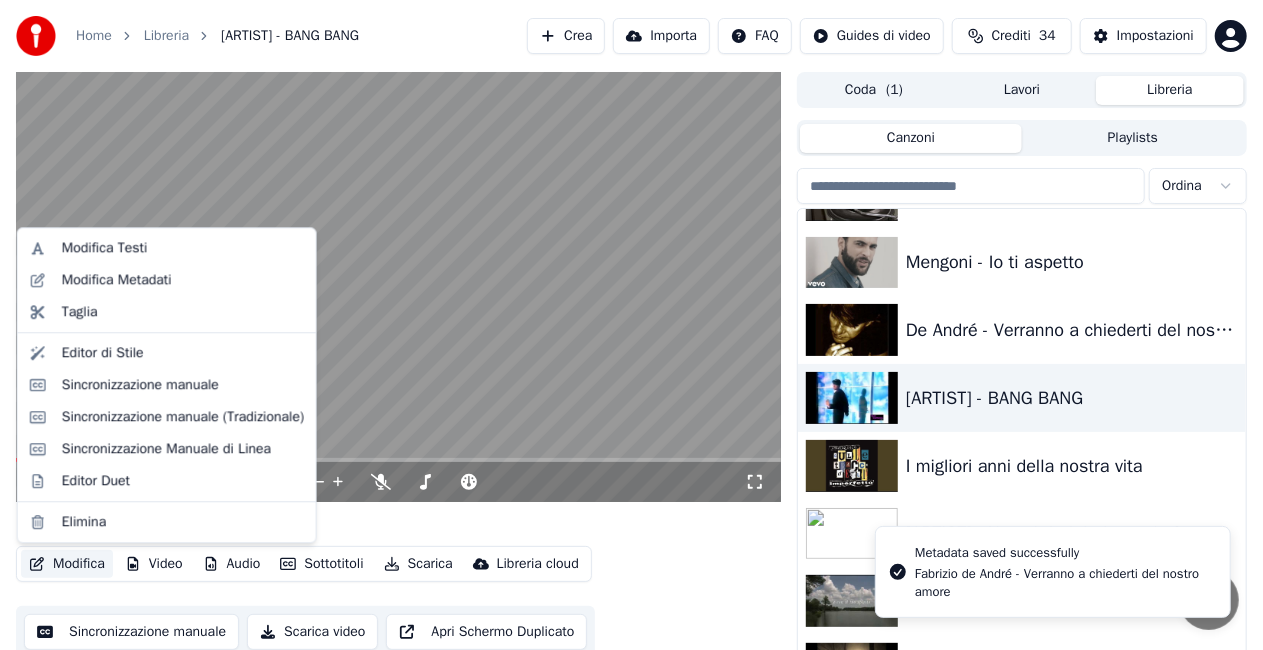click on "Modifica" at bounding box center (67, 564) 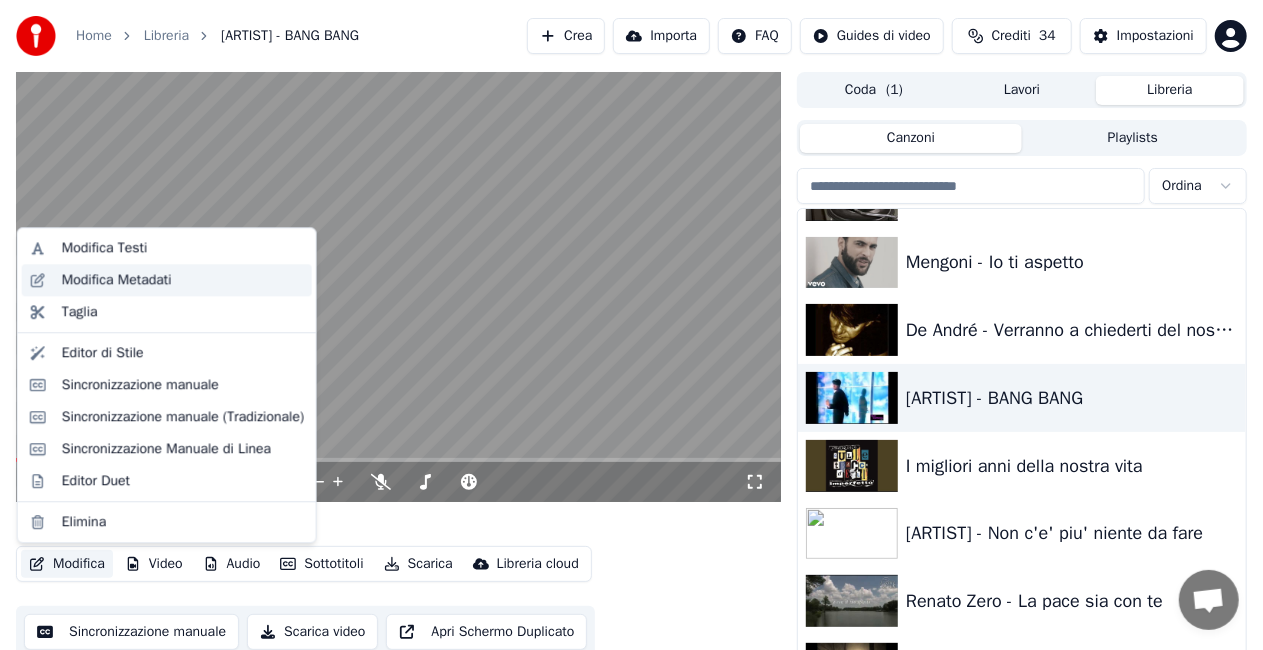 click on "Modifica Metadati" at bounding box center (117, 280) 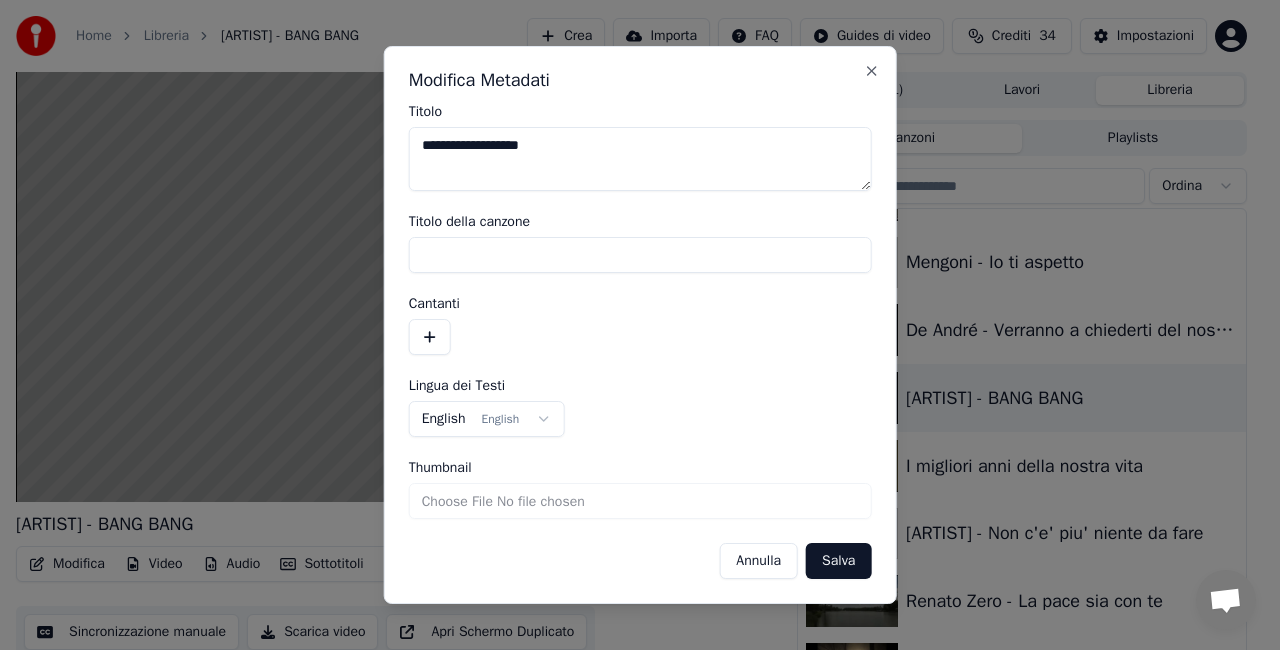 type on "**********" 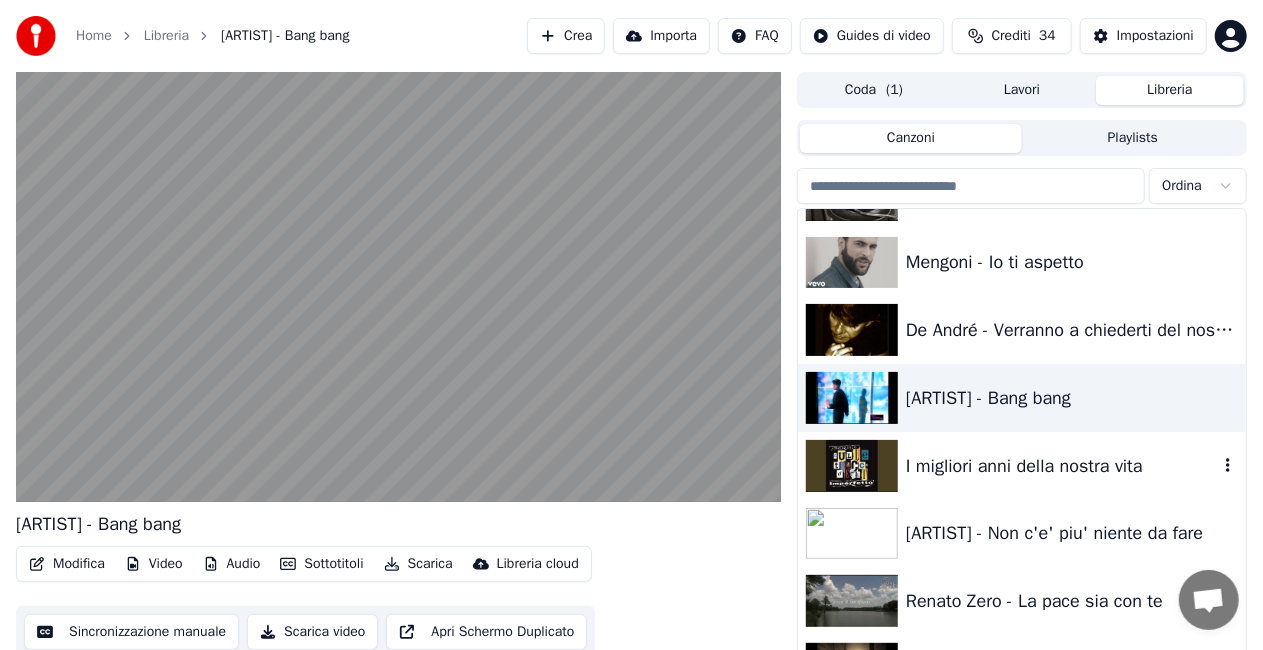 click on "I migliori anni della nostra vita" at bounding box center (1062, 466) 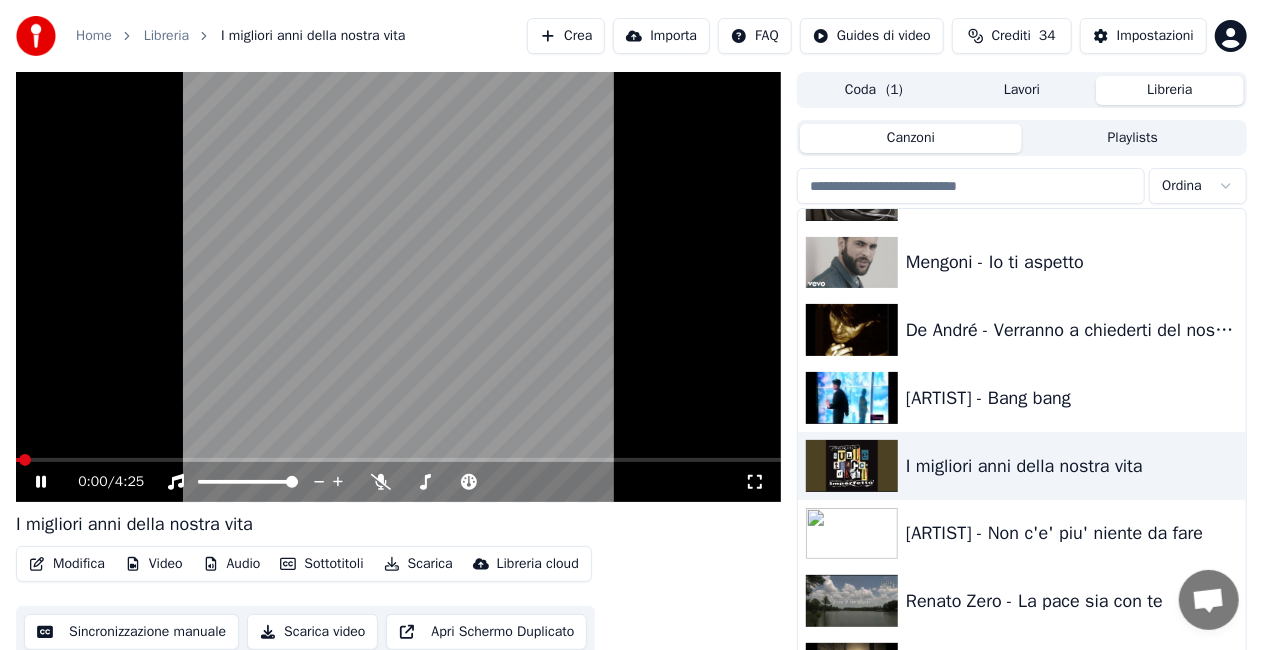 click on "Modifica" at bounding box center (67, 564) 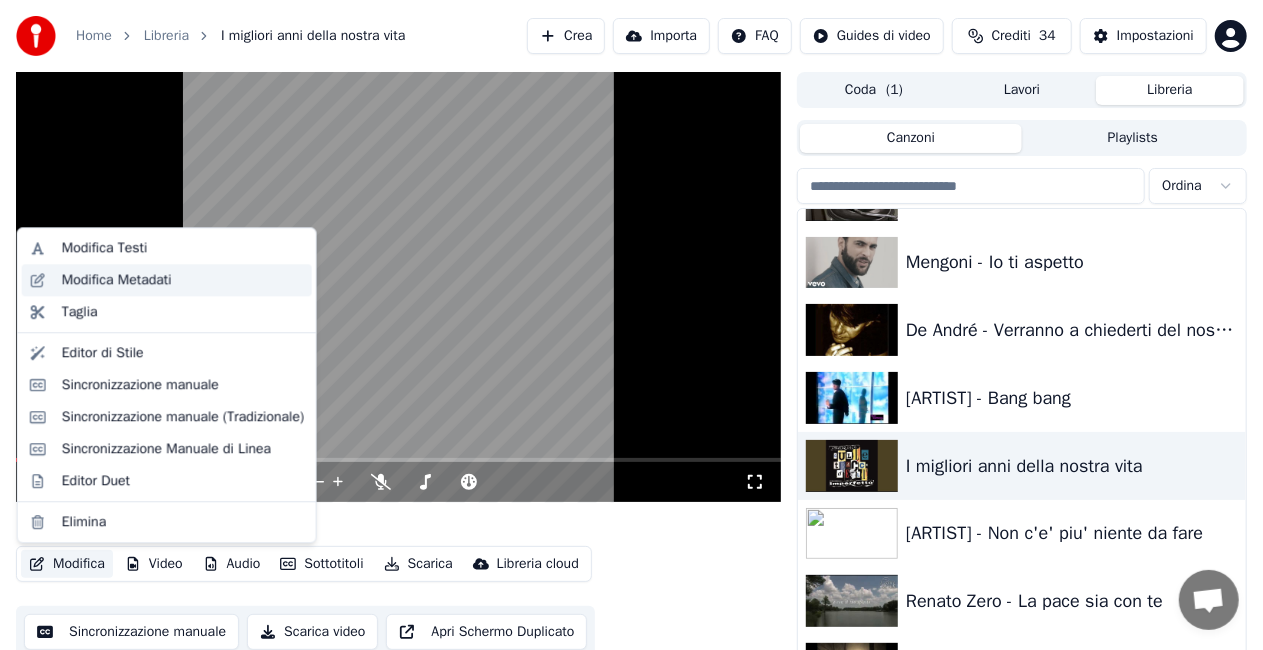 click on "Modifica Metadati" at bounding box center [183, 280] 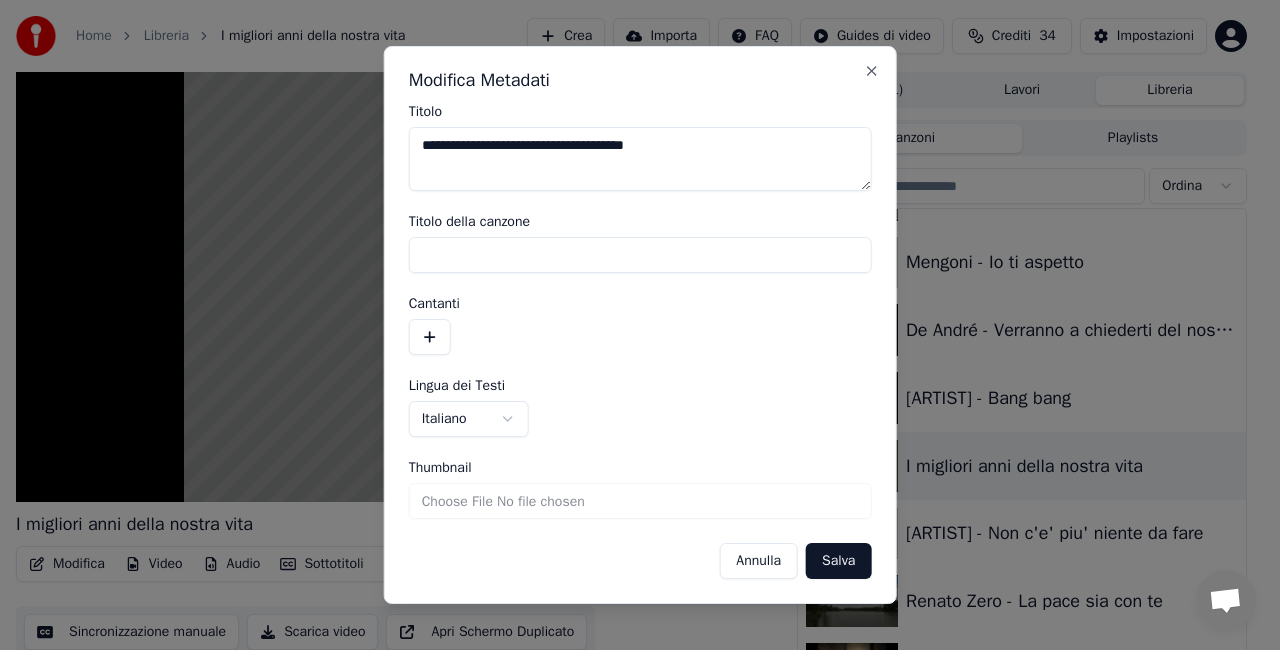 type on "**********" 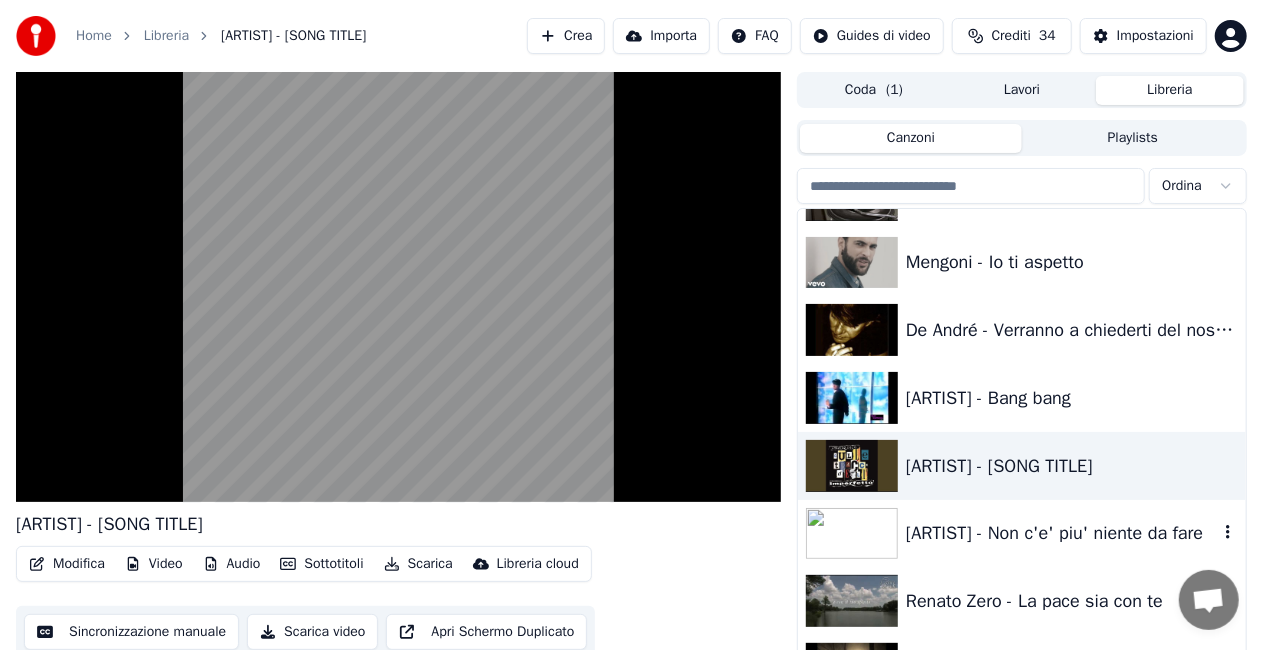 click on "[ARTIST] - Non c'e' piu' niente da fare" at bounding box center [1062, 533] 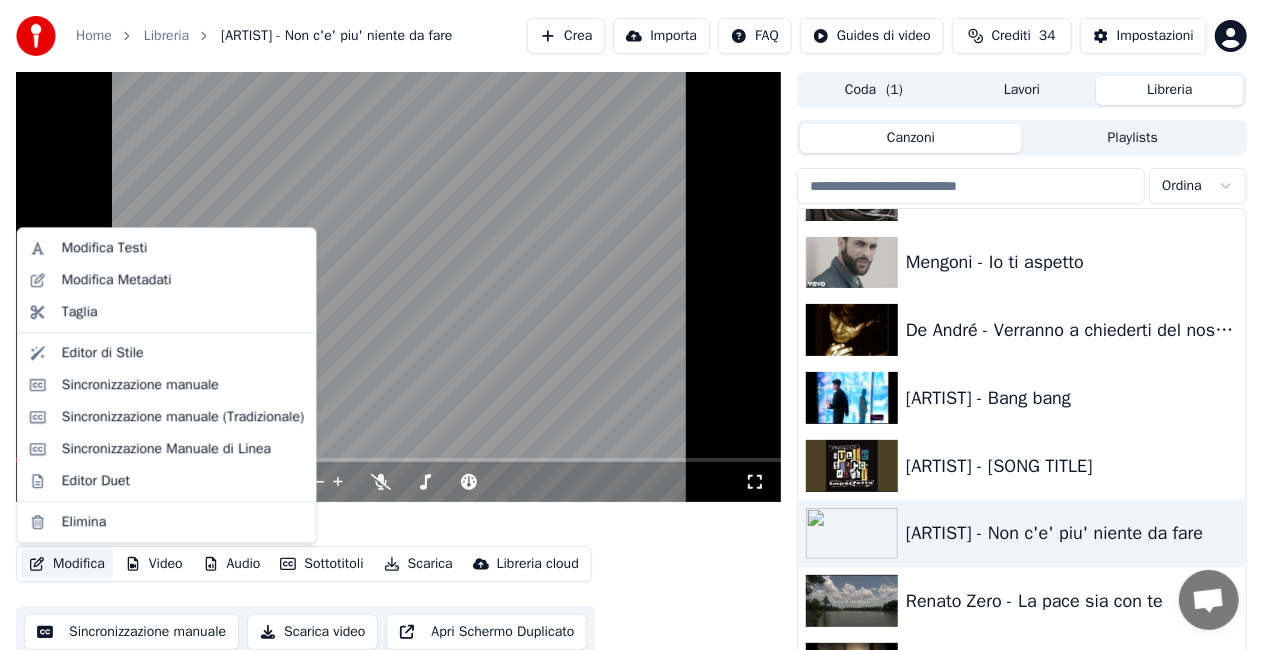 click on "Modifica" at bounding box center [67, 564] 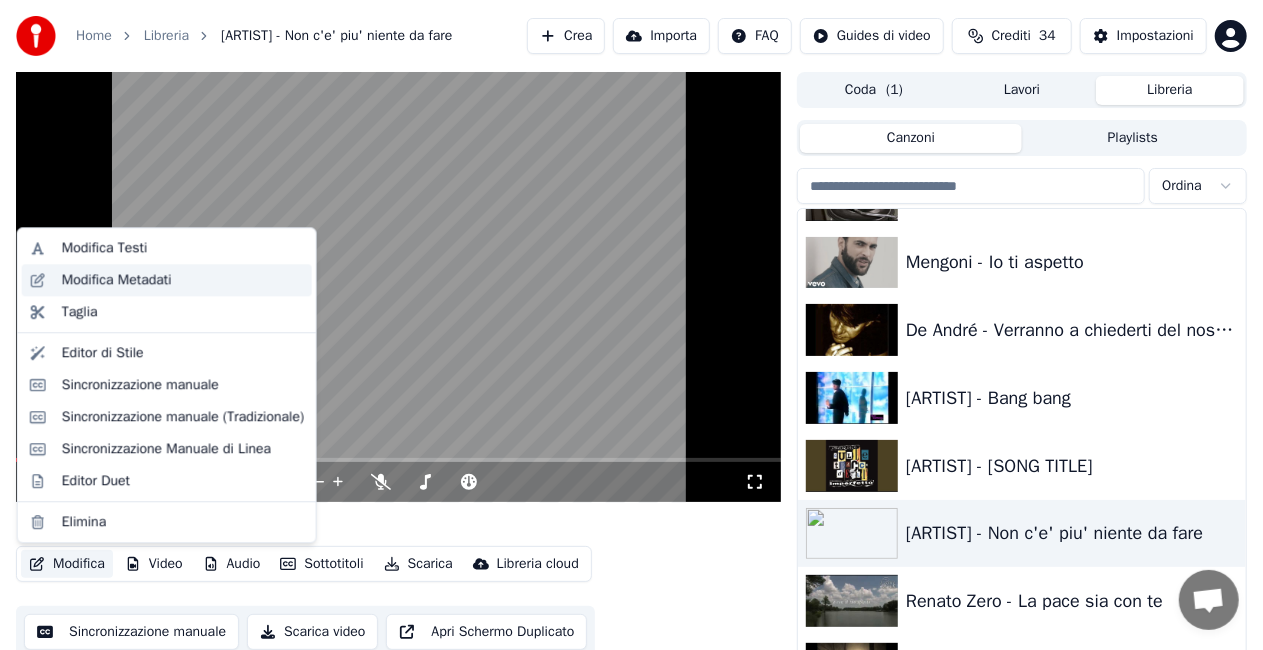 click on "Modifica Metadati" at bounding box center [117, 280] 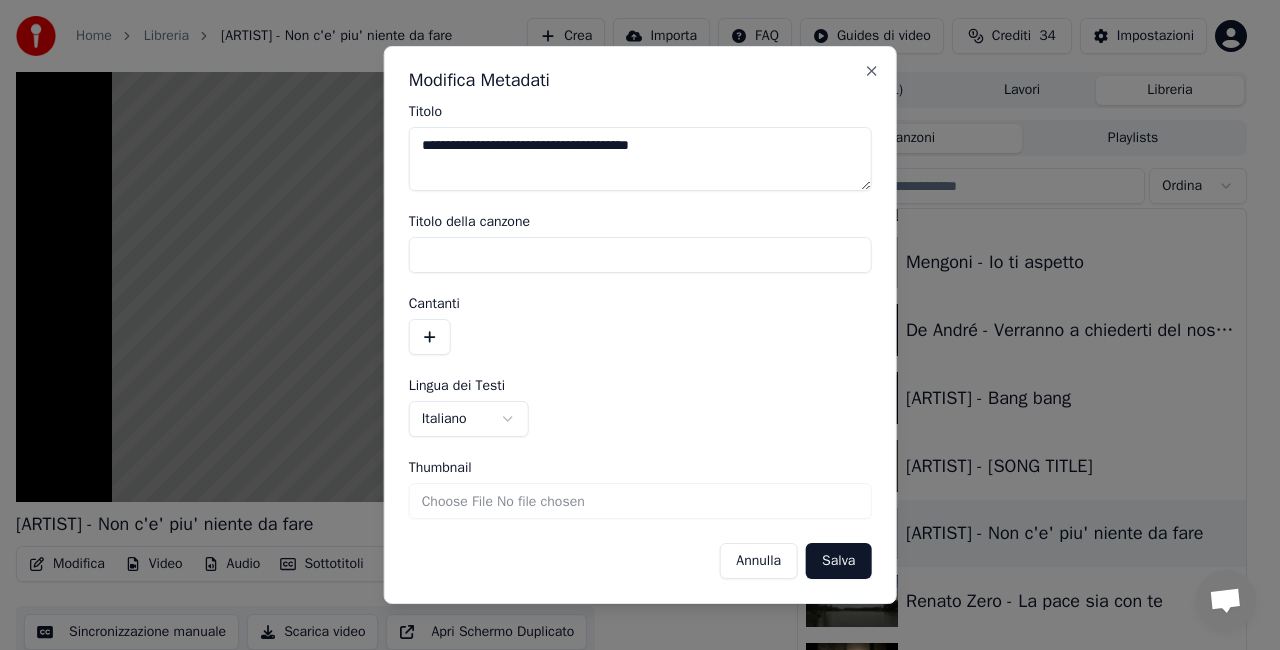 drag, startPoint x: 469, startPoint y: 145, endPoint x: 0, endPoint y: 195, distance: 471.6577 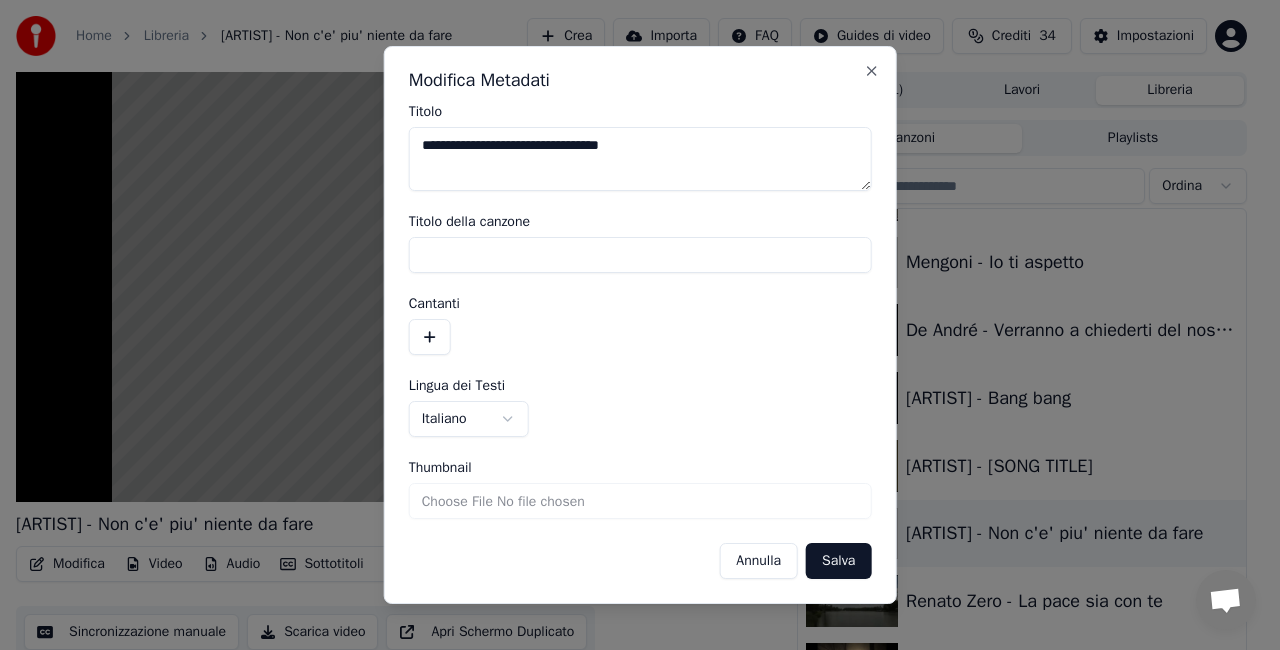 type on "**********" 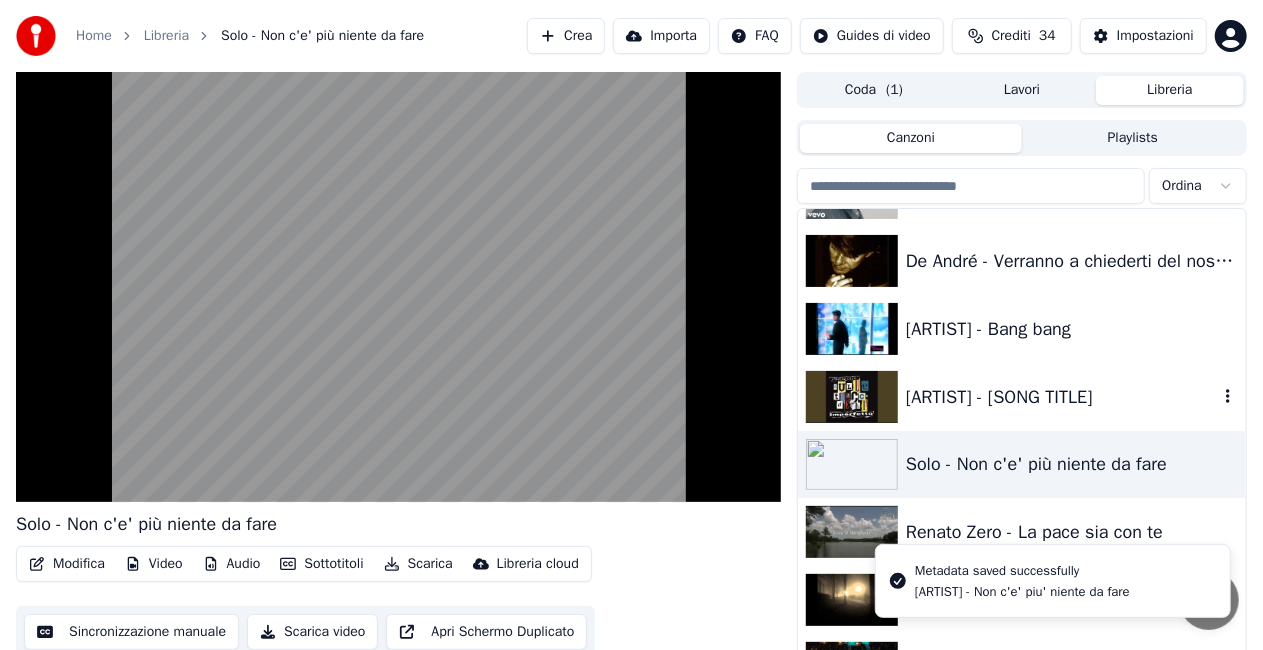 scroll, scrollTop: 22520, scrollLeft: 0, axis: vertical 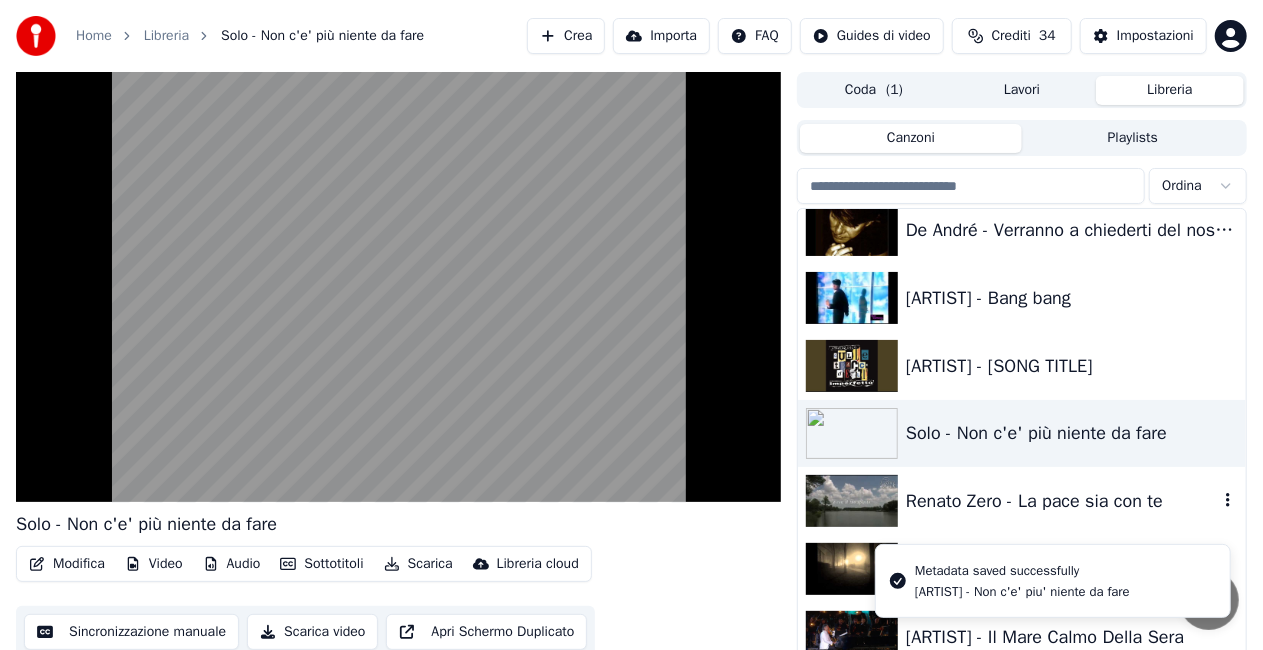 click on "Renato Zero - La pace sia con te" at bounding box center (1062, 501) 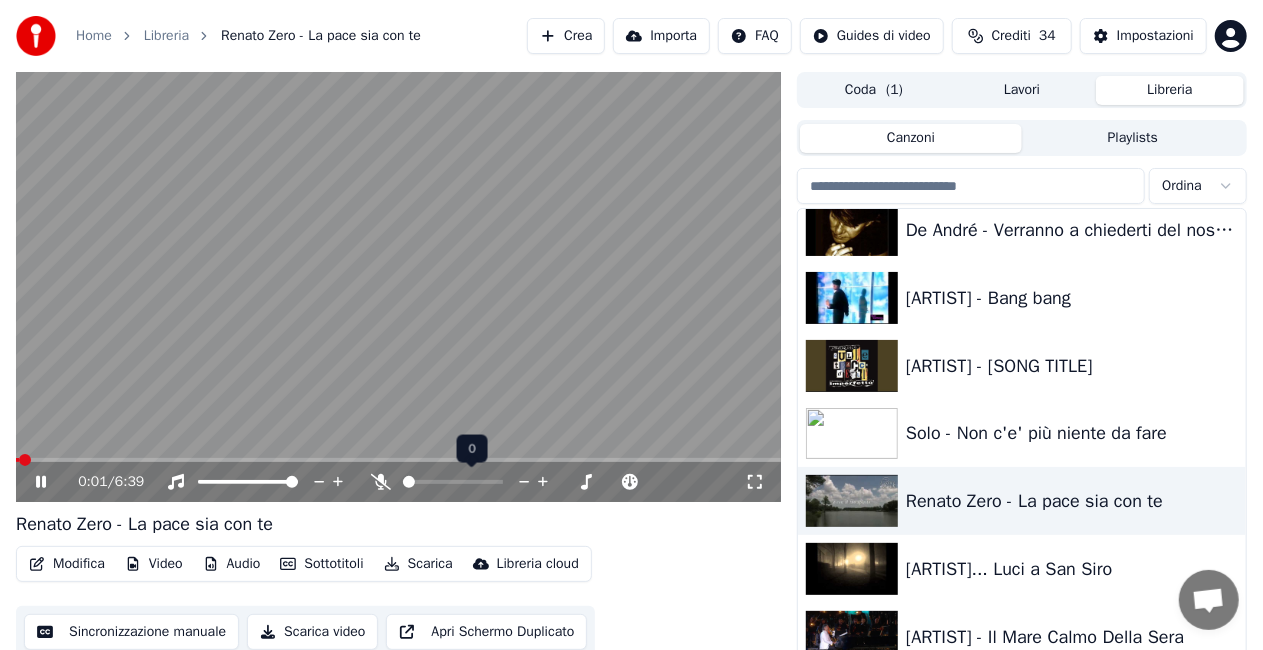 click 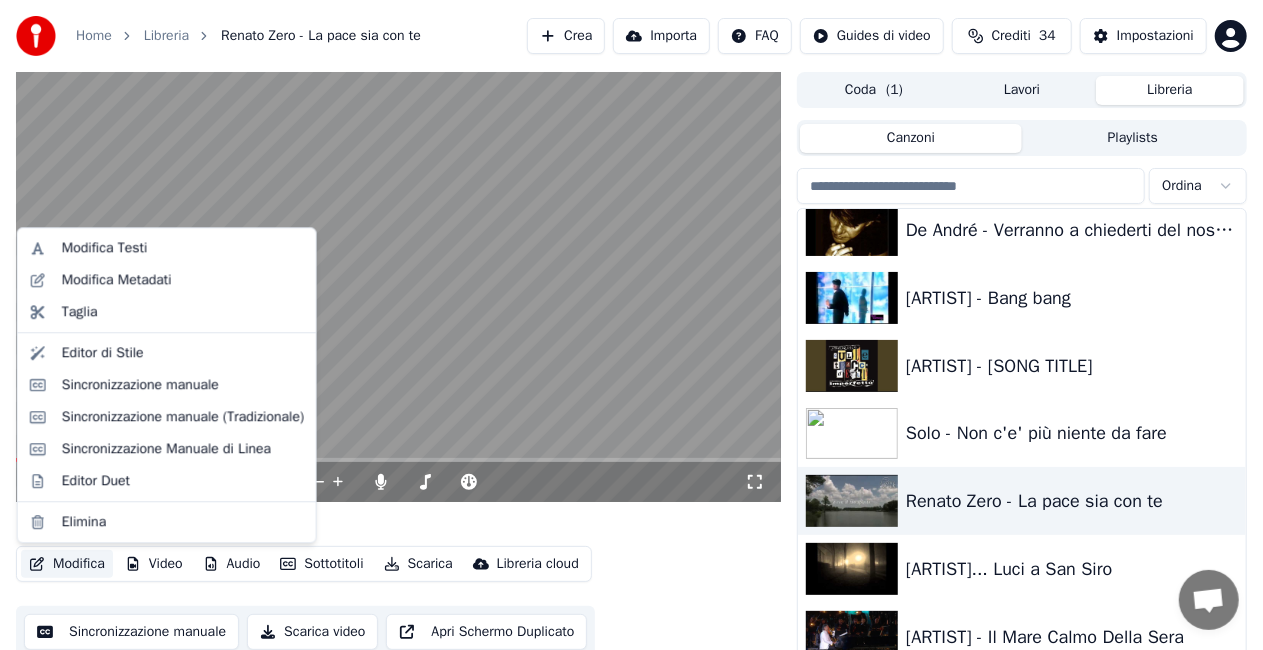 click on "Modifica" at bounding box center [67, 564] 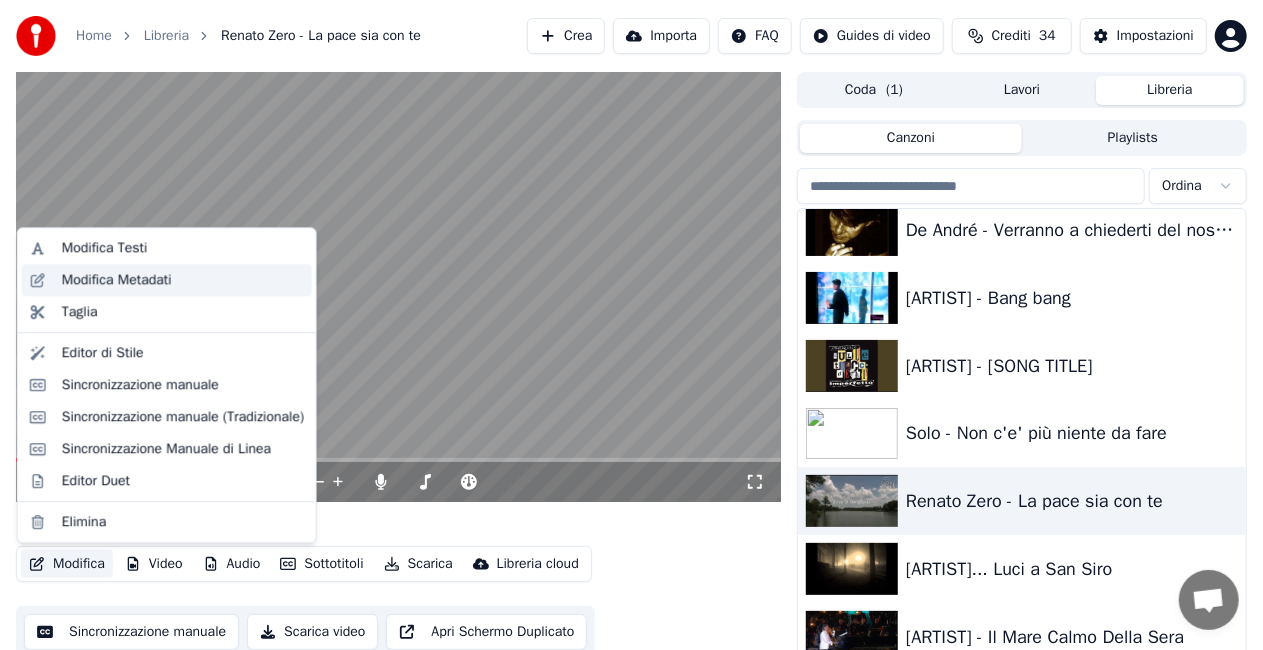 click on "Modifica Metadati" at bounding box center (117, 280) 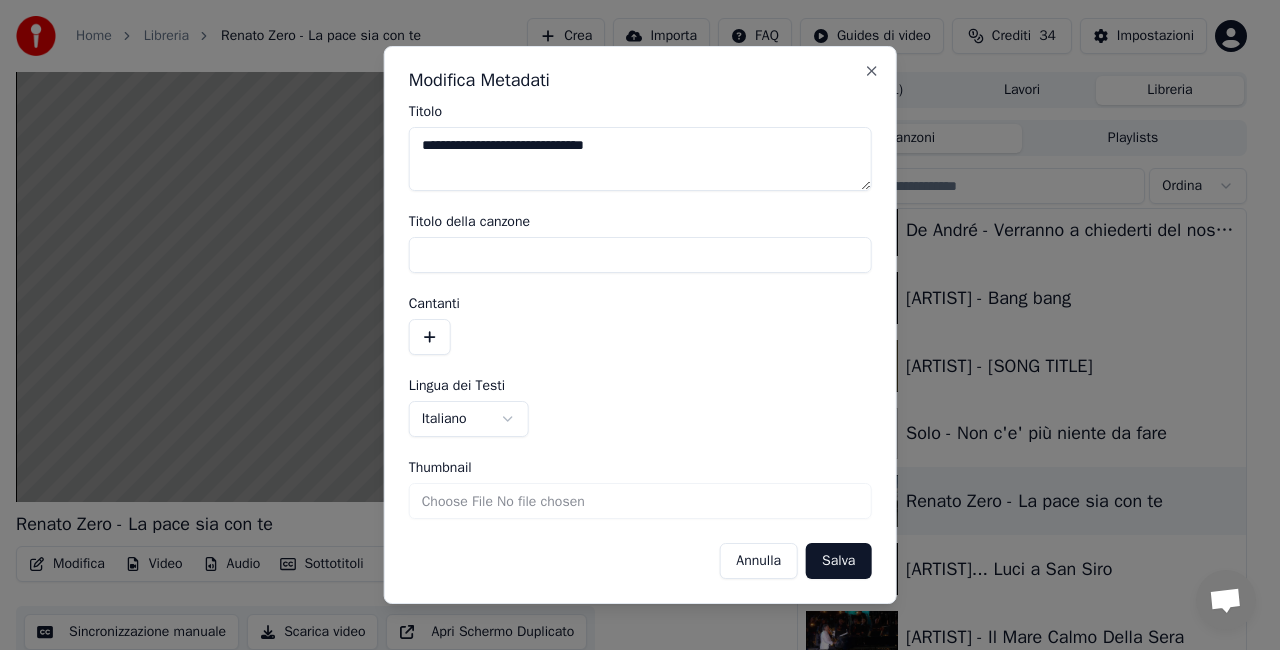 drag, startPoint x: 472, startPoint y: 150, endPoint x: 109, endPoint y: 217, distance: 369.1314 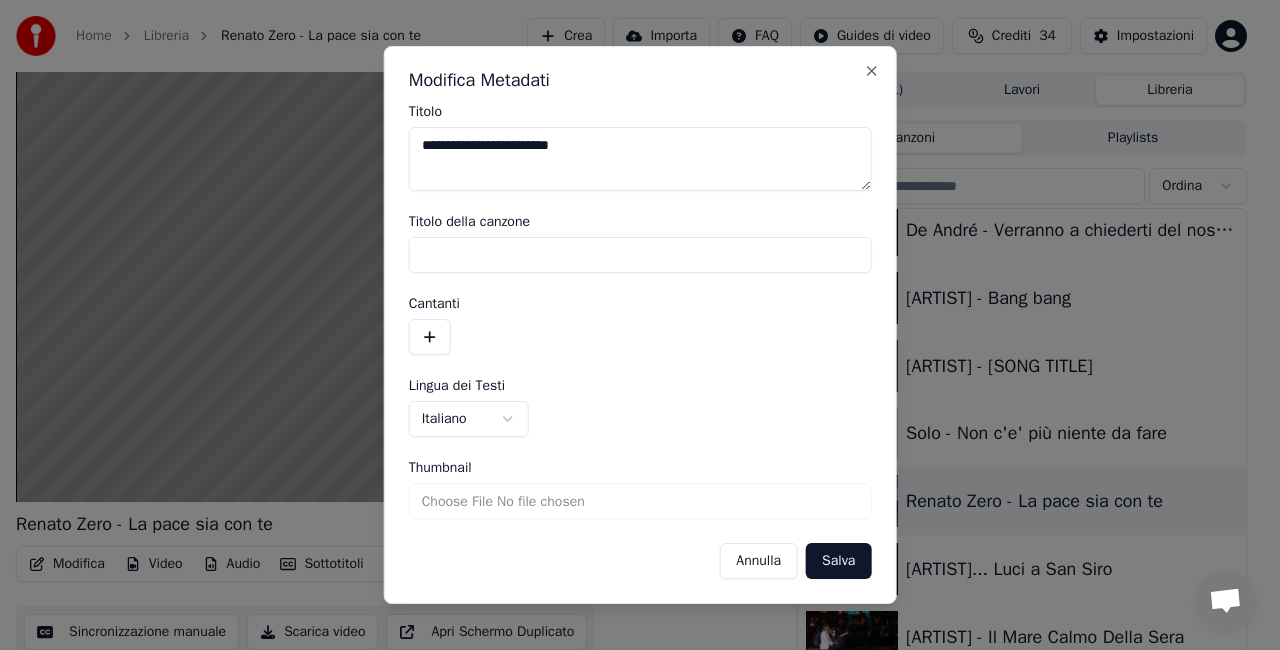 type on "**********" 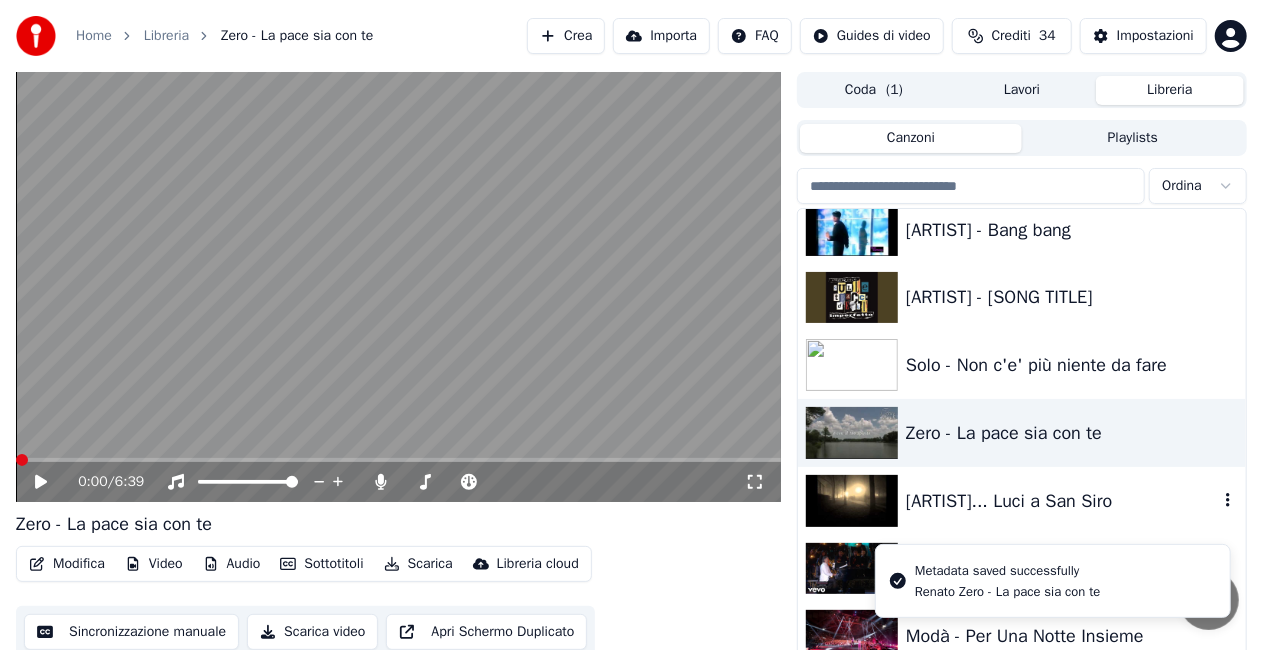 scroll, scrollTop: 22620, scrollLeft: 0, axis: vertical 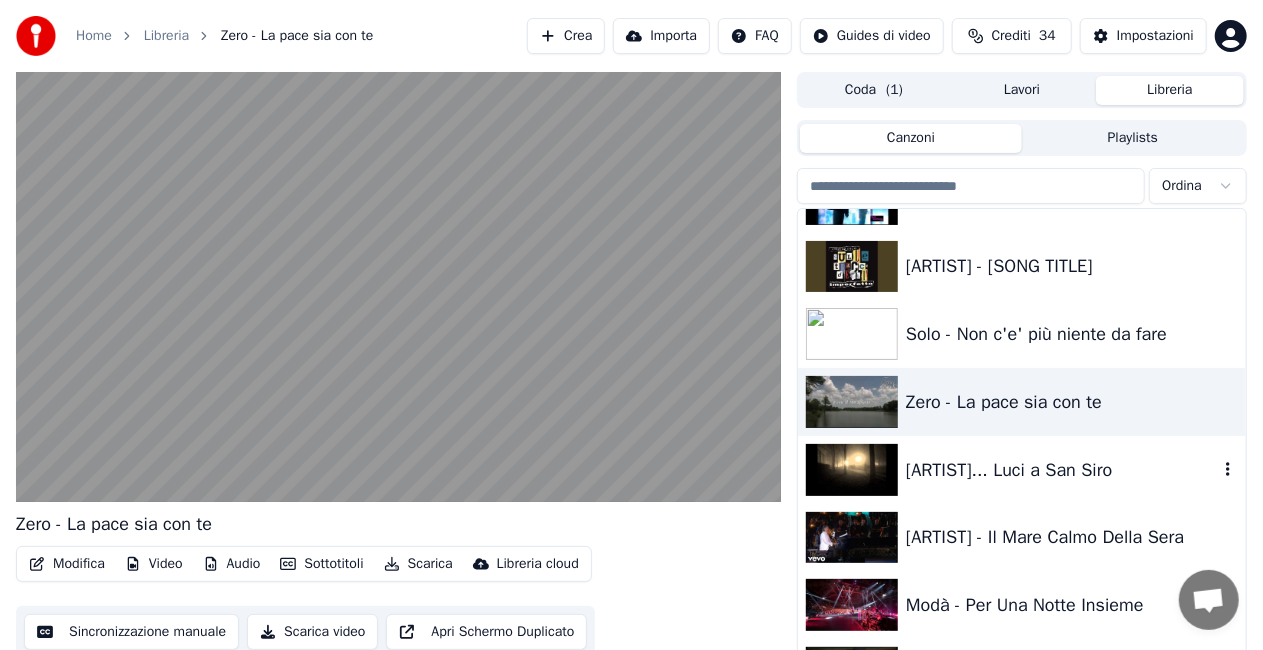 click on "[ARTIST]... Luci a San Siro" at bounding box center (1062, 470) 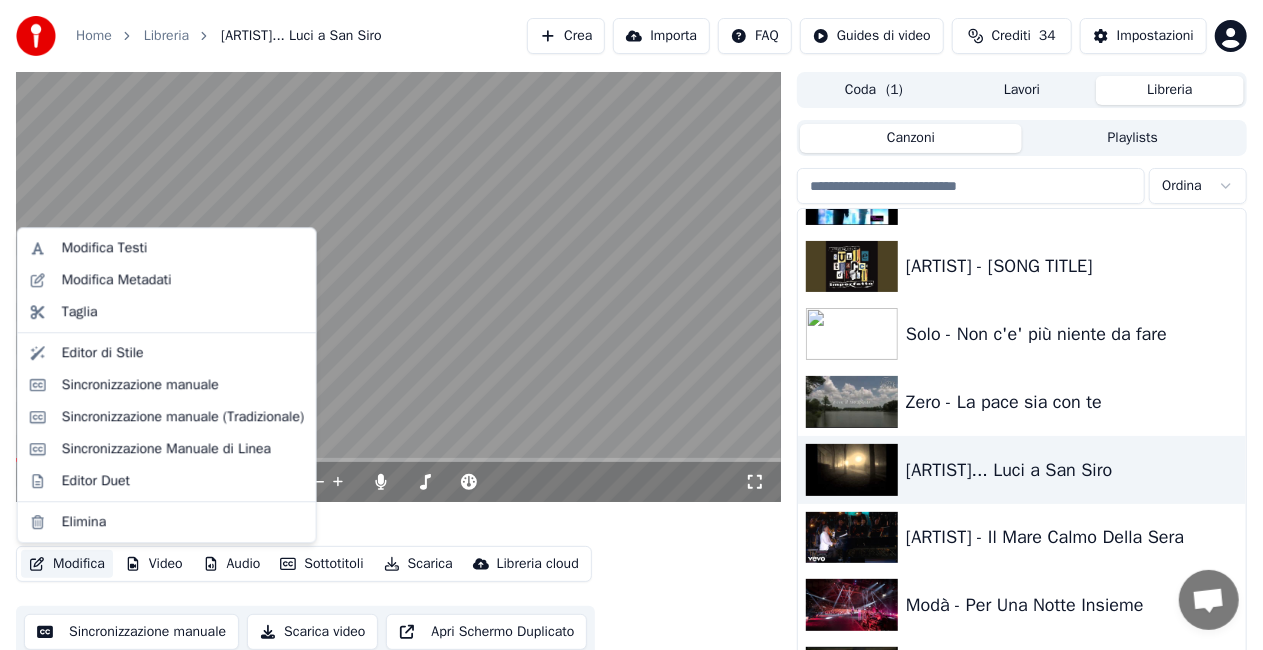 click on "Modifica" at bounding box center (67, 564) 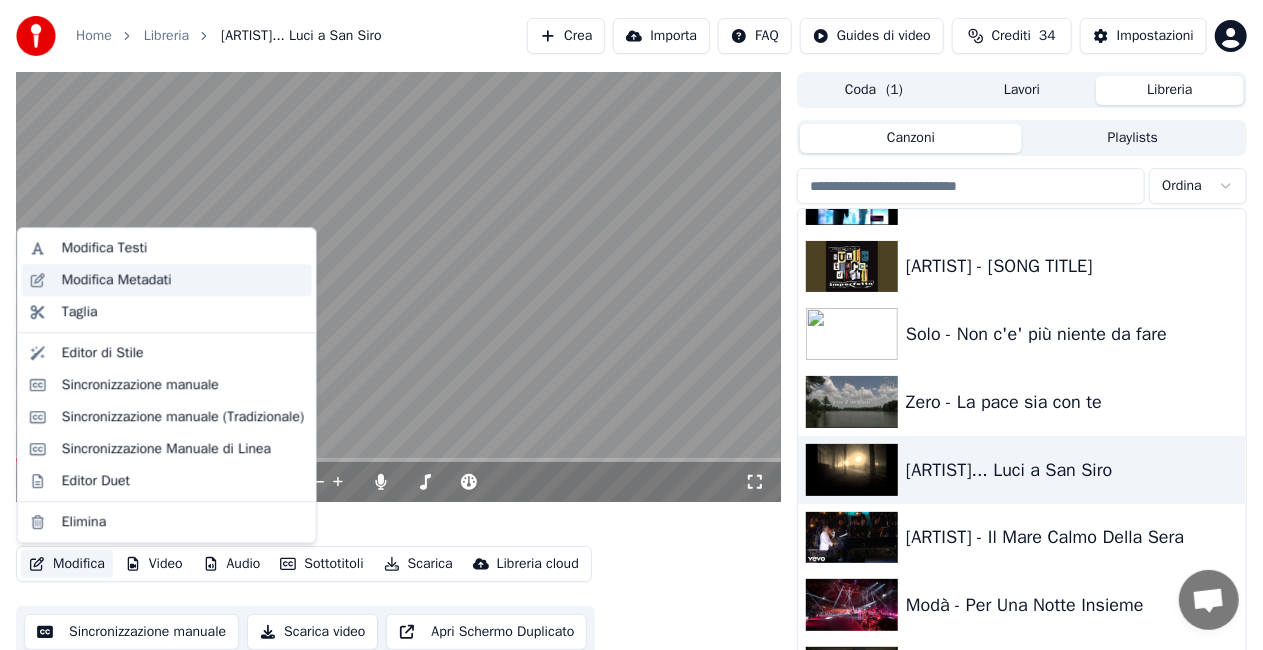 click on "Modifica Metadati" at bounding box center [117, 280] 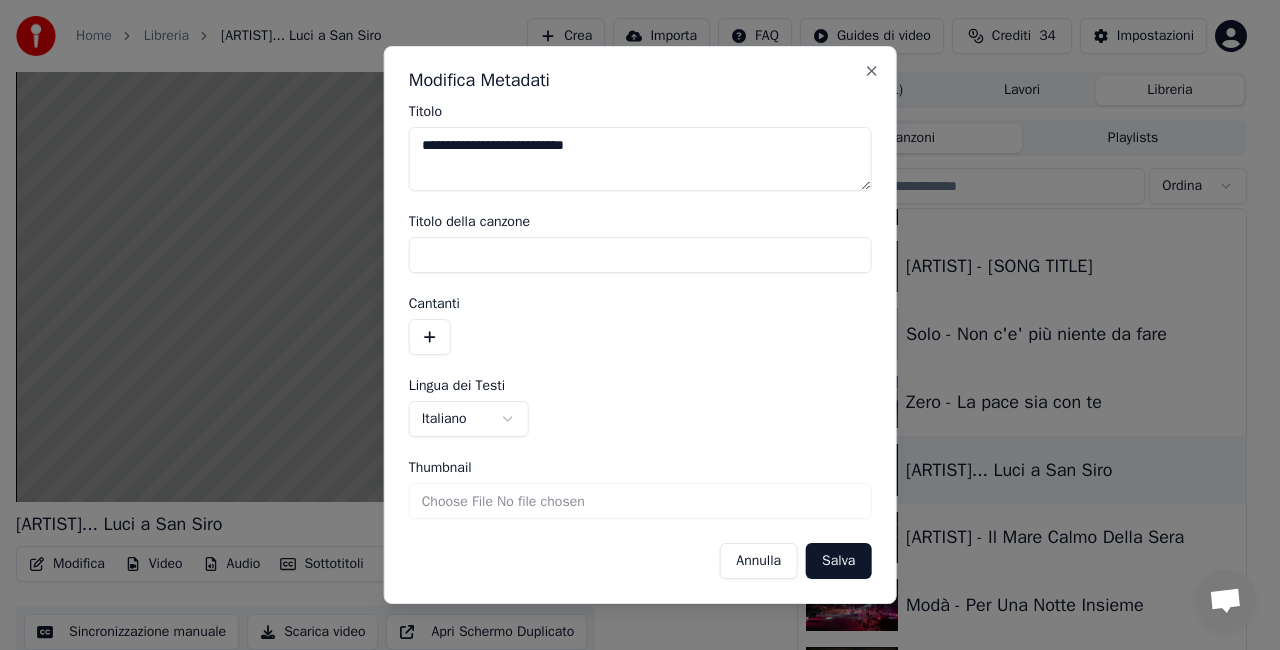 click on "**********" at bounding box center (640, 159) 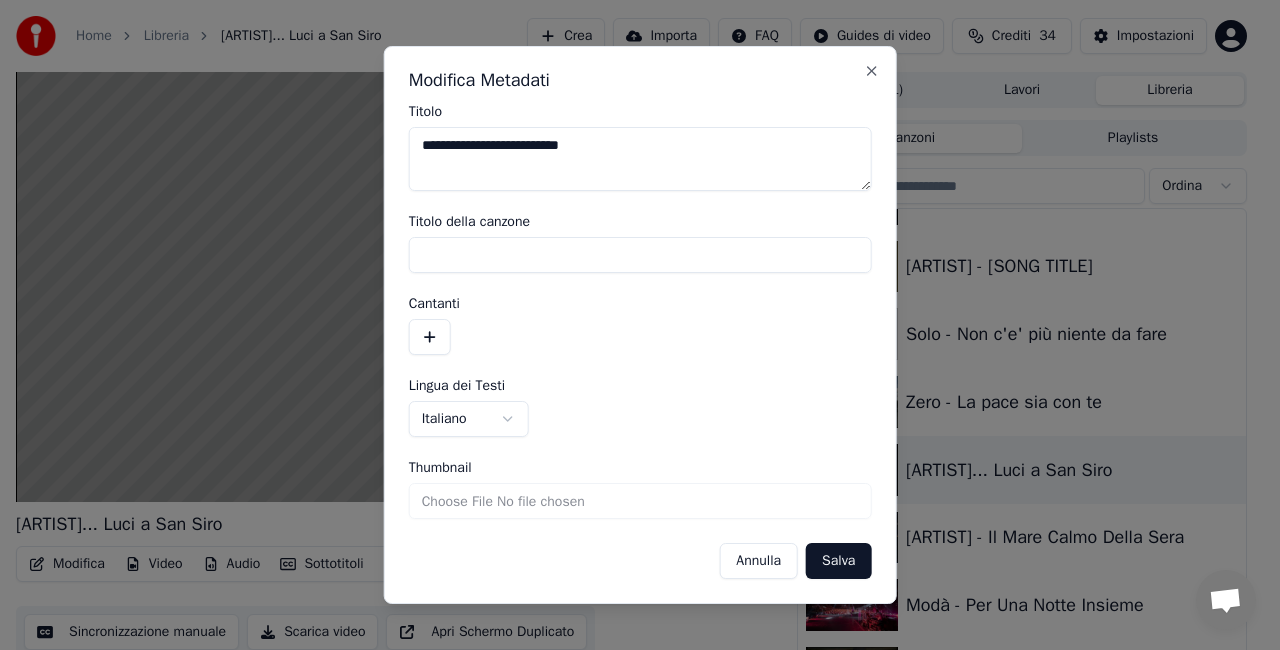 type on "**********" 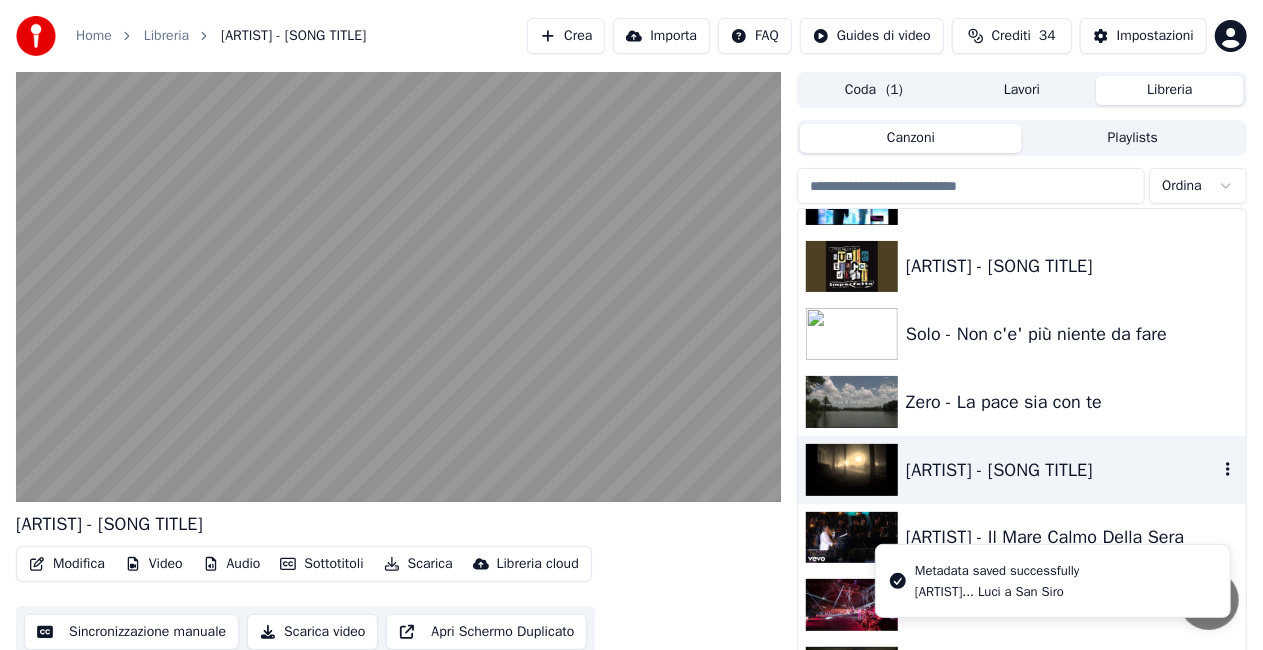 scroll, scrollTop: 22720, scrollLeft: 0, axis: vertical 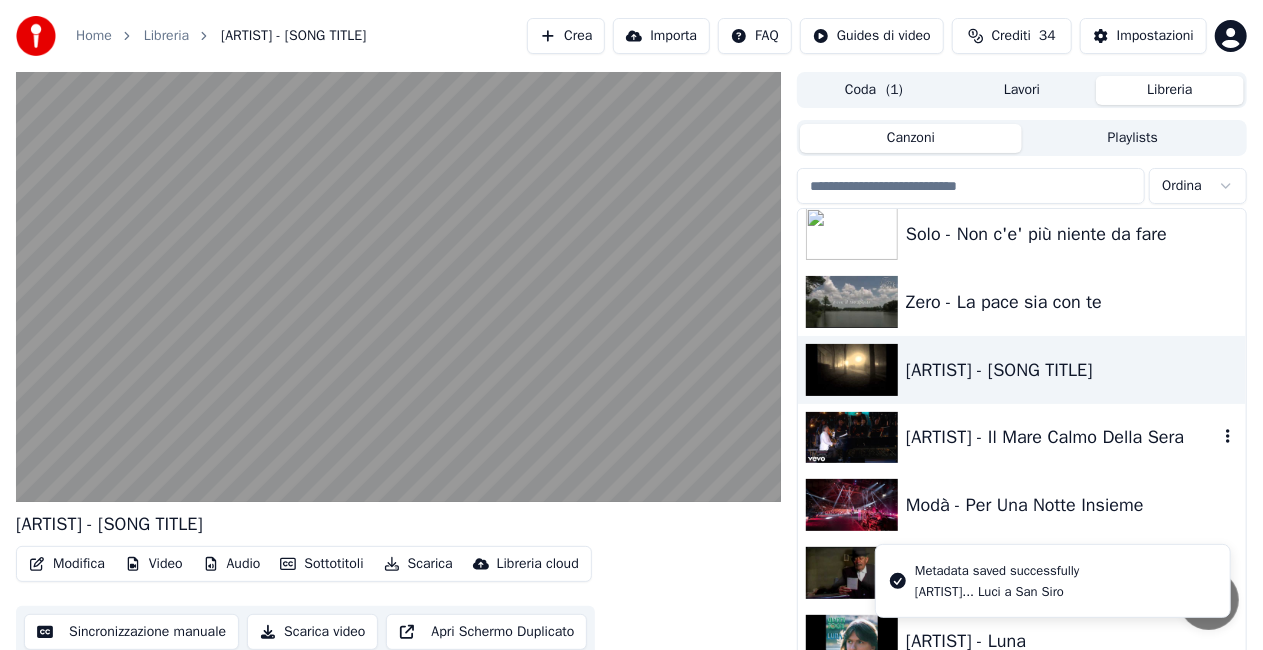 click on "[ARTIST] - Il Mare Calmo Della Sera" at bounding box center (1062, 437) 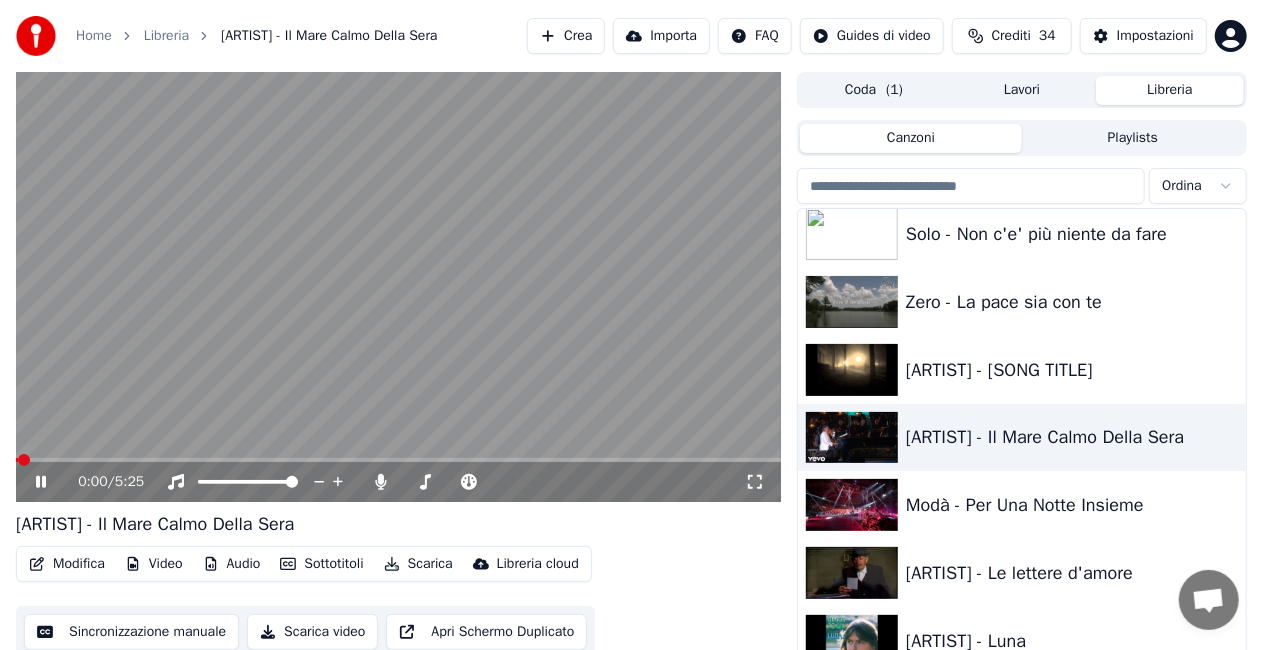 click 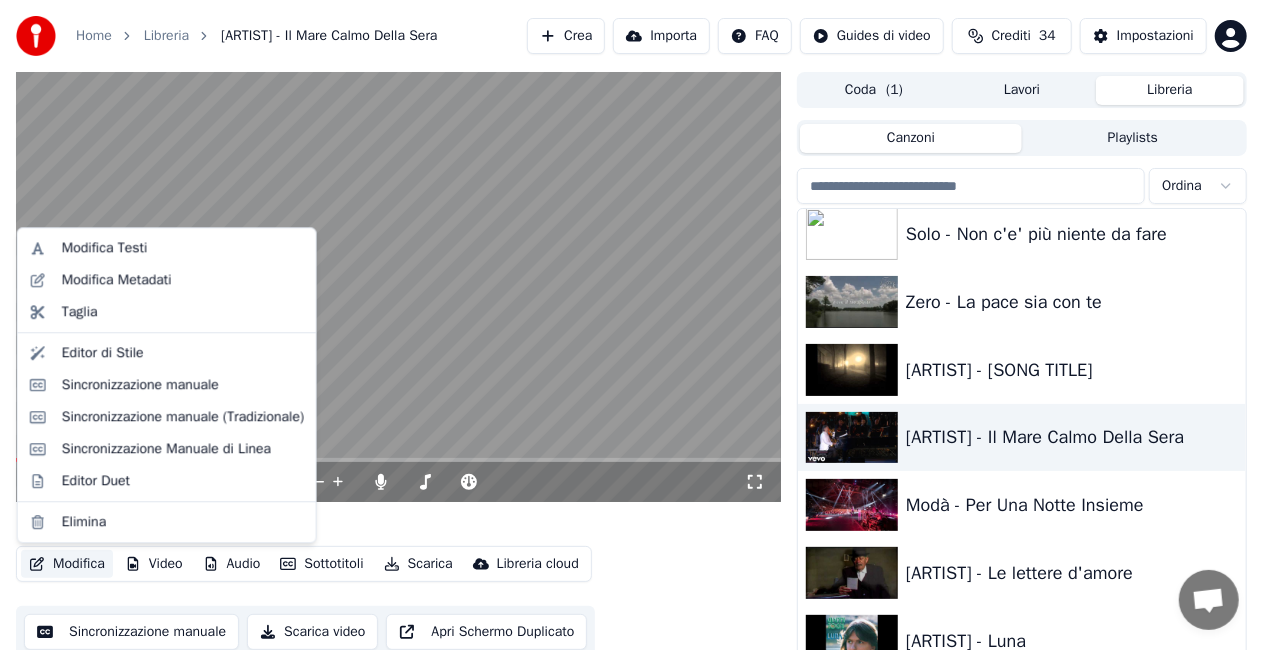 click on "Modifica" at bounding box center (67, 564) 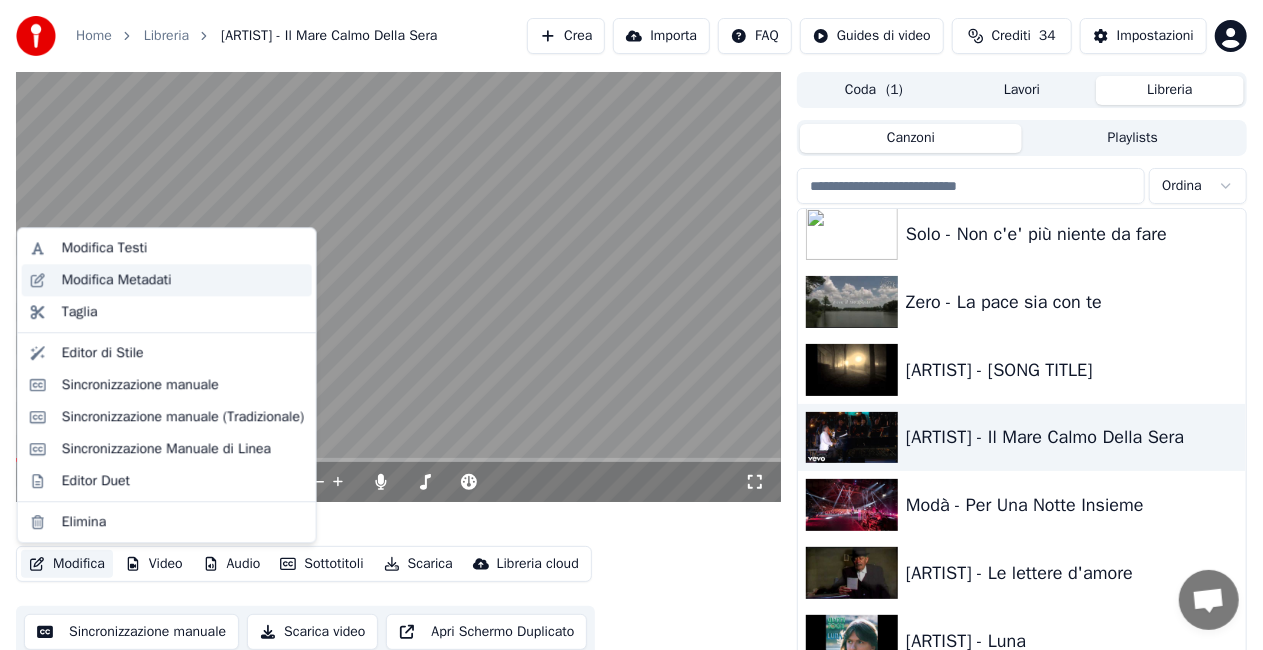 click on "Modifica Metadati" at bounding box center [117, 280] 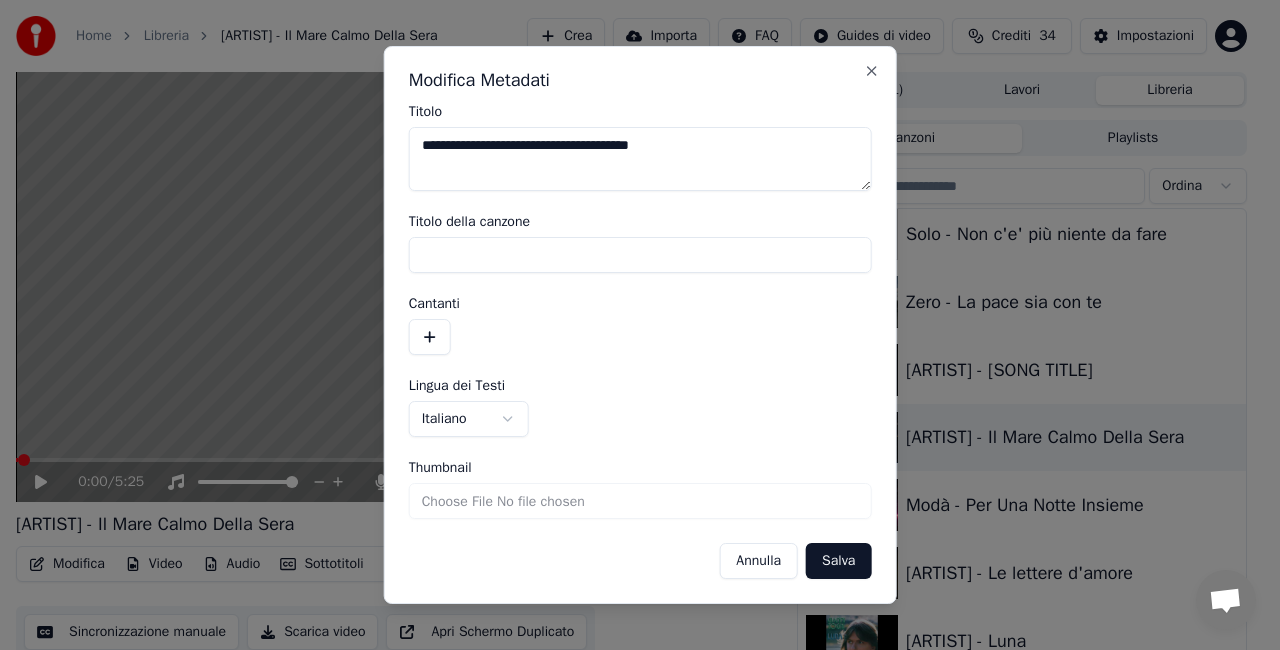 drag, startPoint x: 473, startPoint y: 147, endPoint x: 15, endPoint y: 273, distance: 475.01578 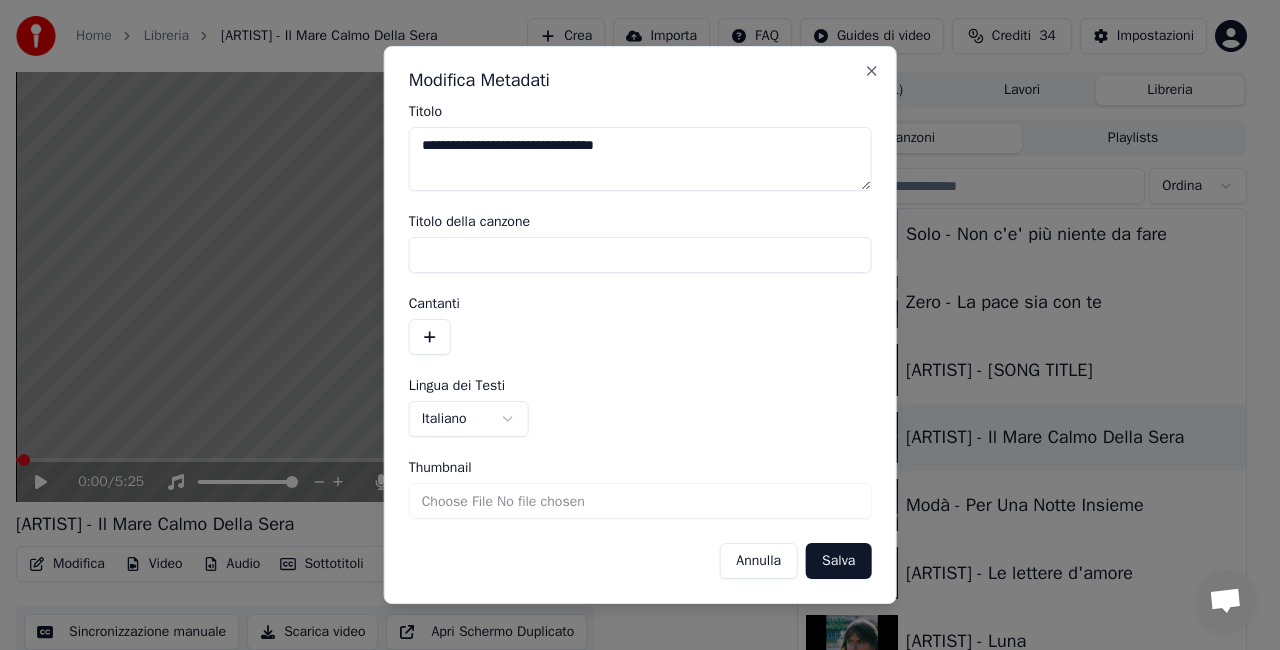 drag, startPoint x: 490, startPoint y: 146, endPoint x: 1276, endPoint y: 111, distance: 786.7789 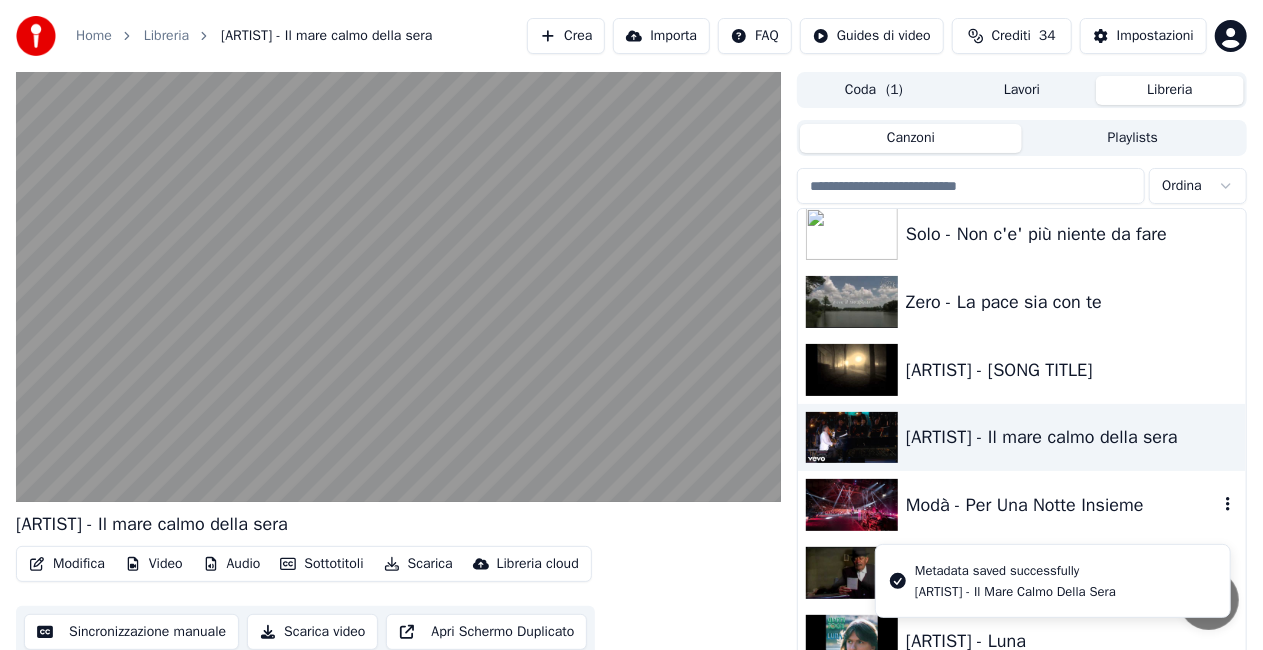 click on "Modà - Per Una Notte Insieme" at bounding box center (1062, 505) 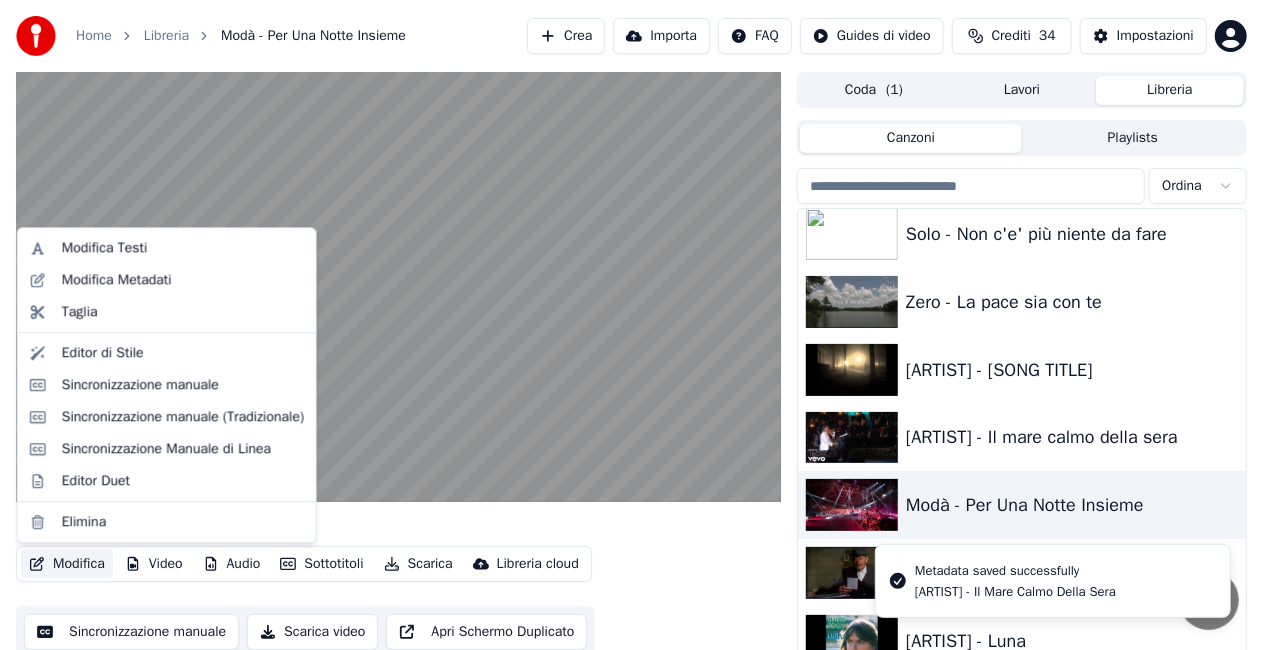 click on "Modifica" at bounding box center [67, 564] 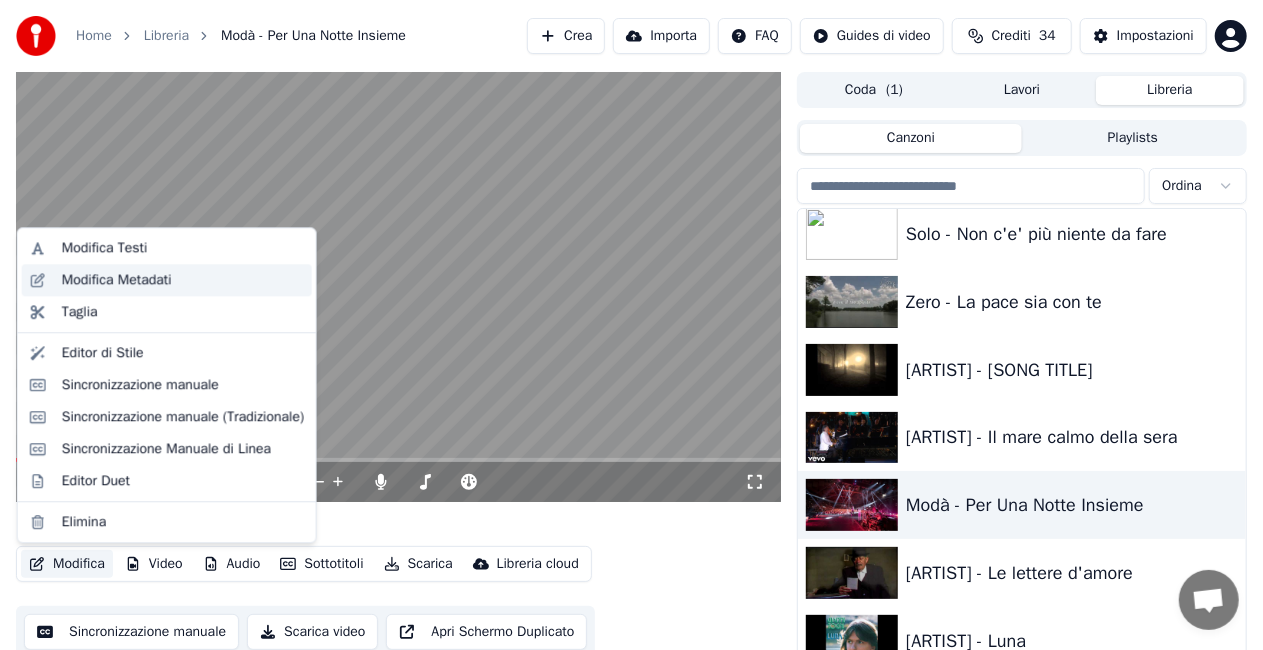 click on "Modifica Metadati" at bounding box center [183, 280] 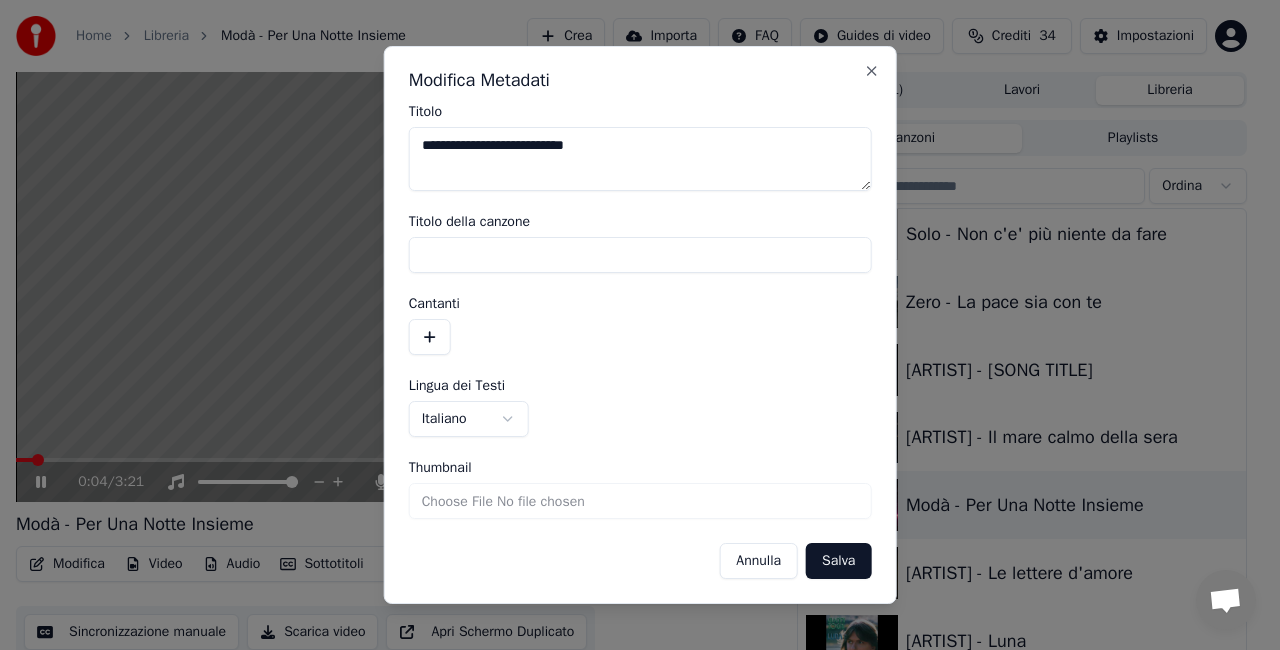 click on "**********" at bounding box center (640, 159) 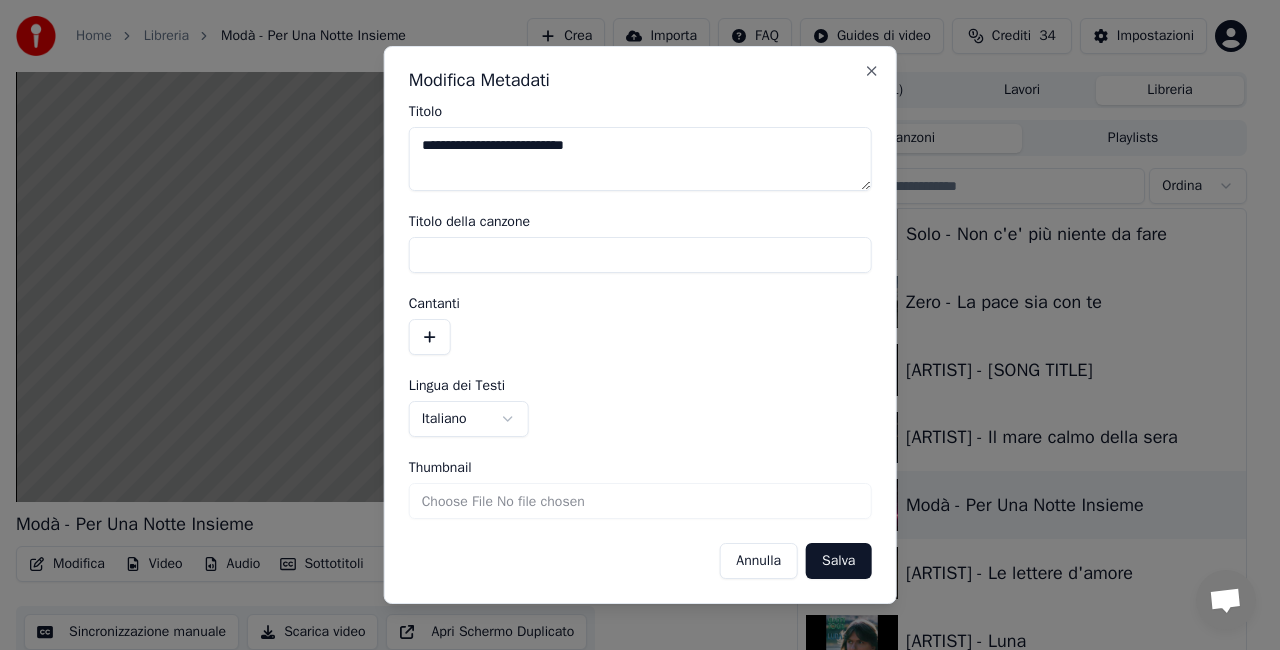 type on "**********" 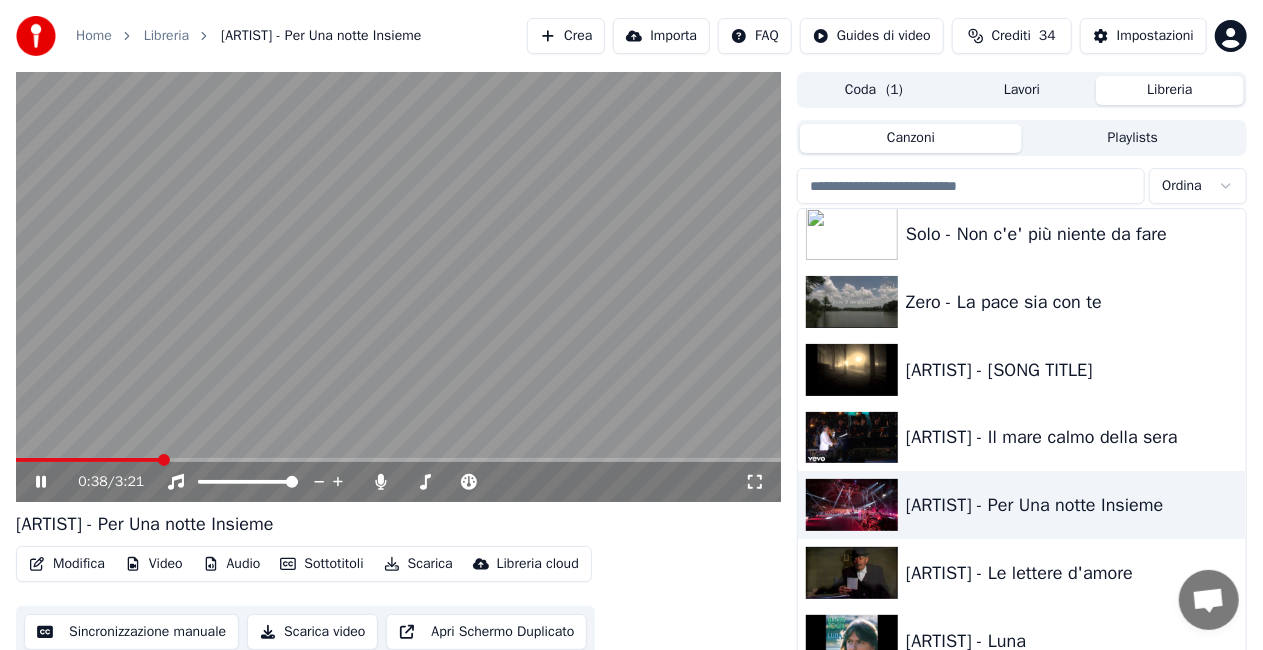 click at bounding box center (398, 287) 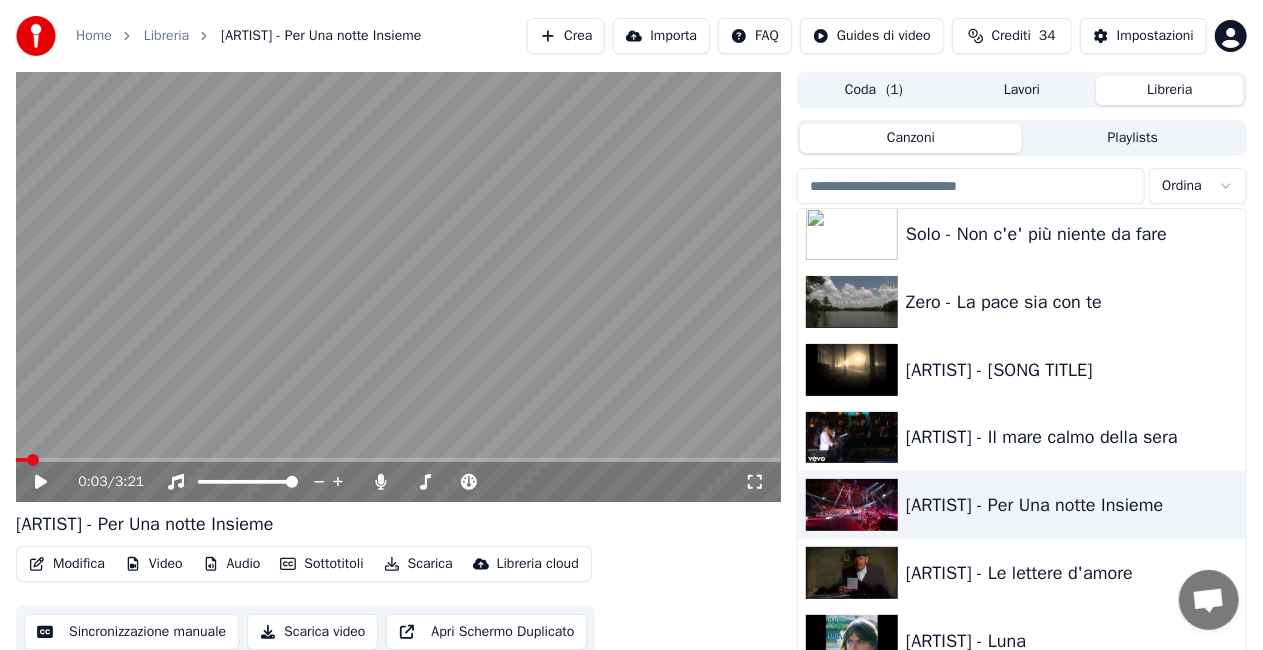 click at bounding box center (21, 460) 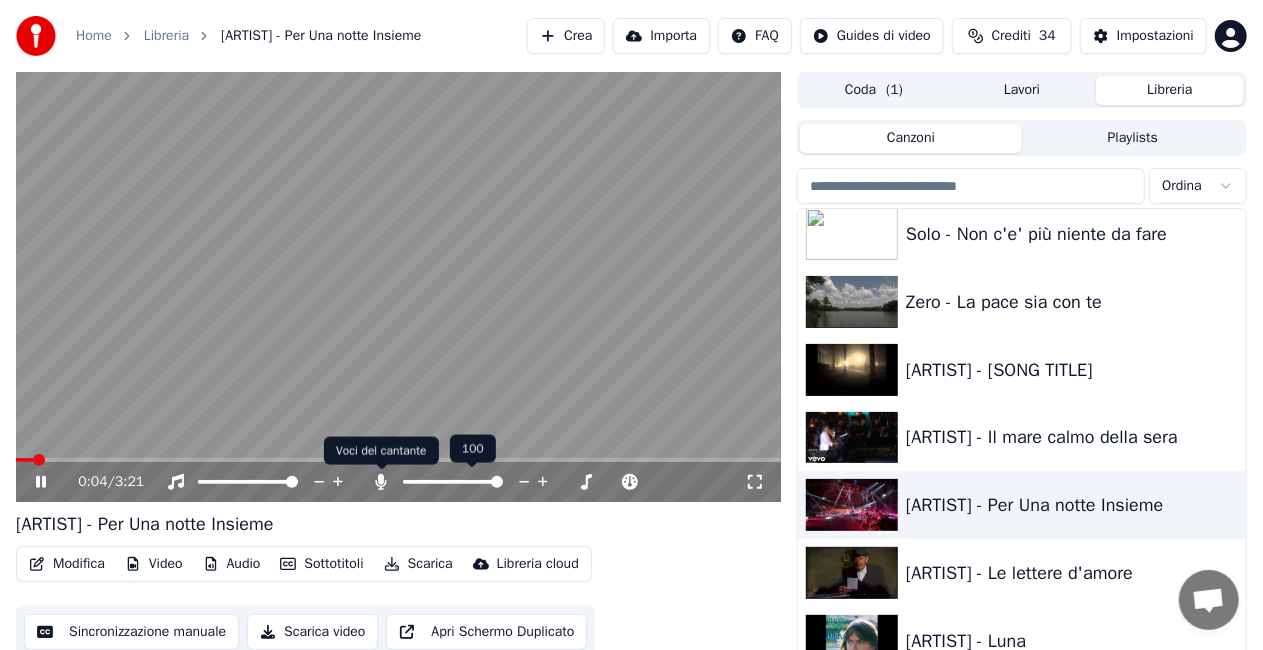 click 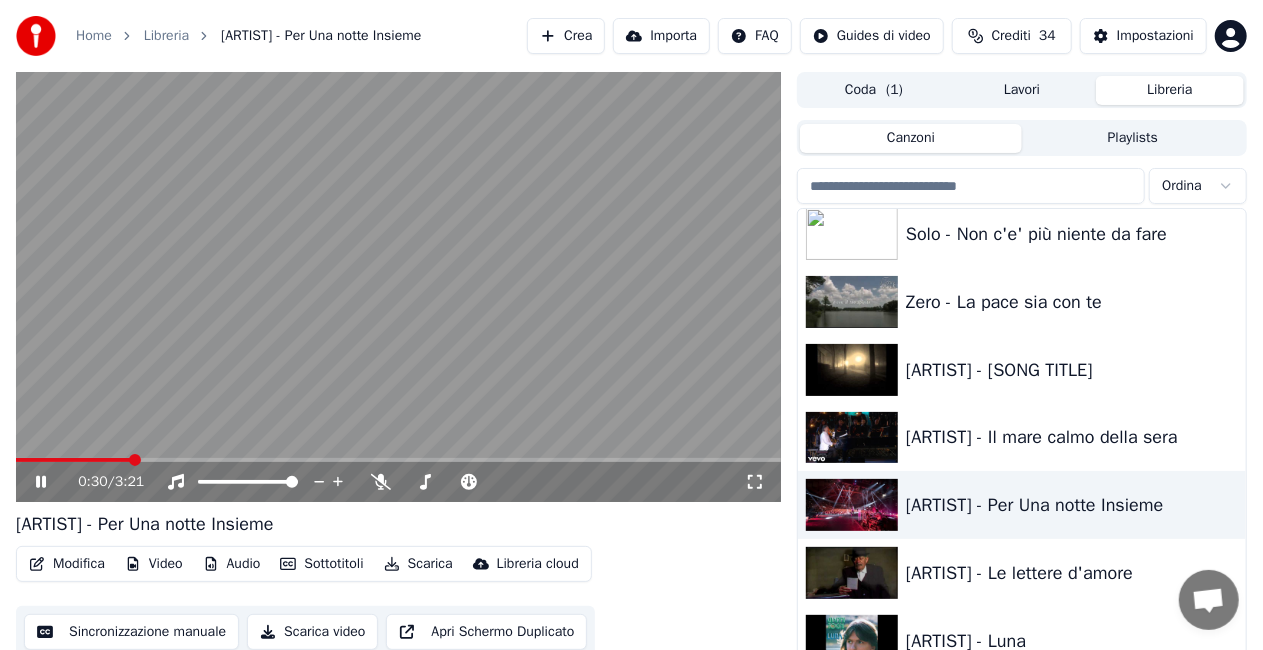click 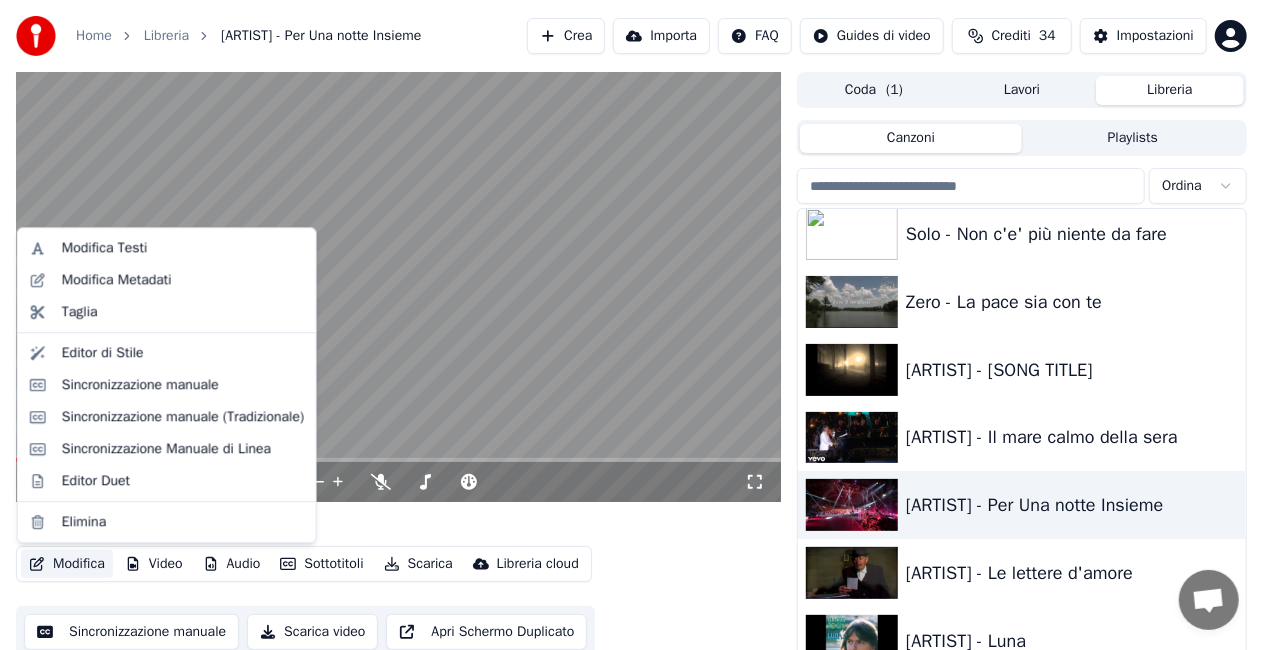 click on "Modifica" at bounding box center [67, 564] 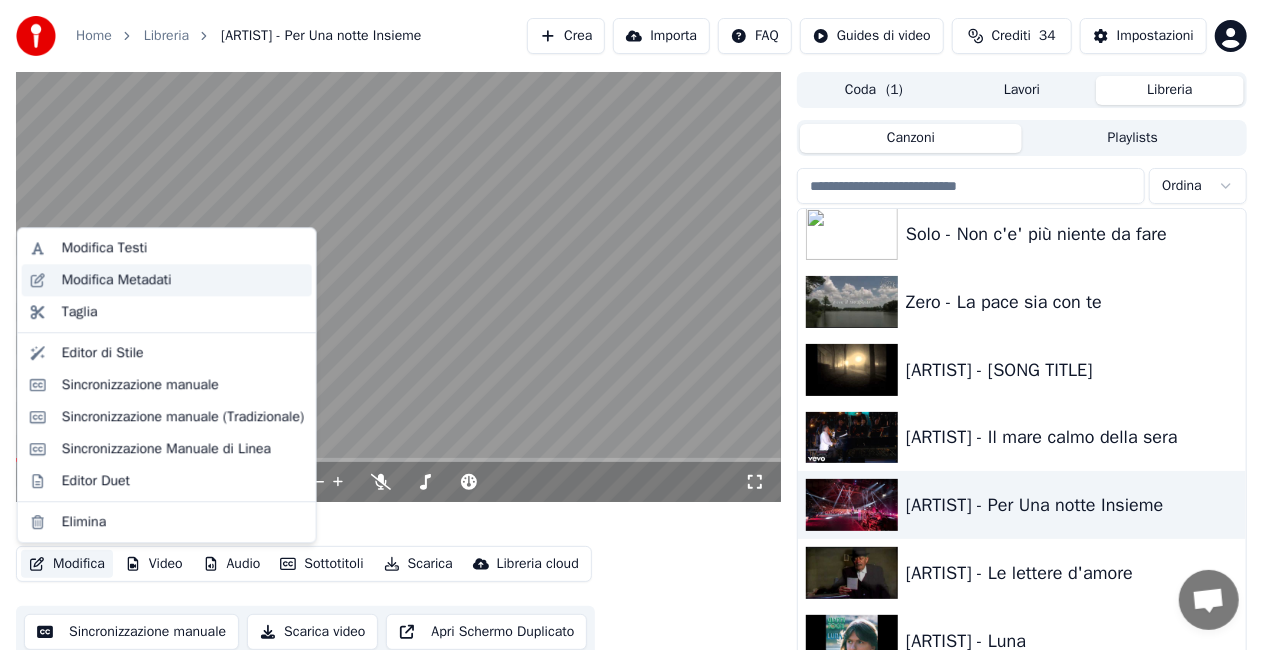 click on "Modifica Metadati" at bounding box center [167, 280] 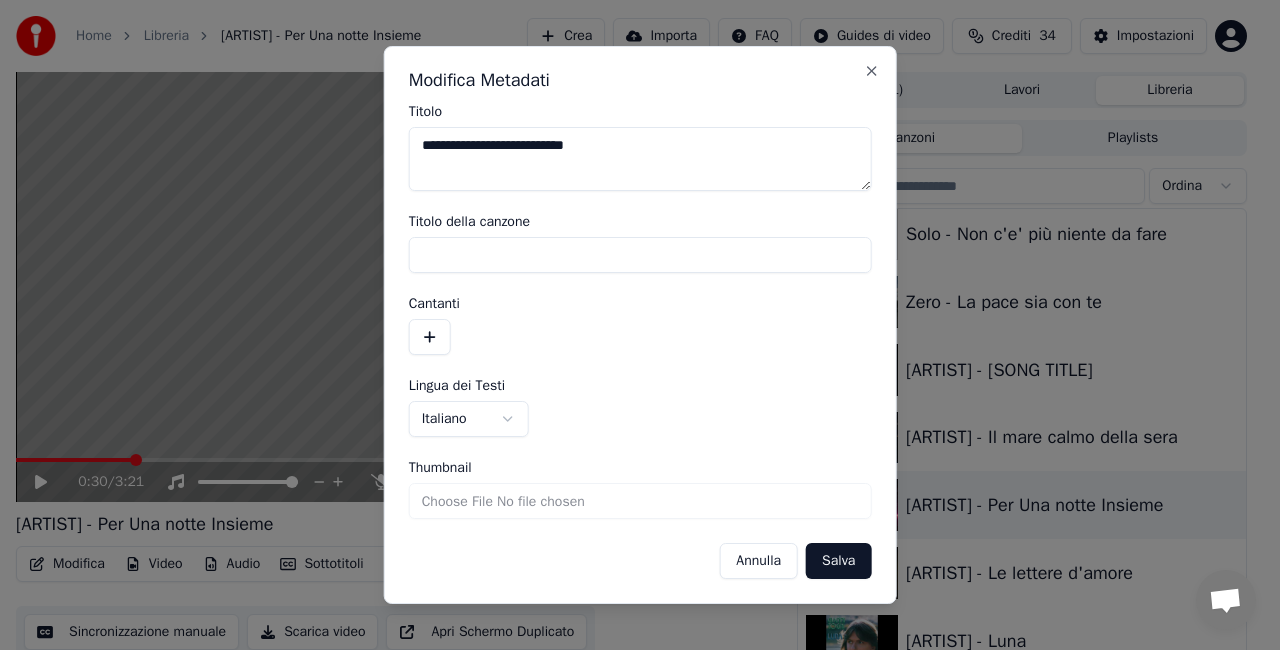click on "**********" at bounding box center (640, 159) 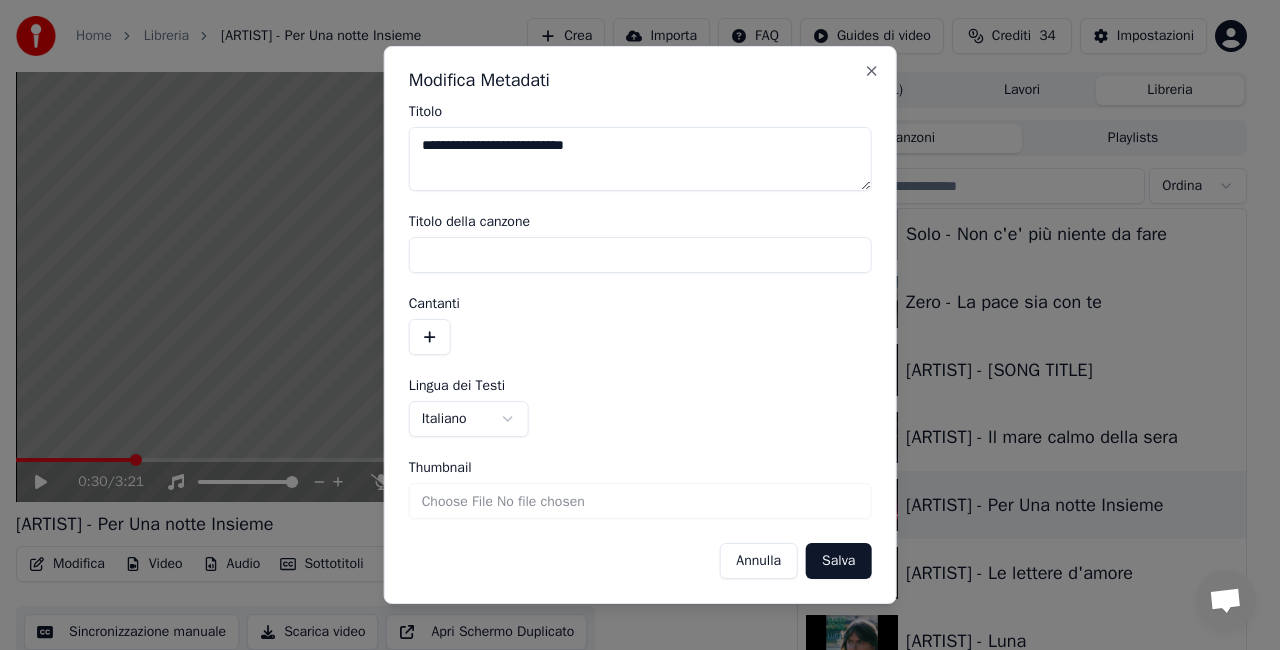type on "**********" 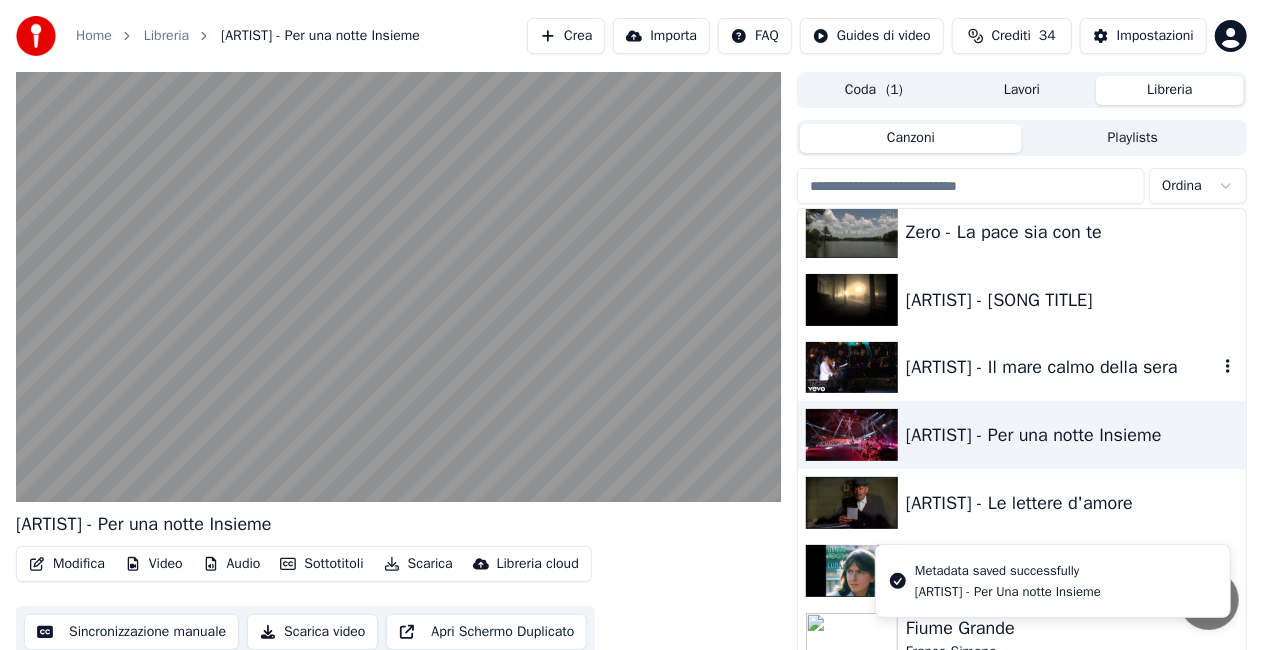 scroll, scrollTop: 22820, scrollLeft: 0, axis: vertical 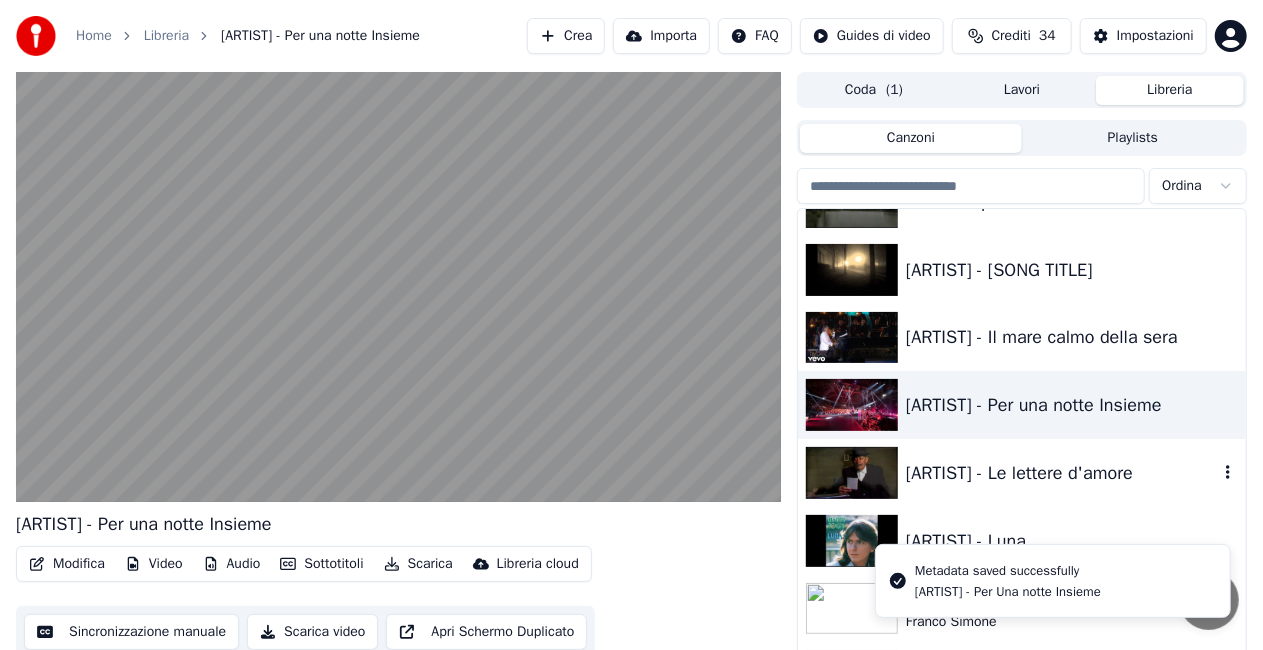 click on "[ARTIST] - Le lettere d'amore" at bounding box center [1062, 473] 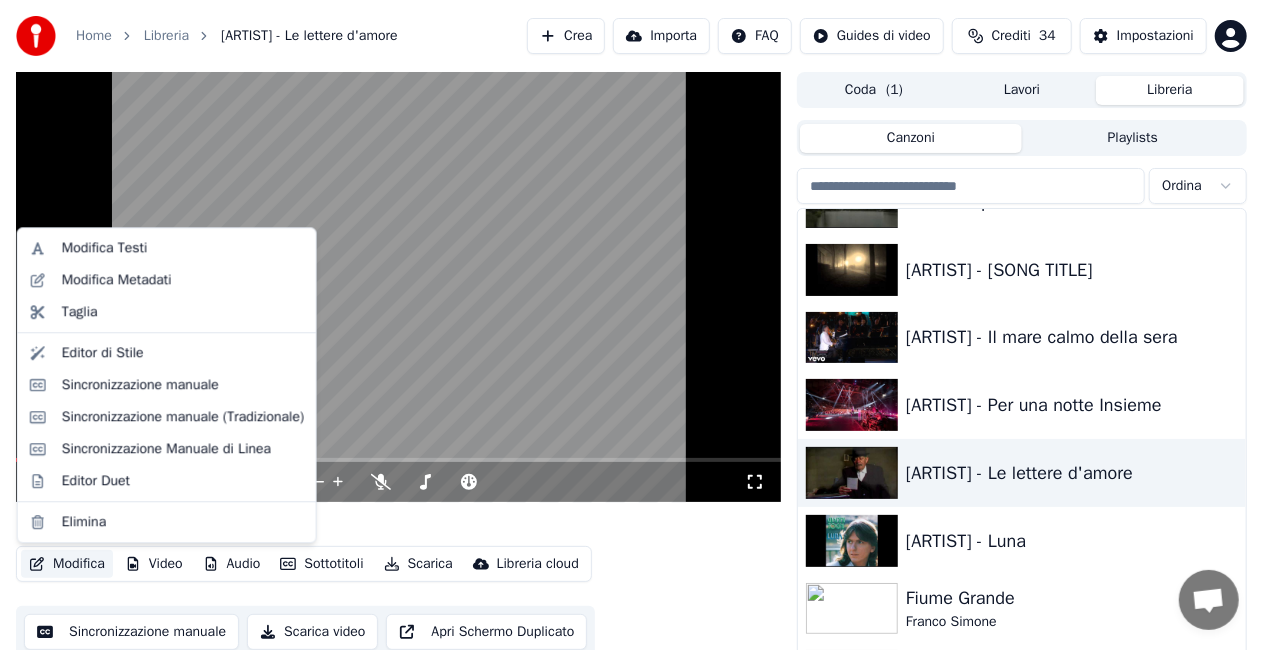 click on "Modifica" at bounding box center (67, 564) 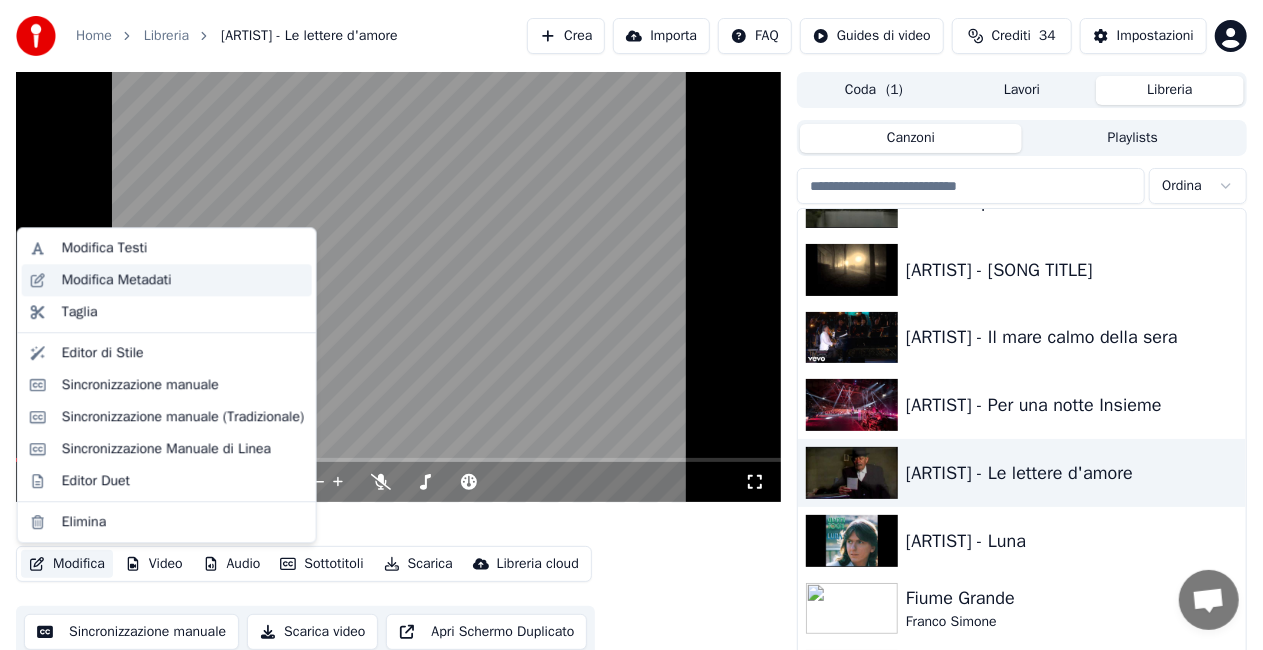 click on "Modifica Metadati" at bounding box center (167, 280) 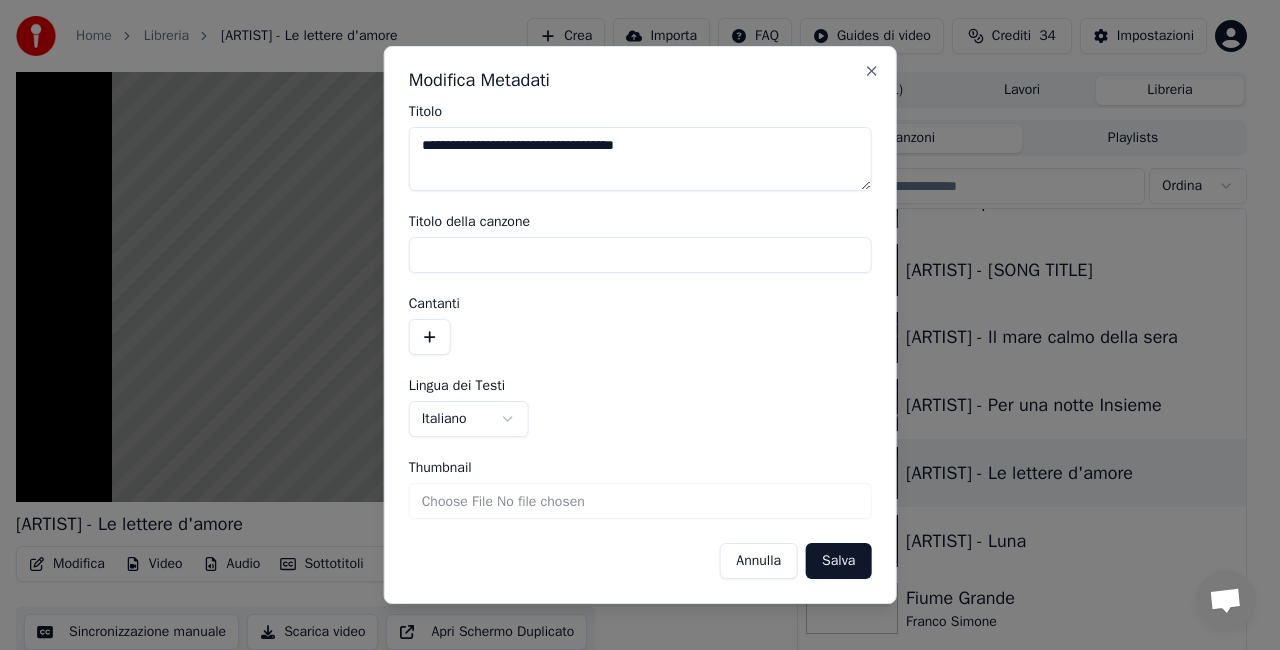 drag, startPoint x: 474, startPoint y: 145, endPoint x: 339, endPoint y: 154, distance: 135.29967 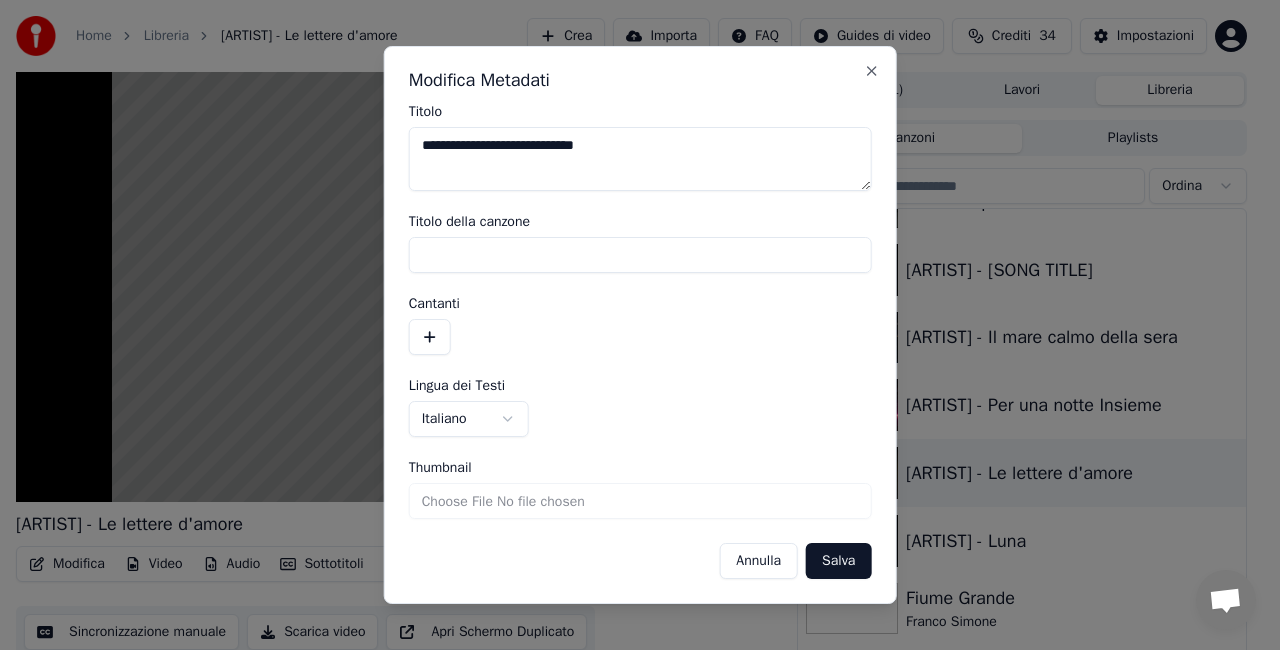 type on "**********" 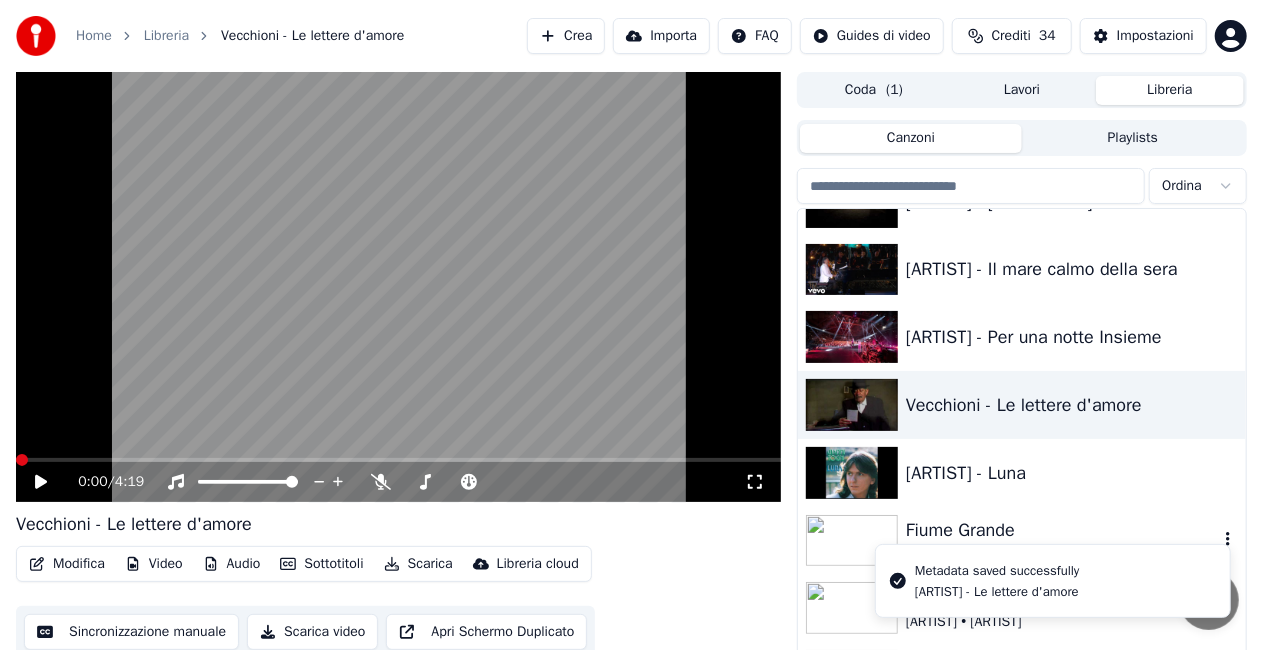 scroll, scrollTop: 22920, scrollLeft: 0, axis: vertical 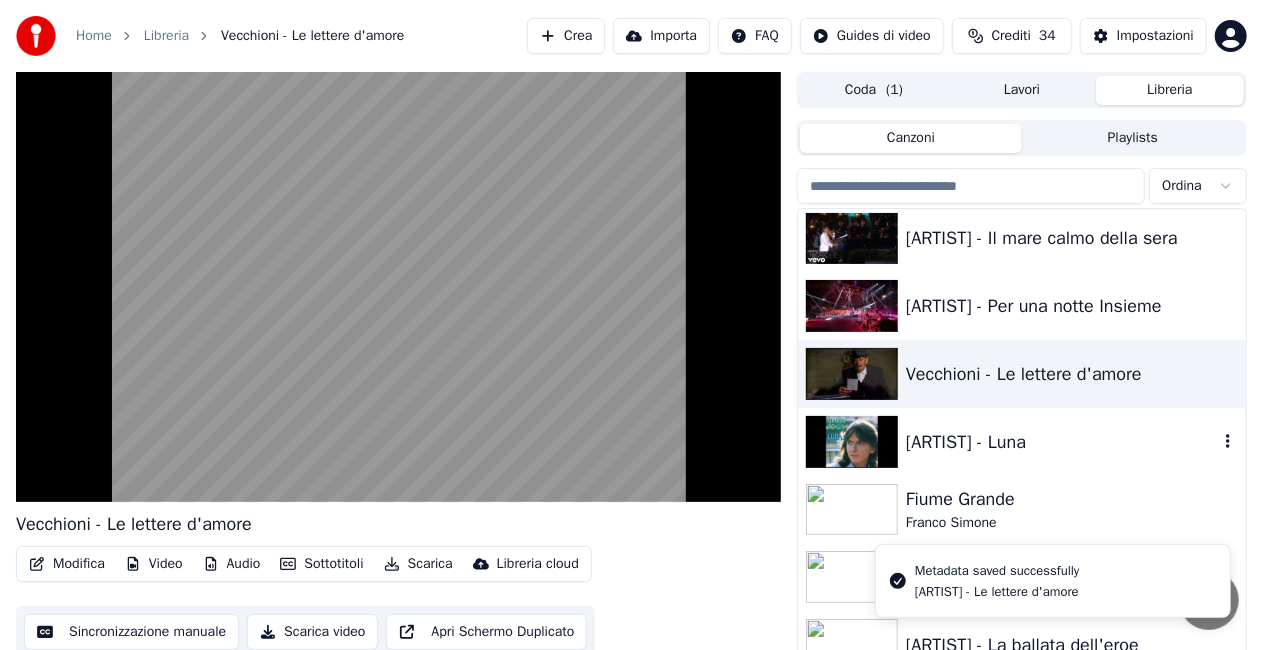 click on "[ARTIST] - Luna" at bounding box center (1062, 442) 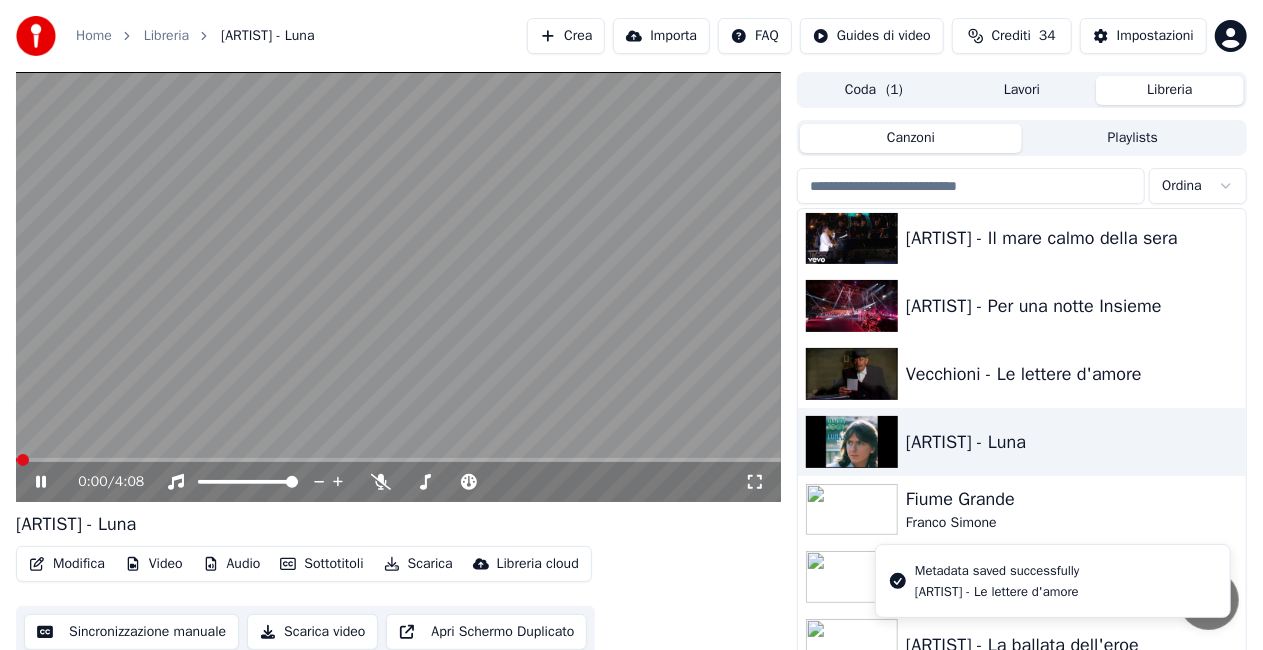 click on "Modifica" at bounding box center [67, 564] 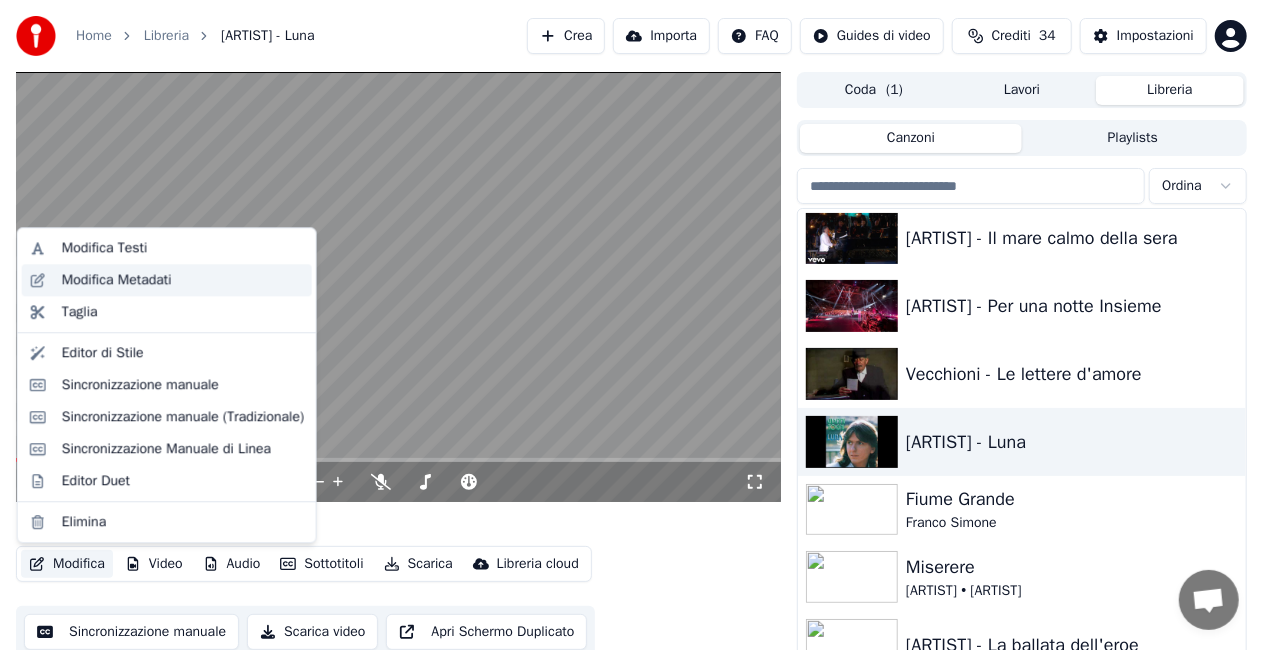 click on "Modifica Metadati" at bounding box center (117, 280) 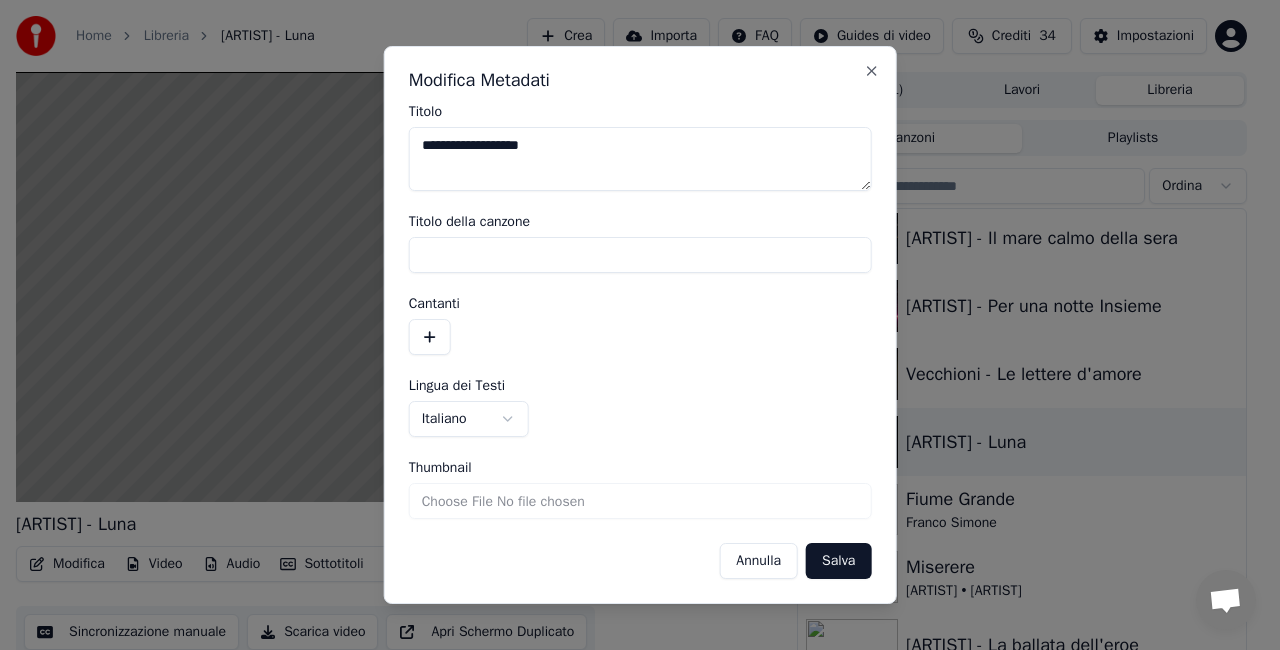 drag, startPoint x: 467, startPoint y: 144, endPoint x: 25, endPoint y: 209, distance: 446.75385 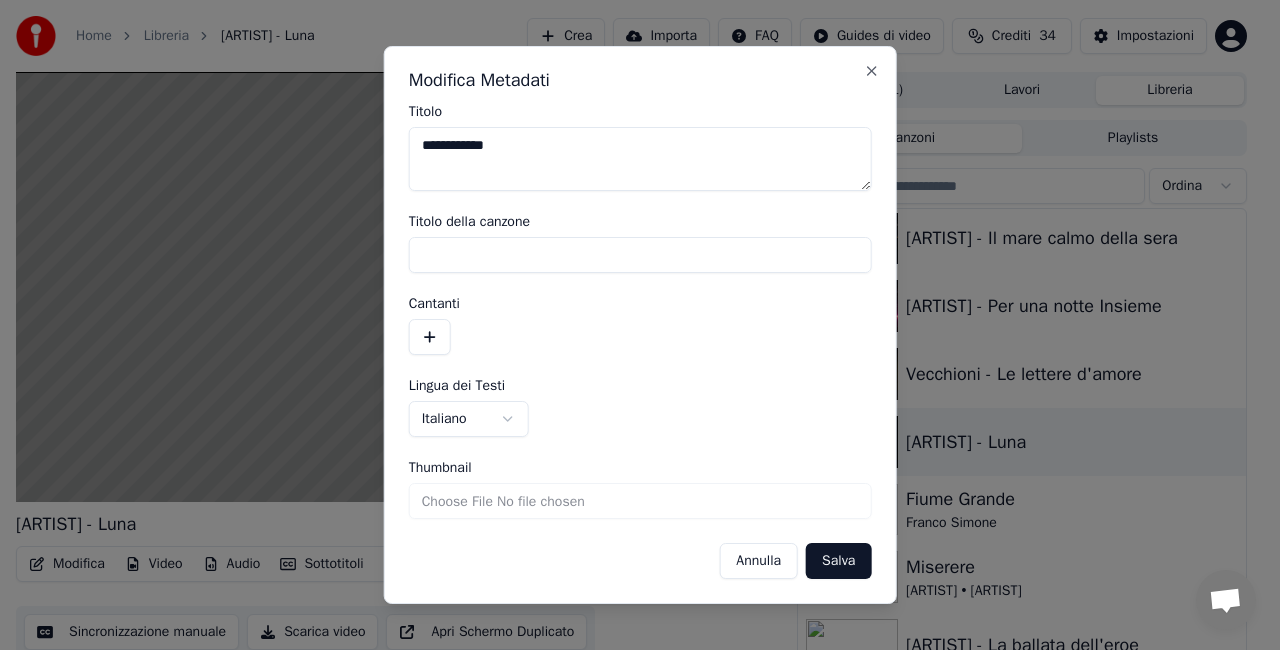 type on "**********" 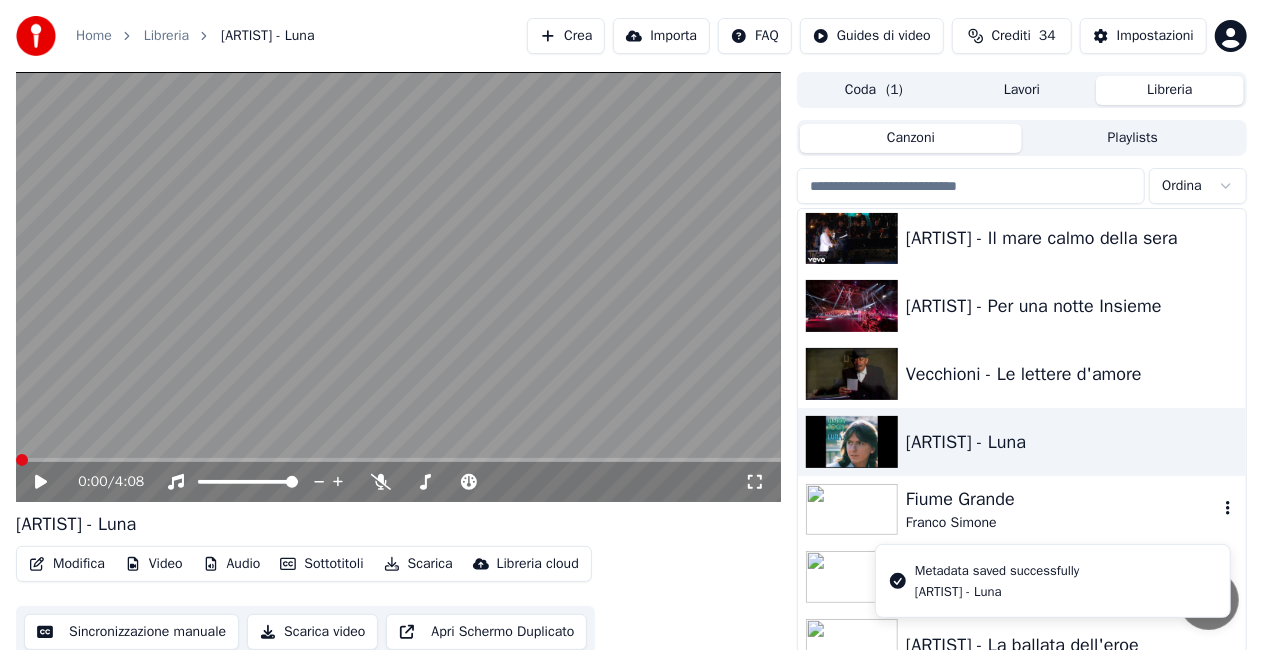 click on "Fiume Grande" at bounding box center [1062, 499] 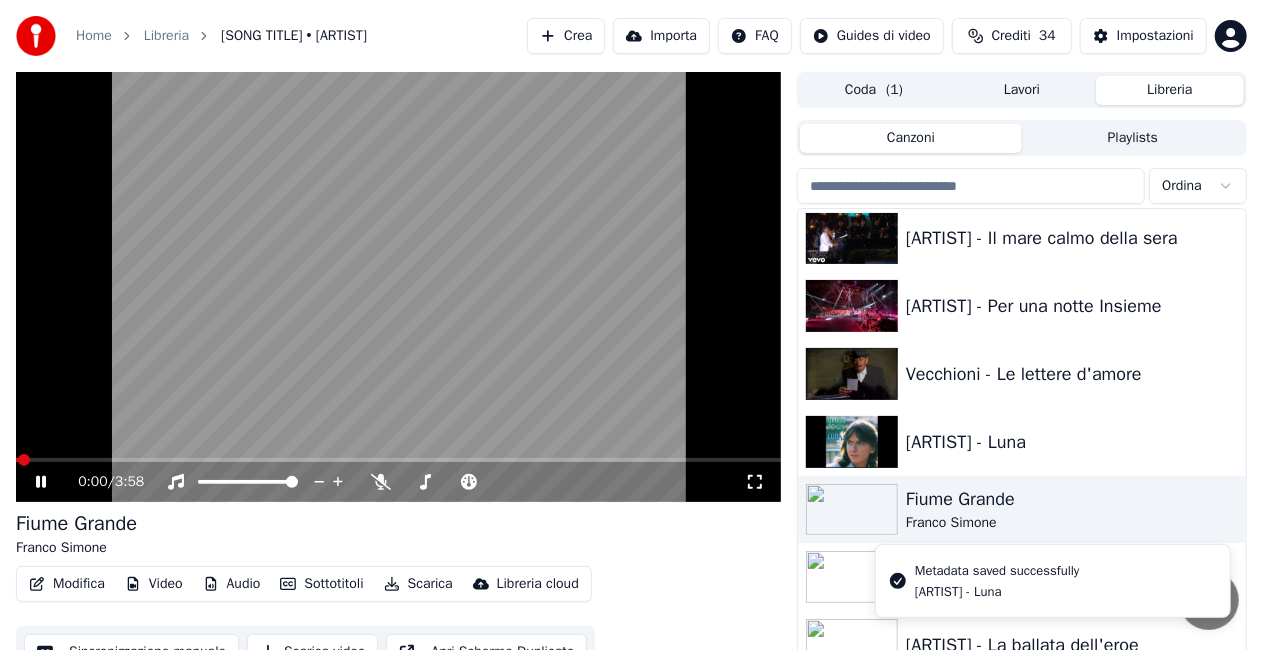 click on "Modifica" at bounding box center [67, 584] 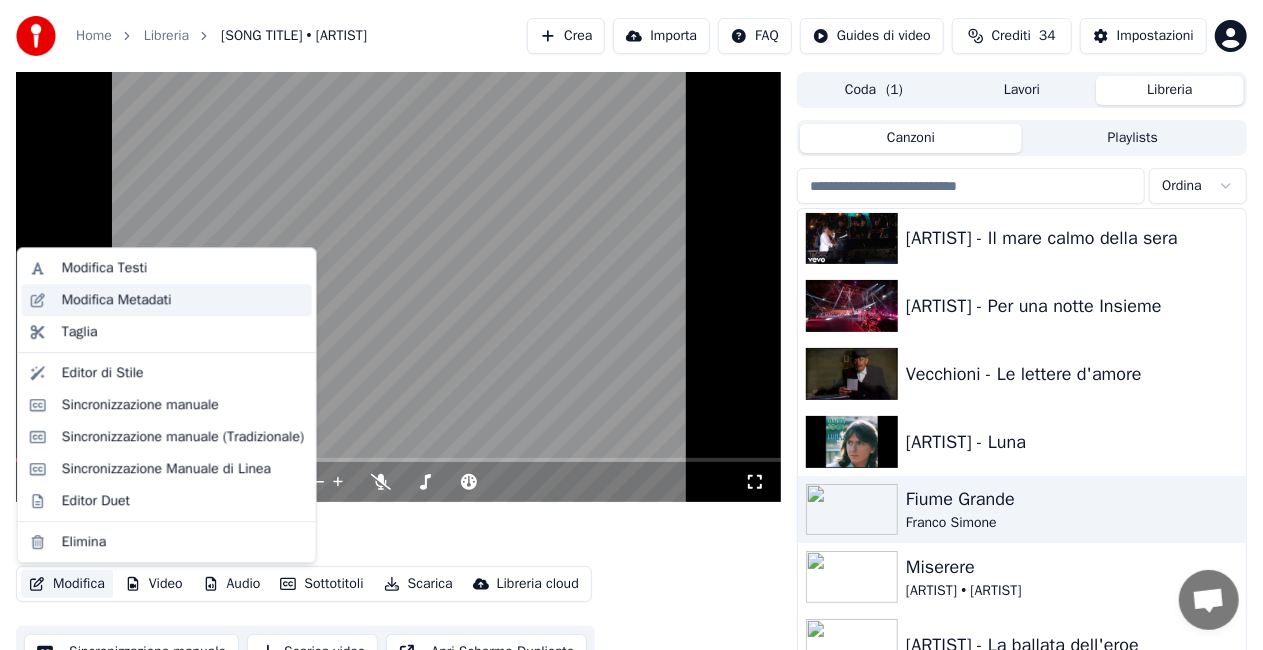 click on "Modifica Metadati" at bounding box center [117, 300] 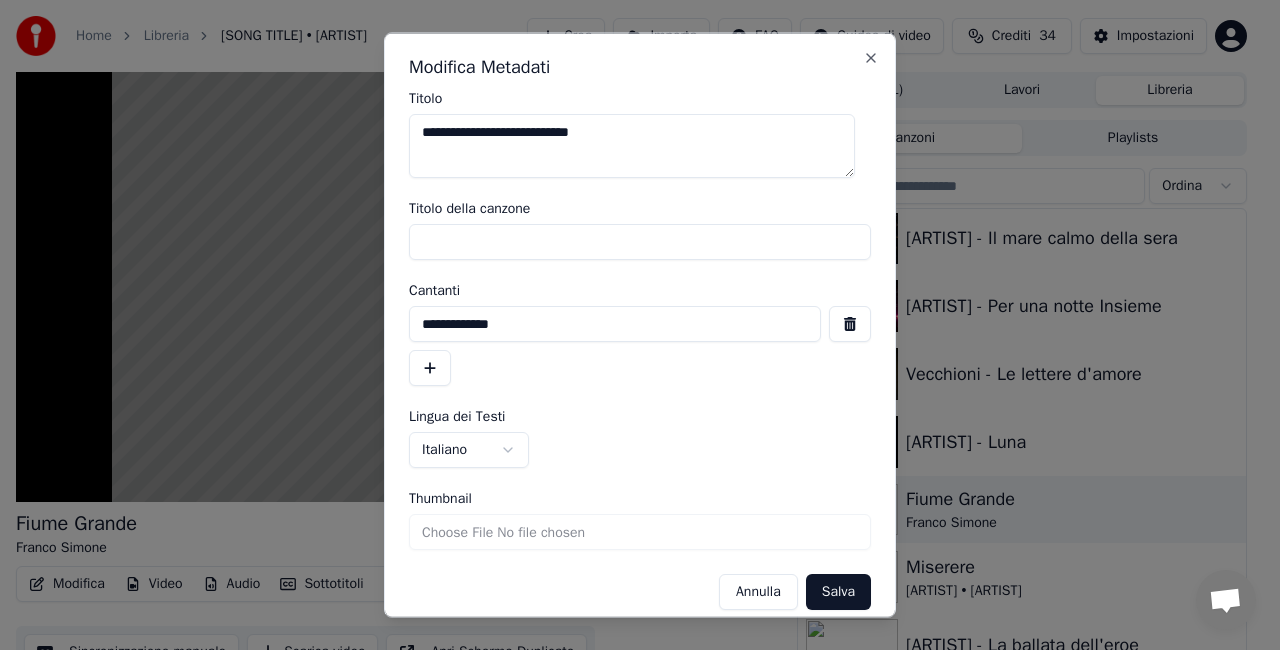 drag, startPoint x: 538, startPoint y: 241, endPoint x: 0, endPoint y: 255, distance: 538.1821 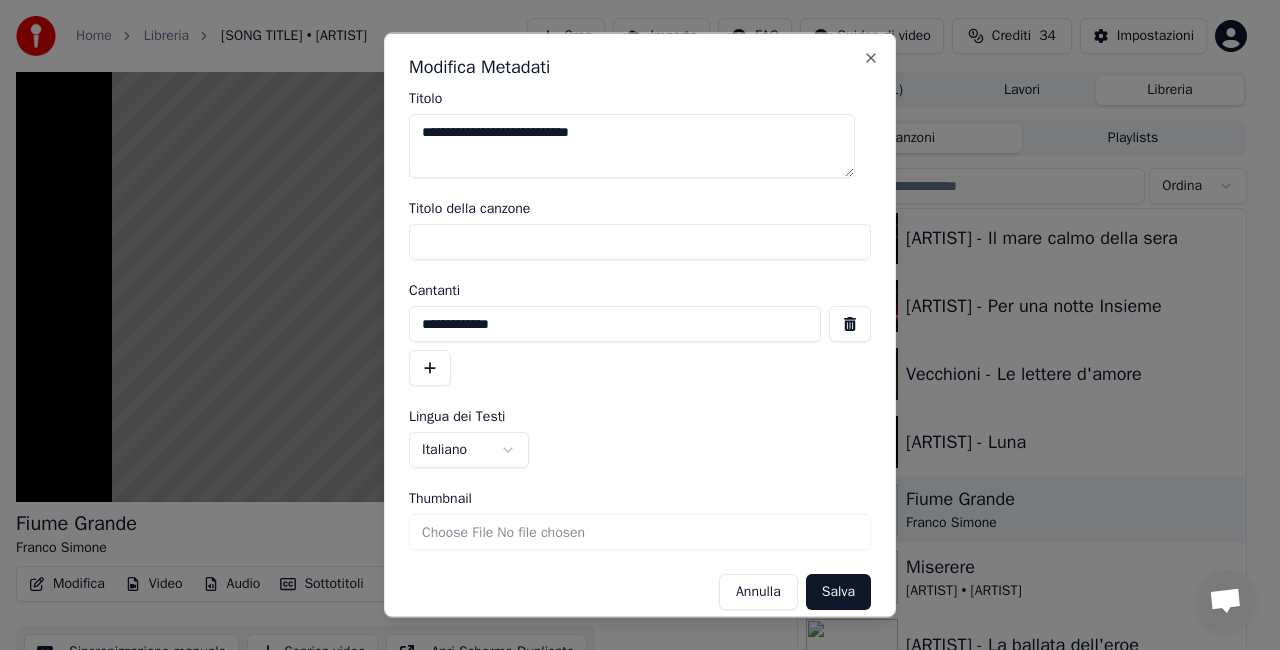type 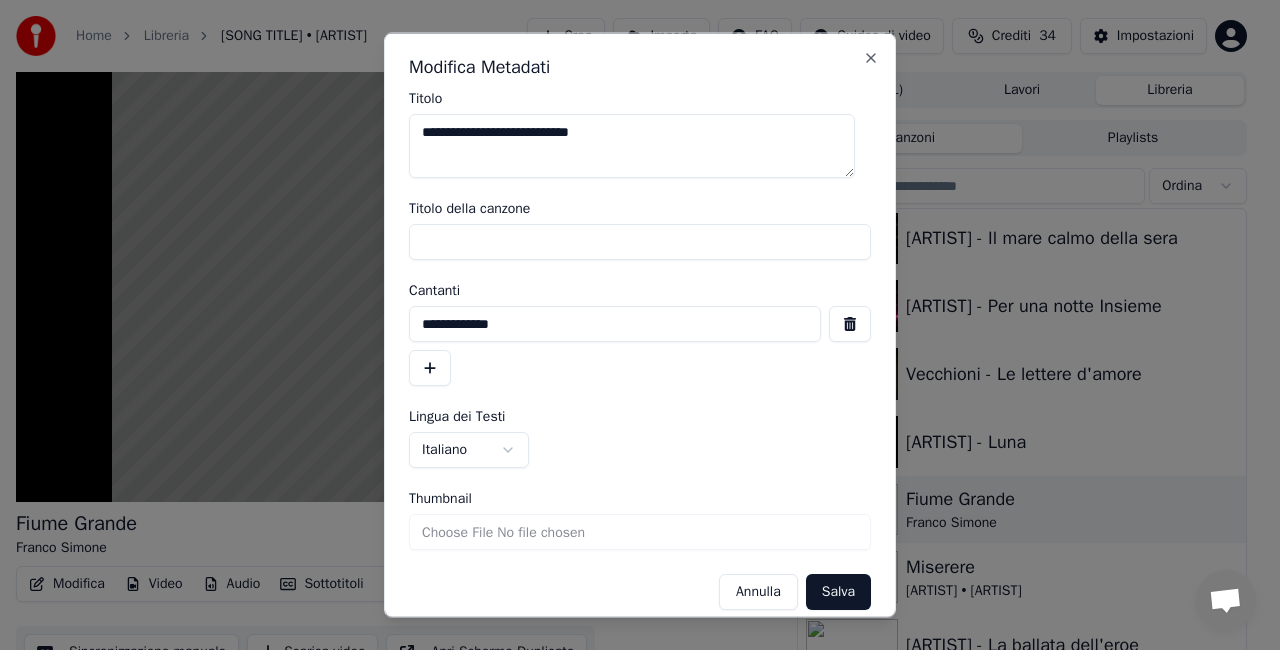 type on "*********" 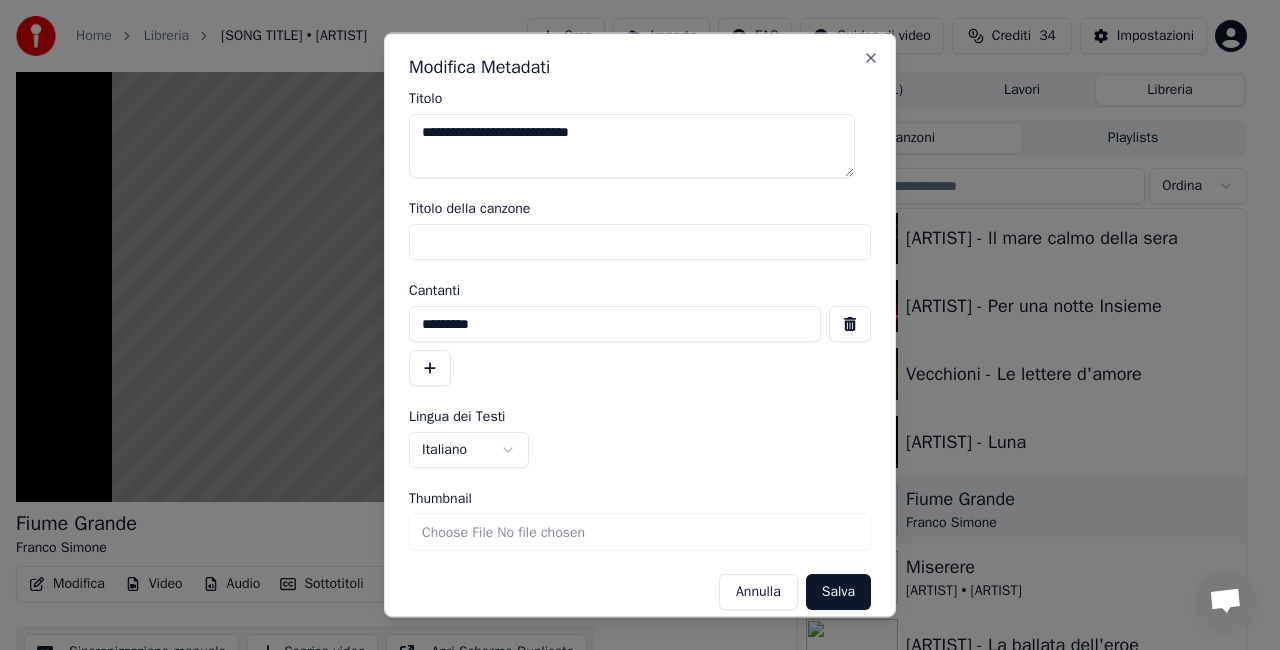 drag, startPoint x: 530, startPoint y: 326, endPoint x: 95, endPoint y: 344, distance: 435.37225 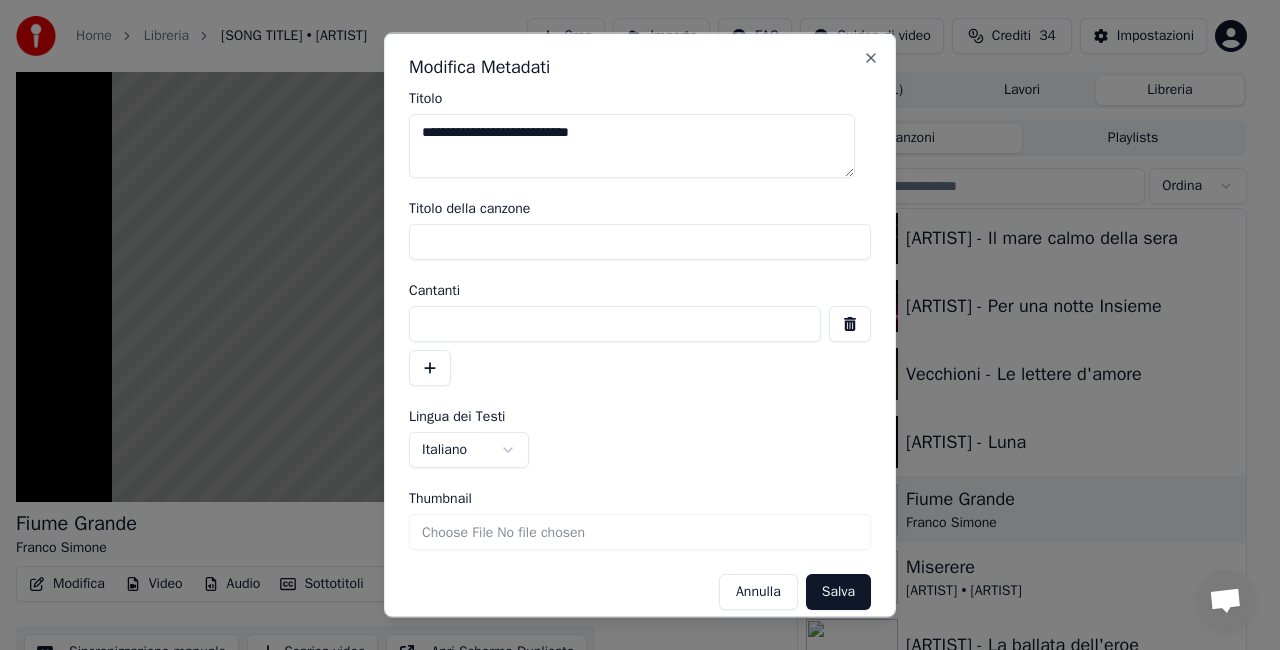 type 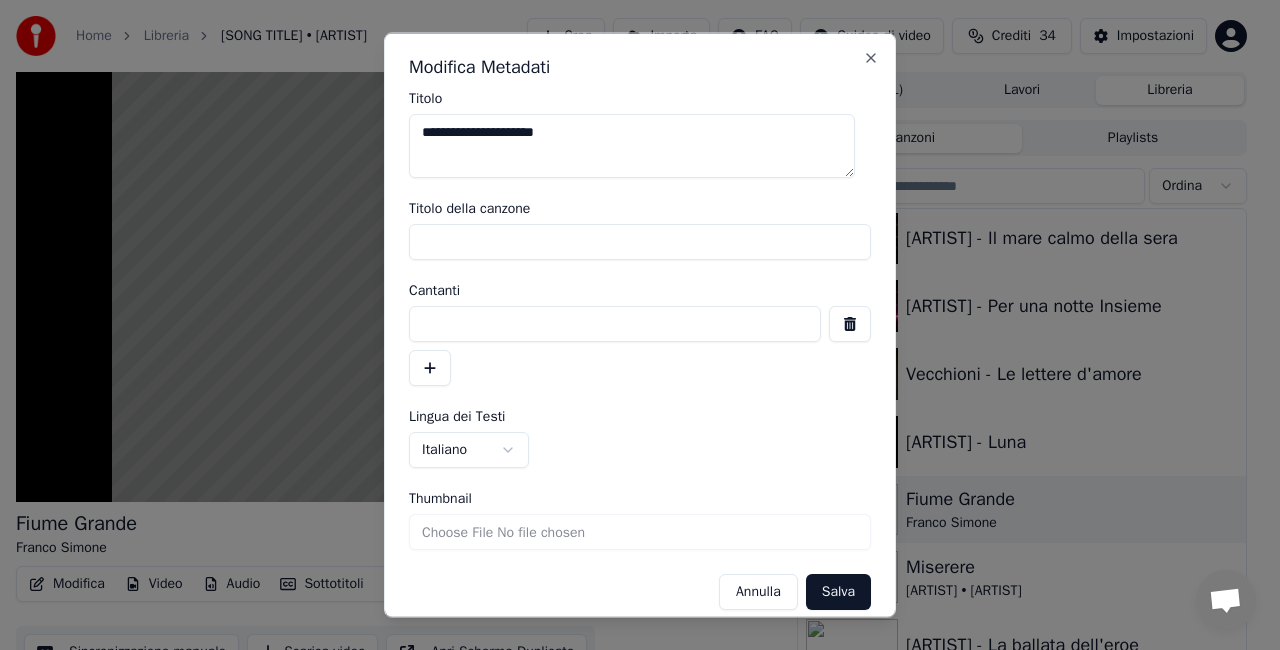 click on "**********" at bounding box center [632, 146] 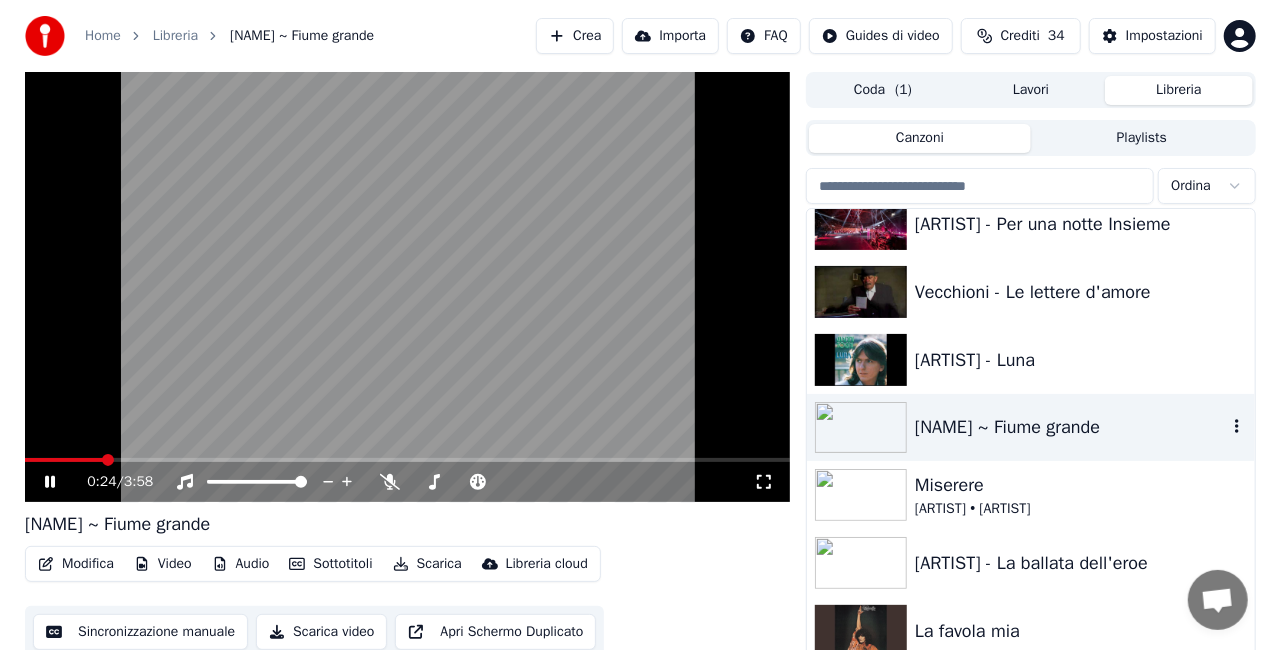 scroll, scrollTop: 23020, scrollLeft: 0, axis: vertical 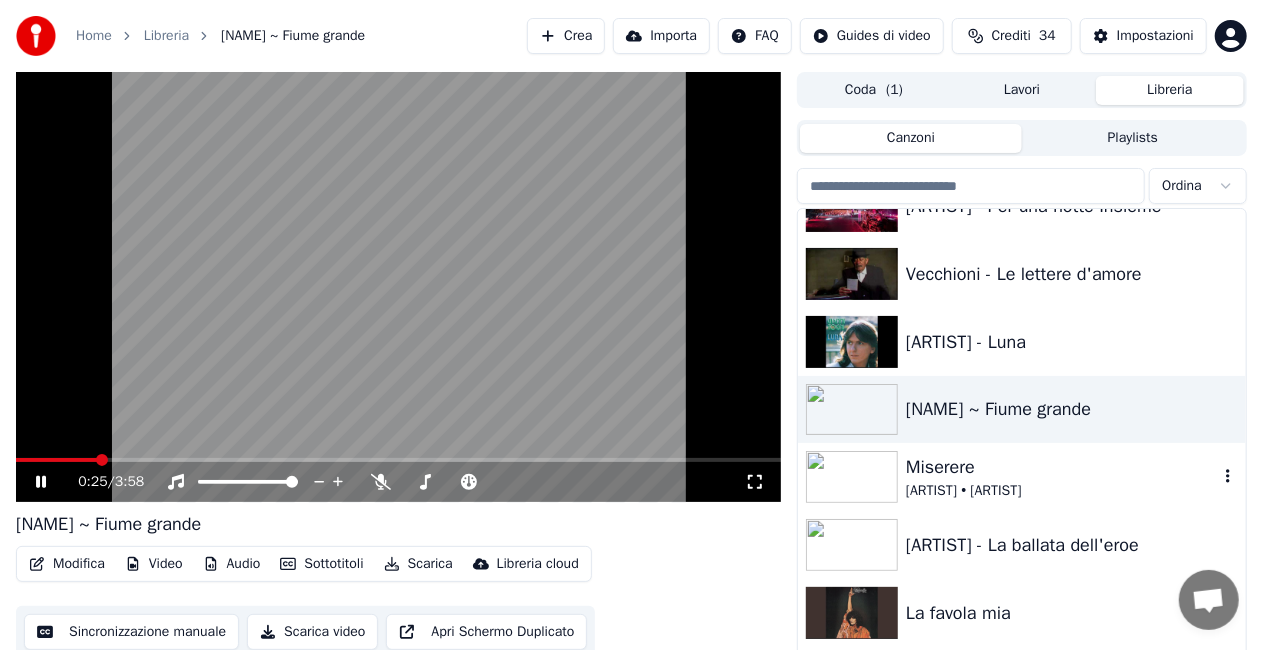 click on "Miserere" at bounding box center [1062, 467] 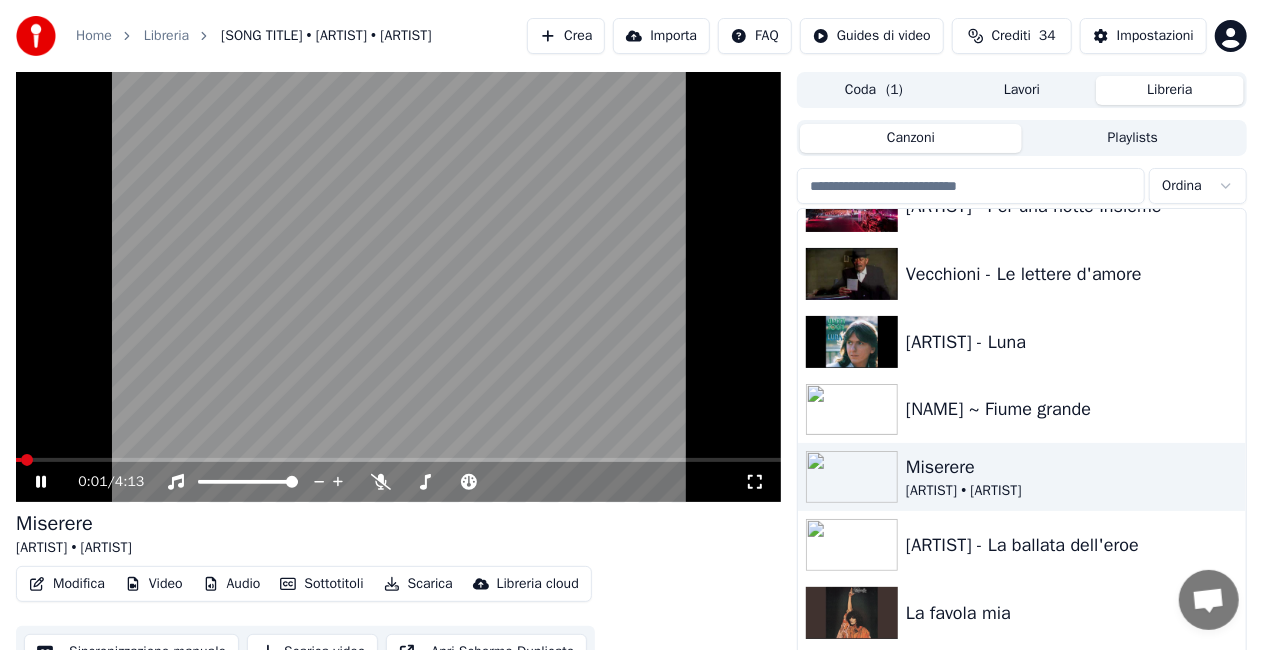 click on "Modifica" at bounding box center (67, 584) 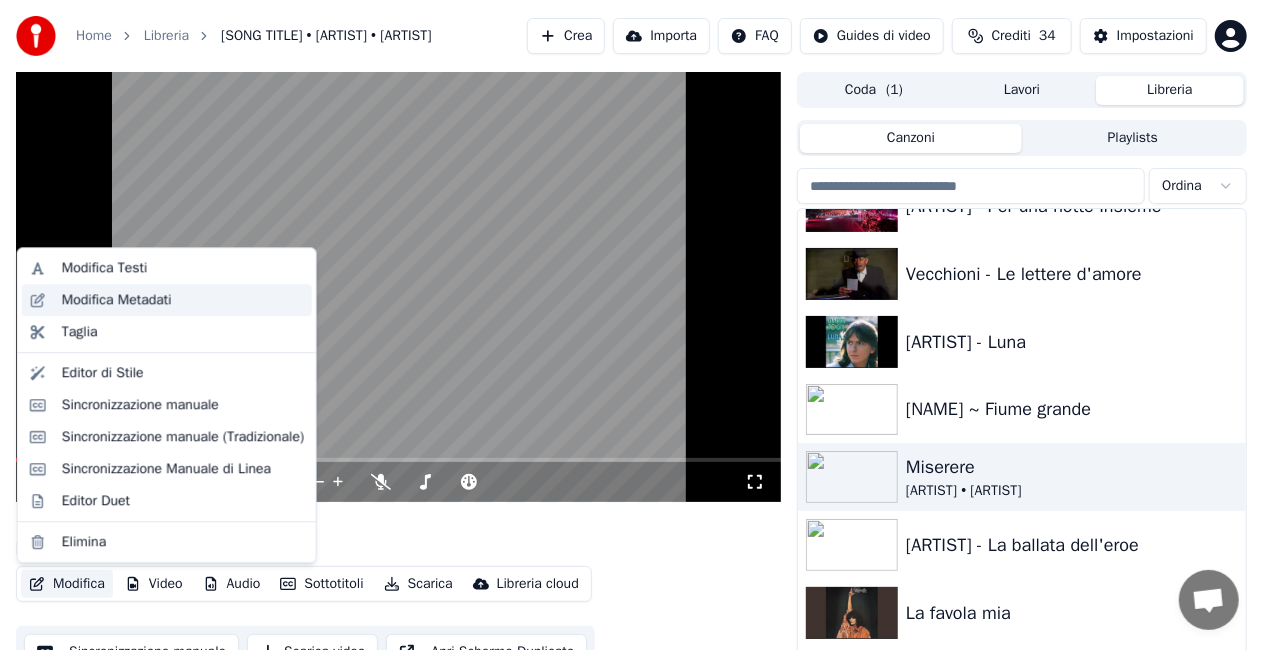 click on "Modifica Metadati" at bounding box center (117, 300) 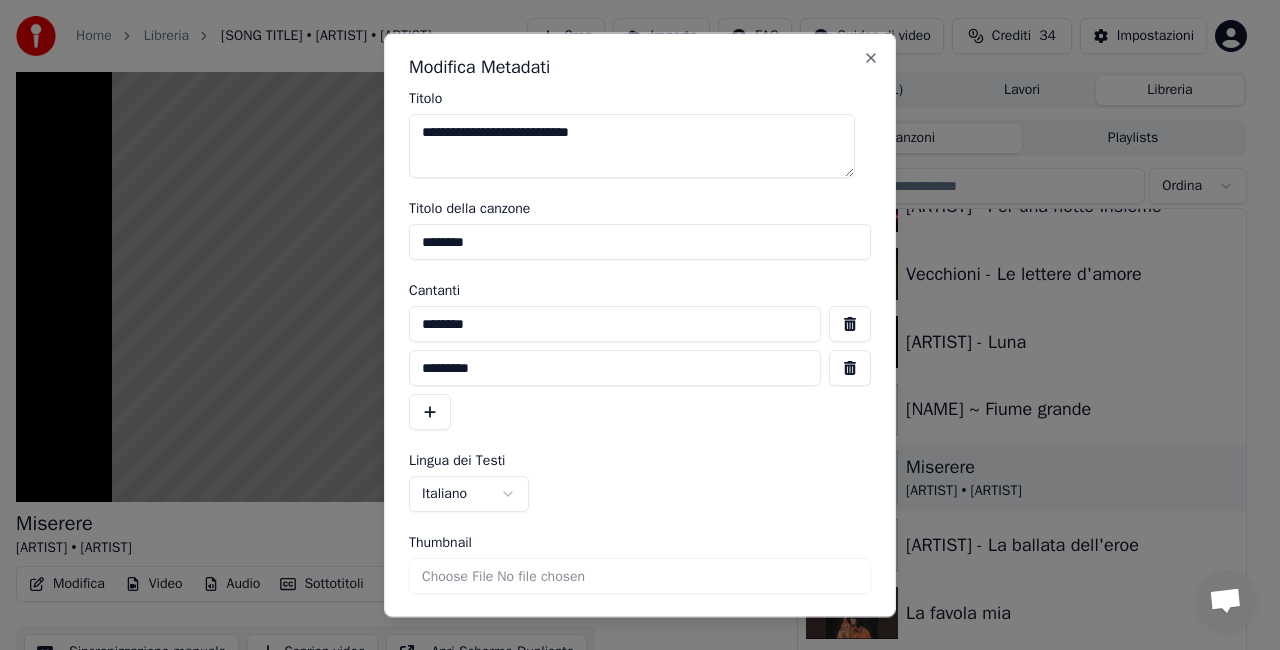 click on "**********" at bounding box center (632, 146) 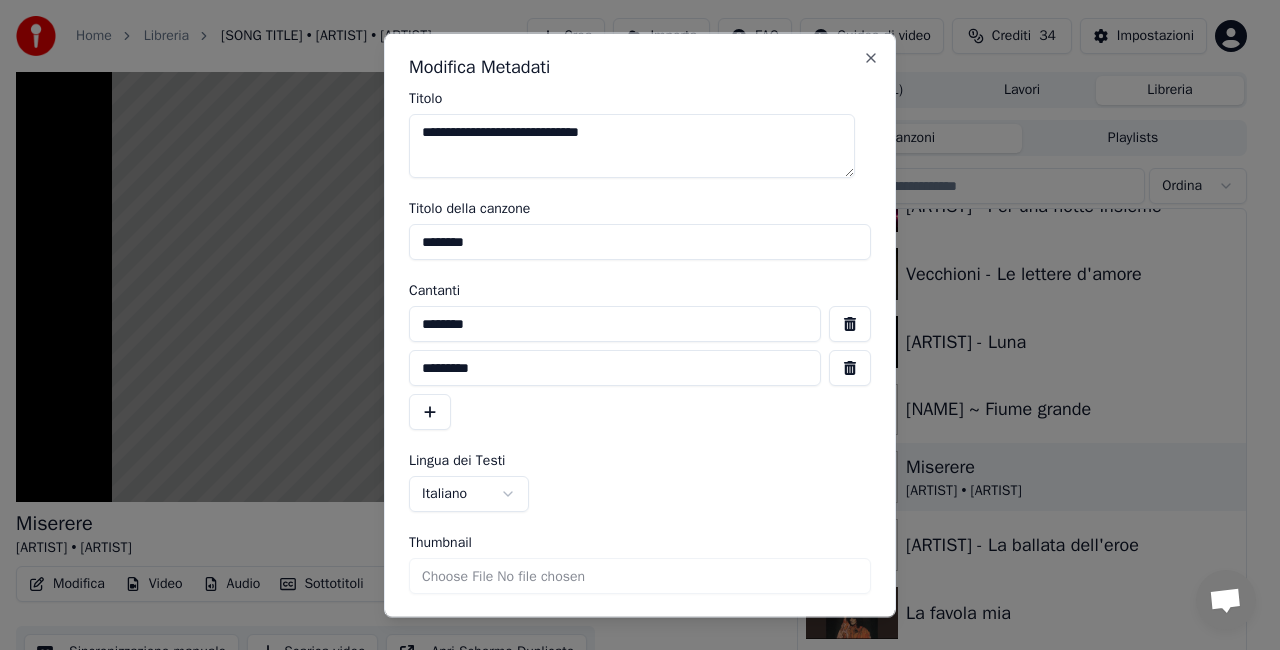 type on "**********" 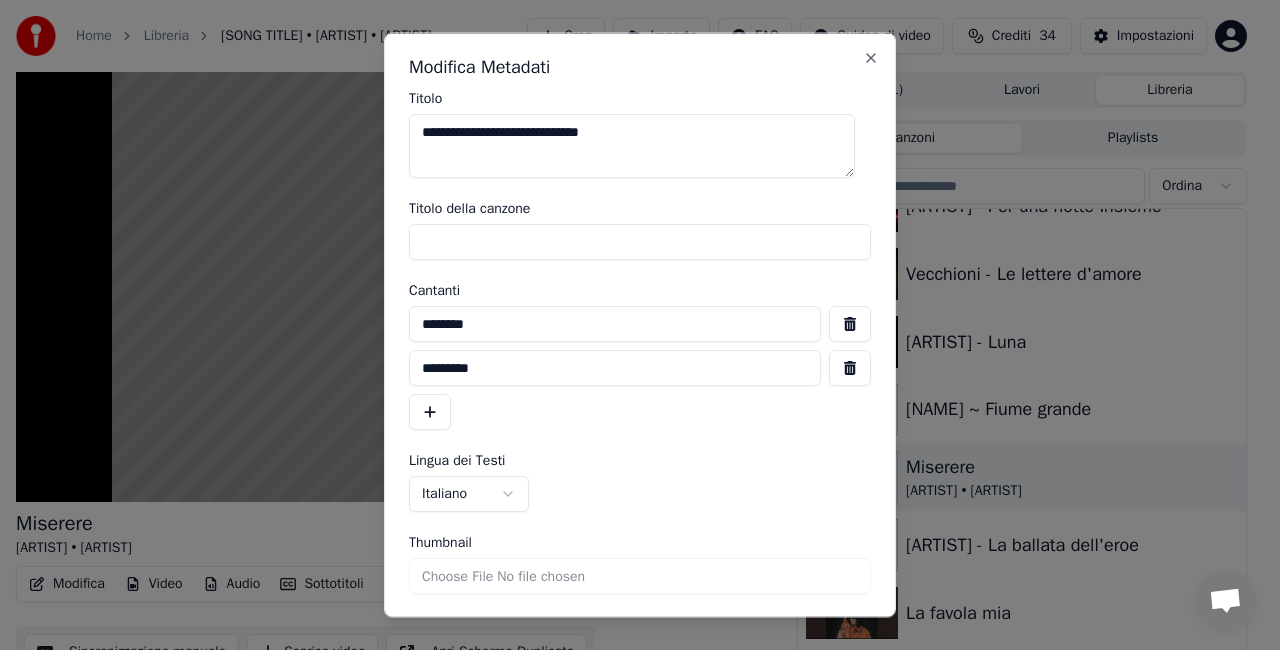 type 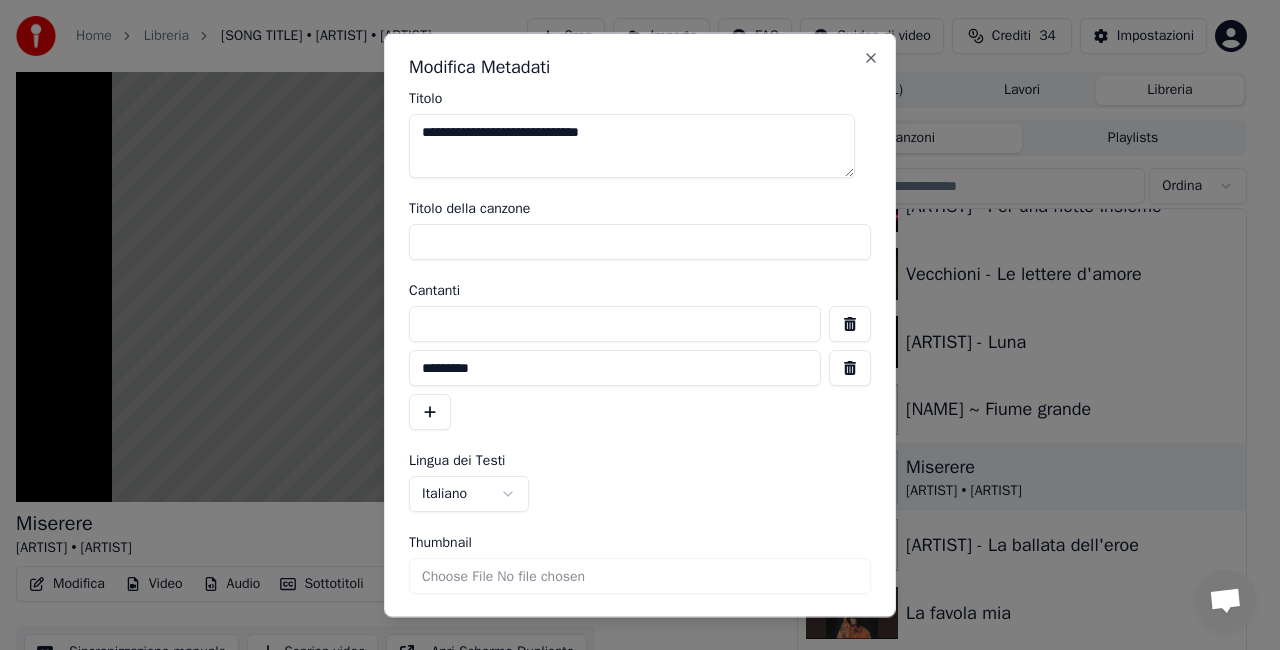 type 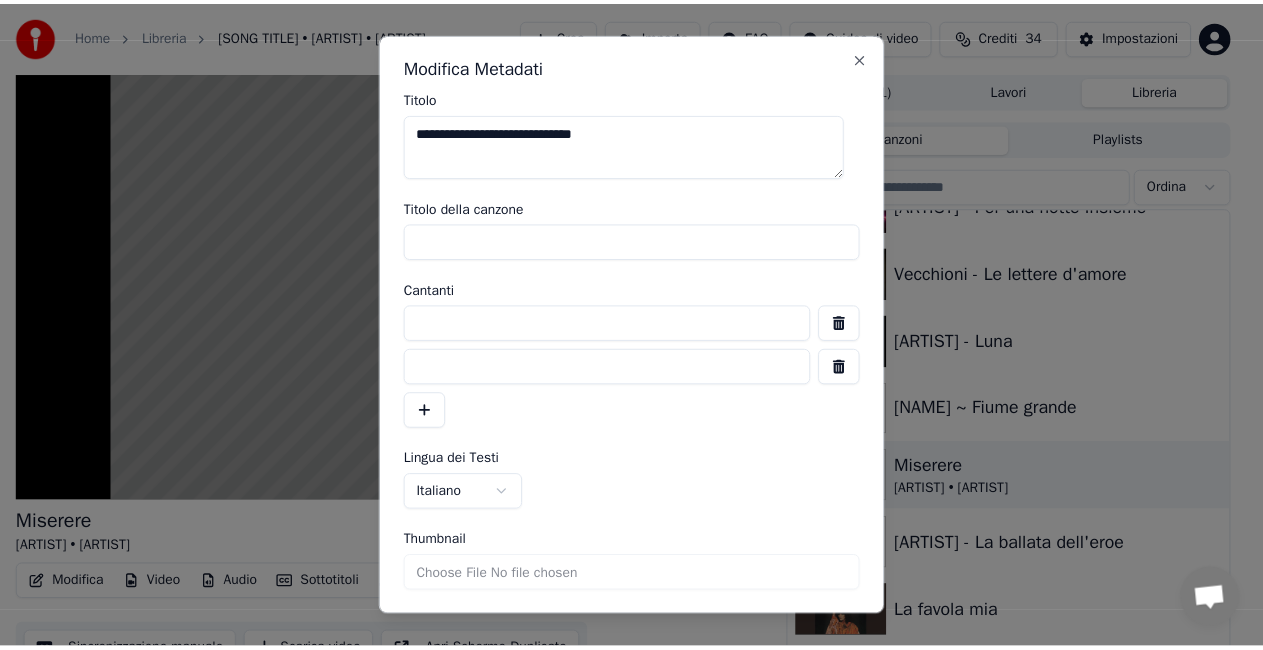 scroll, scrollTop: 60, scrollLeft: 0, axis: vertical 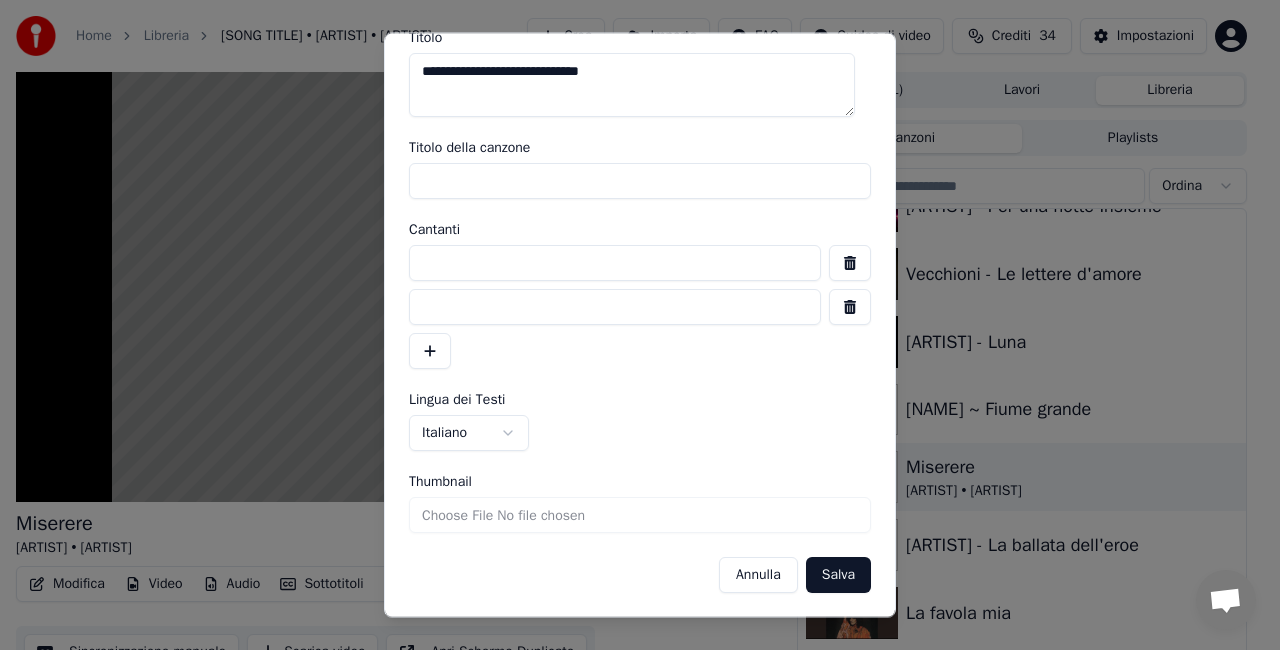 type 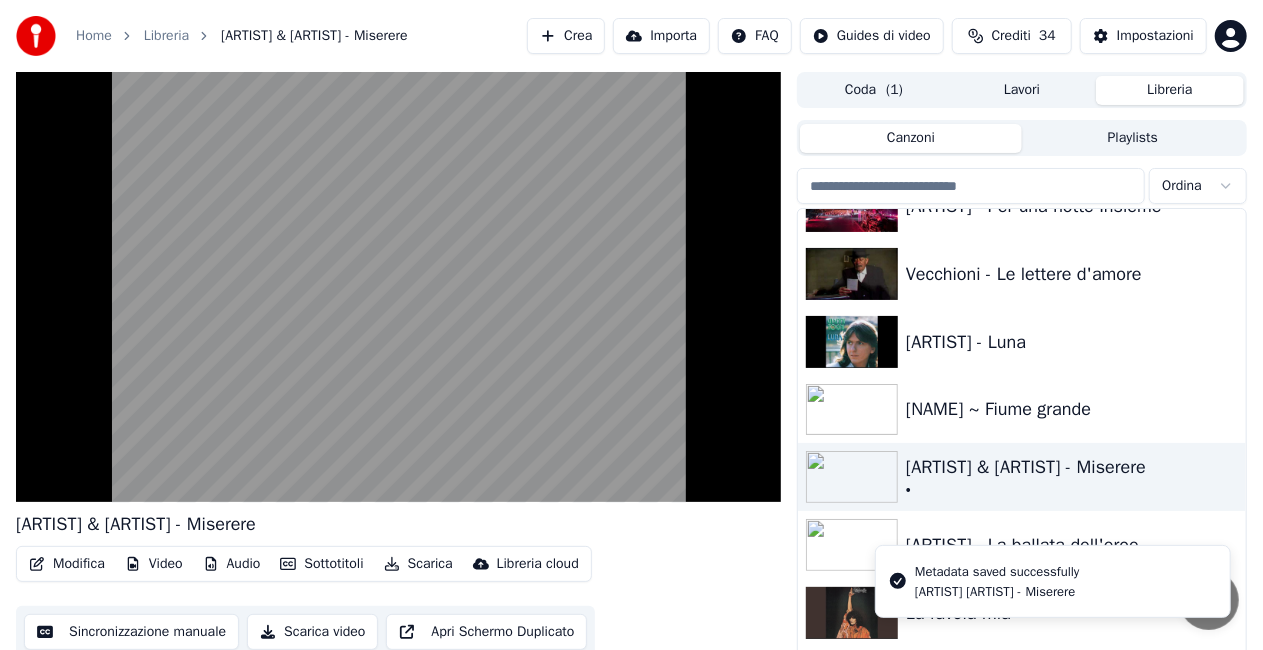 click on "Metadata saved successfully [ARTIST] [ARTIST] - Miserere" at bounding box center [1053, 581] 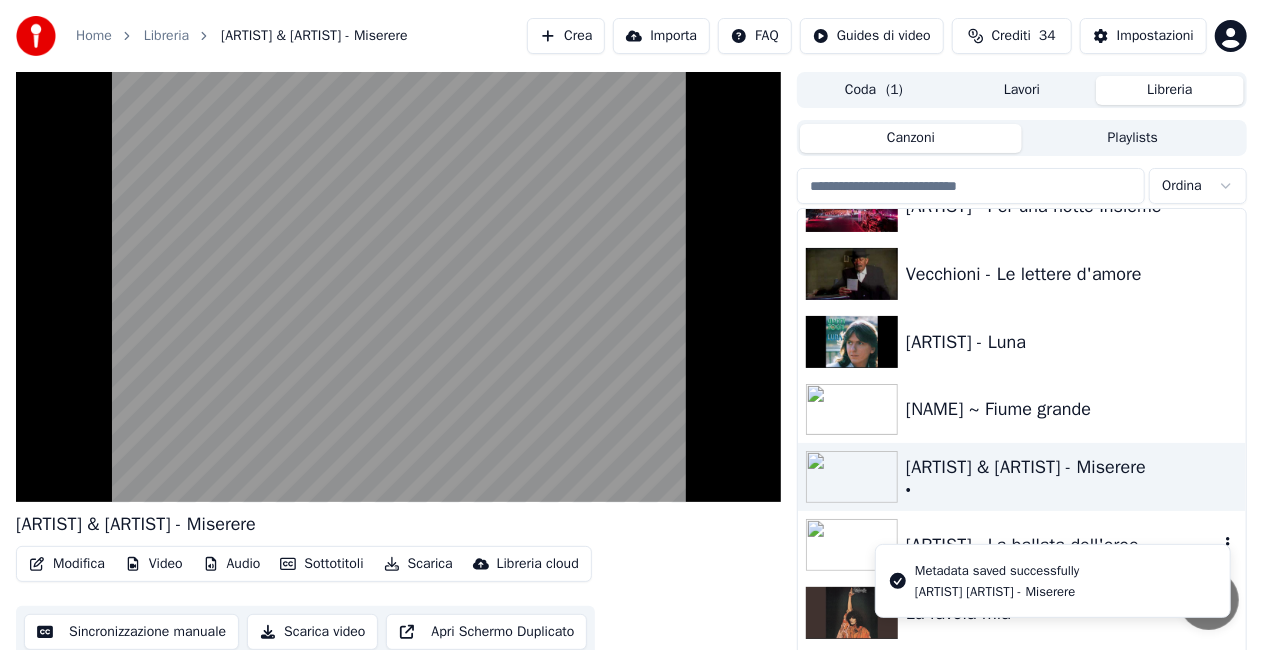 scroll, scrollTop: 23120, scrollLeft: 0, axis: vertical 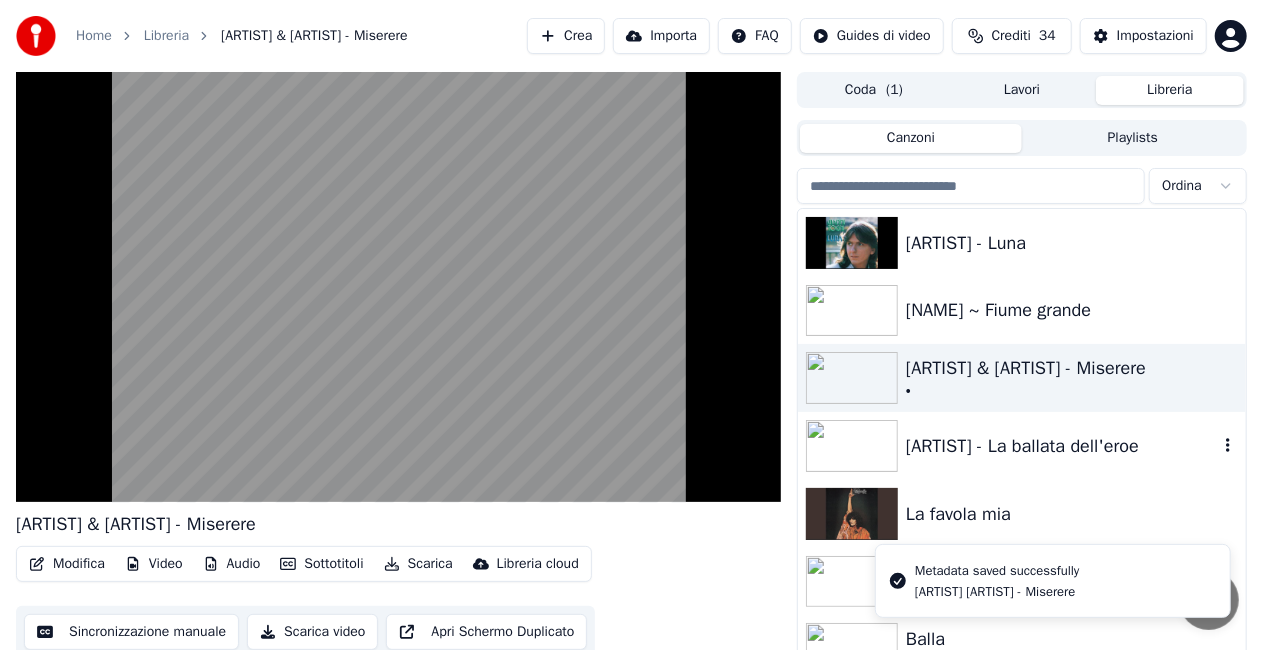 click on "[ARTIST] - La ballata dell'eroe" at bounding box center [1062, 446] 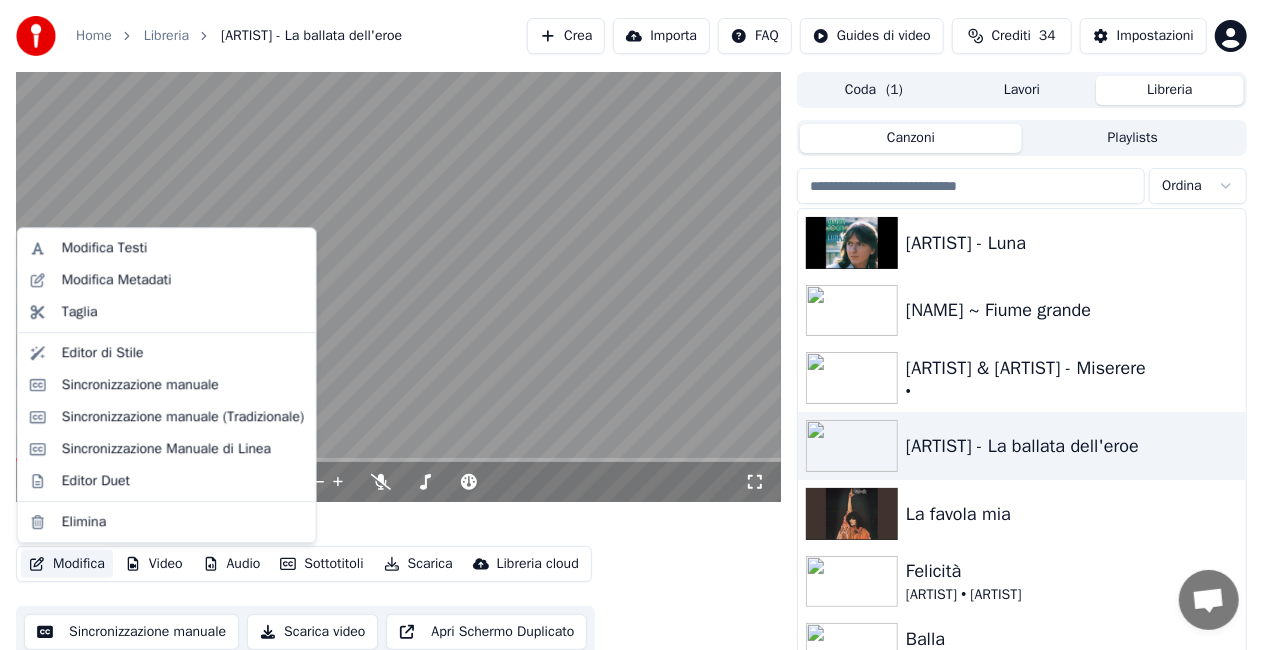 click on "Modifica" at bounding box center (67, 564) 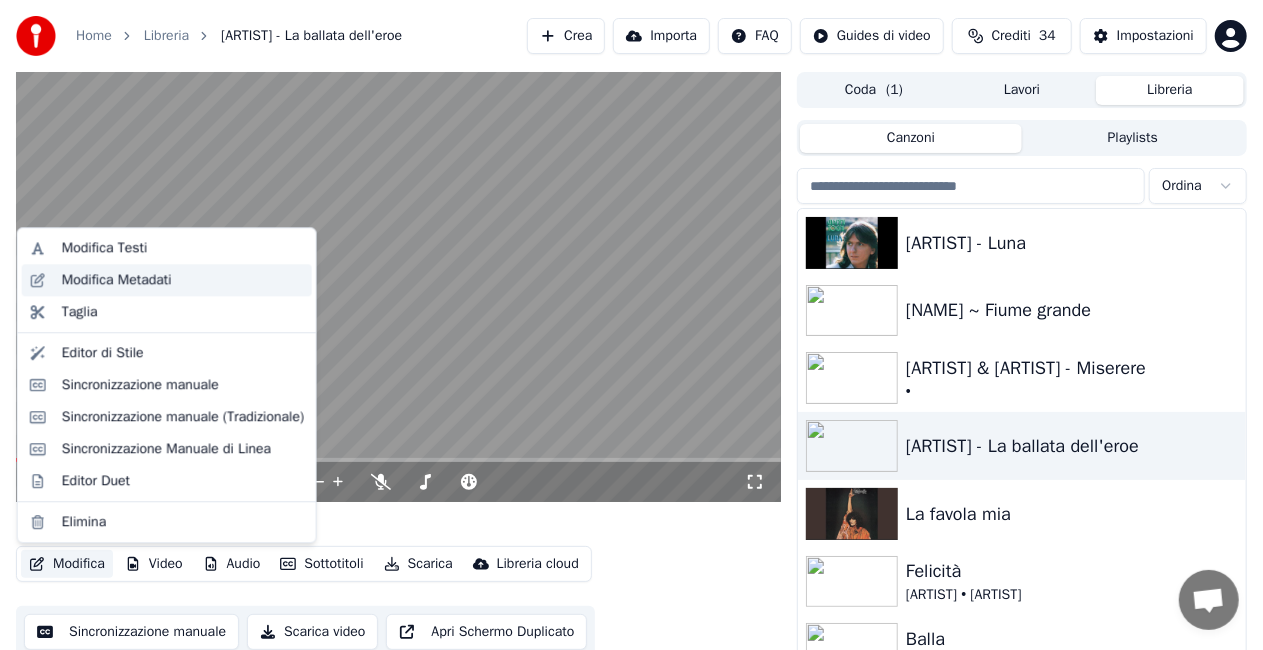 click on "Modifica Metadati" at bounding box center (117, 280) 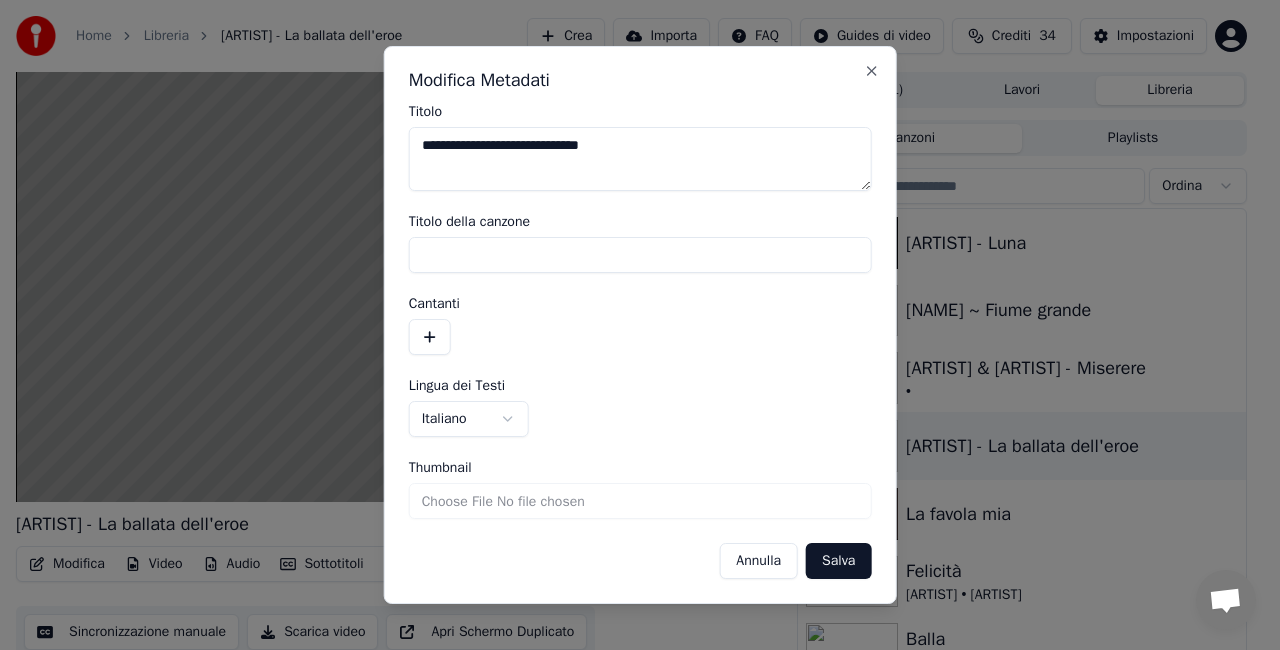 click on "Salva" at bounding box center [838, 561] 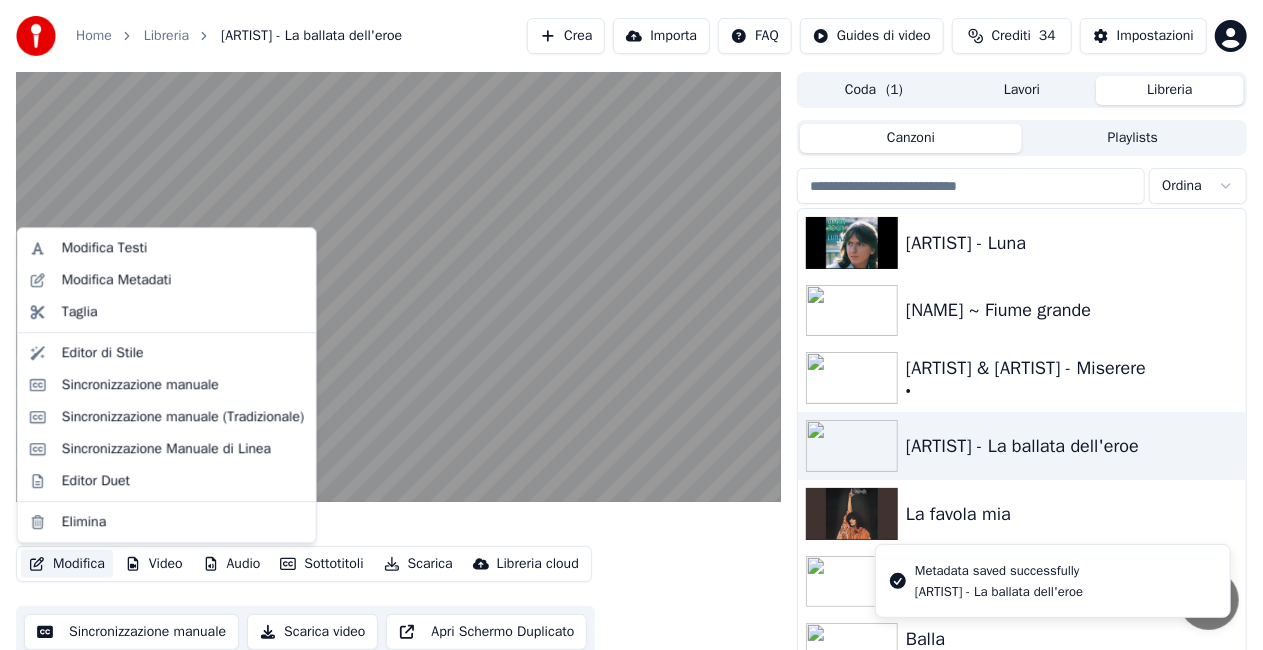 click on "Modifica" at bounding box center [67, 564] 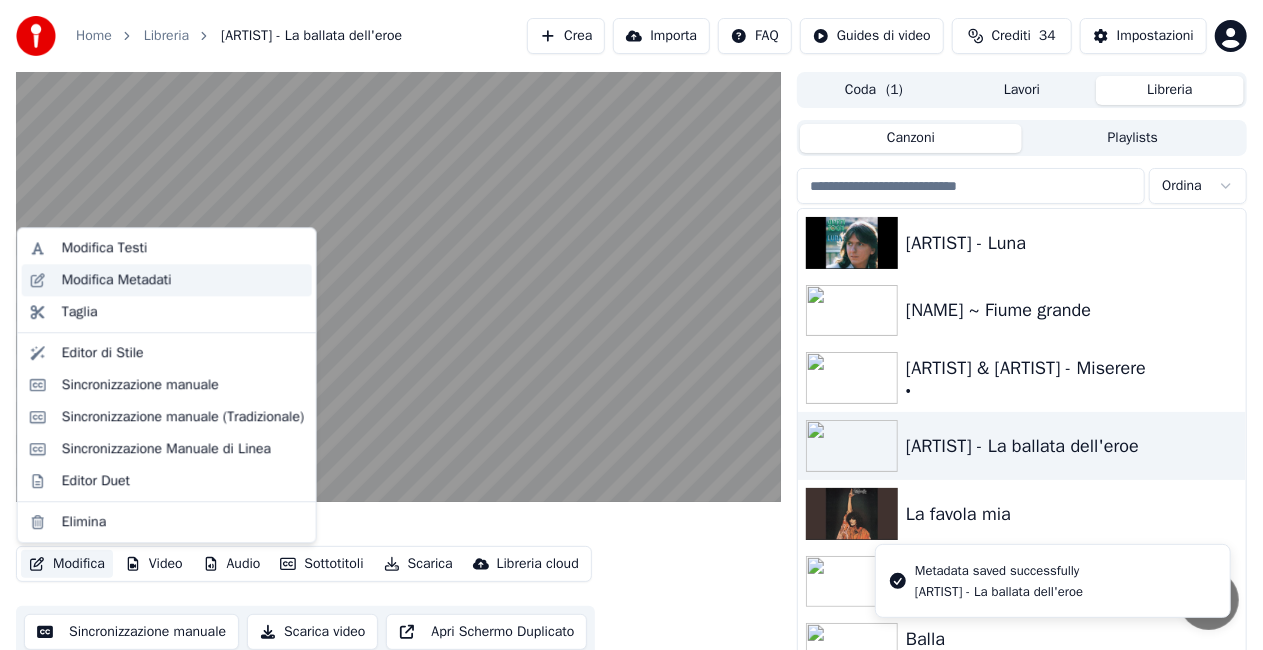 click on "Modifica Metadati" at bounding box center (167, 280) 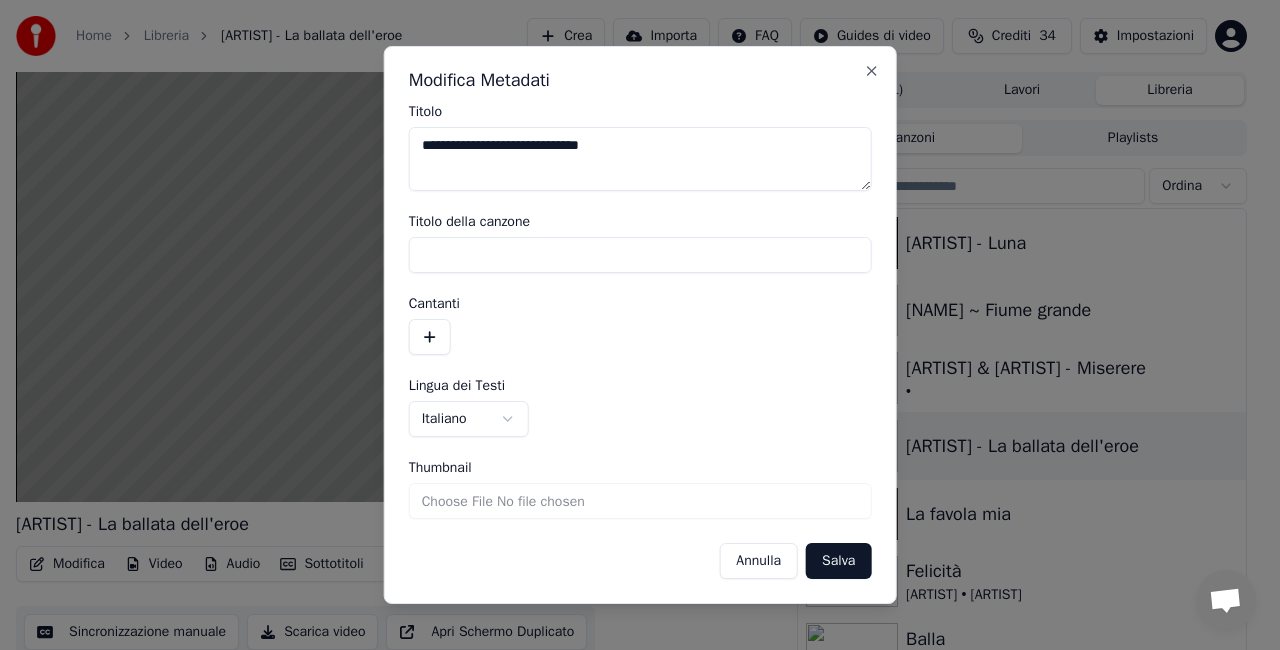 click on "**********" at bounding box center [640, 159] 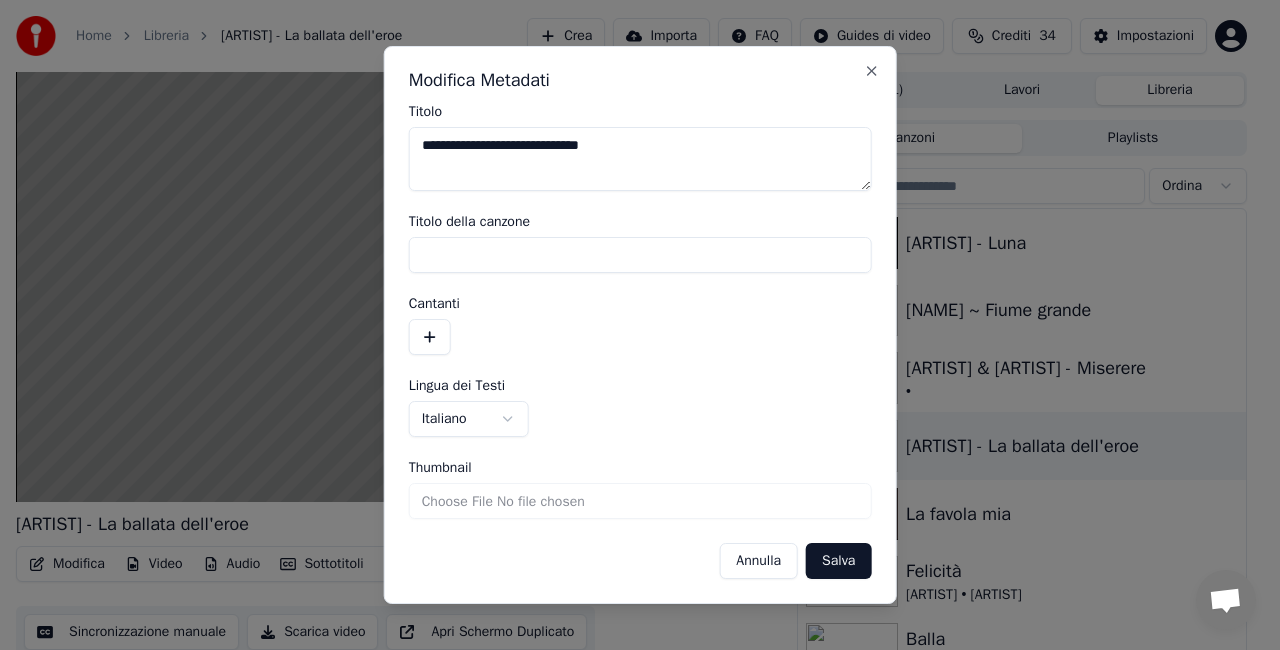 type on "**********" 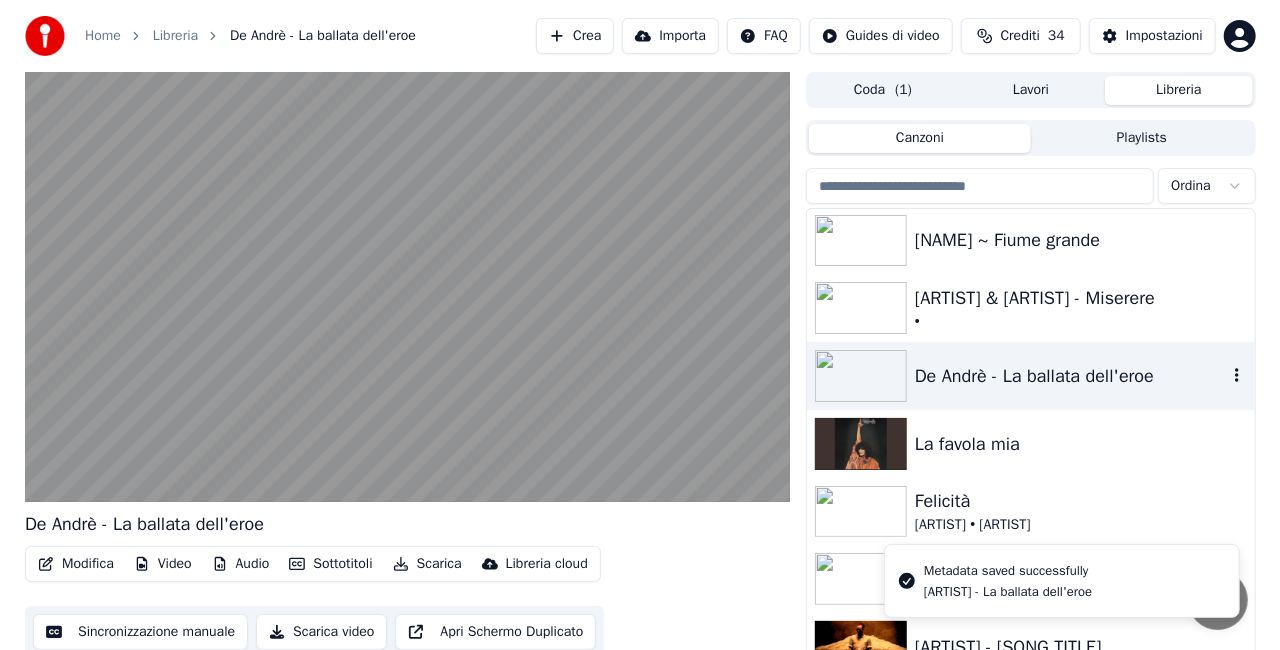 scroll, scrollTop: 23220, scrollLeft: 0, axis: vertical 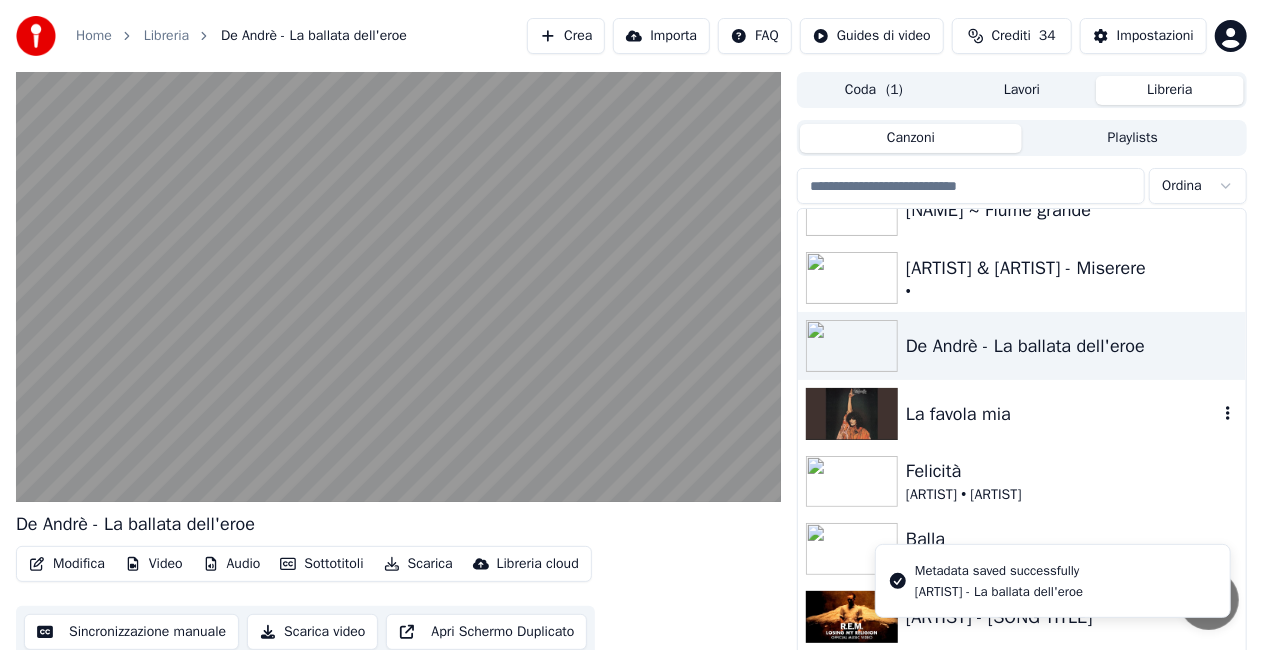 click on "La favola mia" at bounding box center [1022, 414] 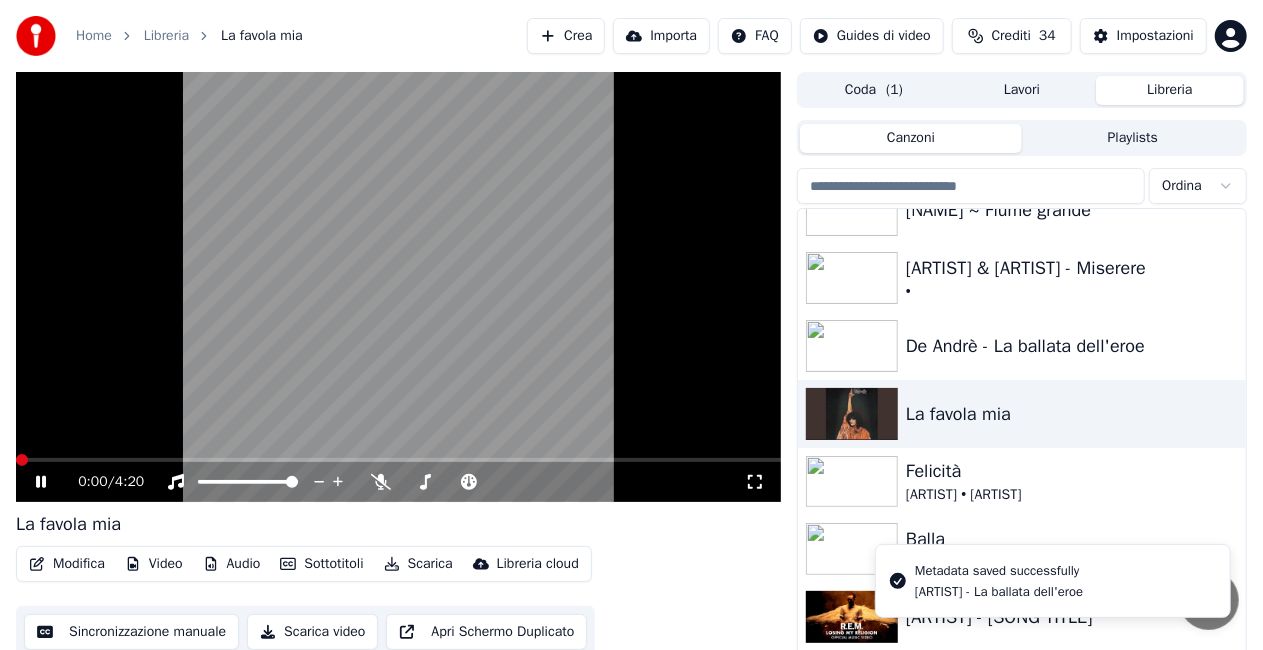 click on "Modifica" at bounding box center (67, 564) 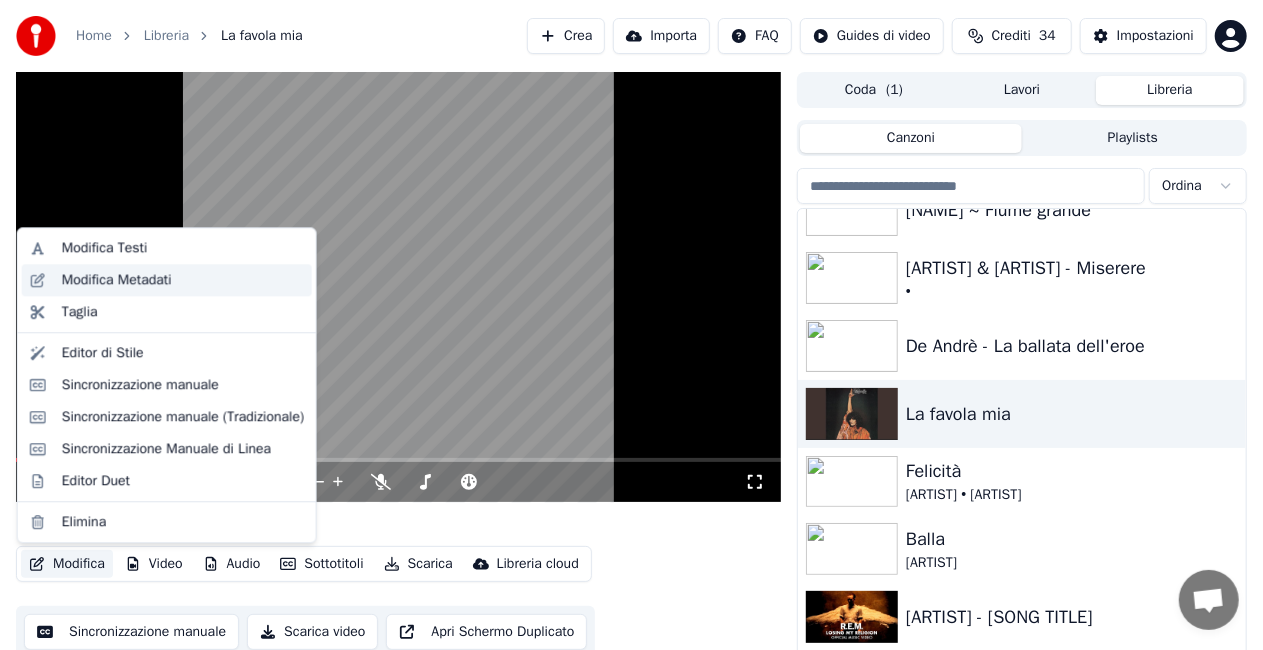 click on "Modifica Metadati" at bounding box center [117, 280] 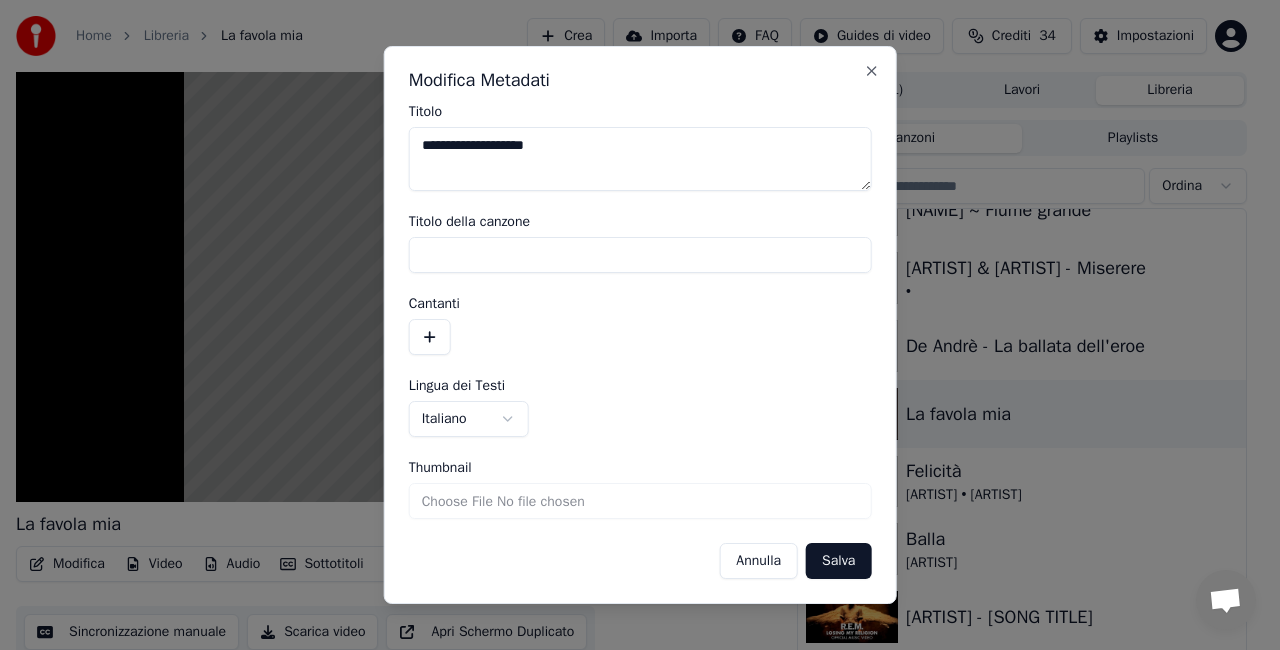 type on "**********" 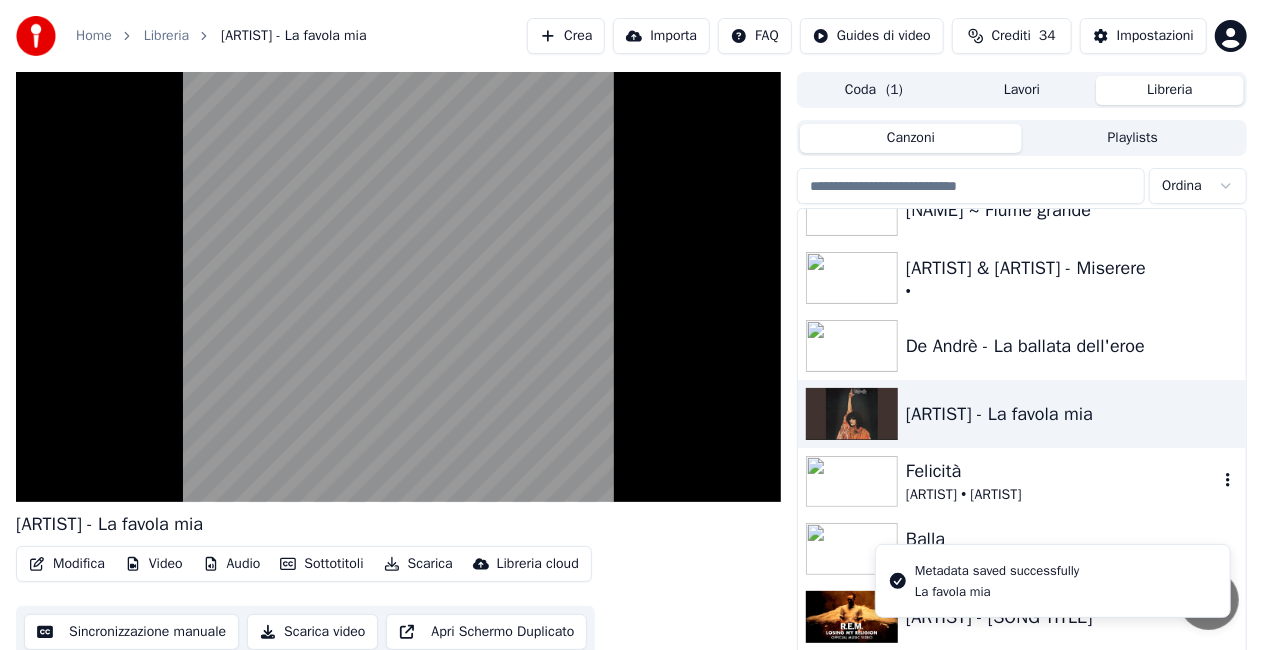click on "Felicità" at bounding box center (1062, 471) 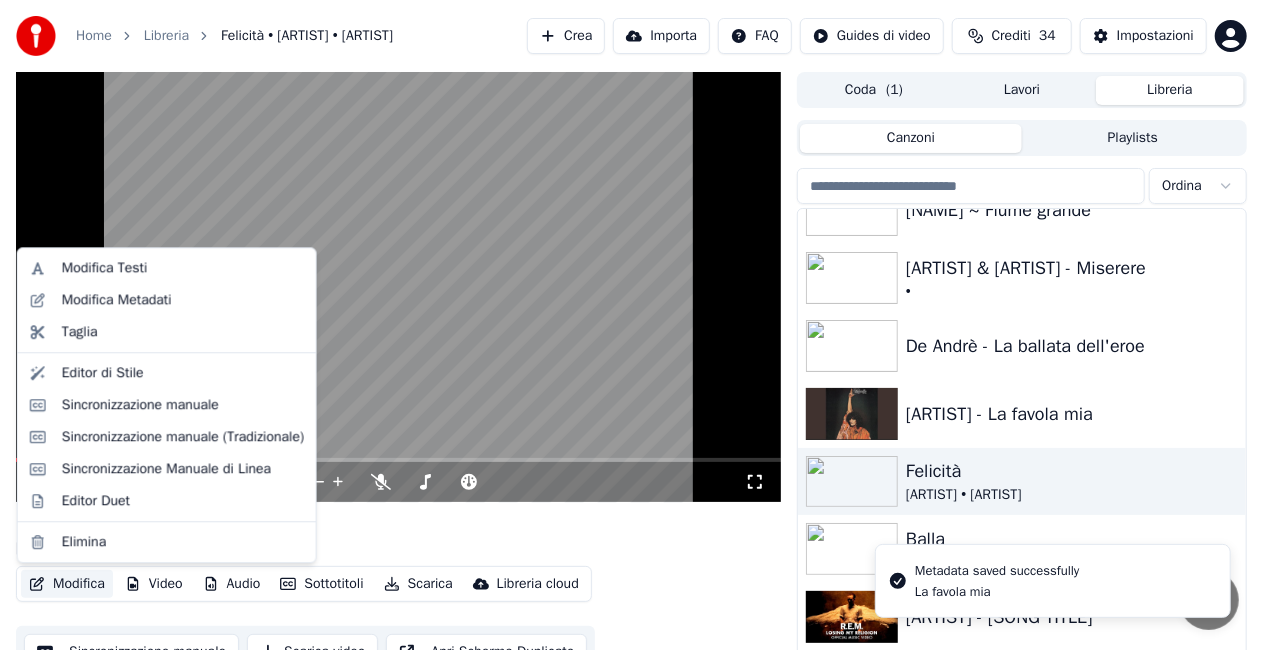 click on "Modifica" at bounding box center (67, 584) 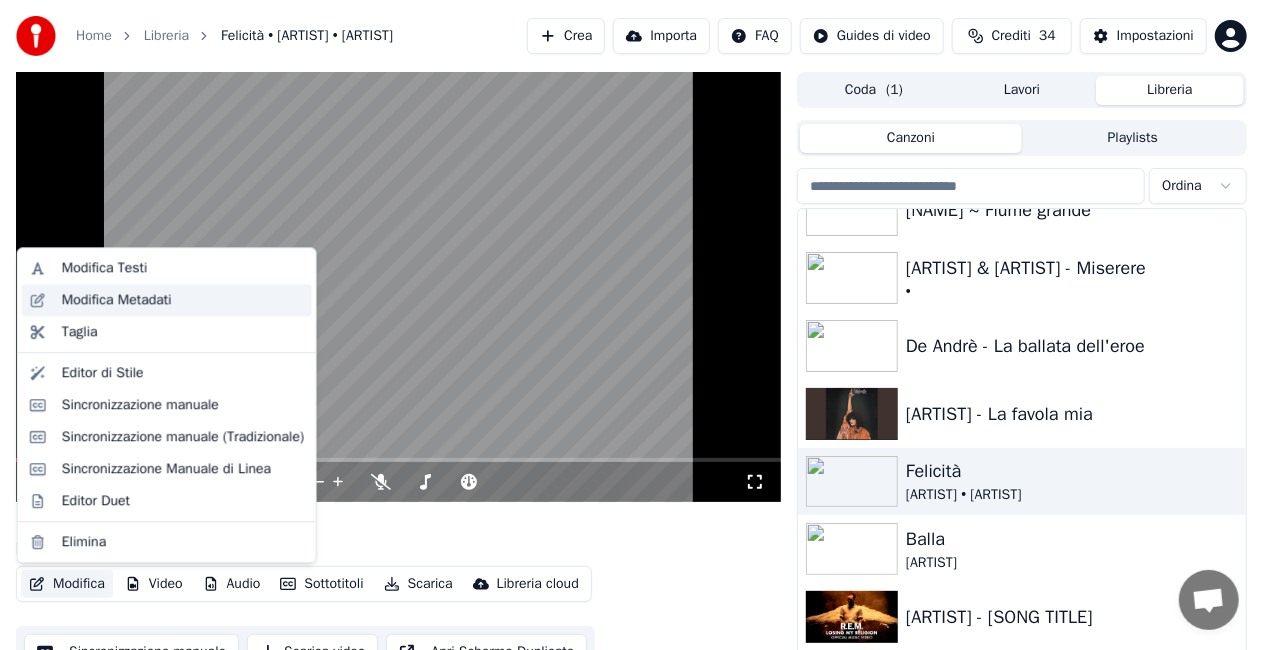click on "Modifica Metadati" at bounding box center [117, 300] 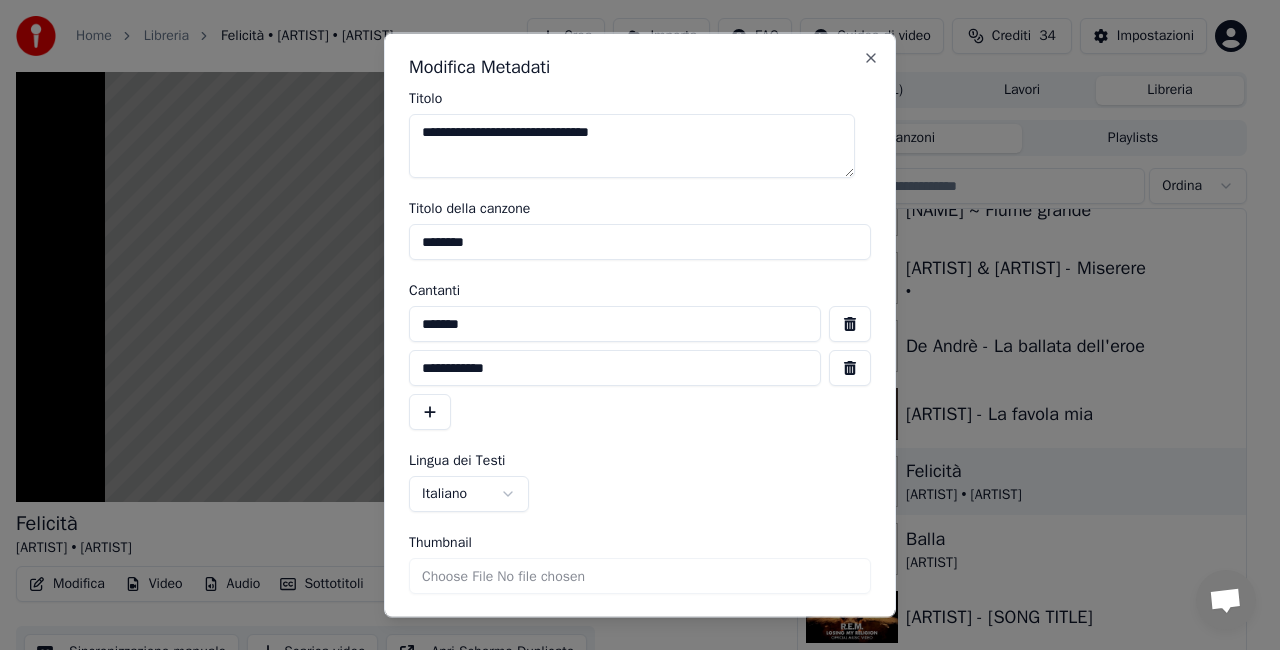 drag, startPoint x: 422, startPoint y: 234, endPoint x: 626, endPoint y: 244, distance: 204.24495 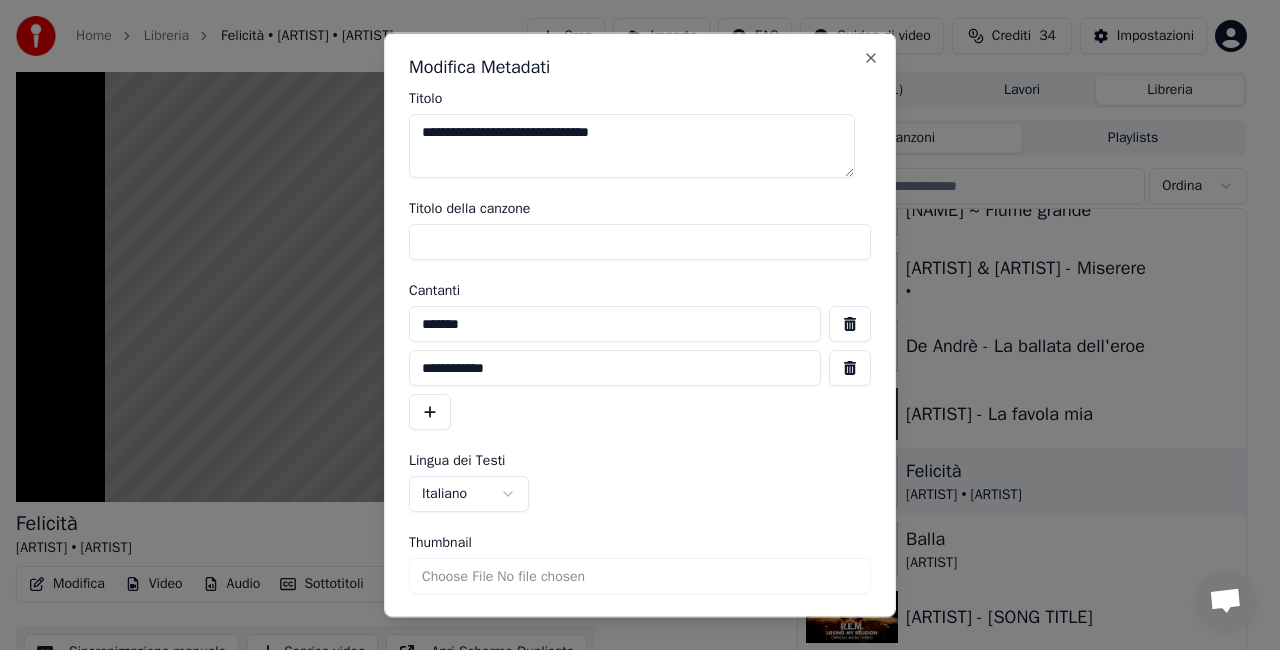 type 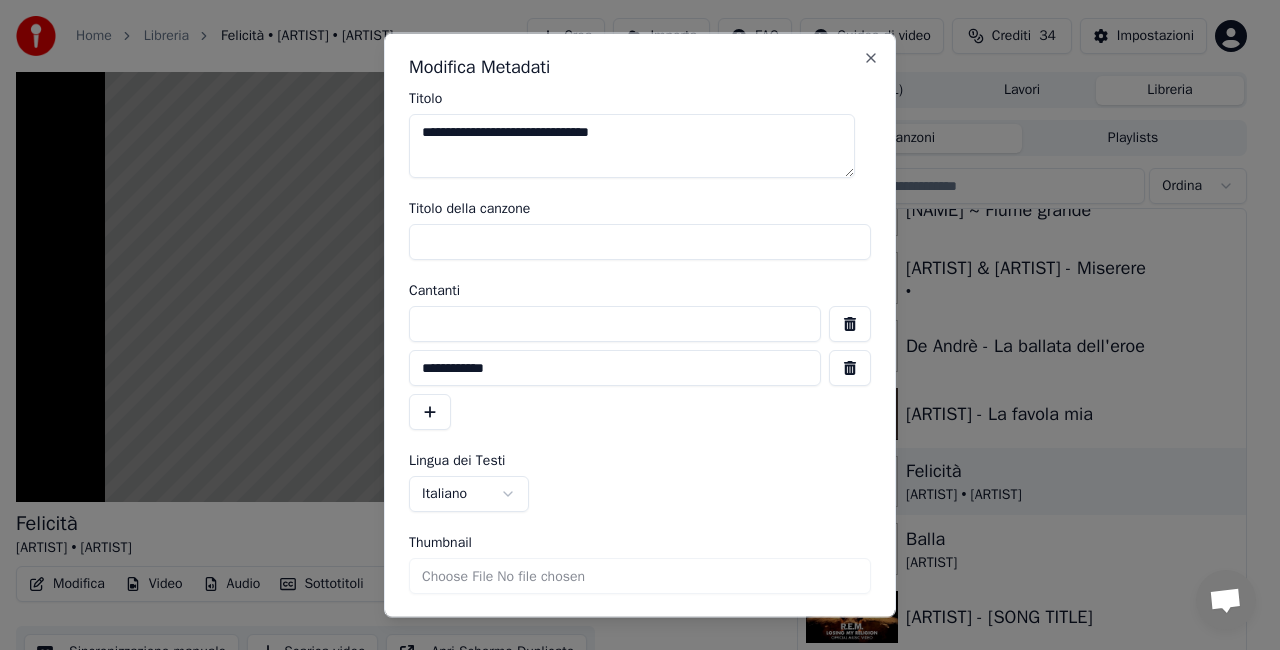 type 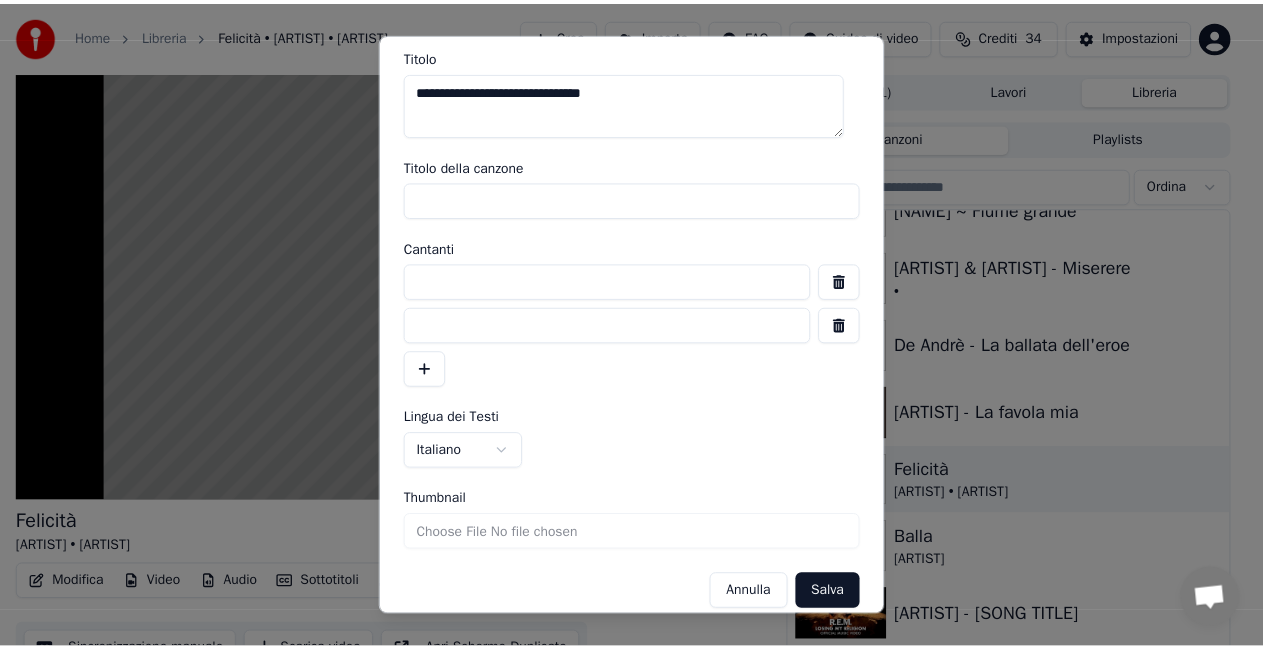 scroll, scrollTop: 60, scrollLeft: 0, axis: vertical 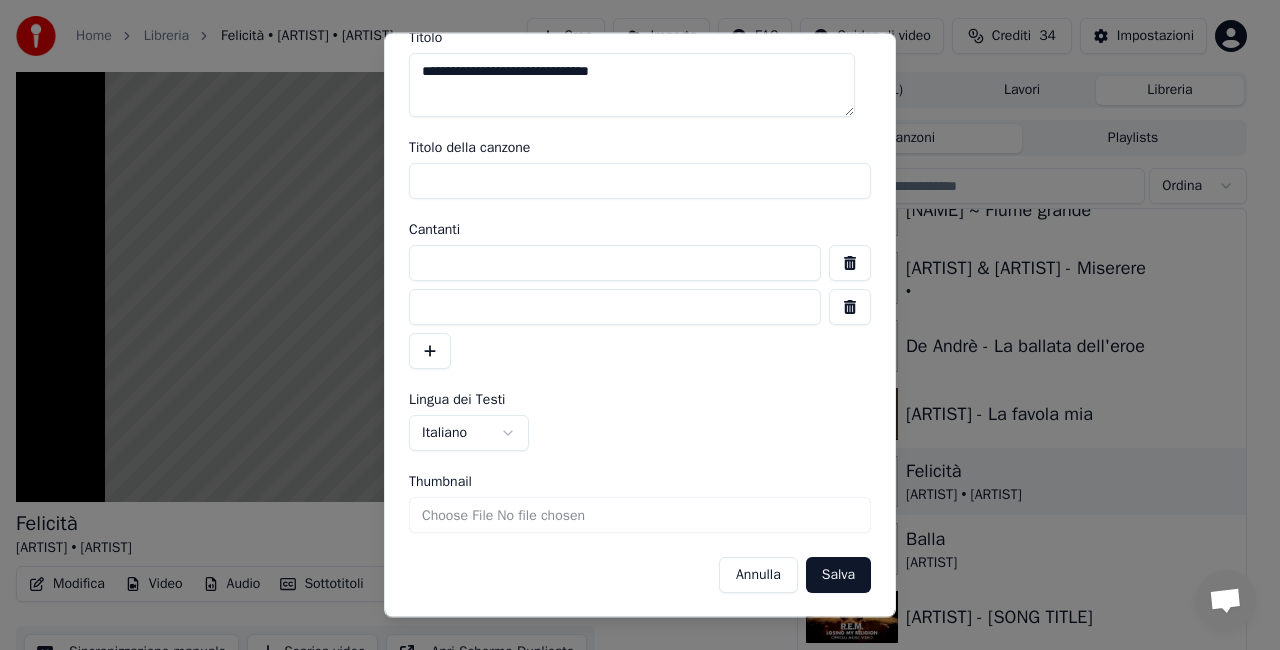 type 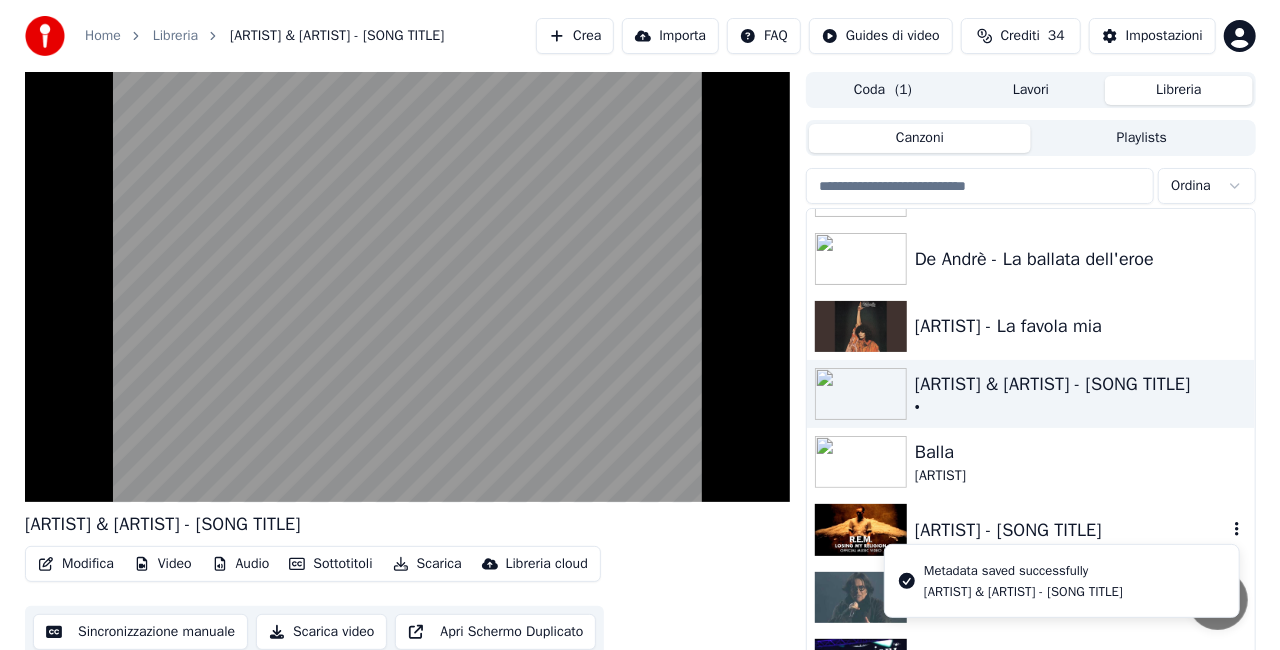 scroll, scrollTop: 23320, scrollLeft: 0, axis: vertical 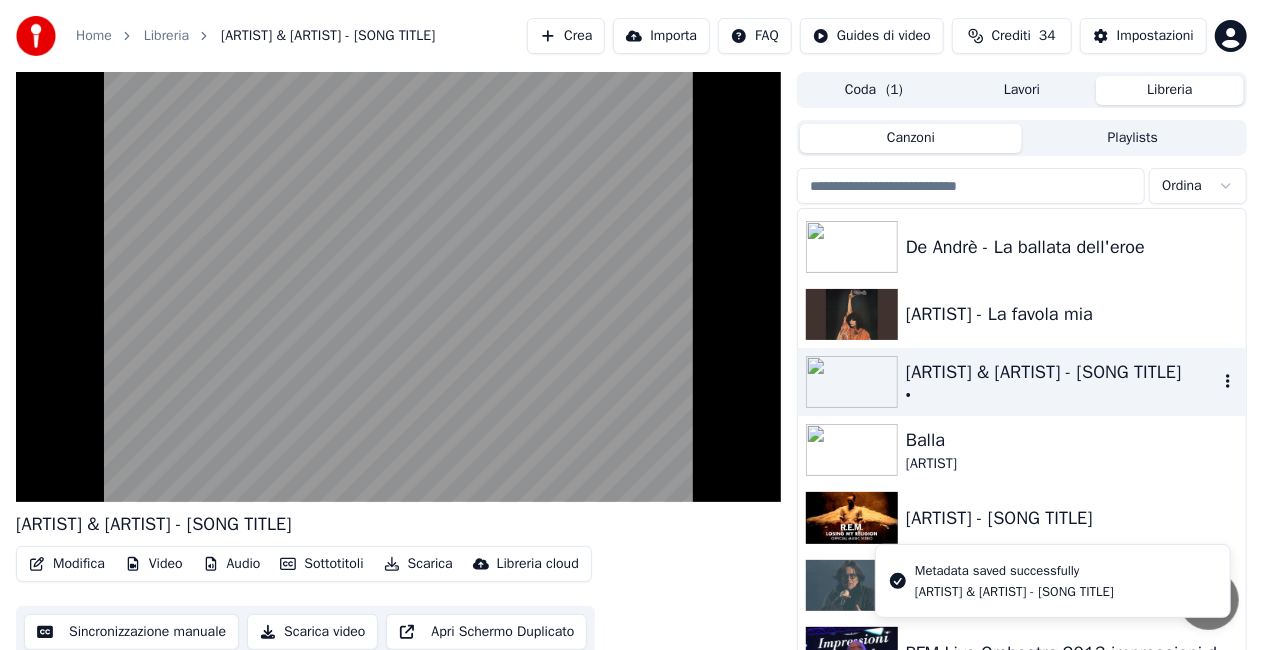 click on "•" at bounding box center (1062, 396) 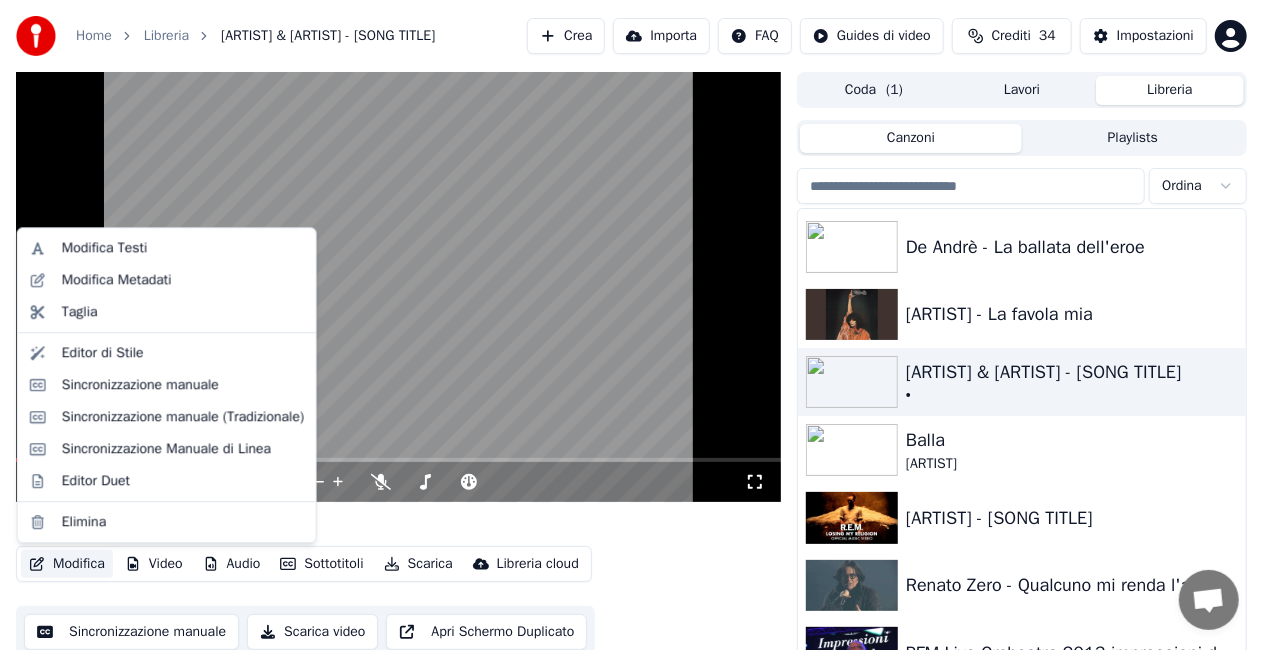 click on "Modifica" at bounding box center [67, 564] 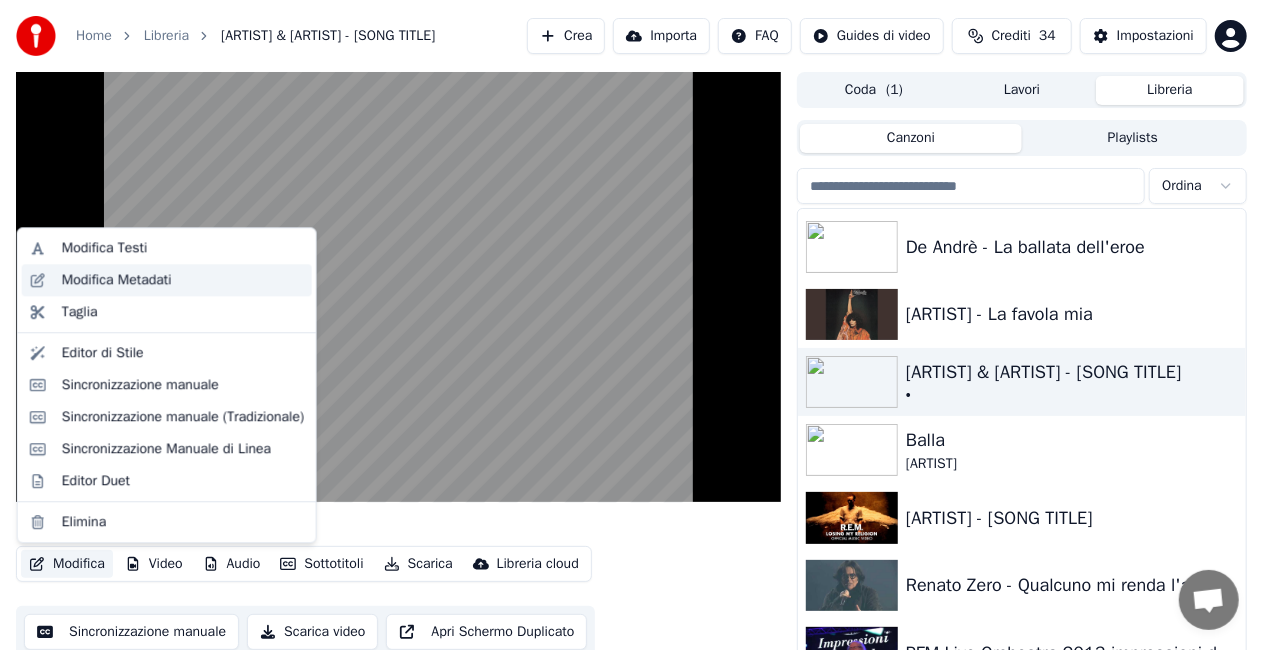 click on "Modifica Metadati" at bounding box center (117, 280) 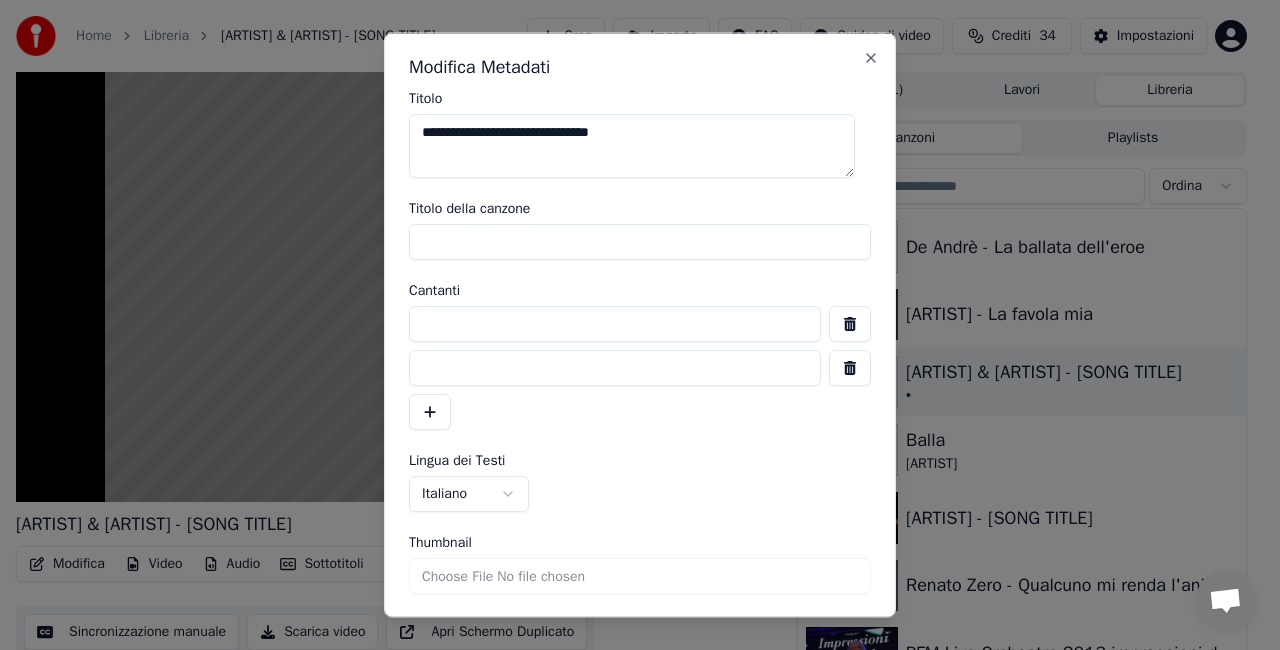 click on "**********" at bounding box center [632, 146] 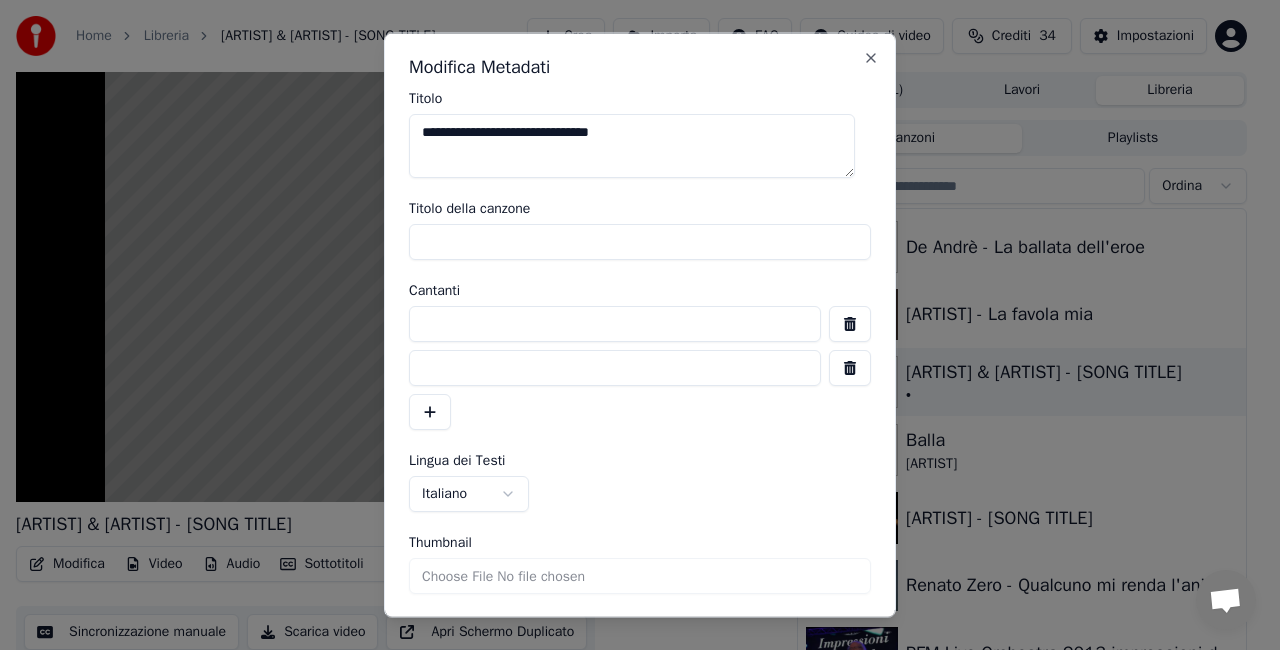 drag, startPoint x: 678, startPoint y: 131, endPoint x: 868, endPoint y: 136, distance: 190.06578 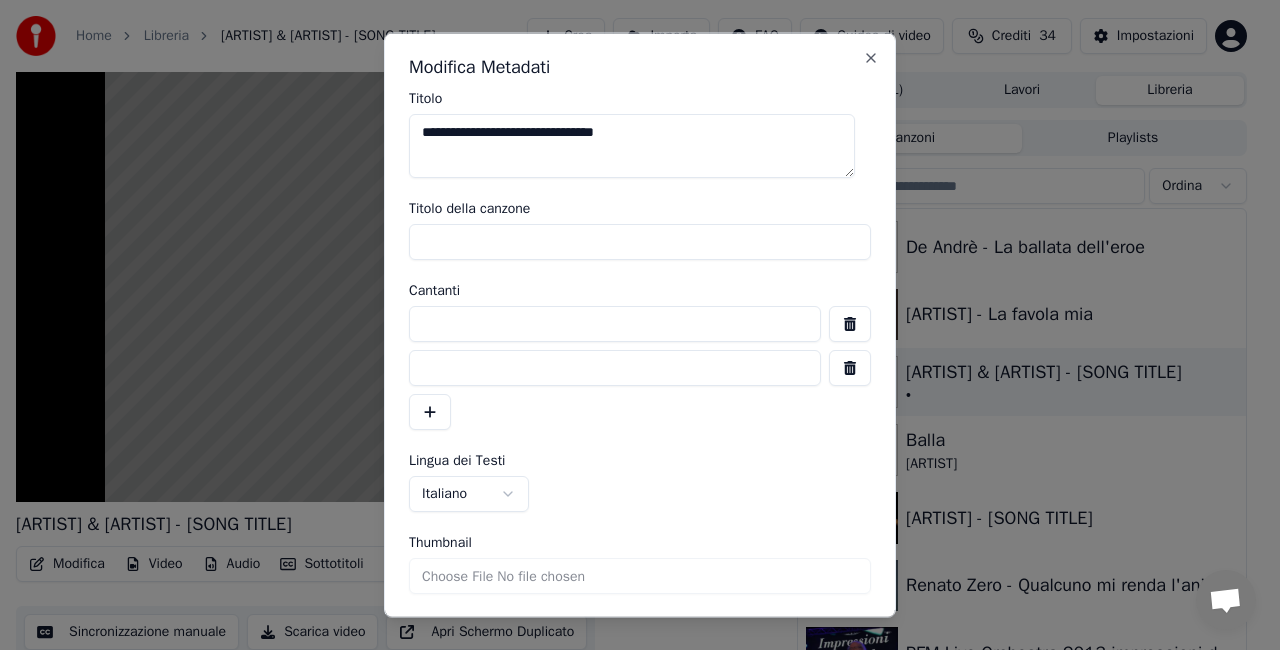 type on "**********" 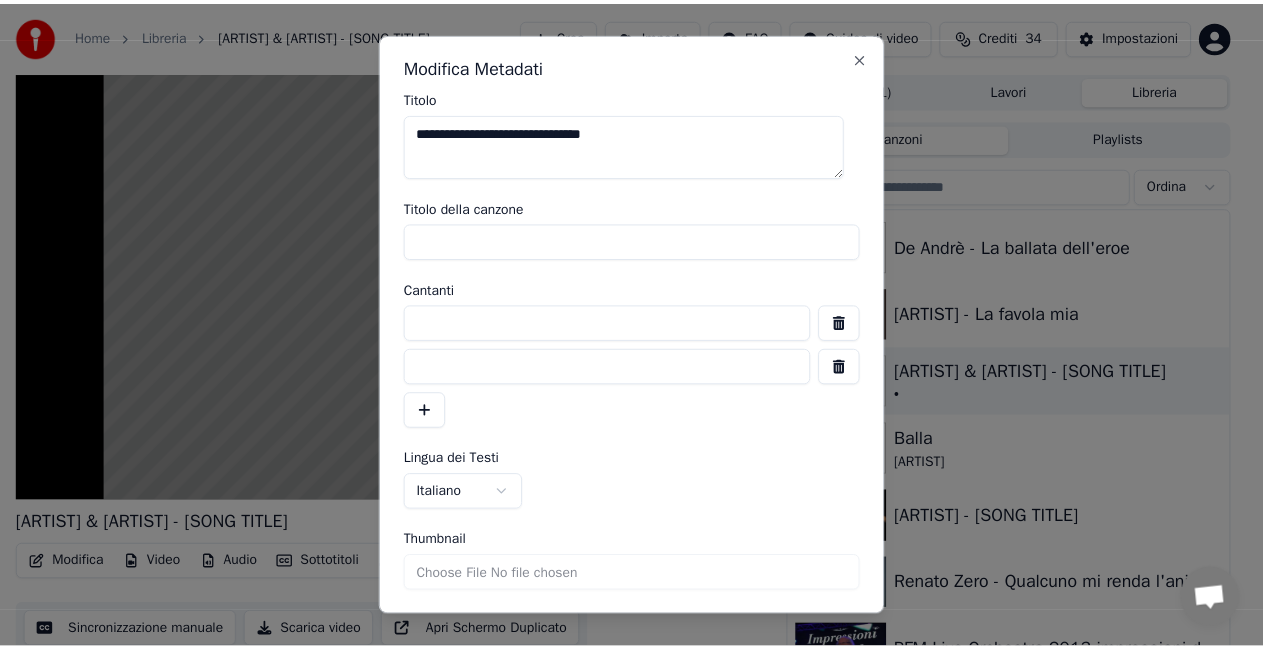 scroll, scrollTop: 60, scrollLeft: 0, axis: vertical 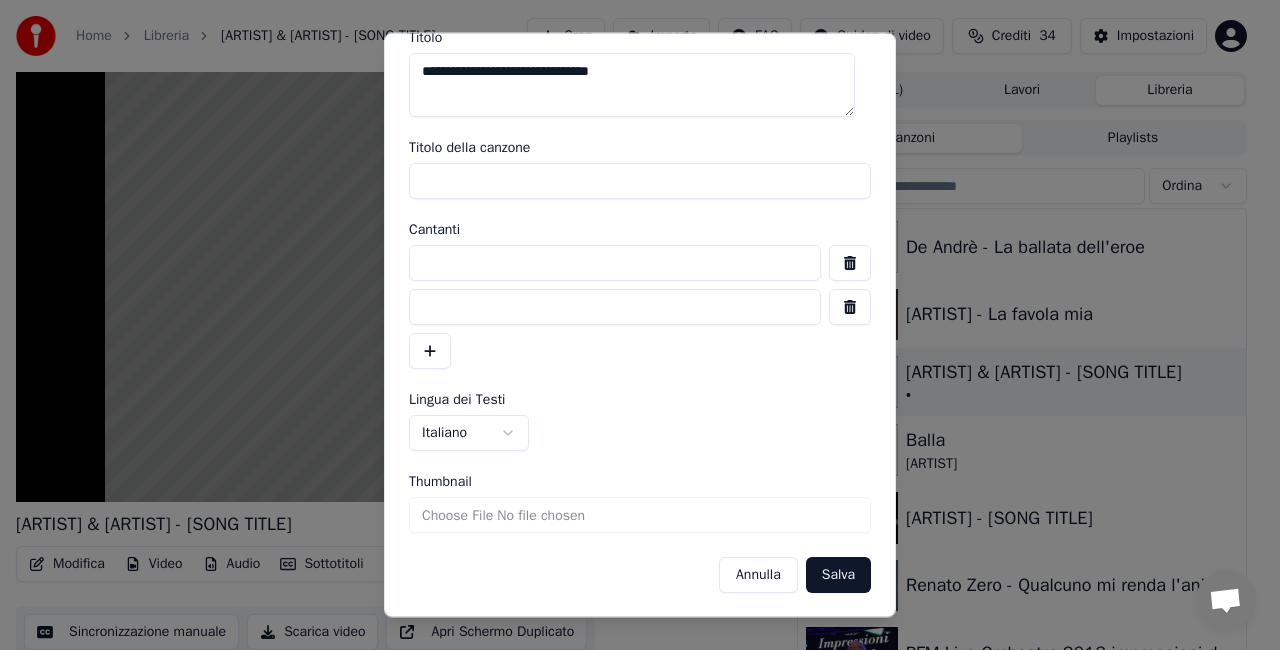 click on "Salva" at bounding box center (838, 576) 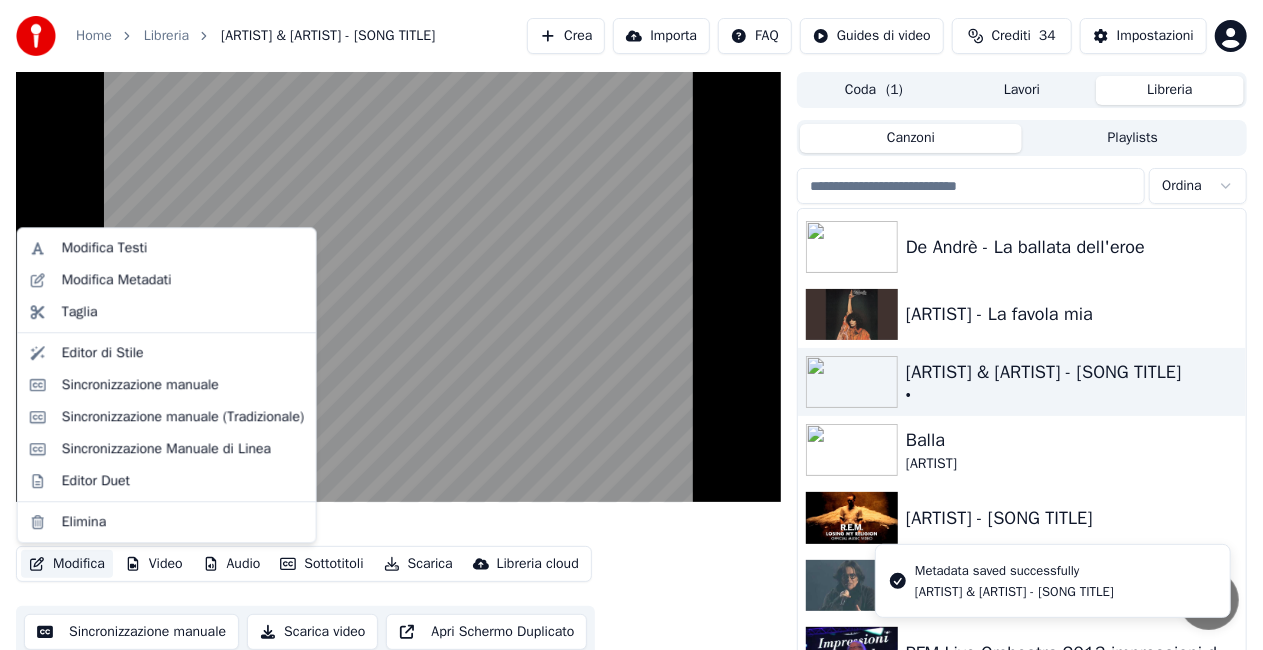 click on "Modifica" at bounding box center [67, 564] 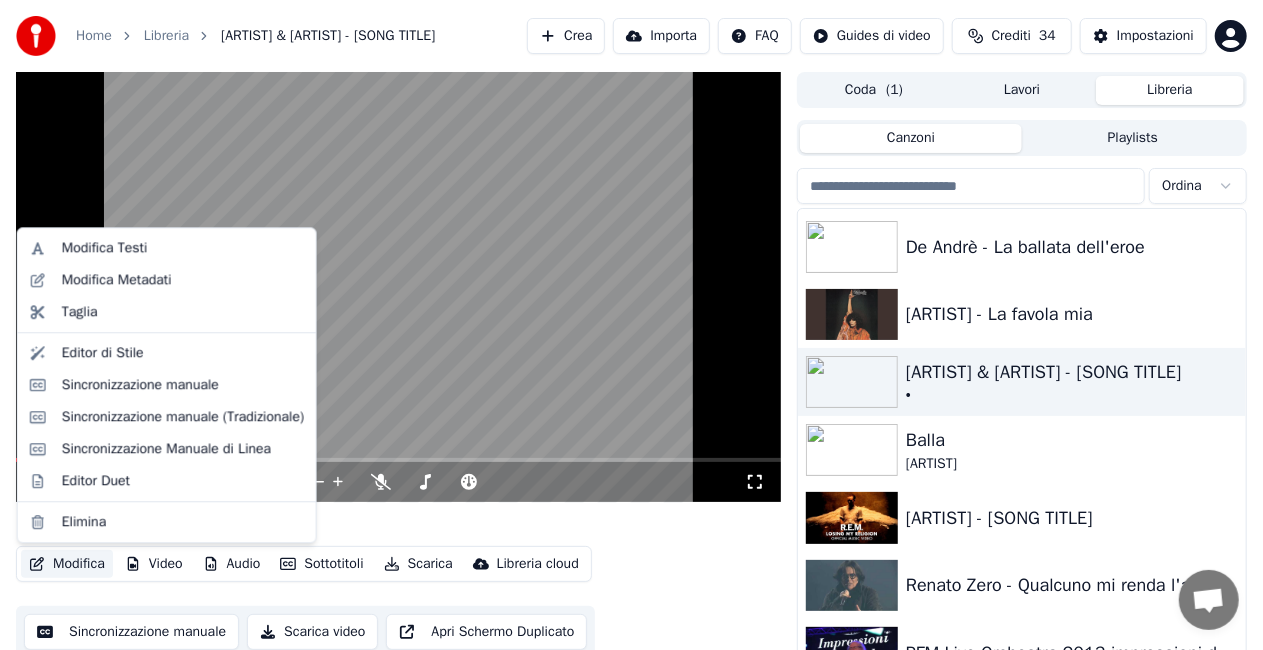 click at bounding box center [398, 287] 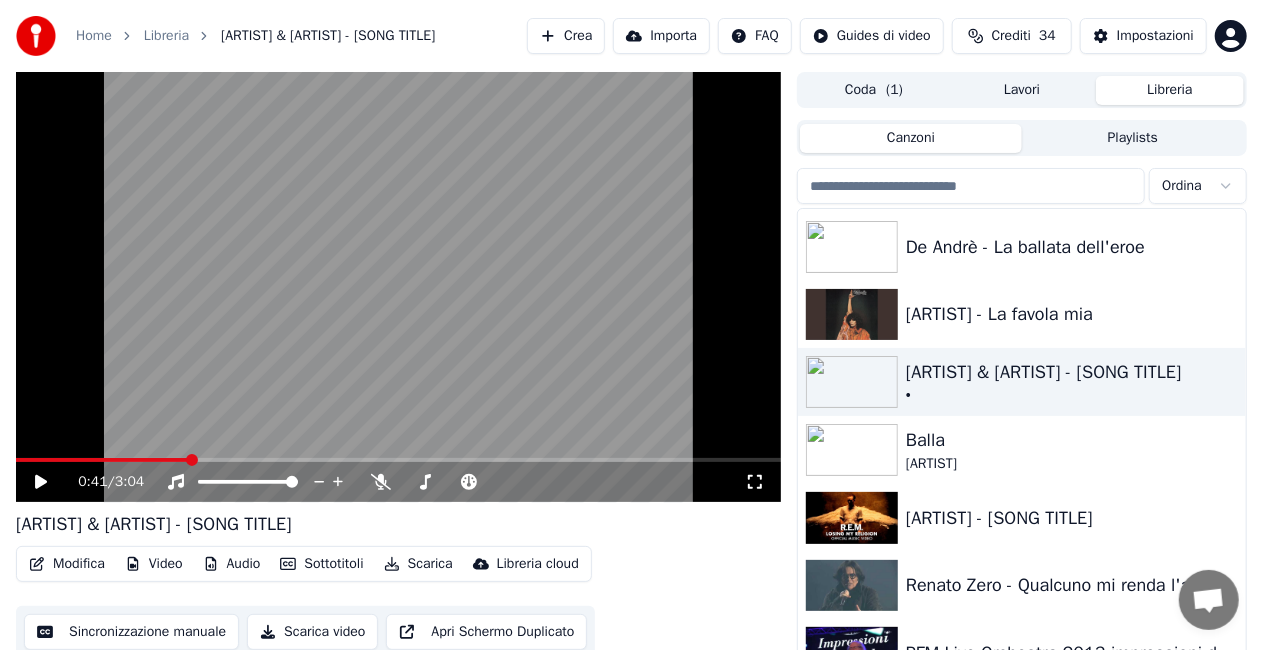 click on "Modifica" at bounding box center (67, 564) 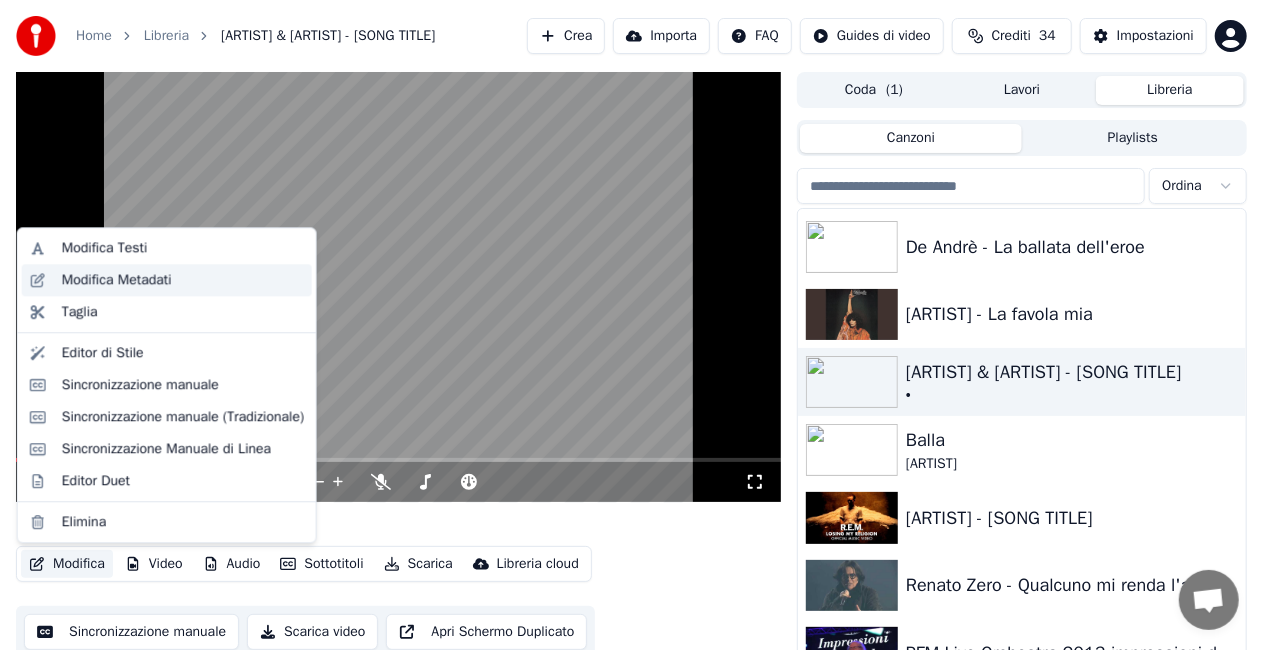 click on "Modifica Metadati" at bounding box center [117, 280] 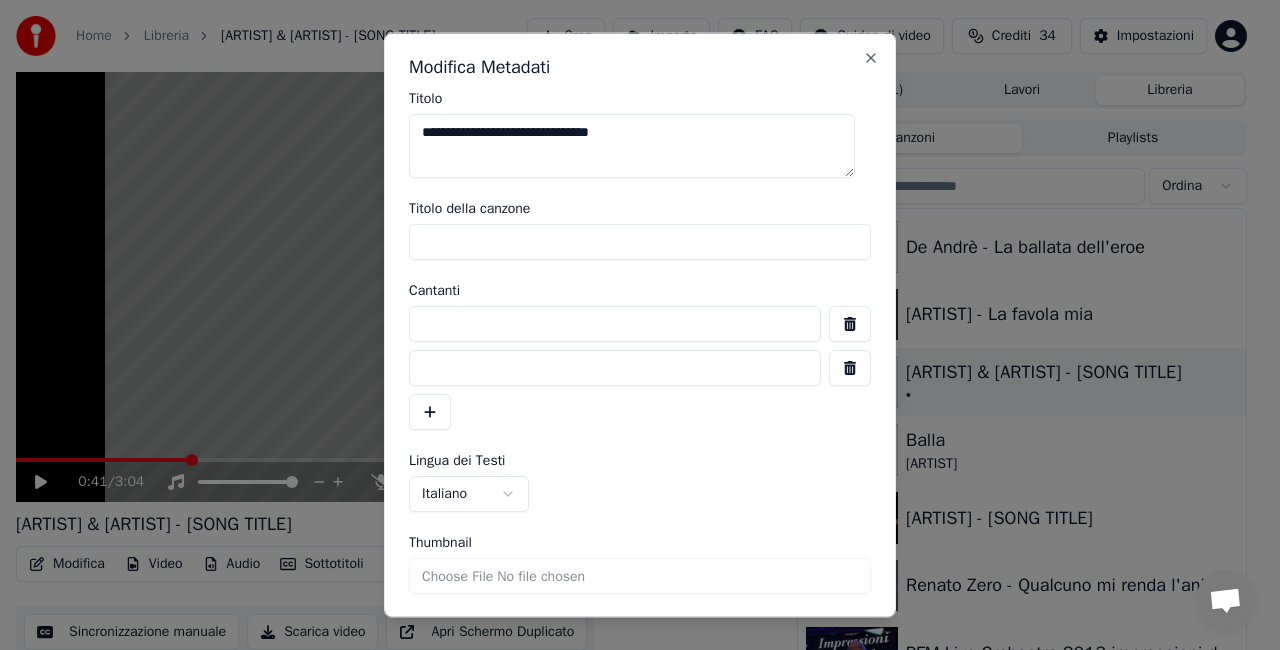 click at bounding box center (615, 368) 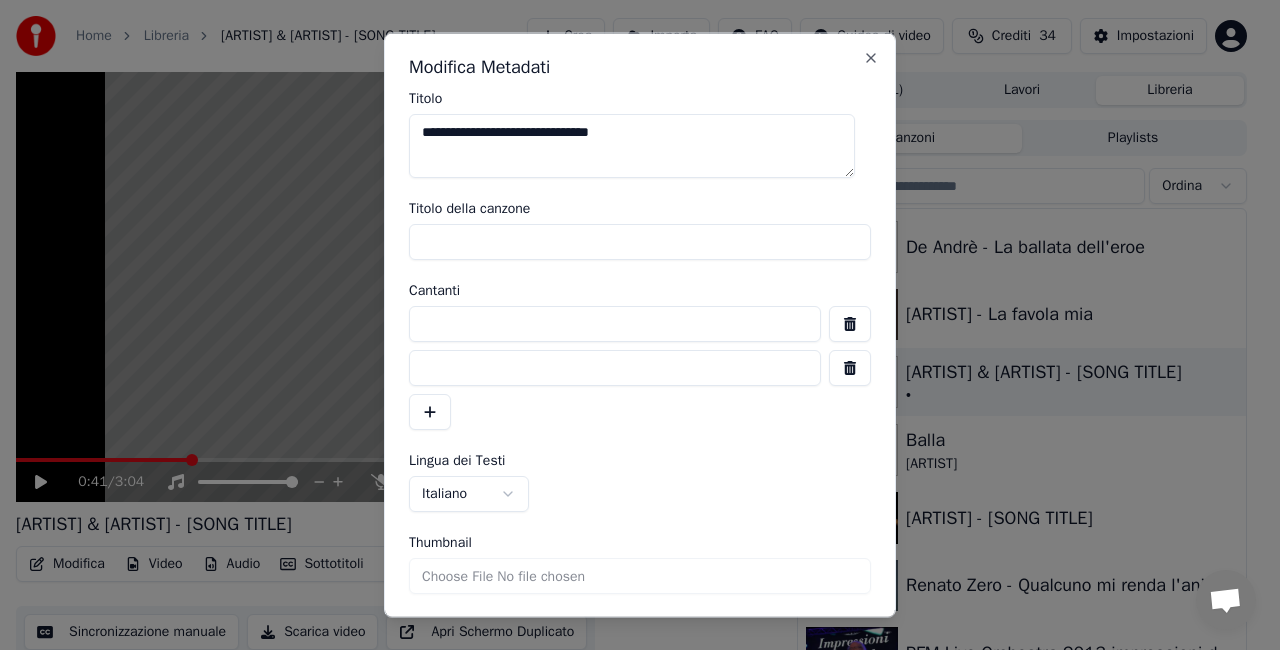 drag, startPoint x: 552, startPoint y: 357, endPoint x: 156, endPoint y: 394, distance: 397.7248 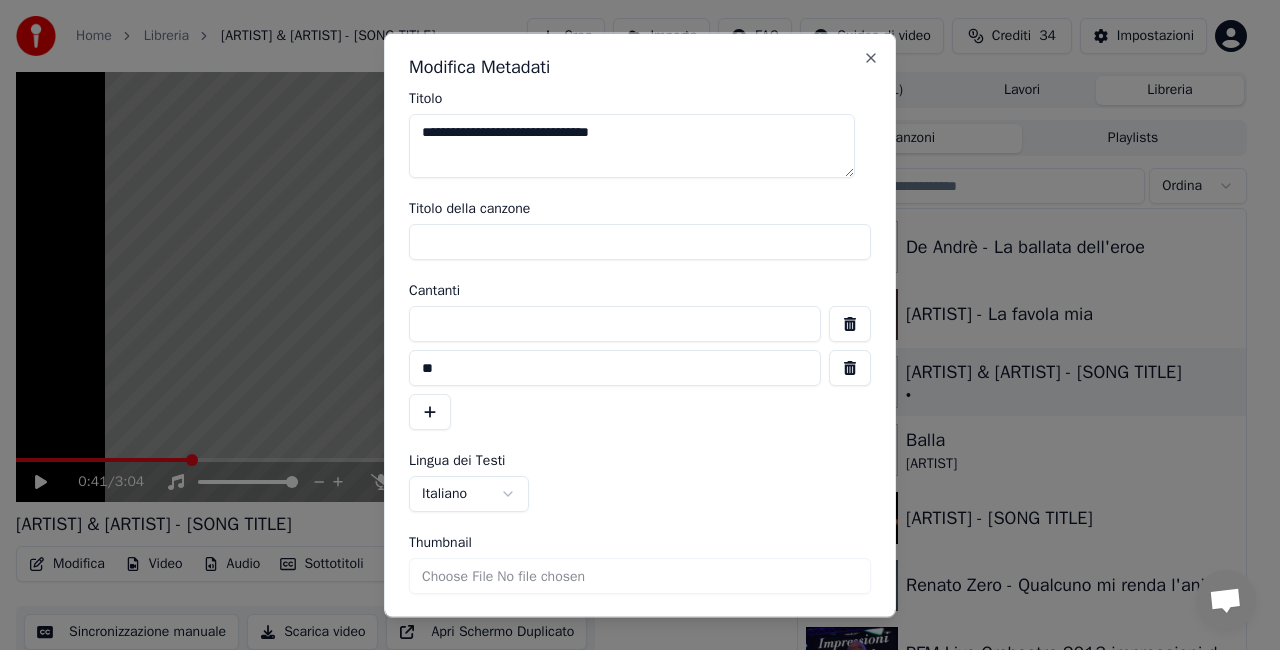 type on "*" 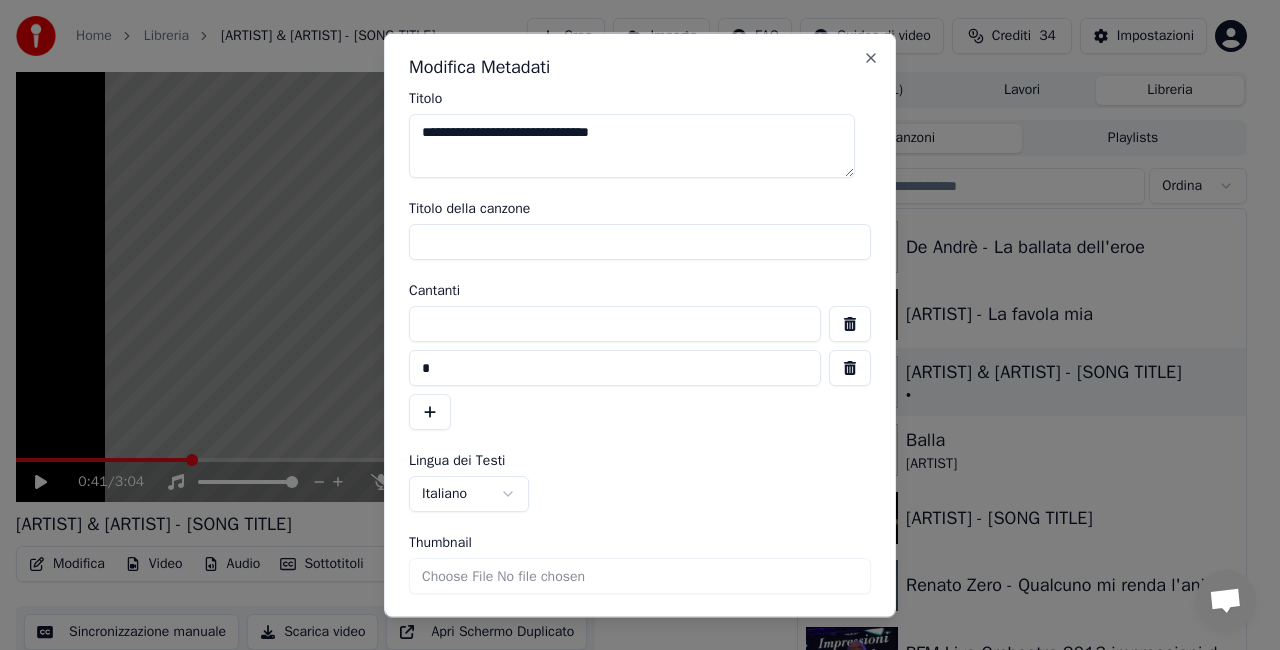 type 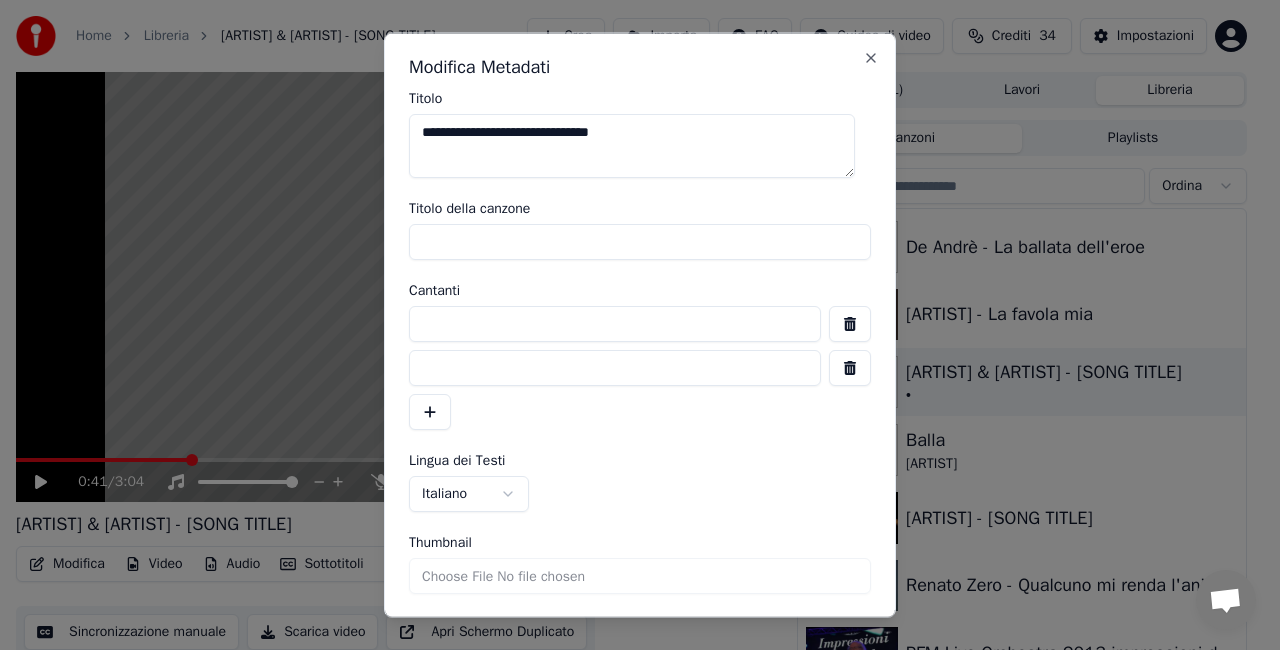 click at bounding box center [850, 368] 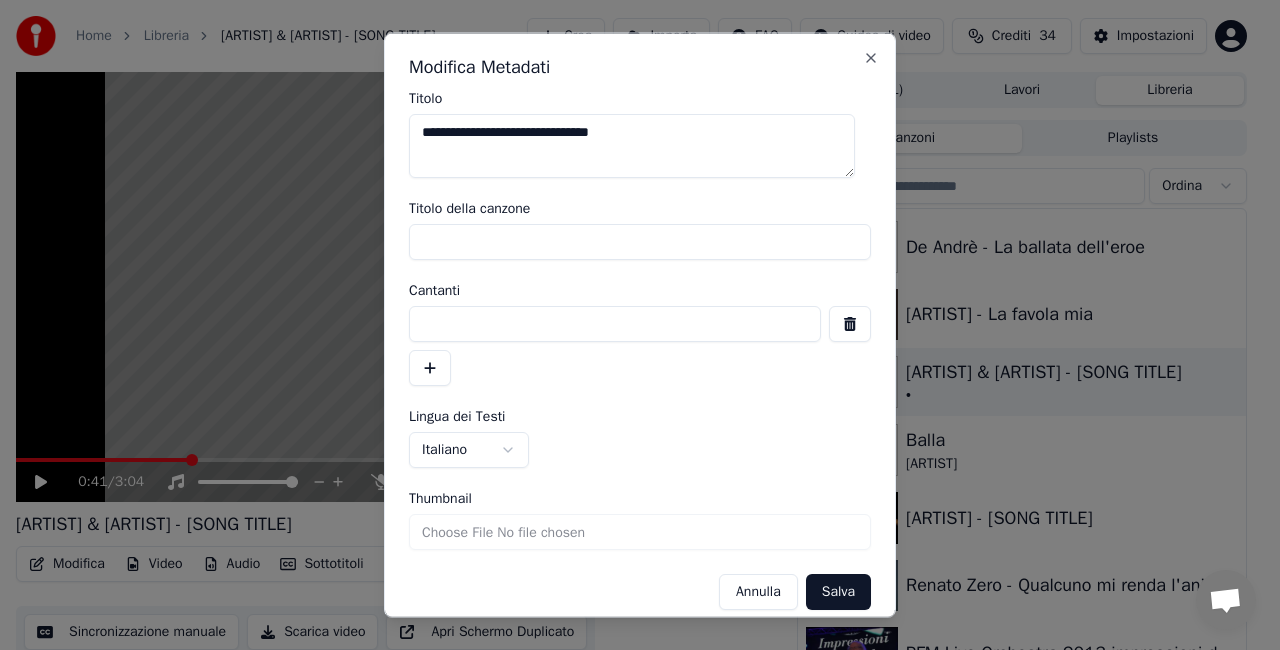 click at bounding box center [850, 324] 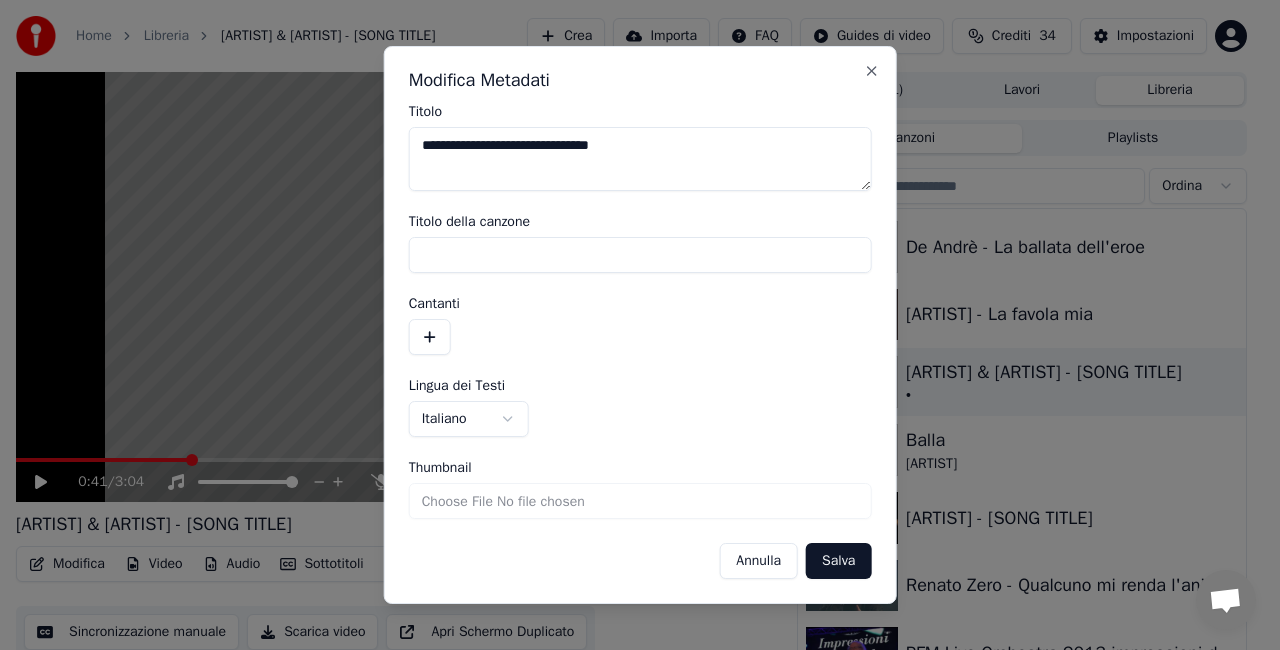 drag, startPoint x: 864, startPoint y: 188, endPoint x: 872, endPoint y: 181, distance: 10.630146 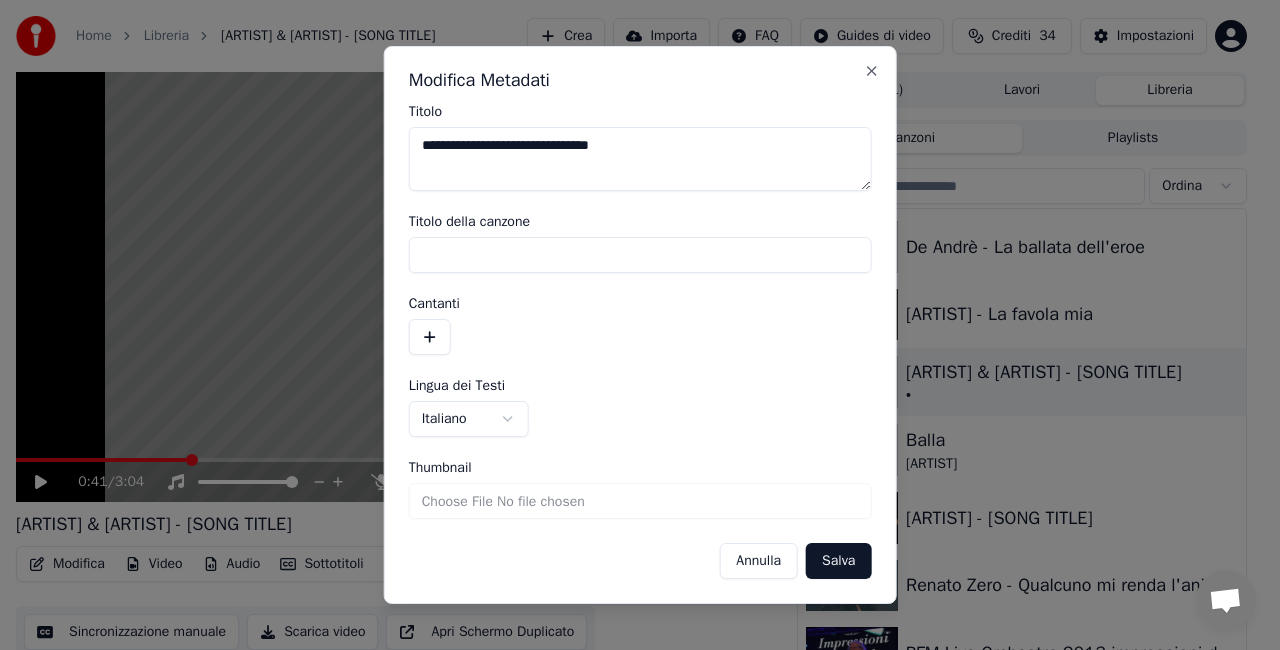 click on "**********" at bounding box center (640, 325) 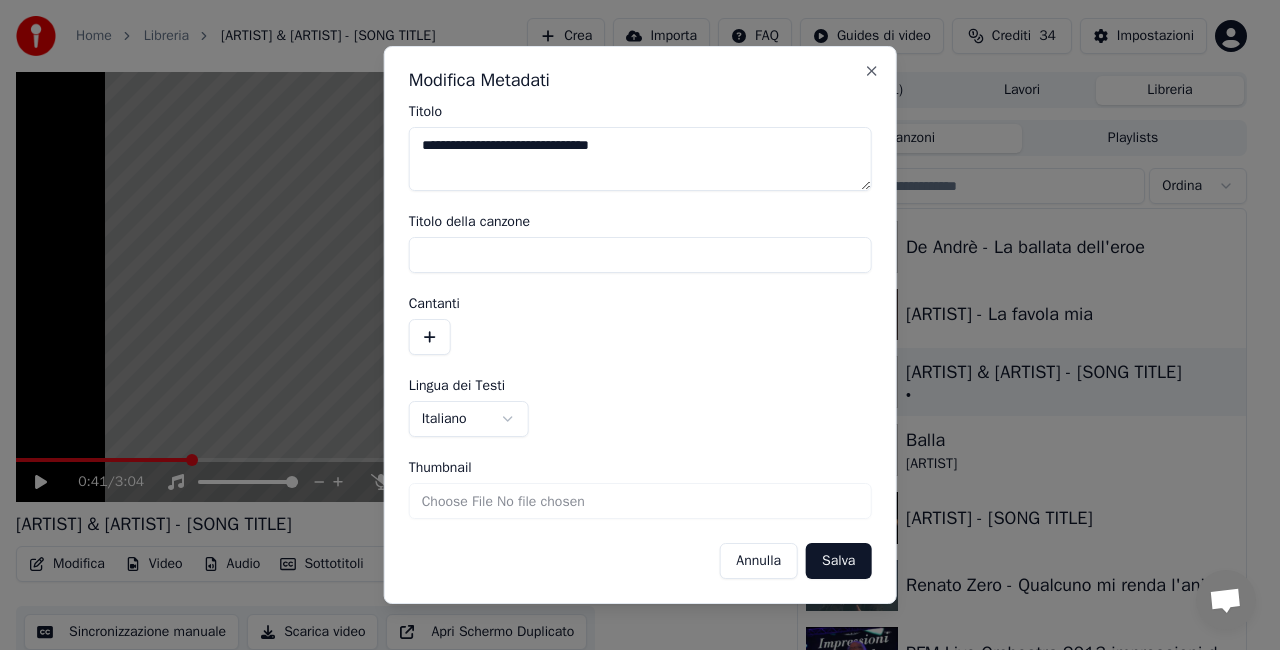 click on "Salva" at bounding box center [838, 561] 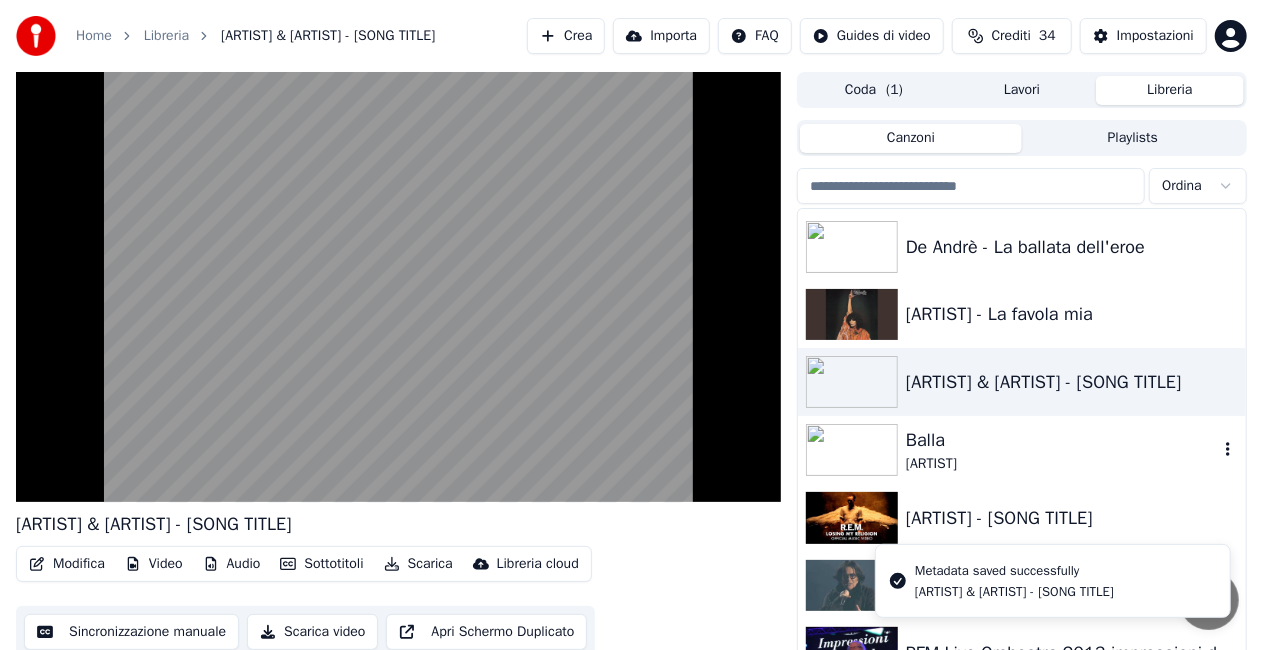 click on "[ARTIST]" at bounding box center [1062, 464] 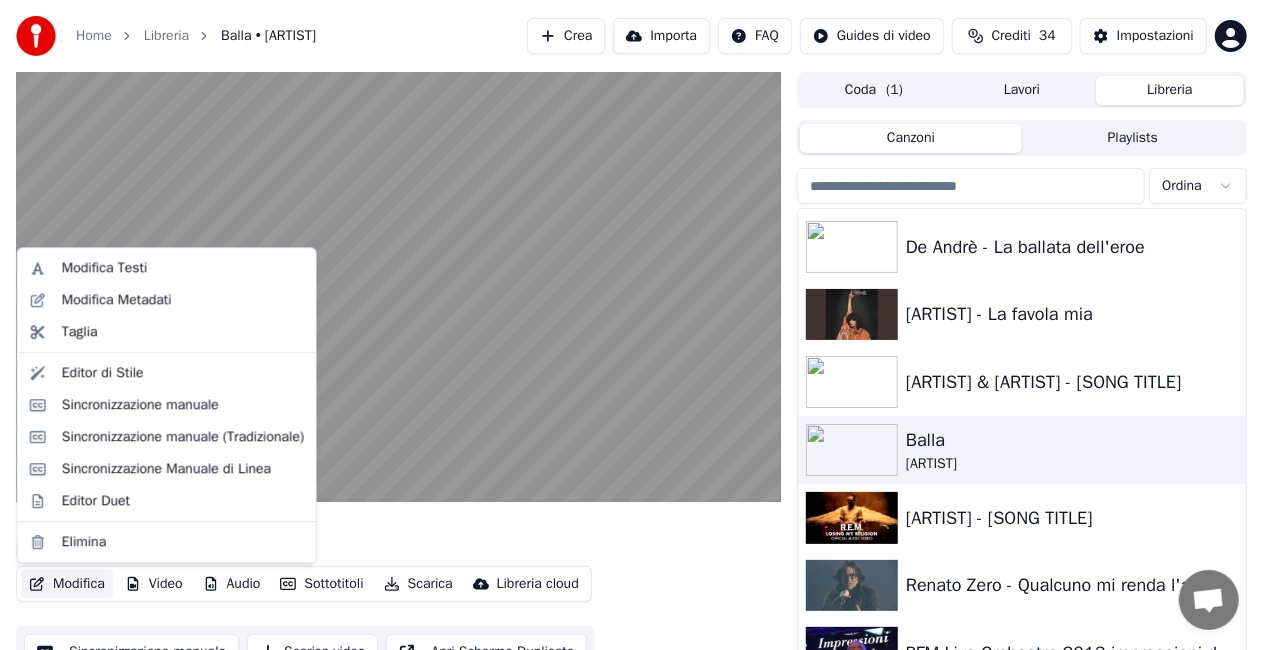 click on "Modifica" at bounding box center (67, 584) 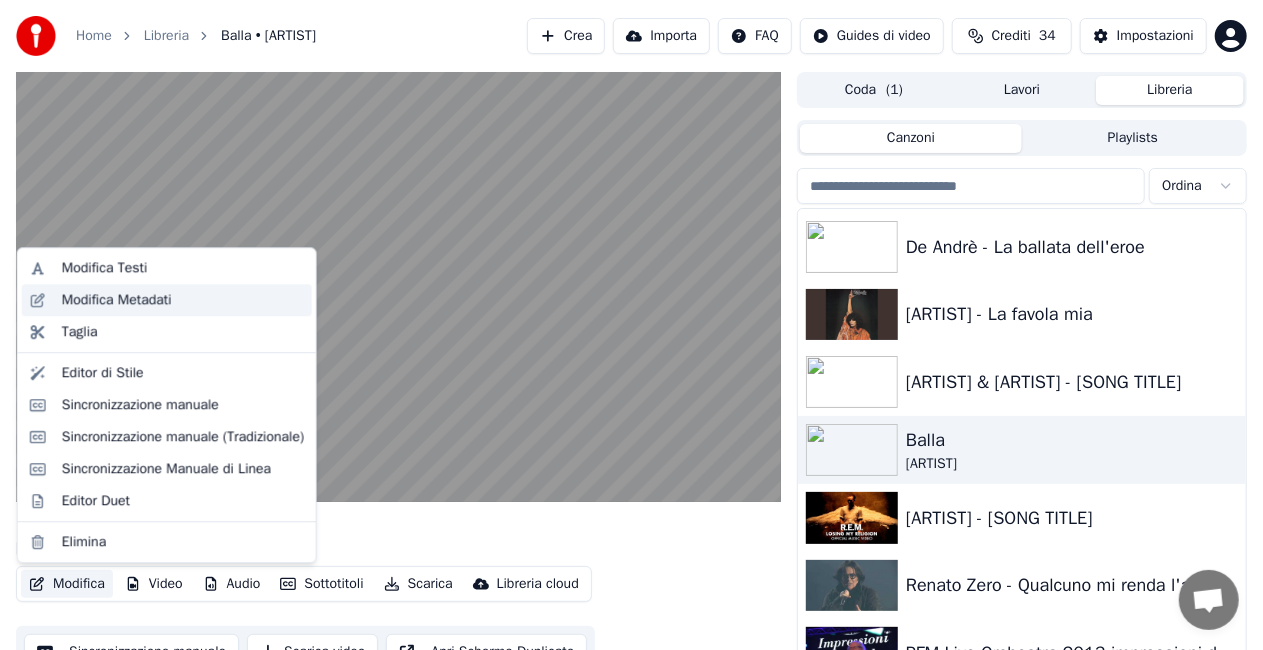 click on "Modifica Metadati" at bounding box center (117, 300) 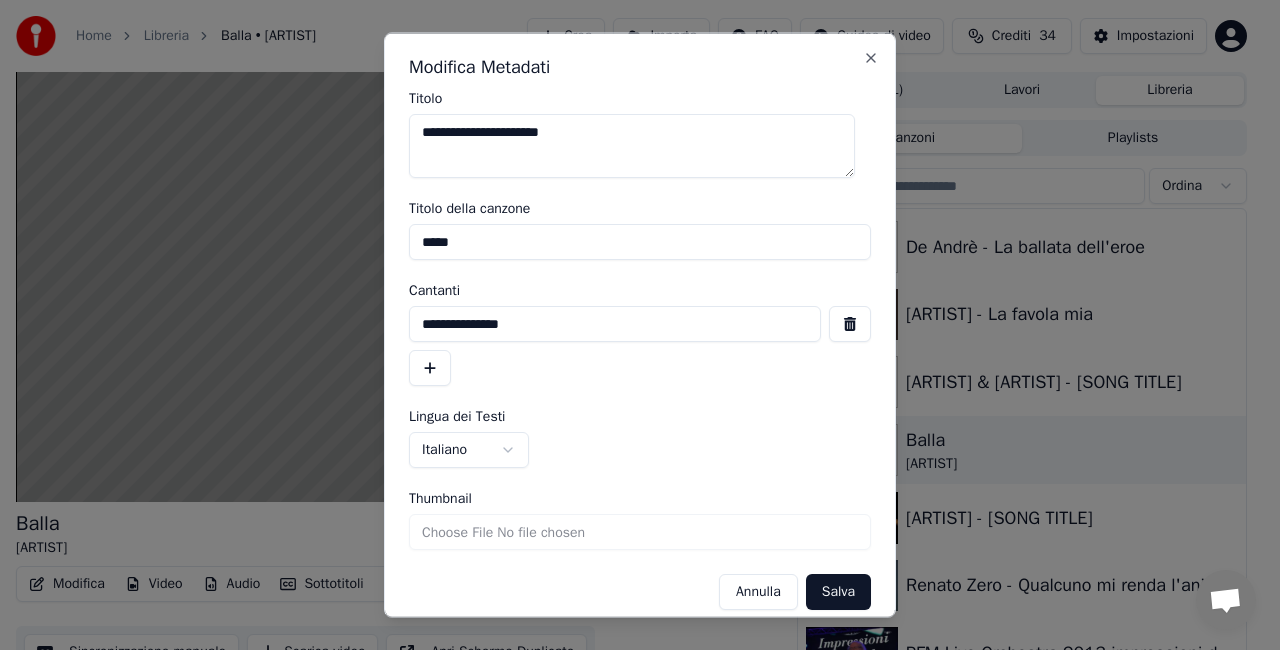 drag, startPoint x: 478, startPoint y: 129, endPoint x: 176, endPoint y: 180, distance: 306.27603 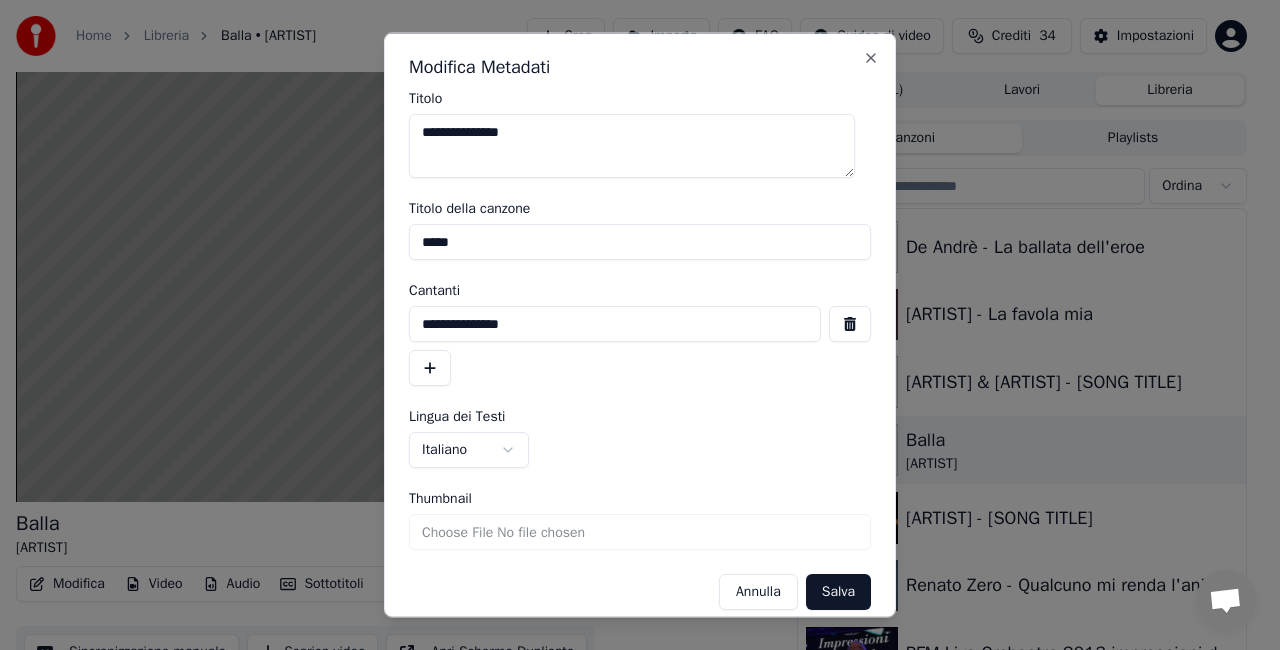 type on "**********" 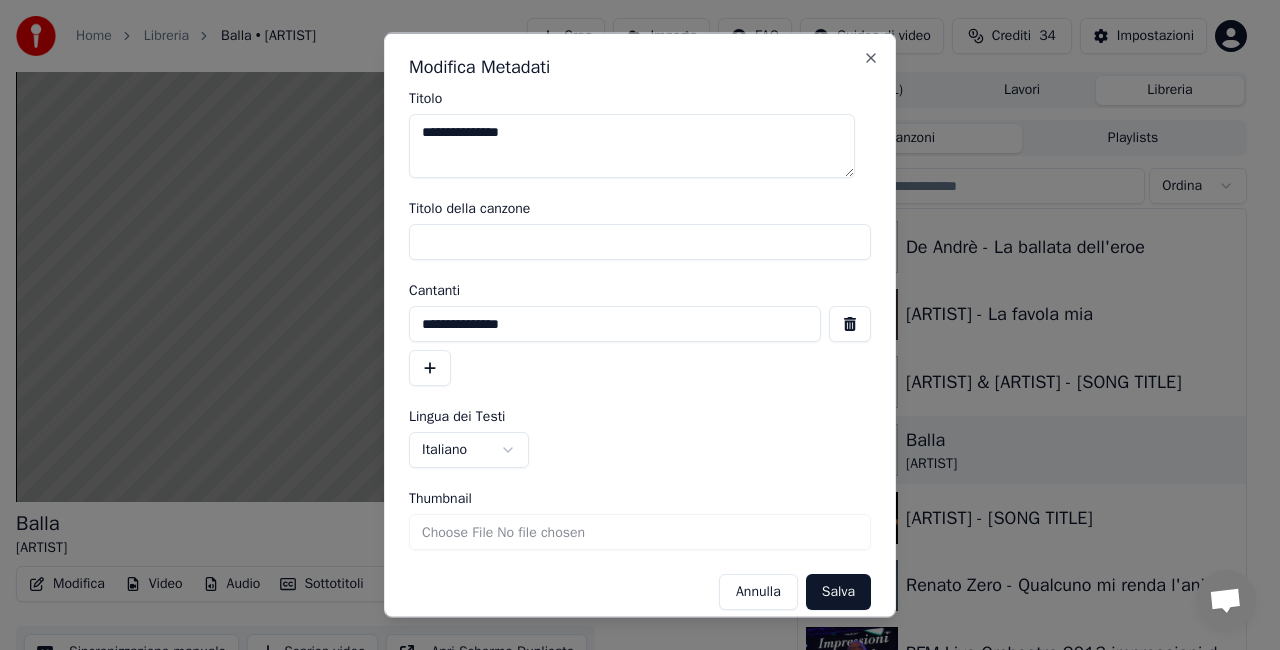 type 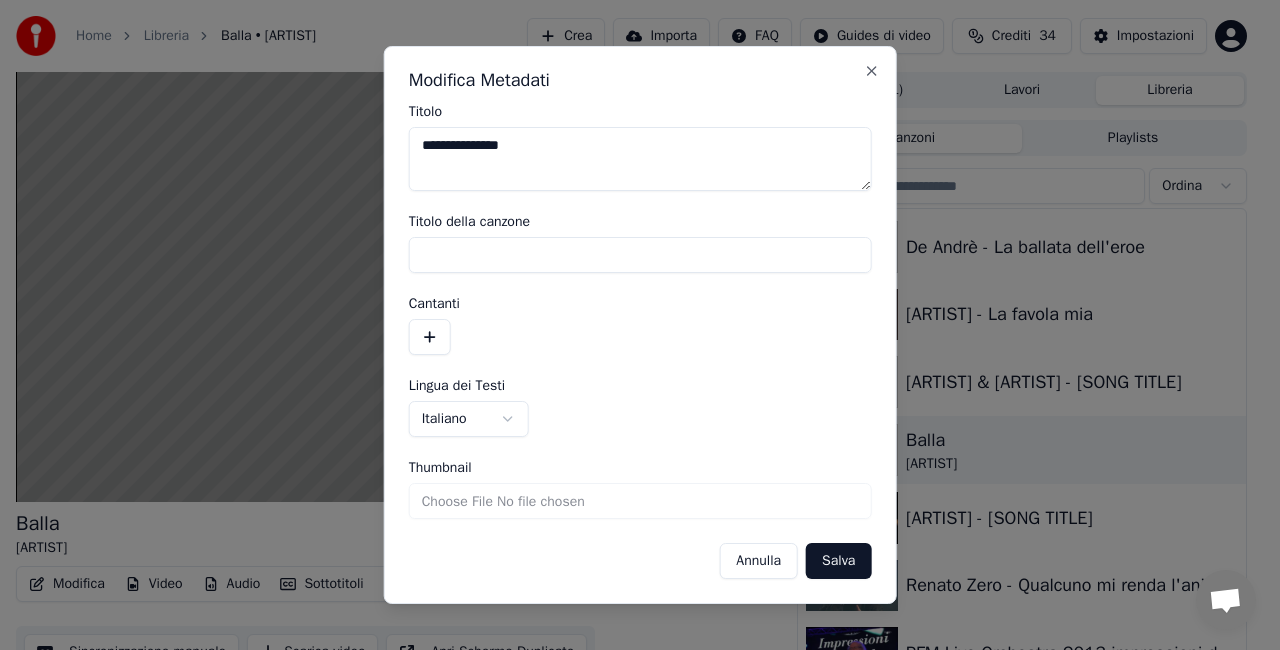 click on "Salva" at bounding box center [838, 561] 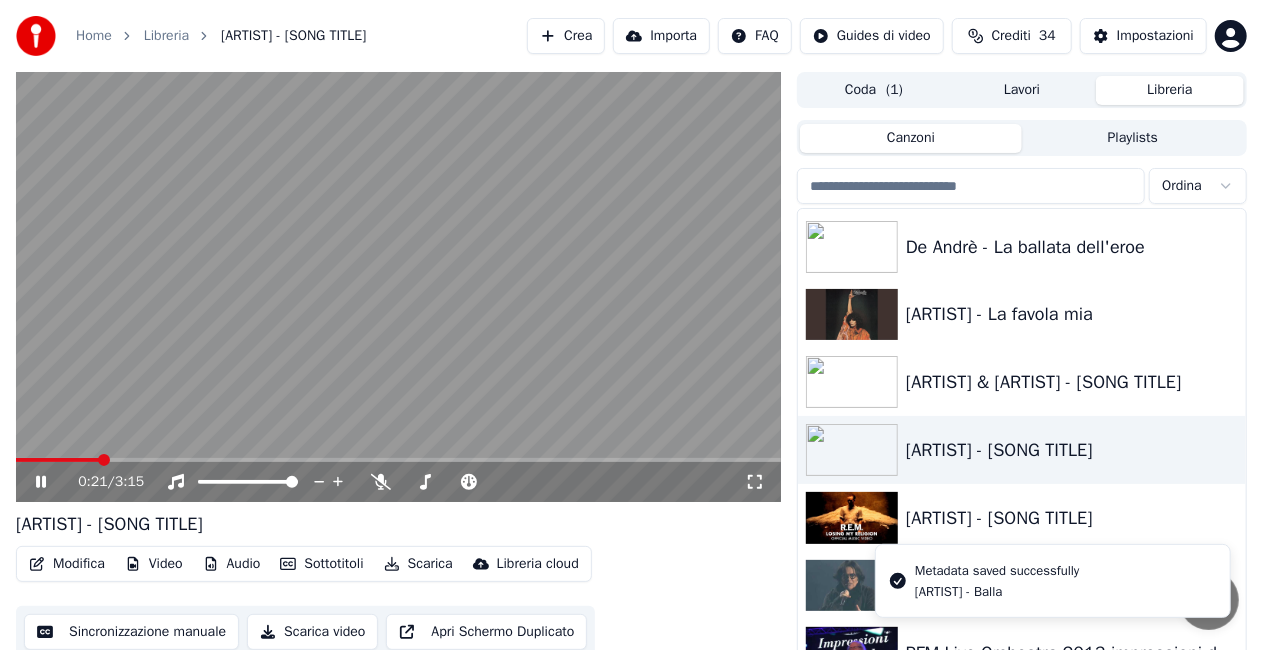 click at bounding box center [398, 287] 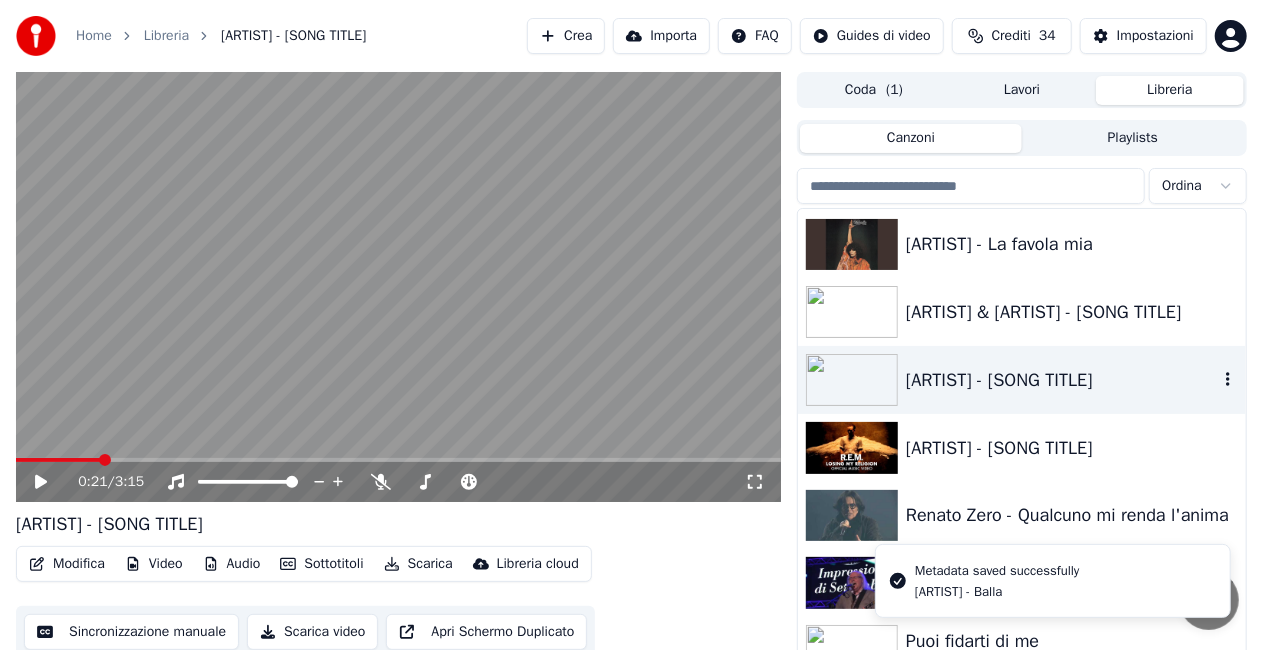 scroll, scrollTop: 23420, scrollLeft: 0, axis: vertical 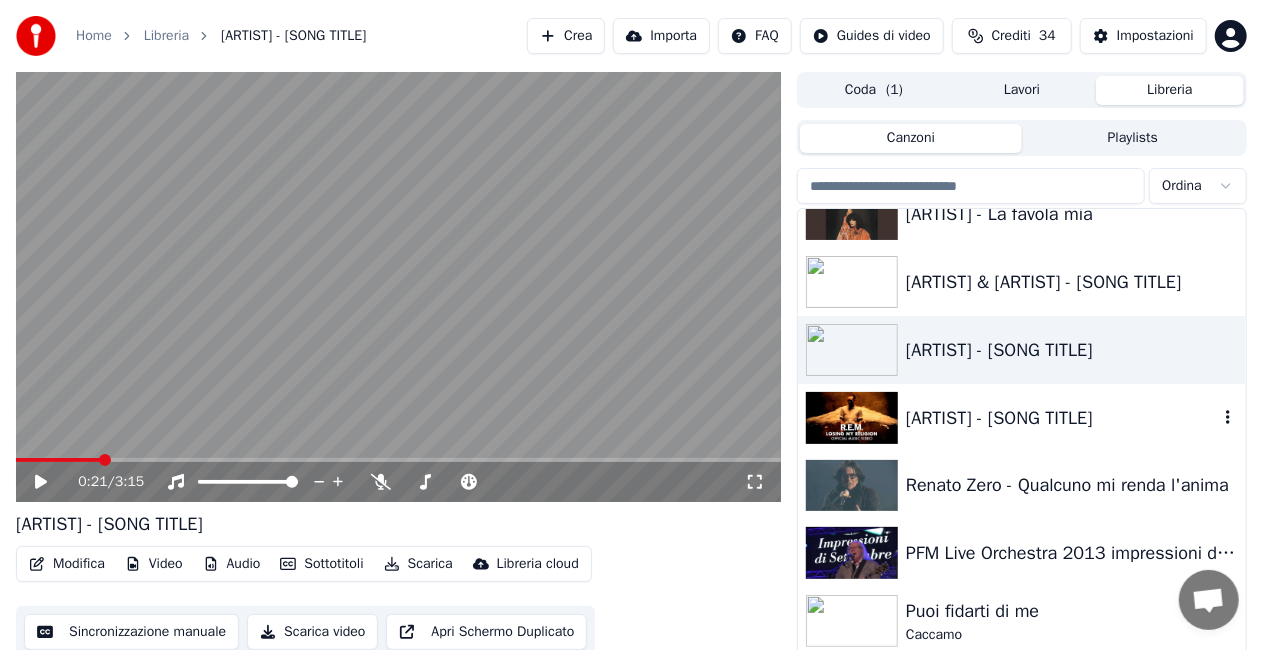 click on "[ARTIST] - [SONG TITLE]" at bounding box center [1022, 418] 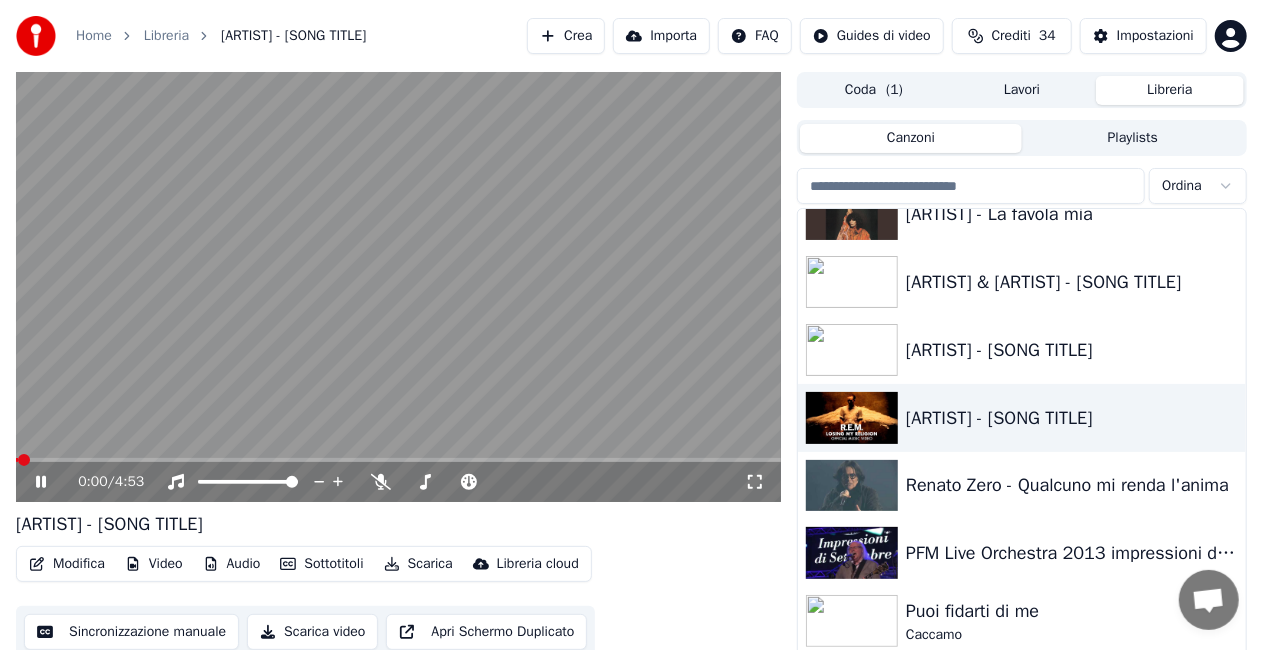click 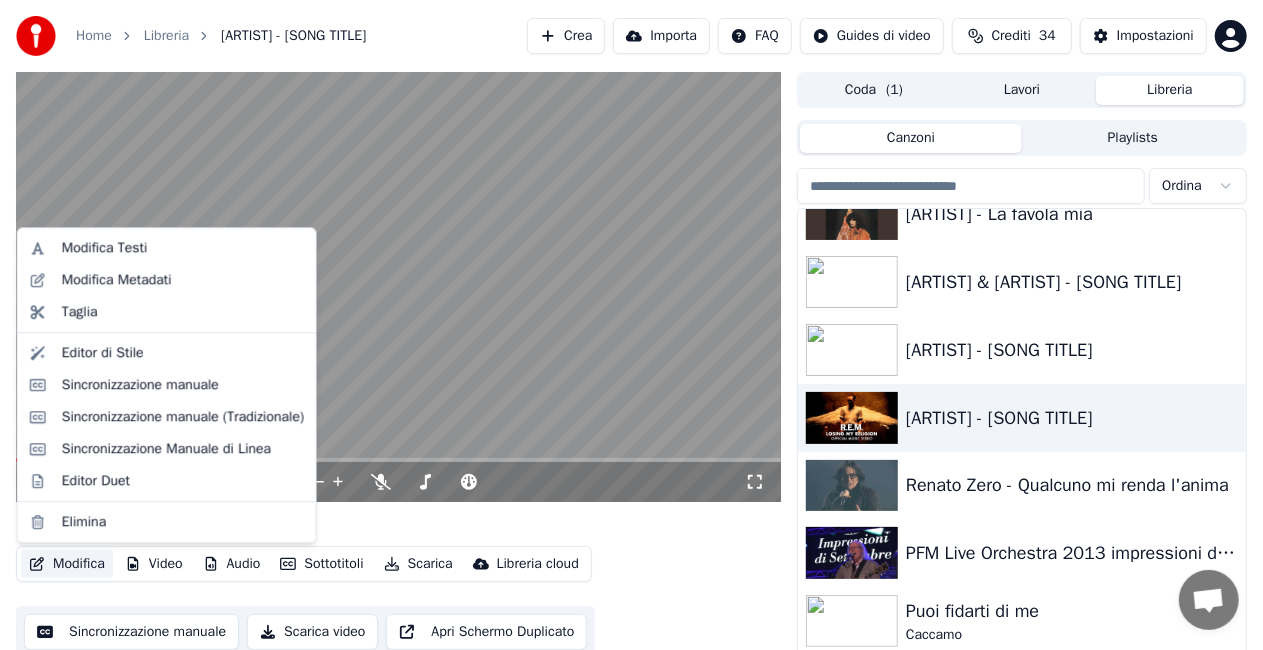click on "Modifica" at bounding box center [67, 564] 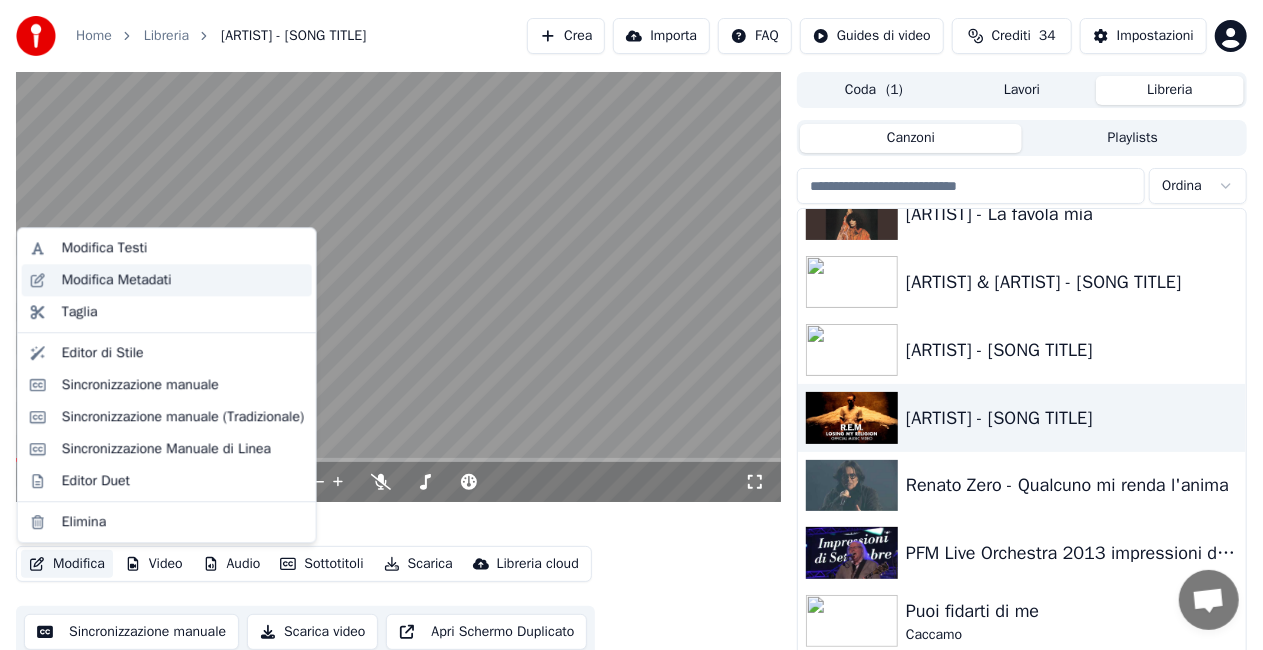 click on "Modifica Metadati" at bounding box center [117, 280] 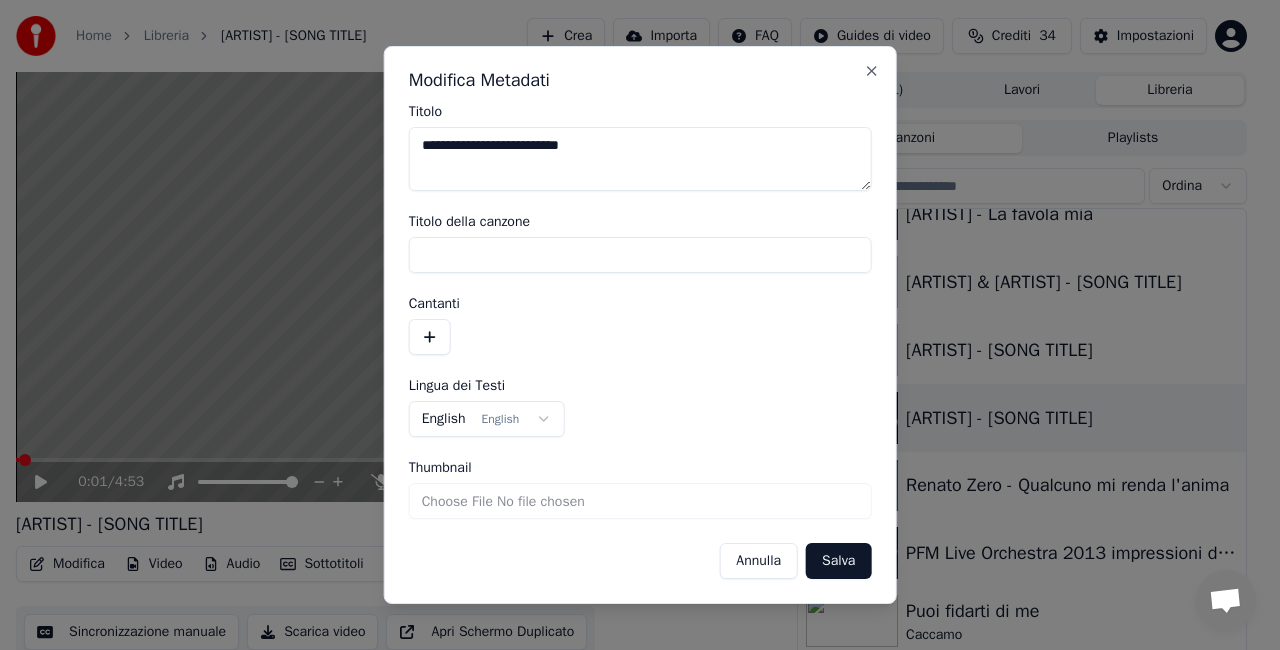 click on "**********" at bounding box center [640, 159] 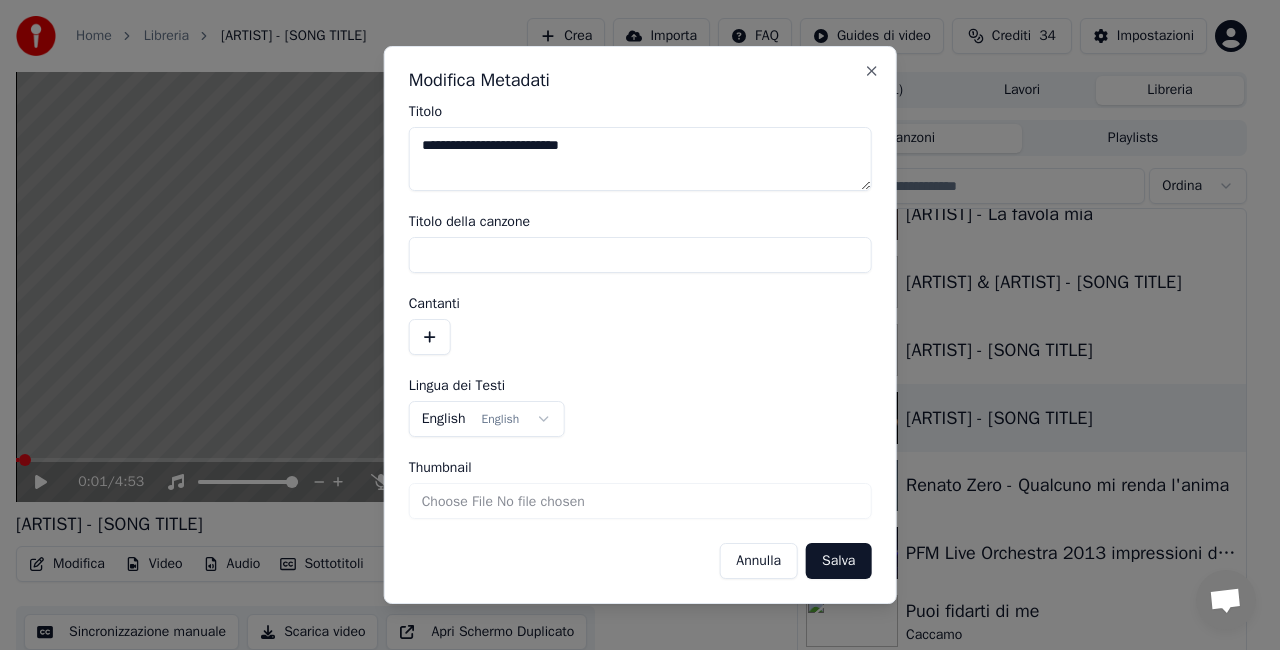 type on "**********" 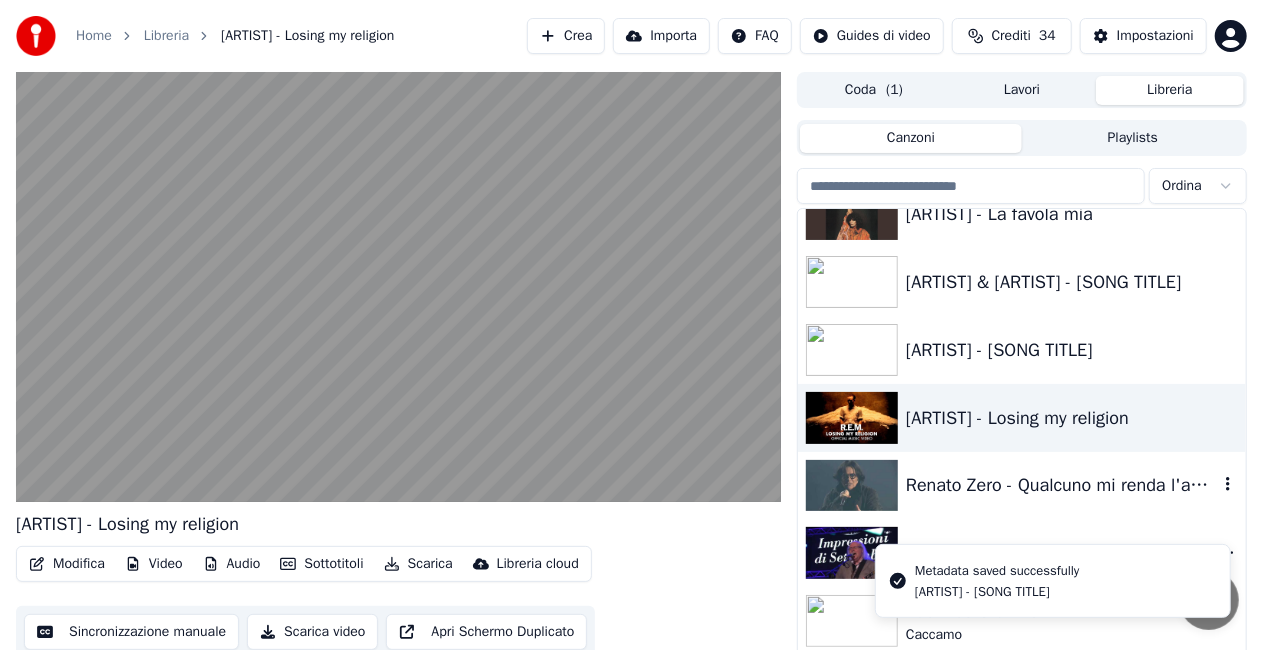 click on "Renato Zero - Qualcuno mi renda l'anima" at bounding box center (1062, 485) 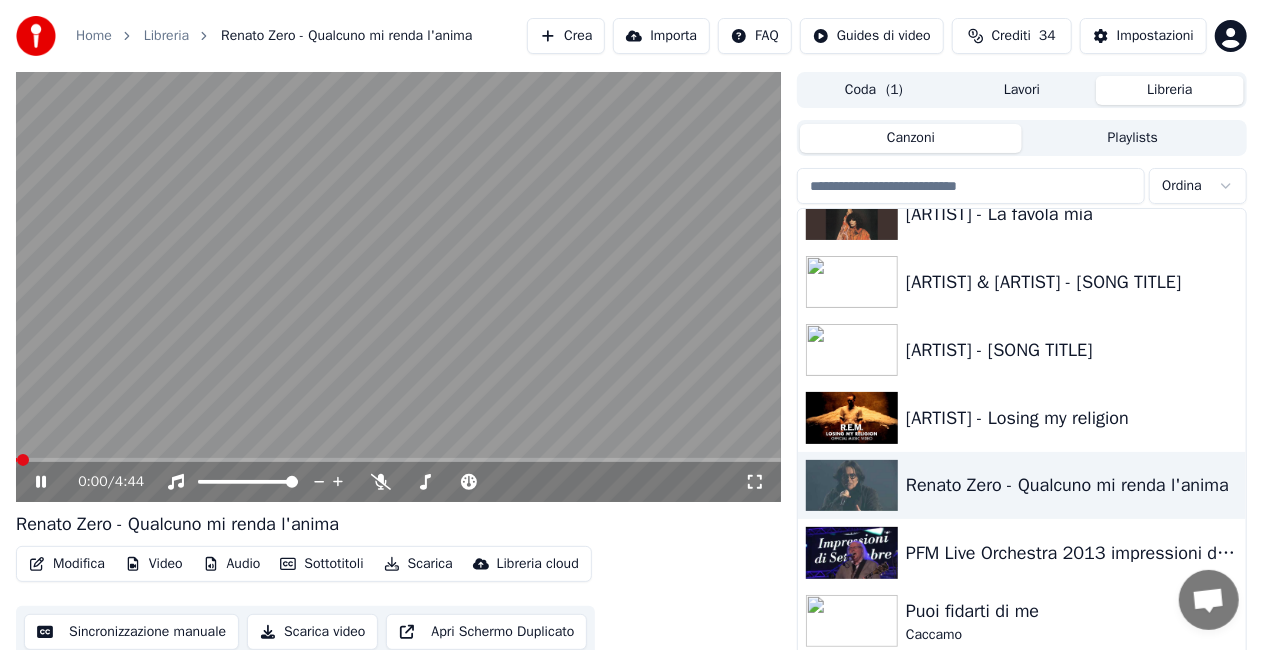 click 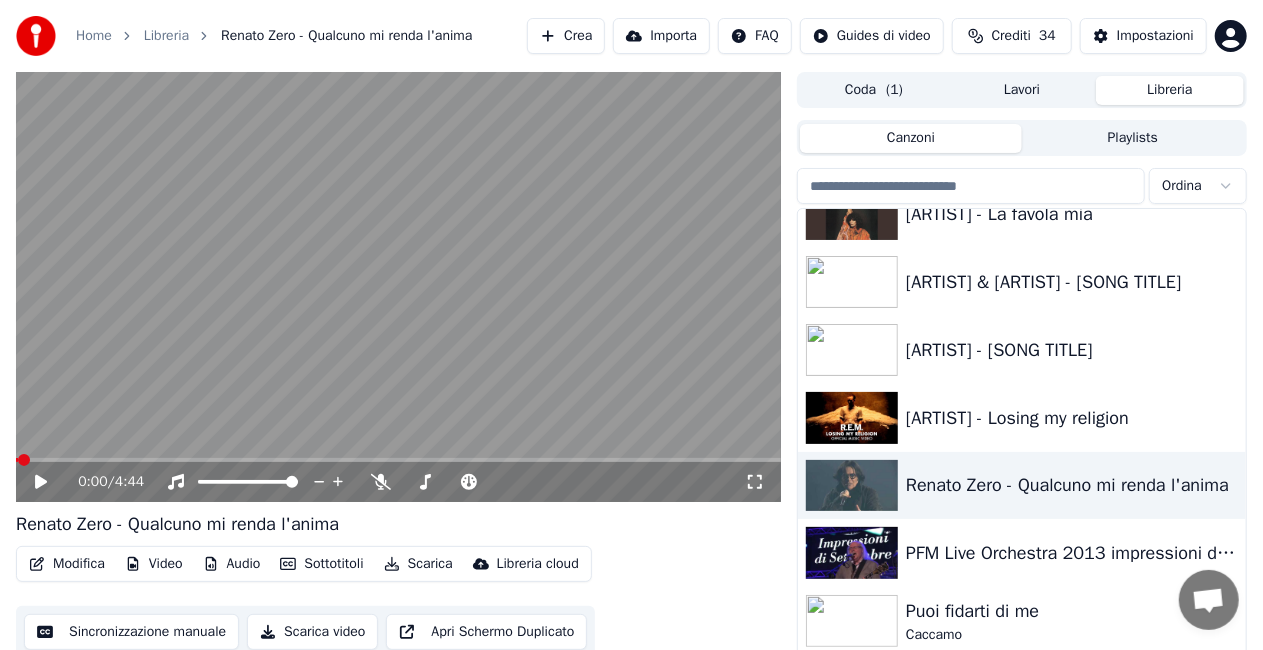 click on "Modifica" at bounding box center [67, 564] 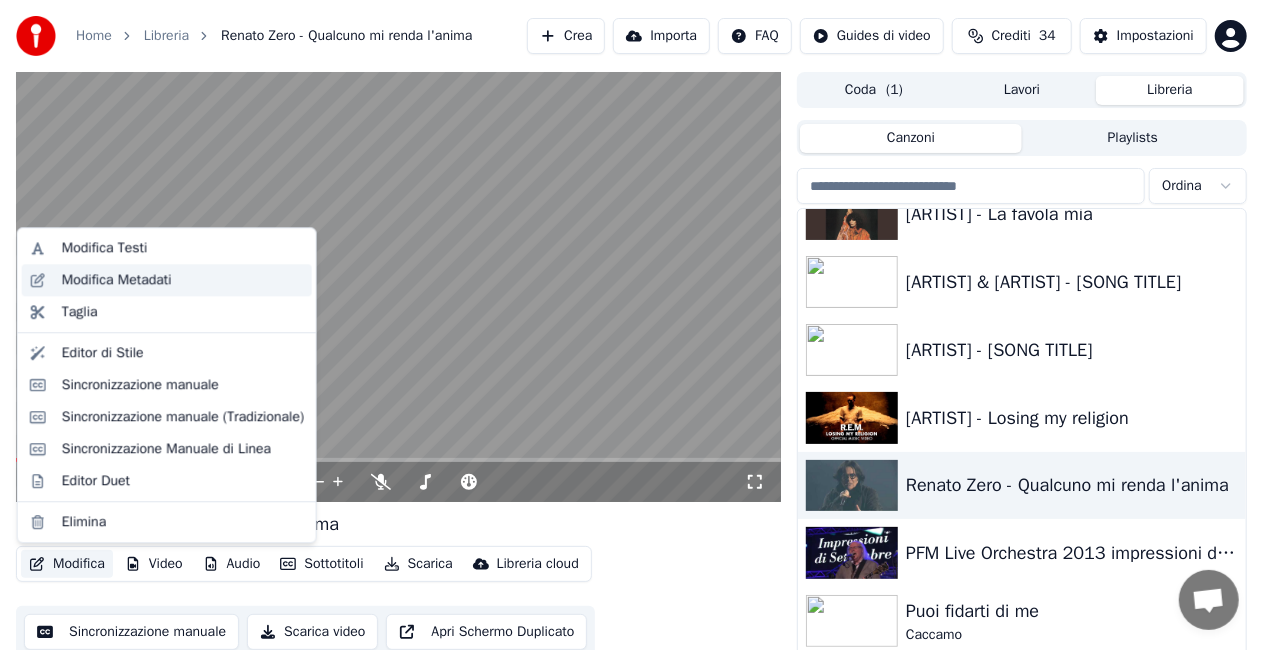 click on "Modifica Metadati" at bounding box center [183, 280] 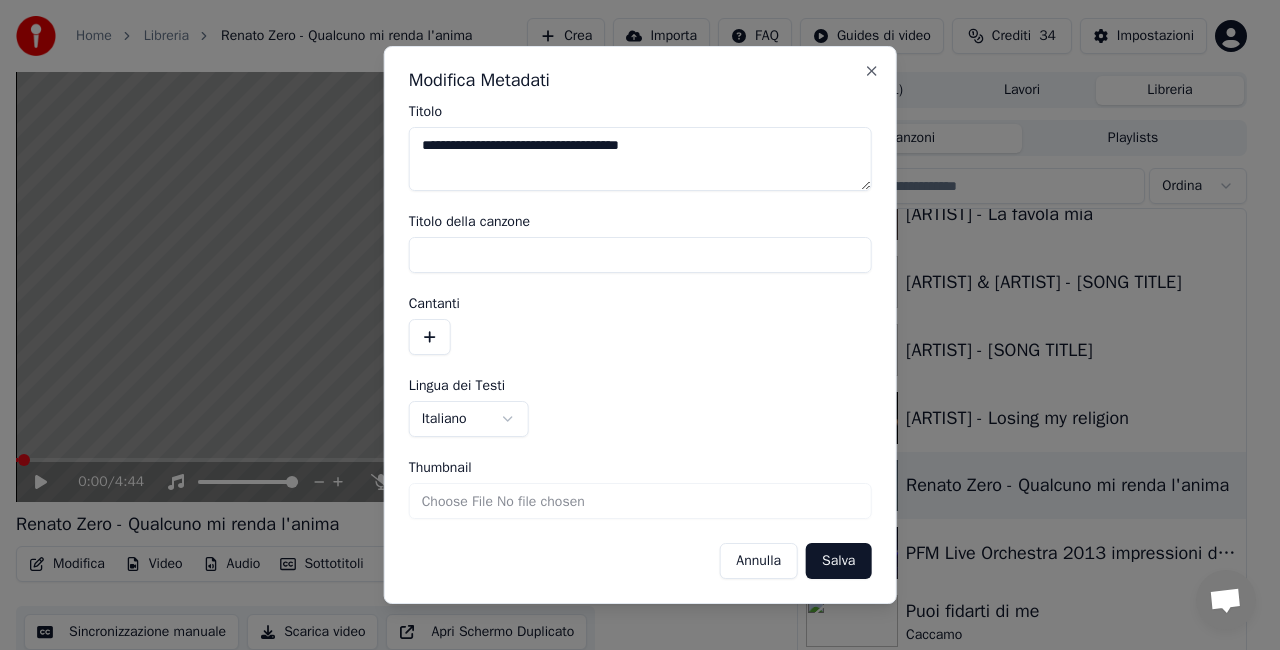drag, startPoint x: 468, startPoint y: 144, endPoint x: 291, endPoint y: 165, distance: 178.24141 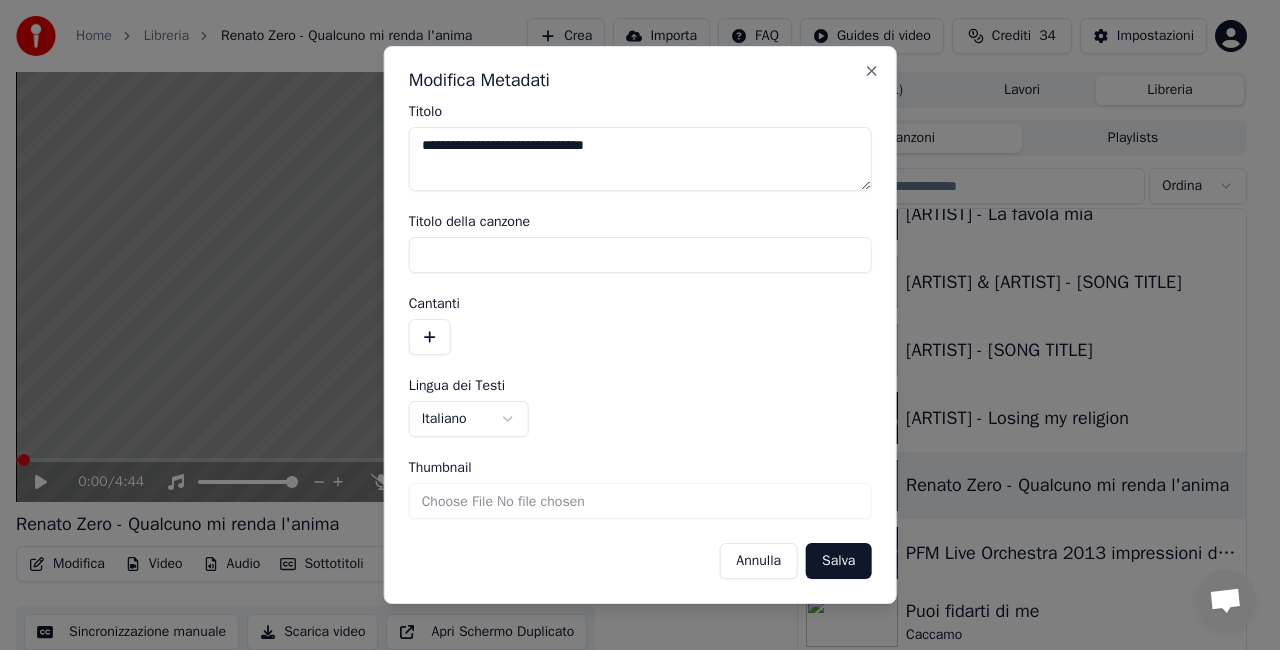 type on "**********" 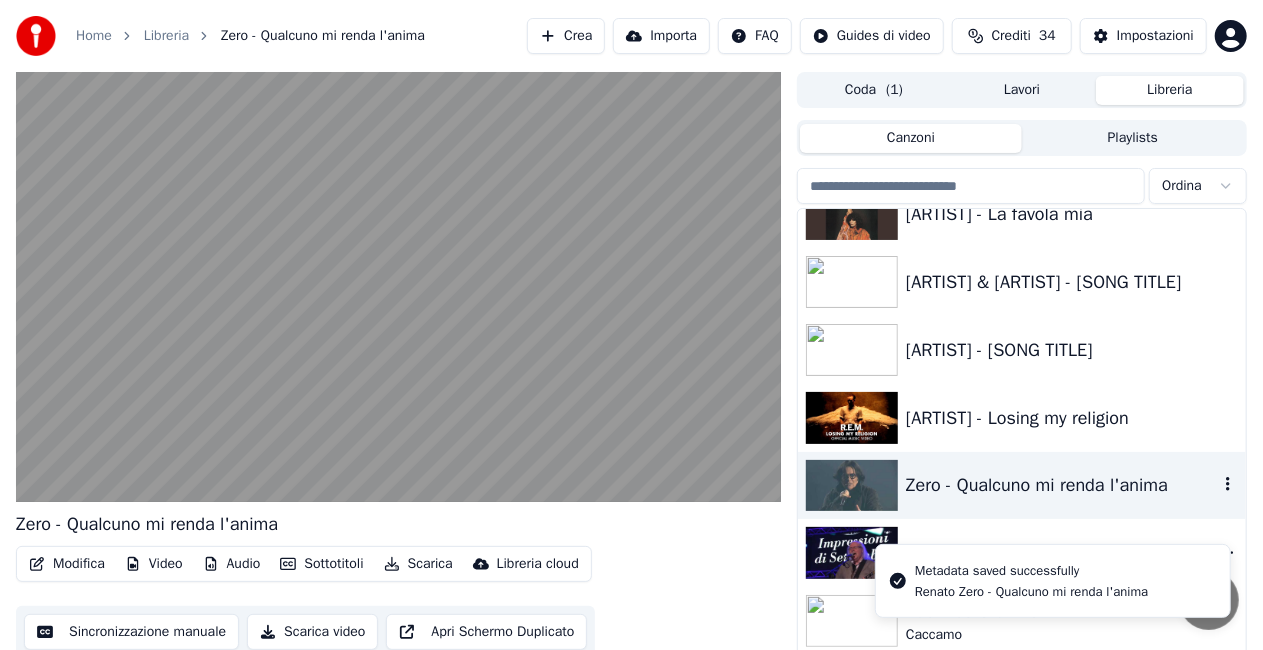 scroll, scrollTop: 23520, scrollLeft: 0, axis: vertical 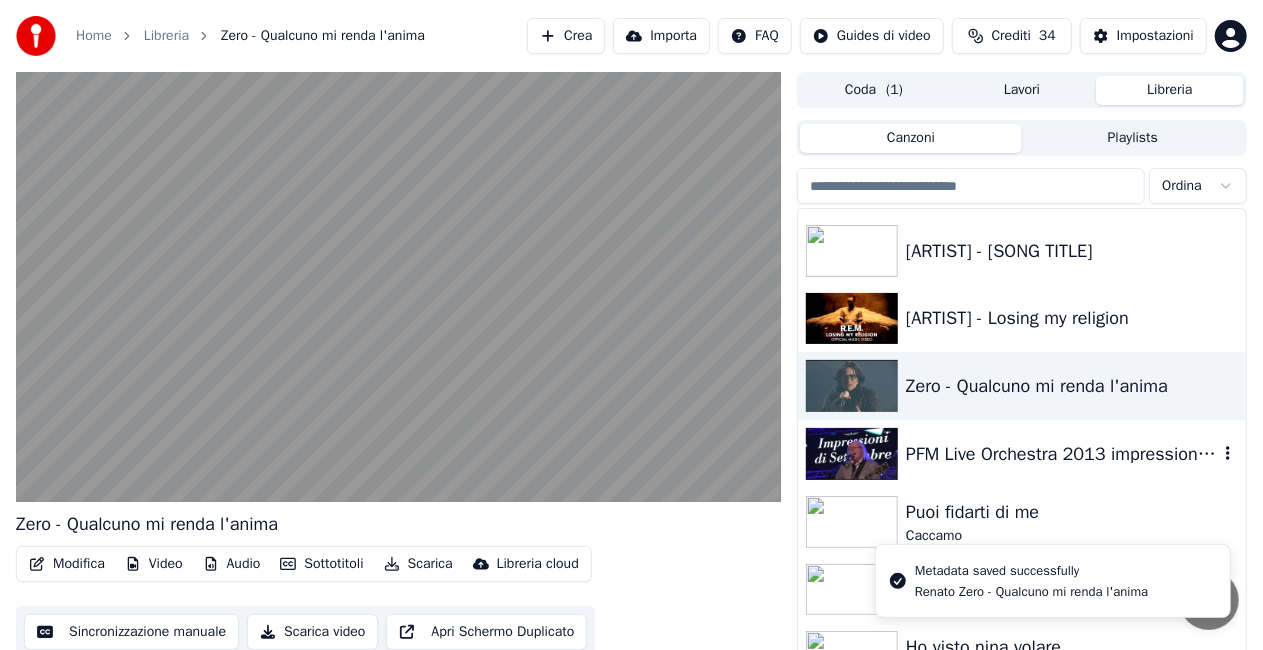 click on "PFM Live Orchestra 2013 impressioni di Settembre" at bounding box center [1062, 454] 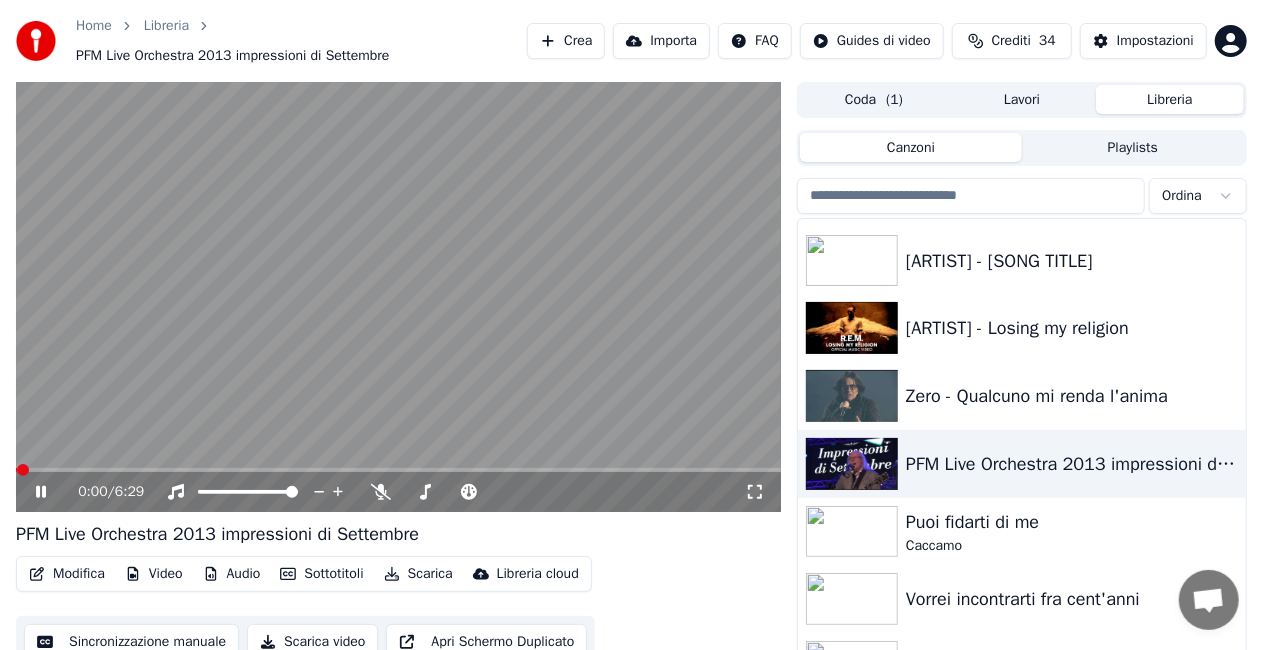 click on "0:00  /  6:29" at bounding box center (398, 492) 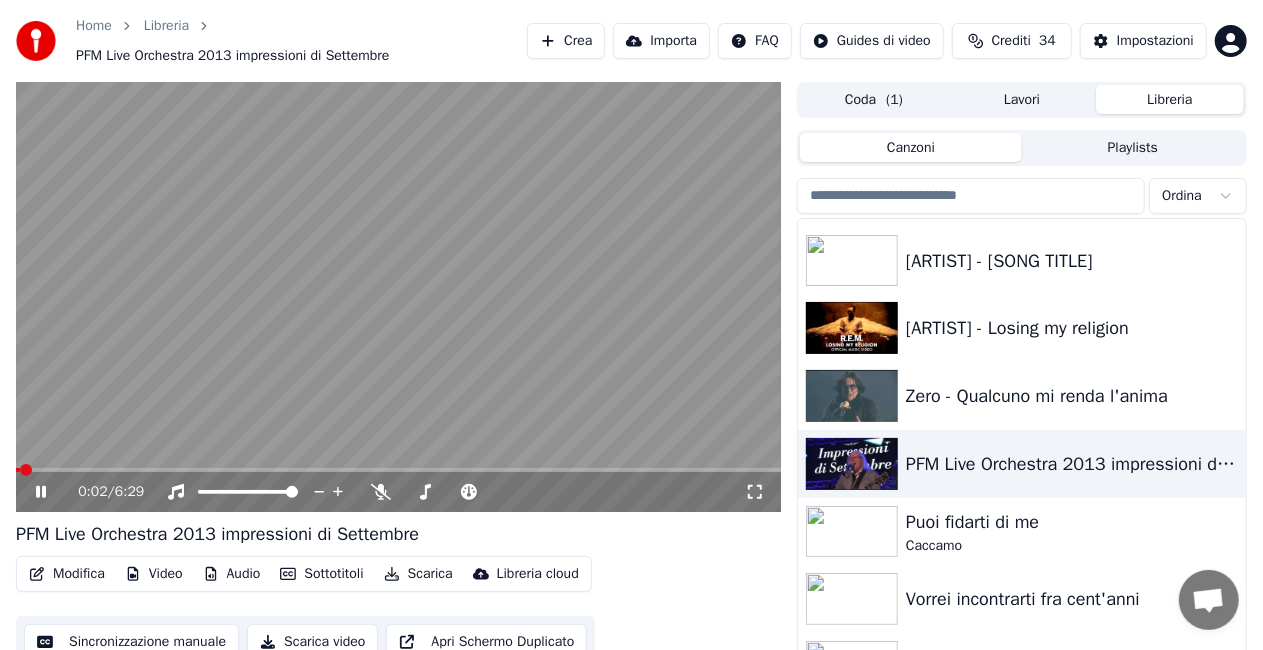 click 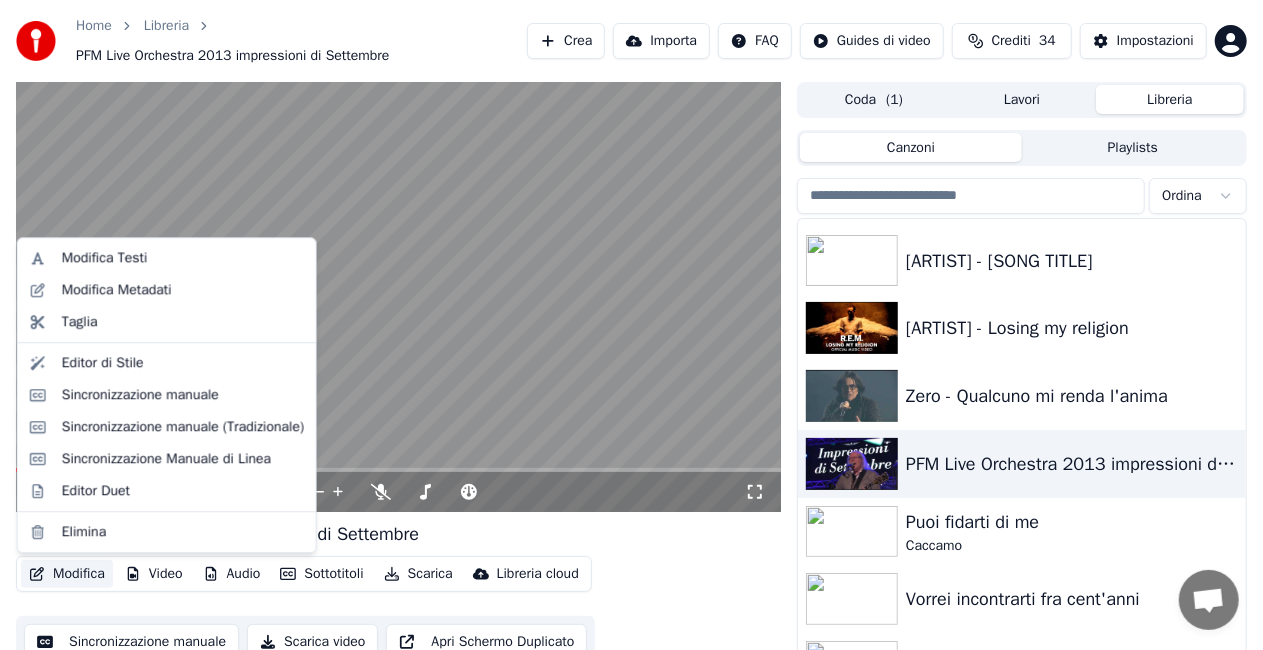 click on "Modifica" at bounding box center (67, 574) 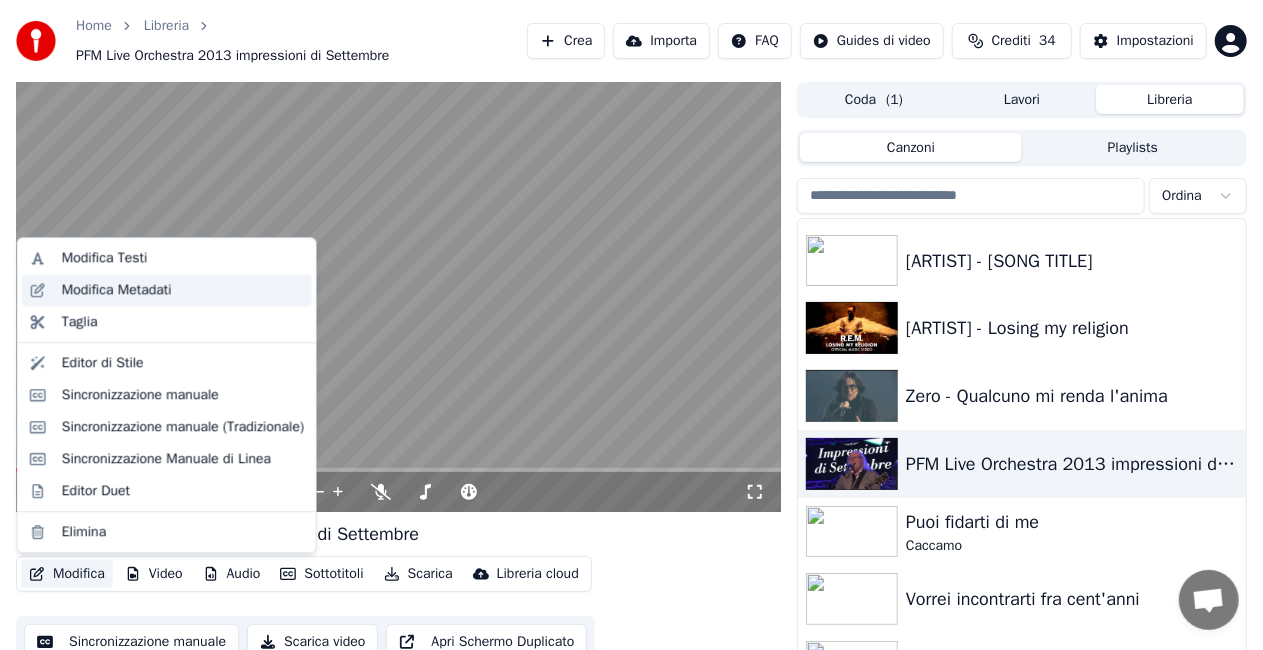 click on "Modifica Metadati" at bounding box center (117, 290) 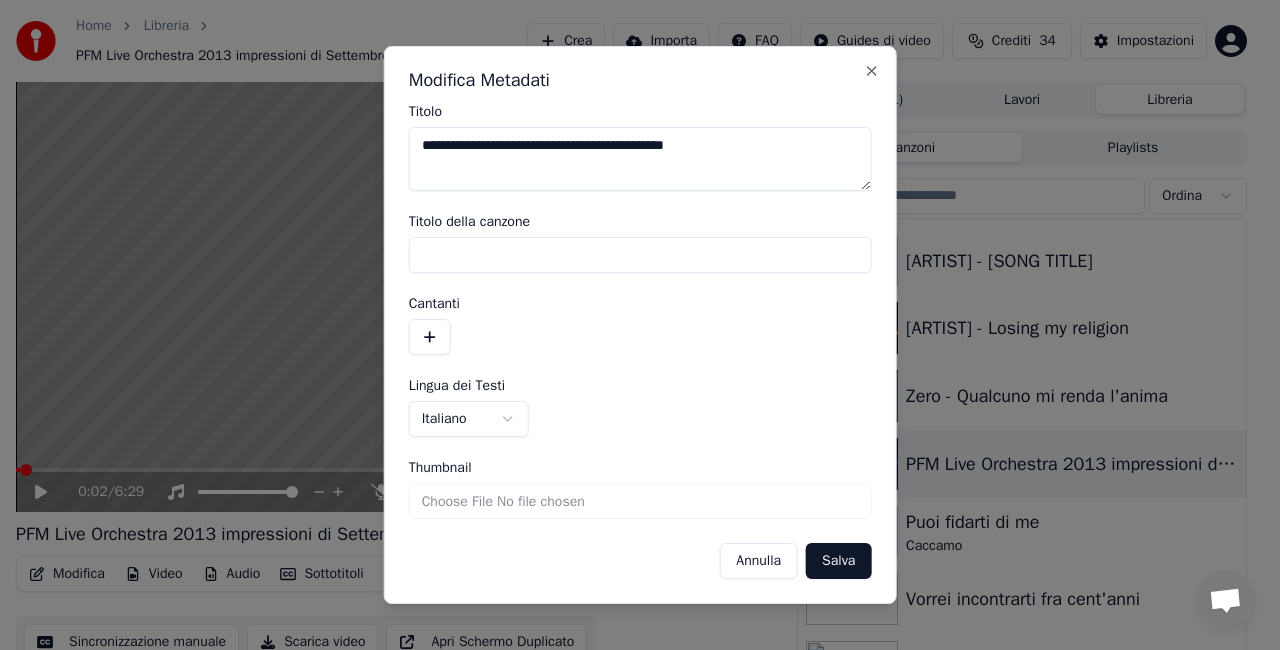 click on "**********" at bounding box center (640, 159) 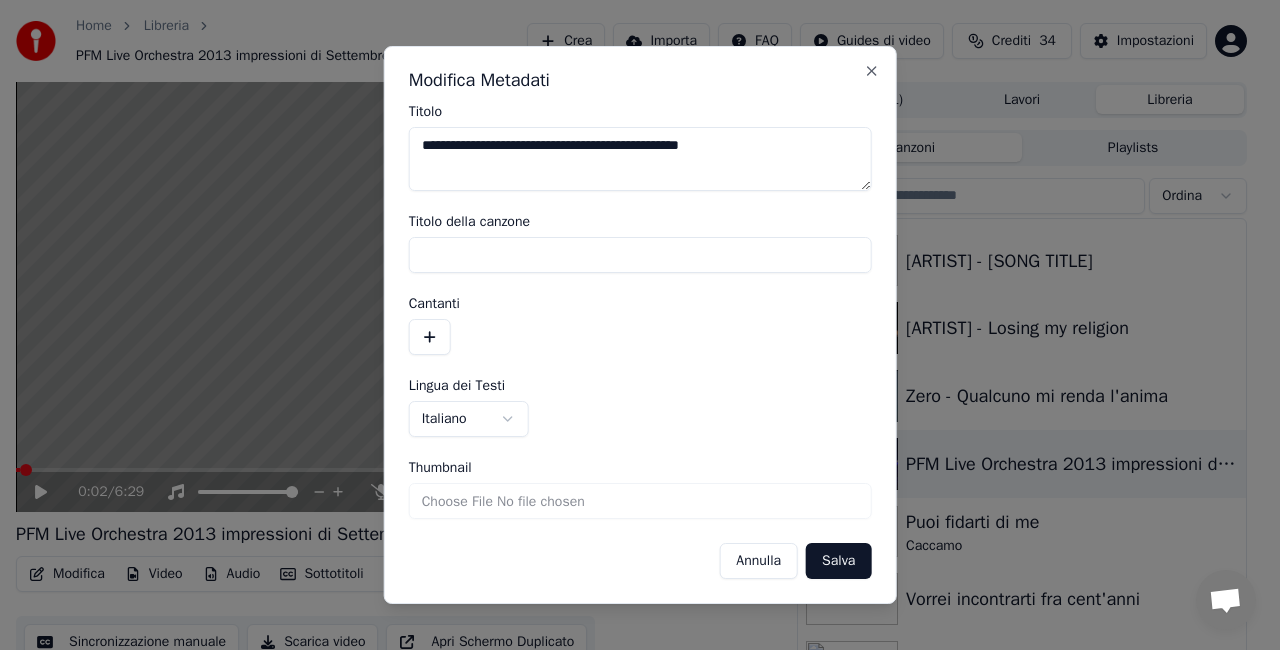 drag, startPoint x: 596, startPoint y: 145, endPoint x: 258, endPoint y: 232, distance: 349.01718 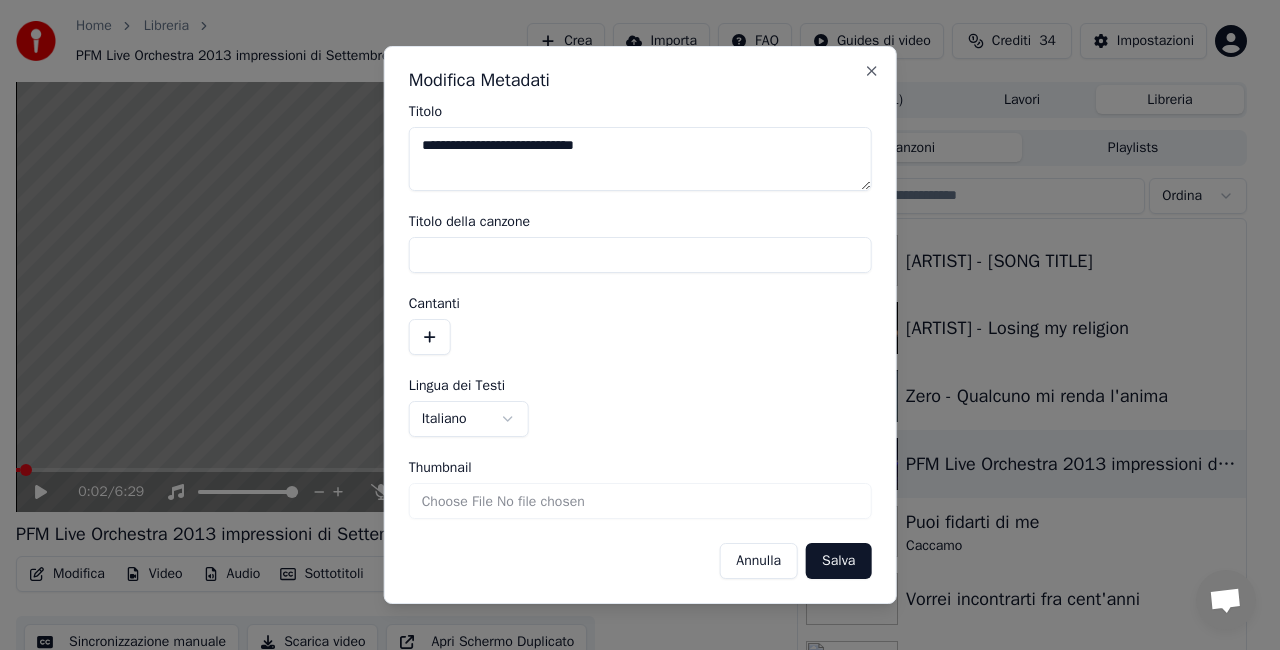 type on "**********" 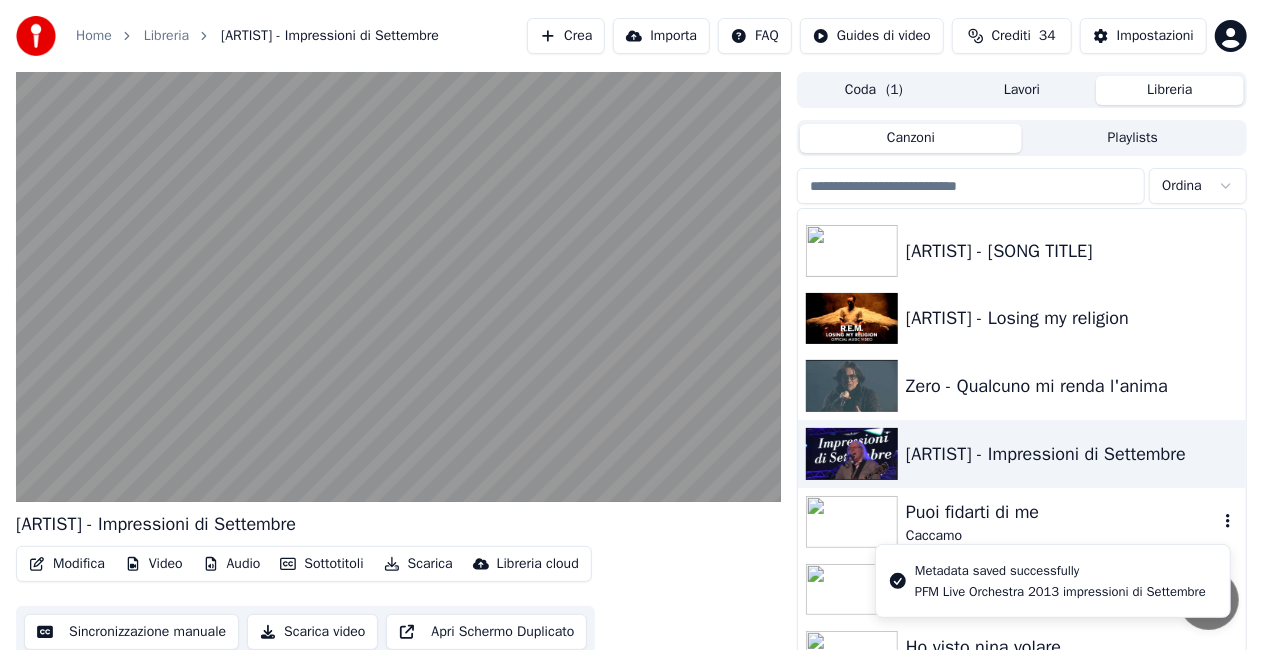 scroll, scrollTop: 23620, scrollLeft: 0, axis: vertical 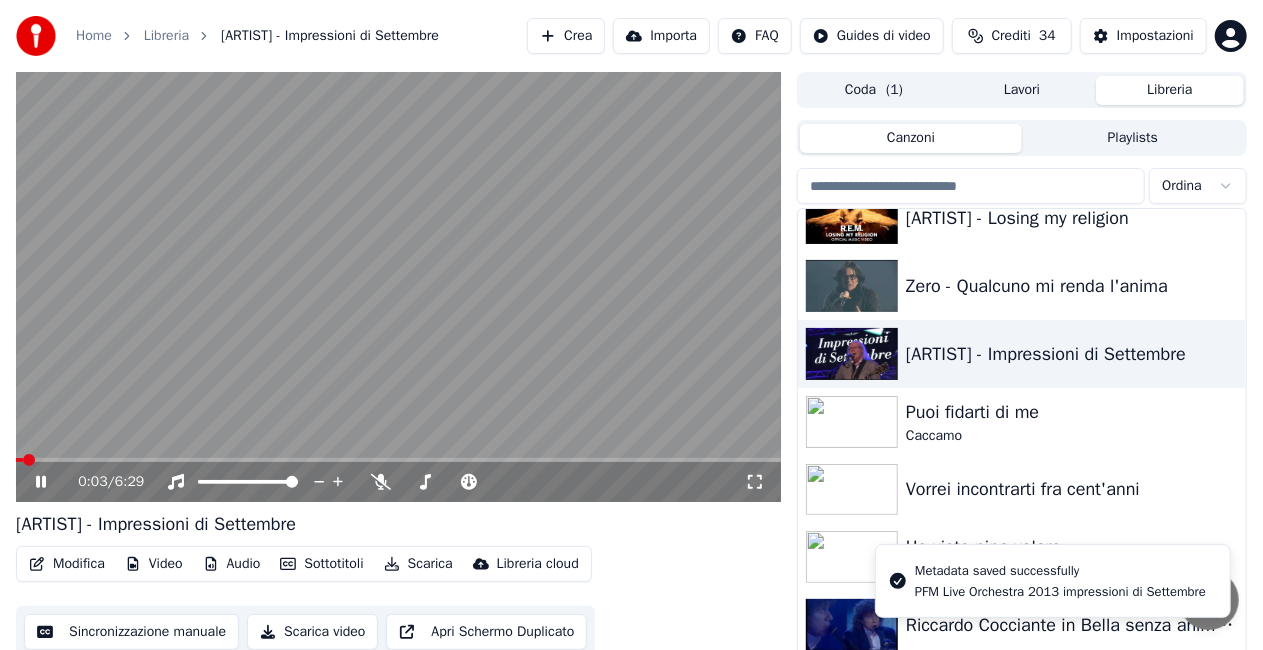 click at bounding box center (398, 287) 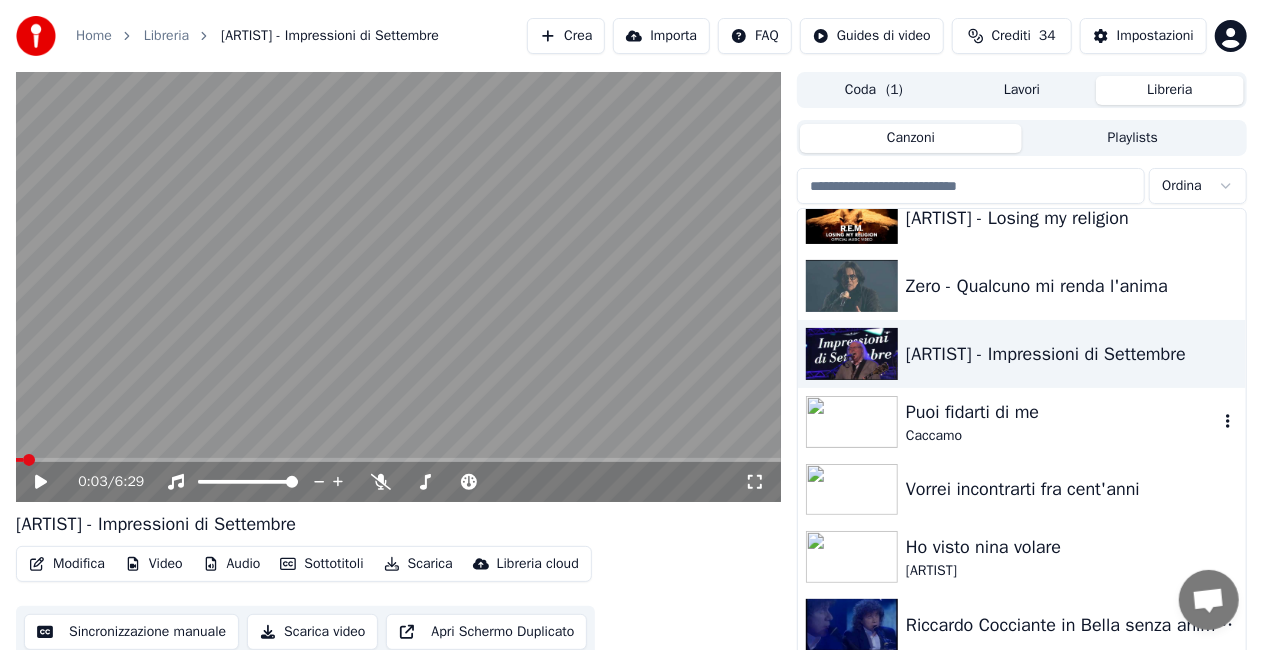 click on "Puoi fidarti di me" at bounding box center [1062, 412] 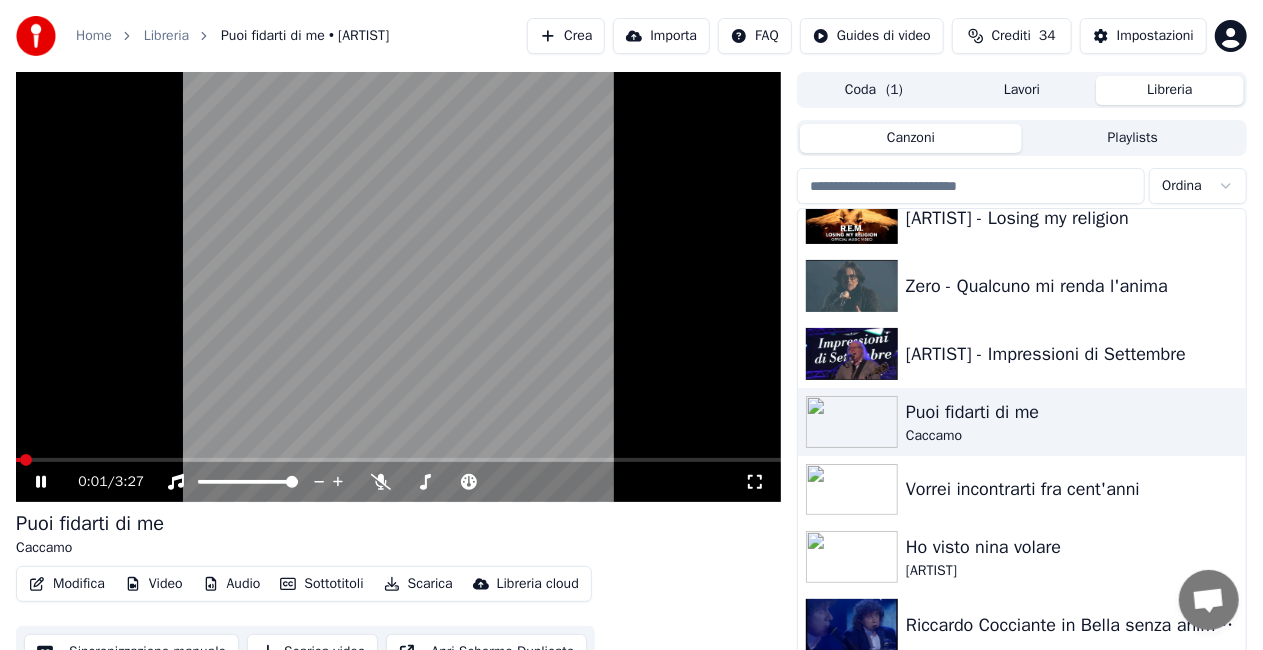 click 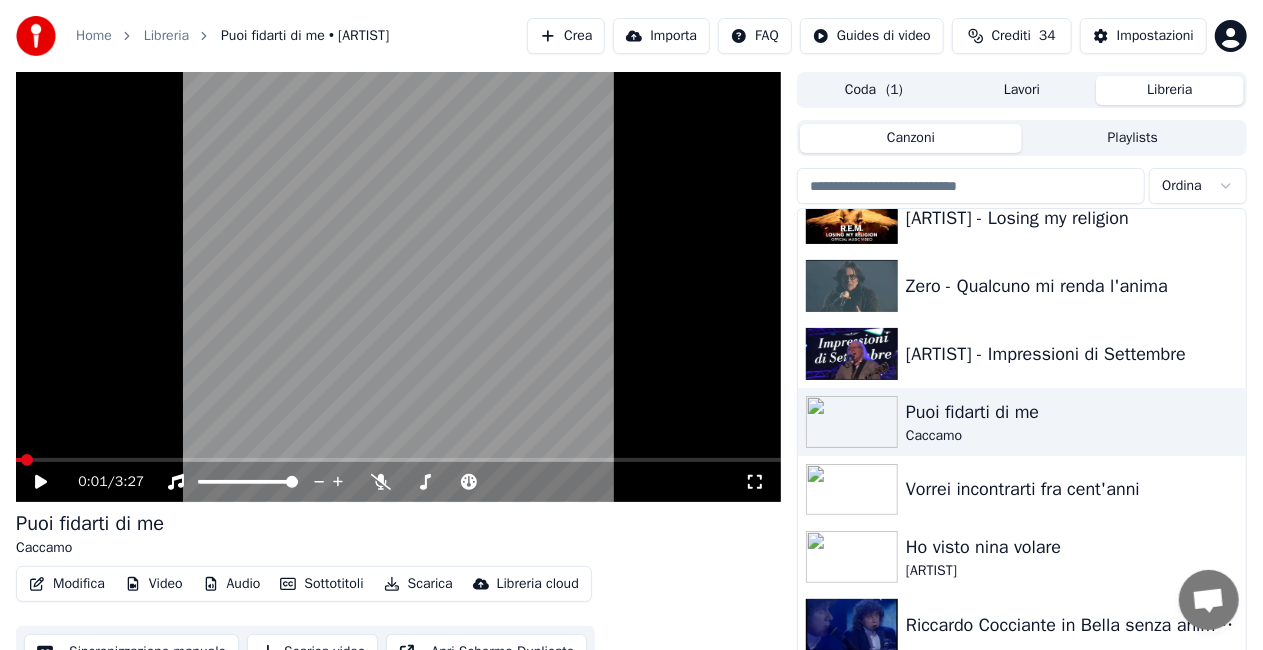 click on "Modifica" at bounding box center (67, 584) 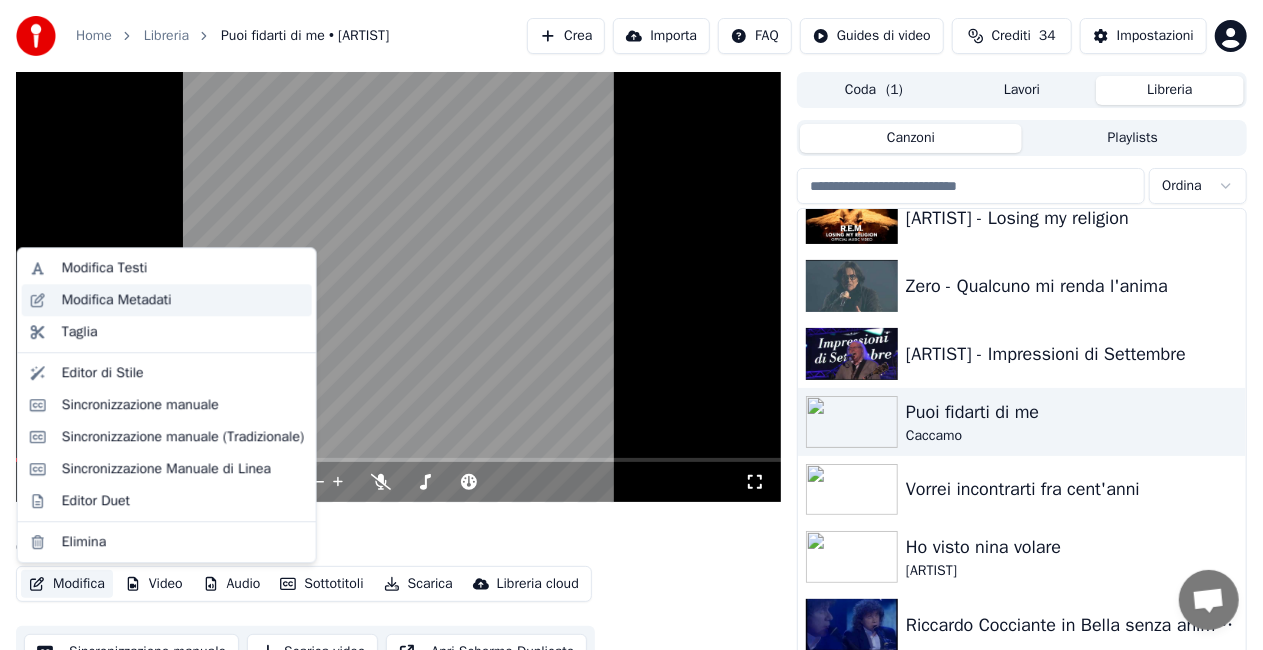 click on "Modifica Metadati" at bounding box center [117, 300] 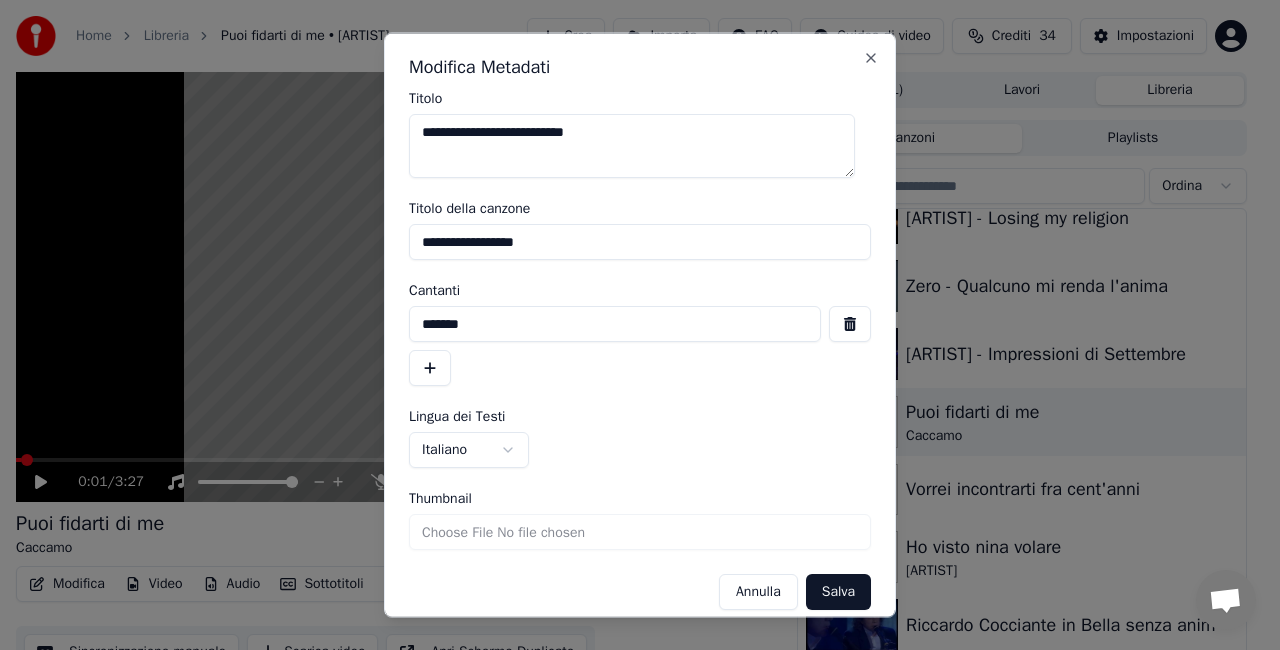 drag, startPoint x: 559, startPoint y: 241, endPoint x: 0, endPoint y: 255, distance: 559.1753 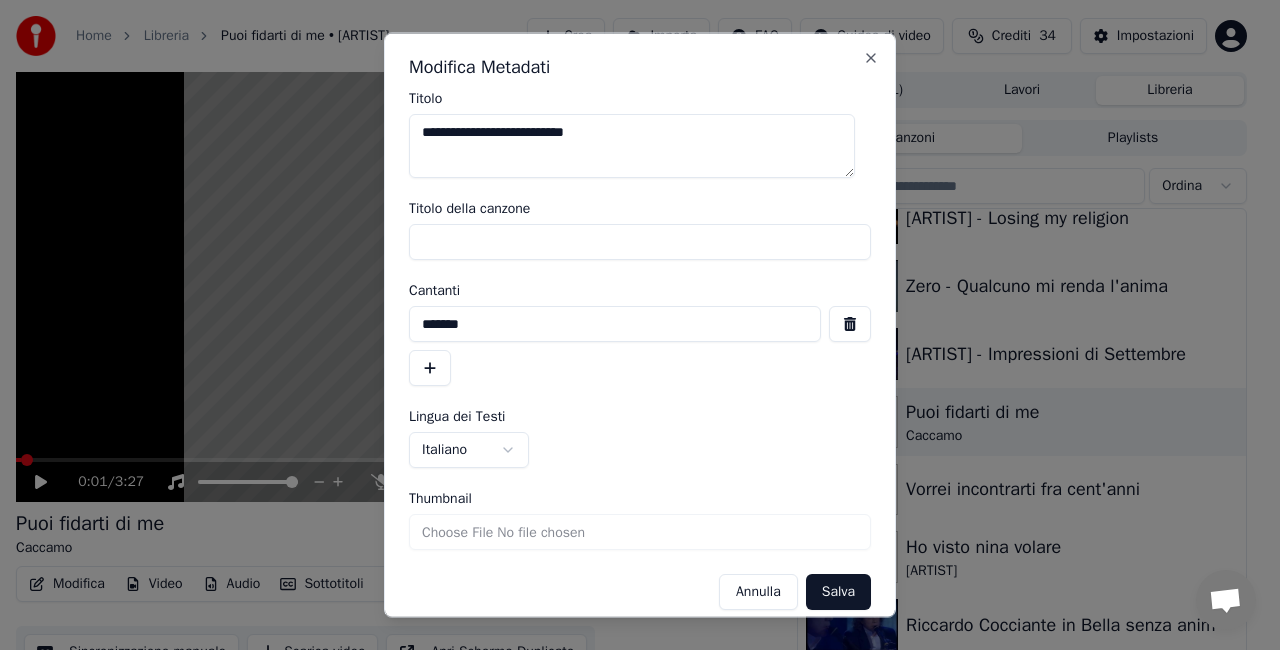 type 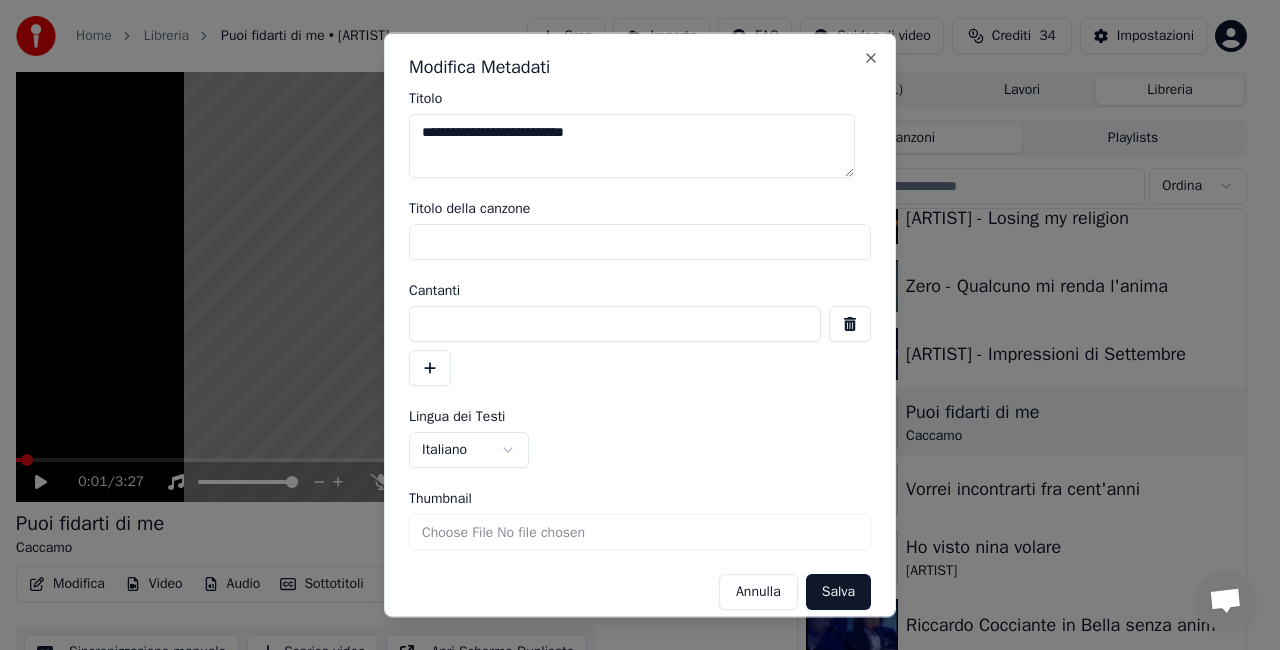 type 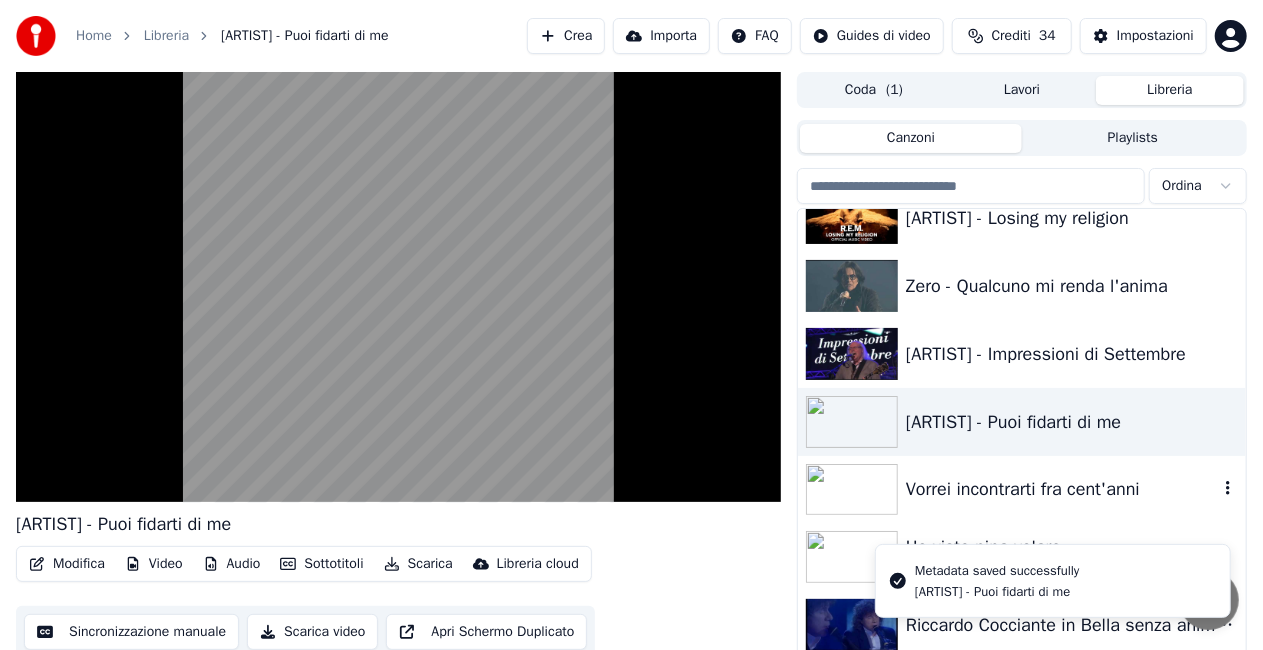 click on "Vorrei incontrarti fra cent'anni" at bounding box center [1062, 489] 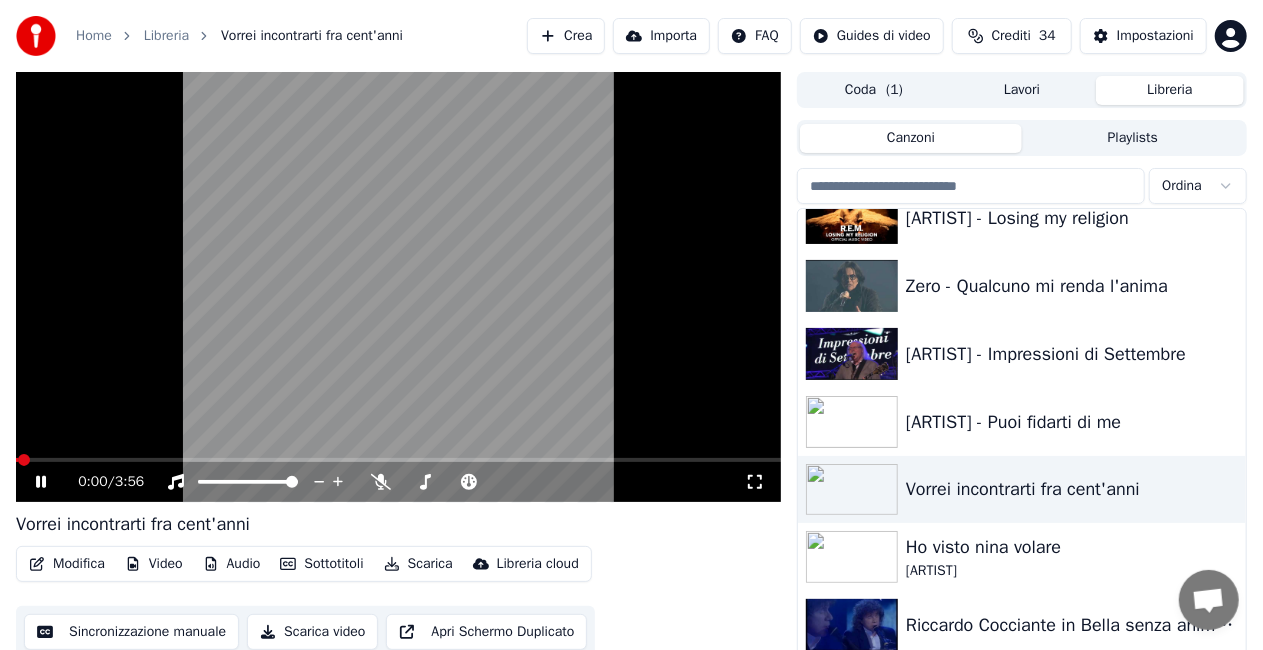click 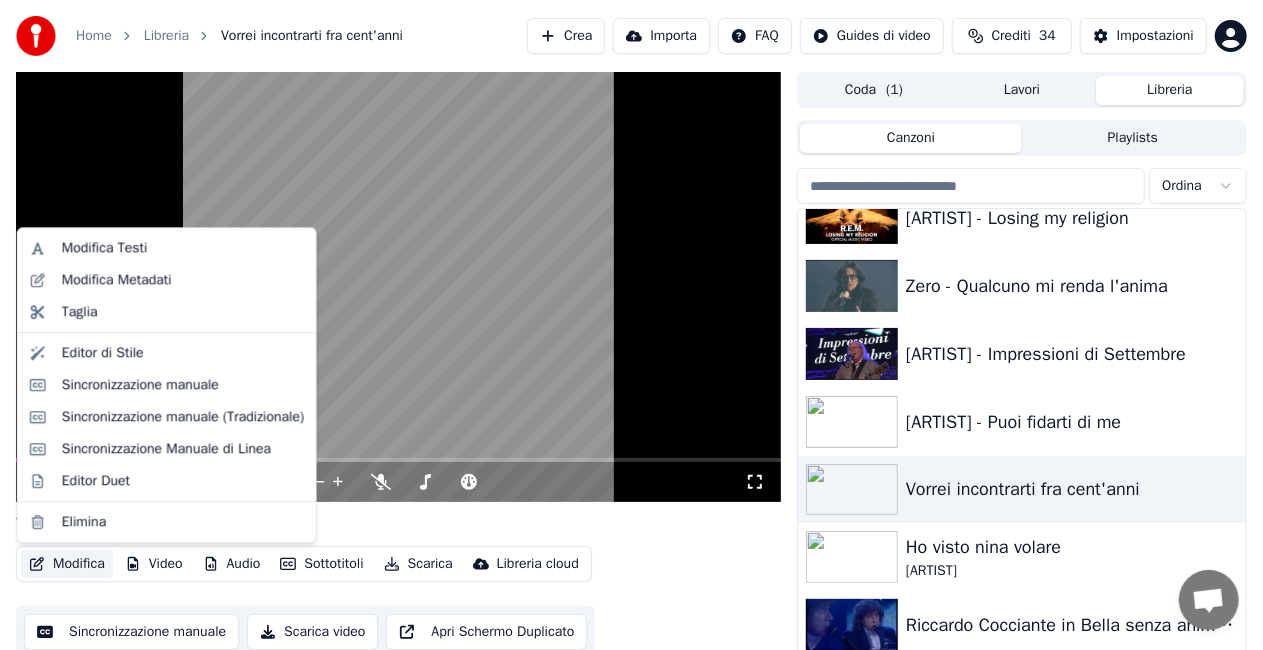click on "Modifica" at bounding box center [67, 564] 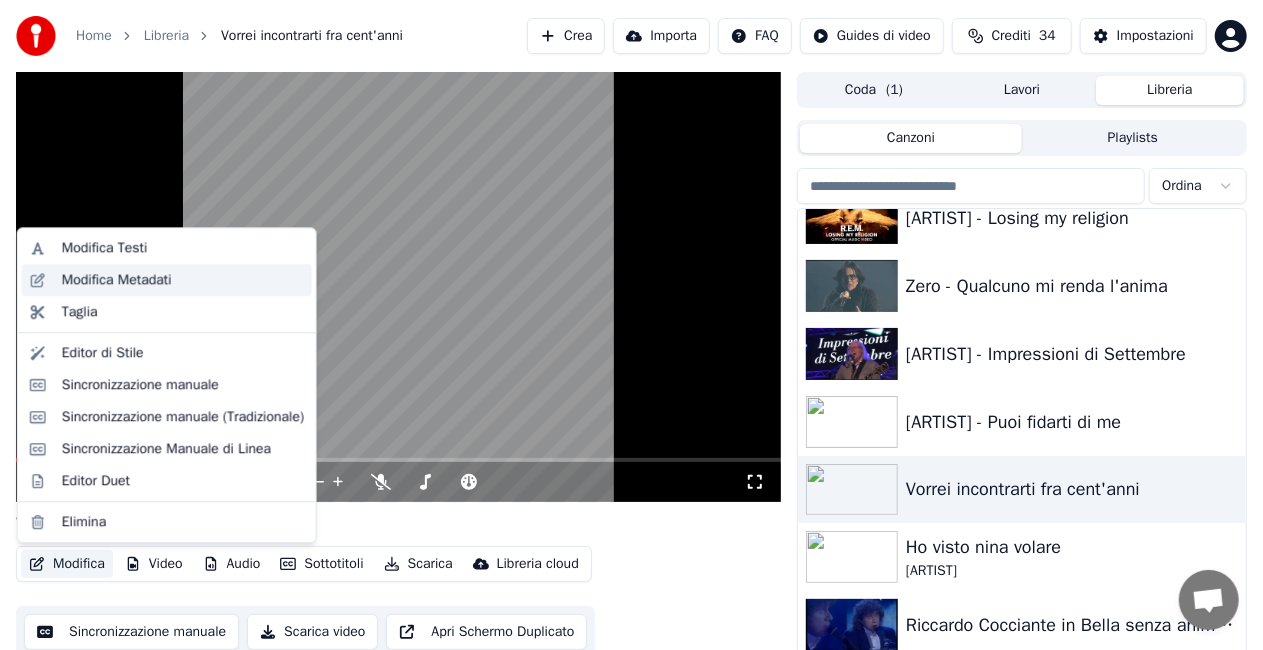click on "Modifica Metadati" at bounding box center [117, 280] 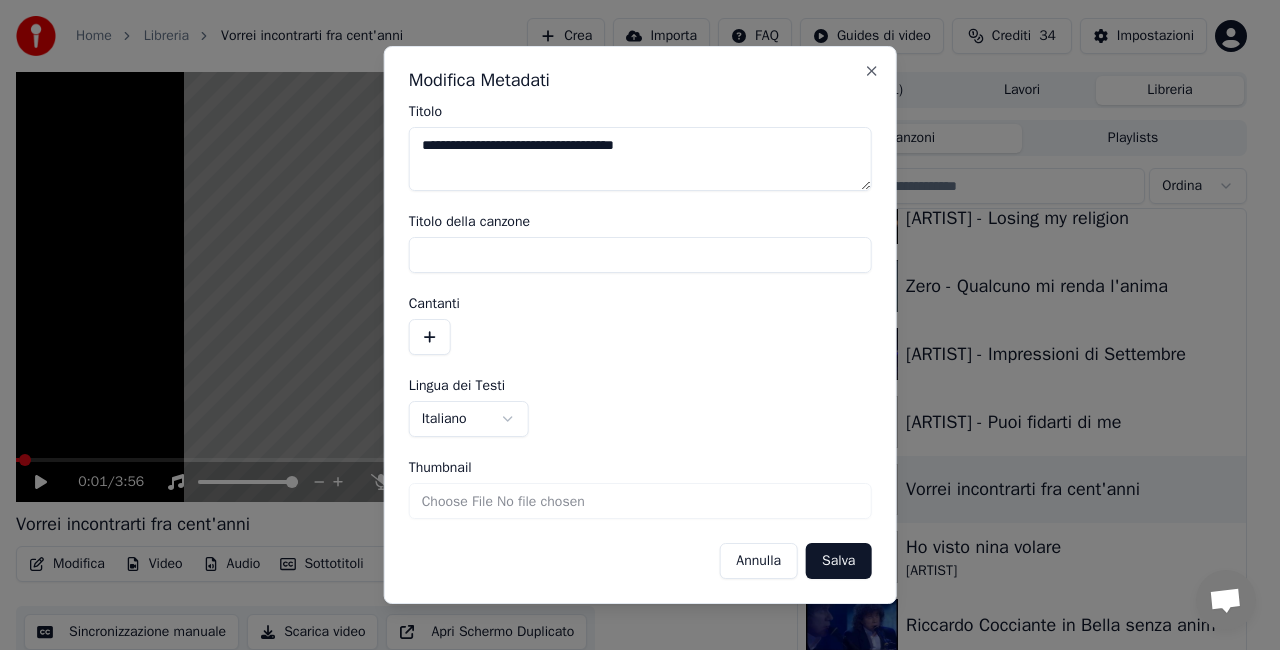 type on "**********" 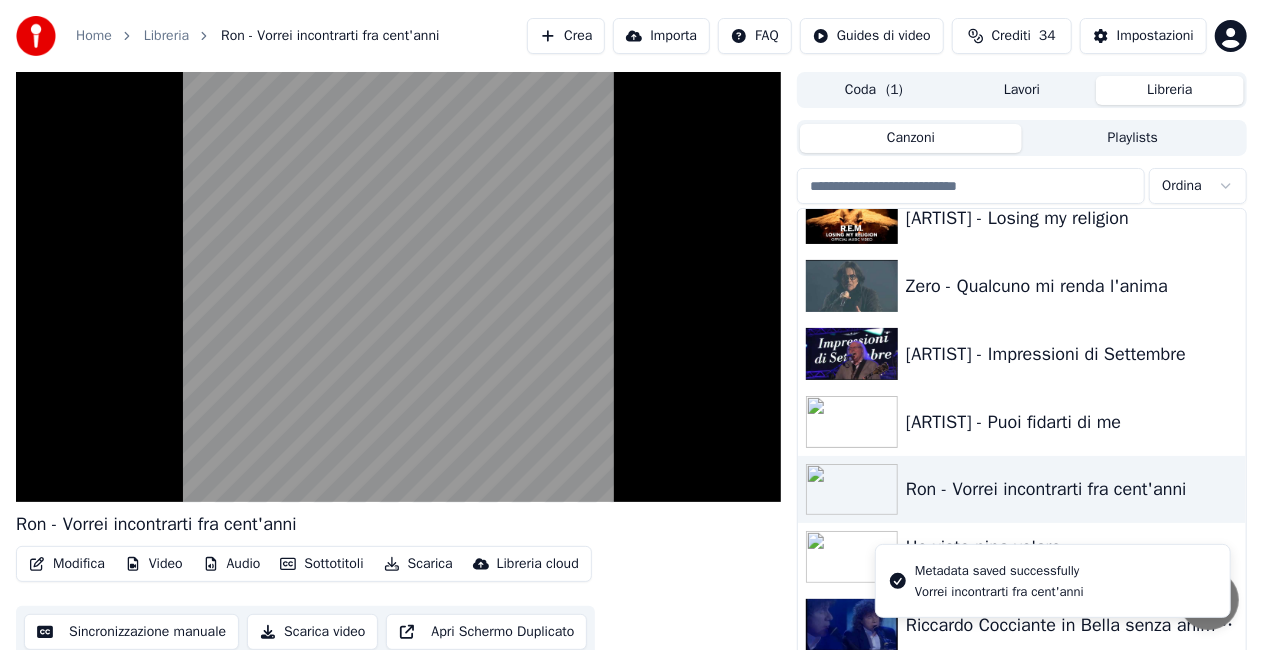 scroll, scrollTop: 23720, scrollLeft: 0, axis: vertical 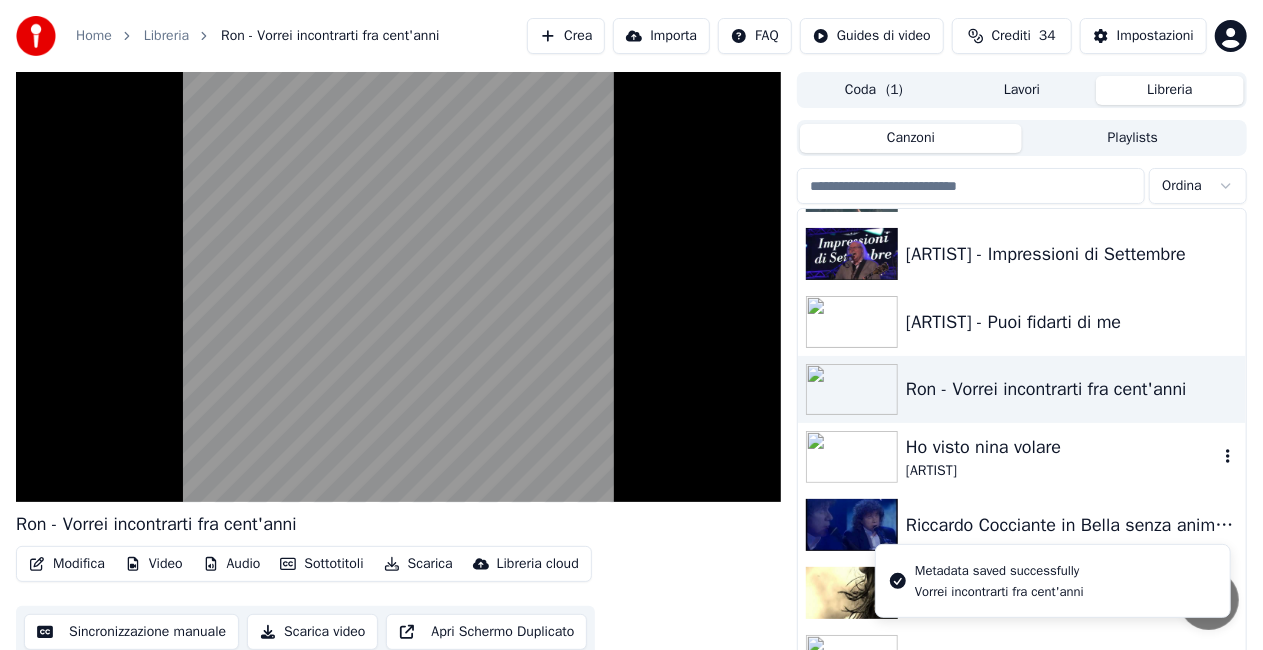 click on "[ARTIST]" at bounding box center [1062, 471] 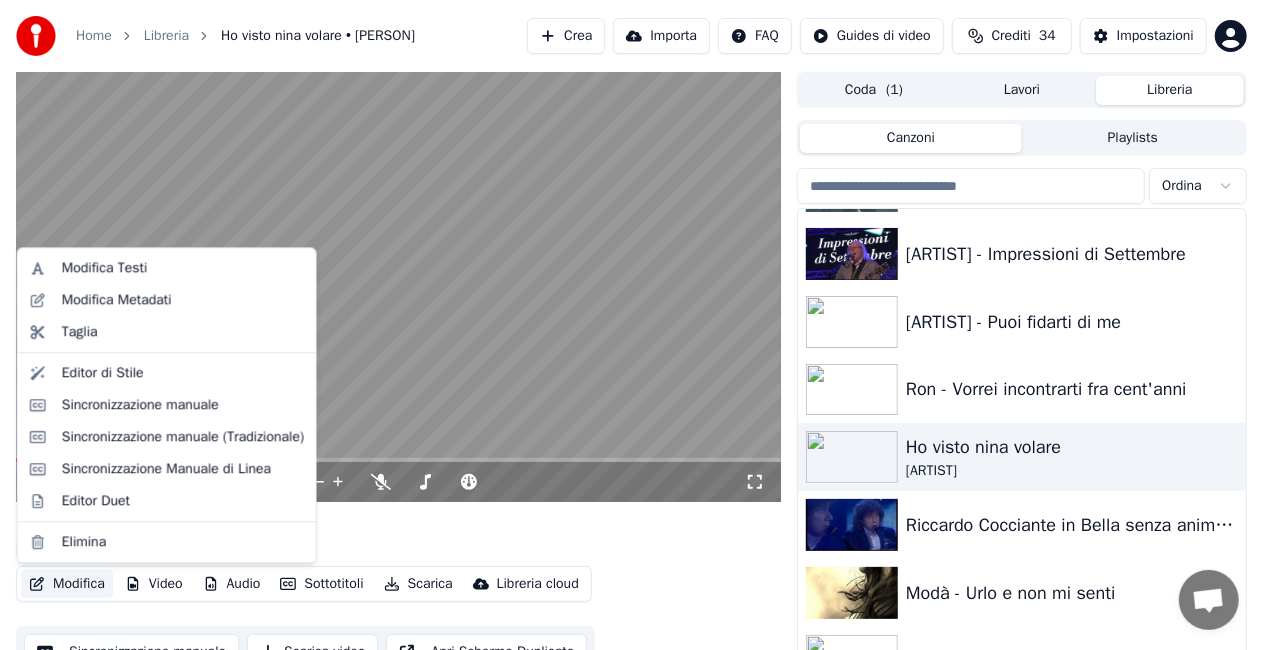 click on "Modifica" at bounding box center [67, 584] 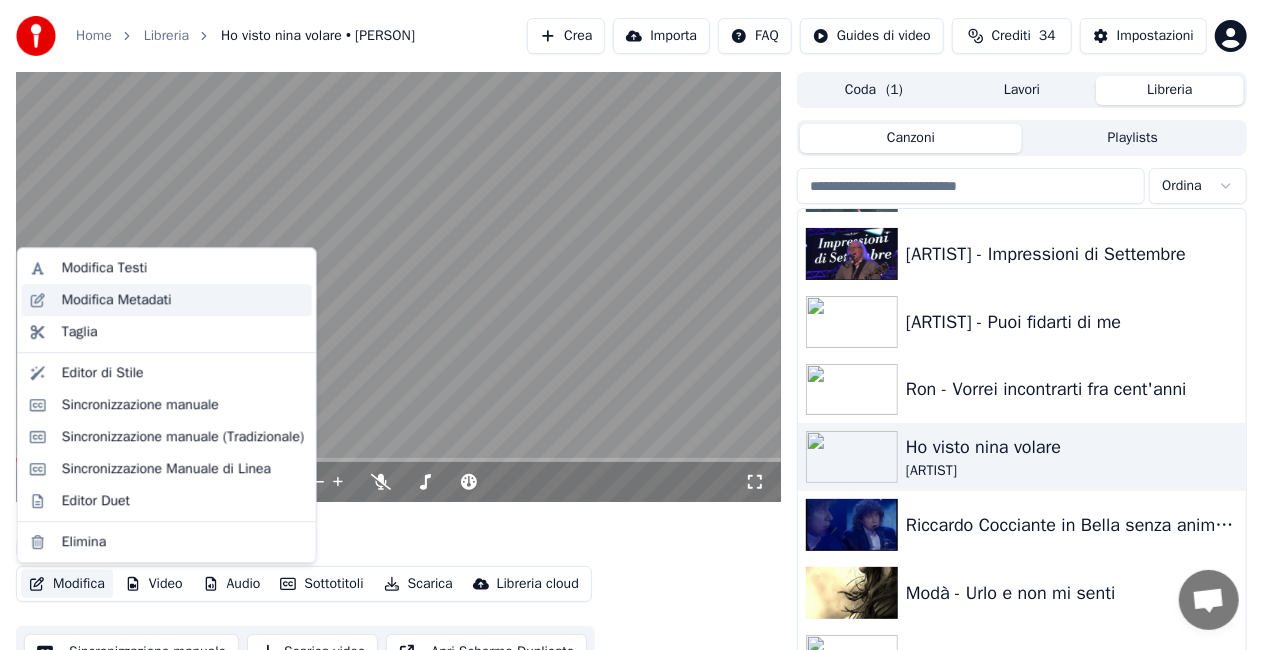 click on "Modifica Metadati" at bounding box center (117, 300) 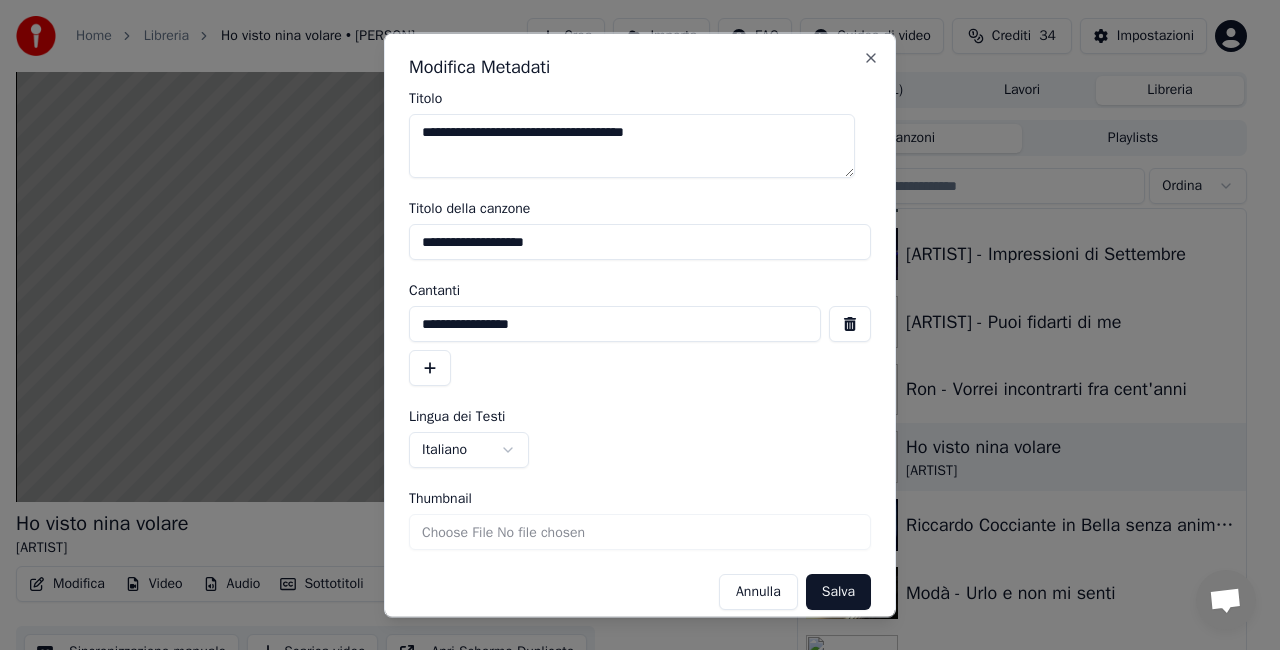 drag, startPoint x: 472, startPoint y: 129, endPoint x: 14, endPoint y: 226, distance: 468.15915 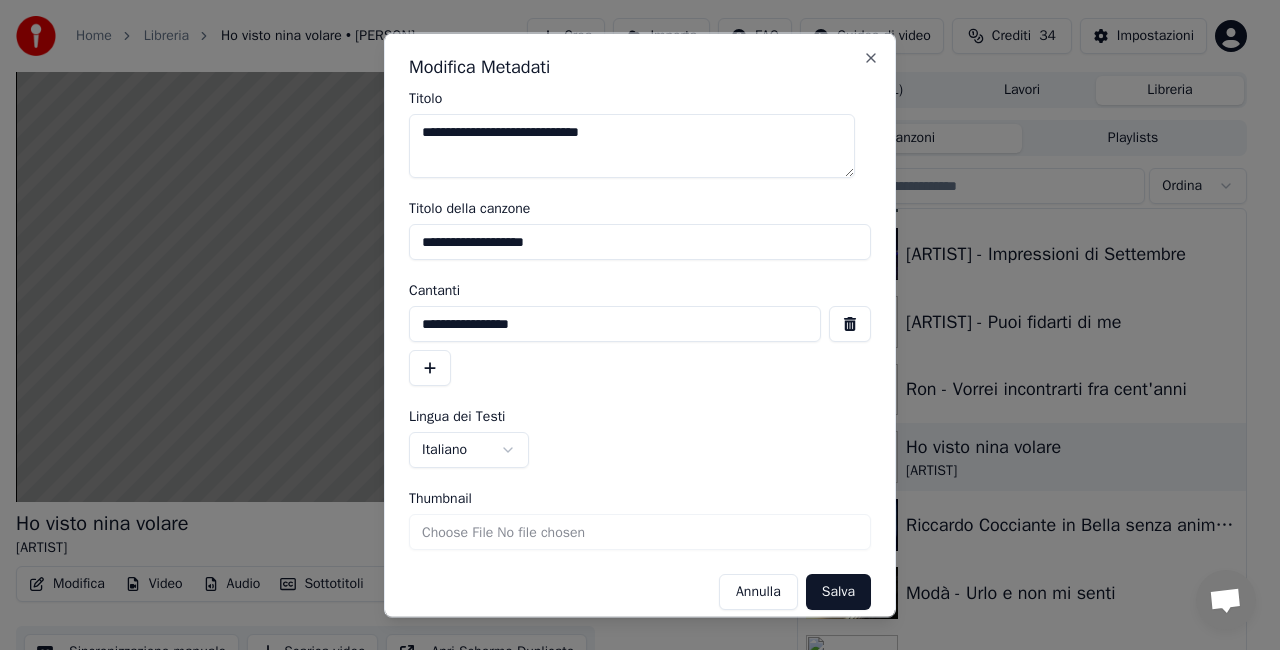 click on "**********" at bounding box center [632, 146] 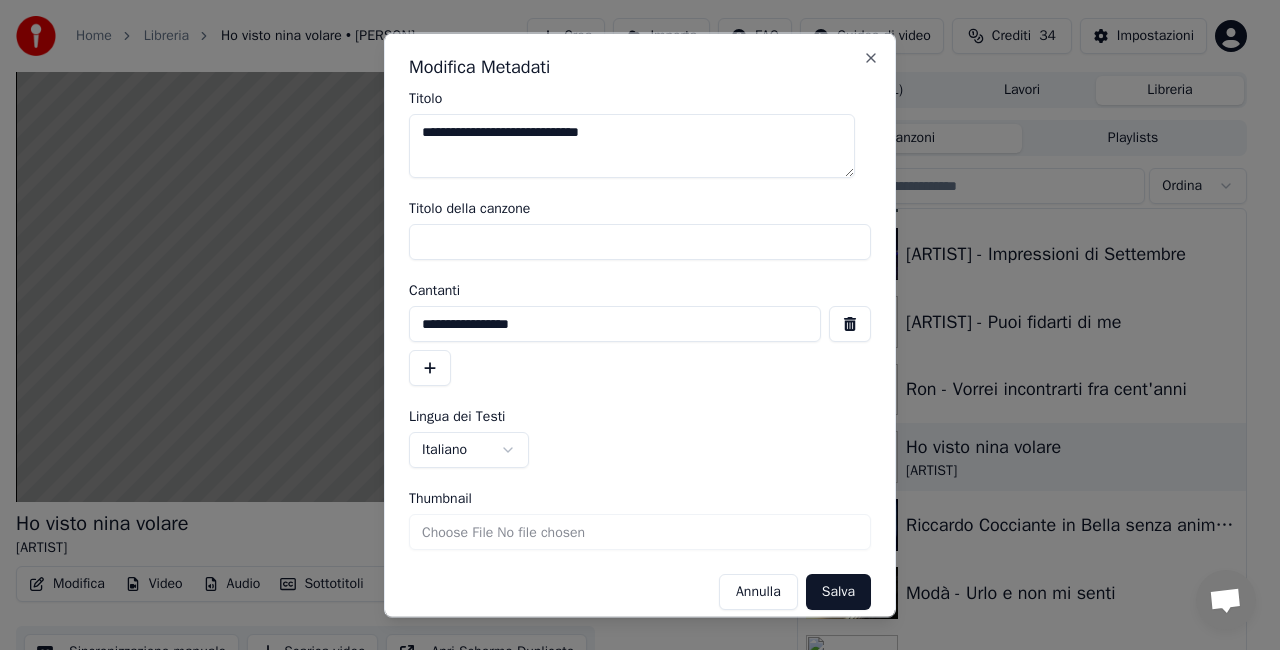 type 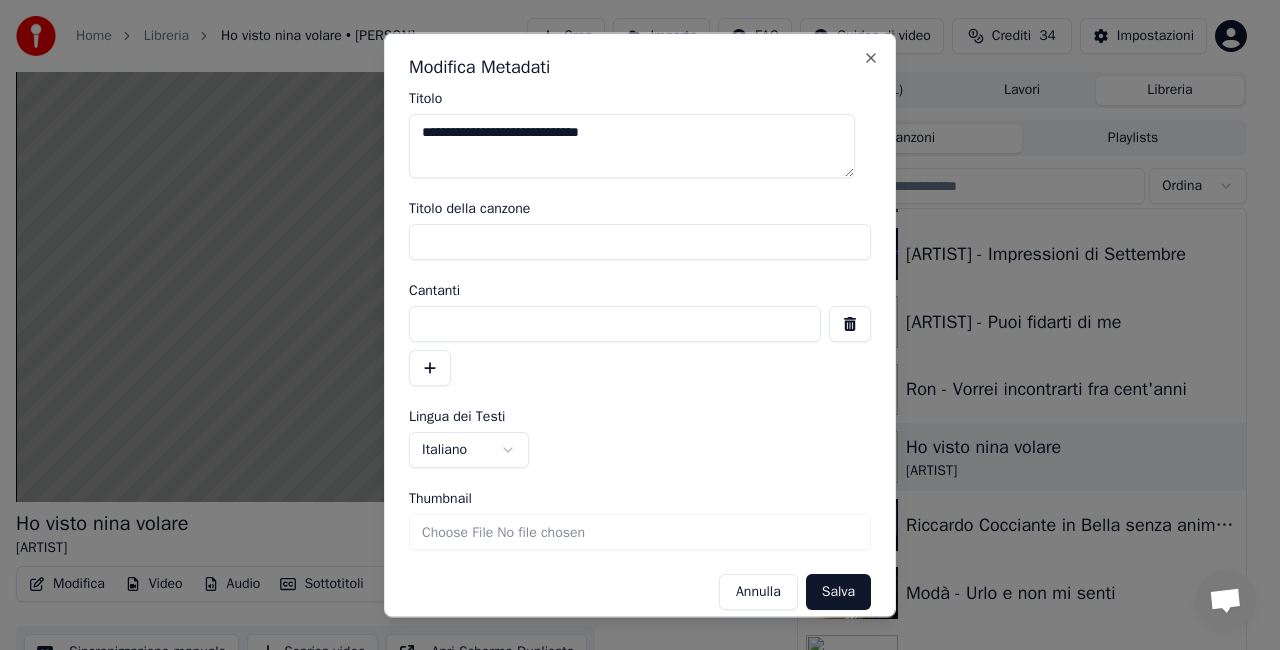 type 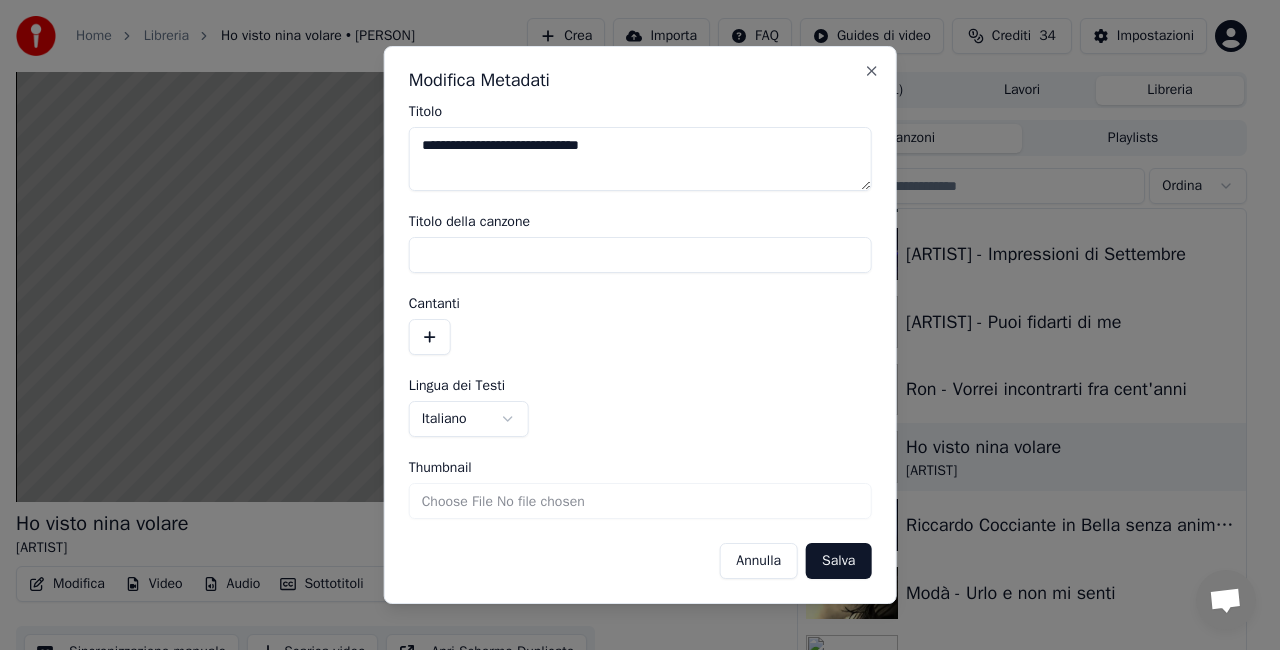 click on "Salva" at bounding box center [838, 561] 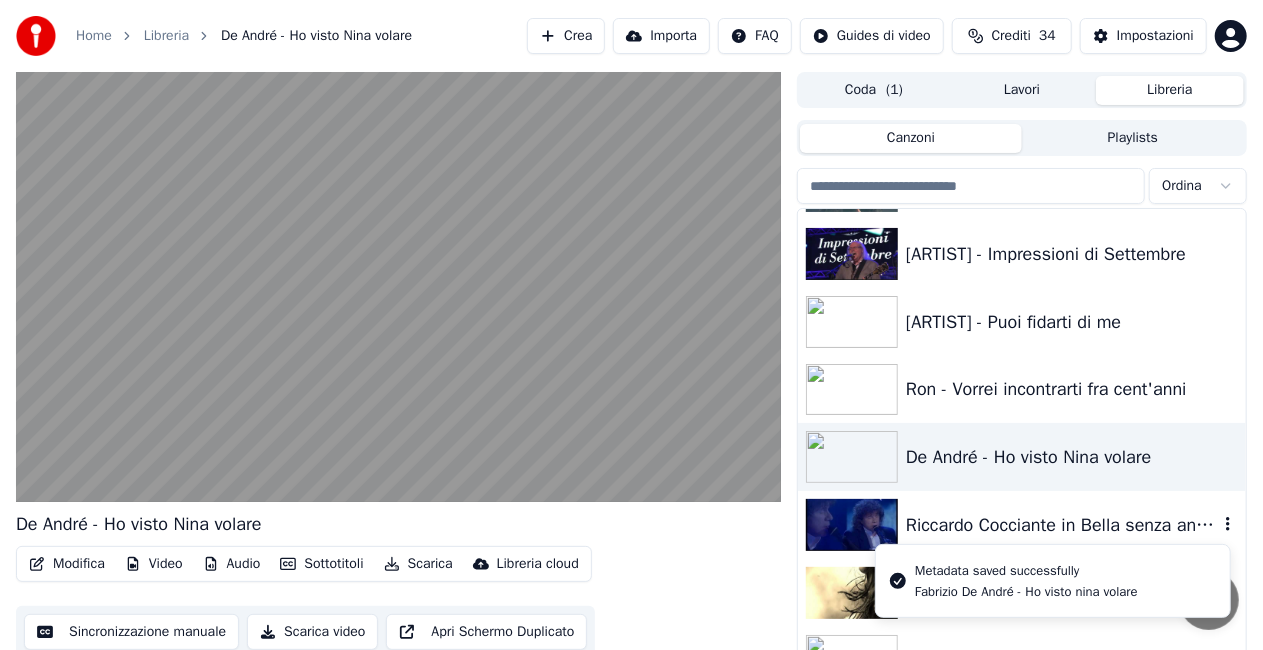 click on "Riccardo Cocciante in Bella senza anima. Live Sanremo" at bounding box center [1062, 525] 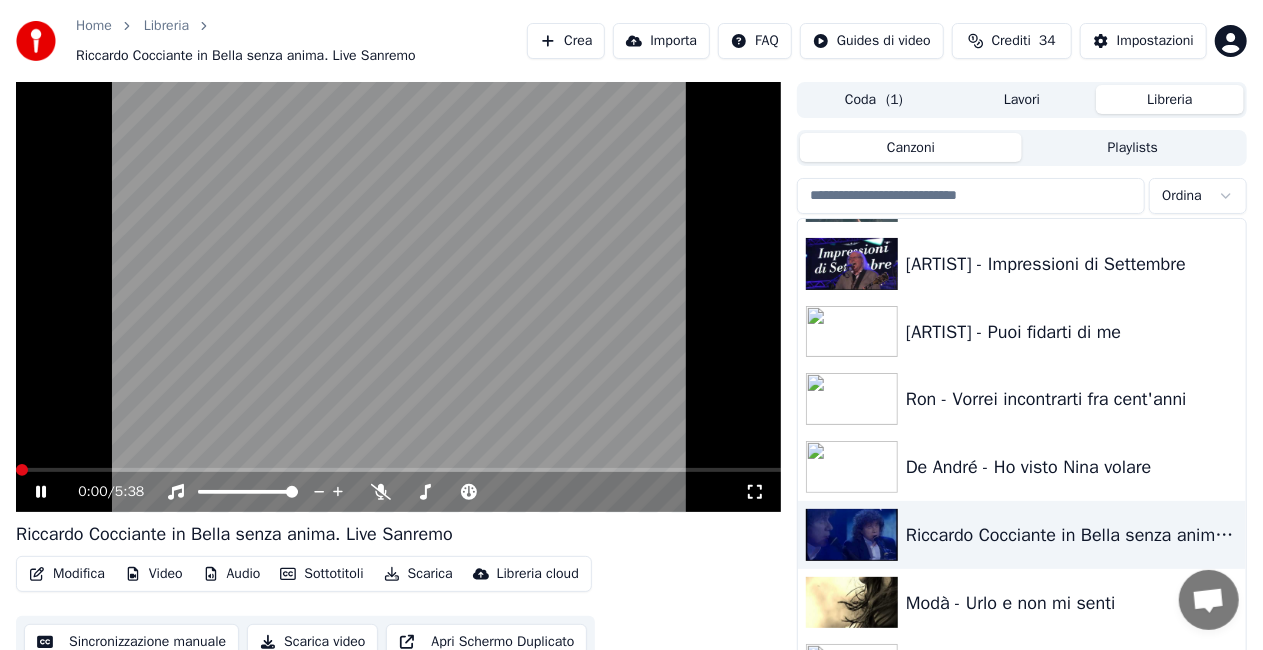 click 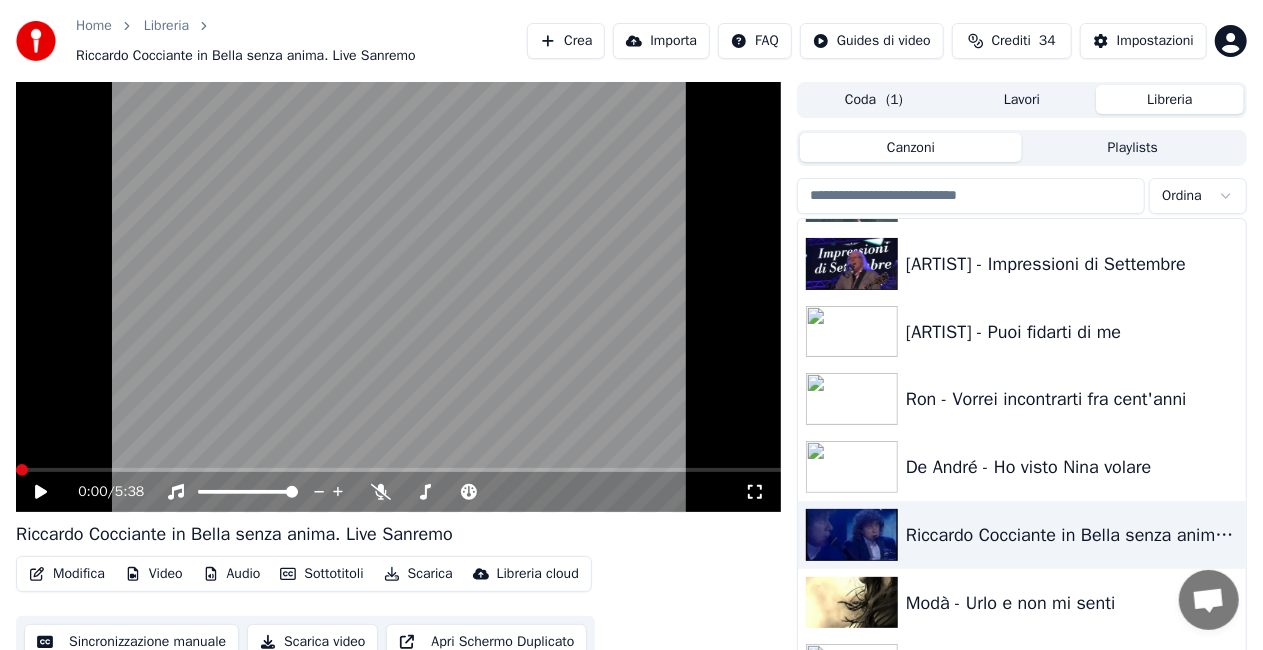 click on "Modifica" at bounding box center [67, 574] 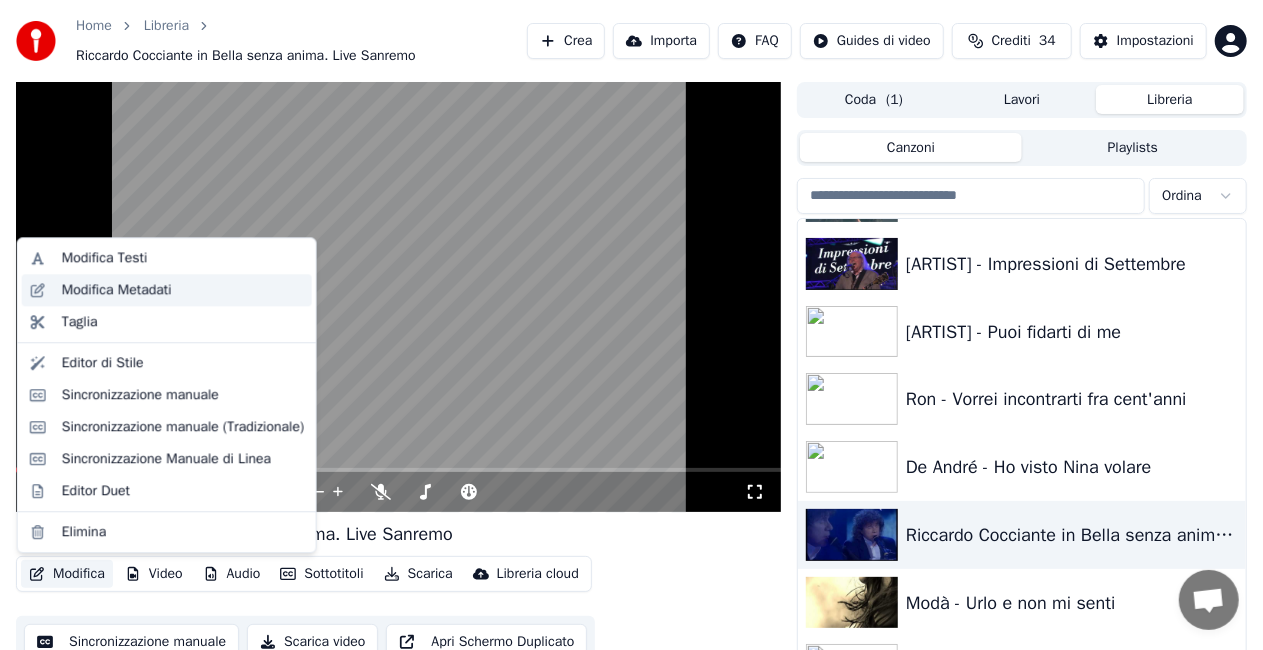 click on "Modifica Metadati" at bounding box center (117, 290) 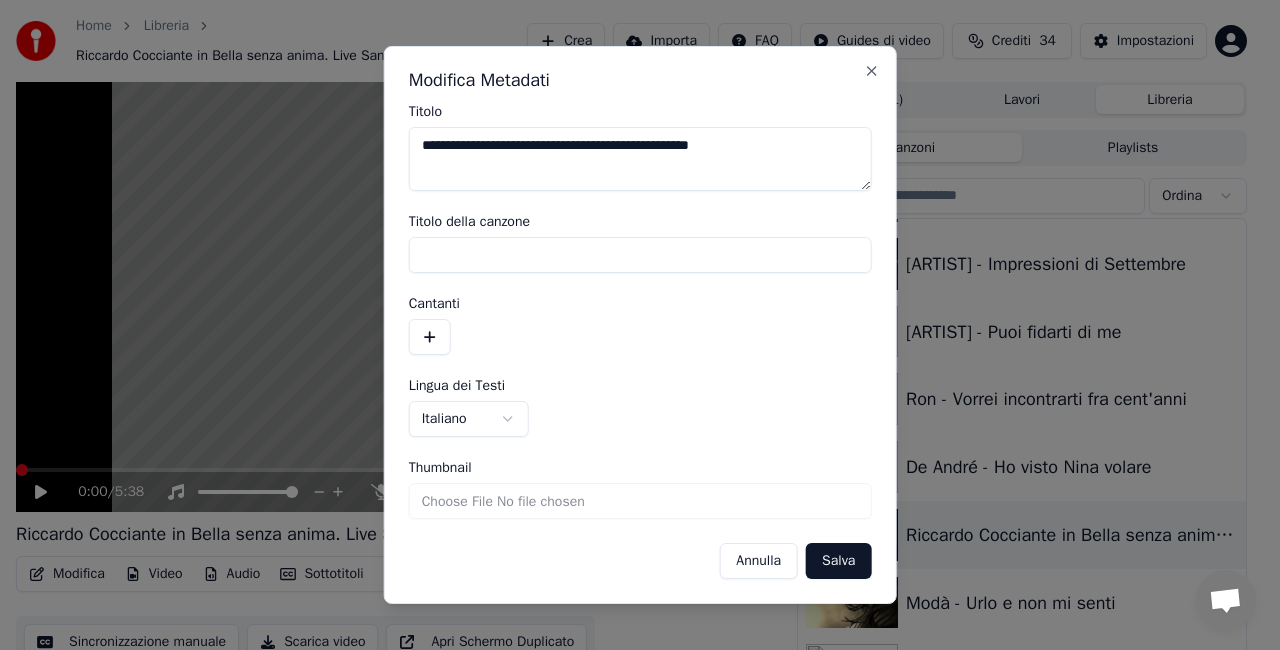 drag, startPoint x: 480, startPoint y: 141, endPoint x: 42, endPoint y: 244, distance: 449.94778 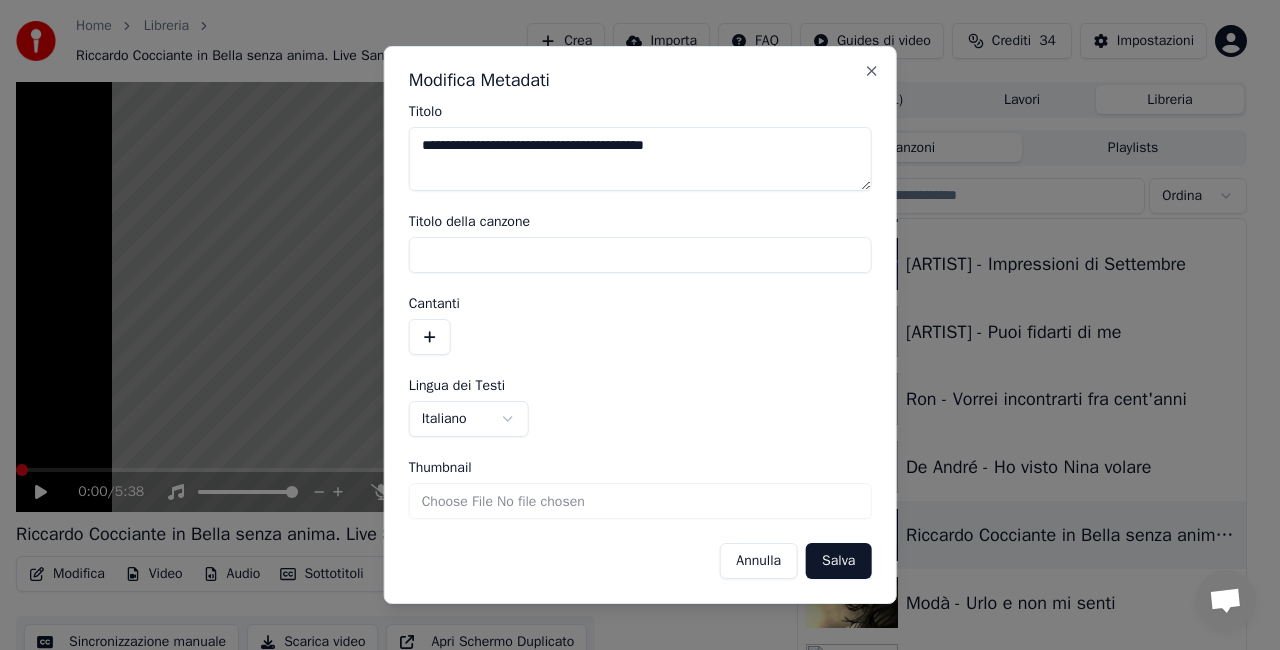 click on "**********" at bounding box center [640, 159] 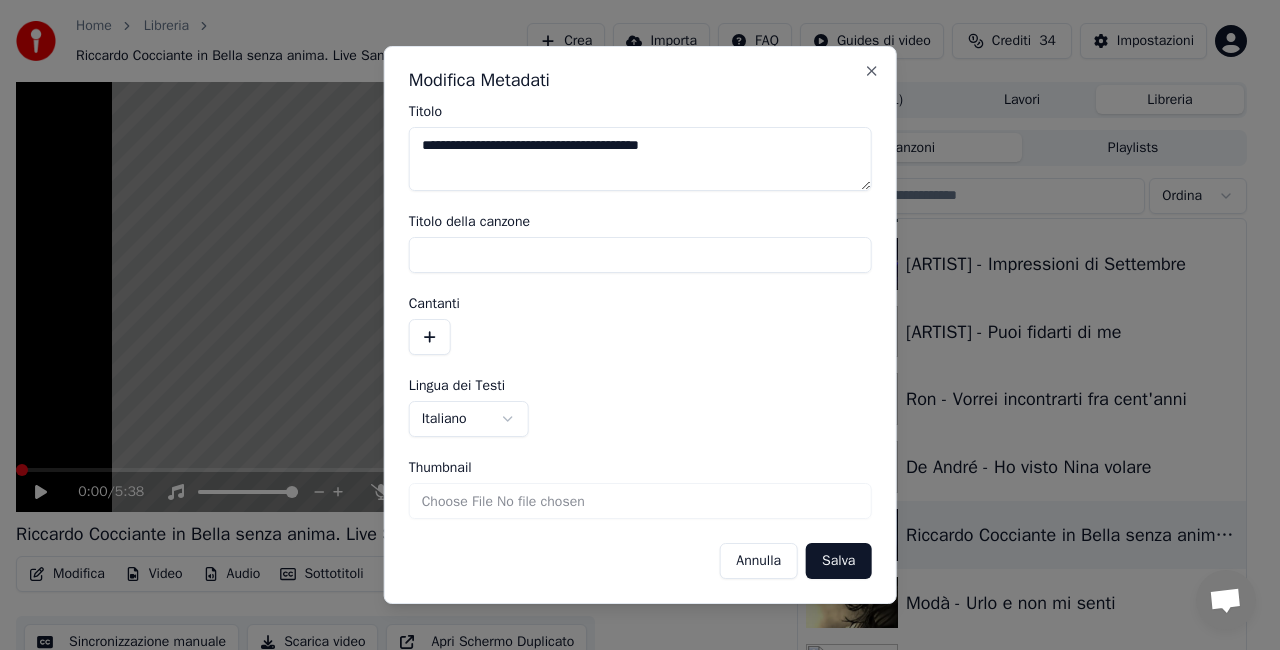 drag, startPoint x: 606, startPoint y: 146, endPoint x: 1009, endPoint y: 150, distance: 403.01984 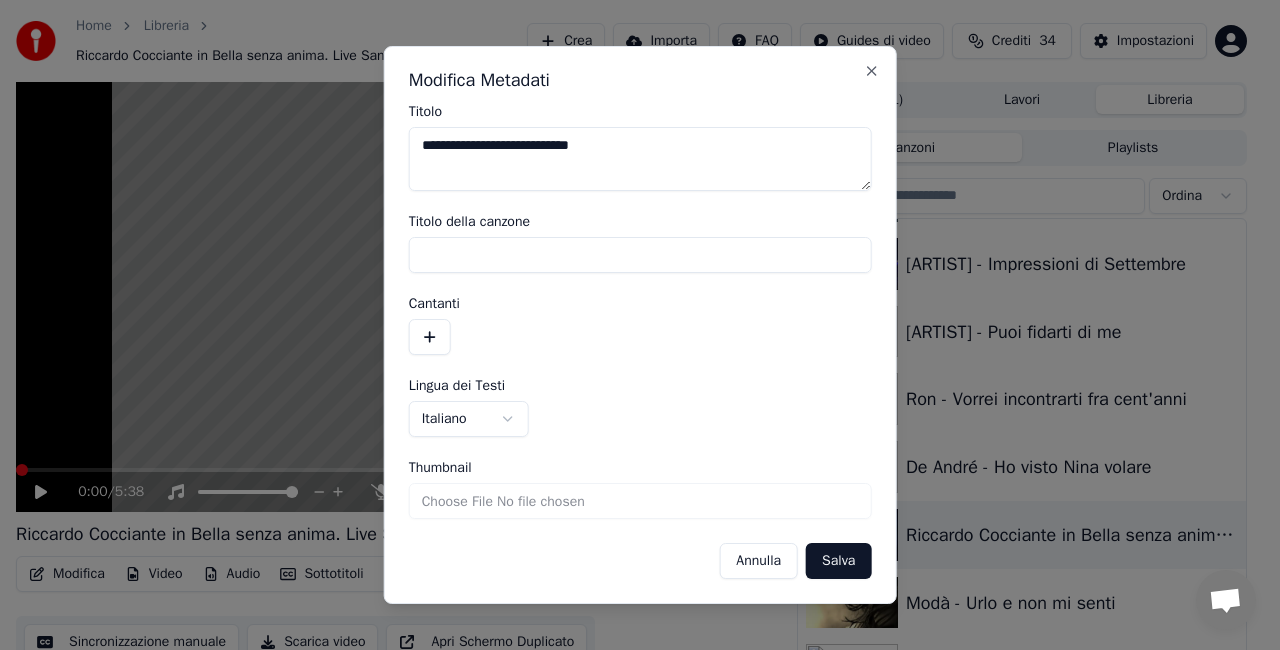 type on "**********" 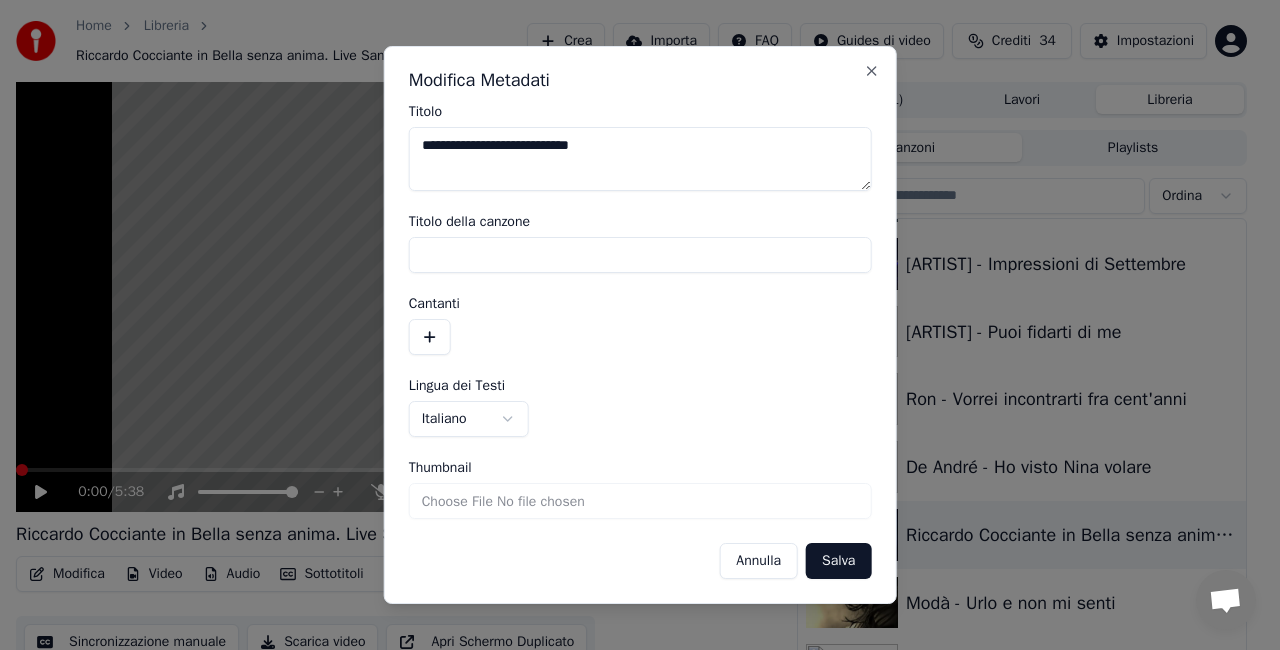 click on "Salva" at bounding box center (838, 561) 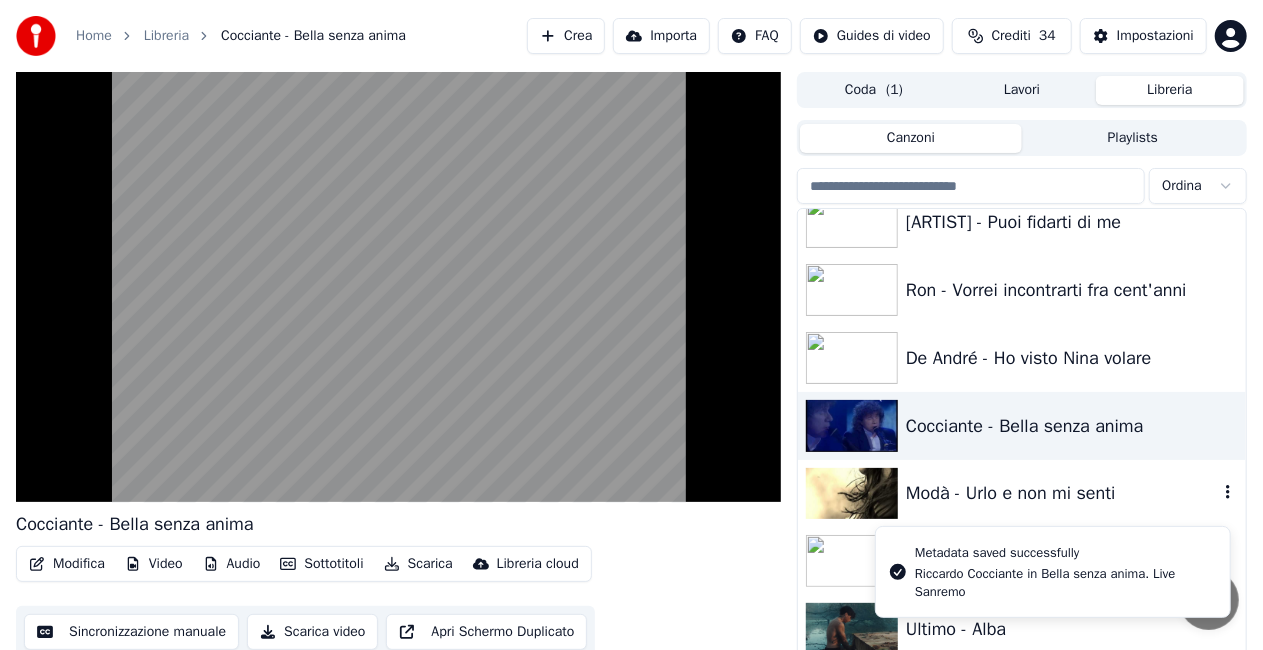 scroll, scrollTop: 23920, scrollLeft: 0, axis: vertical 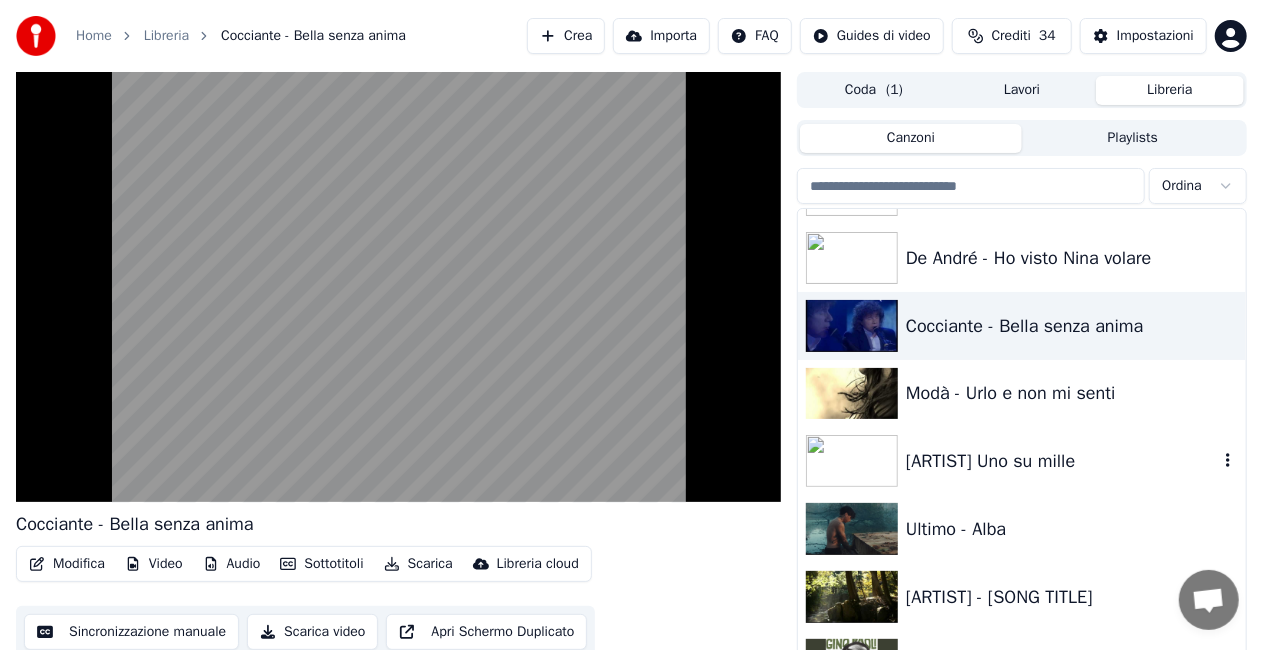 click on "[ARTIST] Uno su mille" at bounding box center [1022, 461] 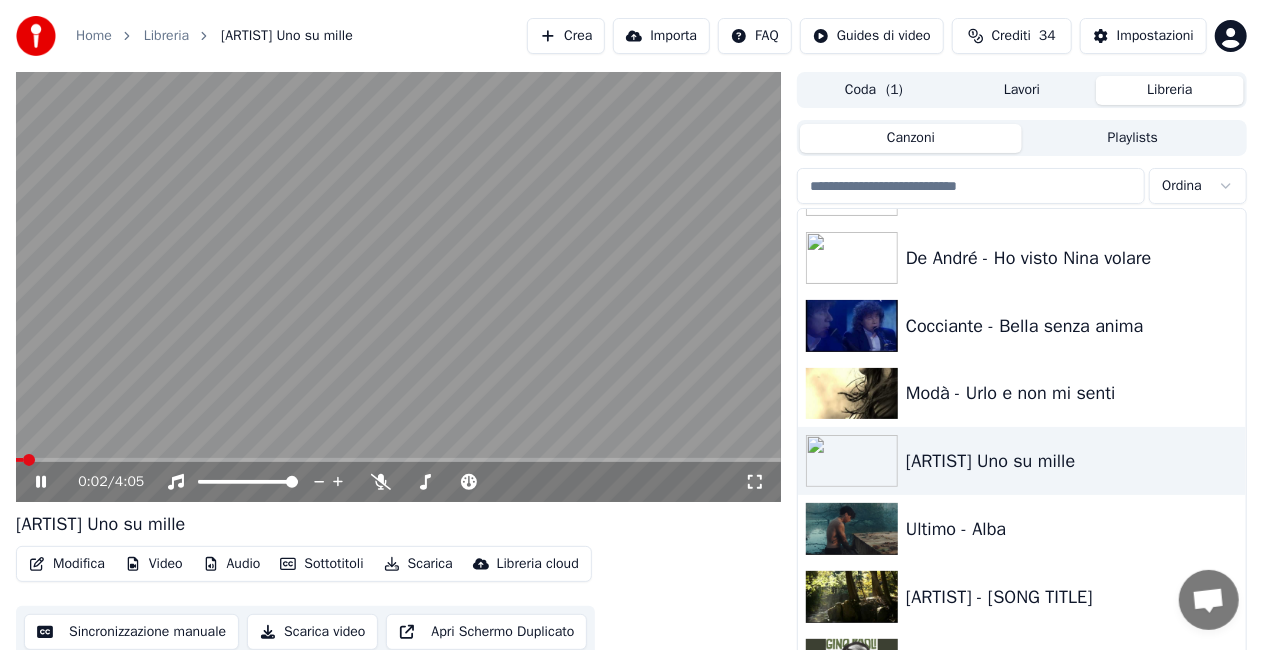 click 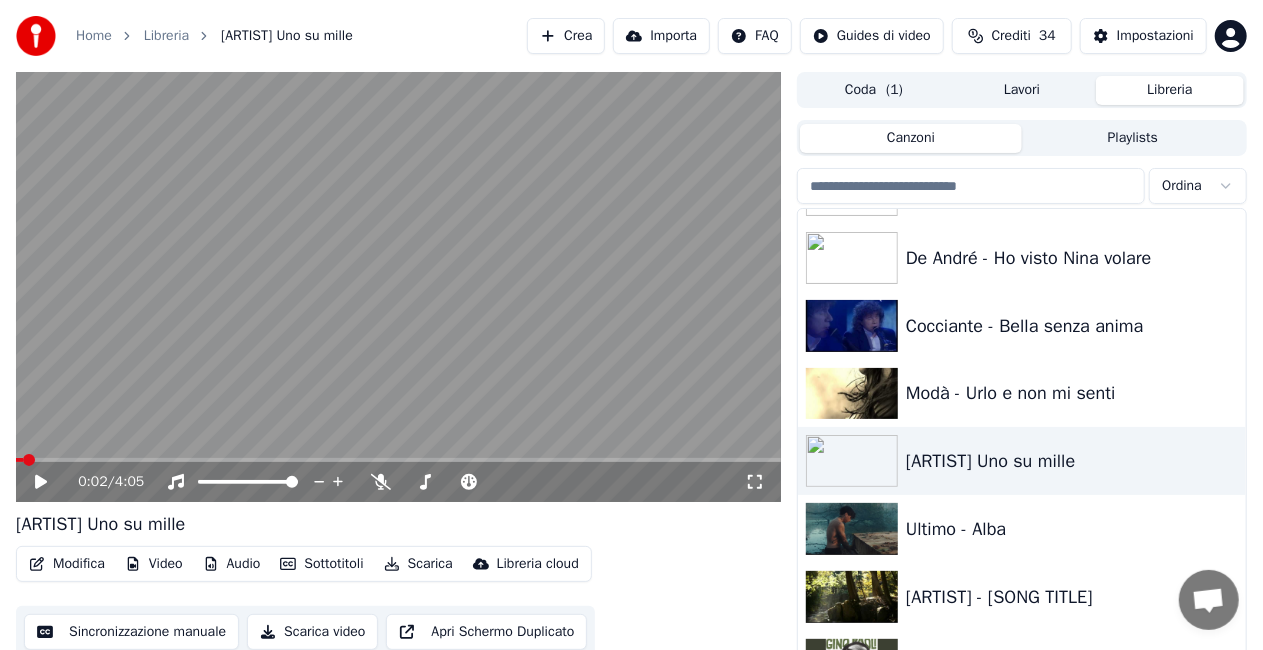 click on "Modifica" at bounding box center [67, 564] 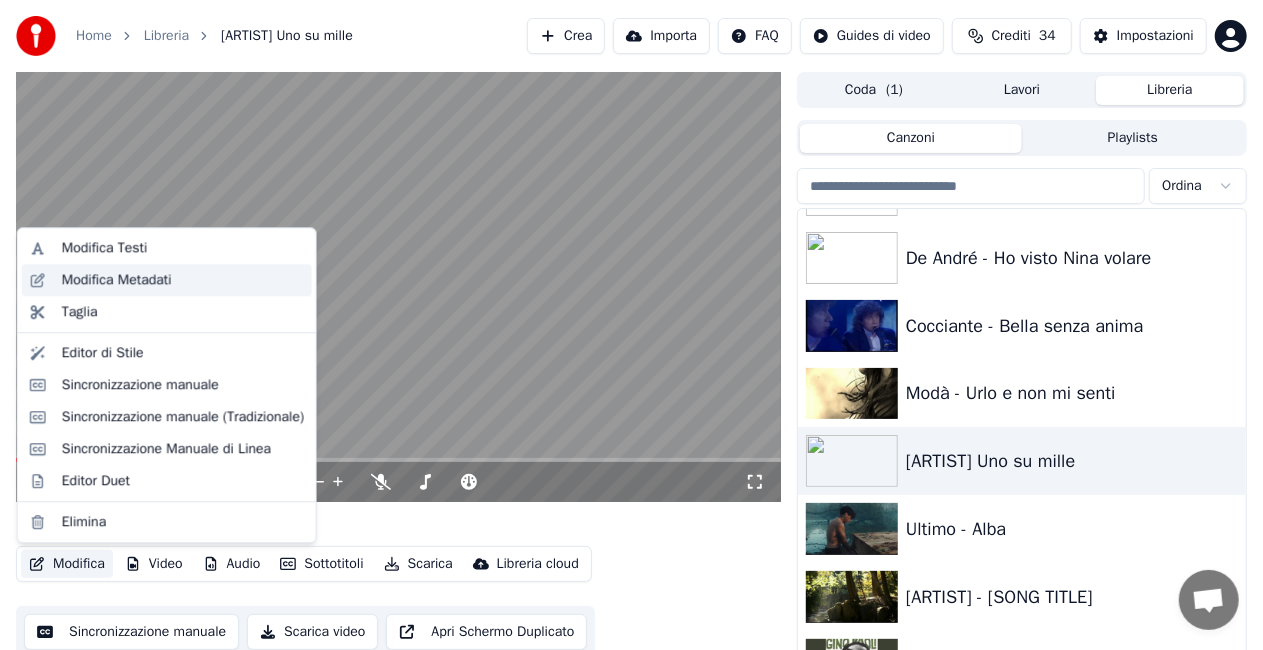 click on "Modifica Metadati" at bounding box center [117, 280] 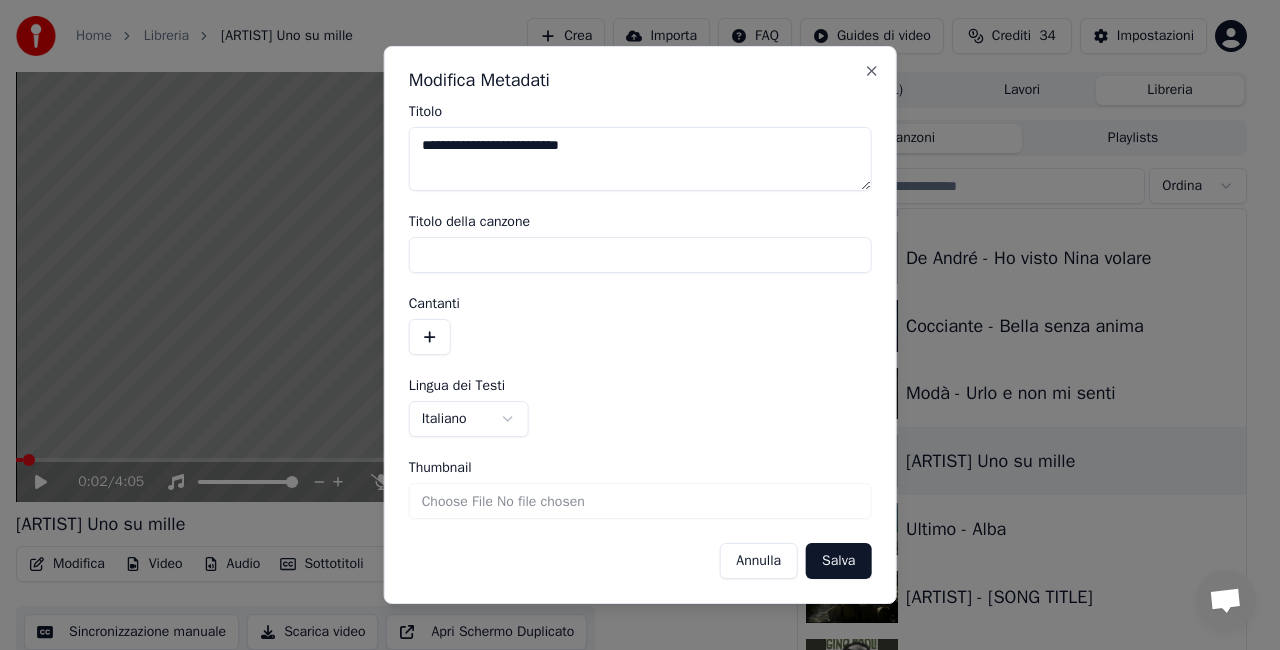 drag, startPoint x: 462, startPoint y: 145, endPoint x: 288, endPoint y: 154, distance: 174.2326 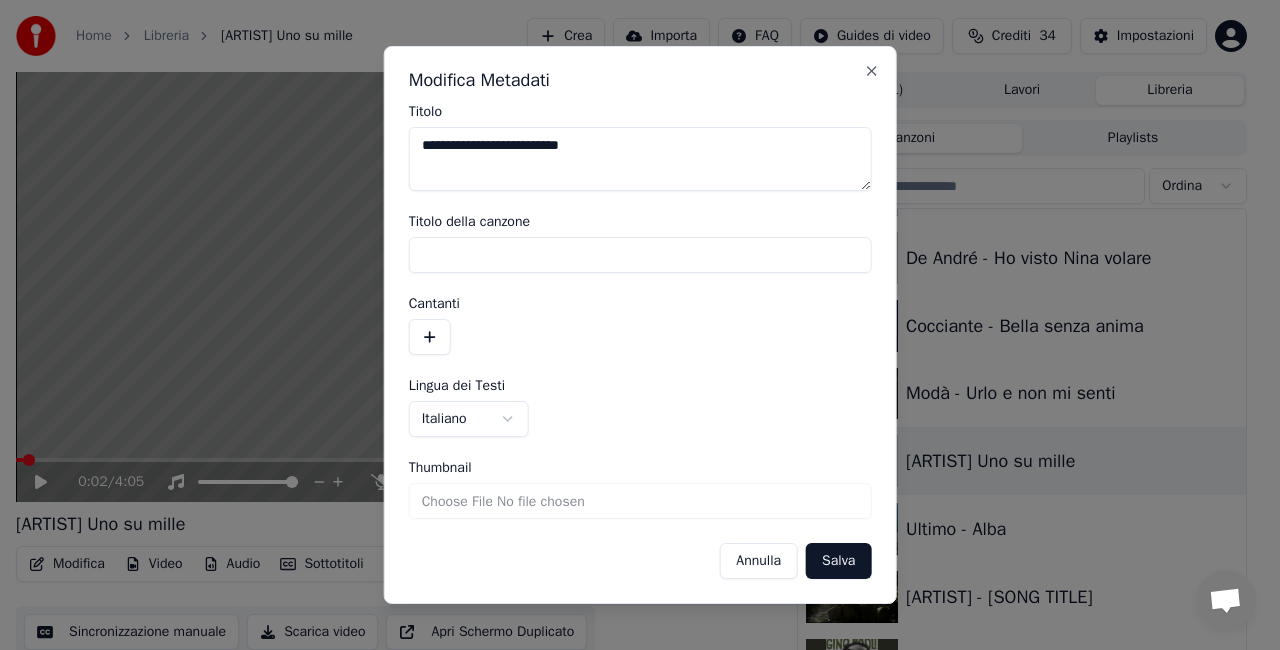 click on "**********" at bounding box center [631, 325] 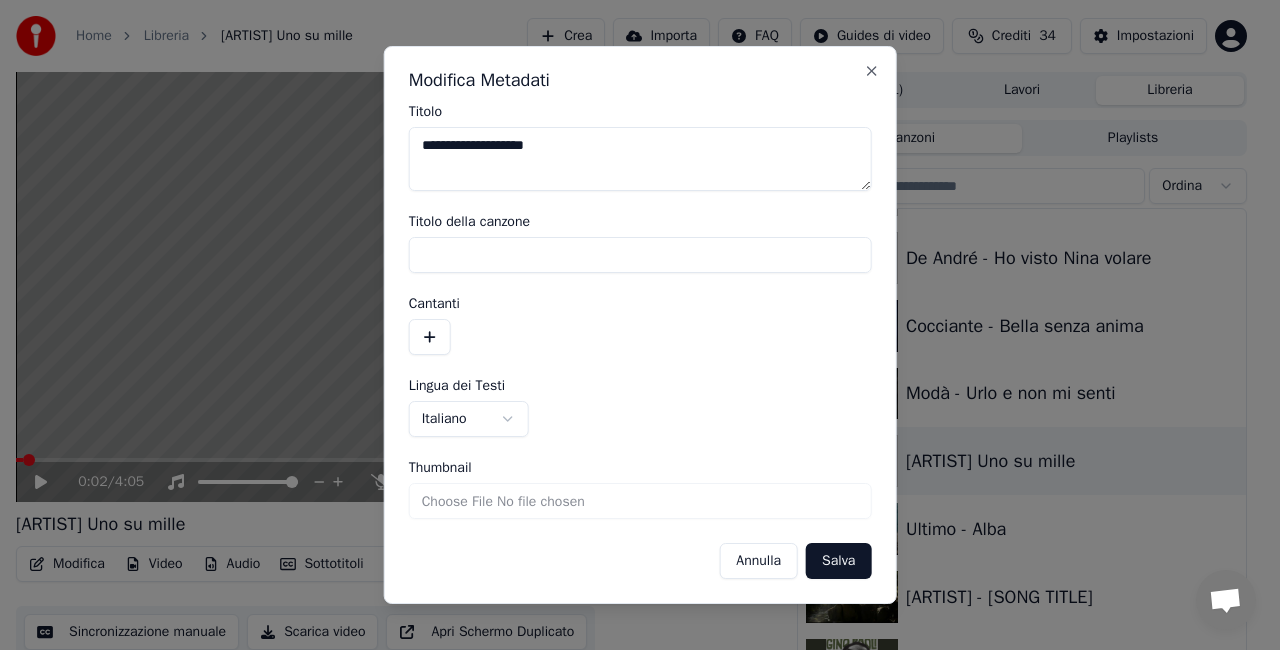 click on "**********" at bounding box center [640, 159] 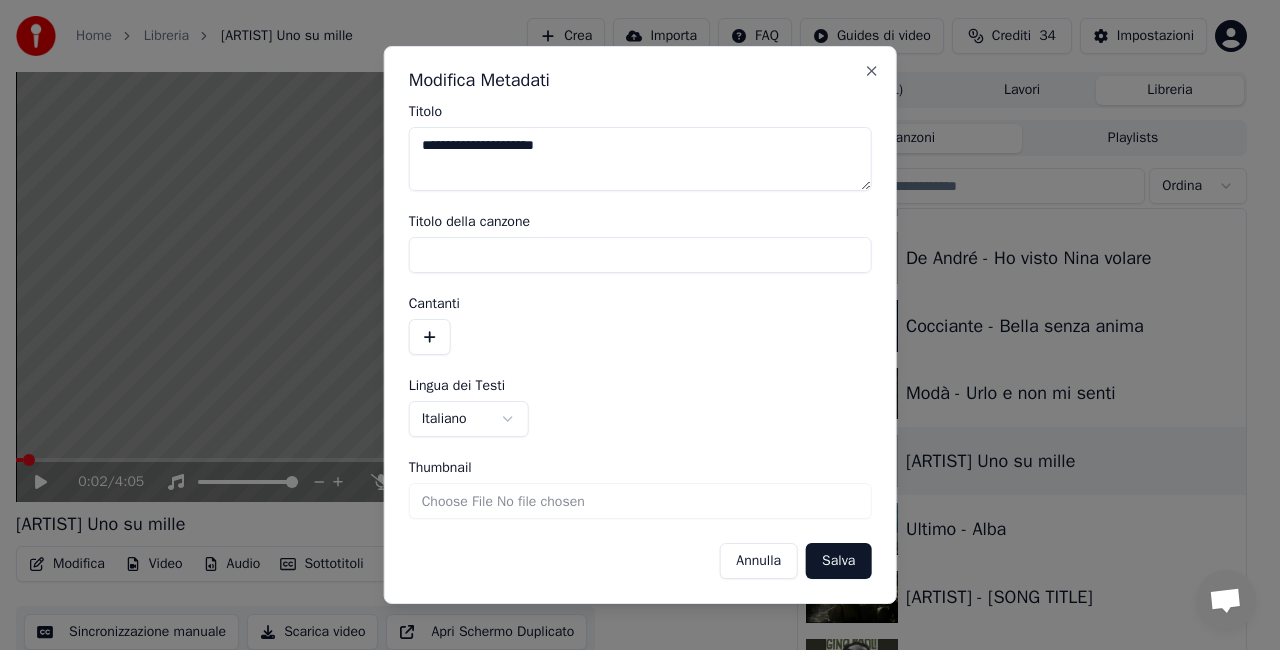 type on "**********" 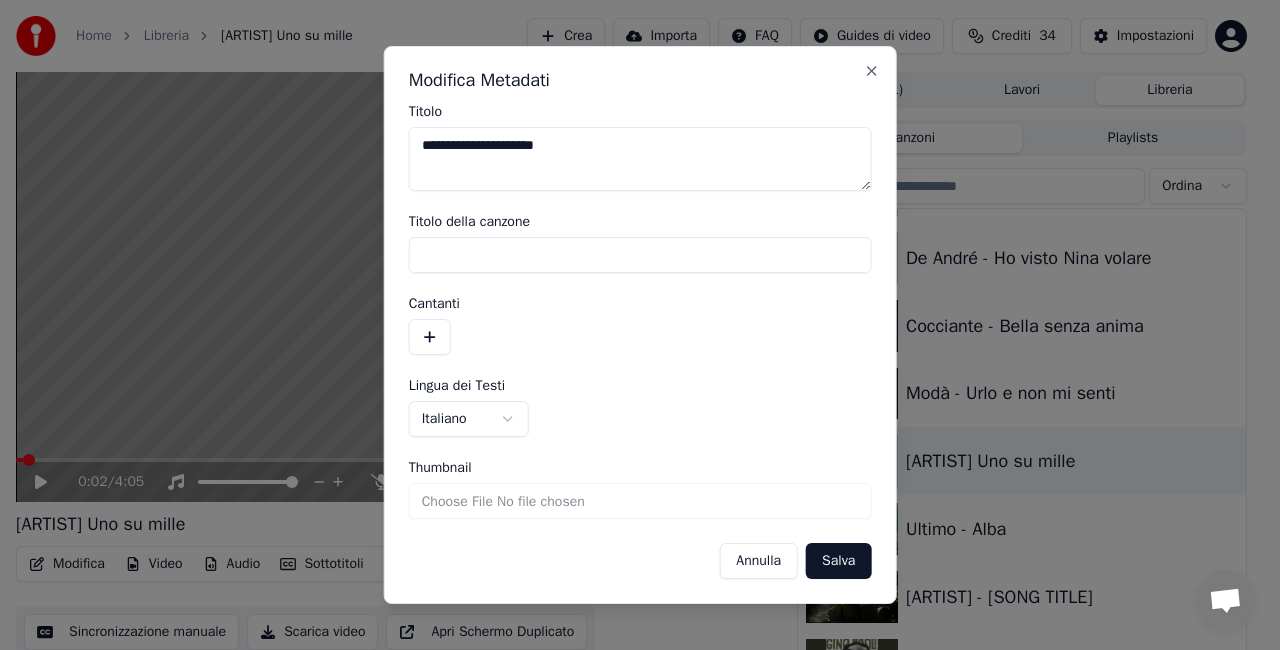 click on "Salva" at bounding box center (838, 561) 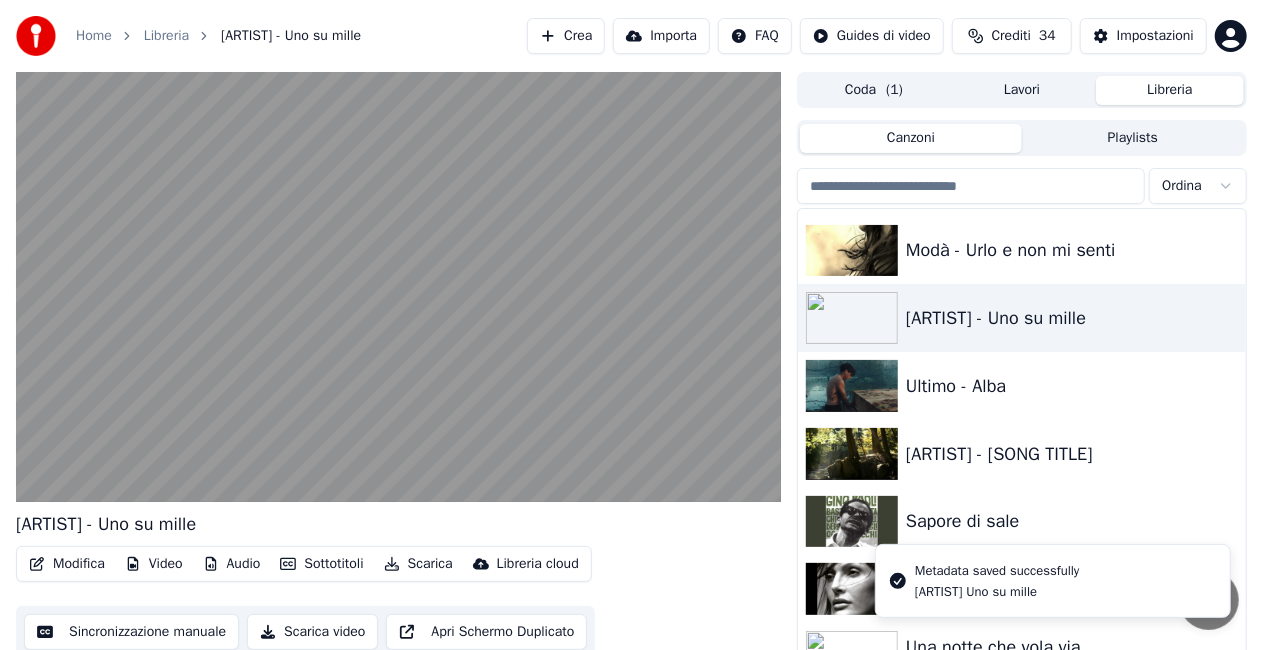 scroll, scrollTop: 24120, scrollLeft: 0, axis: vertical 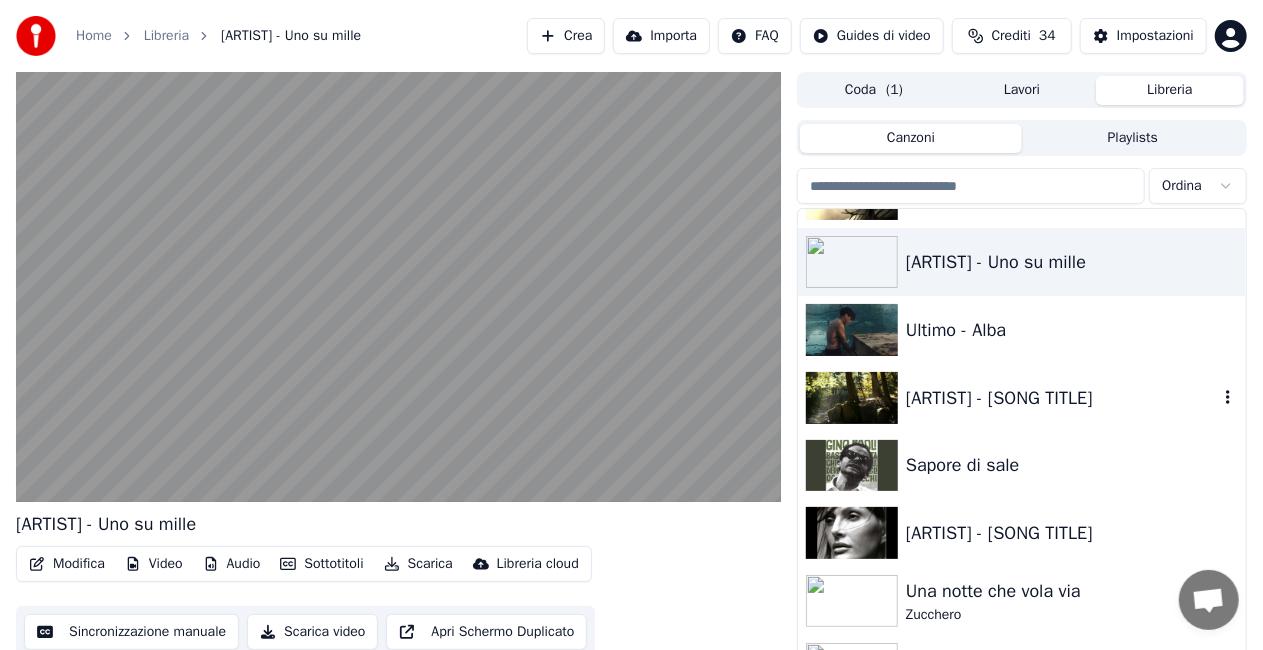 click on "[ARTIST] - [SONG TITLE]" at bounding box center (1022, 398) 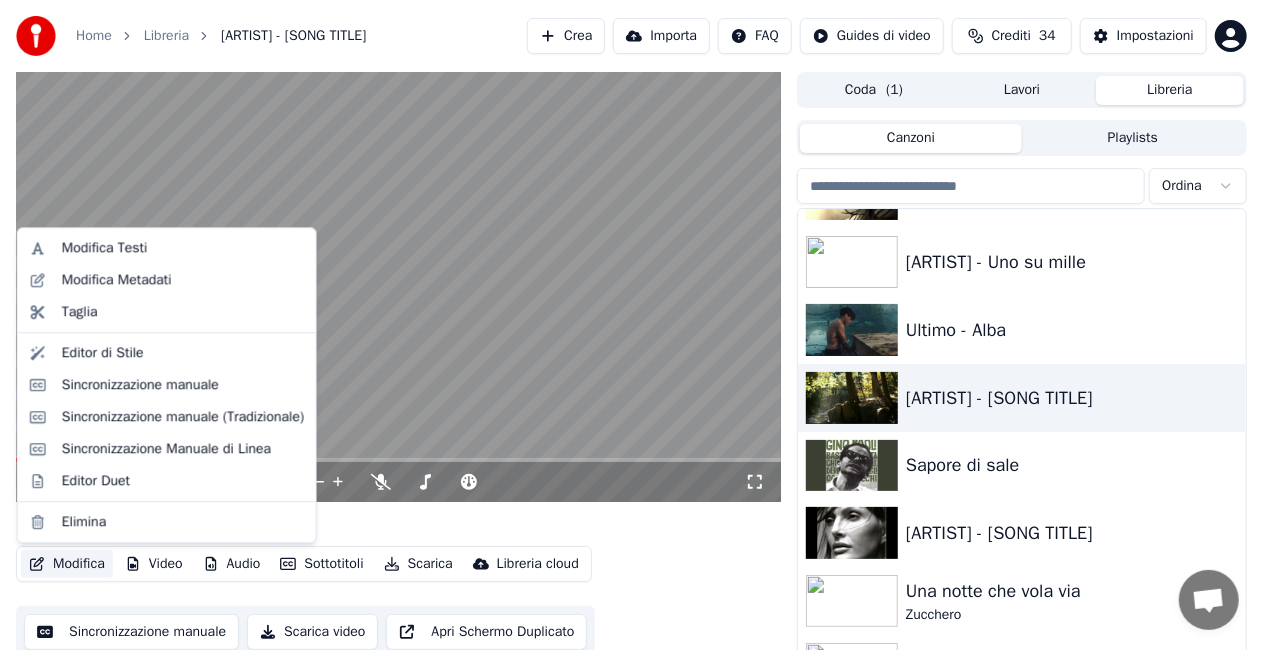 click on "Modifica" at bounding box center (67, 564) 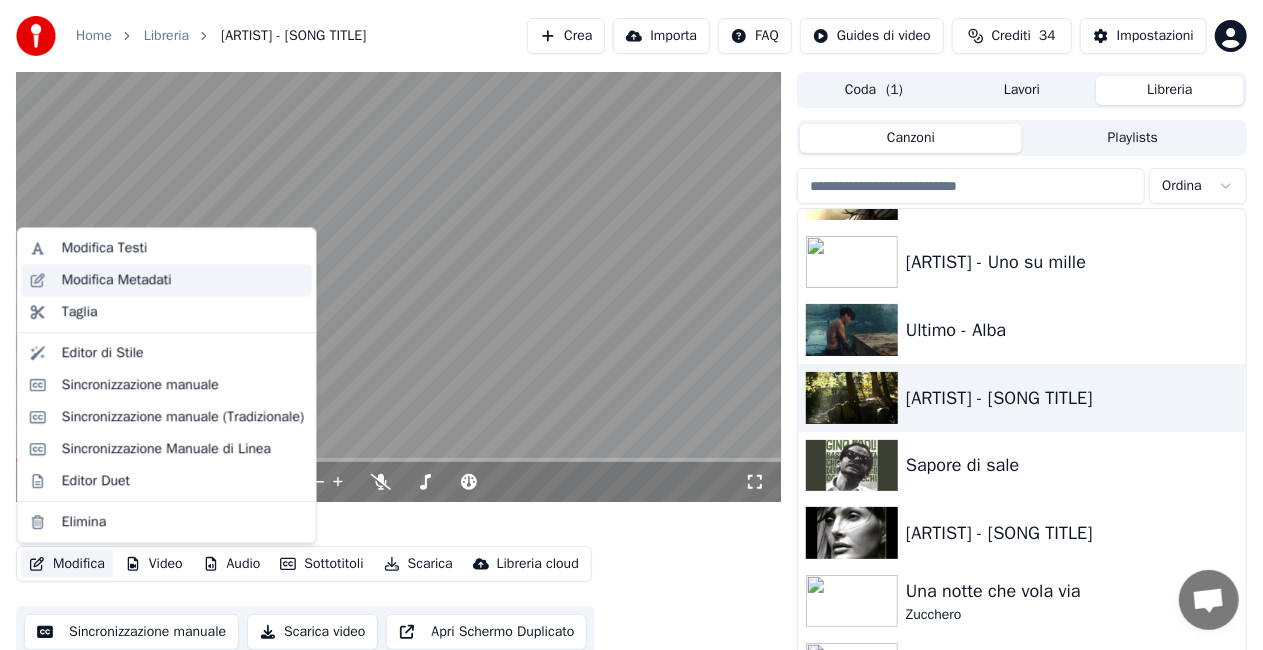 click on "Modifica Metadati" at bounding box center [117, 280] 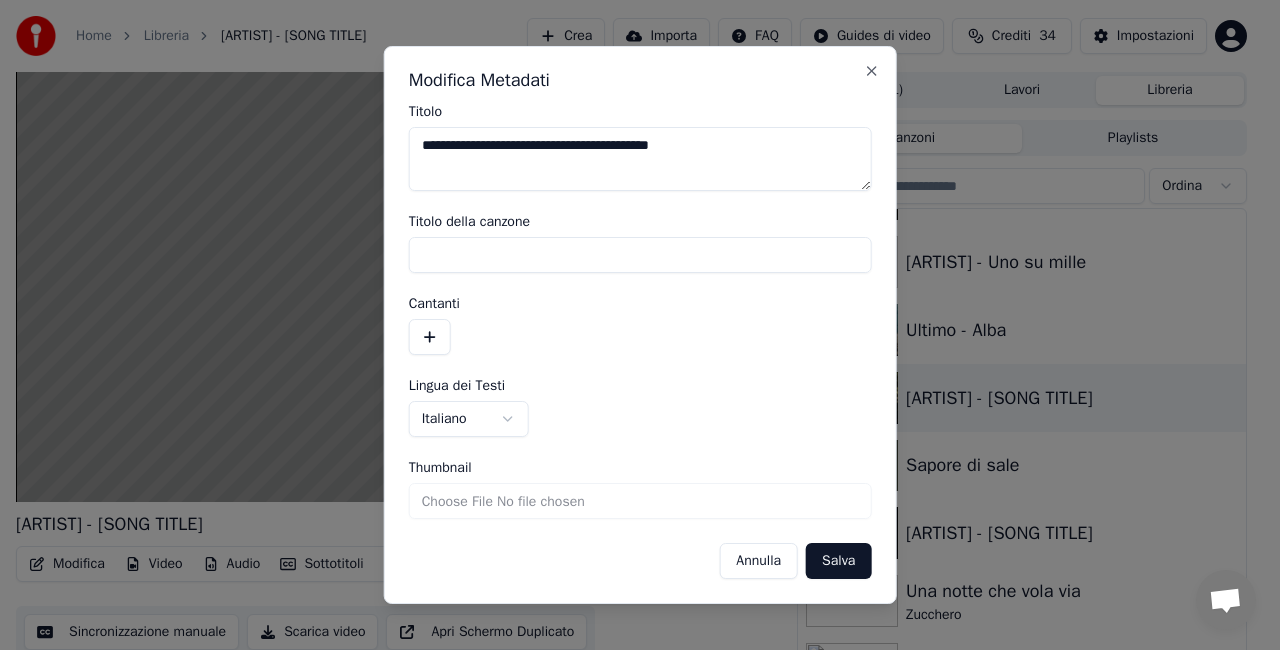 drag, startPoint x: 464, startPoint y: 143, endPoint x: 150, endPoint y: 174, distance: 315.52655 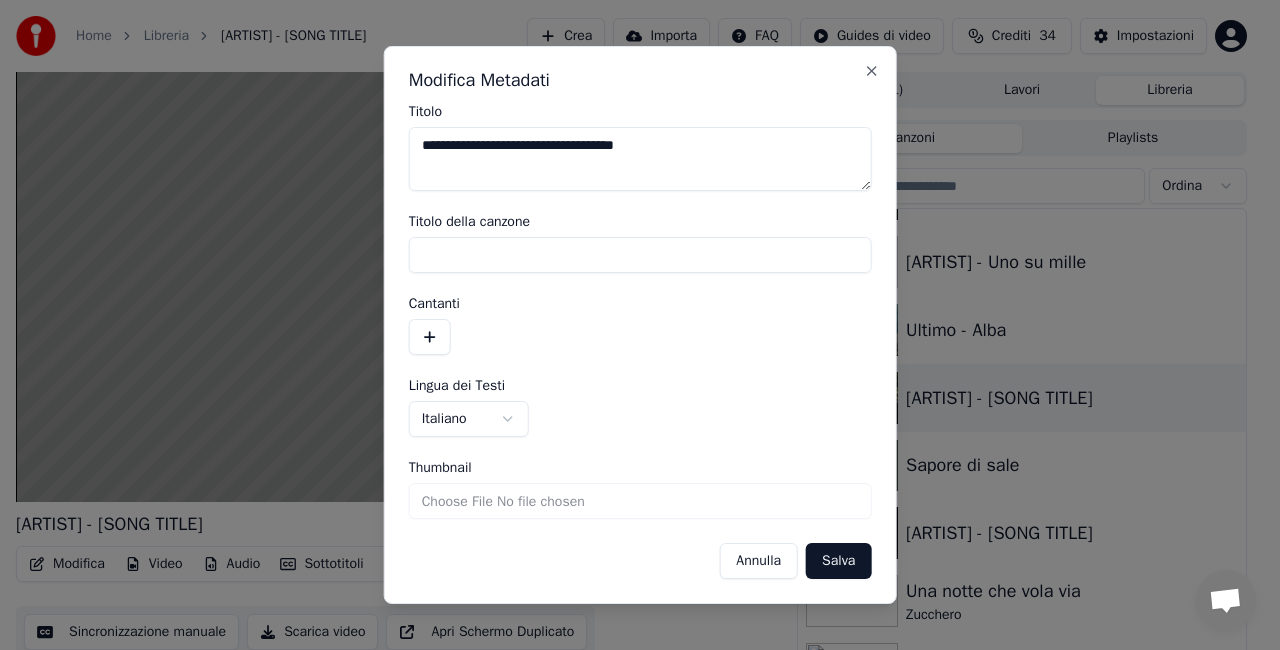 type on "**********" 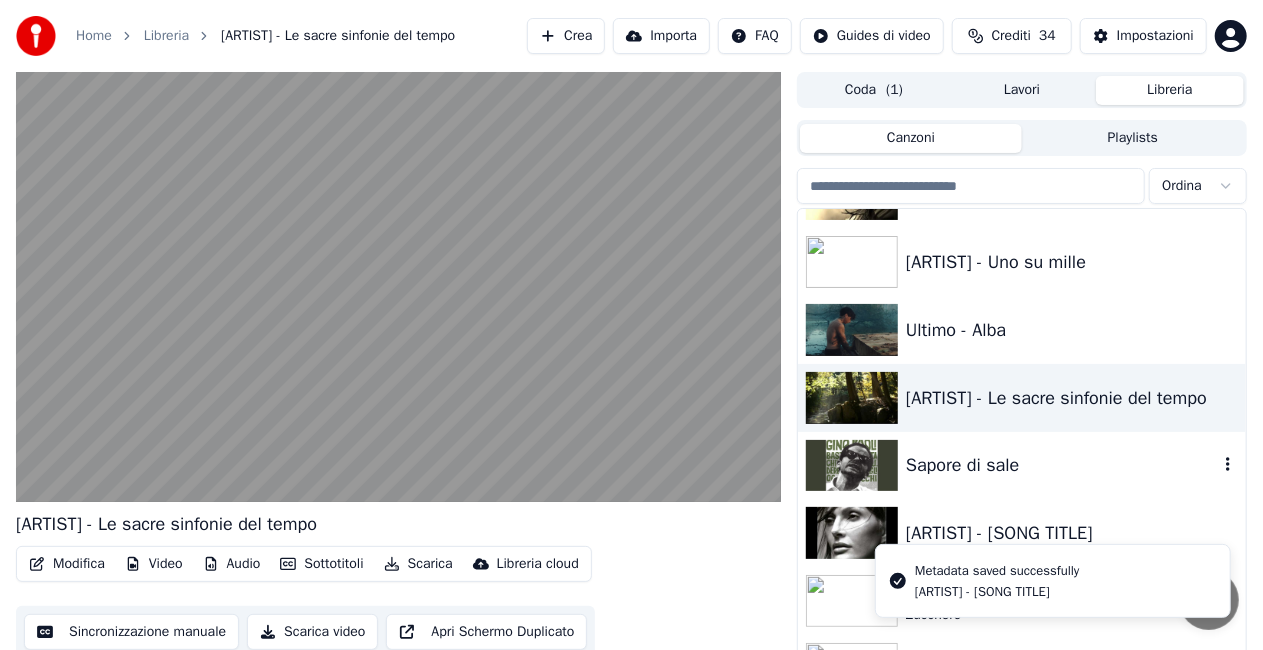 click on "Sapore di sale" at bounding box center [1062, 465] 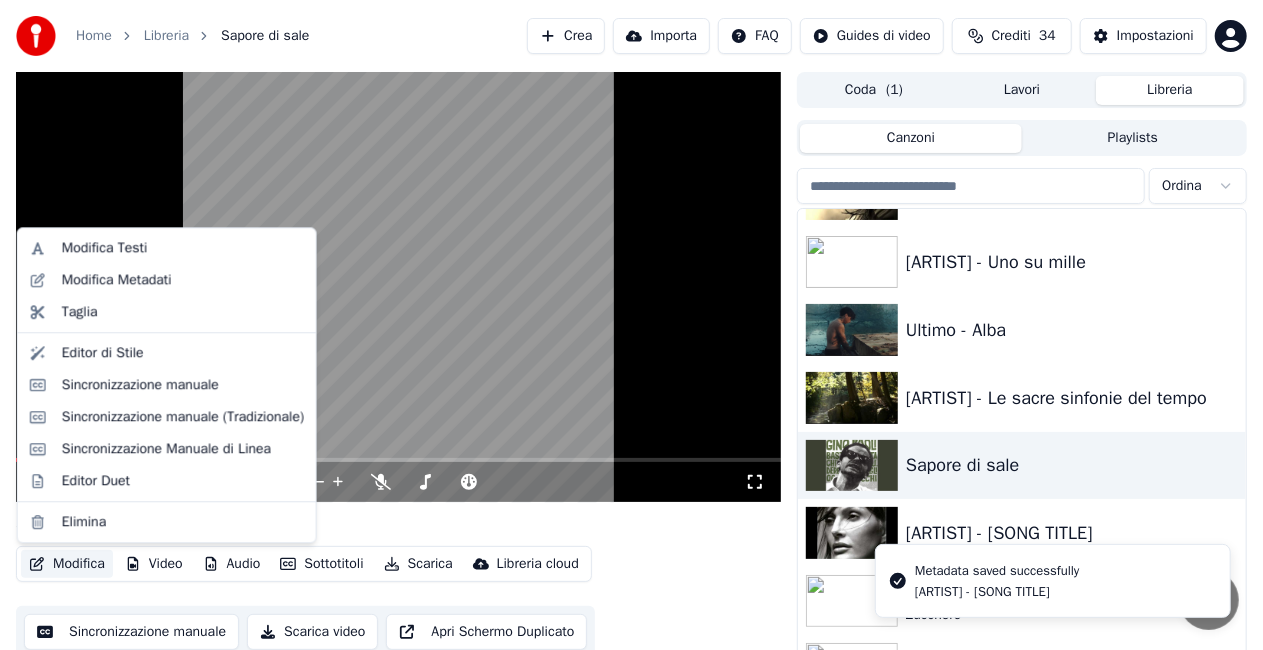 click on "Modifica" at bounding box center [67, 564] 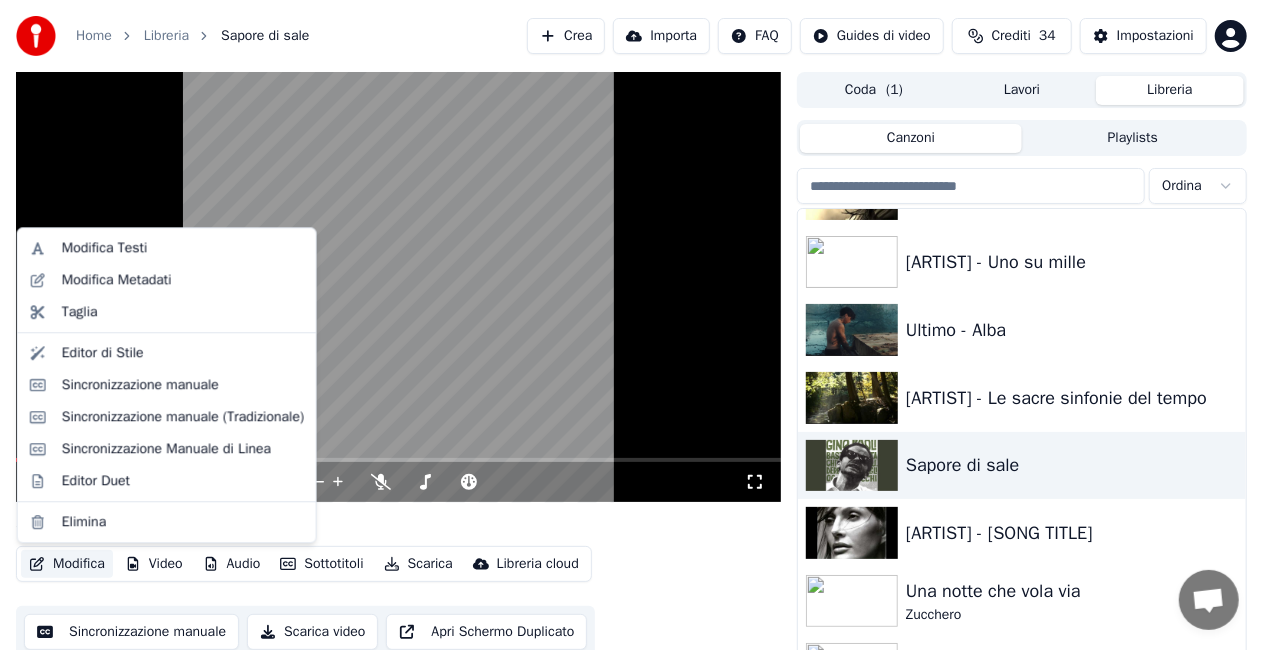 click at bounding box center (398, 287) 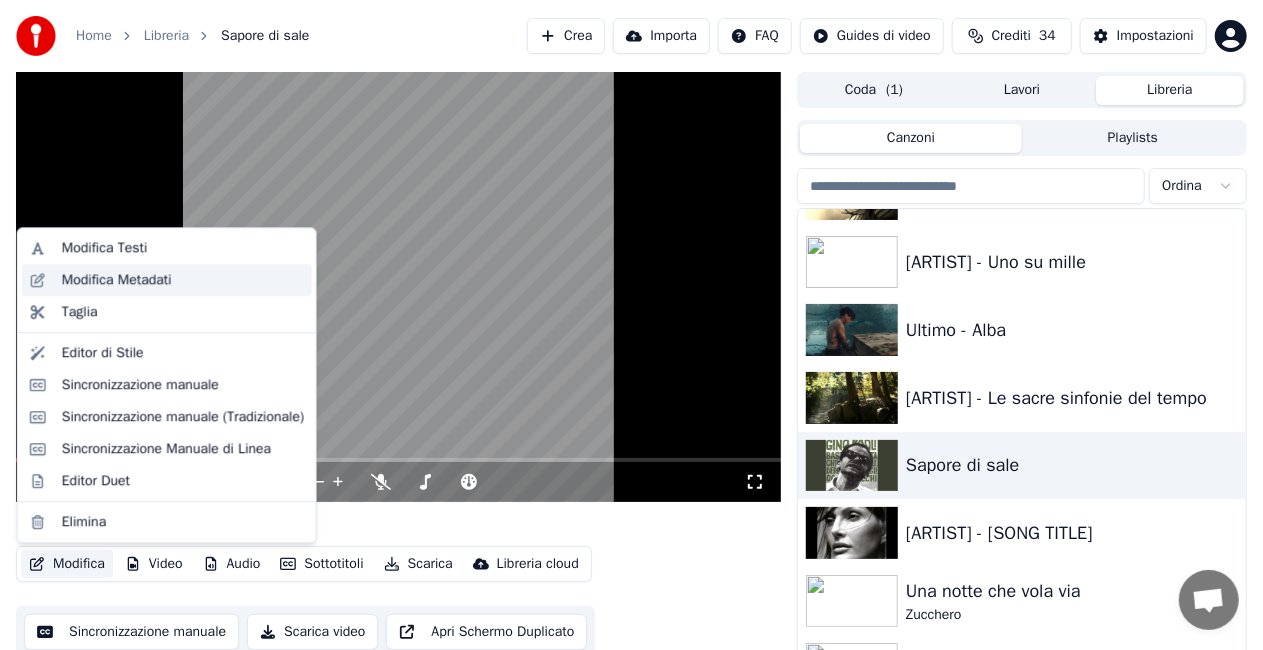 click on "Modifica Metadati" at bounding box center [117, 280] 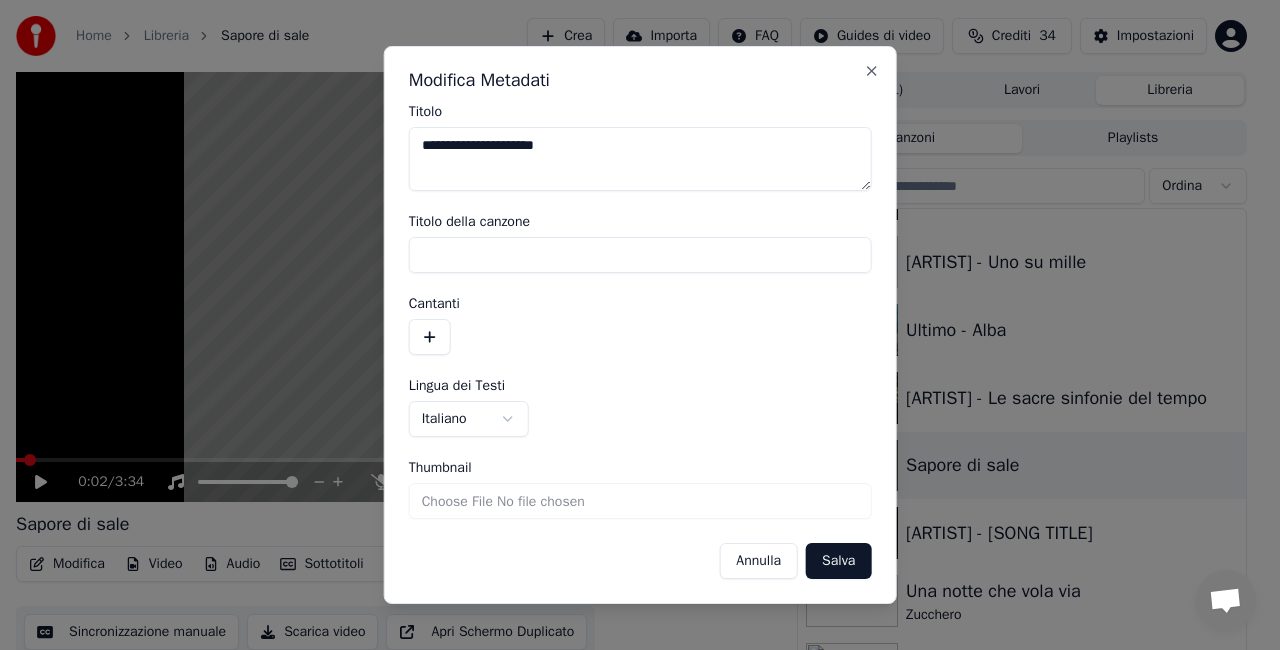type on "**********" 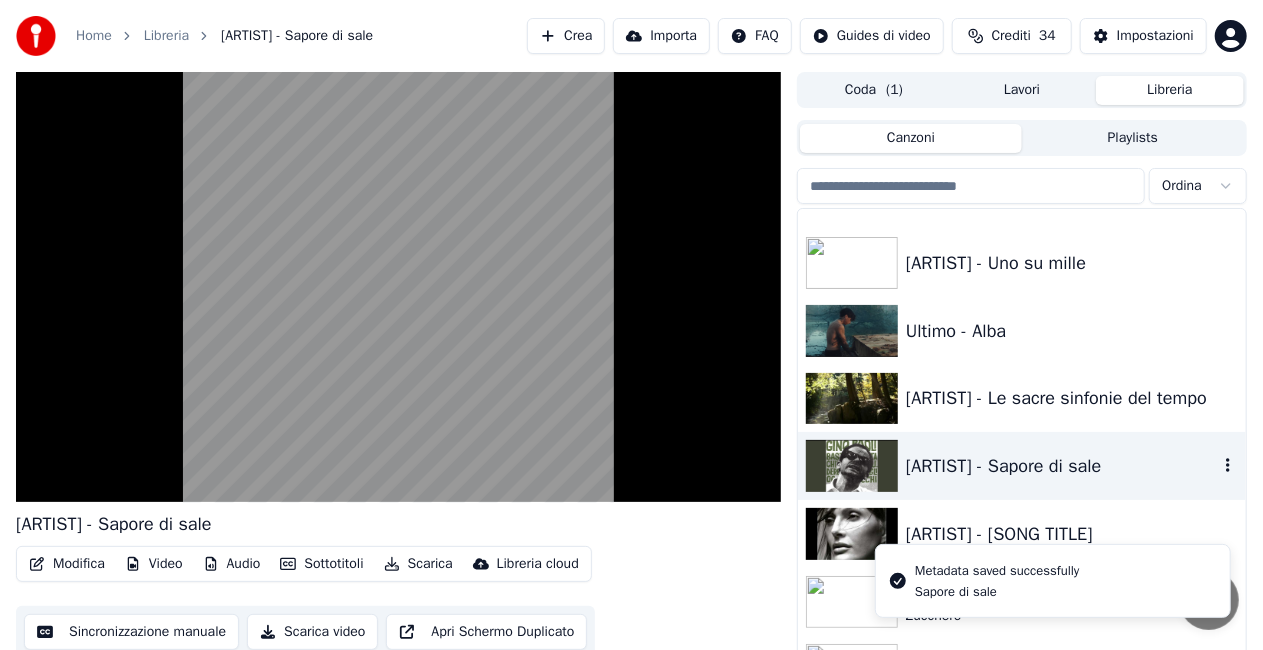 scroll, scrollTop: 24320, scrollLeft: 0, axis: vertical 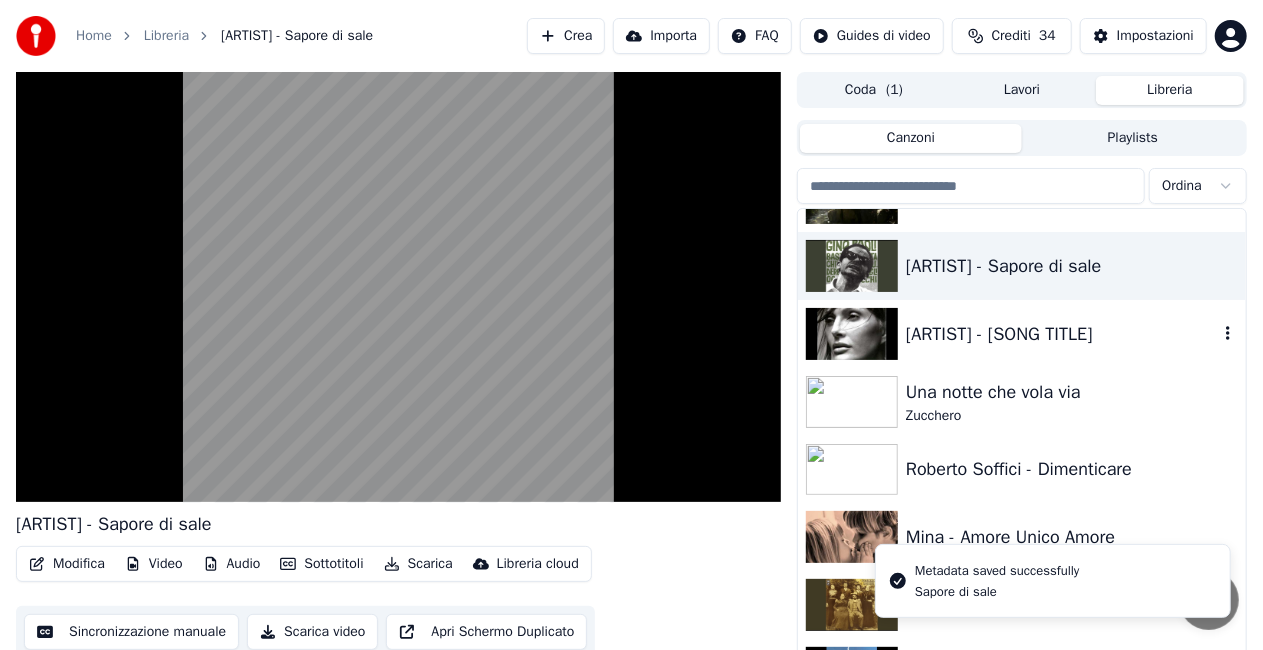 click on "[ARTIST] - [SONG TITLE]" at bounding box center (1062, 334) 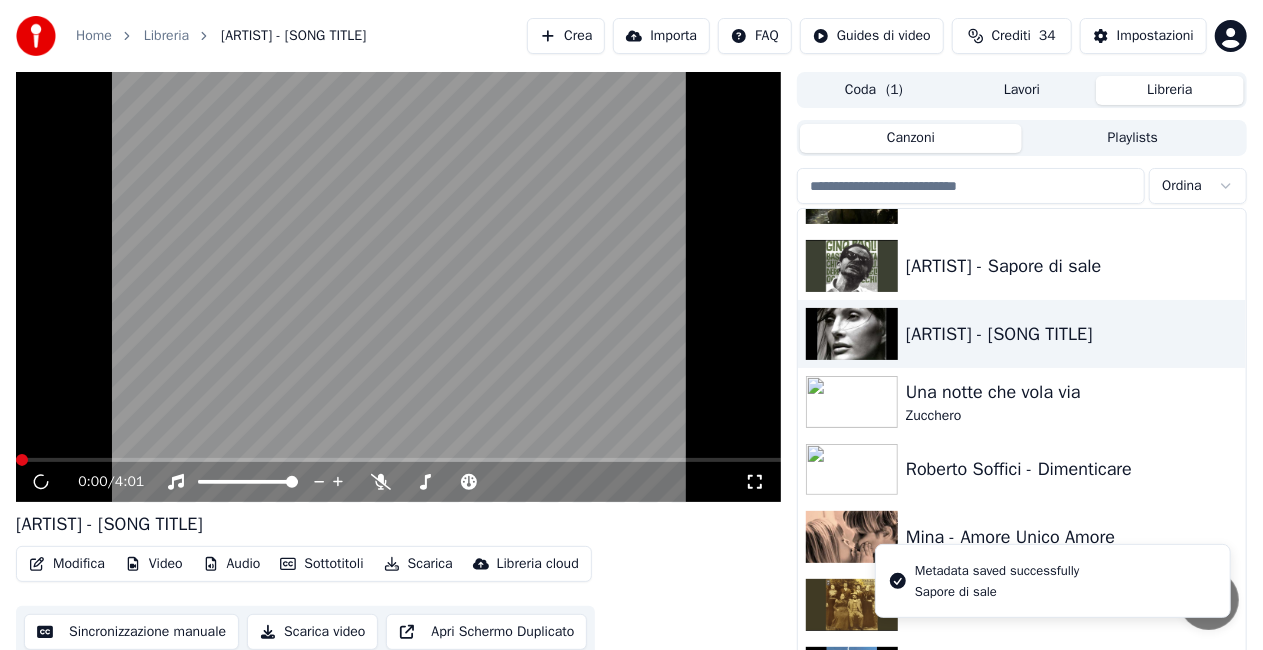 click at bounding box center (398, 287) 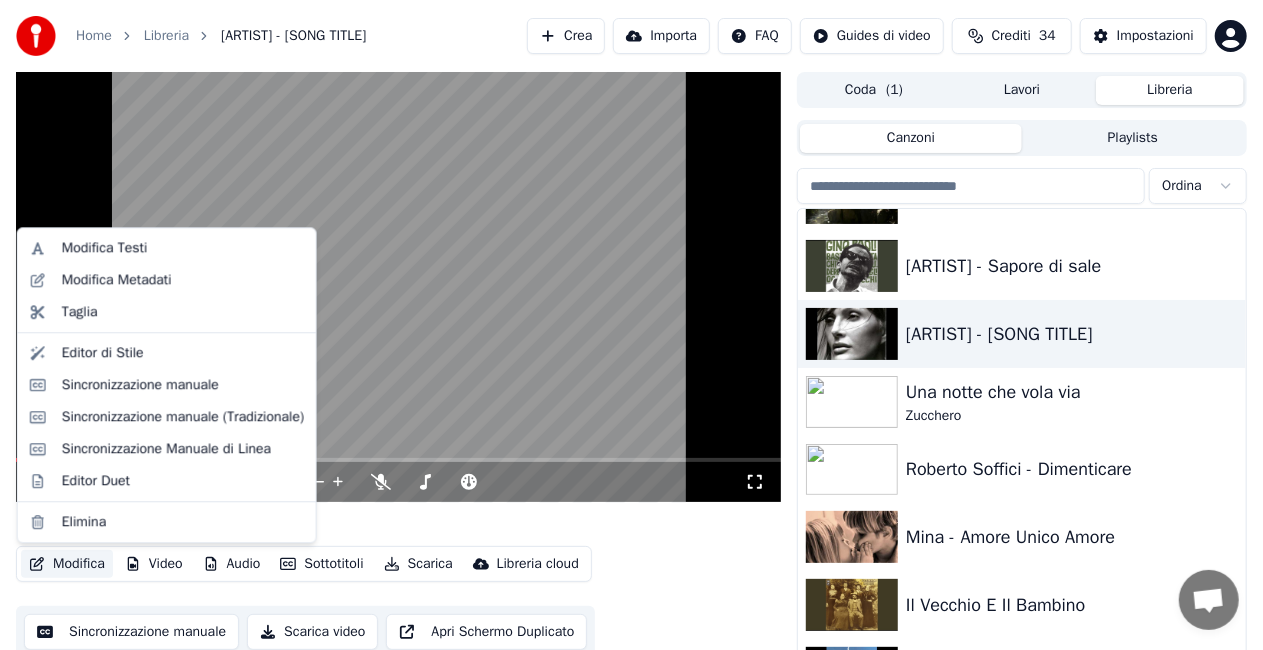 click on "Modifica" at bounding box center [67, 564] 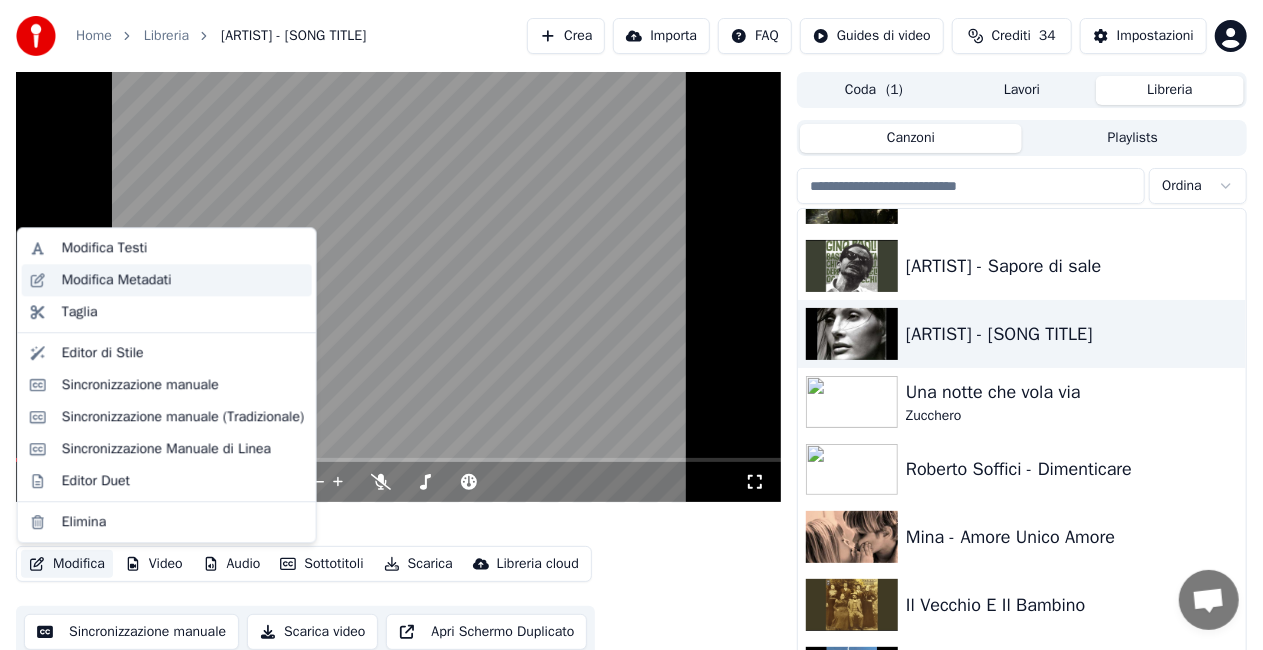 click on "Modifica Metadati" at bounding box center (183, 280) 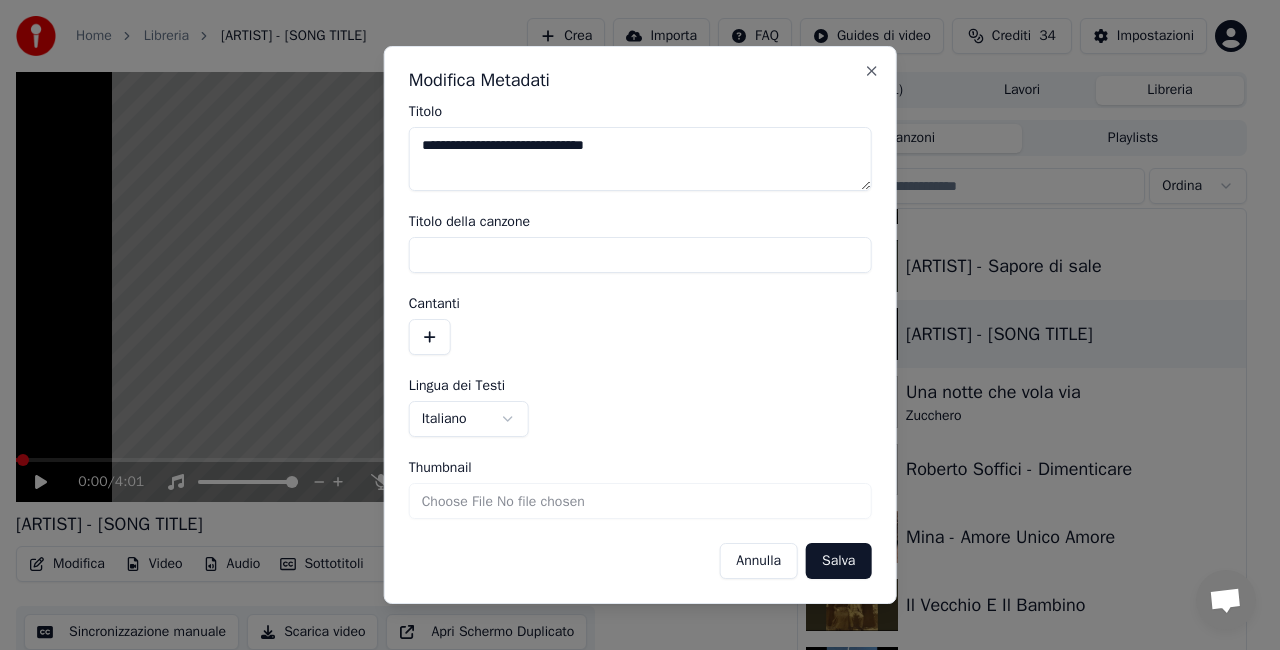 drag, startPoint x: 457, startPoint y: 148, endPoint x: 136, endPoint y: 218, distance: 328.54376 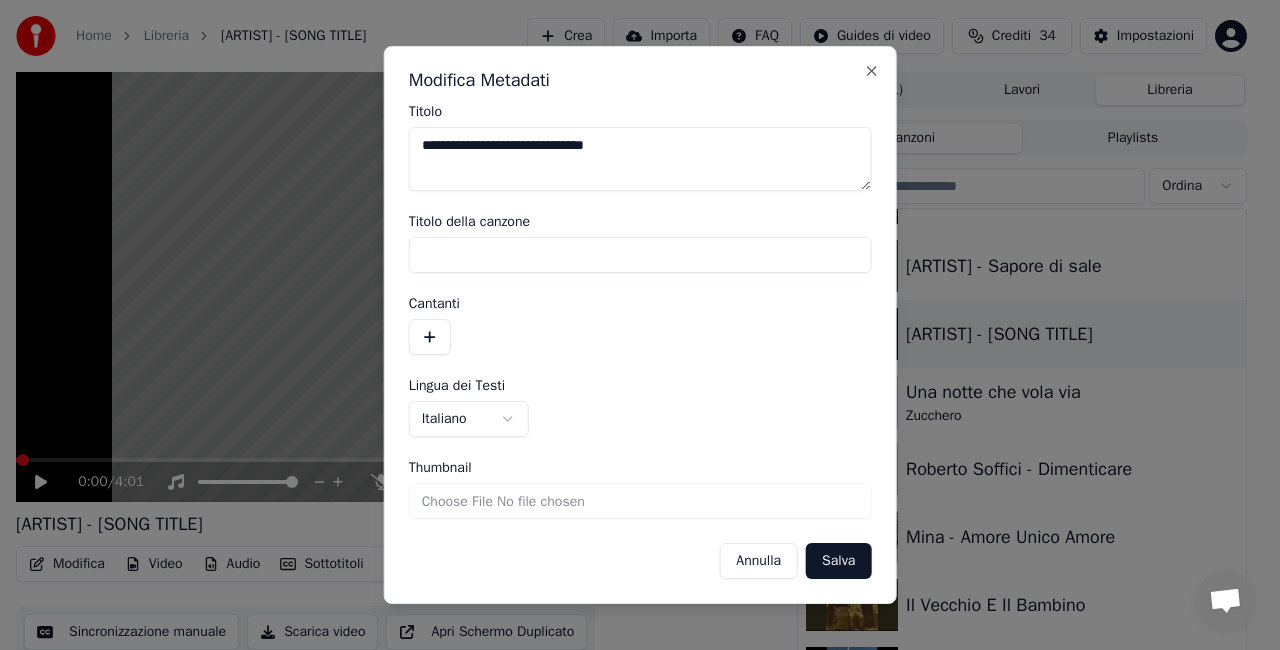 click on "**********" at bounding box center [631, 325] 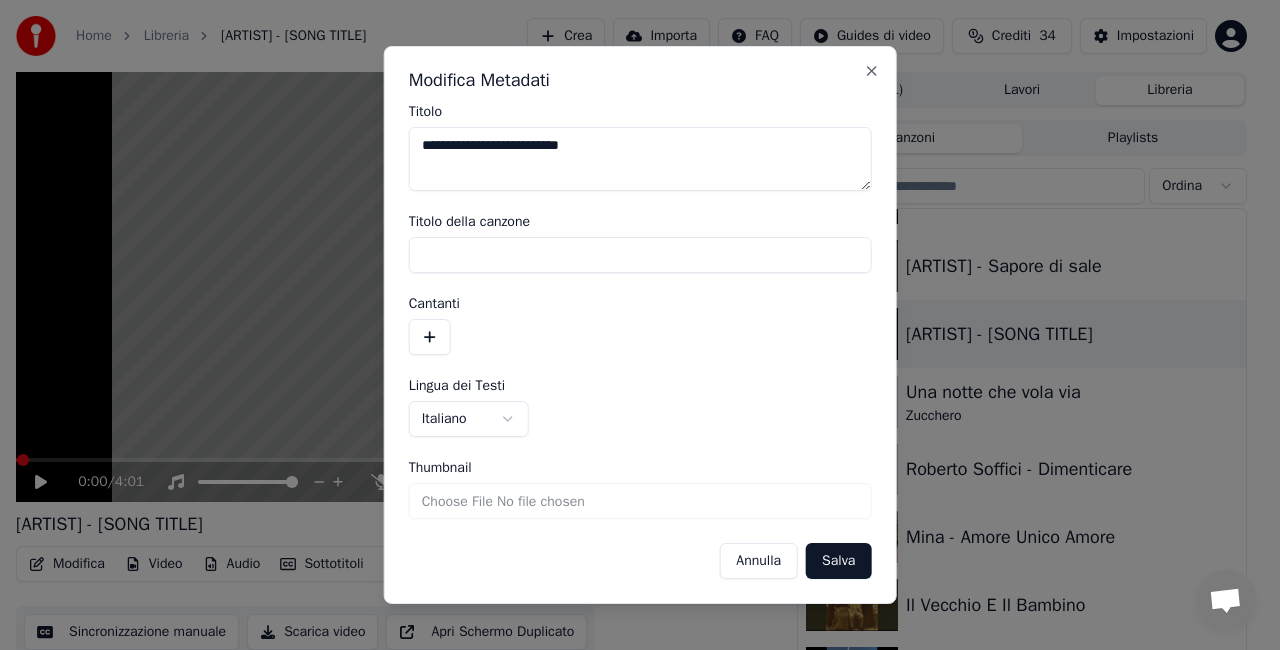 type on "**********" 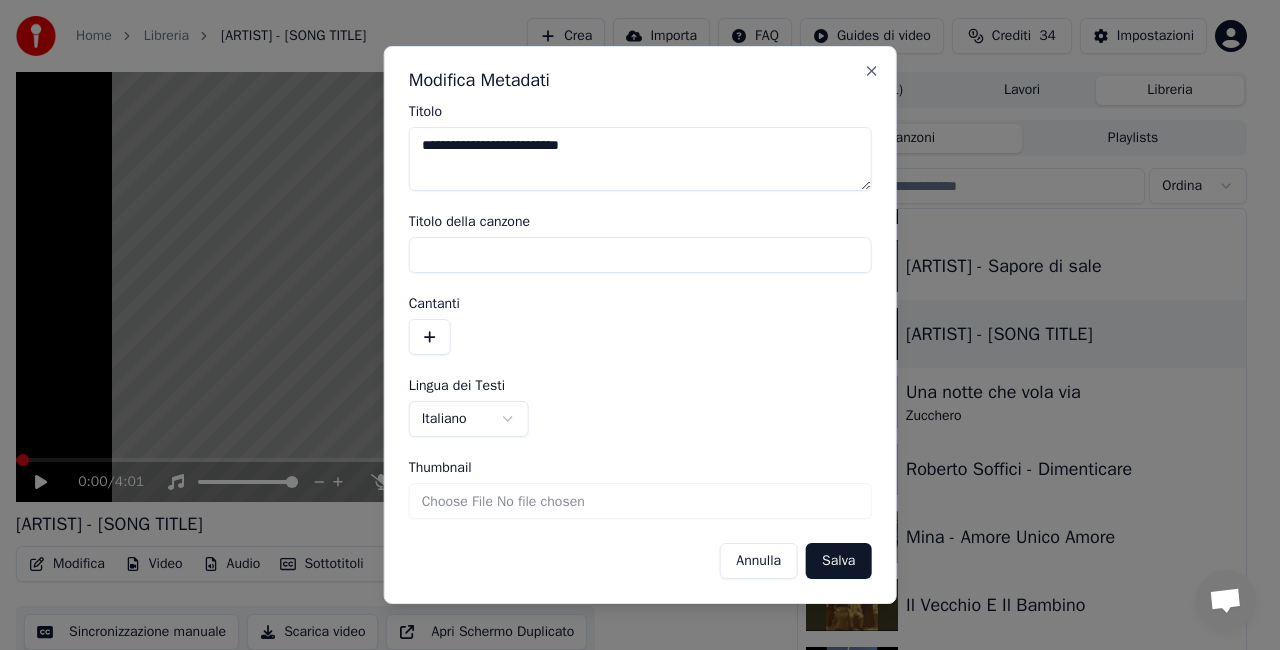click on "Salva" at bounding box center [838, 561] 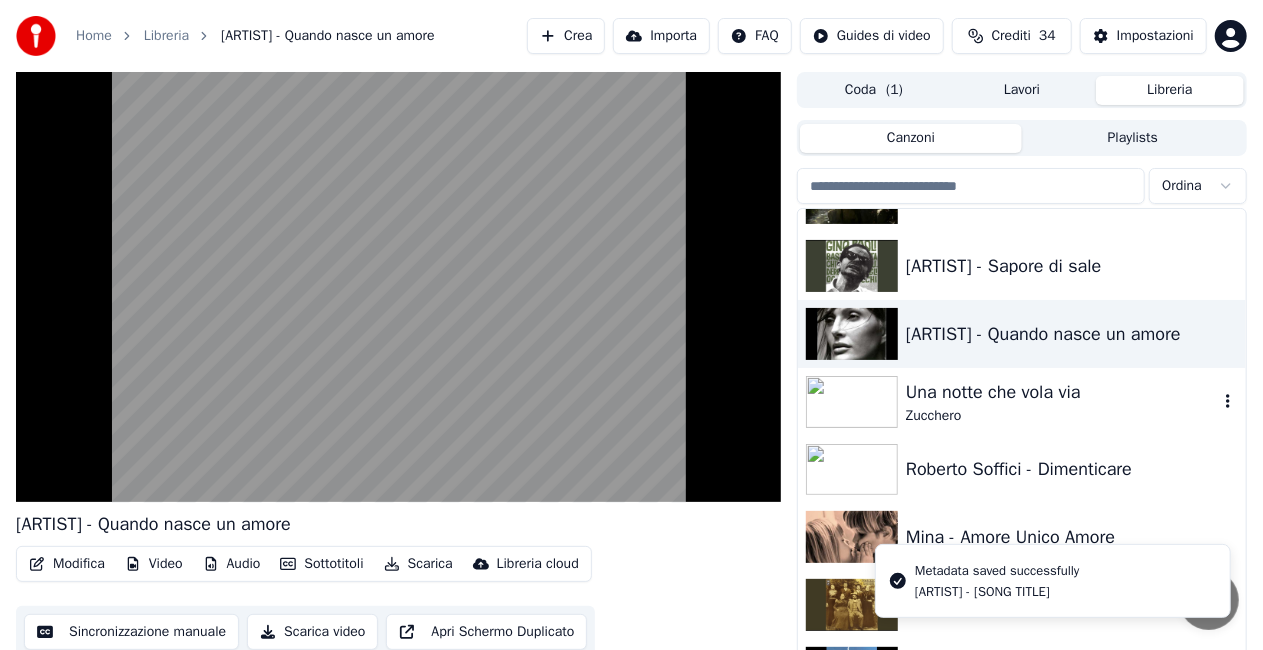 click on "Una notte che vola via Zucchero" at bounding box center [1022, 402] 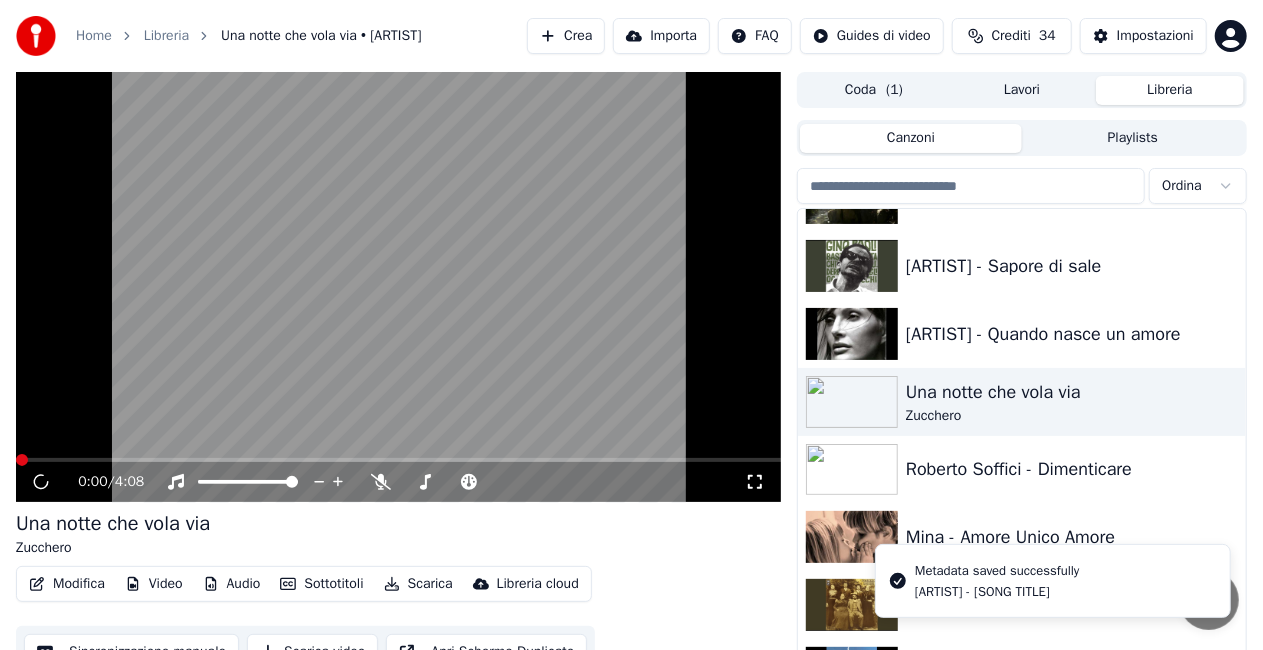 click at bounding box center [398, 287] 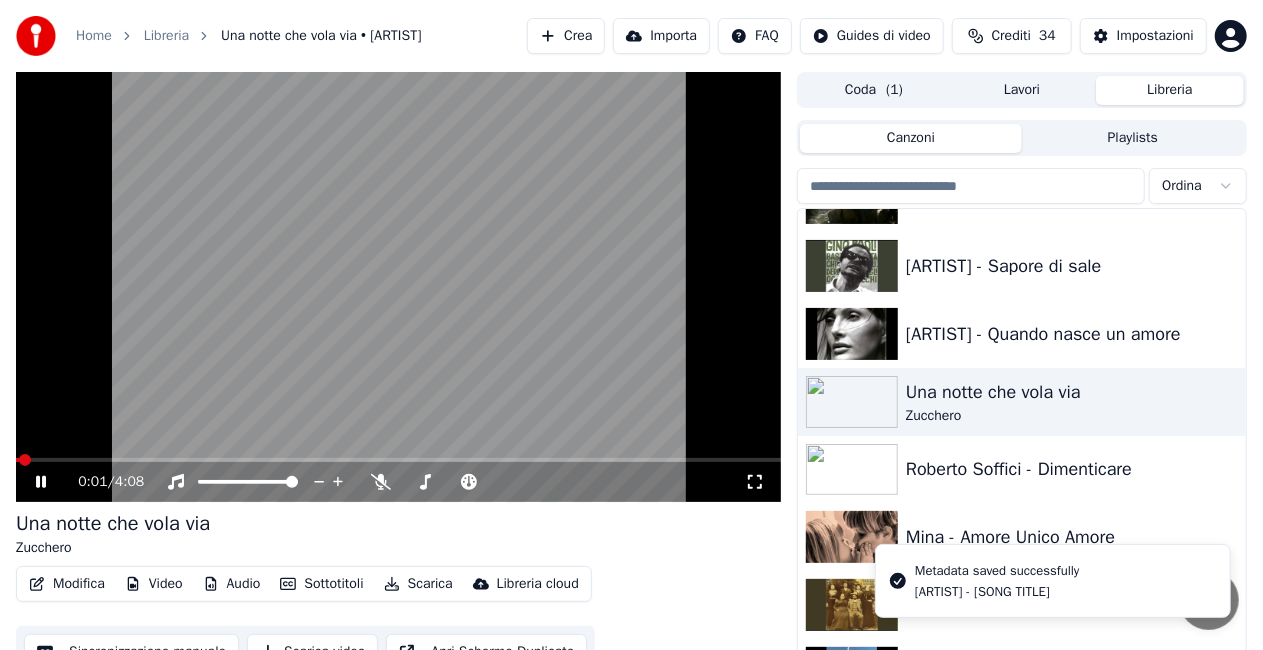click at bounding box center [398, 287] 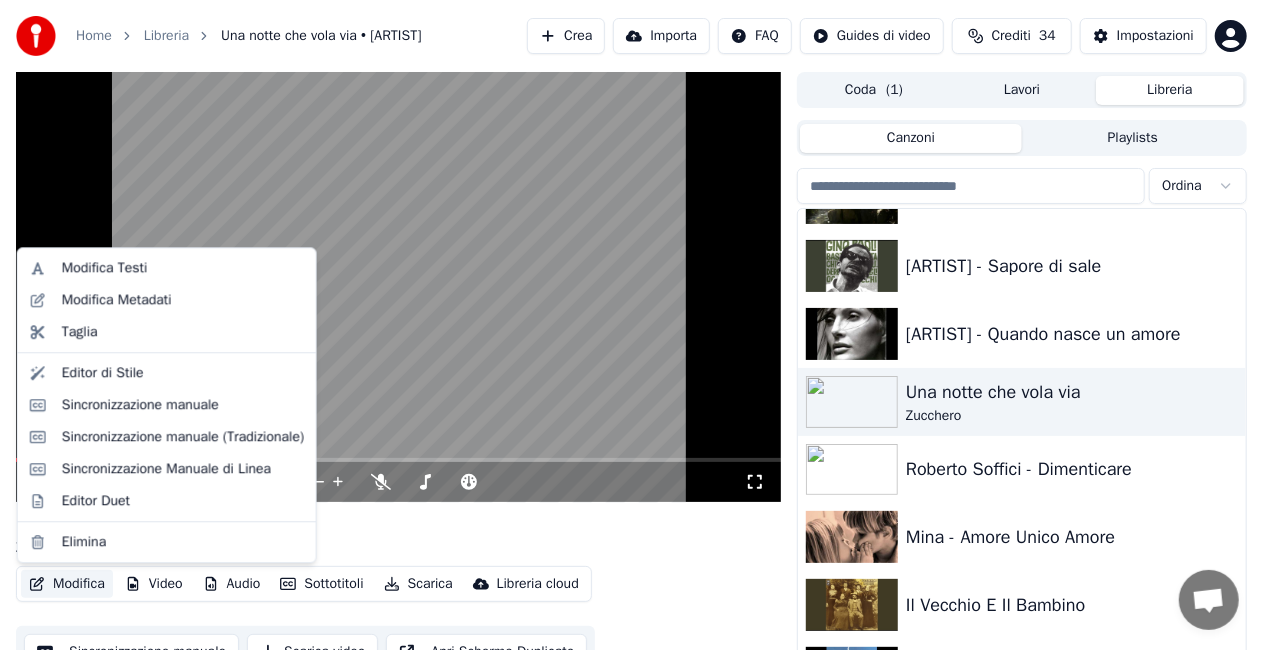click on "Modifica" at bounding box center [67, 584] 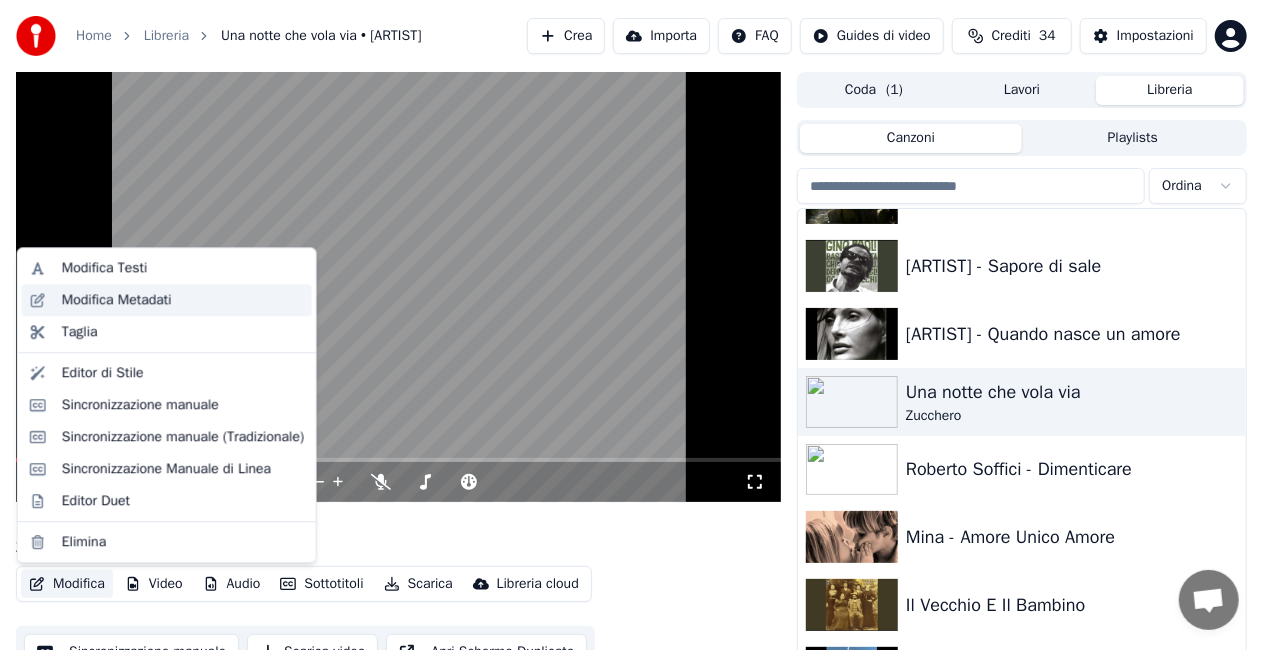 click on "Modifica Metadati" at bounding box center (167, 300) 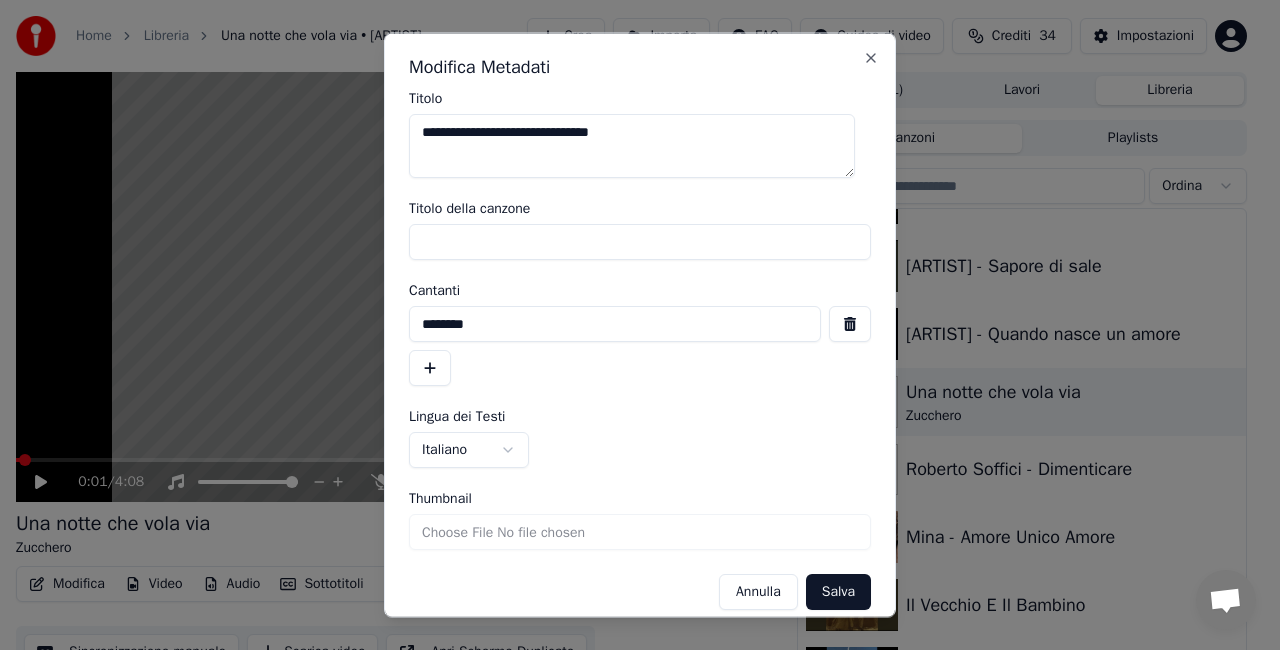drag, startPoint x: 590, startPoint y: 244, endPoint x: 0, endPoint y: 248, distance: 590.01355 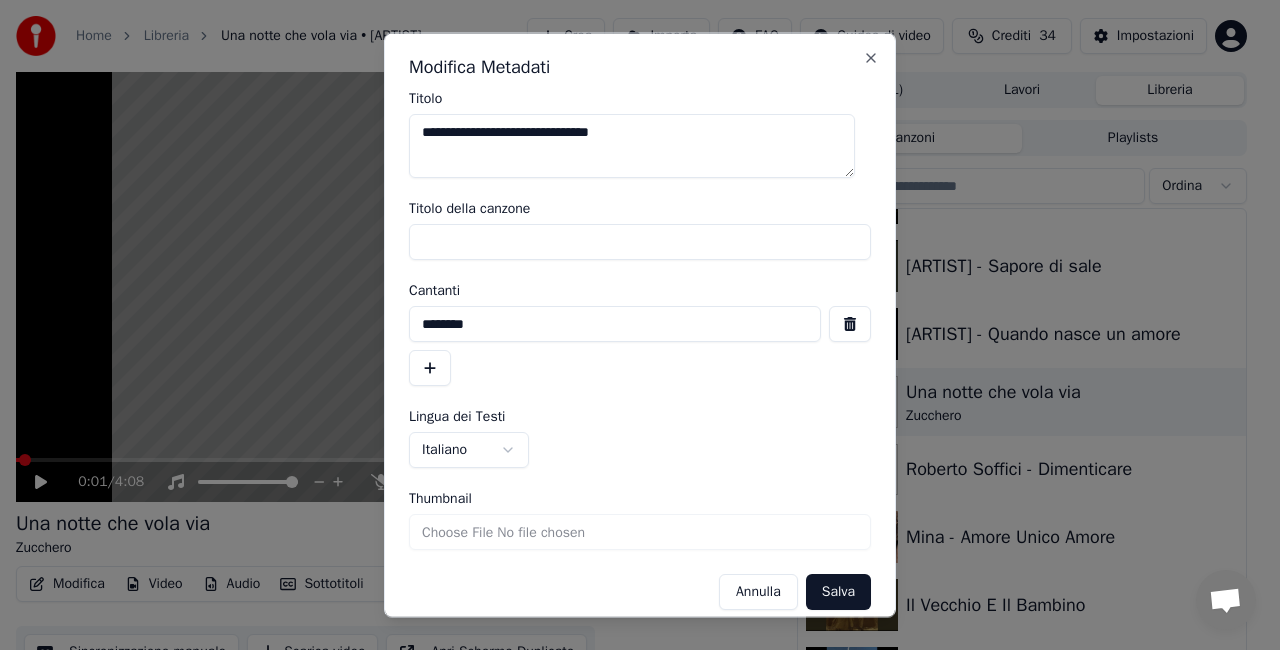 click on "**********" at bounding box center (631, 325) 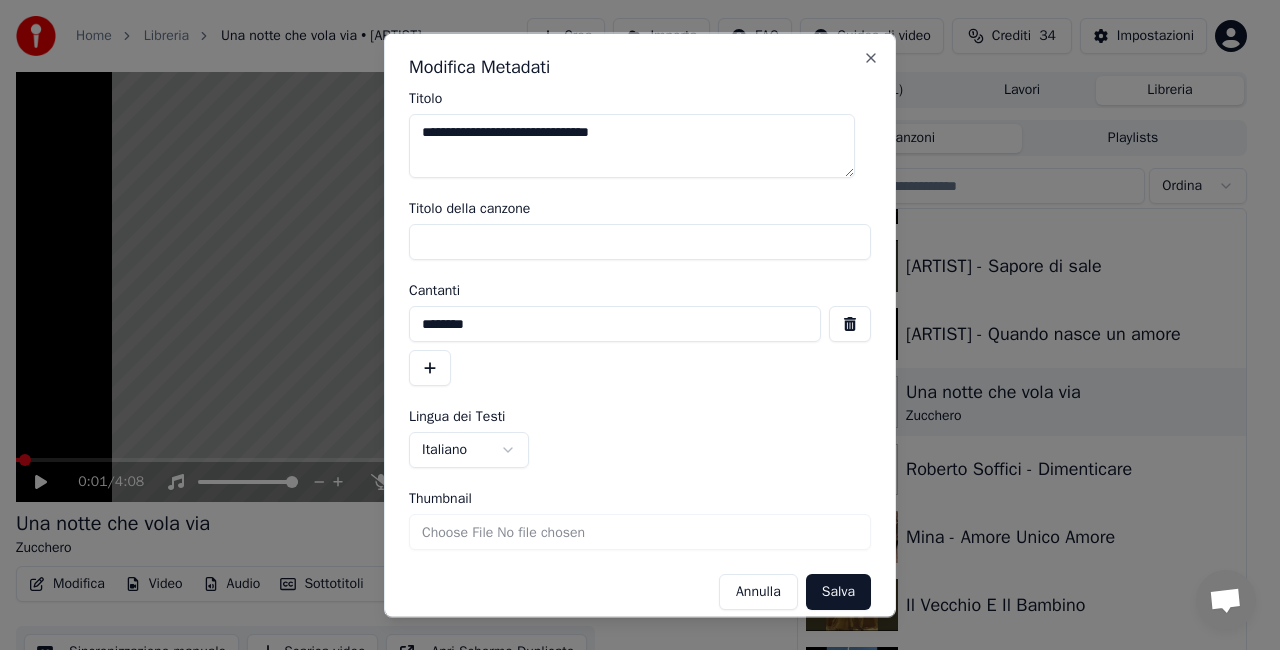 type 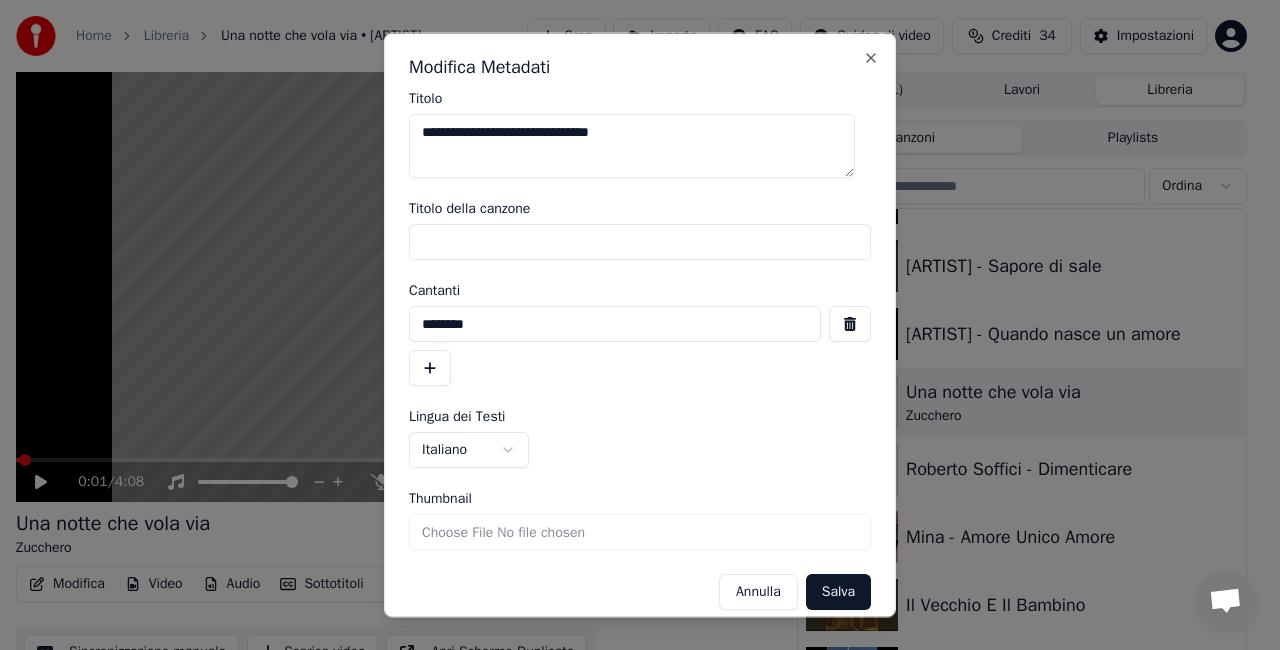drag, startPoint x: 491, startPoint y: 313, endPoint x: 34, endPoint y: 312, distance: 457.0011 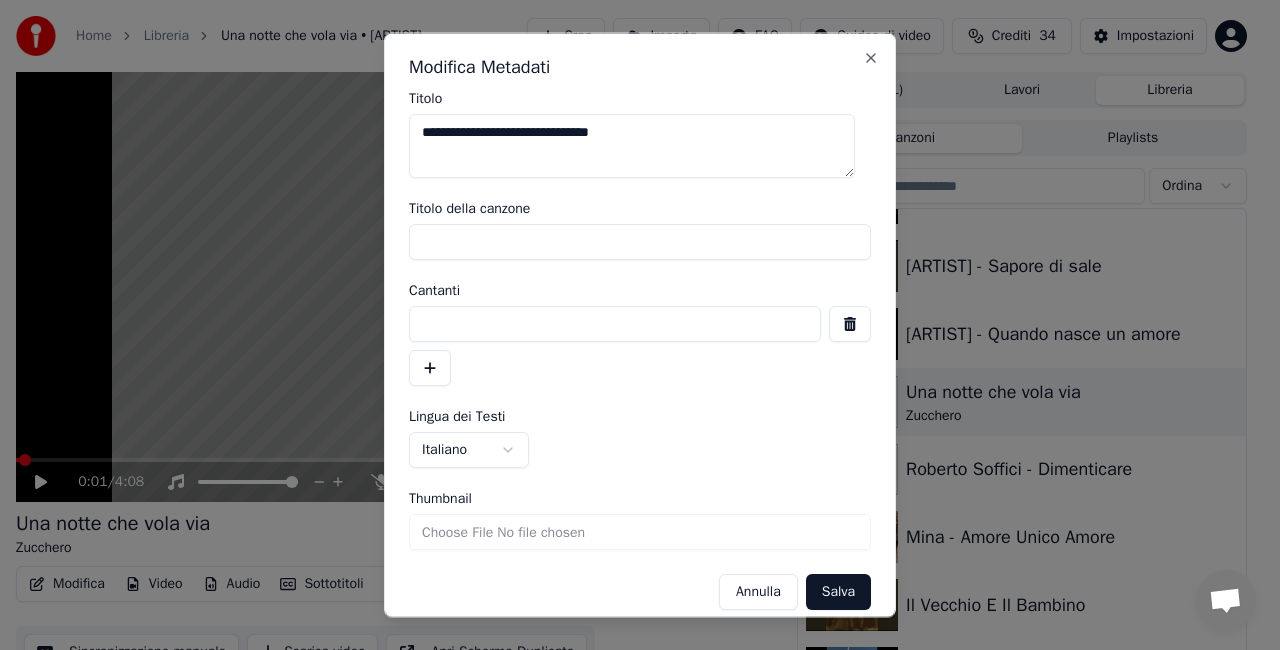 type 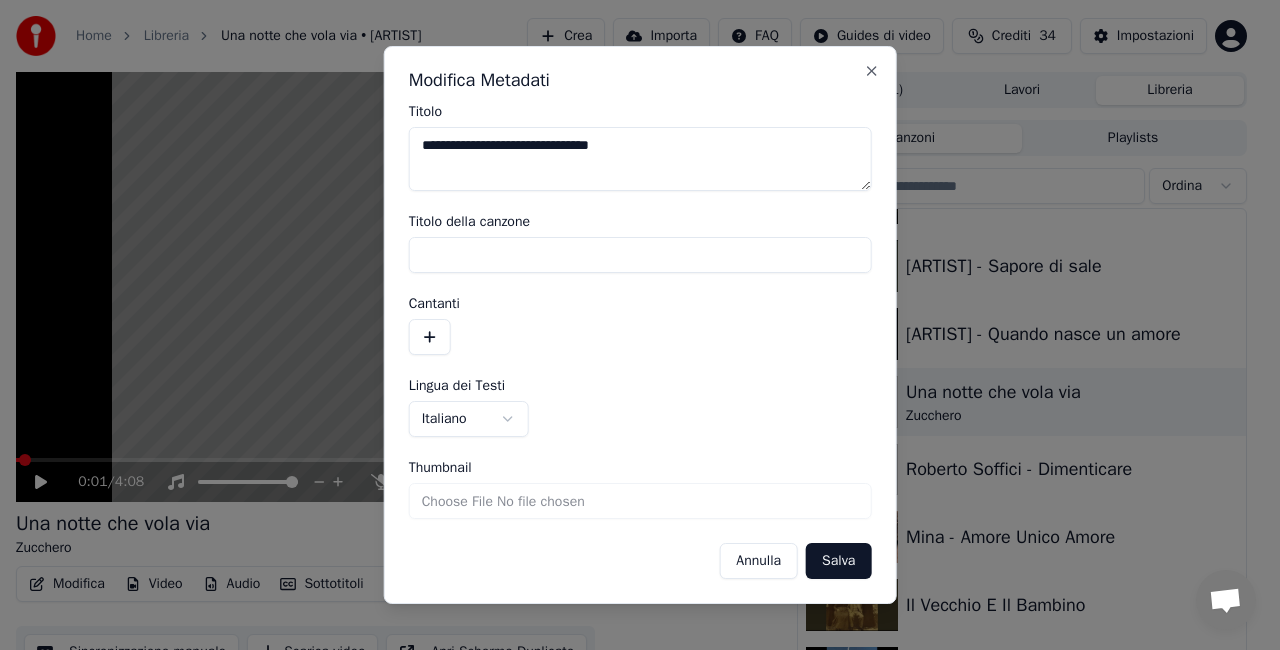 click on "Salva" at bounding box center [838, 561] 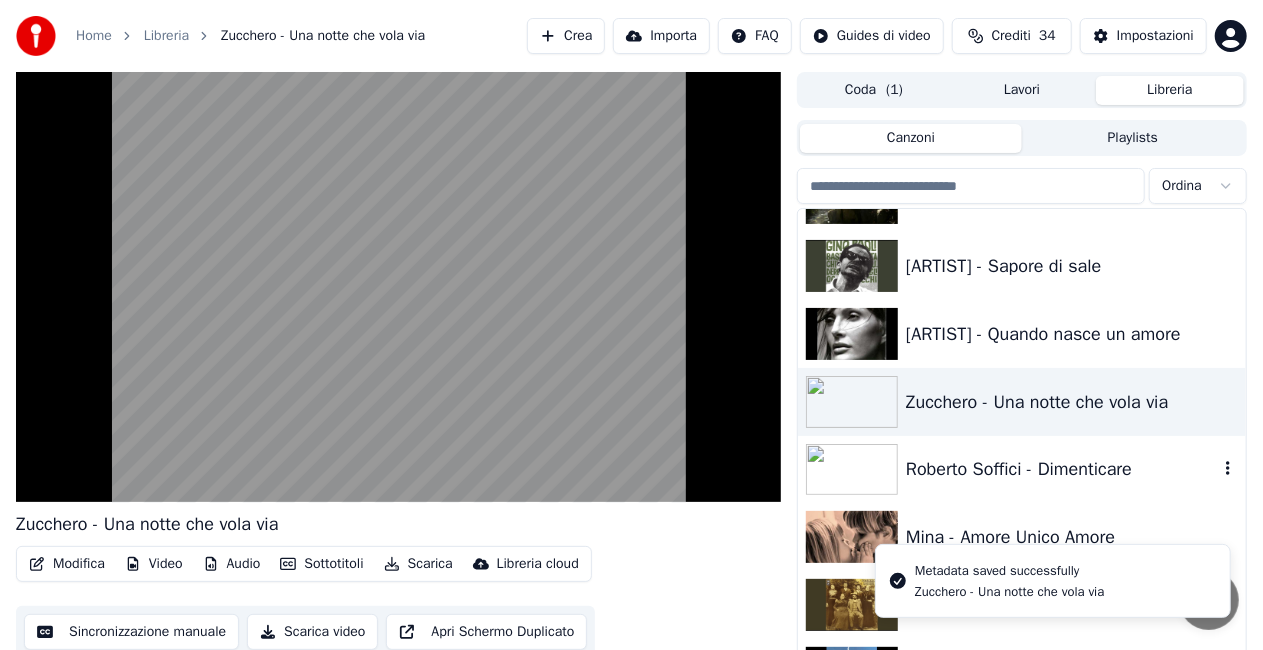 click on "Roberto Soffici - Dimenticare" at bounding box center [1022, 470] 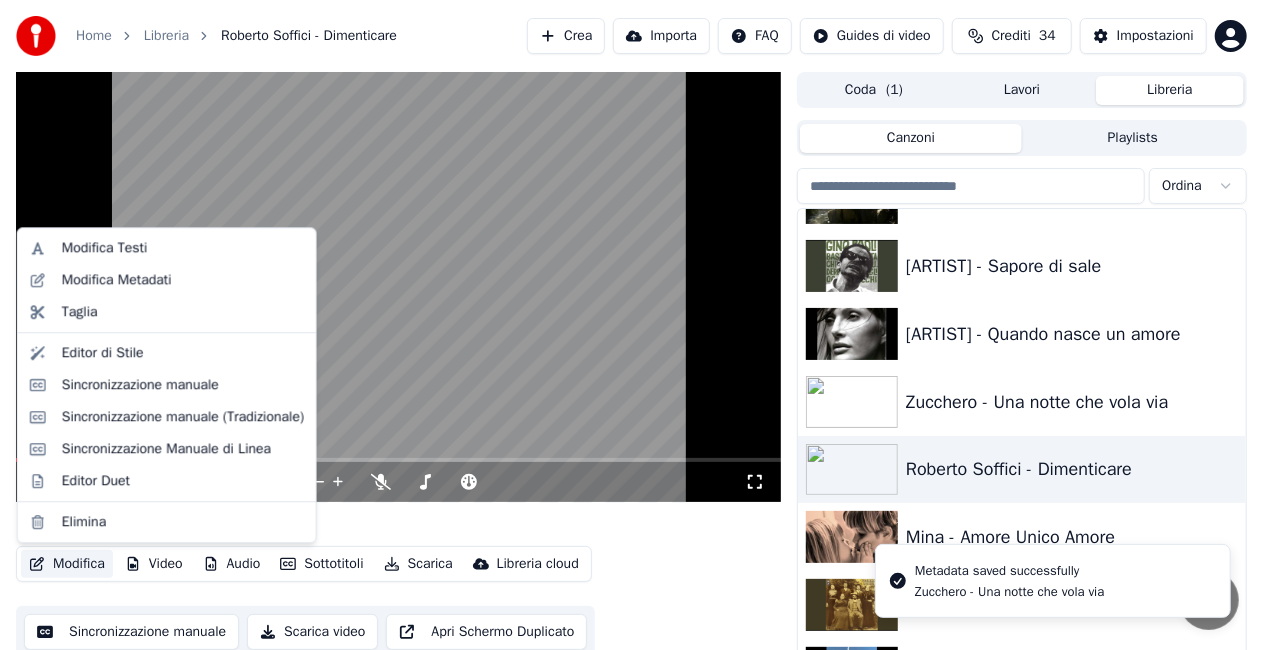 click on "Modifica" at bounding box center (67, 564) 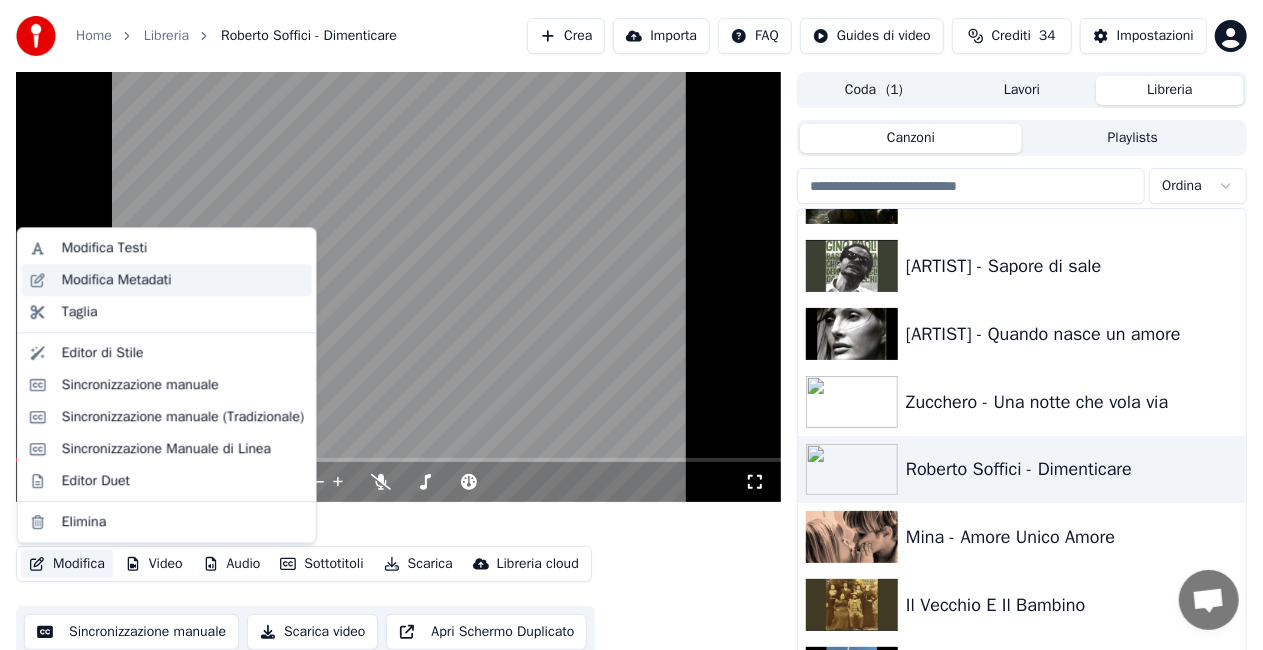 click on "Modifica Metadati" at bounding box center (117, 280) 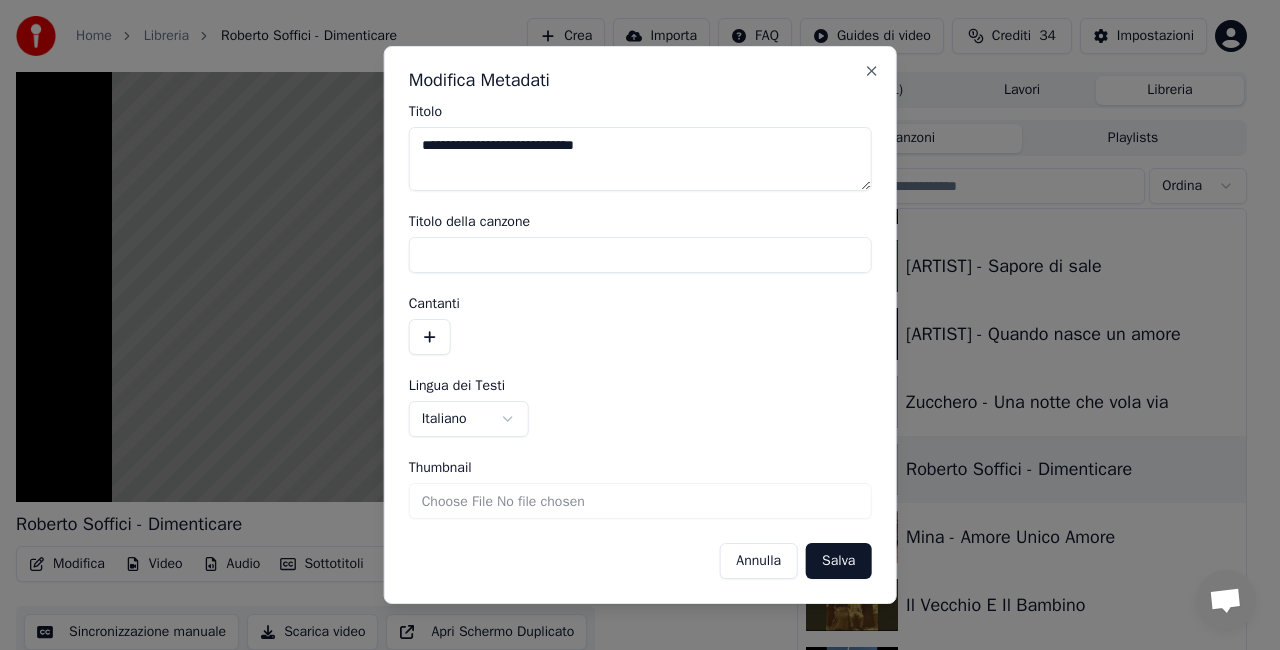 drag, startPoint x: 476, startPoint y: 139, endPoint x: 0, endPoint y: 238, distance: 486.1862 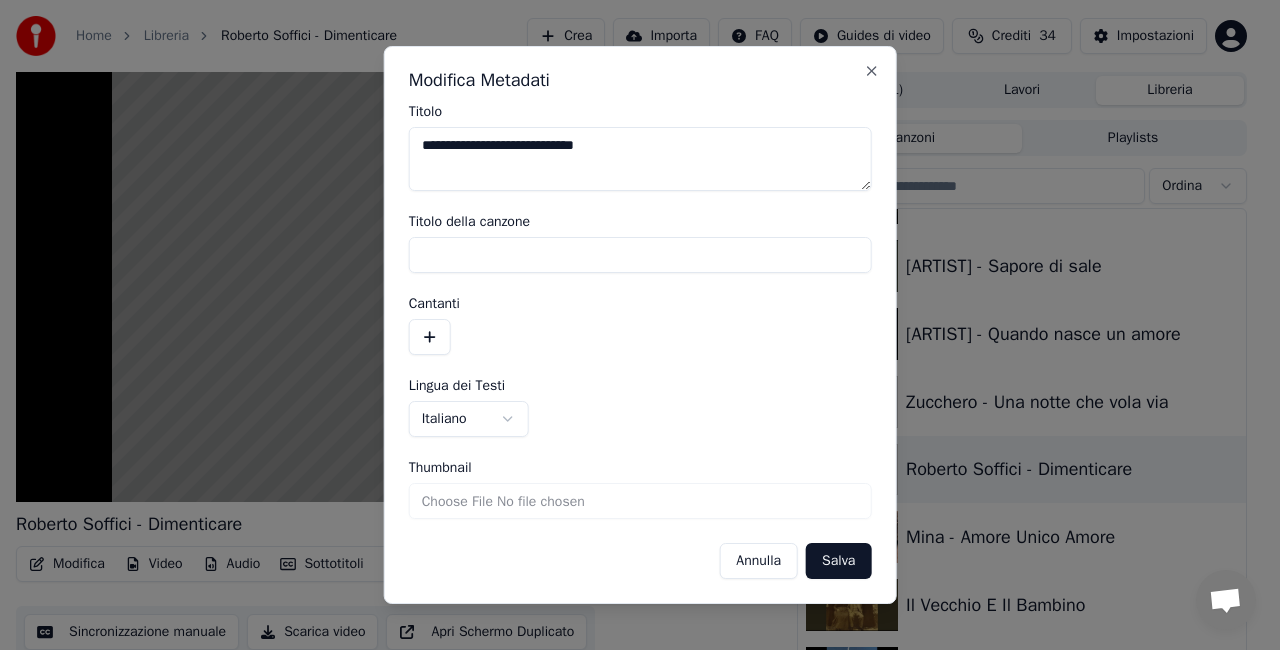 click on "**********" at bounding box center (631, 325) 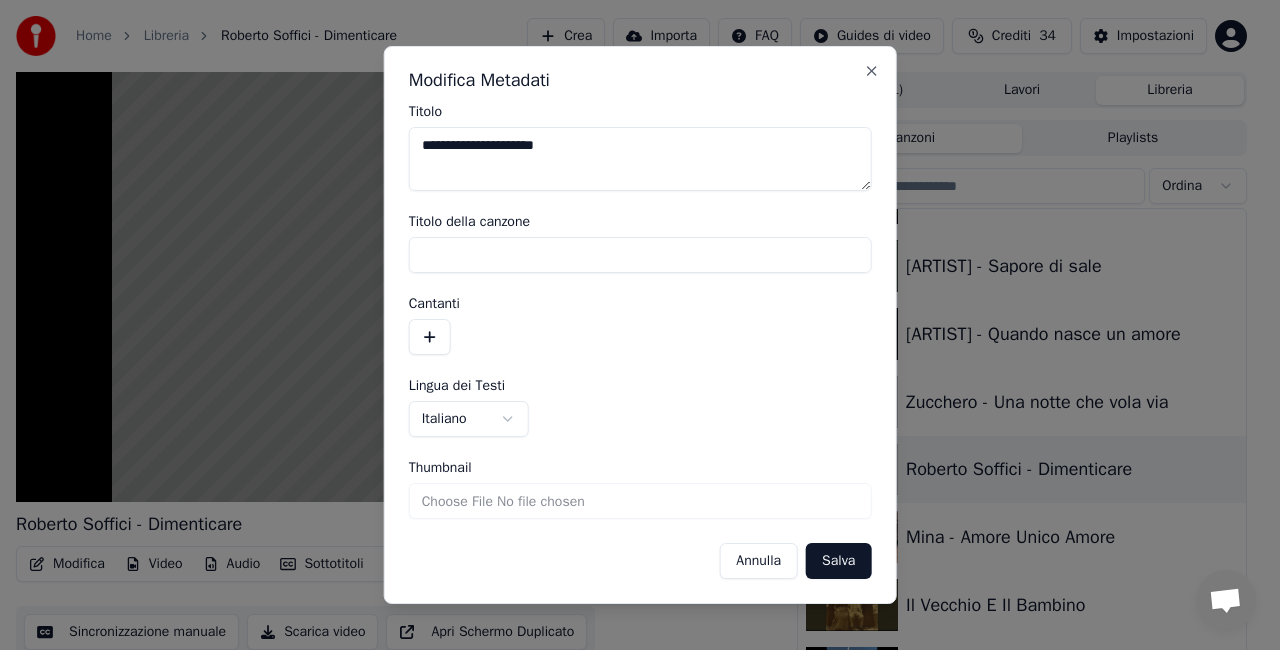 type on "**********" 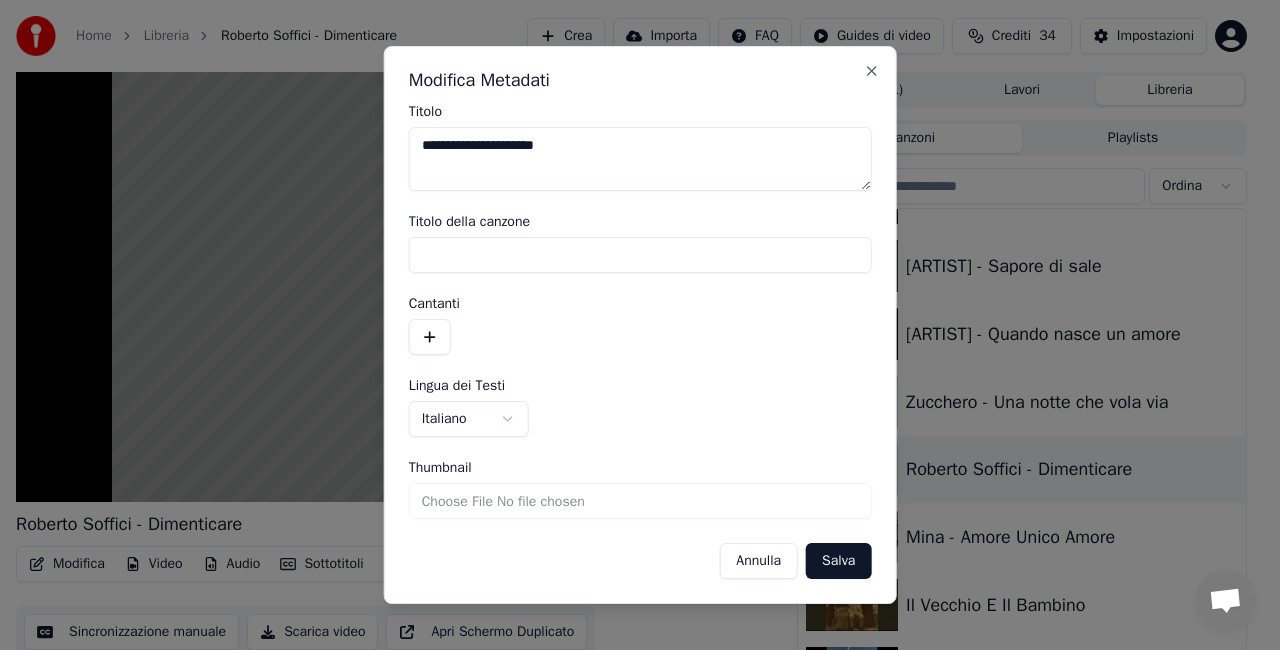 click on "Salva" at bounding box center [838, 561] 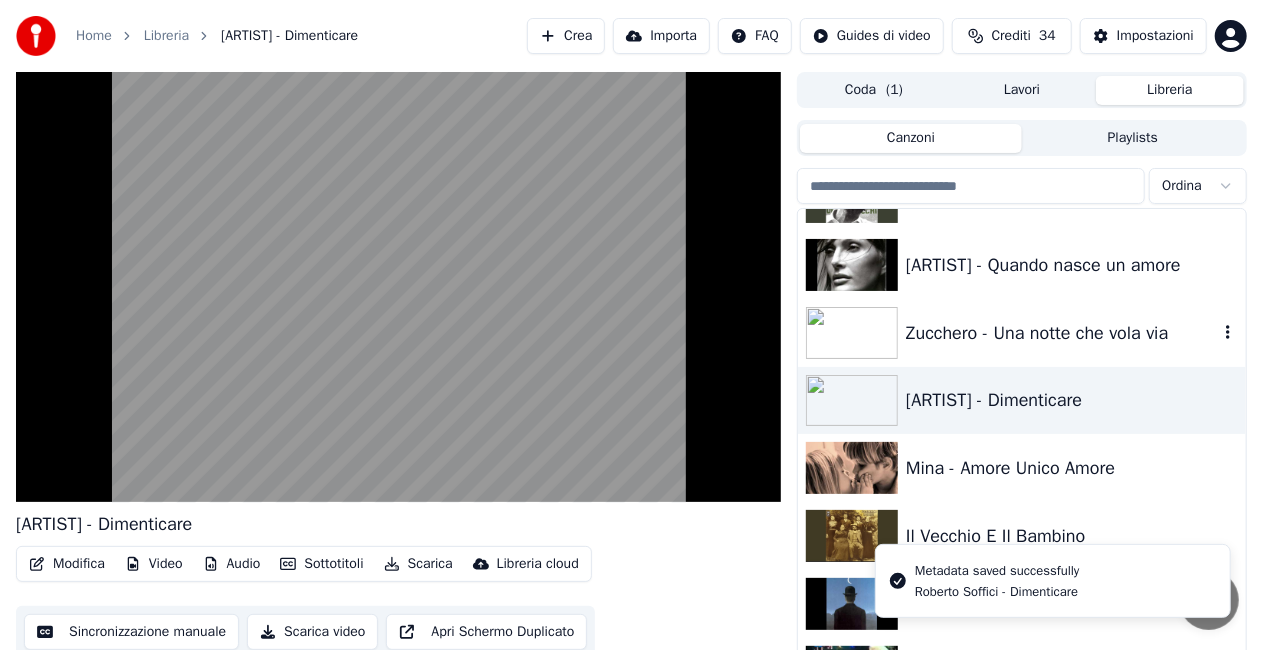 scroll, scrollTop: 24420, scrollLeft: 0, axis: vertical 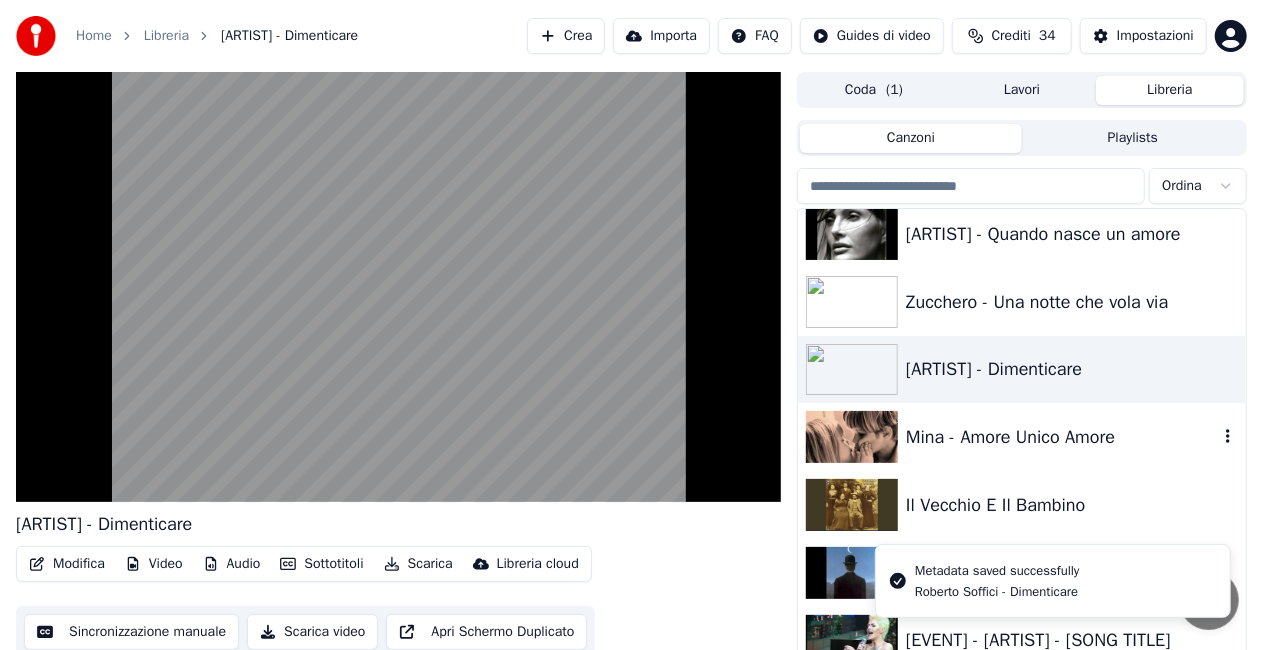 click on "Mina - Amore Unico Amore" at bounding box center [1022, 437] 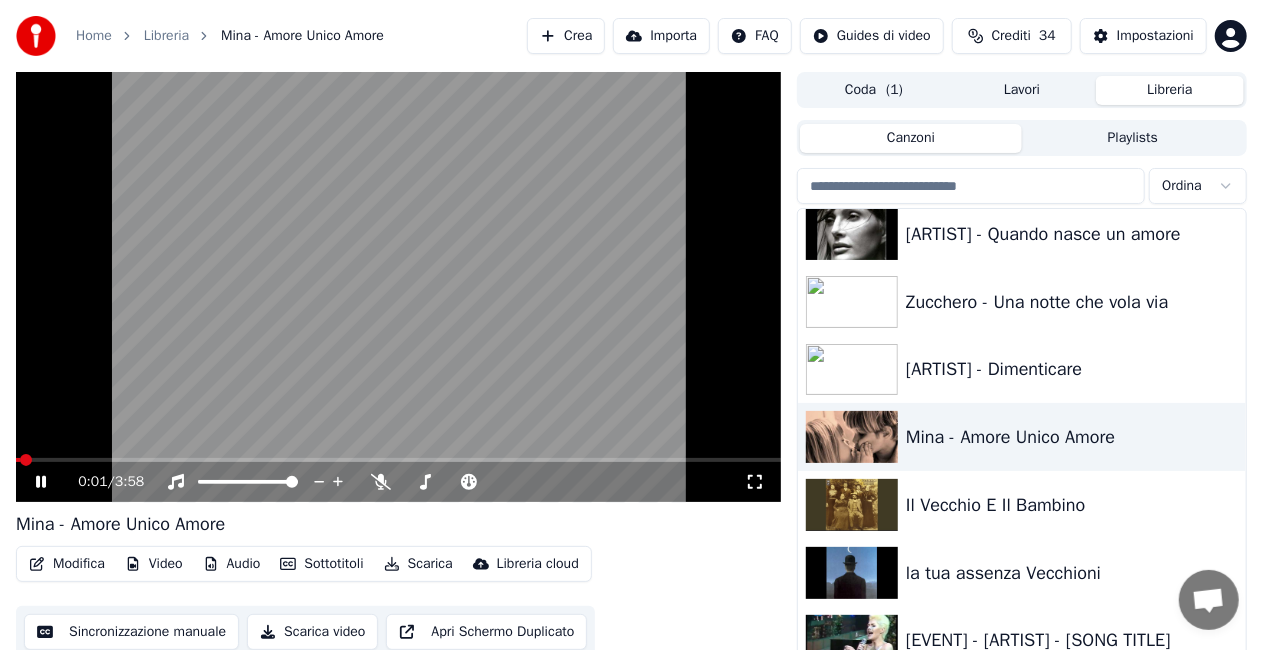 click 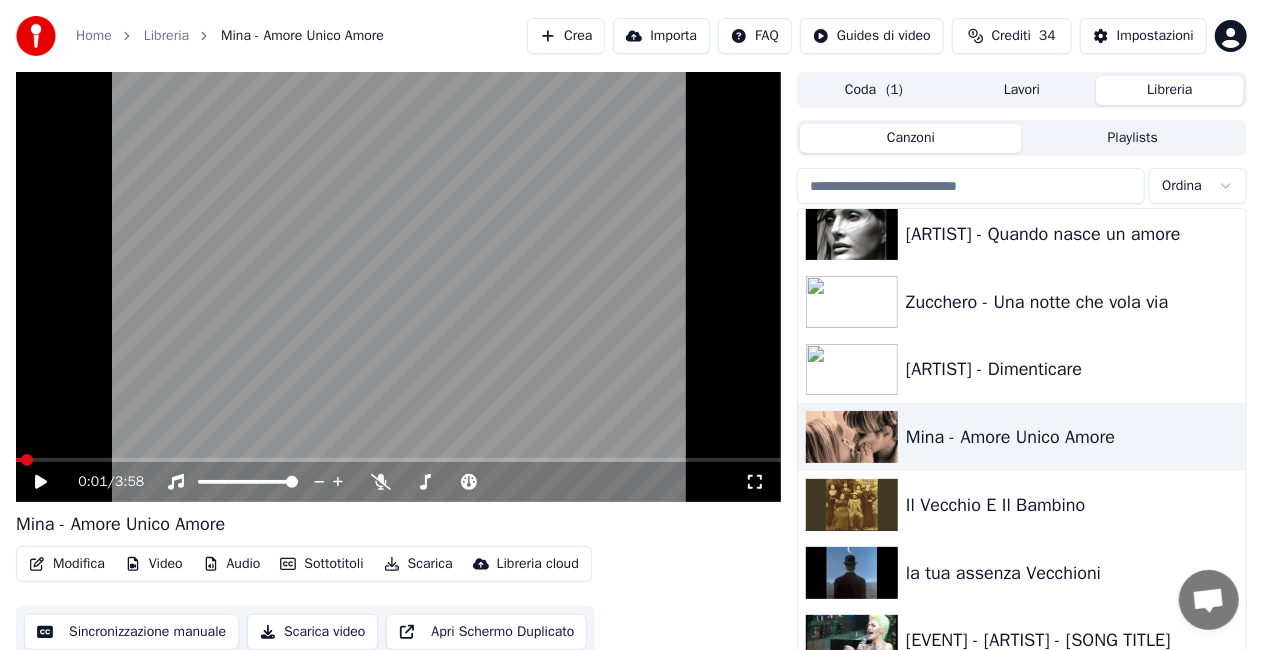 click on "Modifica" at bounding box center [67, 564] 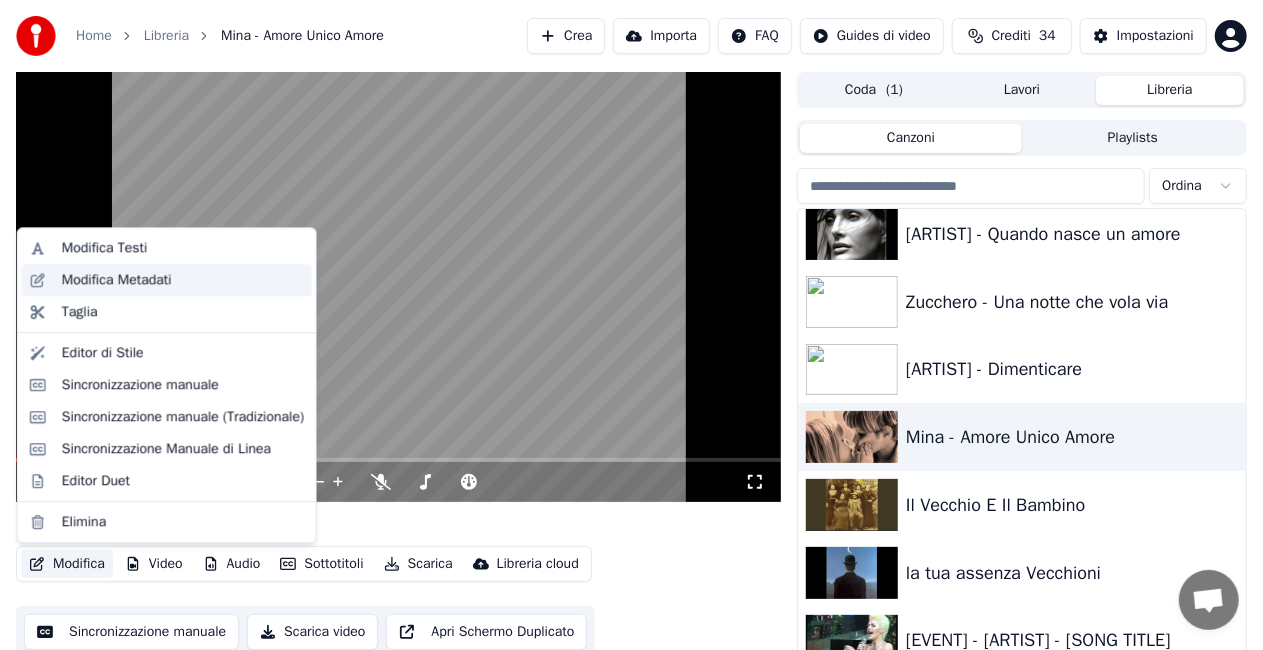 click on "Modifica Metadati" at bounding box center [183, 280] 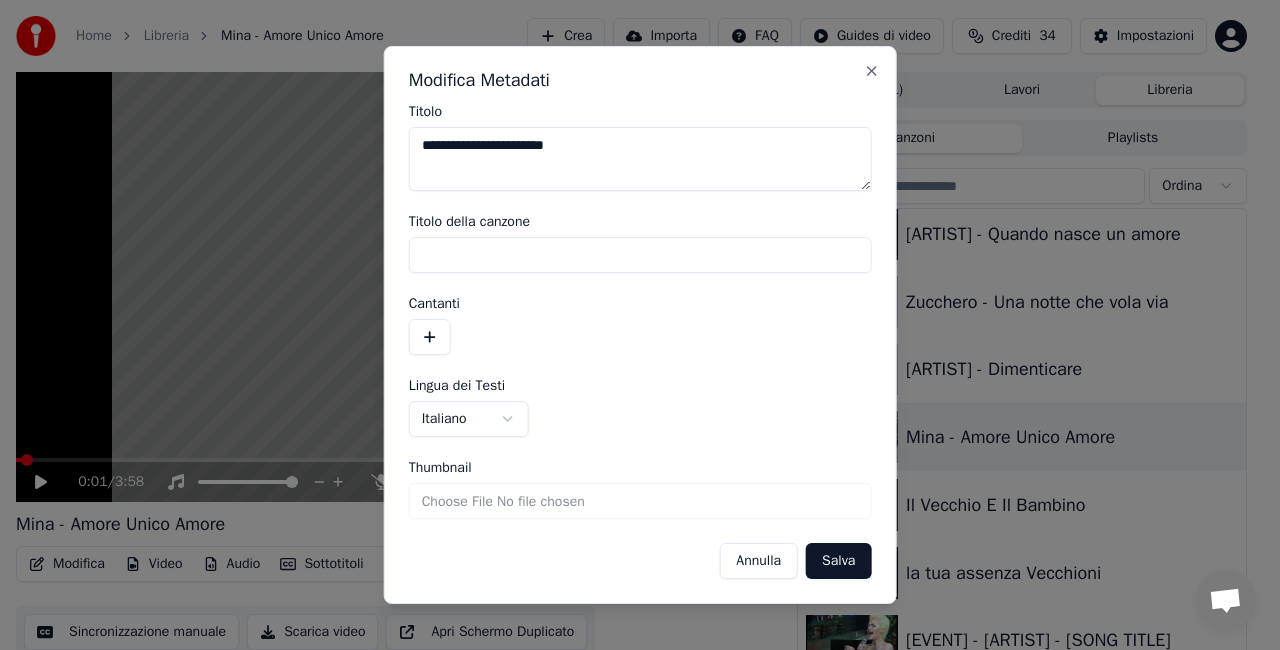click on "**********" at bounding box center [640, 159] 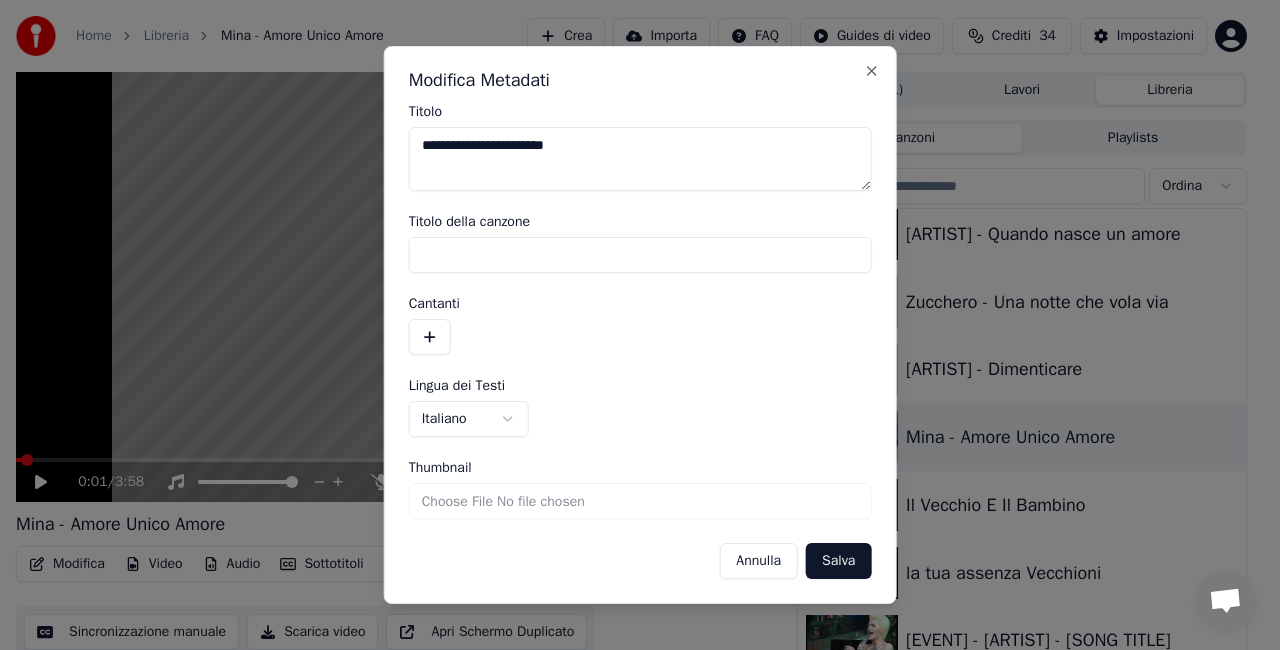 click on "**********" at bounding box center [640, 159] 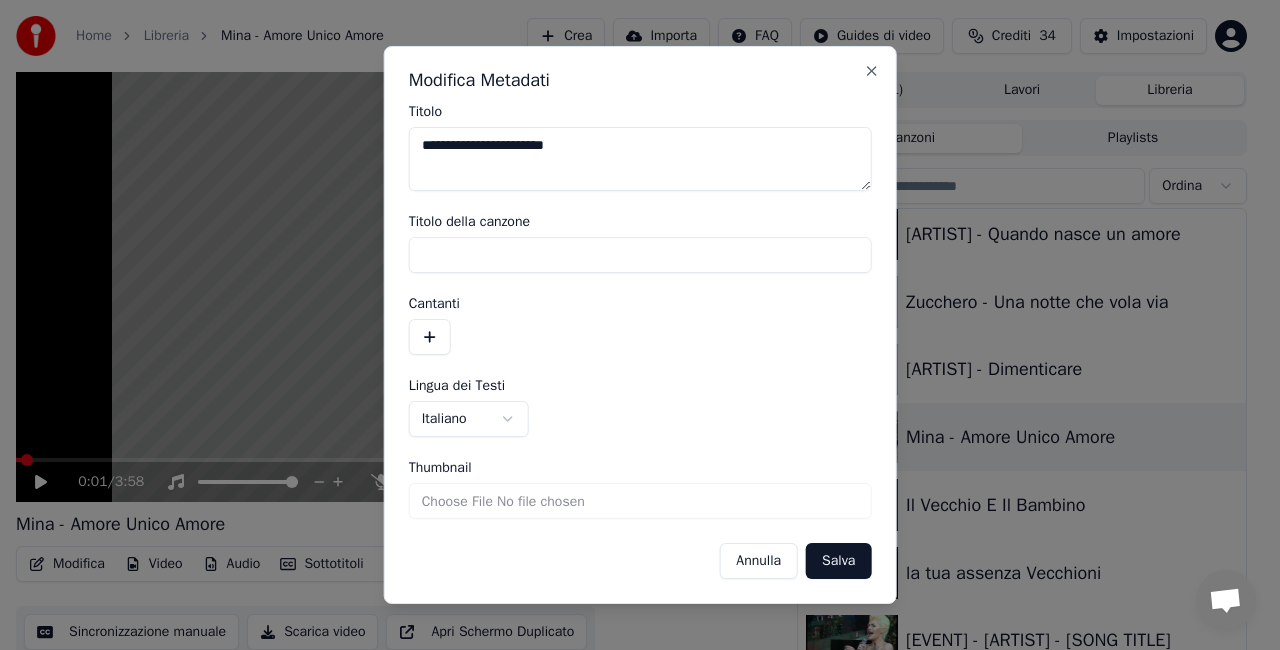 click on "Salva" at bounding box center [838, 561] 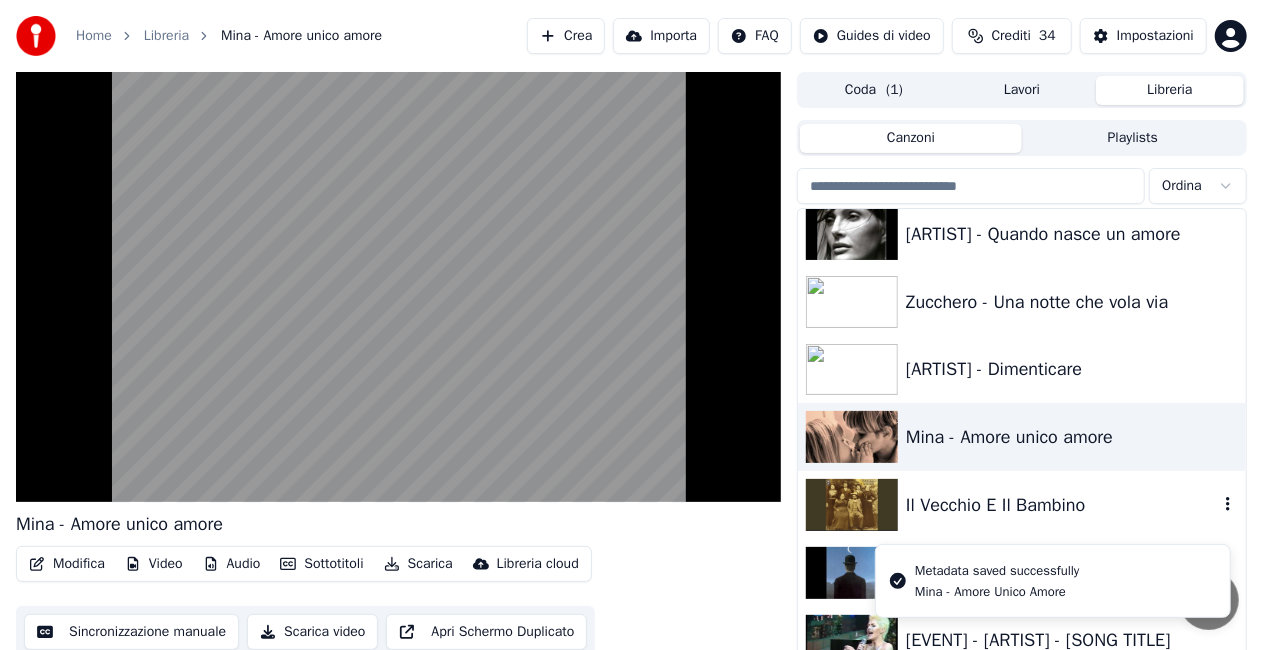 drag, startPoint x: 1020, startPoint y: 496, endPoint x: 969, endPoint y: 488, distance: 51.62364 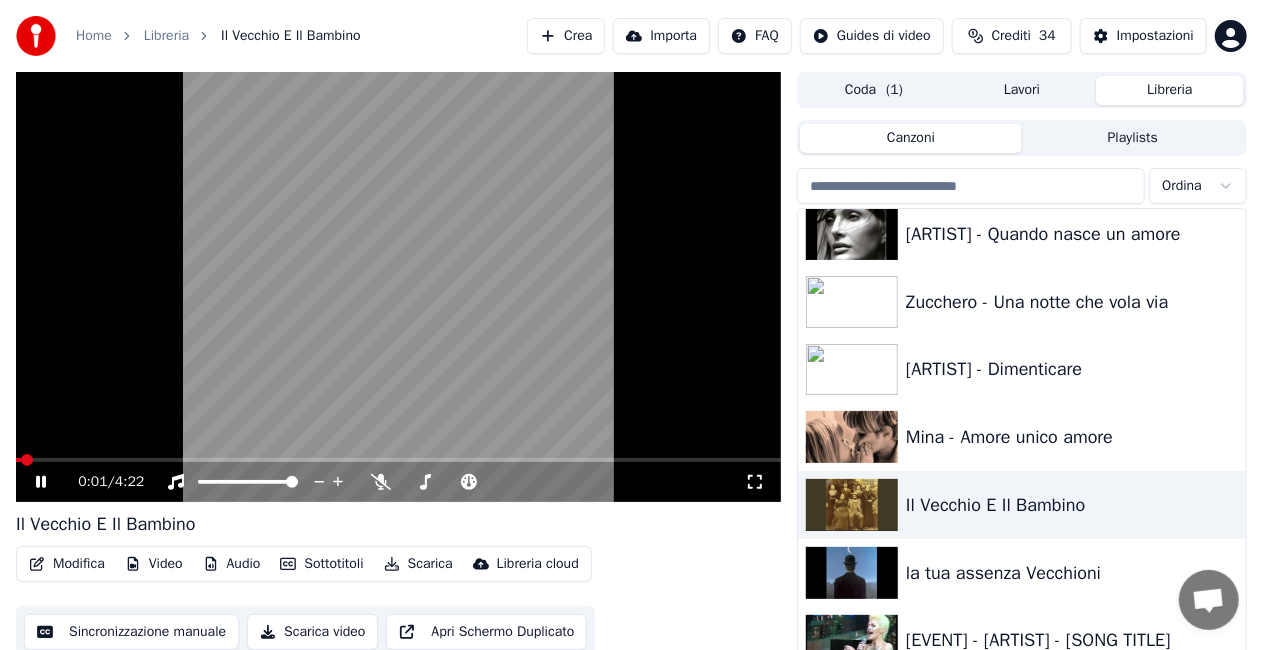 click 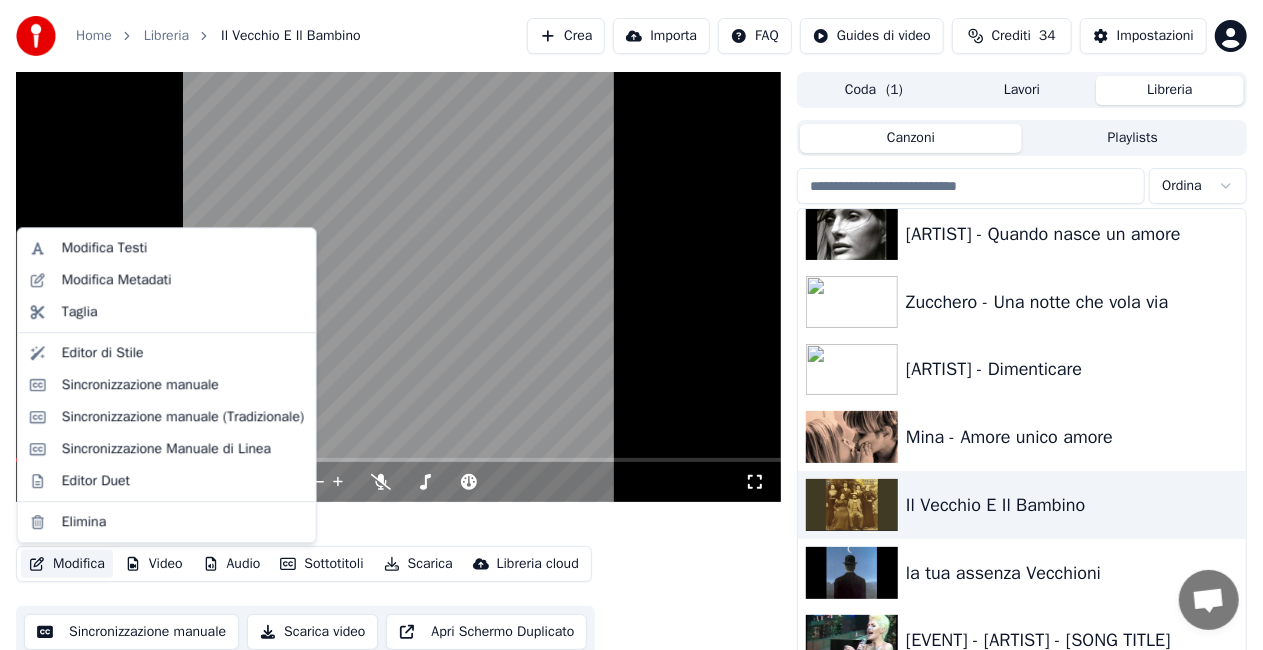 click on "Modifica" at bounding box center (67, 564) 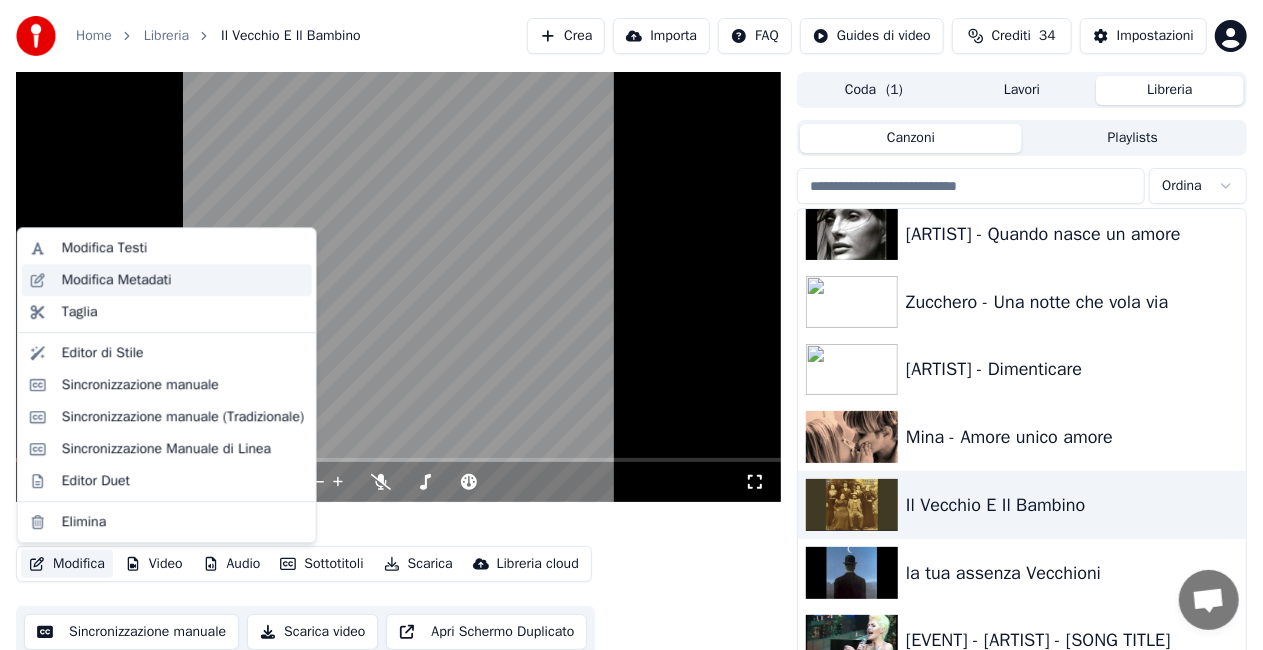 click on "Modifica Metadati" at bounding box center [117, 280] 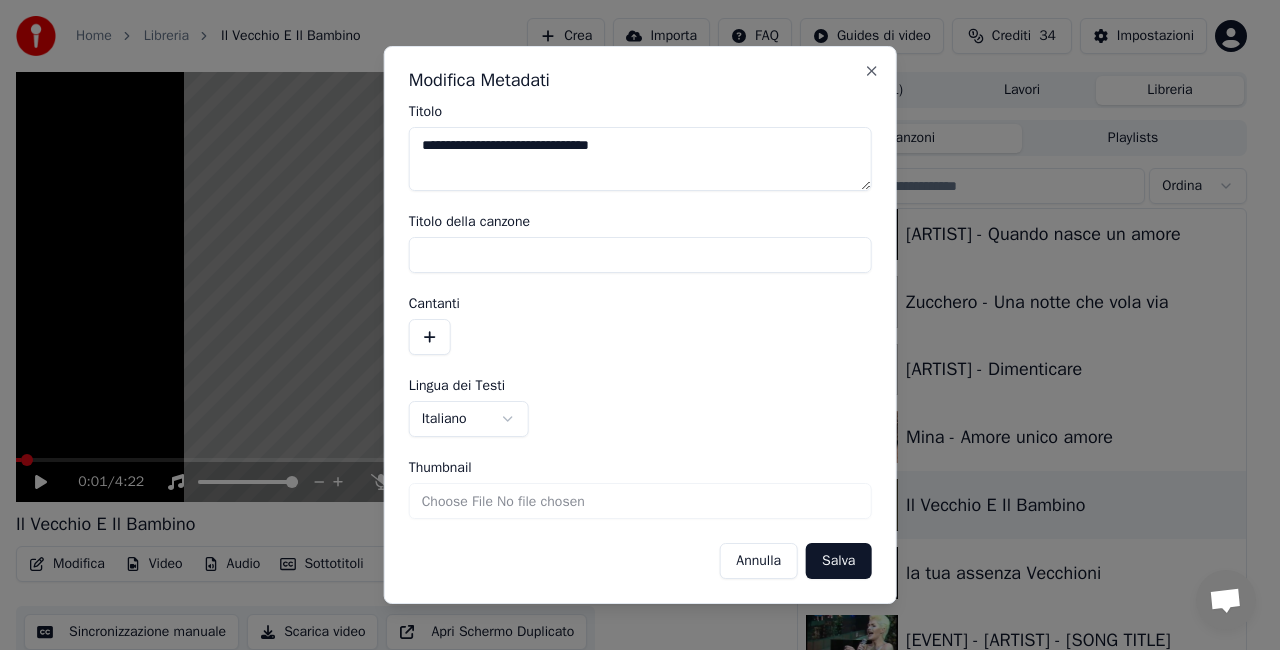click on "**********" at bounding box center [640, 159] 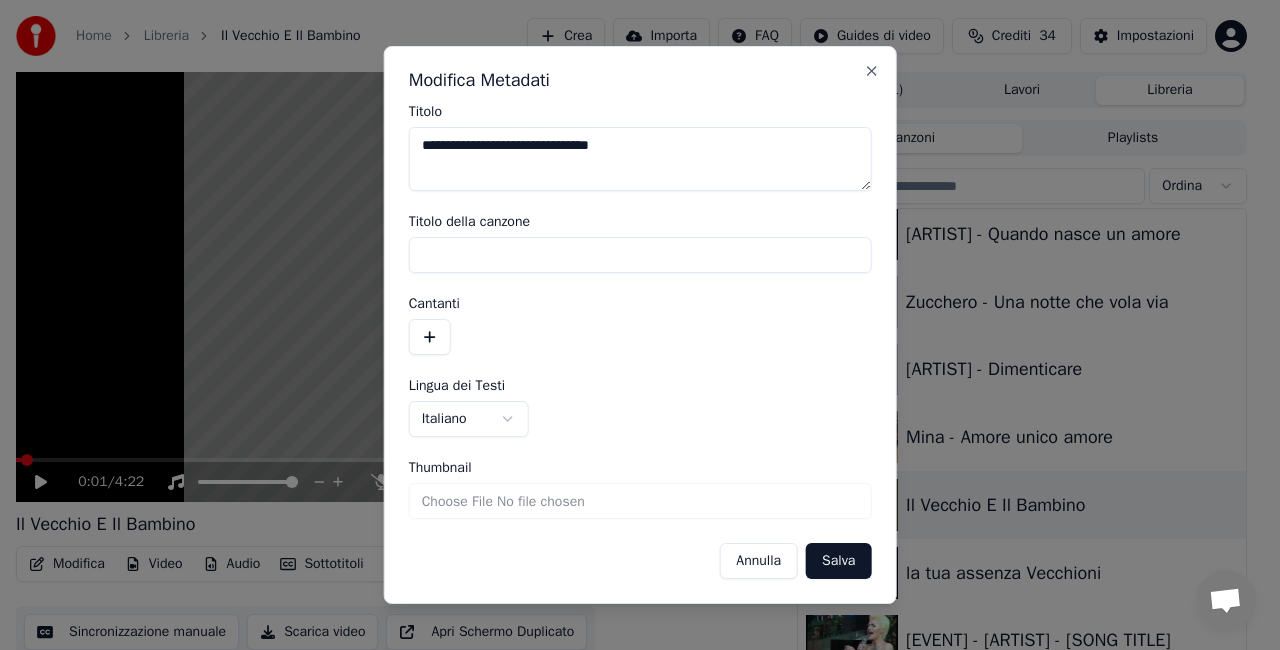 click on "**********" at bounding box center (640, 159) 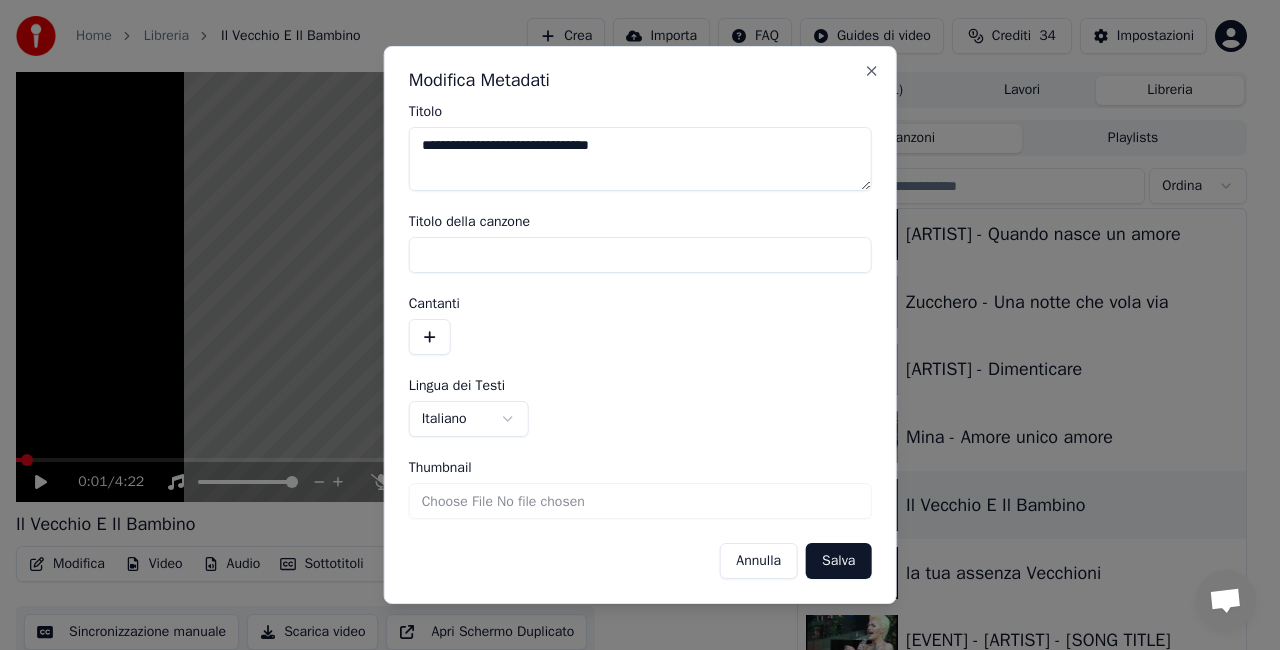 type on "**********" 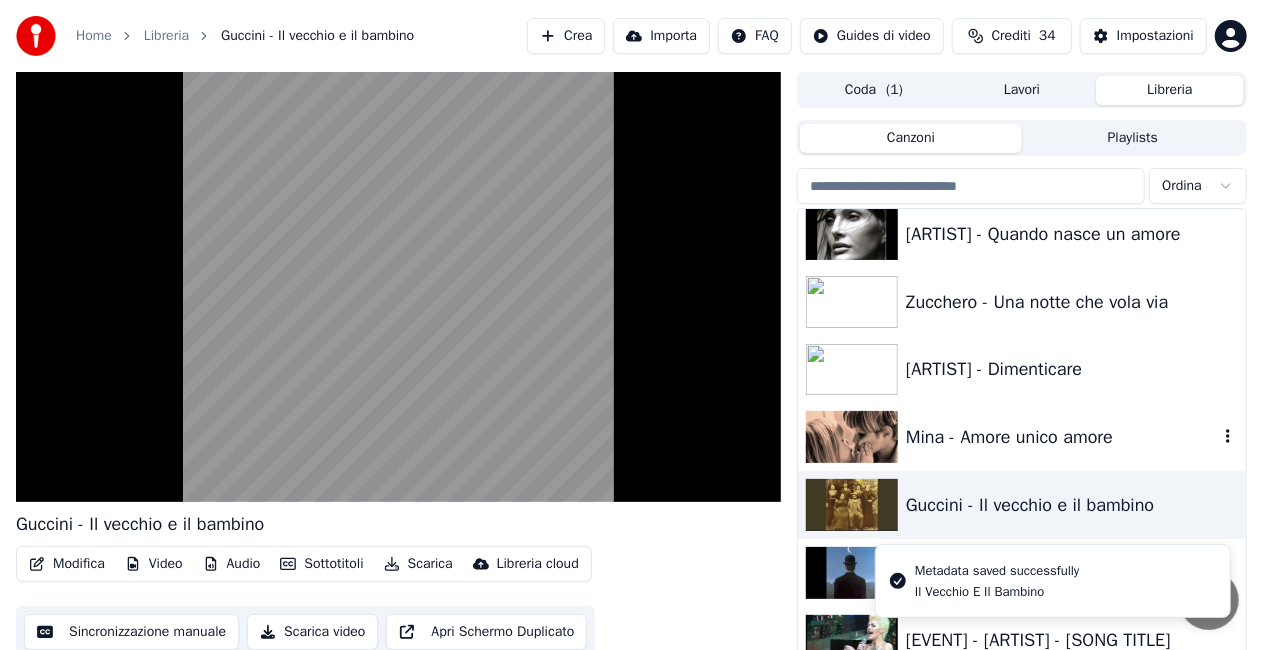 scroll, scrollTop: 24520, scrollLeft: 0, axis: vertical 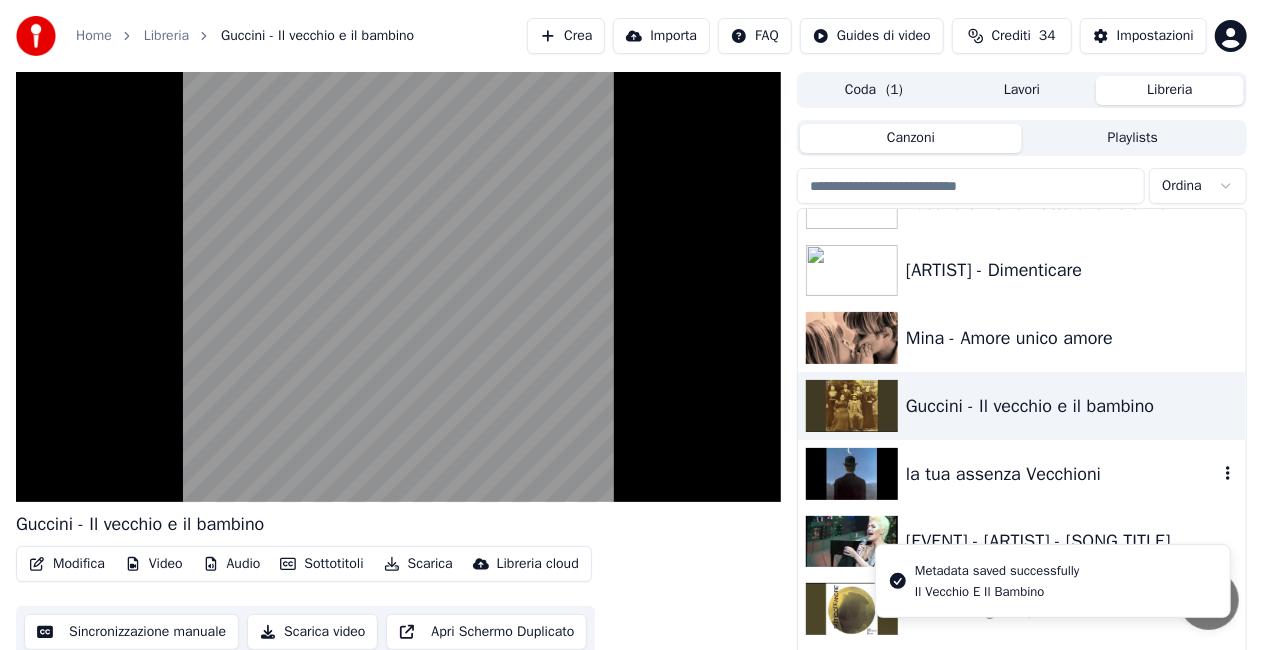 click on "la tua assenza Vecchioni" at bounding box center [1062, 474] 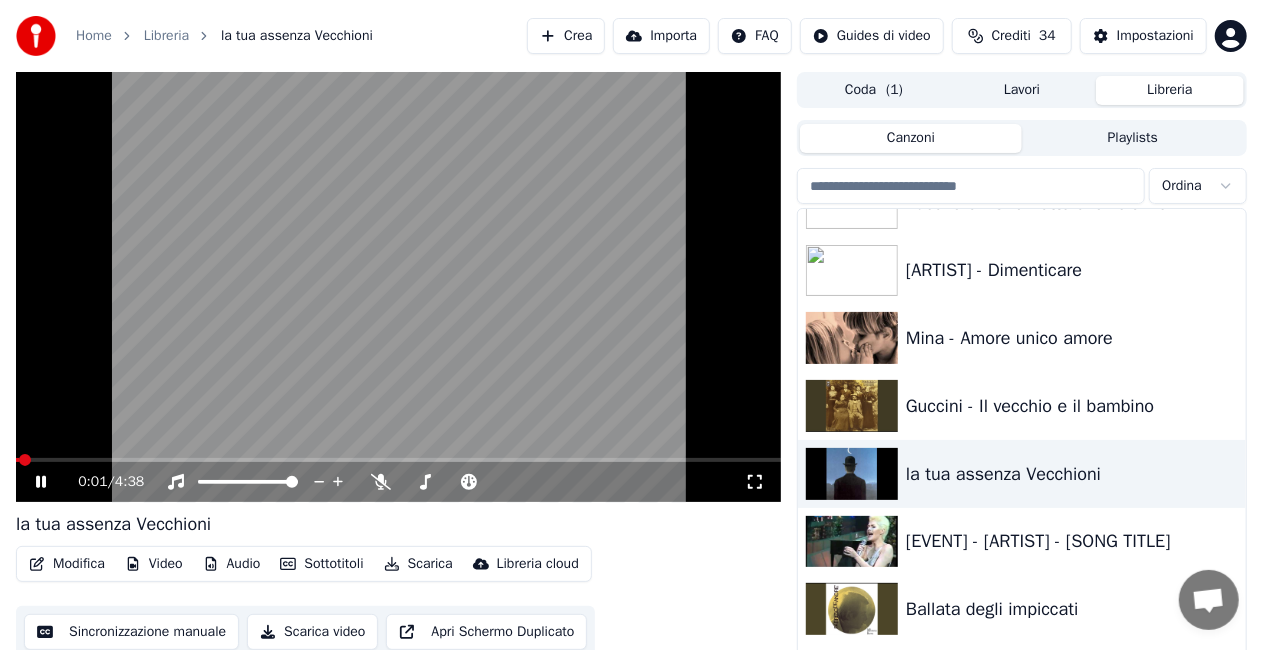 click 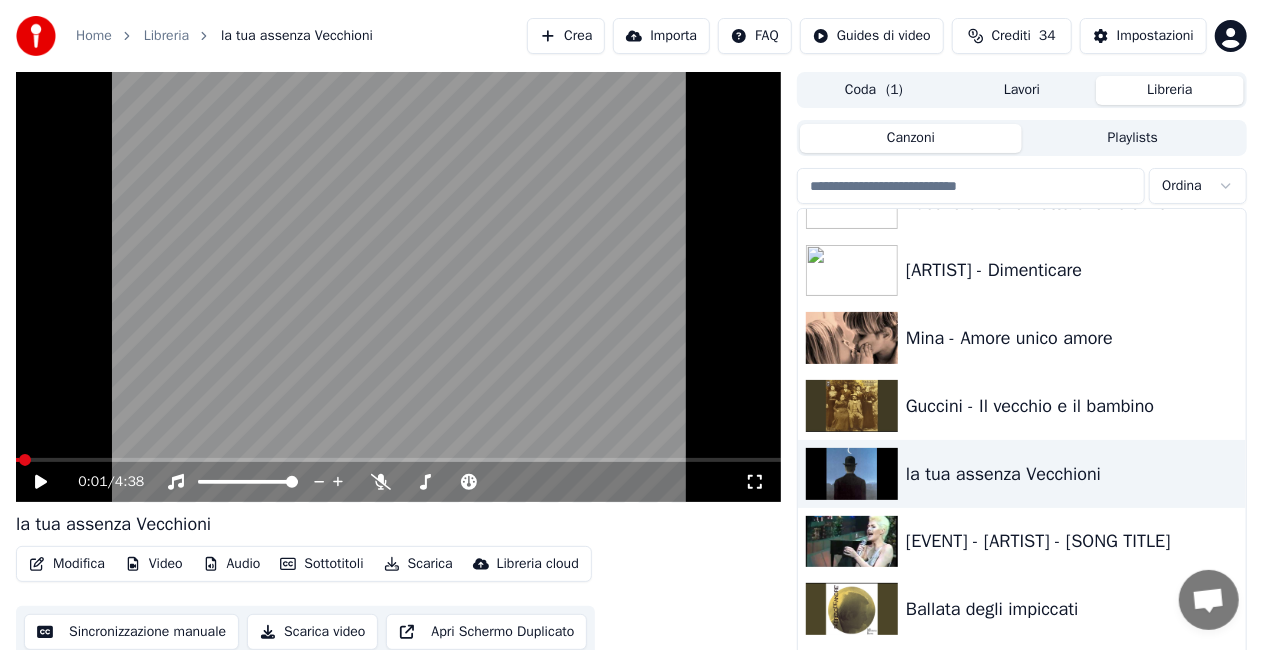 click on "Modifica" at bounding box center [67, 564] 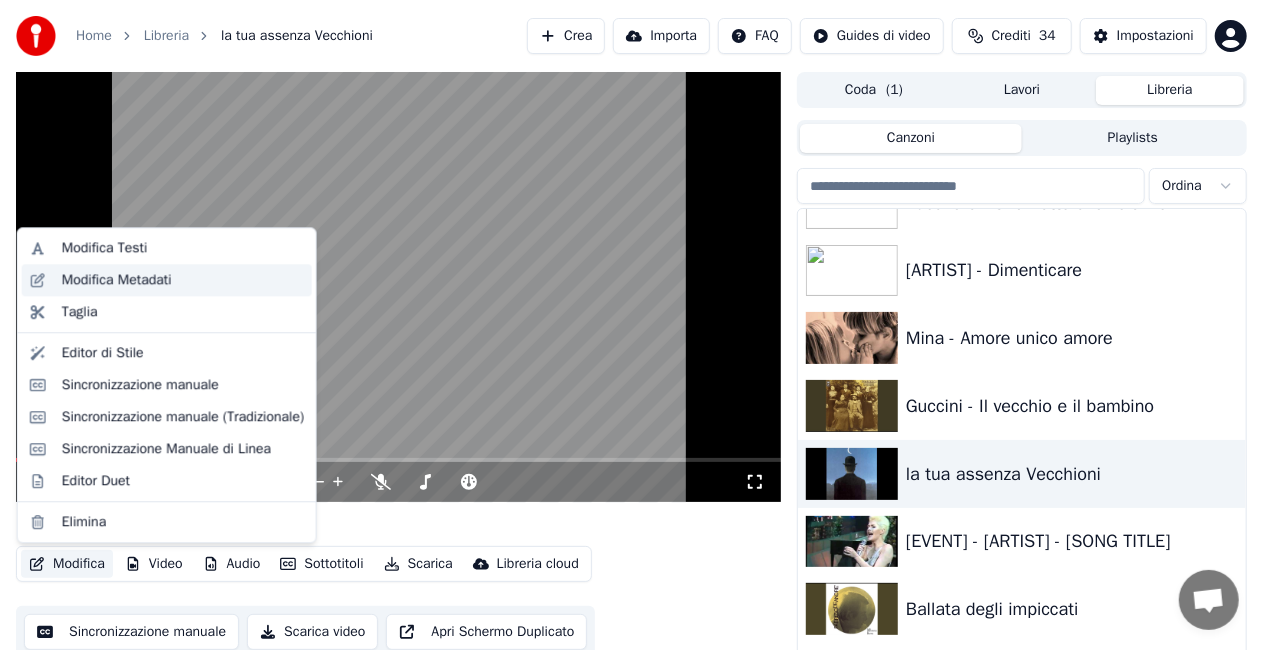 click on "Modifica Metadati" at bounding box center (117, 280) 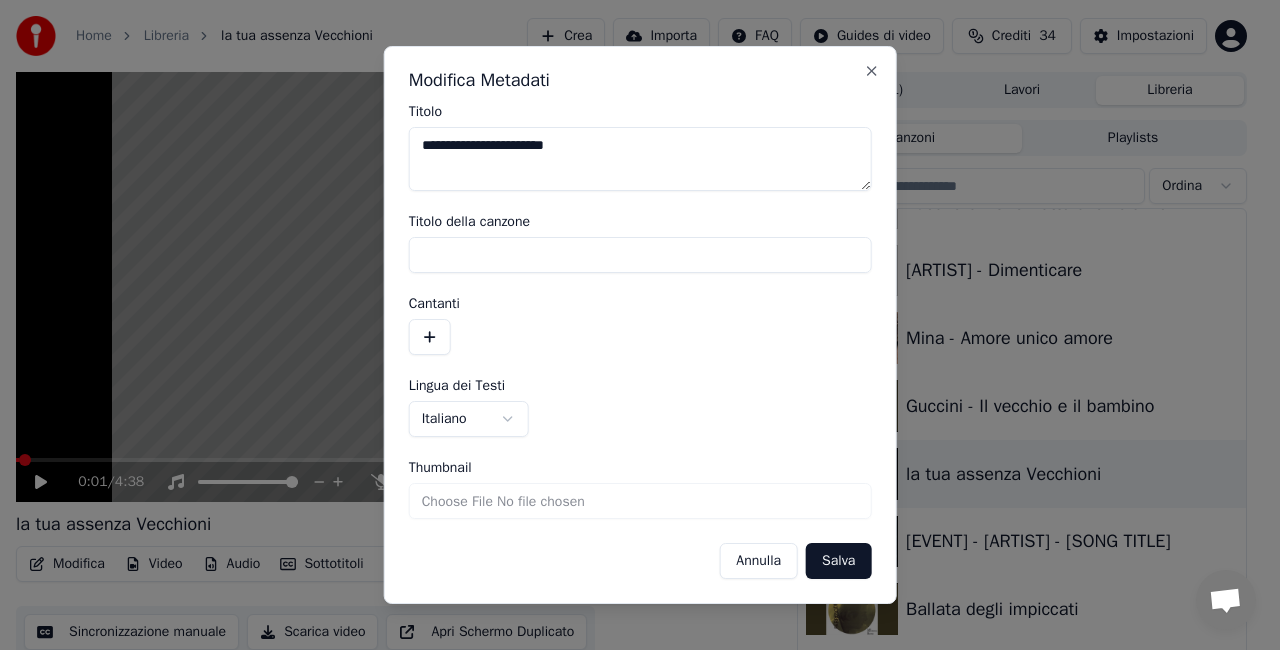 drag, startPoint x: 505, startPoint y: 154, endPoint x: 838, endPoint y: 94, distance: 338.36224 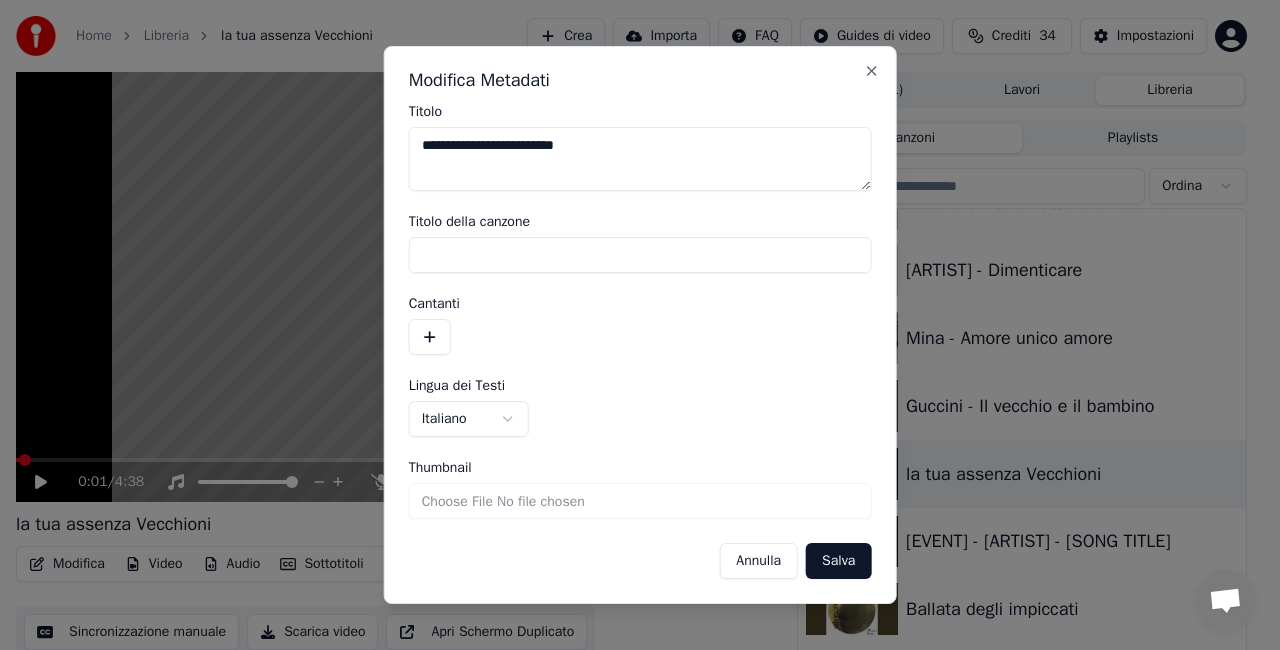 type on "**********" 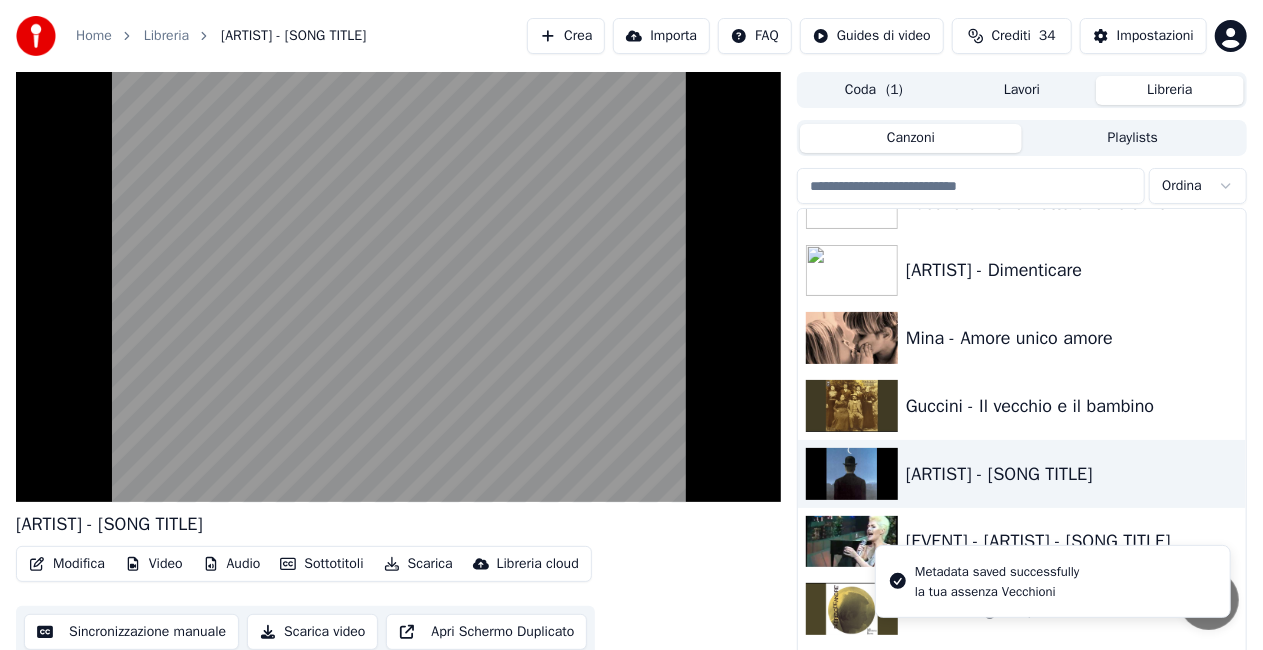 click on "Metadata saved successfully la tua assenza [ARTIST]" at bounding box center [1053, 581] 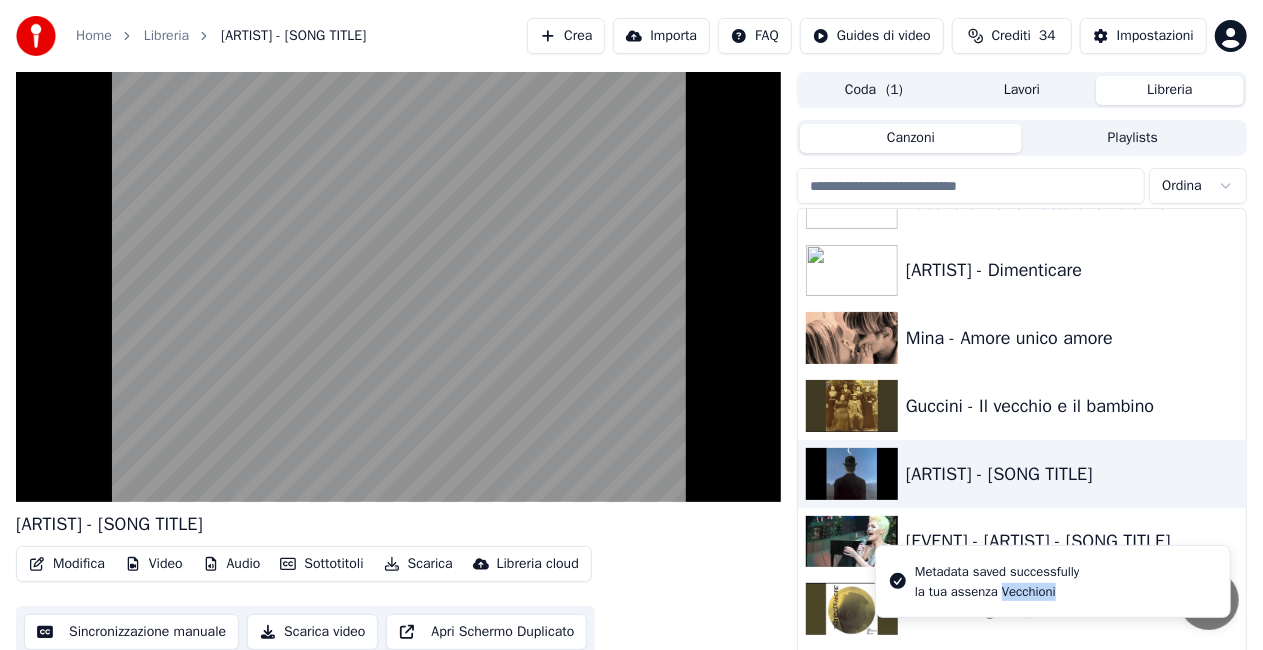 click on "Metadata saved successfully la tua assenza [ARTIST]" at bounding box center (1053, 581) 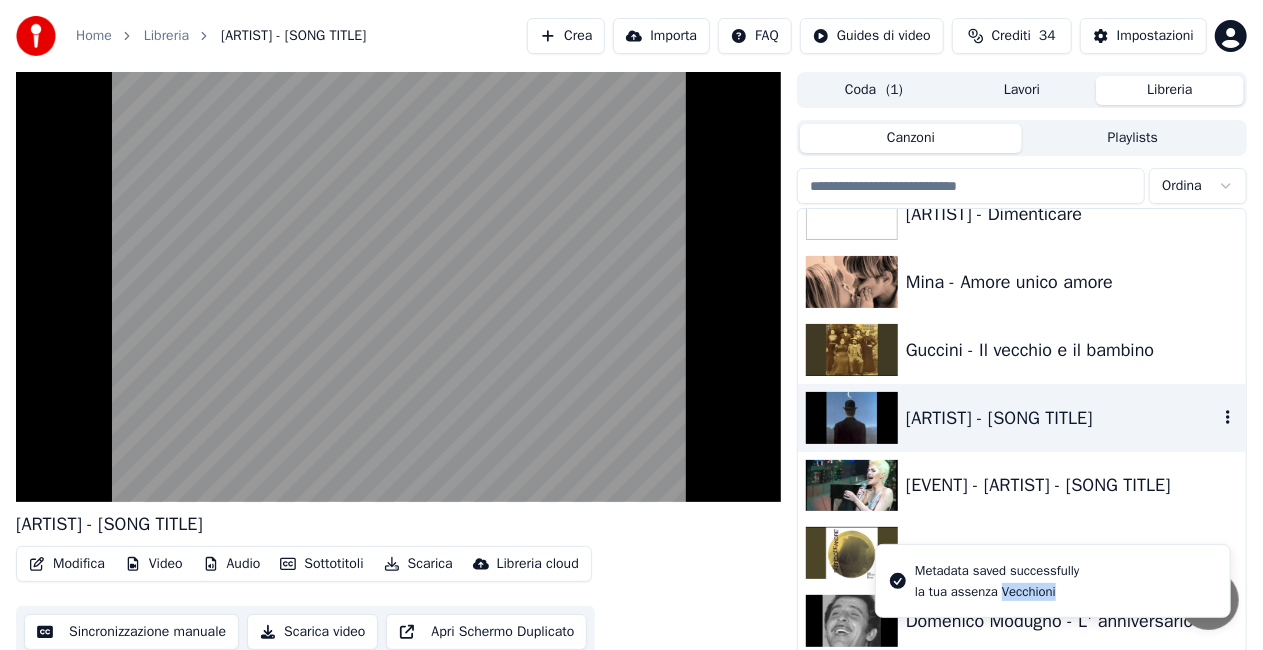 scroll, scrollTop: 24620, scrollLeft: 0, axis: vertical 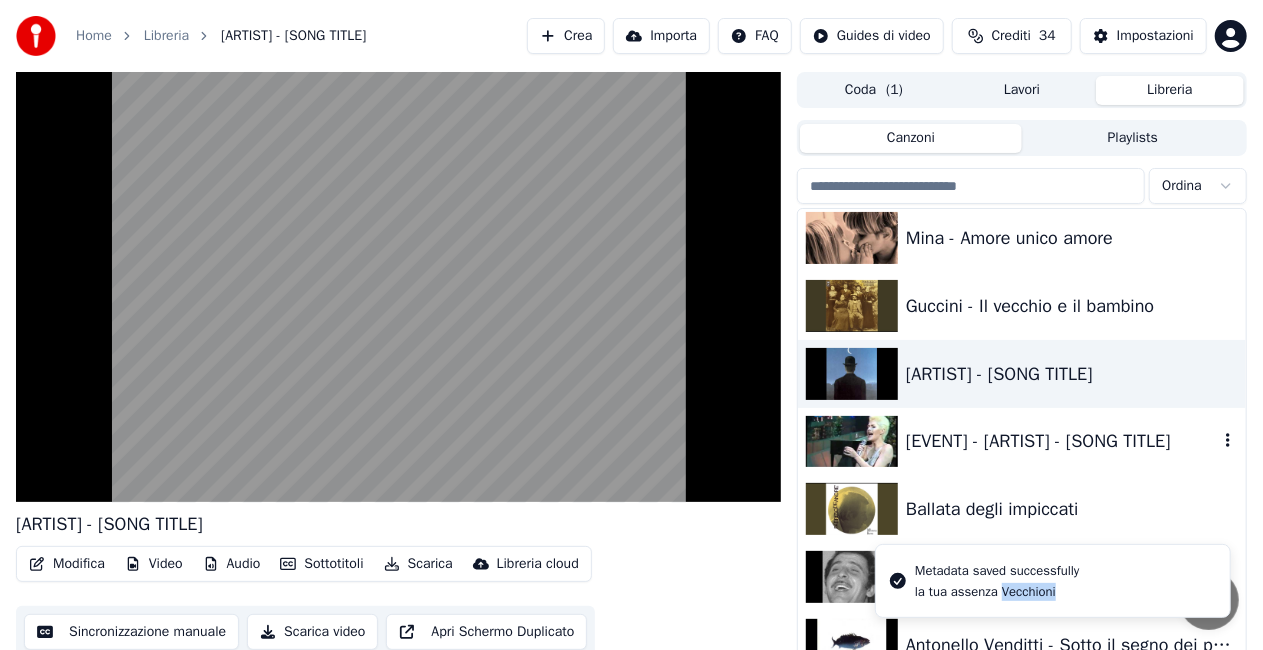 click on "[EVENT] - [ARTIST] - [SONG TITLE]" at bounding box center (1062, 441) 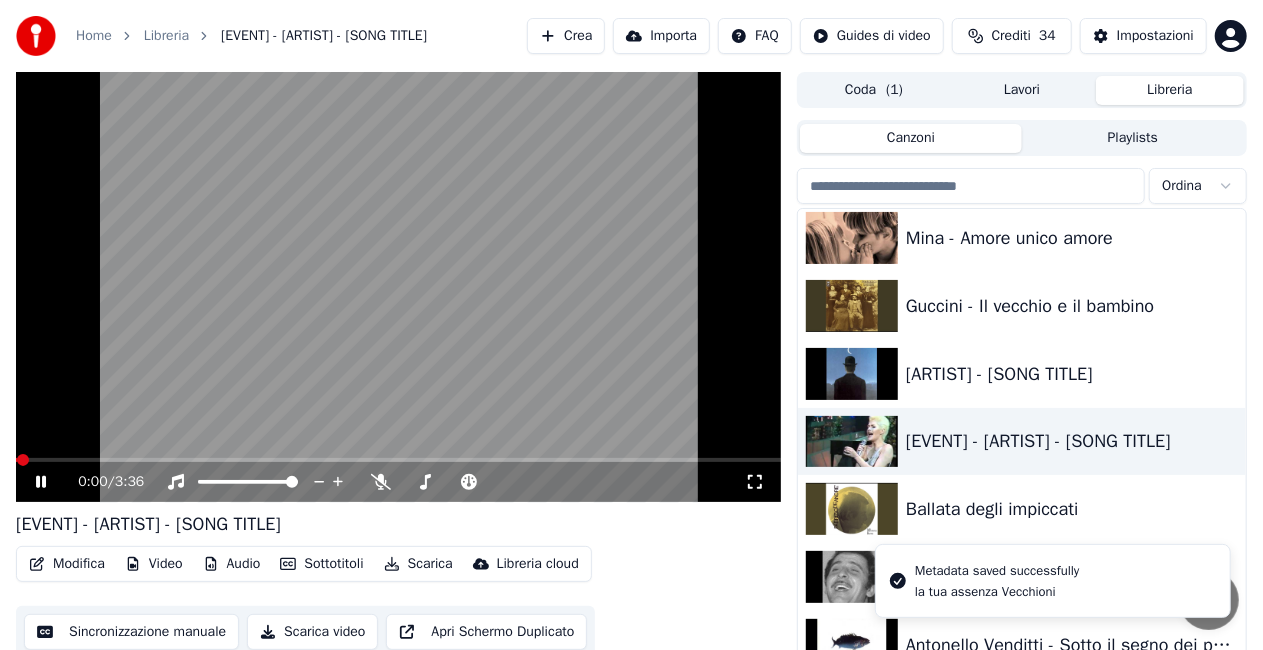 click 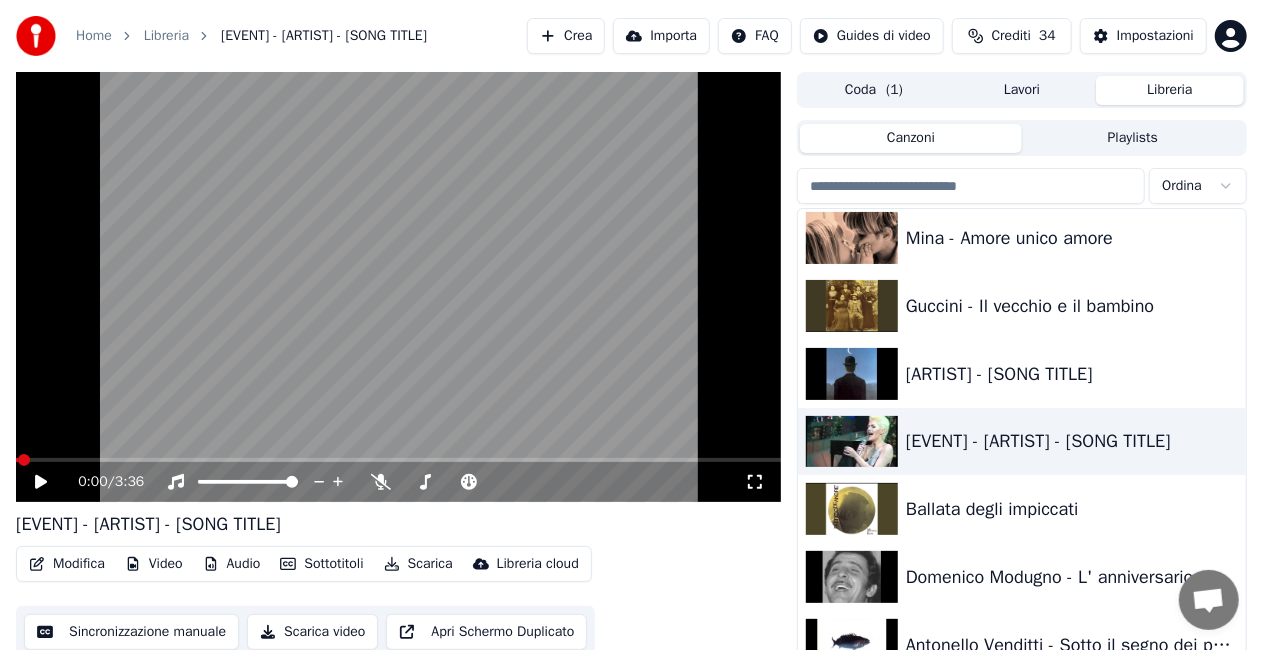 click on "Modifica" at bounding box center (67, 564) 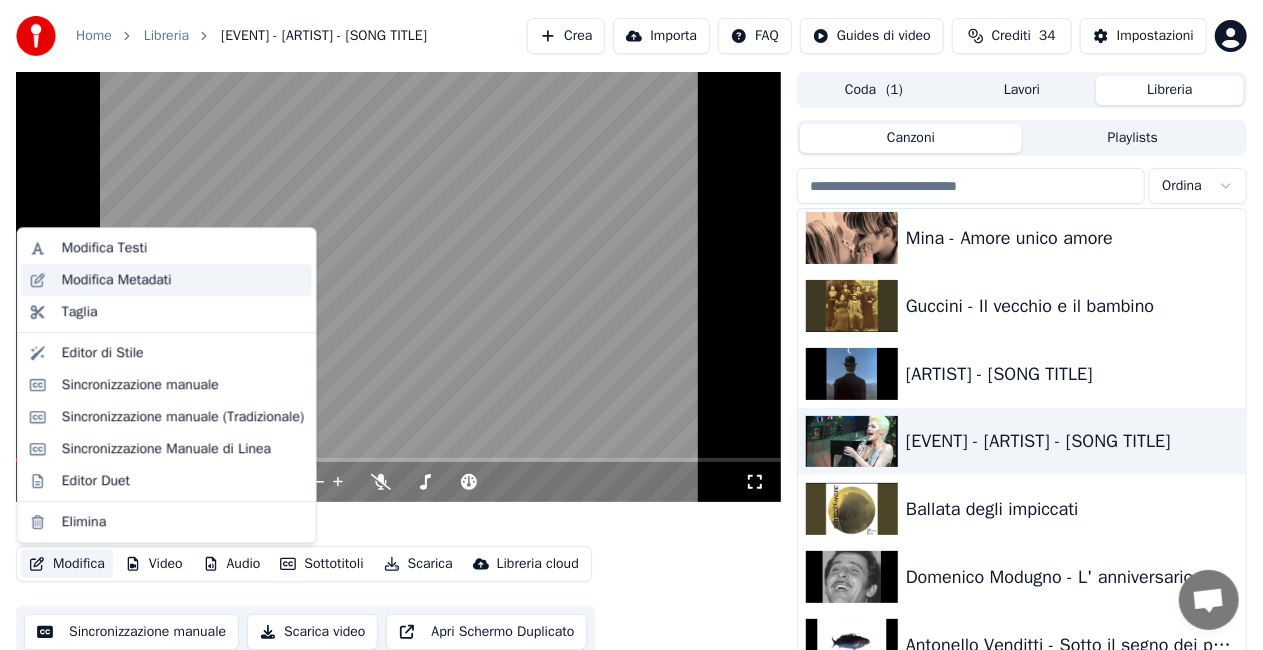click on "Modifica Metadati" at bounding box center (117, 280) 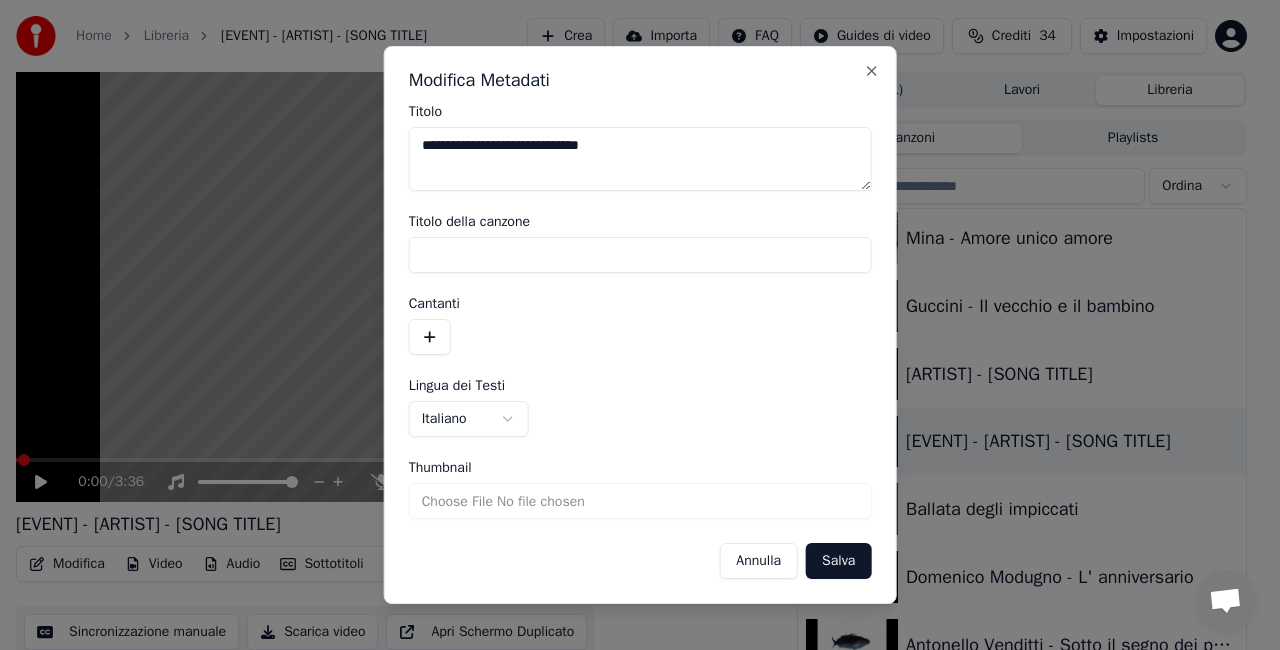 drag, startPoint x: 559, startPoint y: 147, endPoint x: 0, endPoint y: 246, distance: 567.69885 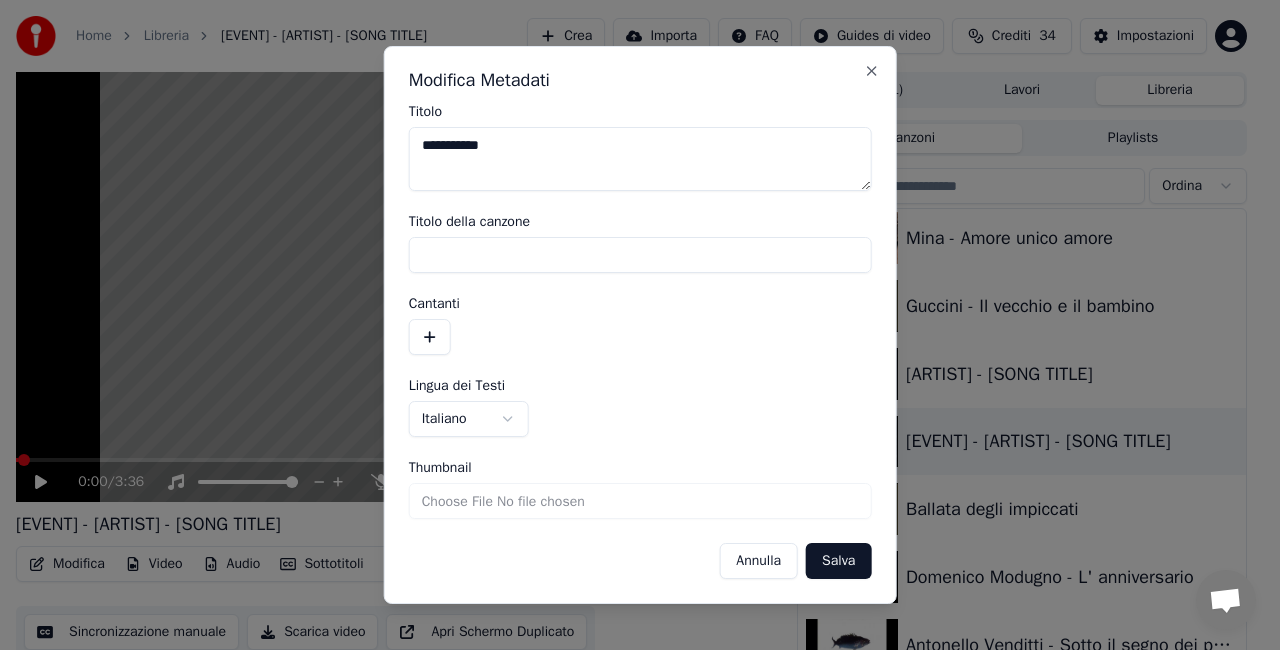 type on "**********" 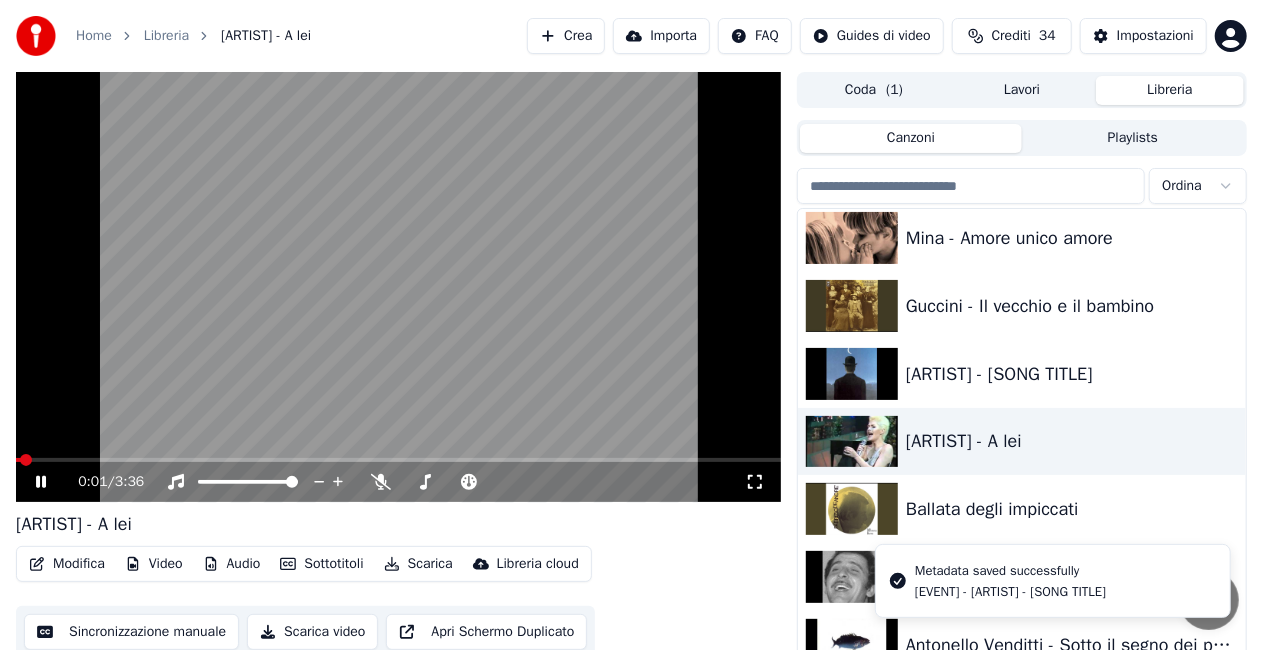 click at bounding box center [398, 287] 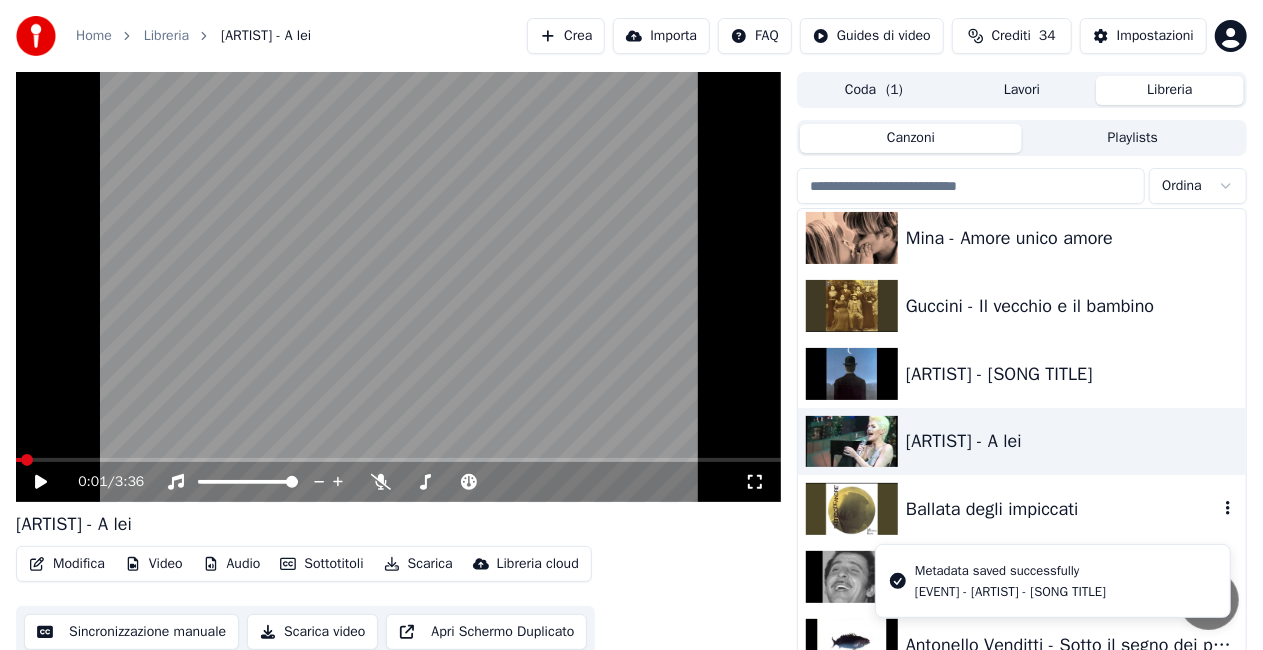 scroll, scrollTop: 24720, scrollLeft: 0, axis: vertical 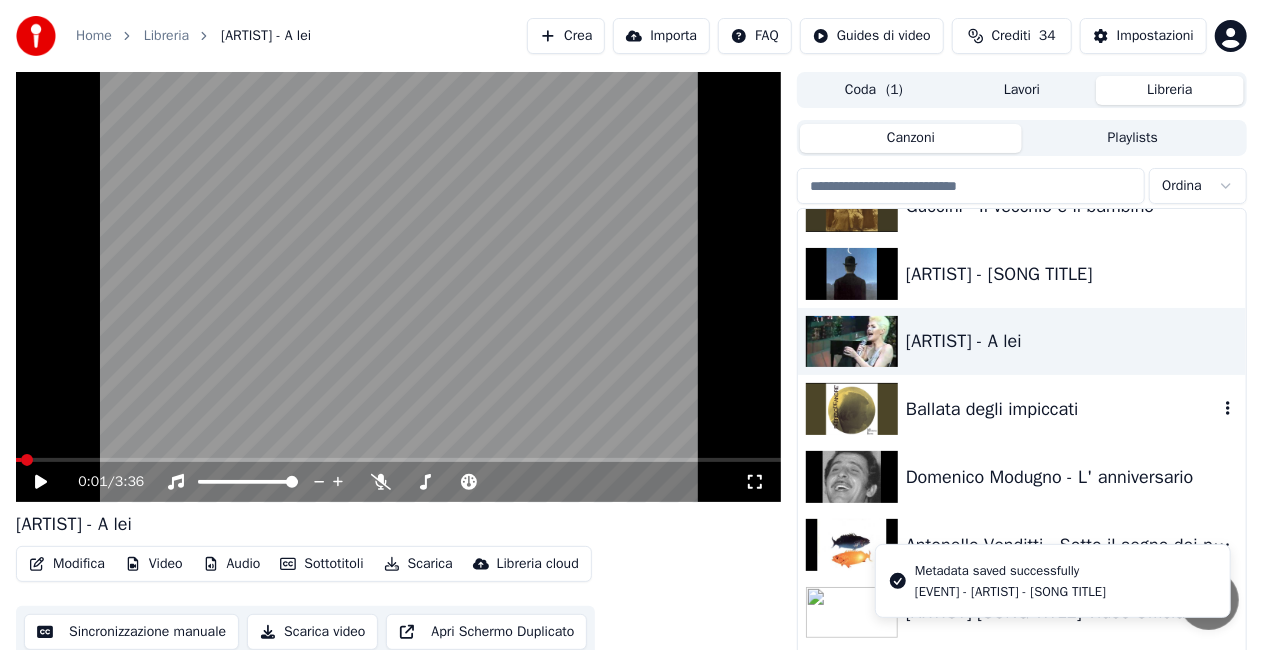 click on "Ballata degli impiccati" at bounding box center [1062, 409] 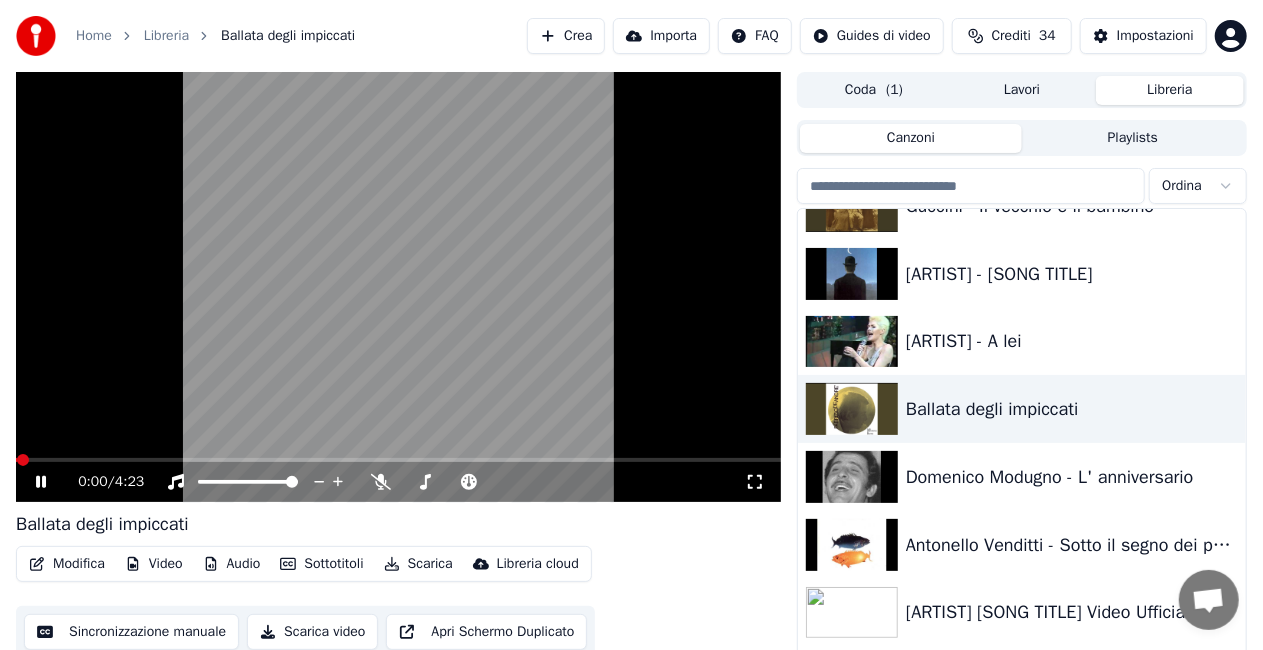 click 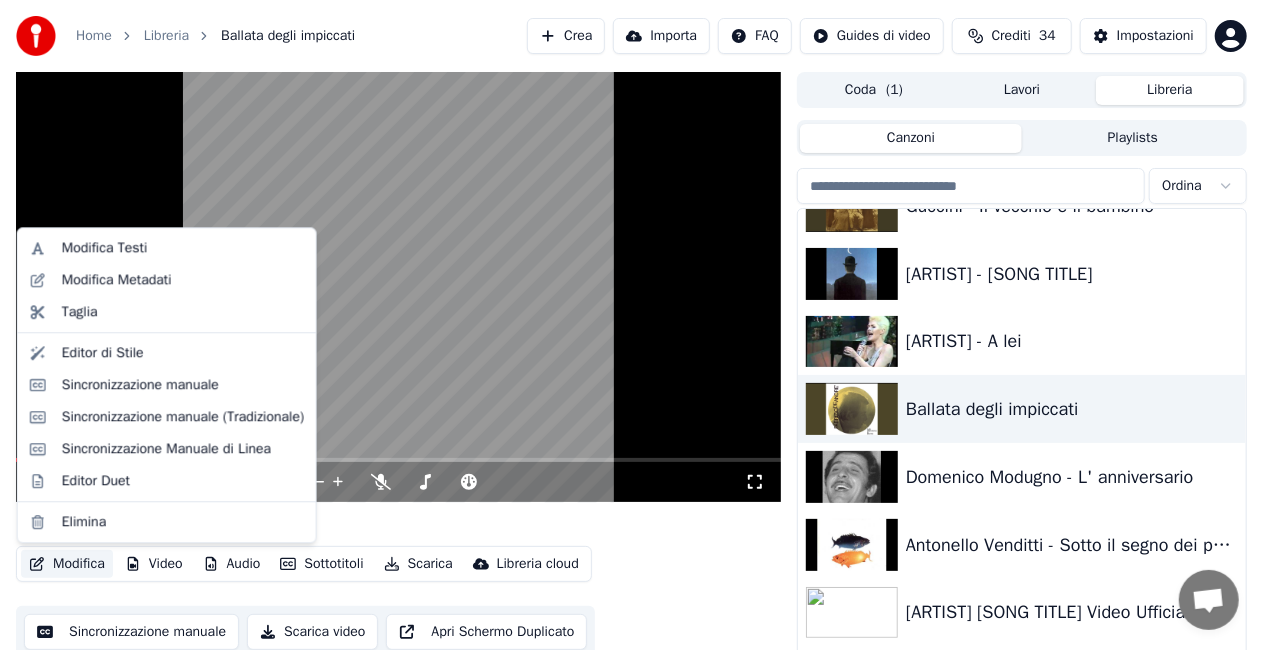 click on "Modifica" at bounding box center [67, 564] 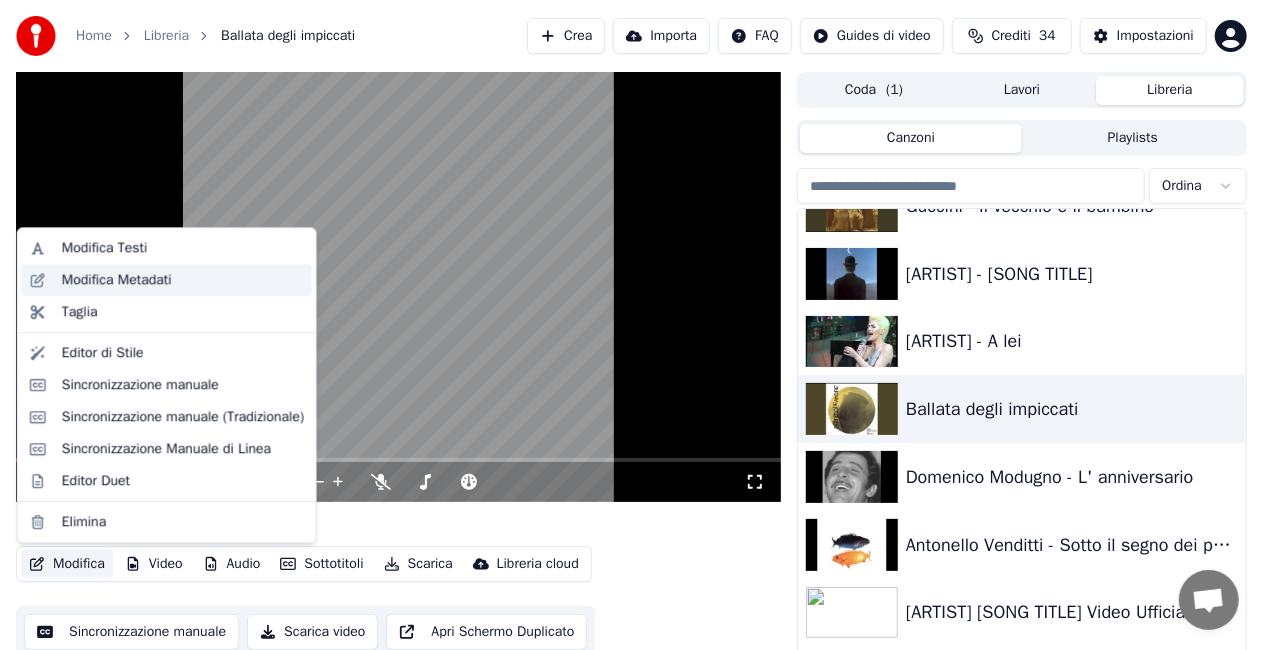 click on "Modifica Metadati" at bounding box center (117, 280) 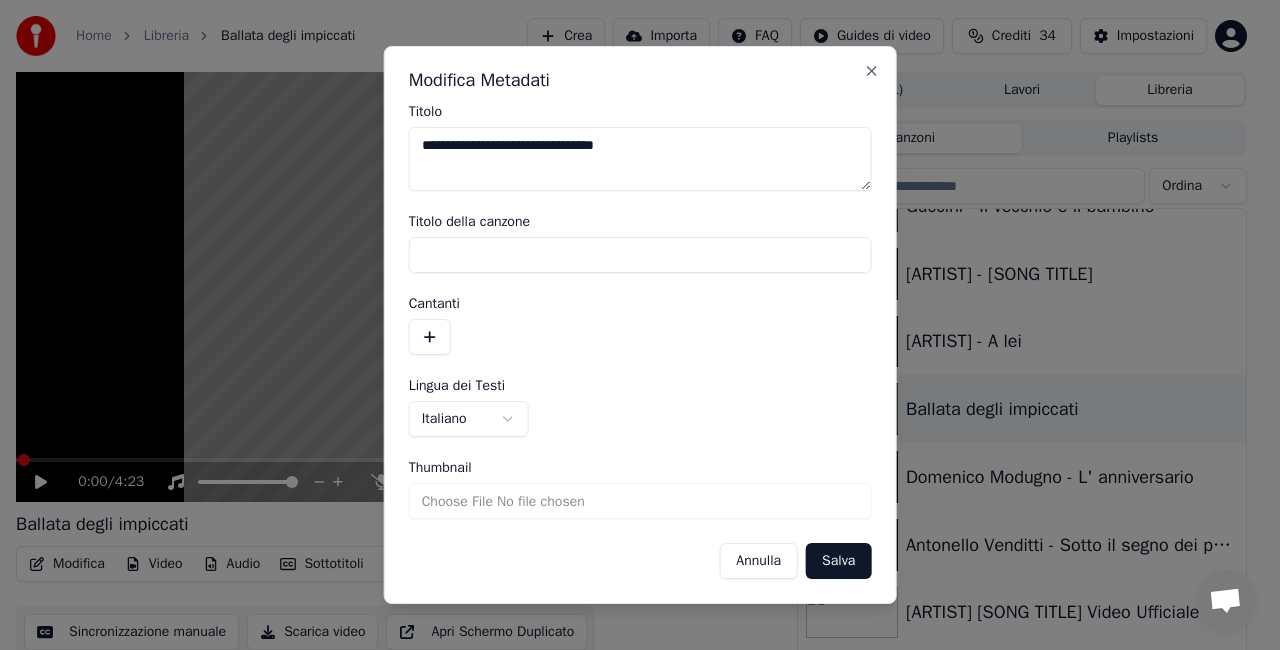 type on "**********" 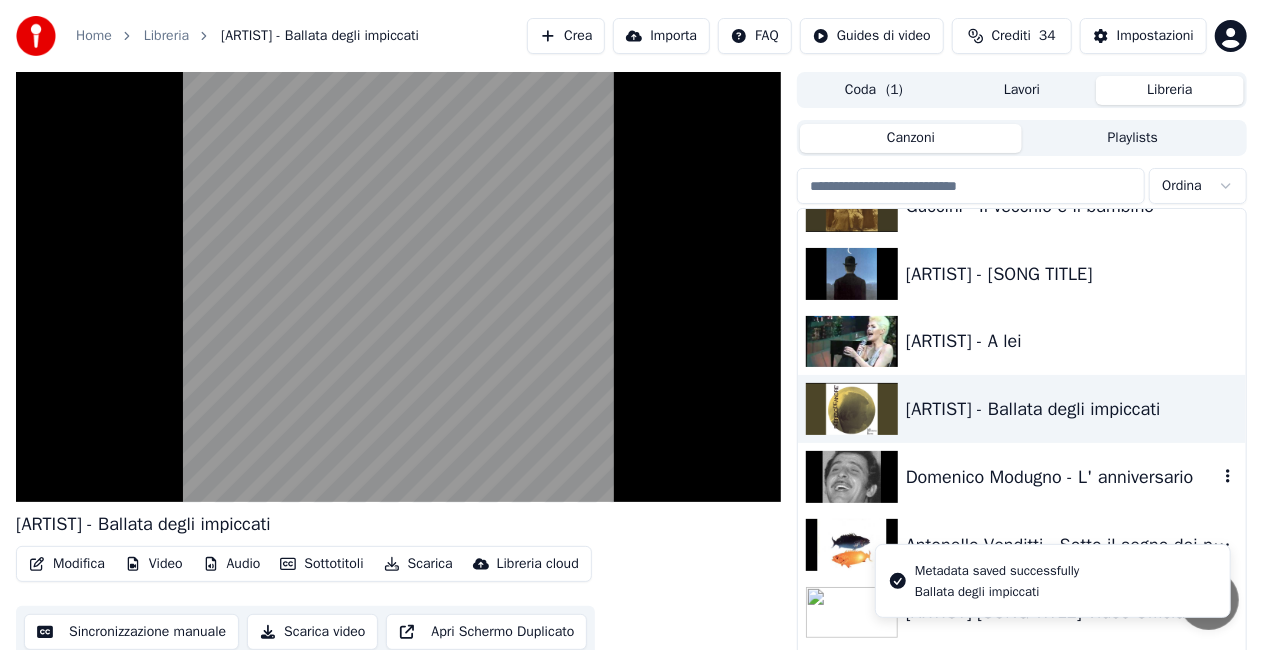 click on "Domenico Modugno - L' anniversario" at bounding box center [1062, 477] 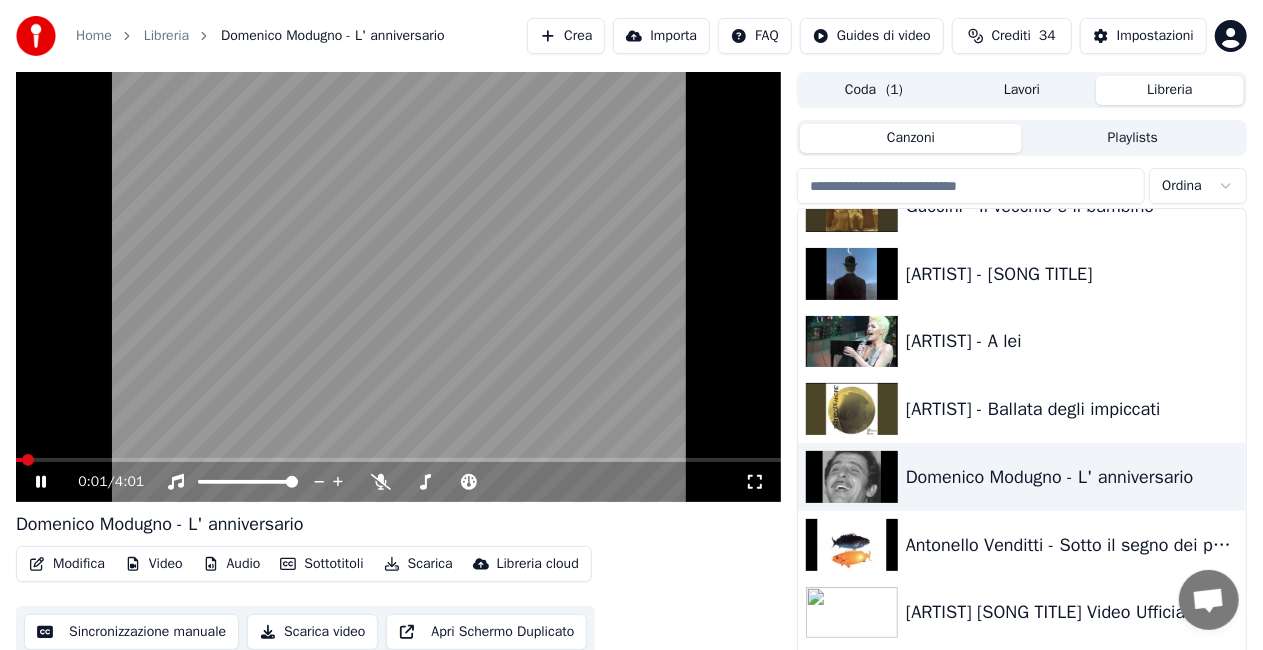 click on "0:01  /  4:01" at bounding box center [398, 482] 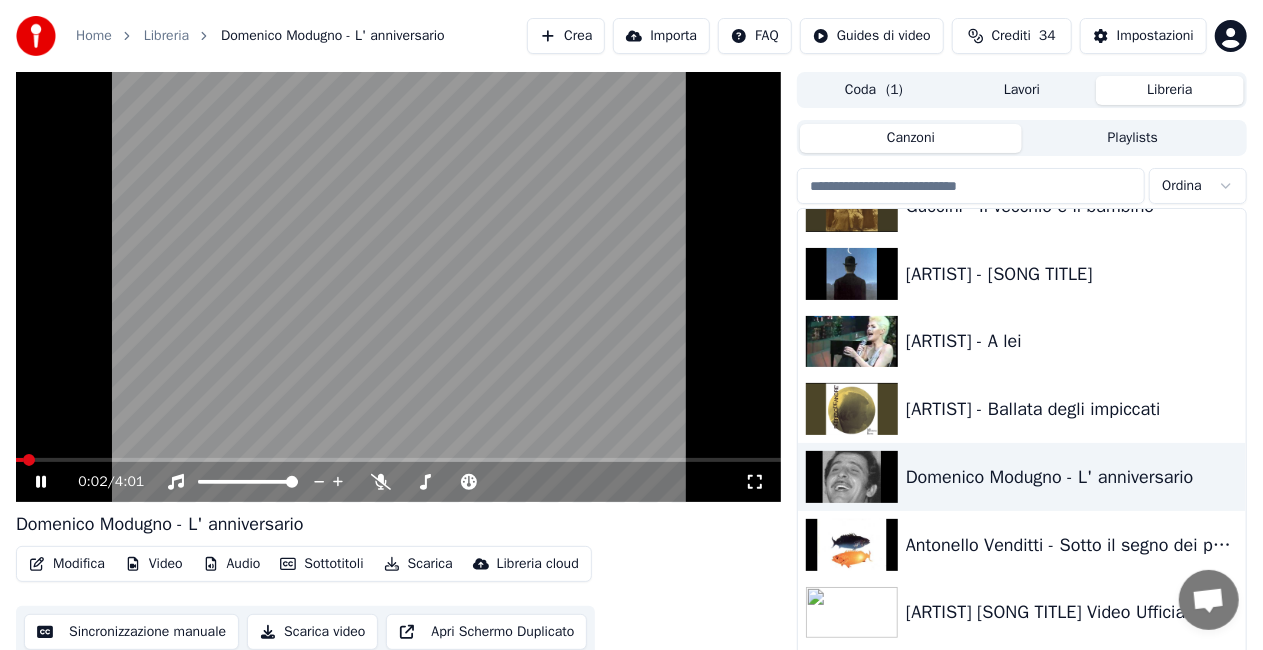 click 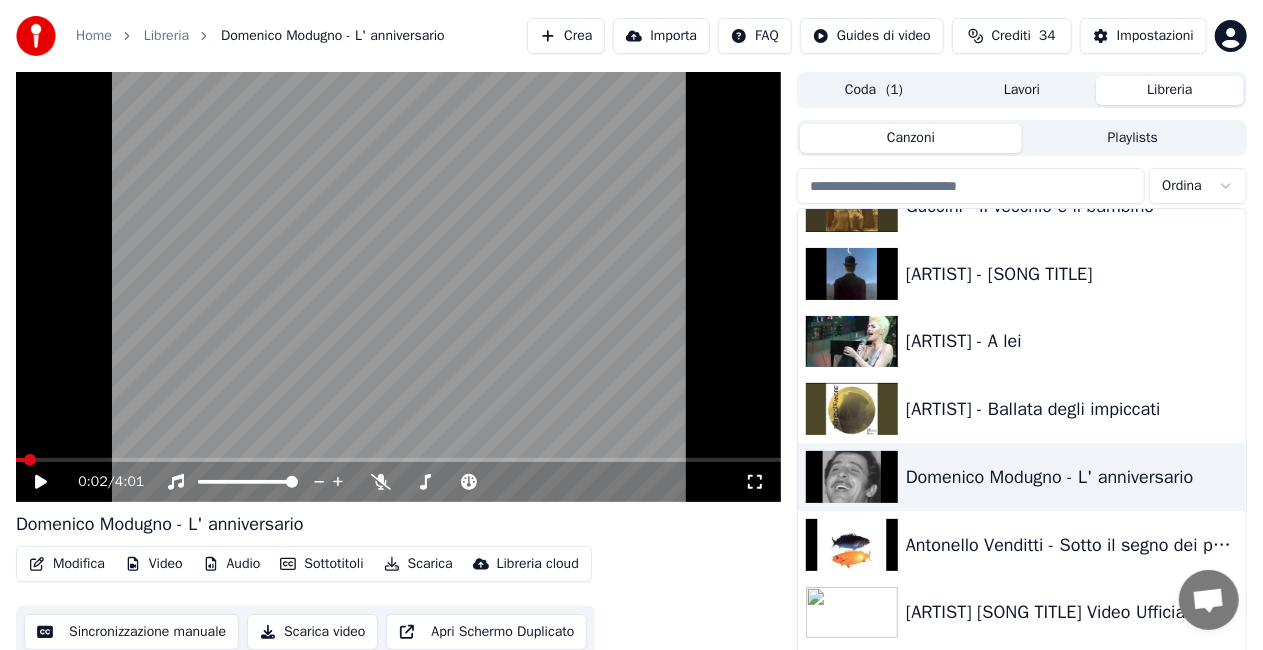 click on "Modifica" at bounding box center (67, 564) 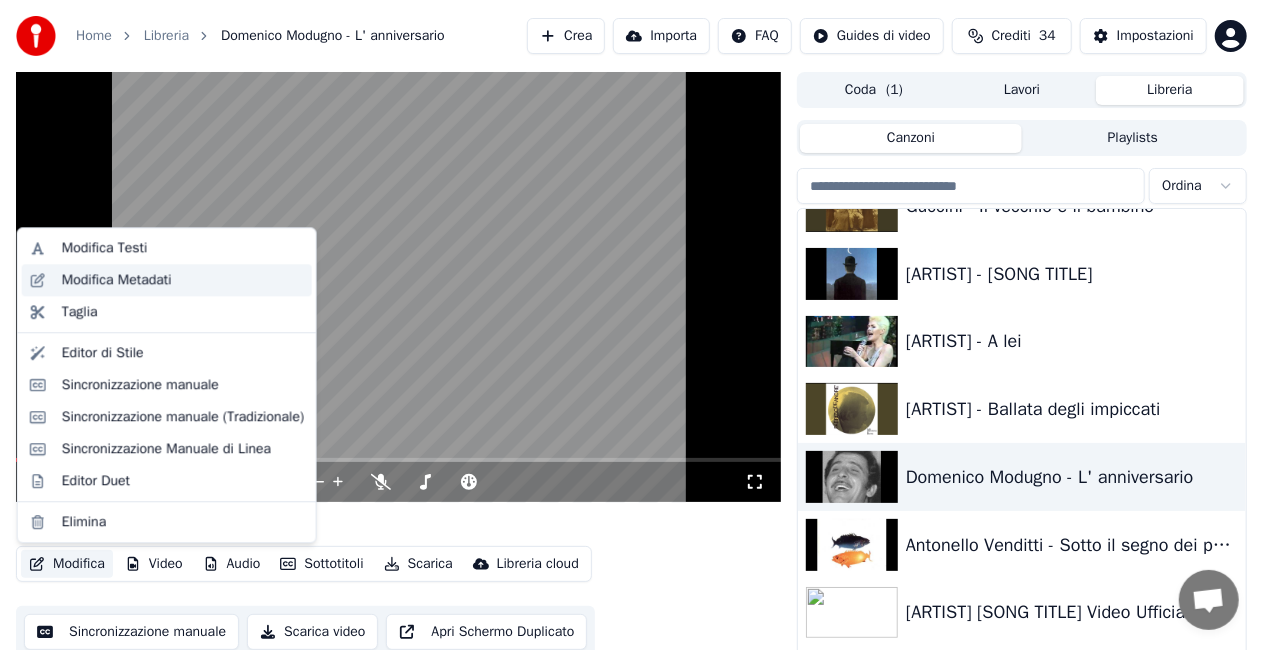 click on "Modifica Metadati" at bounding box center (117, 280) 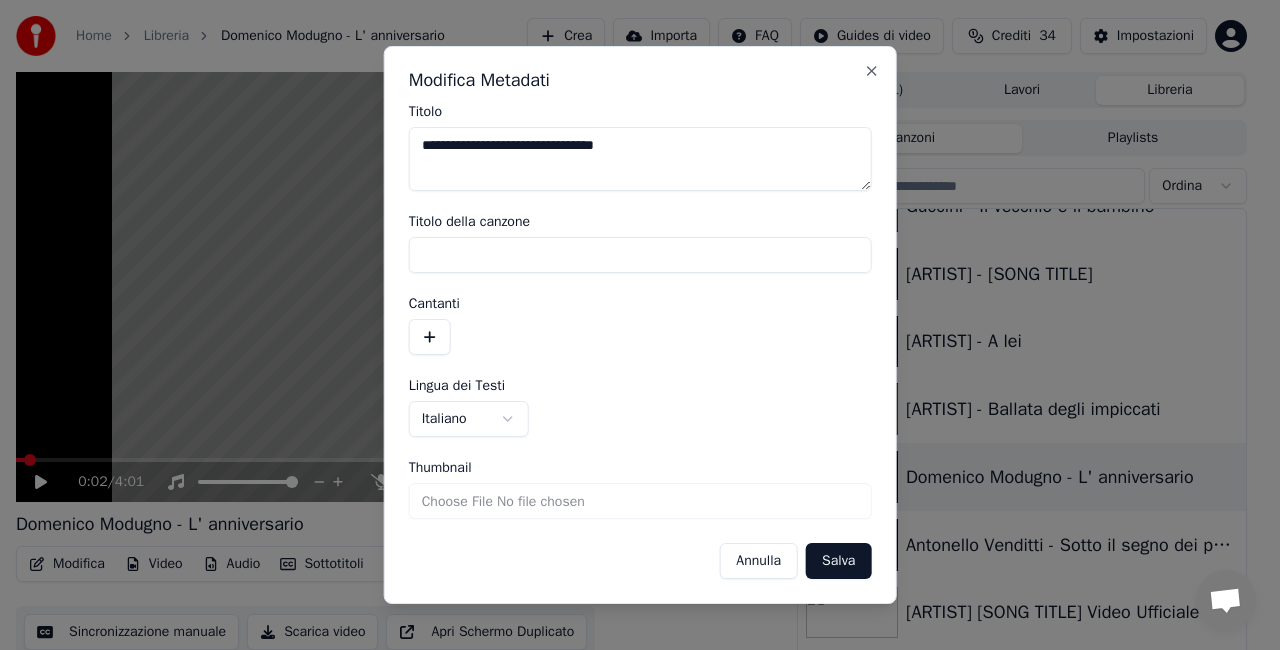 drag, startPoint x: 490, startPoint y: 136, endPoint x: 0, endPoint y: 266, distance: 506.95166 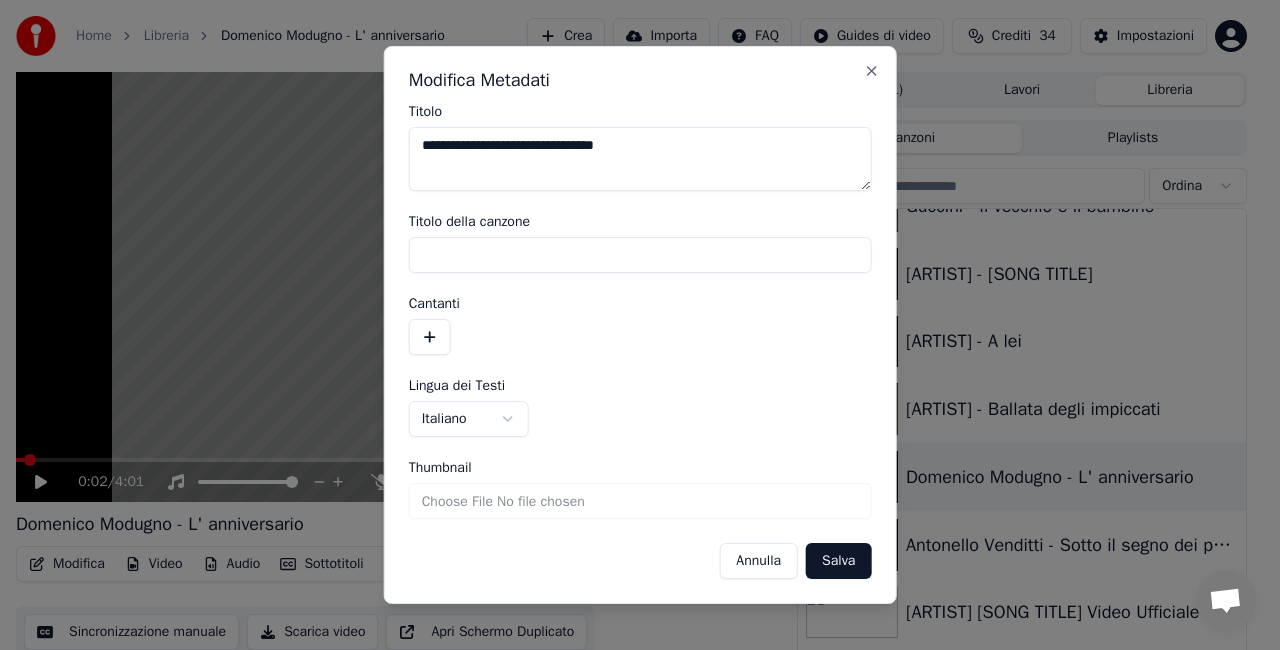 click on "**********" at bounding box center [631, 325] 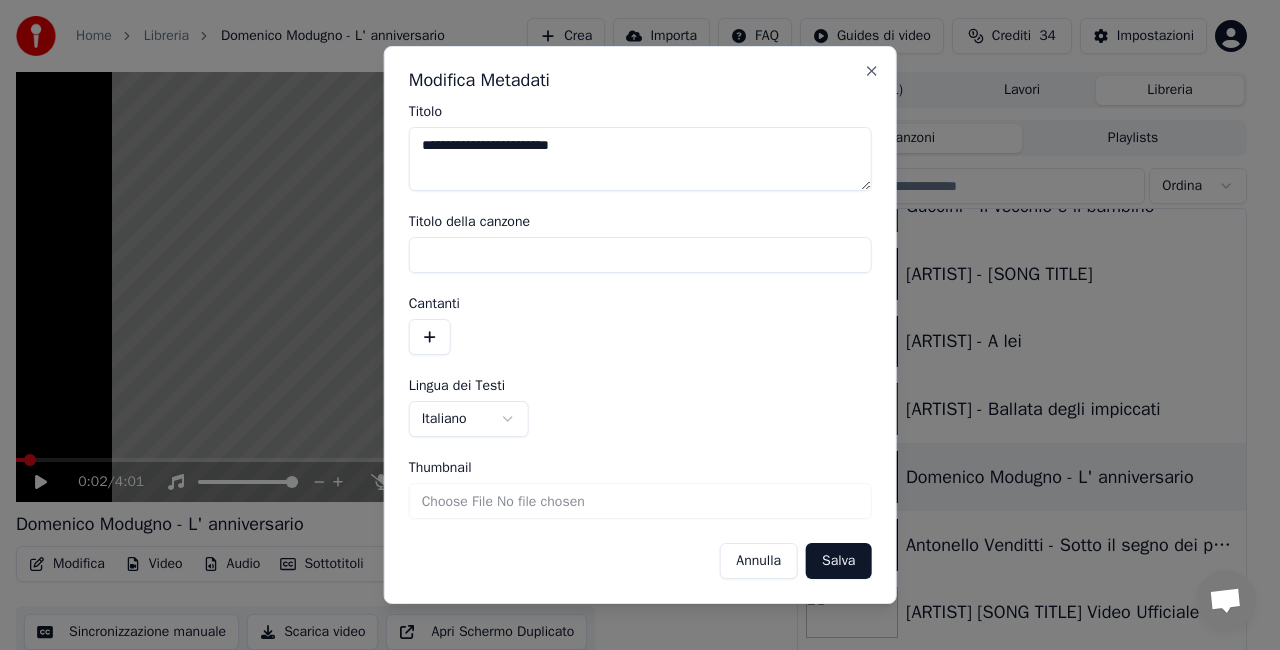 type on "**********" 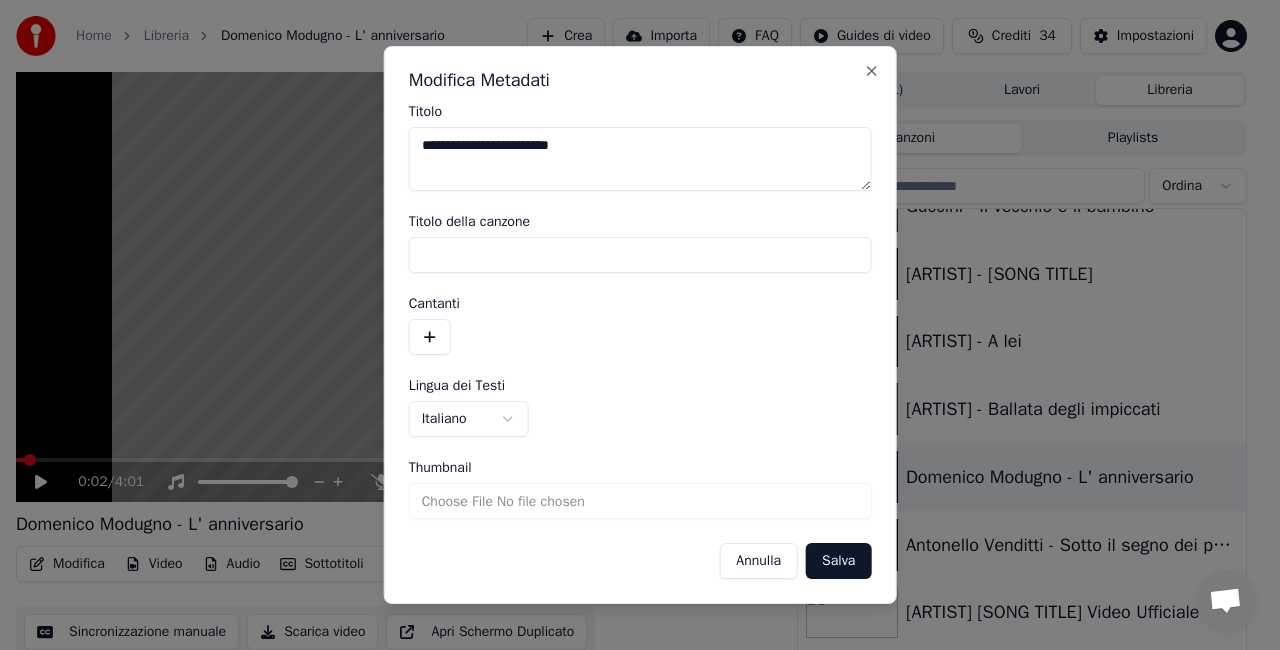 click on "Salva" at bounding box center (838, 561) 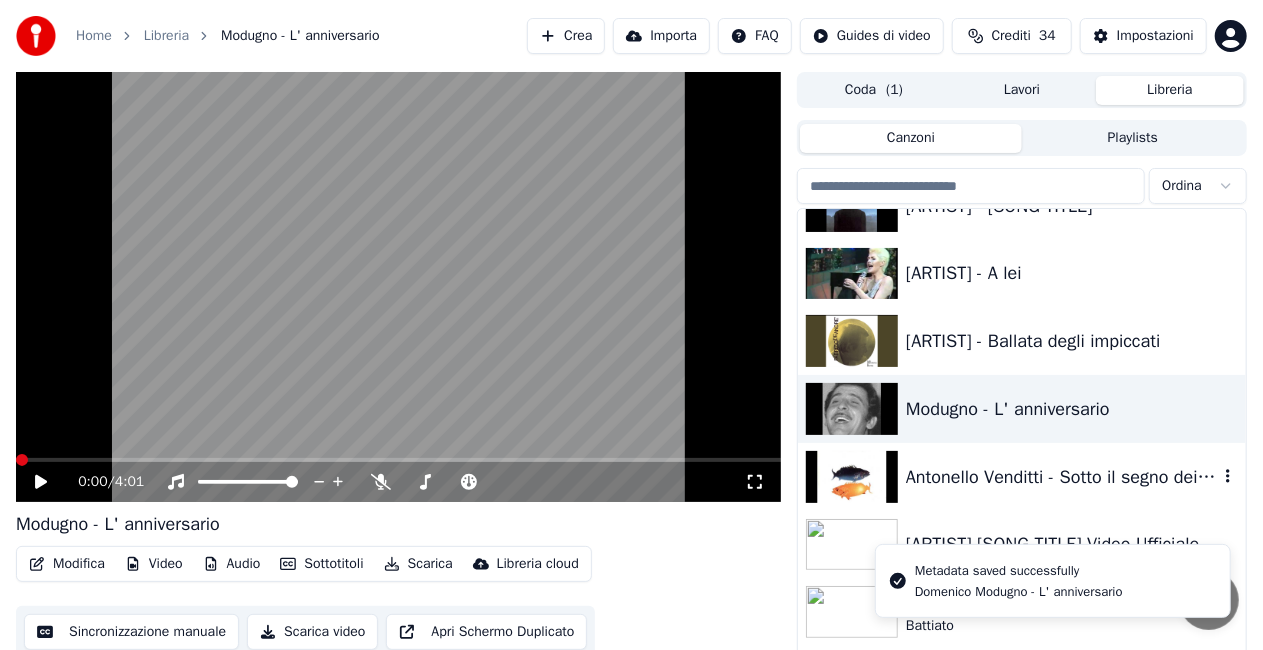 scroll, scrollTop: 24820, scrollLeft: 0, axis: vertical 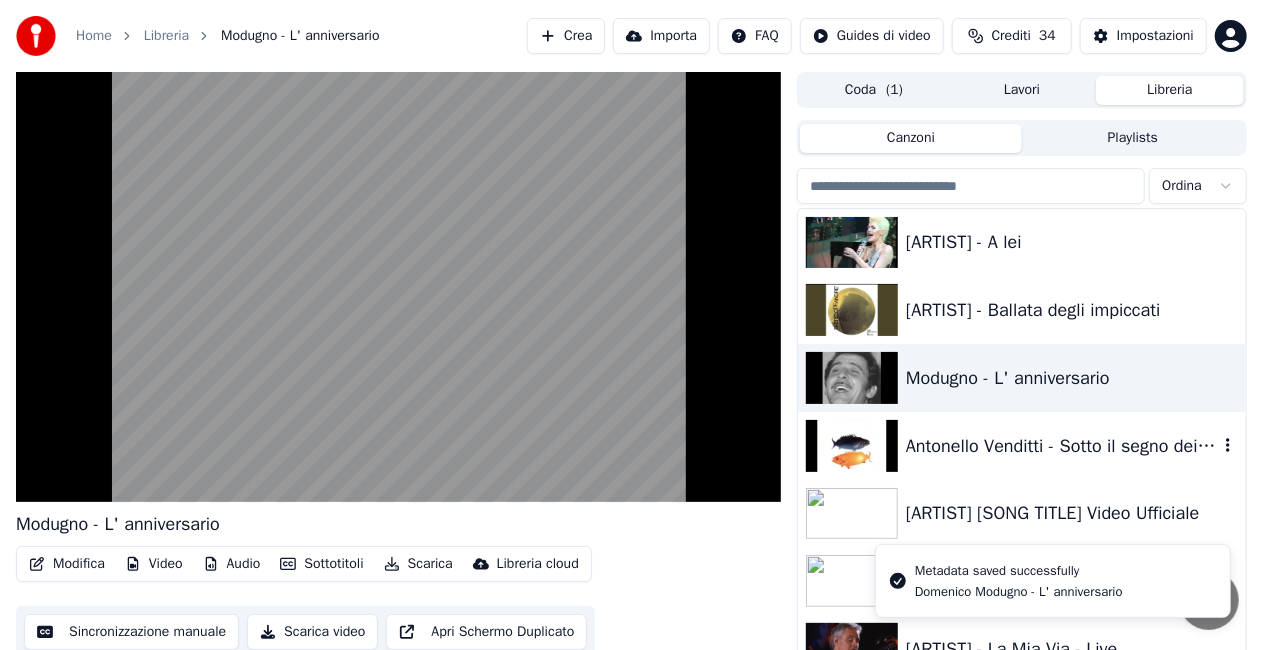 click on "Antonello Venditti - Sotto il segno dei pesci - 1978" at bounding box center [1062, 446] 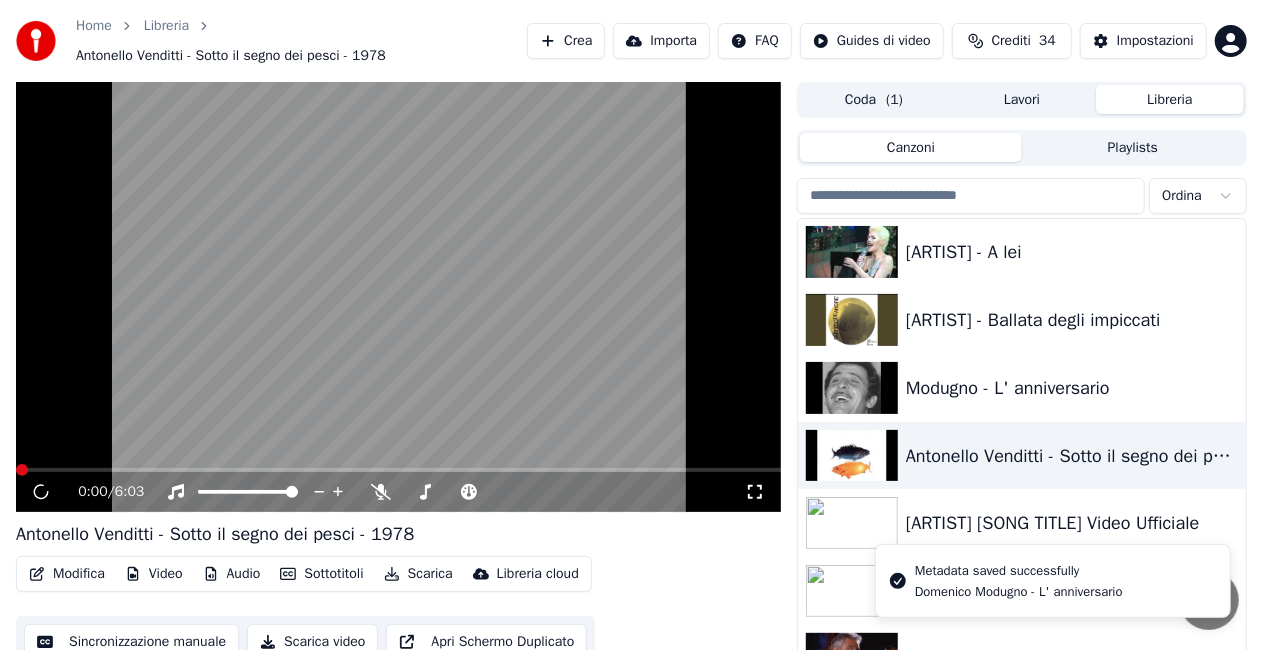 click at bounding box center (398, 297) 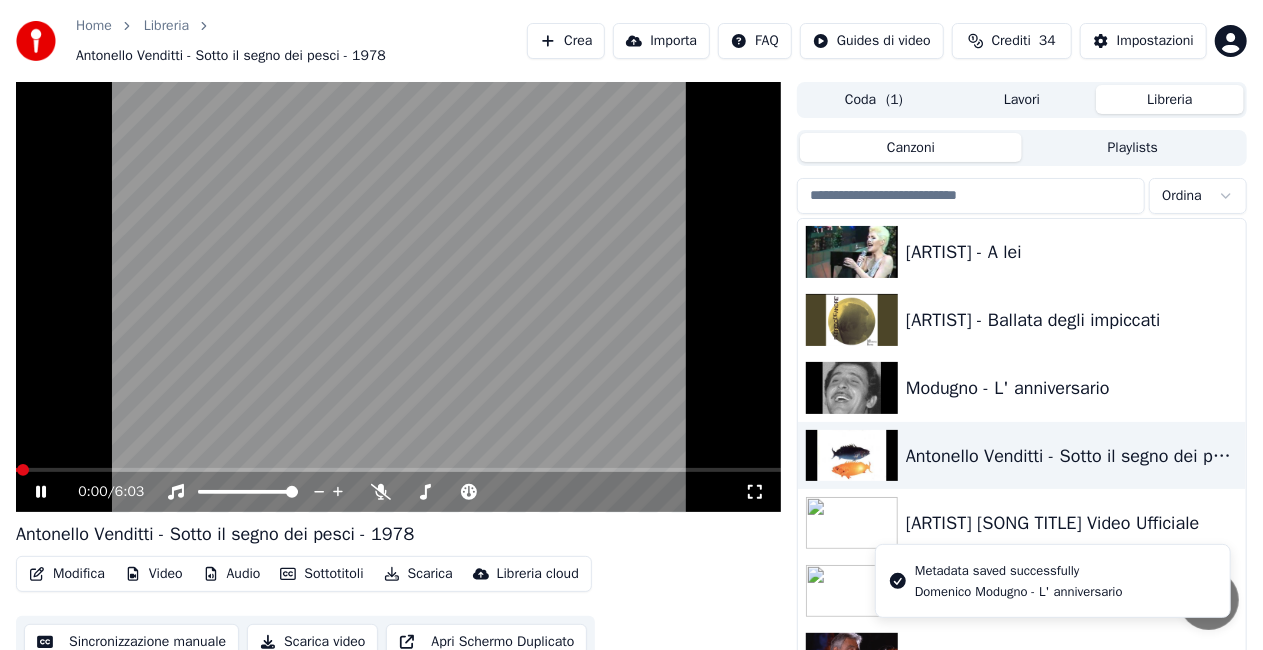 click on "Modifica" at bounding box center (67, 574) 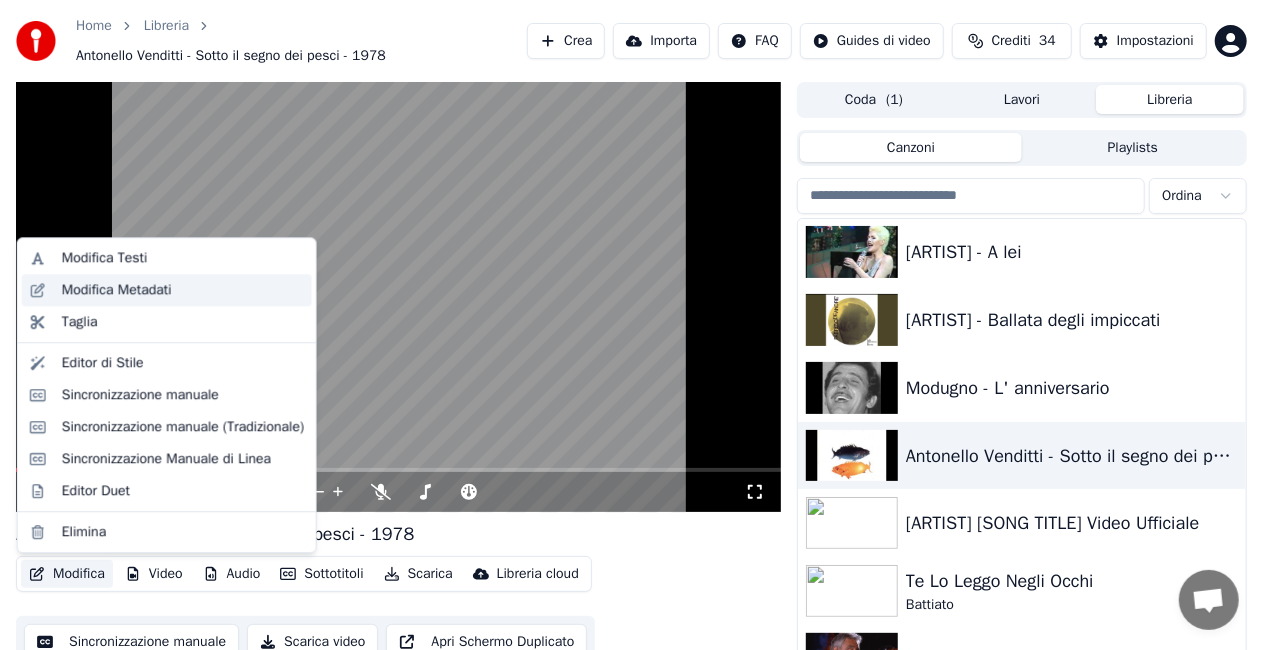 click on "Modifica Metadati" at bounding box center (117, 290) 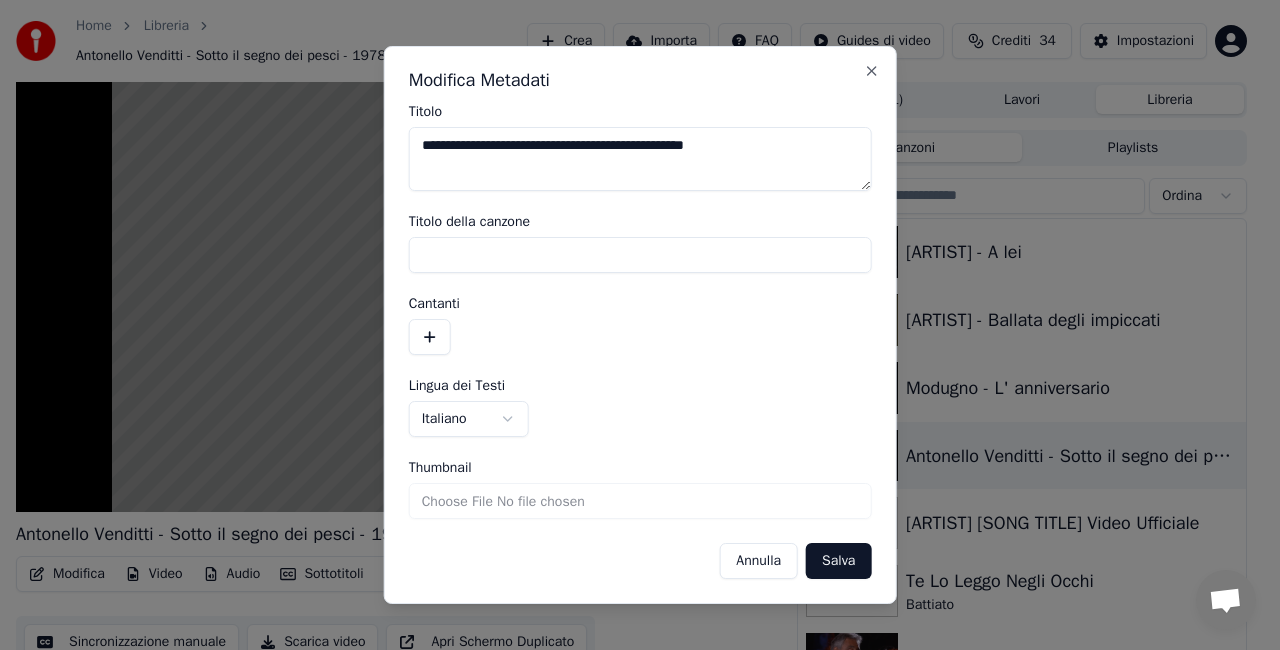 drag, startPoint x: 486, startPoint y: 151, endPoint x: 0, endPoint y: 206, distance: 489.10223 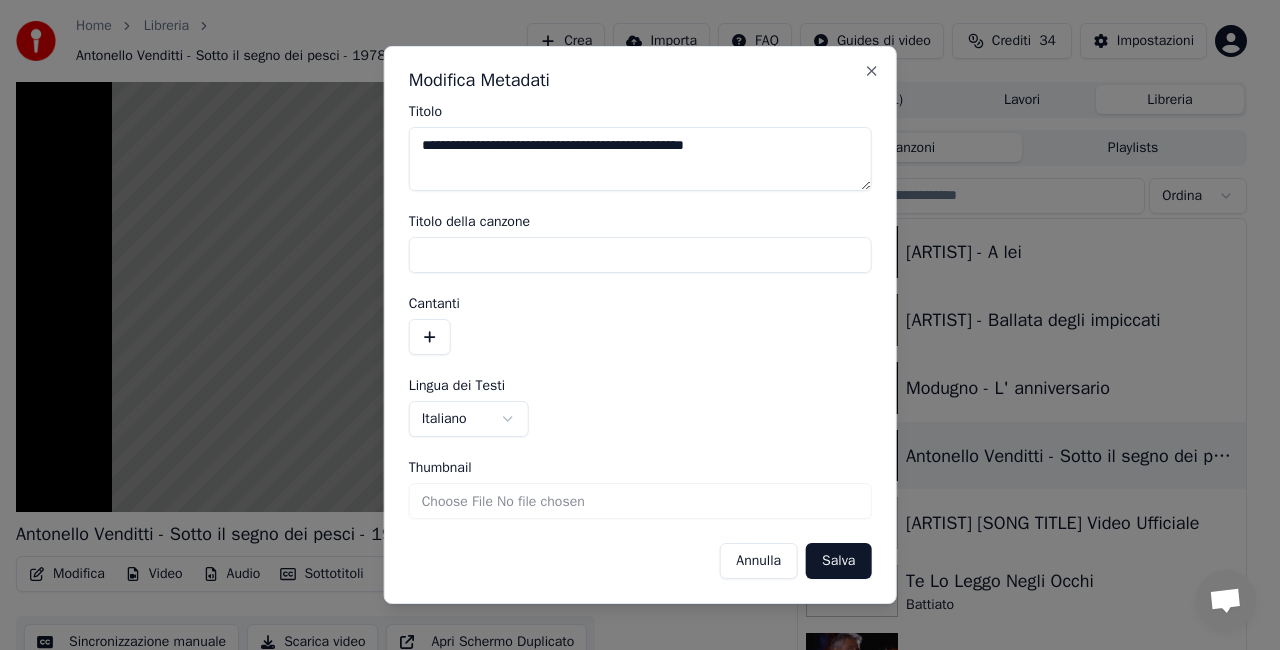 click on "**********" at bounding box center [631, 325] 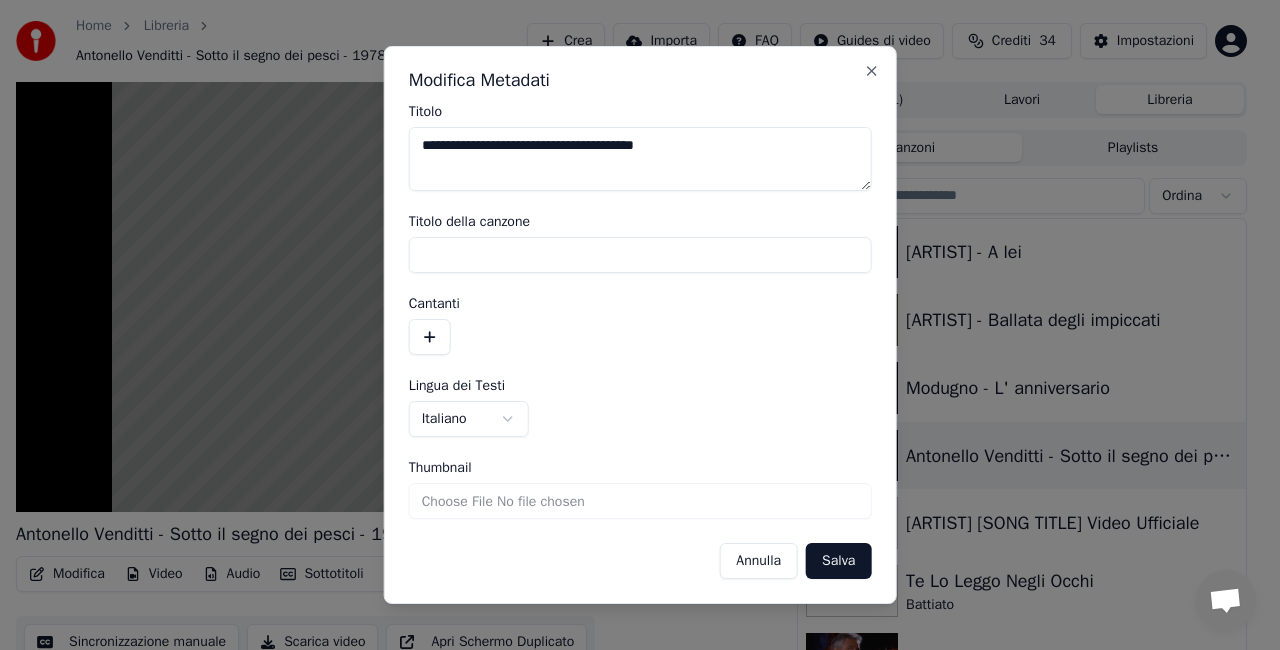 drag, startPoint x: 629, startPoint y: 147, endPoint x: 1086, endPoint y: 95, distance: 459.9489 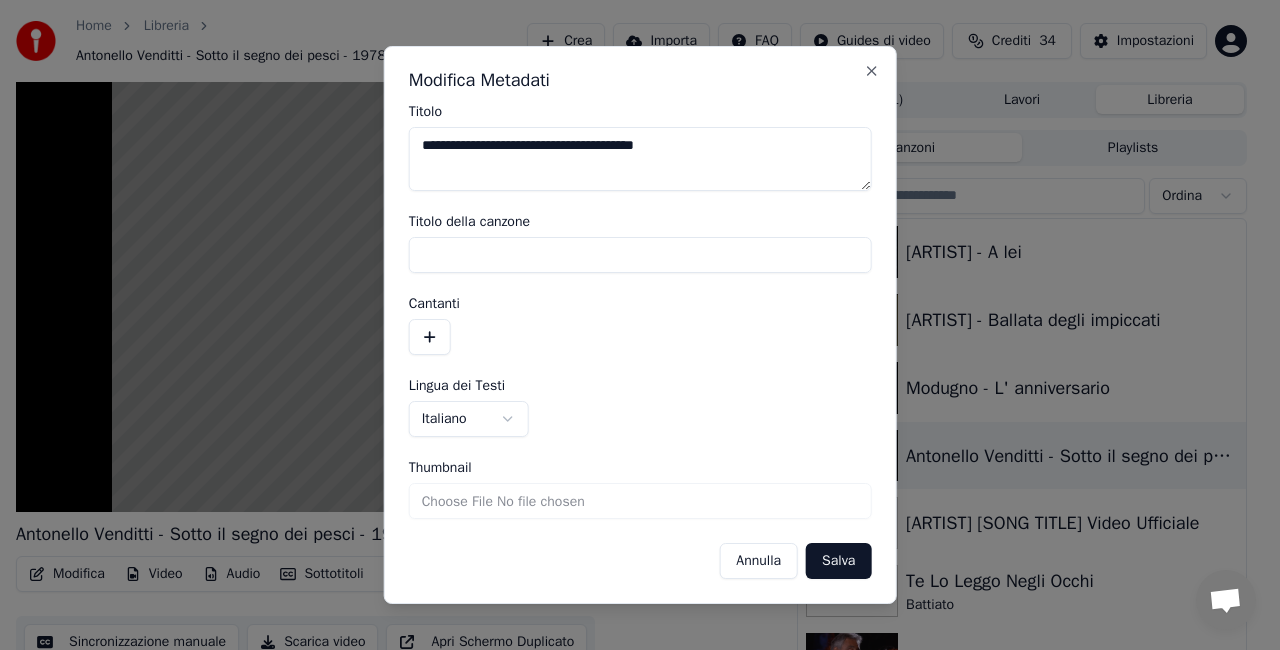 click on "**********" at bounding box center [631, 325] 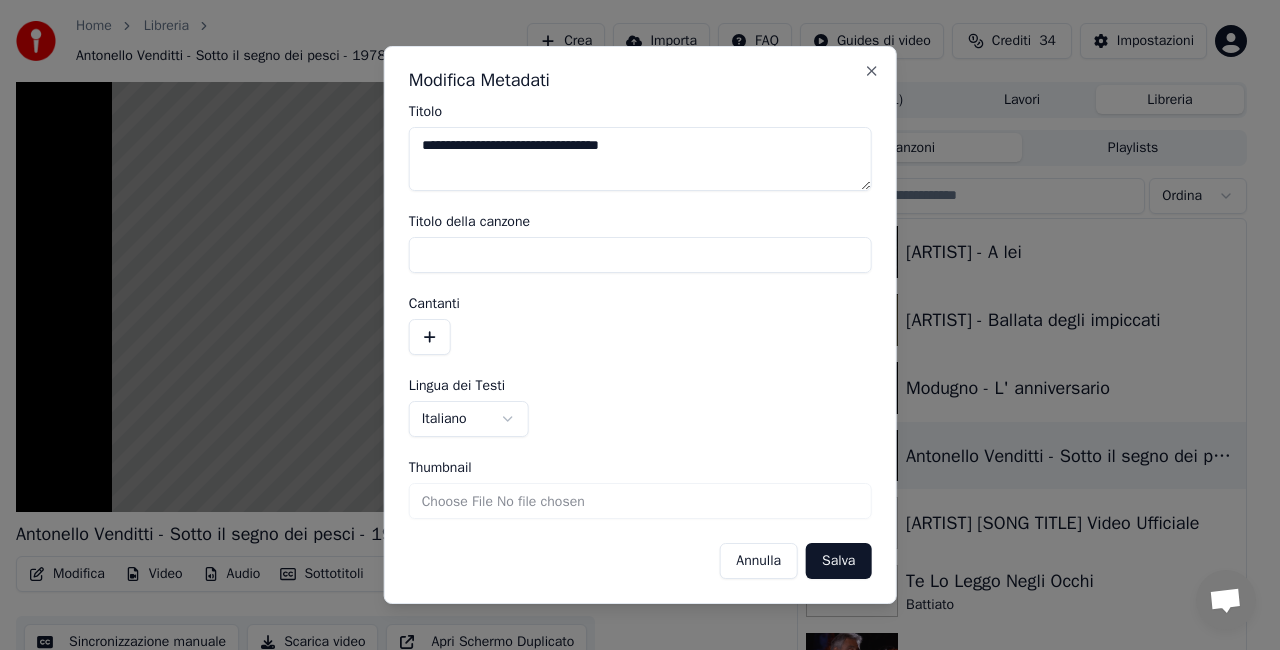 type on "**********" 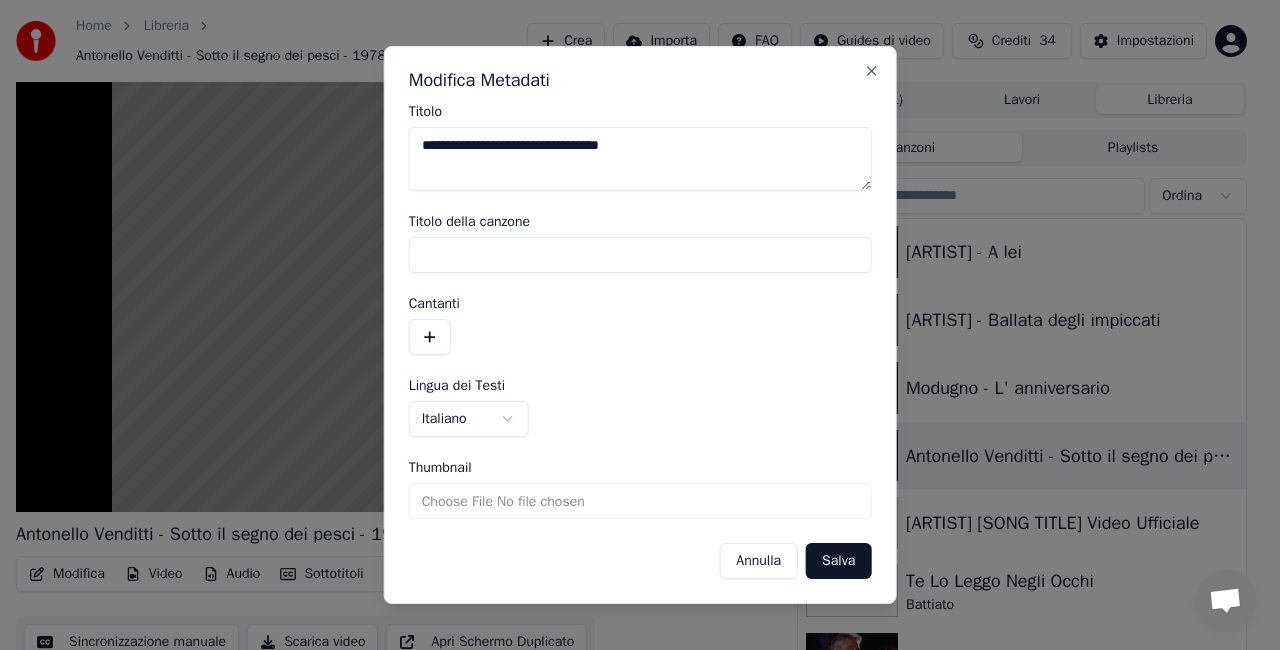 click on "Salva" at bounding box center [838, 561] 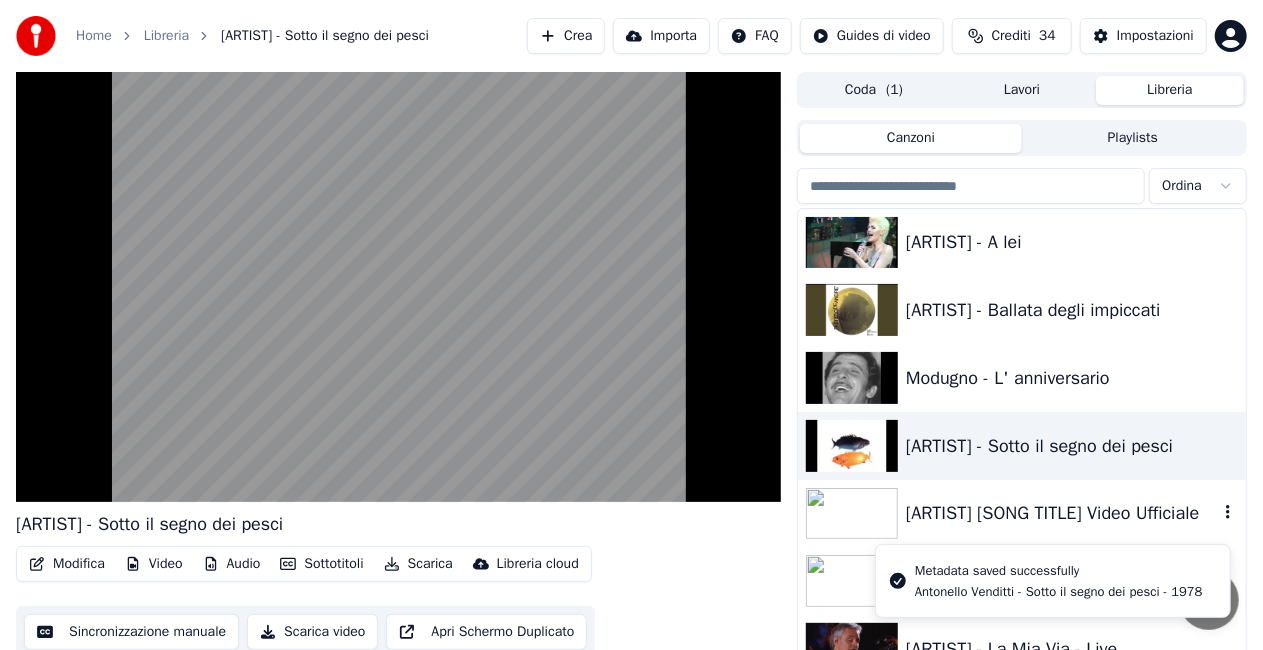 click on "[ARTIST] [SONG TITLE] Video Ufficiale" at bounding box center (1062, 513) 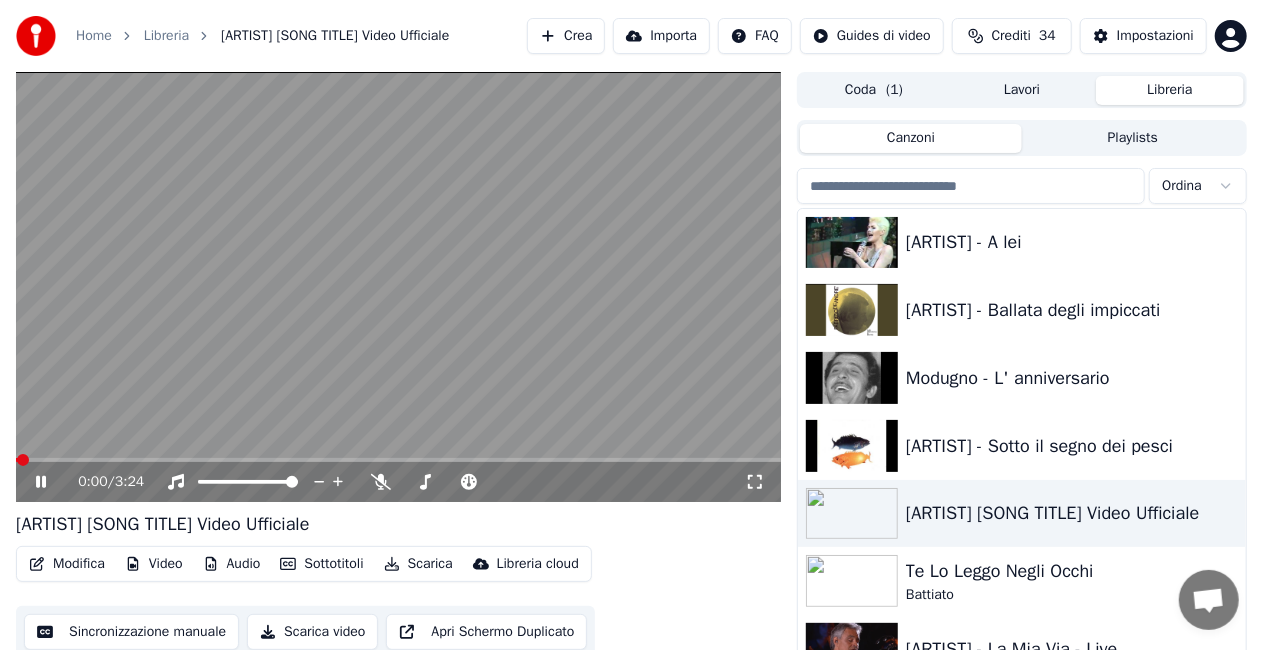click 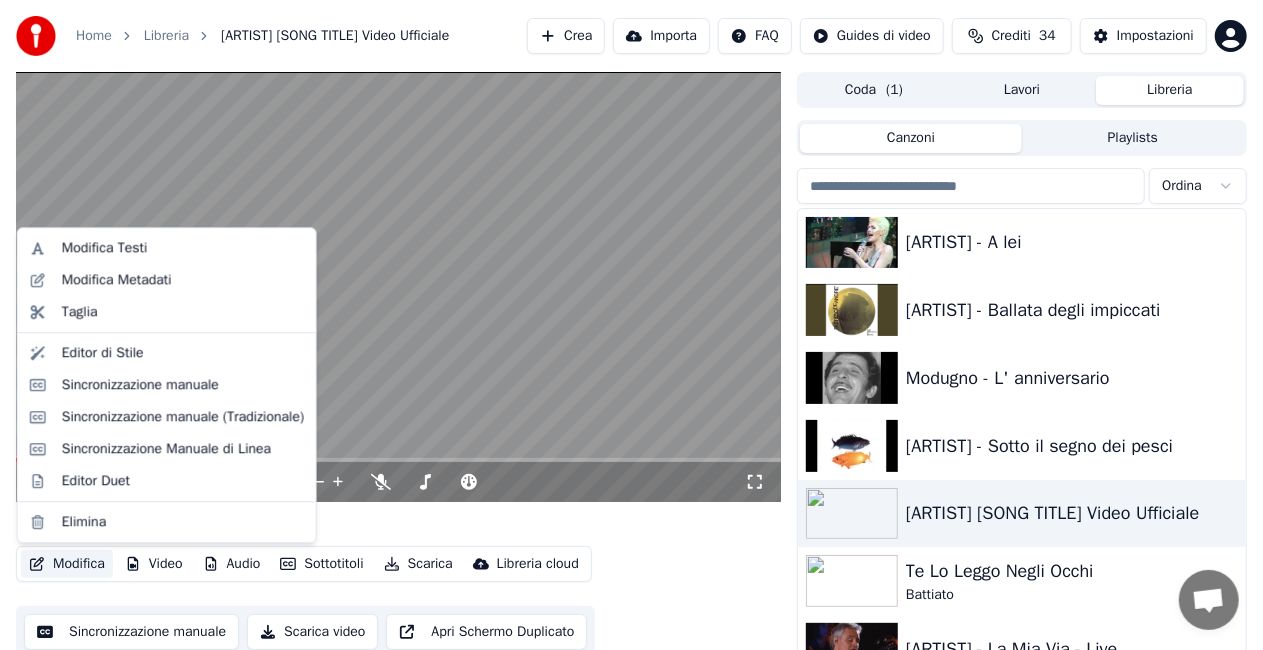 click on "Modifica" at bounding box center (67, 564) 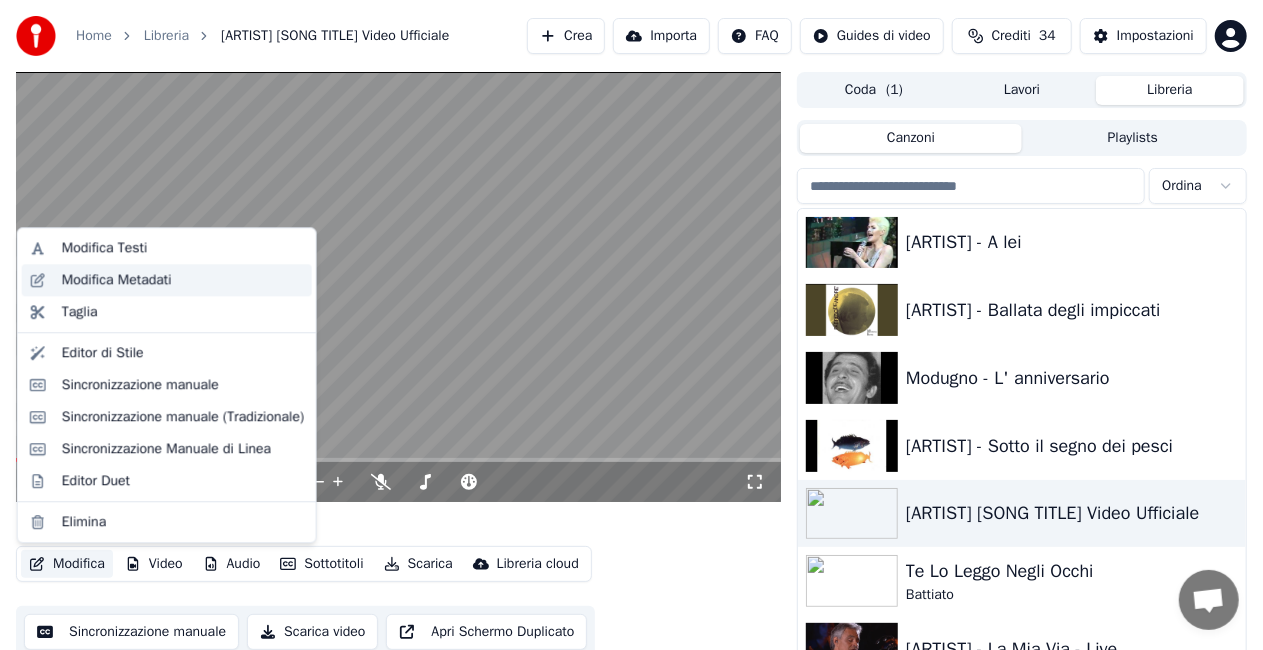 click on "Modifica Metadati" at bounding box center (117, 280) 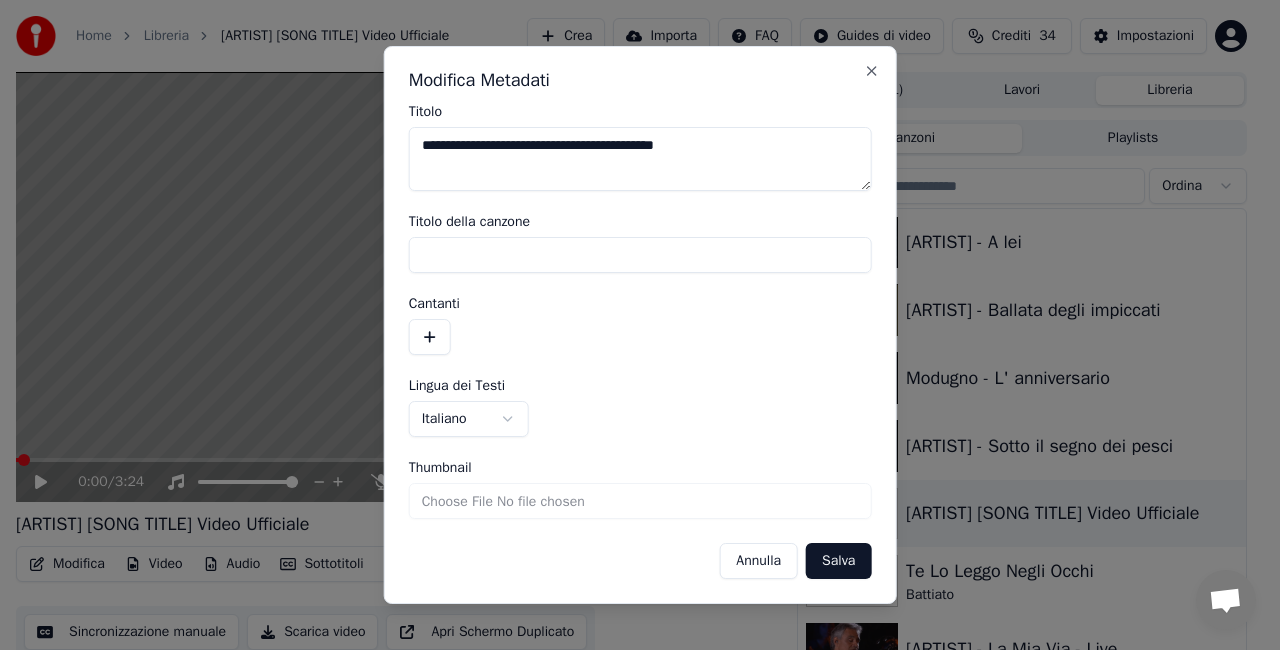 drag, startPoint x: 474, startPoint y: 146, endPoint x: 0, endPoint y: 241, distance: 483.4263 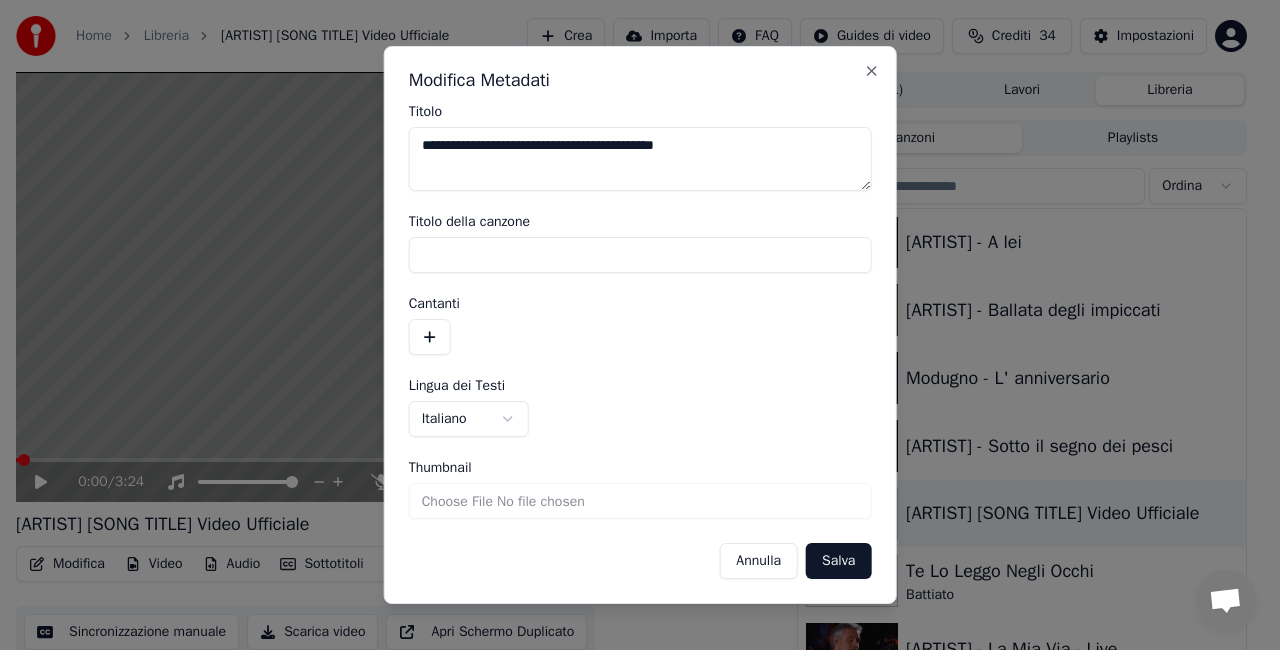 click on "**********" at bounding box center [631, 325] 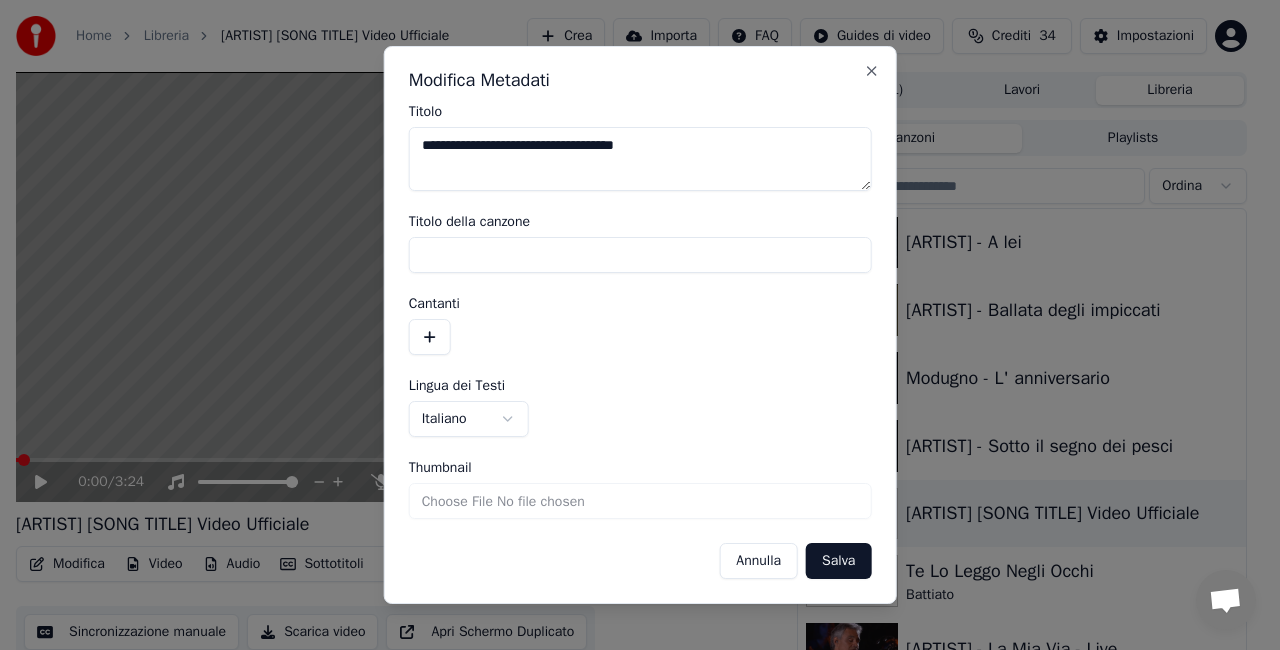 drag, startPoint x: 564, startPoint y: 145, endPoint x: 884, endPoint y: 106, distance: 322.3678 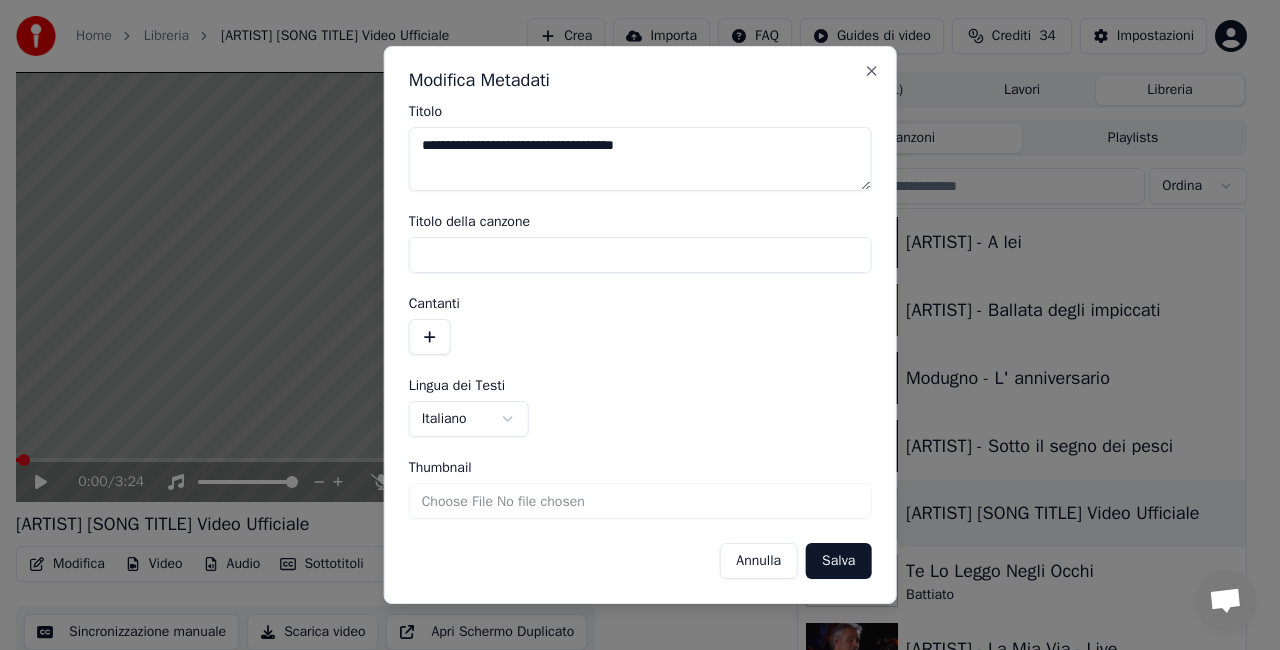 click on "**********" at bounding box center [640, 325] 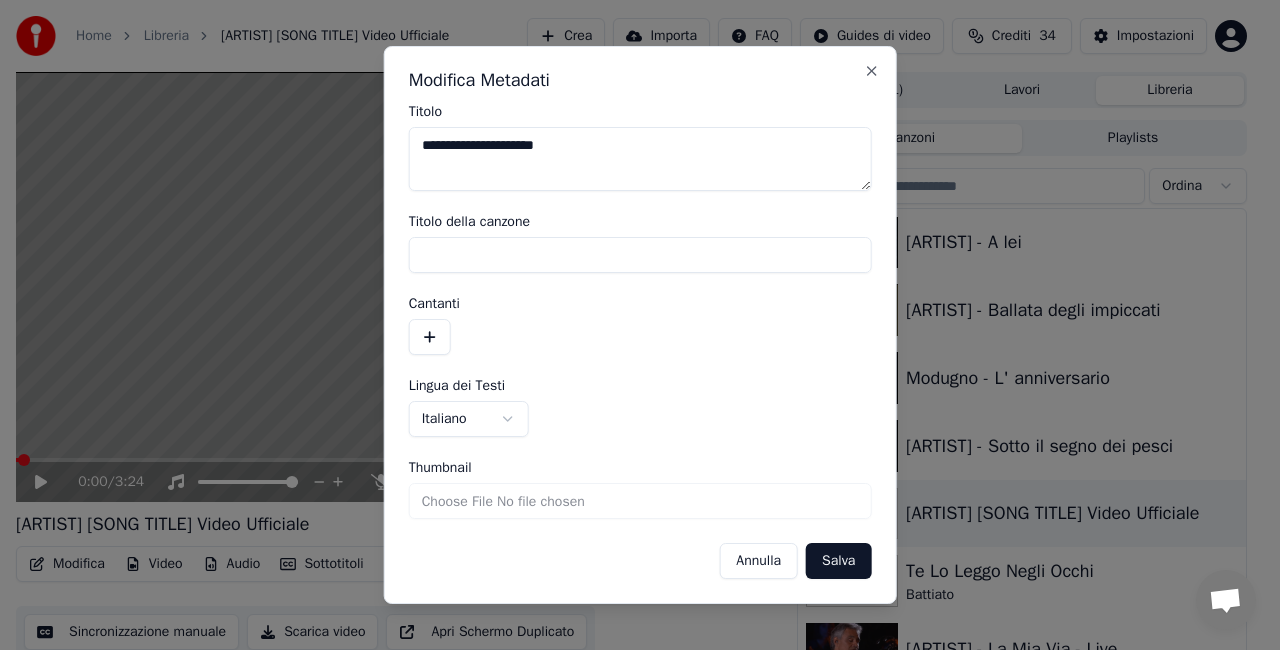 type on "**********" 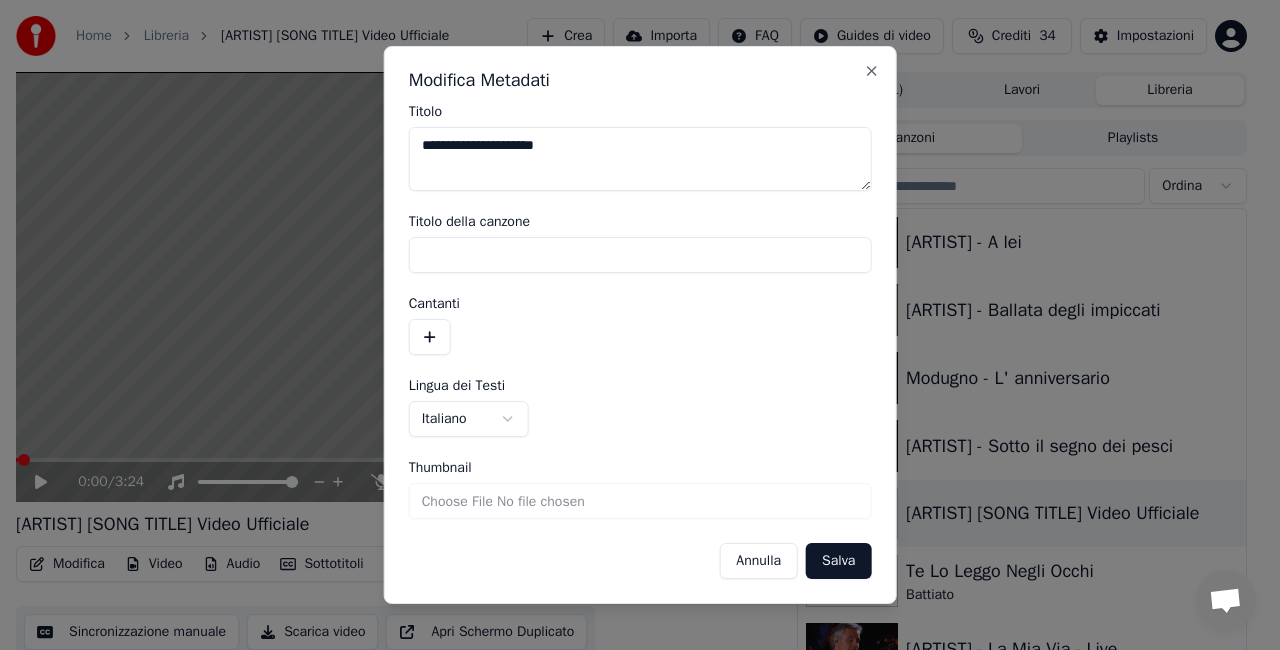 click on "Salva" at bounding box center (838, 561) 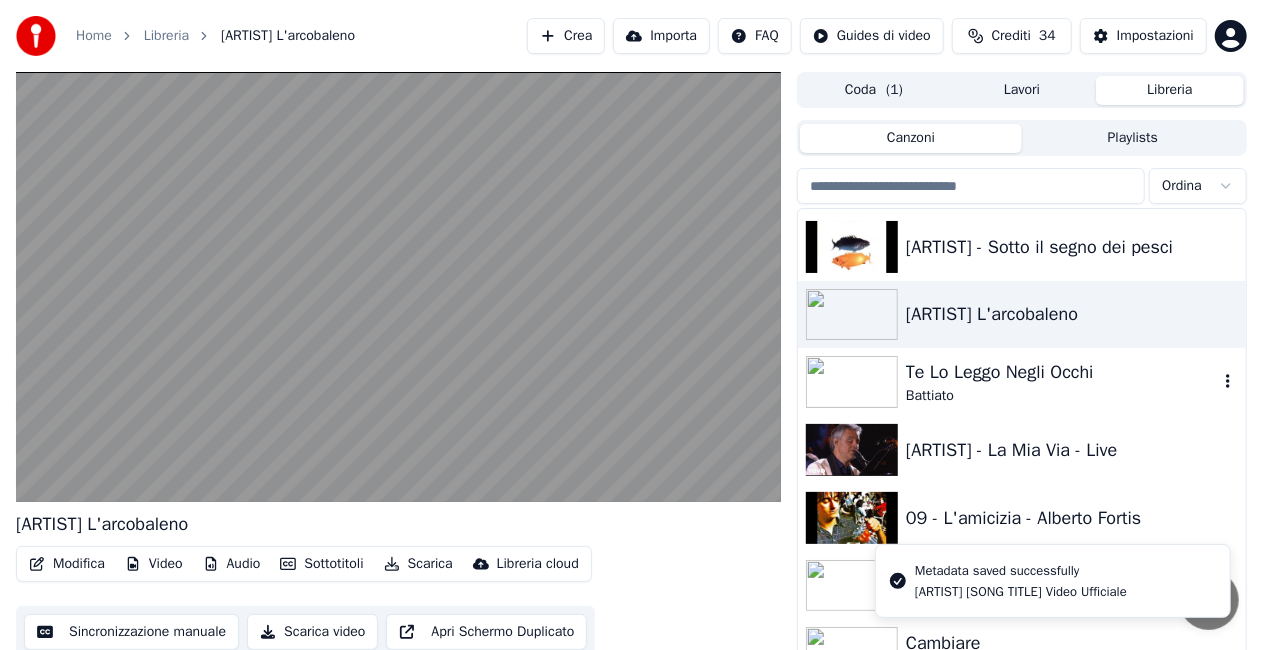 scroll, scrollTop: 25020, scrollLeft: 0, axis: vertical 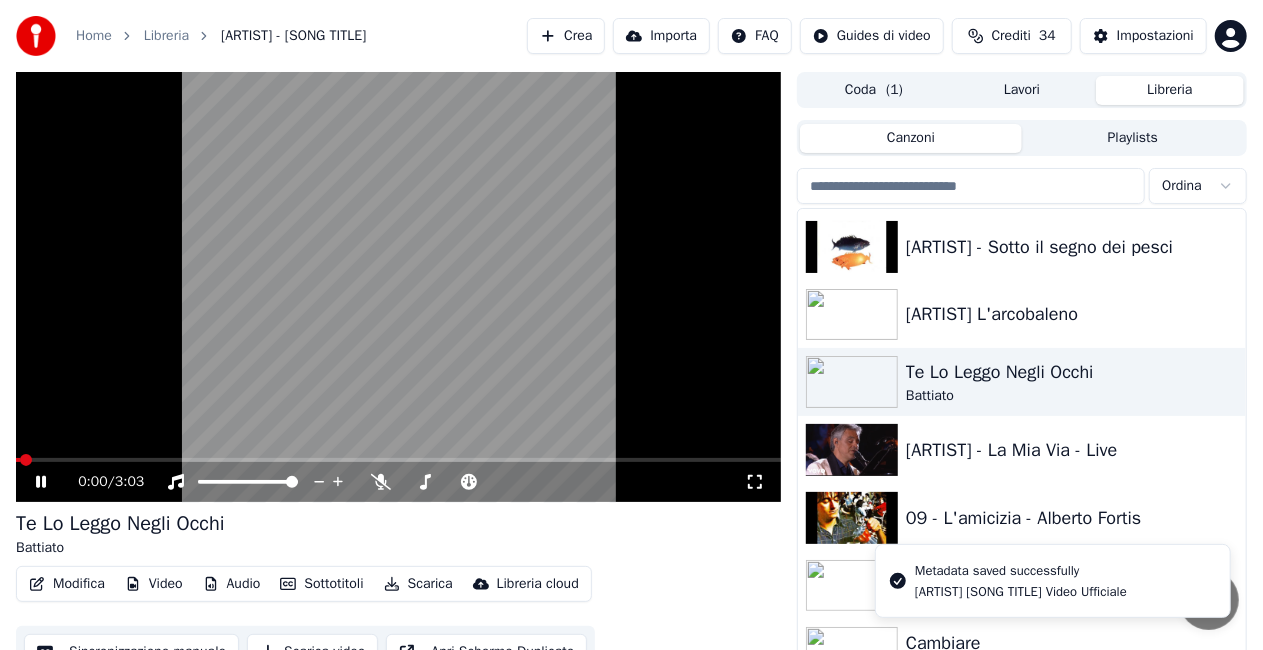 click 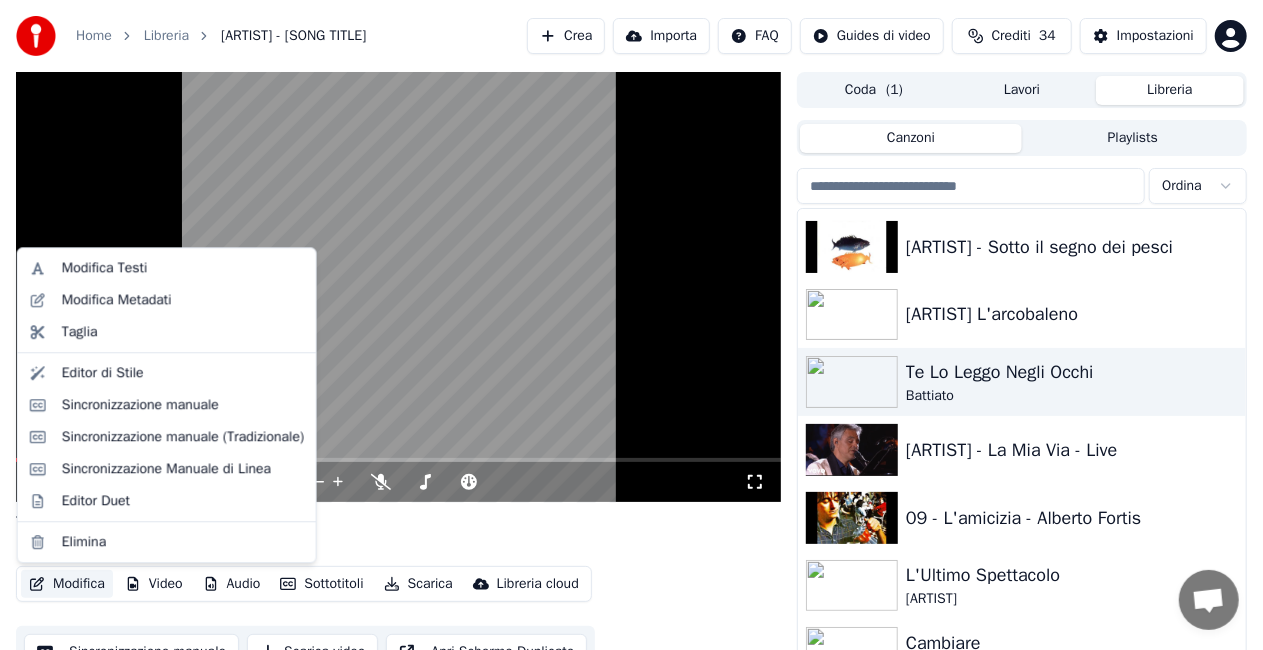 click on "Modifica" at bounding box center (67, 584) 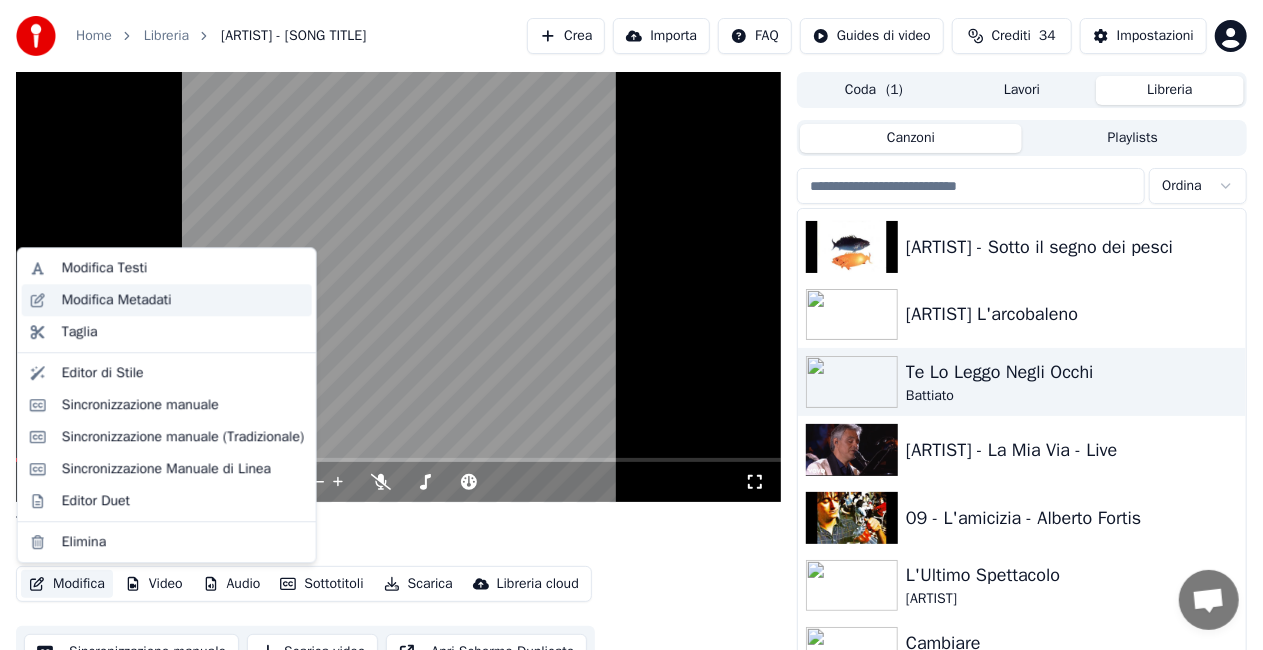 click on "Modifica Metadati" at bounding box center [117, 300] 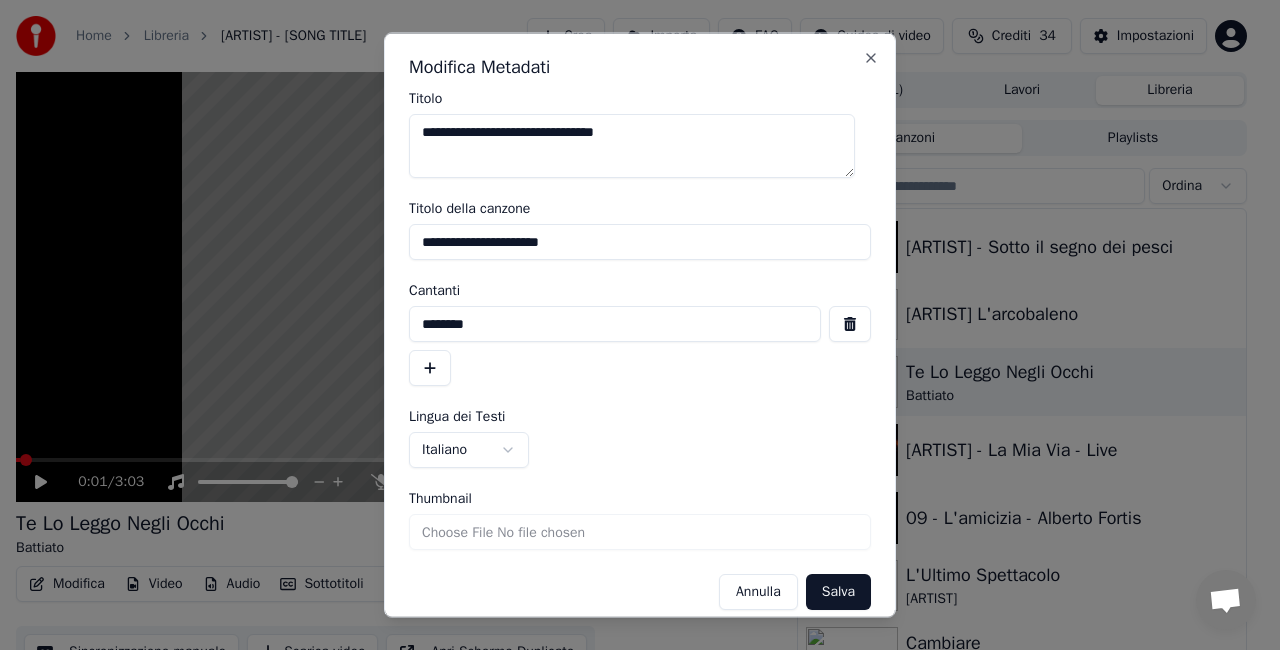 drag, startPoint x: 410, startPoint y: 244, endPoint x: 875, endPoint y: 189, distance: 468.2414 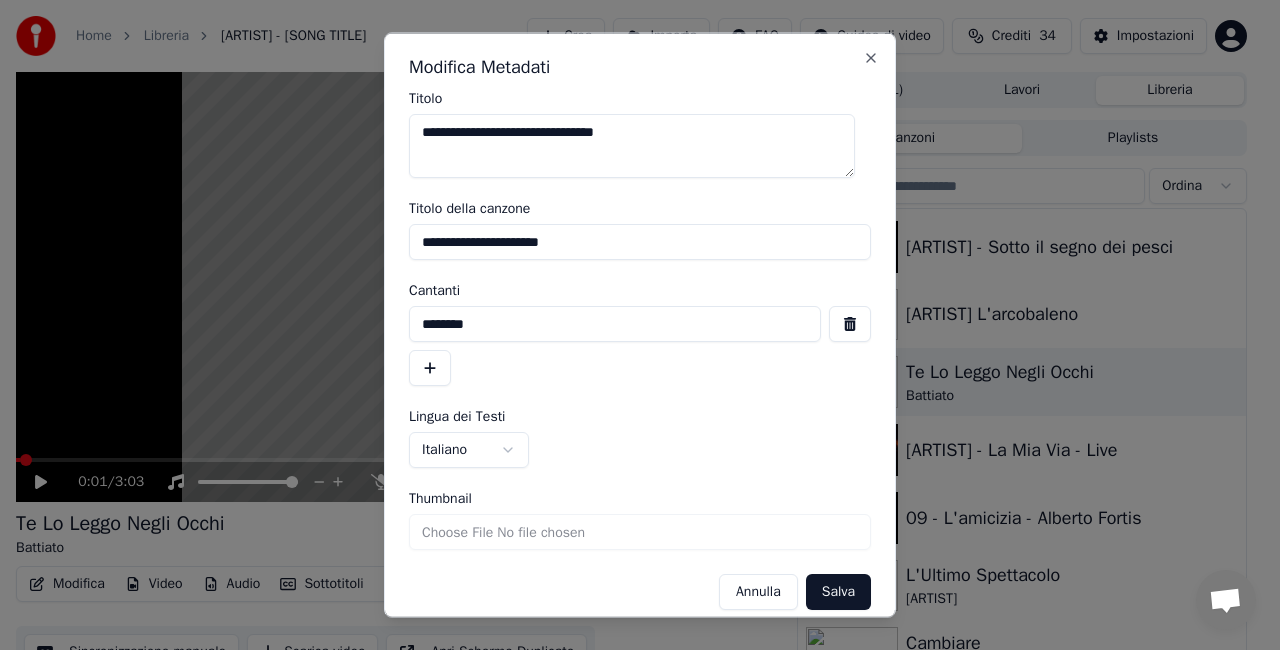 click on "**********" at bounding box center [640, 325] 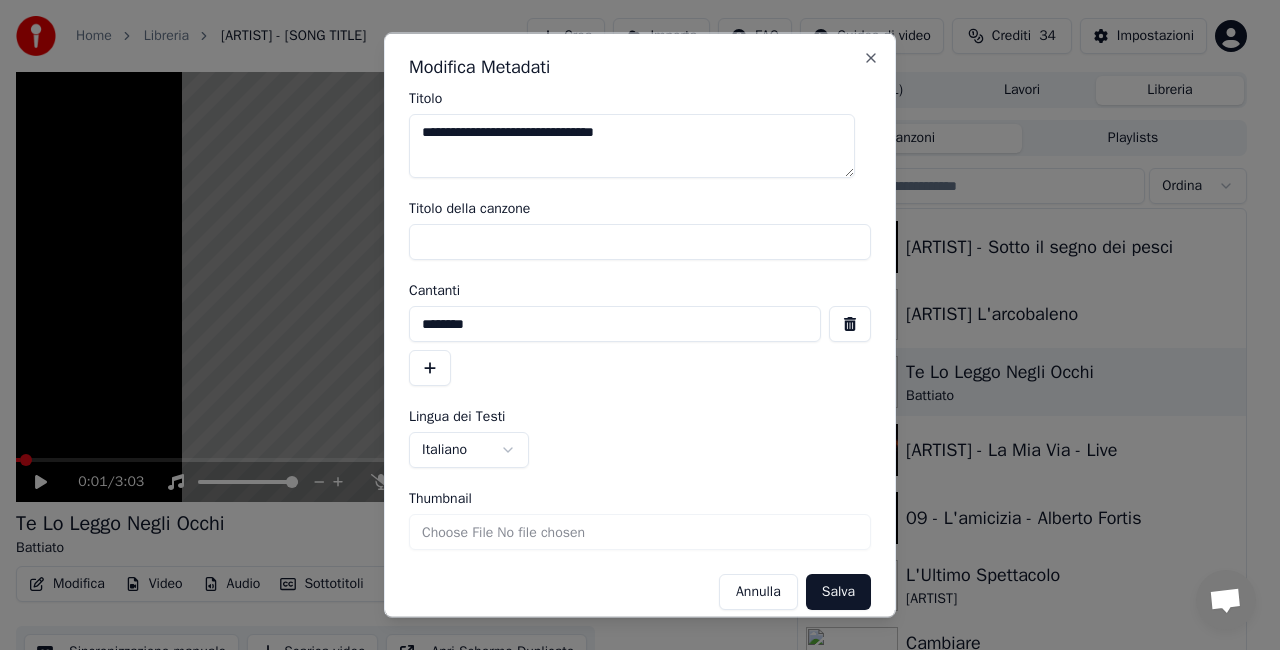 type 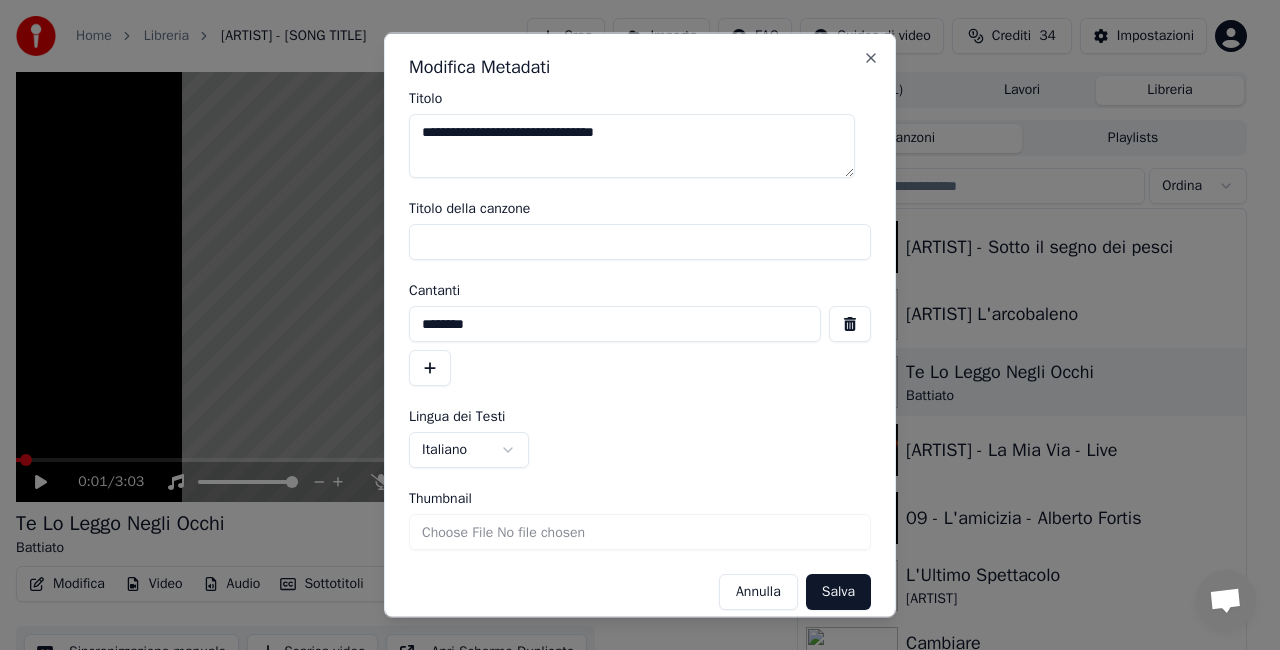 click on "**********" at bounding box center (632, 146) 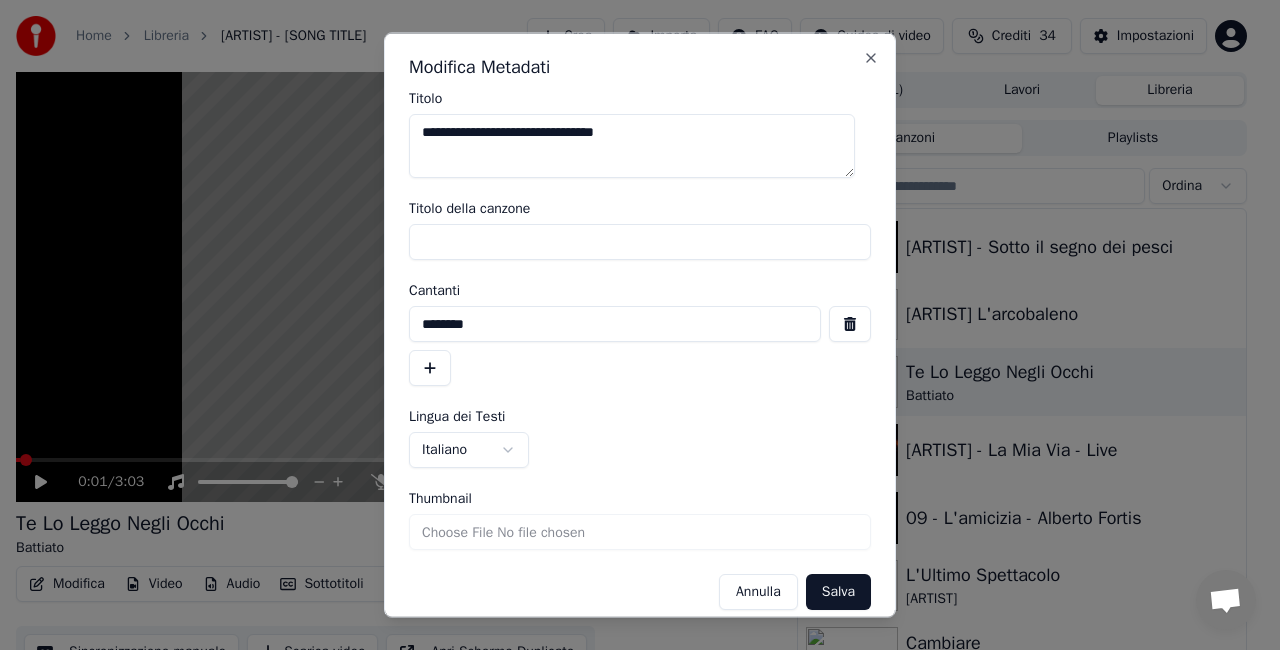 click on "**********" at bounding box center (632, 146) 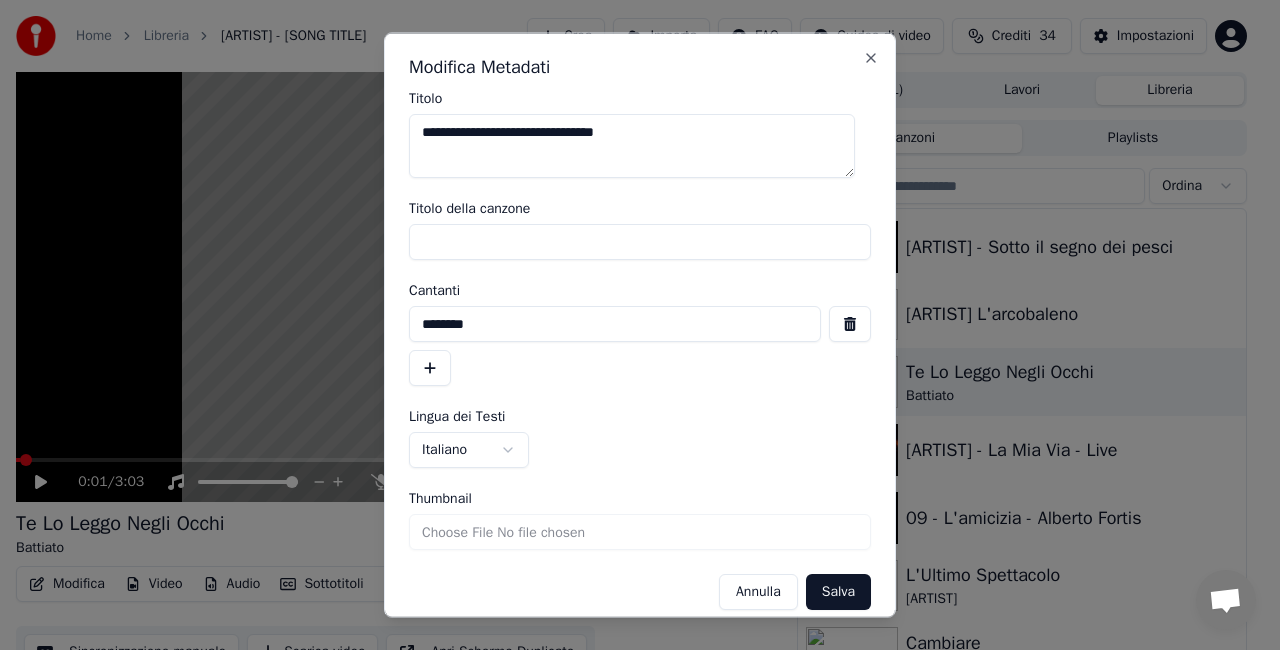 drag, startPoint x: 490, startPoint y: 320, endPoint x: 170, endPoint y: 349, distance: 321.31137 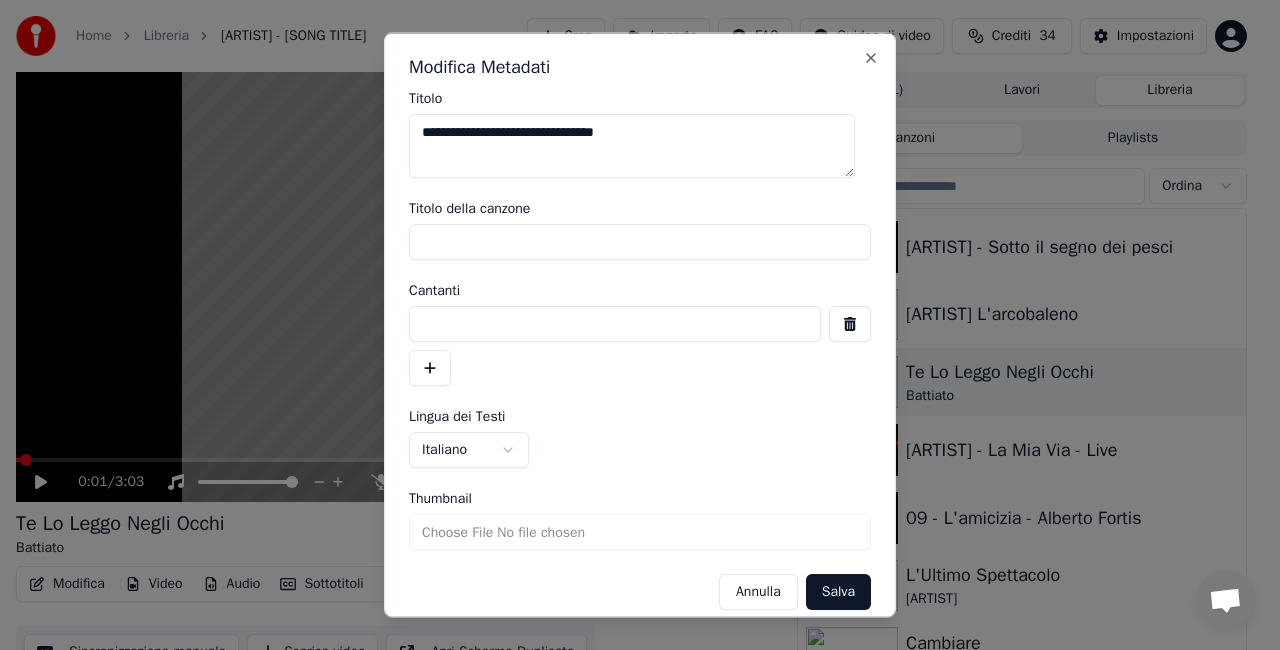 type 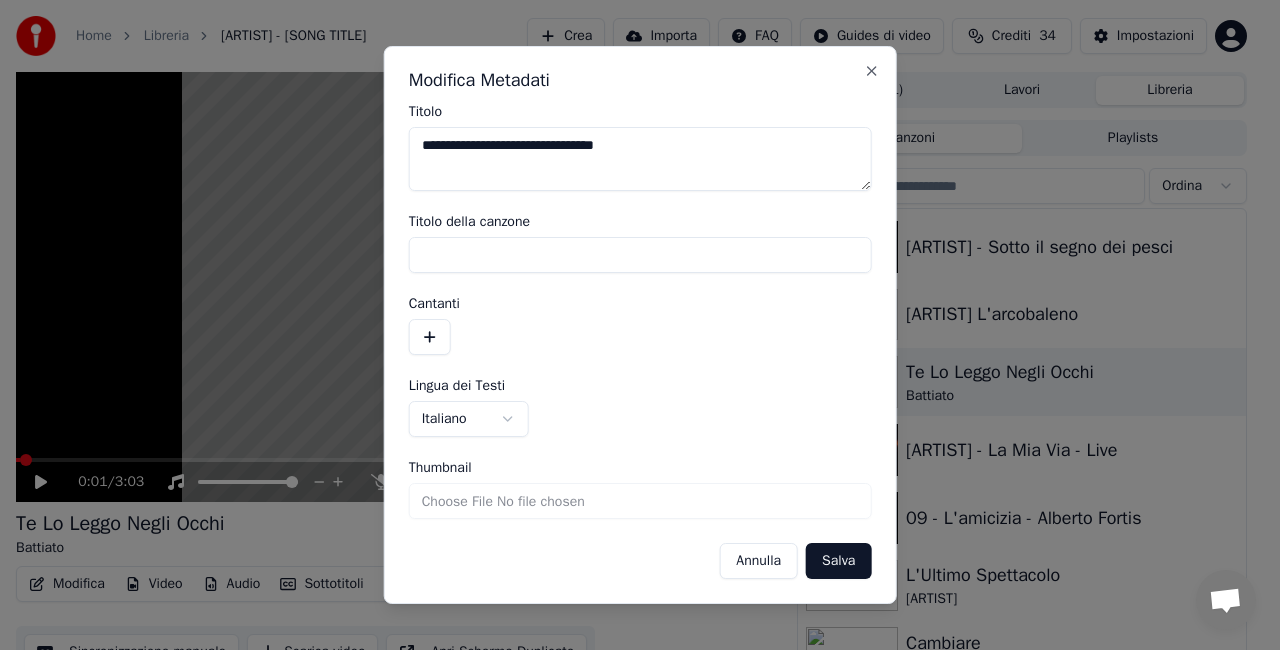 click on "Salva" at bounding box center (838, 561) 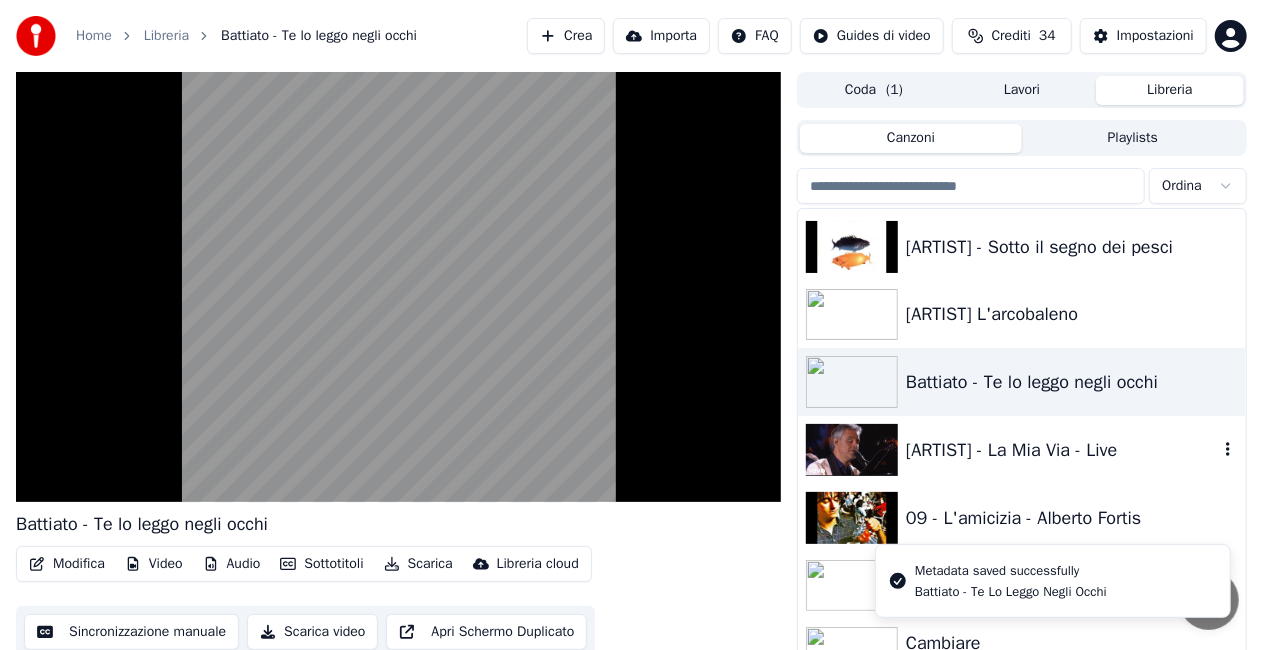 click on "[ARTIST] - La Mia Via - Live" at bounding box center (1062, 450) 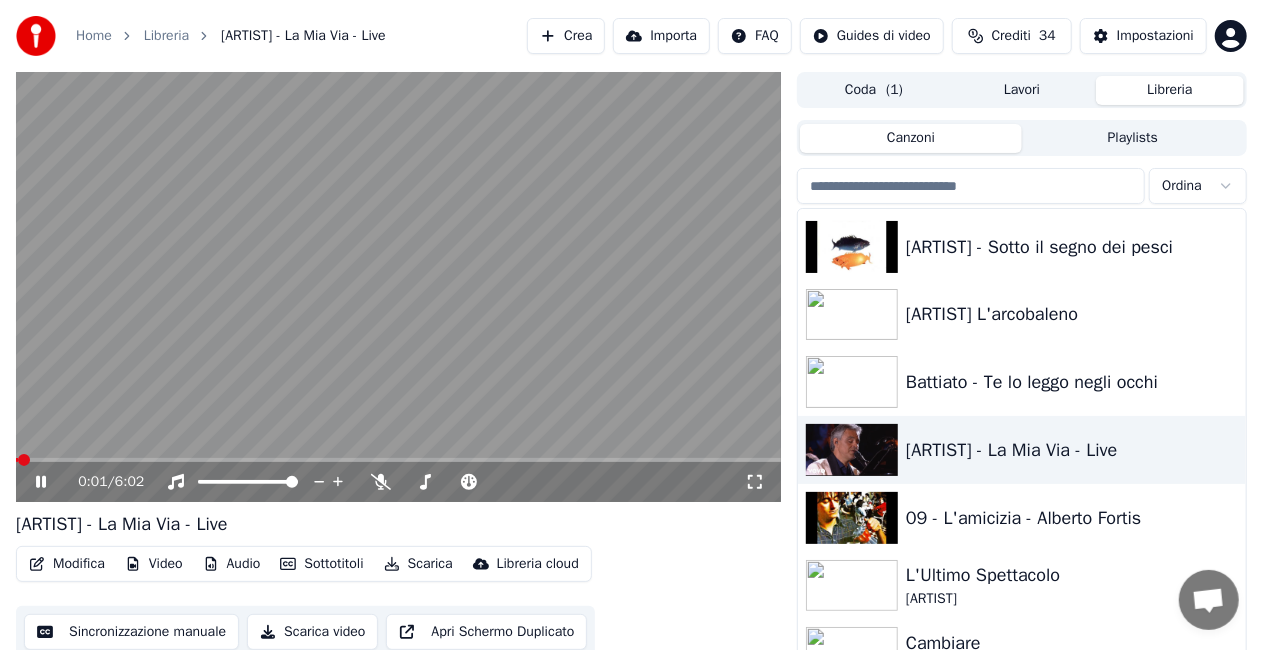 click 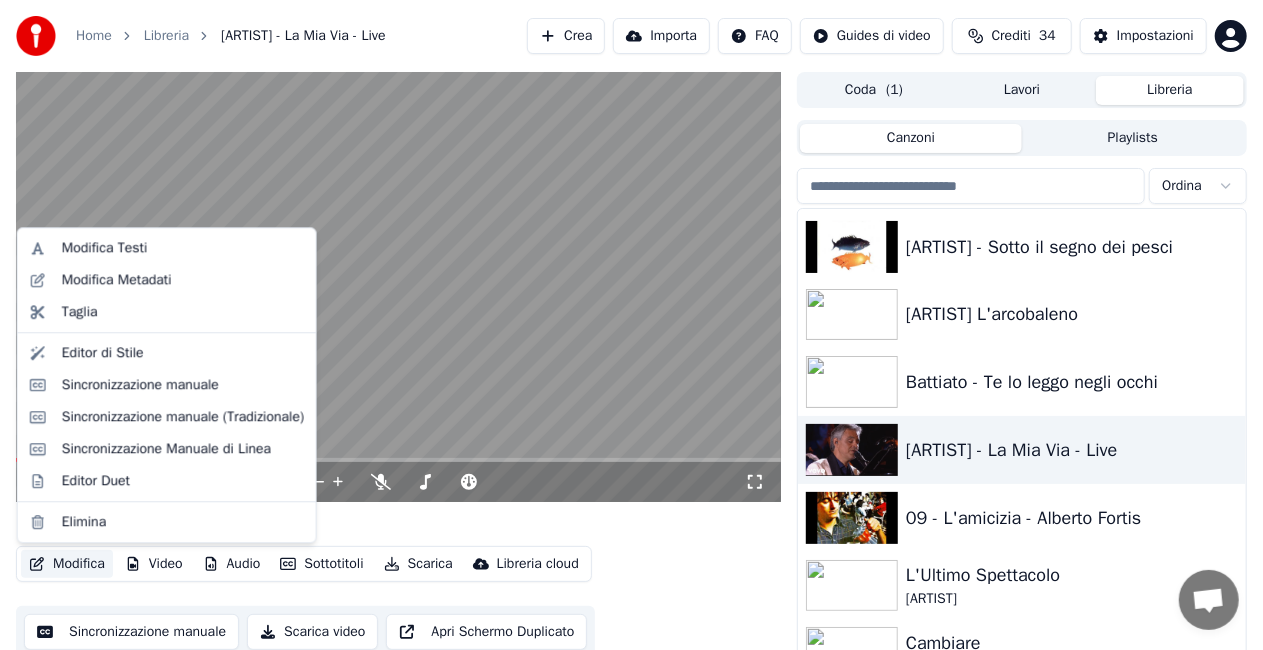 click on "Modifica" at bounding box center [67, 564] 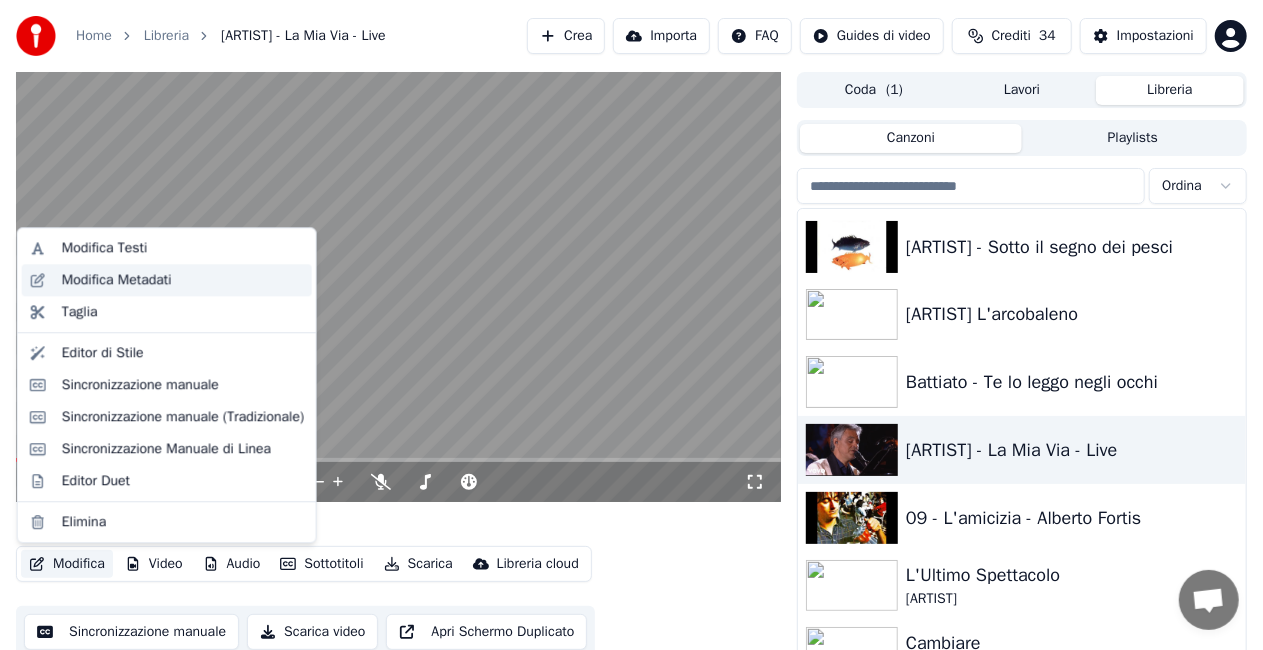 click on "Modifica Metadati" at bounding box center (117, 280) 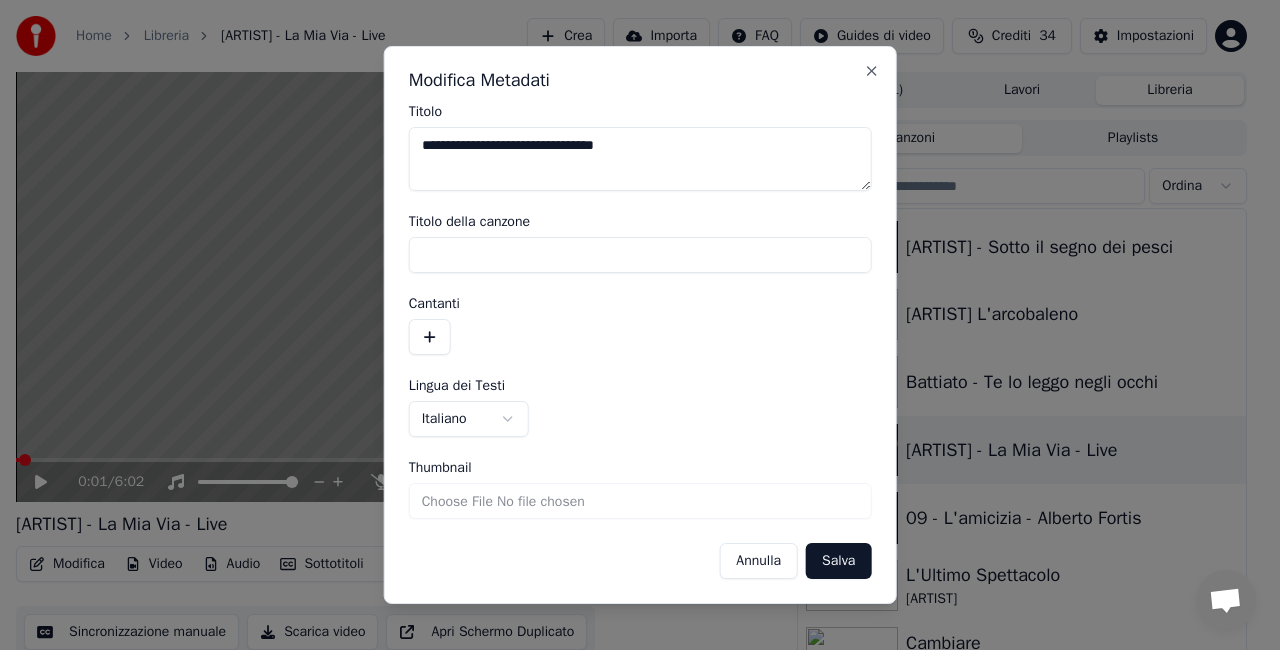 drag, startPoint x: 472, startPoint y: 144, endPoint x: 308, endPoint y: 168, distance: 165.7468 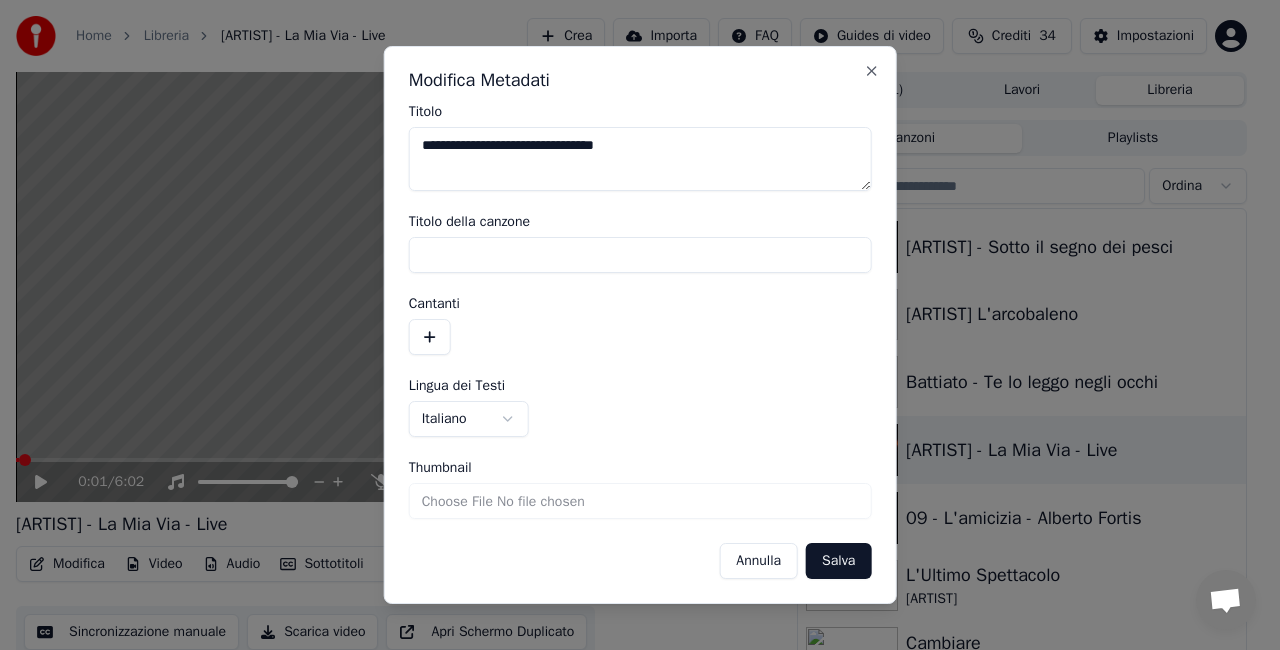 click on "**********" at bounding box center [631, 325] 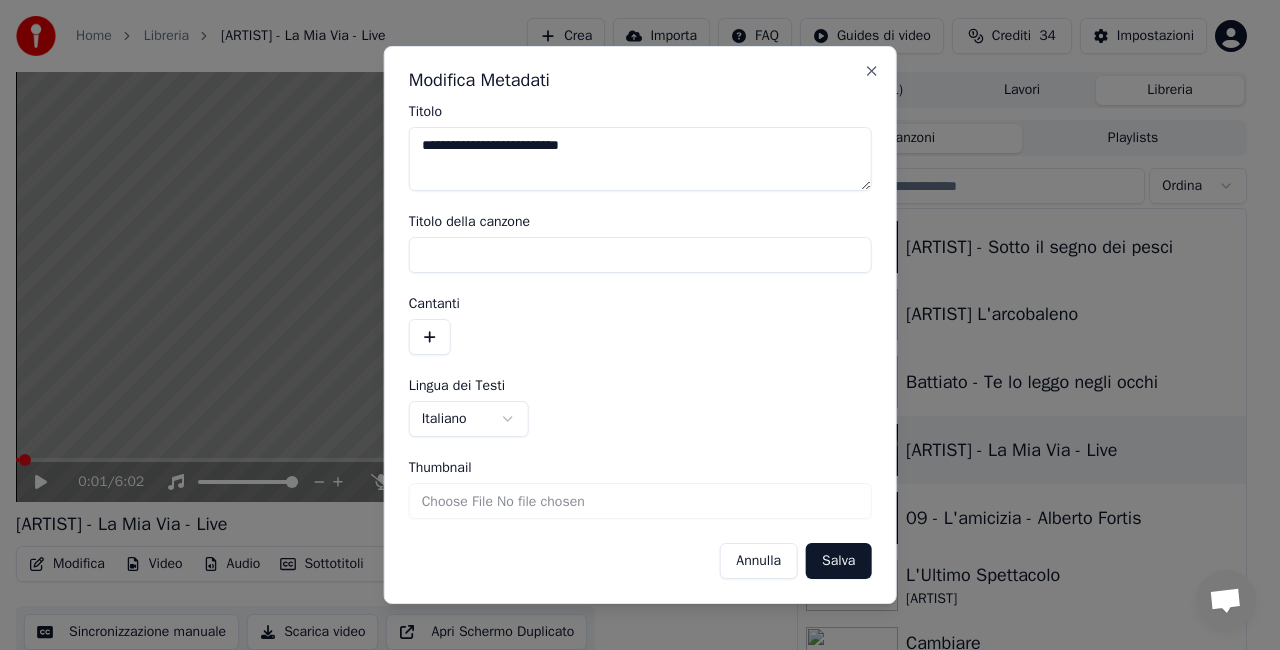 drag, startPoint x: 501, startPoint y: 140, endPoint x: 815, endPoint y: 141, distance: 314.0016 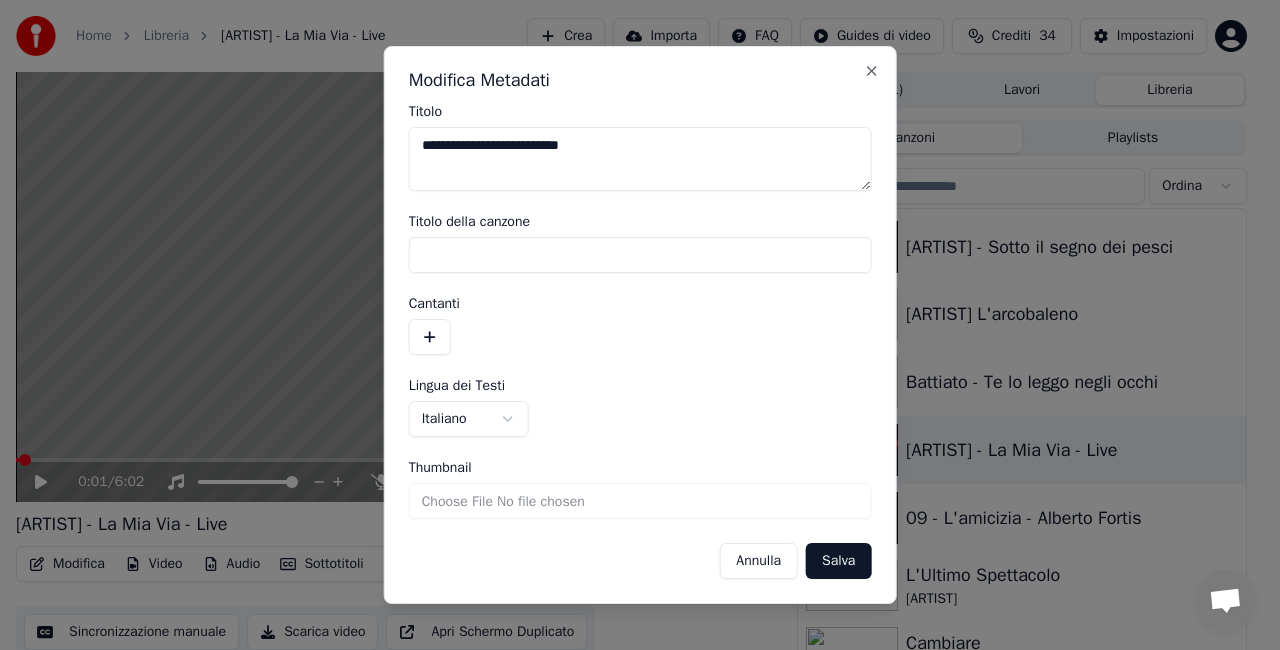 click on "**********" at bounding box center [640, 159] 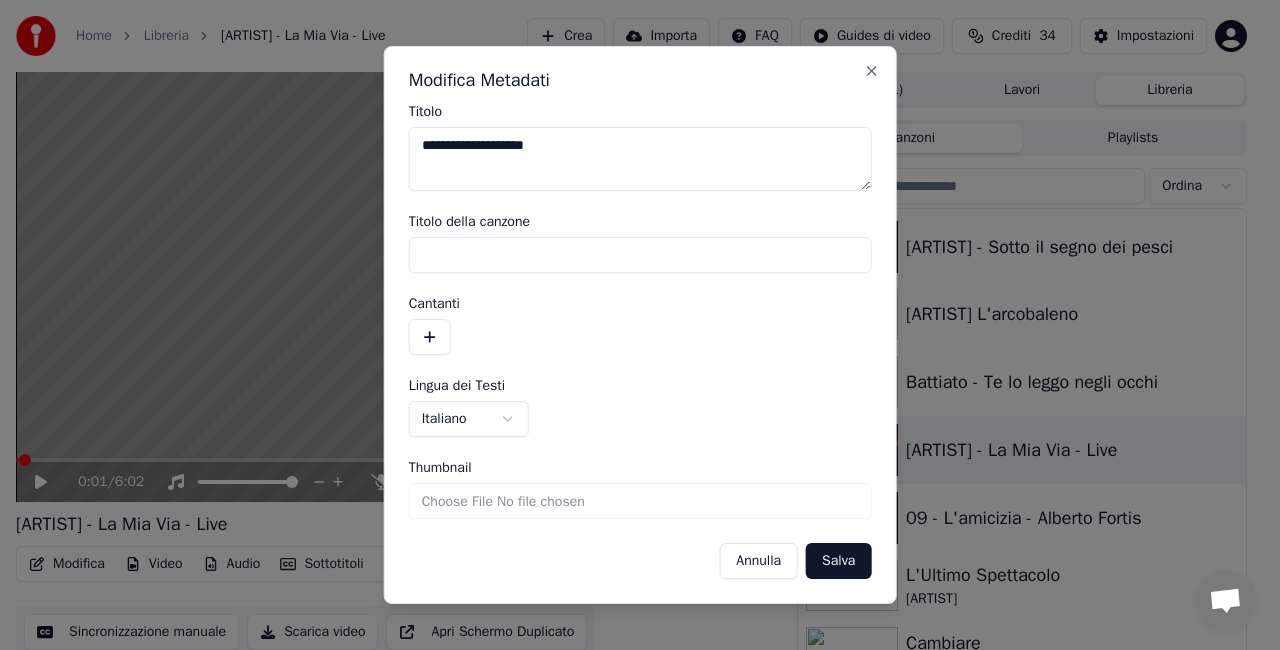 click on "**********" at bounding box center (640, 159) 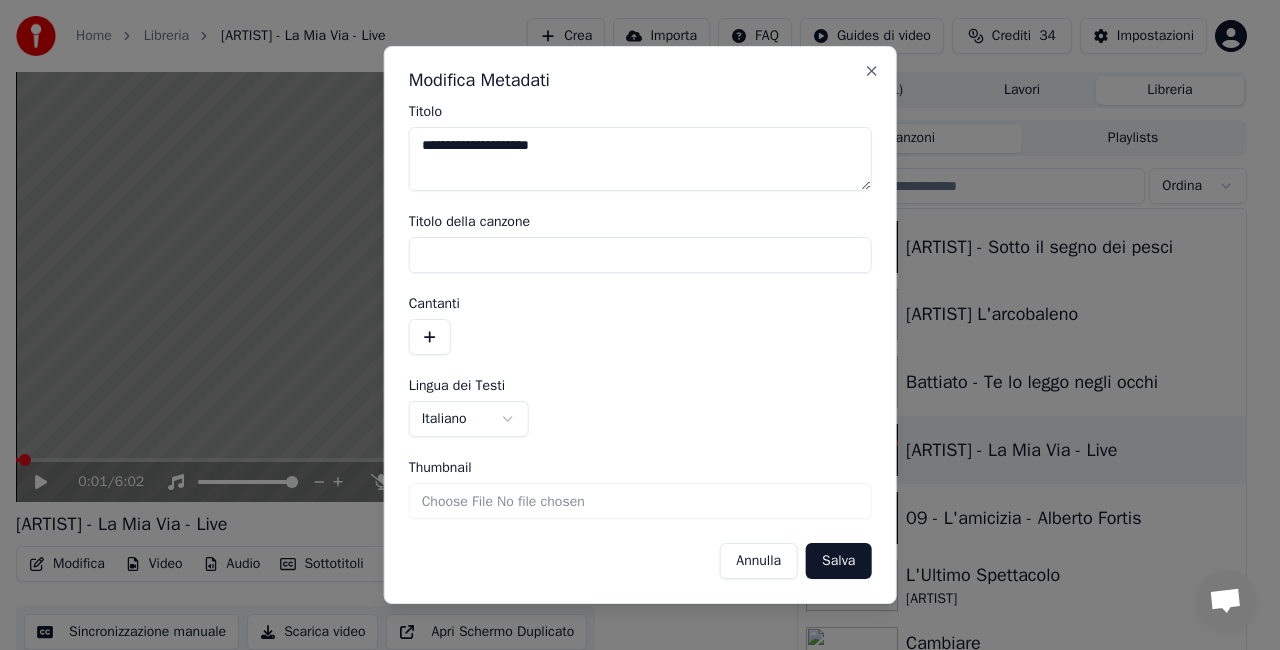 type on "**********" 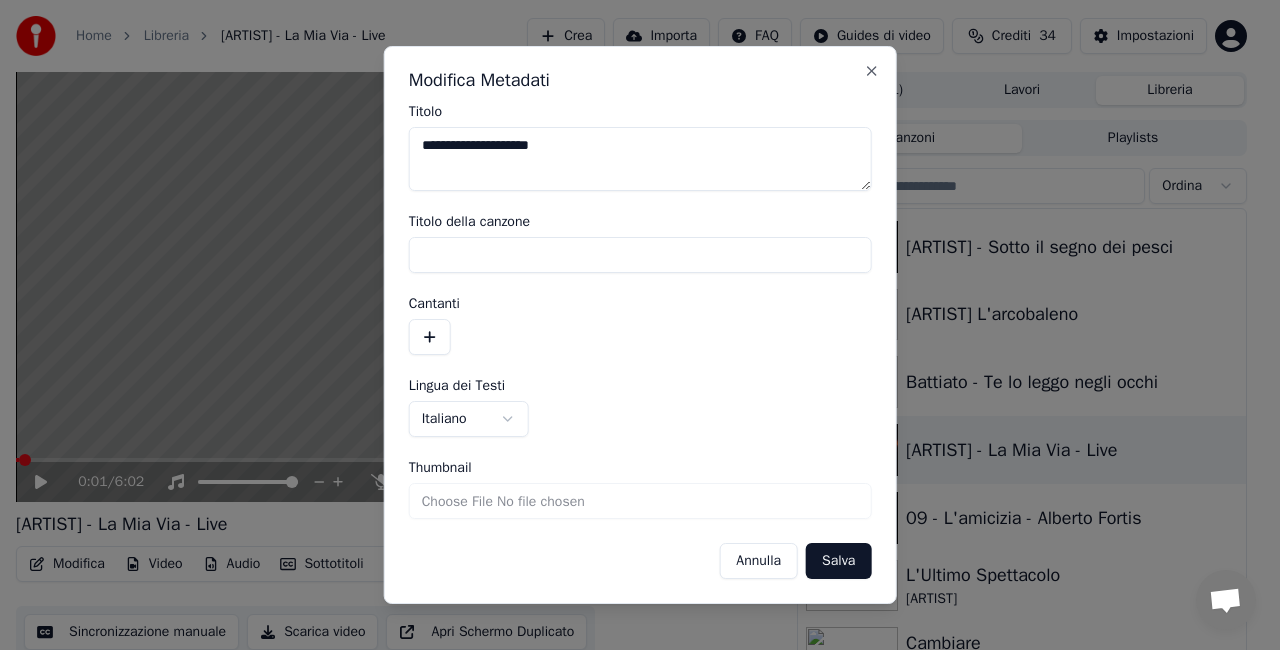 click on "Salva" at bounding box center (838, 561) 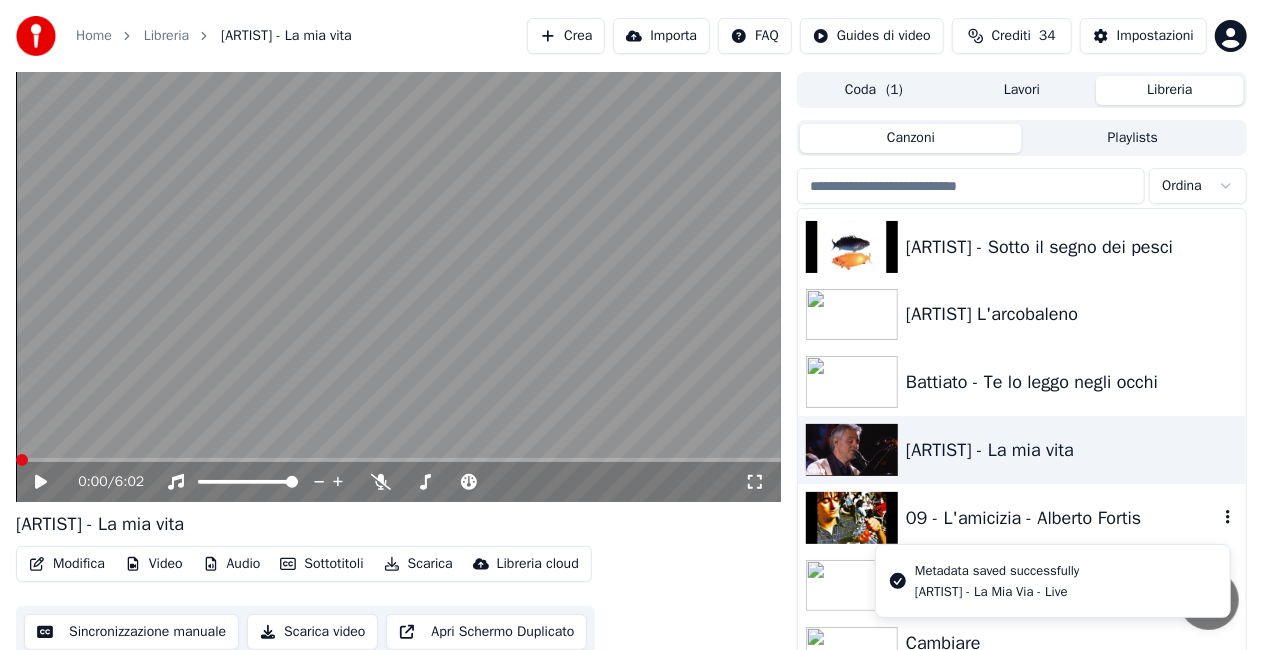 click on "09 - L'amicizia - Alberto Fortis" at bounding box center (1062, 518) 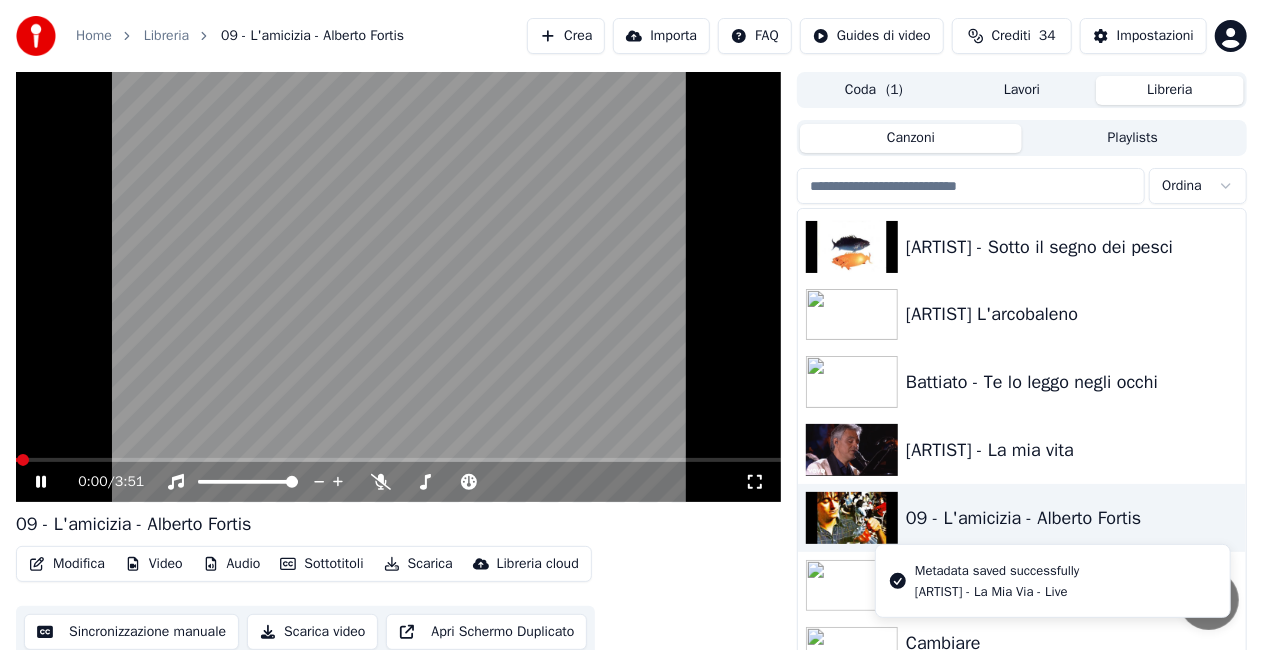 click 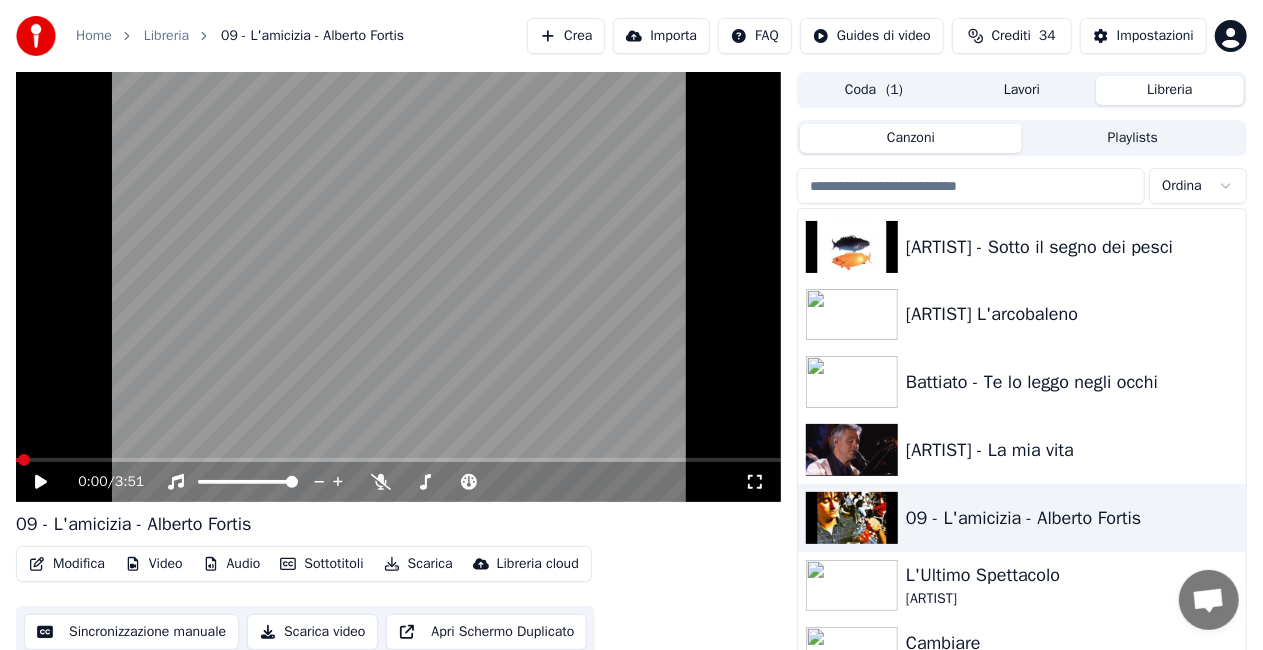 click on "Modifica" at bounding box center [67, 564] 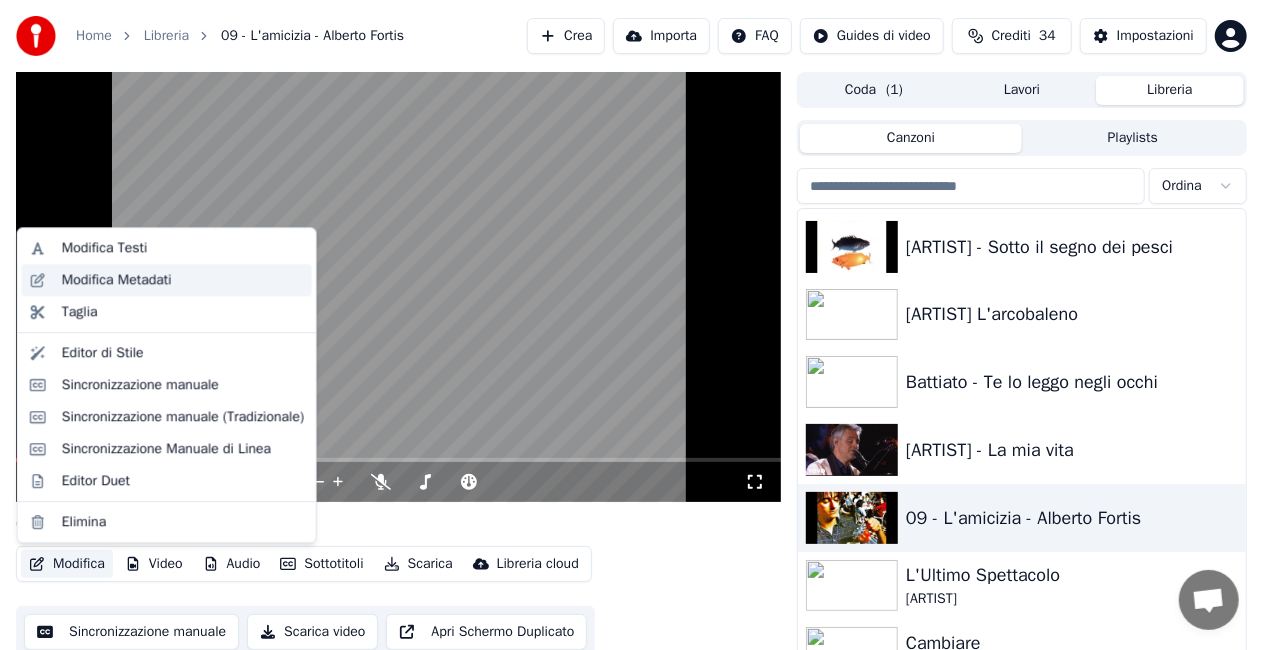 click on "Modifica Metadati" at bounding box center (117, 280) 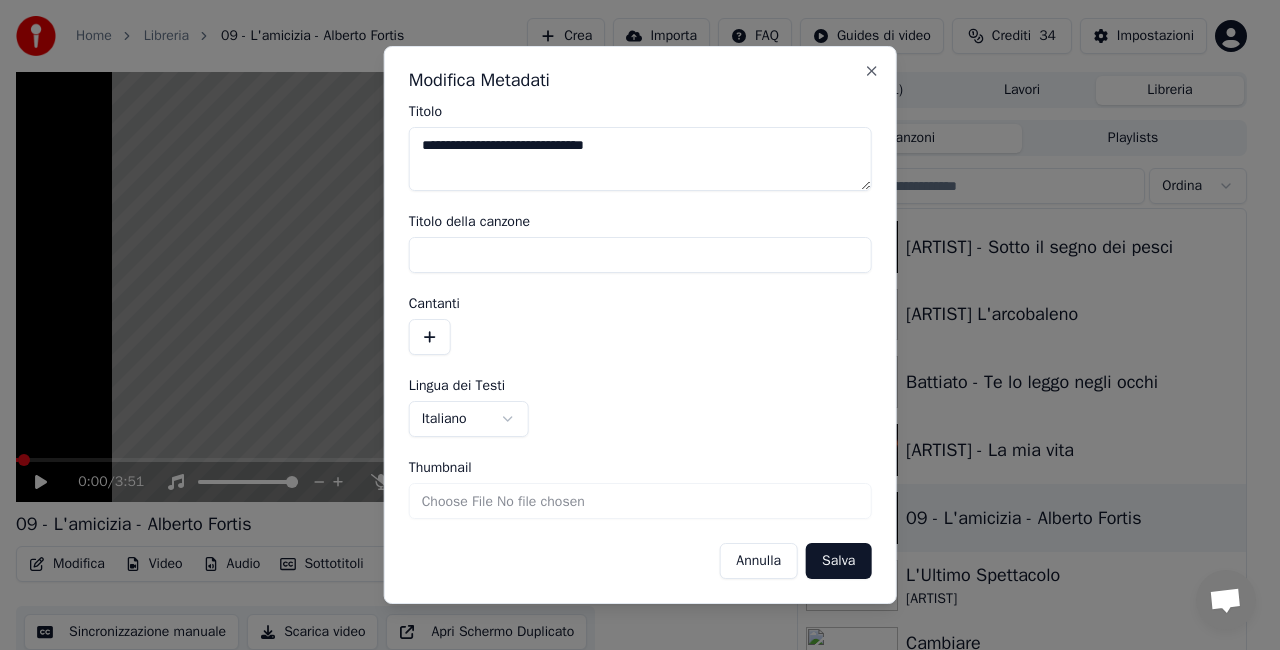 drag, startPoint x: 512, startPoint y: 140, endPoint x: 820, endPoint y: 114, distance: 309.09546 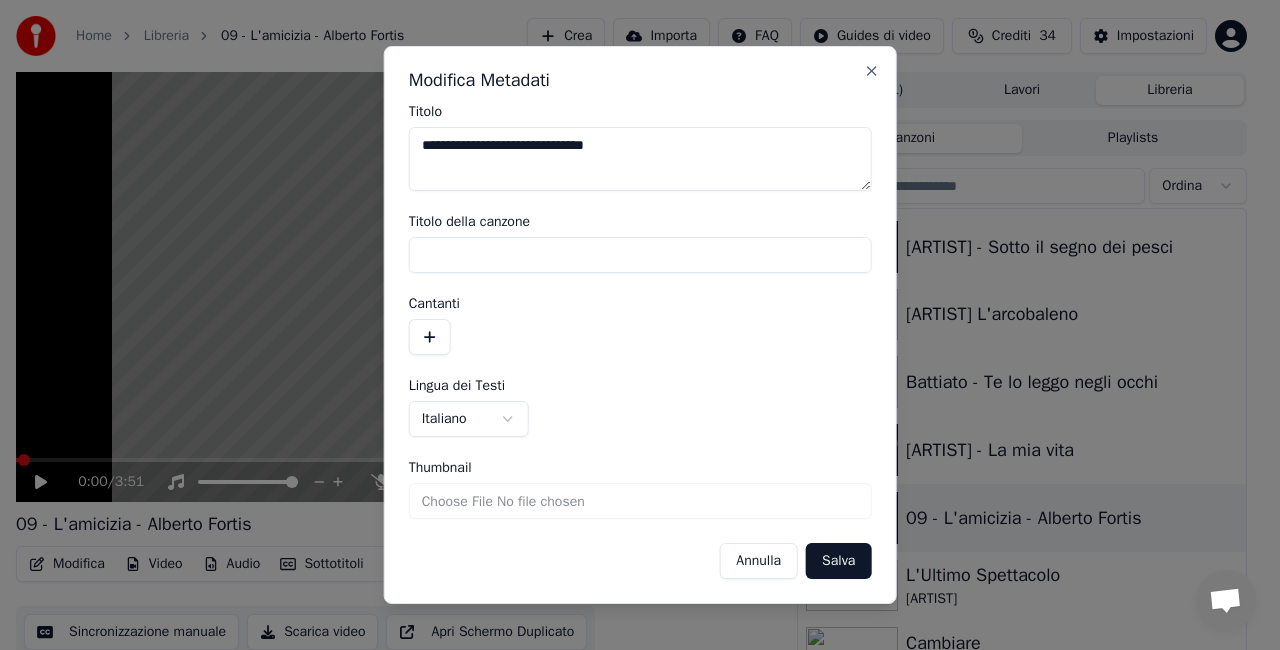 click on "**********" at bounding box center [640, 148] 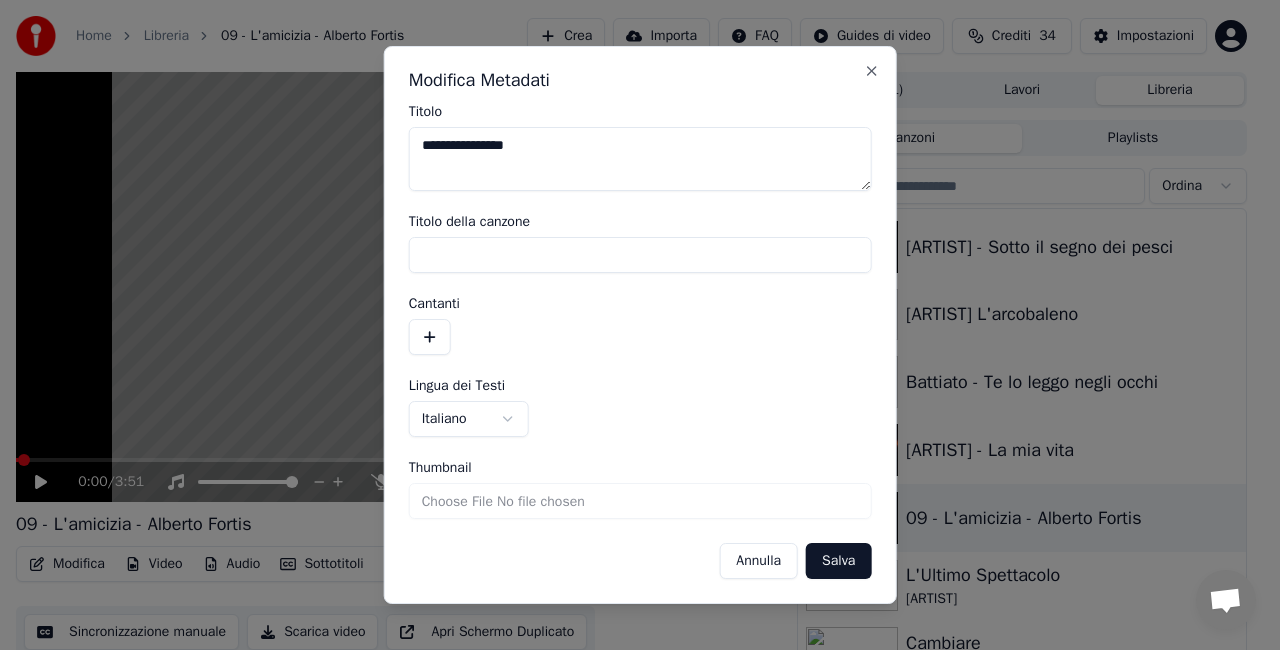 drag, startPoint x: 434, startPoint y: 143, endPoint x: 323, endPoint y: 140, distance: 111.040535 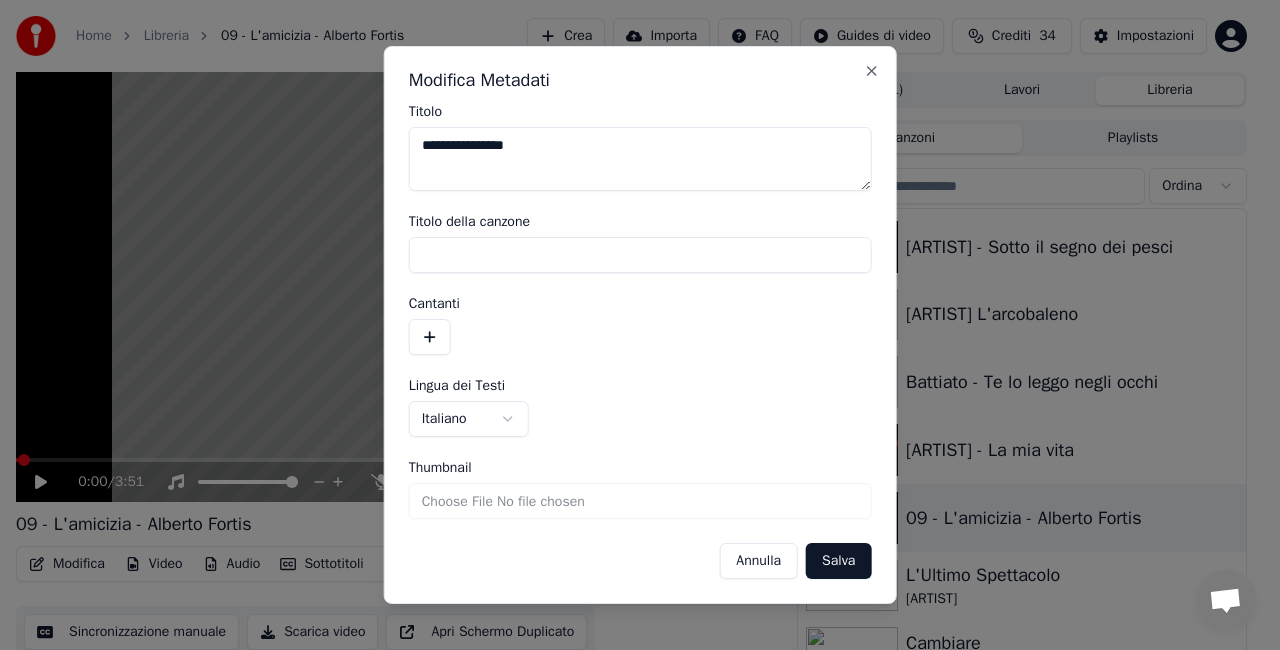 click on "**********" at bounding box center (631, 325) 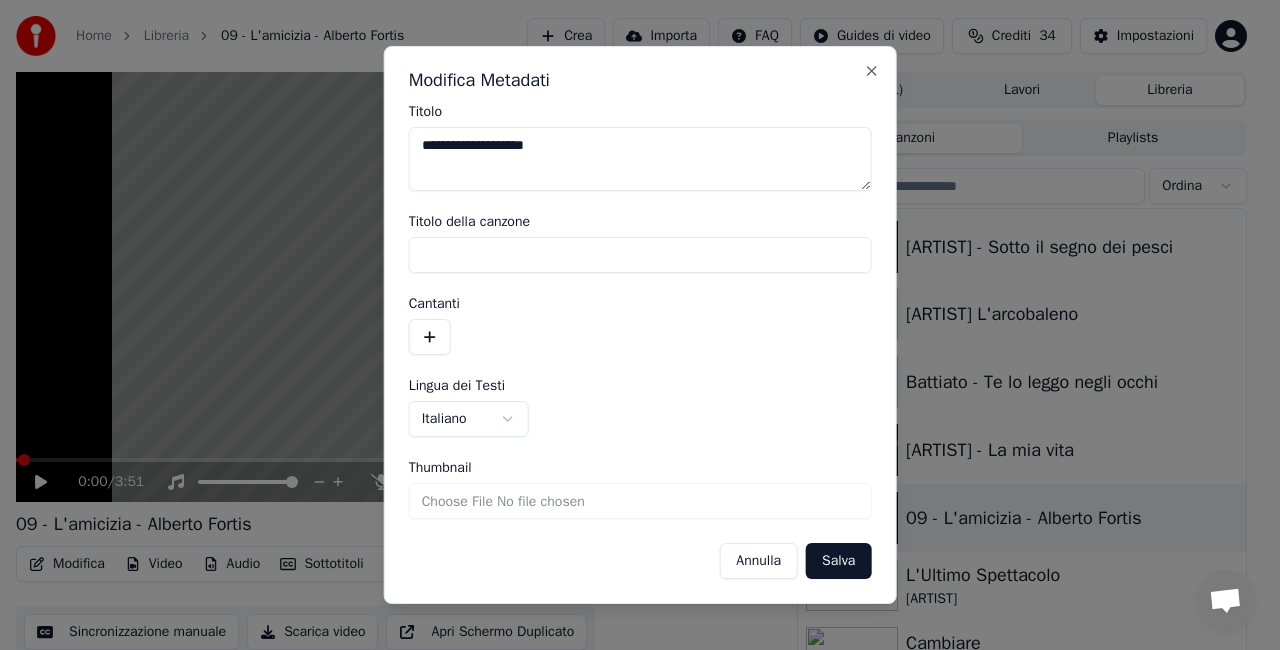 type on "**********" 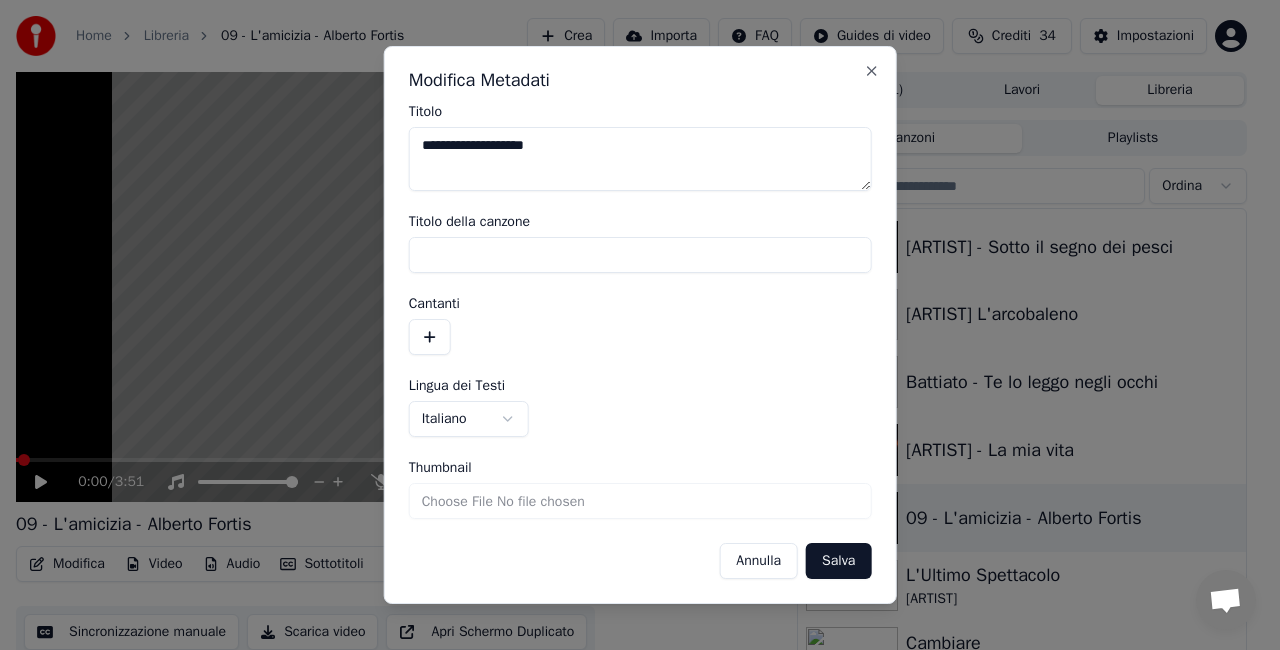 click on "Salva" at bounding box center (838, 561) 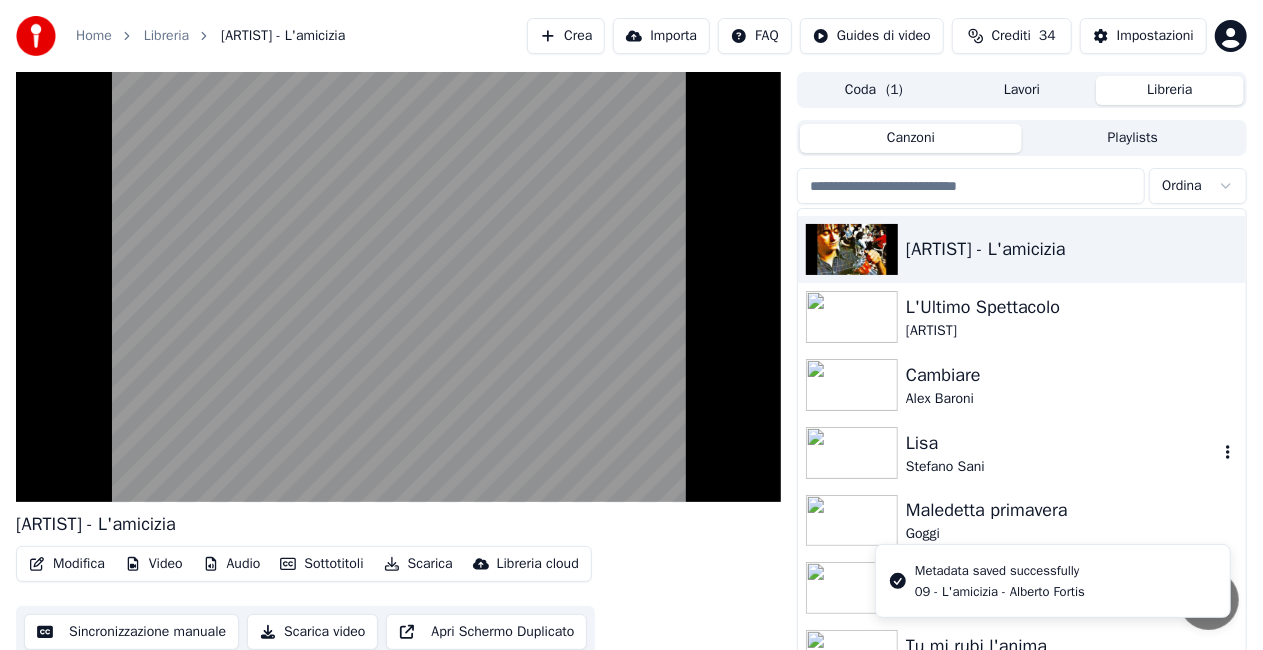 scroll, scrollTop: 25320, scrollLeft: 0, axis: vertical 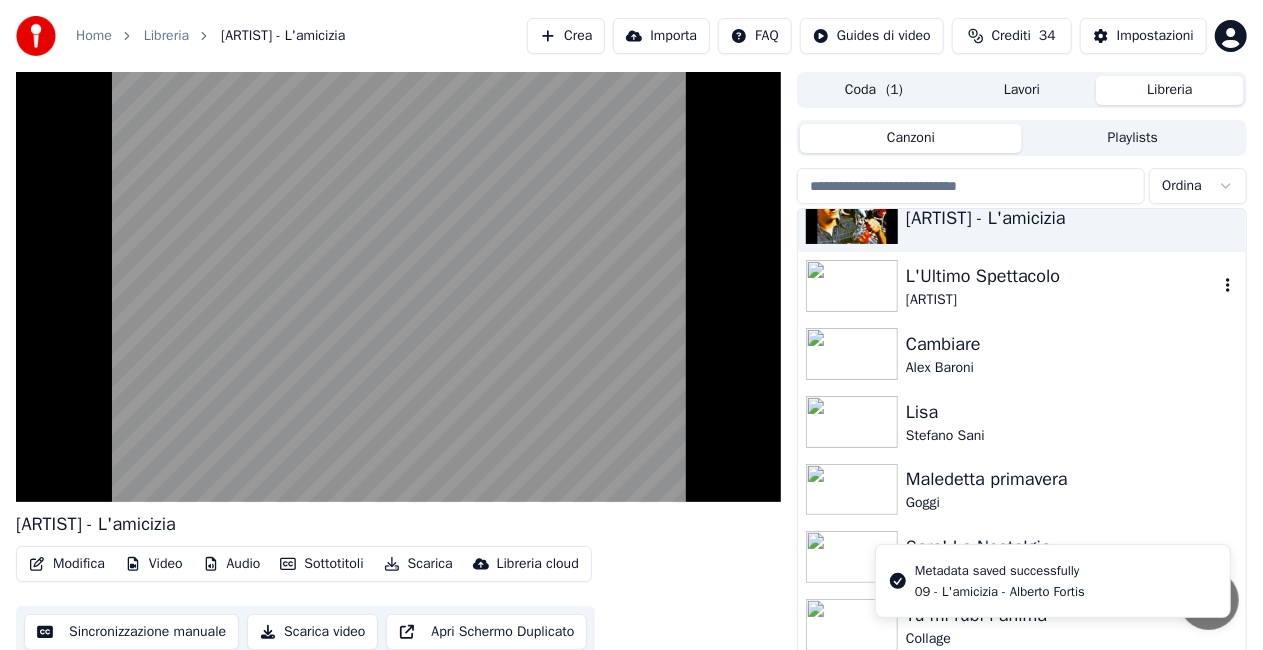 click on "[SONG TITLE] [ARTIST]" at bounding box center [1022, 286] 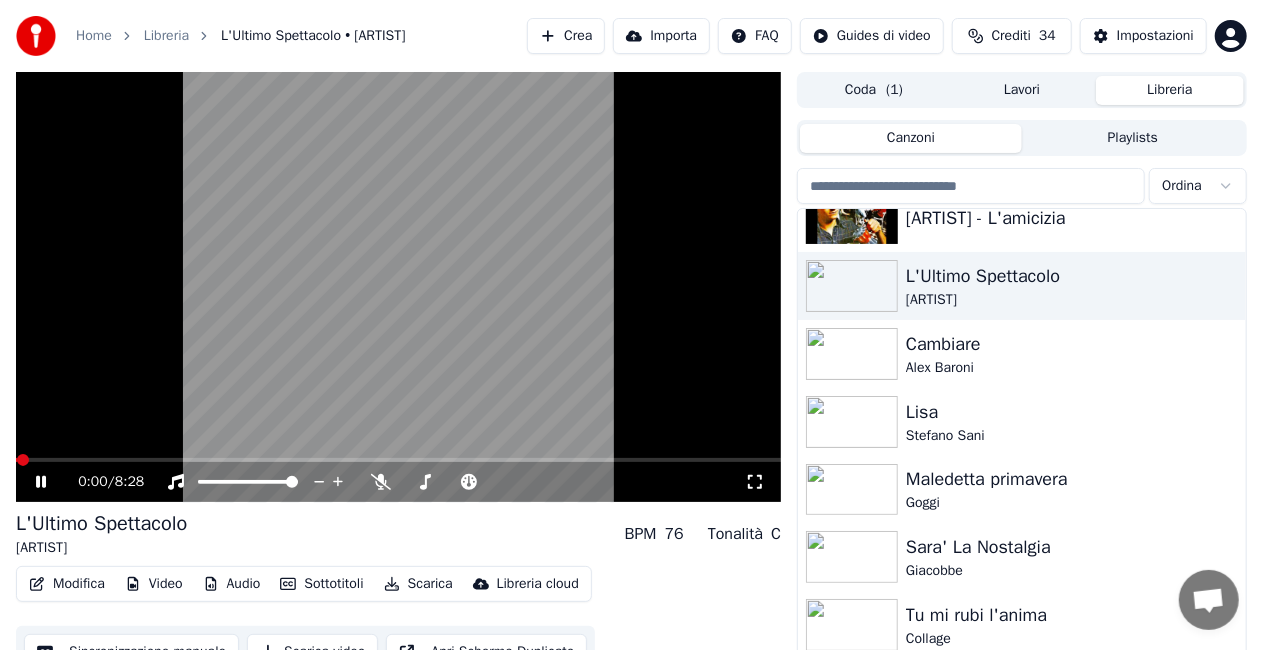 click 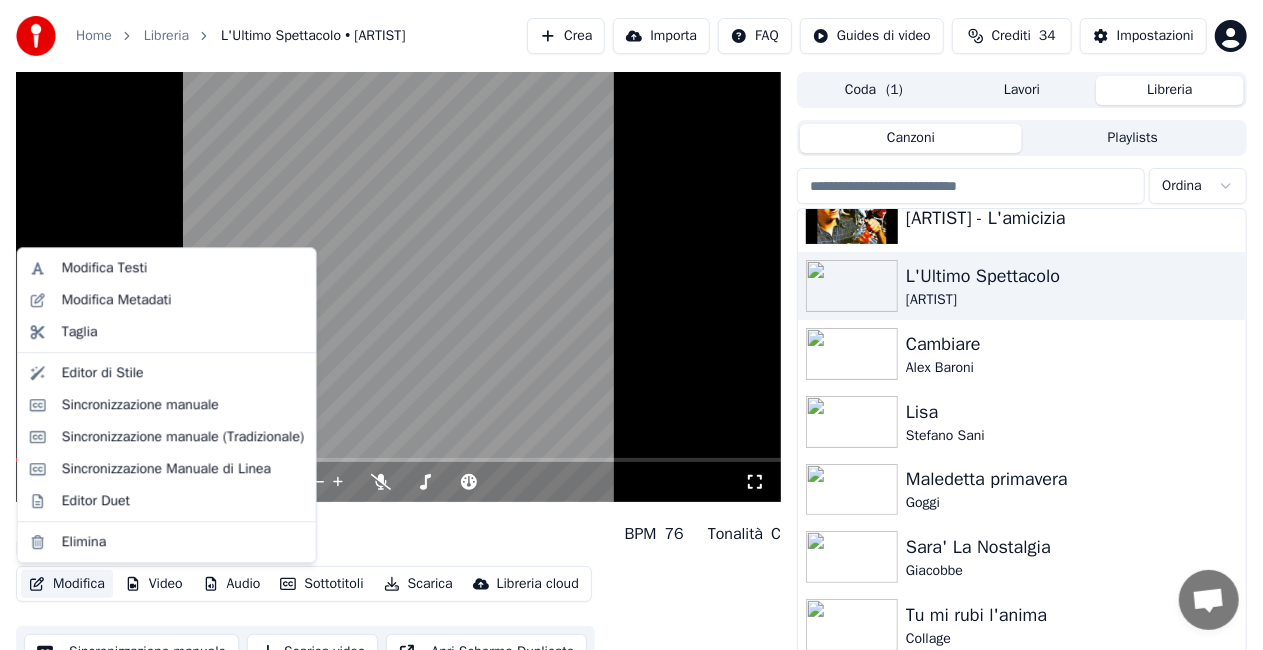 click on "Modifica" at bounding box center (67, 584) 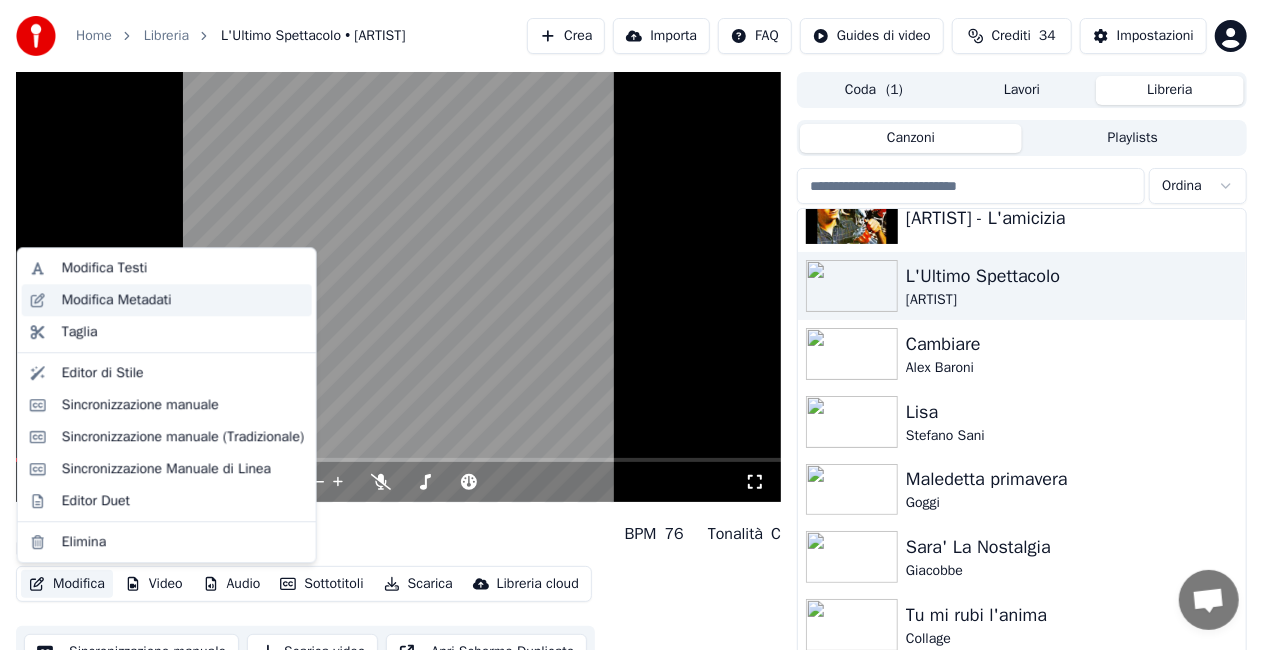 click on "Modifica Metadati" at bounding box center [117, 300] 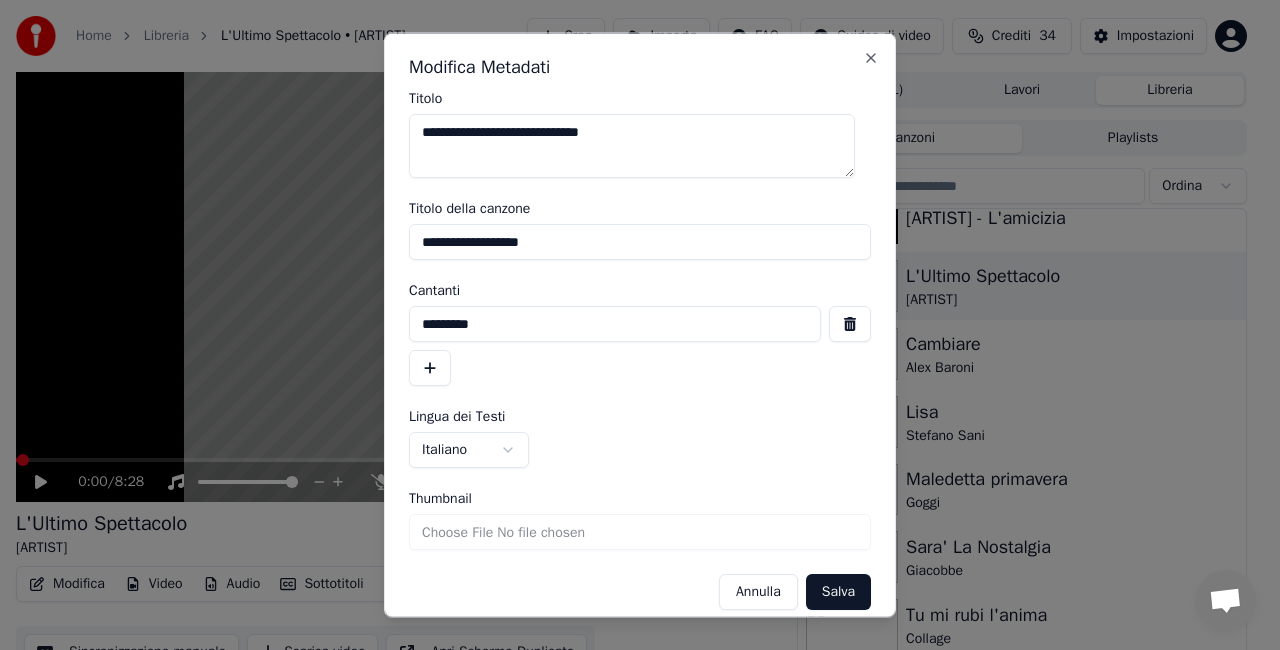 click on "**********" at bounding box center [632, 146] 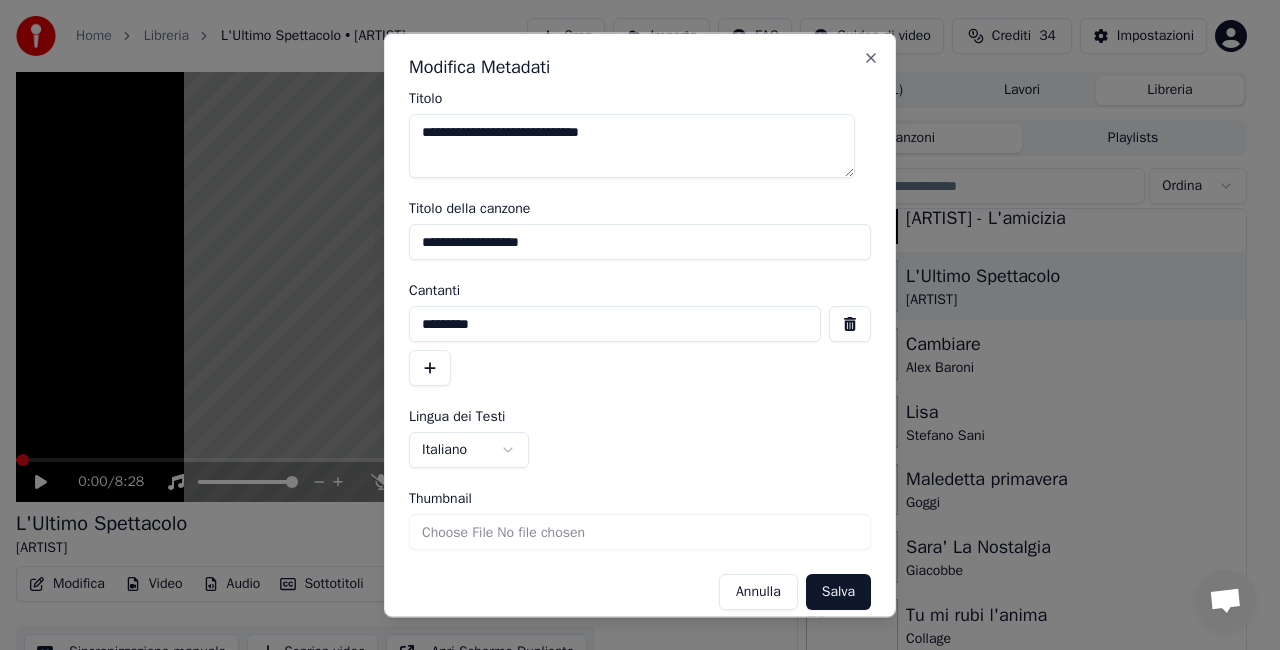 click on "**********" at bounding box center (632, 146) 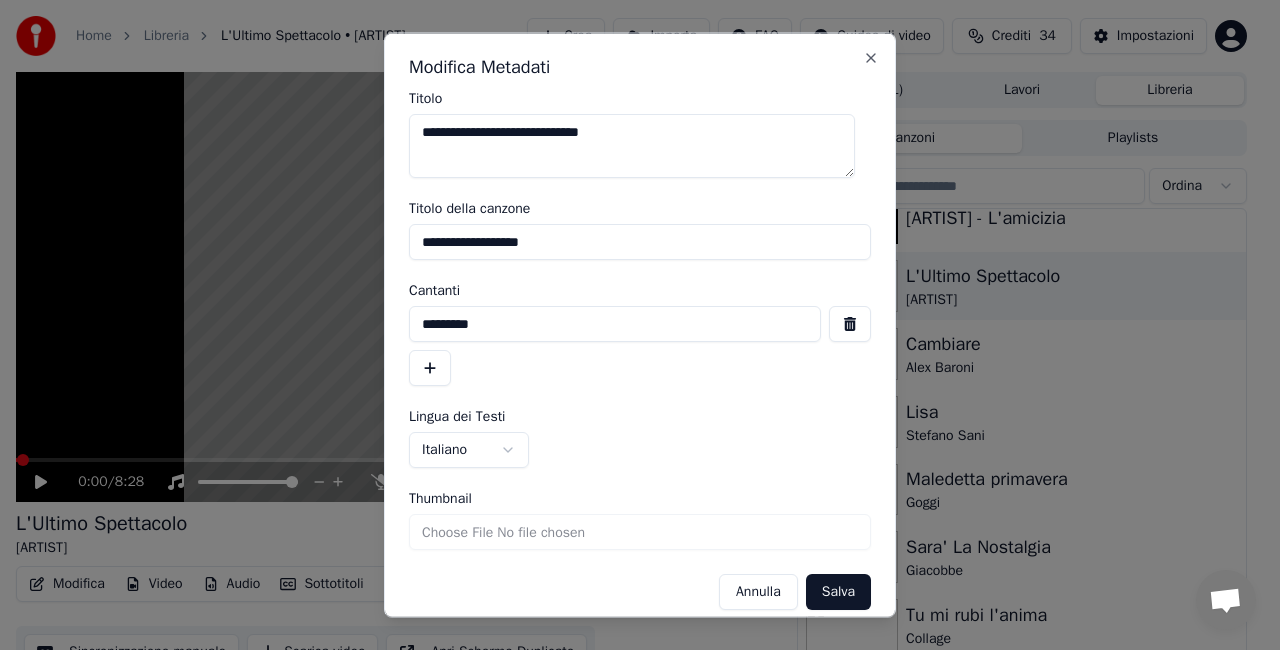 drag, startPoint x: 593, startPoint y: 238, endPoint x: 0, endPoint y: 304, distance: 596.66156 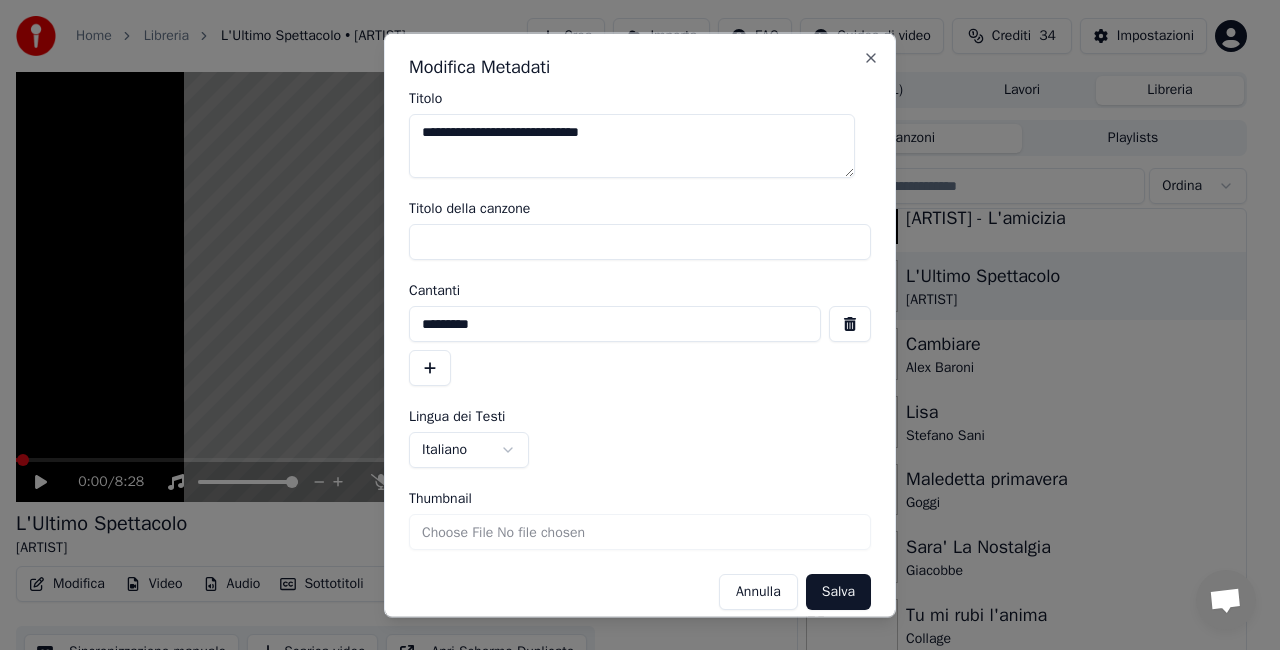 type 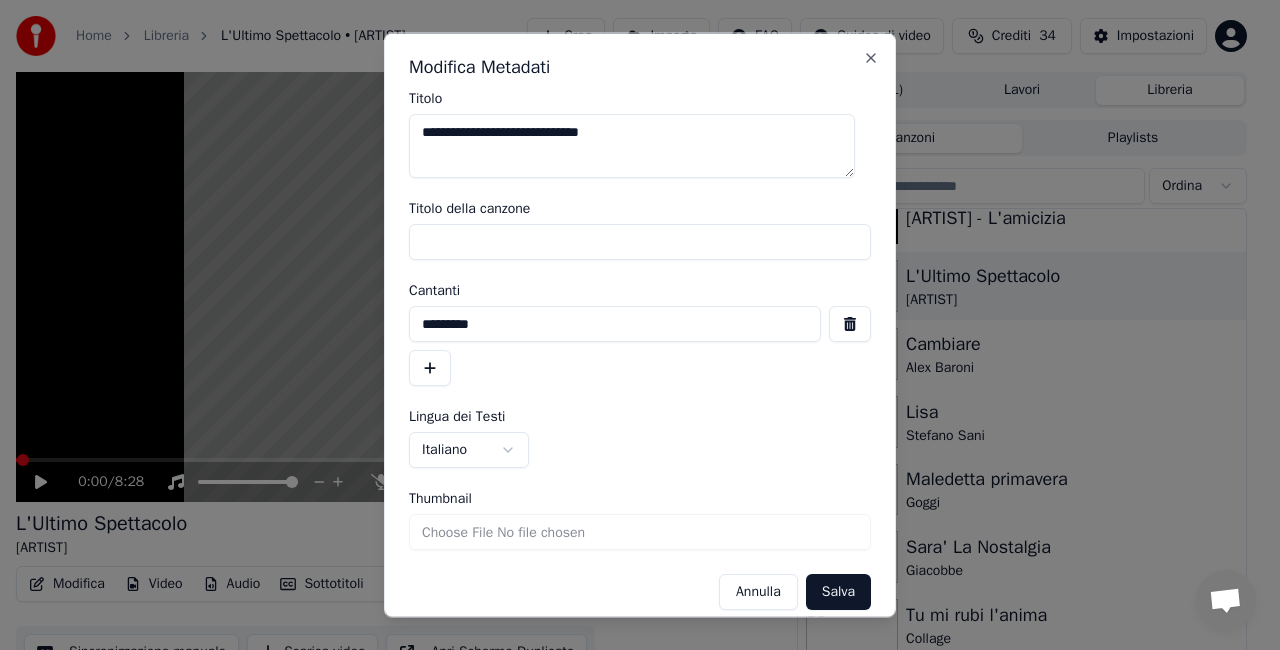 drag, startPoint x: 828, startPoint y: 320, endPoint x: 836, endPoint y: 329, distance: 12.0415945 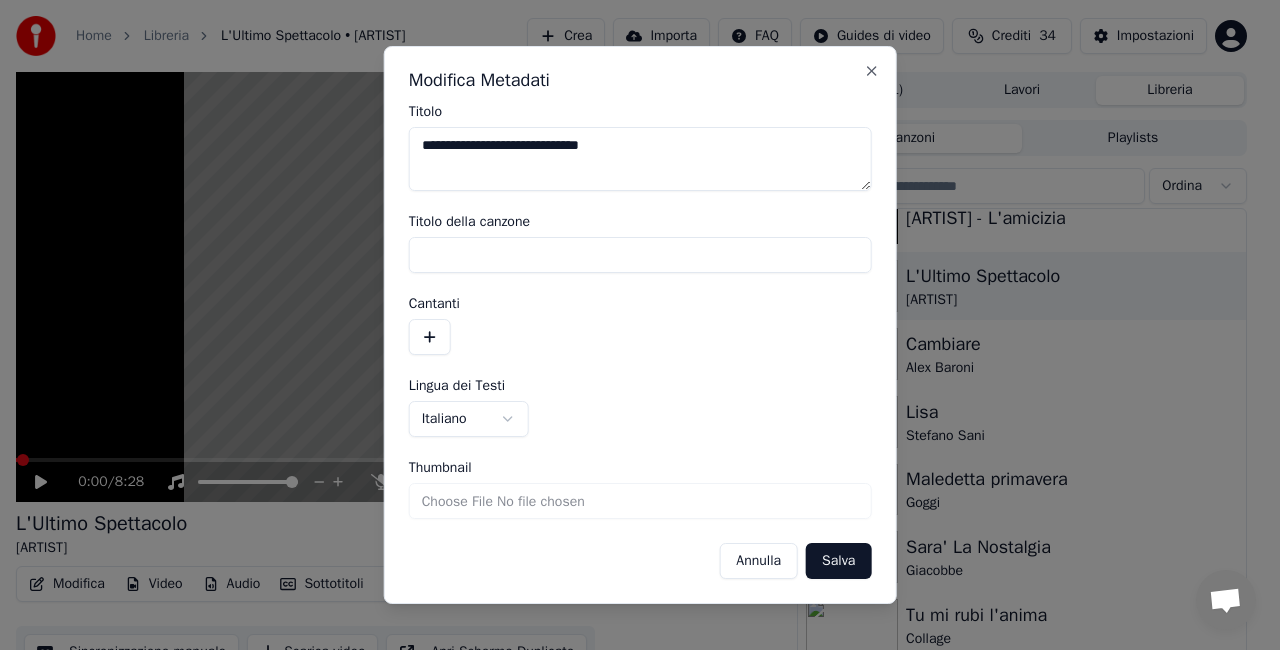 click on "Salva" at bounding box center [838, 561] 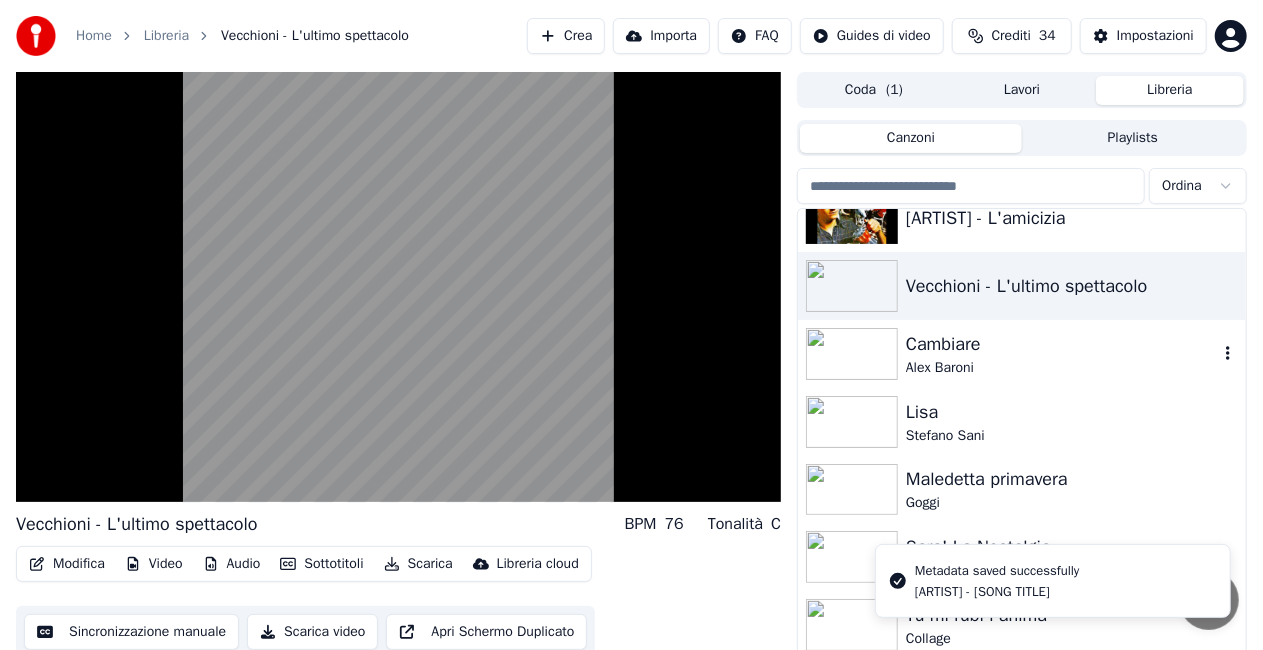 click on "Alex Baroni" at bounding box center [1062, 368] 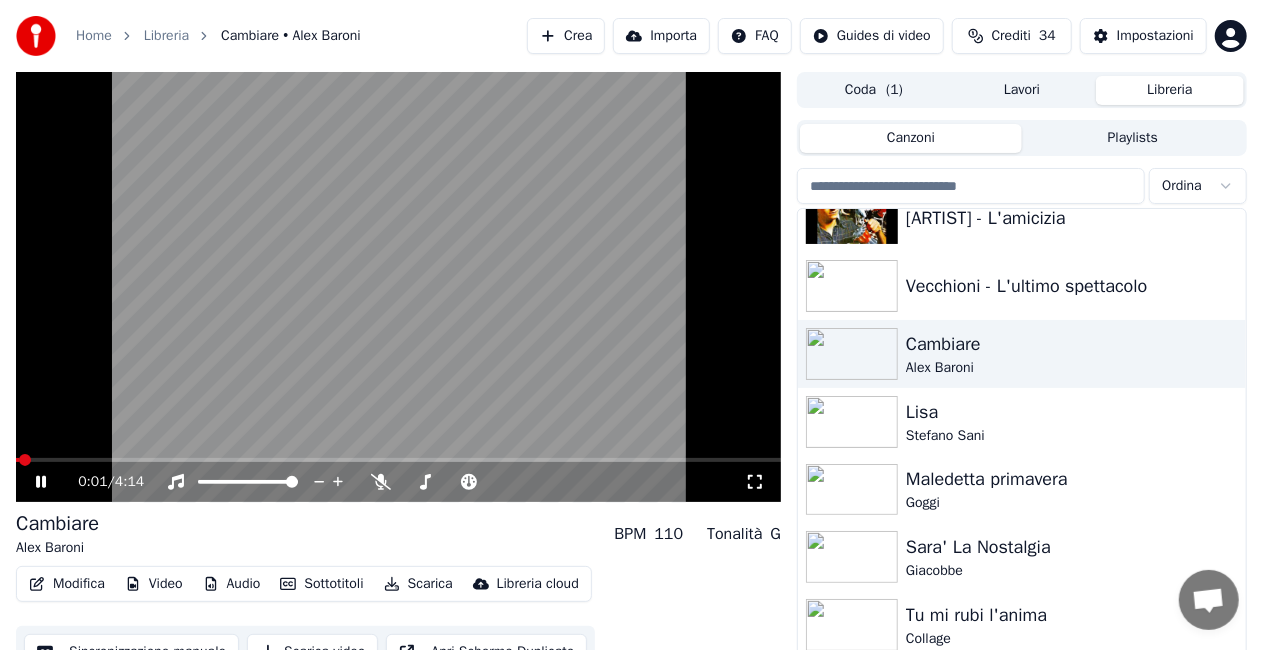 click 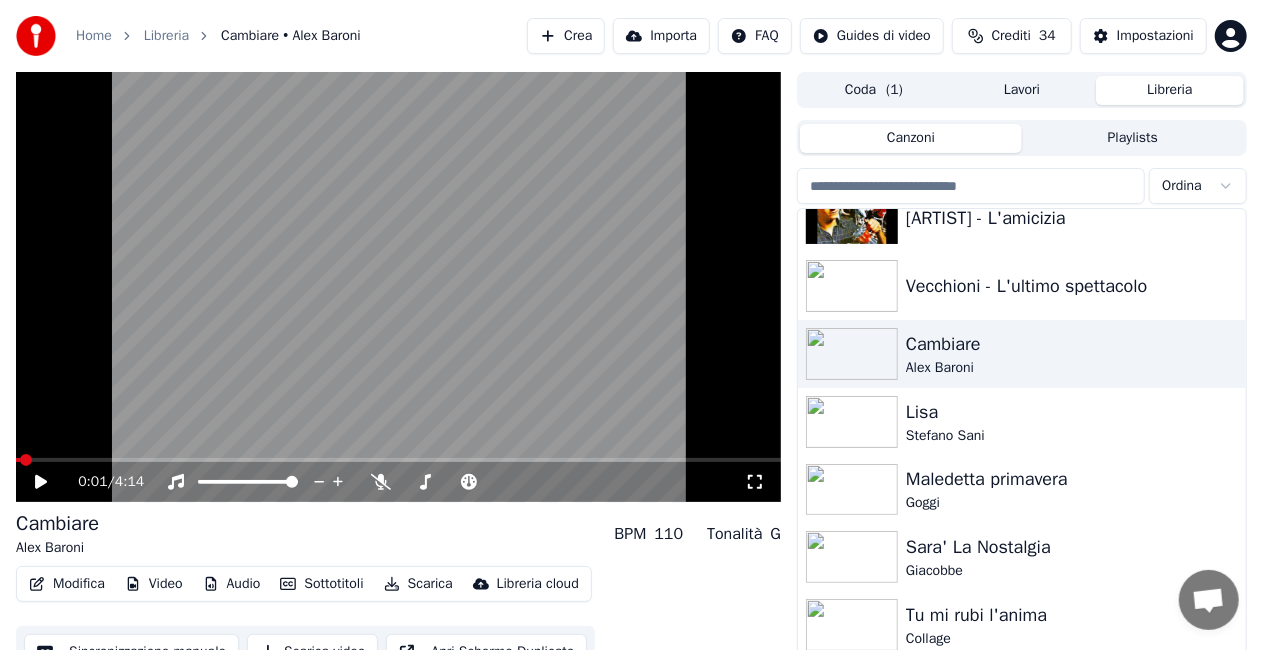 click on "Modifica" at bounding box center [67, 584] 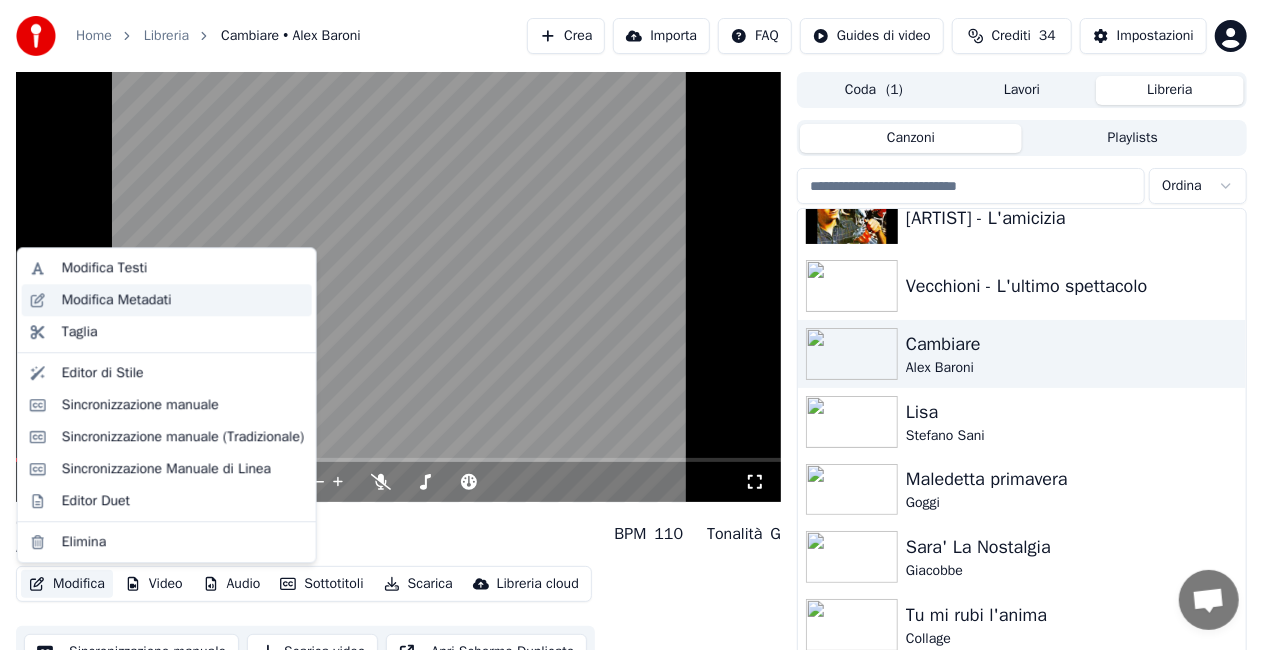 click on "Modifica Metadati" at bounding box center (117, 300) 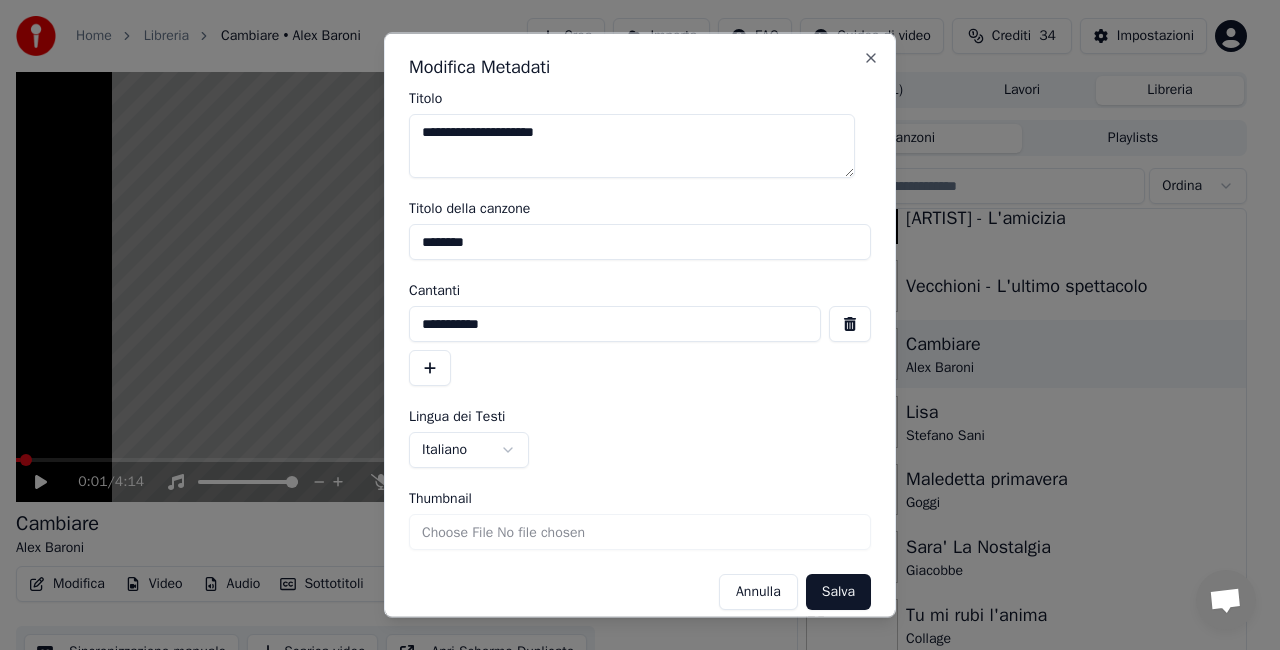 drag, startPoint x: 450, startPoint y: 131, endPoint x: 165, endPoint y: 144, distance: 285.29633 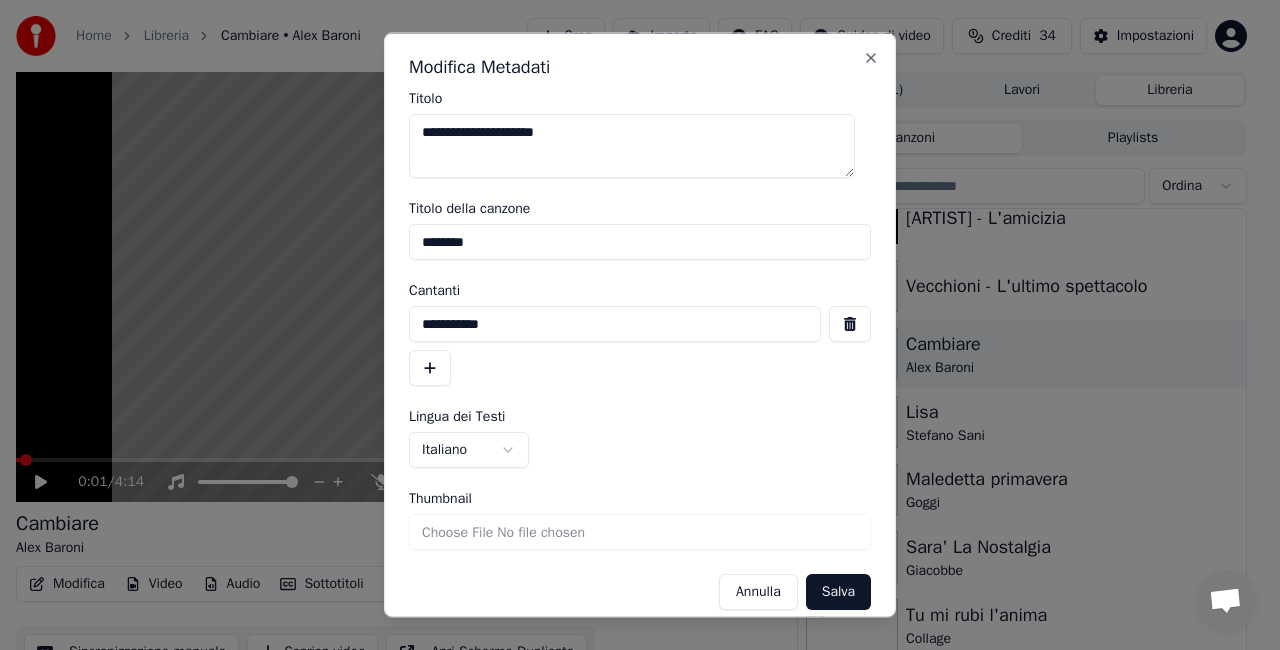 click on "**********" at bounding box center (631, 325) 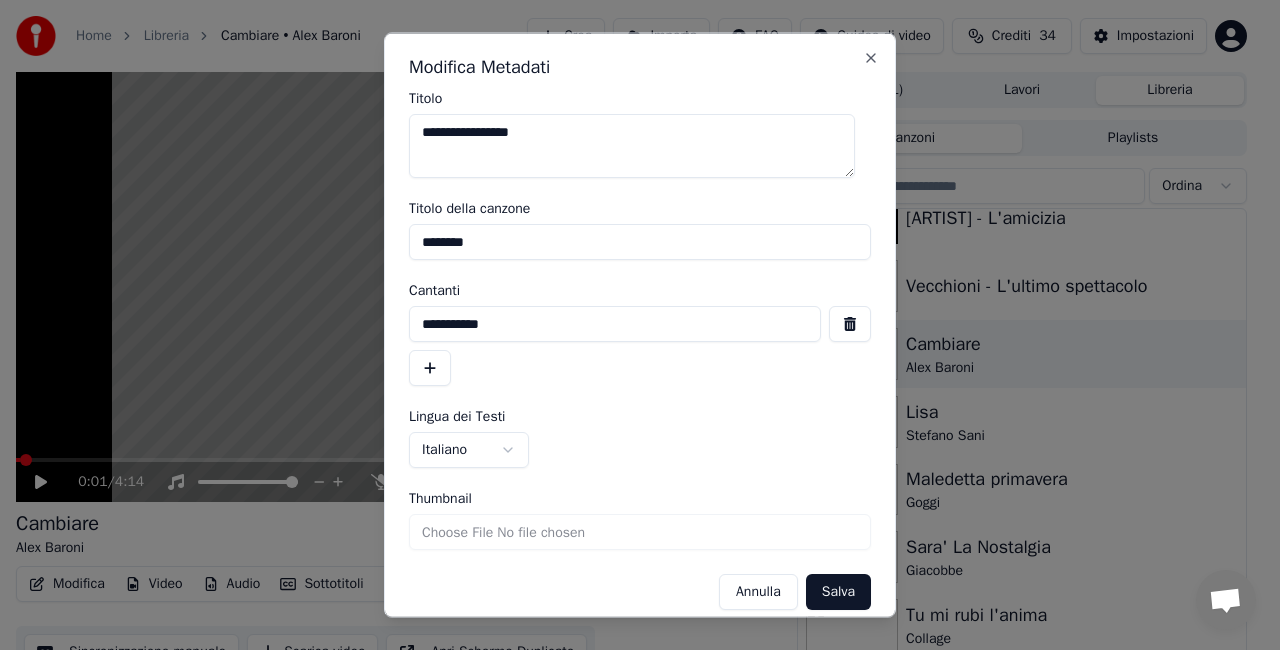 type on "**********" 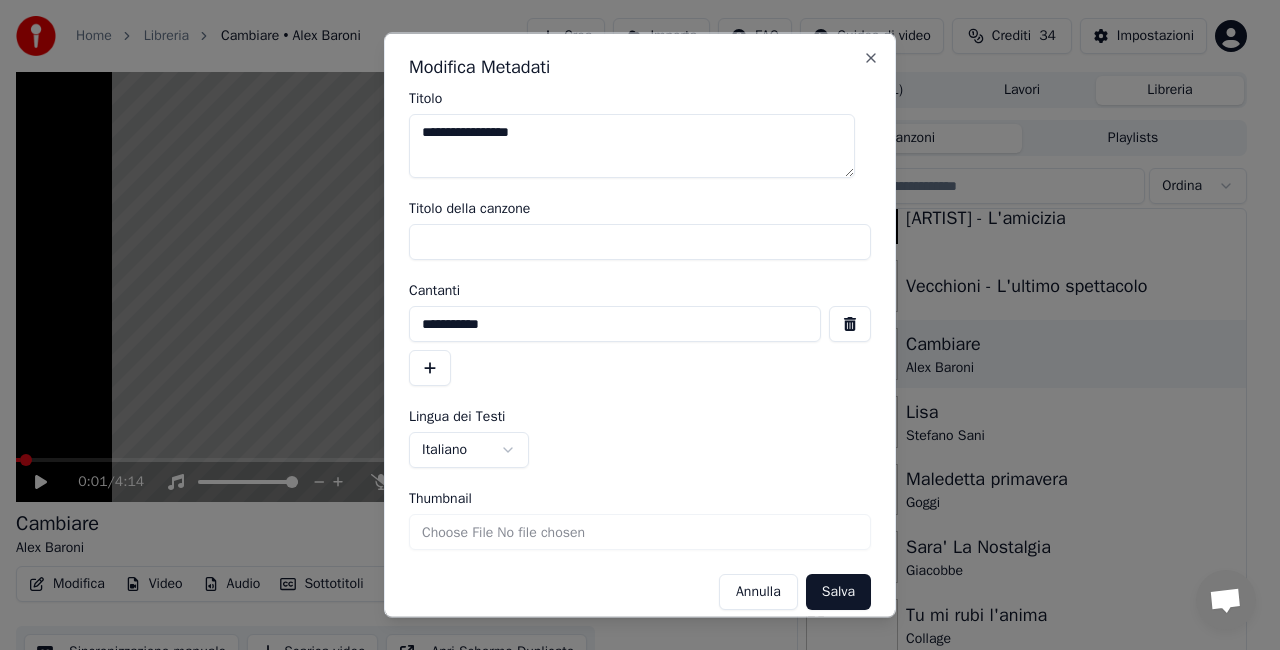drag, startPoint x: 496, startPoint y: 242, endPoint x: 300, endPoint y: 257, distance: 196.57314 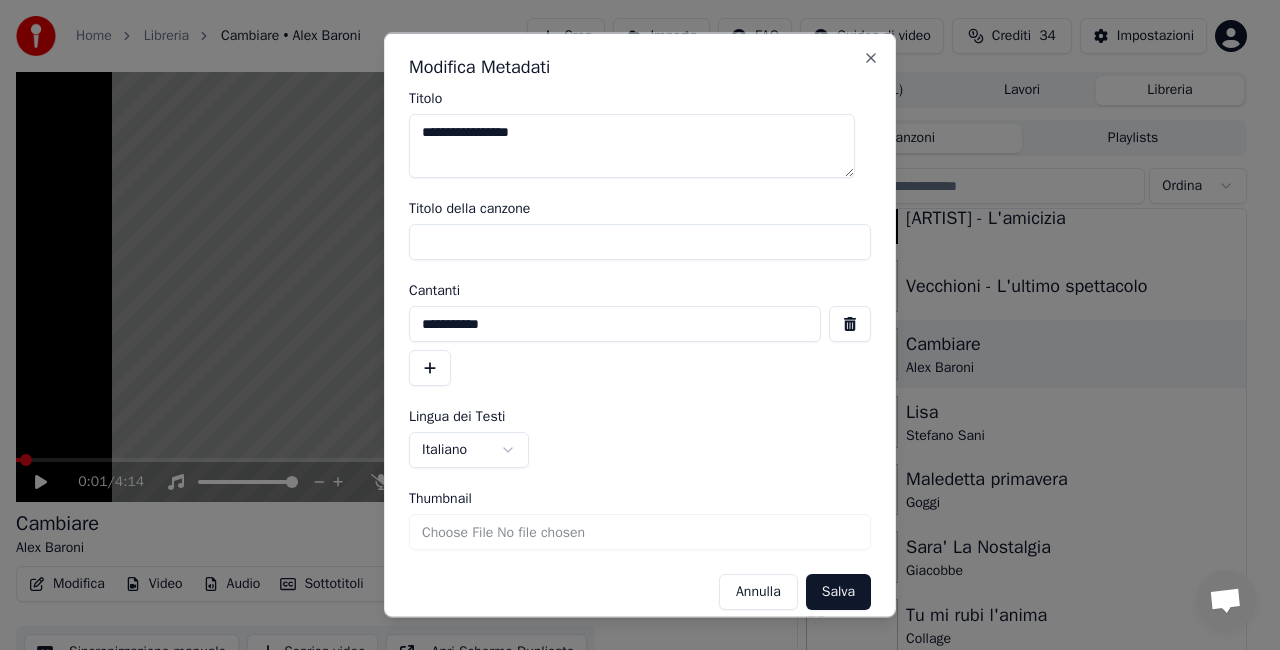 type 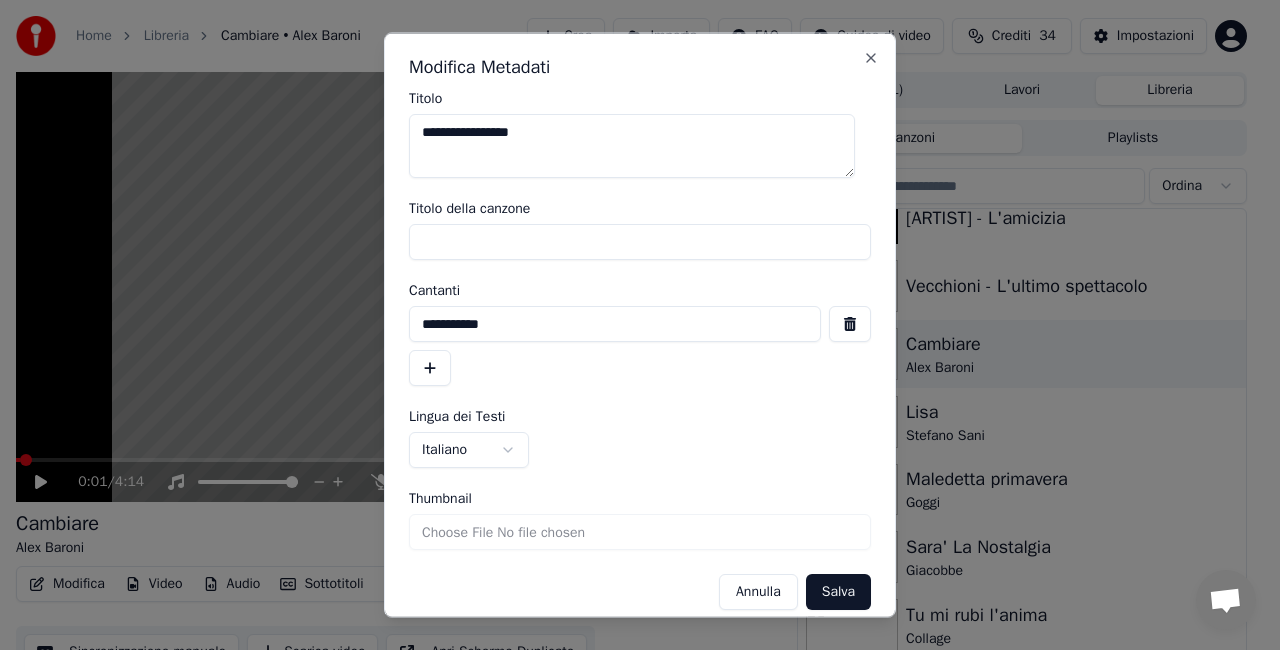 click at bounding box center [850, 324] 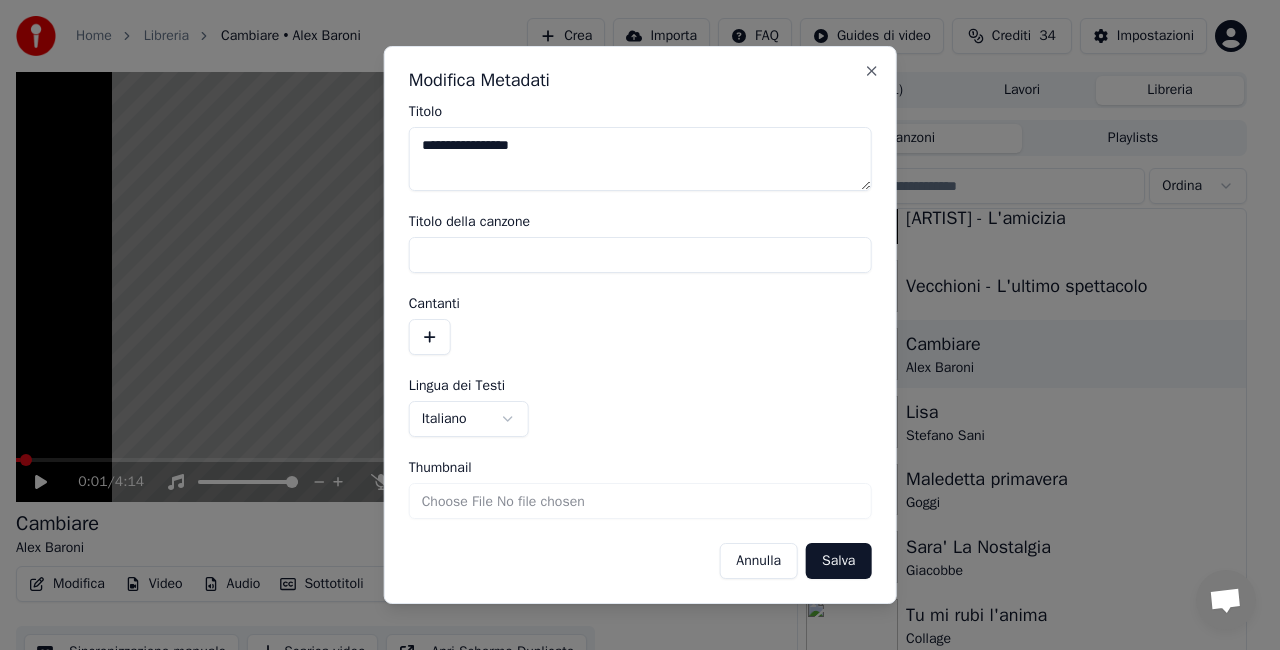 click on "Salva" at bounding box center (838, 561) 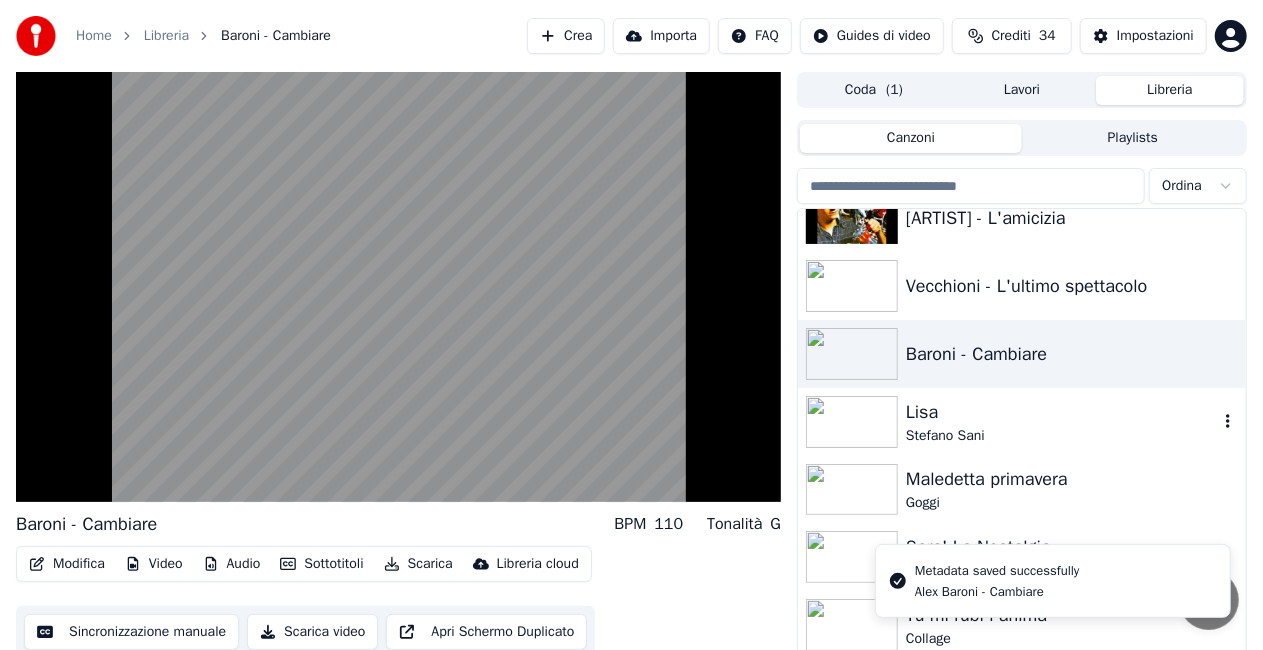 click on "Lisa" at bounding box center (1062, 412) 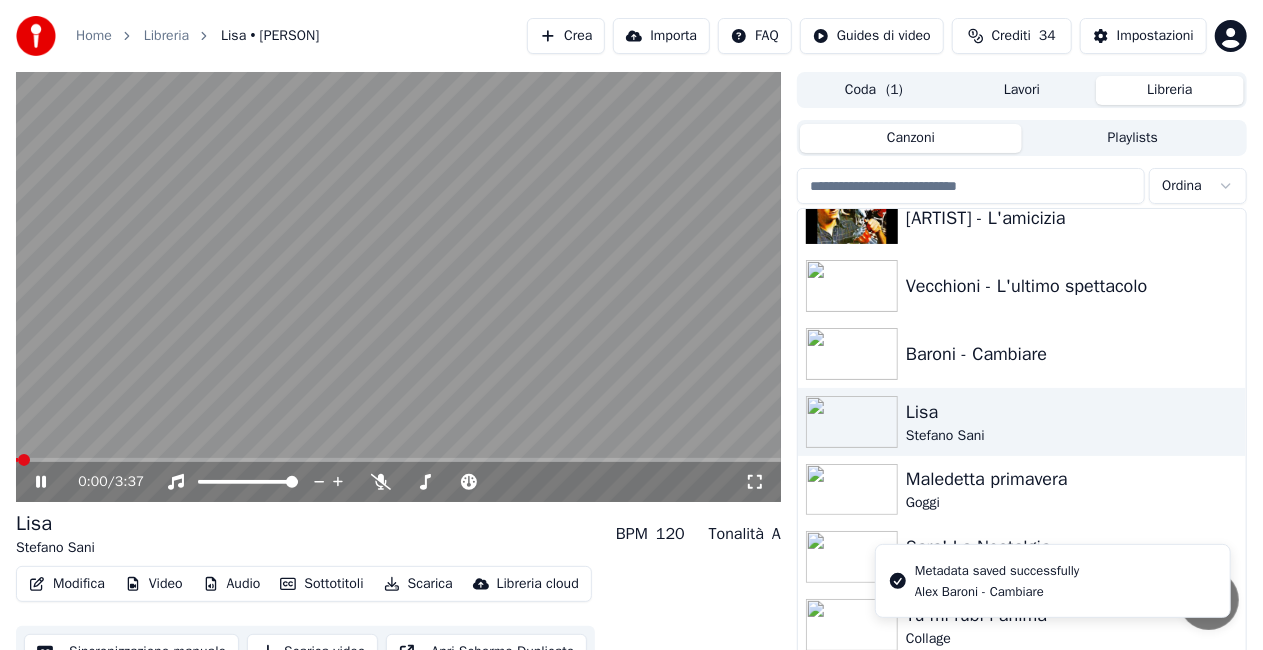 click 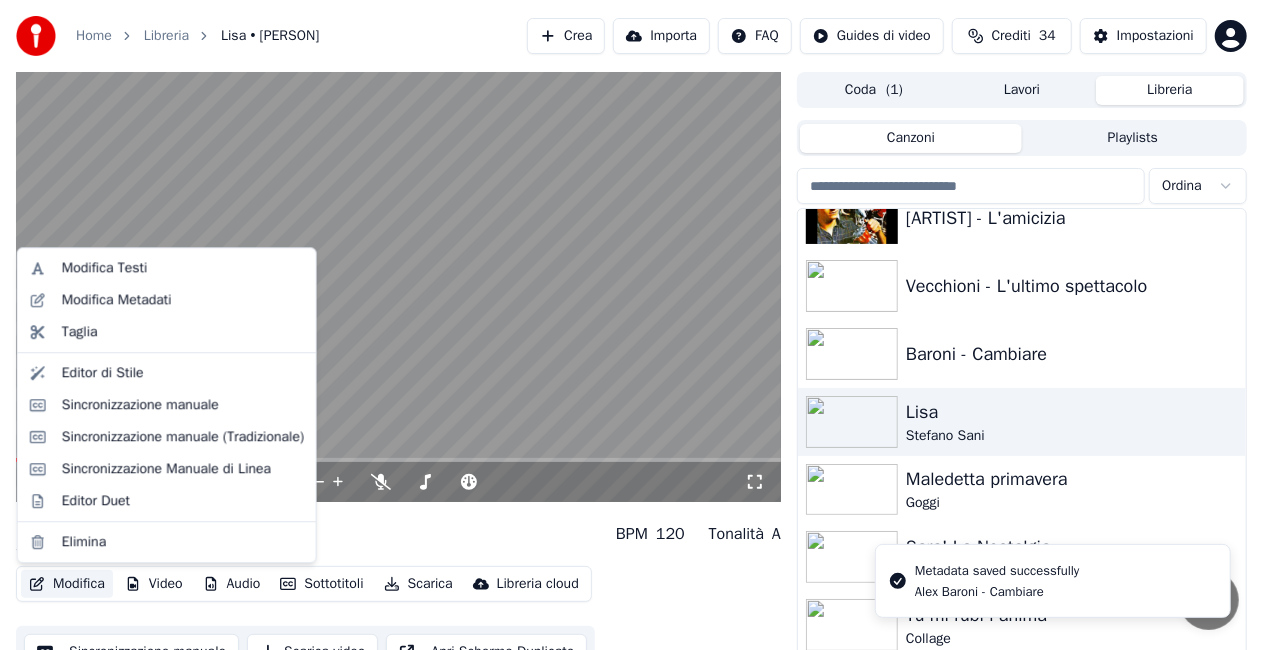 click on "Modifica" at bounding box center [67, 584] 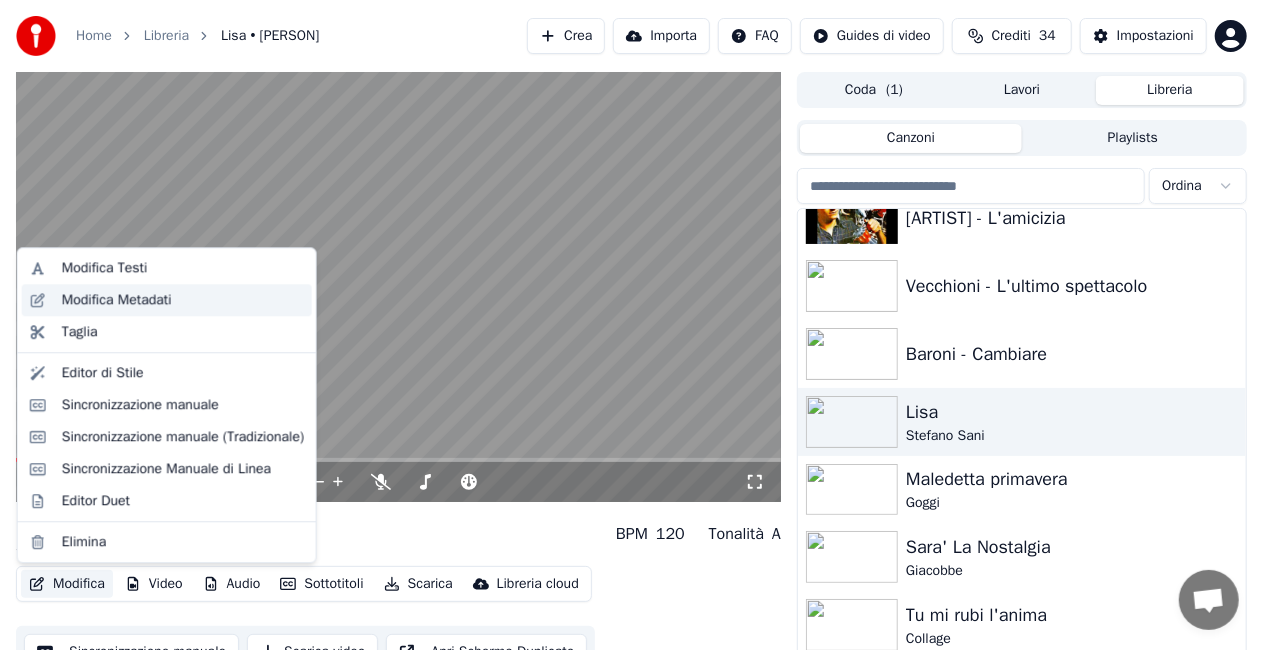 click on "Modifica Metadati" at bounding box center (117, 300) 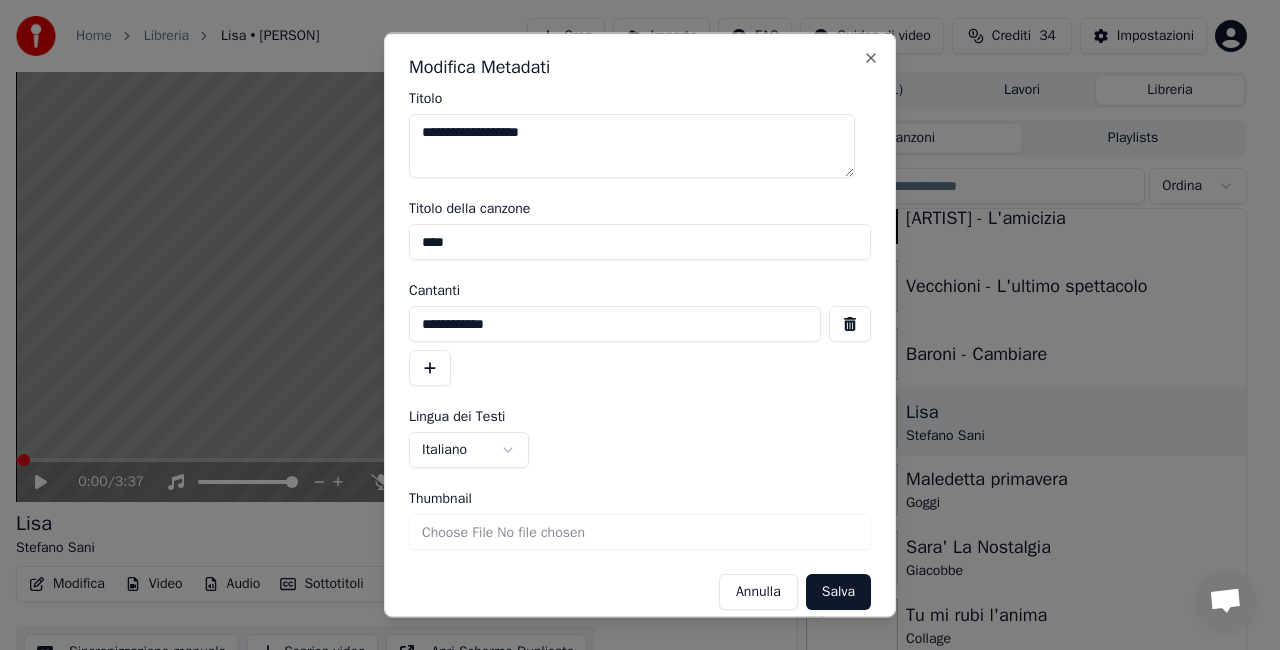 drag, startPoint x: 468, startPoint y: 135, endPoint x: 78, endPoint y: 188, distance: 393.5848 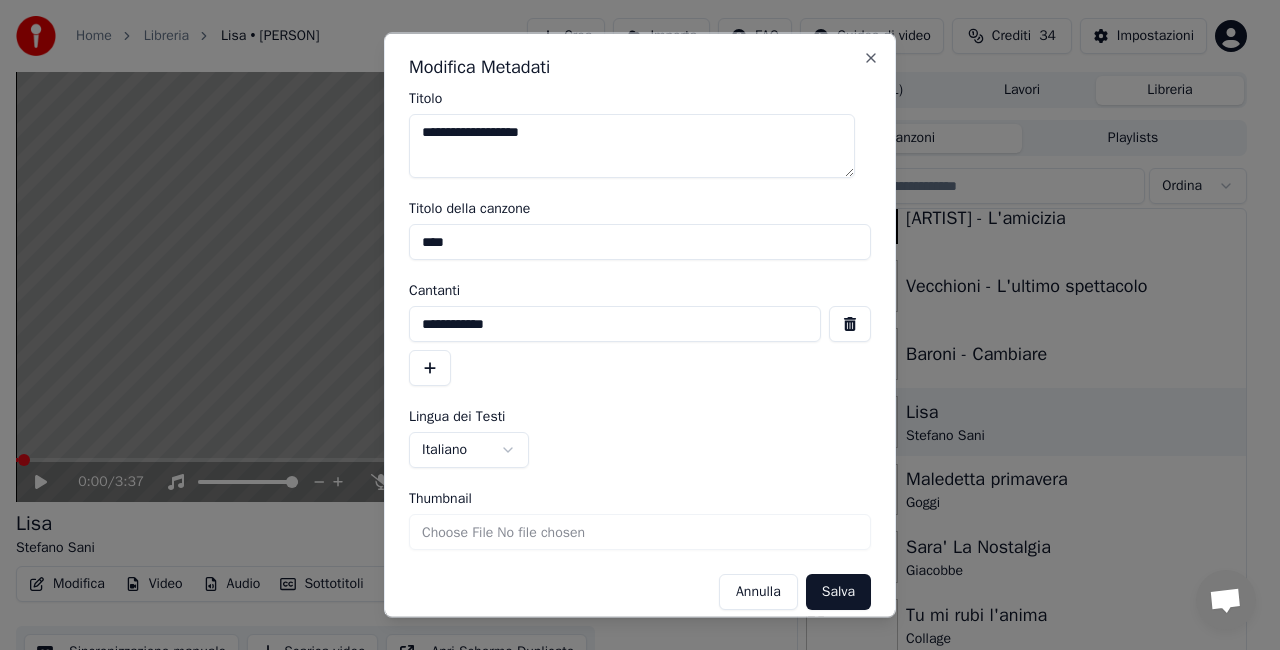 click on "**********" at bounding box center [631, 325] 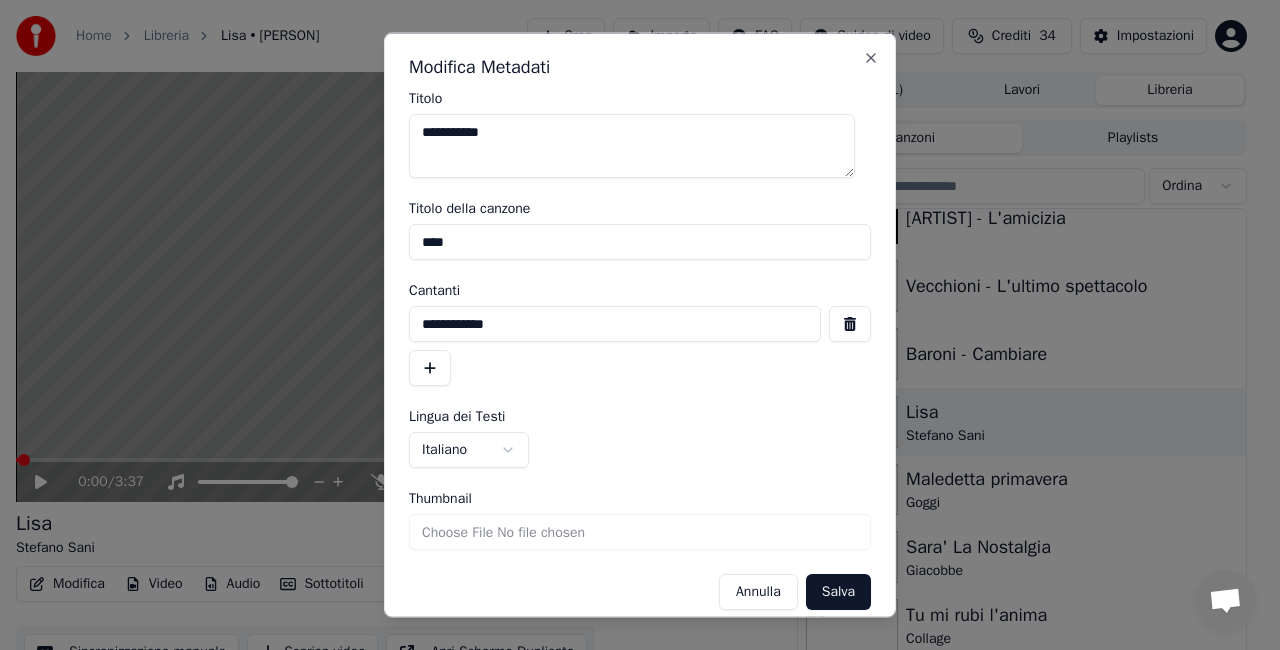 type on "**********" 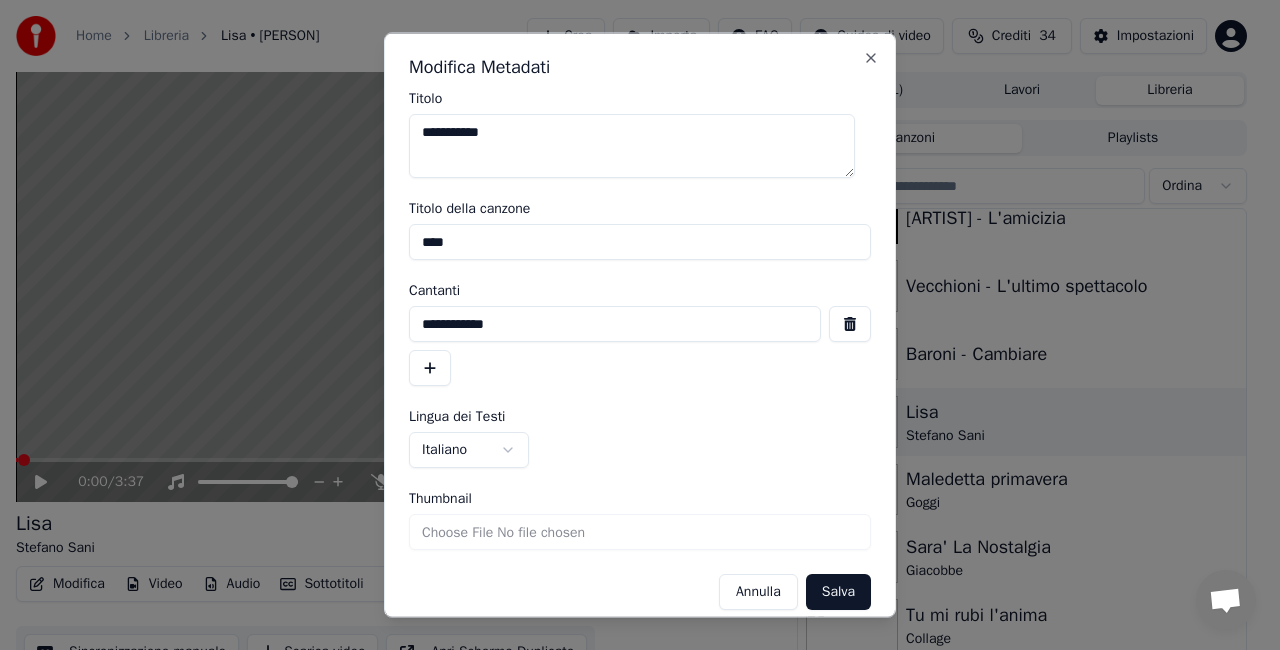 drag, startPoint x: 504, startPoint y: 238, endPoint x: 1, endPoint y: 328, distance: 510.98825 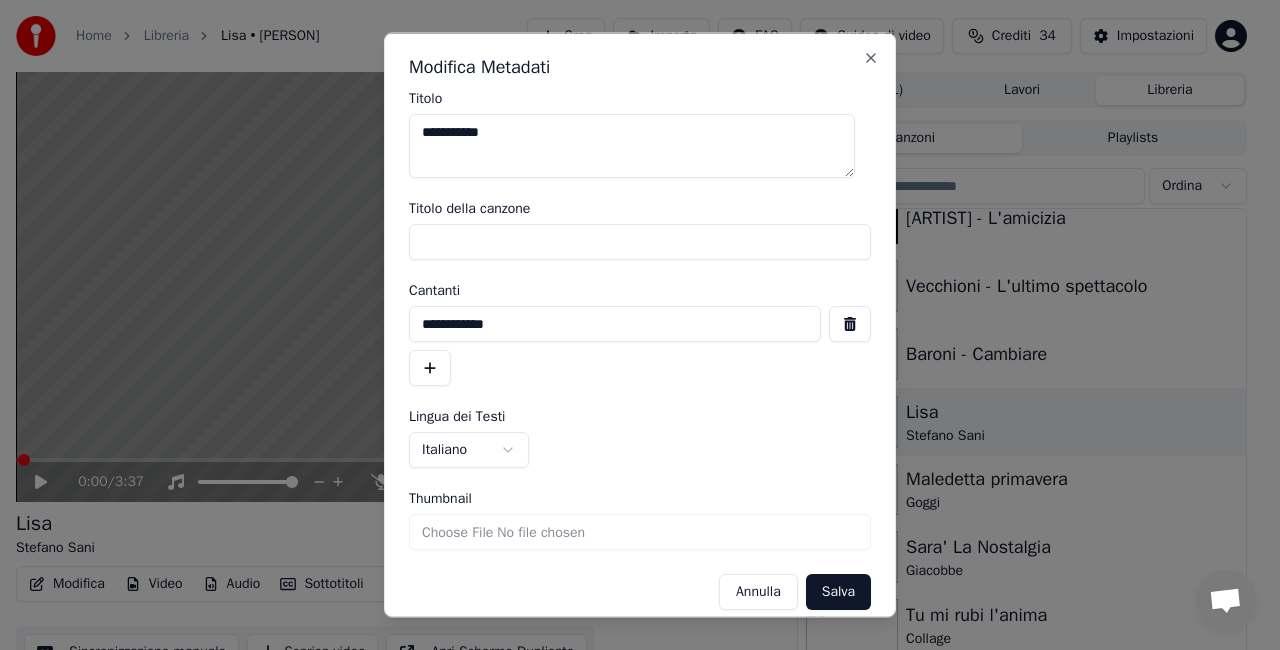 type 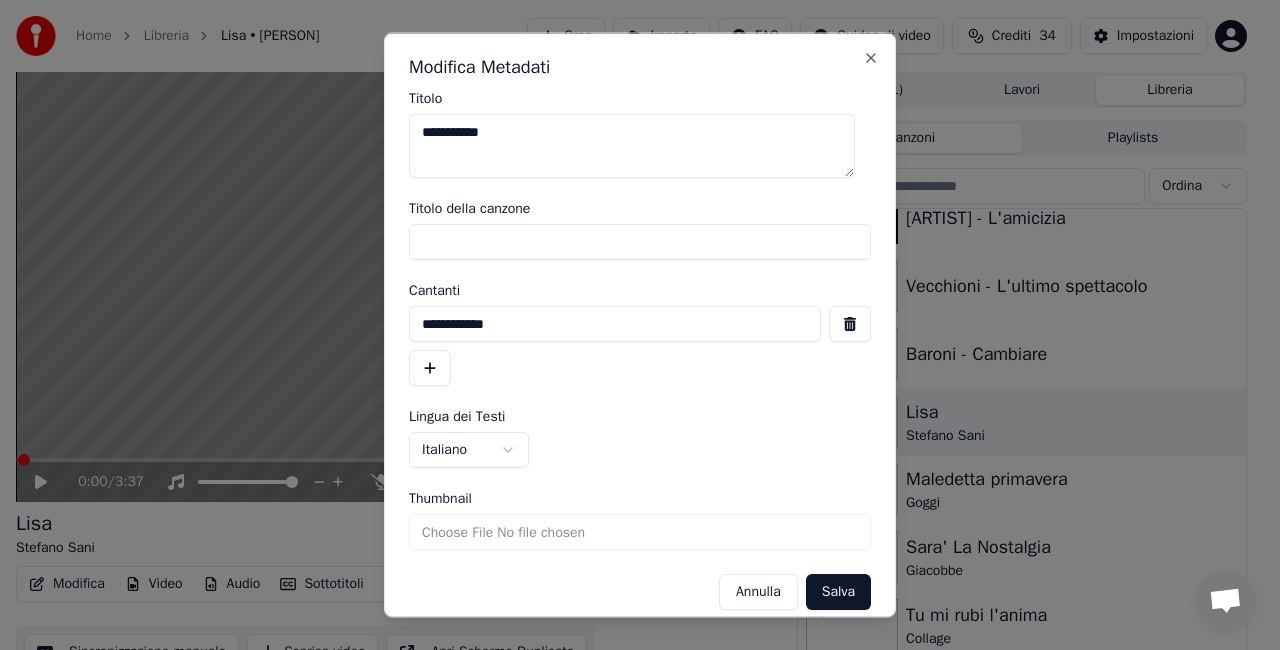 click at bounding box center (850, 324) 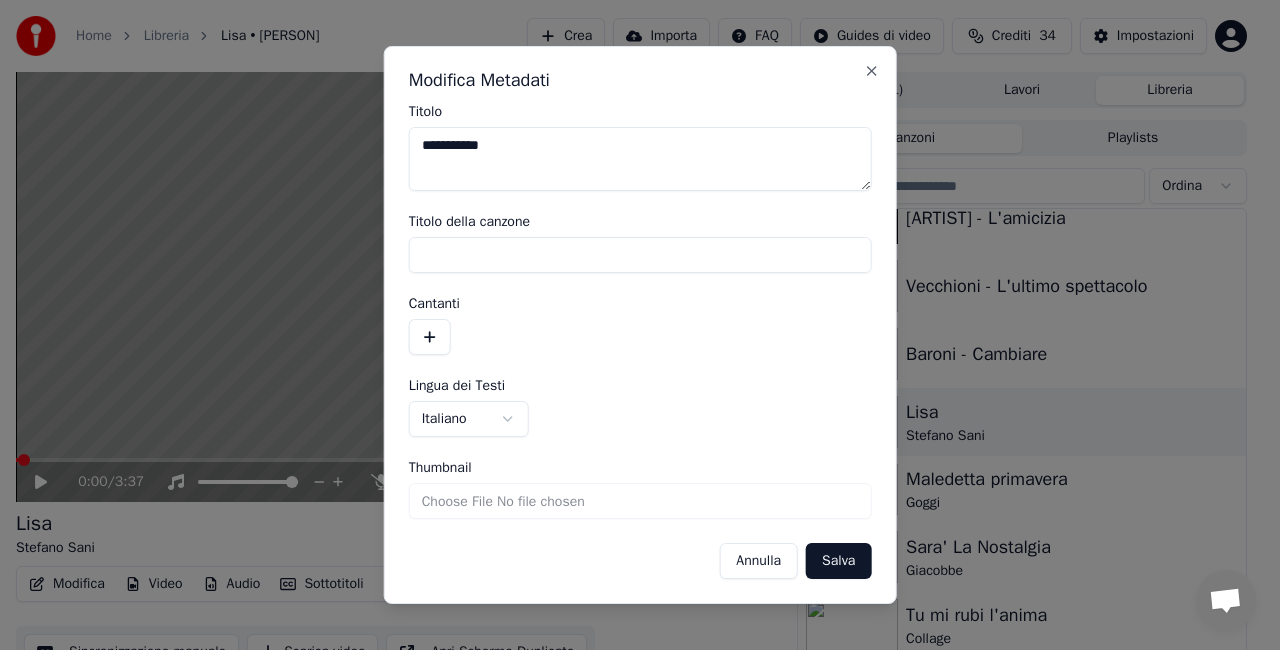 click on "Salva" at bounding box center [838, 561] 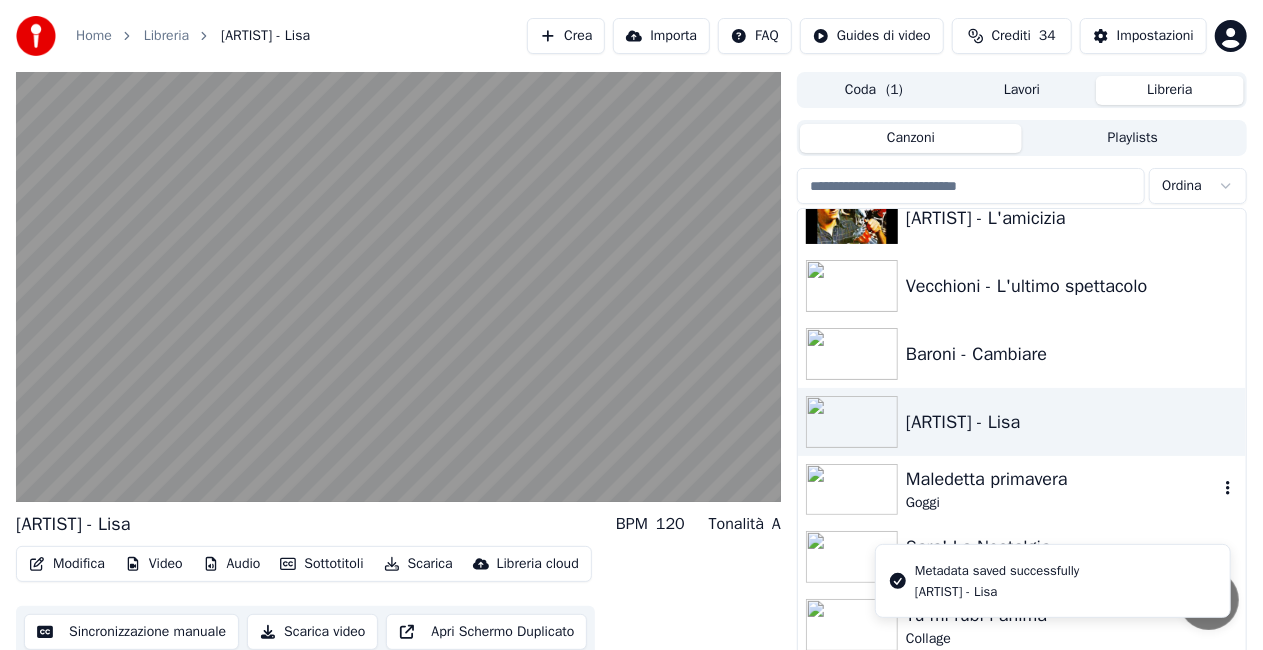 click on "Maledetta primavera" at bounding box center (1062, 479) 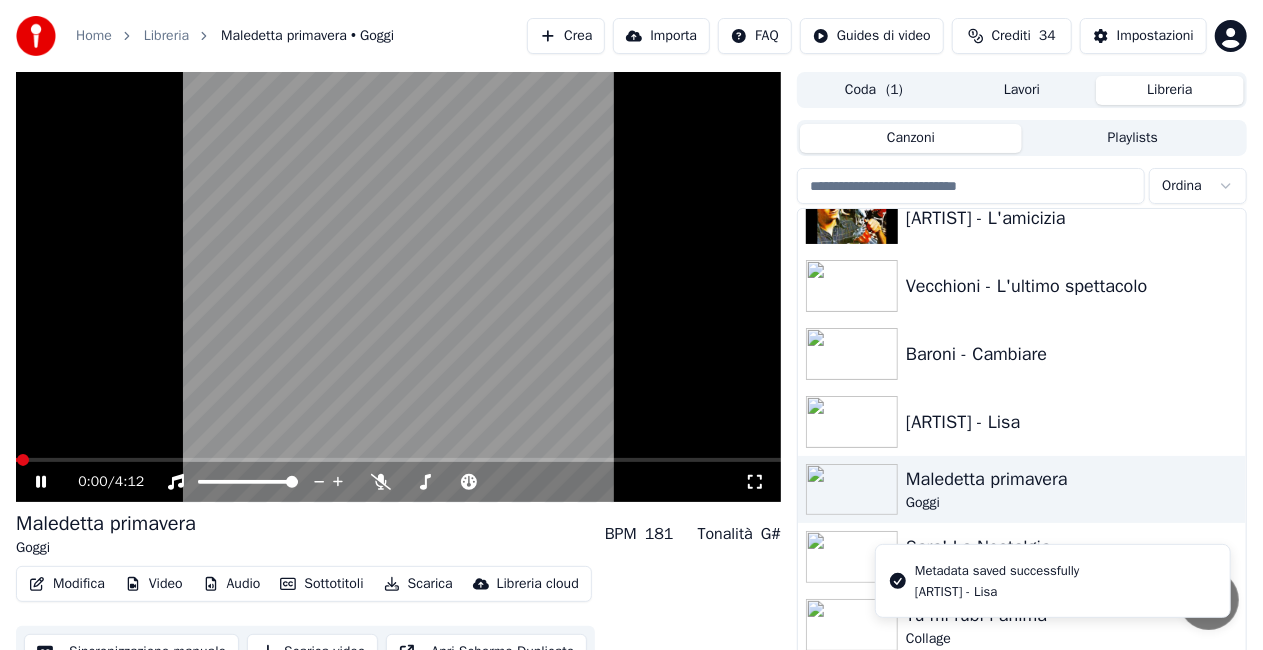 click 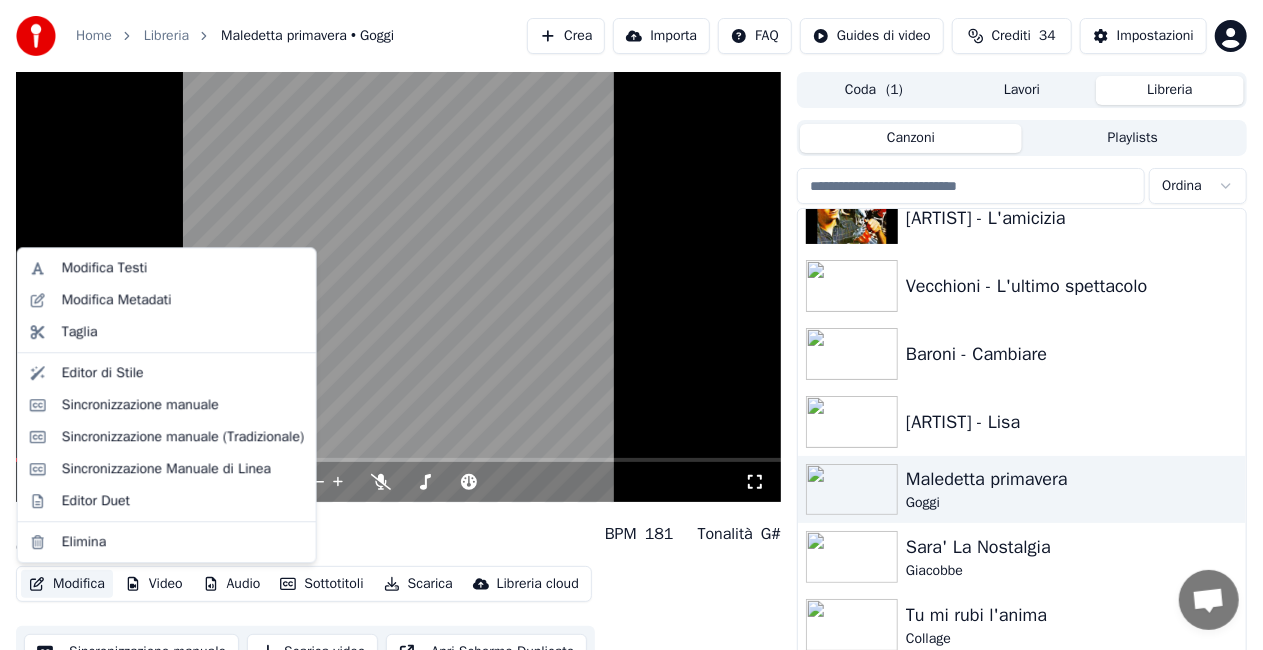 click on "Modifica" at bounding box center (67, 584) 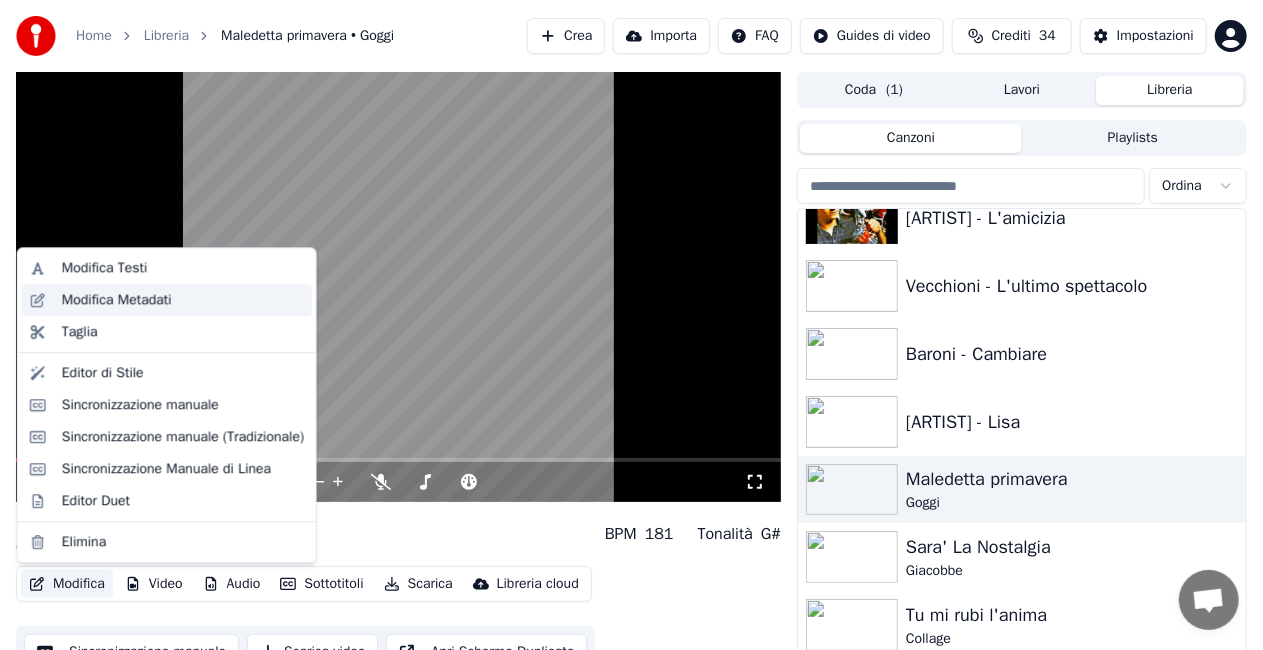 click on "Modifica Metadati" at bounding box center (117, 300) 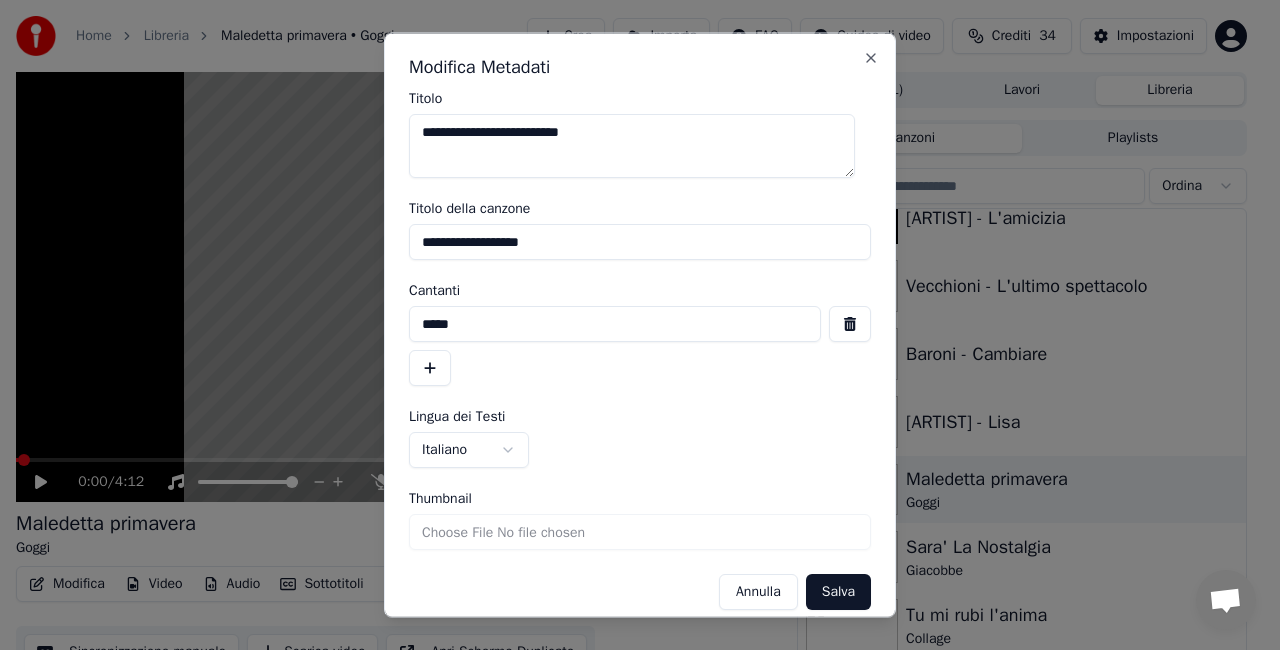 drag, startPoint x: 600, startPoint y: 233, endPoint x: 45, endPoint y: 344, distance: 565.99115 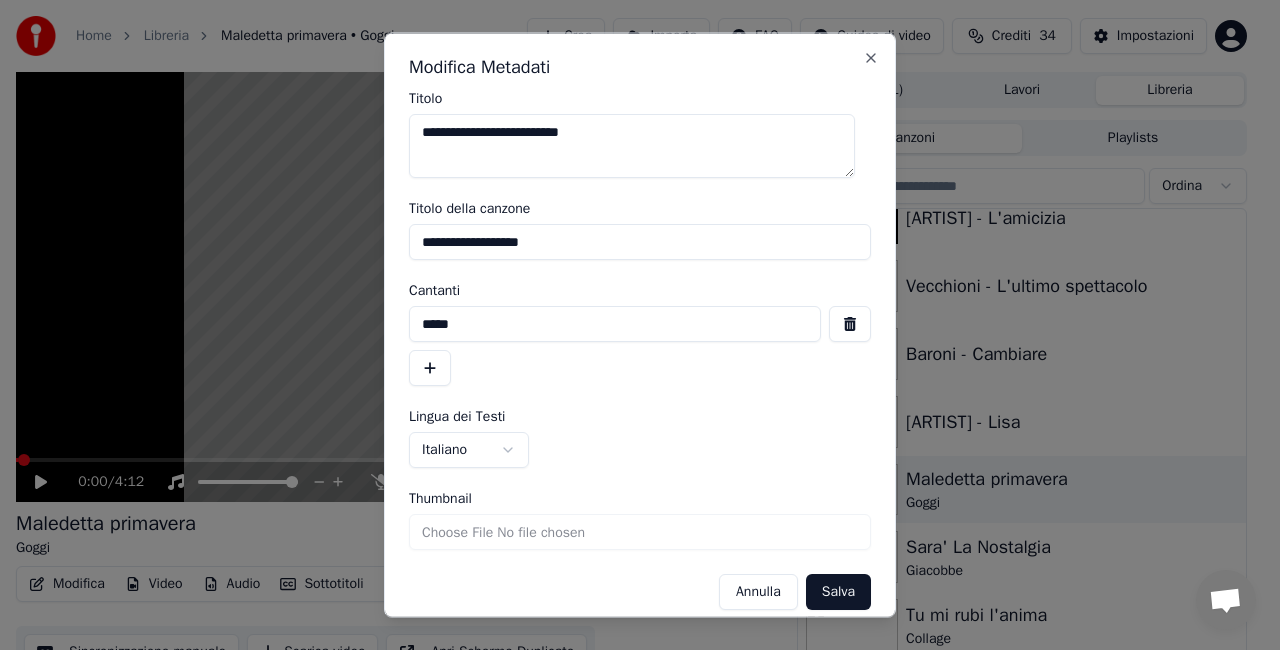 click on "**********" at bounding box center (631, 325) 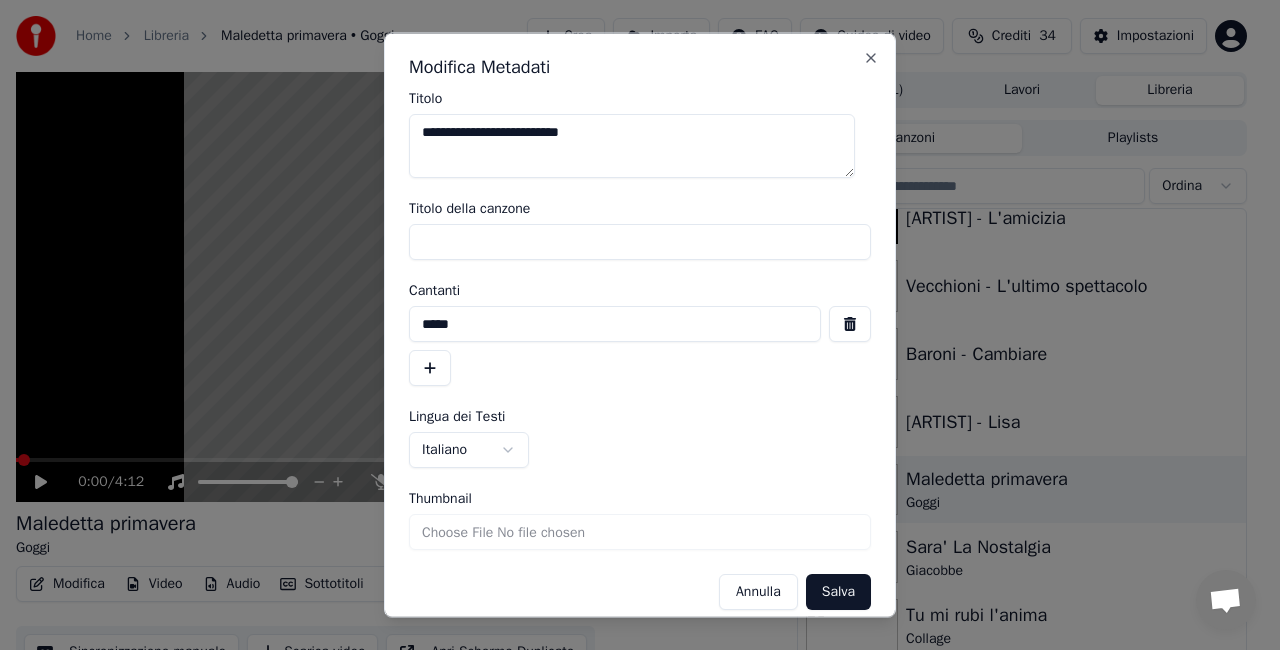 type 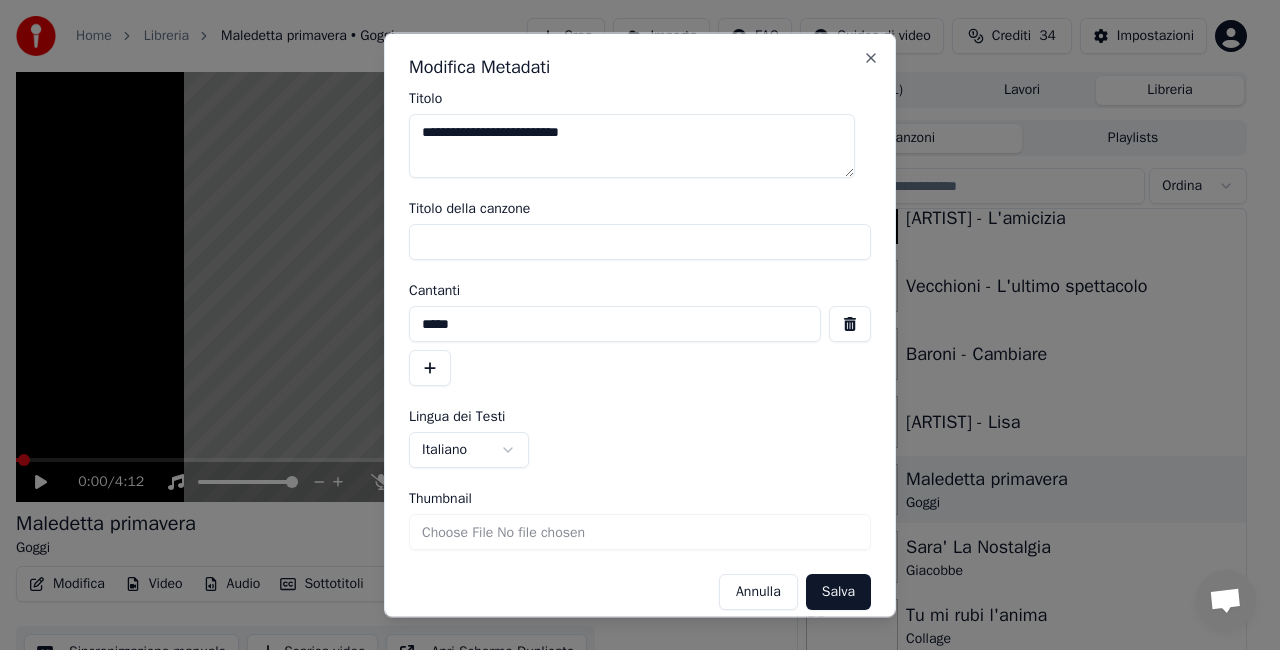 drag, startPoint x: 832, startPoint y: 321, endPoint x: 866, endPoint y: 328, distance: 34.713108 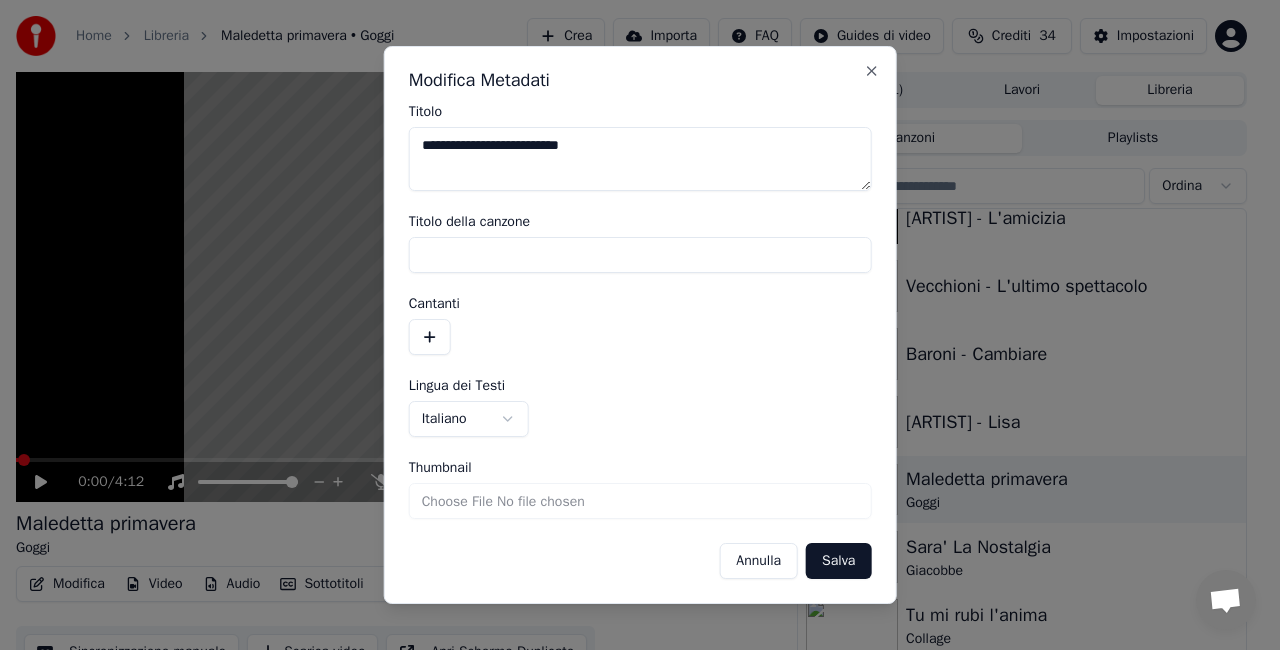 click on "Salva" at bounding box center (838, 561) 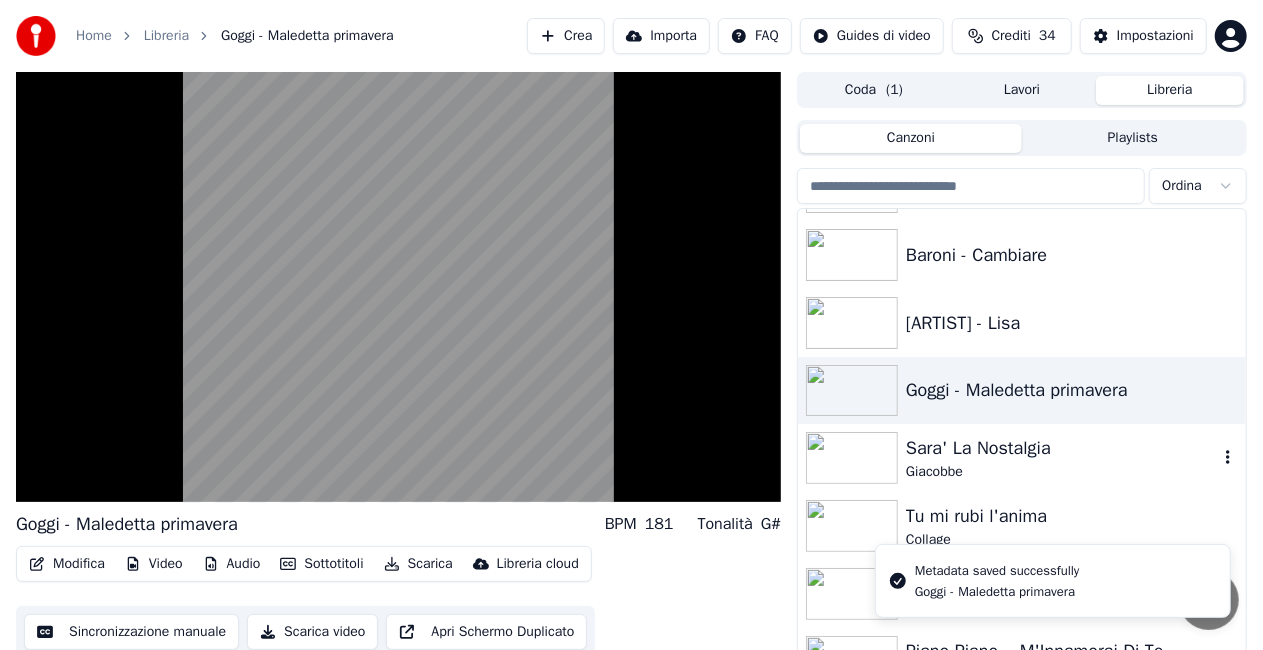 scroll, scrollTop: 25420, scrollLeft: 0, axis: vertical 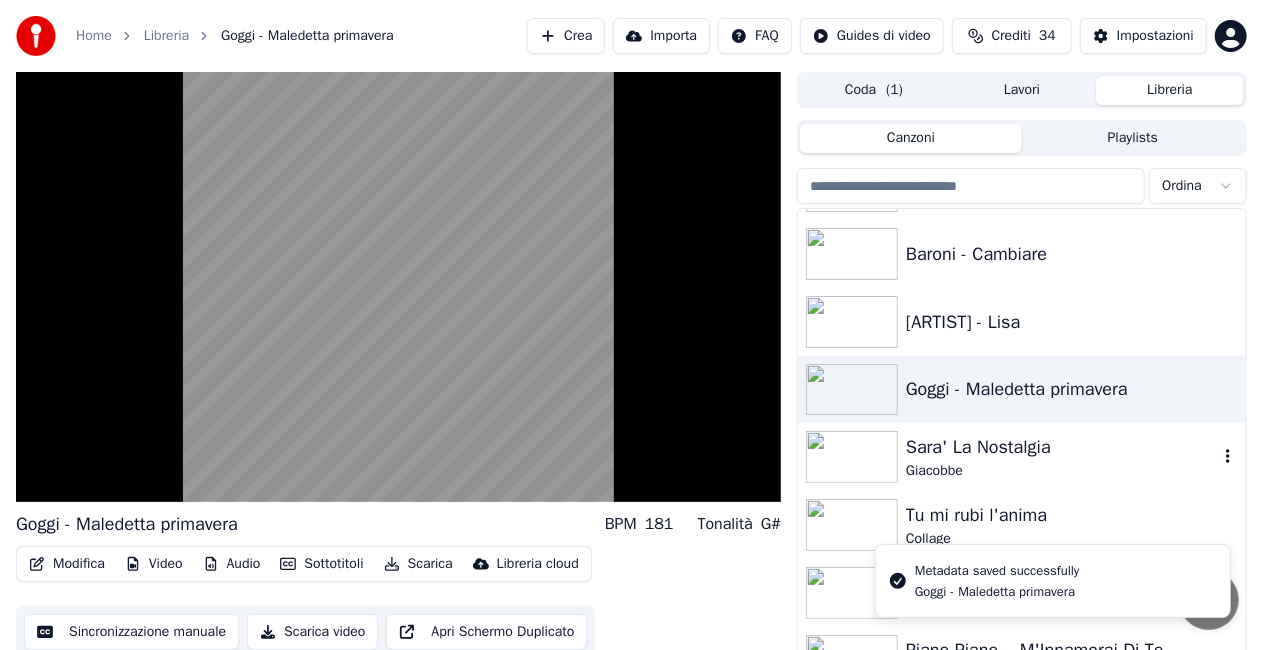 click on "Sara' La Nostalgia" at bounding box center (1062, 447) 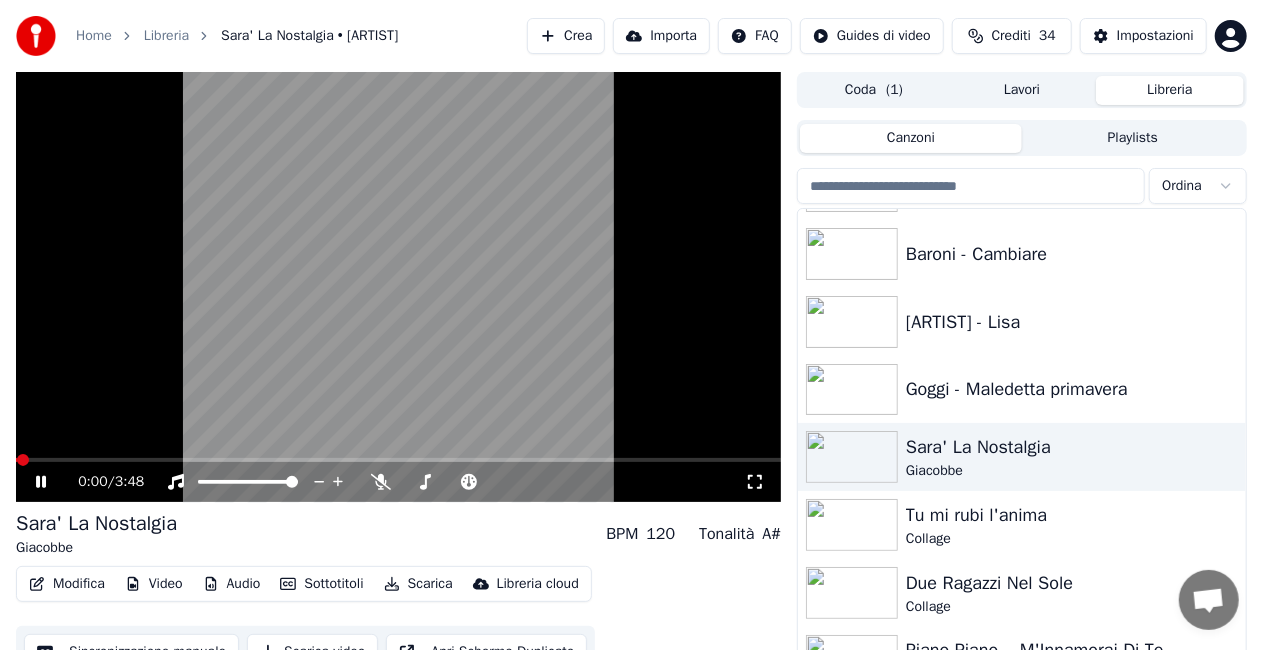 click 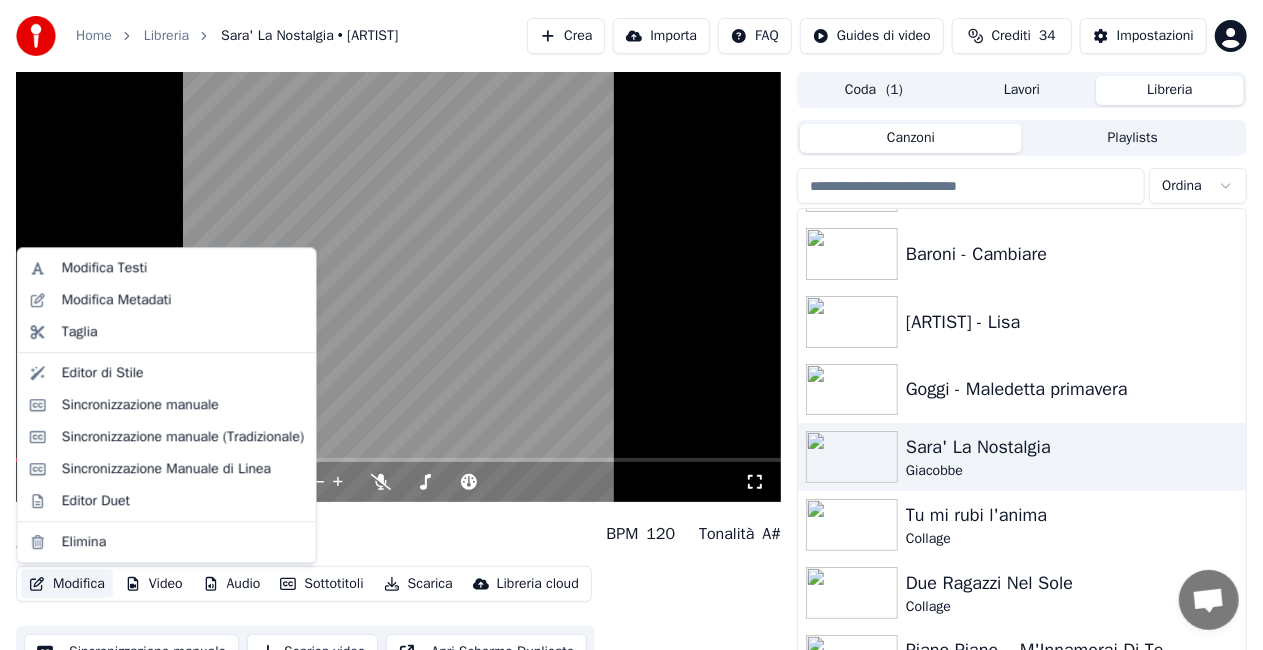 click on "Modifica" at bounding box center [67, 584] 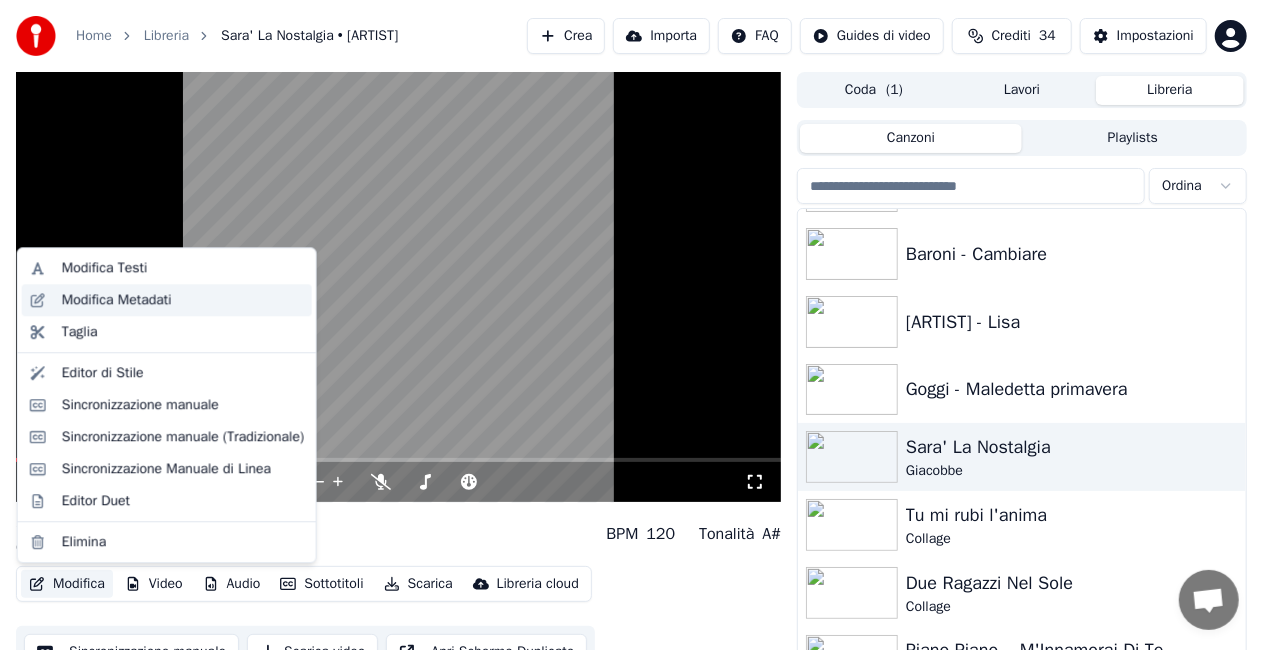 click on "Modifica Metadati" at bounding box center [117, 300] 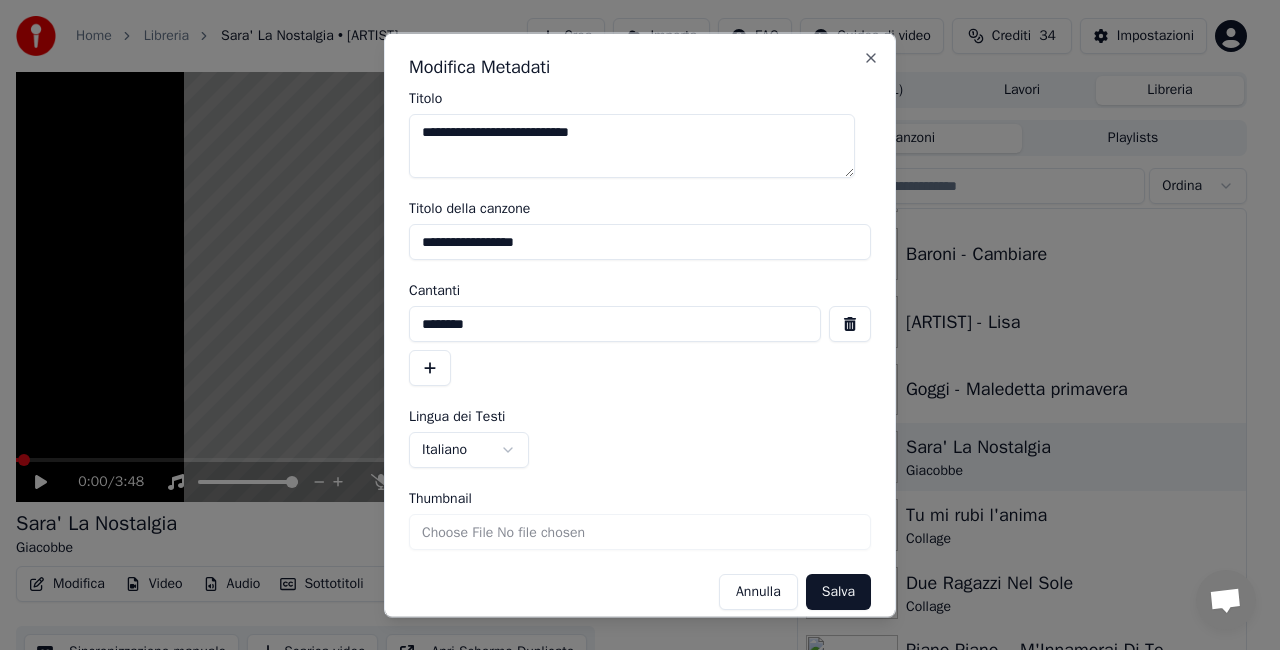 click on "**********" at bounding box center (632, 146) 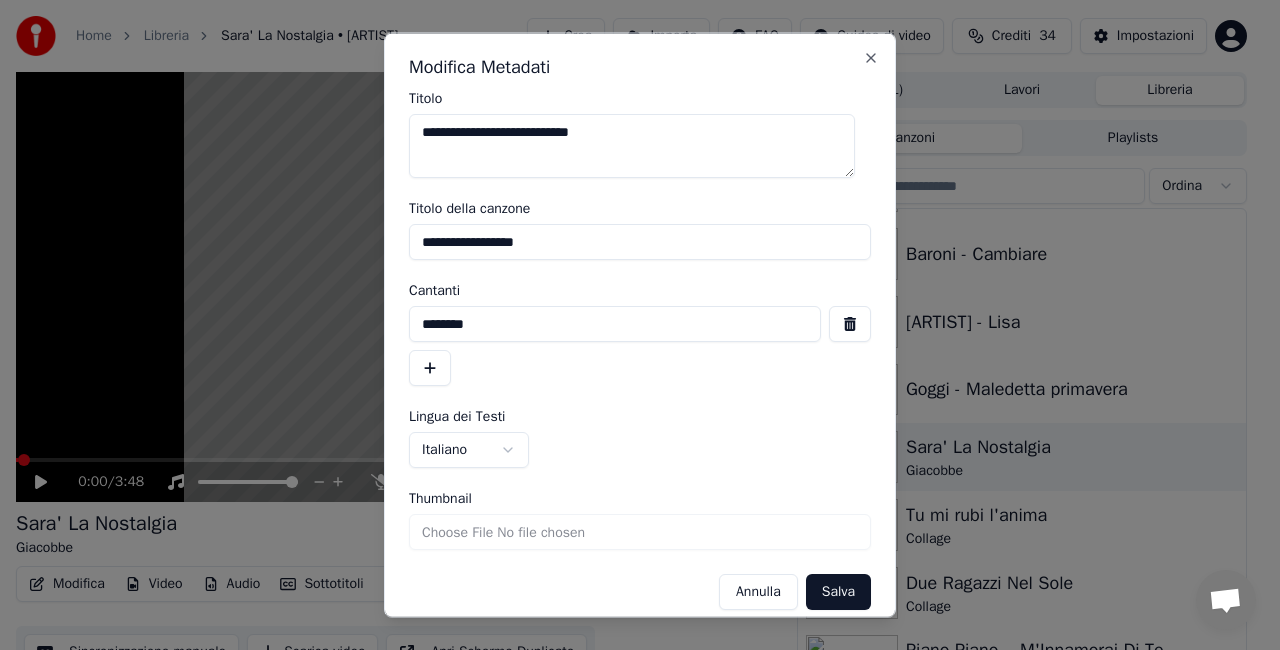 click on "**********" at bounding box center (632, 146) 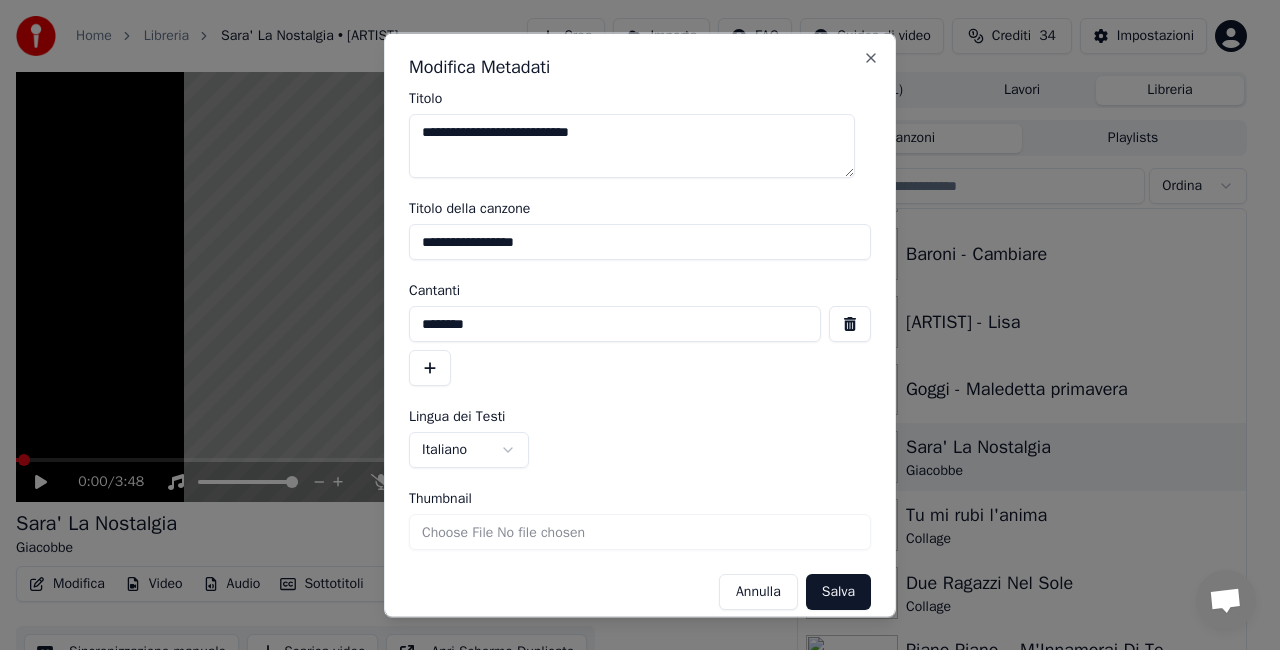 drag, startPoint x: 423, startPoint y: 240, endPoint x: 680, endPoint y: 247, distance: 257.0953 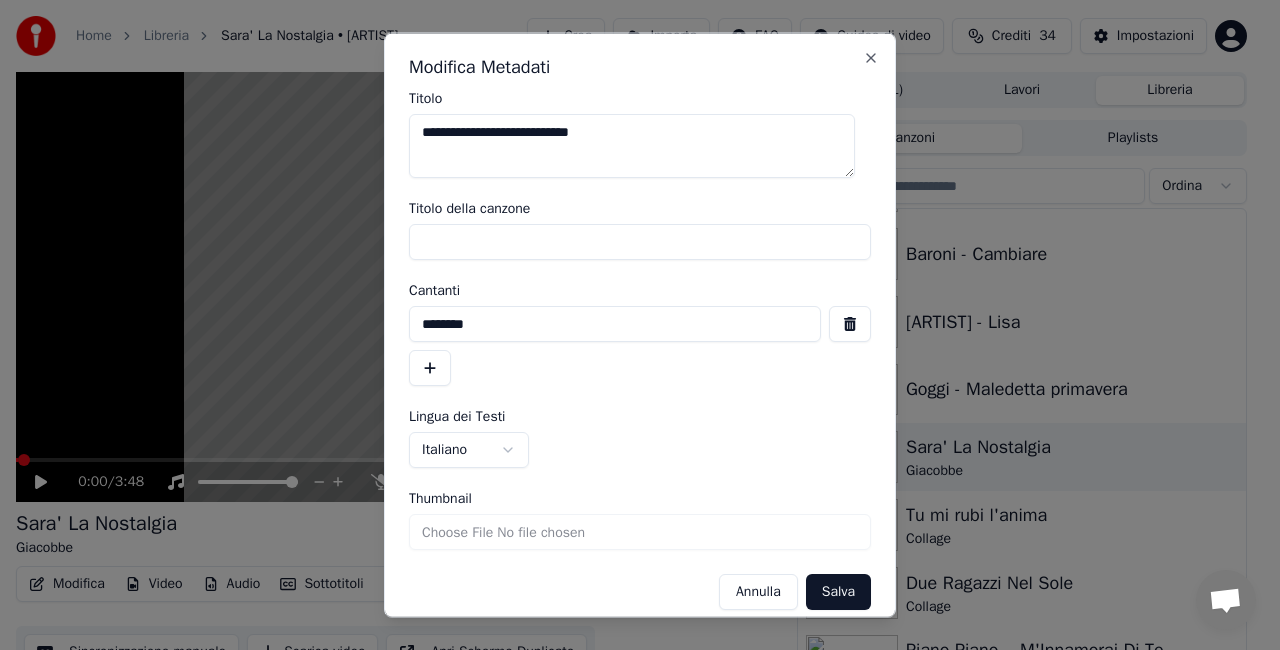 type 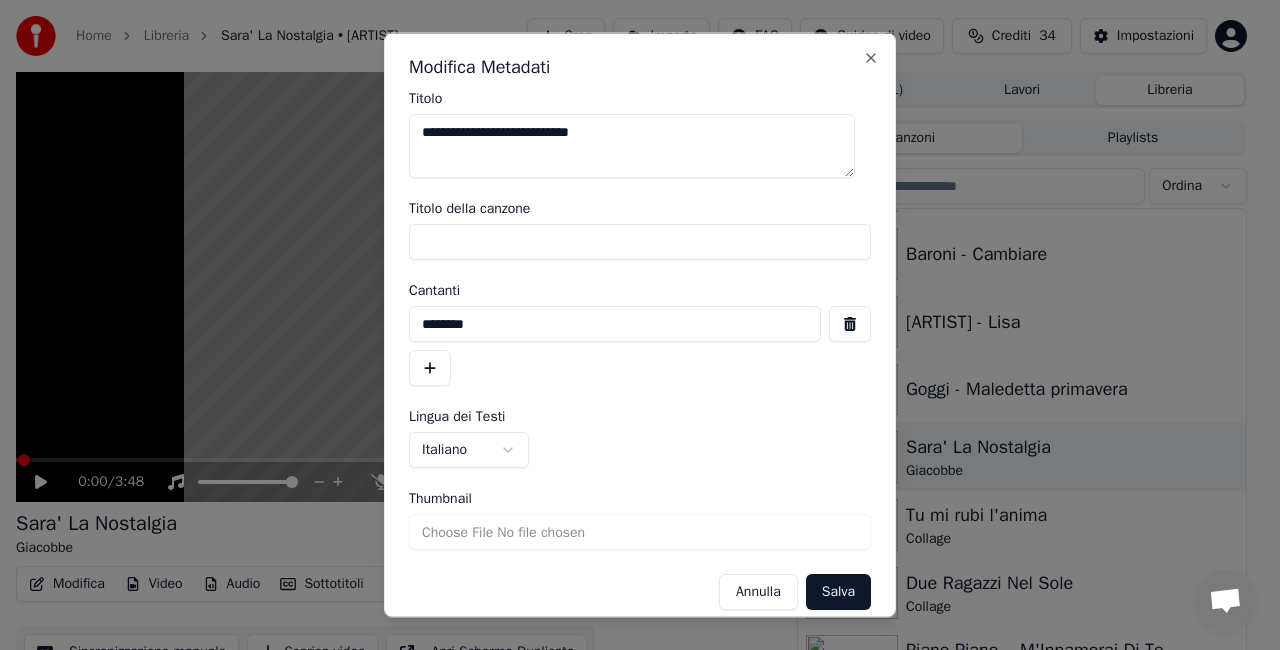 click at bounding box center [850, 324] 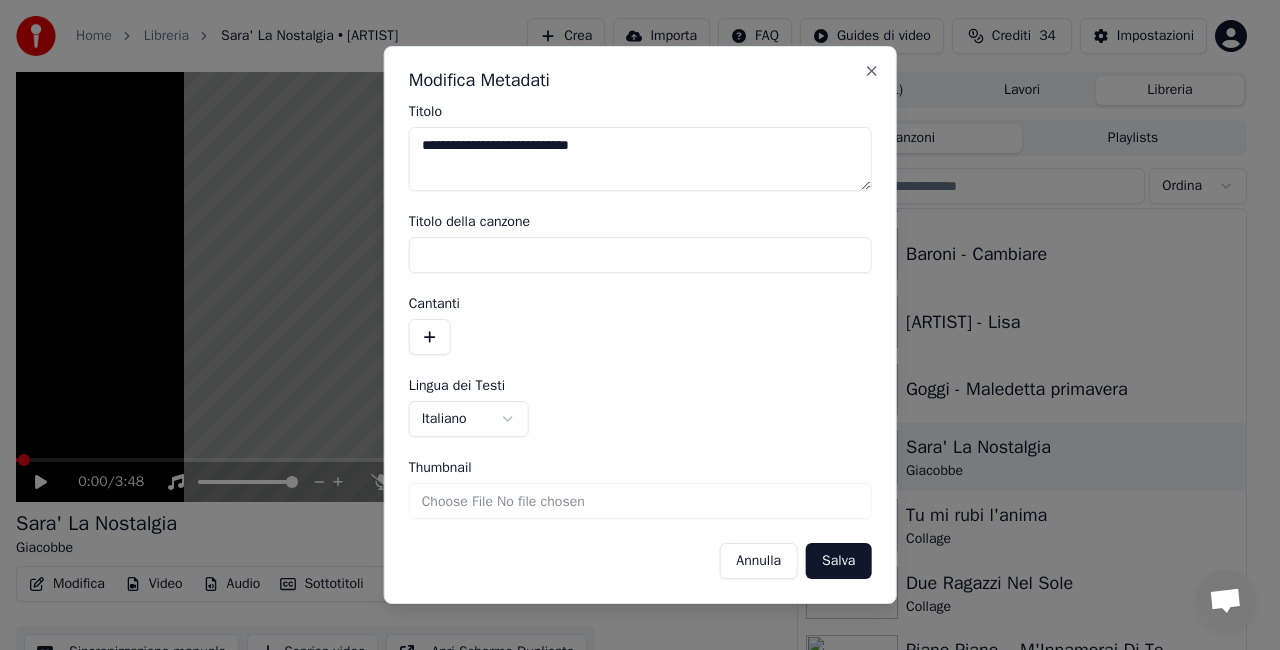 click on "Salva" at bounding box center (838, 561) 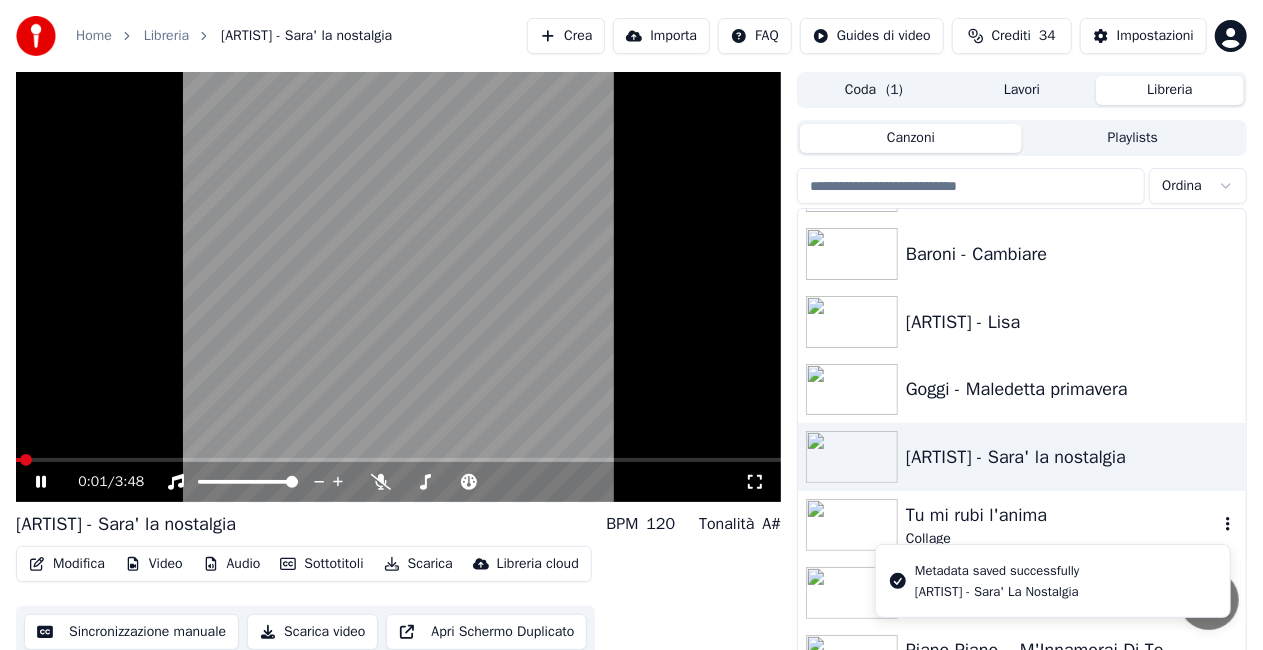 click on "Tu mi rubi l'anima" at bounding box center (1062, 515) 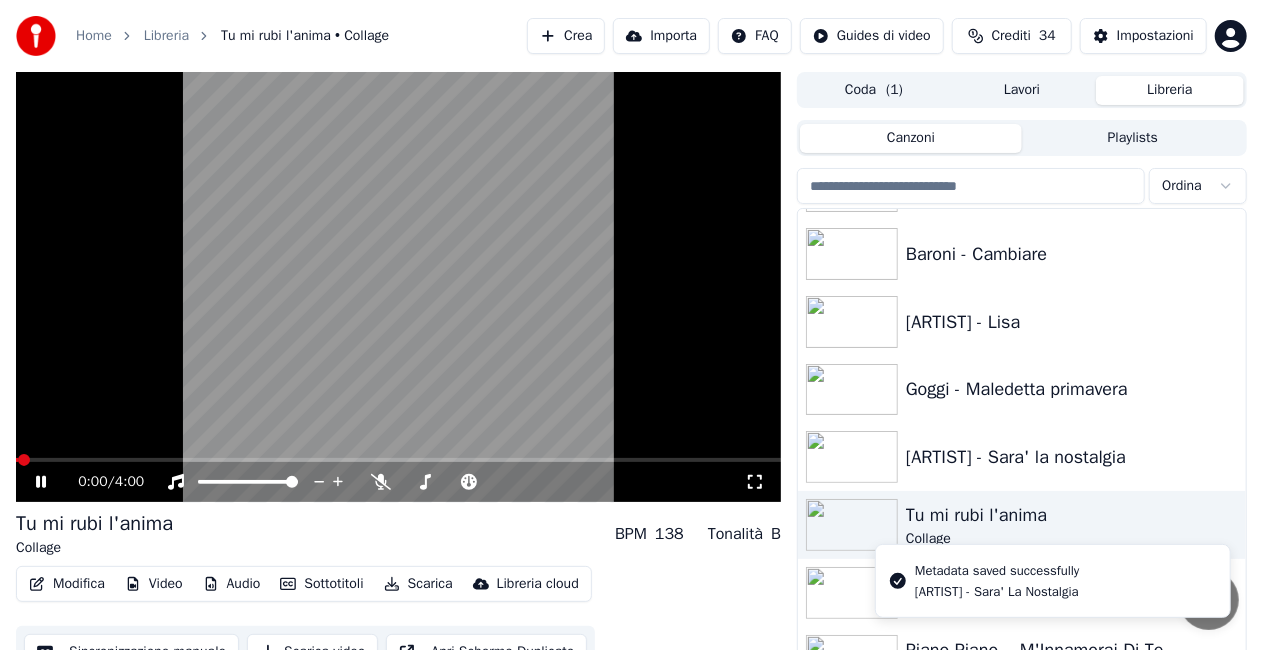 click 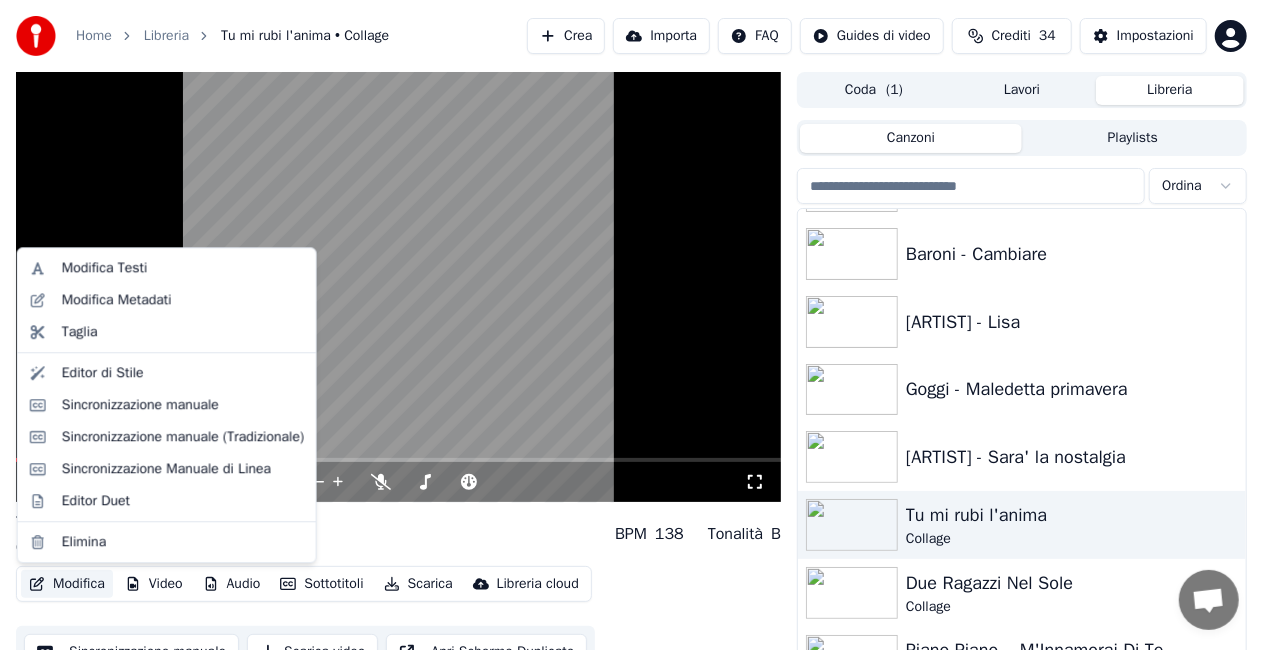 click on "Modifica" at bounding box center [67, 584] 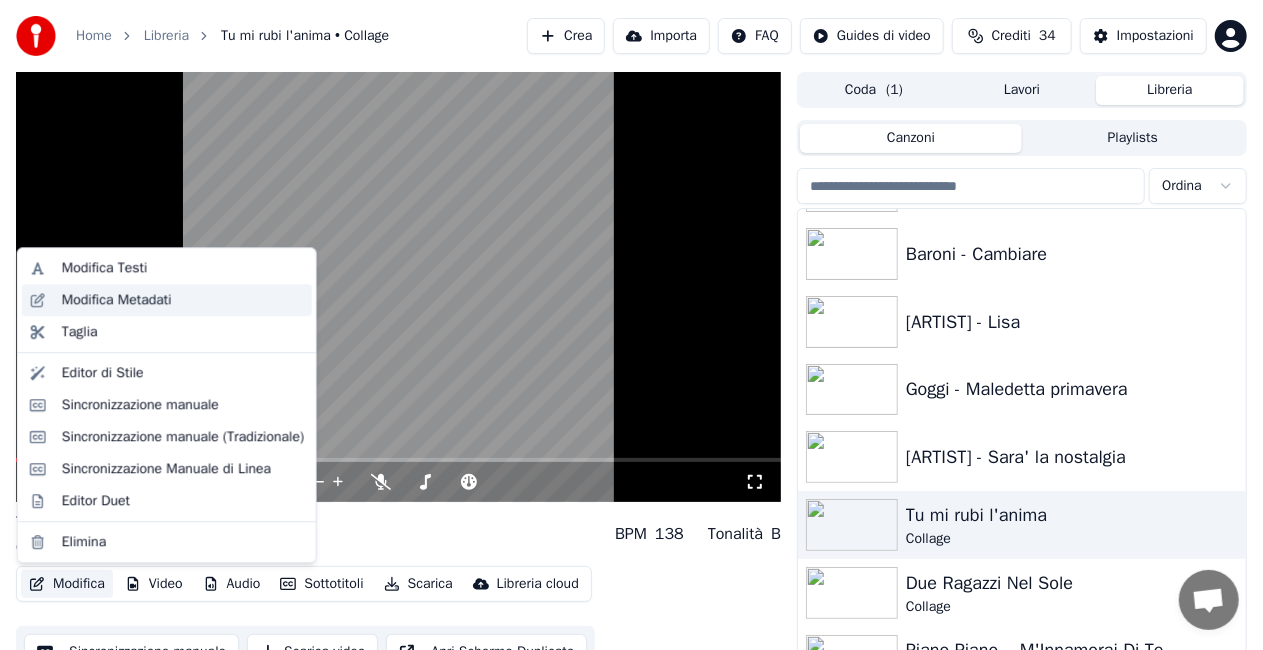 click on "Modifica Metadati" at bounding box center [117, 300] 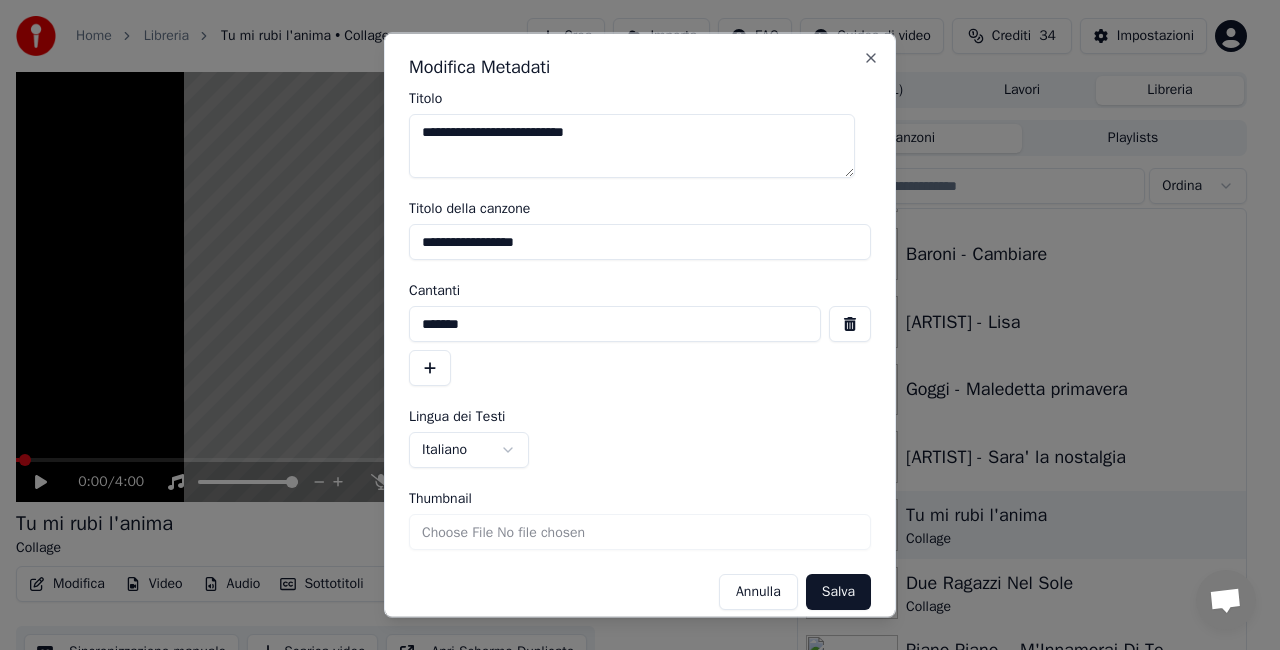 drag, startPoint x: 544, startPoint y: 238, endPoint x: 0, endPoint y: 382, distance: 562.73615 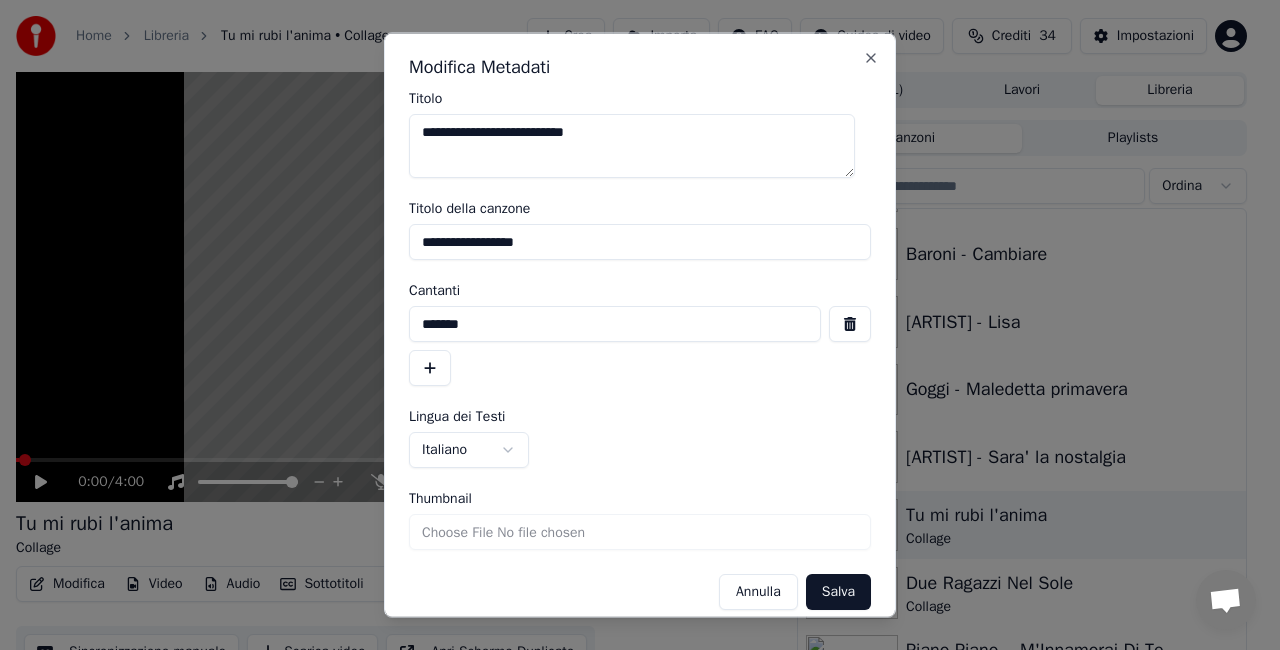 click on "**********" at bounding box center (631, 325) 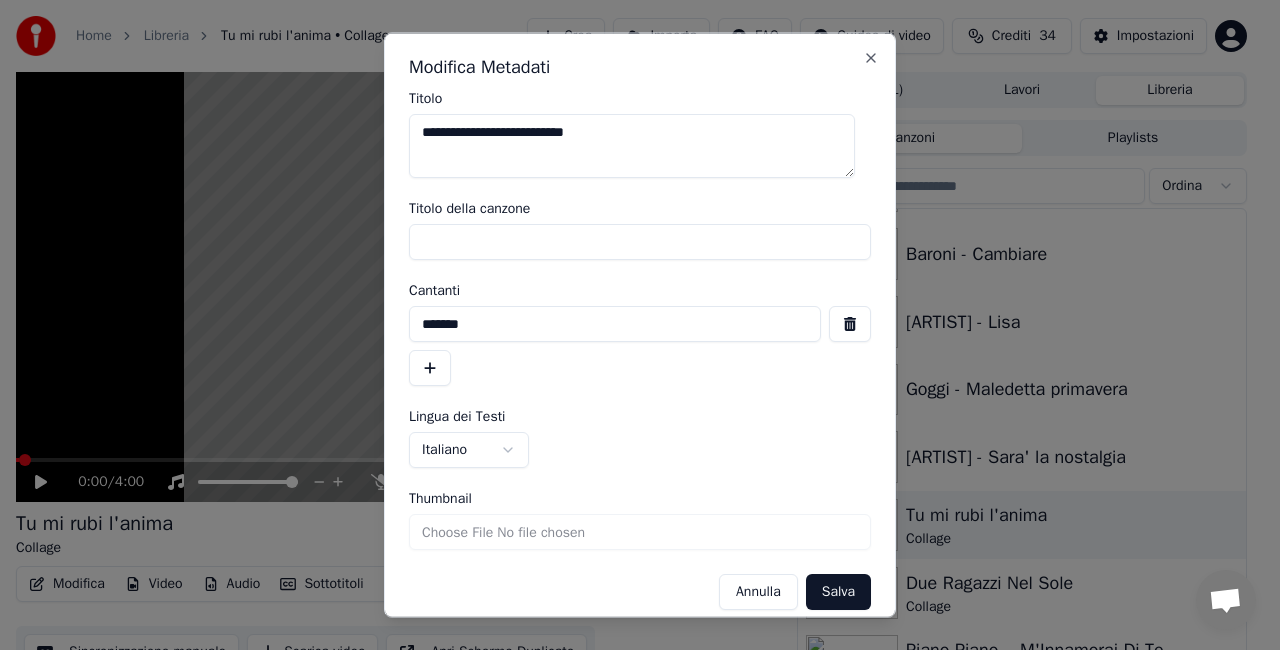 type 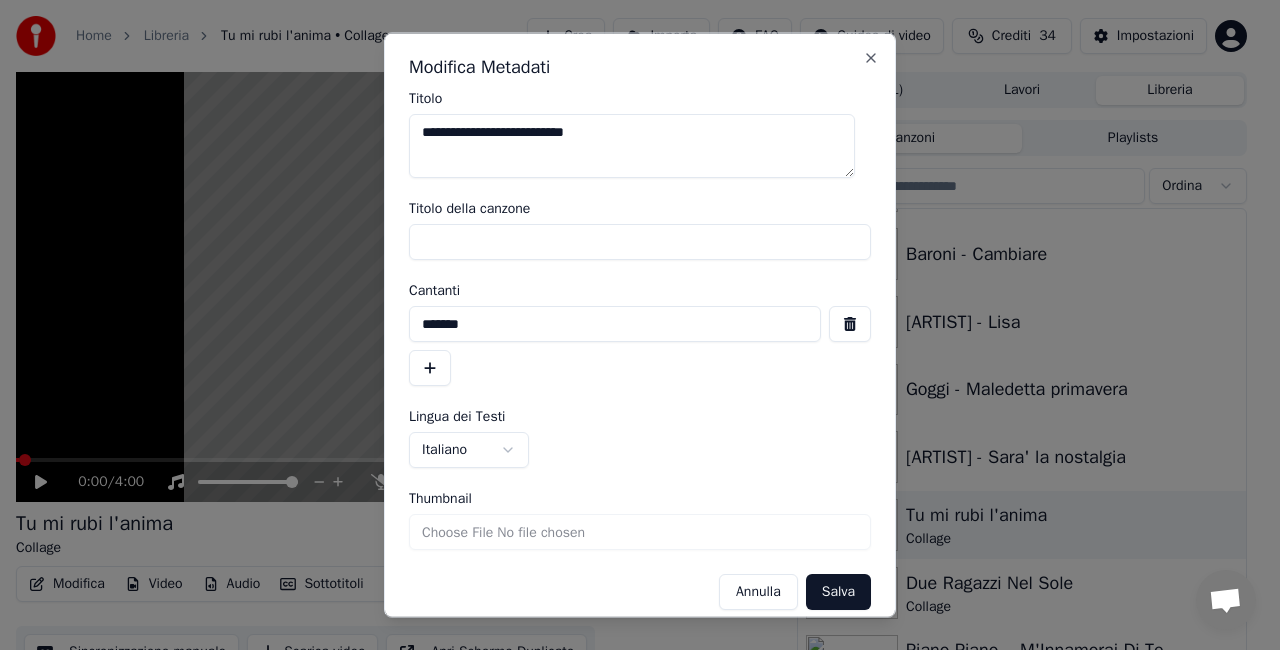 click at bounding box center [850, 324] 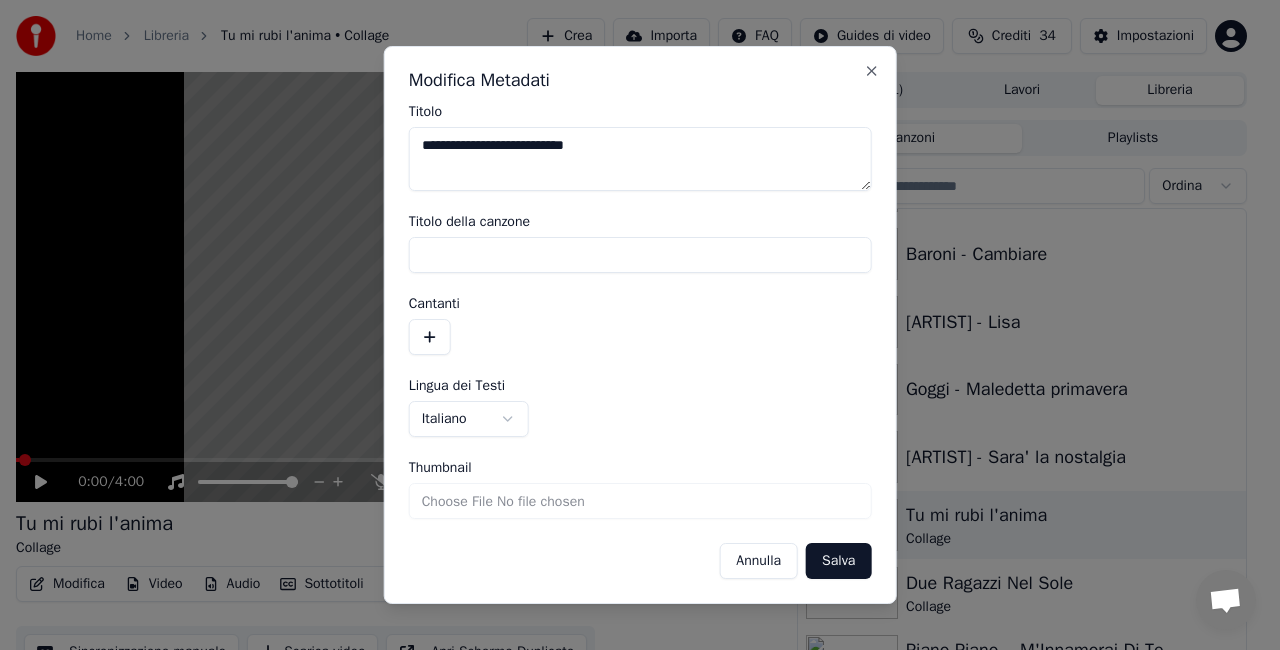 click on "Salva" at bounding box center [838, 561] 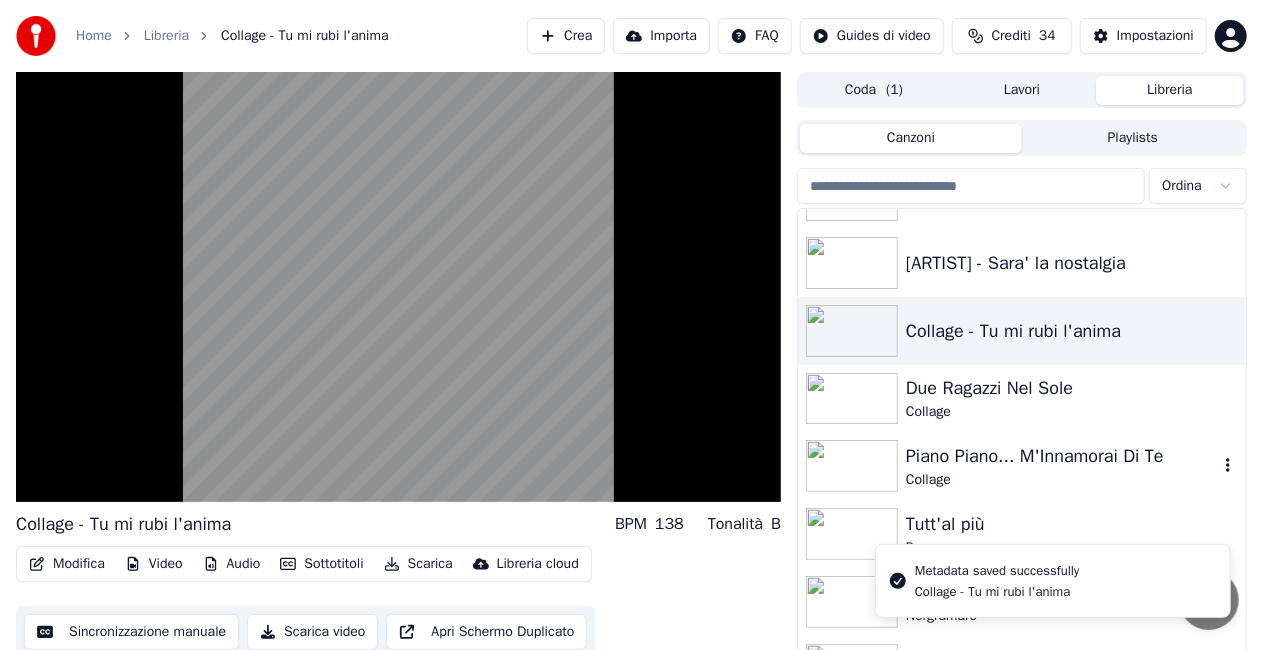 scroll, scrollTop: 25620, scrollLeft: 0, axis: vertical 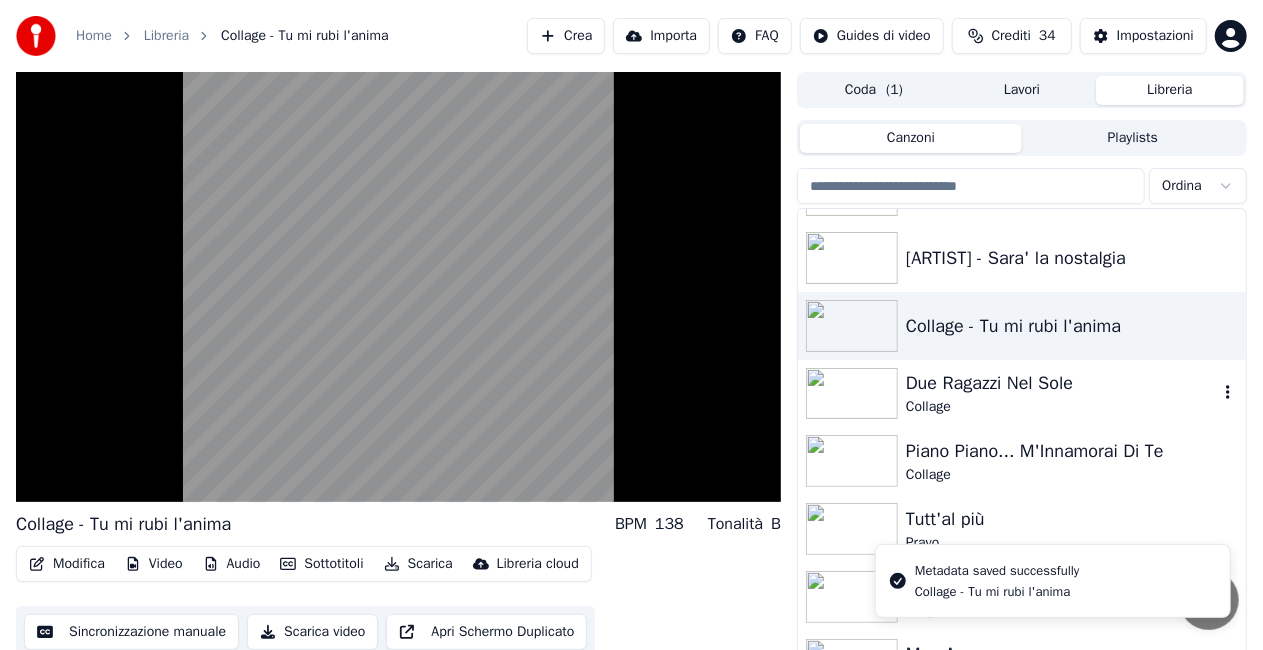 click on "Due Ragazzi Nel Sole" at bounding box center (1062, 383) 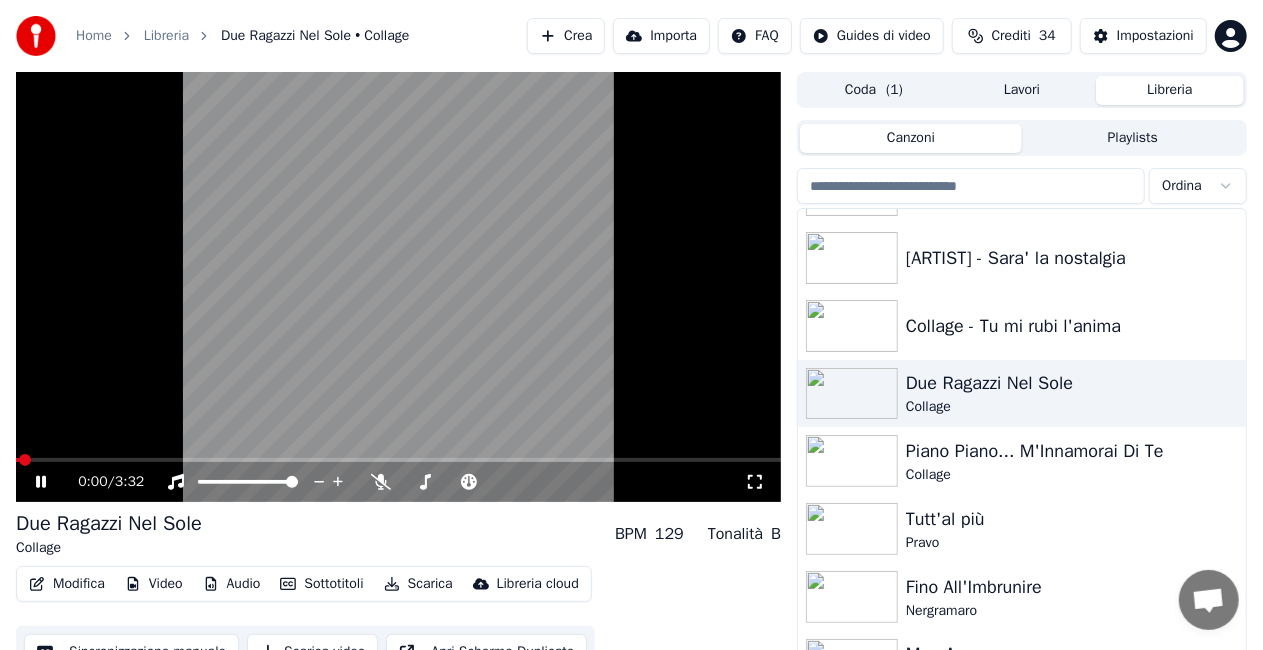 click 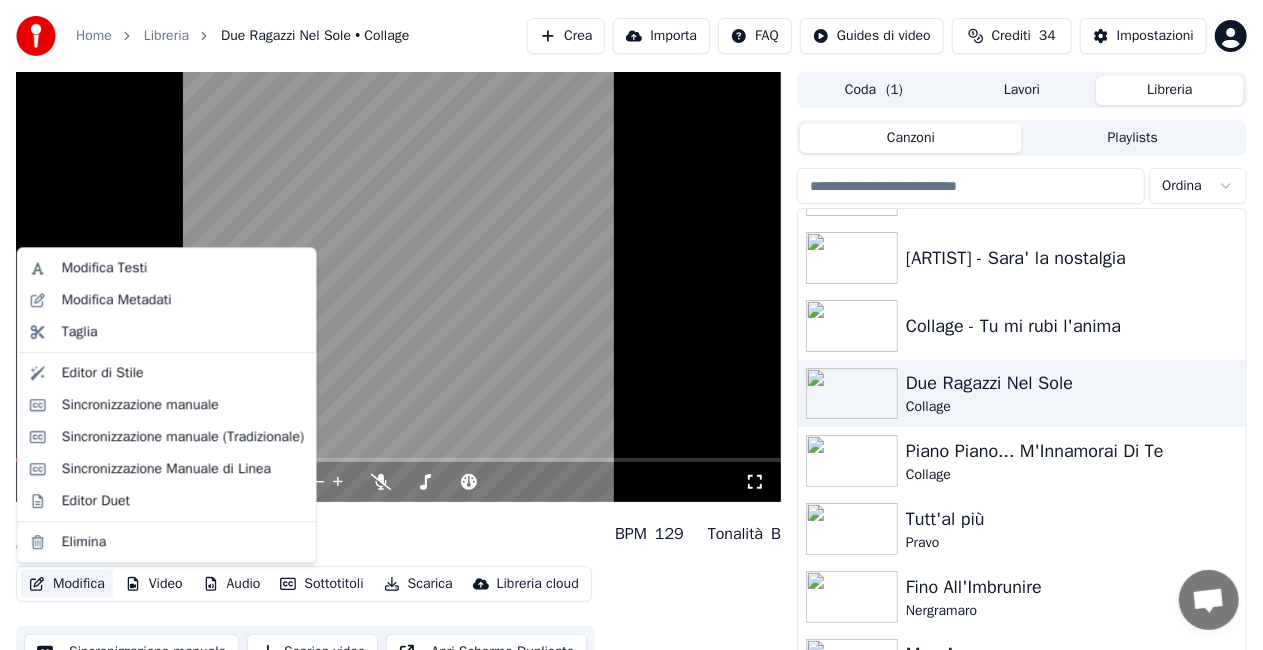 click on "Modifica" at bounding box center [67, 584] 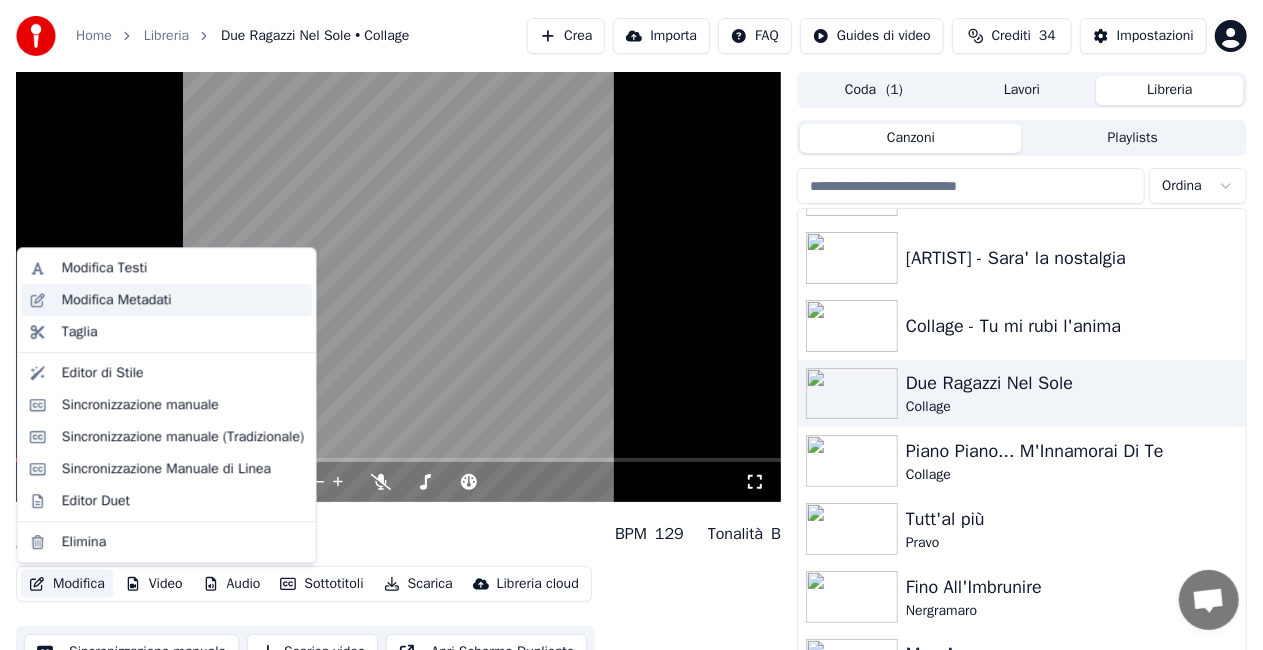 click on "Modifica Metadati" at bounding box center (117, 300) 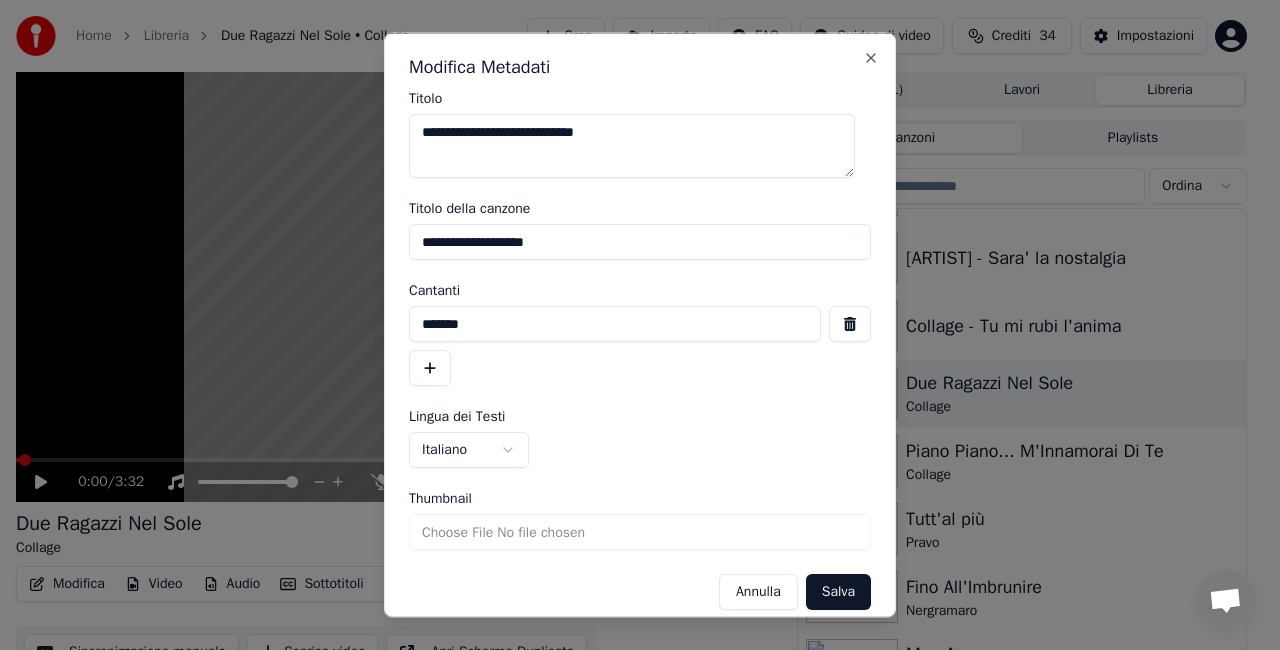 click on "**********" at bounding box center [632, 146] 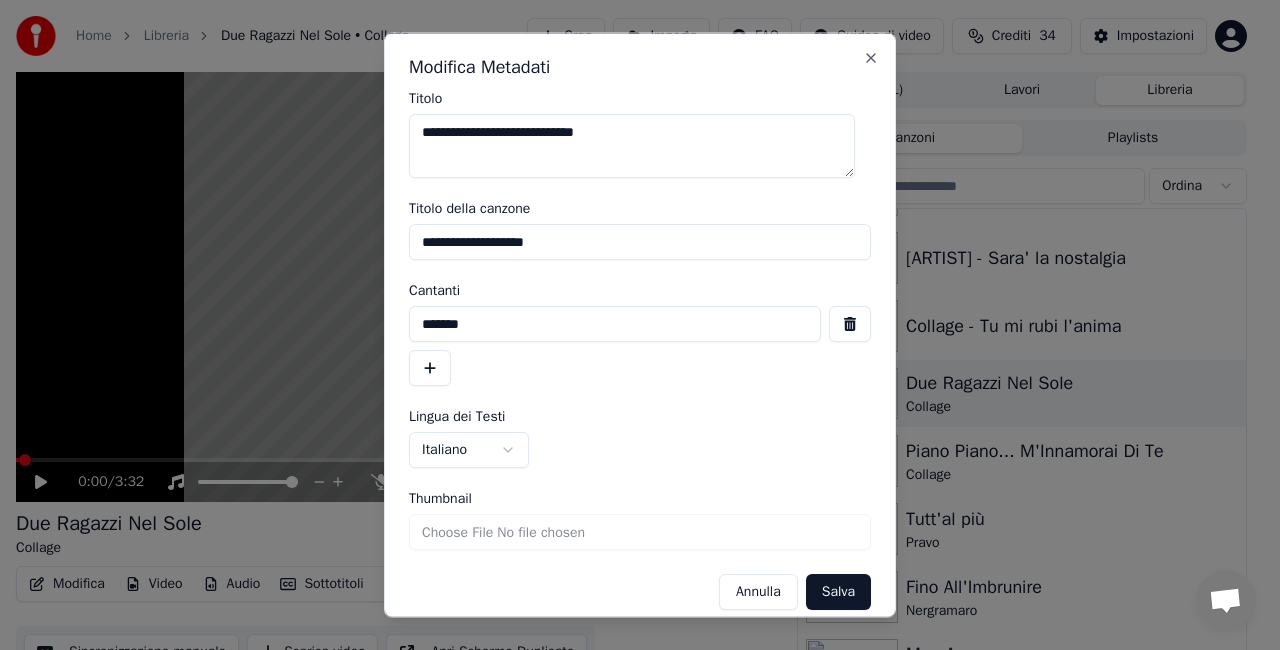 type on "**********" 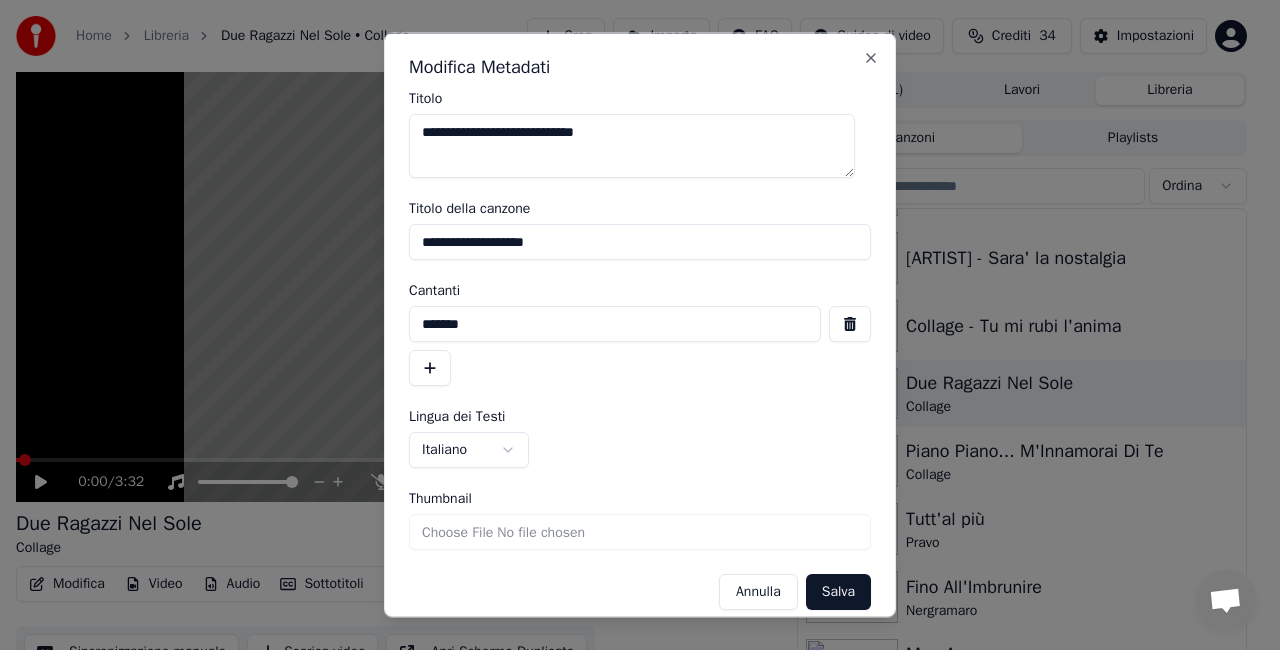 drag, startPoint x: 602, startPoint y: 240, endPoint x: 0, endPoint y: 348, distance: 611.61096 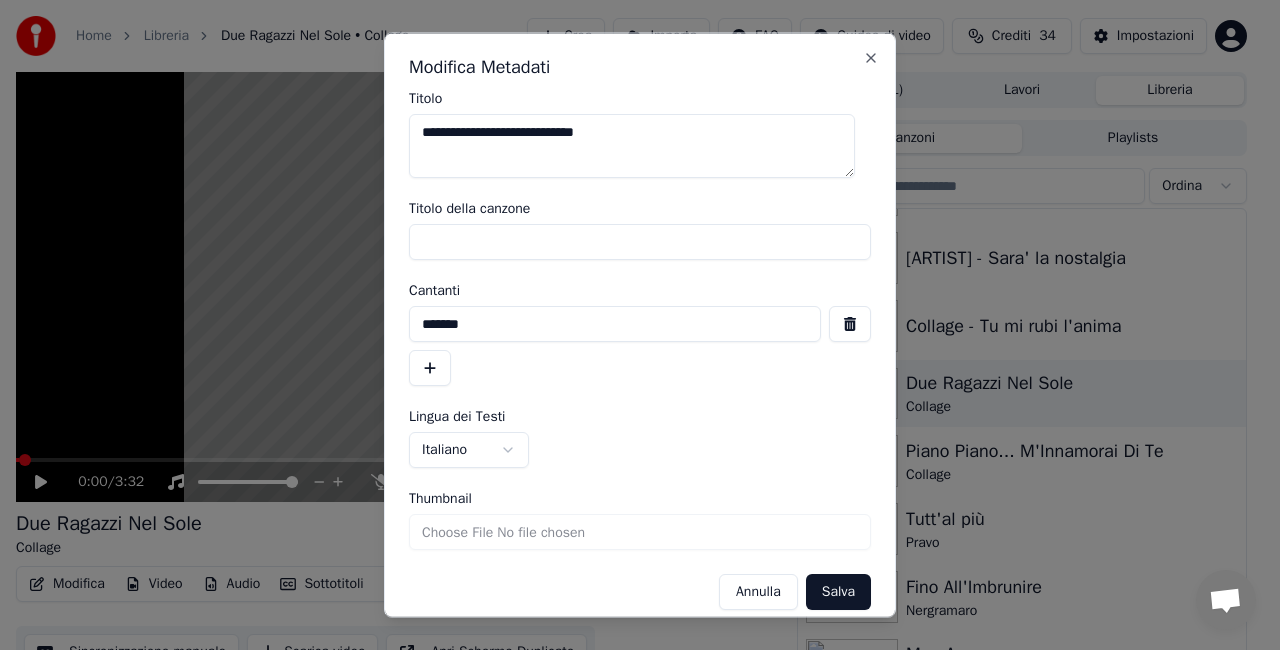 type 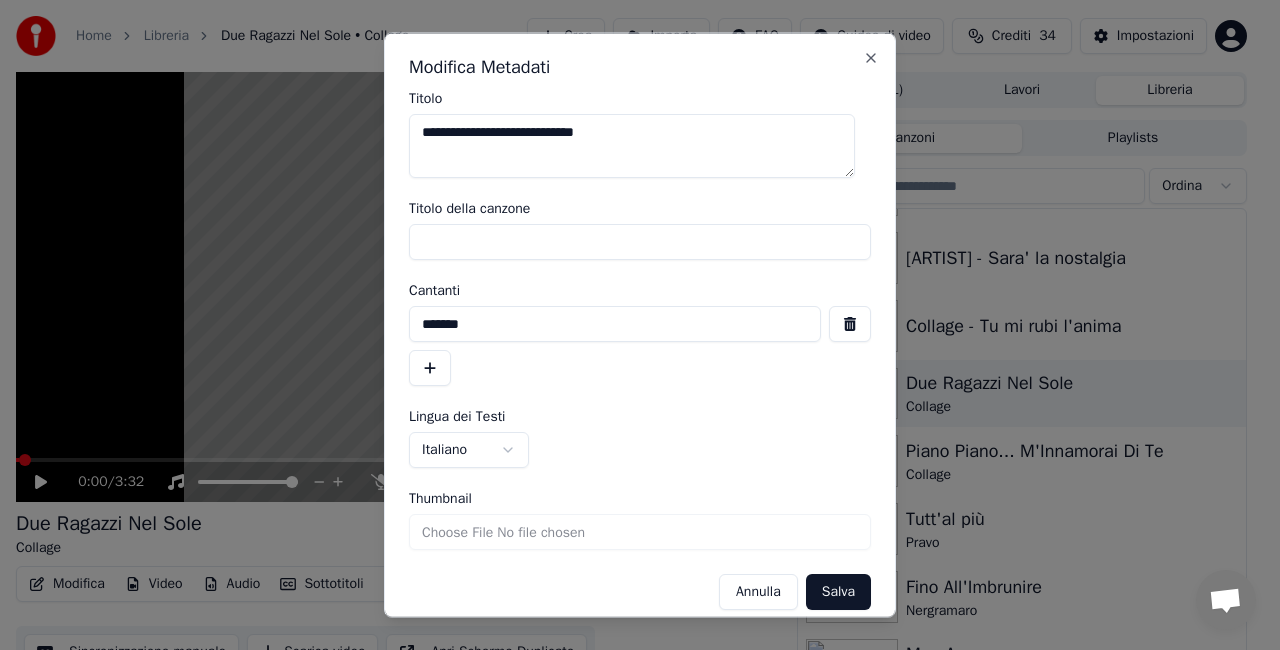 click at bounding box center (850, 324) 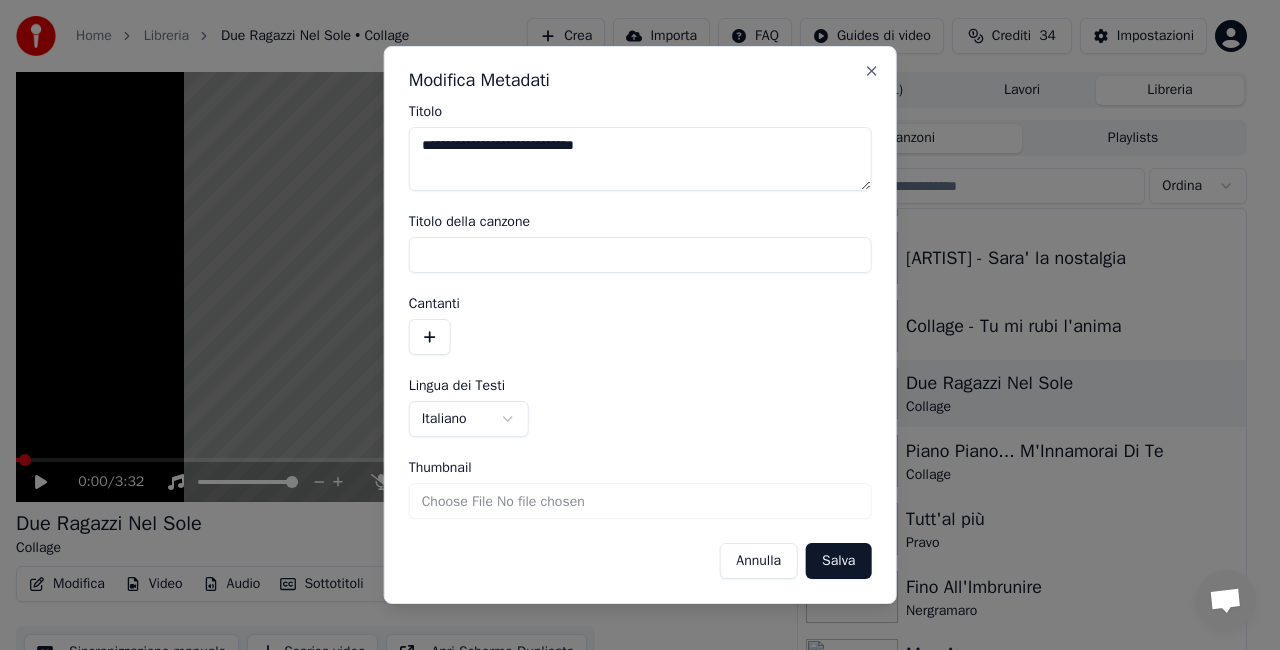 click on "Salva" at bounding box center [838, 561] 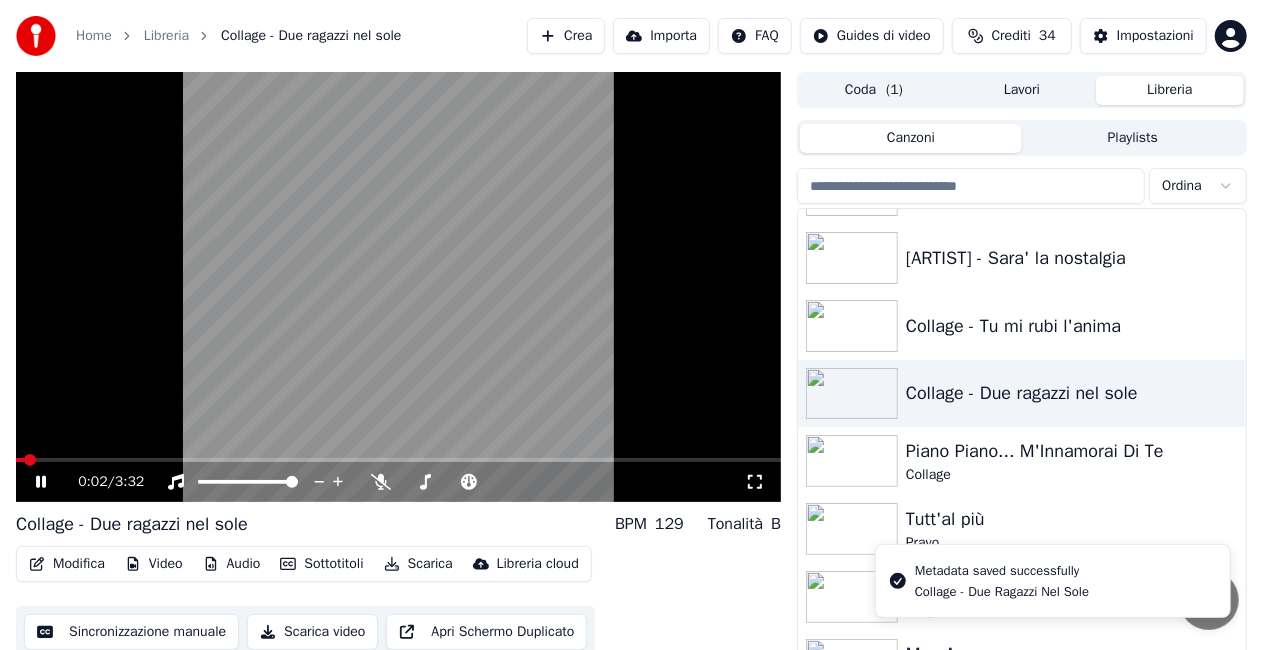 click 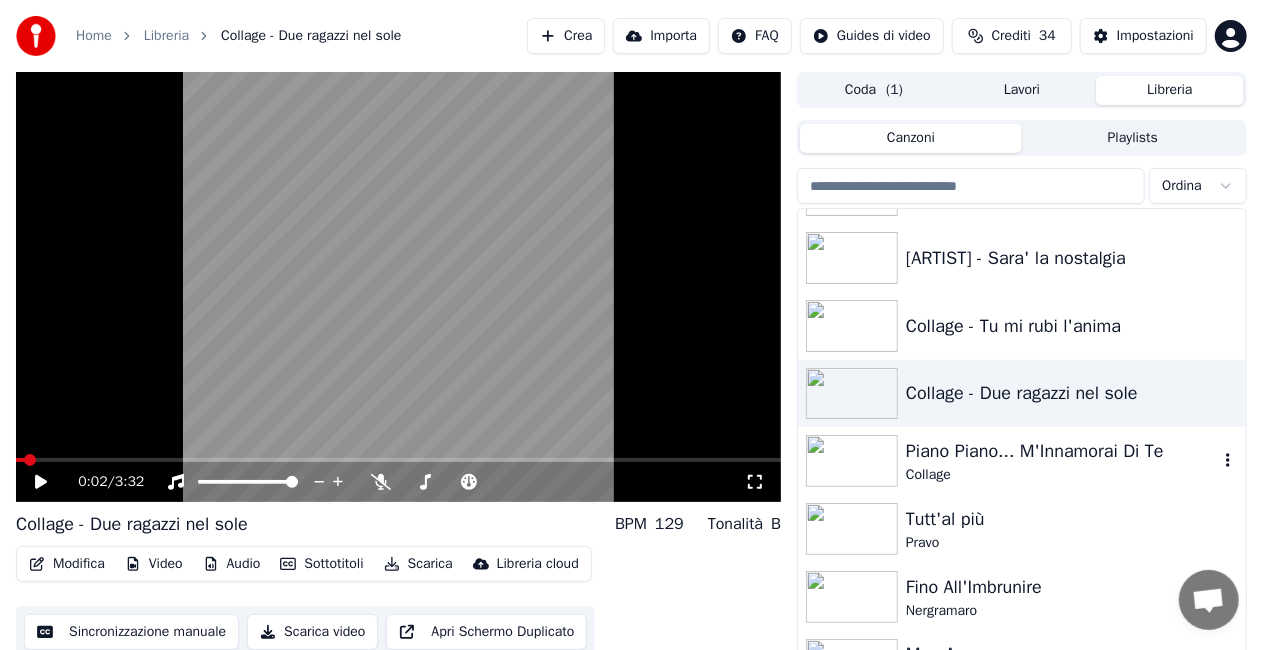 click on "Collage" at bounding box center [1062, 475] 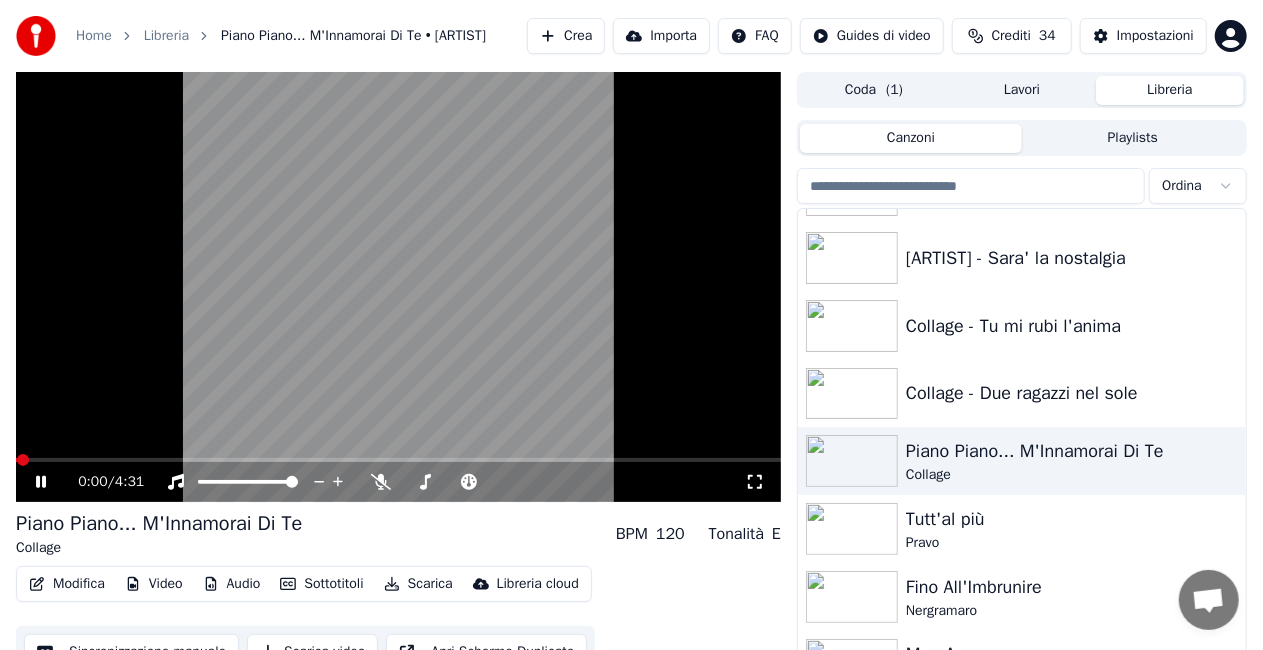 click on "0:00  /  4:31" at bounding box center [398, 482] 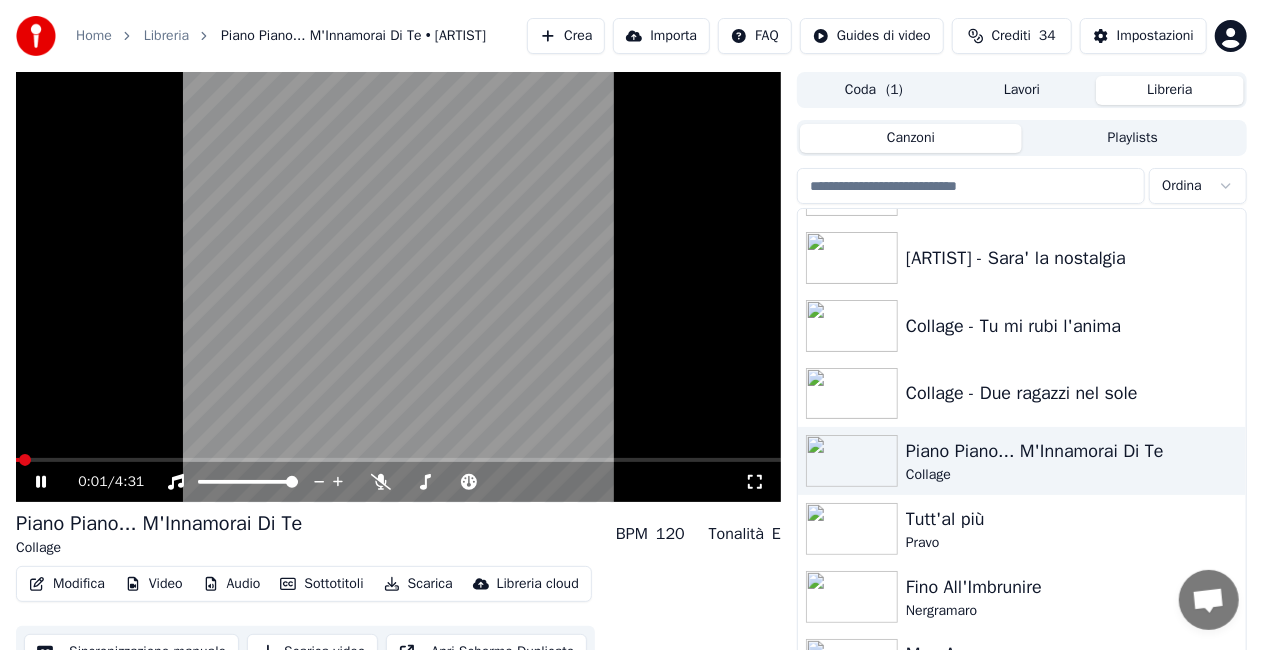 click 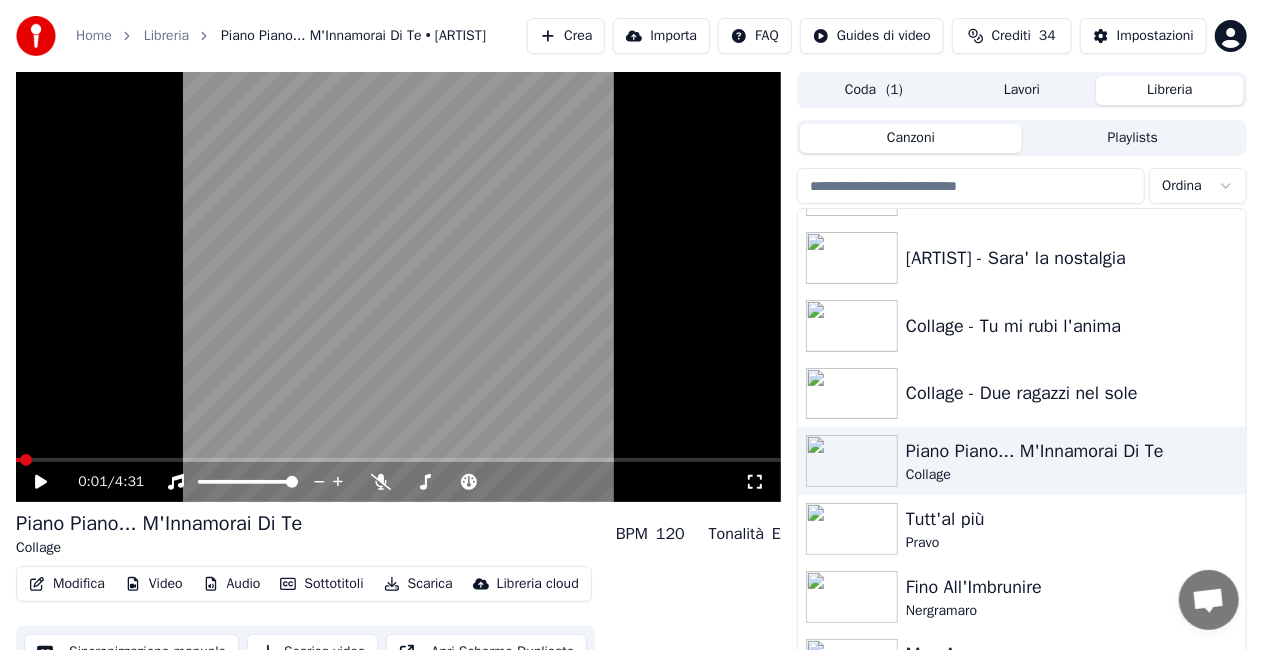 click on "Modifica" at bounding box center (67, 584) 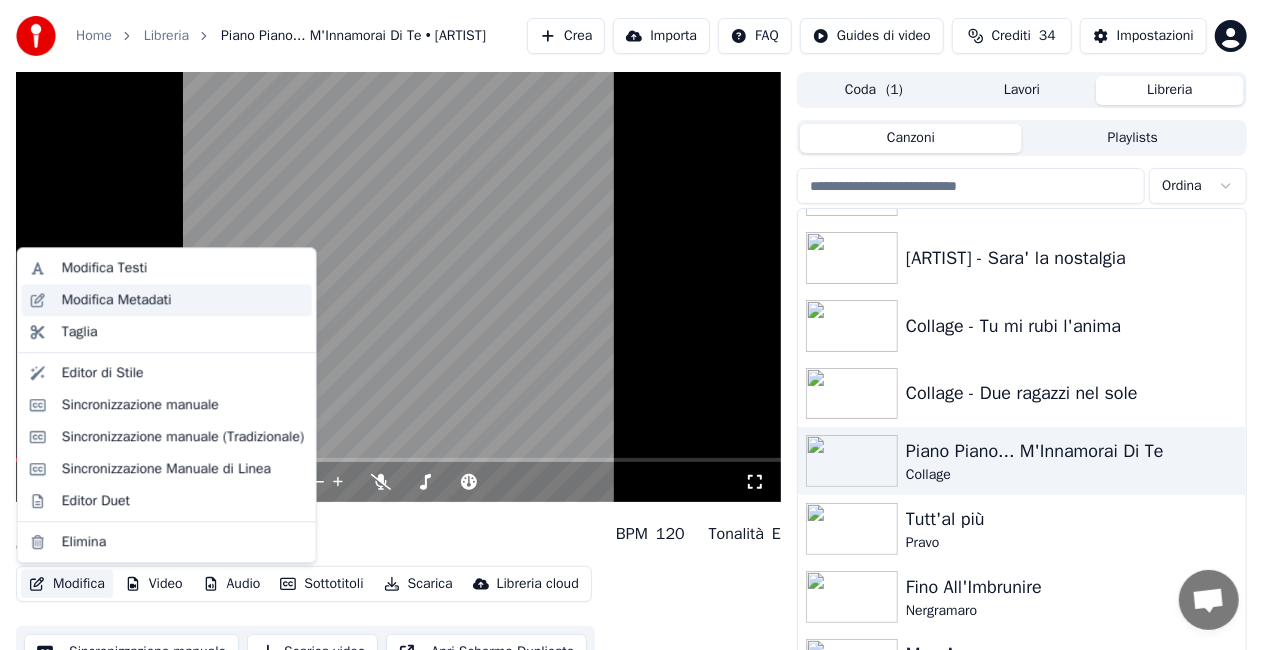 click on "Modifica Metadati" at bounding box center (117, 300) 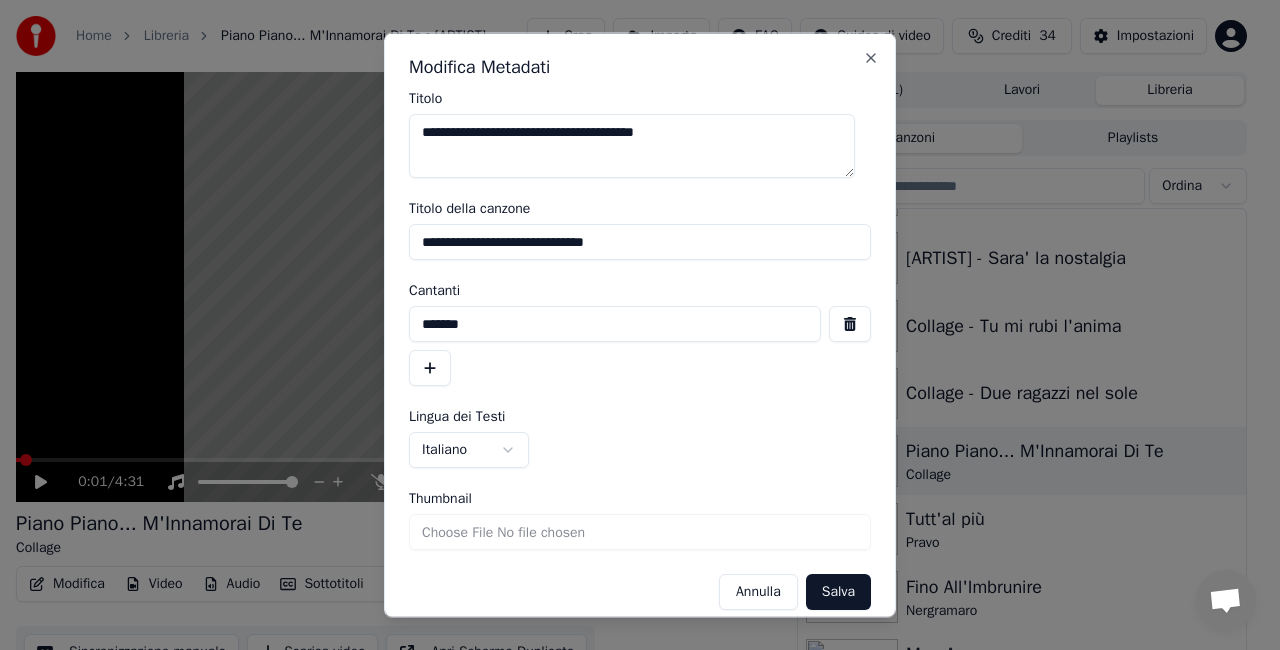 drag, startPoint x: 490, startPoint y: 134, endPoint x: 1279, endPoint y: -23, distance: 804.46875 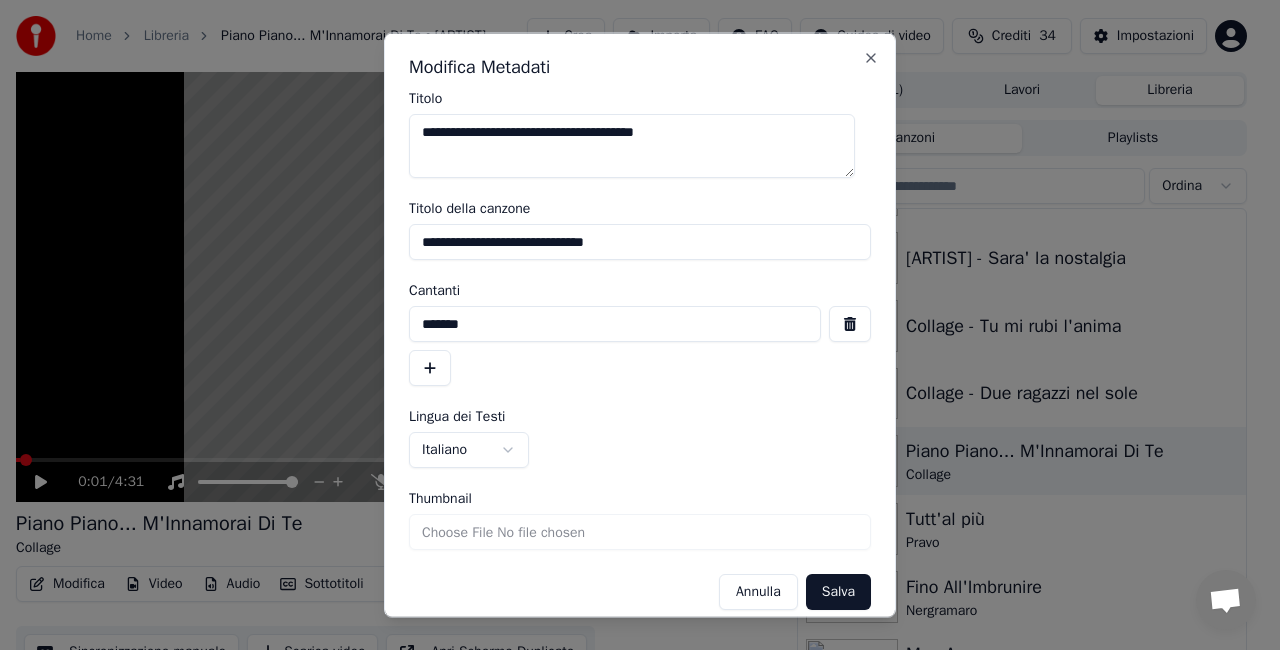 click on "**********" at bounding box center [640, 325] 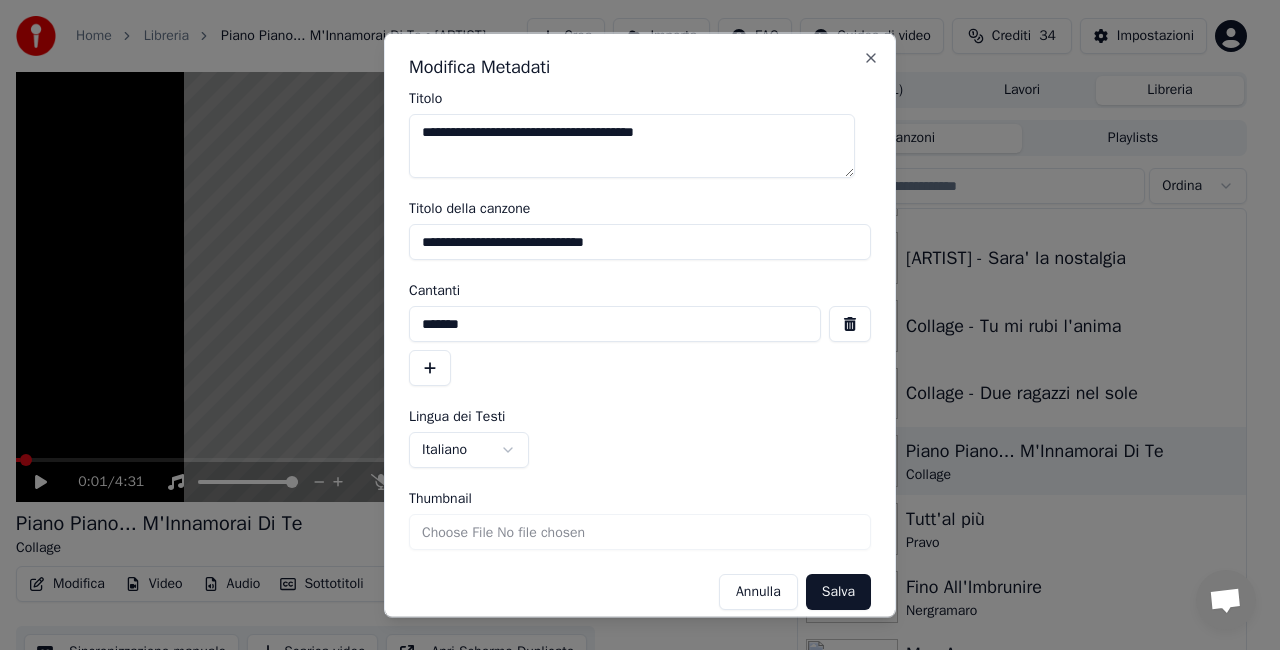 click on "**********" at bounding box center [632, 146] 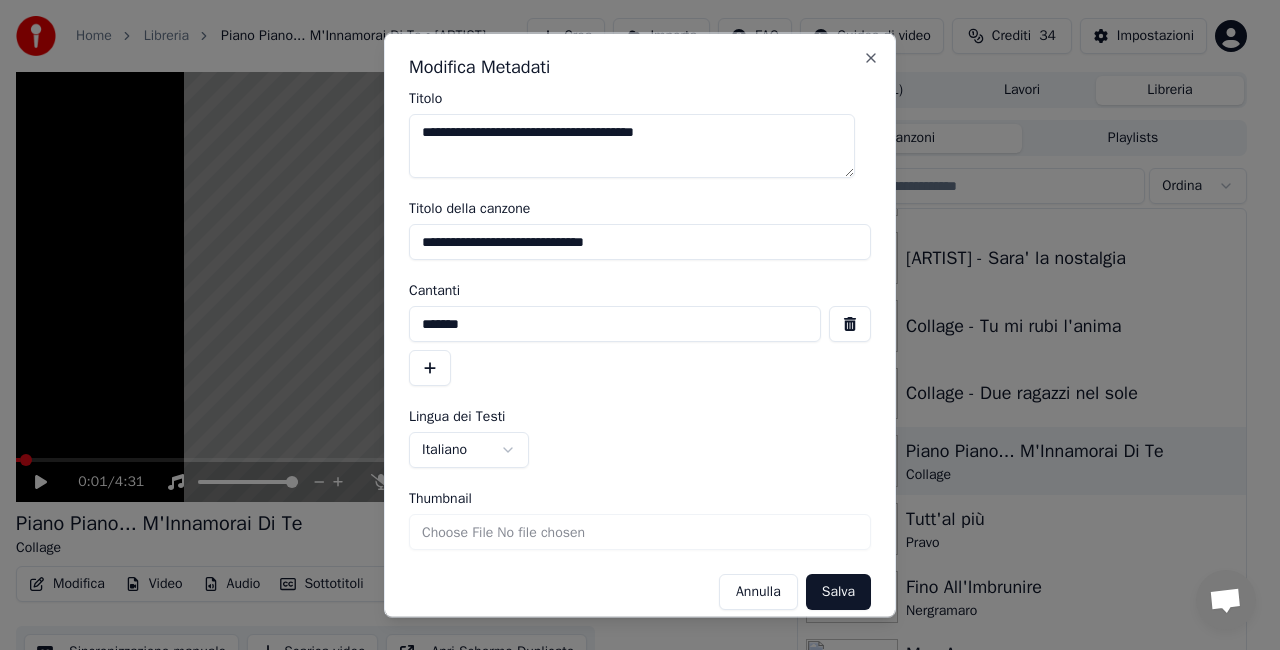 type on "**********" 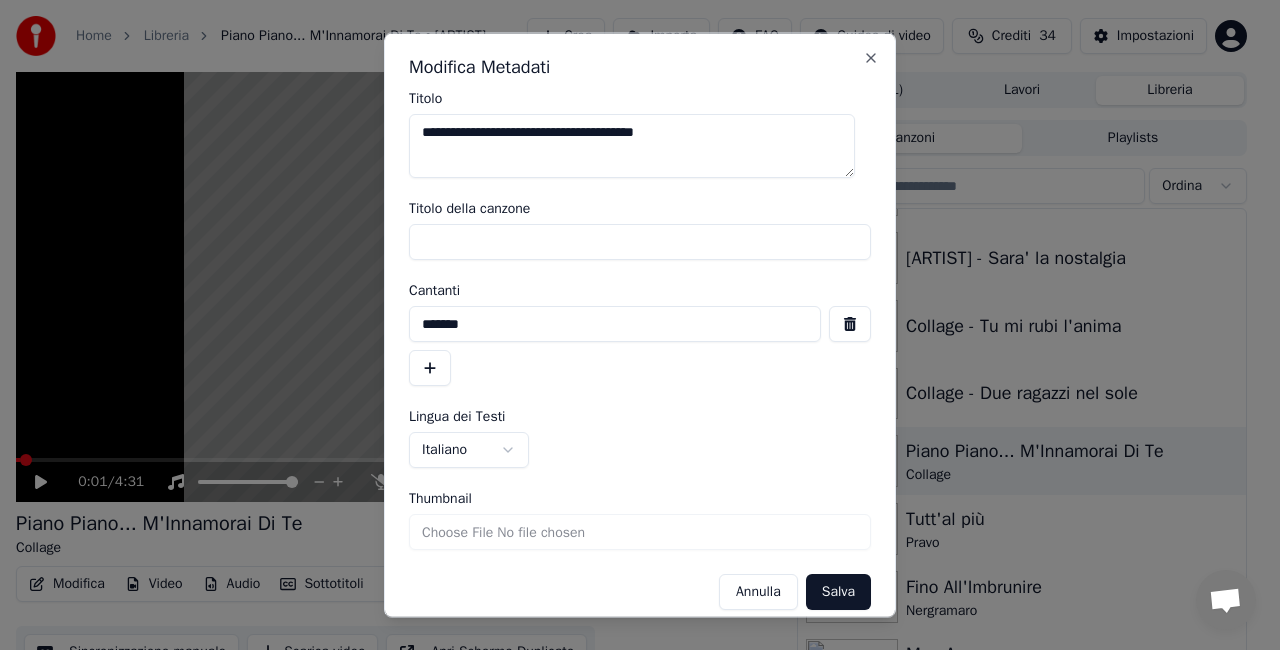 type 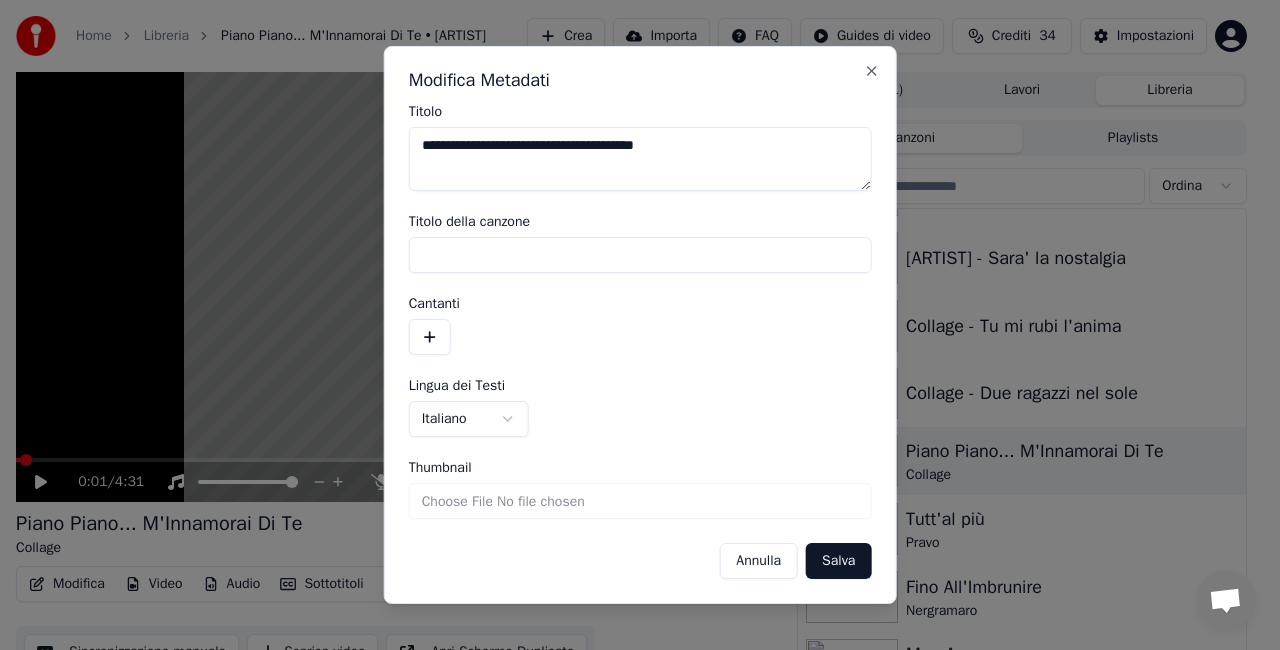 click on "Salva" at bounding box center (838, 561) 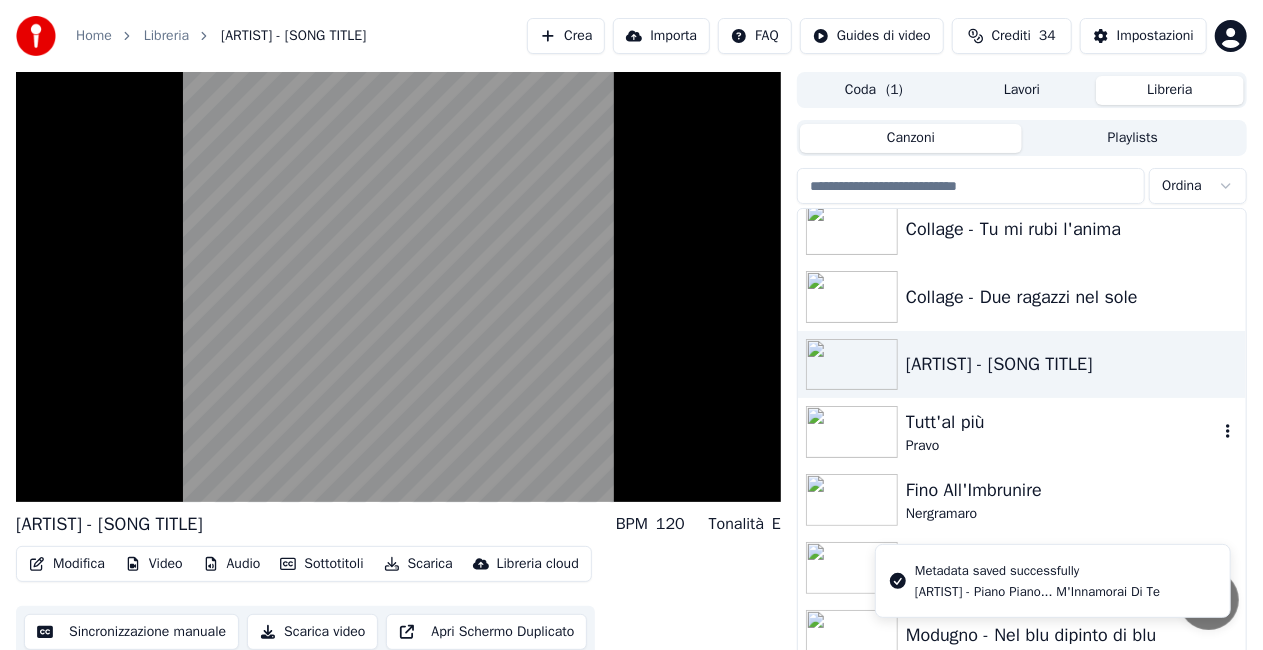 scroll, scrollTop: 25720, scrollLeft: 0, axis: vertical 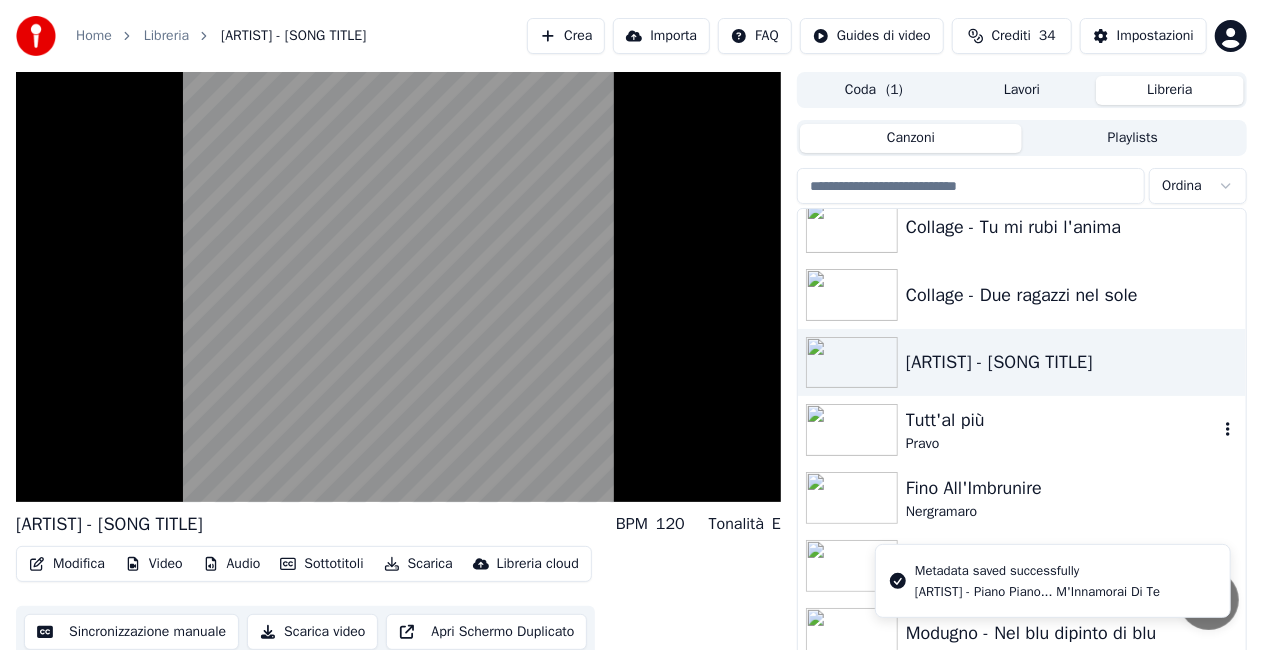 click on "Pravo" at bounding box center (1062, 444) 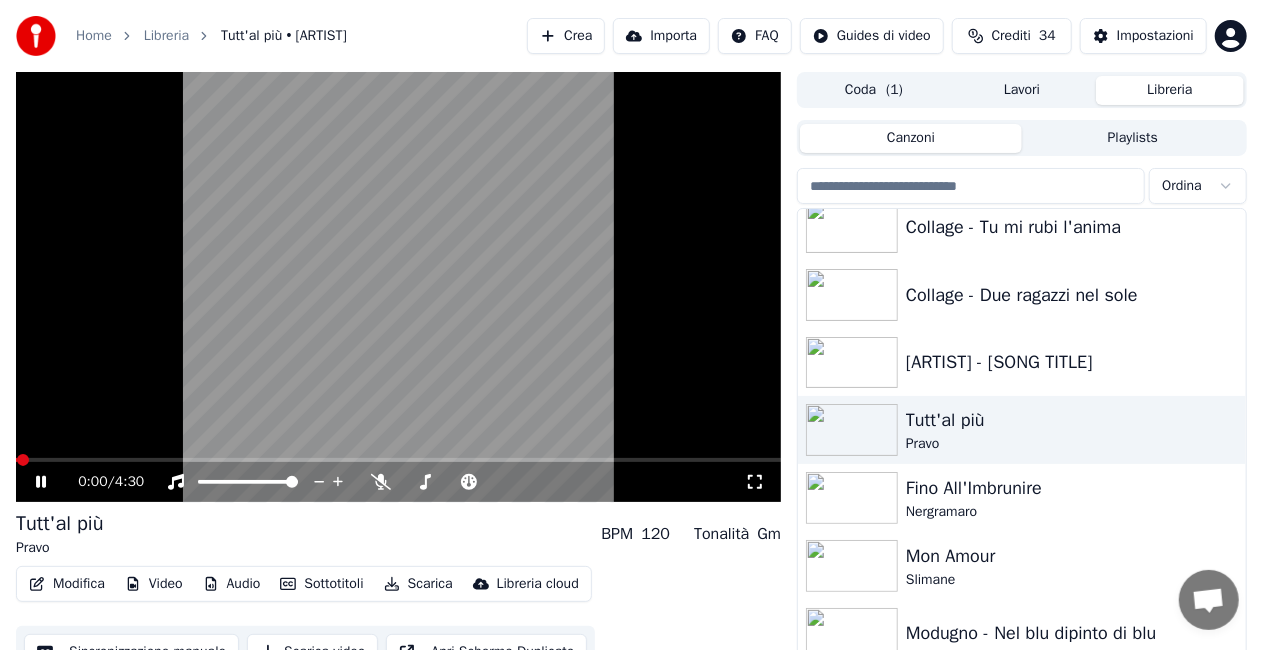 click 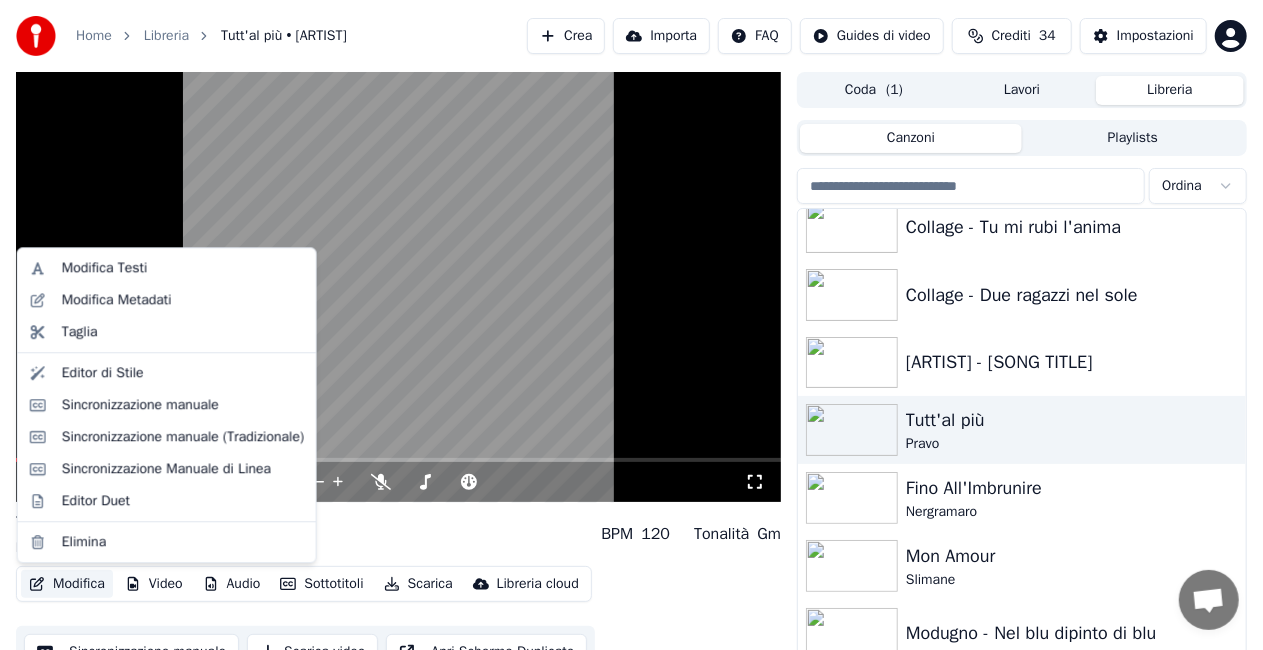 click on "Modifica" at bounding box center [67, 584] 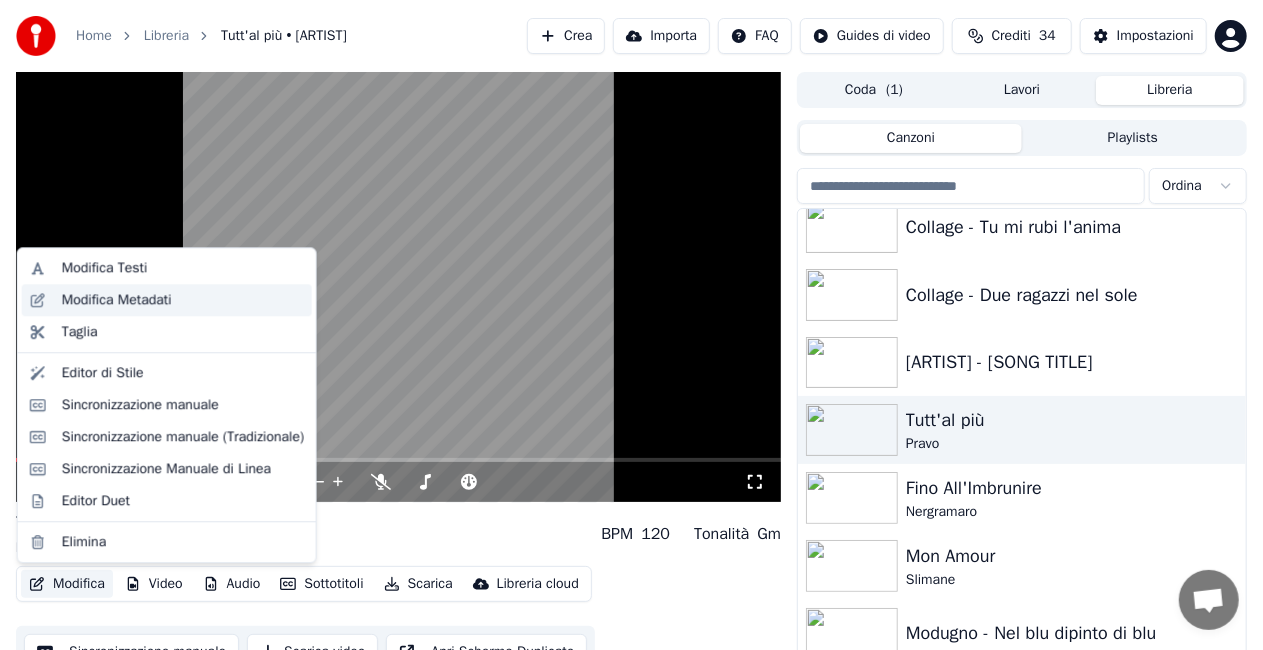 click on "Modifica Metadati" at bounding box center [183, 300] 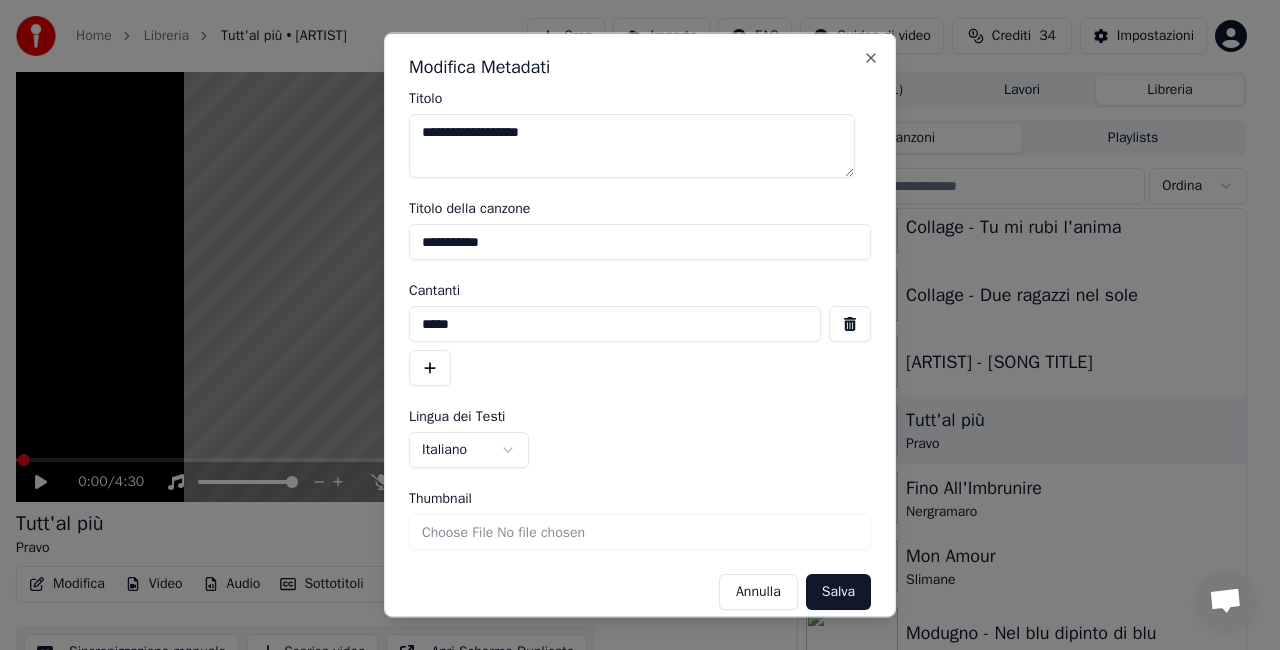 drag, startPoint x: 516, startPoint y: 242, endPoint x: 253, endPoint y: 248, distance: 263.06842 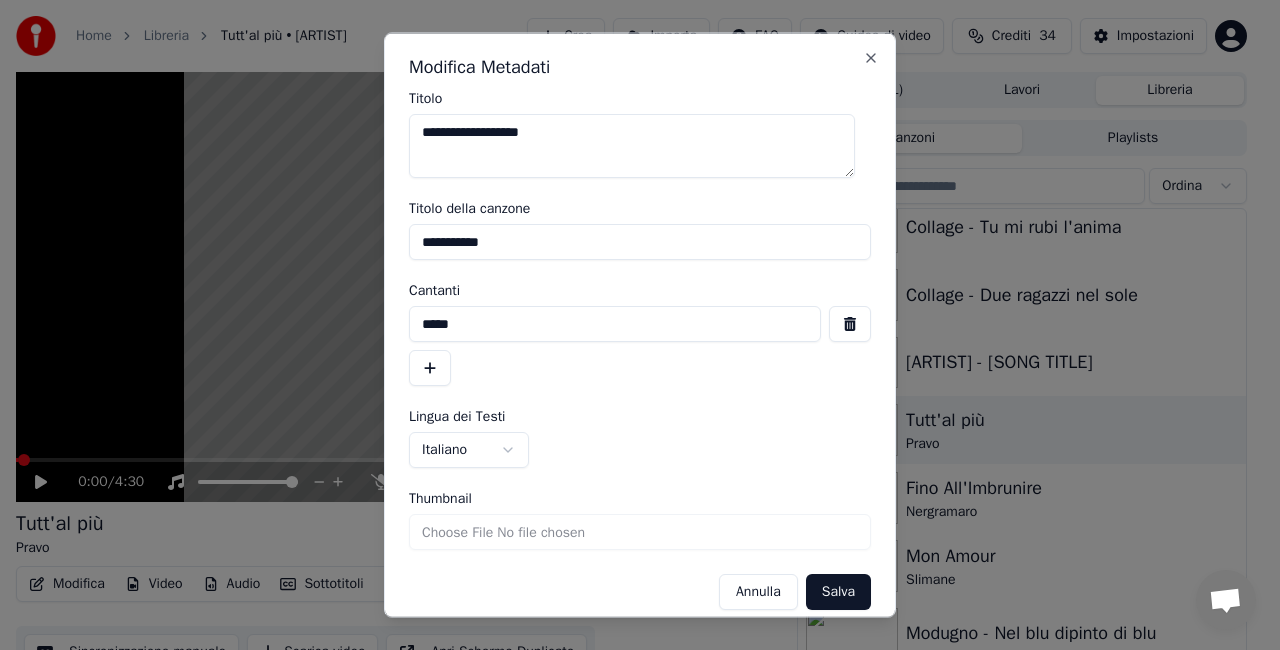 click on "**********" at bounding box center [631, 325] 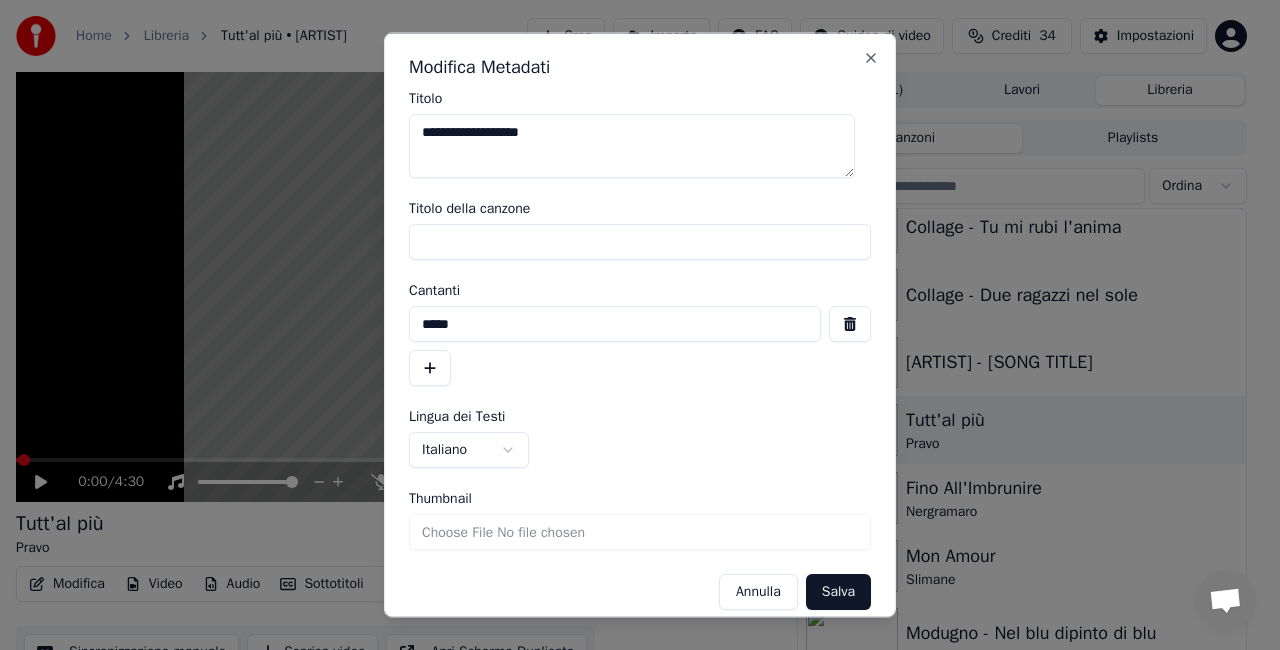 type 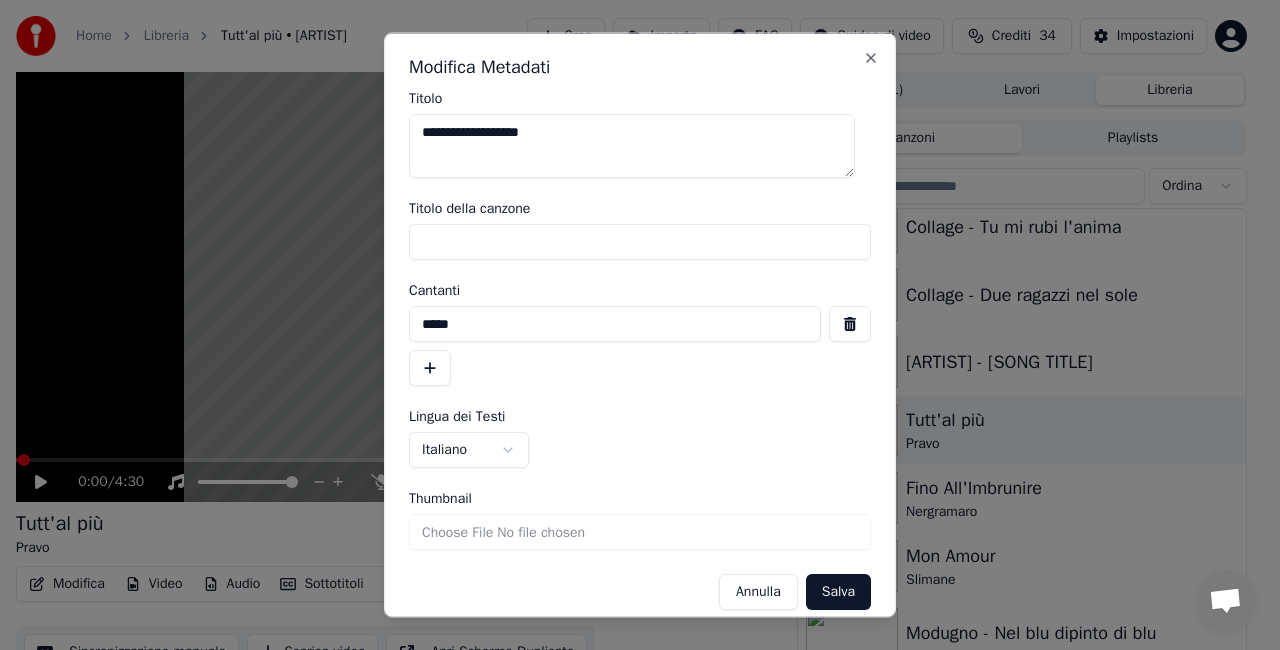 click at bounding box center (850, 324) 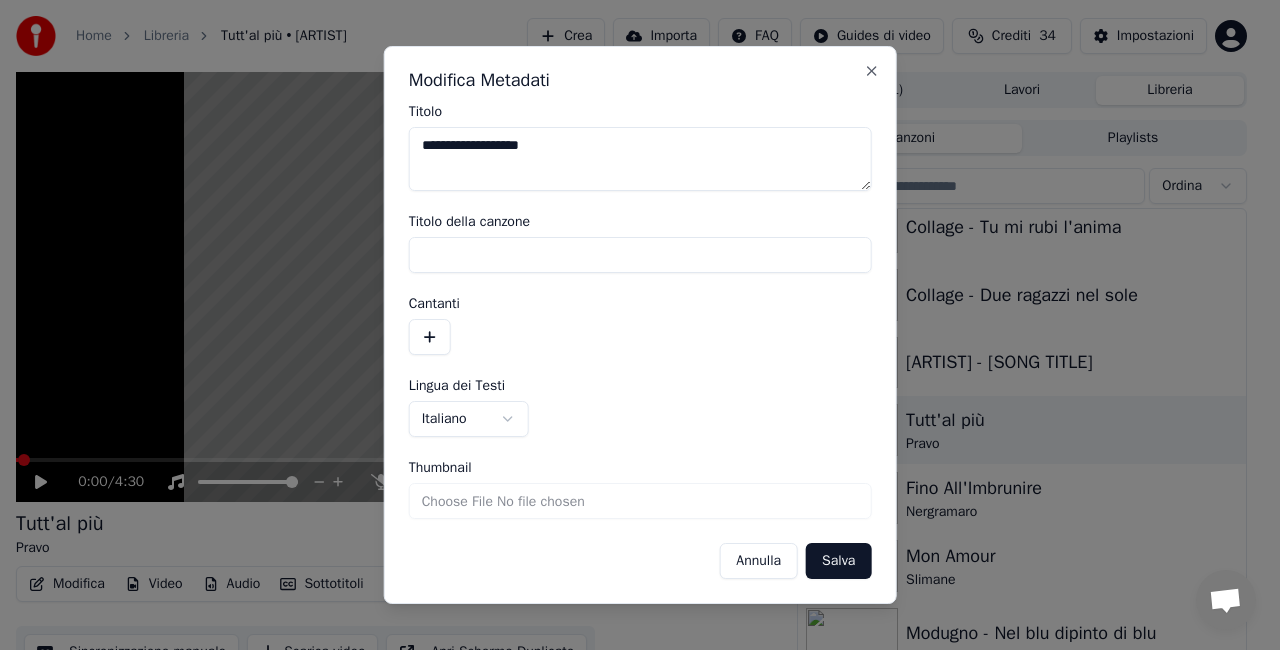 click on "Salva" at bounding box center (838, 561) 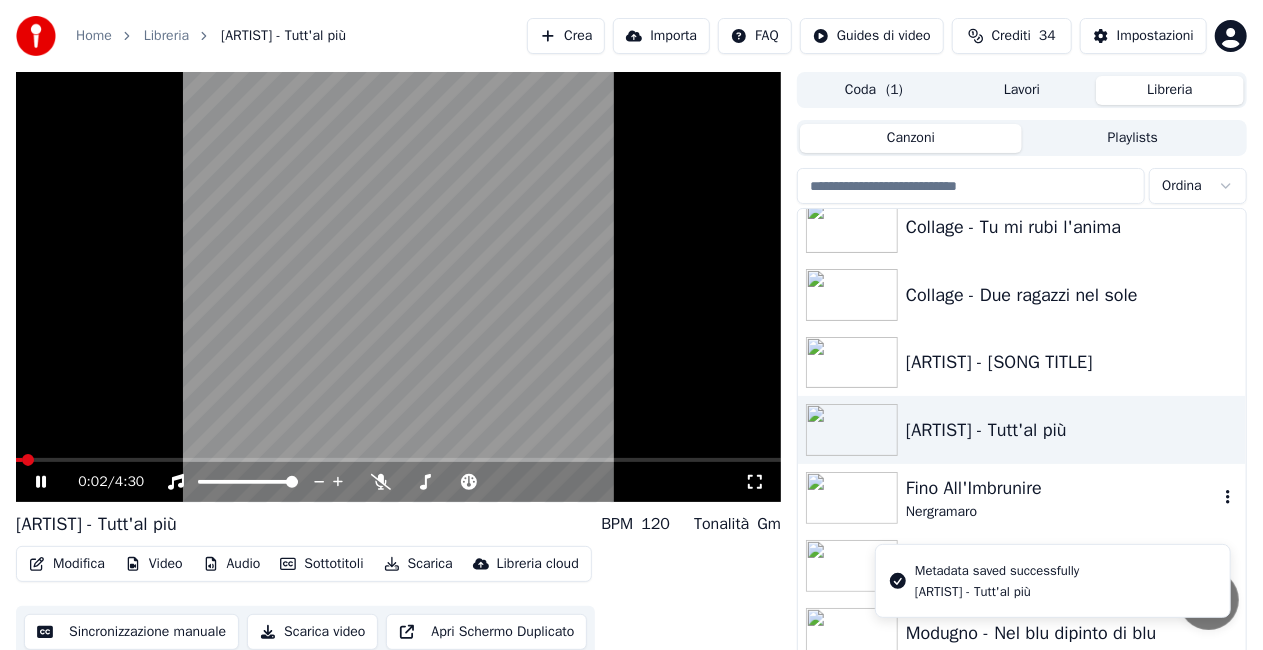 click on "Fino All'Imbrunire" at bounding box center (1062, 488) 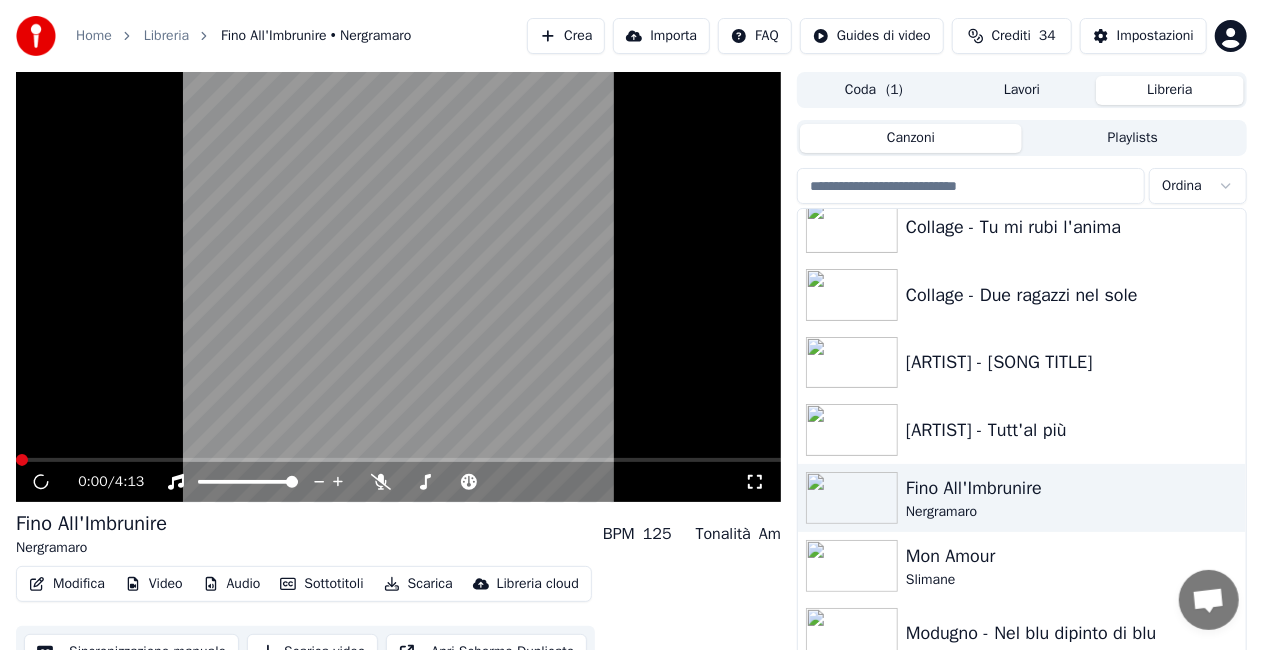 click 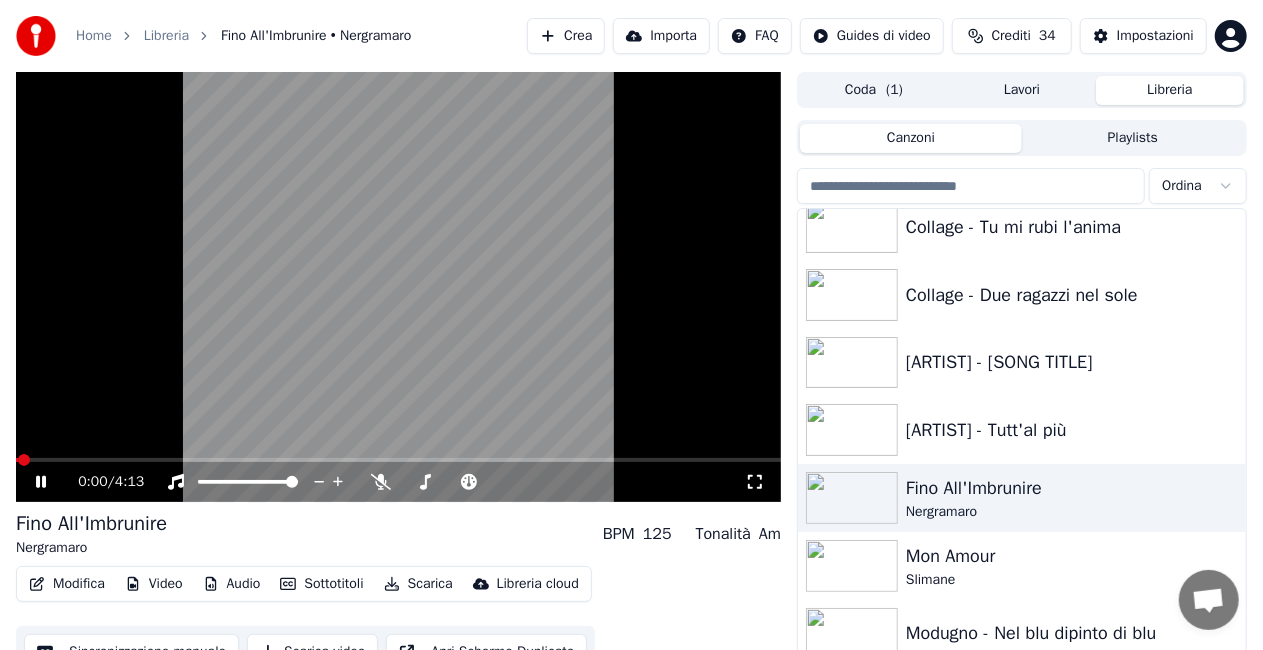 click 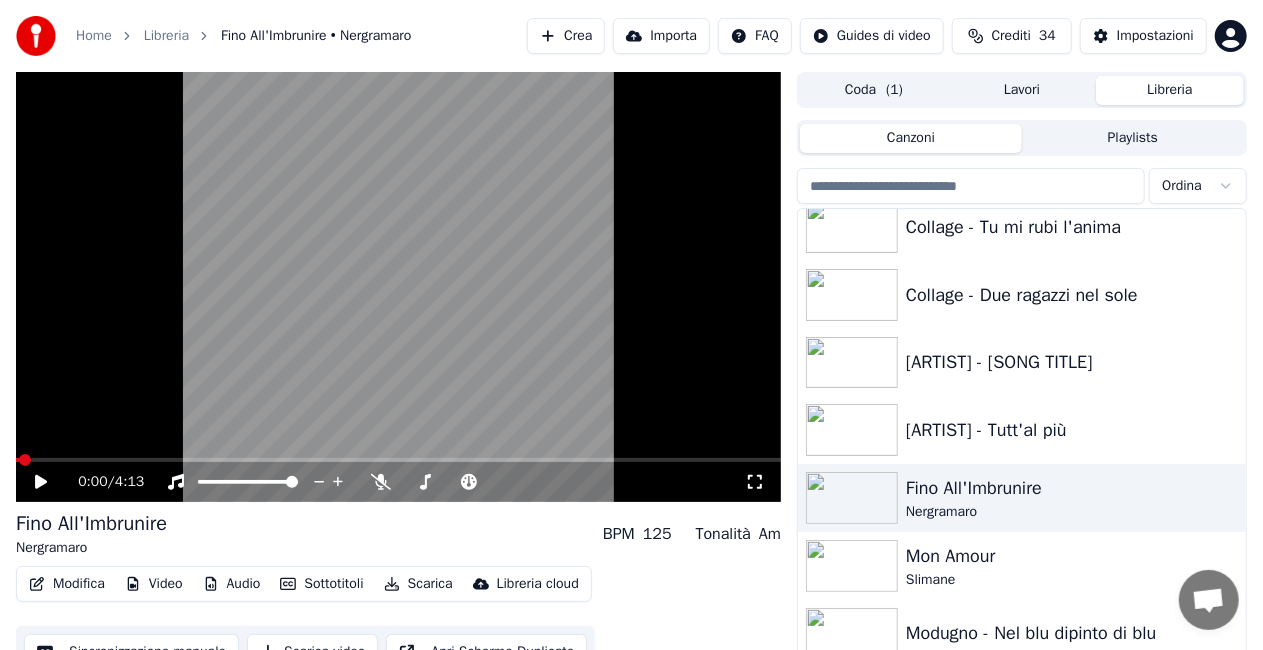 click on "Modifica" at bounding box center (67, 584) 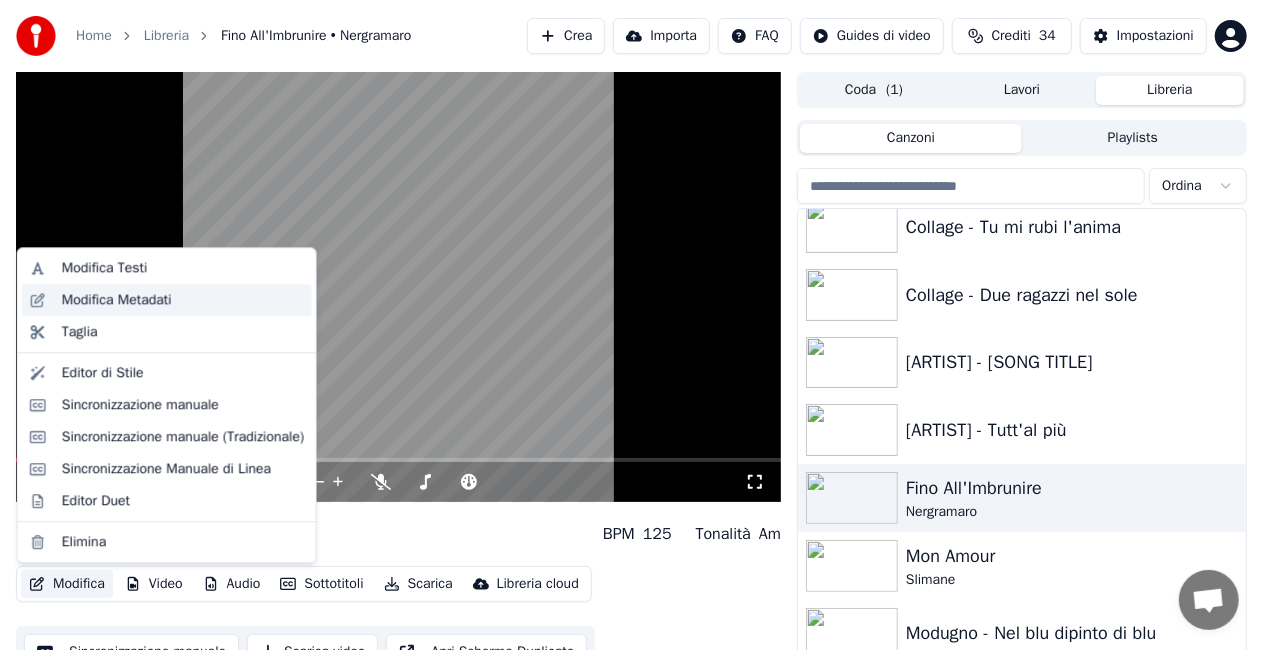 click on "Modifica Metadati" at bounding box center (117, 300) 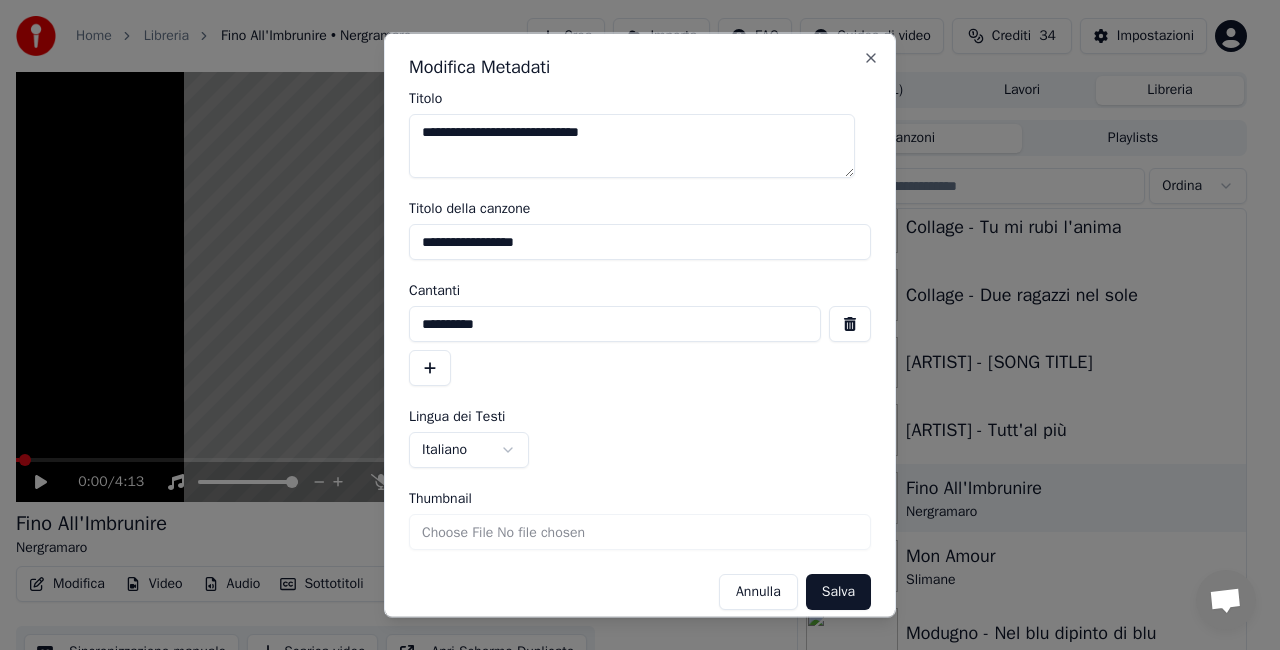 drag, startPoint x: 556, startPoint y: 238, endPoint x: 107, endPoint y: 284, distance: 451.3502 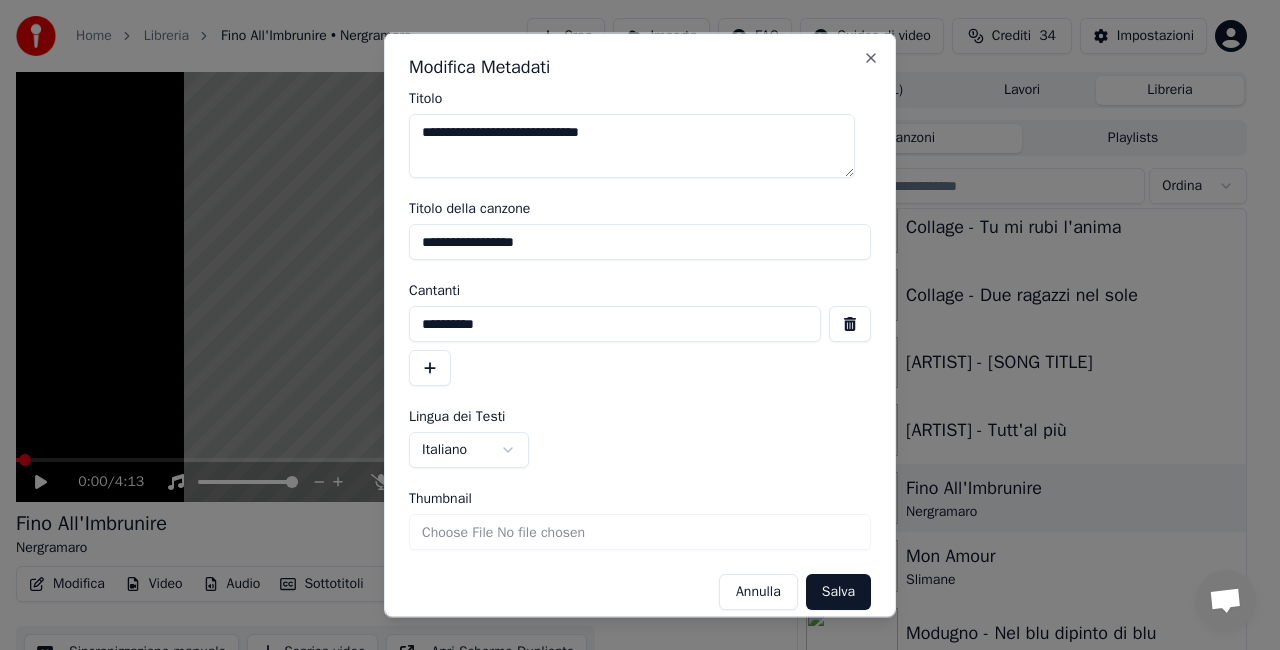 click on "**********" at bounding box center [631, 325] 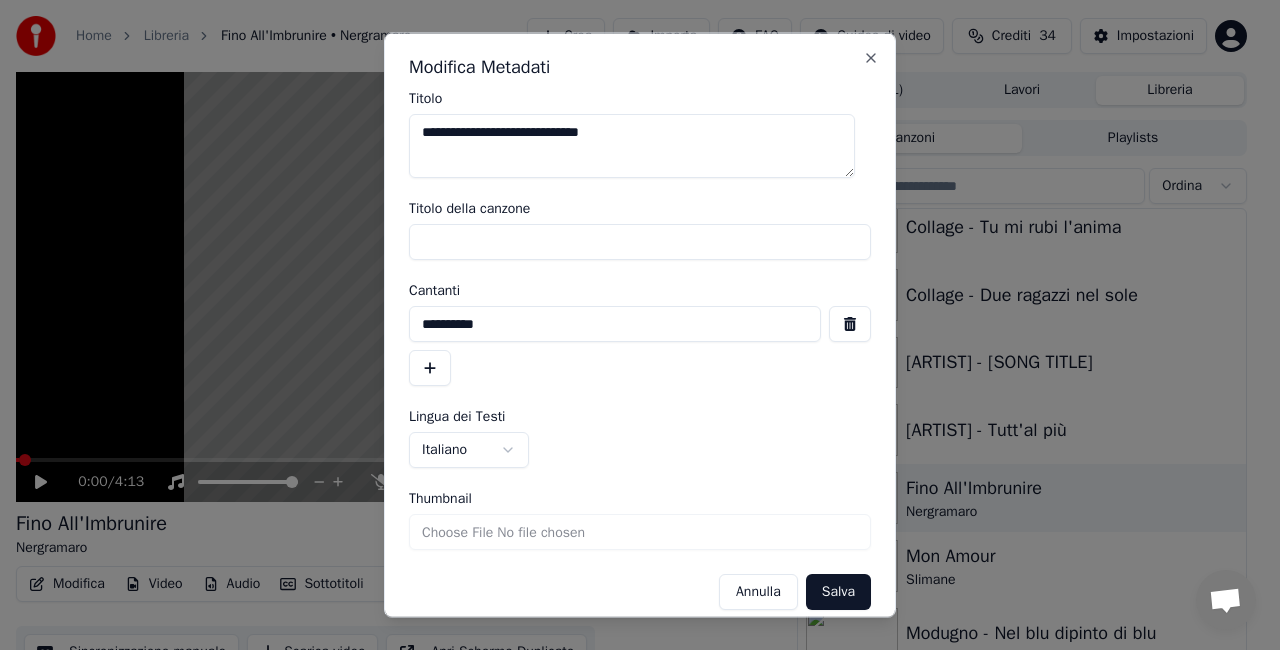 type 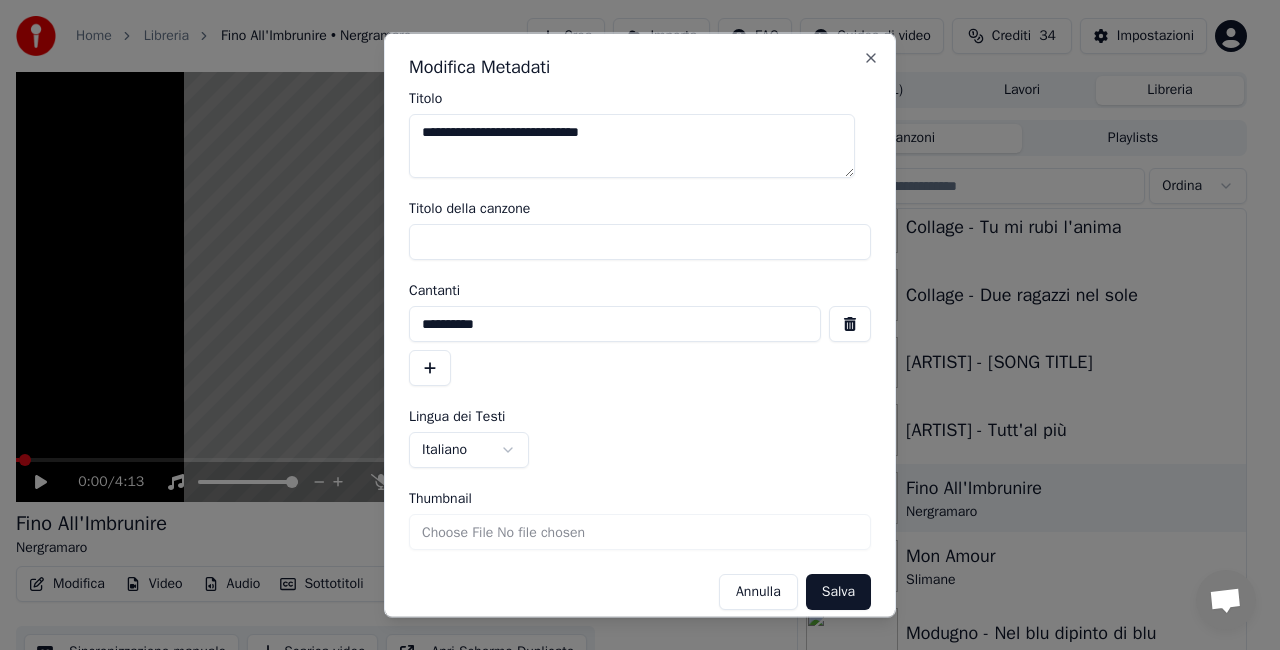 click at bounding box center (850, 324) 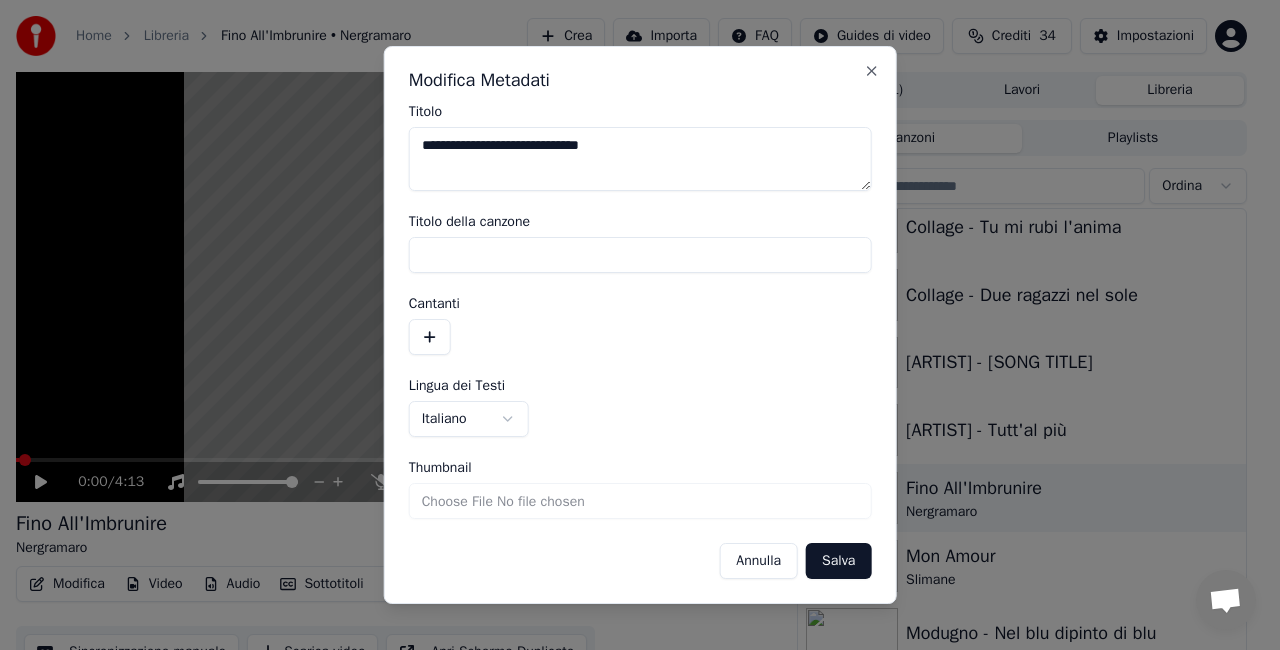 click on "**********" at bounding box center [640, 159] 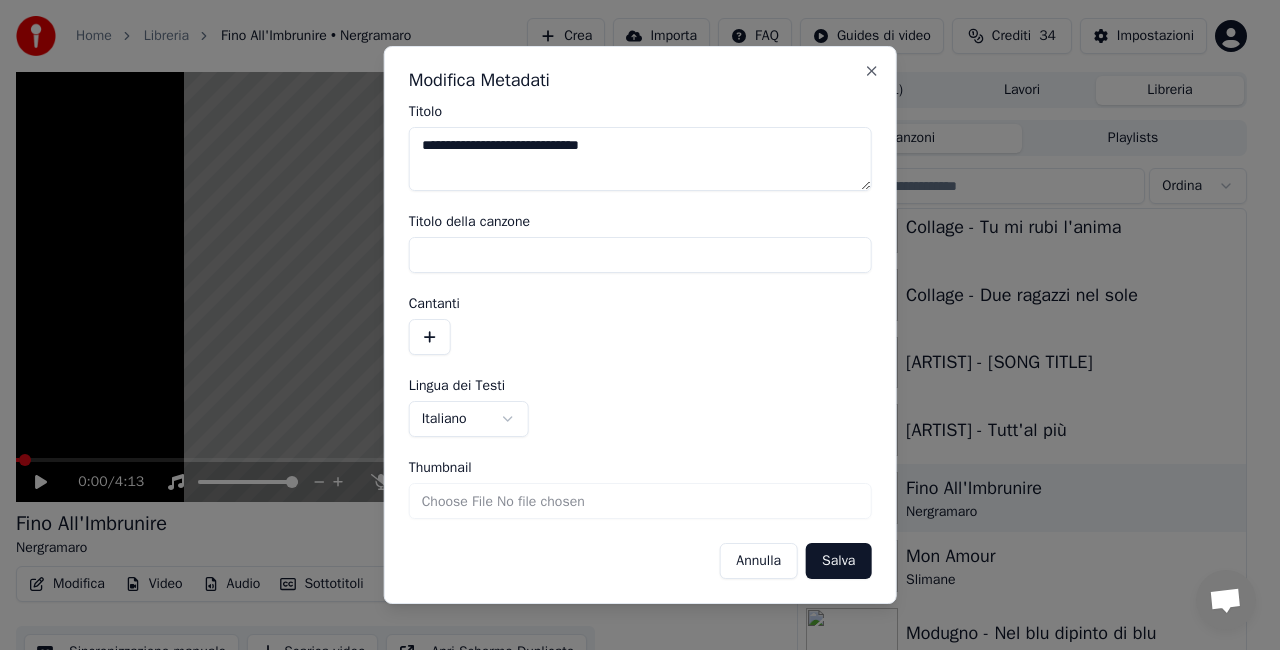 click on "Salva" at bounding box center (838, 561) 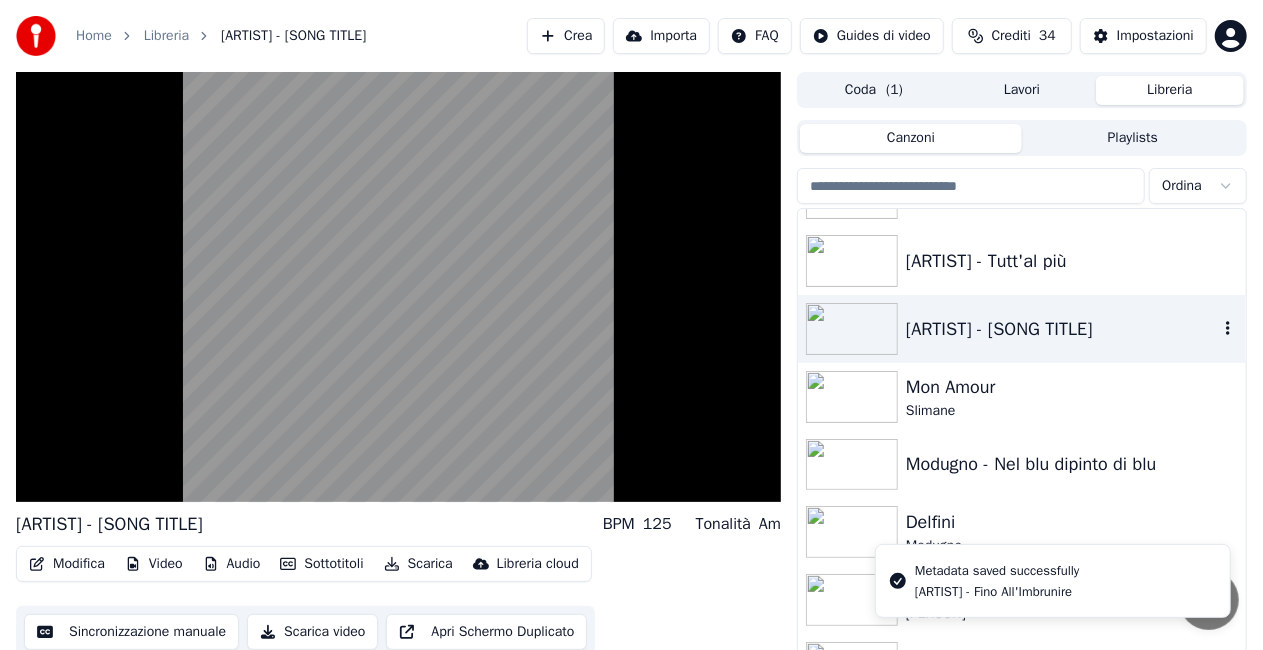 scroll, scrollTop: 25920, scrollLeft: 0, axis: vertical 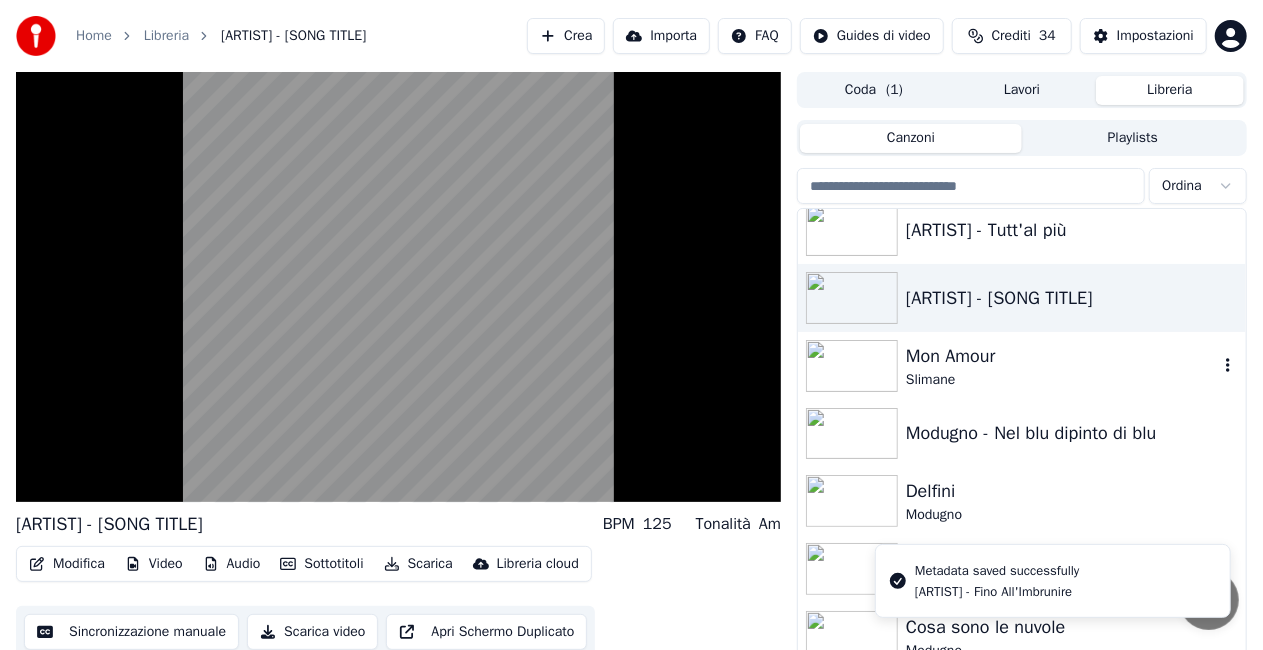 click on "Slimane" at bounding box center (1062, 380) 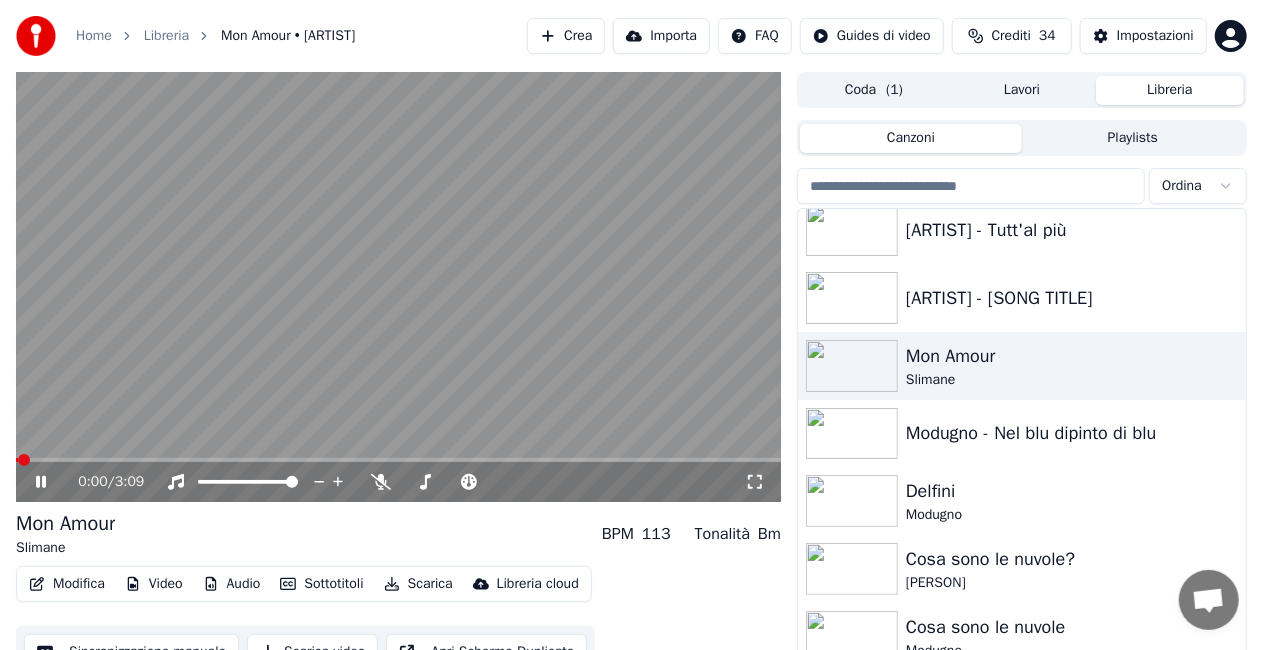 click 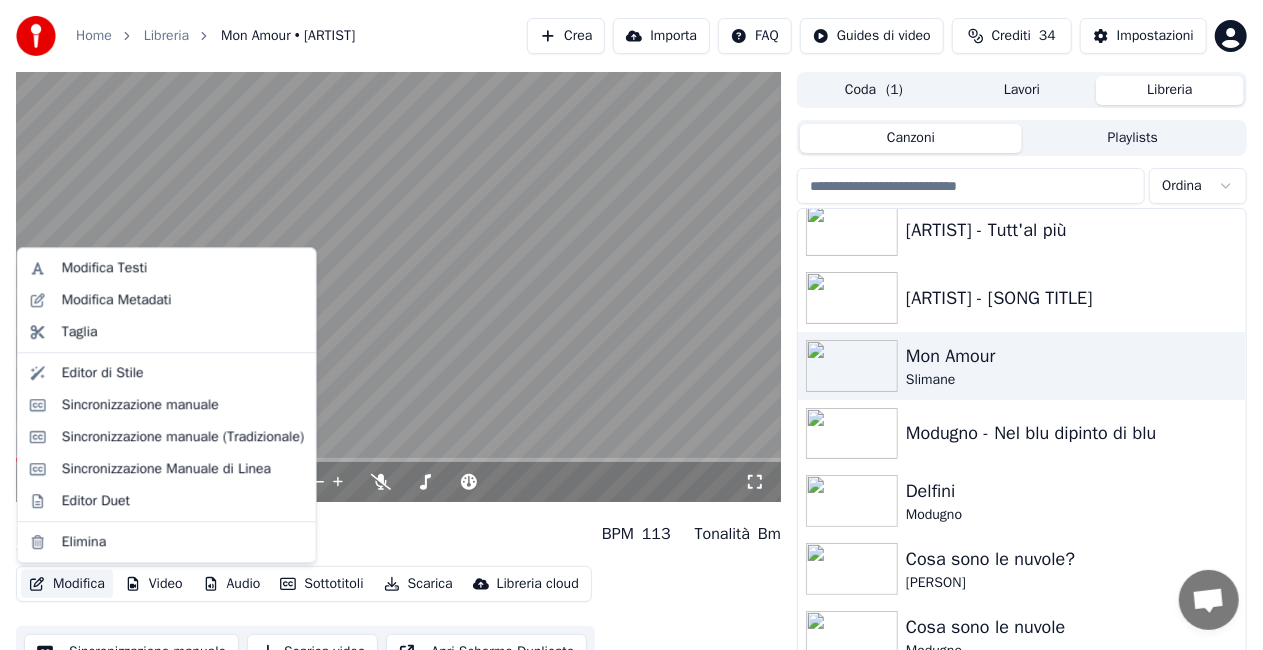 click on "Modifica" at bounding box center (67, 584) 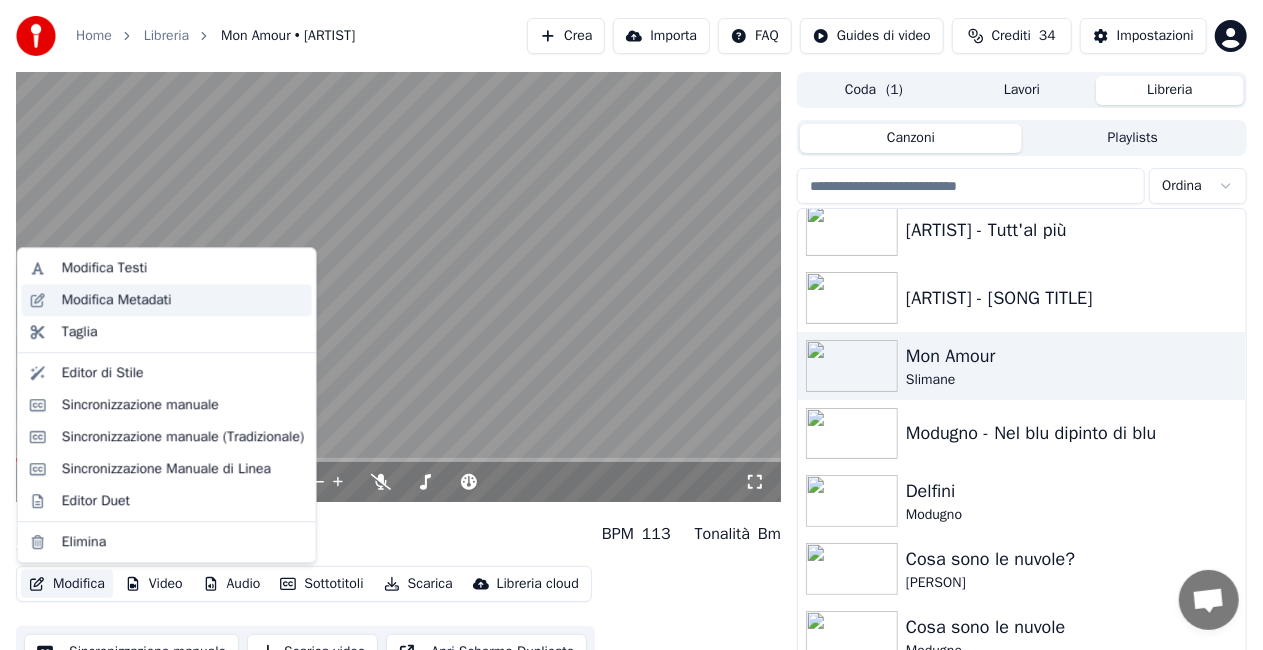 click on "Modifica Metadati" at bounding box center (117, 300) 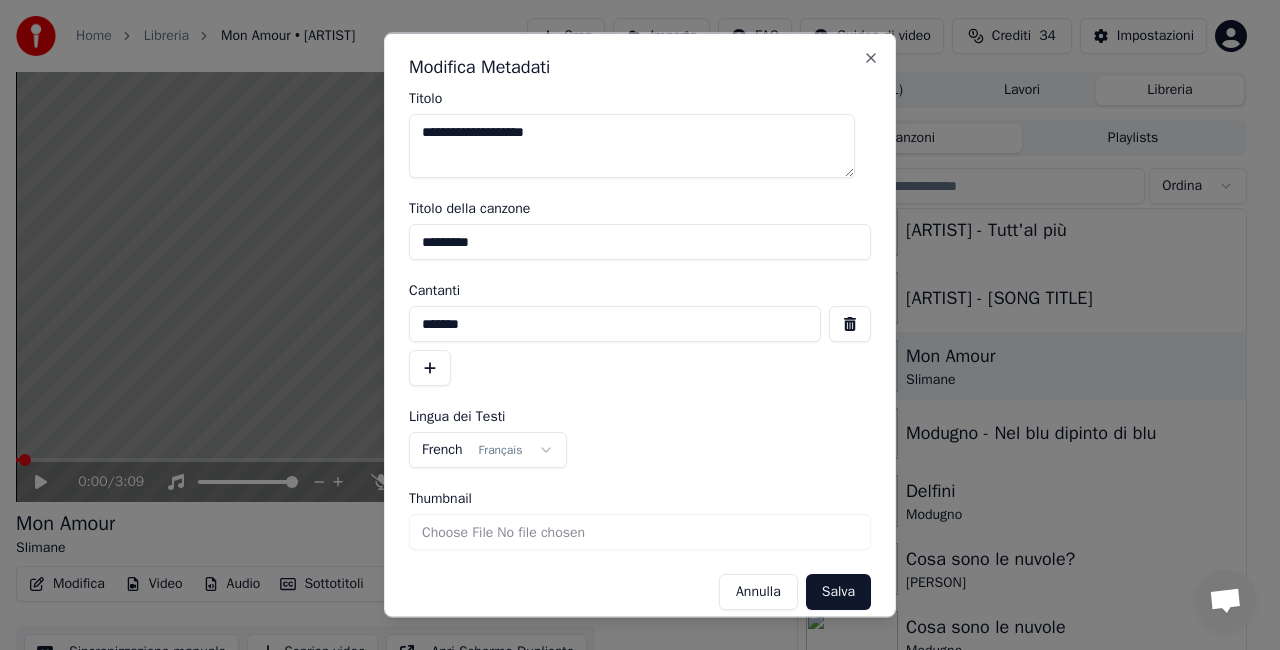 drag, startPoint x: 410, startPoint y: 240, endPoint x: 682, endPoint y: 229, distance: 272.22232 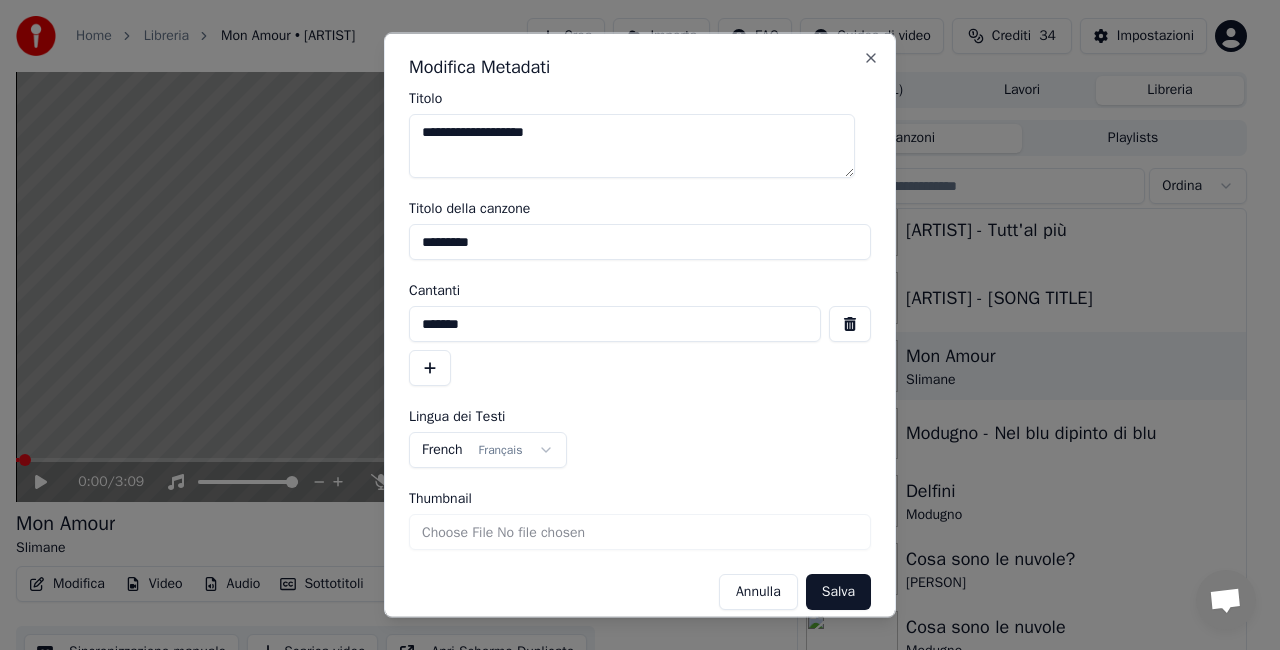 click on "*********" at bounding box center (640, 242) 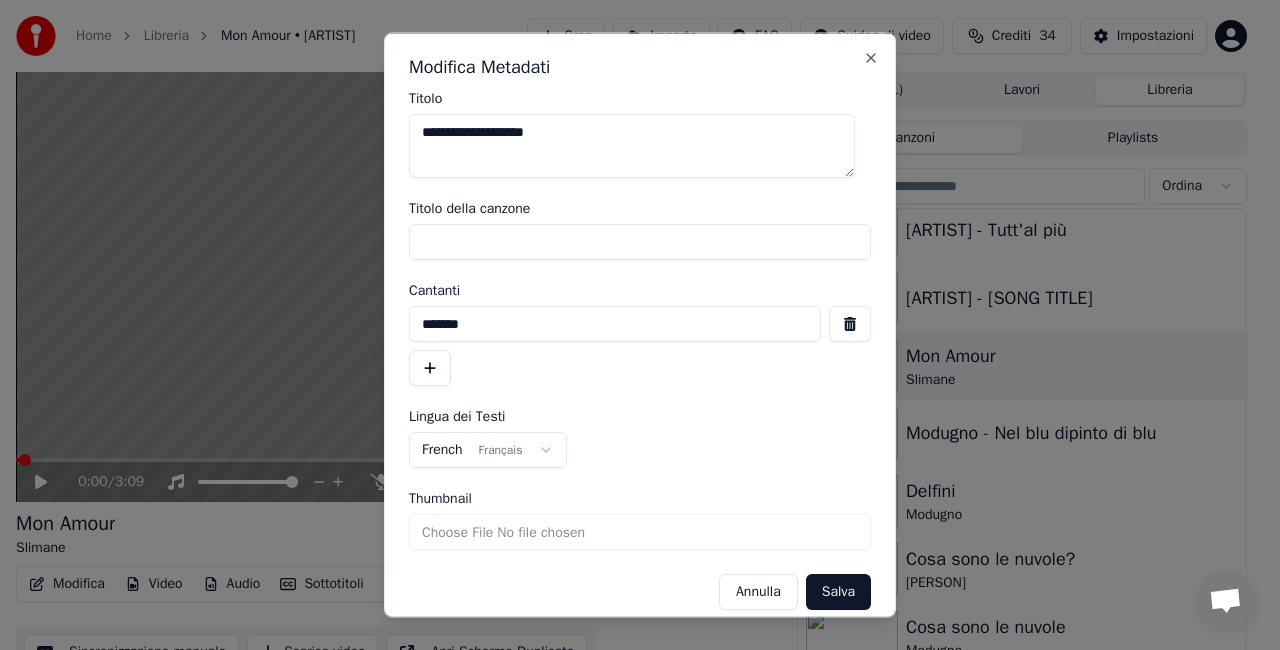 type 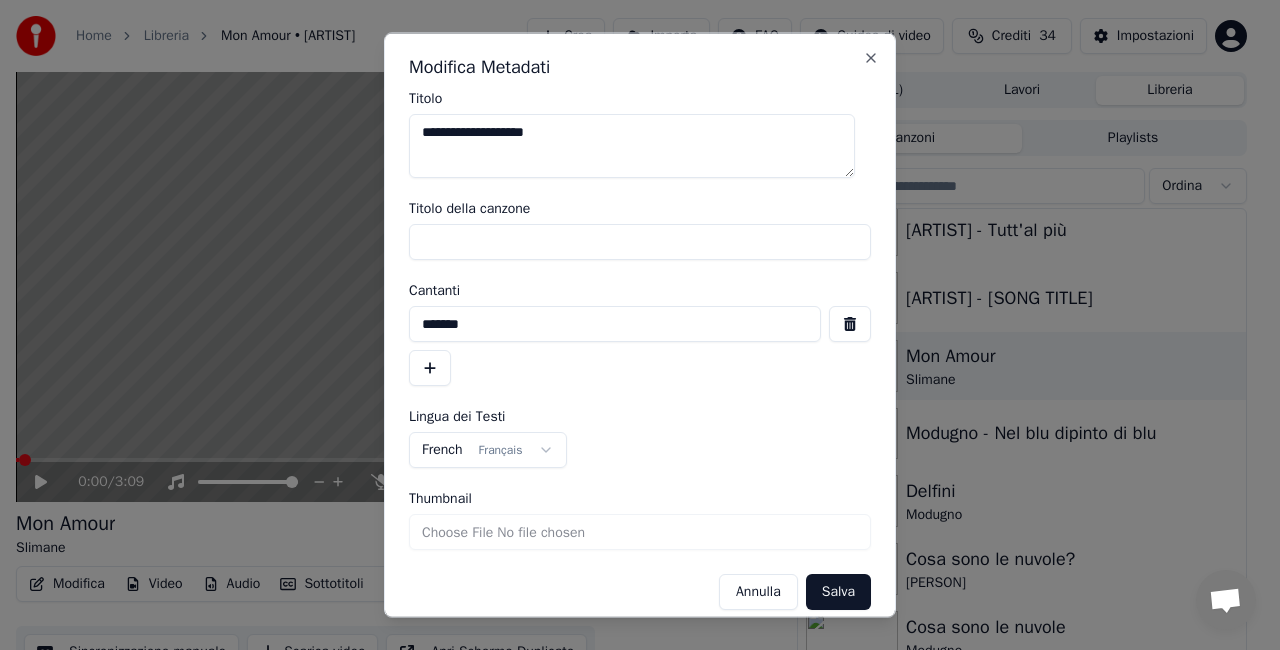click at bounding box center (850, 324) 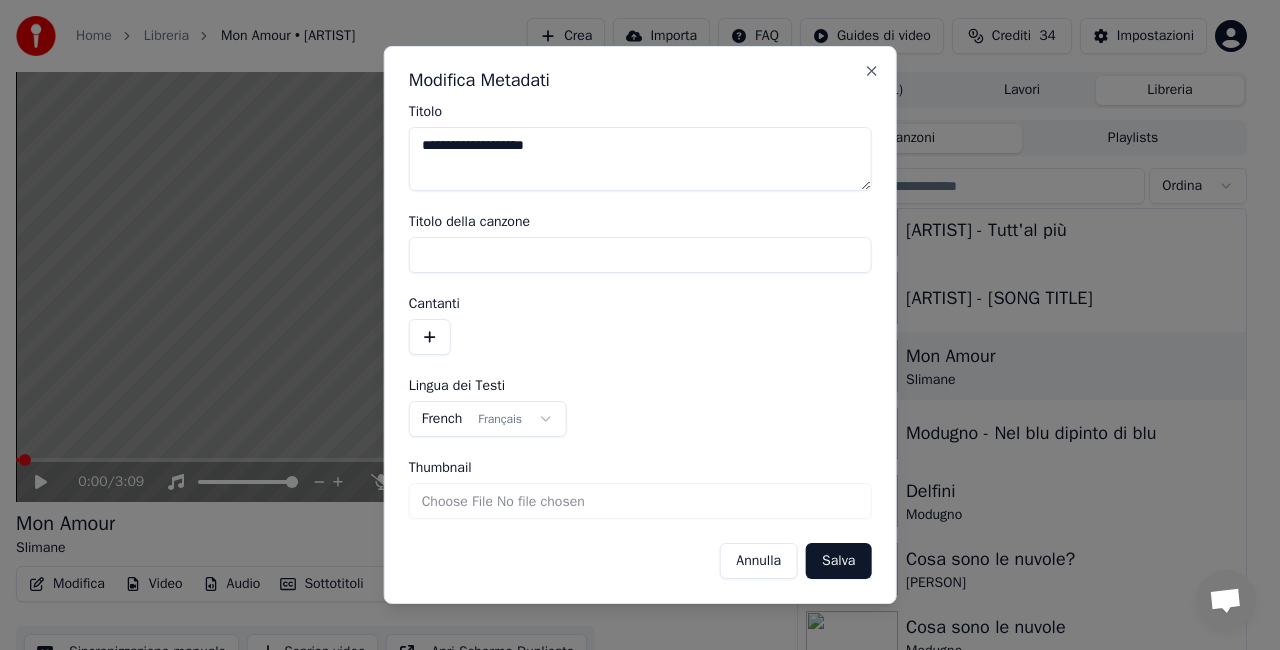 click on "Salva" at bounding box center [838, 561] 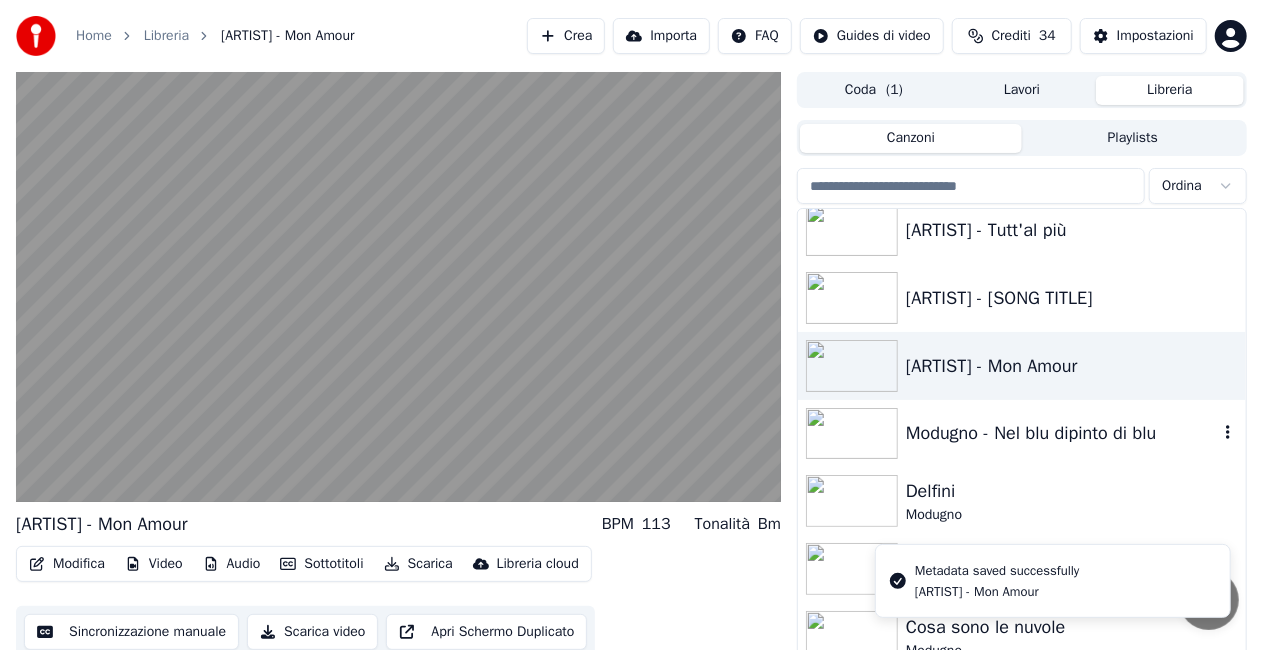 click on "Modugno - Nel blu dipinto di blu" at bounding box center (1062, 433) 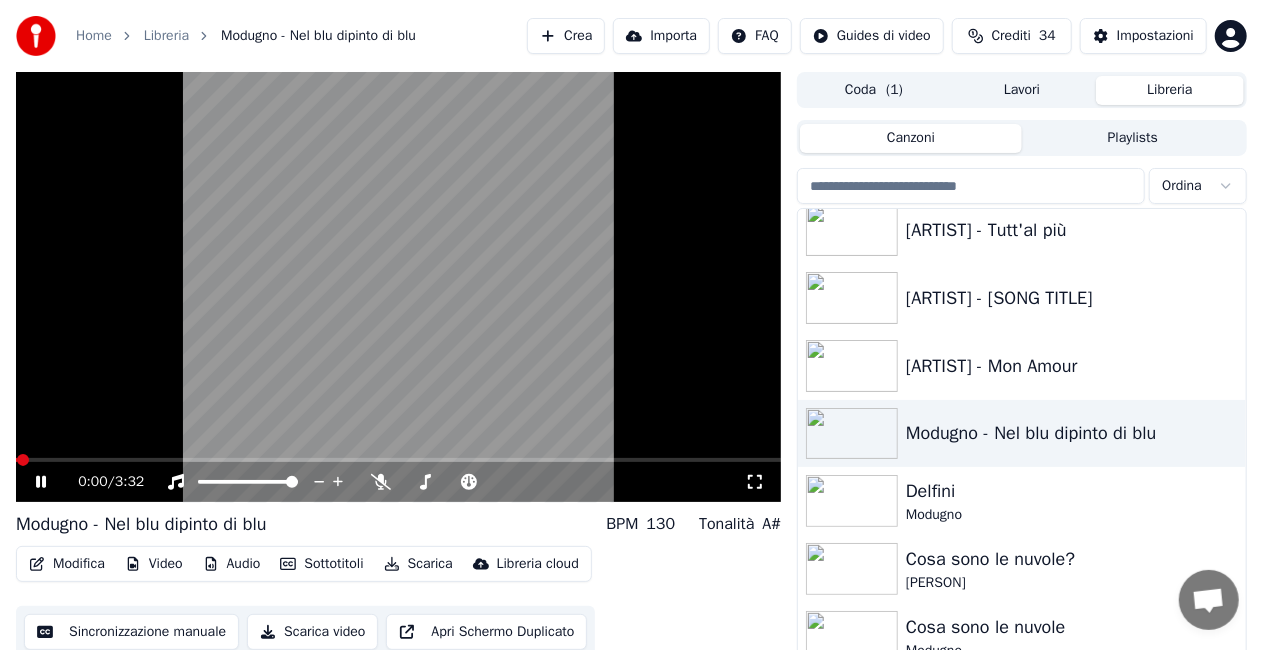 click 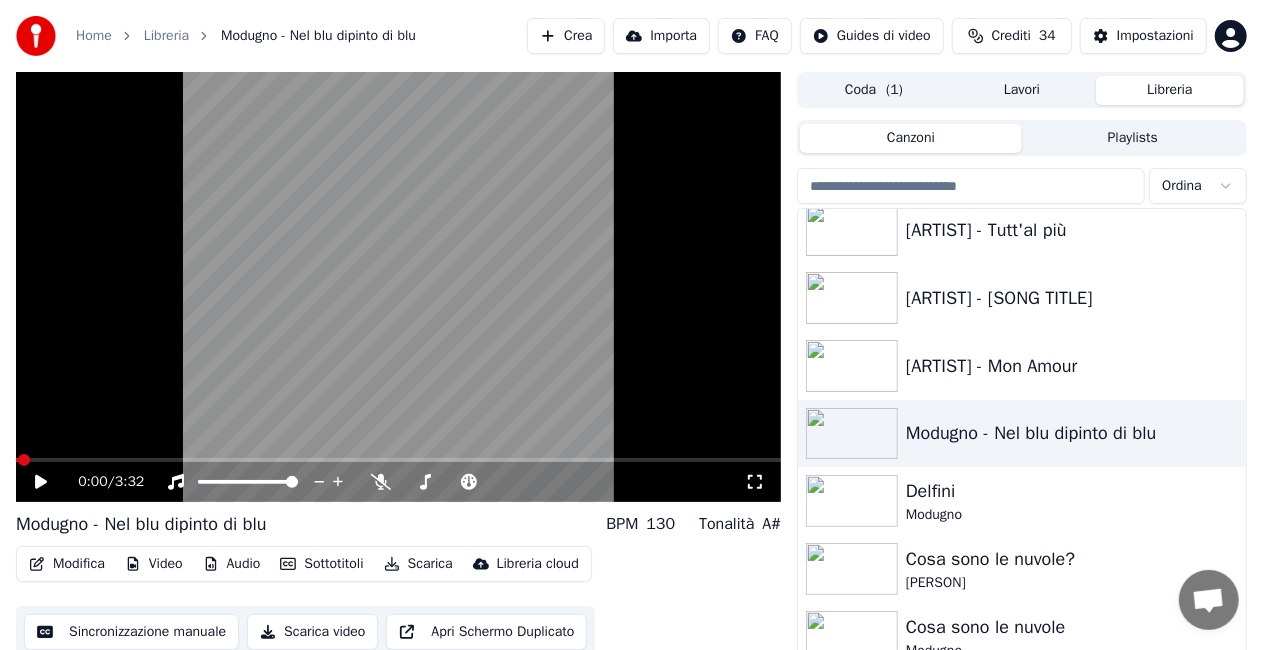 click on "Modifica" at bounding box center [67, 564] 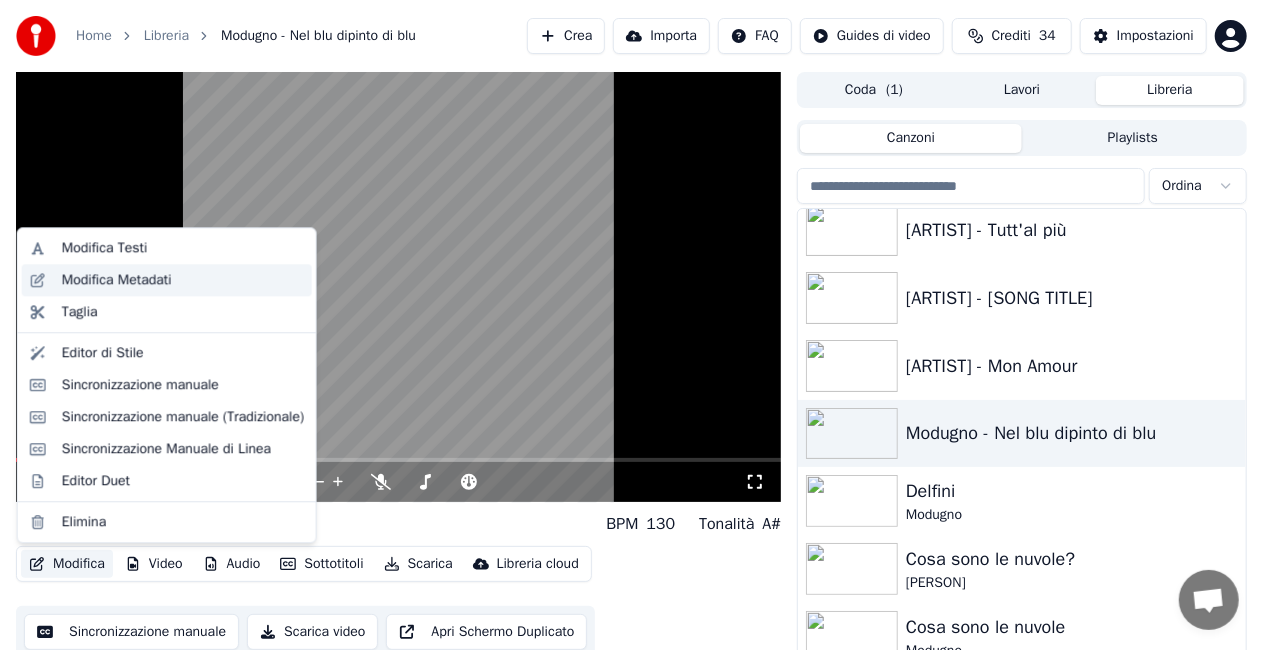 click on "Modifica Metadati" at bounding box center [183, 280] 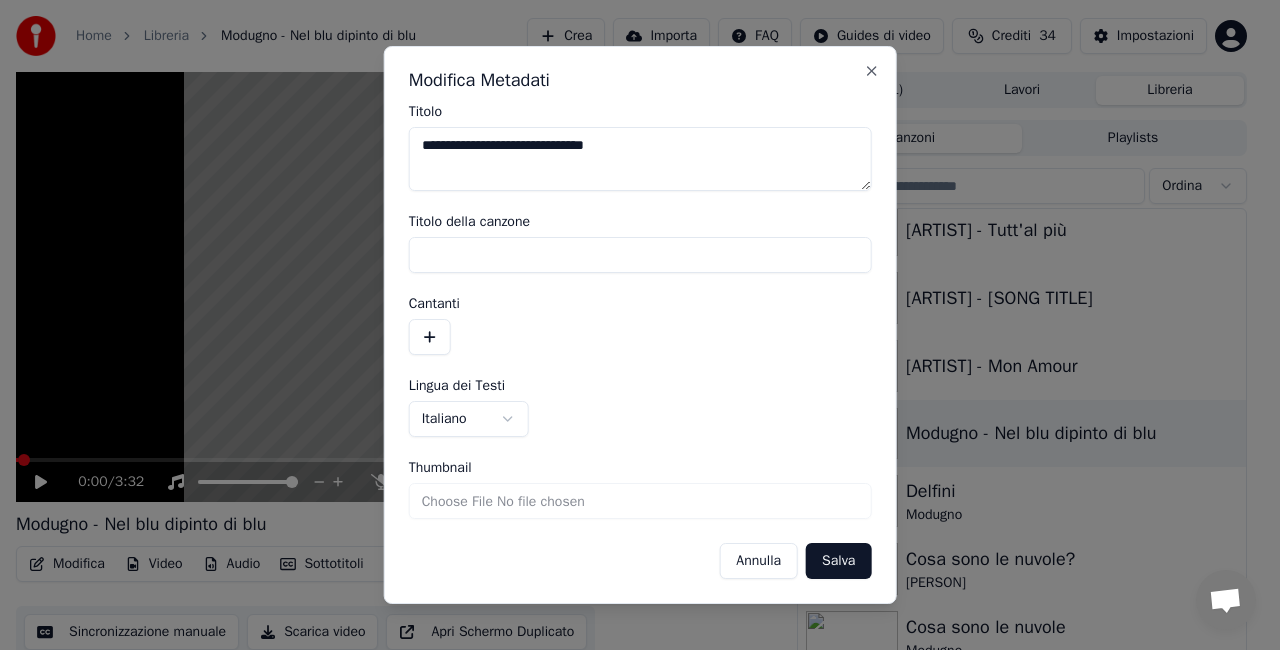 click on "Salva" at bounding box center [838, 561] 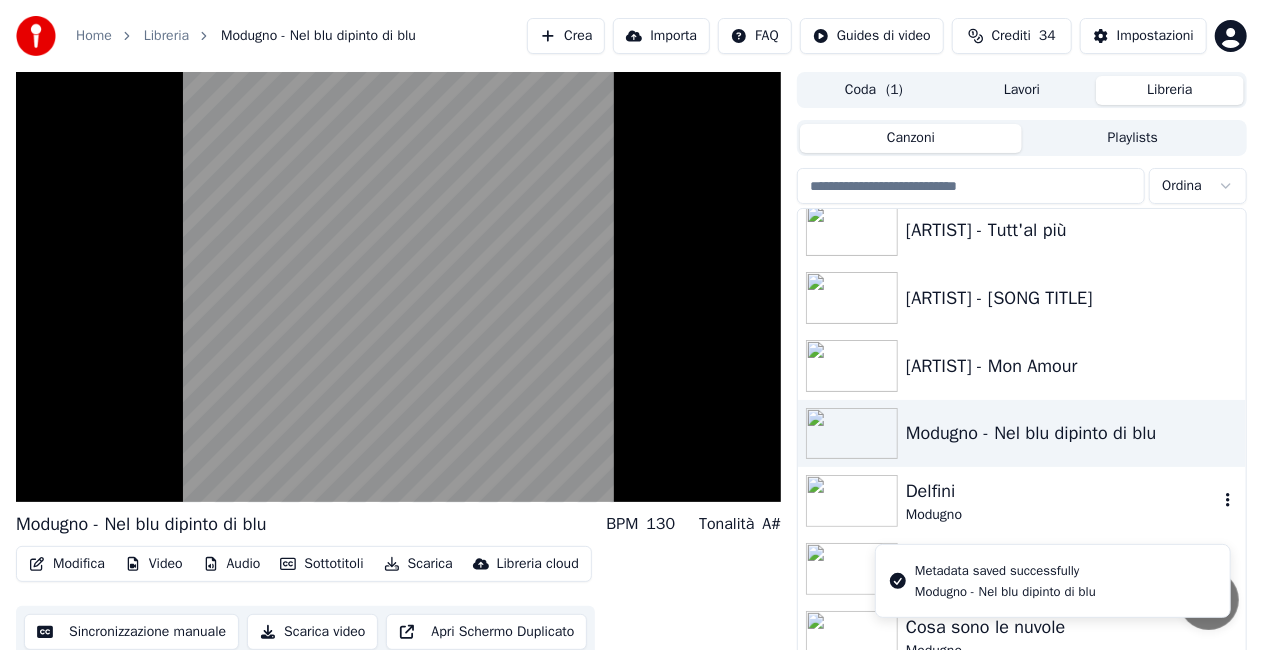 click on "Delfini" at bounding box center [1062, 491] 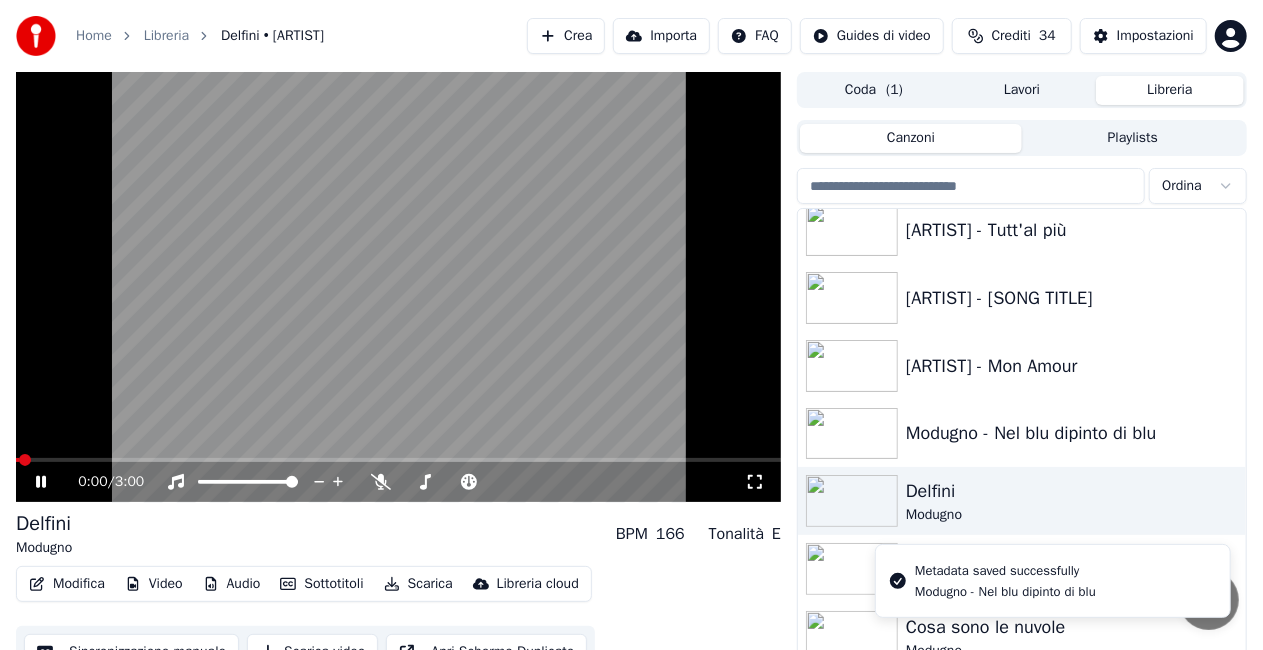 click 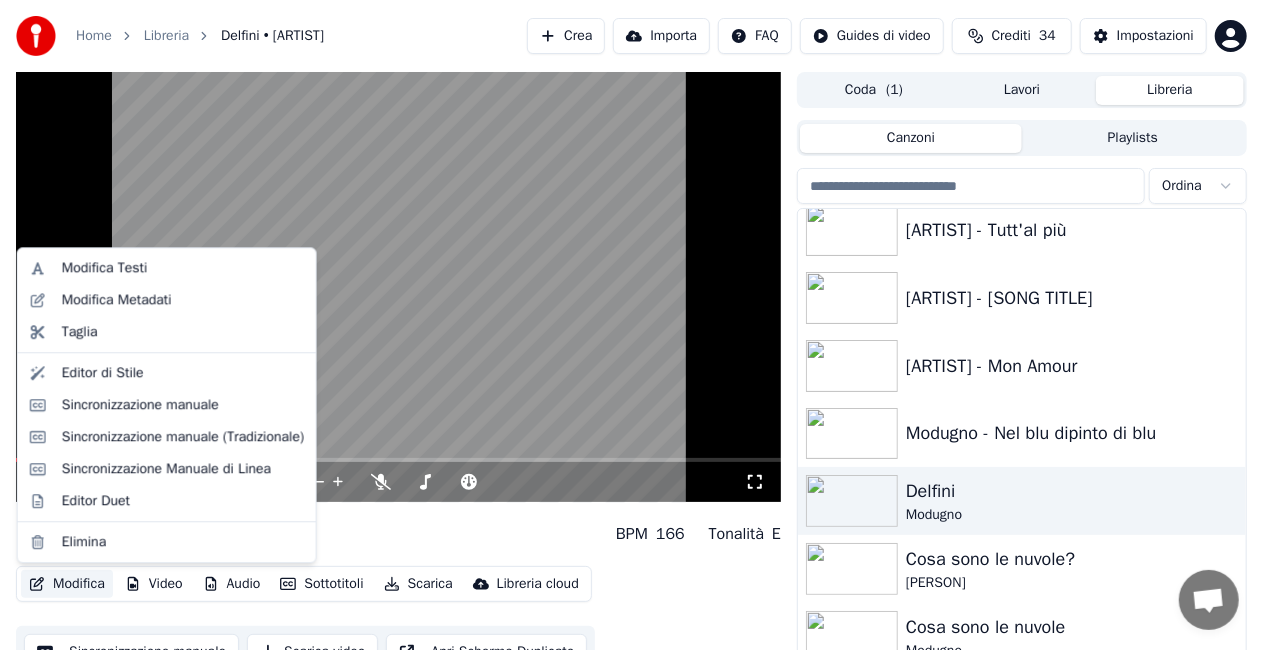 click on "Modifica" at bounding box center (67, 584) 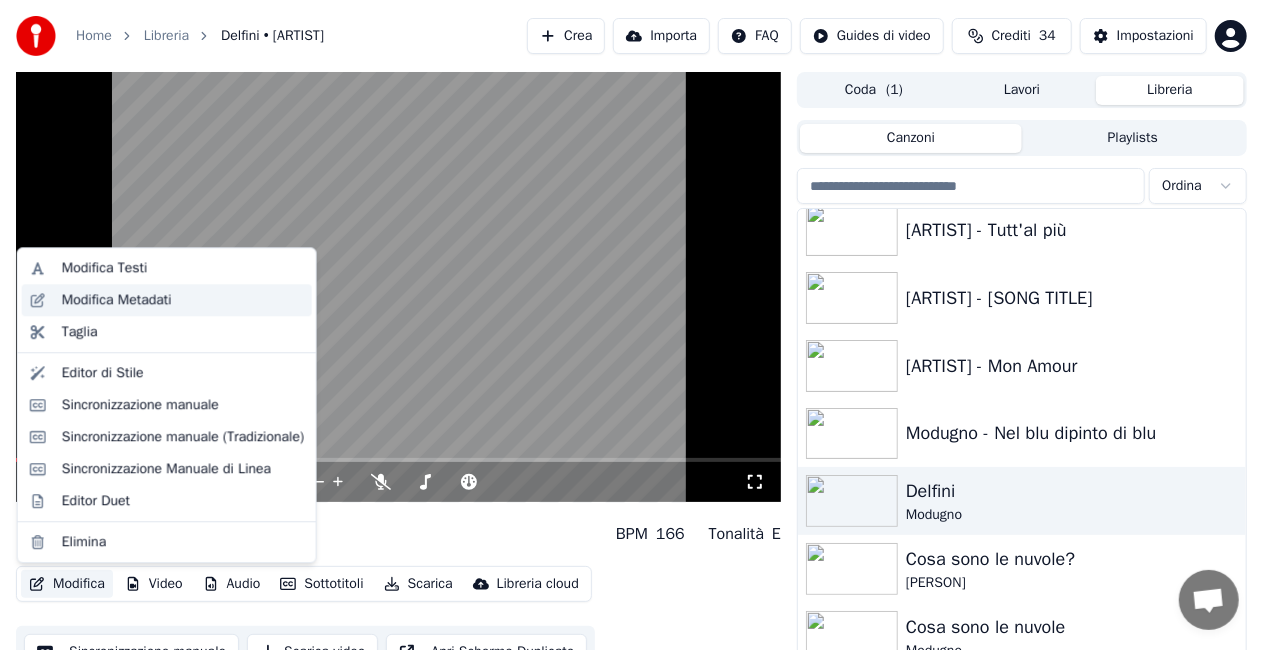 click on "Modifica Metadati" at bounding box center [183, 300] 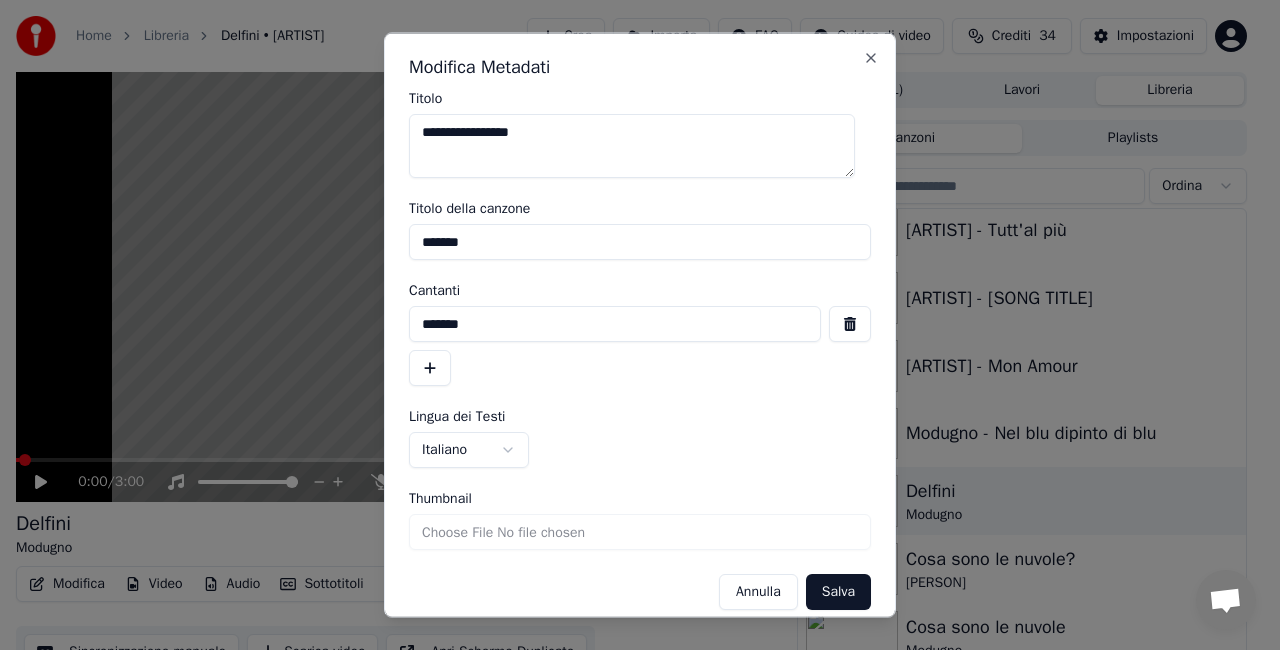 drag, startPoint x: 482, startPoint y: 229, endPoint x: 0, endPoint y: 358, distance: 498.96393 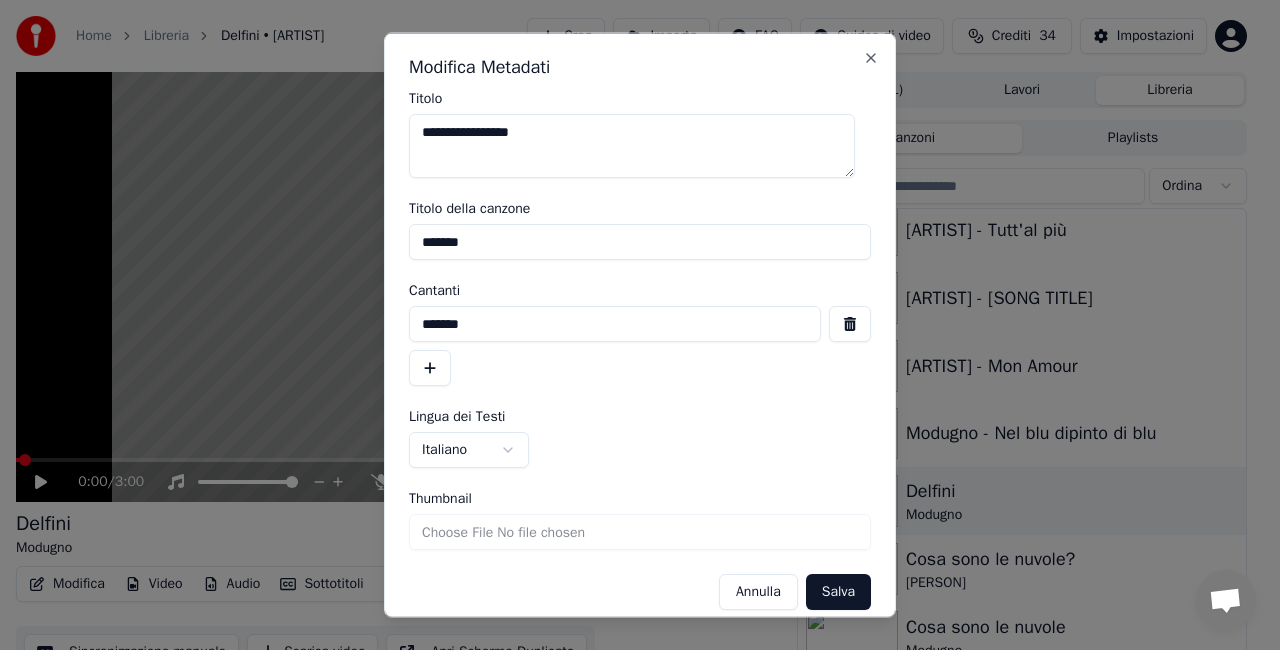 click on "**********" at bounding box center [631, 325] 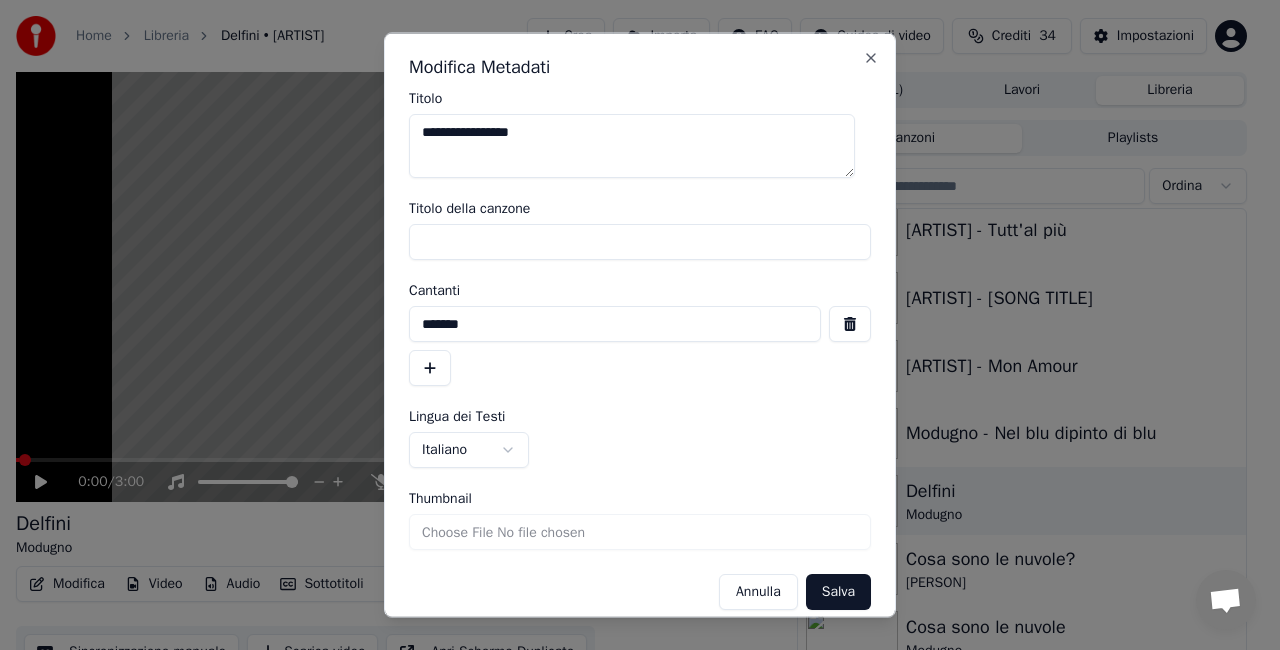 type 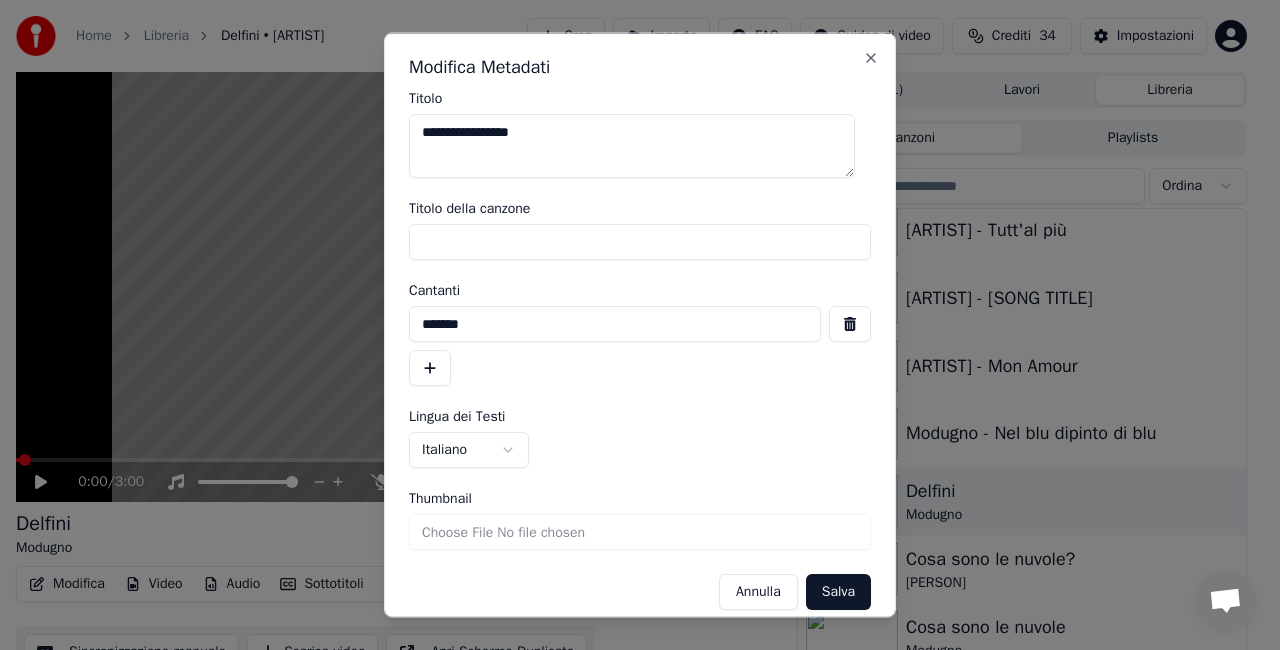 click at bounding box center (850, 324) 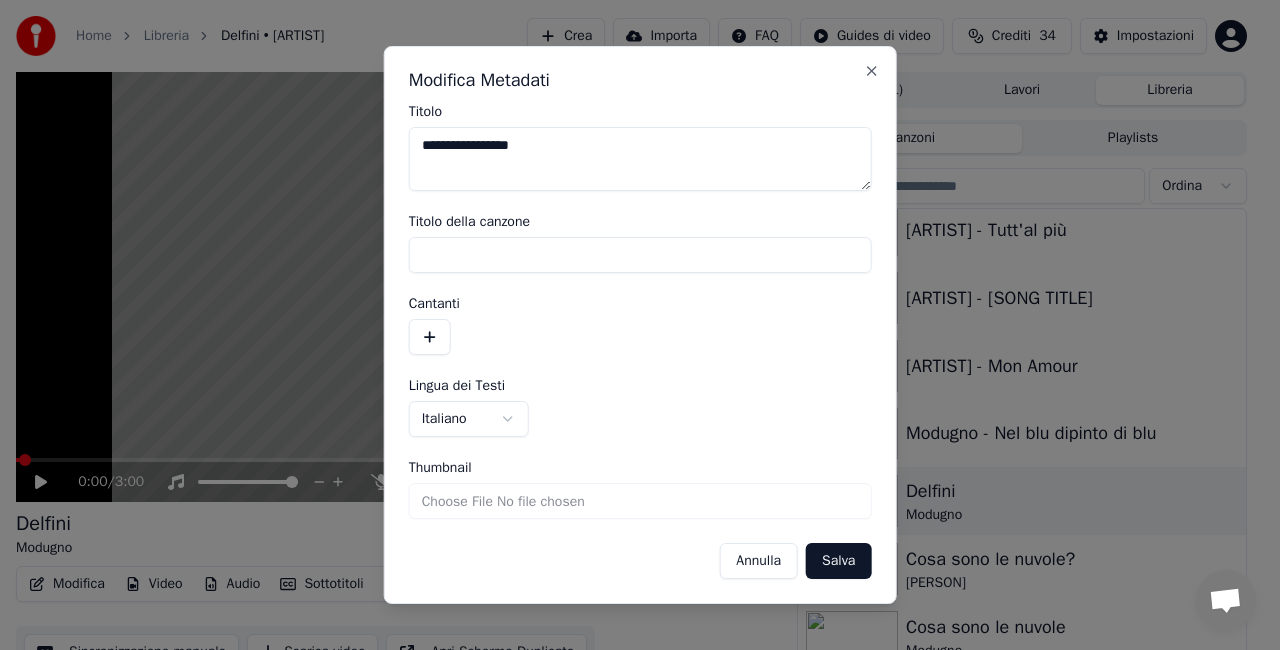 click on "Salva" at bounding box center [838, 561] 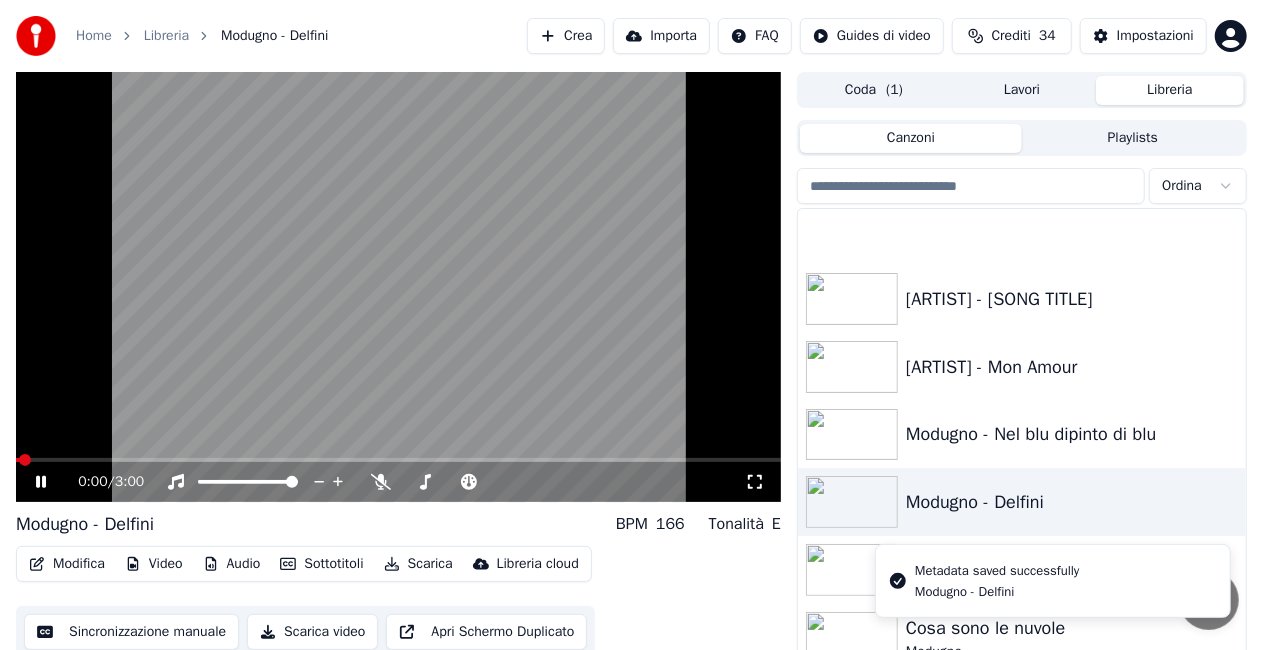 scroll, scrollTop: 26020, scrollLeft: 0, axis: vertical 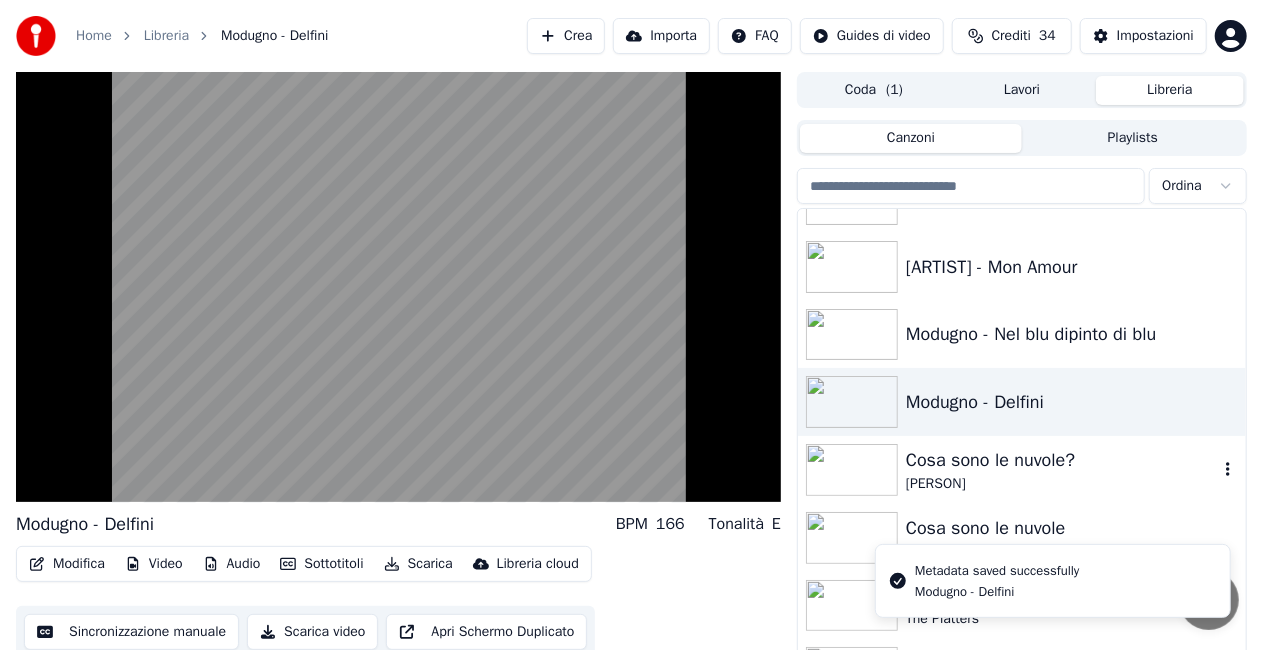 click on "[PERSON]" at bounding box center (1062, 484) 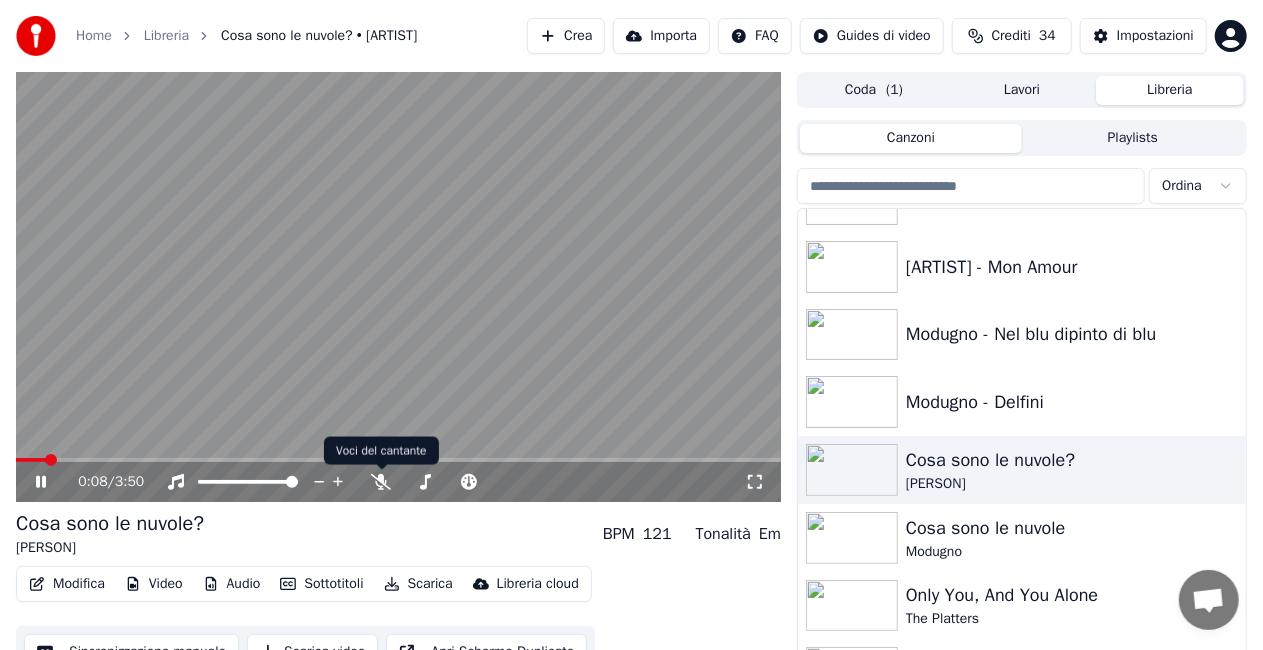 click at bounding box center [398, 287] 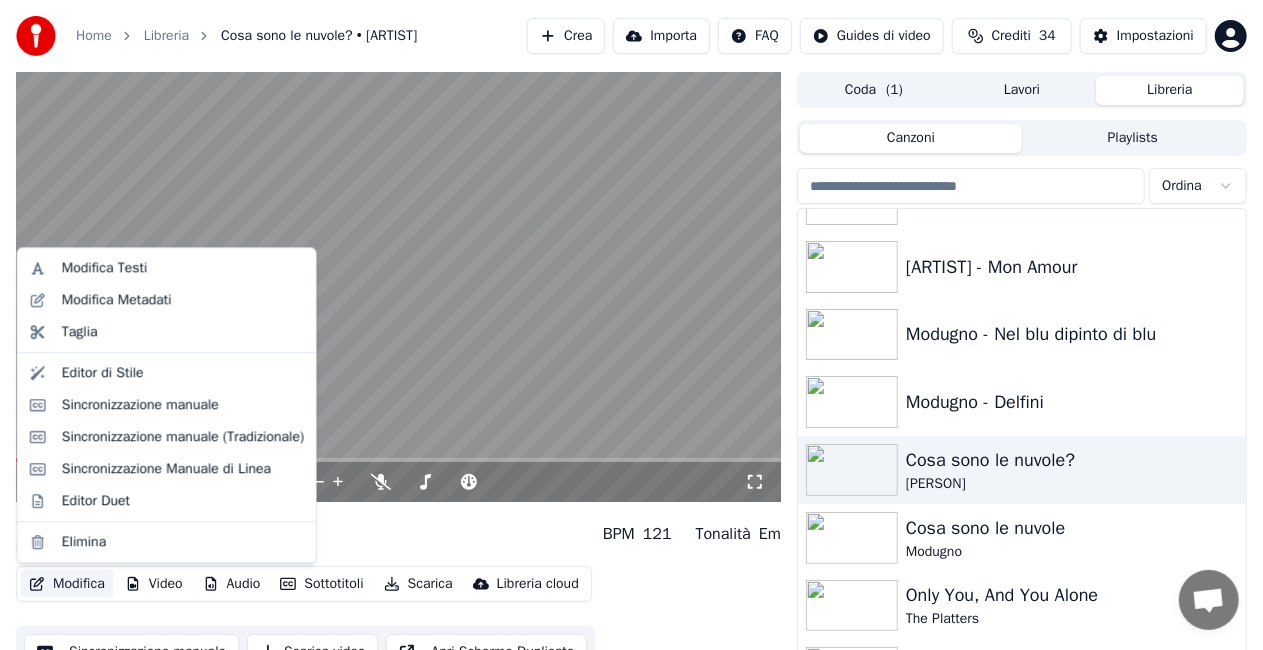 click on "Modifica" at bounding box center (67, 584) 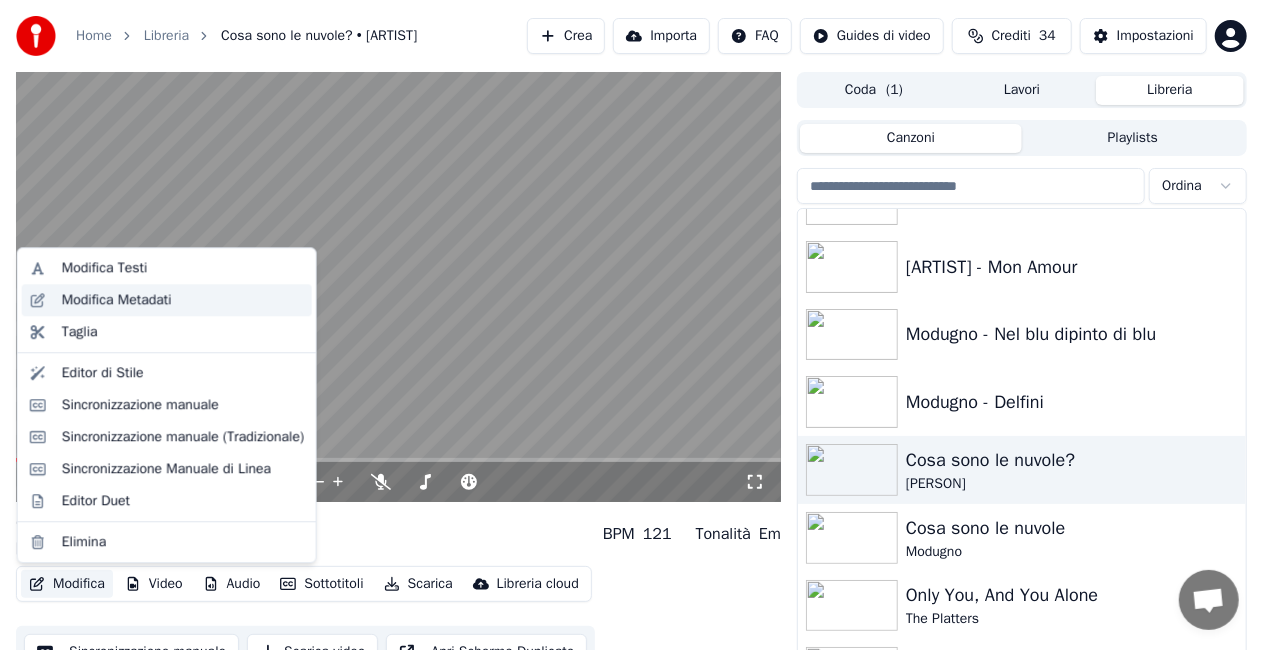 click on "Modifica Metadati" at bounding box center [117, 300] 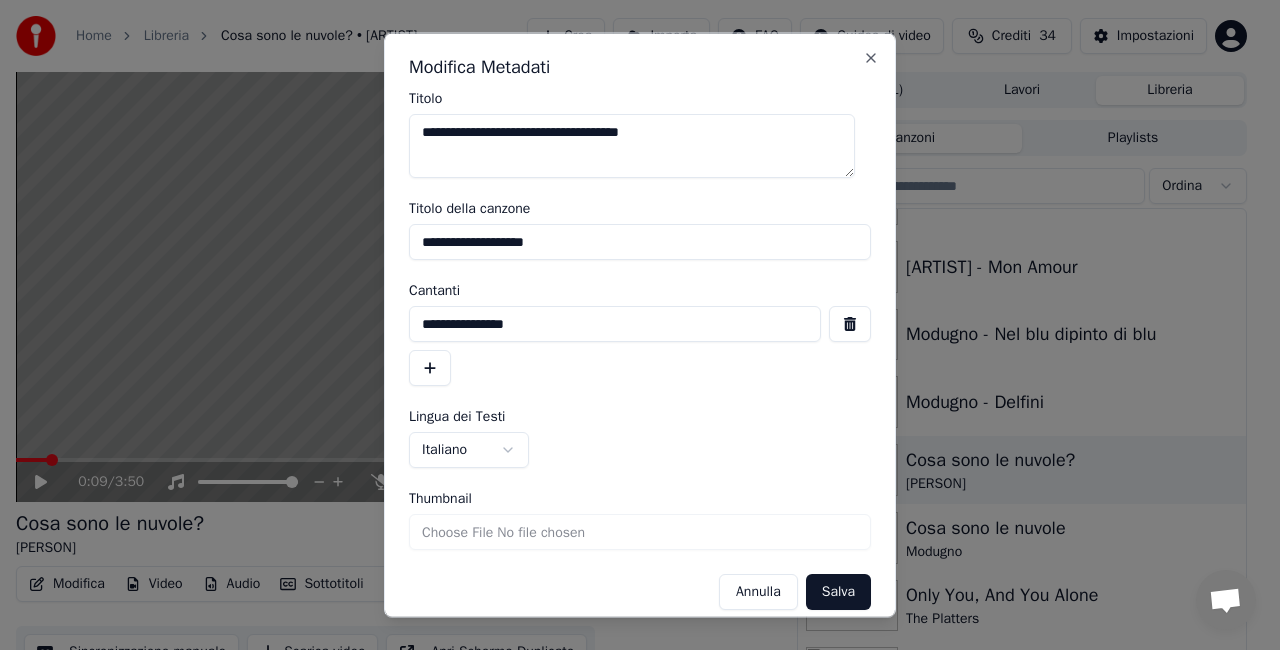 drag, startPoint x: 490, startPoint y: 132, endPoint x: 192, endPoint y: 193, distance: 304.17923 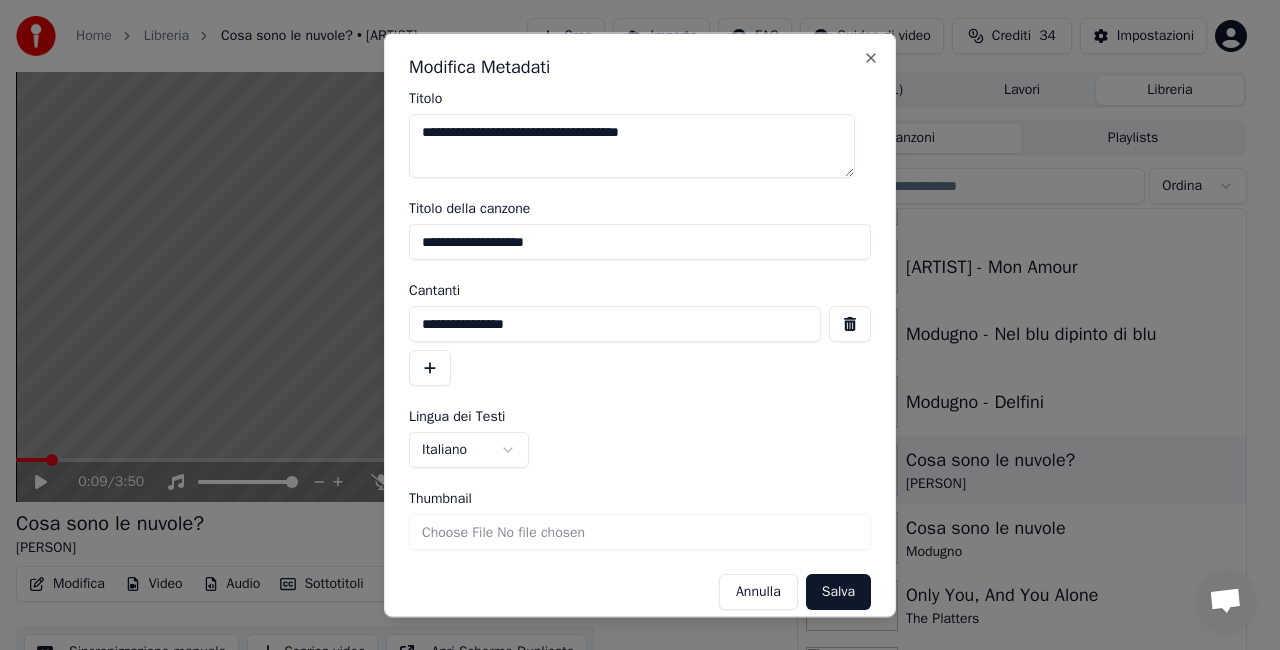 click on "**********" at bounding box center [631, 325] 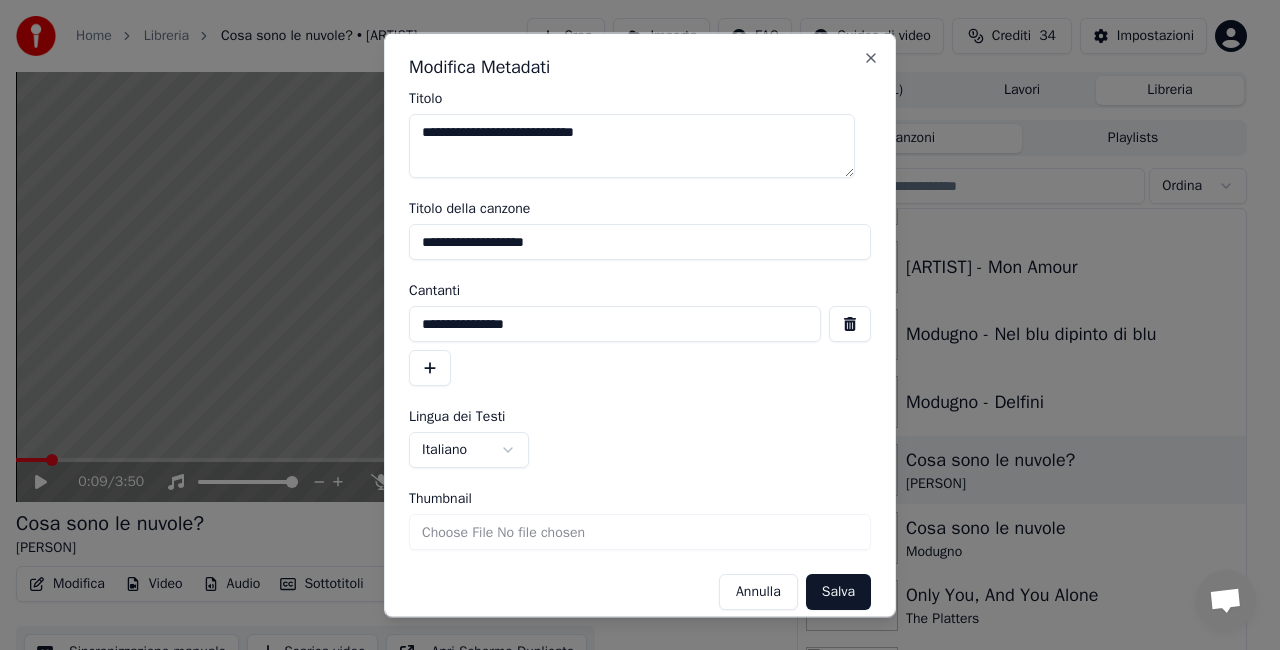 type on "**********" 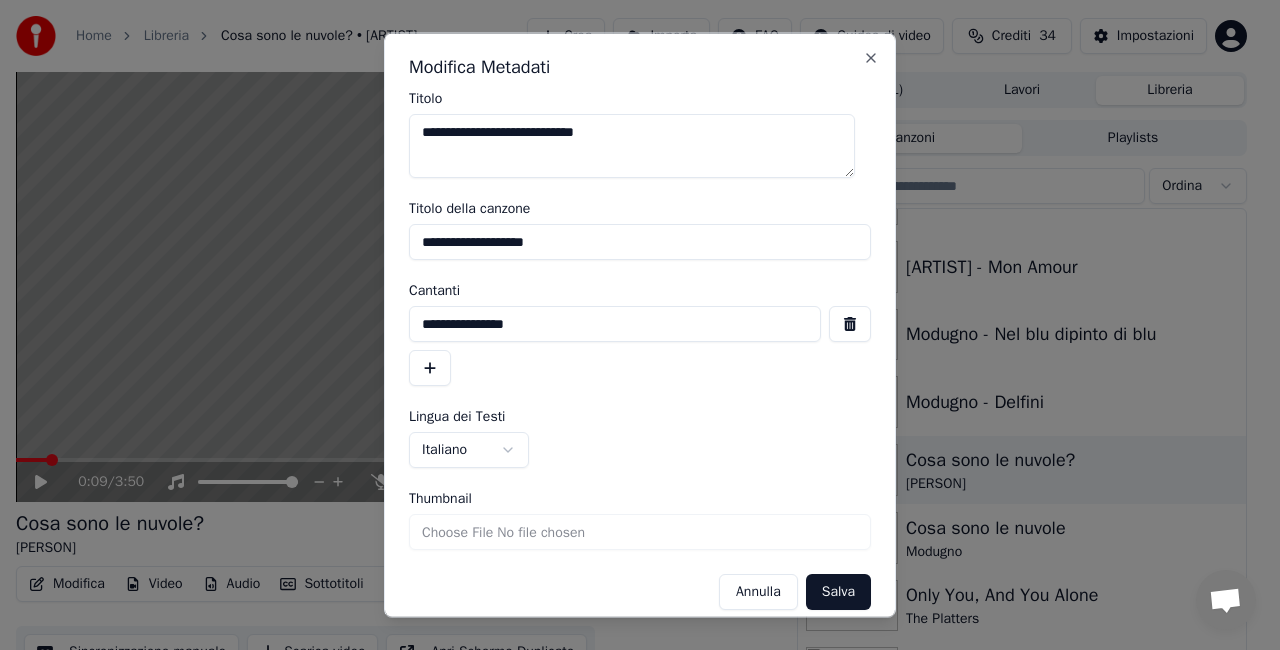 drag, startPoint x: 593, startPoint y: 250, endPoint x: 0, endPoint y: 352, distance: 601.7084 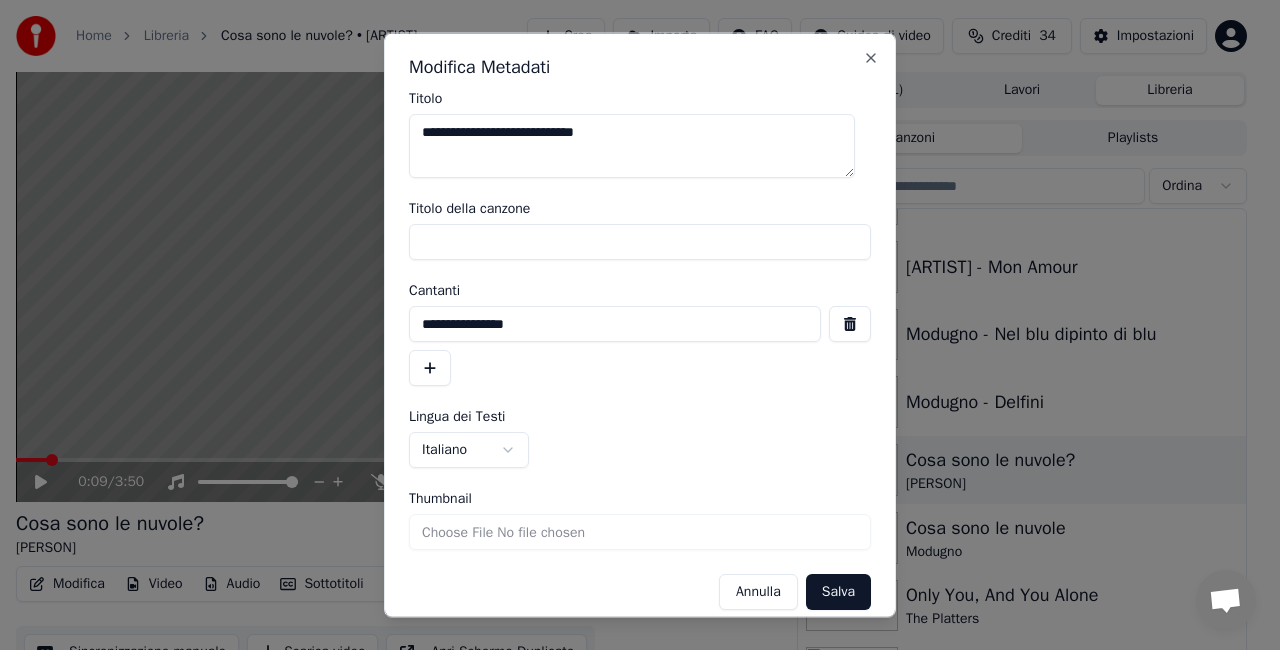 type 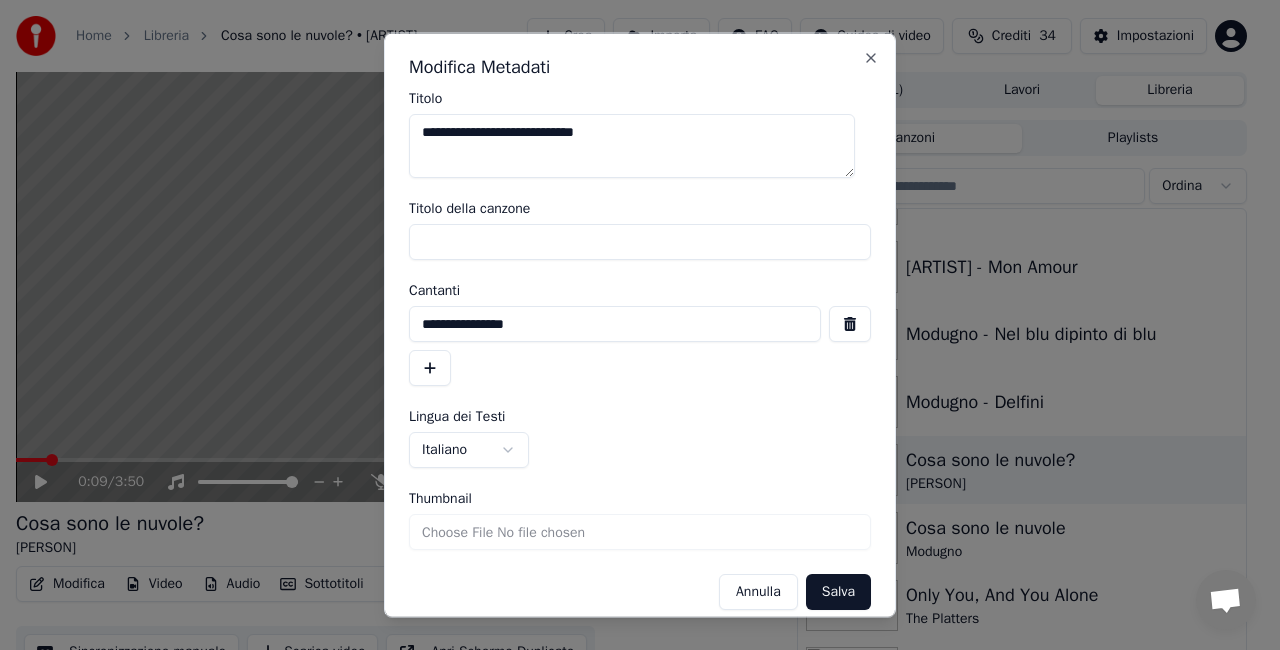 click at bounding box center [850, 324] 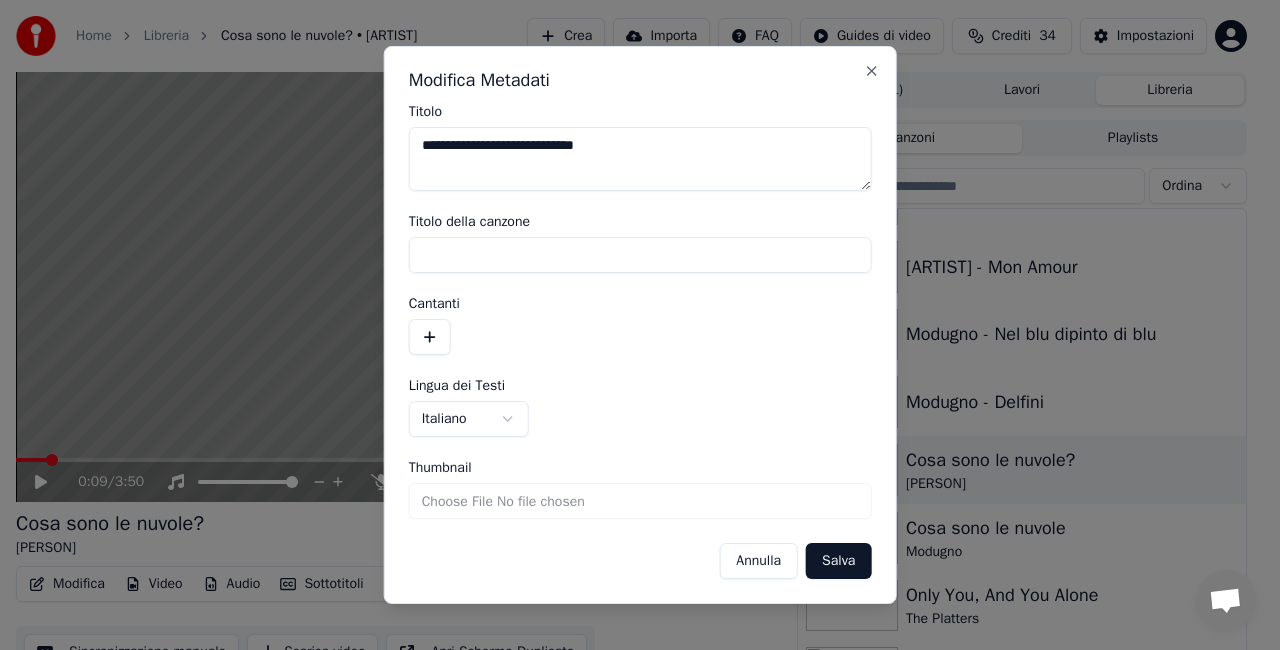 click on "Salva" at bounding box center [838, 561] 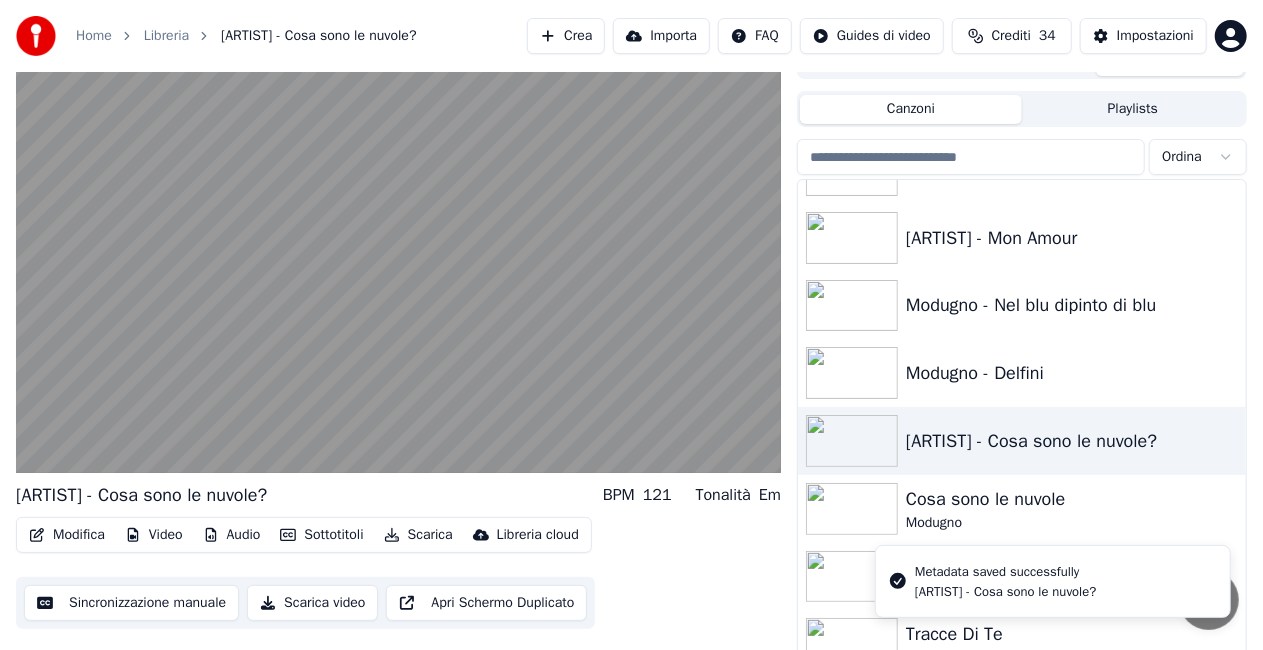 scroll, scrollTop: 45, scrollLeft: 0, axis: vertical 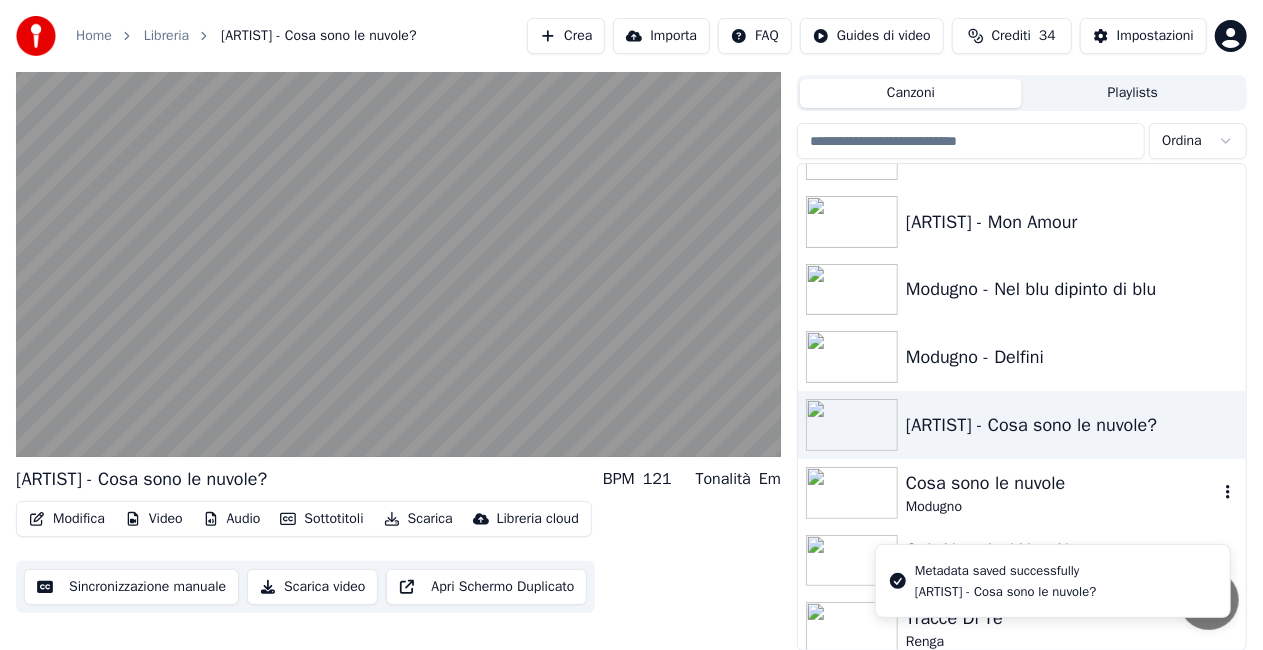 click on "Modugno" at bounding box center (1062, 507) 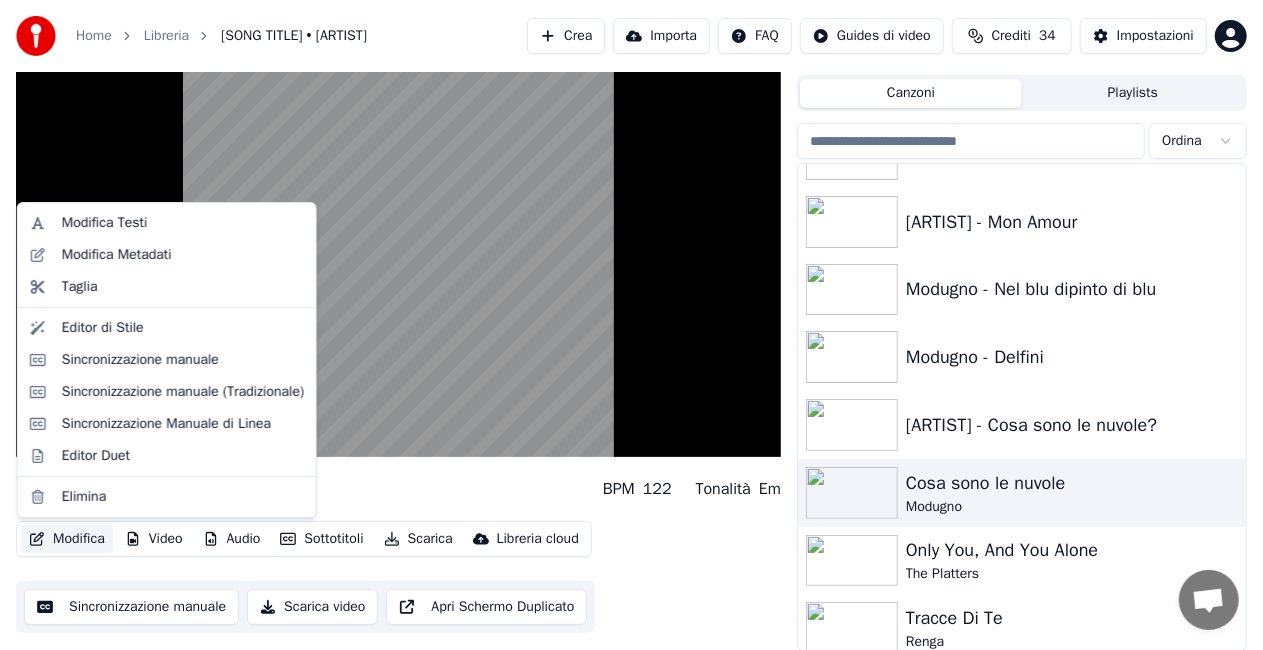 click on "Modifica" at bounding box center (67, 539) 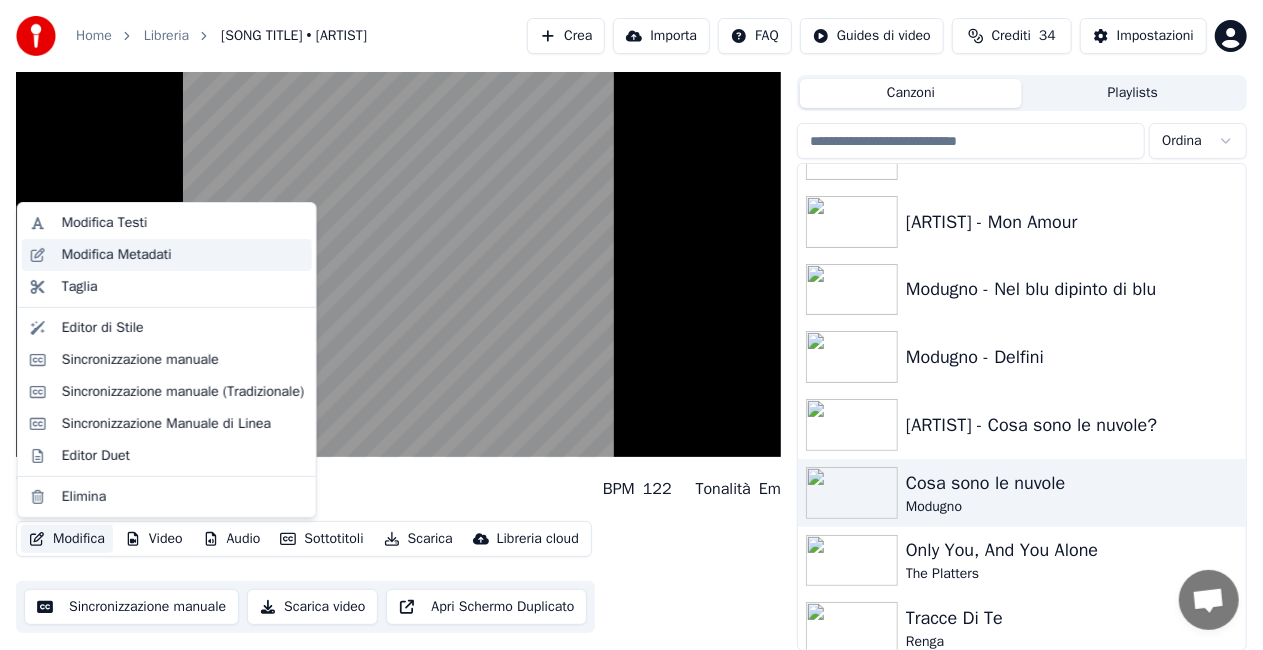 click on "Modifica Metadati" at bounding box center [117, 255] 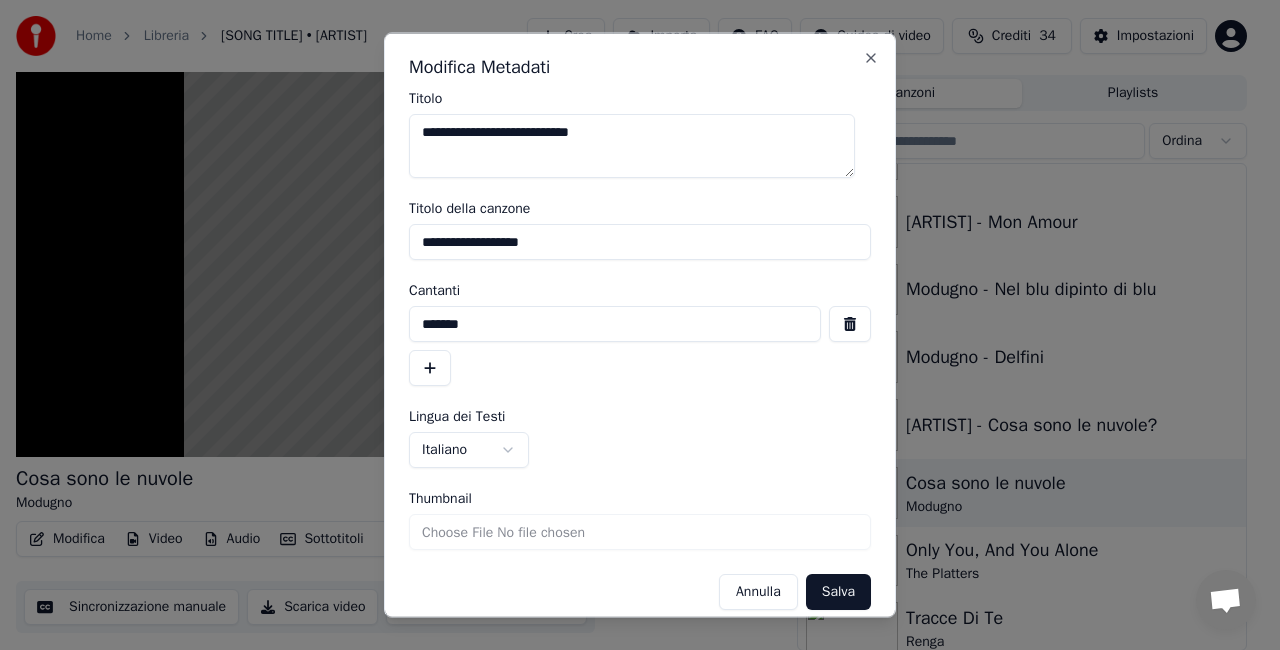 click on "**********" at bounding box center [632, 146] 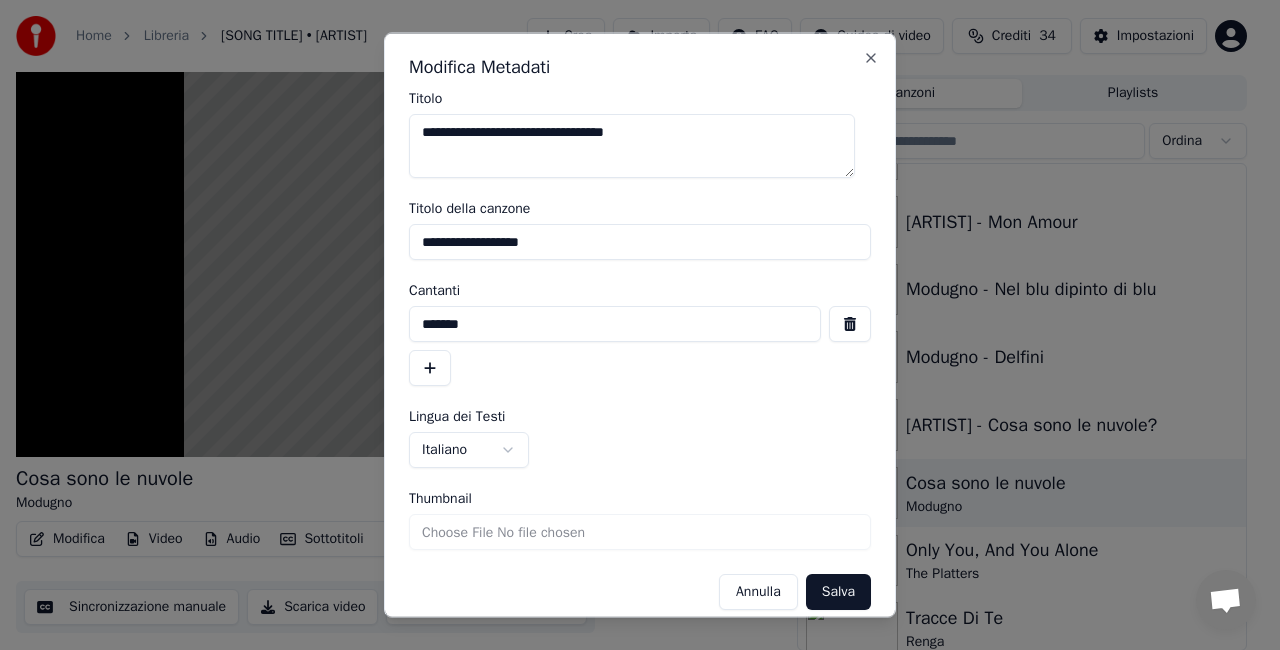 type on "**********" 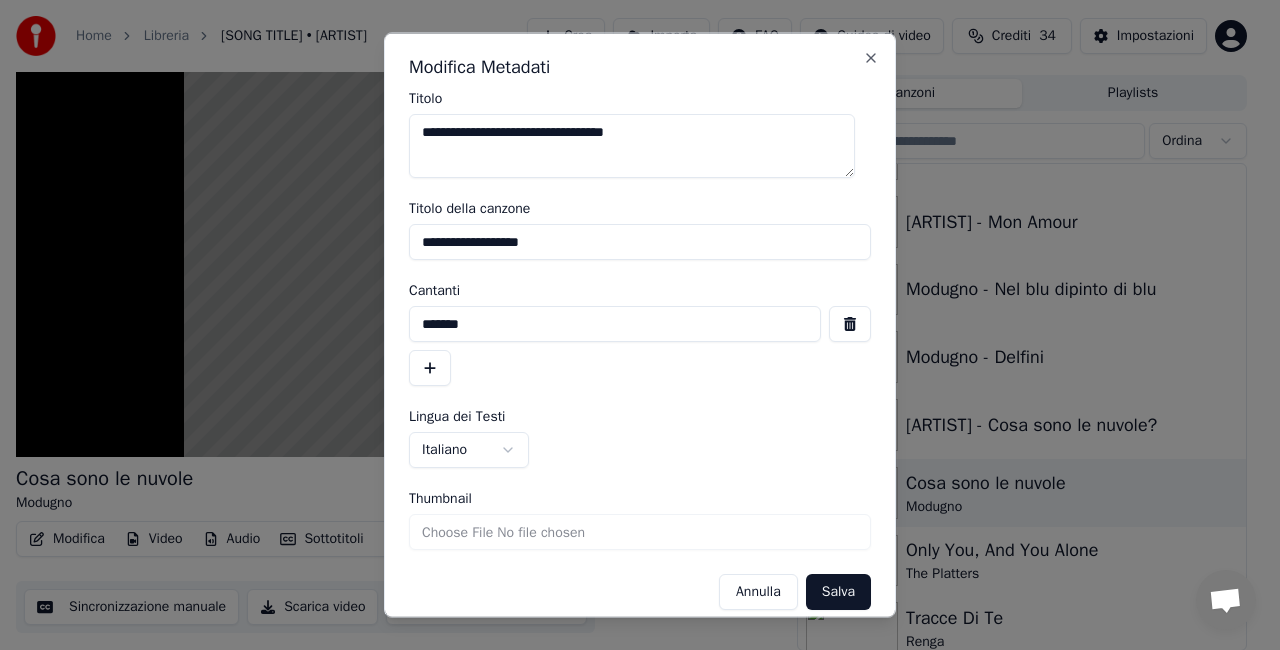 click at bounding box center (850, 324) 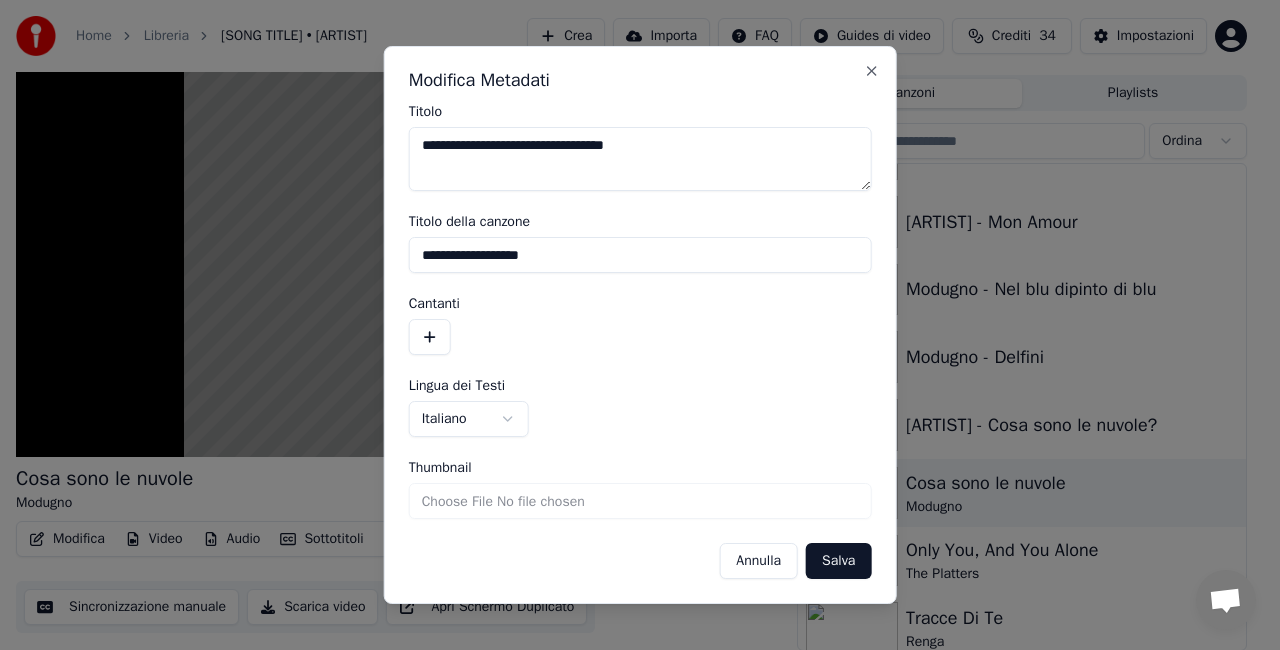 drag, startPoint x: 686, startPoint y: 257, endPoint x: 0, endPoint y: 270, distance: 686.12317 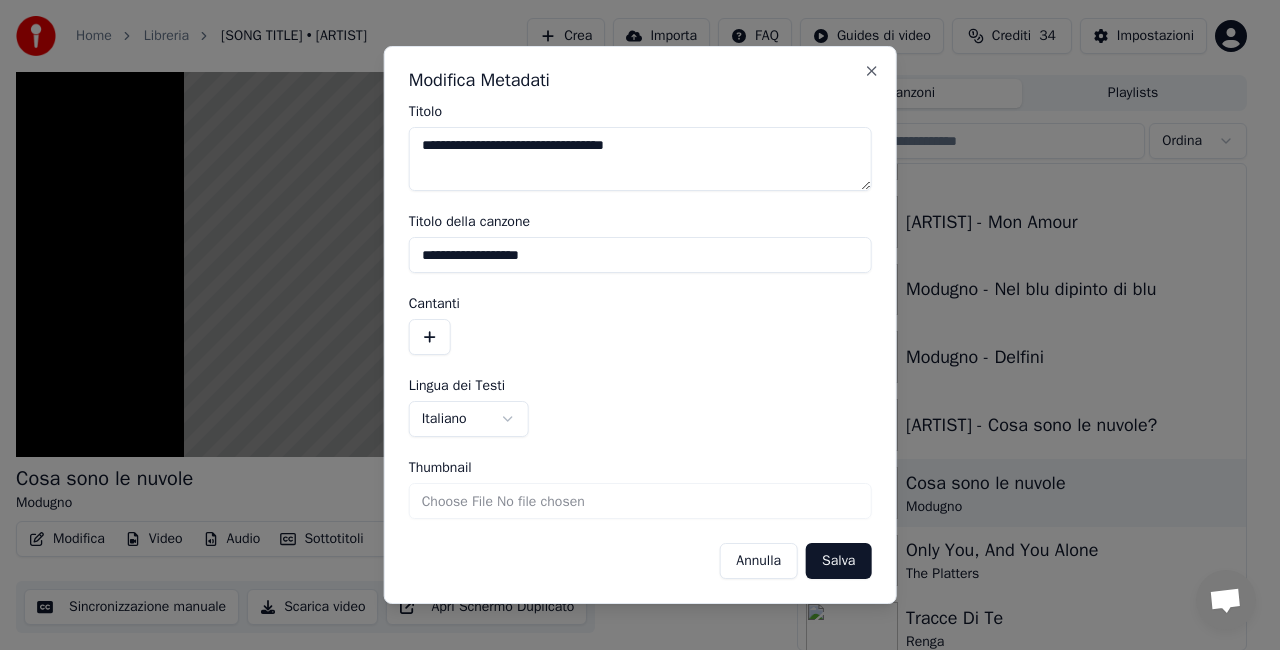 click on "**********" at bounding box center [631, 280] 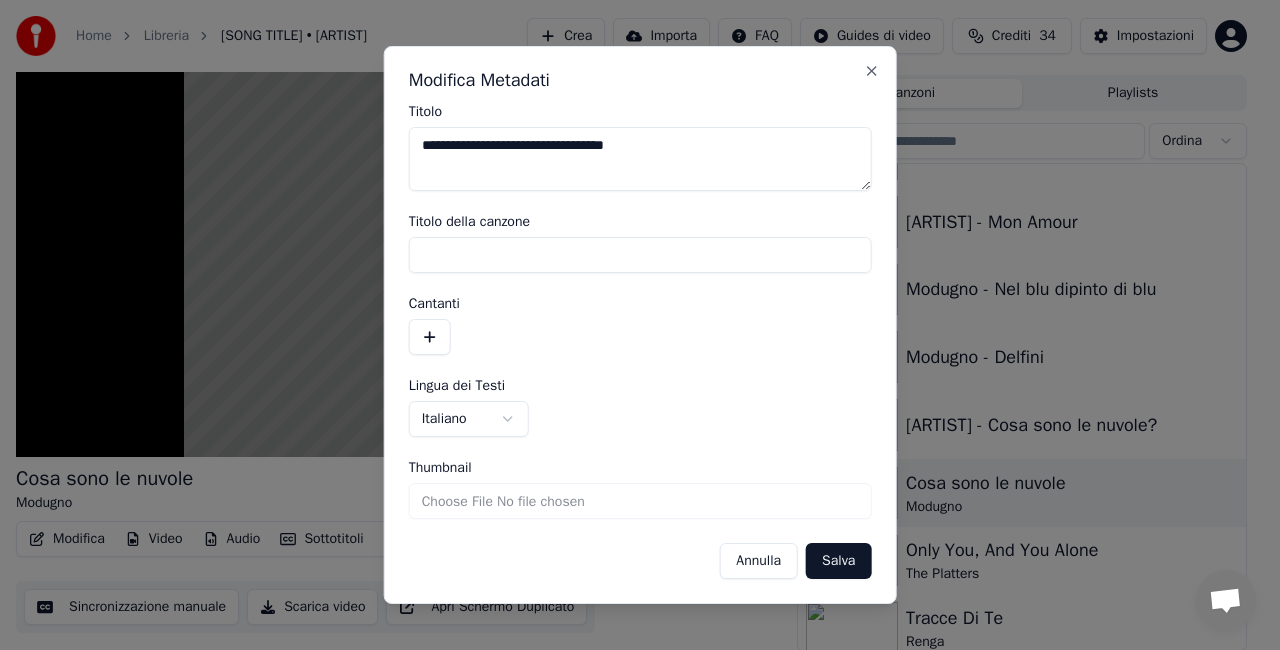 type 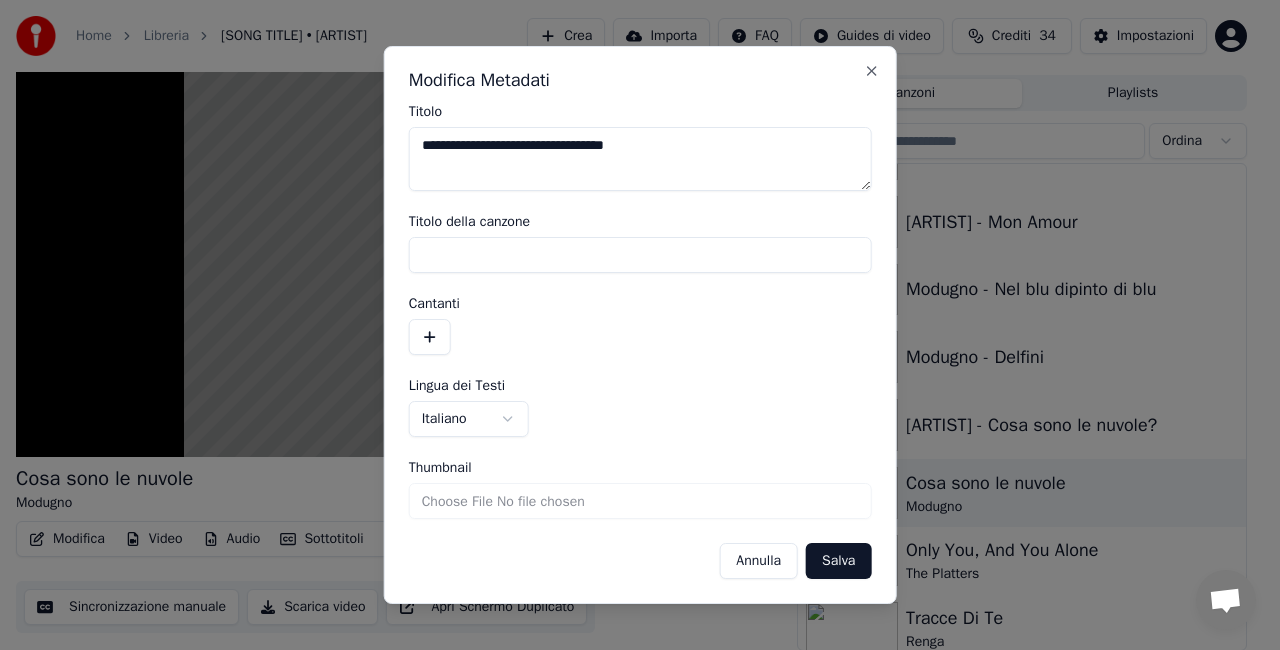 click on "**********" at bounding box center [640, 342] 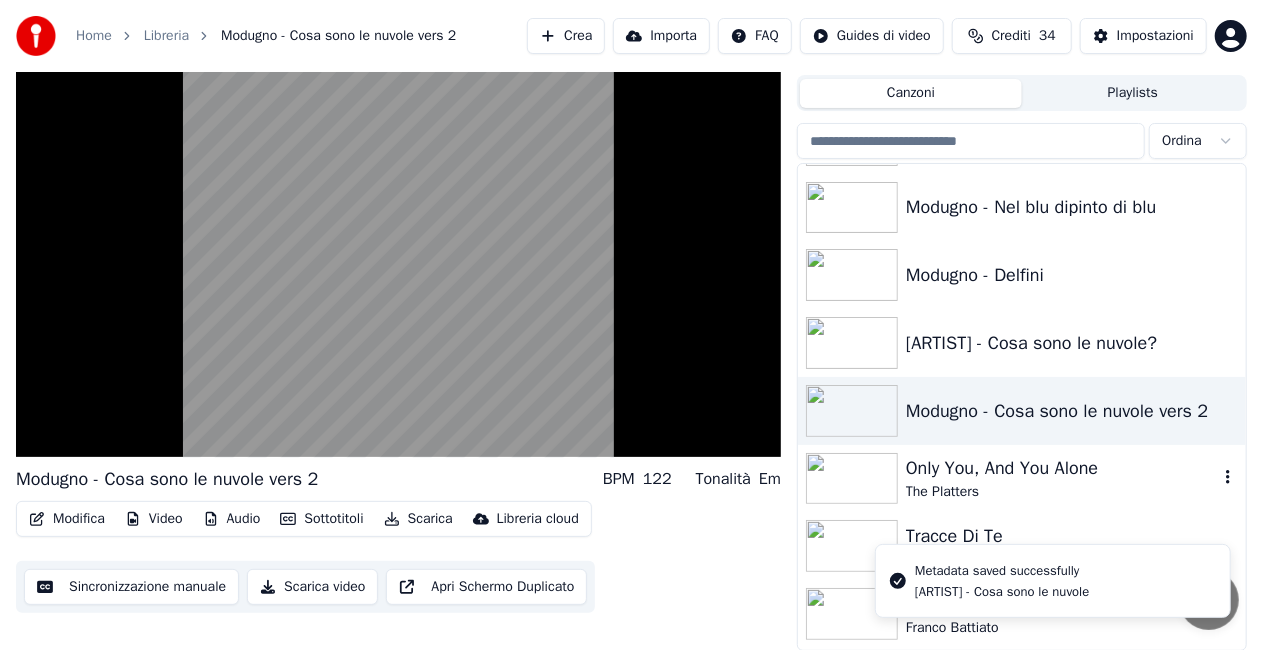 scroll, scrollTop: 26120, scrollLeft: 0, axis: vertical 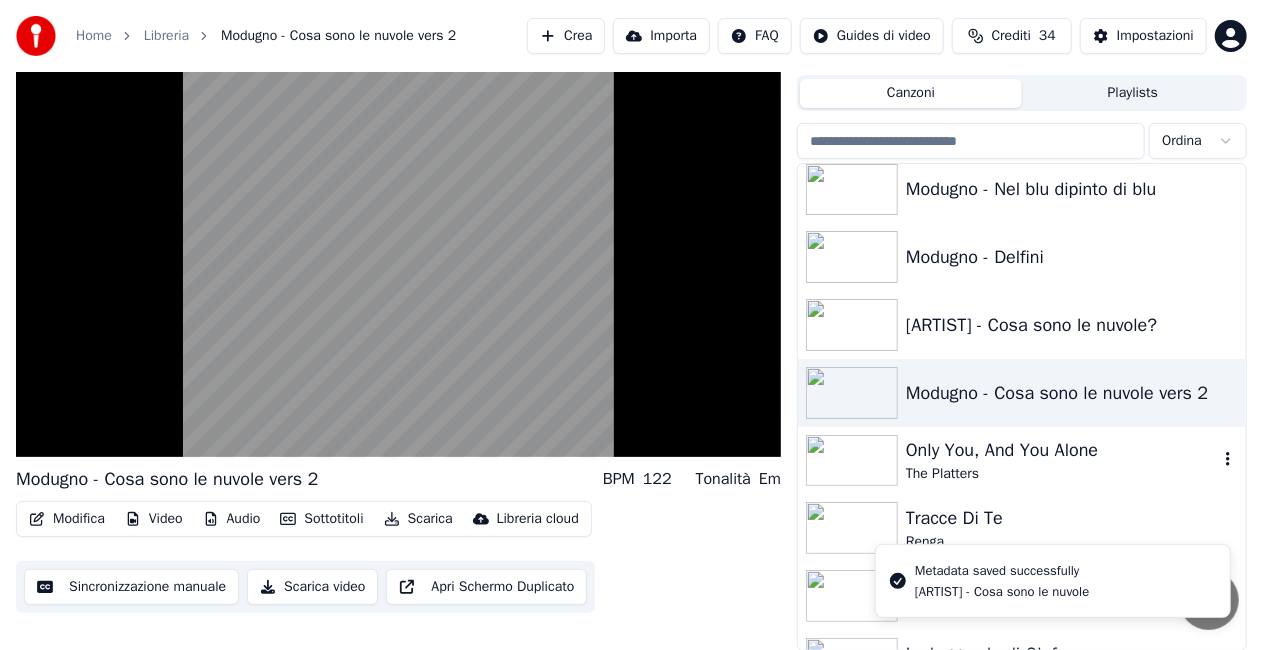 click on "Only You, And You Alone" at bounding box center (1062, 450) 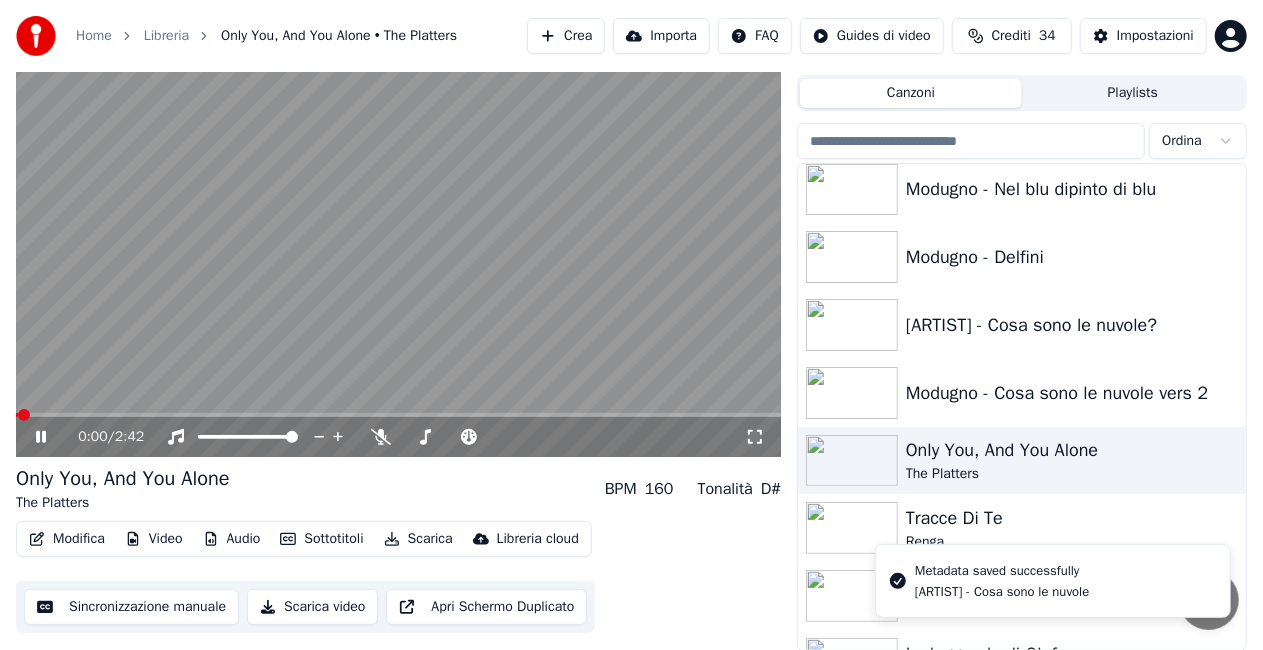 click 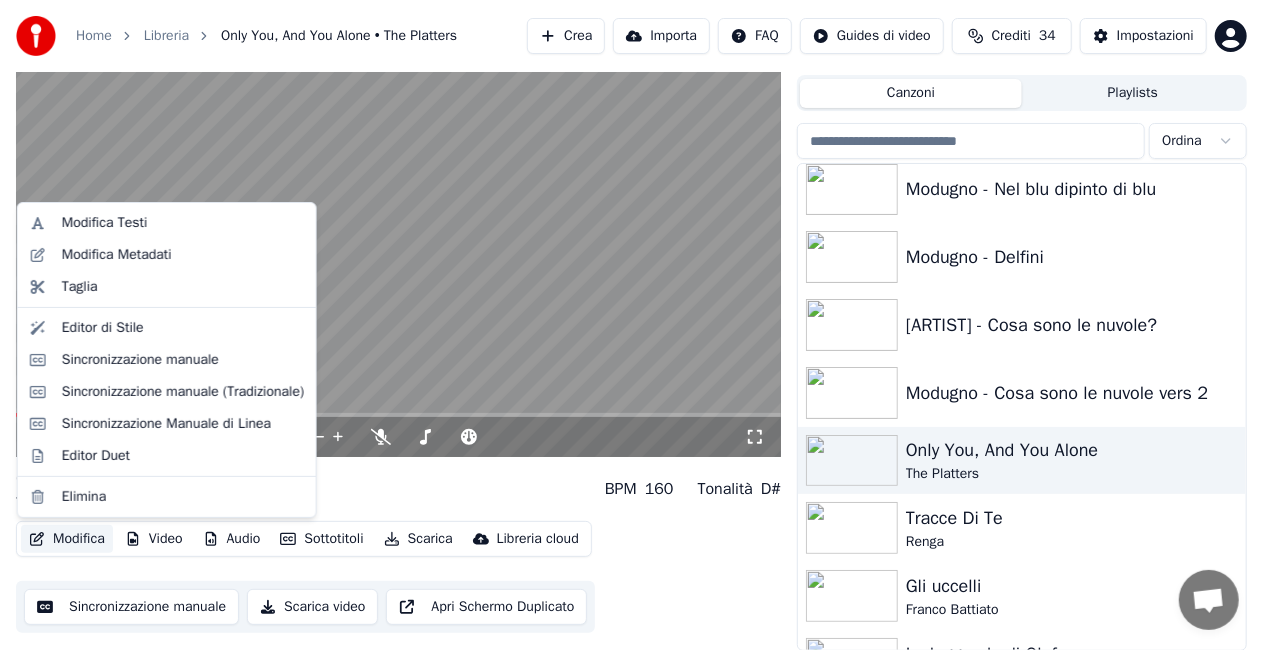 click on "Modifica" at bounding box center (67, 539) 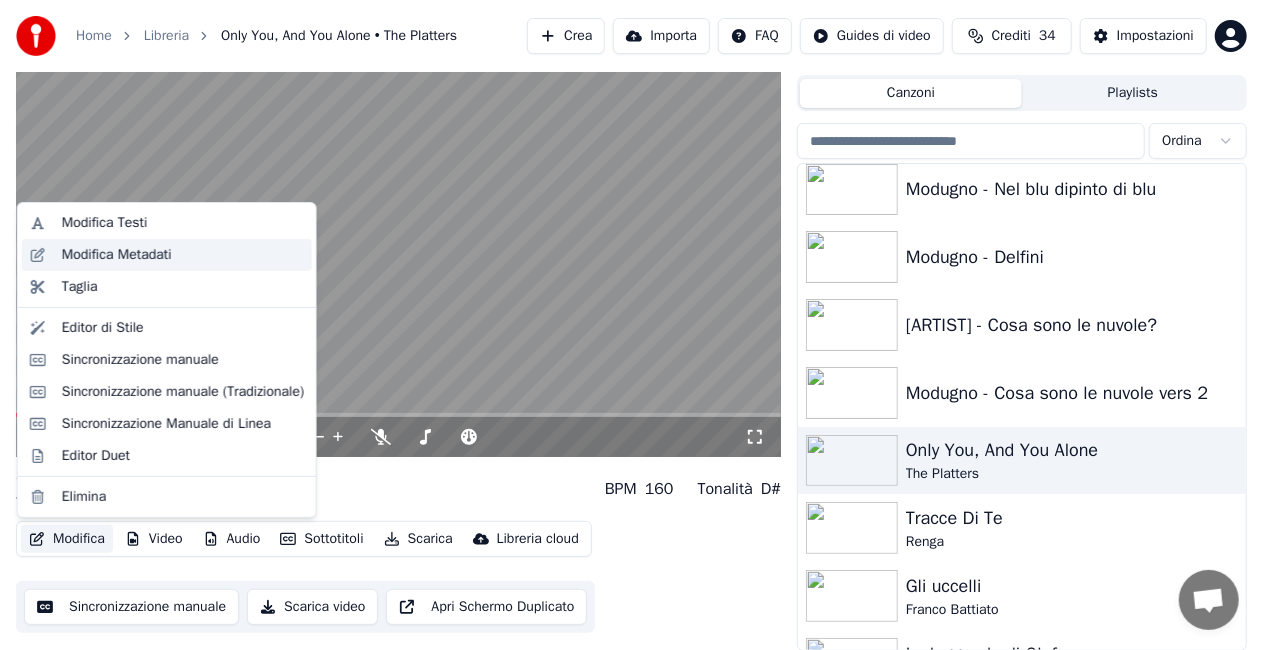 click on "Modifica Metadati" at bounding box center [117, 255] 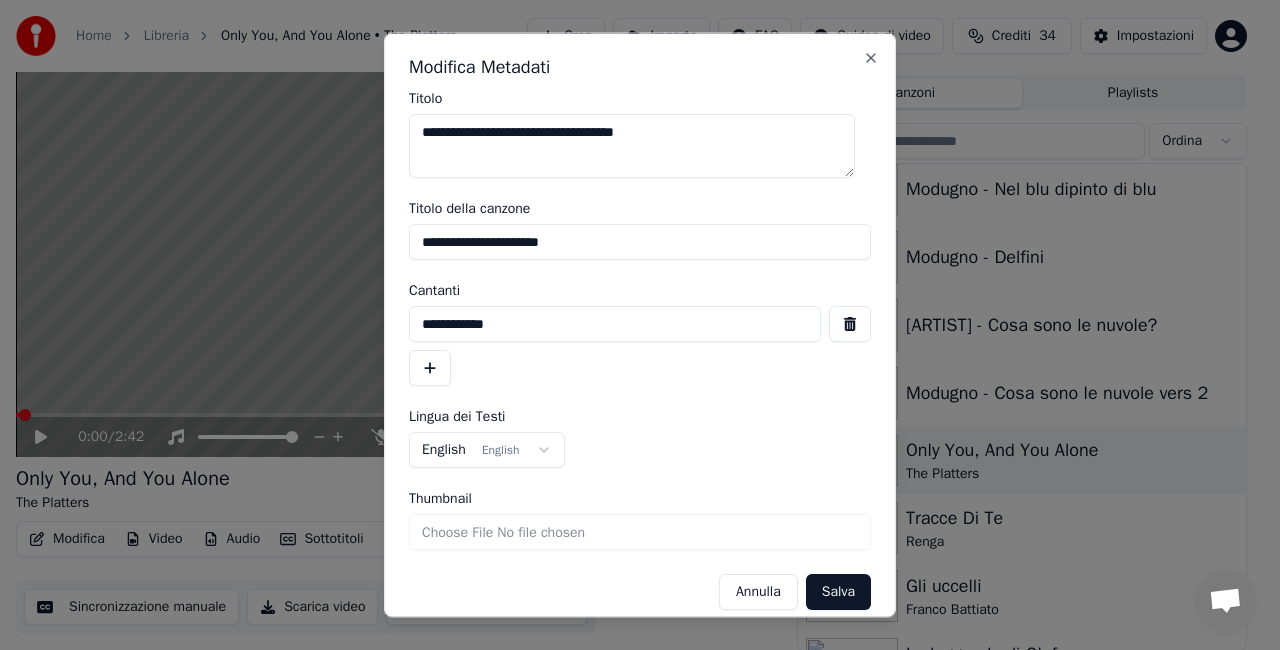 click on "**********" at bounding box center [632, 146] 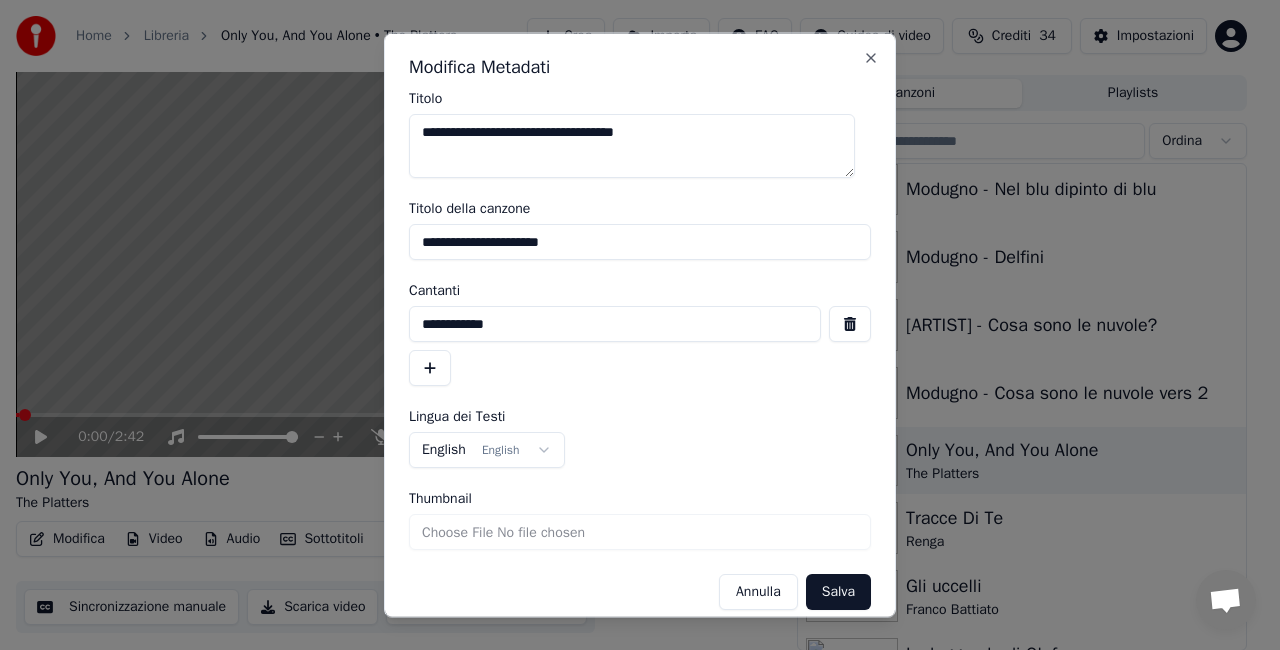 type on "**********" 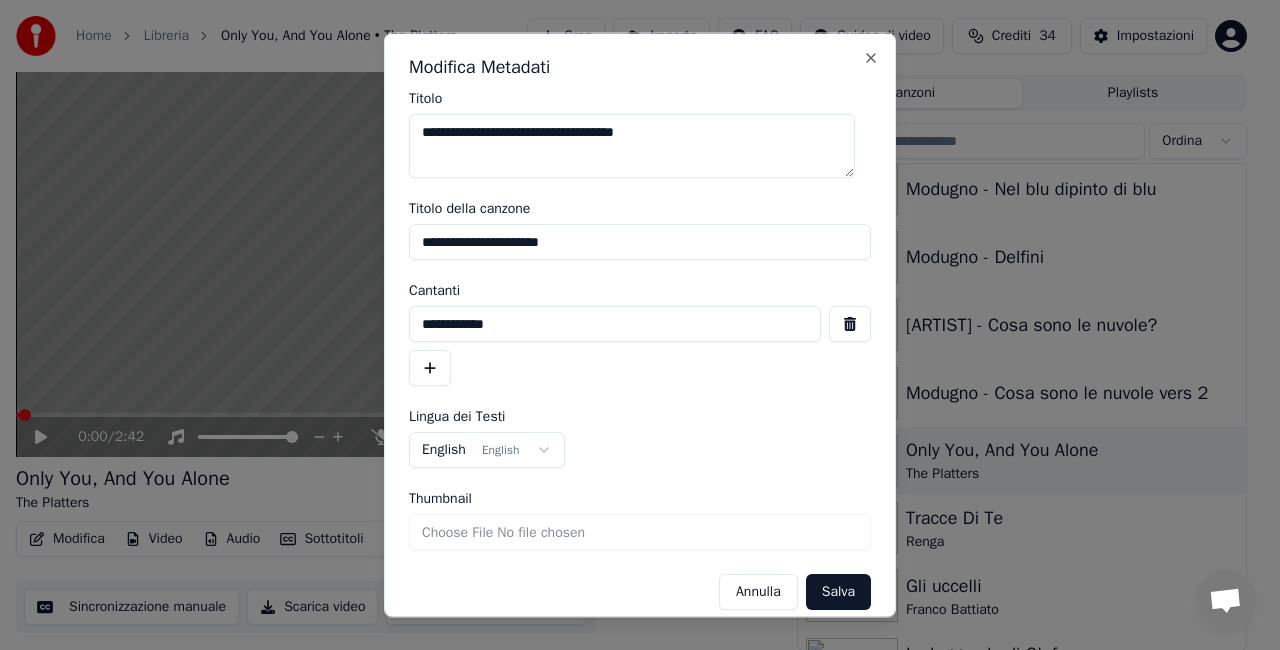 drag, startPoint x: 613, startPoint y: 233, endPoint x: 0, endPoint y: 330, distance: 620.6271 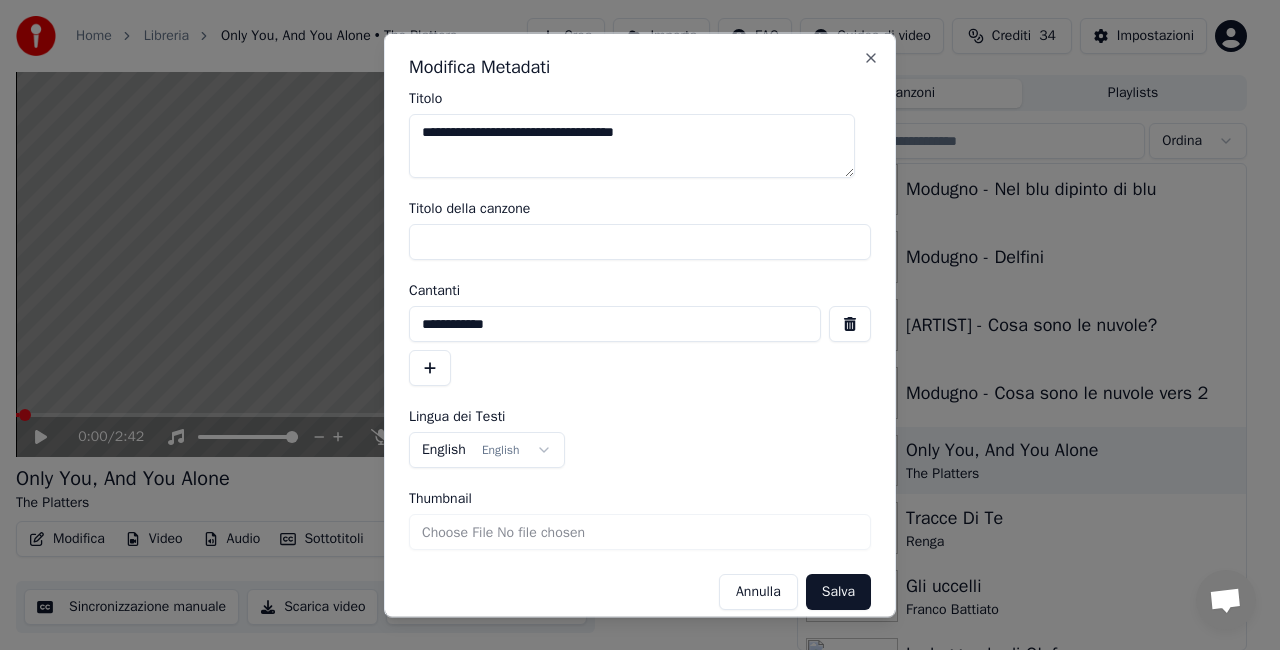 type 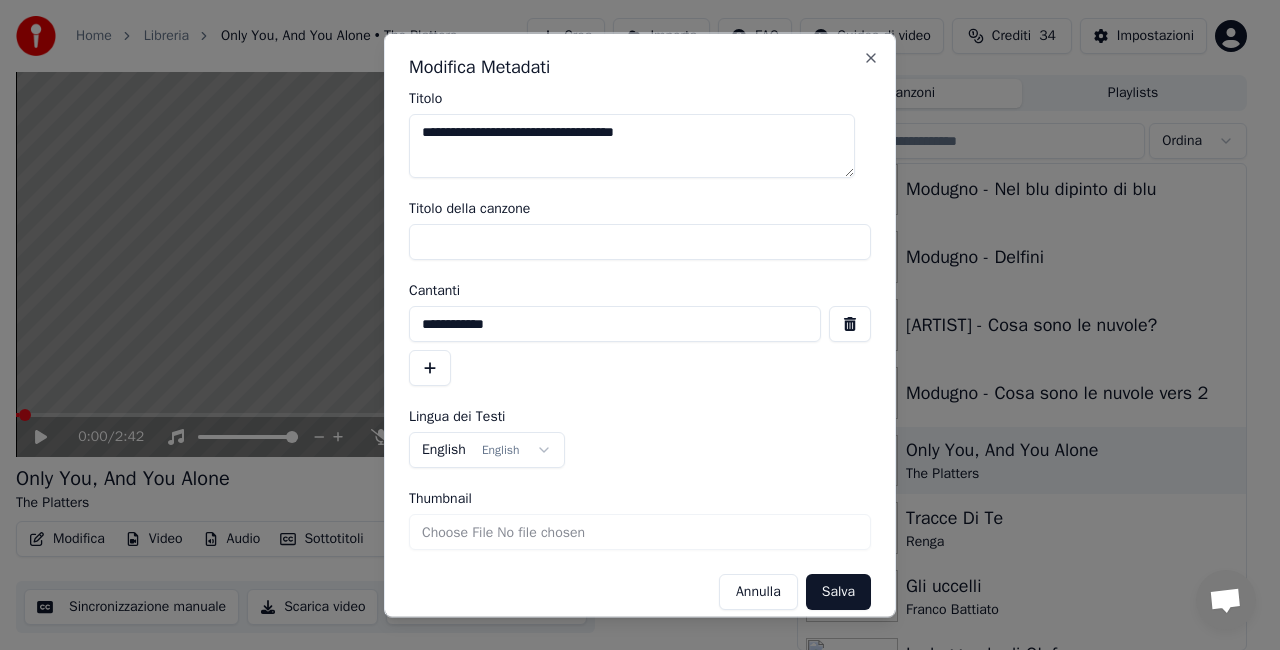 click at bounding box center [850, 324] 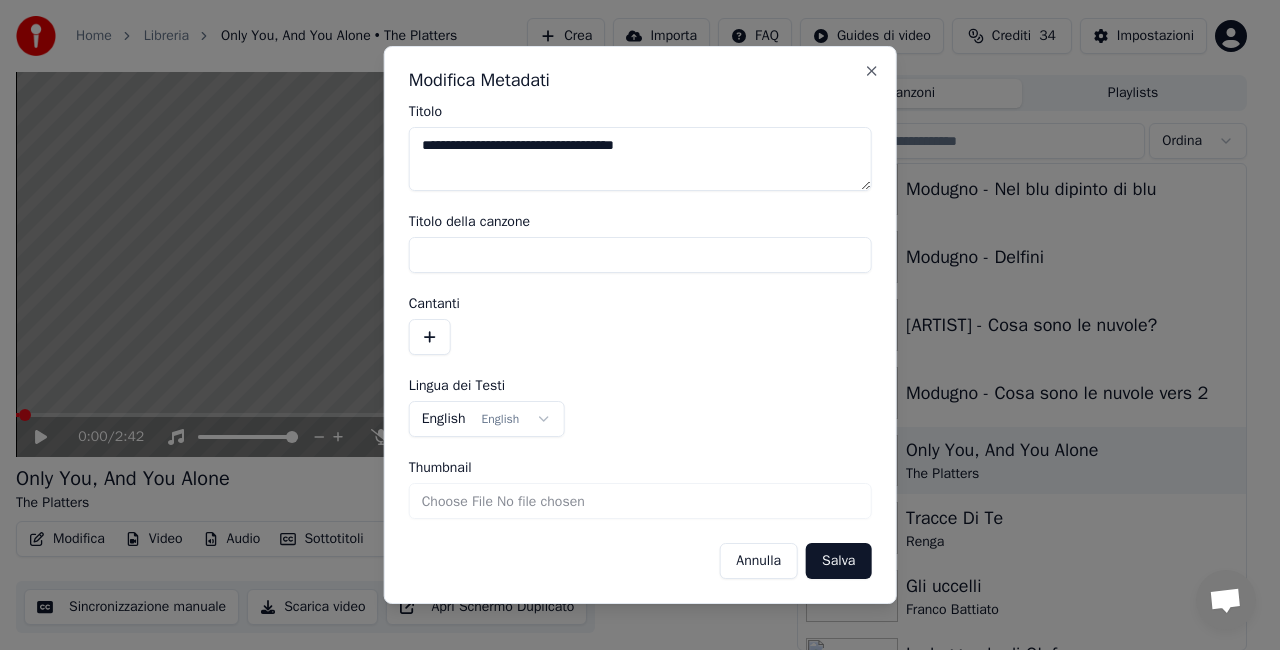 click on "Salva" at bounding box center (838, 561) 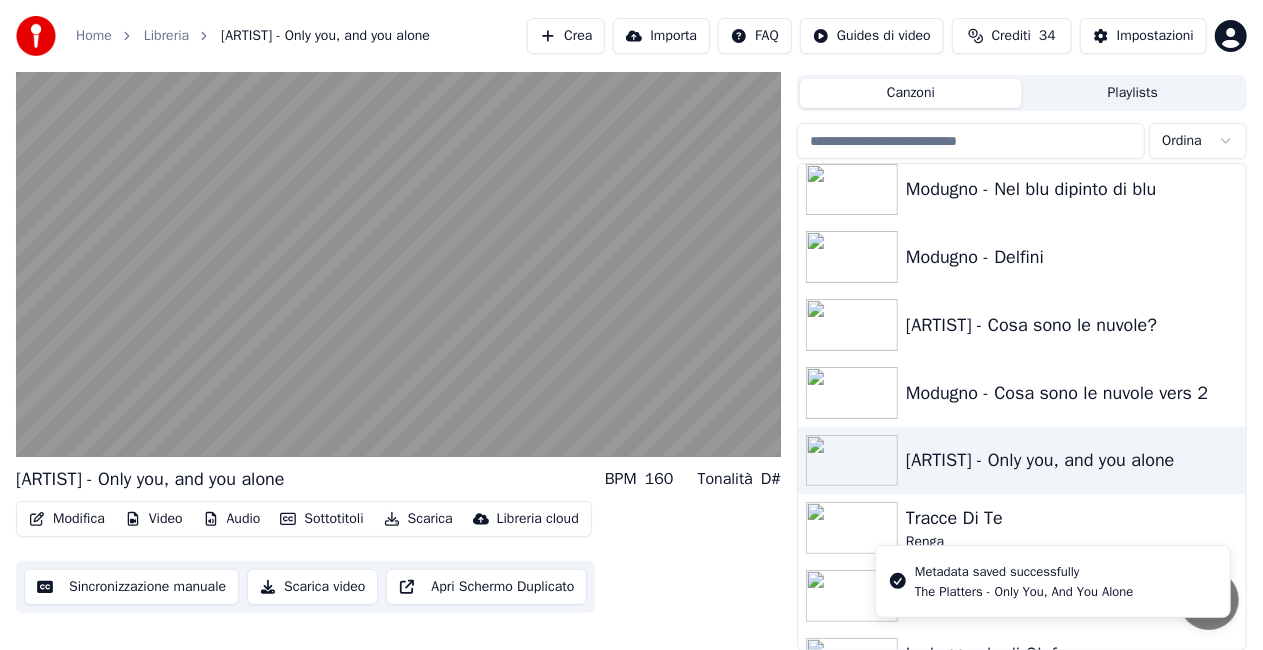 click on "Metadata saved successfully [ARTIST] - Only You, And You Alone" at bounding box center (1053, 581) 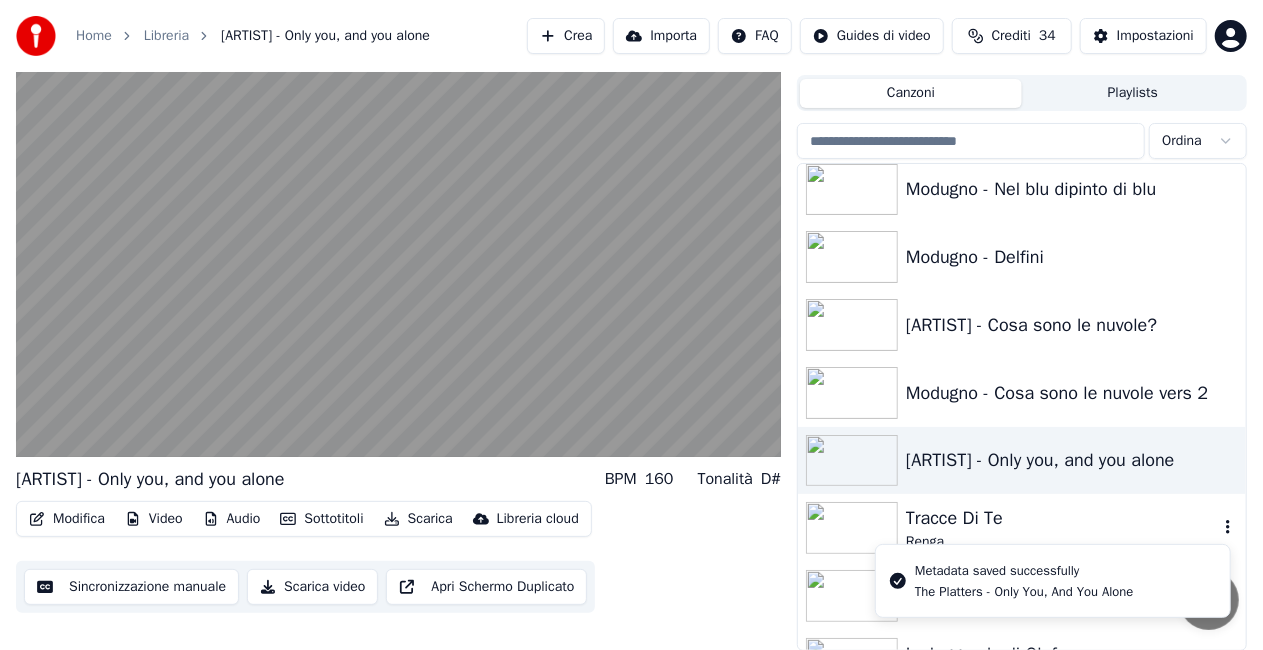 click on "Tracce Di Te" at bounding box center (1062, 518) 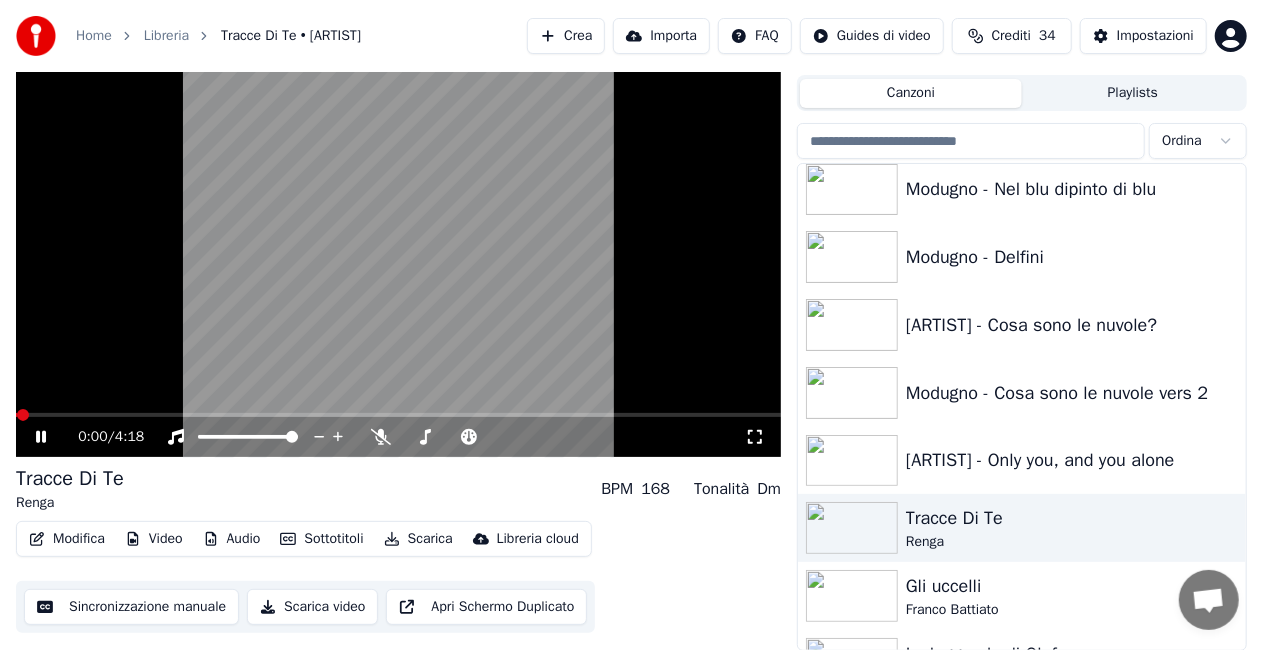 click 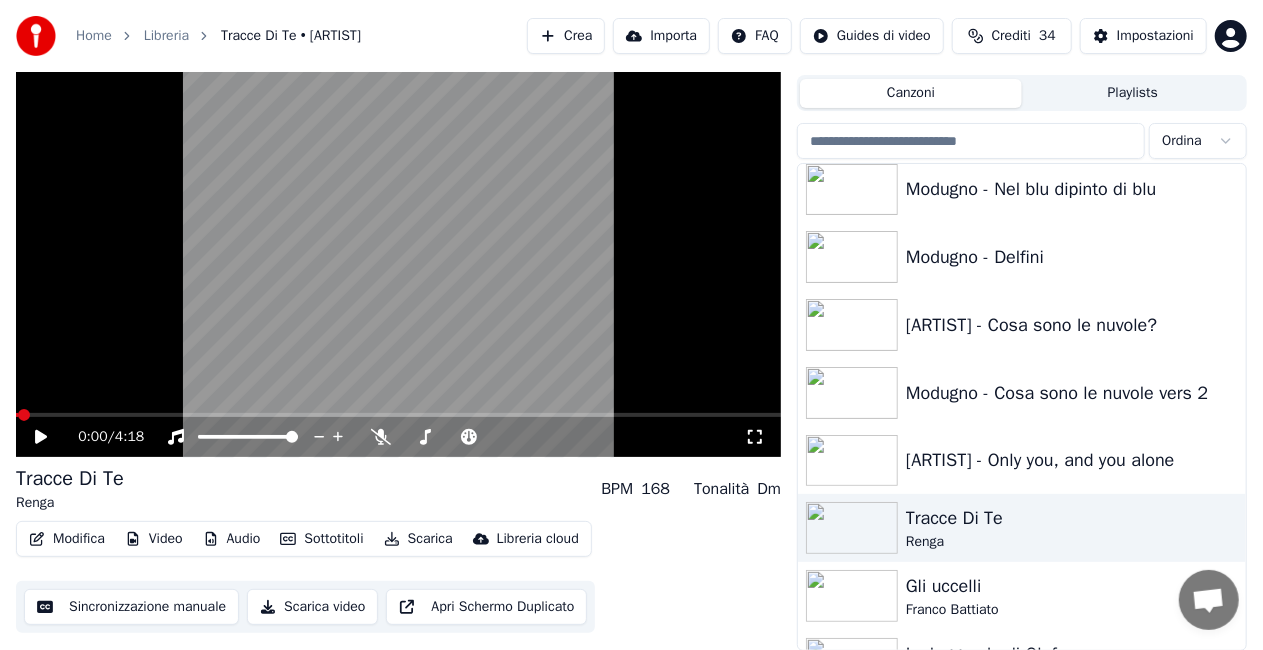 click on "Modifica" at bounding box center [67, 539] 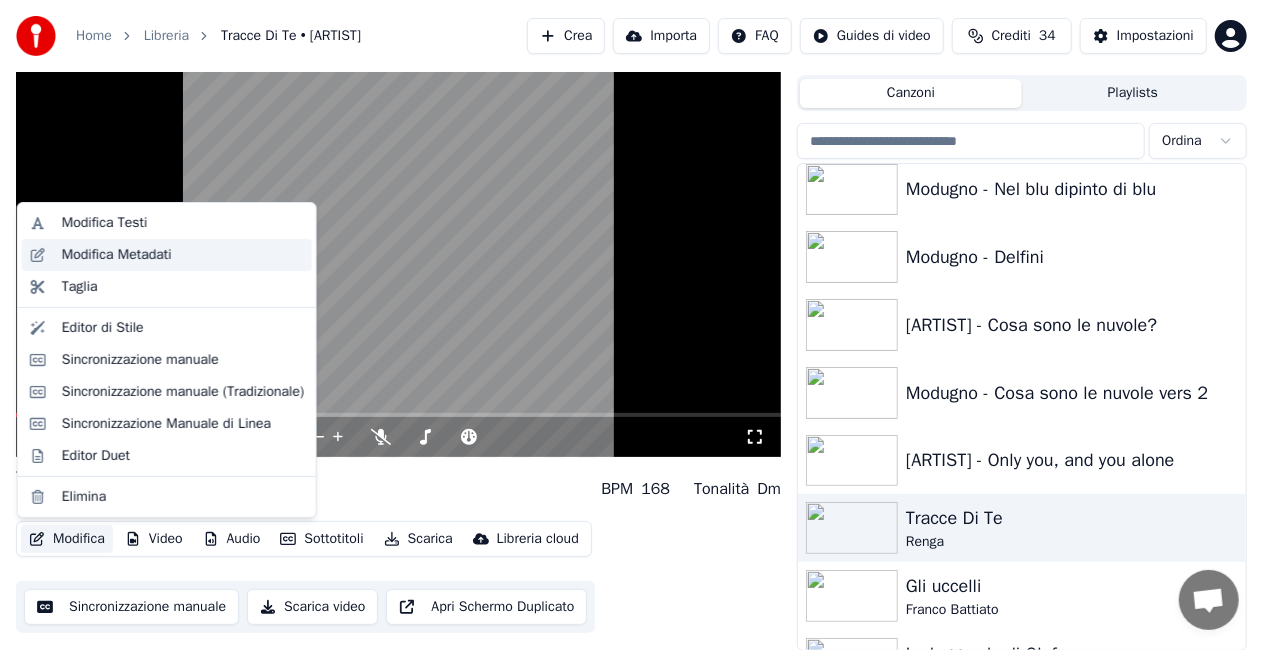 click on "Modifica Metadati" at bounding box center [117, 255] 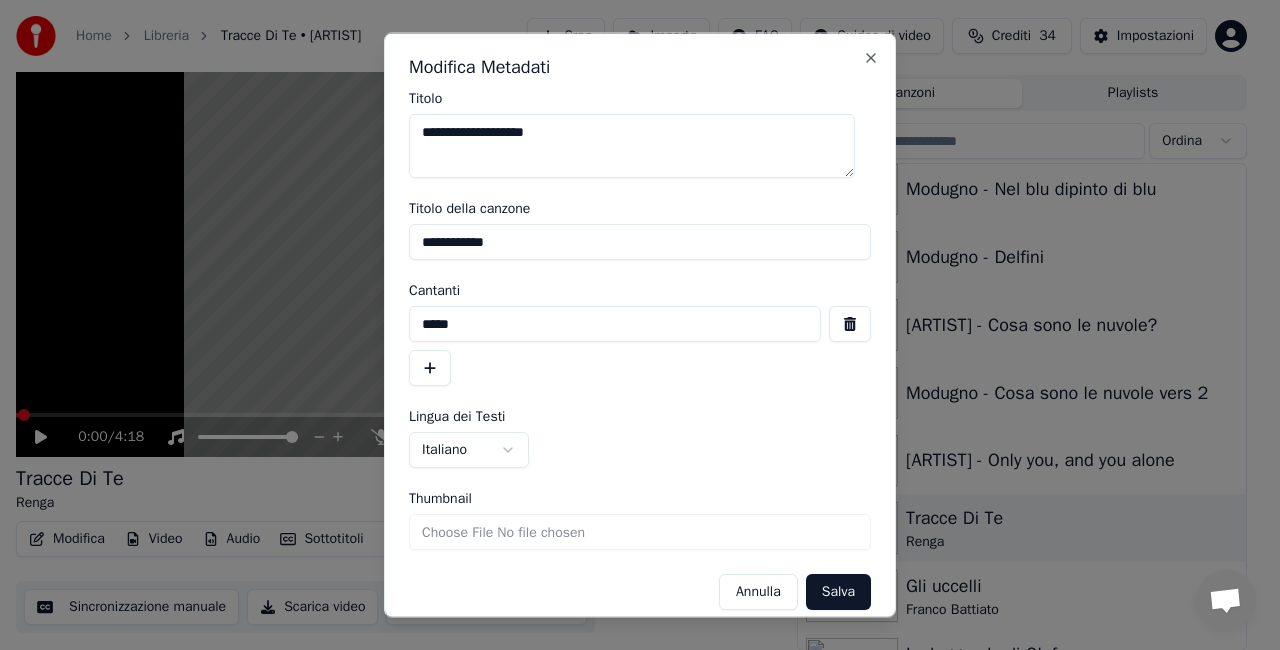 click on "**********" at bounding box center [632, 146] 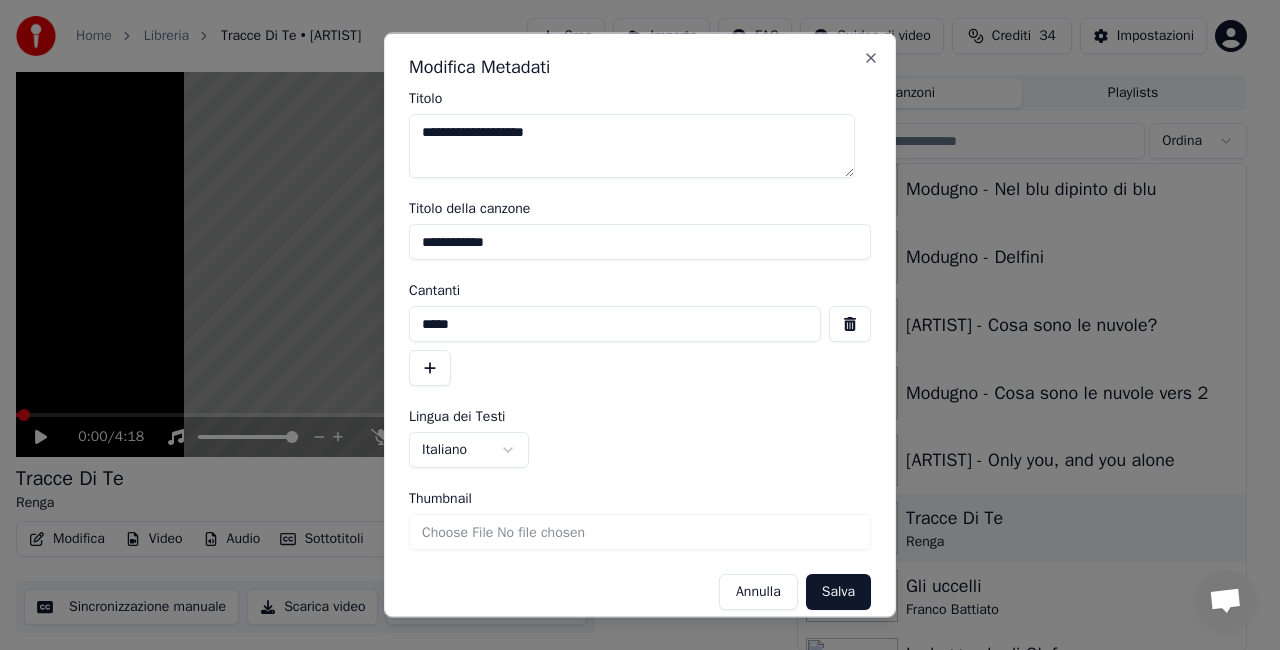 click on "**********" at bounding box center (632, 146) 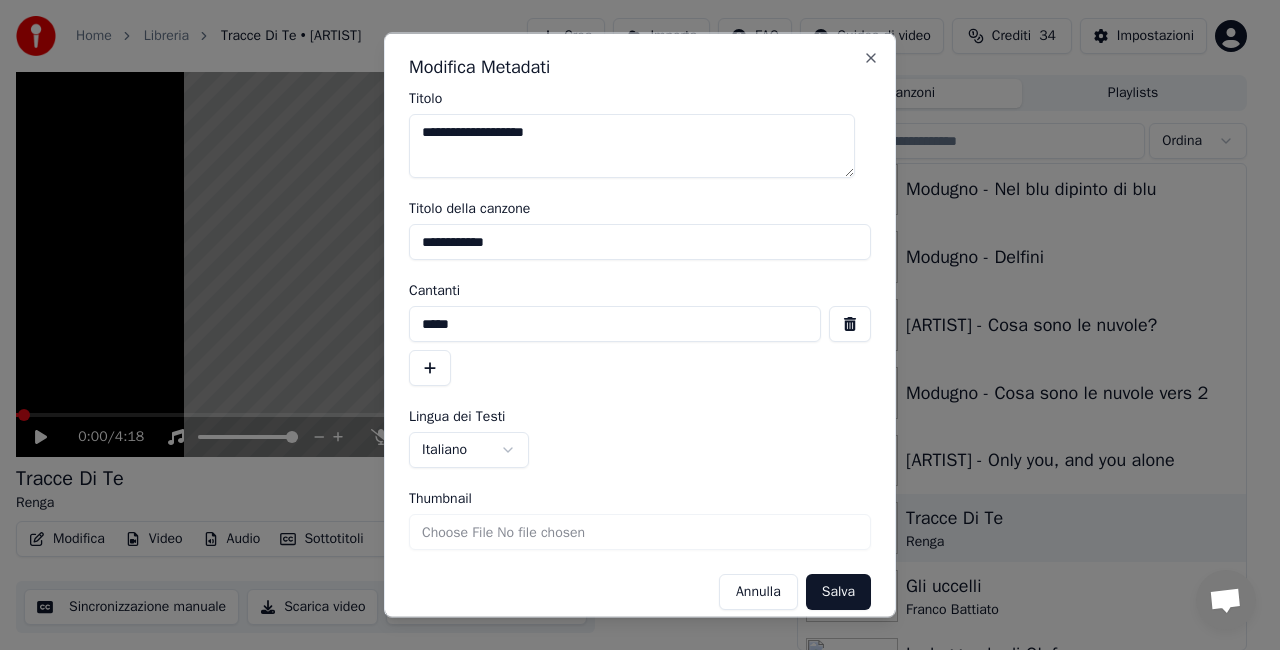 click at bounding box center [850, 324] 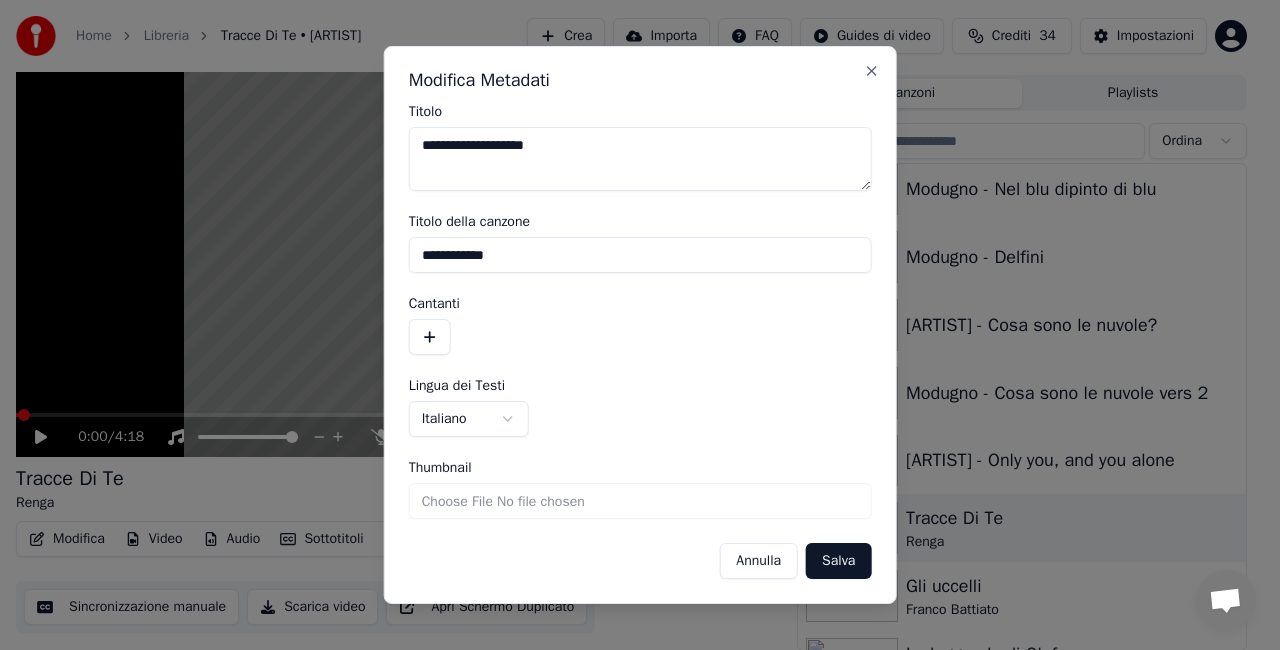 drag, startPoint x: 841, startPoint y: 258, endPoint x: 0, endPoint y: 377, distance: 849.37744 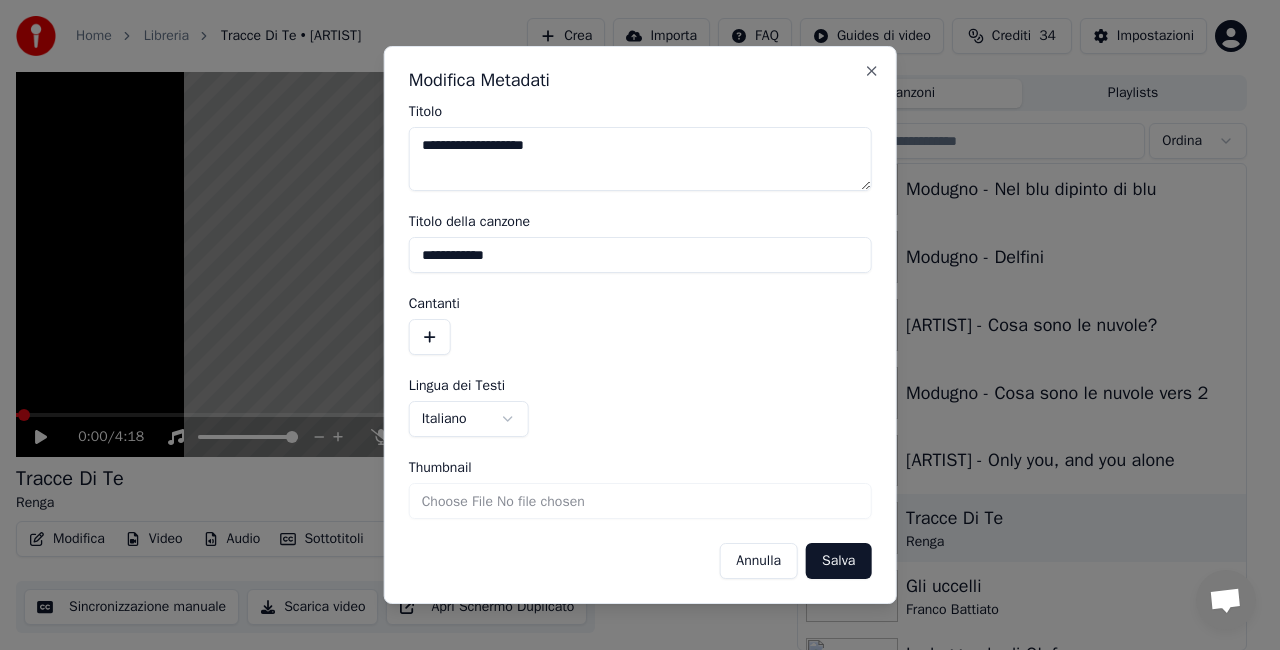 click on "**********" at bounding box center [631, 280] 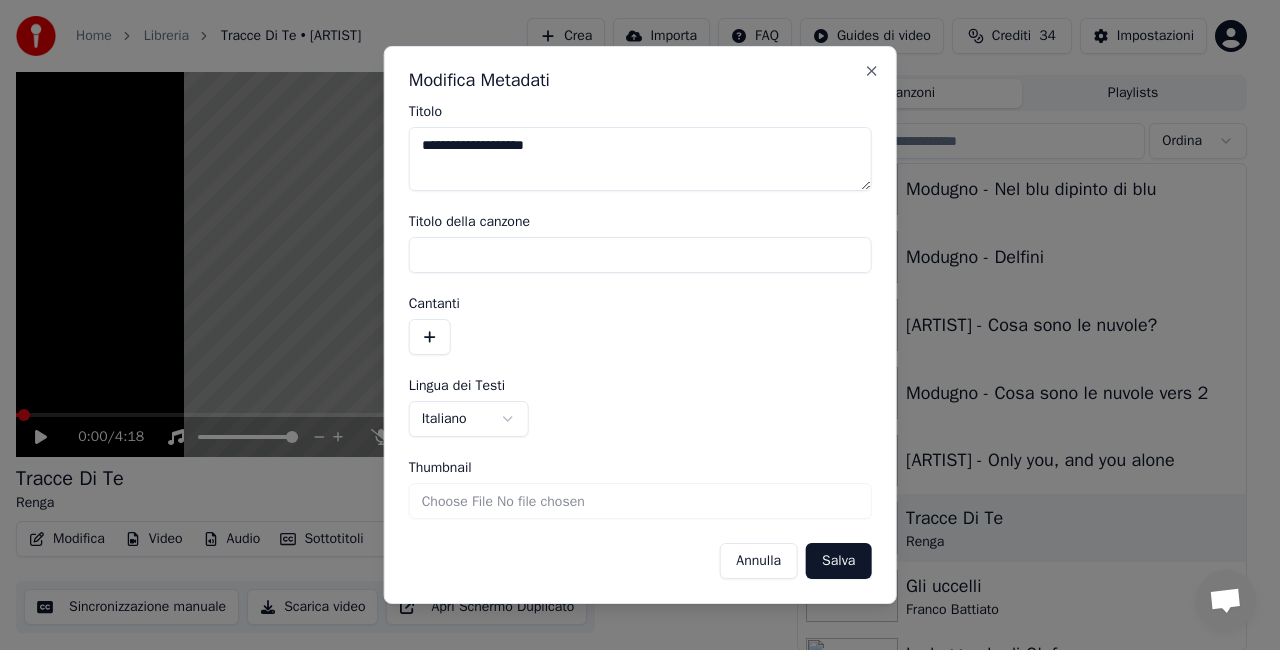type 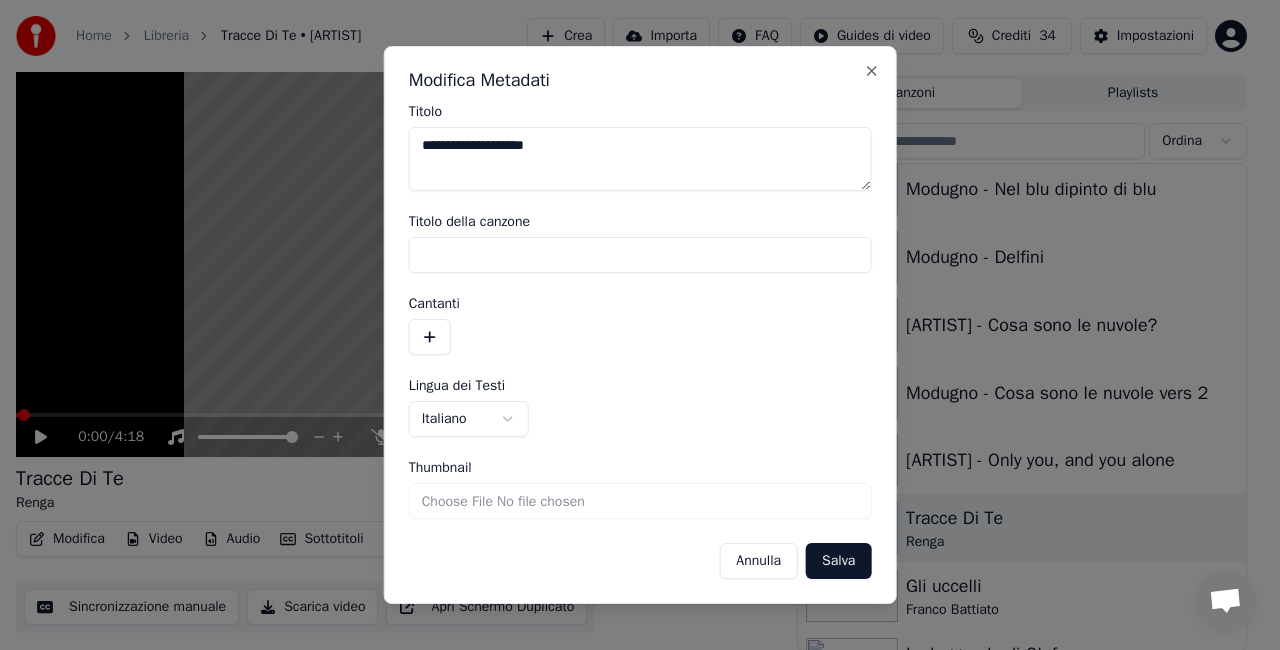 click on "Salva" at bounding box center (838, 561) 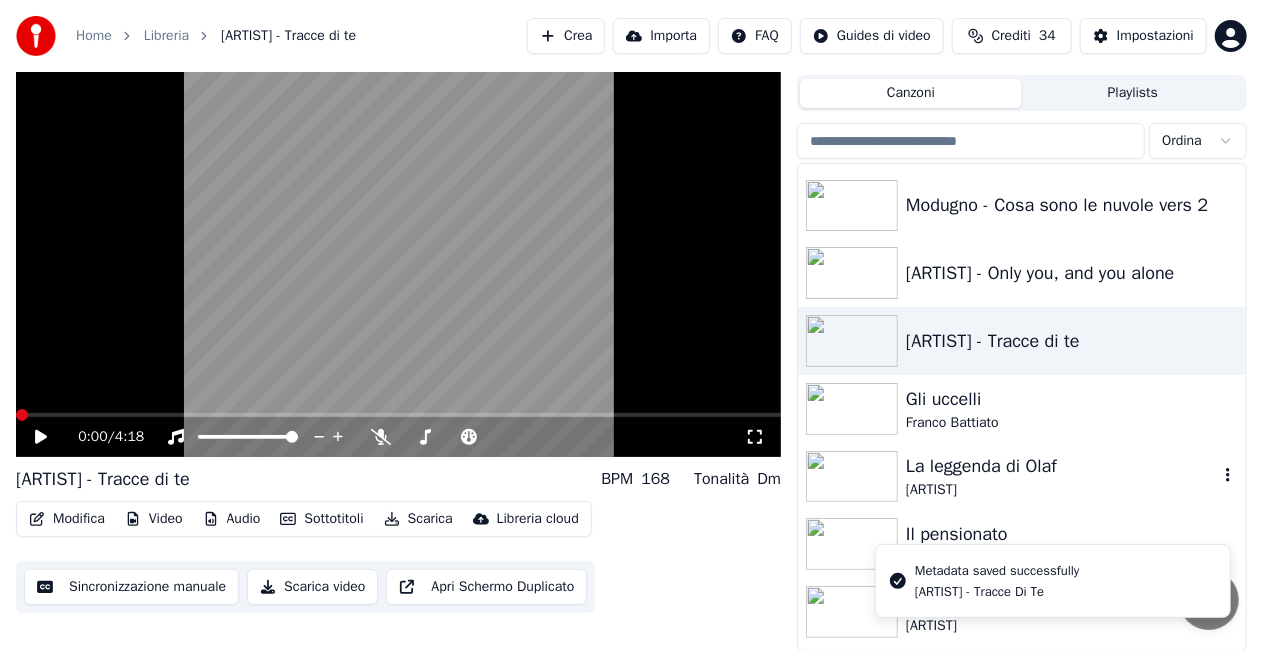 scroll, scrollTop: 26320, scrollLeft: 0, axis: vertical 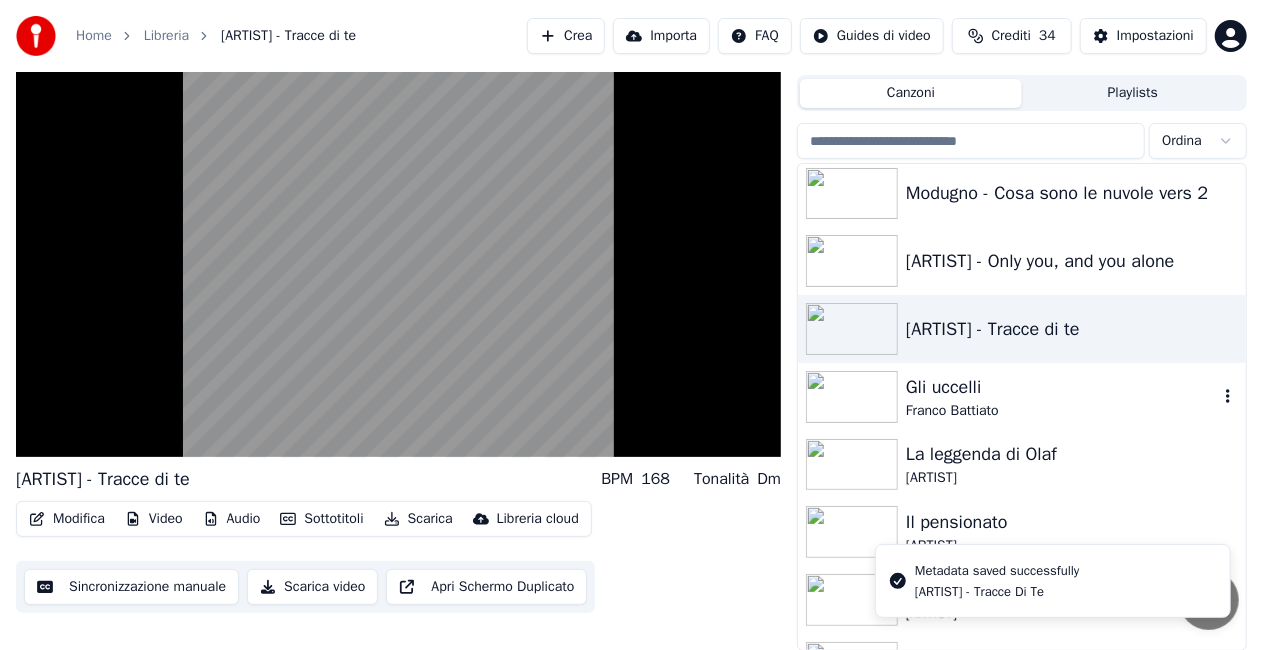 click on "Franco Battiato" at bounding box center [1062, 411] 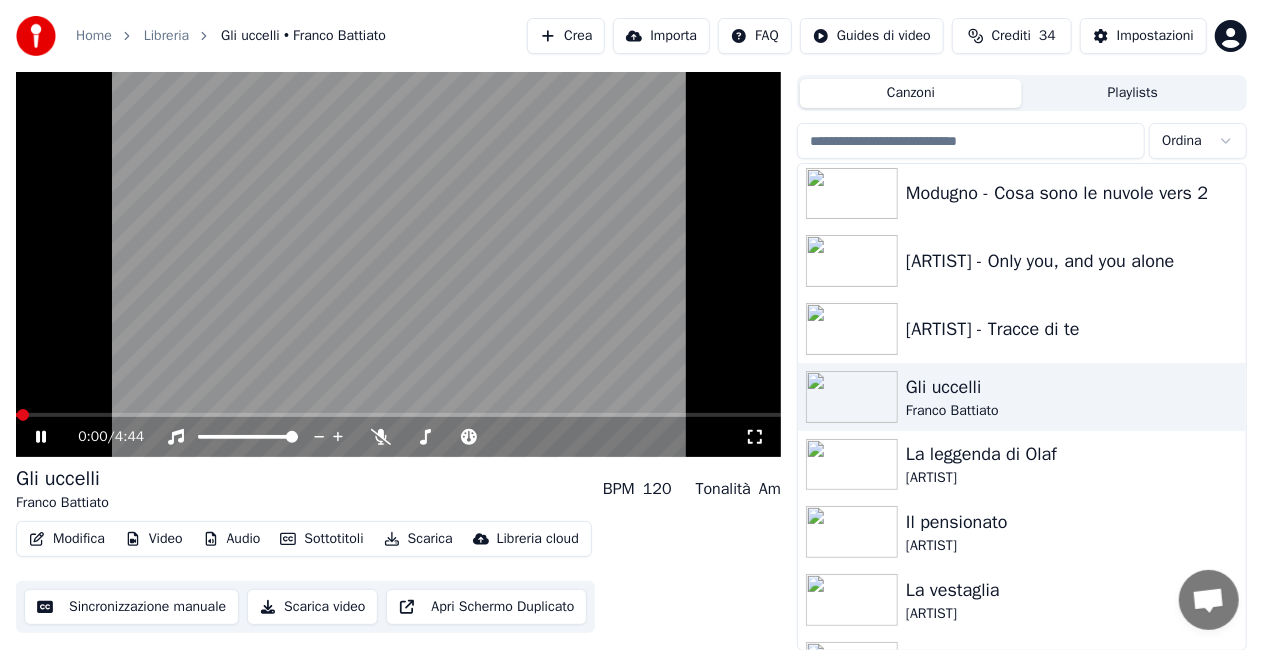 click 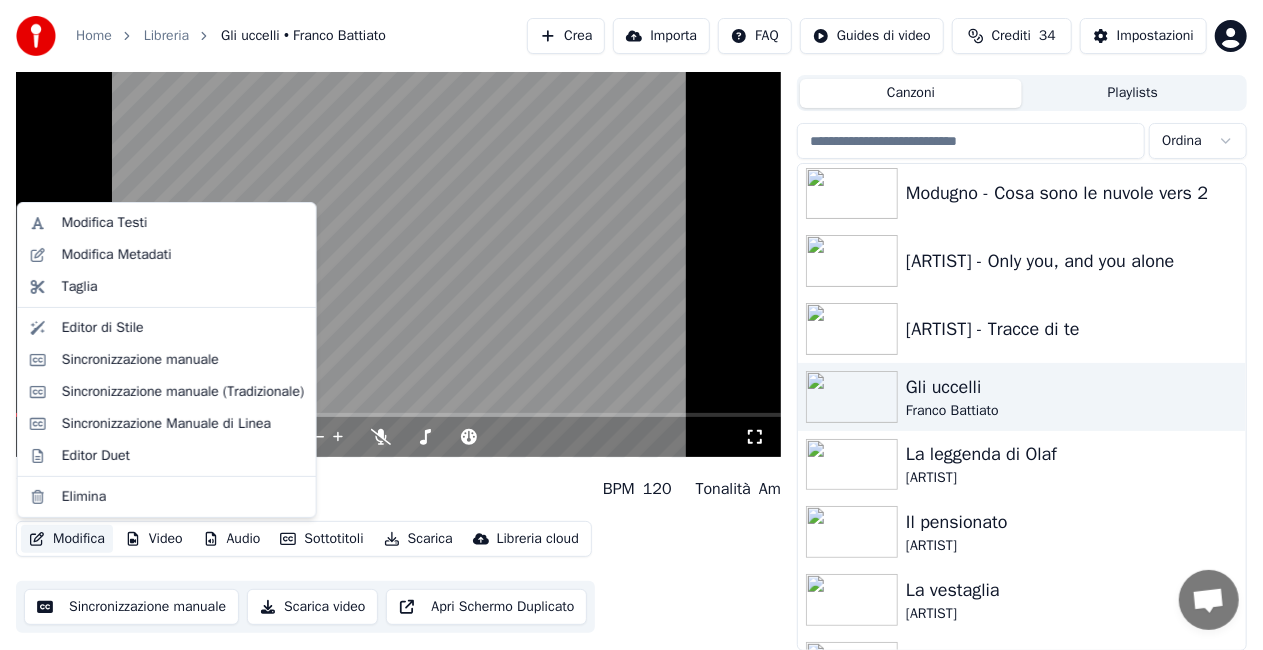 click on "Modifica" at bounding box center (67, 539) 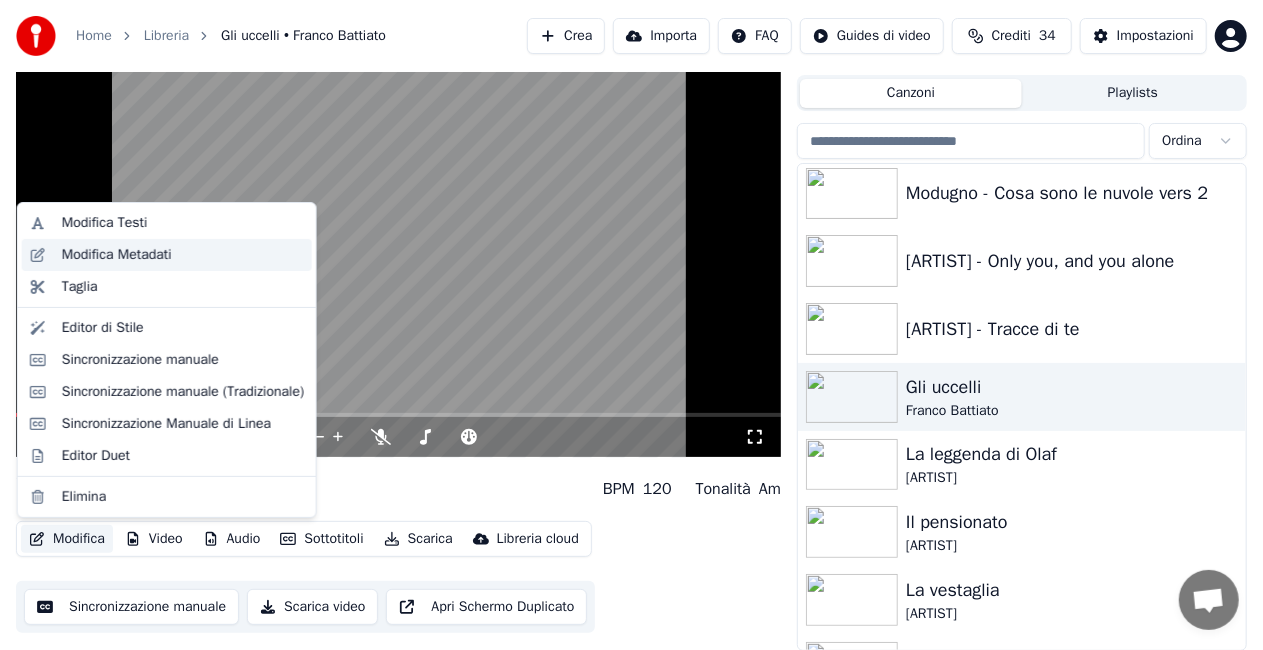 click on "Modifica Metadati" at bounding box center [183, 255] 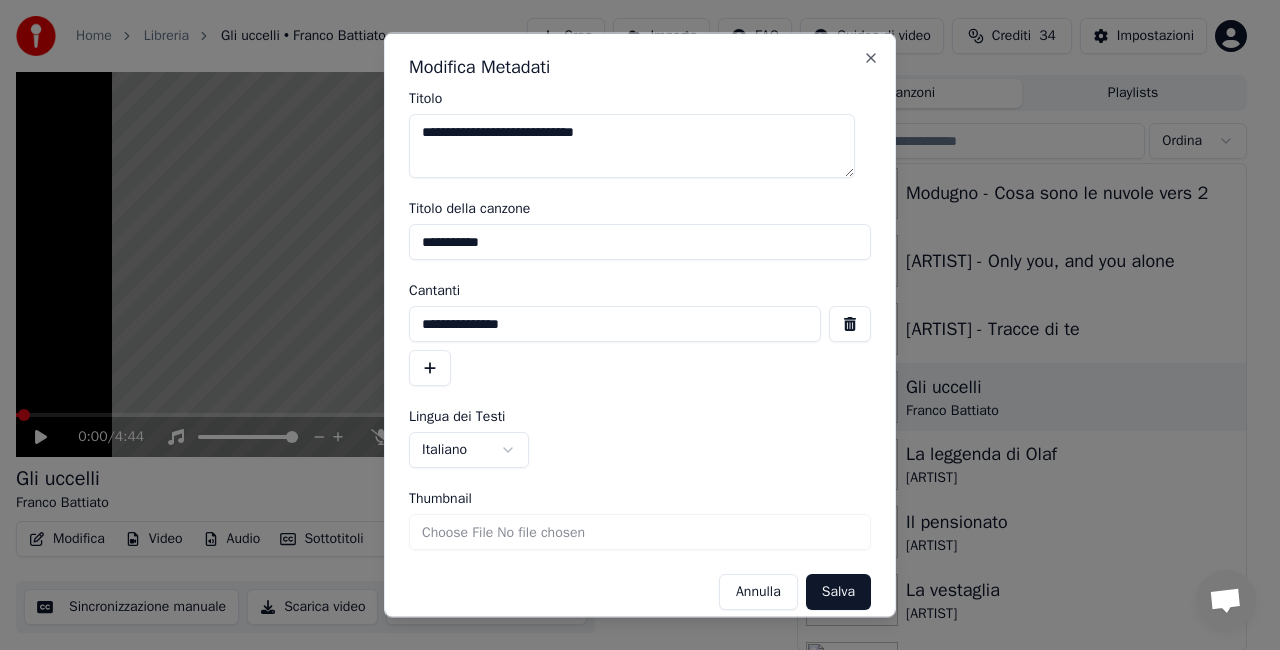 drag, startPoint x: 417, startPoint y: 239, endPoint x: 704, endPoint y: 222, distance: 287.50305 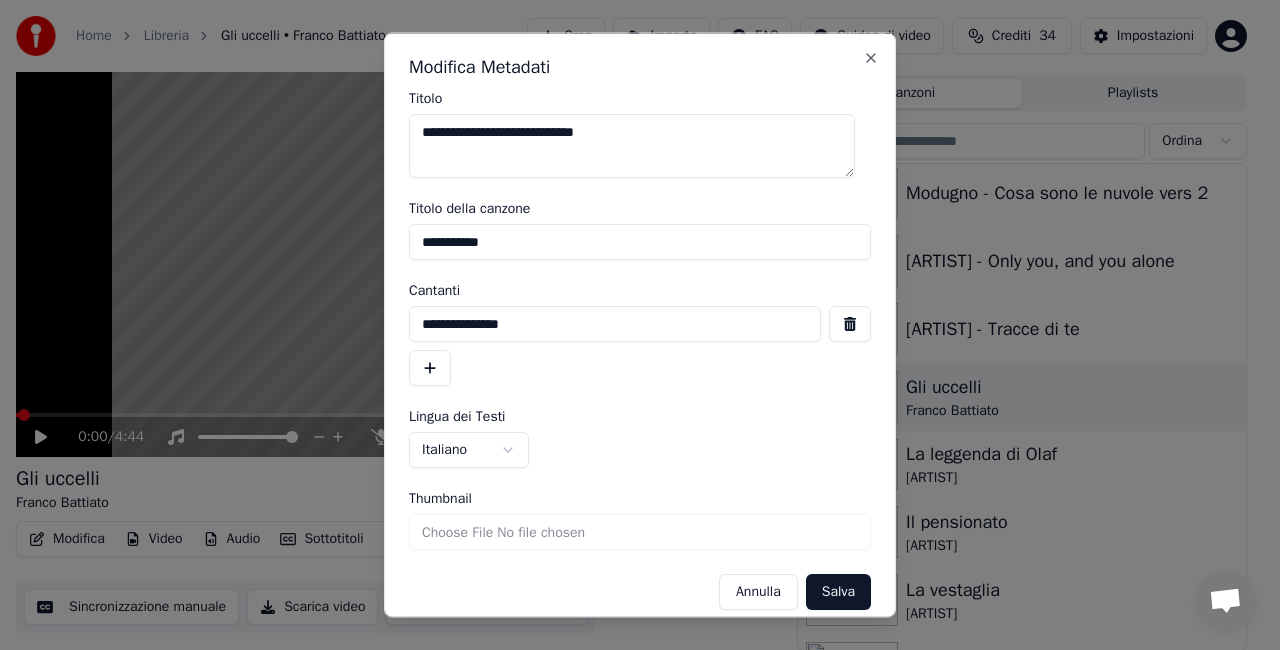 click on "**********" at bounding box center [640, 242] 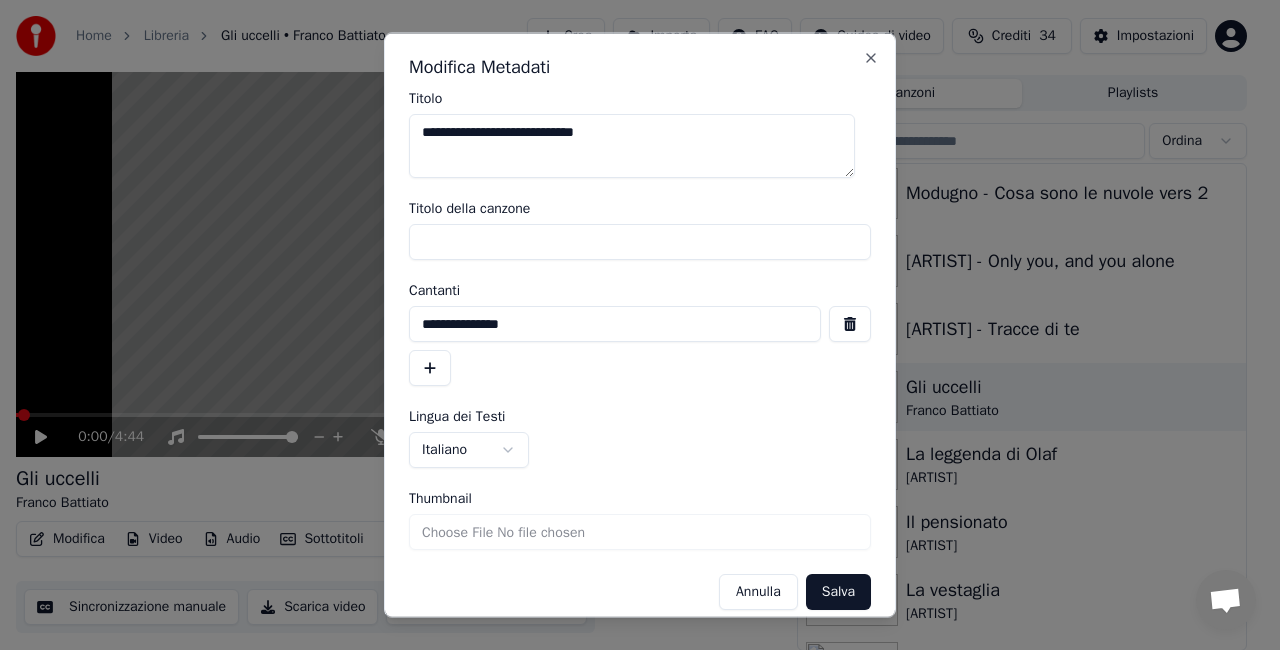 type 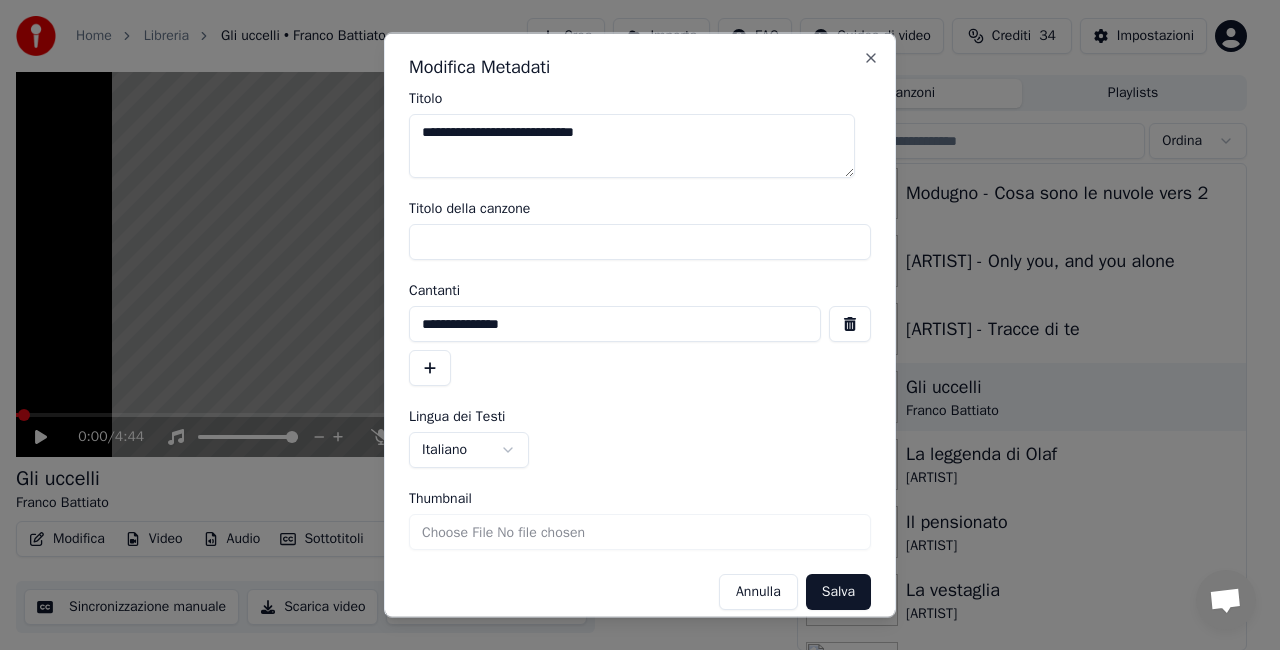 click at bounding box center [850, 324] 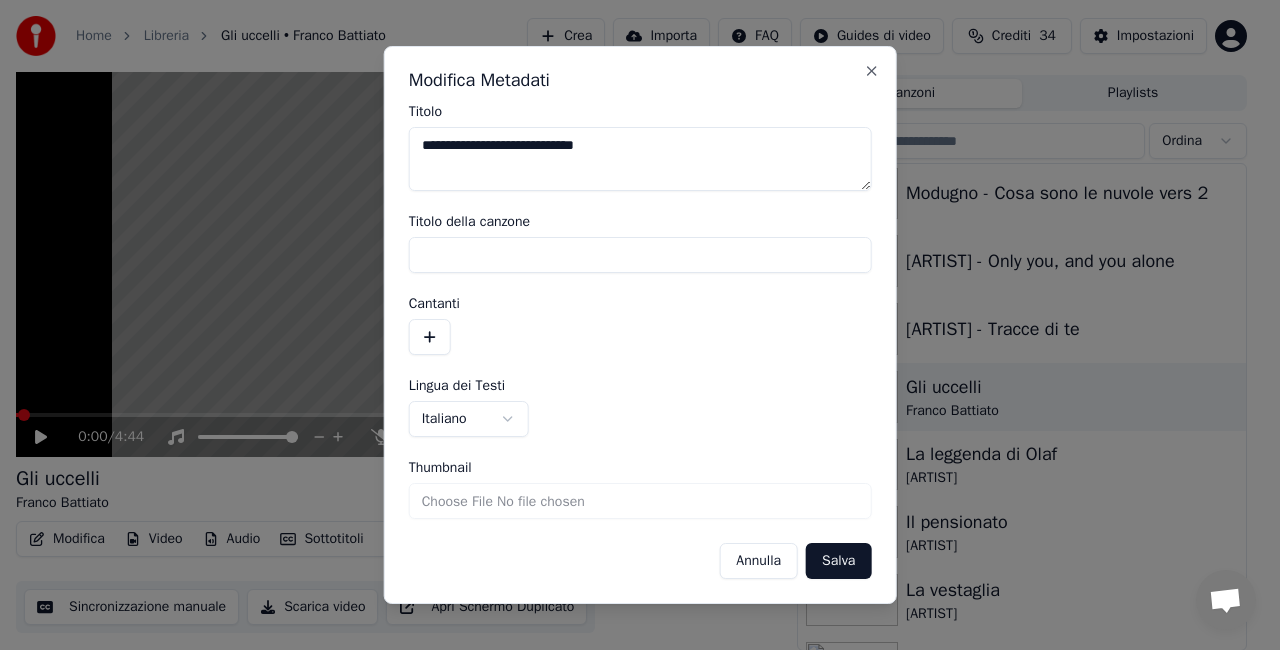 drag, startPoint x: 468, startPoint y: 152, endPoint x: 98, endPoint y: 233, distance: 378.76245 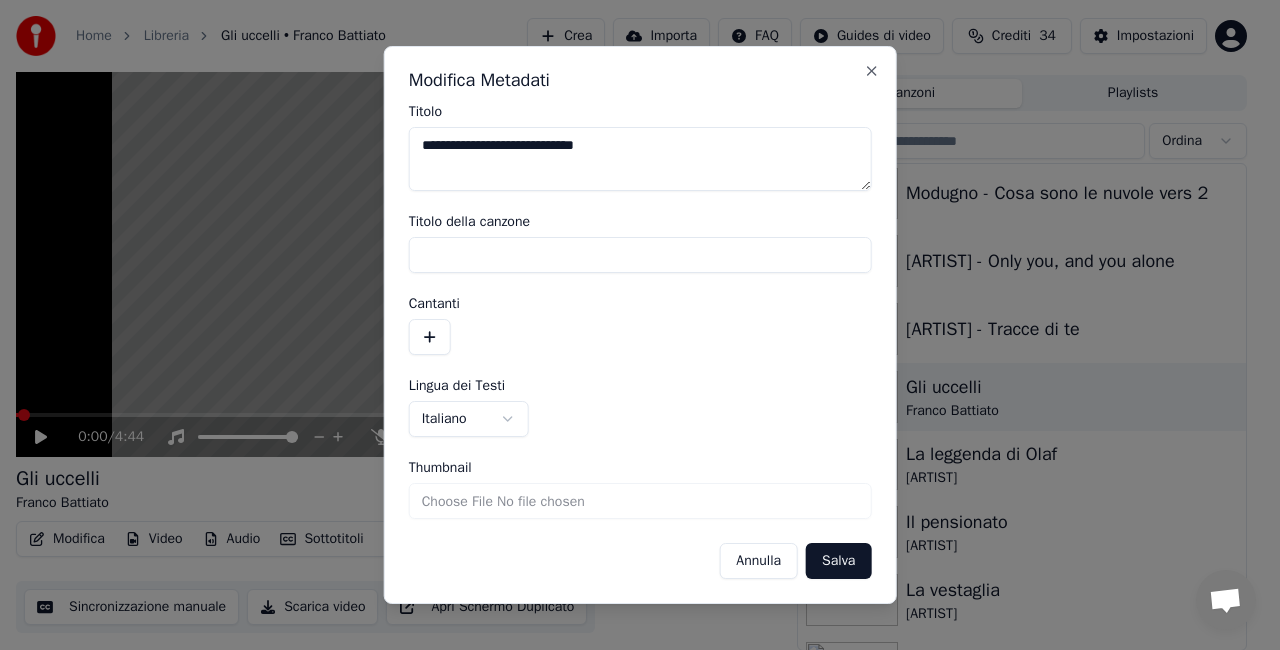 click on "**********" at bounding box center (631, 280) 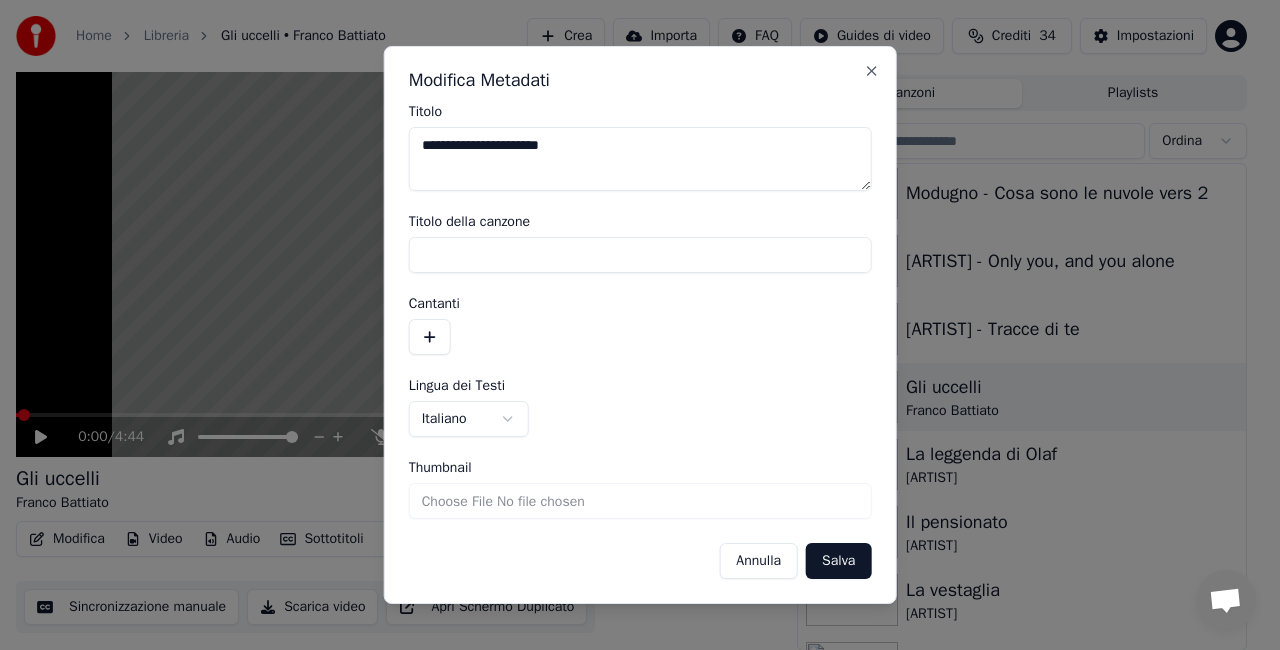 type on "**********" 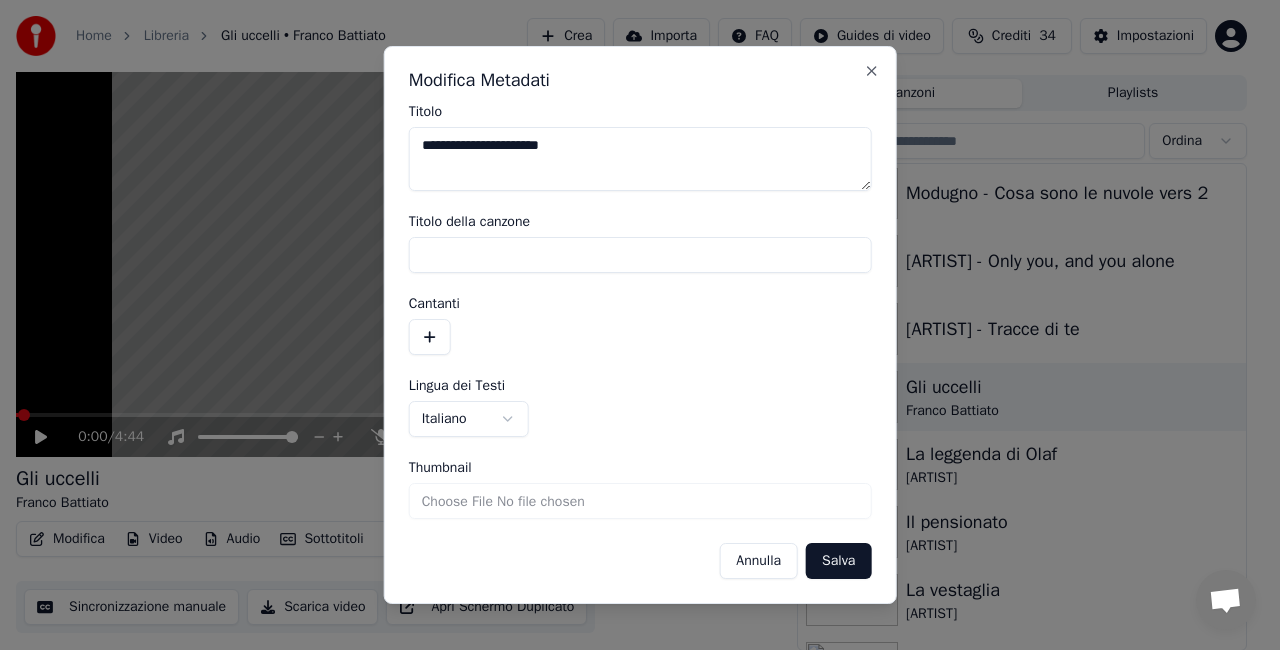 click on "Salva" at bounding box center [838, 561] 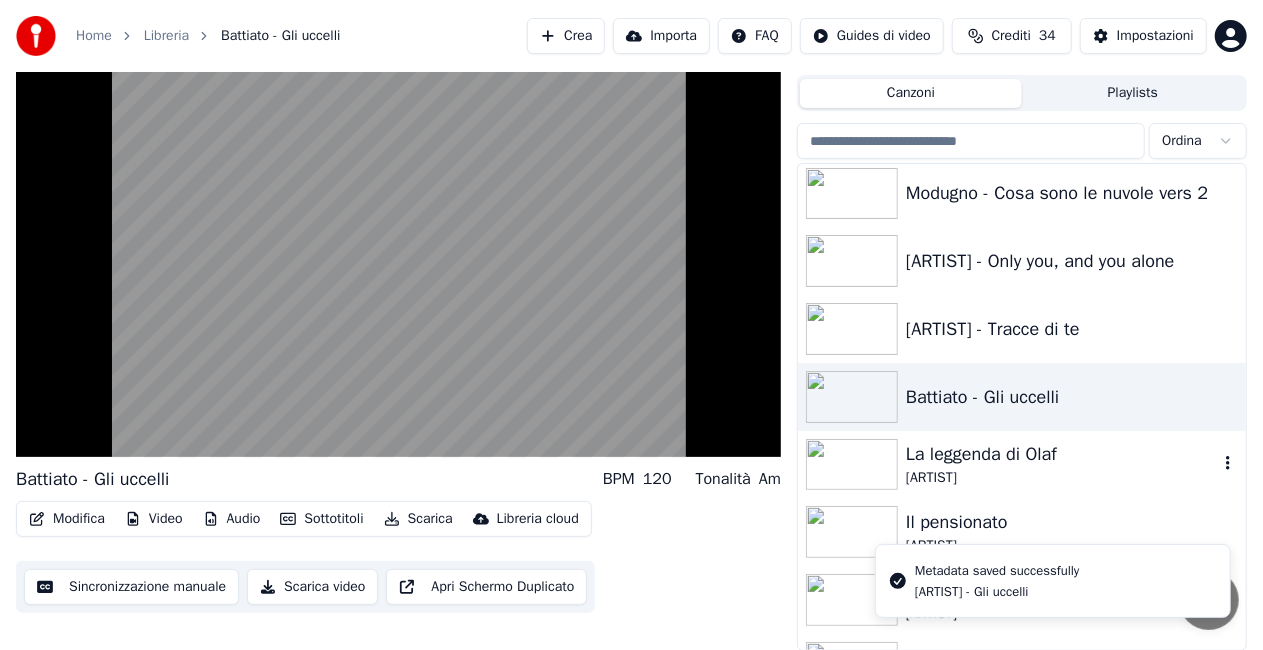 scroll, scrollTop: 26420, scrollLeft: 0, axis: vertical 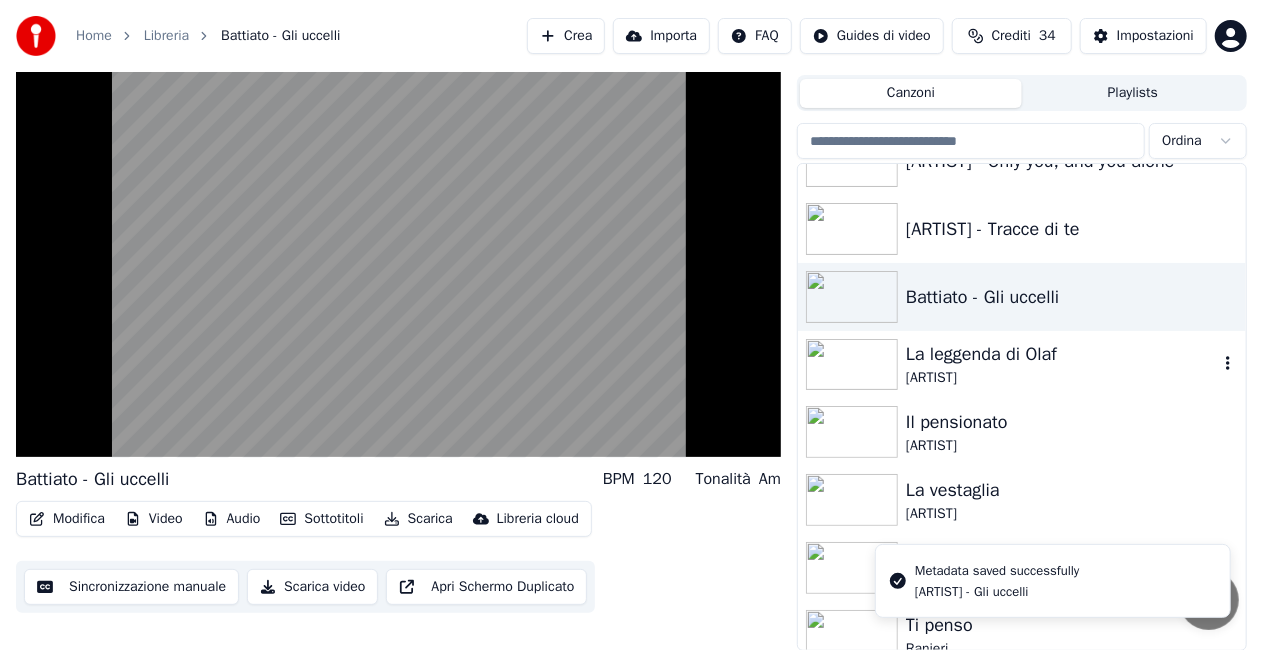 click on "La leggenda di Olaf" at bounding box center [1062, 354] 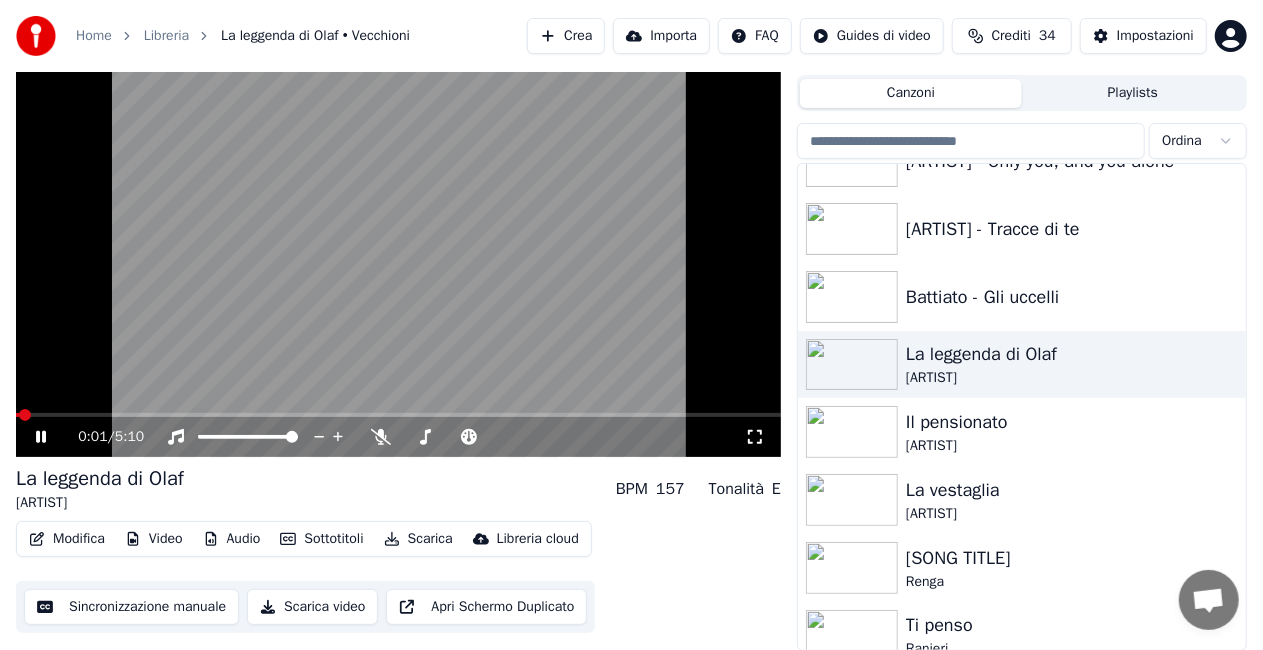 click on "Modifica" at bounding box center (67, 539) 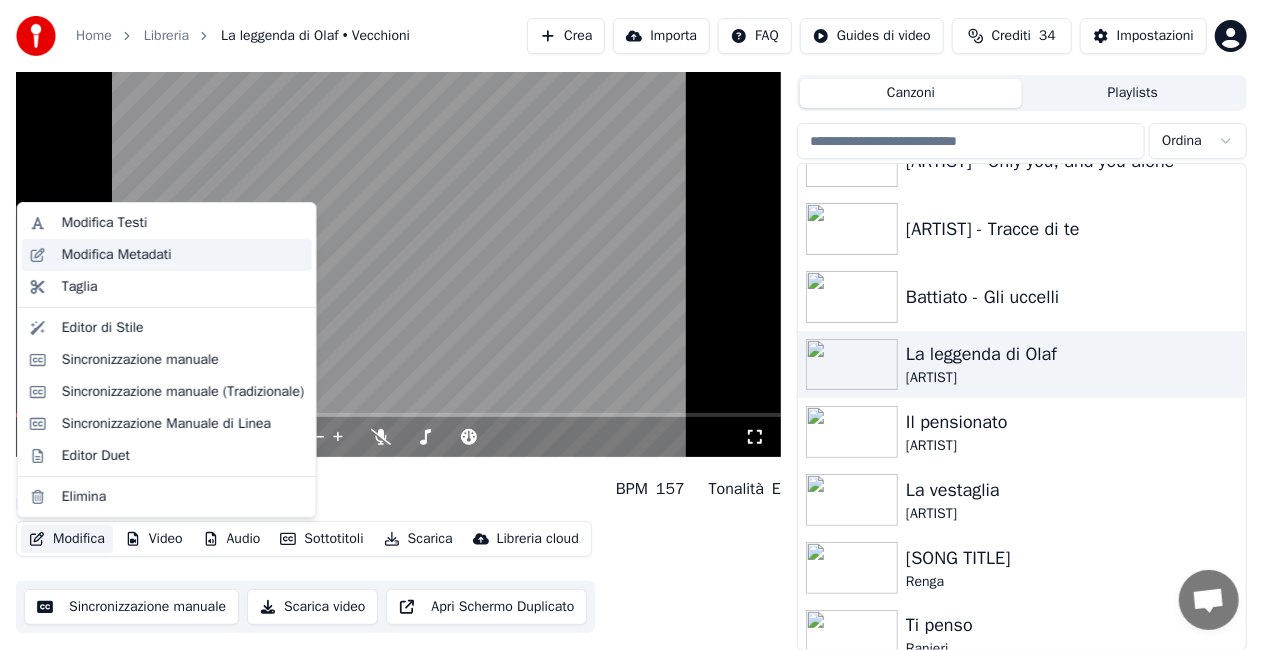 click on "Modifica Metadati" at bounding box center [117, 255] 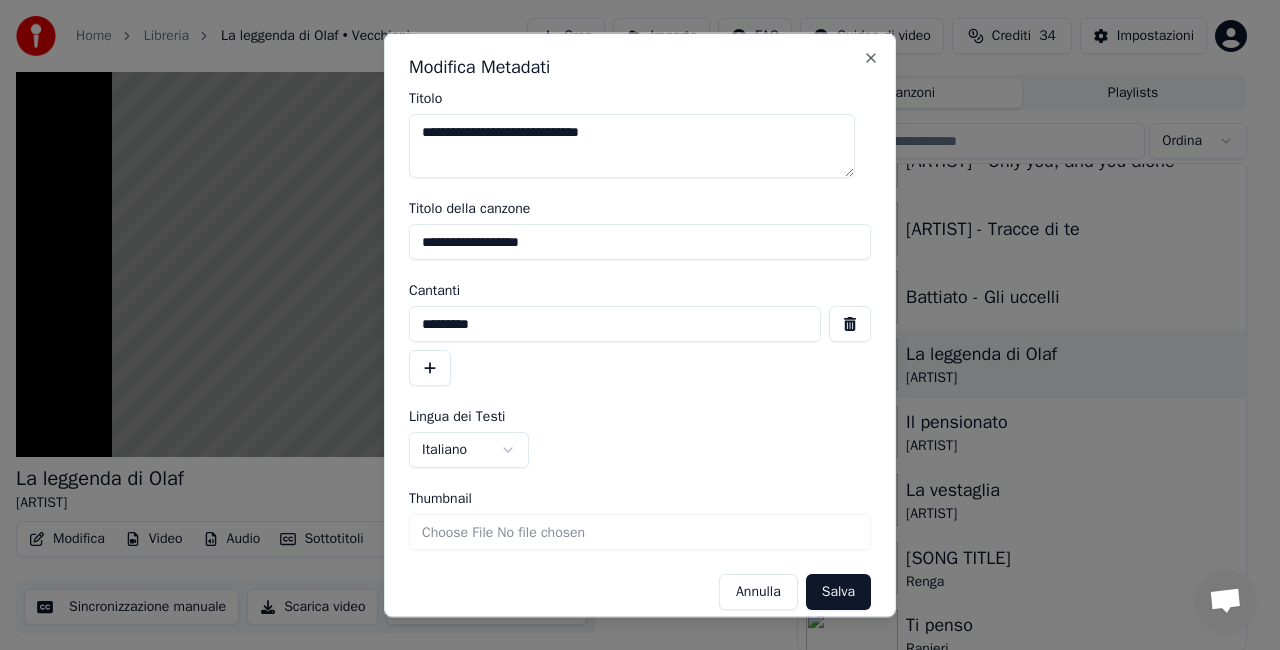 drag, startPoint x: 595, startPoint y: 231, endPoint x: 0, endPoint y: 267, distance: 596.0881 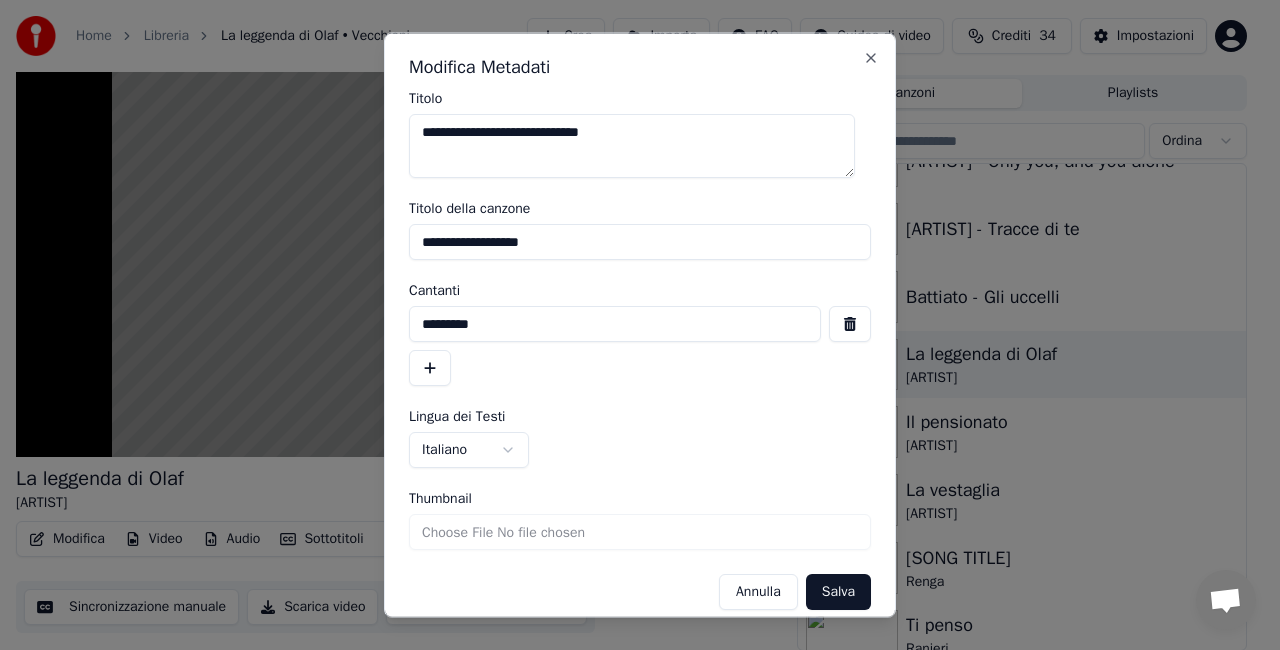 click on "**********" at bounding box center (631, 280) 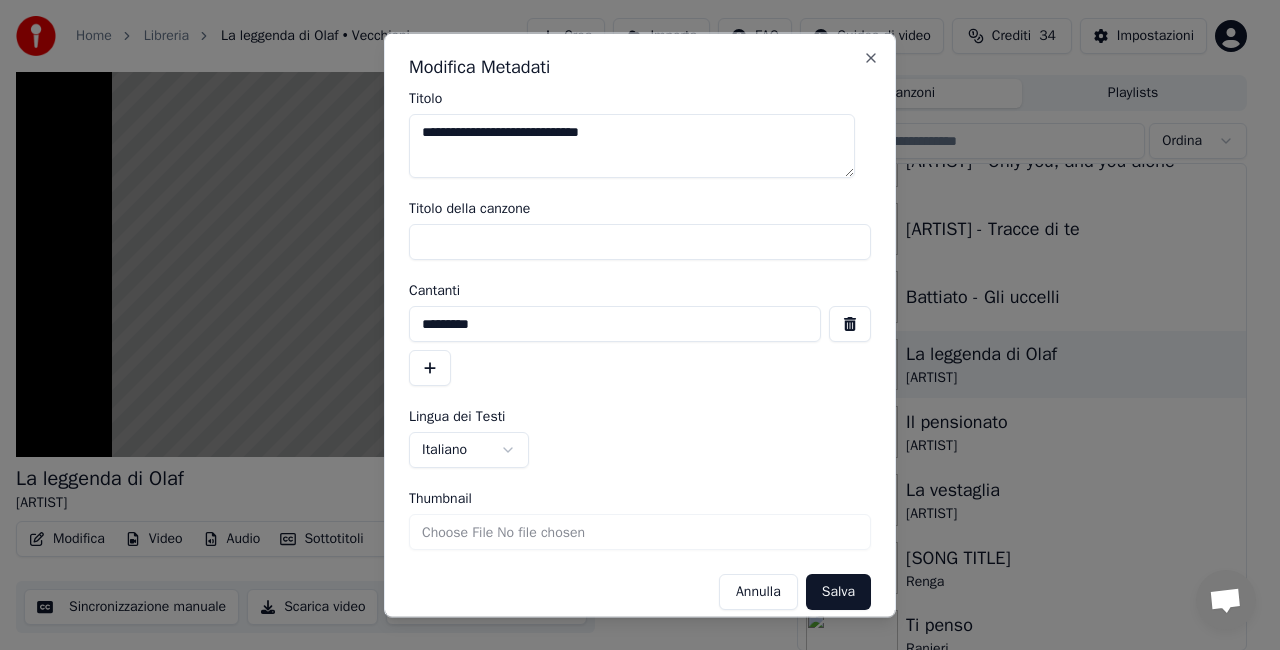 type 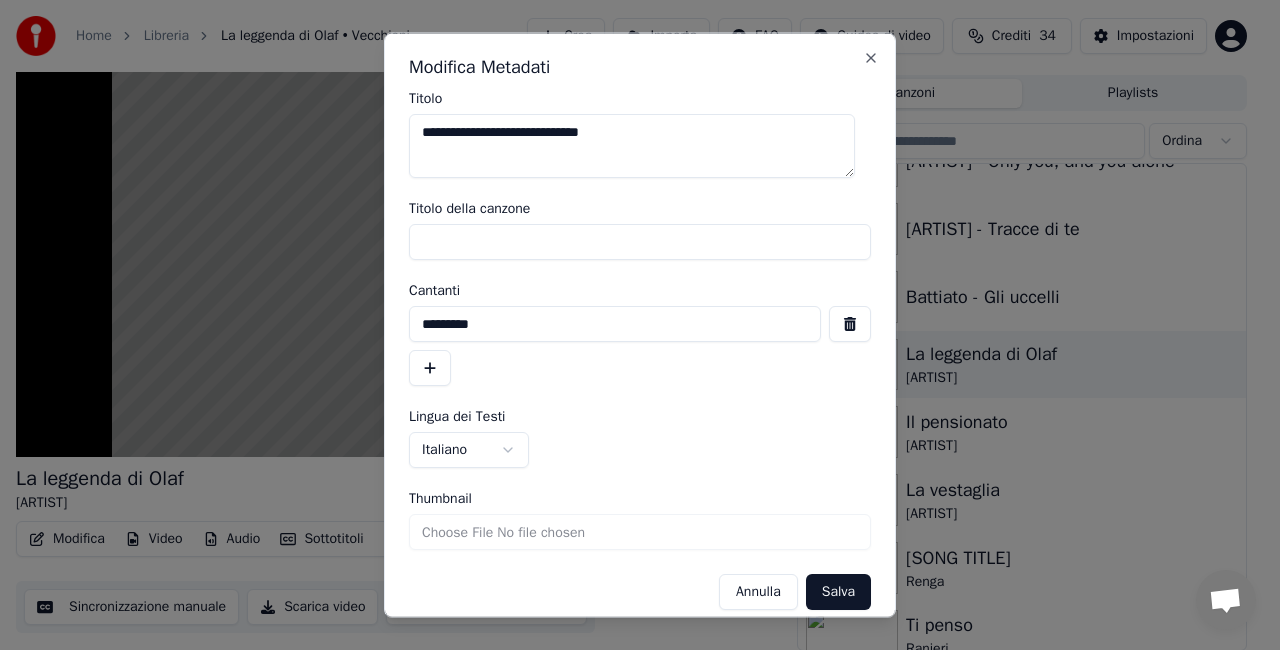 click at bounding box center [850, 324] 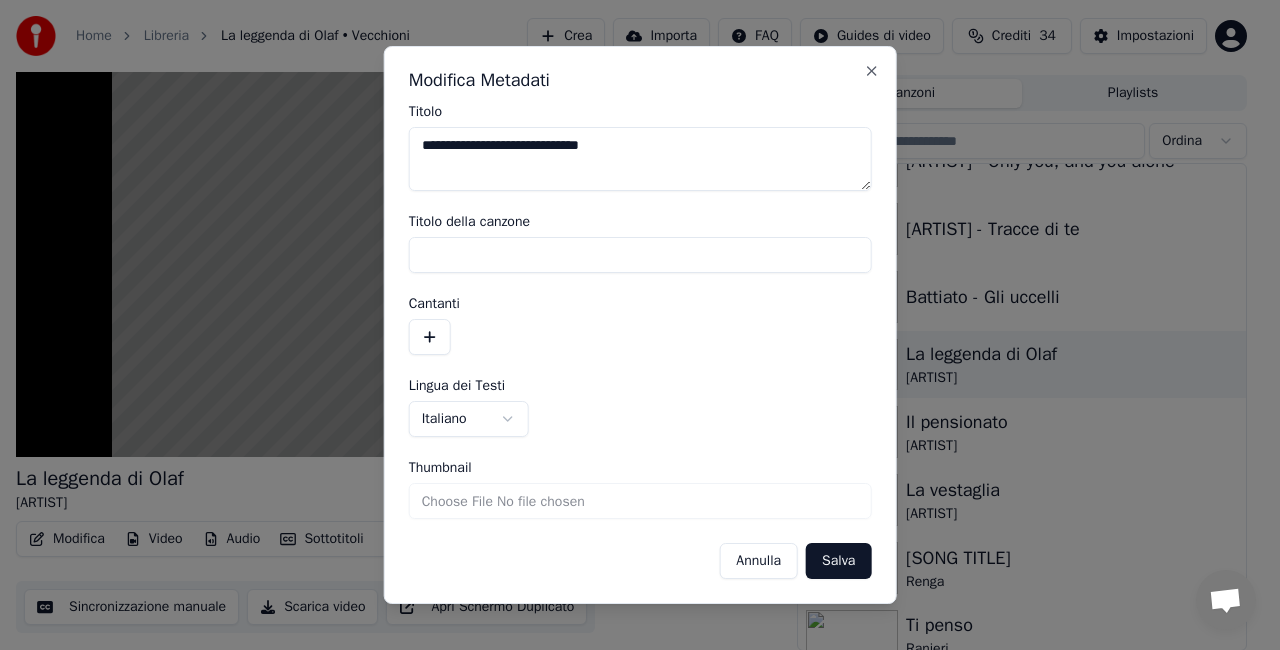 click on "Salva" at bounding box center (838, 561) 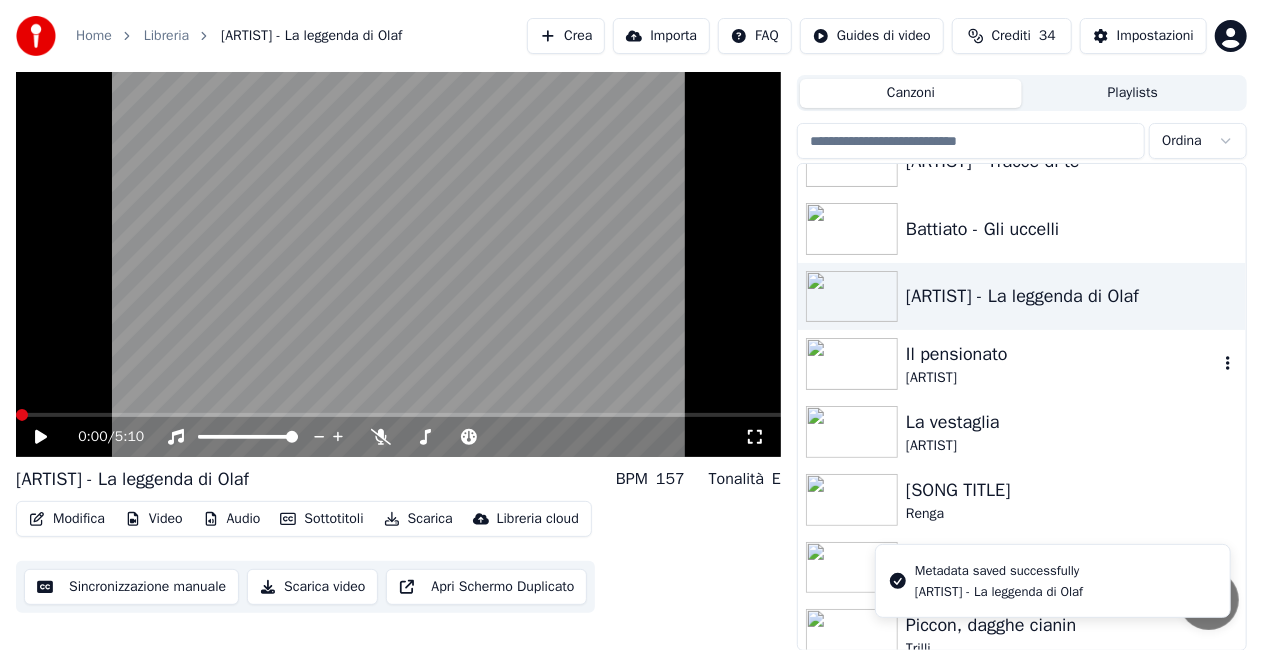 scroll, scrollTop: 26520, scrollLeft: 0, axis: vertical 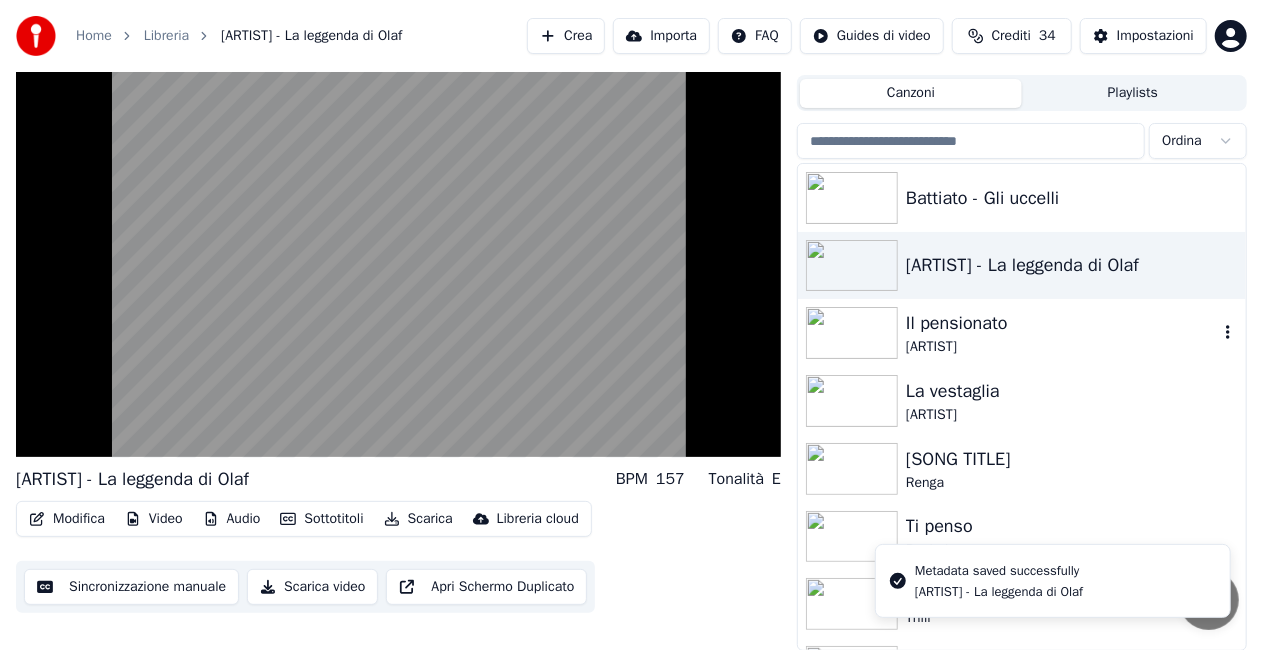click on "[ARTIST]" at bounding box center [1062, 347] 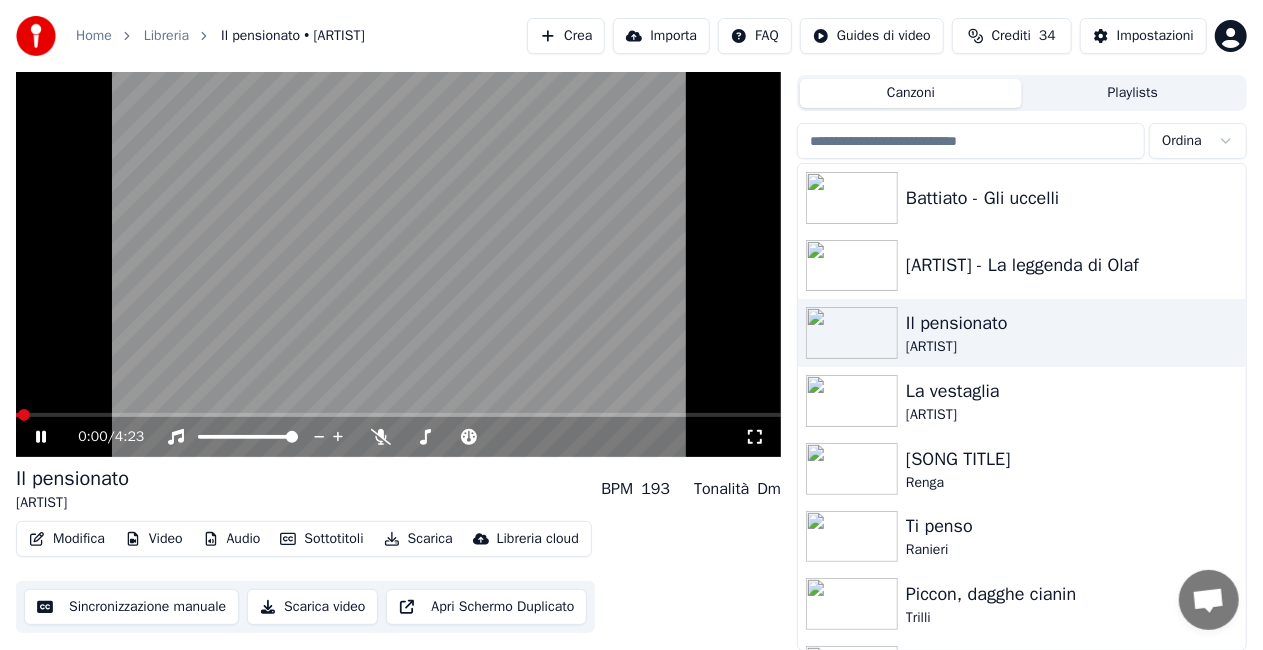 click 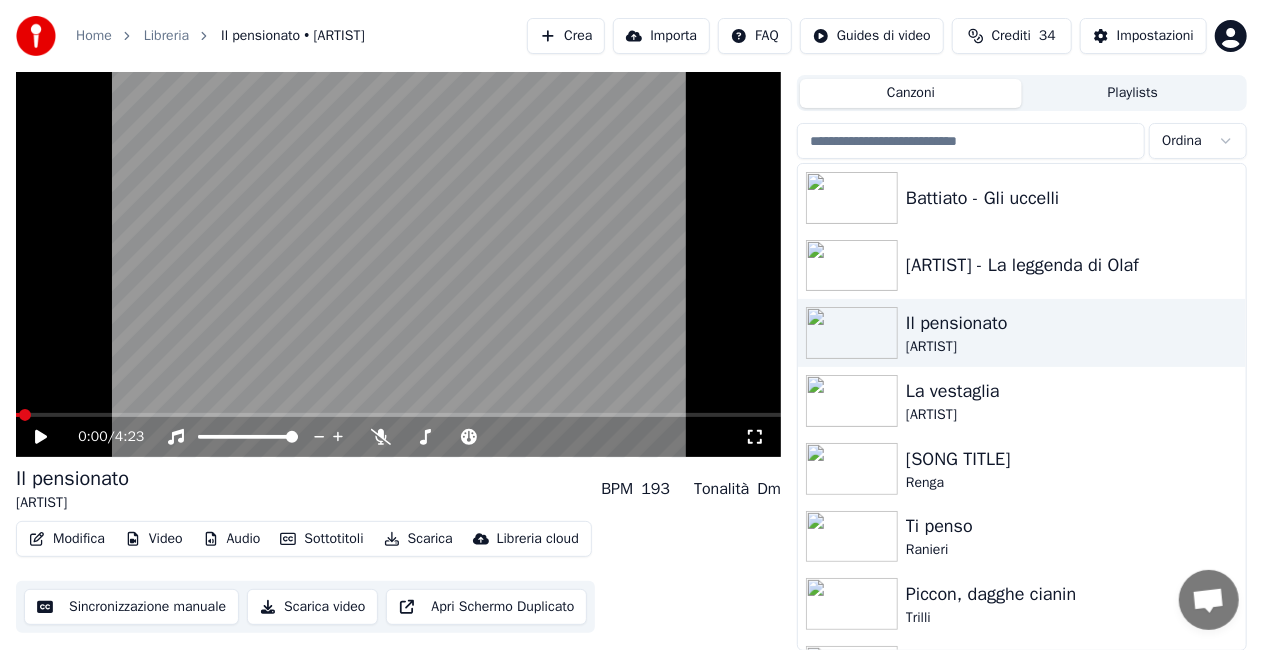 click on "Modifica" at bounding box center [67, 539] 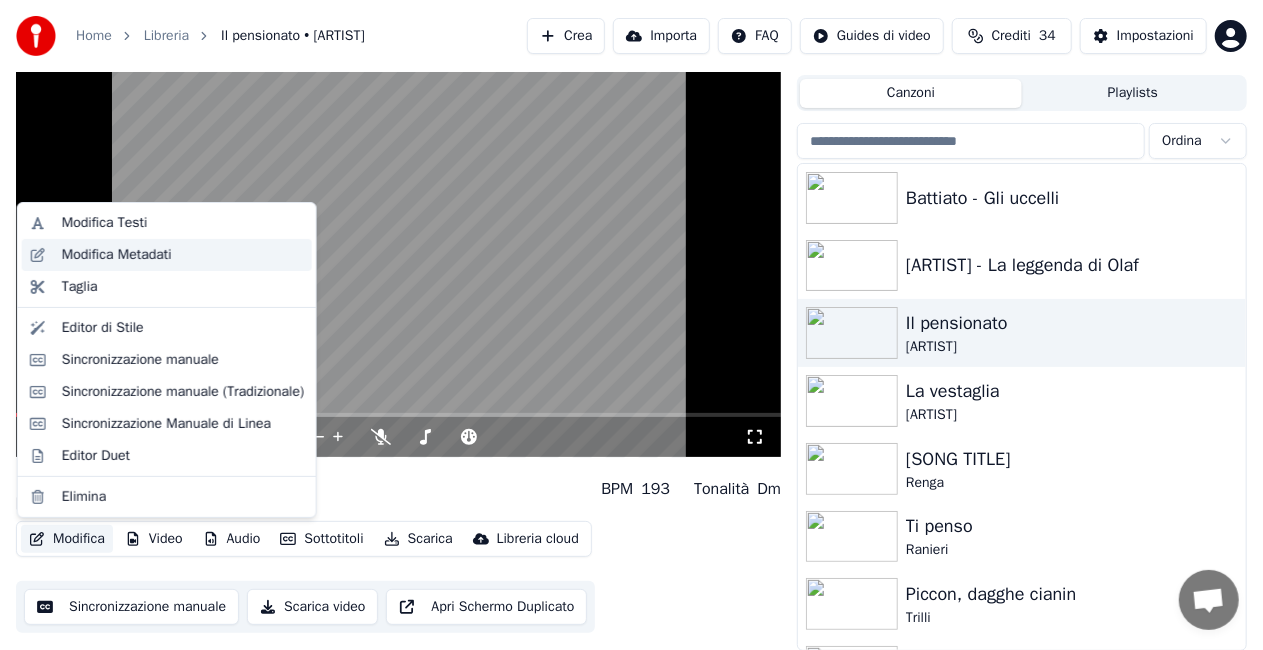 click on "Modifica Metadati" at bounding box center (183, 255) 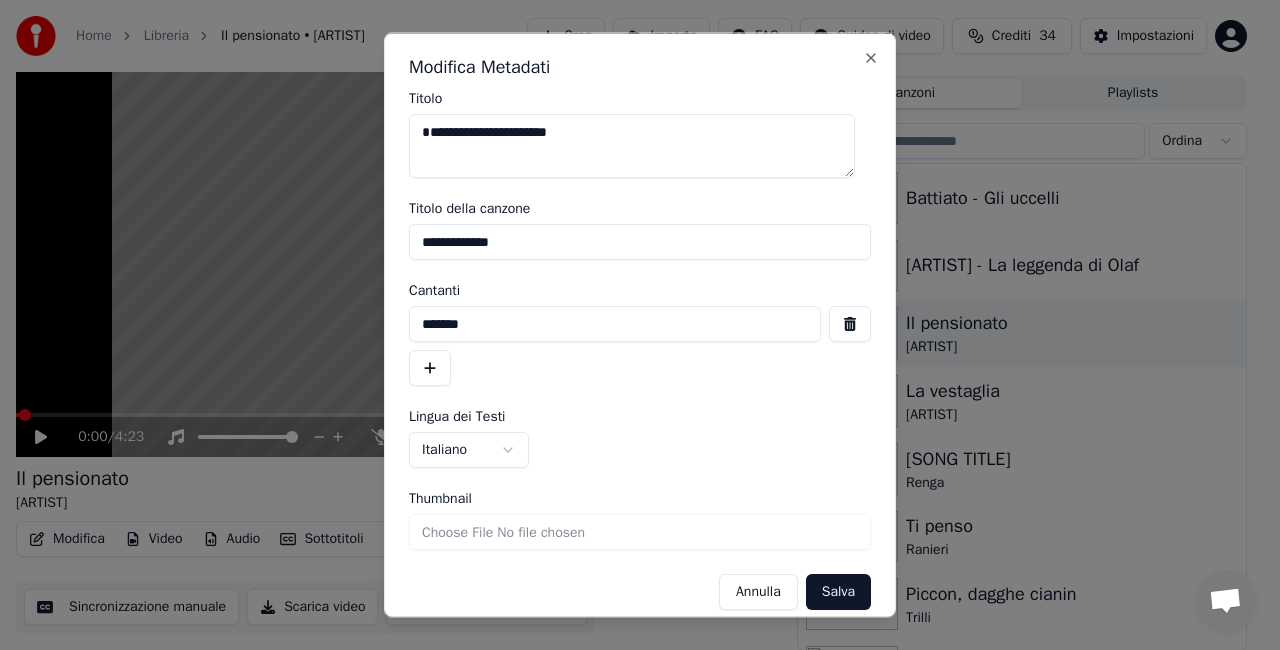 drag, startPoint x: 550, startPoint y: 248, endPoint x: 101, endPoint y: 282, distance: 450.28546 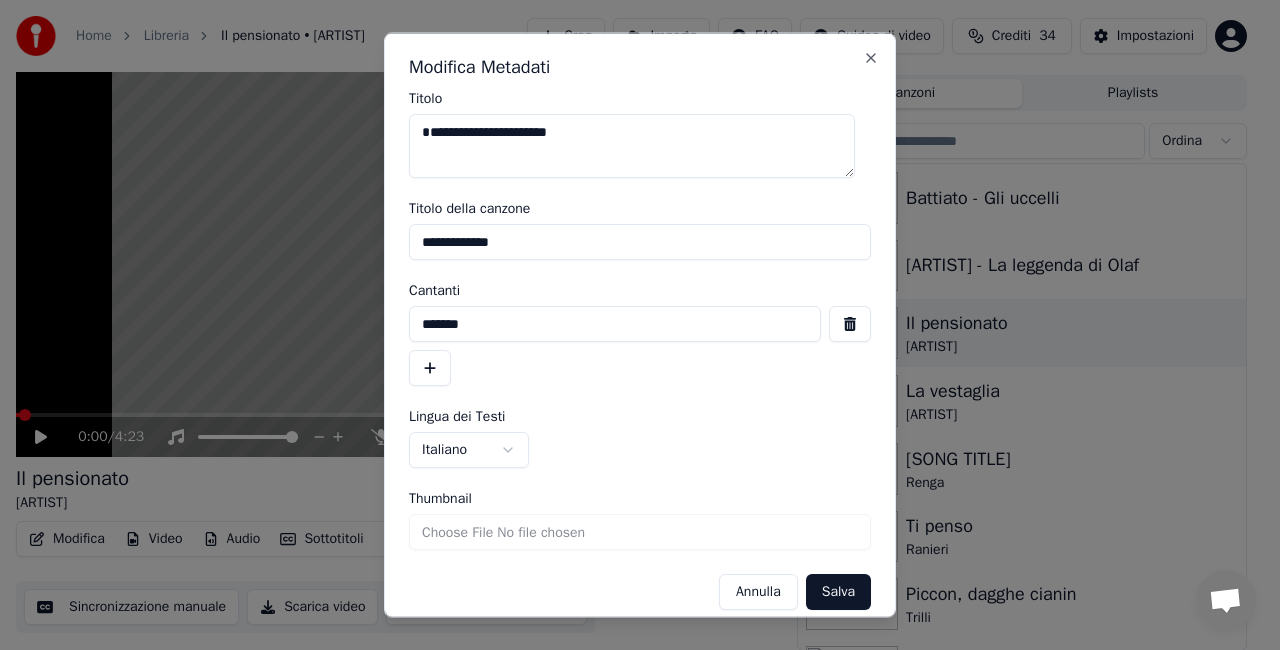 click on "**********" at bounding box center (631, 280) 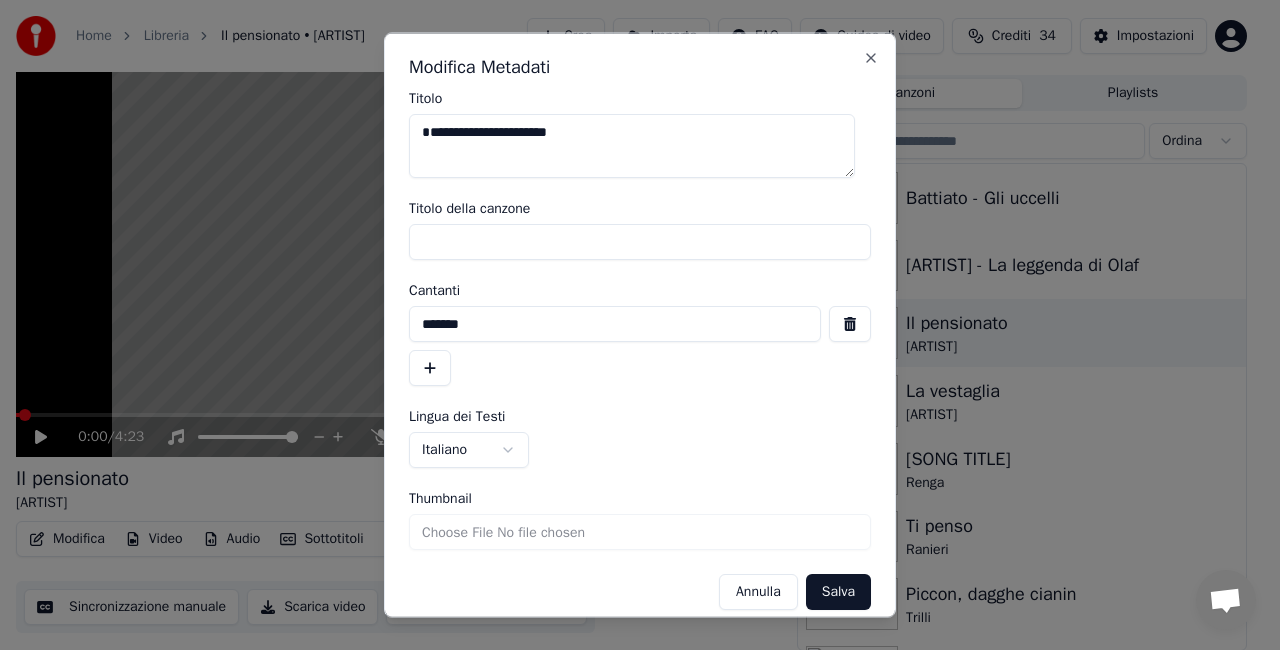 type 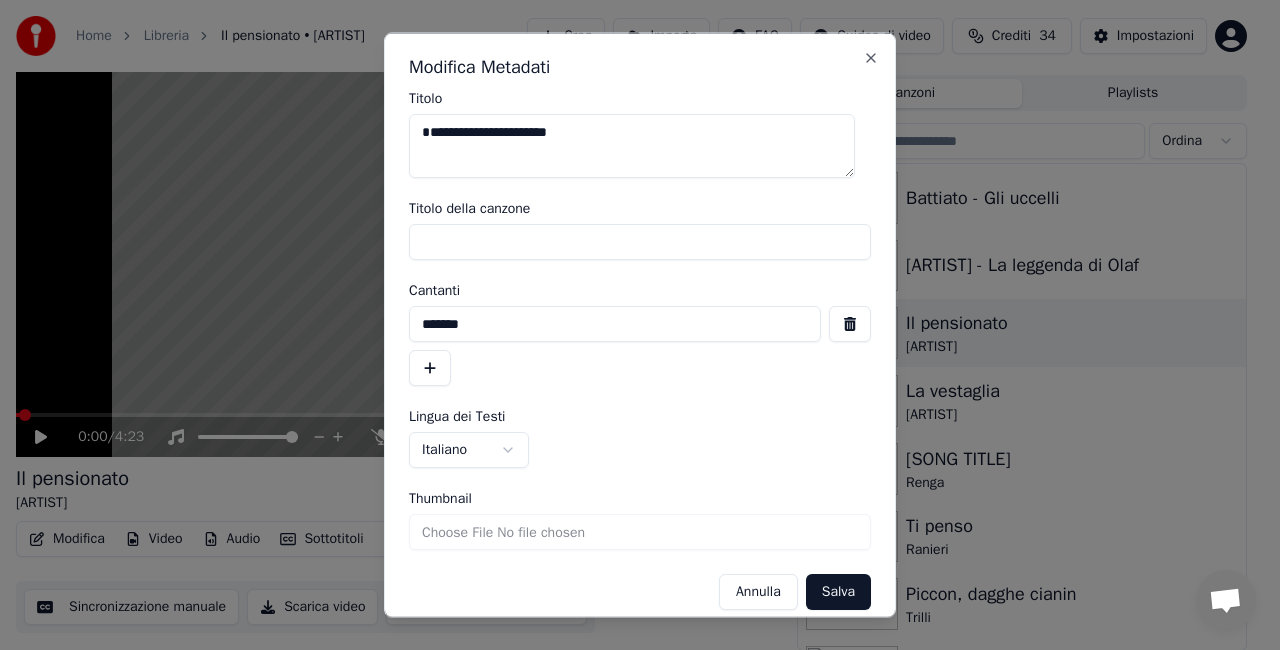 click at bounding box center (850, 324) 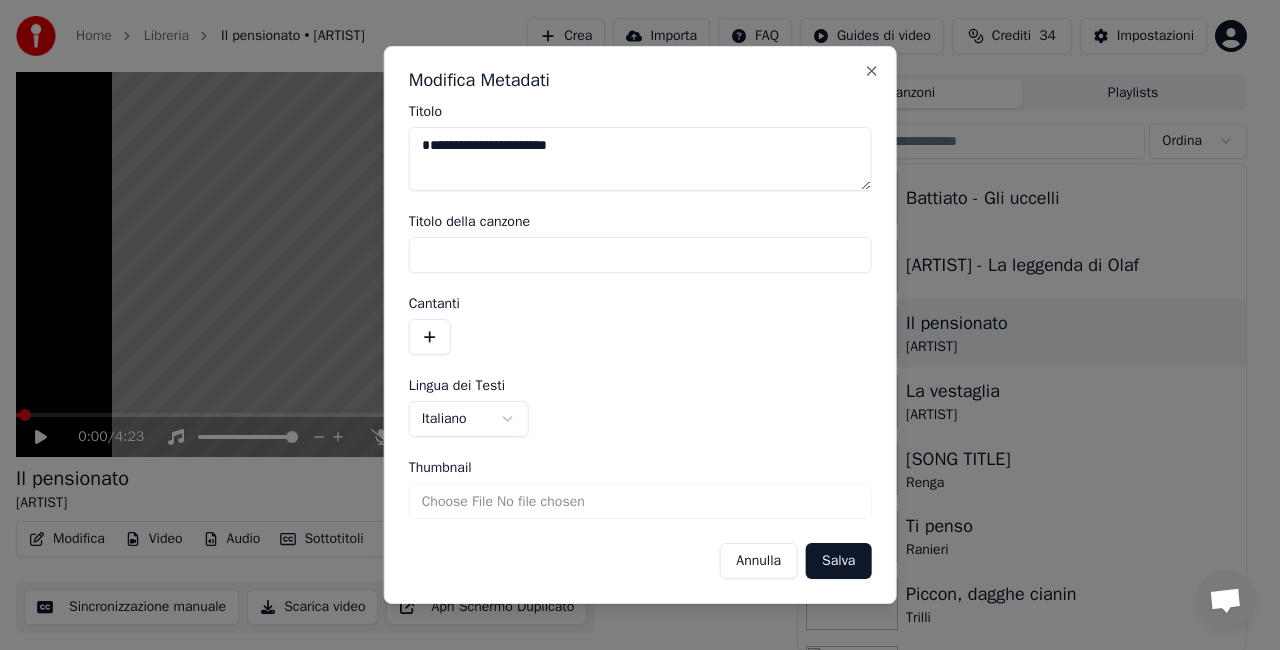 click on "Salva" at bounding box center (838, 561) 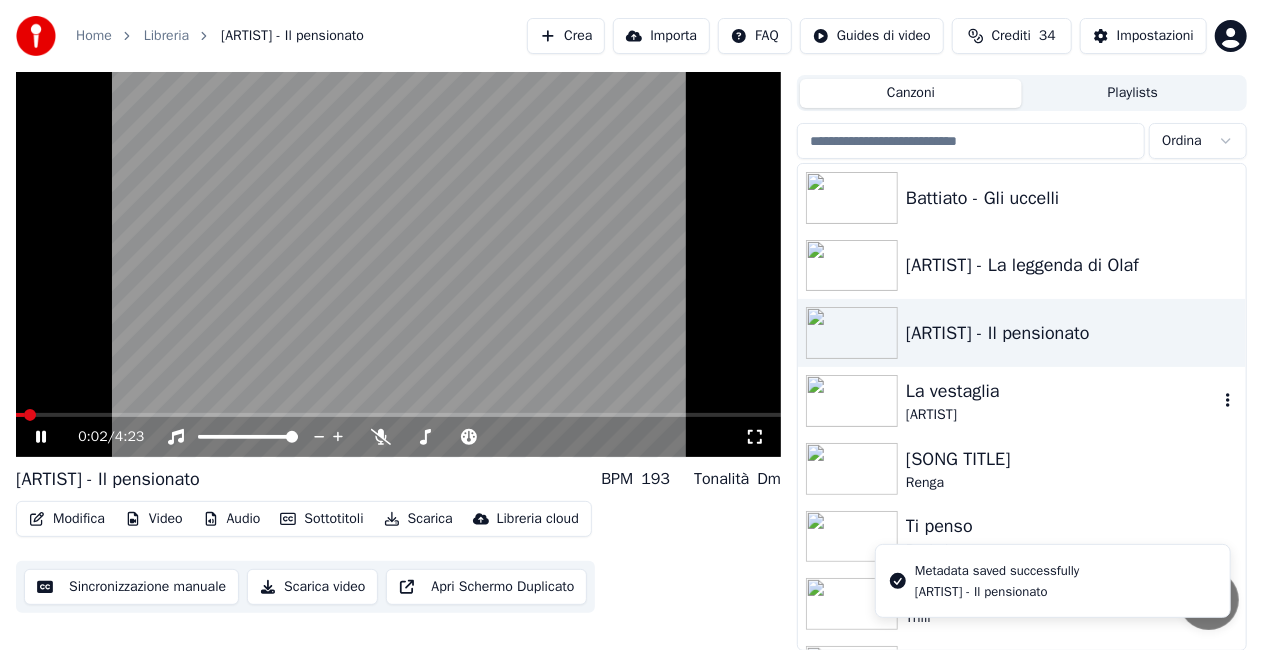 click on "La vestaglia" at bounding box center (1062, 391) 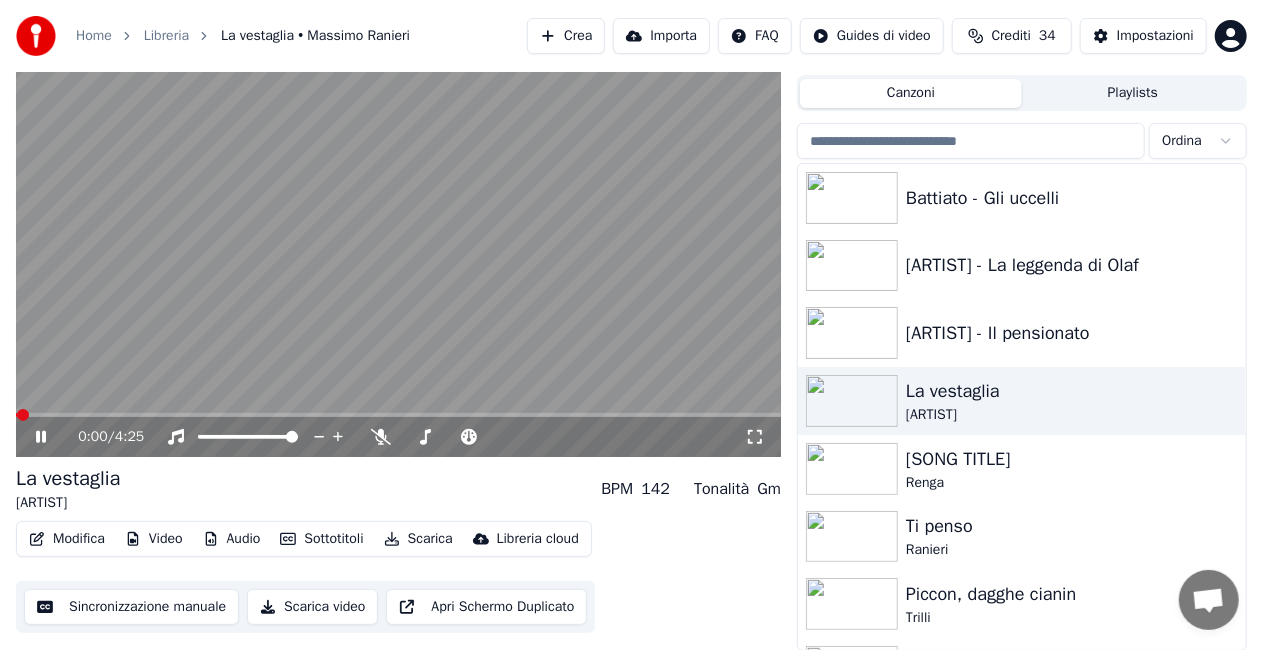 click on "0:00  /  4:25" at bounding box center [398, 437] 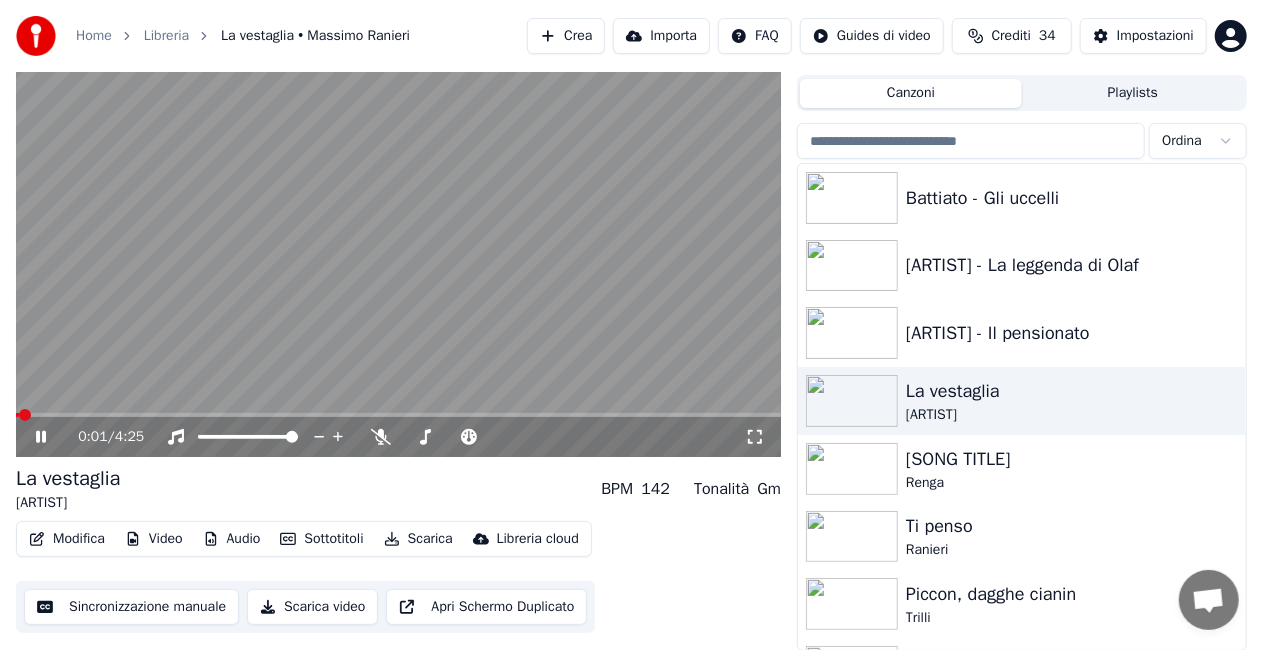 click 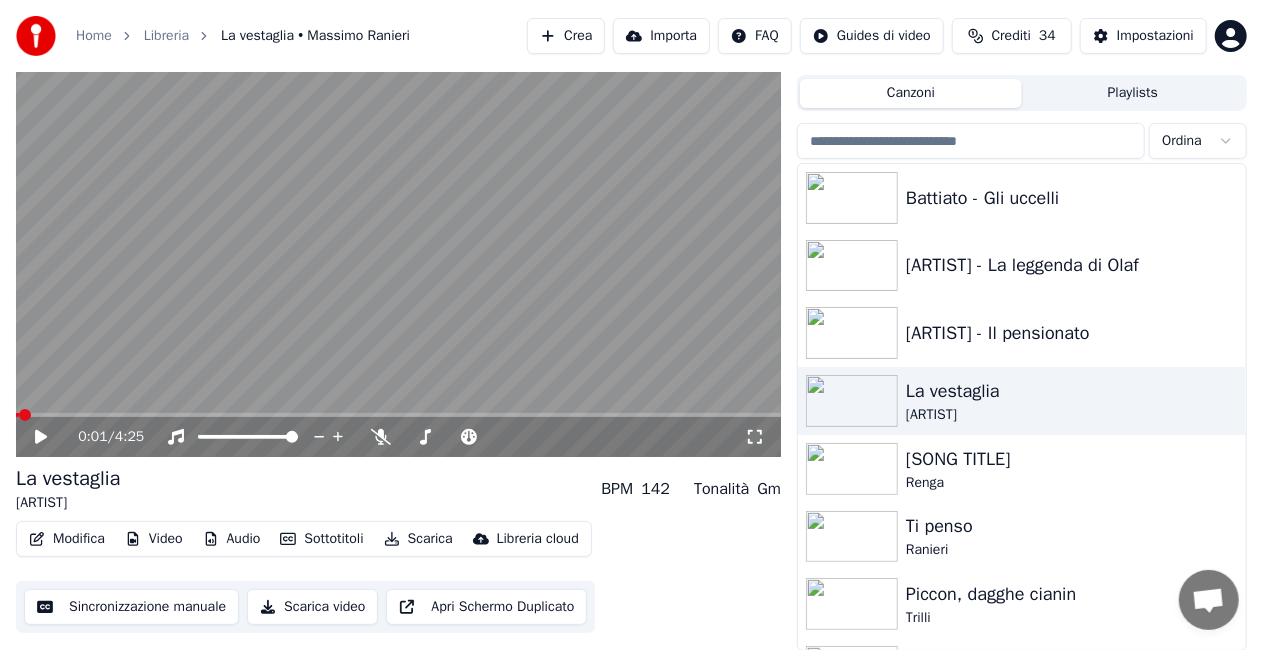 click on "Modifica" at bounding box center [67, 539] 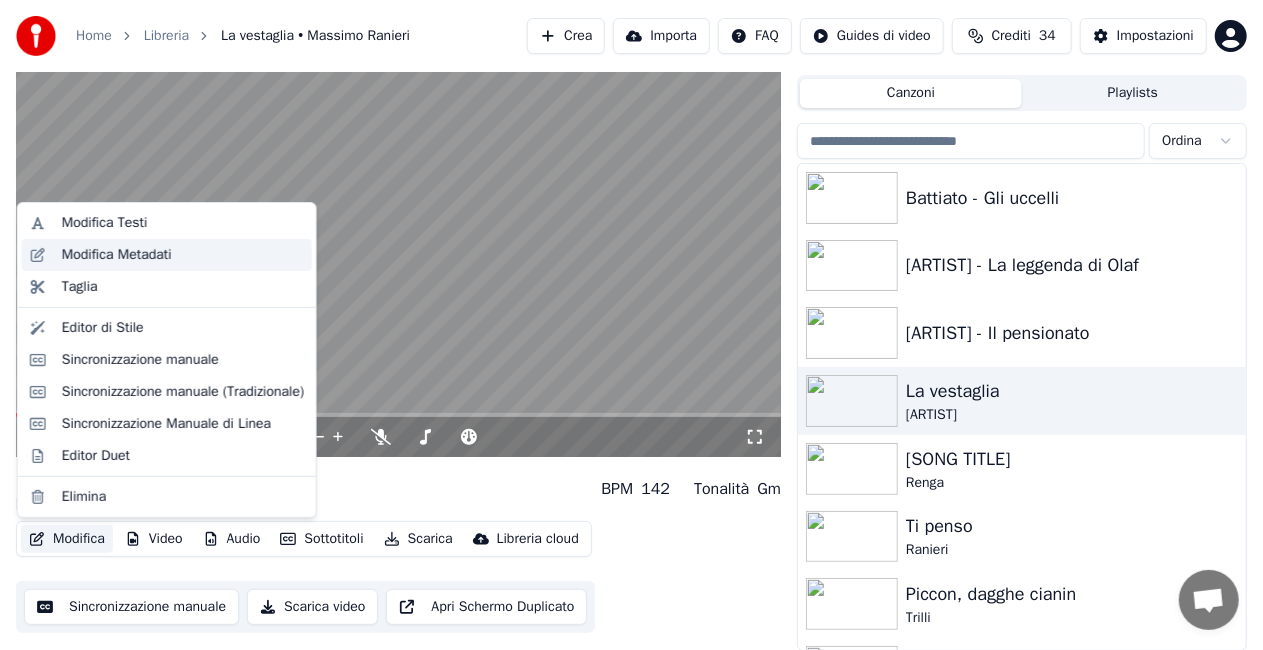 click on "Modifica Metadati" at bounding box center (167, 255) 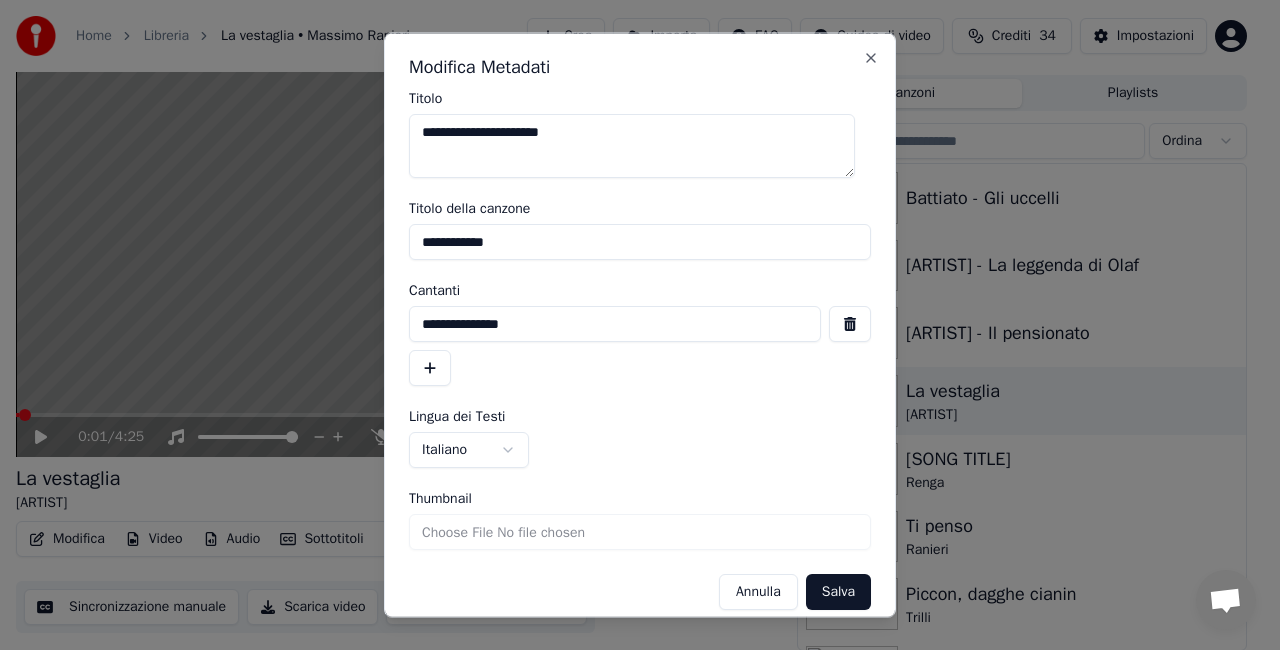 drag, startPoint x: 480, startPoint y: 131, endPoint x: 273, endPoint y: 152, distance: 208.06248 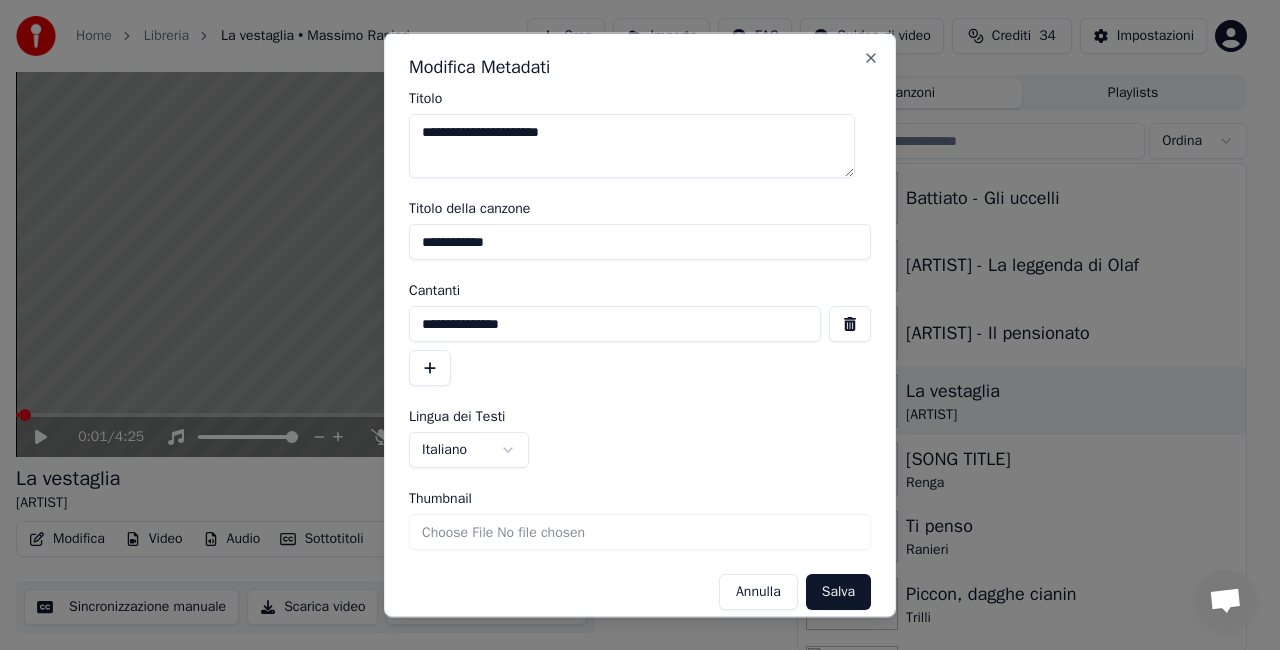 type on "**********" 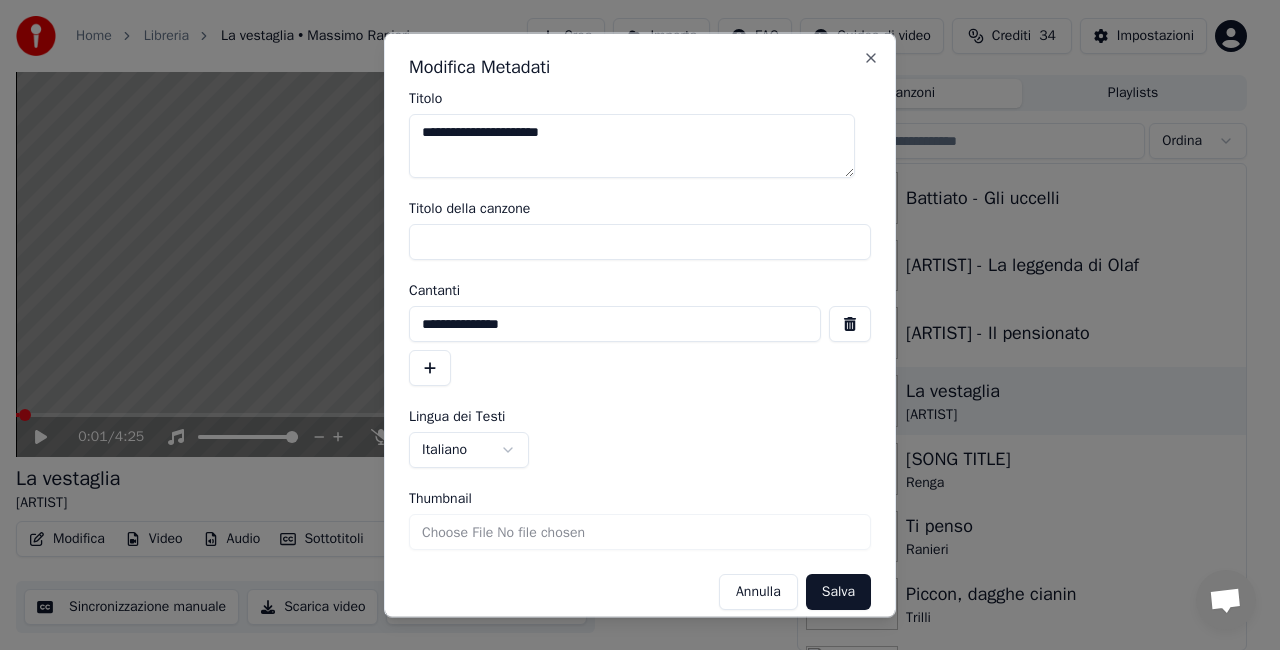 drag, startPoint x: 514, startPoint y: 241, endPoint x: 270, endPoint y: 242, distance: 244.00204 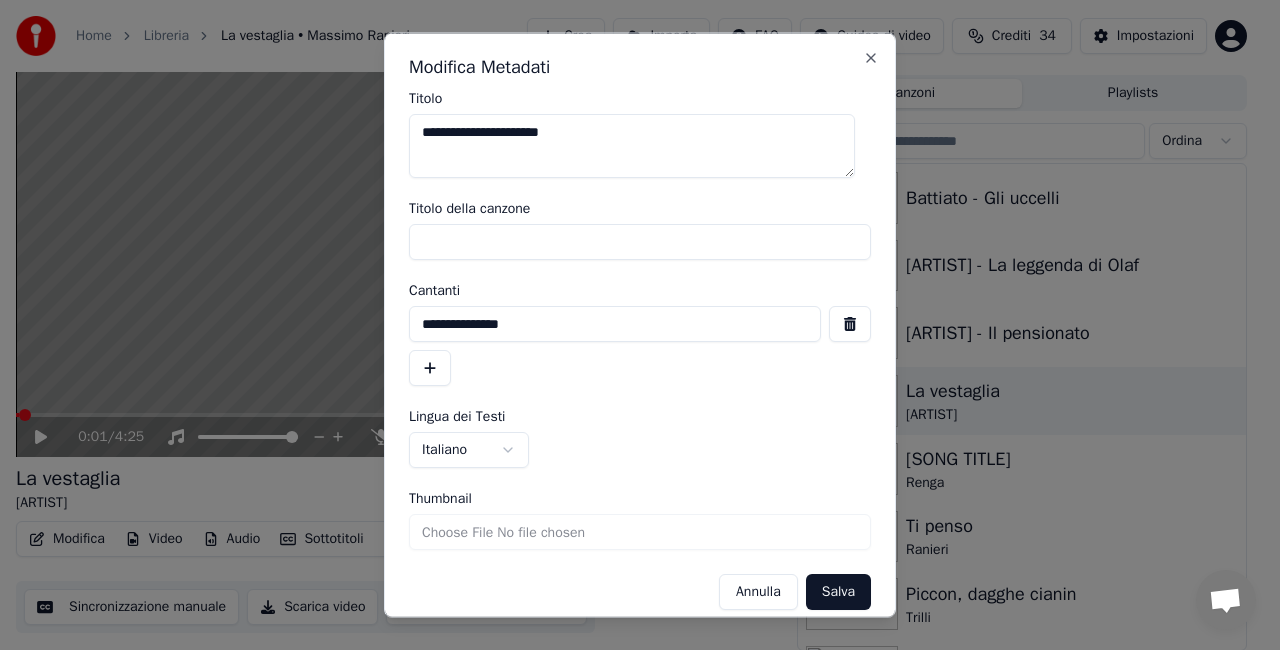 type 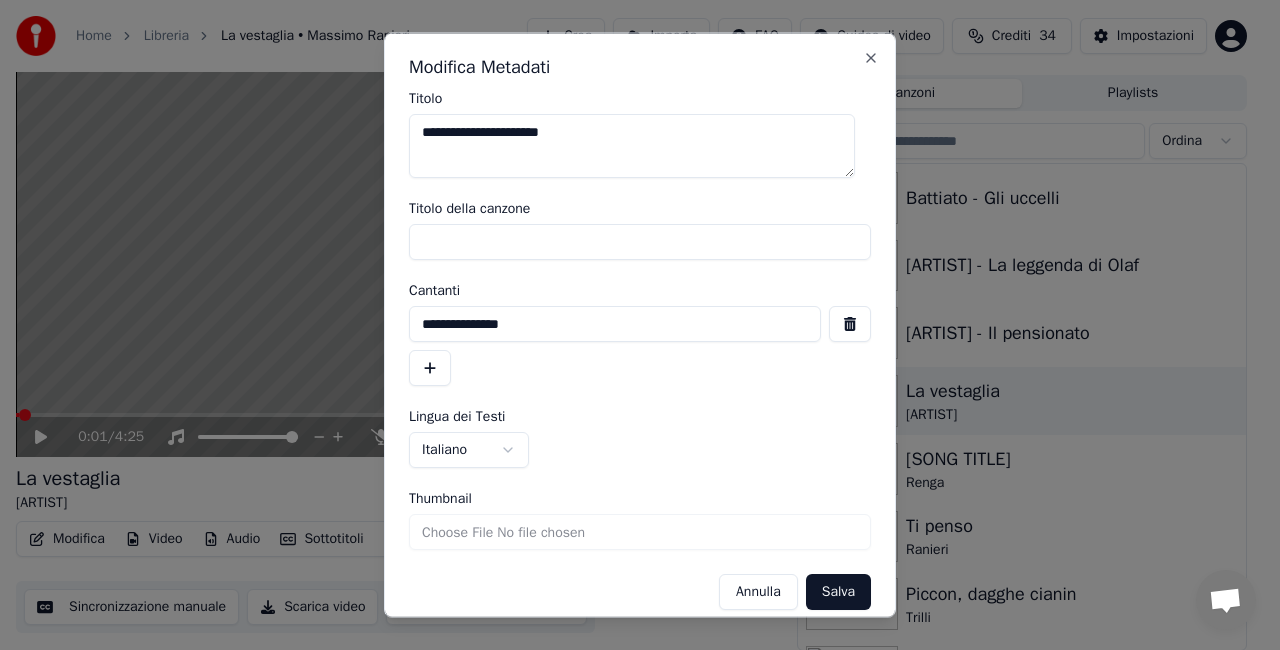 click at bounding box center (850, 324) 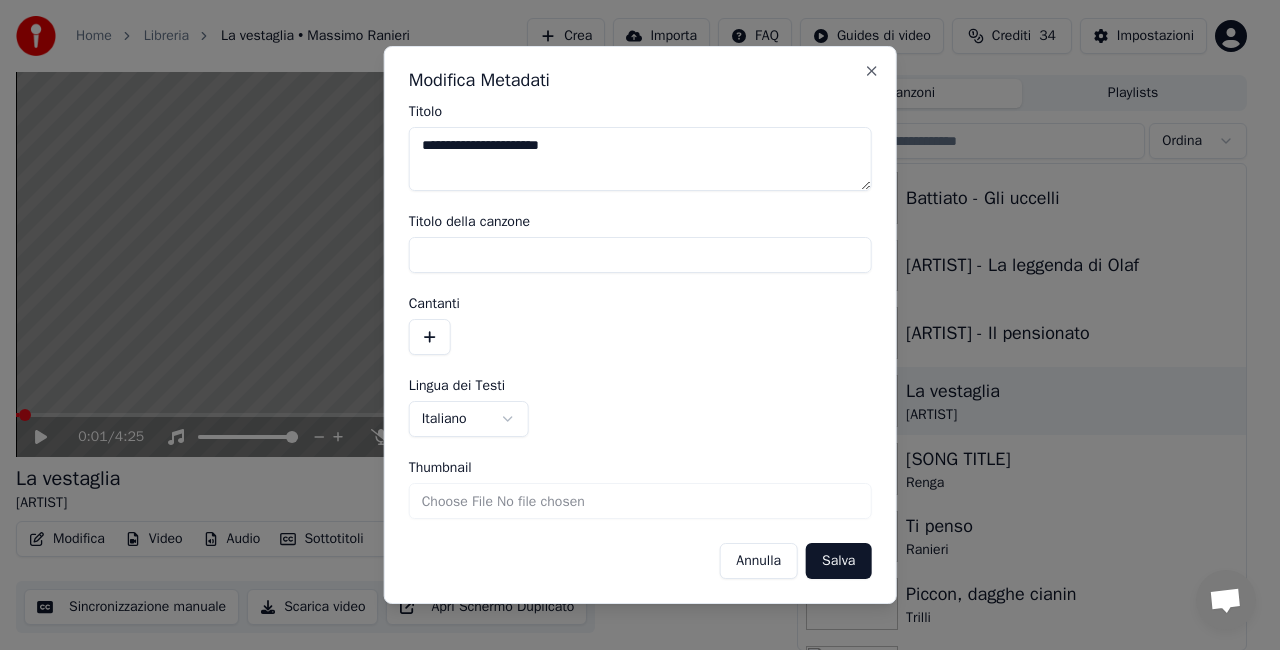 click on "Salva" at bounding box center (838, 561) 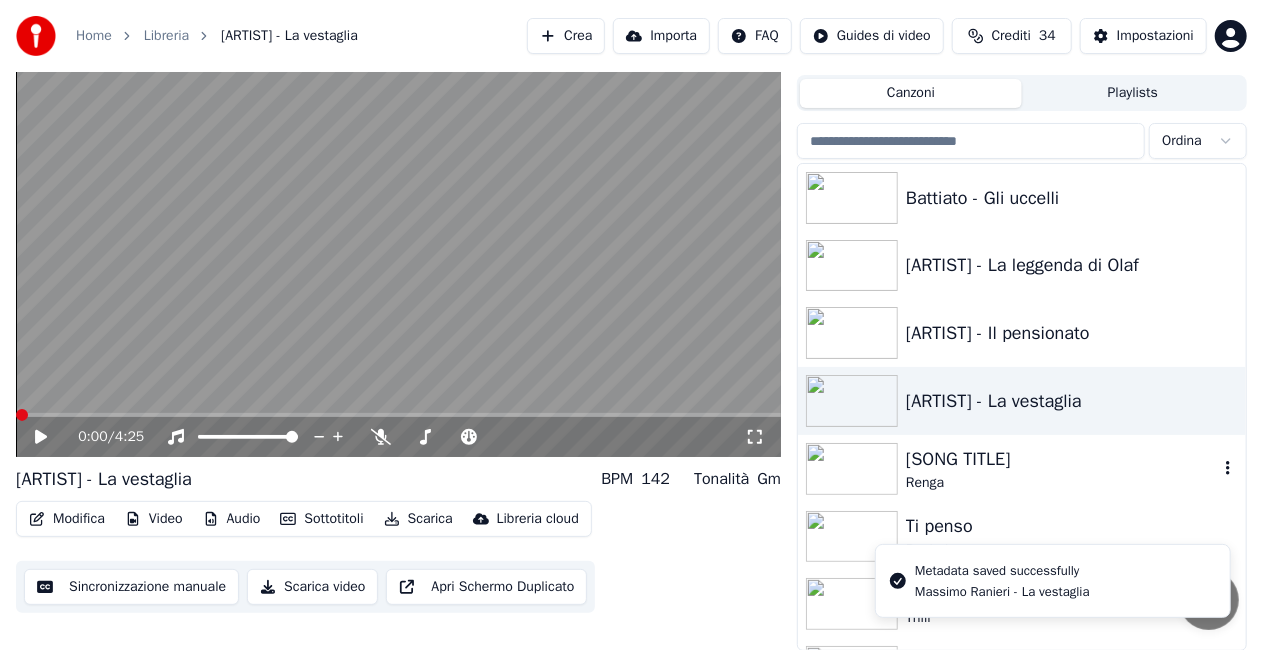 click on "[SONG TITLE]" at bounding box center (1062, 459) 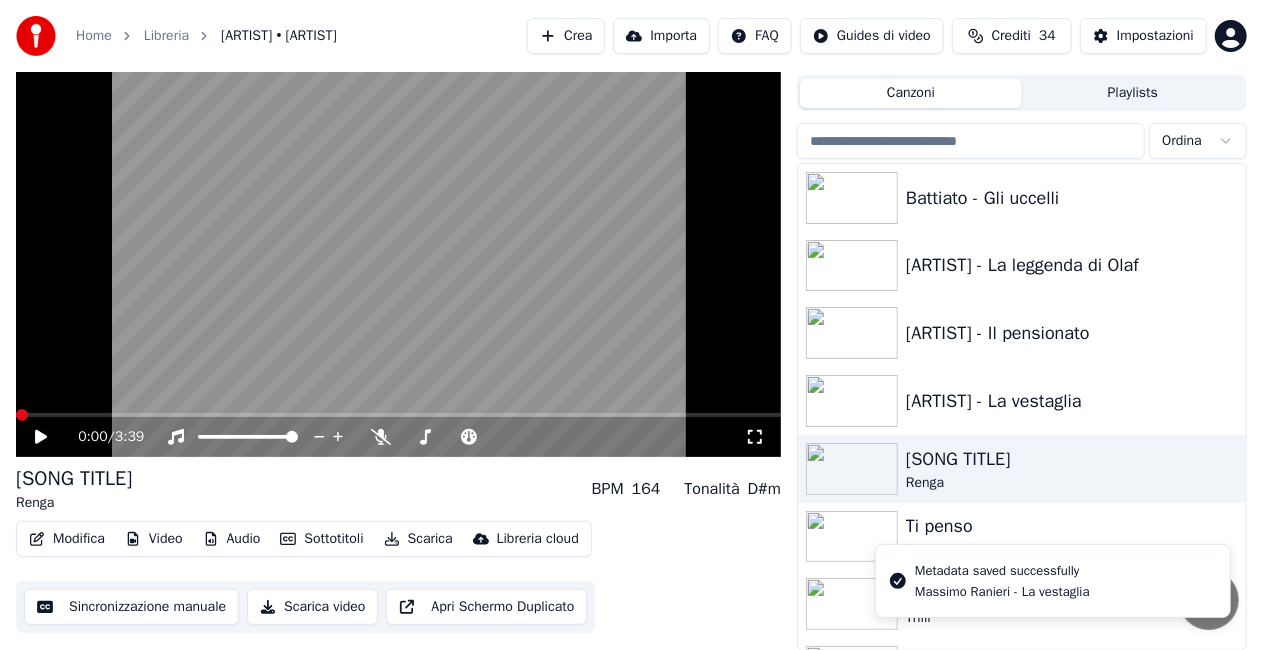 click 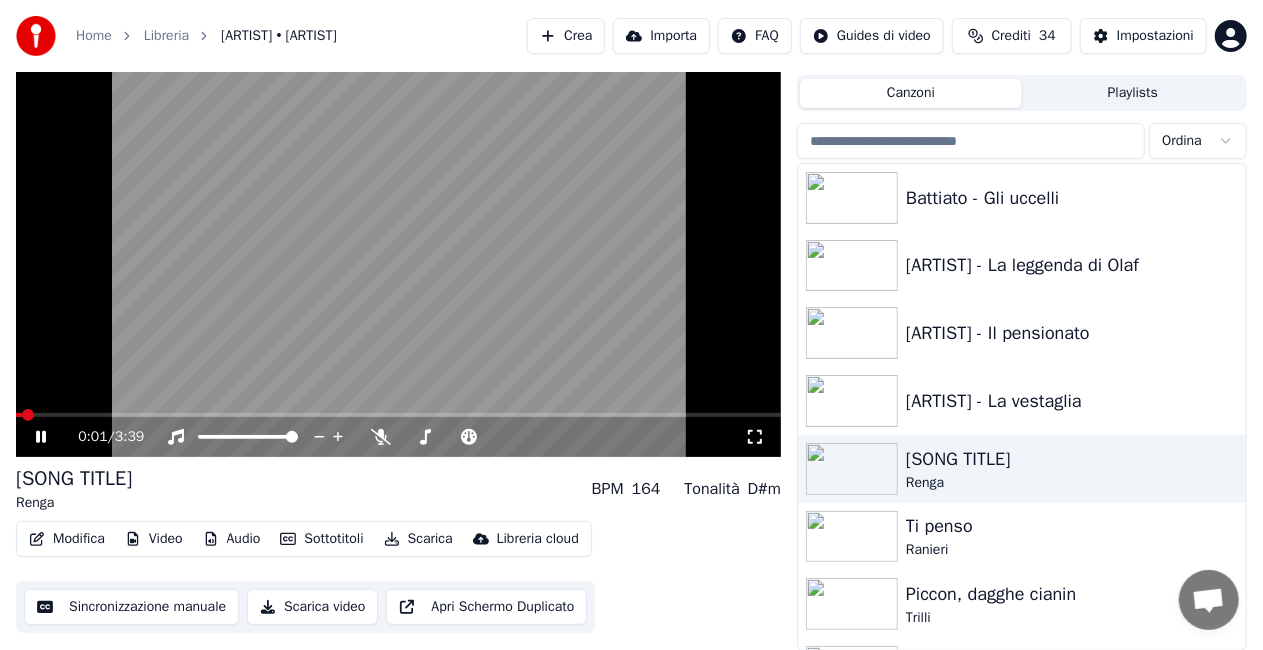 click 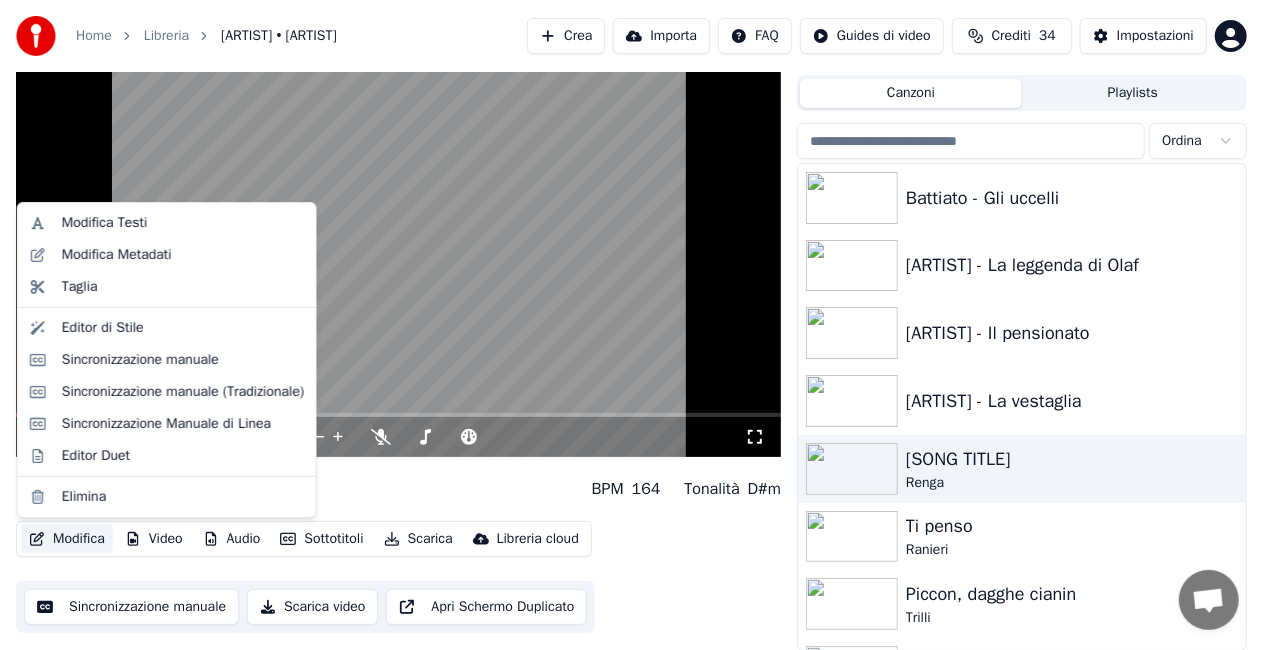 click on "Modifica" at bounding box center [67, 539] 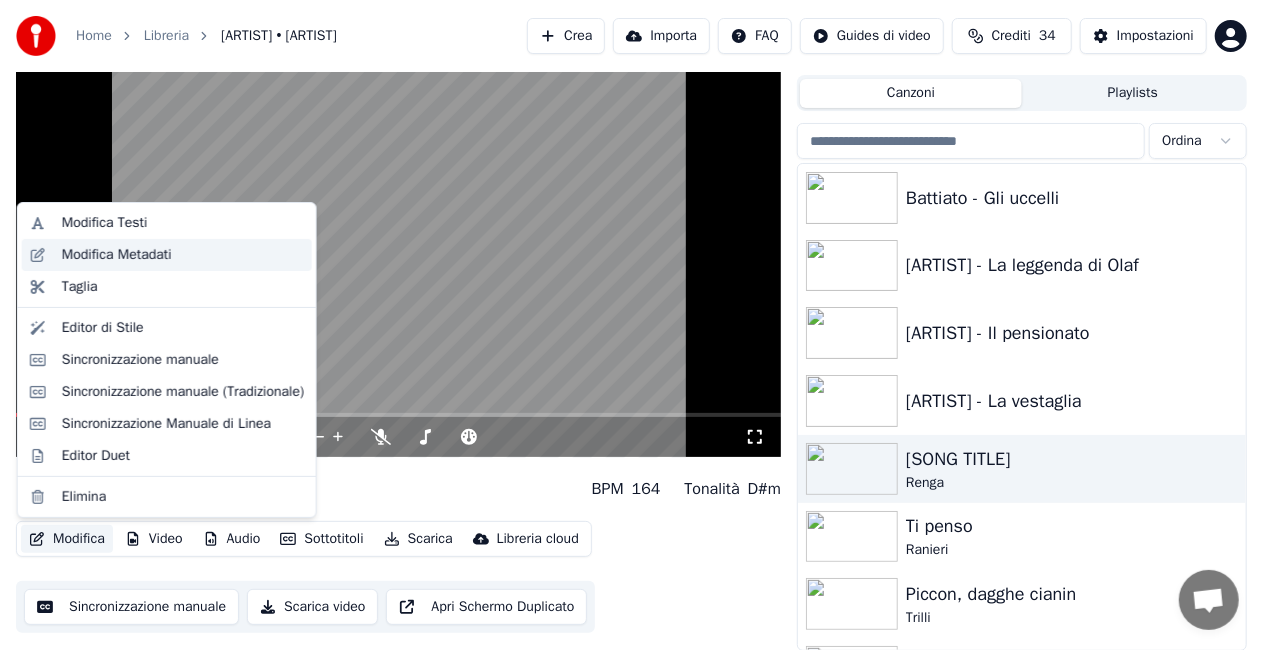 click on "Modifica Metadati" at bounding box center [117, 255] 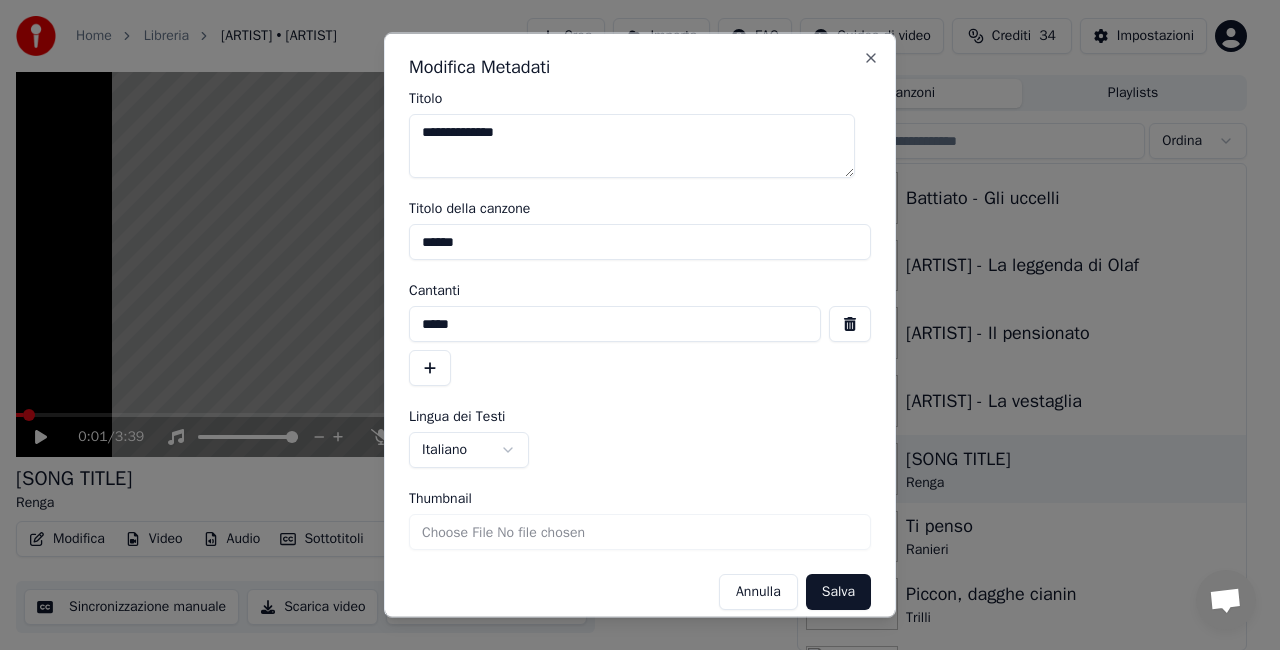 type on "*" 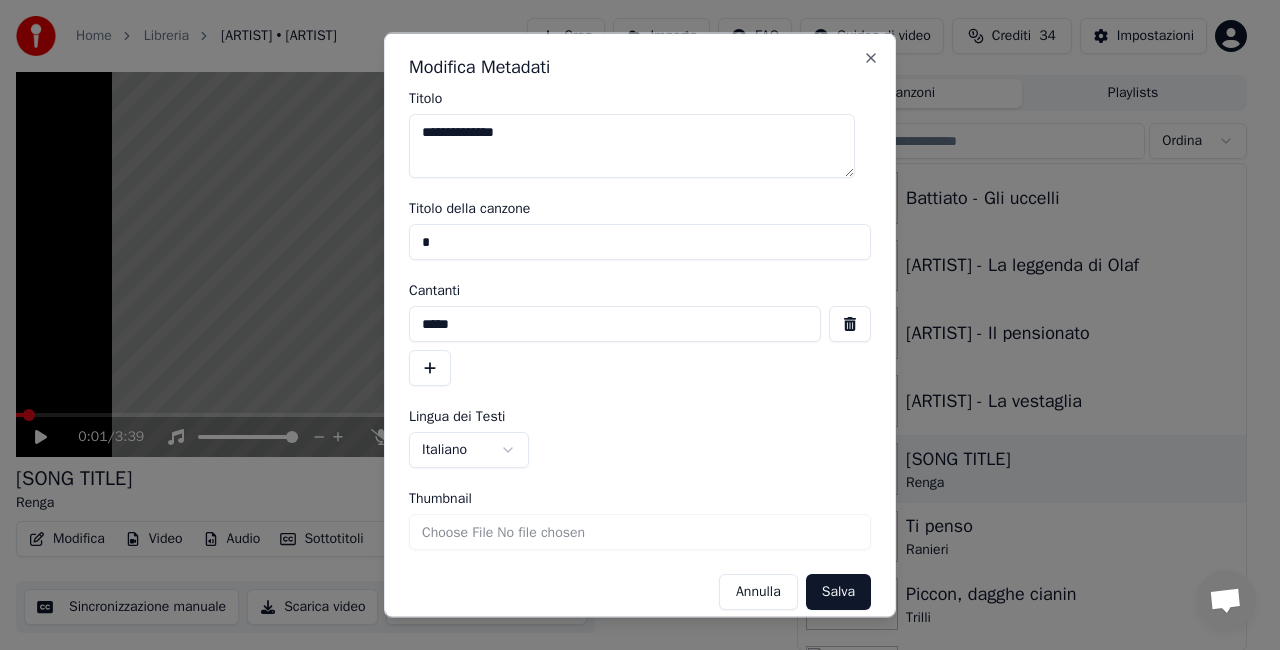 drag, startPoint x: 525, startPoint y: 252, endPoint x: 425, endPoint y: 260, distance: 100.31949 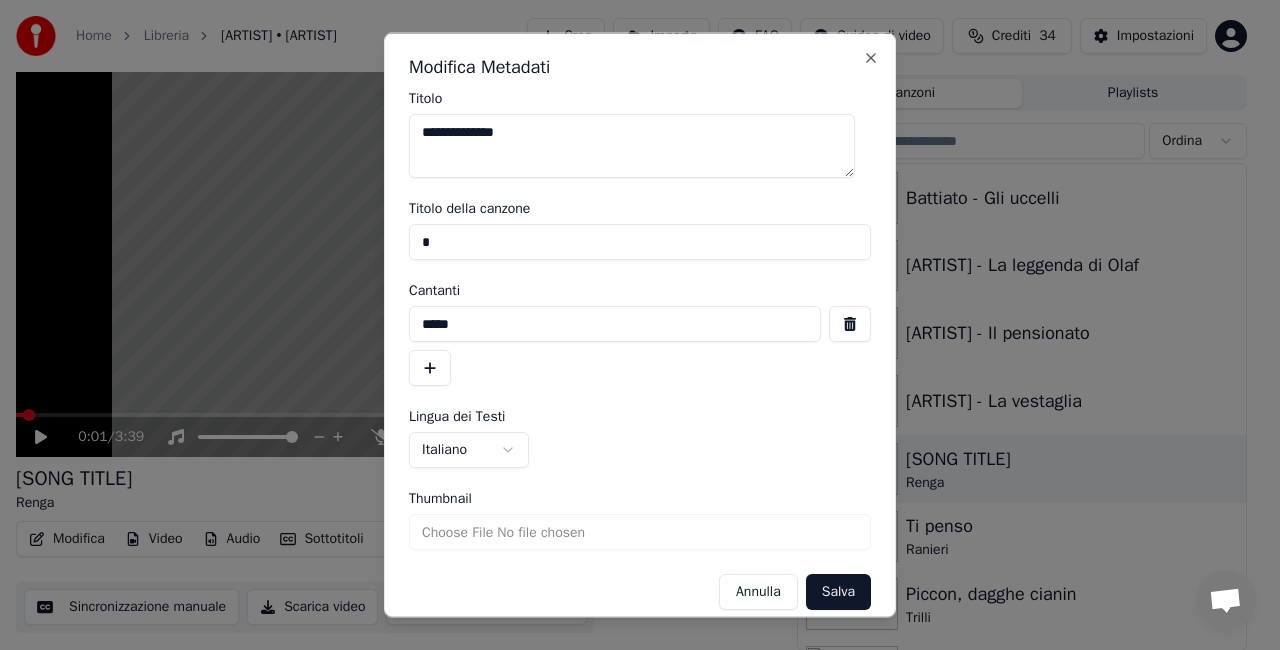 drag, startPoint x: 449, startPoint y: 244, endPoint x: 333, endPoint y: 243, distance: 116.00431 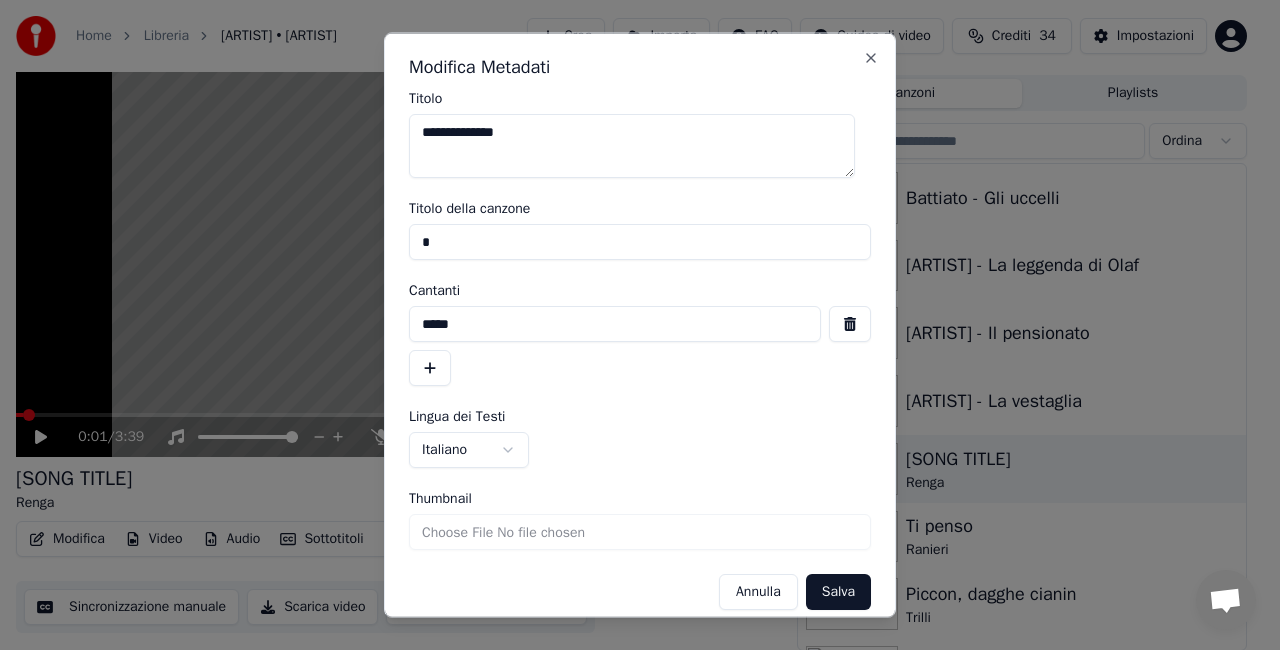 click on "**********" at bounding box center (631, 280) 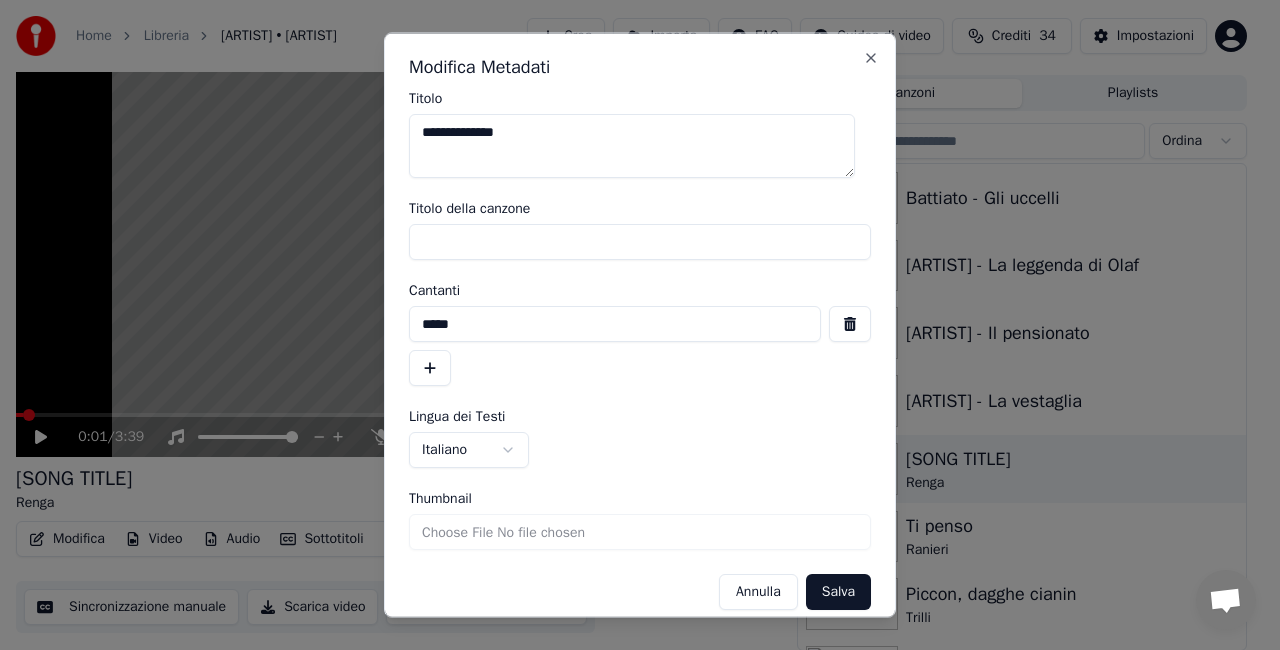 type 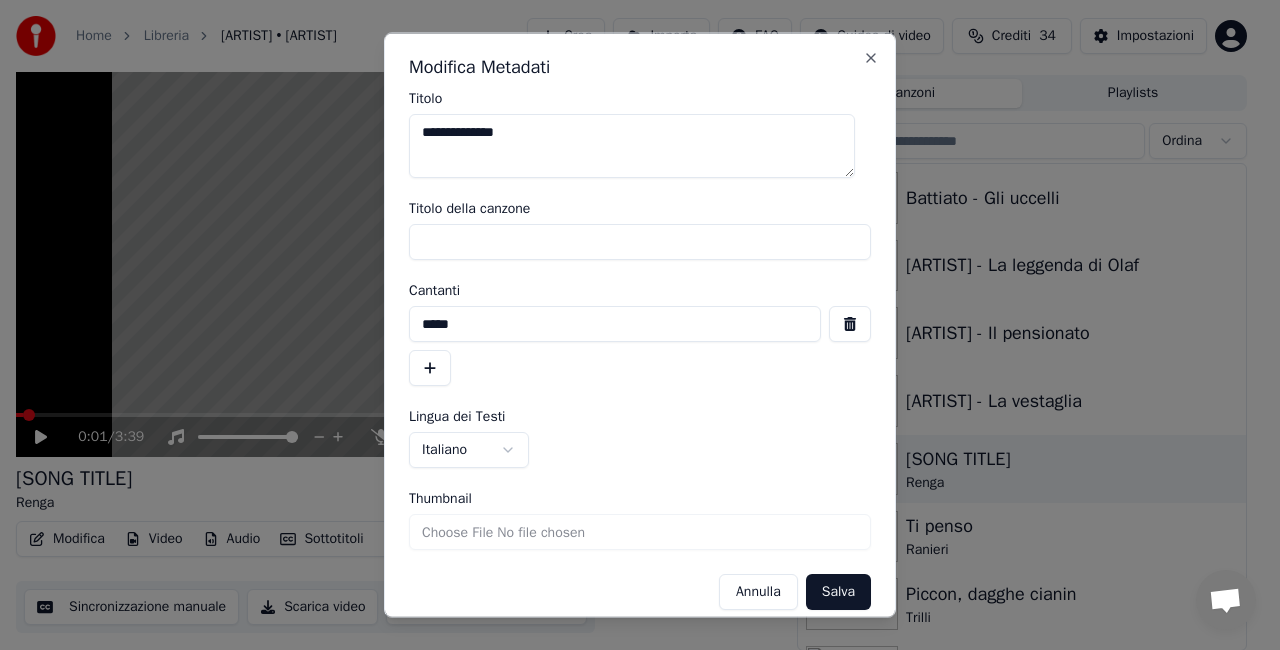 drag, startPoint x: 840, startPoint y: 325, endPoint x: 847, endPoint y: 429, distance: 104.23531 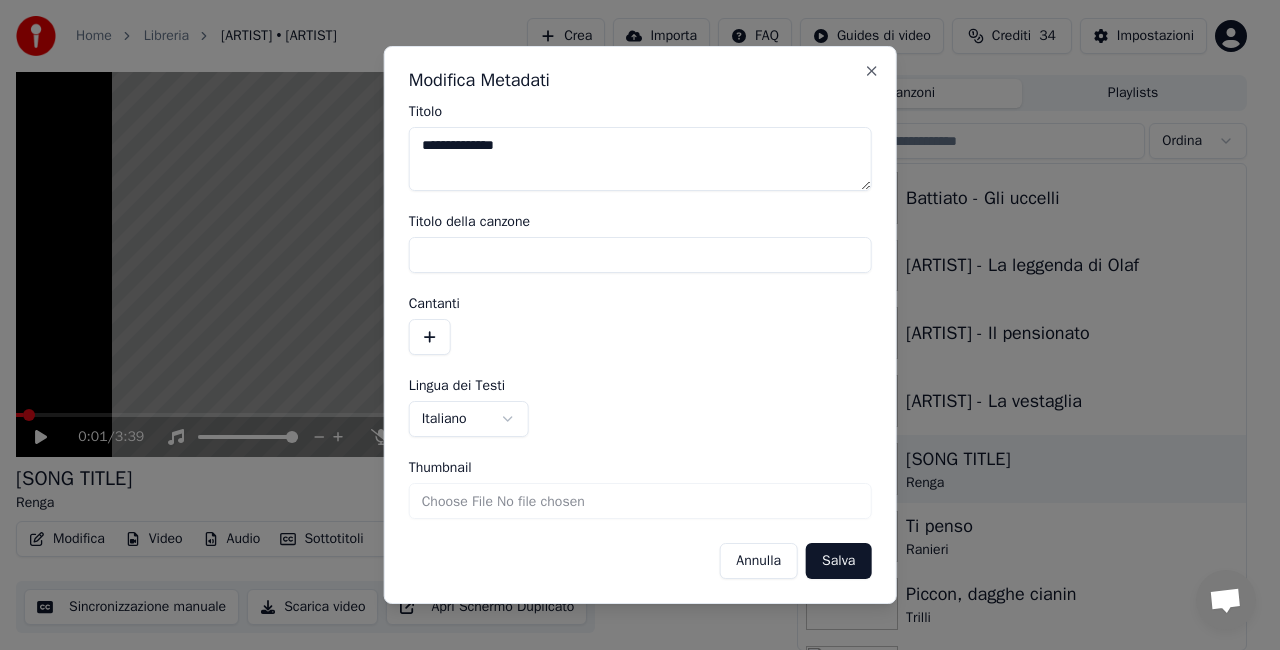 click on "Salva" at bounding box center [838, 561] 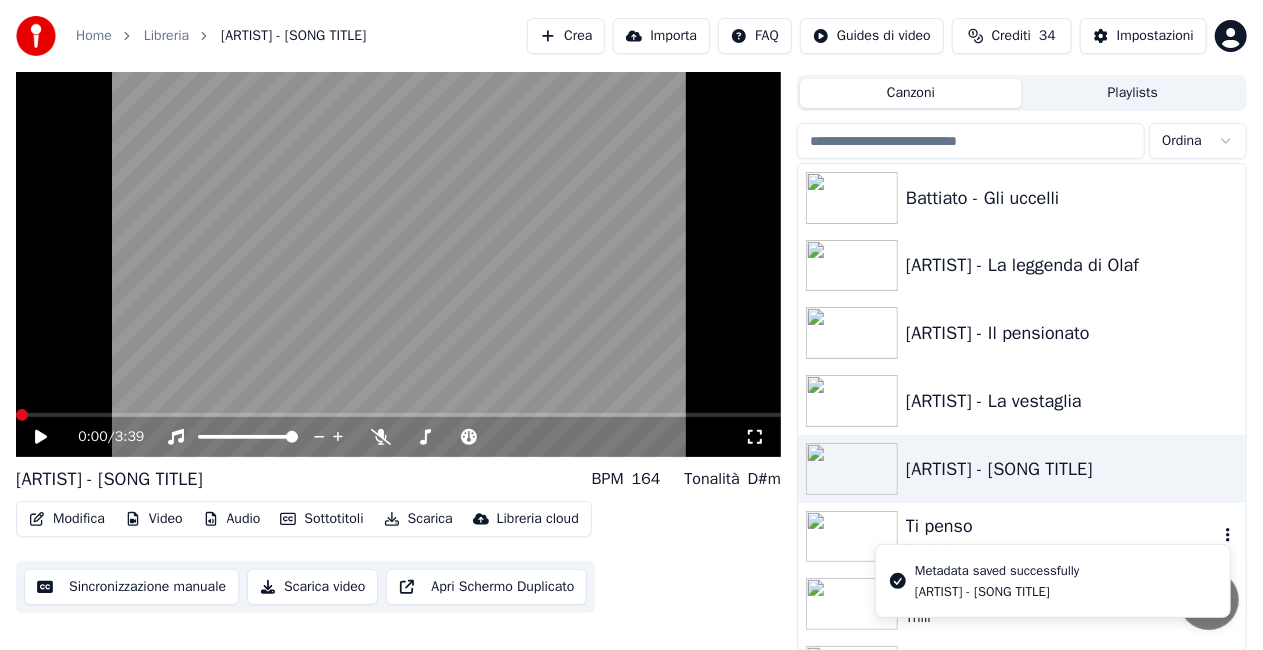 scroll, scrollTop: 26720, scrollLeft: 0, axis: vertical 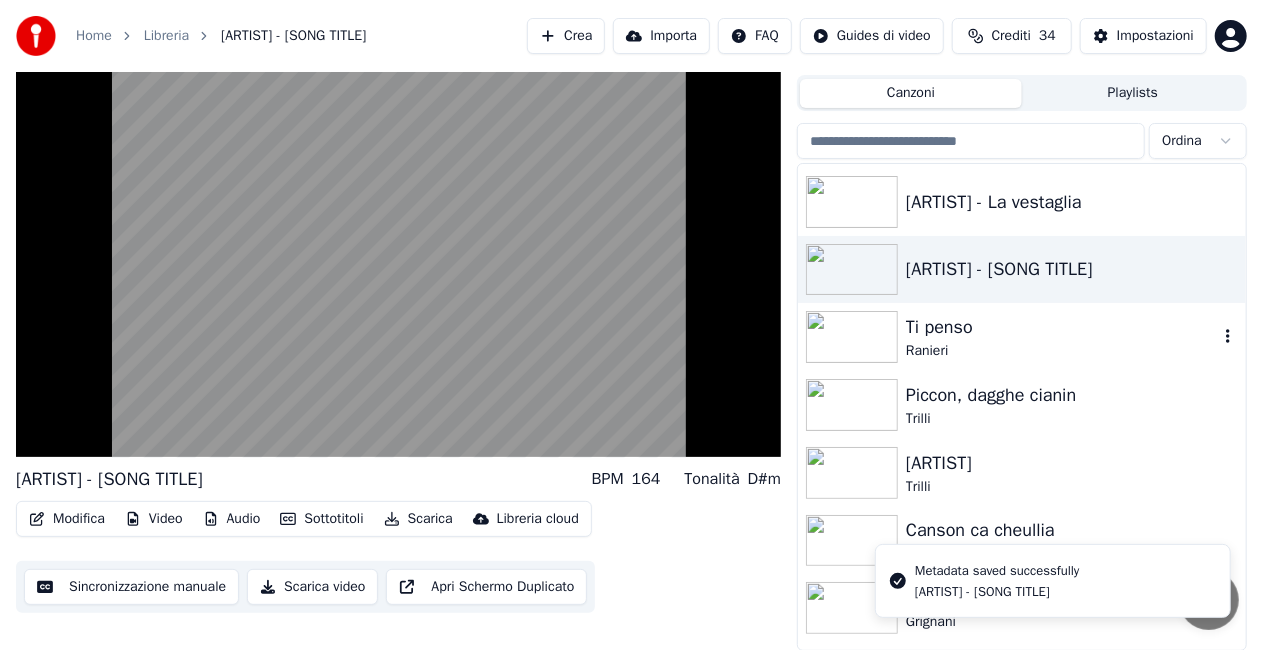 click on "Ranieri" at bounding box center [1062, 351] 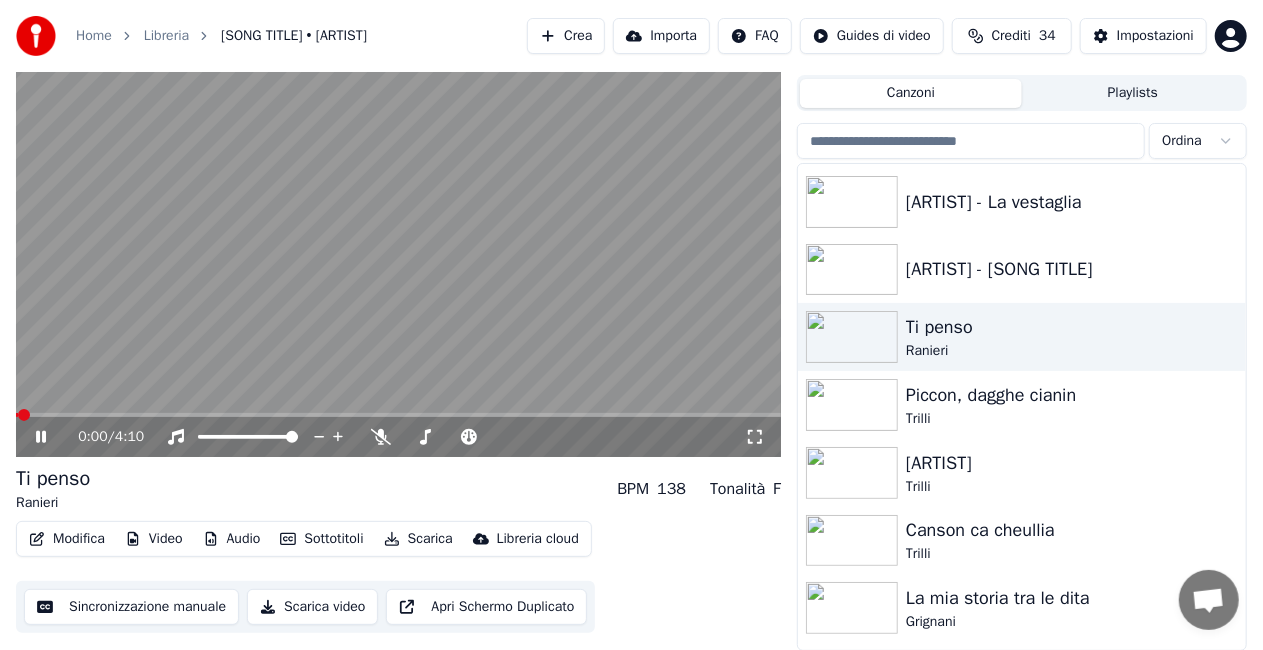 click 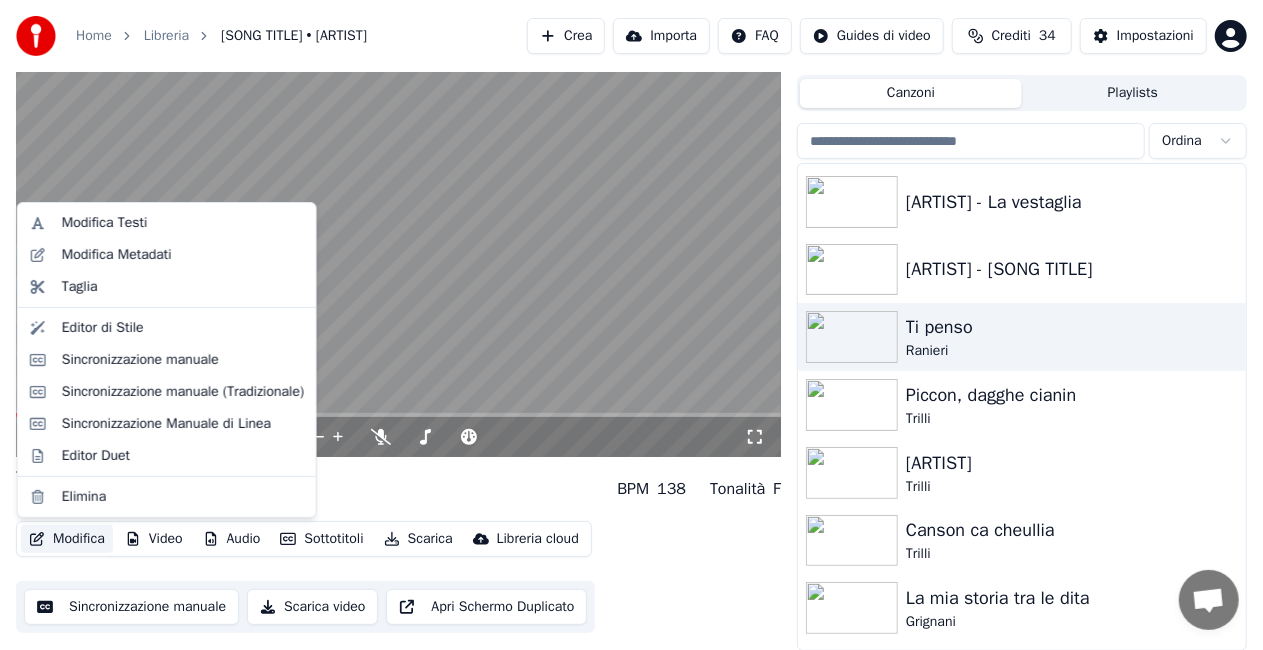 click on "Modifica" at bounding box center (67, 539) 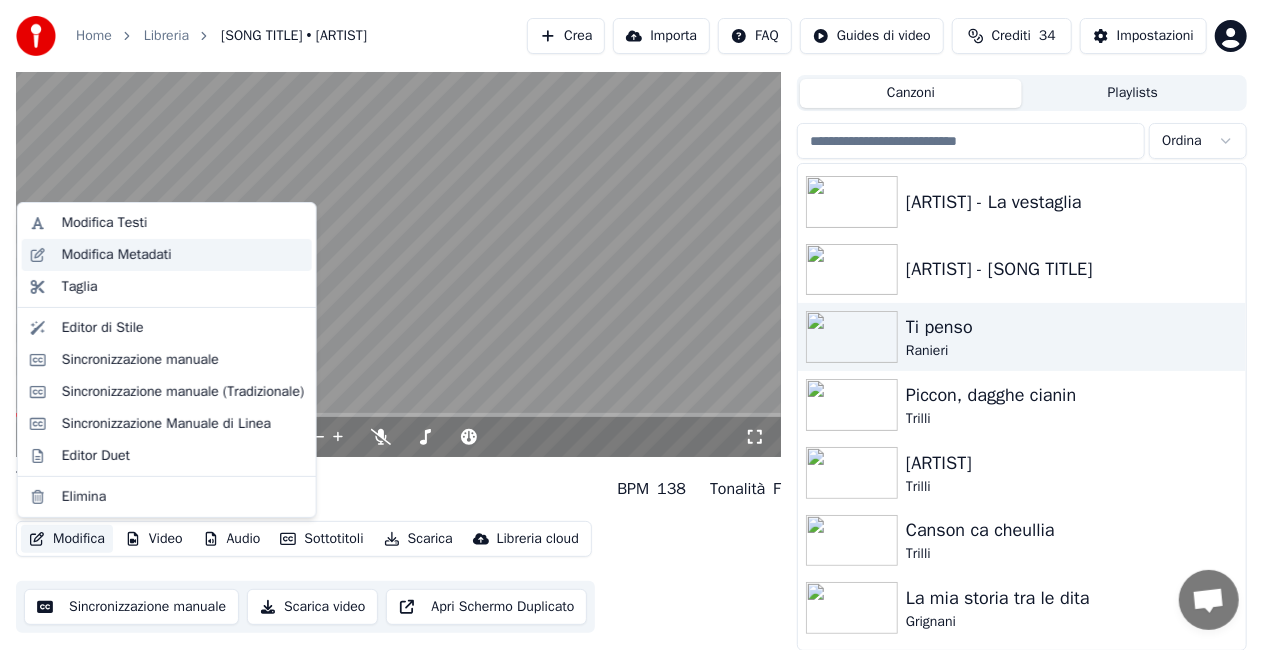 click on "Modifica Metadati" at bounding box center (167, 255) 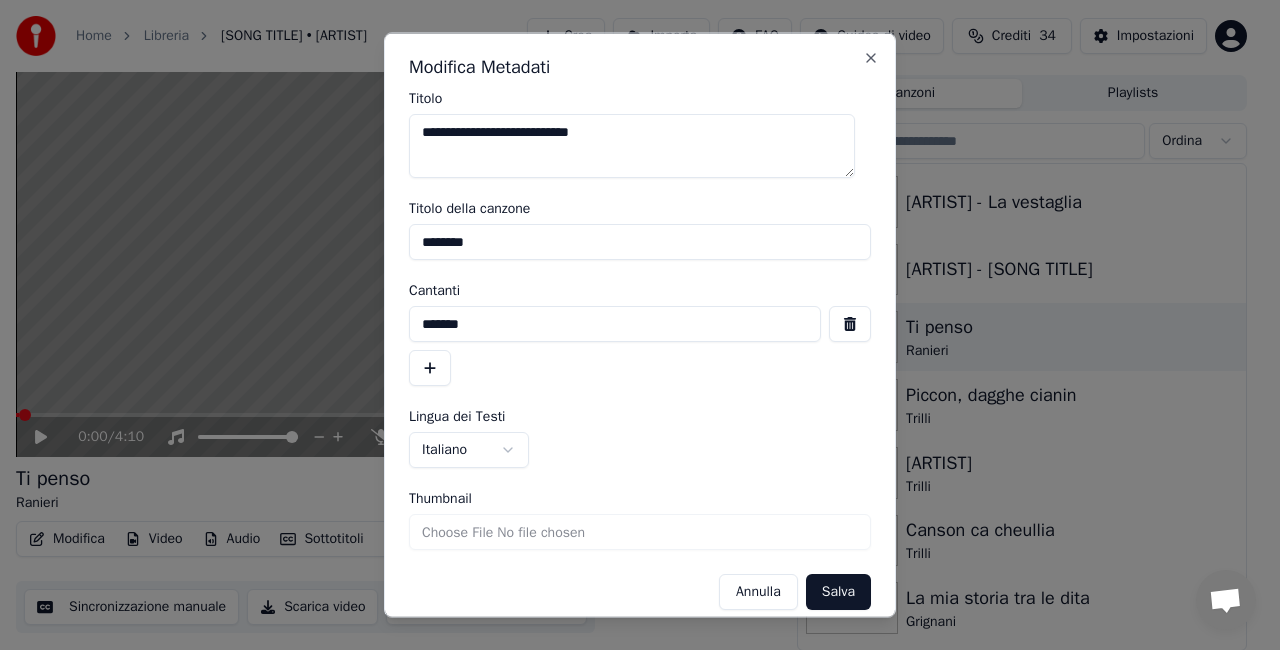 drag, startPoint x: 525, startPoint y: 136, endPoint x: 744, endPoint y: 118, distance: 219.73848 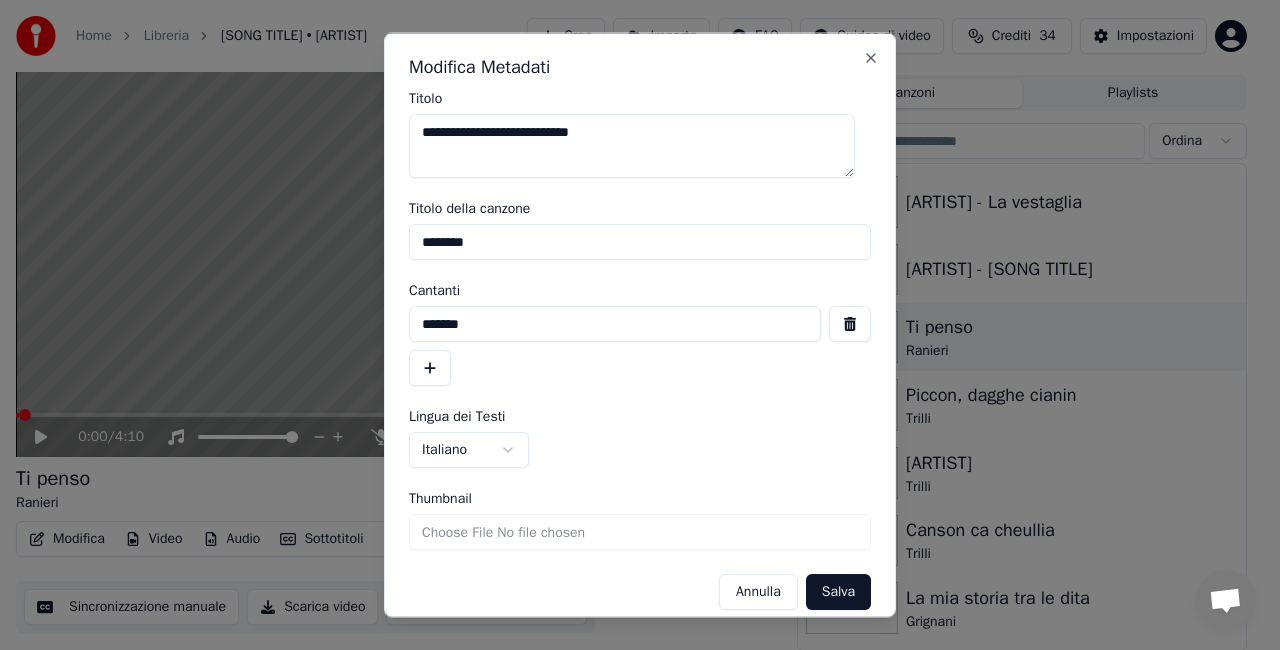 click on "**********" at bounding box center (632, 146) 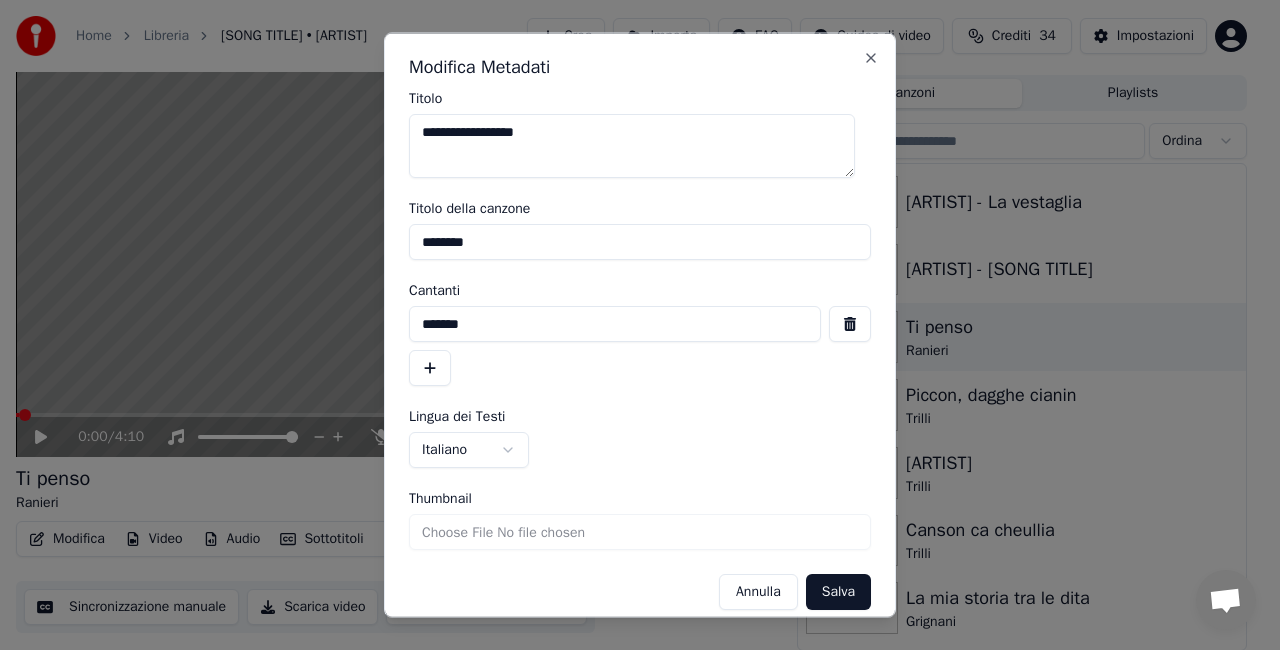 type on "**********" 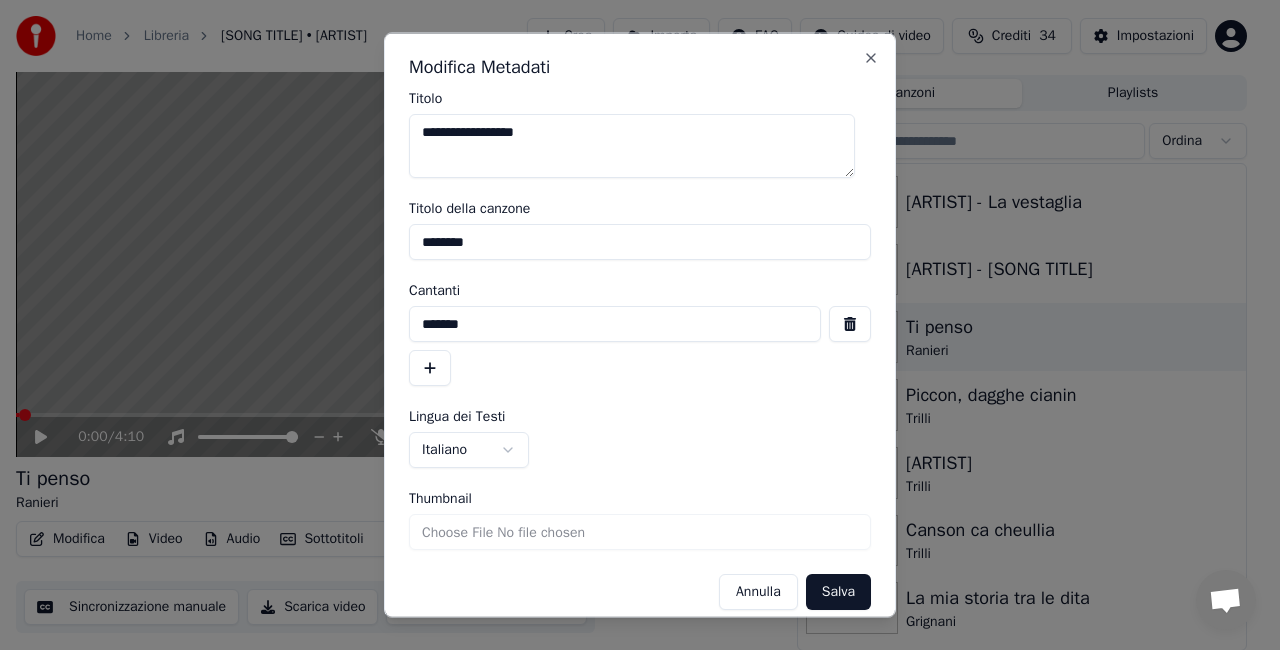 drag, startPoint x: 574, startPoint y: 235, endPoint x: 219, endPoint y: 250, distance: 355.31677 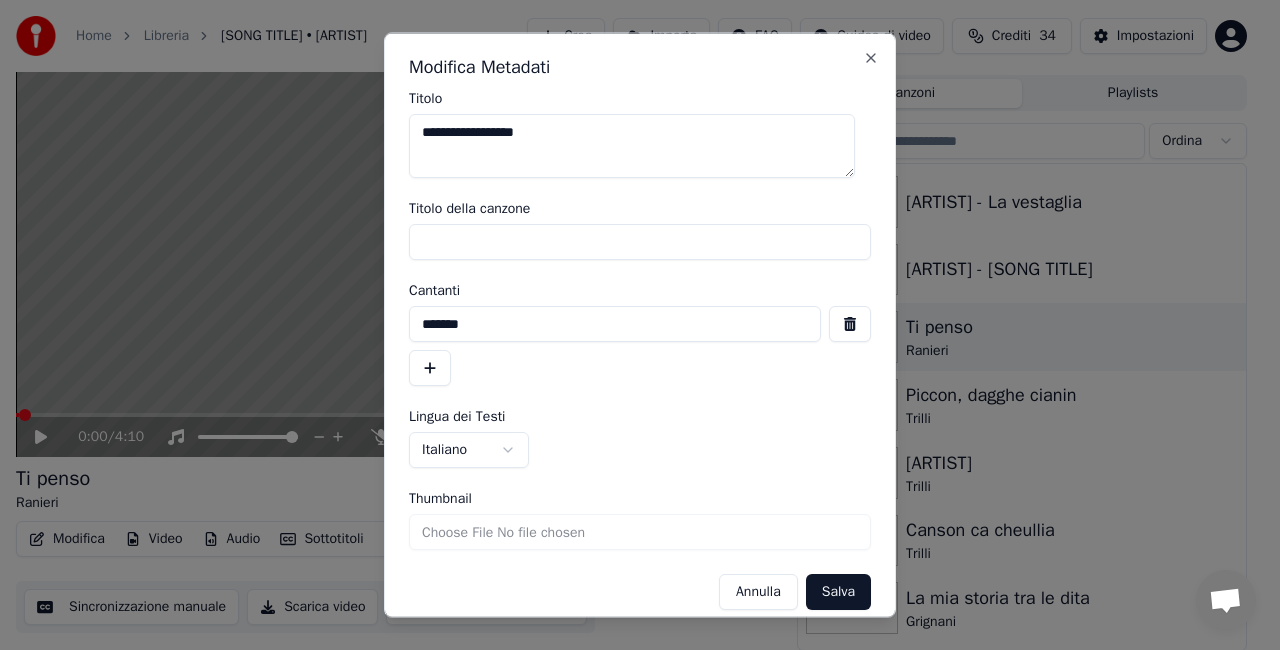 type 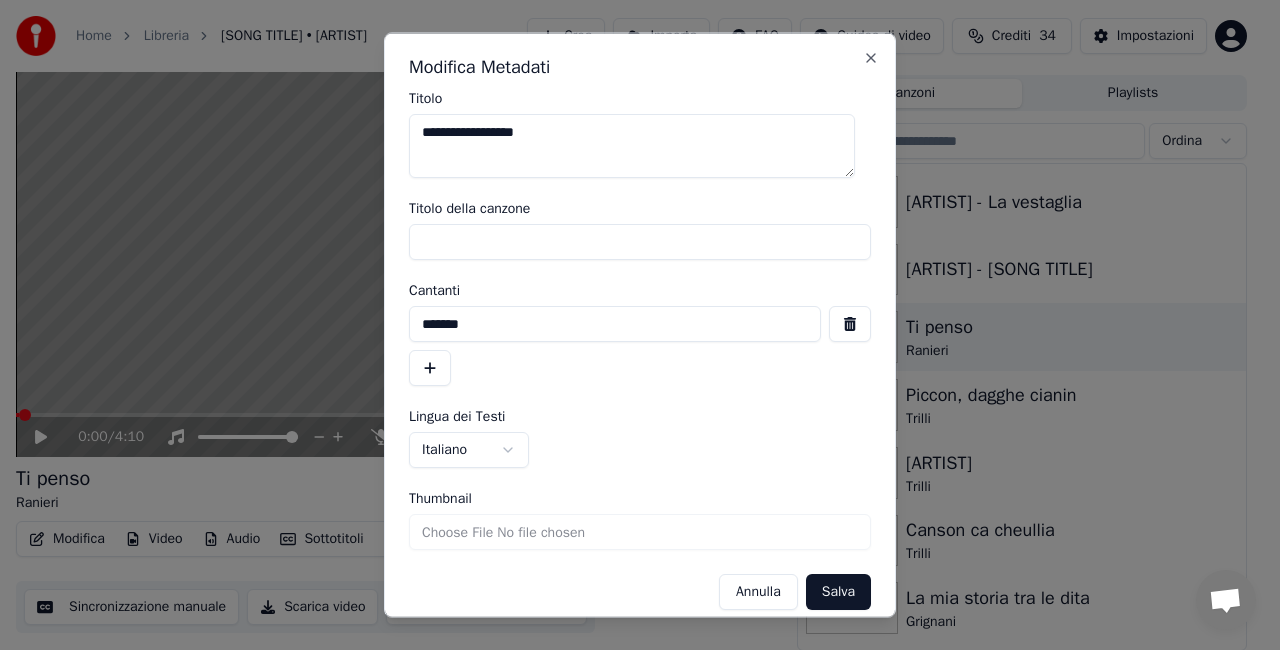 click at bounding box center [850, 324] 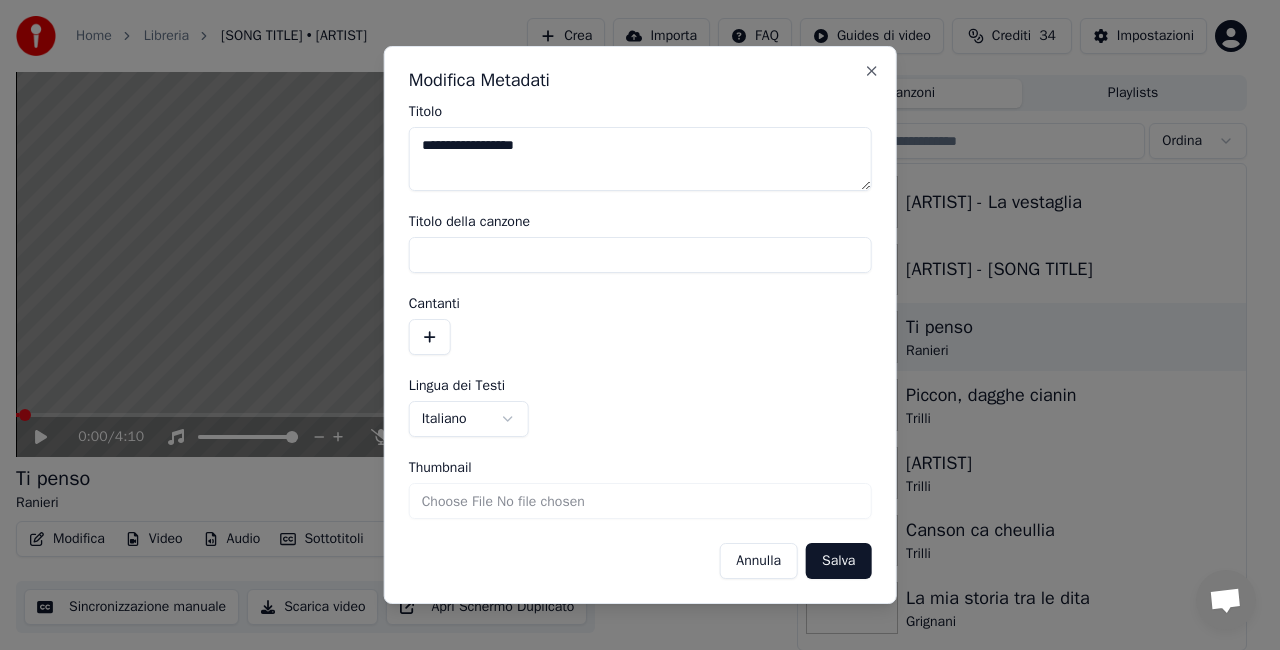 click on "Salva" at bounding box center [838, 561] 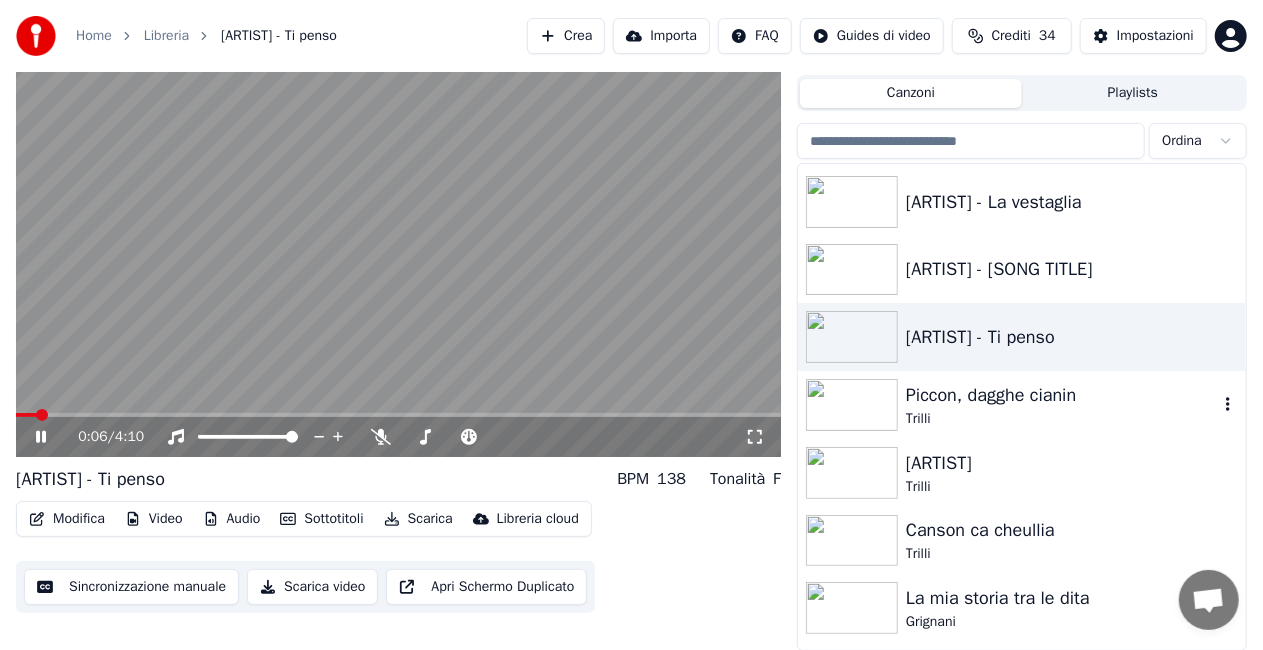 click on "Piccon, dagghe cianin" at bounding box center [1062, 395] 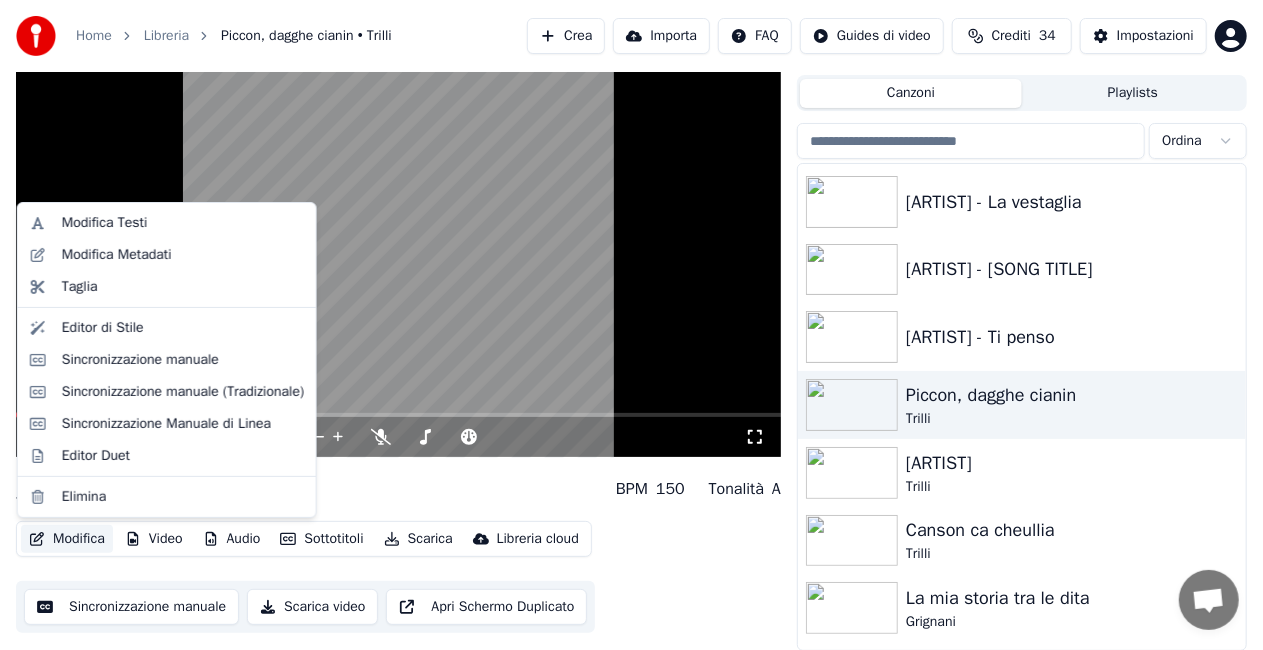 click on "Modifica" at bounding box center (67, 539) 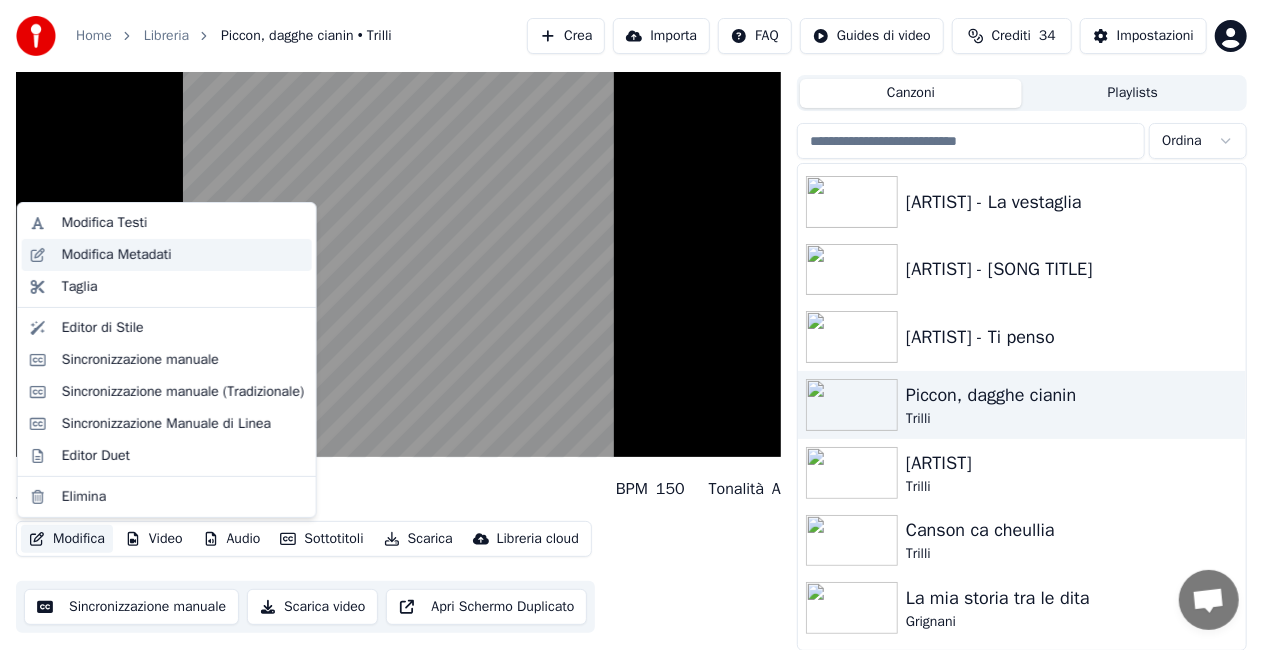 click on "Modifica Metadati" at bounding box center [117, 255] 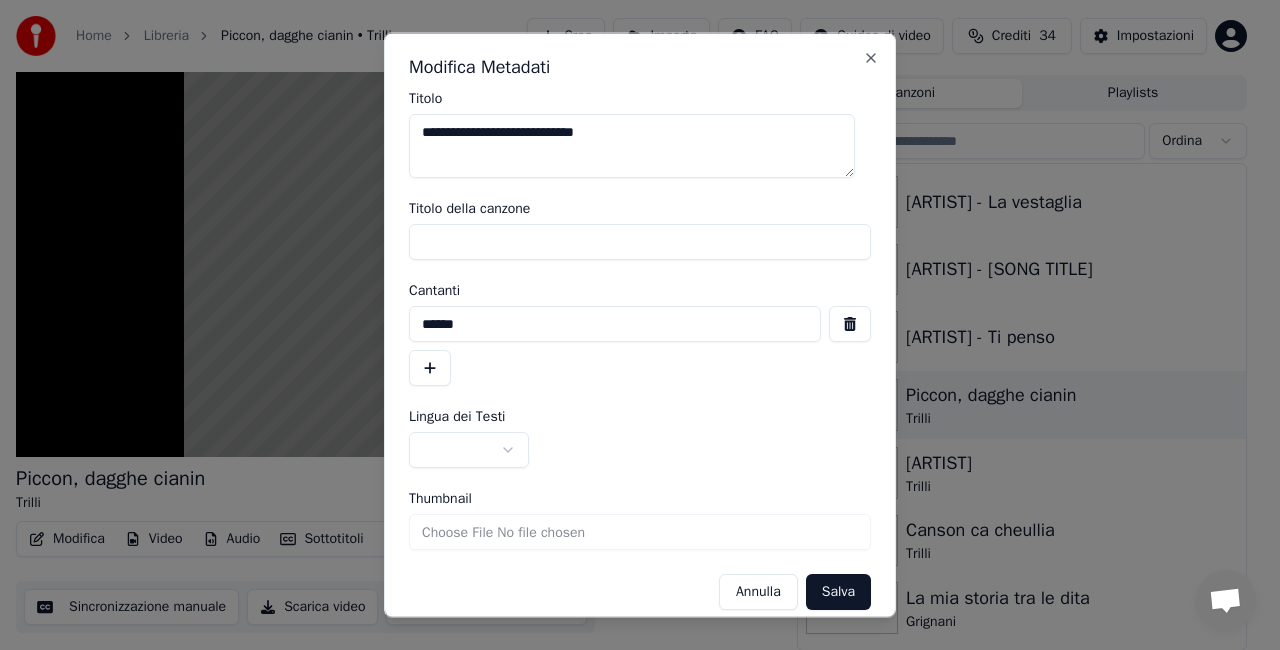 drag, startPoint x: 578, startPoint y: 246, endPoint x: 1, endPoint y: 215, distance: 577.83215 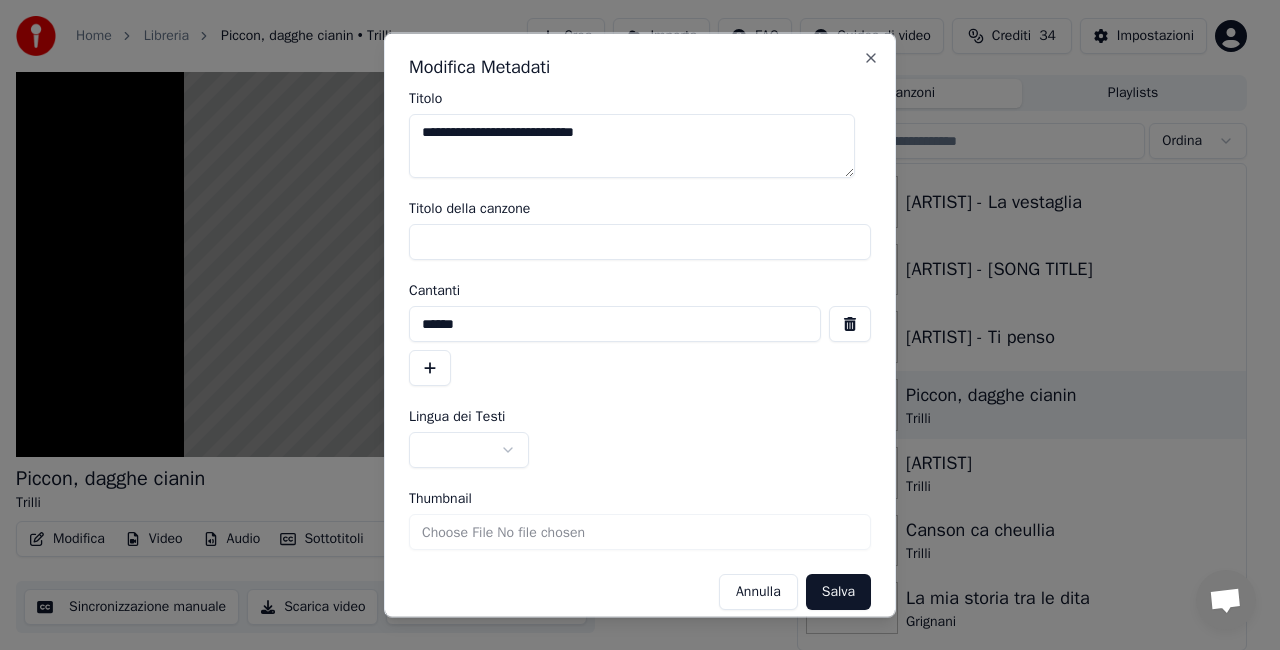 click on "**********" at bounding box center [631, 280] 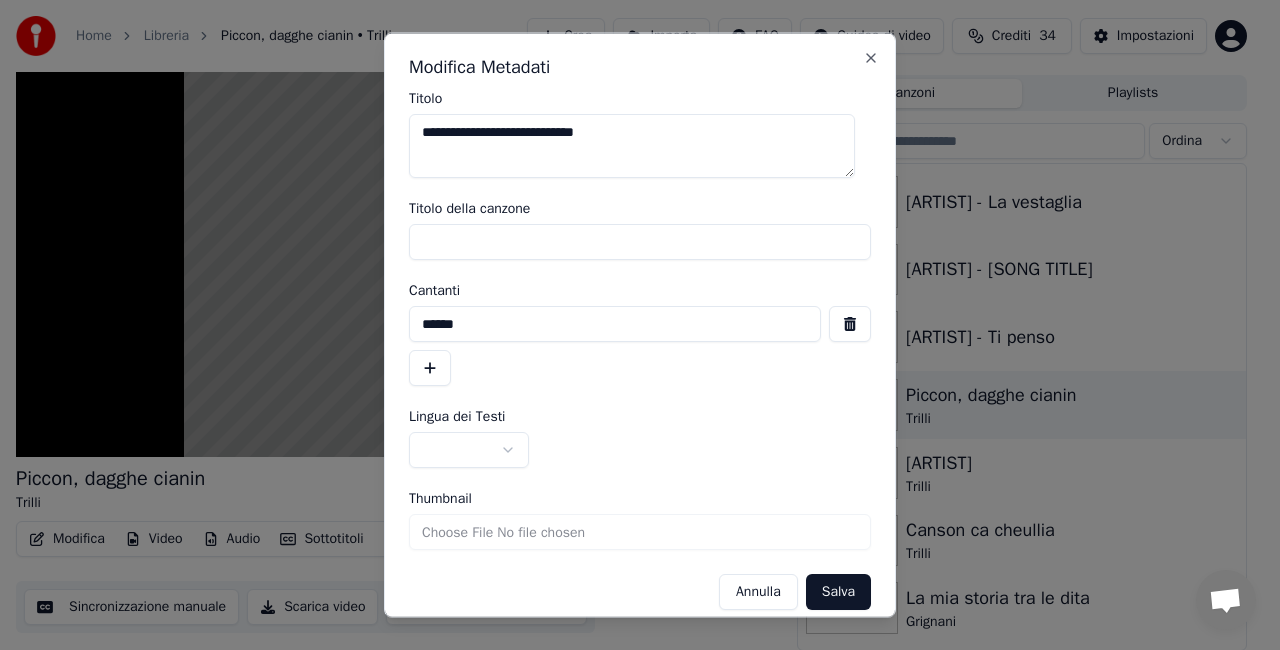 type 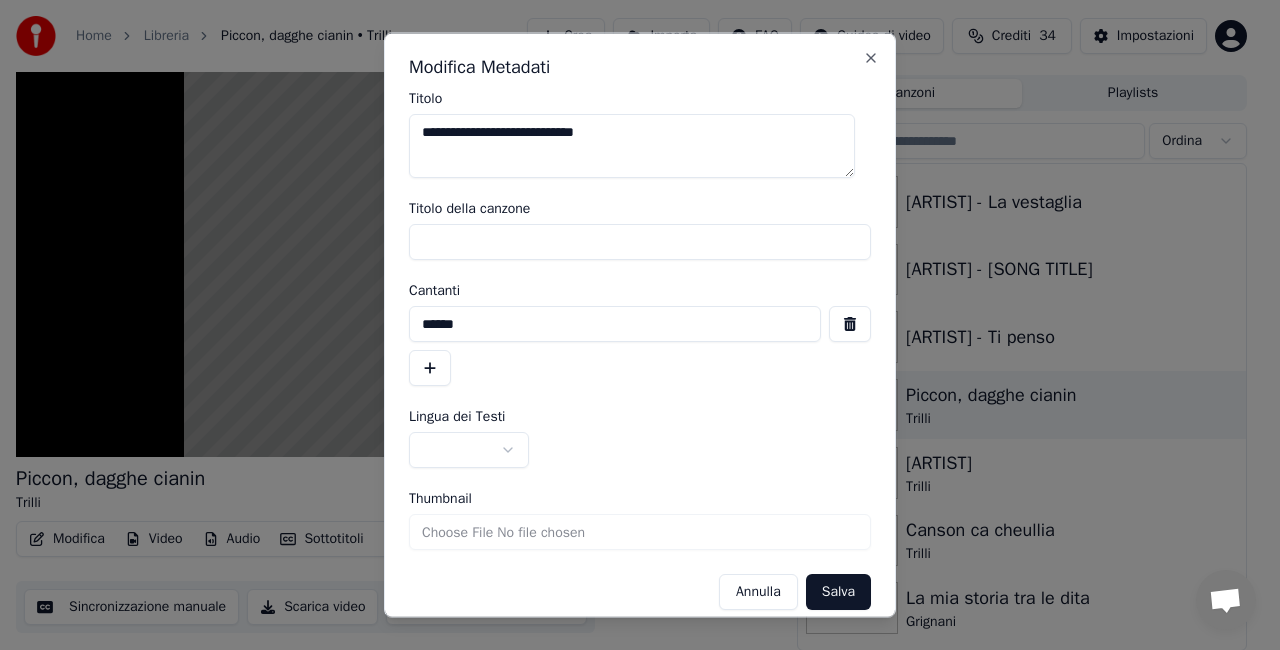click at bounding box center (850, 324) 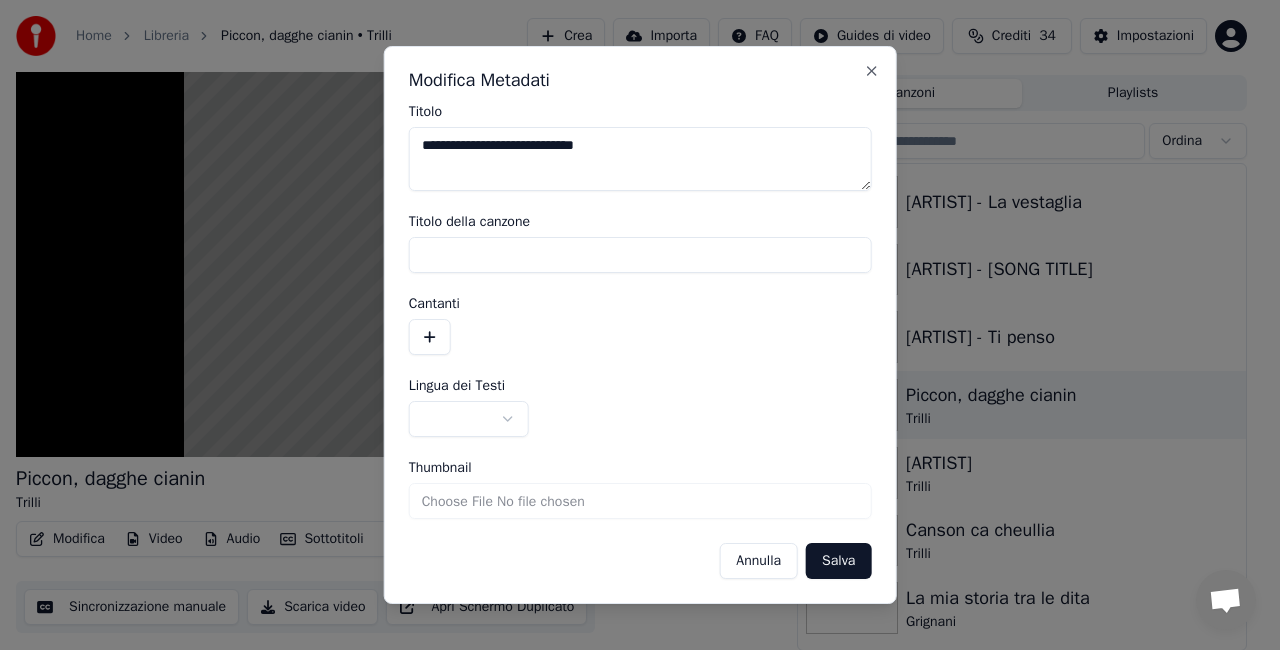 click on "Salva" at bounding box center (838, 561) 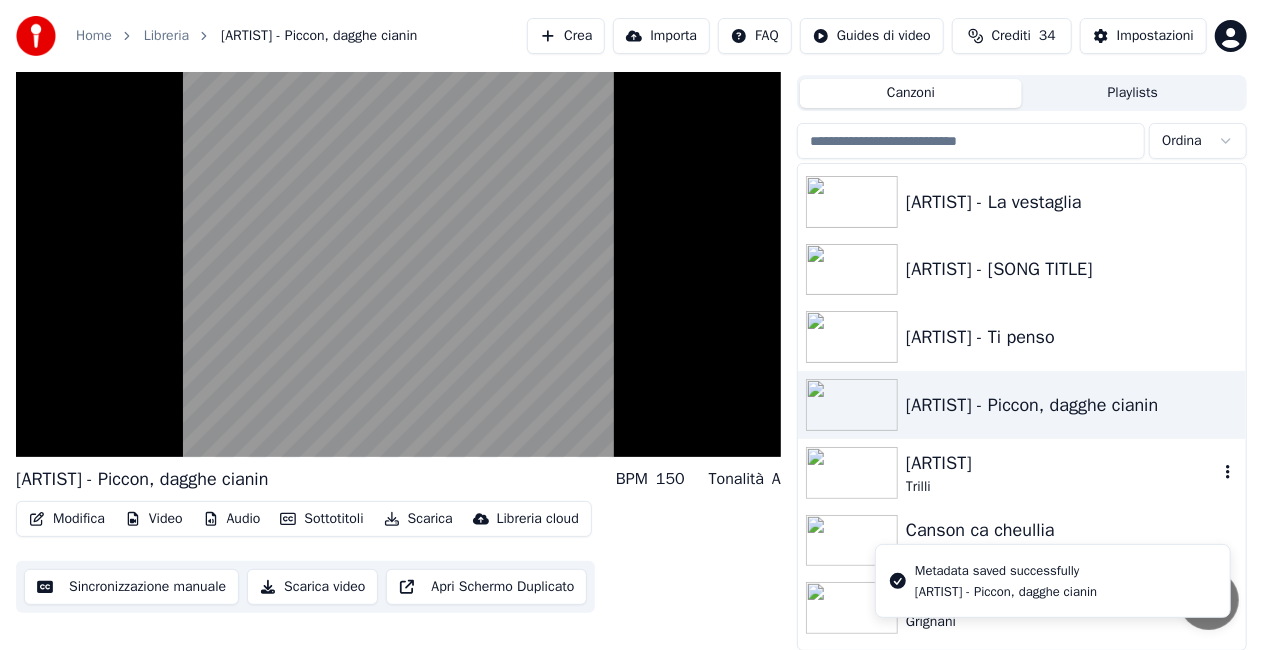click on "[ARTIST]" at bounding box center [1062, 463] 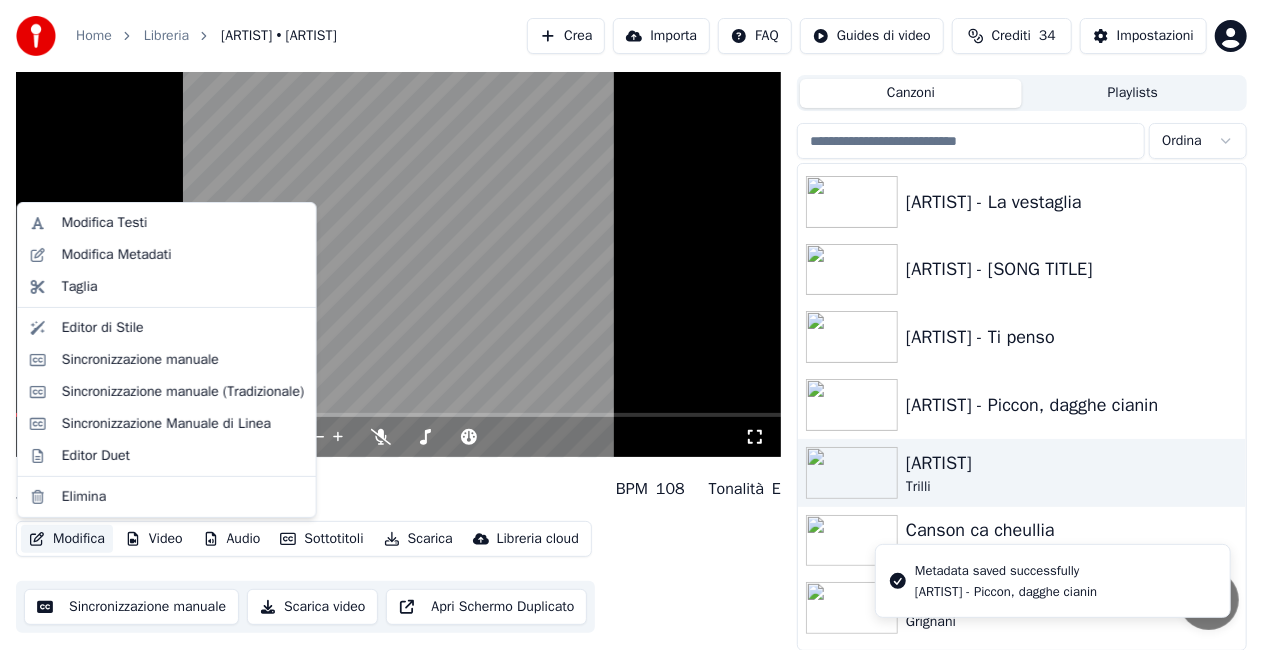click on "Modifica" at bounding box center [67, 539] 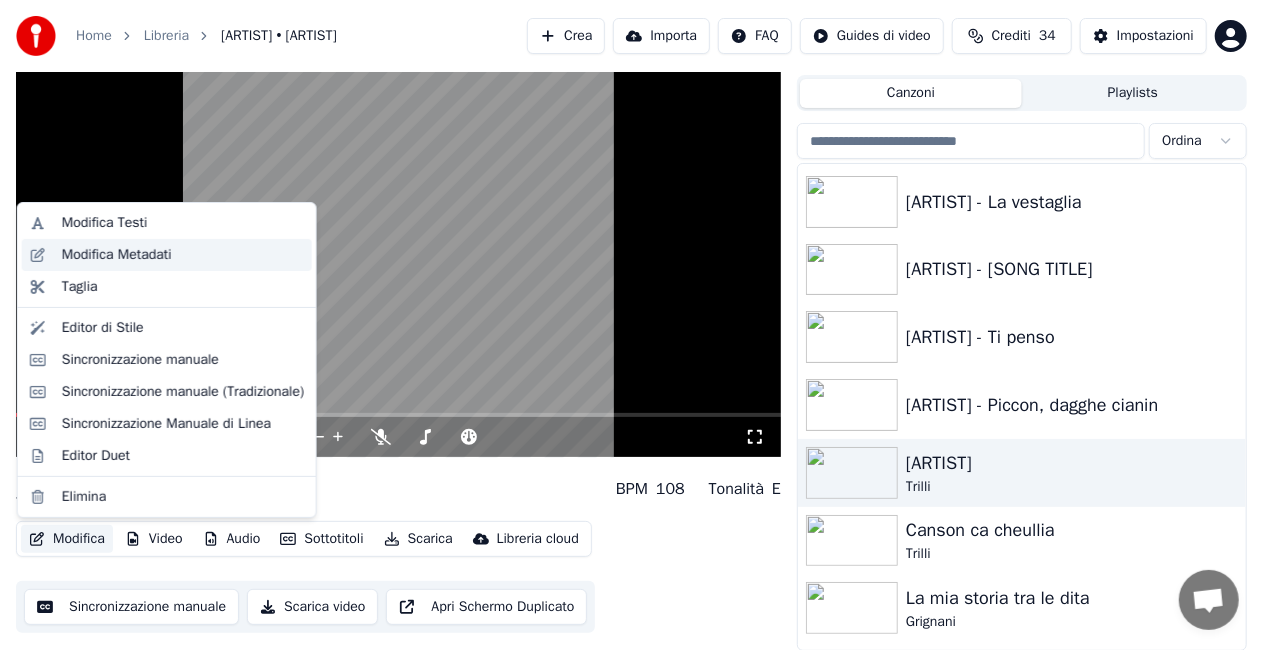 click on "Modifica Metadati" at bounding box center [117, 255] 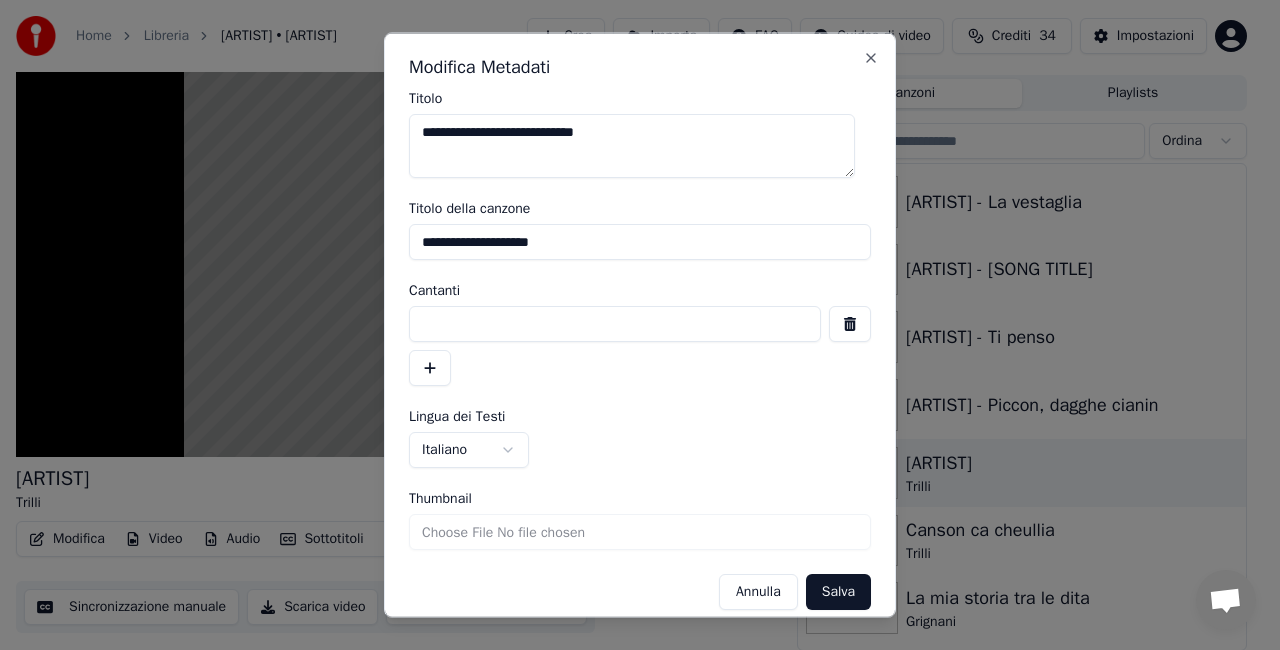 drag, startPoint x: 519, startPoint y: 320, endPoint x: 265, endPoint y: 308, distance: 254.28331 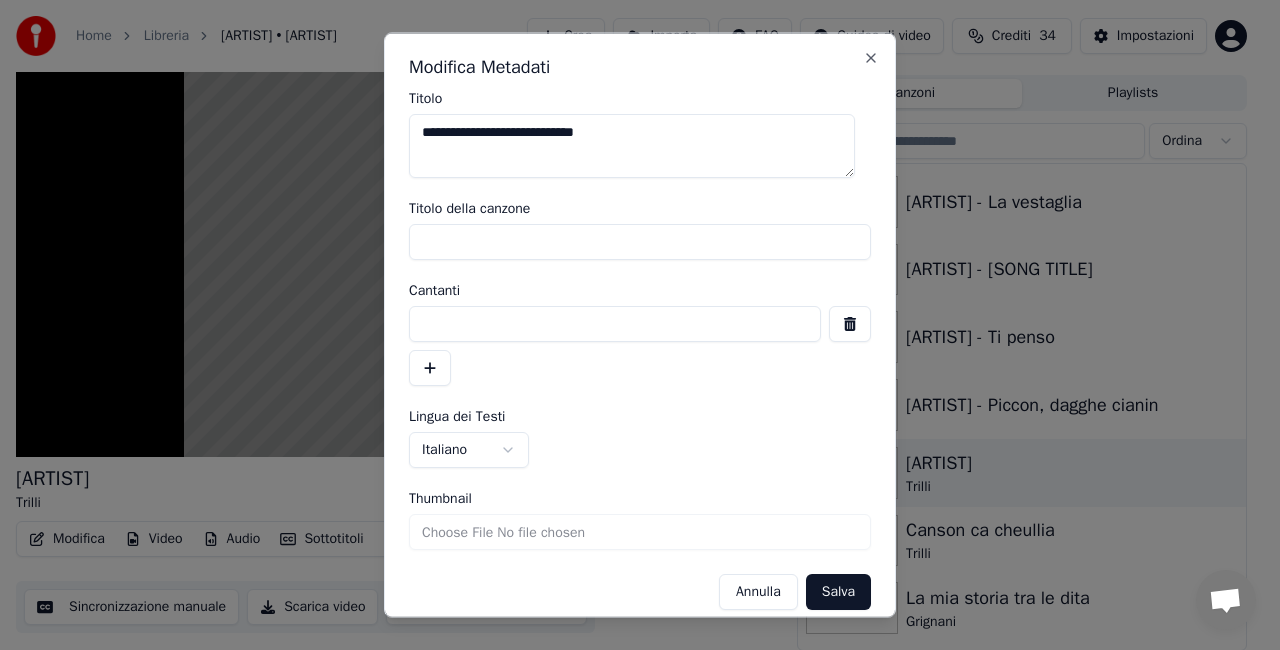 type 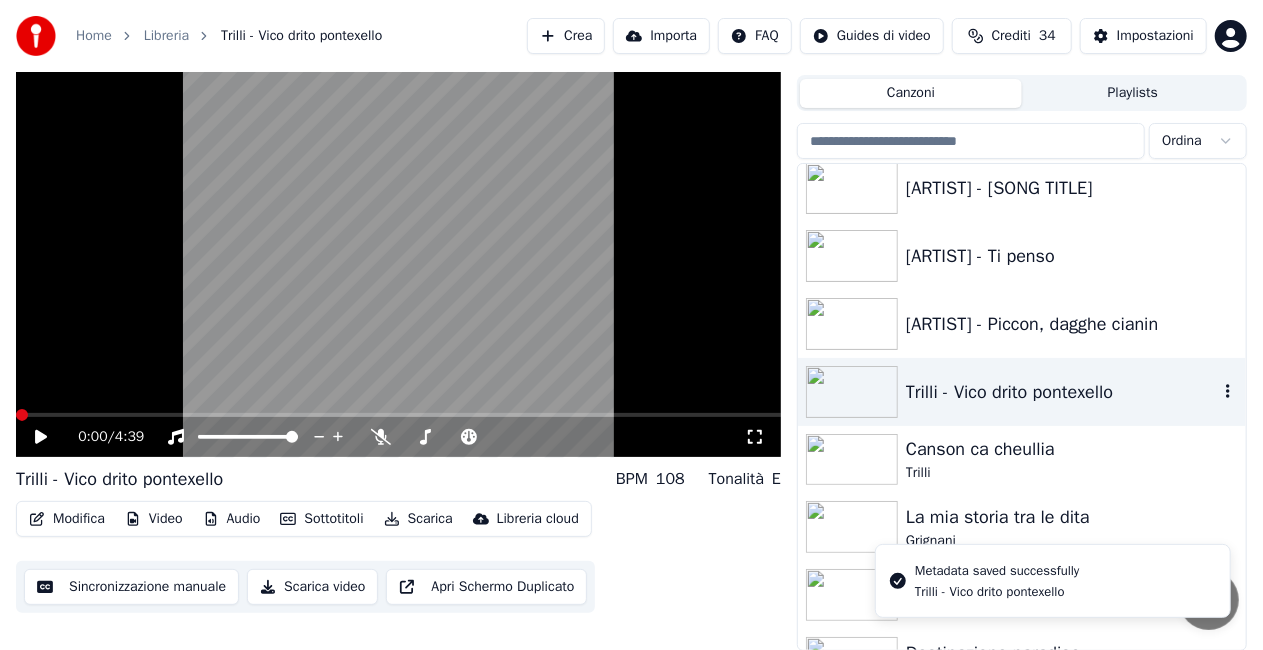 scroll, scrollTop: 26820, scrollLeft: 0, axis: vertical 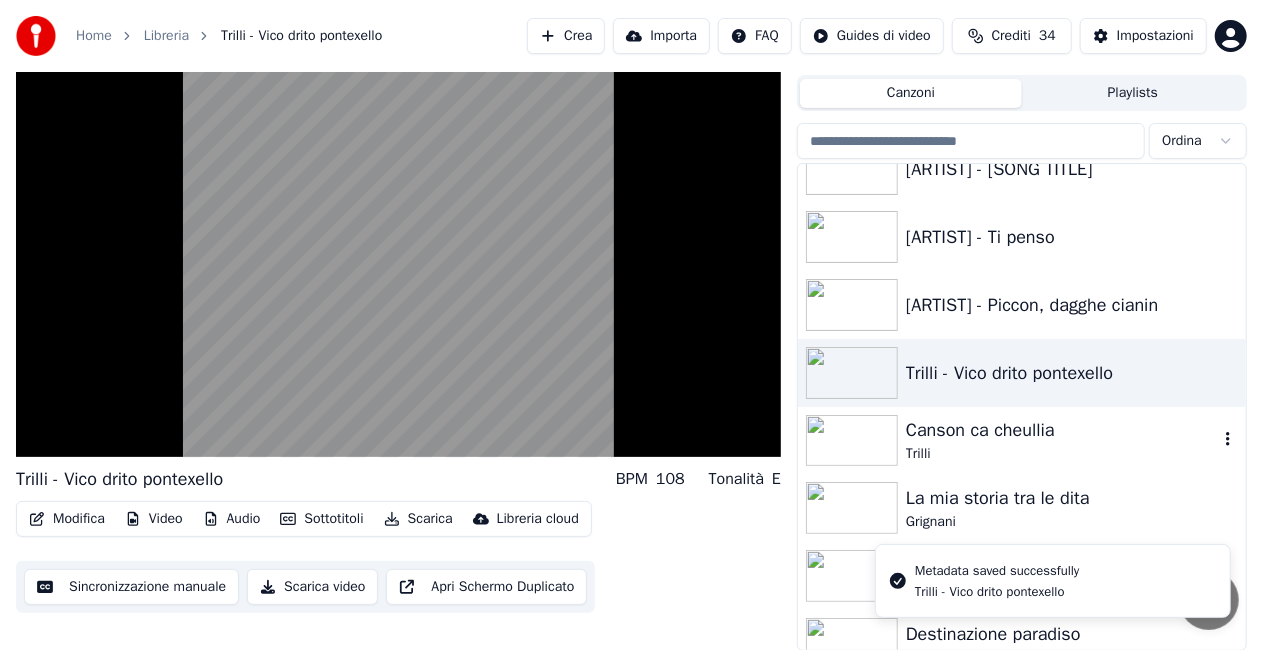 drag, startPoint x: 988, startPoint y: 440, endPoint x: 976, endPoint y: 444, distance: 12.649111 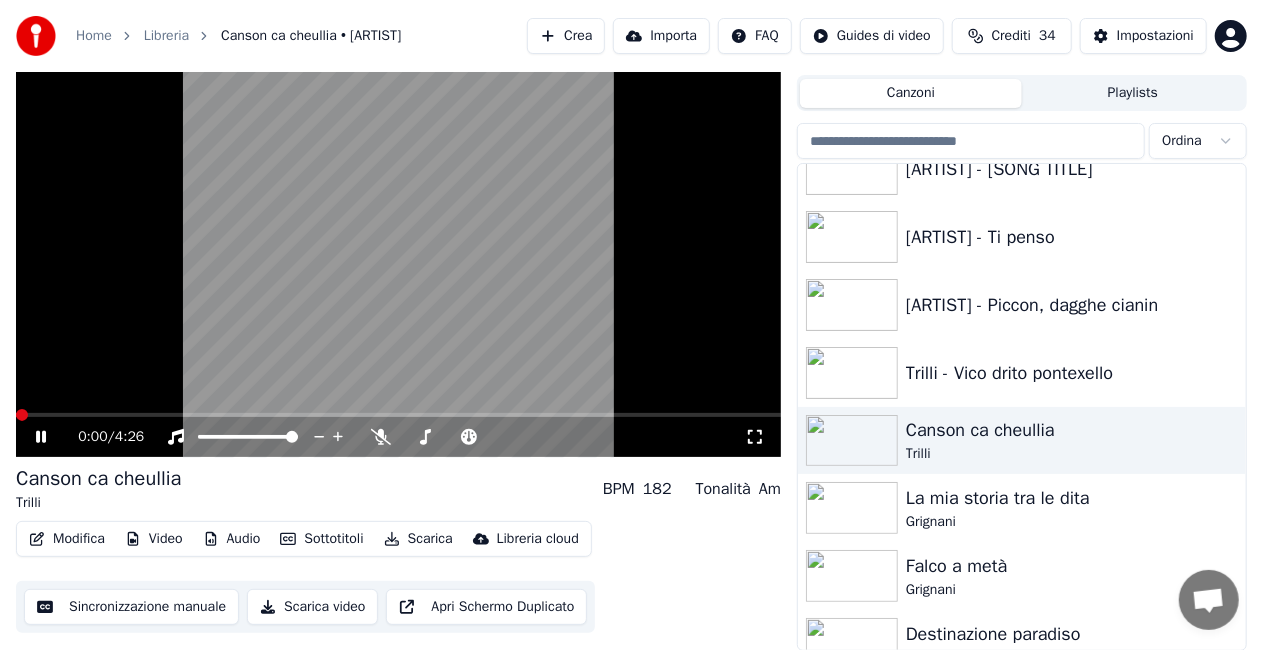 click on "Modifica" at bounding box center (67, 539) 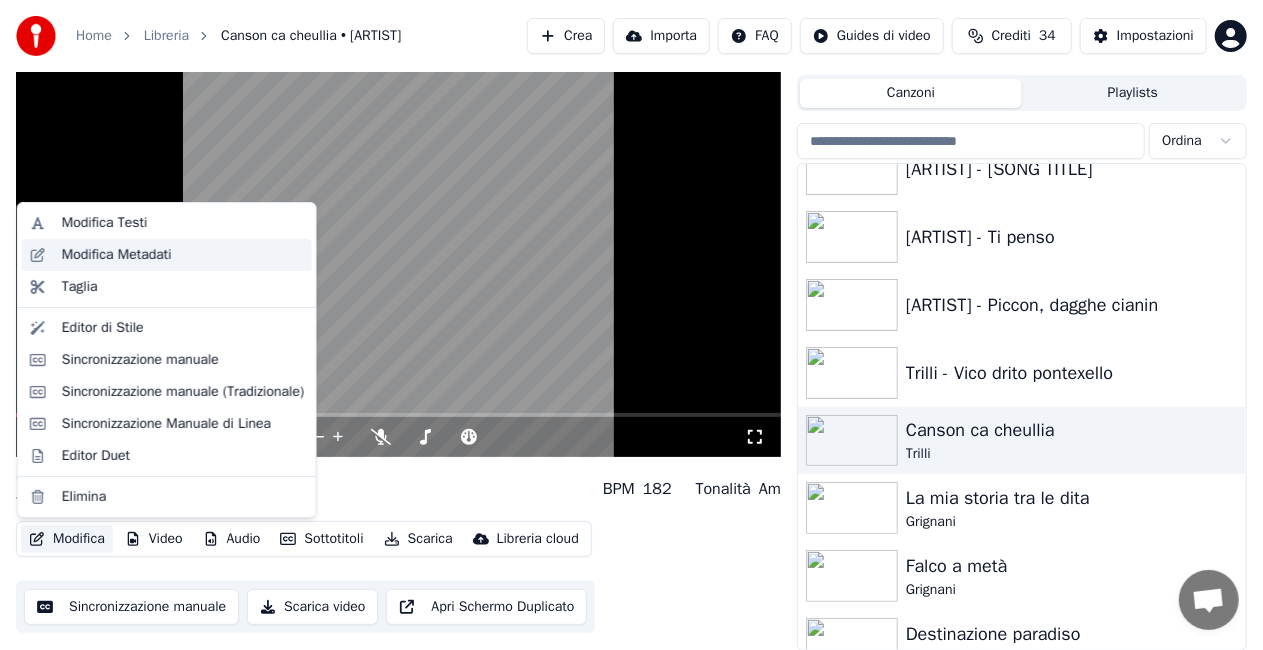 click on "Modifica Metadati" at bounding box center [117, 255] 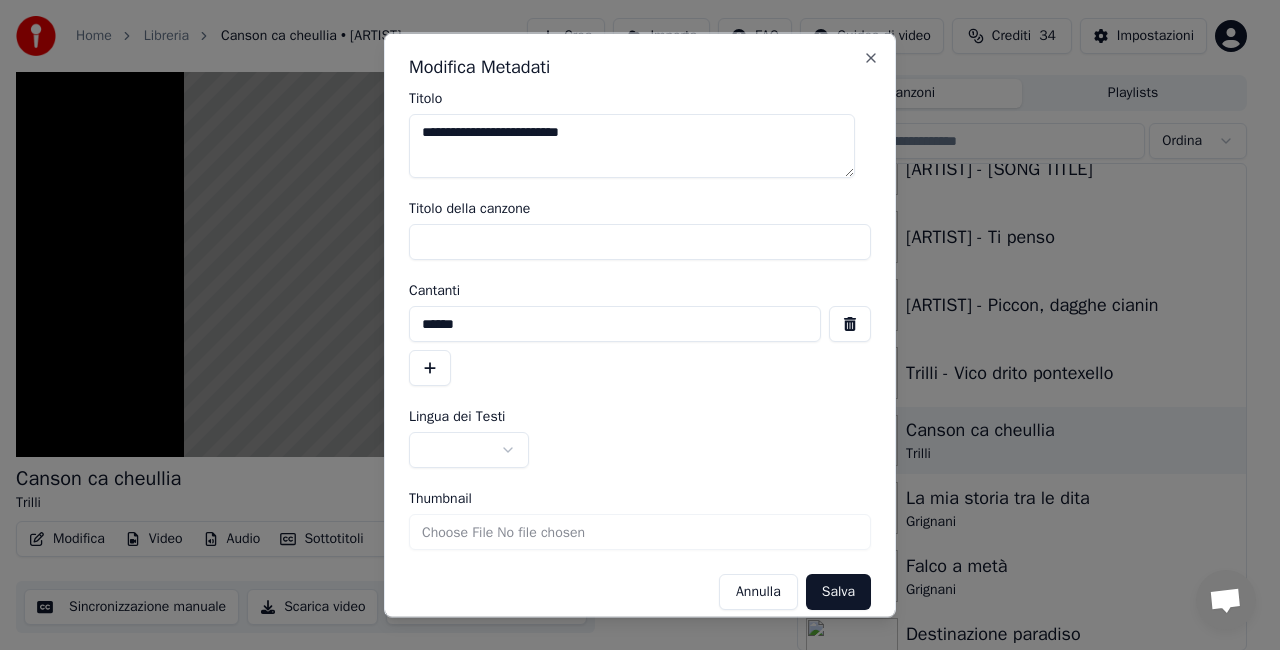 drag, startPoint x: 549, startPoint y: 242, endPoint x: 286, endPoint y: 231, distance: 263.22995 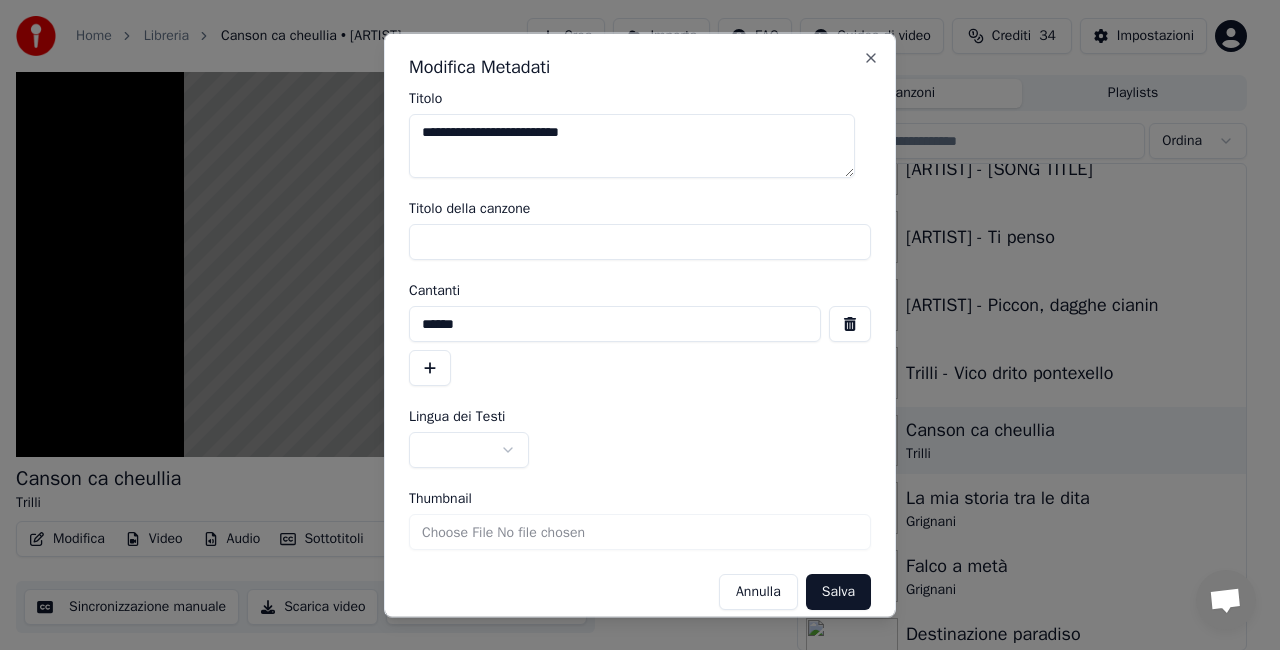 click on "**********" at bounding box center [631, 280] 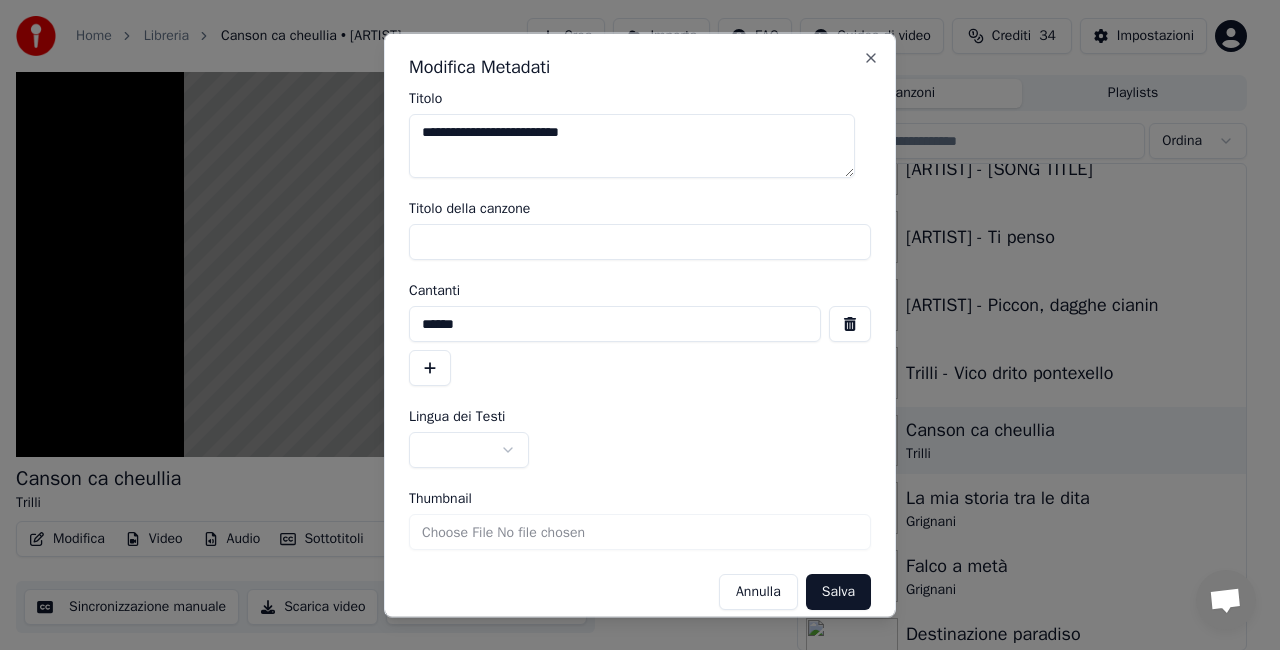 type 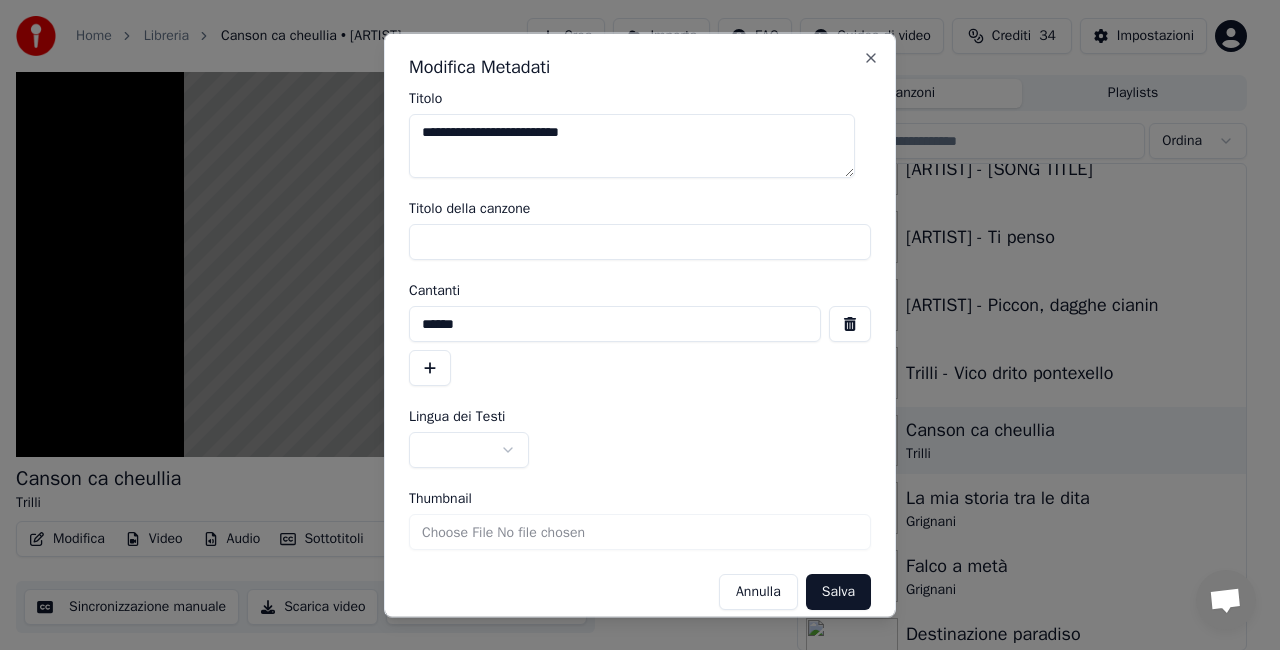 click at bounding box center (850, 324) 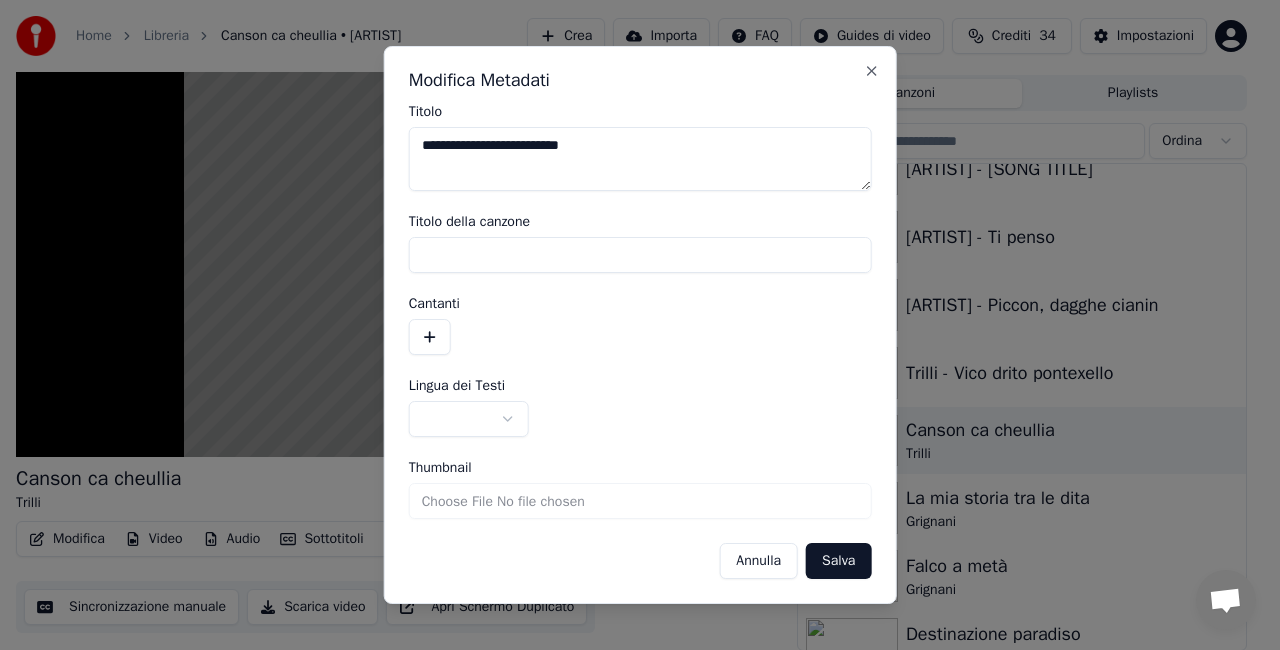 click on "Salva" at bounding box center (838, 561) 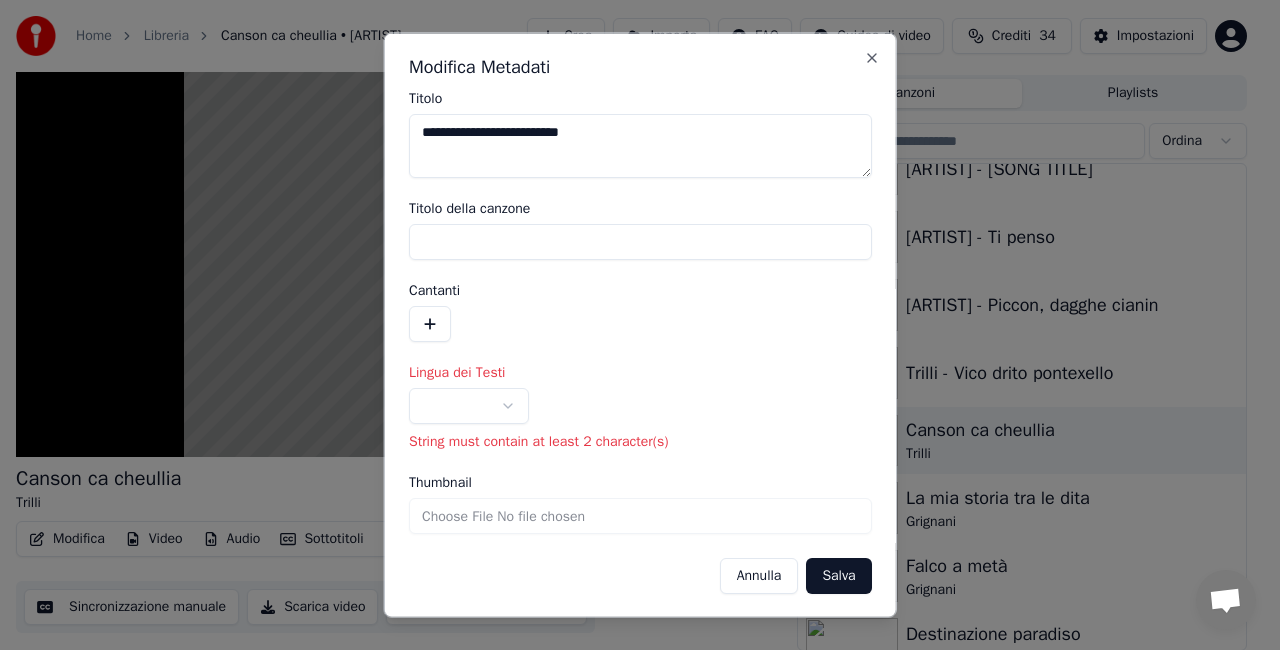click at bounding box center [469, 406] 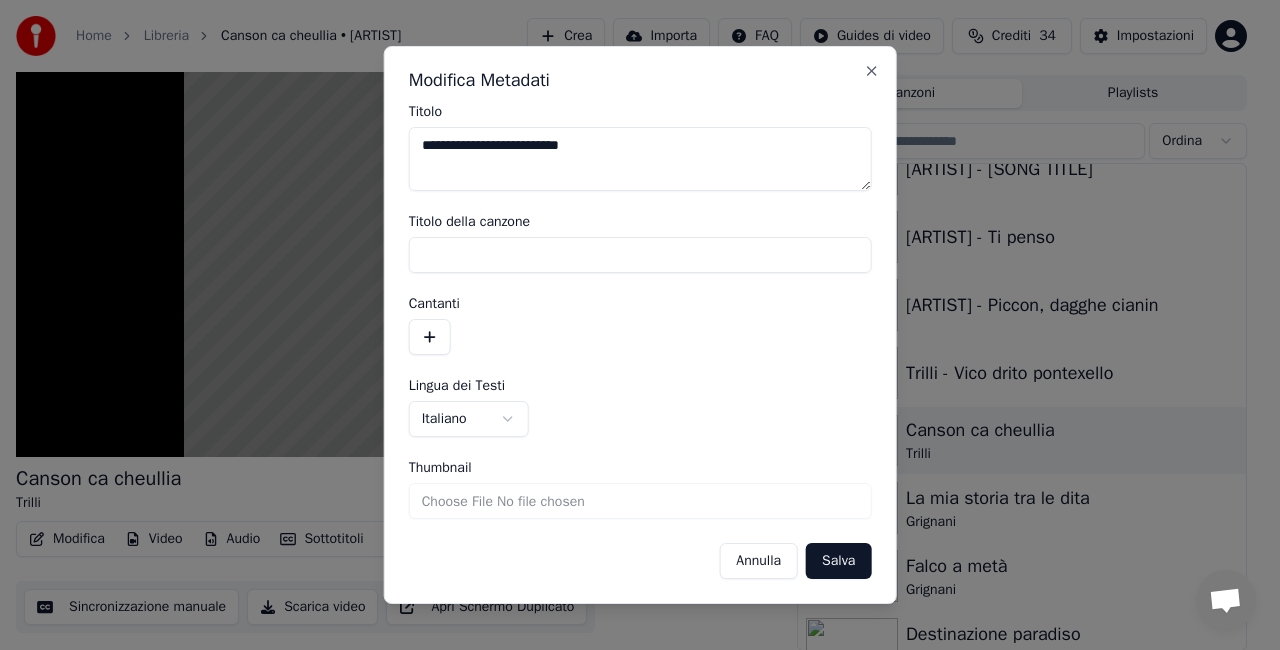 click on "Salva" at bounding box center [838, 561] 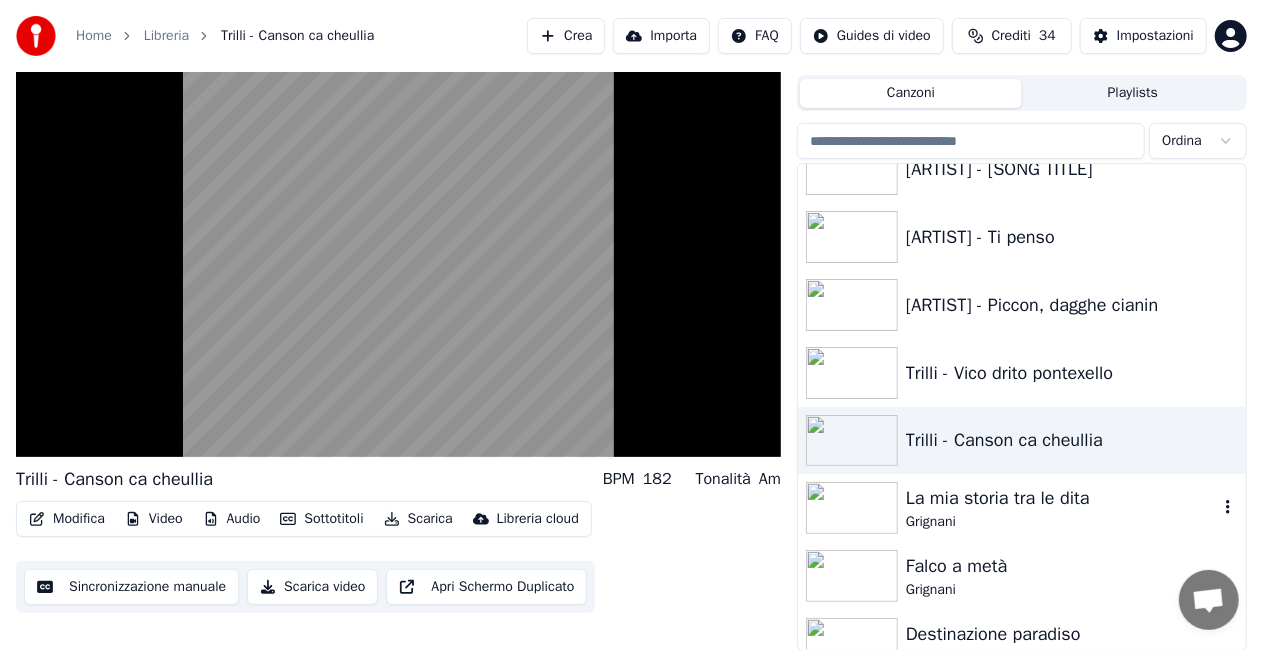click on "La mia storia tra le dita" at bounding box center [1062, 498] 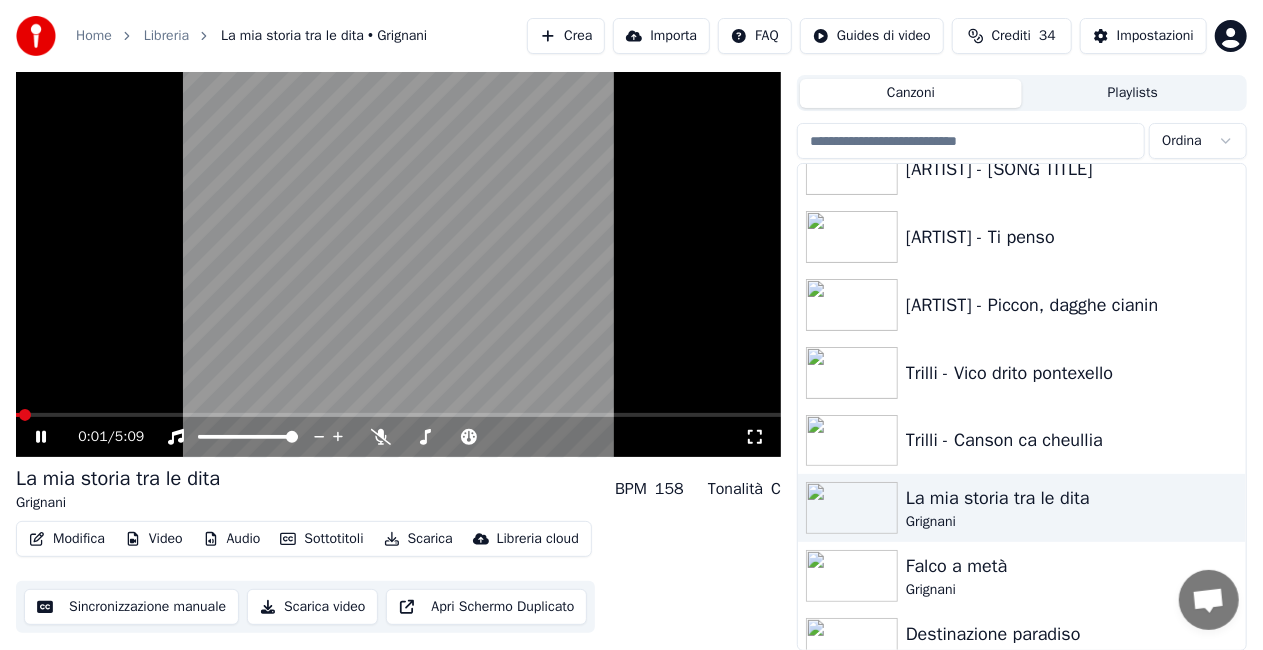 click 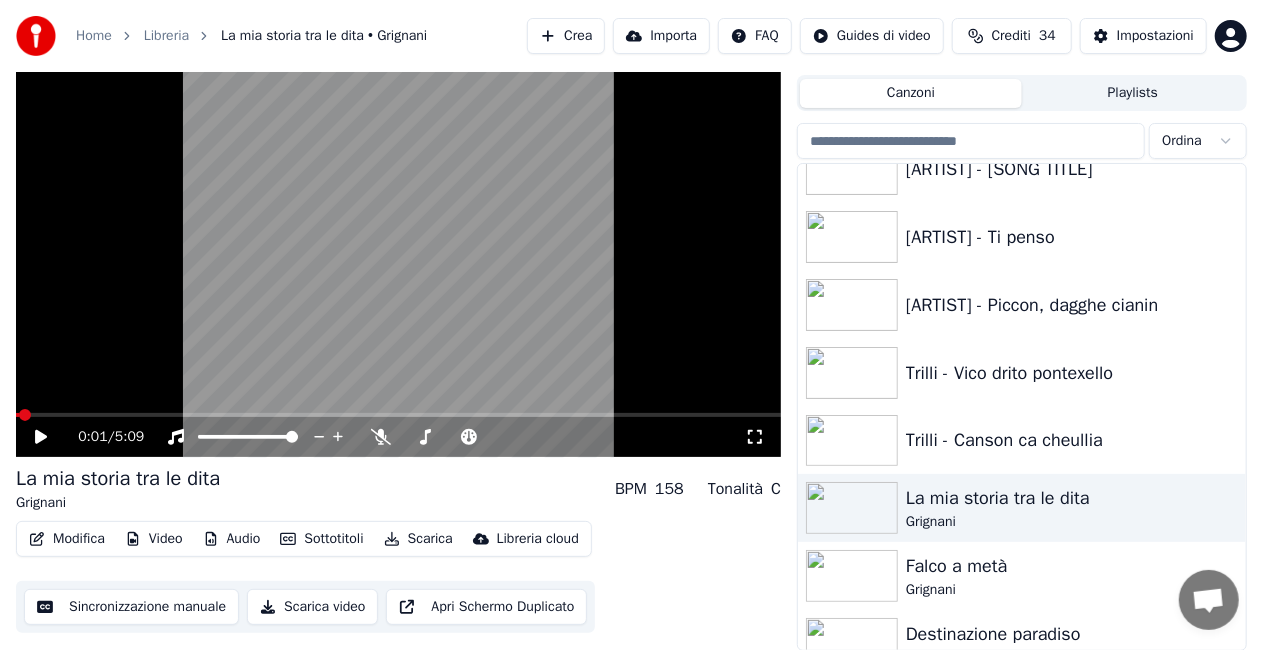 click on "Modifica" at bounding box center [67, 539] 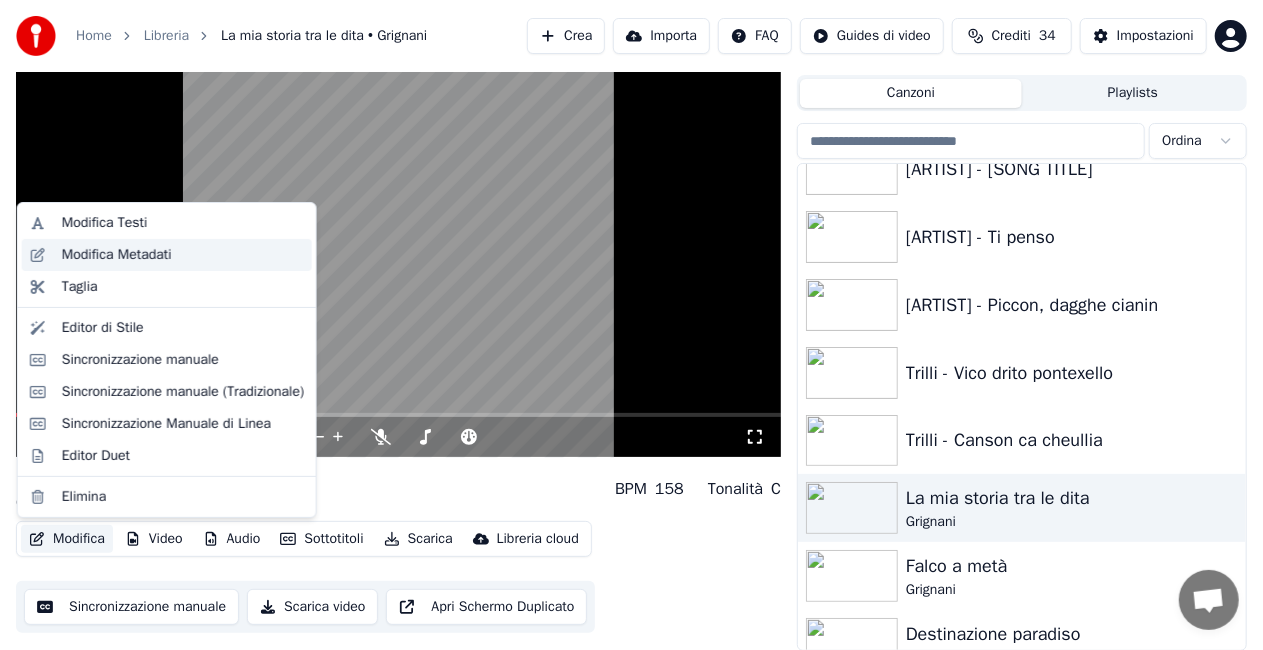 click on "Modifica Metadati" at bounding box center (117, 255) 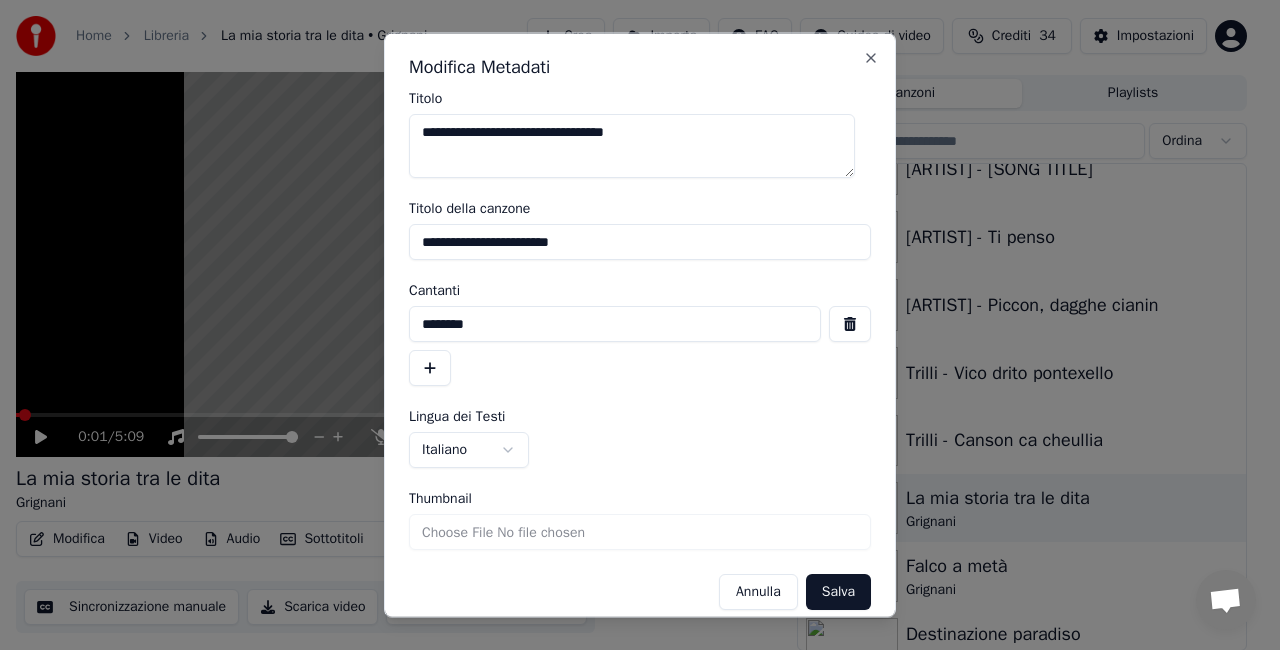 drag, startPoint x: 626, startPoint y: 239, endPoint x: 4, endPoint y: 243, distance: 622.0129 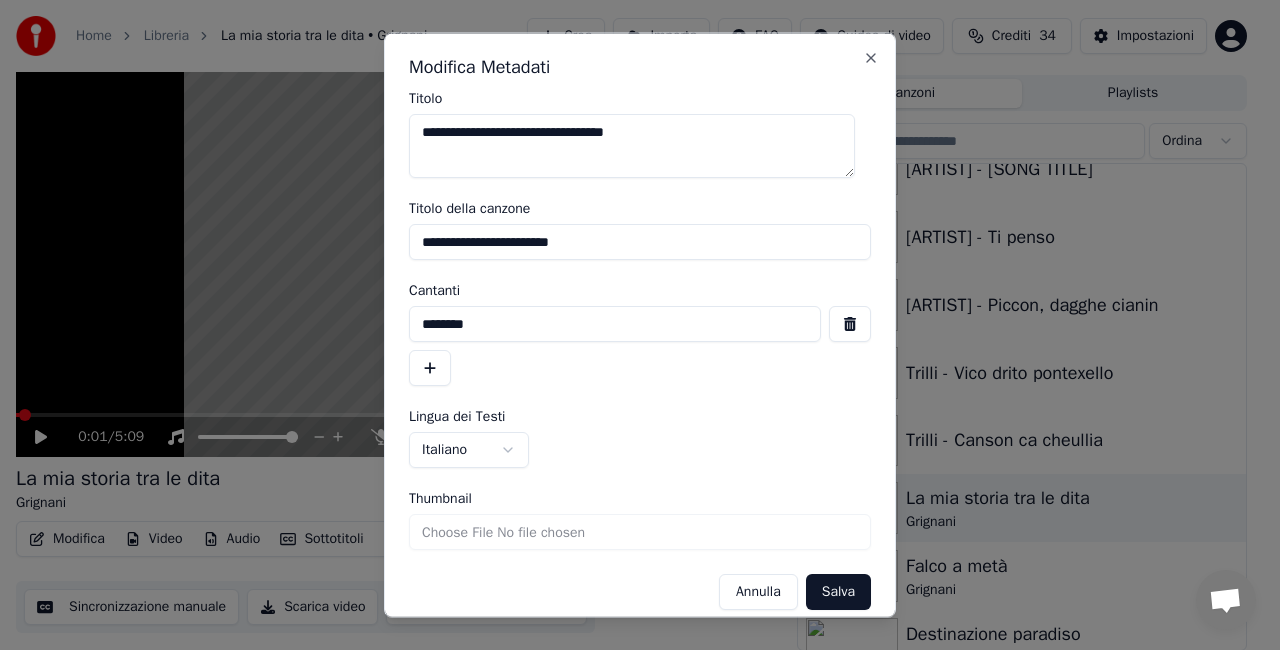 click on "**********" at bounding box center (631, 280) 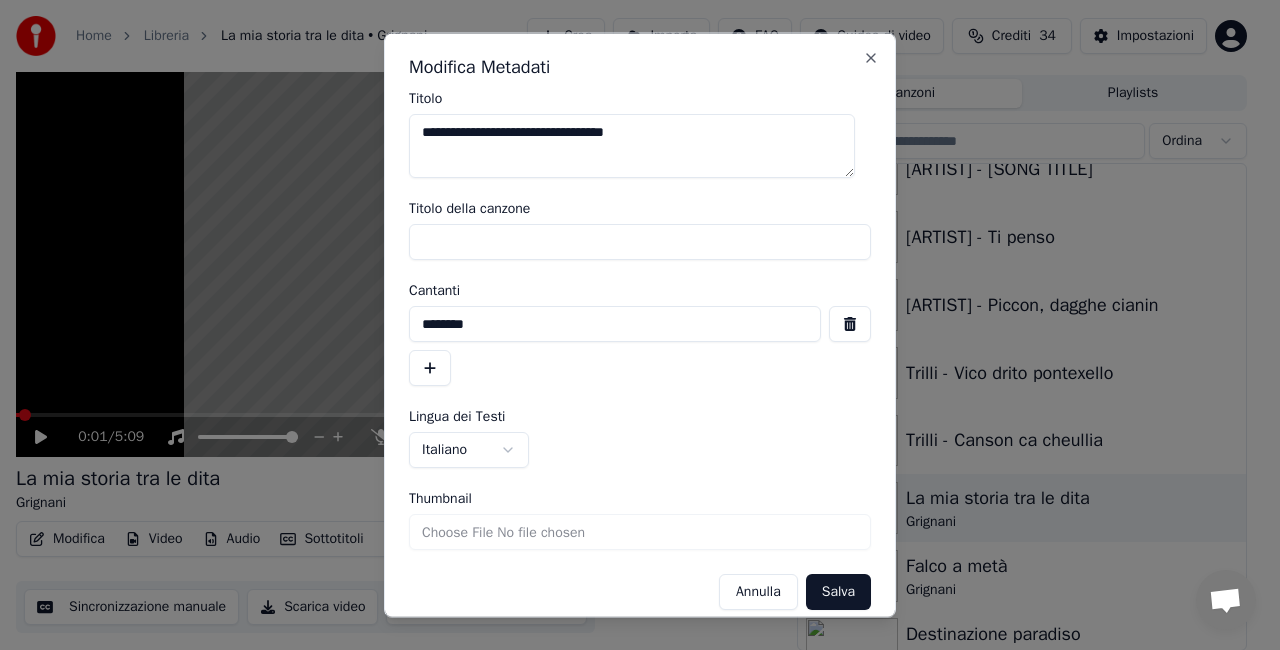 type 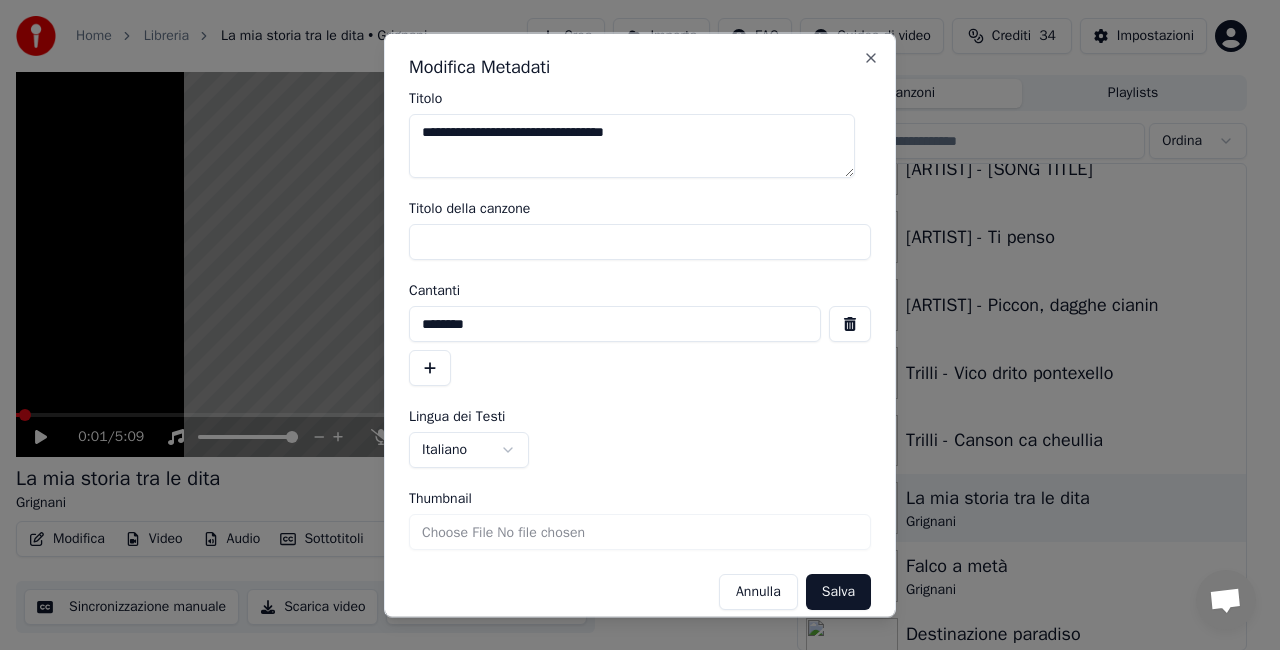 click at bounding box center (850, 324) 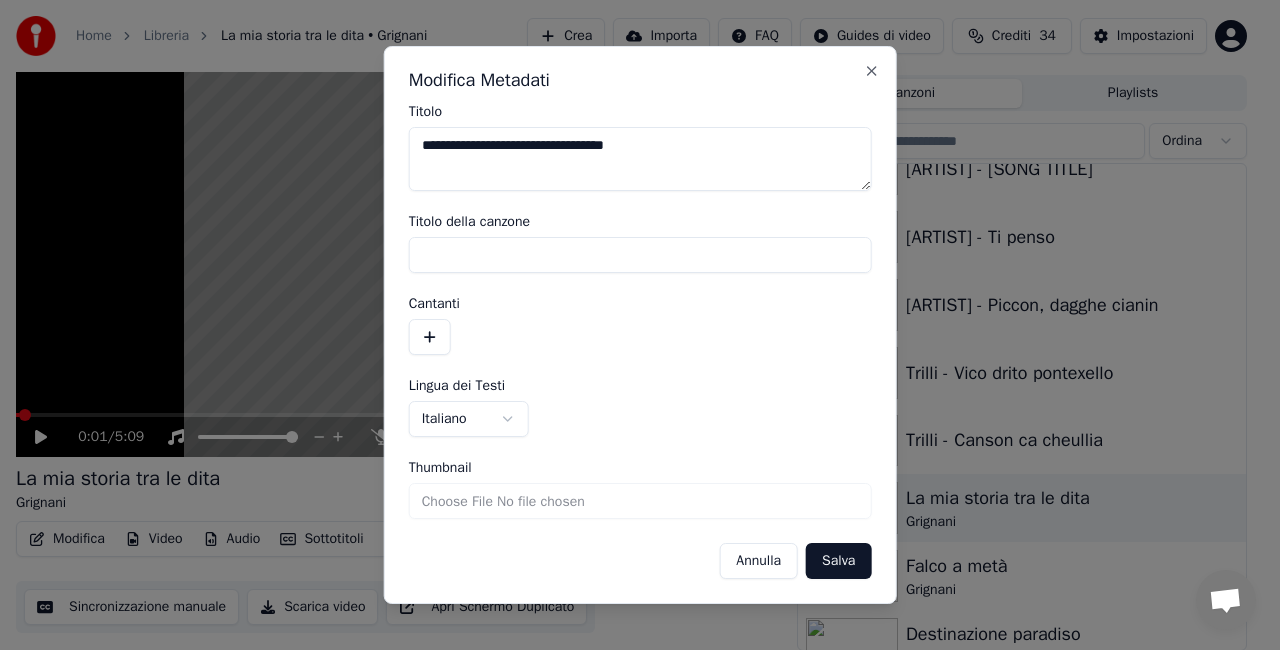 click on "Annulla Salva" at bounding box center (640, 561) 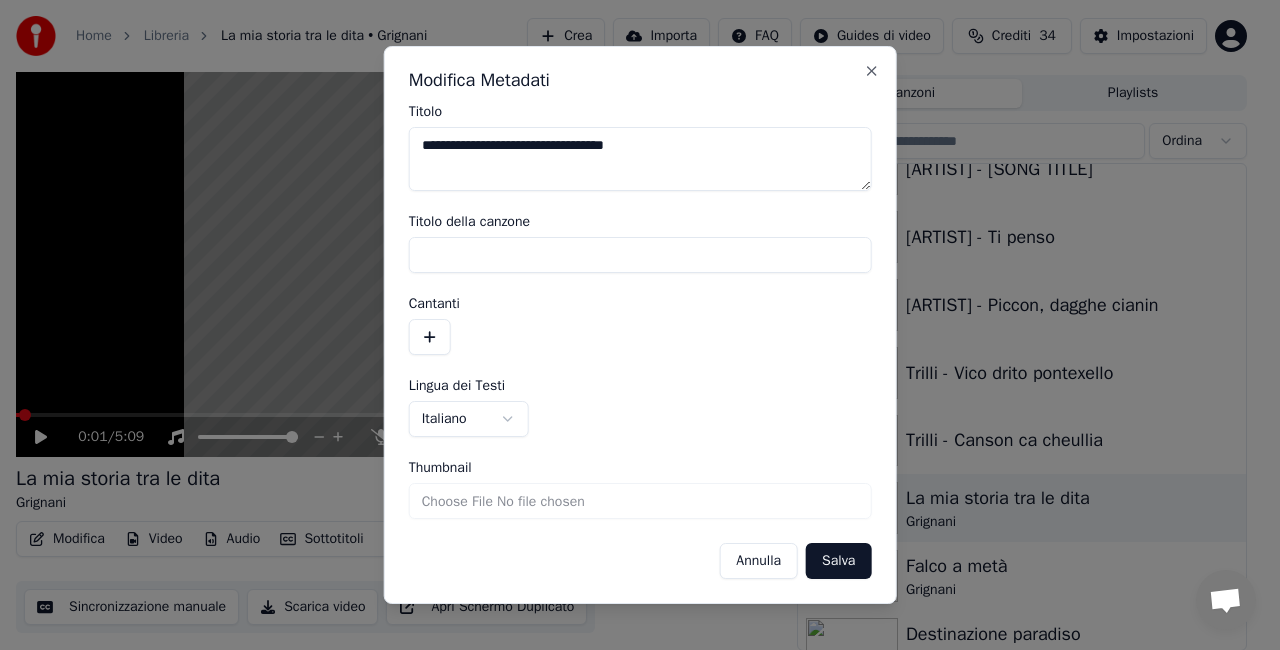 click on "Salva" at bounding box center [838, 561] 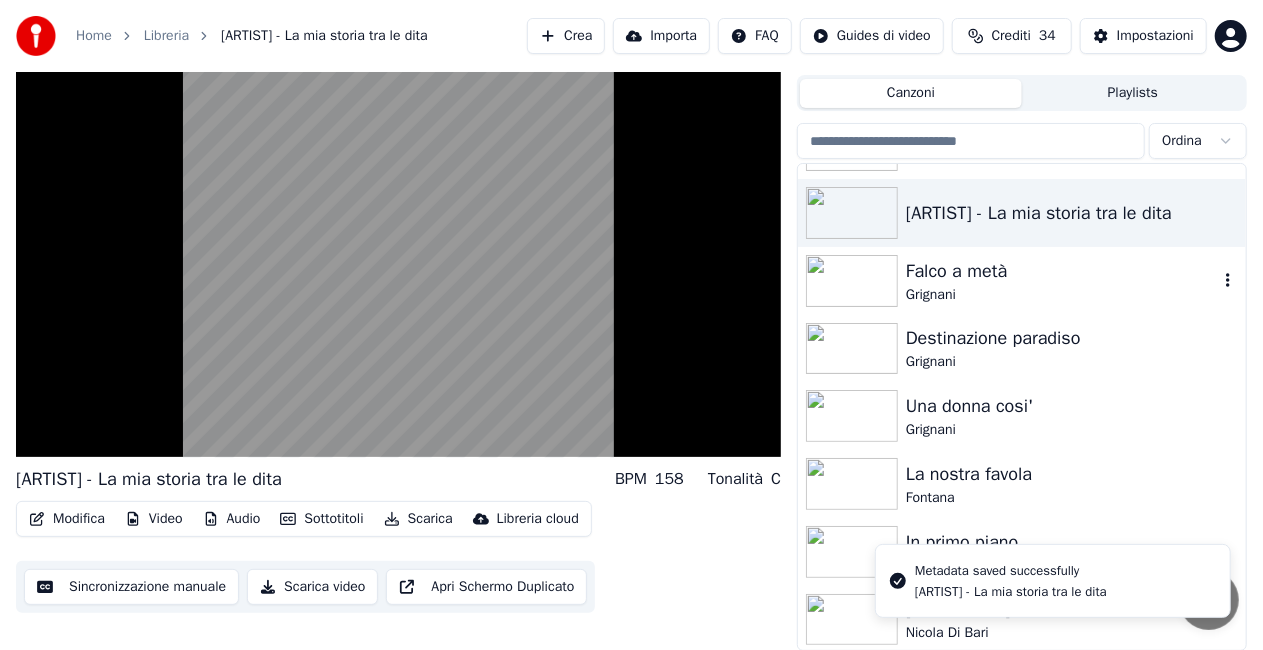 scroll, scrollTop: 27120, scrollLeft: 0, axis: vertical 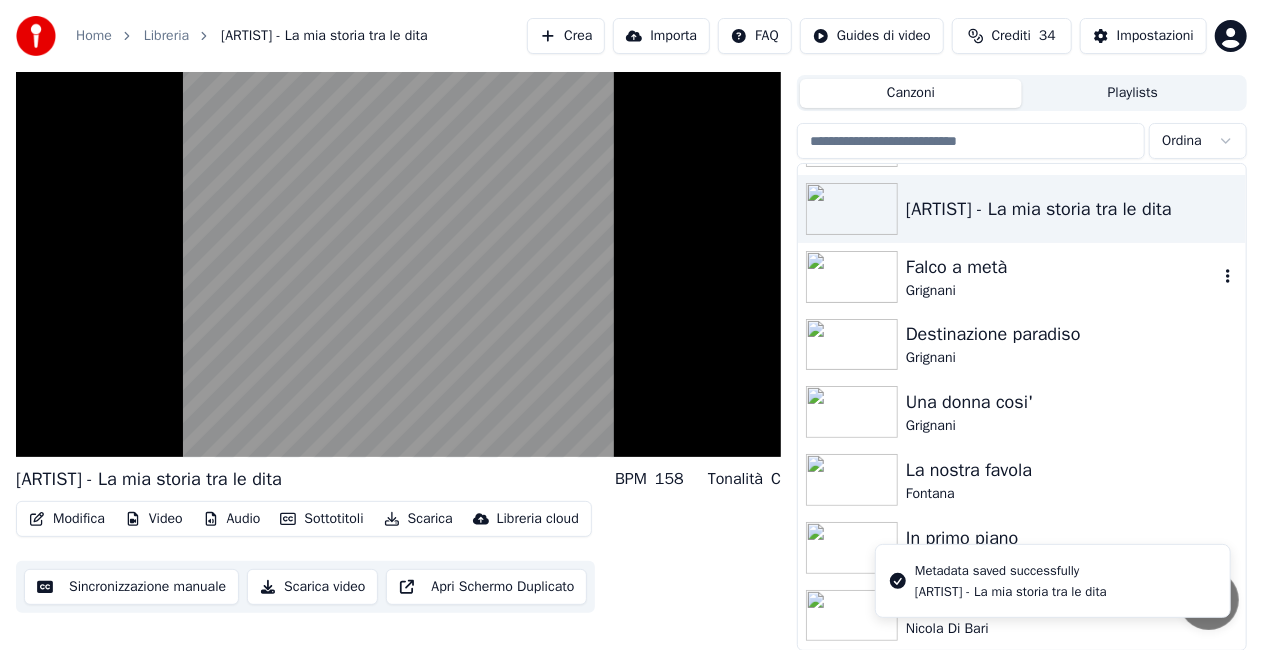 click on "Grignani" at bounding box center (1062, 291) 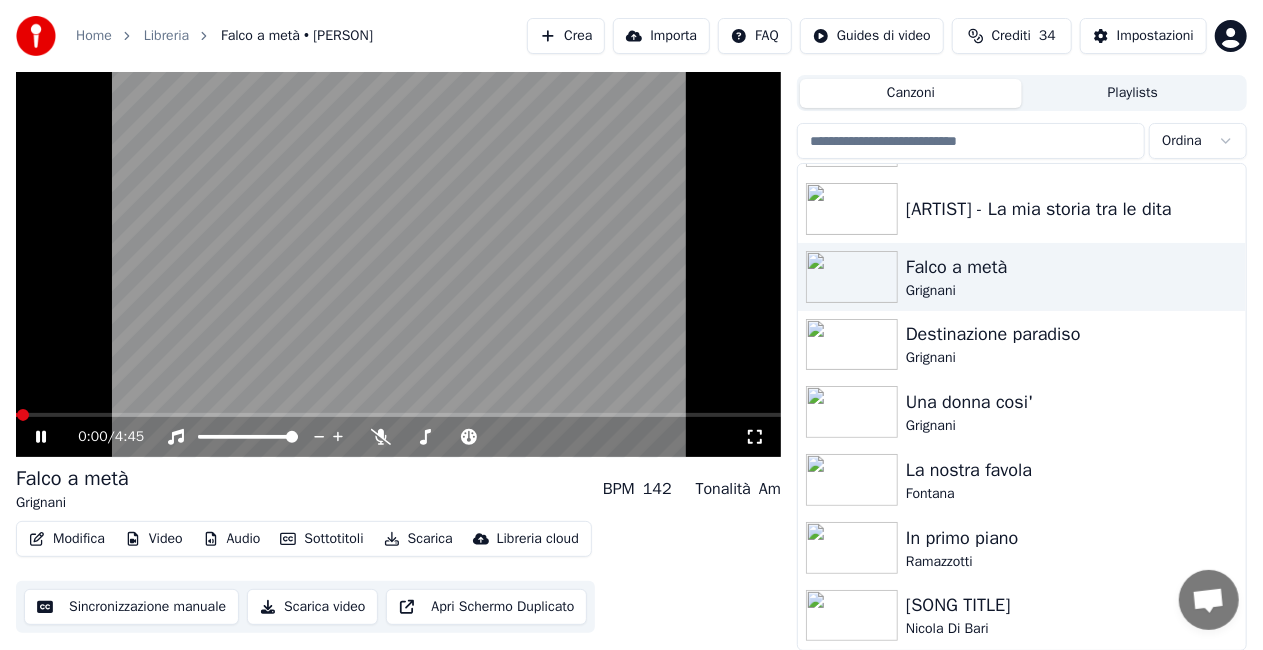 click on "Modifica" at bounding box center [67, 539] 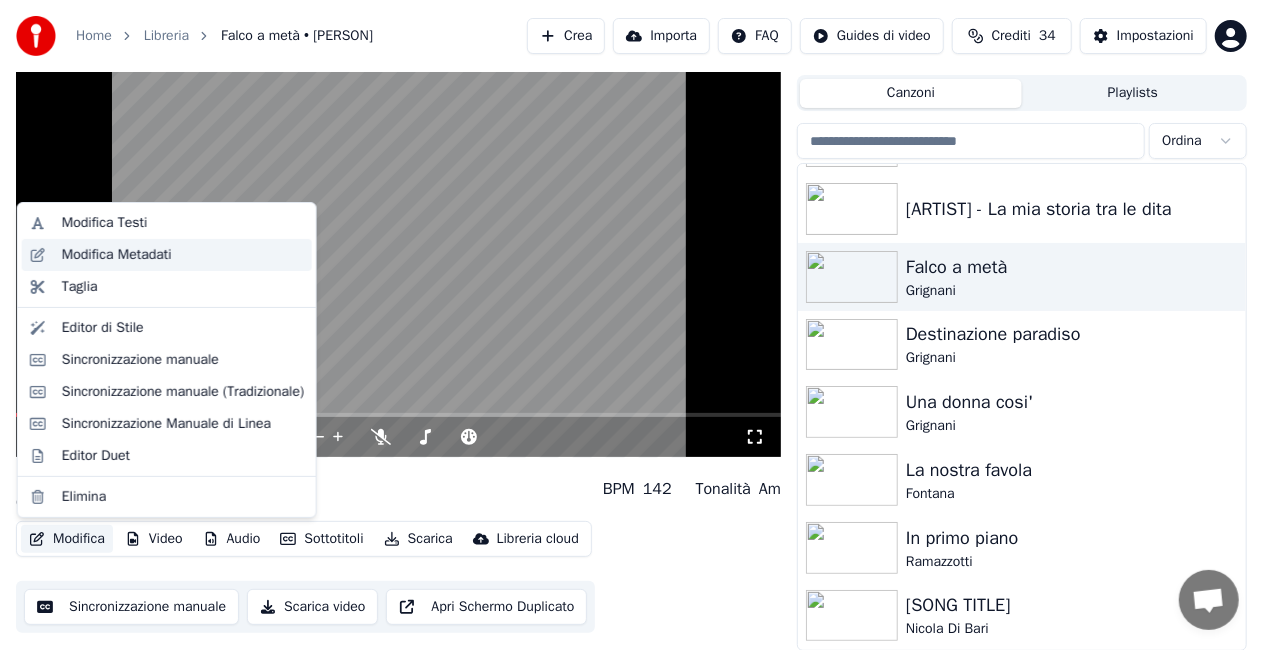 click on "Modifica Metadati" at bounding box center [167, 255] 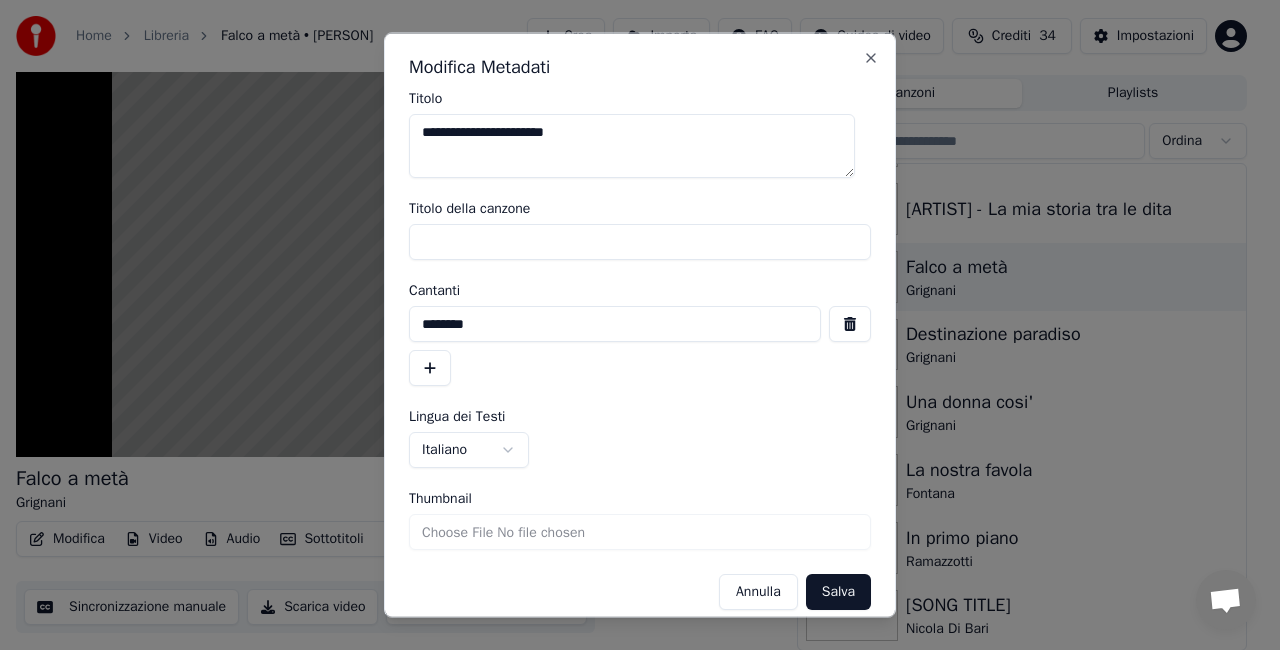 drag, startPoint x: 552, startPoint y: 238, endPoint x: 275, endPoint y: 236, distance: 277.00723 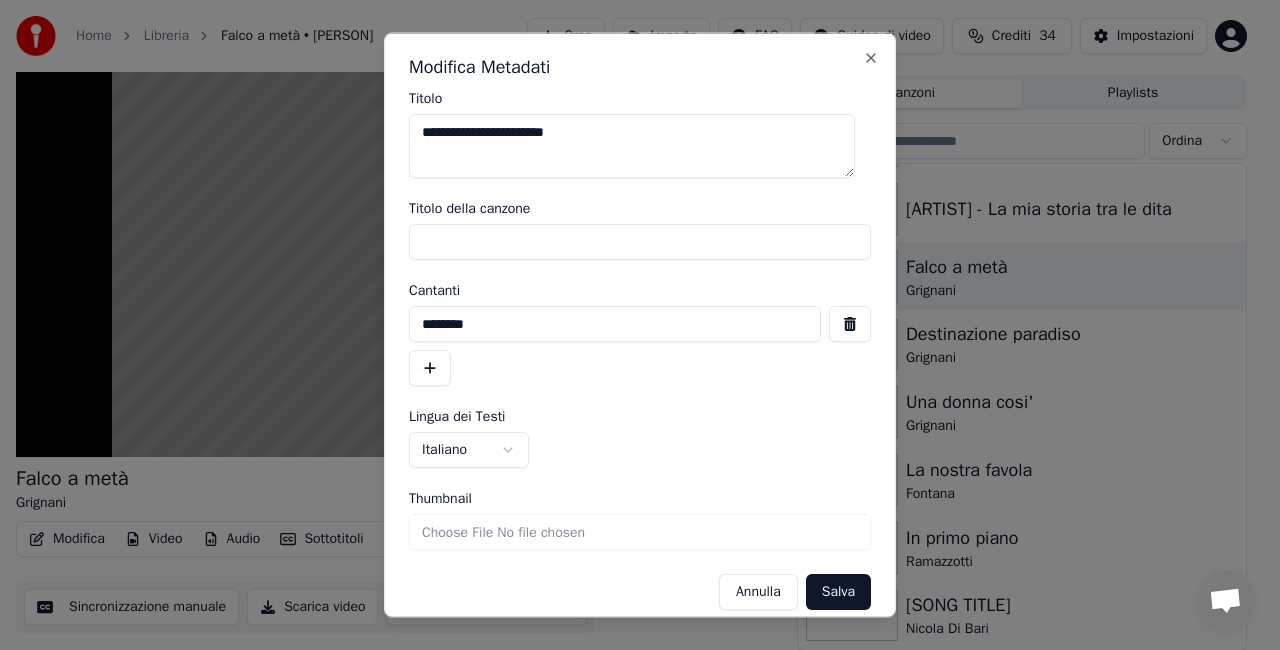click on "**********" at bounding box center [631, 280] 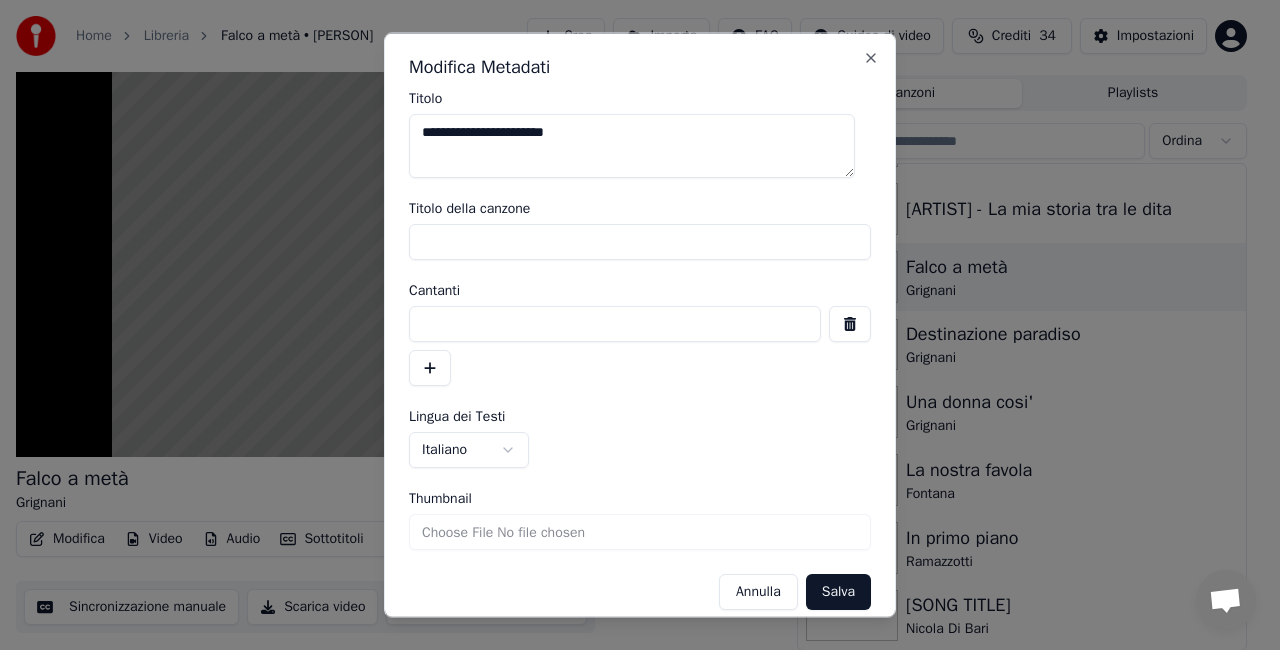type 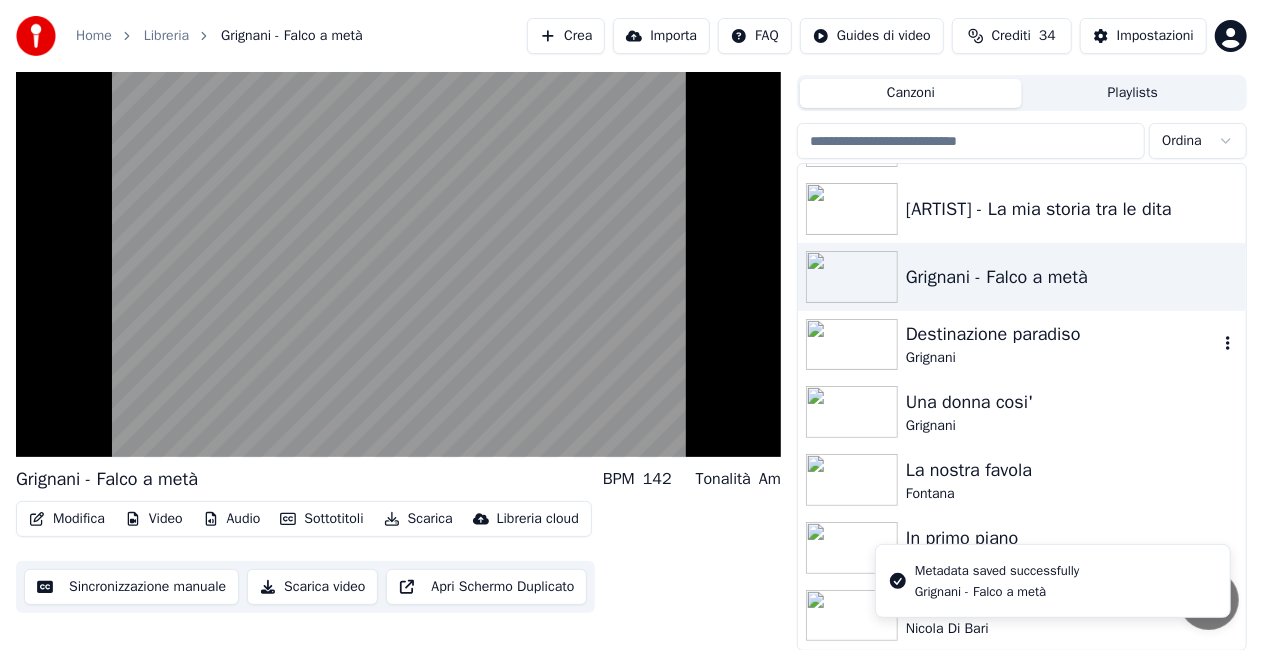 click on "Grignani" at bounding box center (1062, 358) 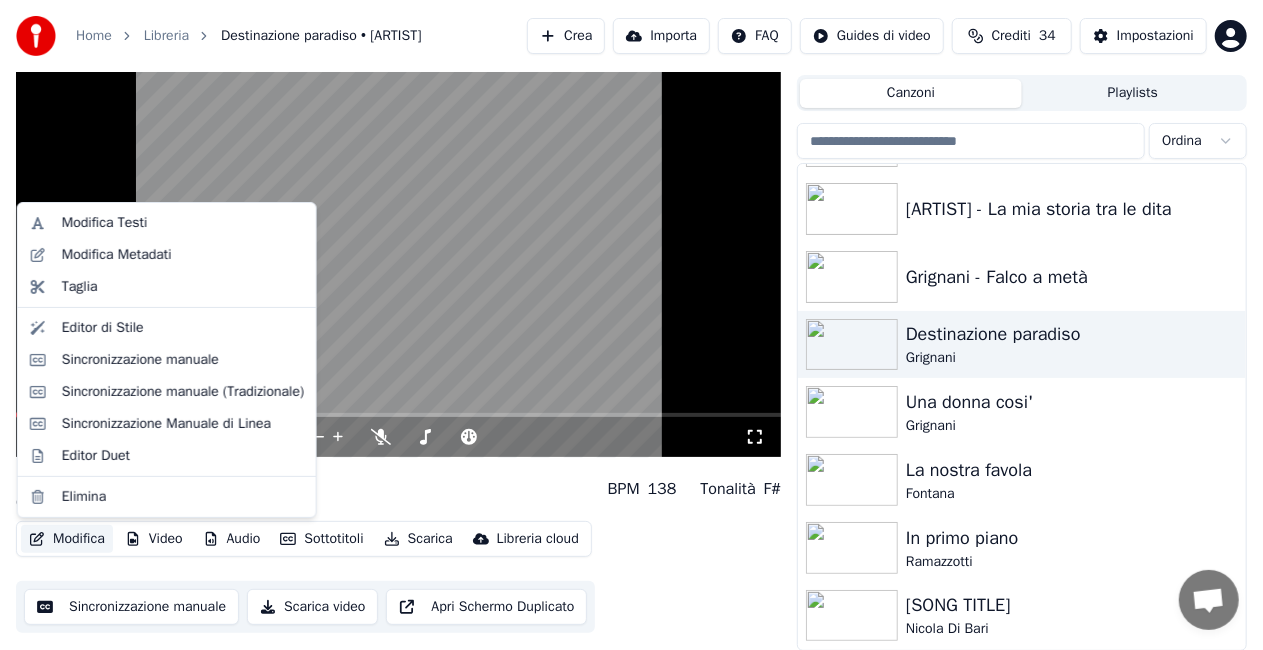 click on "Modifica" at bounding box center (67, 539) 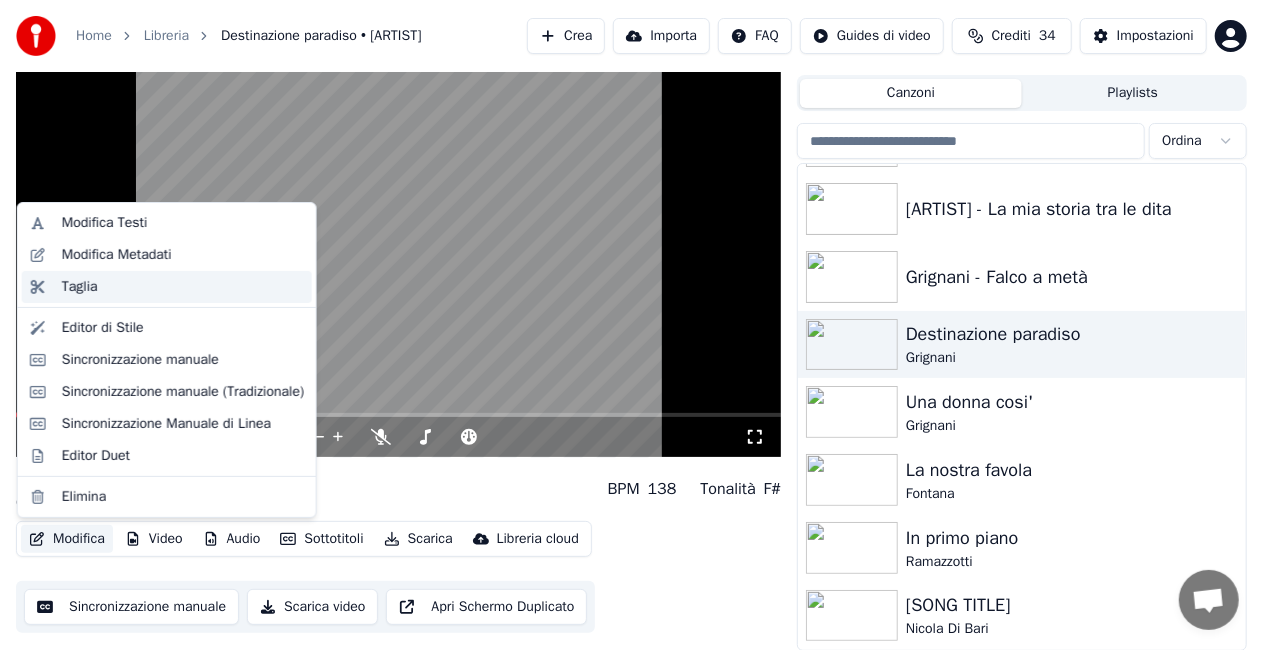click on "Taglia" at bounding box center [167, 287] 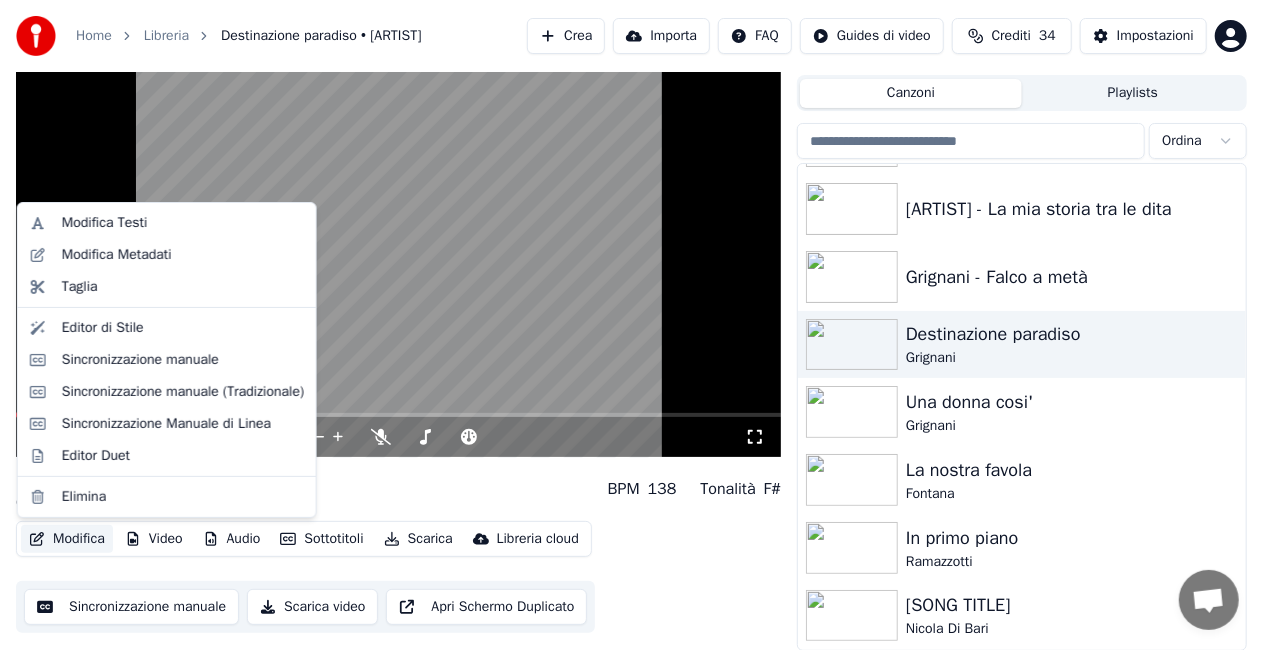 scroll, scrollTop: 0, scrollLeft: 0, axis: both 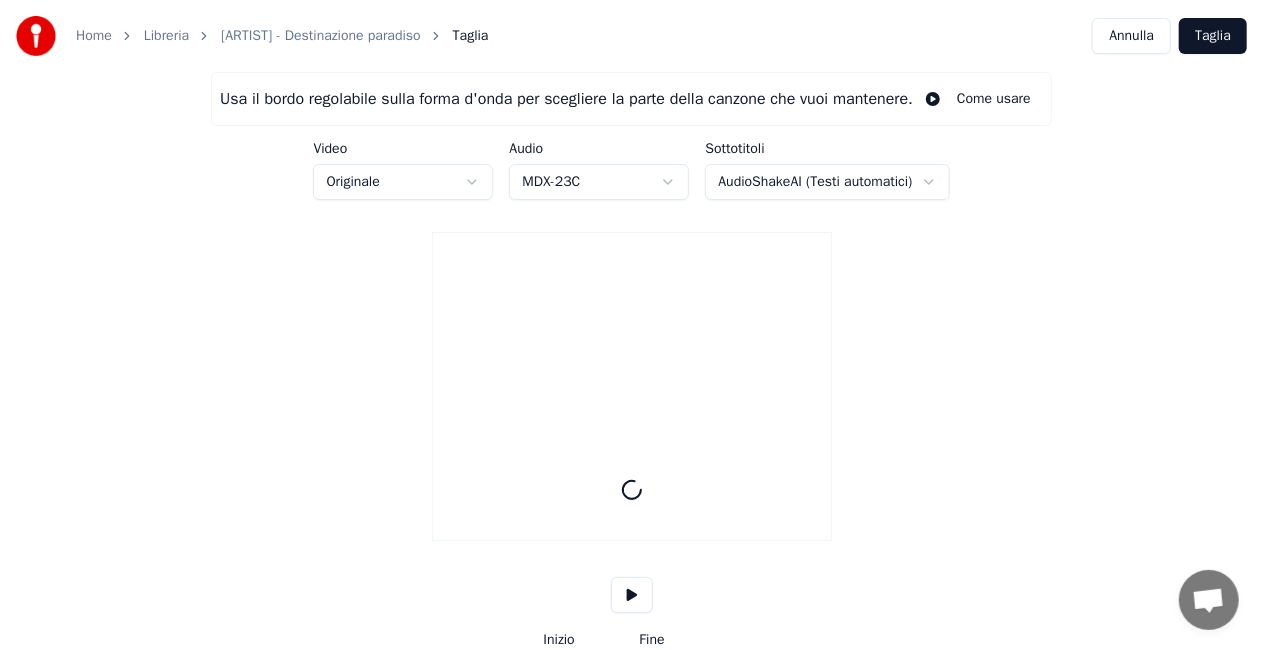 drag, startPoint x: 1112, startPoint y: 16, endPoint x: 1116, endPoint y: 27, distance: 11.7046995 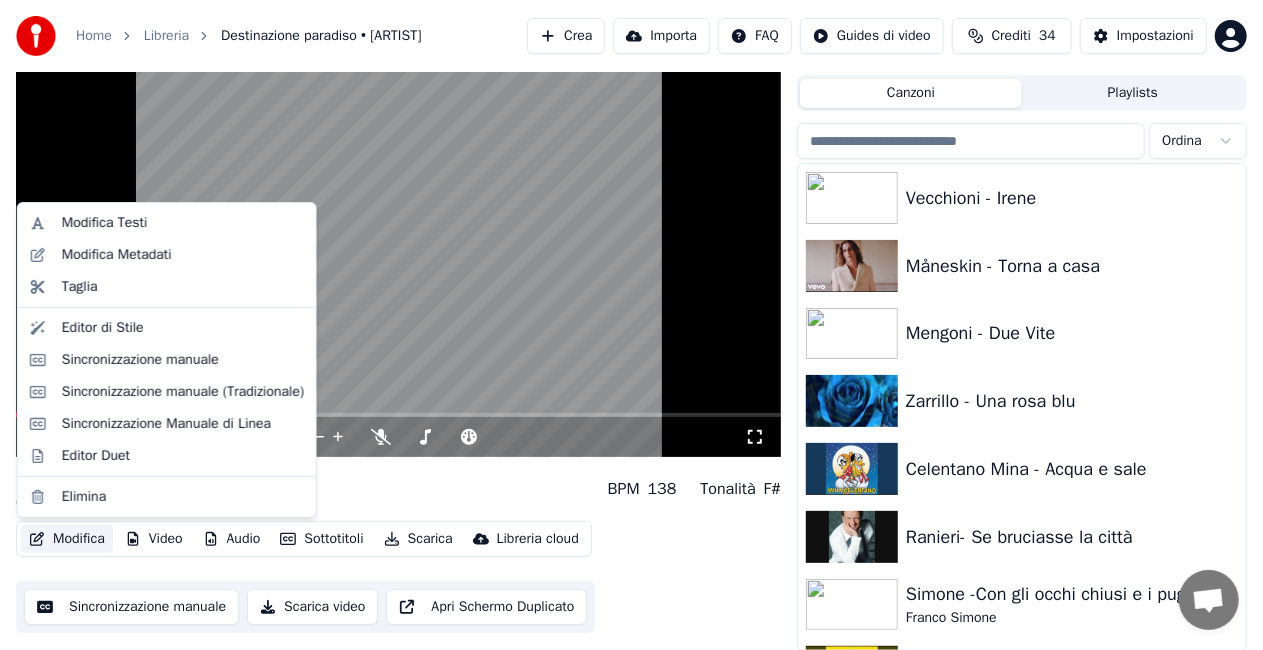click on "Modifica" at bounding box center (67, 539) 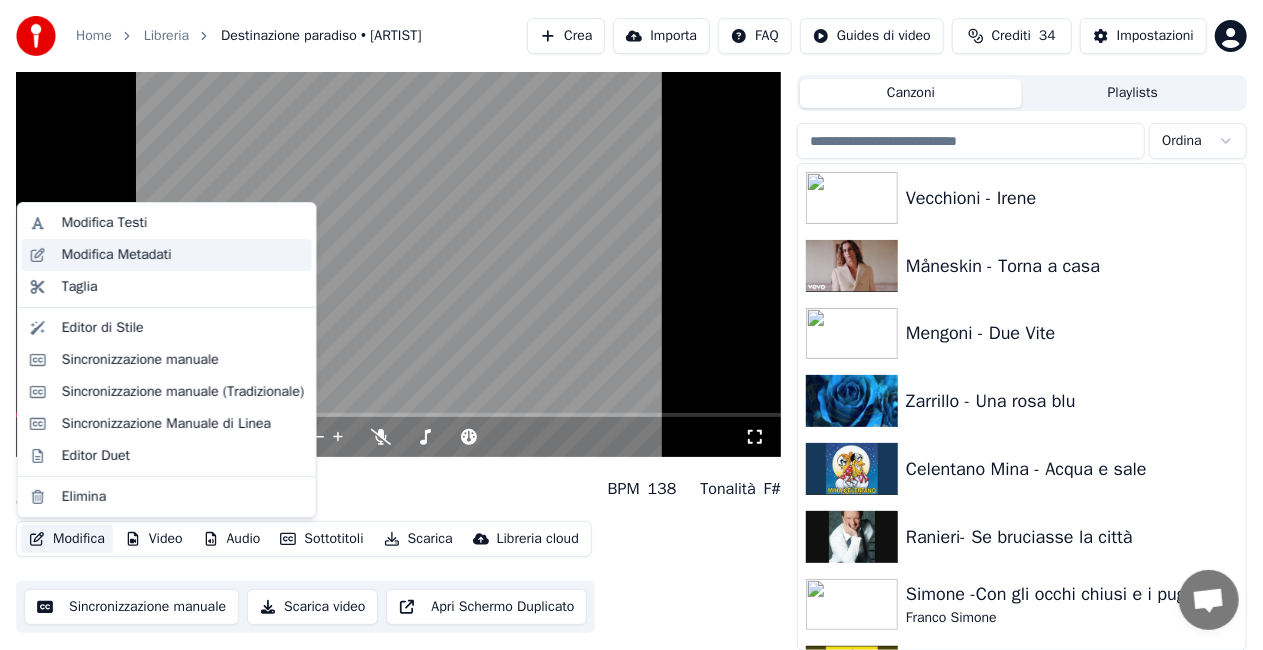click on "Modifica Metadati" at bounding box center [117, 255] 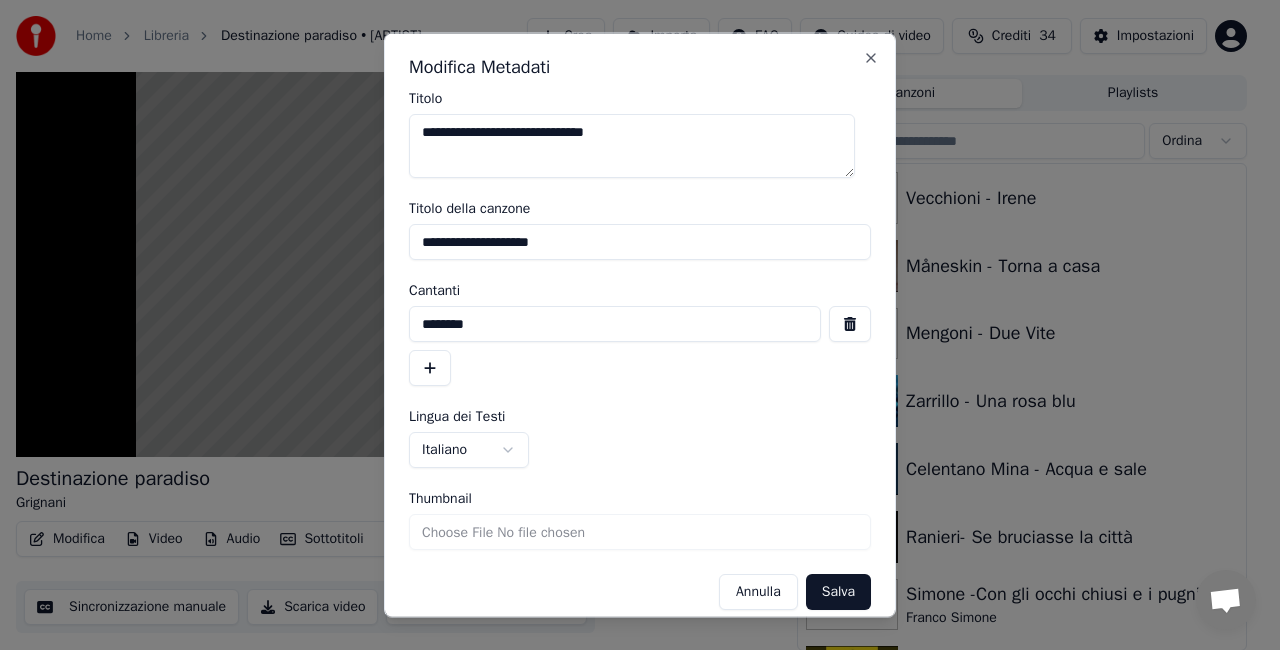 drag, startPoint x: 583, startPoint y: 252, endPoint x: 344, endPoint y: 252, distance: 239 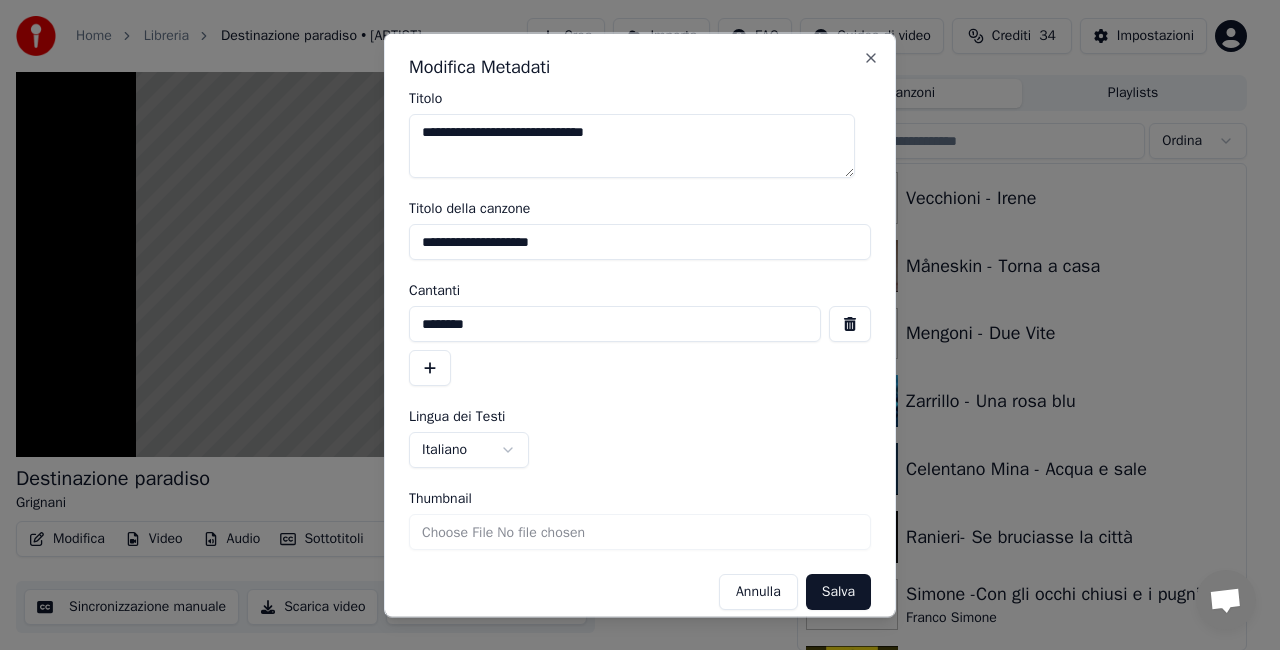 click on "**********" at bounding box center [631, 280] 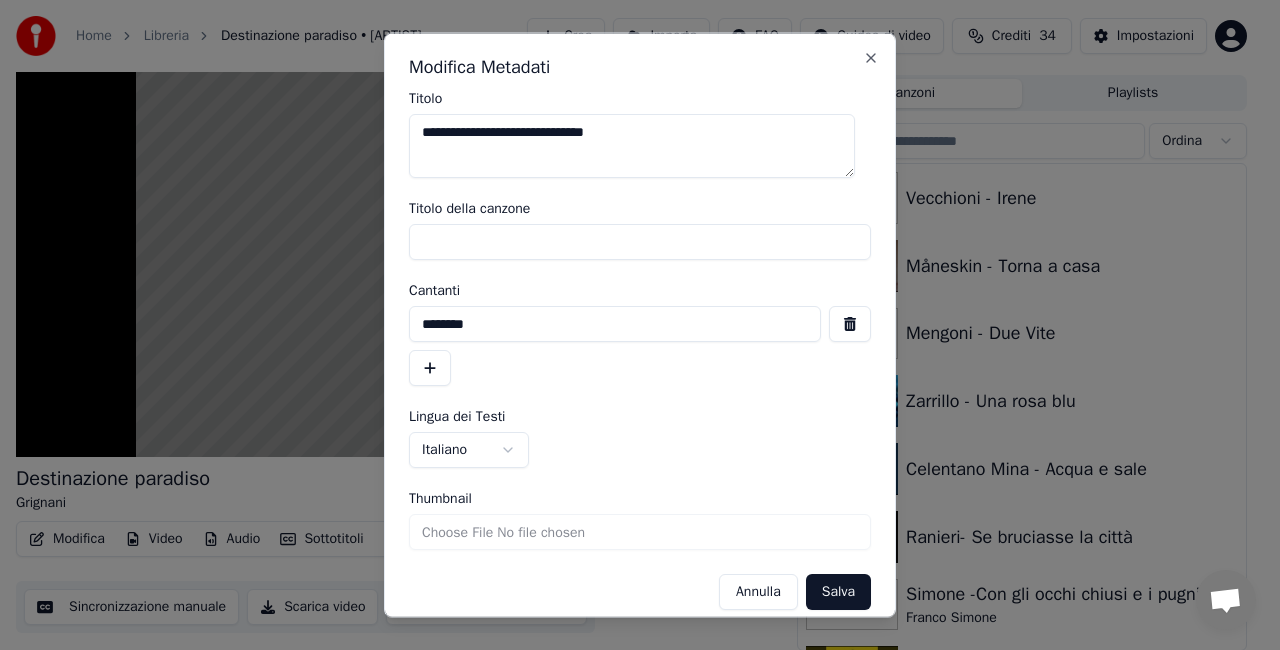 type 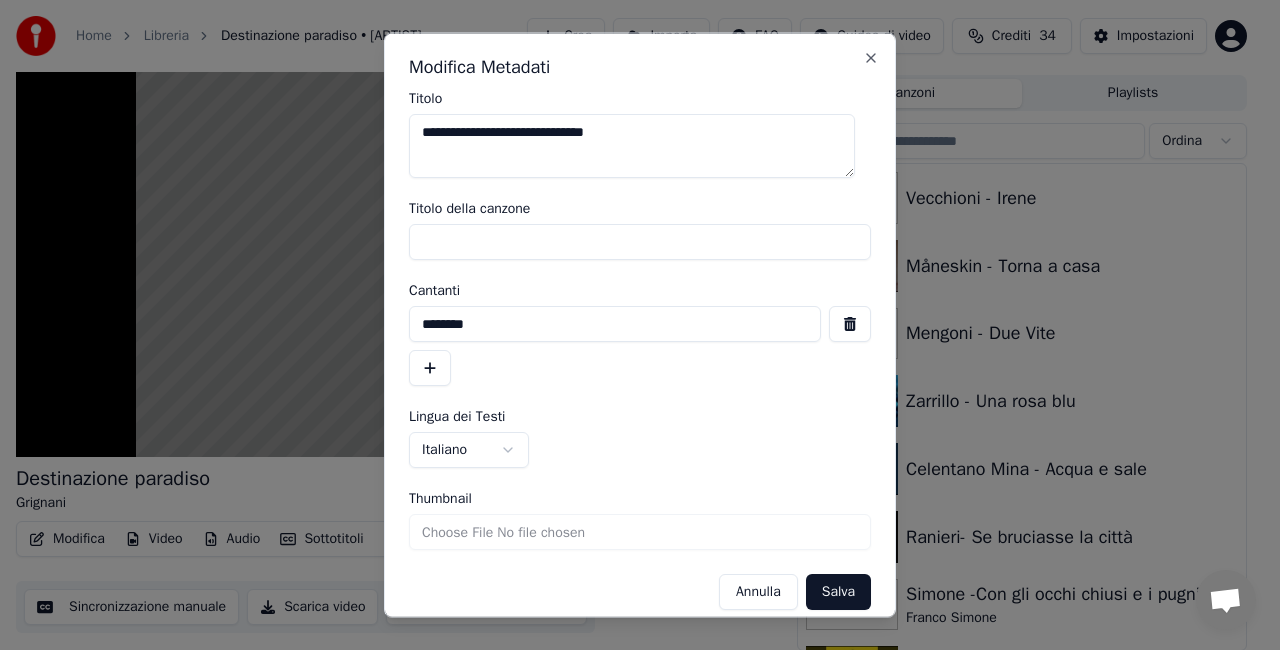 click at bounding box center [850, 324] 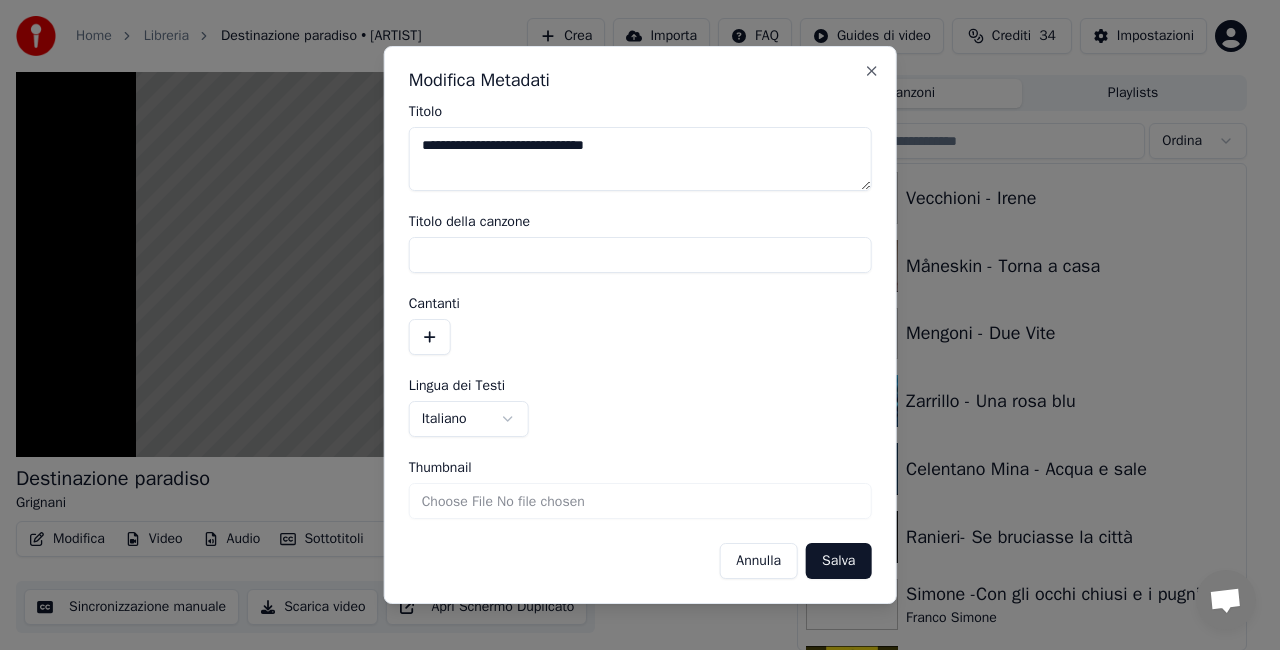 click on "Salva" at bounding box center (838, 561) 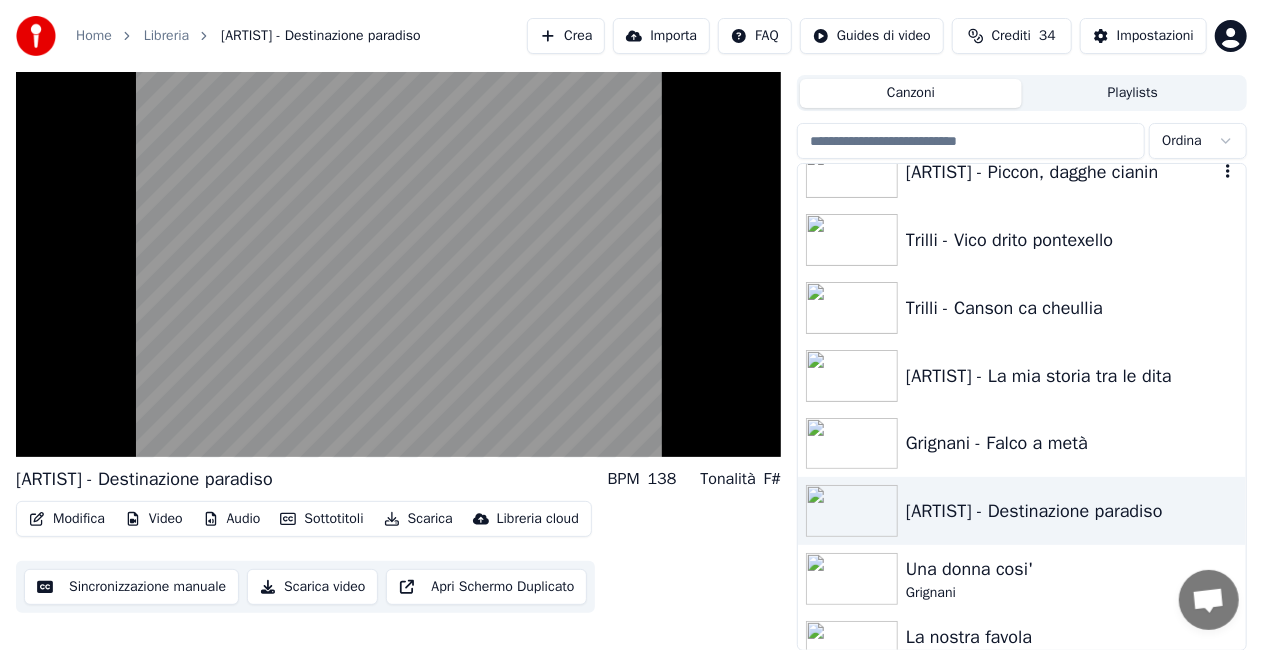 scroll, scrollTop: 27016, scrollLeft: 0, axis: vertical 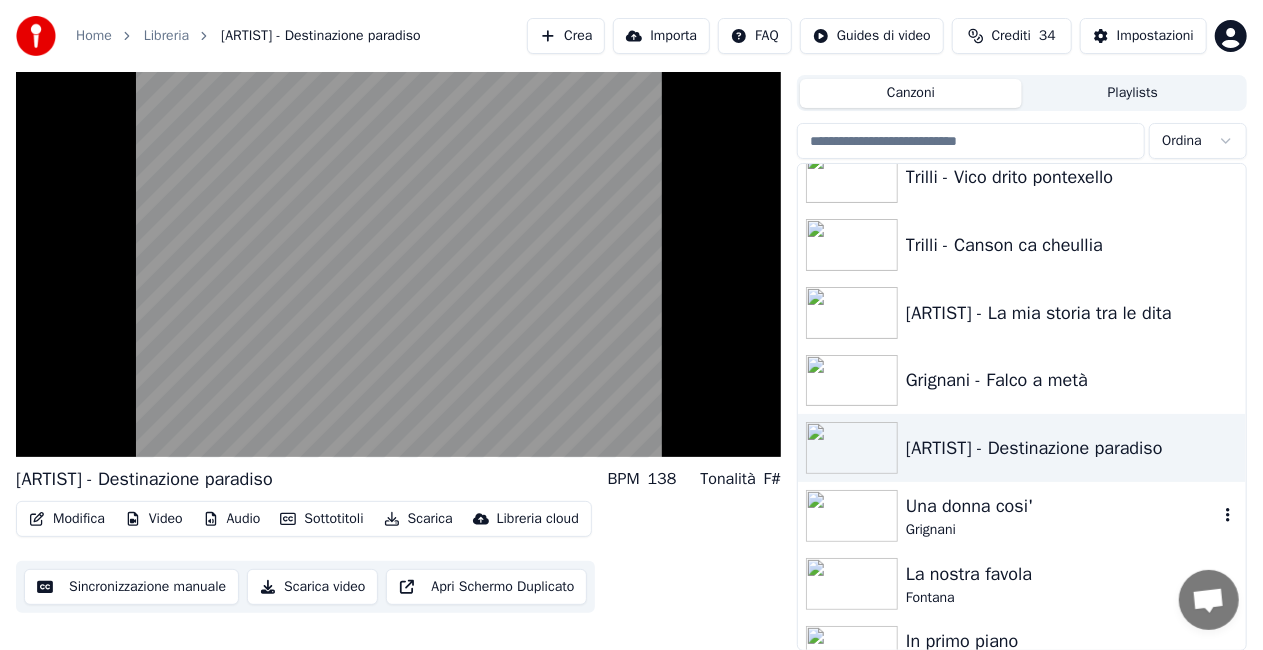 click on "Una donna cosi'" at bounding box center [1062, 506] 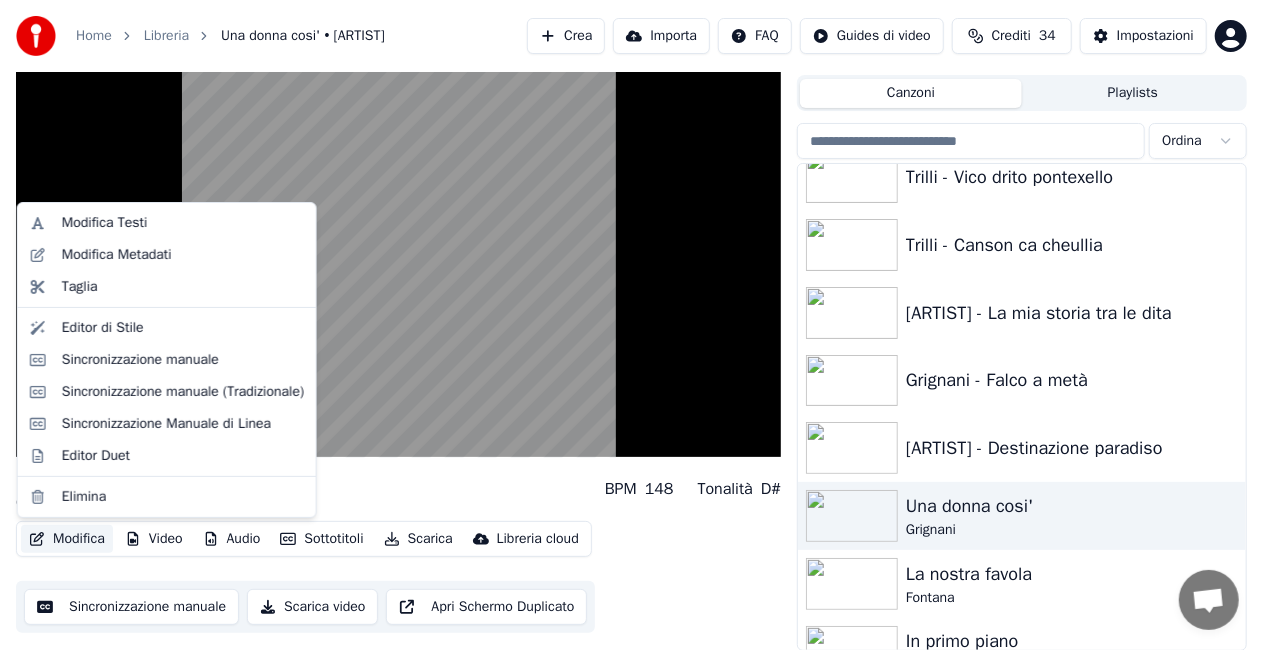 click on "Modifica" at bounding box center [67, 539] 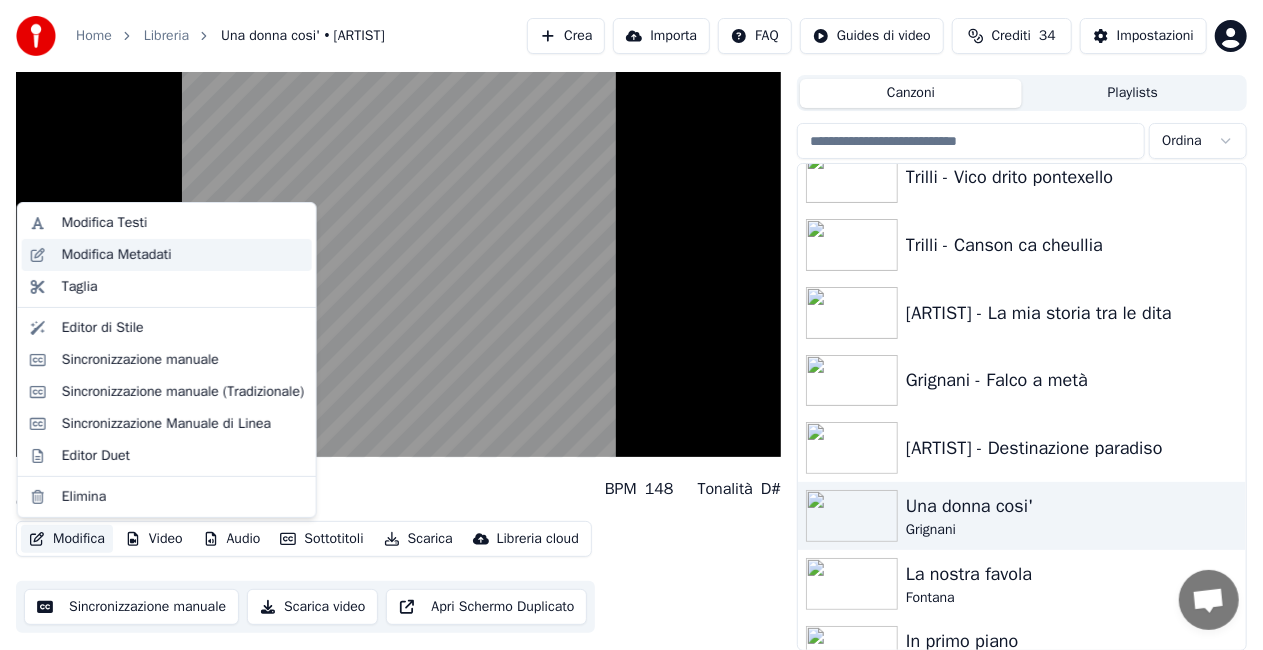 click on "Modifica Metadati" at bounding box center (117, 255) 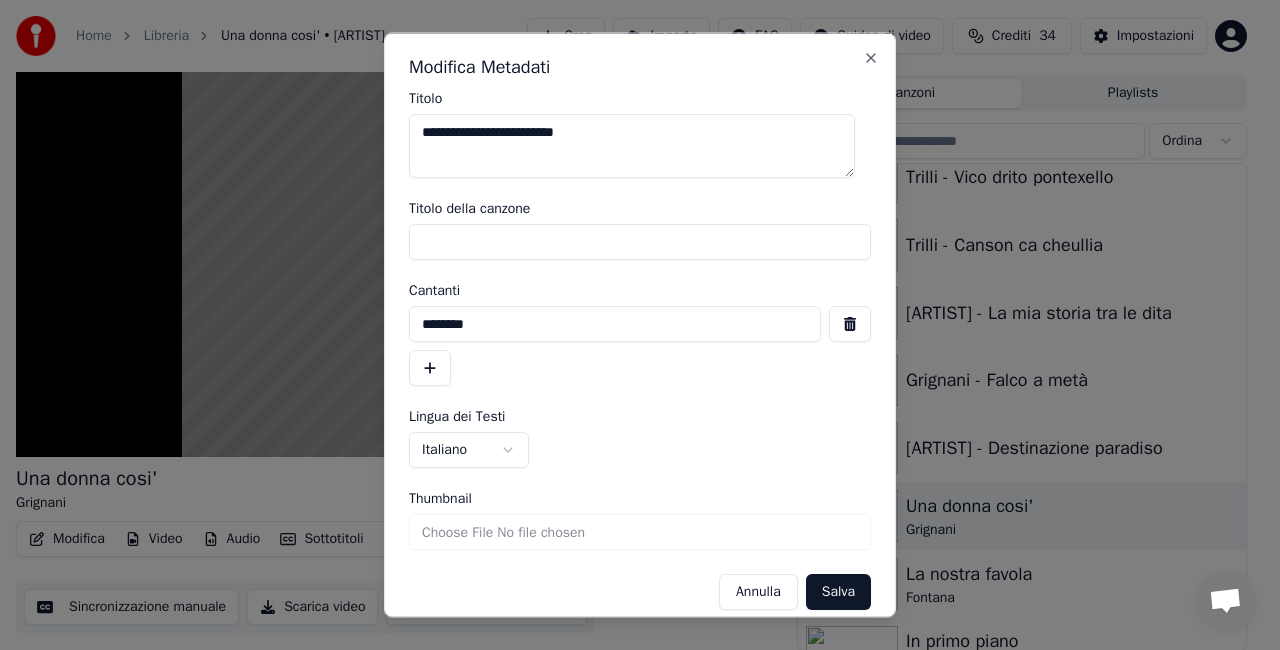 drag, startPoint x: 414, startPoint y: 248, endPoint x: 895, endPoint y: 182, distance: 485.50696 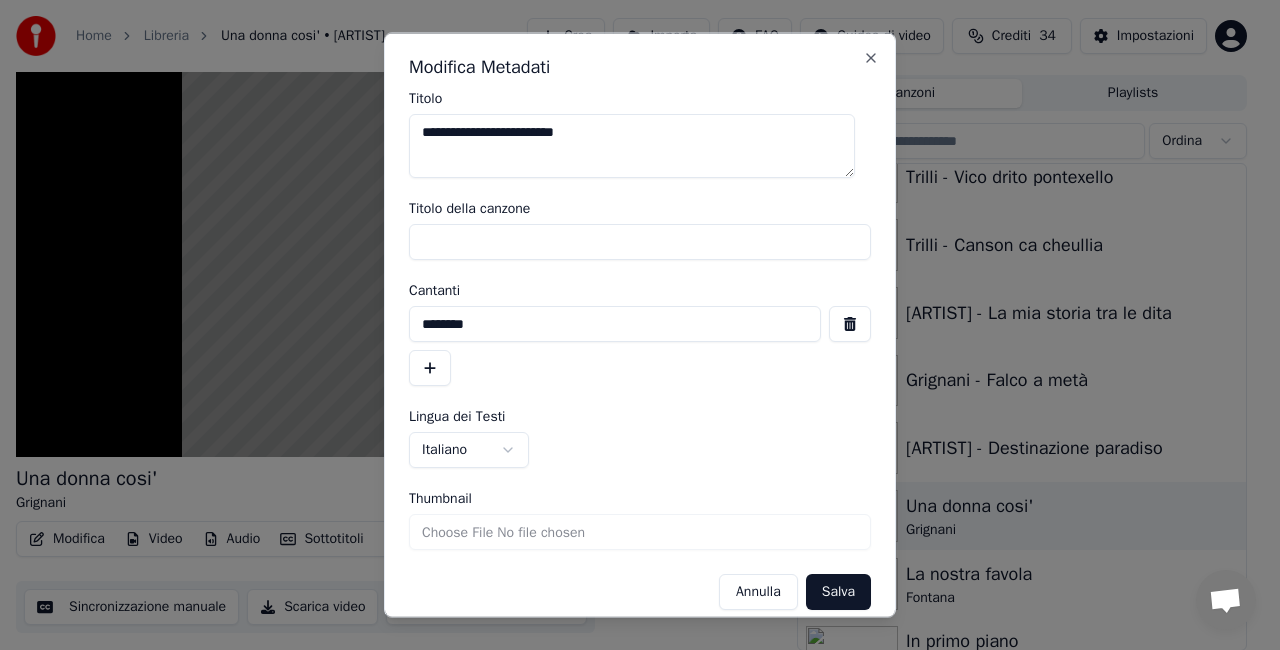 click on "**********" at bounding box center [640, 351] 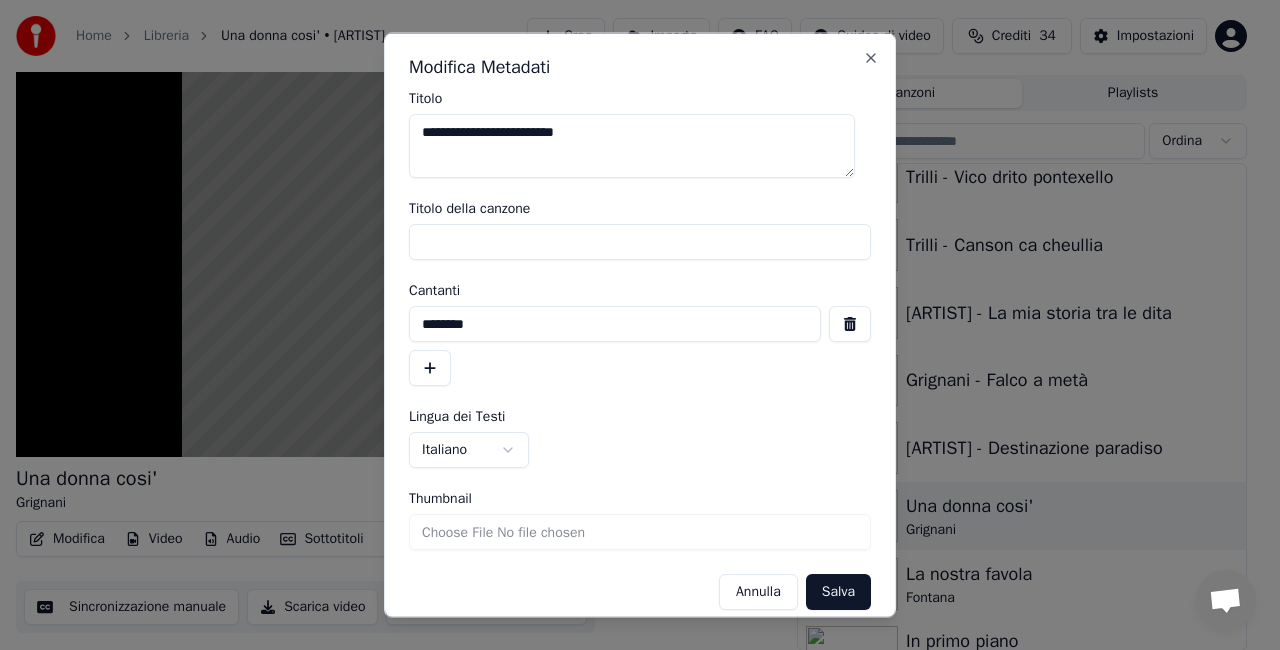 type 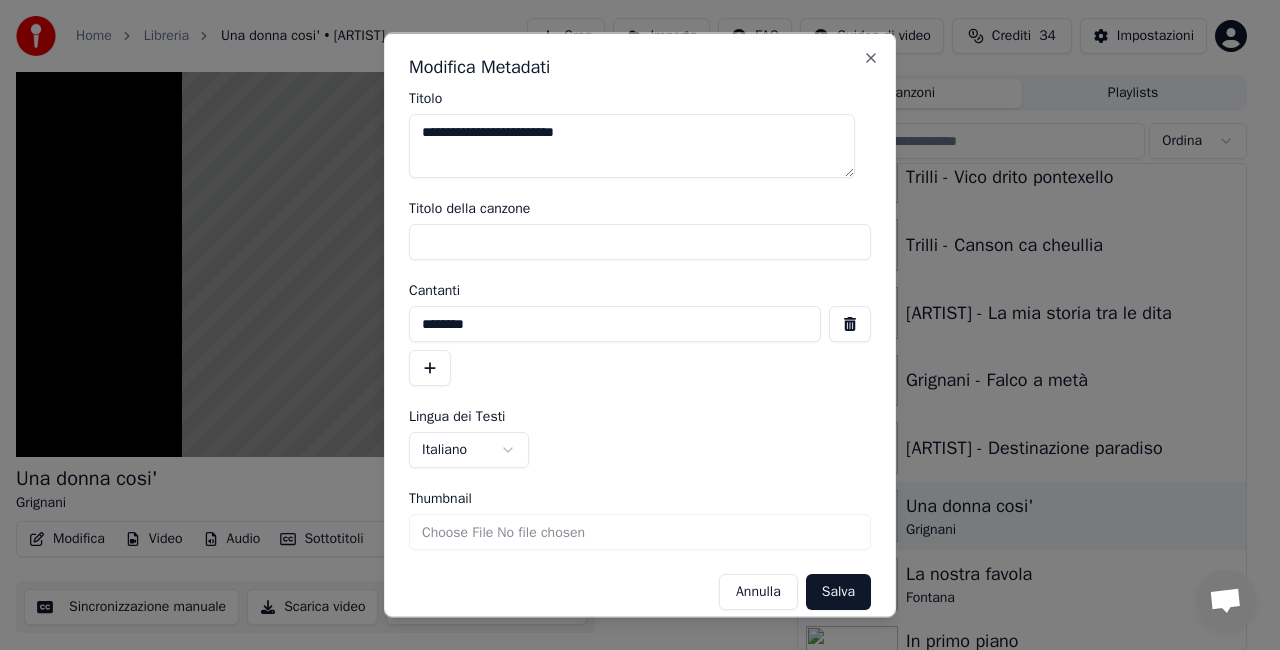 click at bounding box center (850, 324) 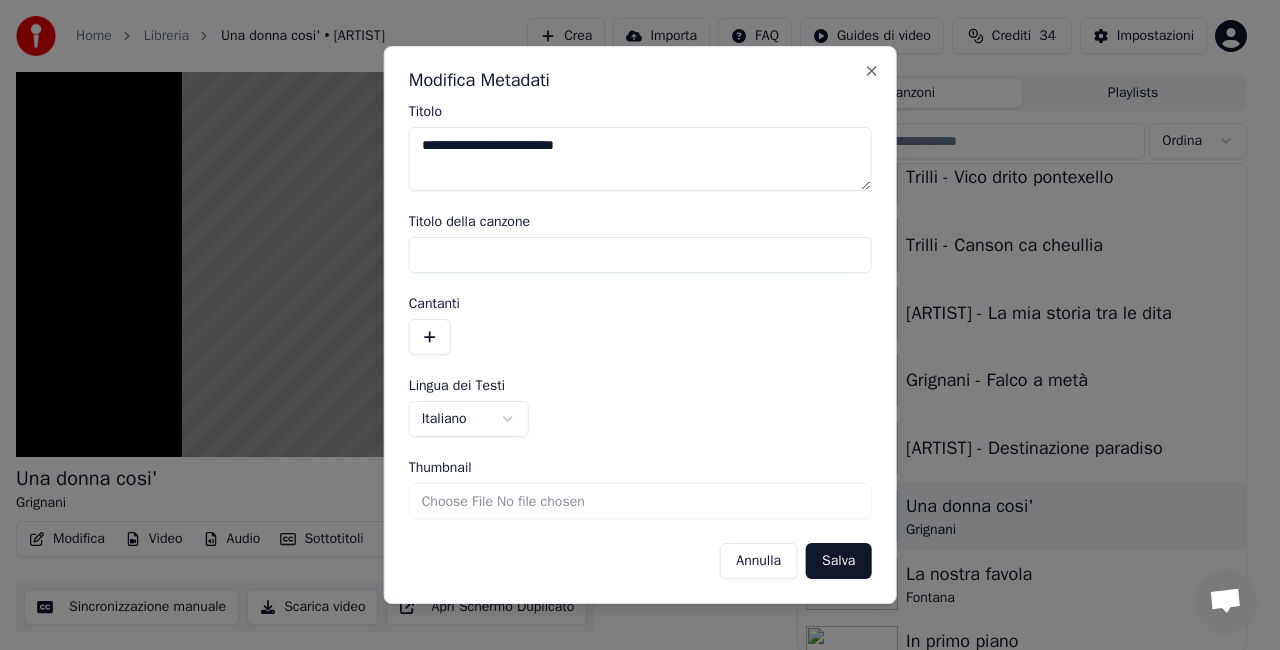 click on "Salva" at bounding box center [838, 561] 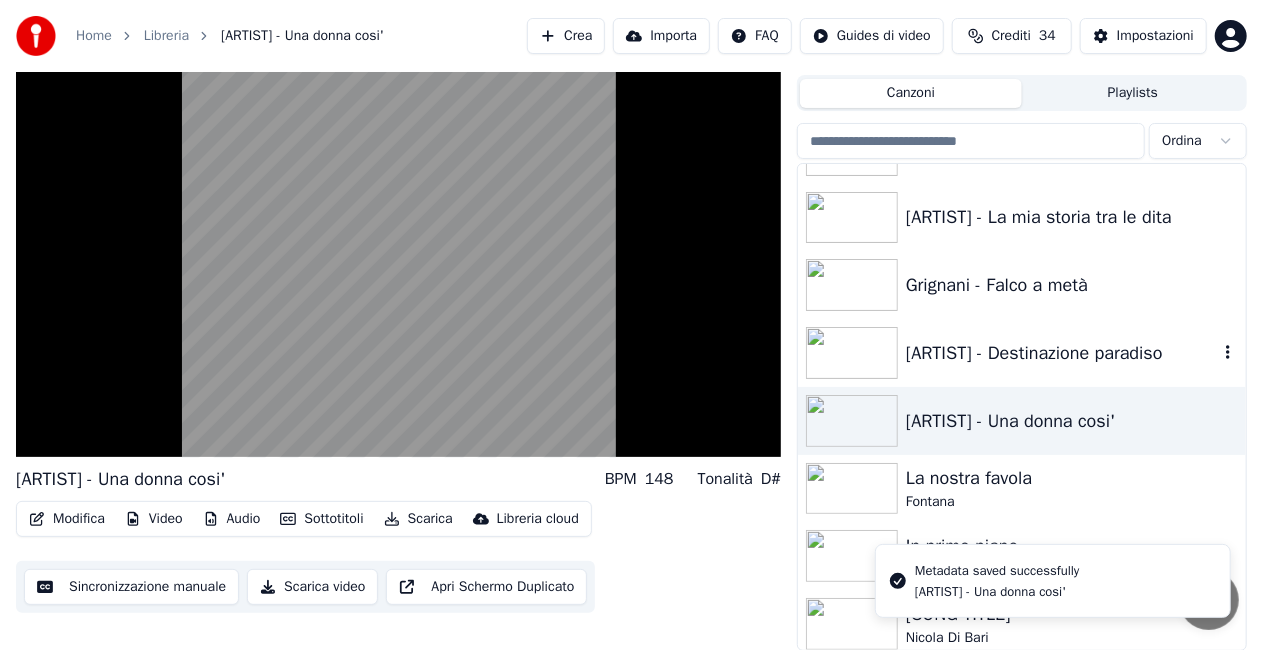 scroll, scrollTop: 27116, scrollLeft: 0, axis: vertical 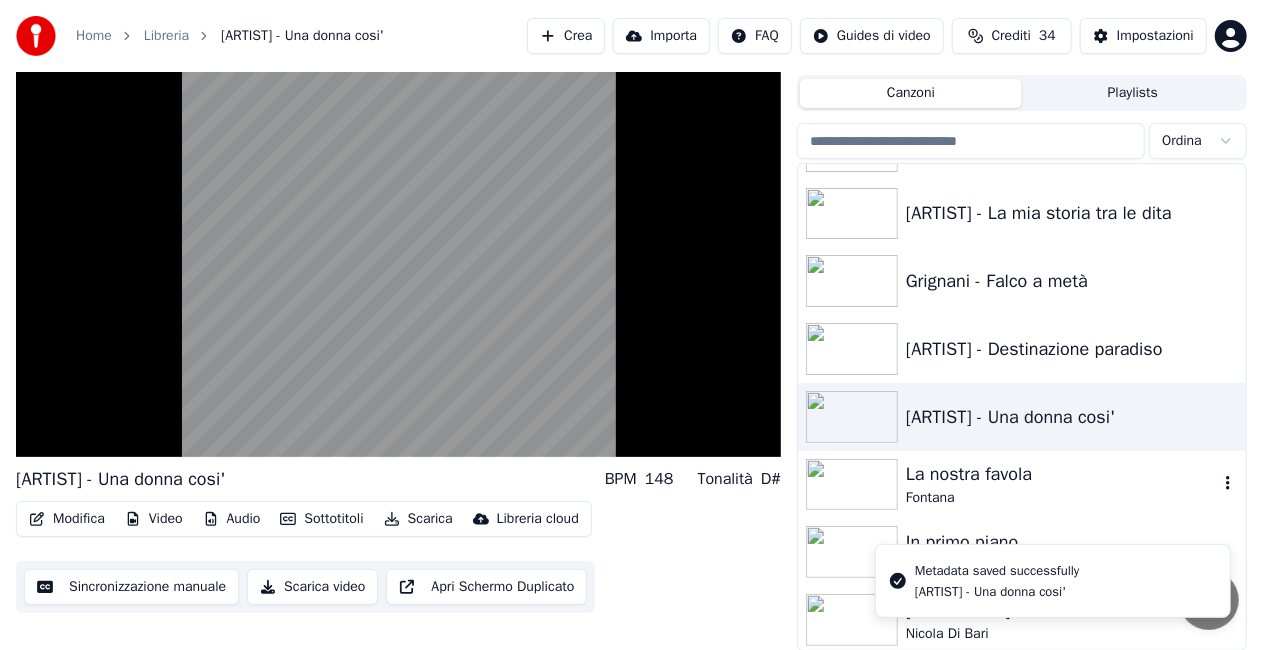 click on "La nostra favola" at bounding box center [1062, 474] 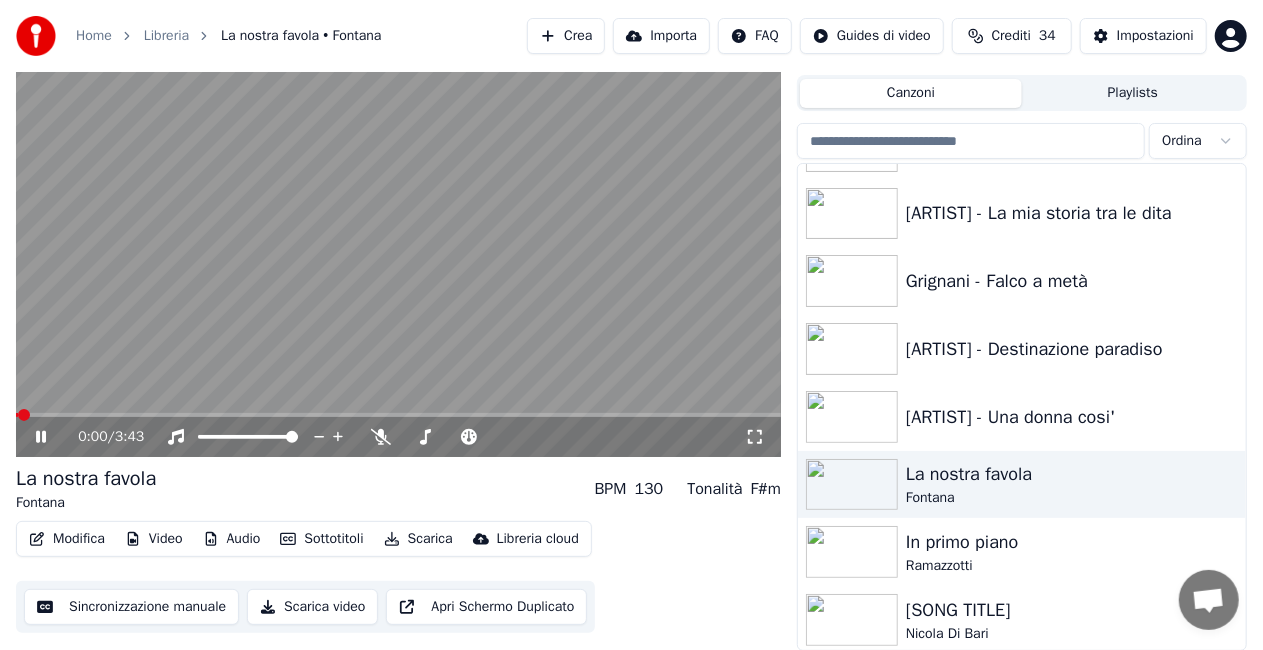 click 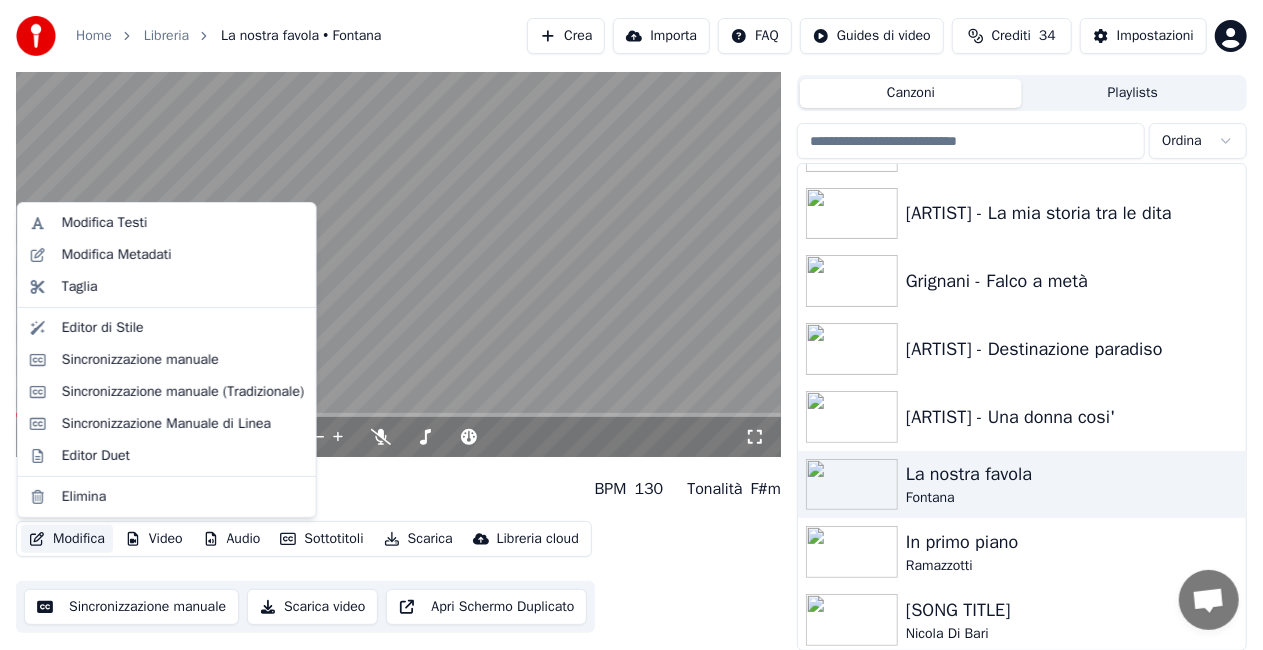 click on "Modifica" at bounding box center (67, 539) 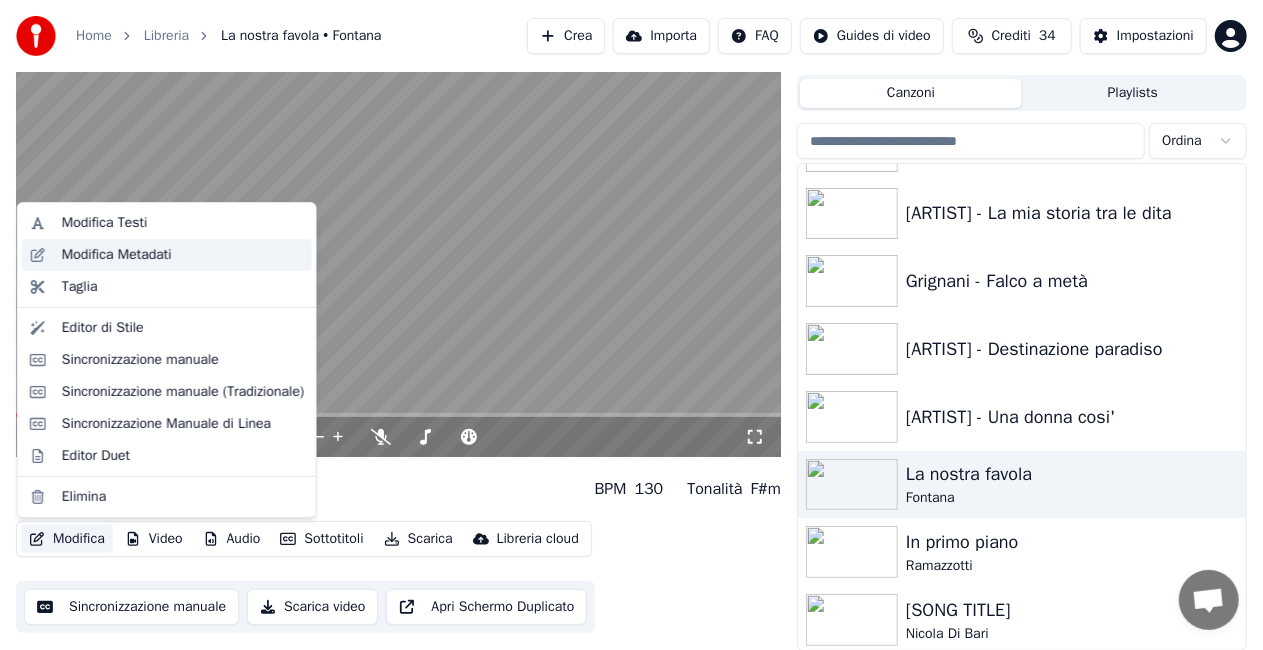 click on "Modifica Metadati" at bounding box center (167, 255) 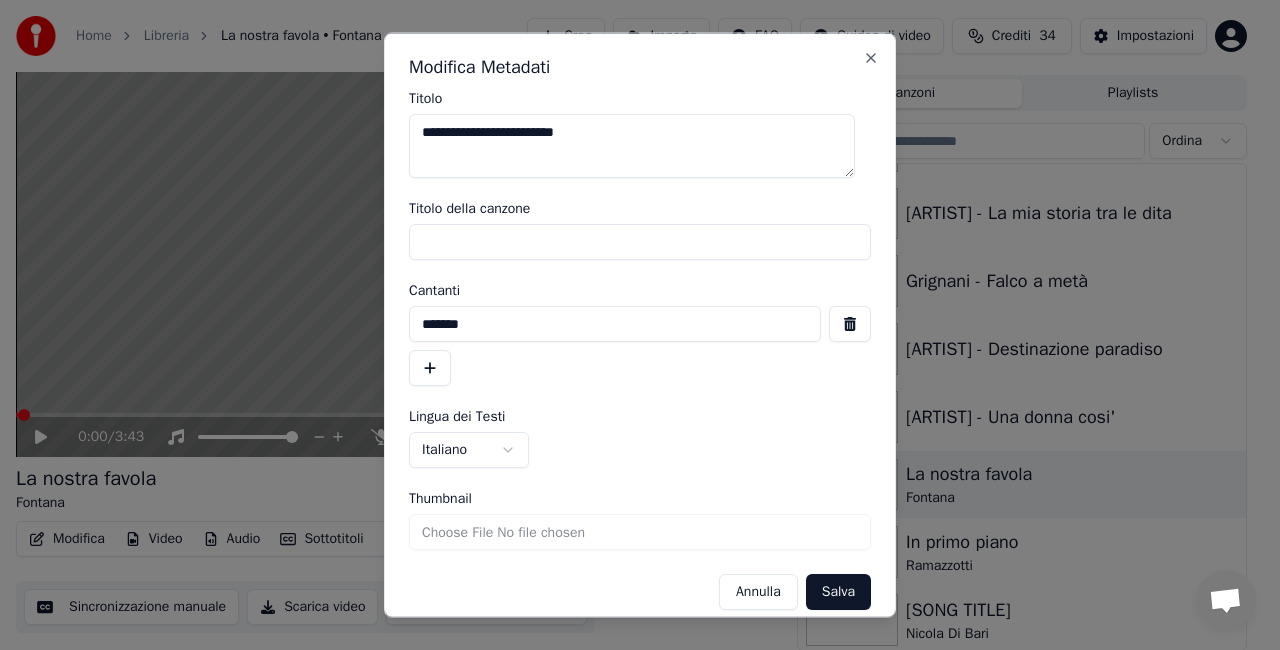 drag, startPoint x: 418, startPoint y: 240, endPoint x: 646, endPoint y: 214, distance: 229.47766 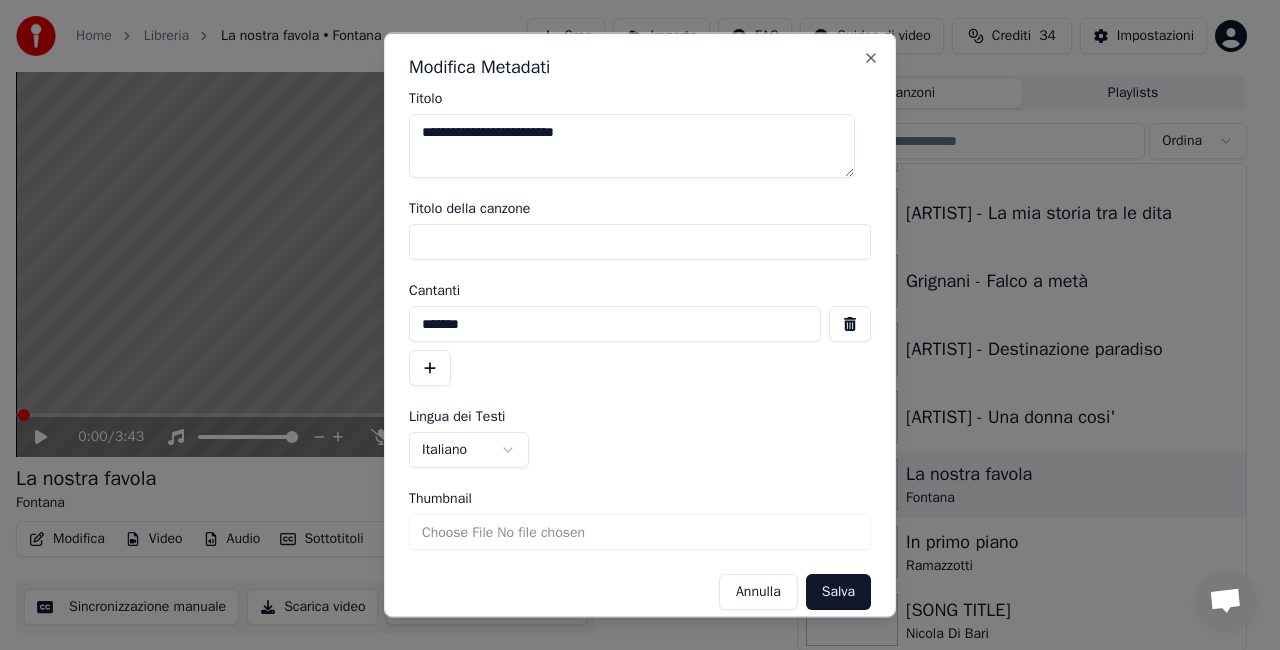 click on "Titolo della canzone" at bounding box center (640, 231) 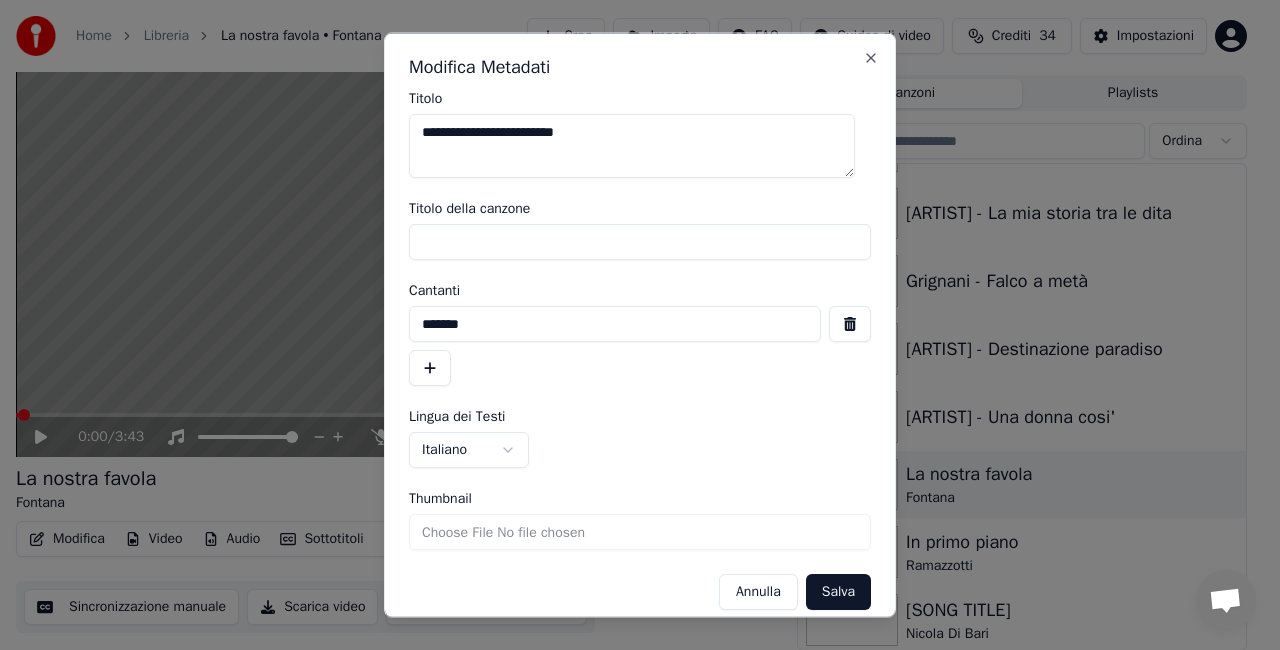type 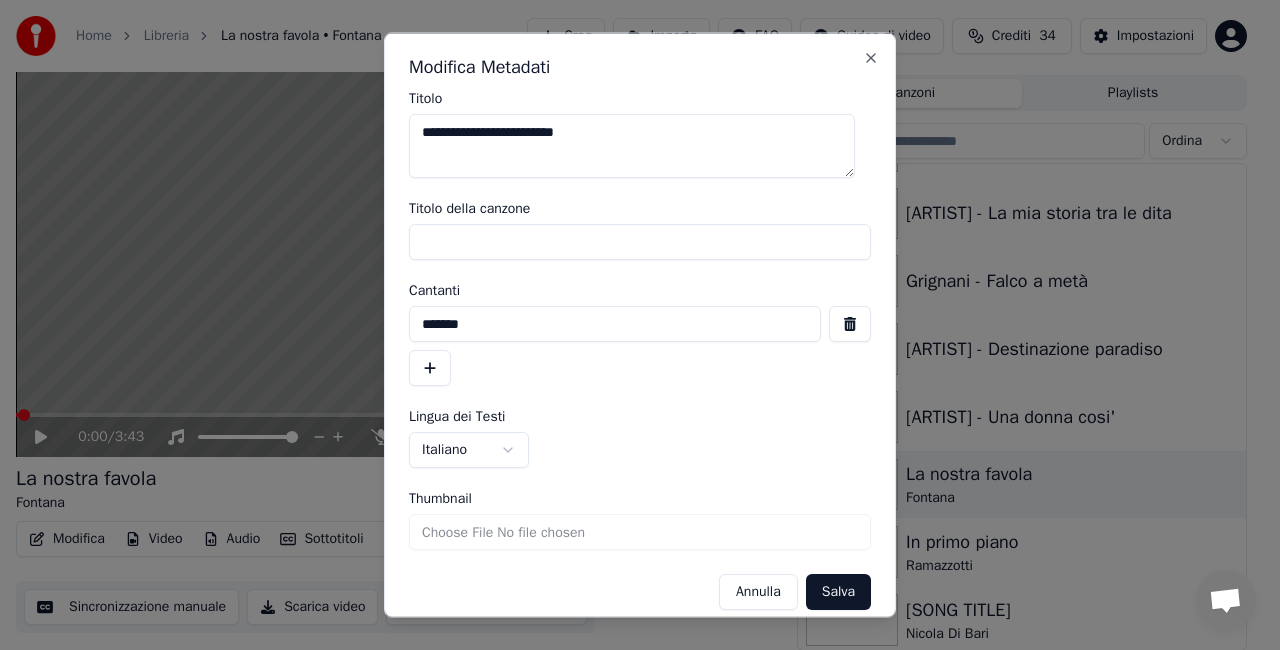 click at bounding box center (850, 324) 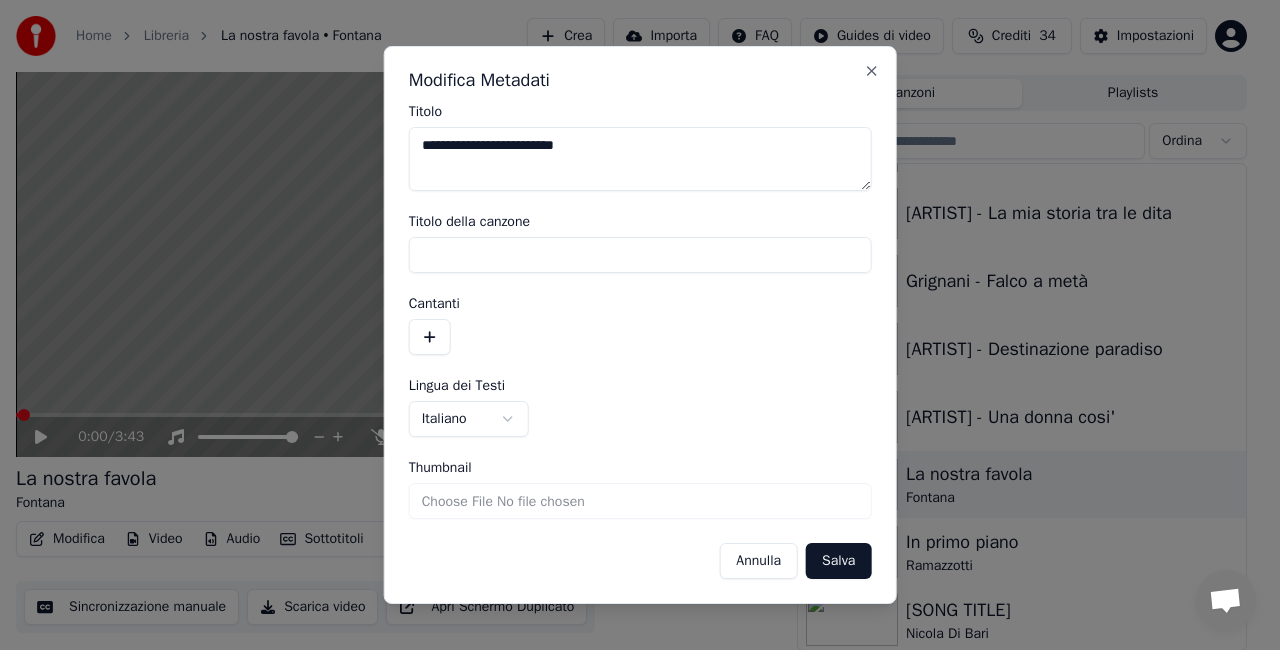 click on "Salva" at bounding box center (838, 561) 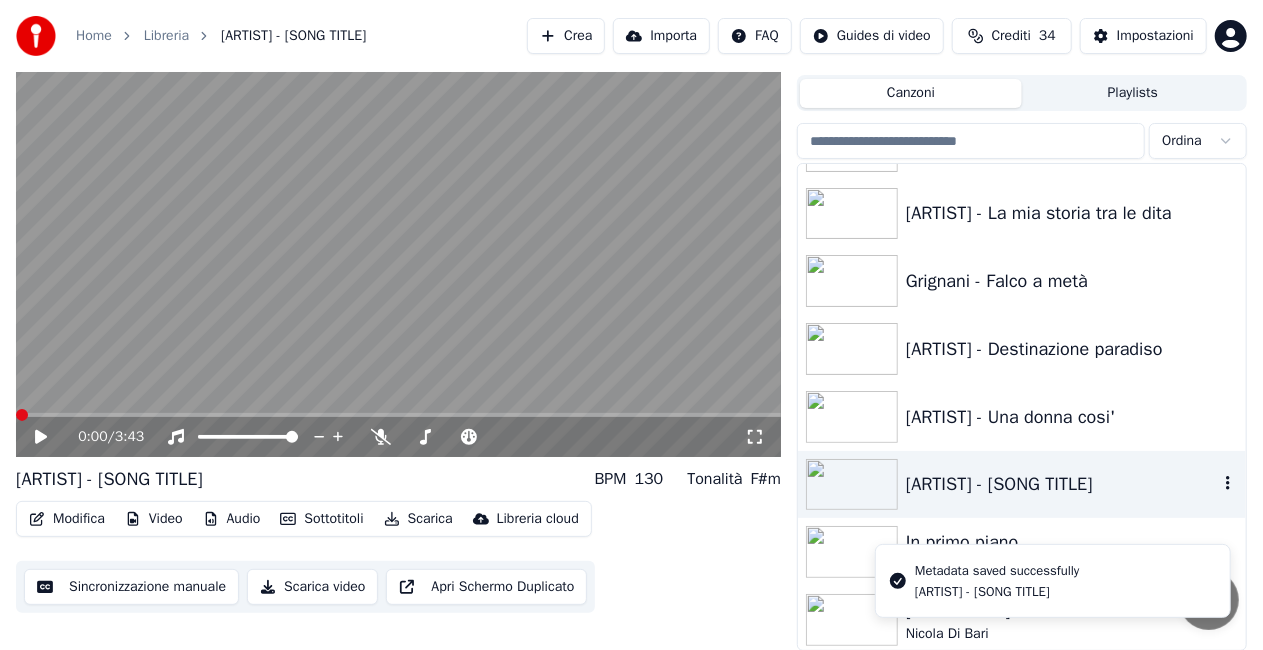scroll, scrollTop: 27216, scrollLeft: 0, axis: vertical 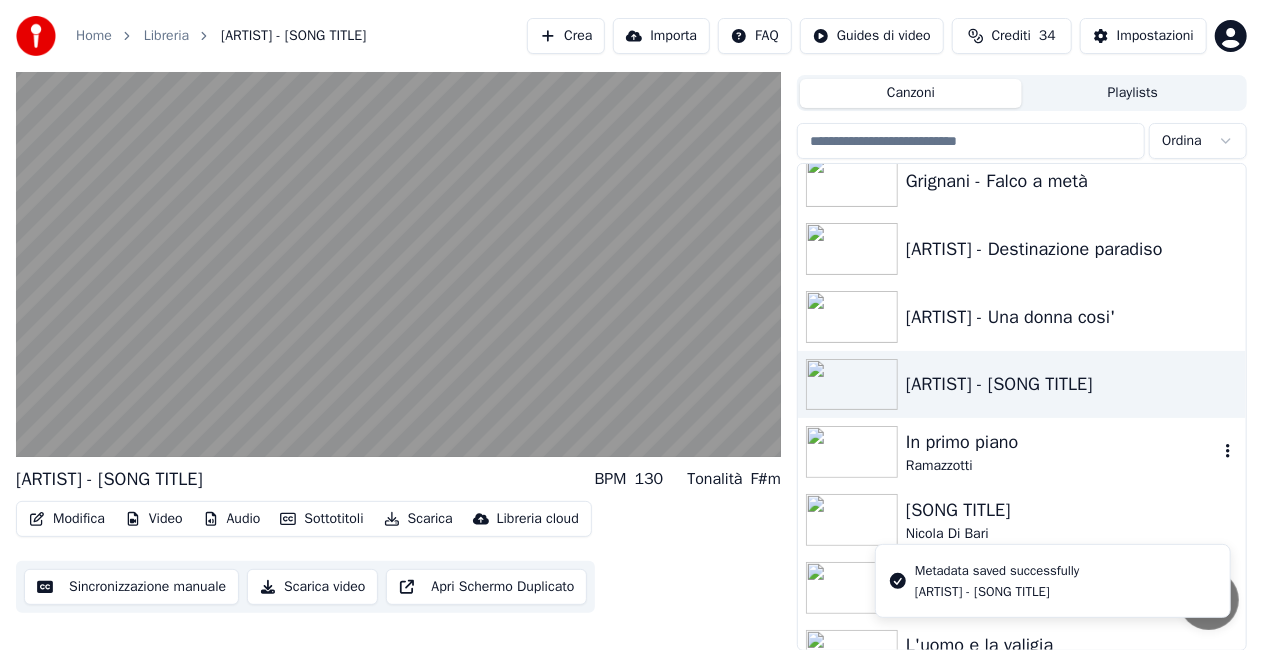 click on "Ramazzotti" at bounding box center (1062, 466) 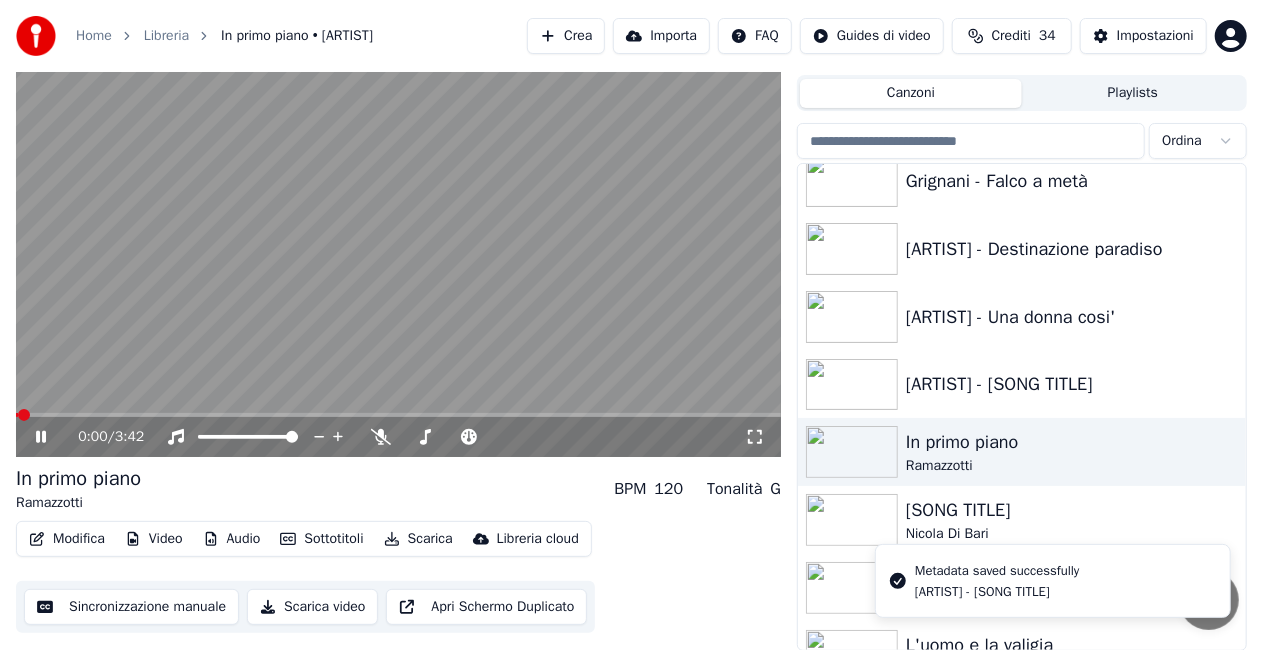 click 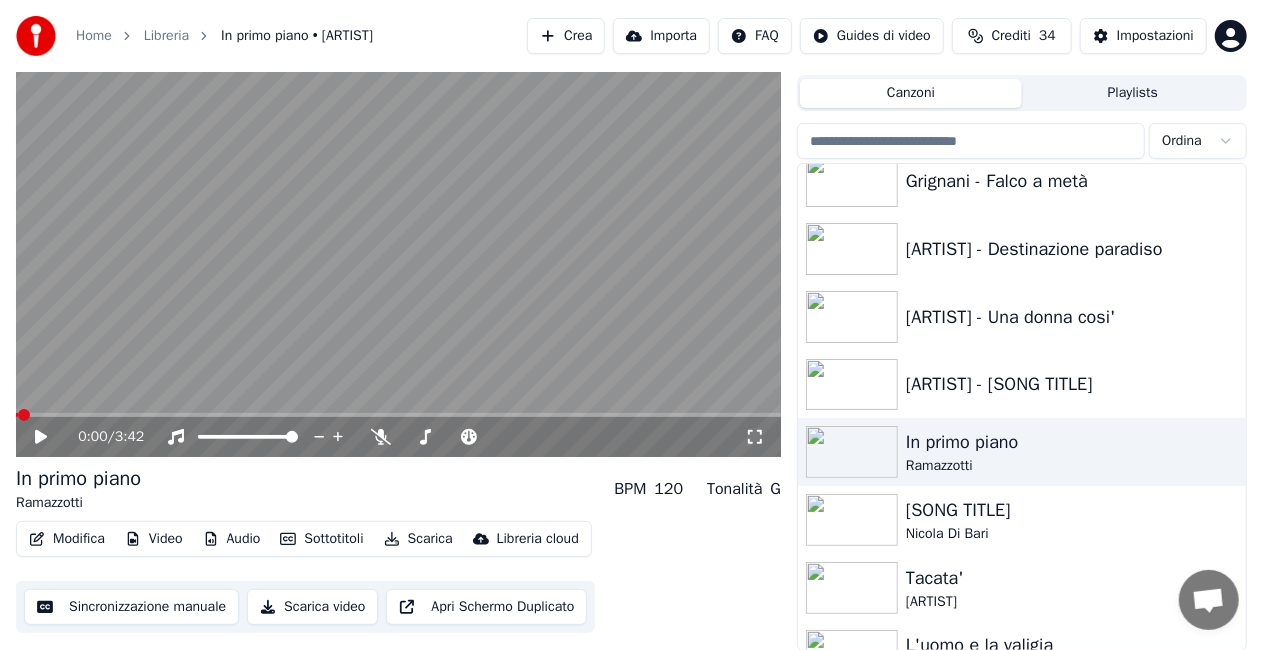 click on "Modifica" at bounding box center [67, 539] 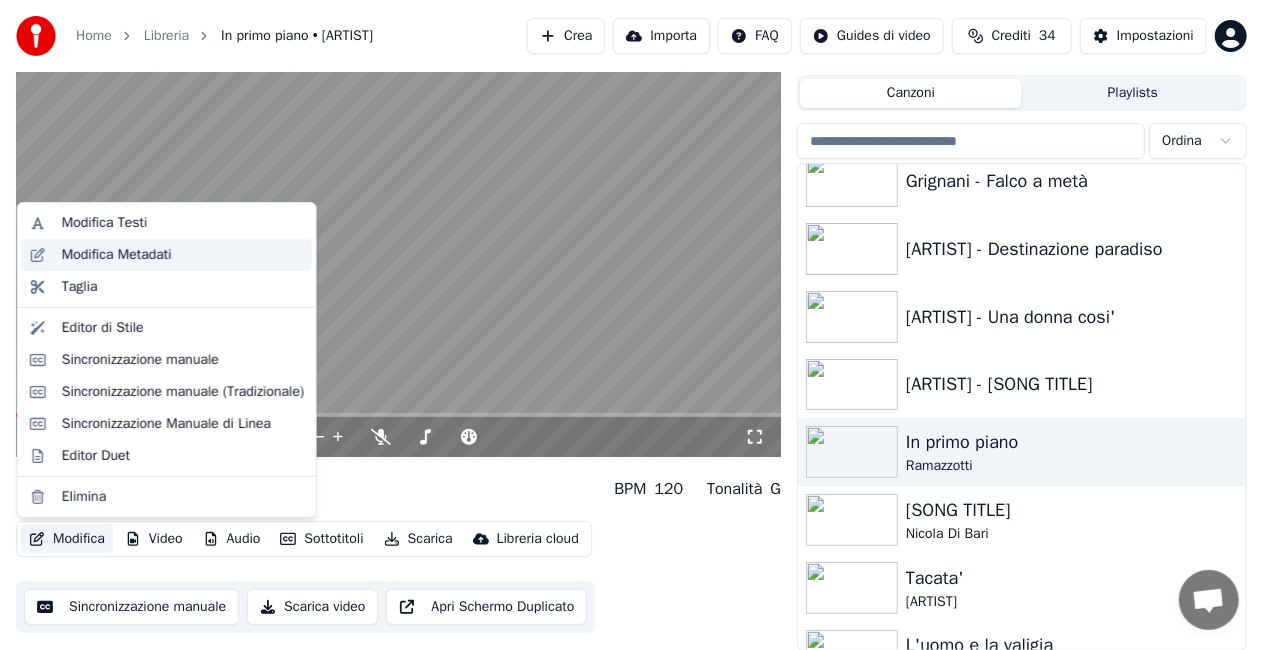click on "Modifica Metadati" at bounding box center [117, 255] 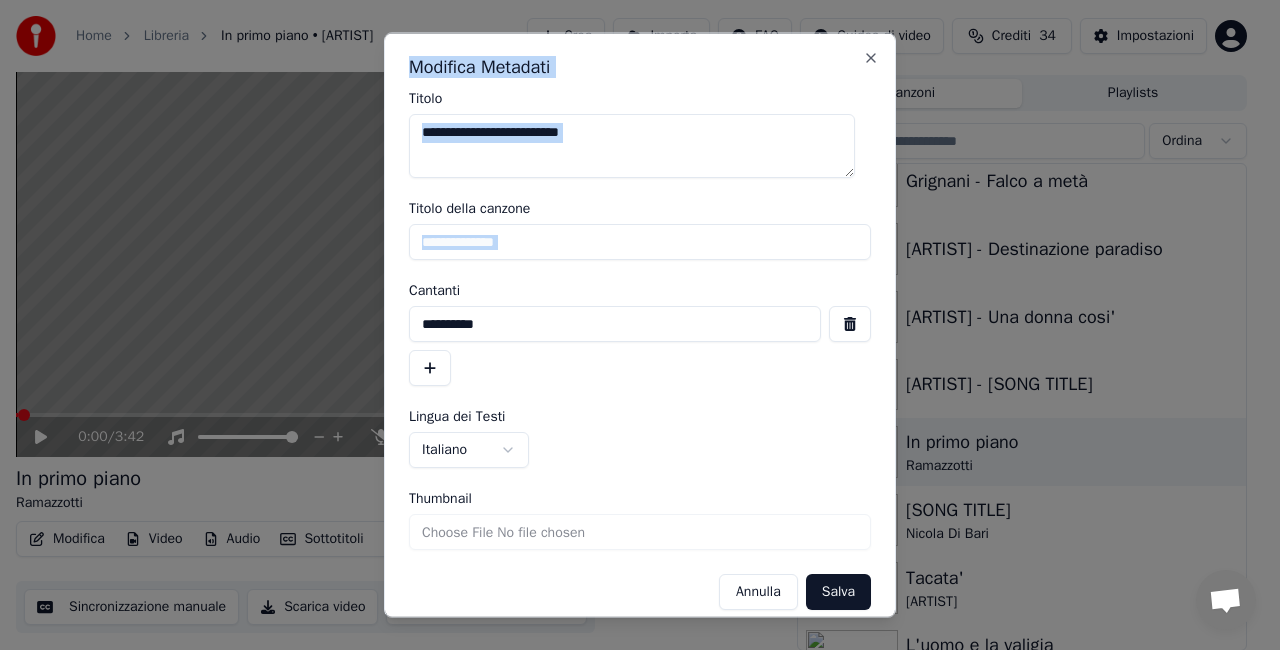drag, startPoint x: 548, startPoint y: 262, endPoint x: 206, endPoint y: 290, distance: 343.1443 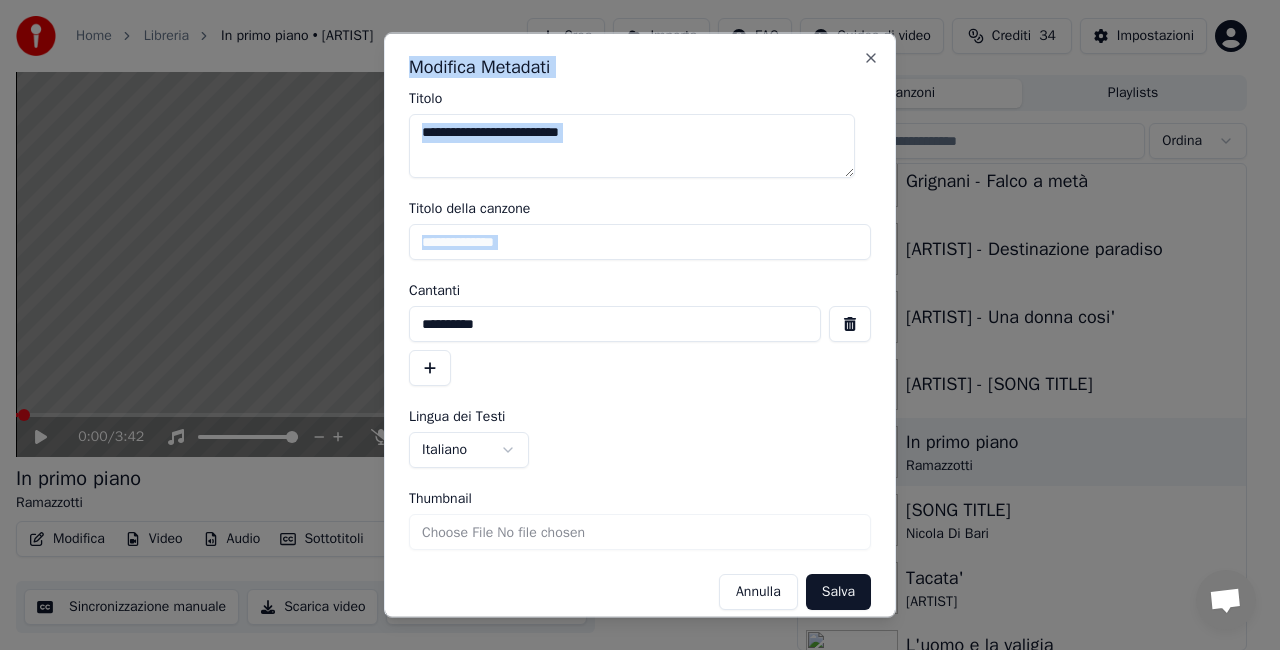 click on "**********" at bounding box center (631, 280) 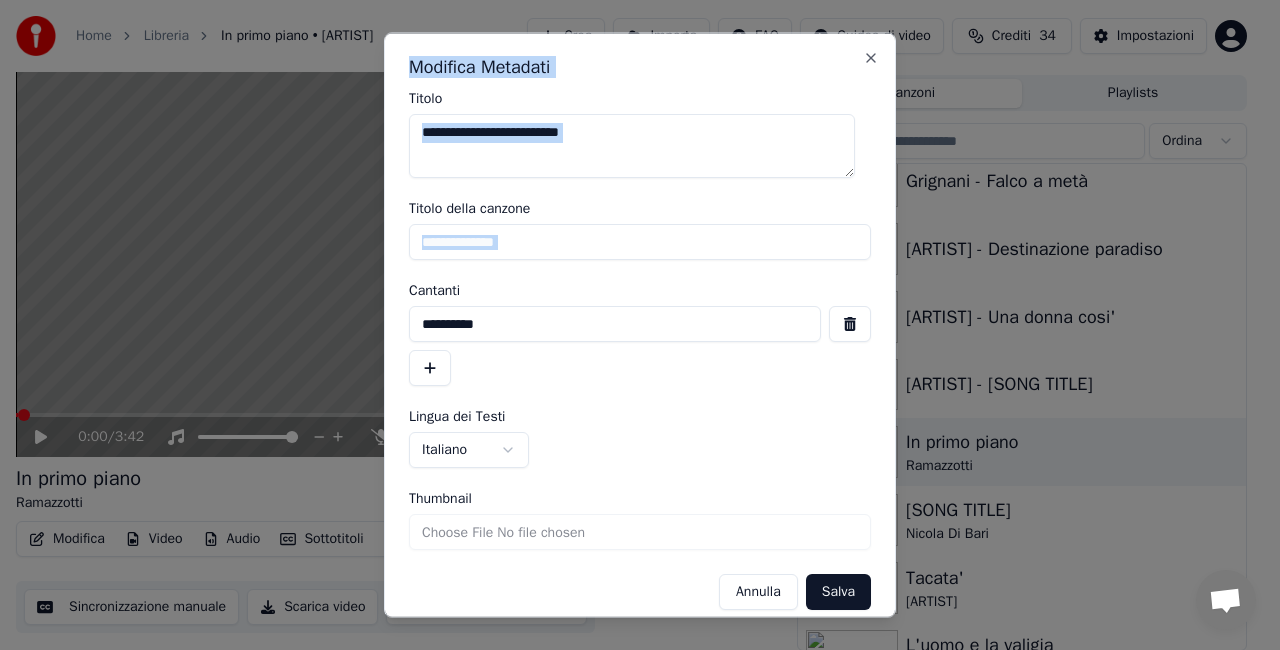 click on "**********" at bounding box center [640, 351] 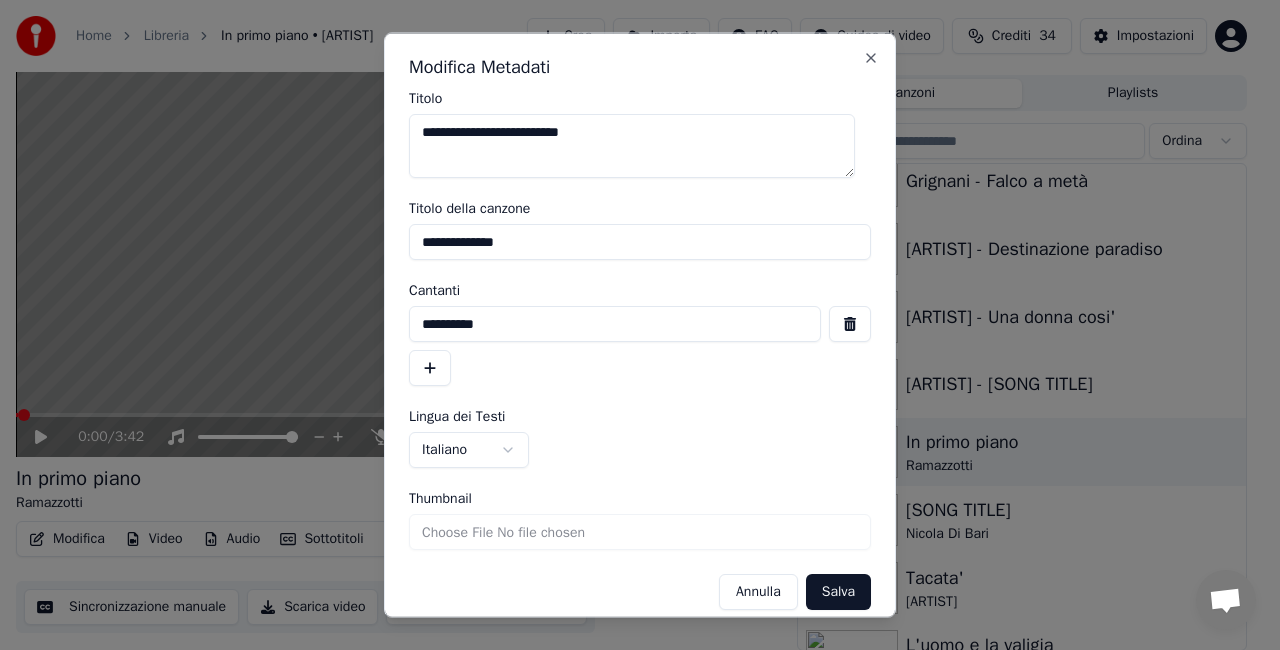 drag, startPoint x: 520, startPoint y: 314, endPoint x: 598, endPoint y: 313, distance: 78.00641 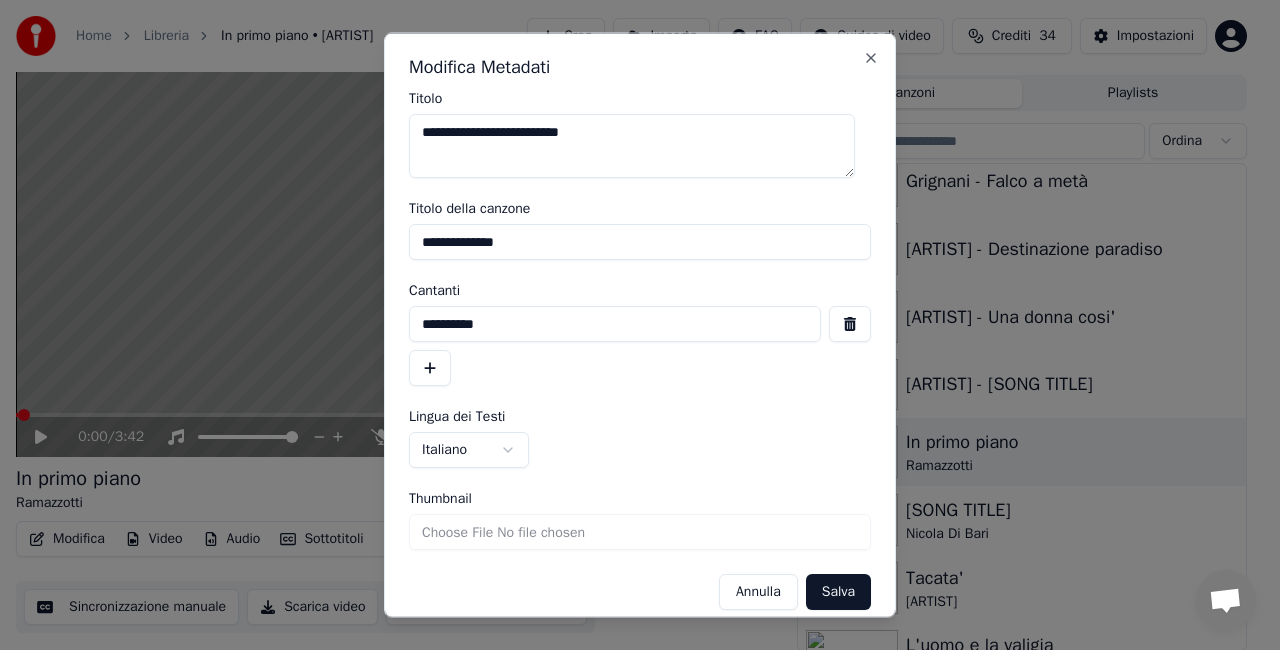 click on "**********" at bounding box center [615, 324] 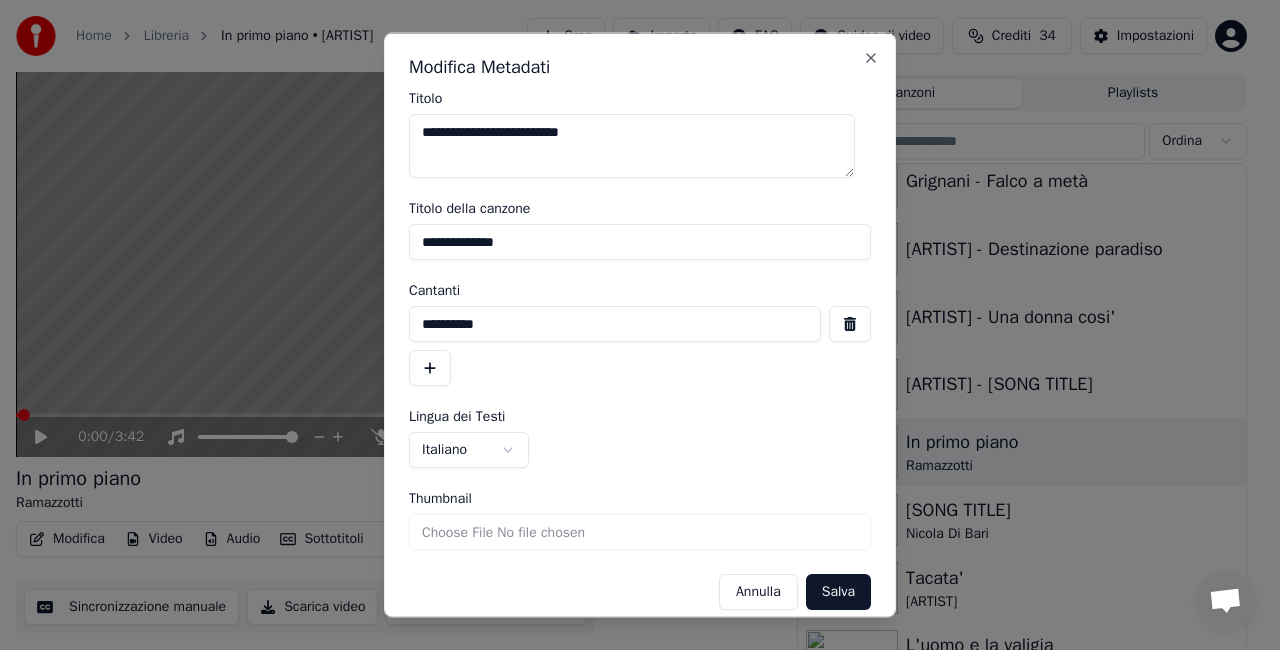click at bounding box center (850, 324) 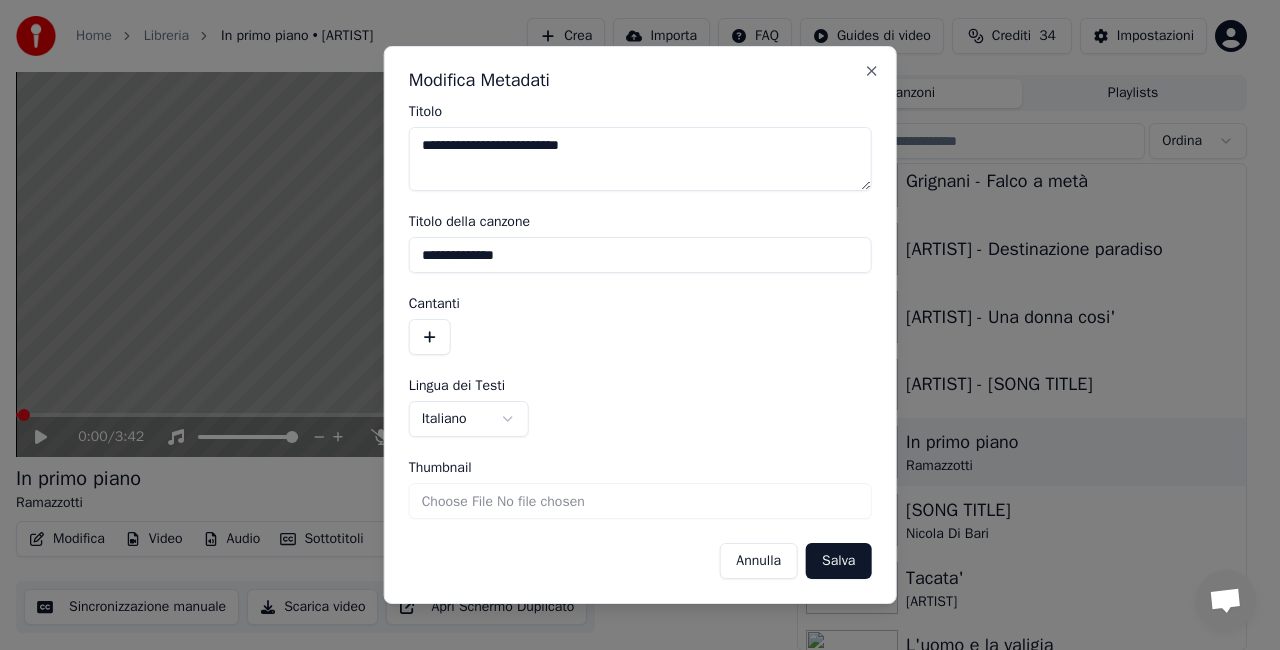 drag, startPoint x: 618, startPoint y: 264, endPoint x: 0, endPoint y: 356, distance: 624.81036 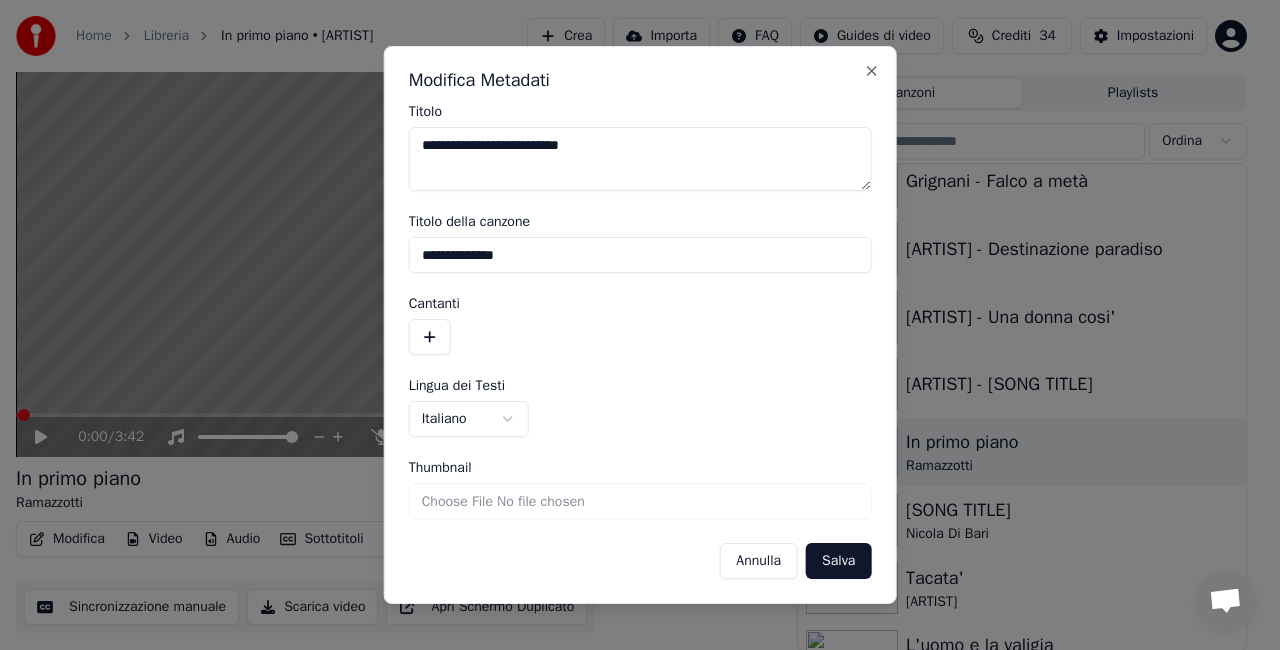 click on "**********" at bounding box center [631, 280] 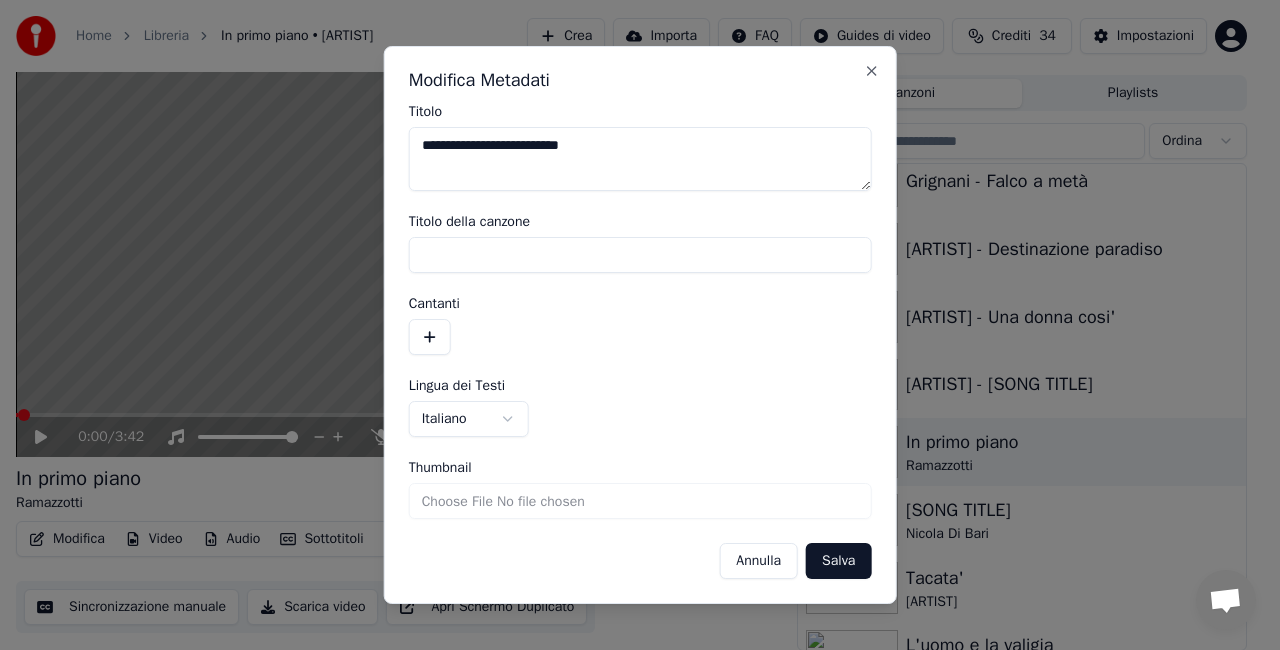 type 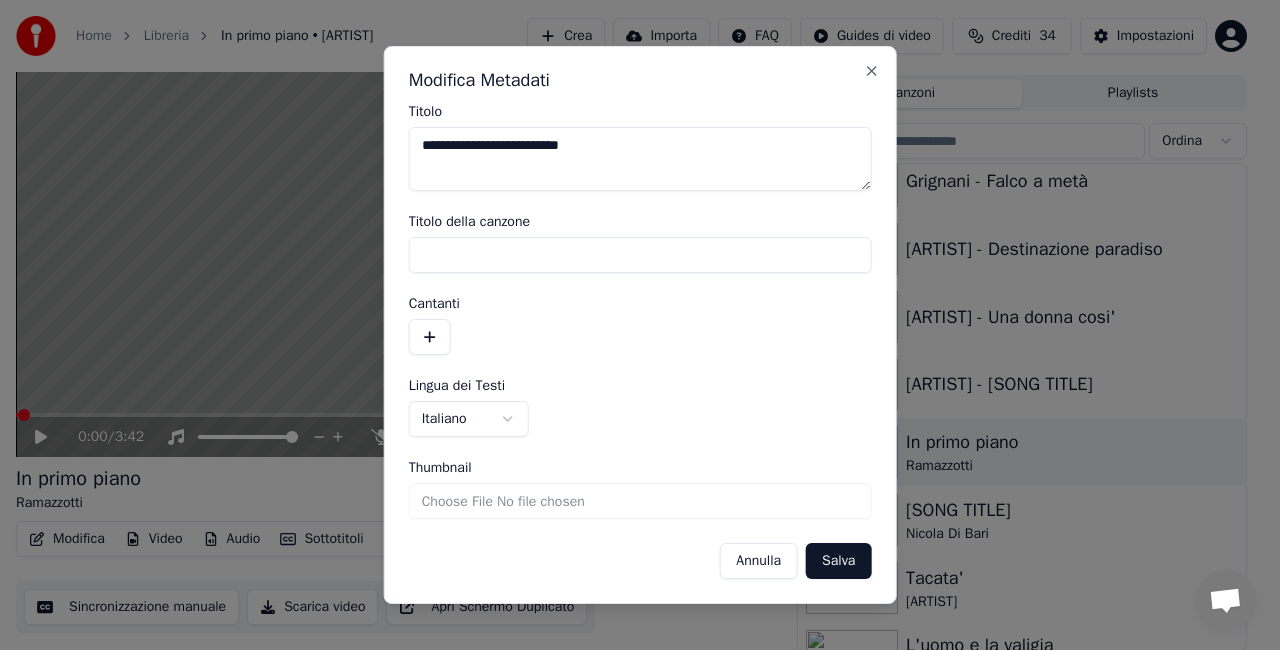 click on "Salva" at bounding box center (838, 561) 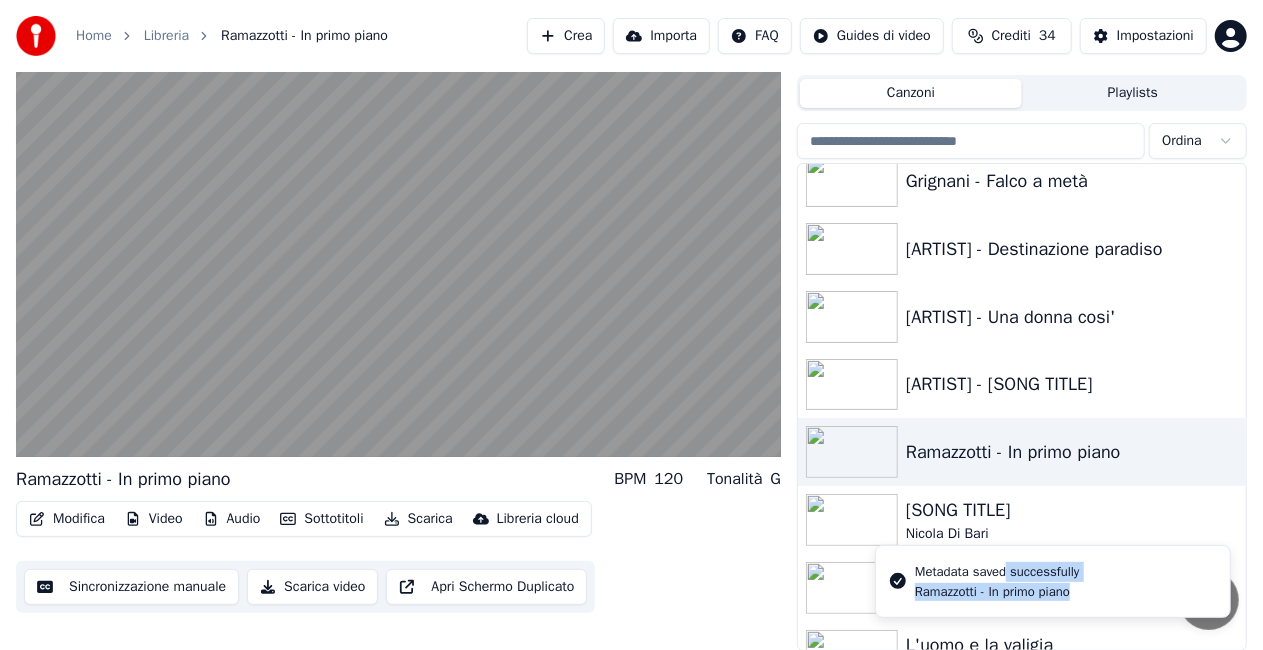 click on "Metadata saved successfully [ARTIST] - In primo piano" at bounding box center [1053, 581] 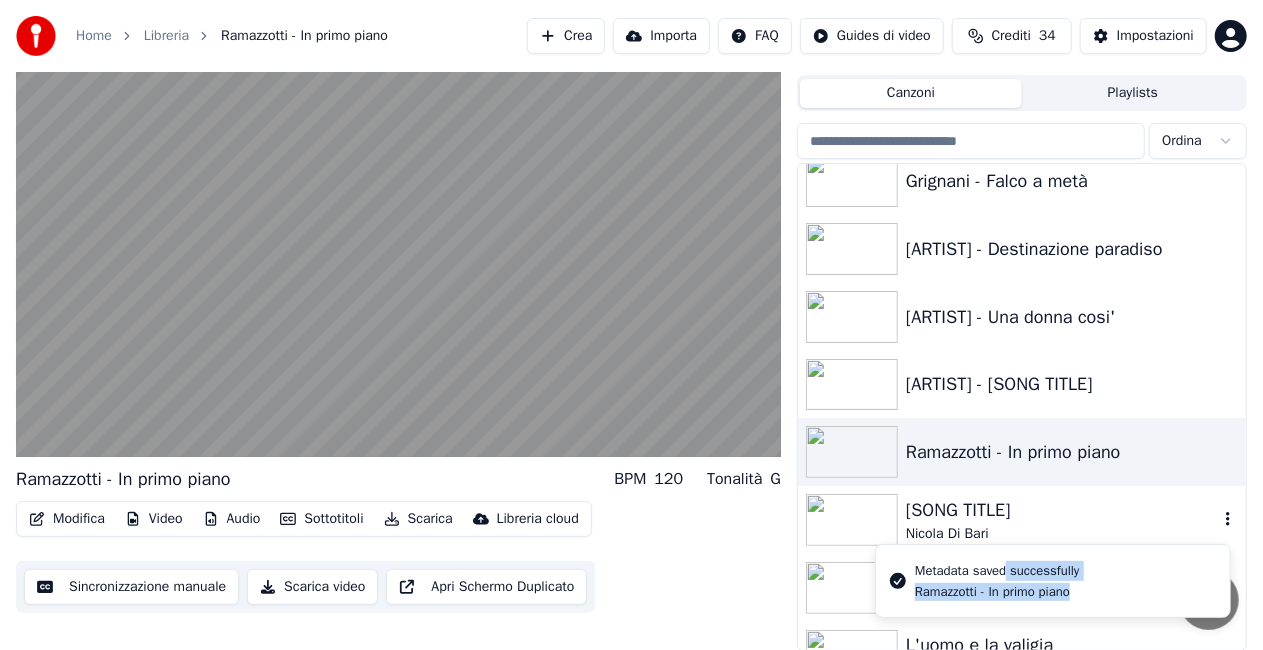 click on "Nicola Di Bari" at bounding box center (1062, 534) 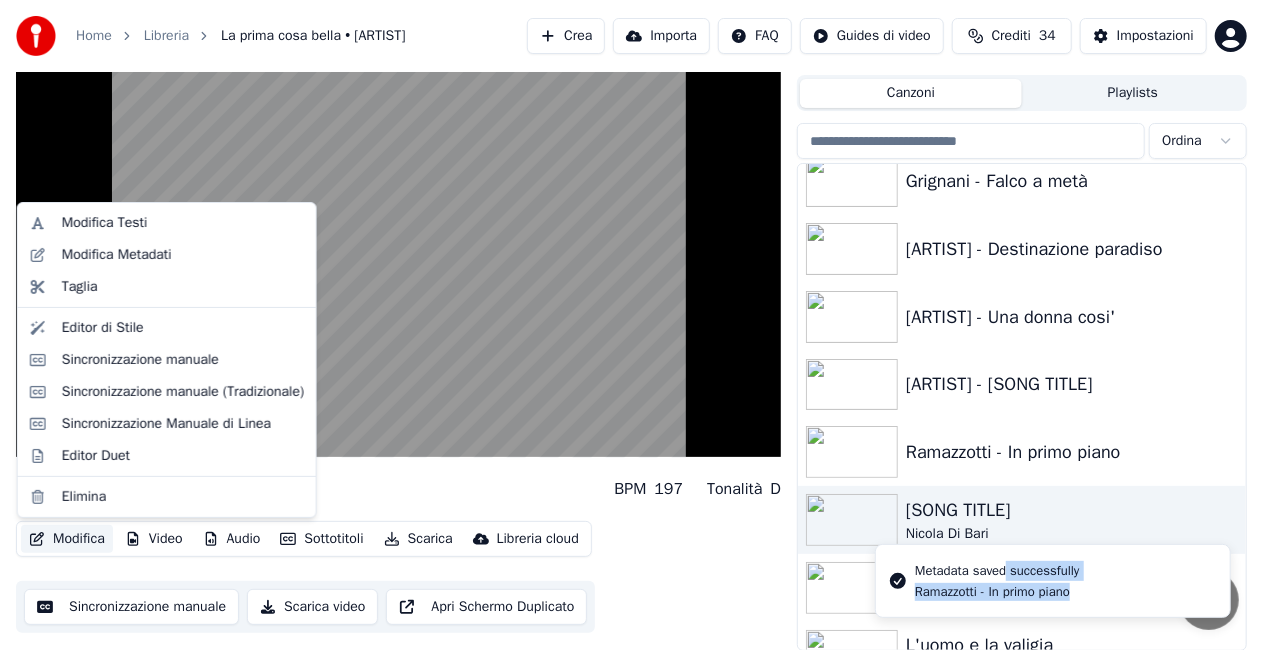 click on "Modifica" at bounding box center [67, 539] 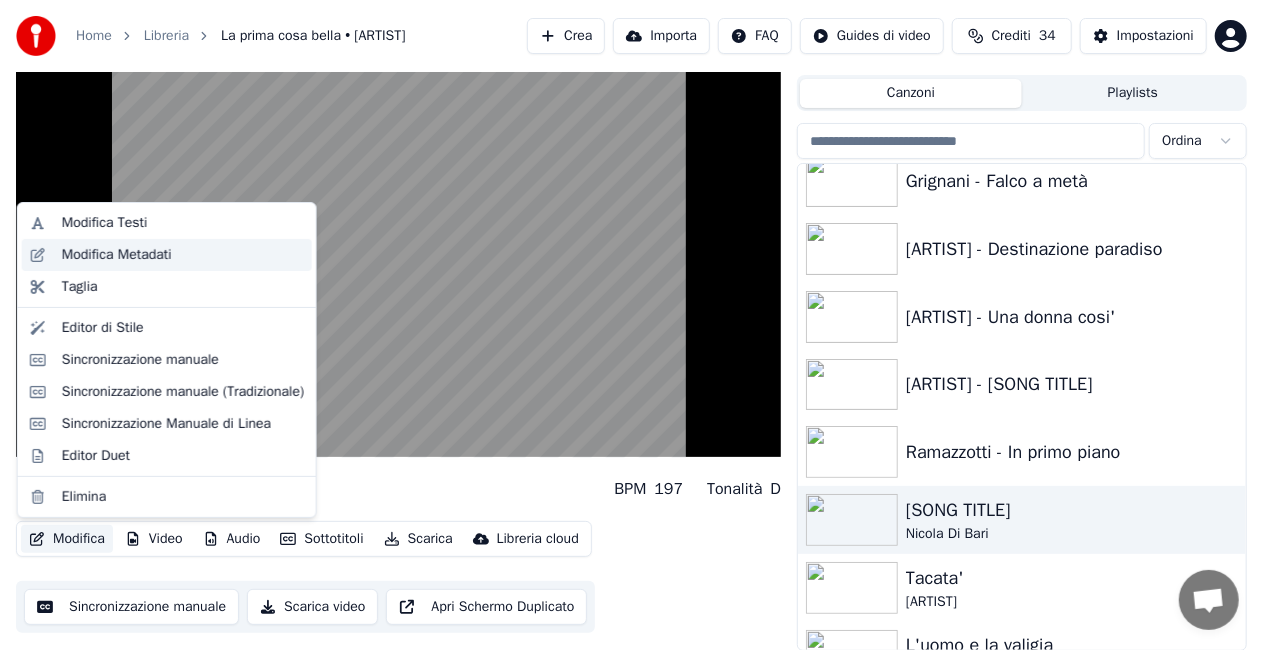 click on "Modifica Metadati" at bounding box center (167, 255) 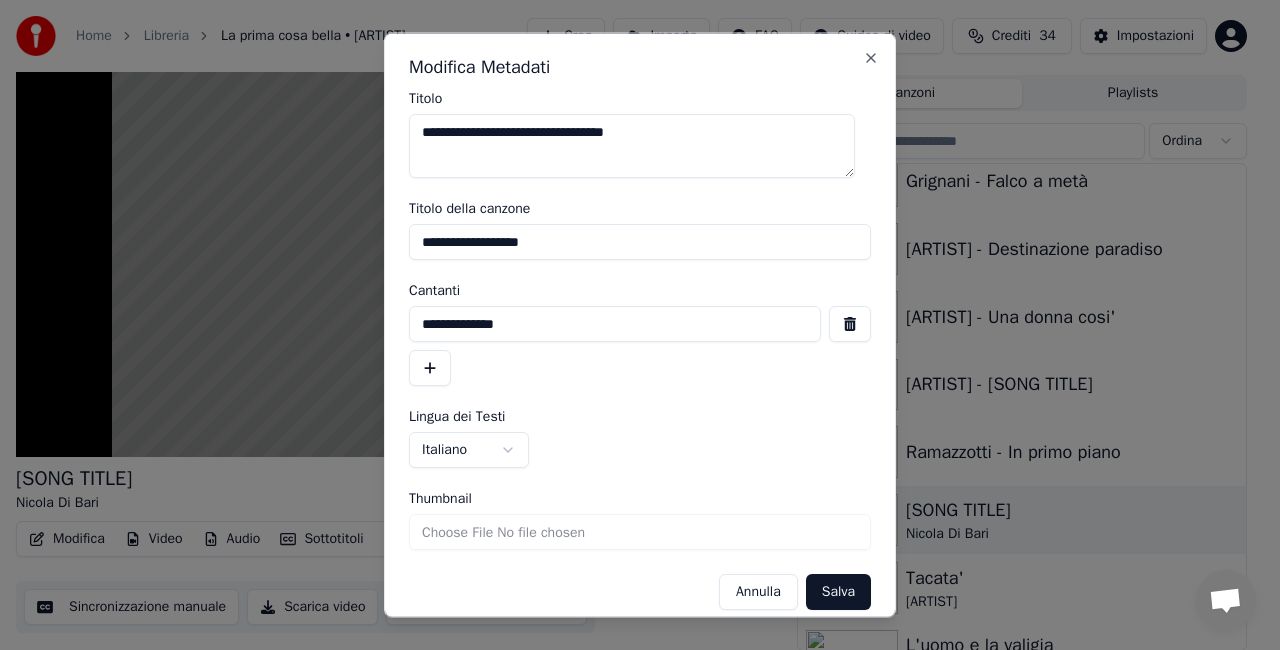 drag, startPoint x: 584, startPoint y: 244, endPoint x: 0, endPoint y: 366, distance: 596.60706 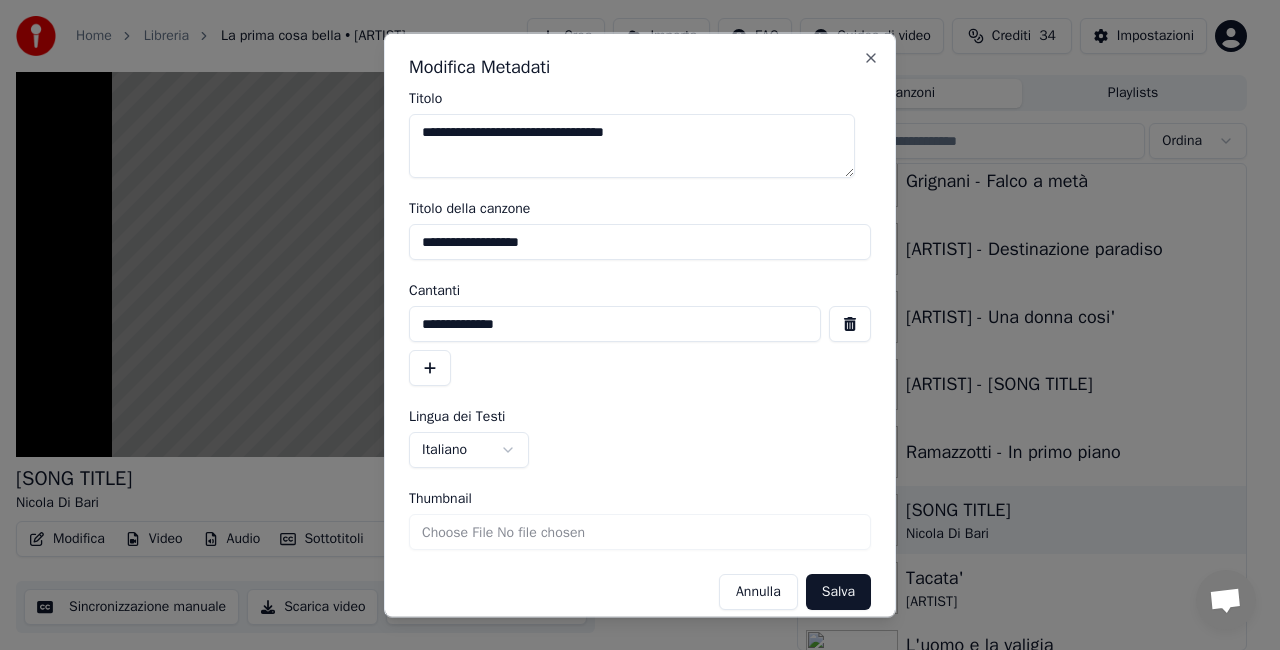 click on "**********" at bounding box center [631, 280] 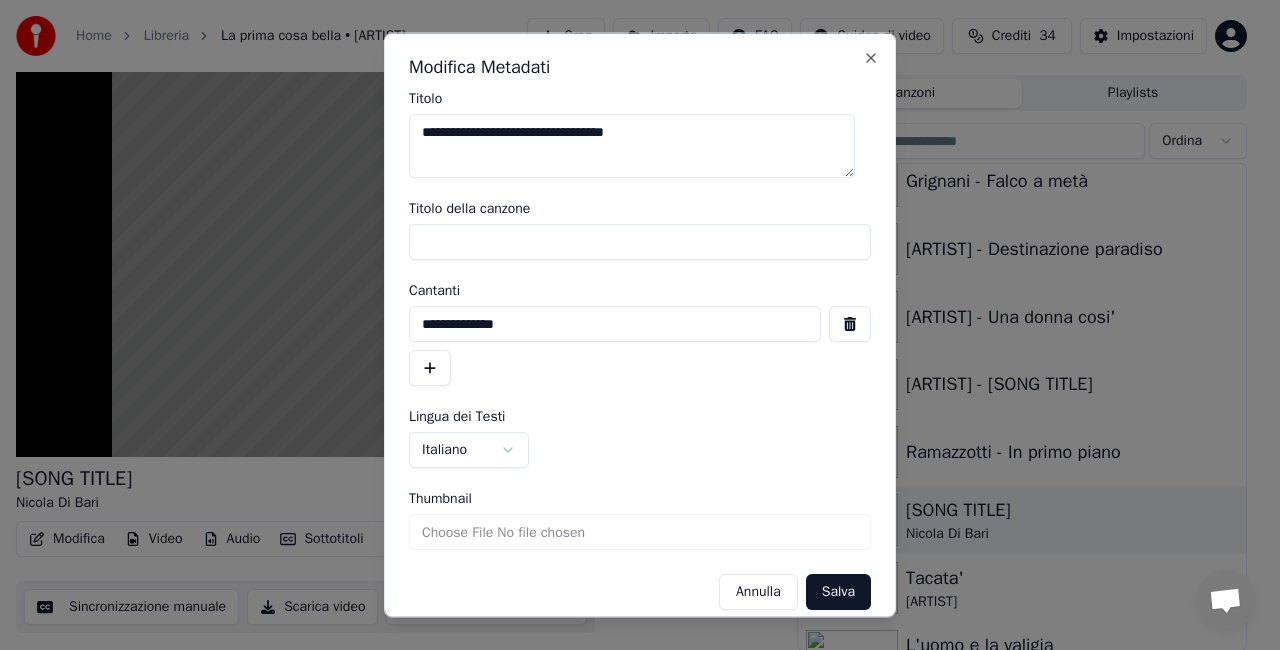 type 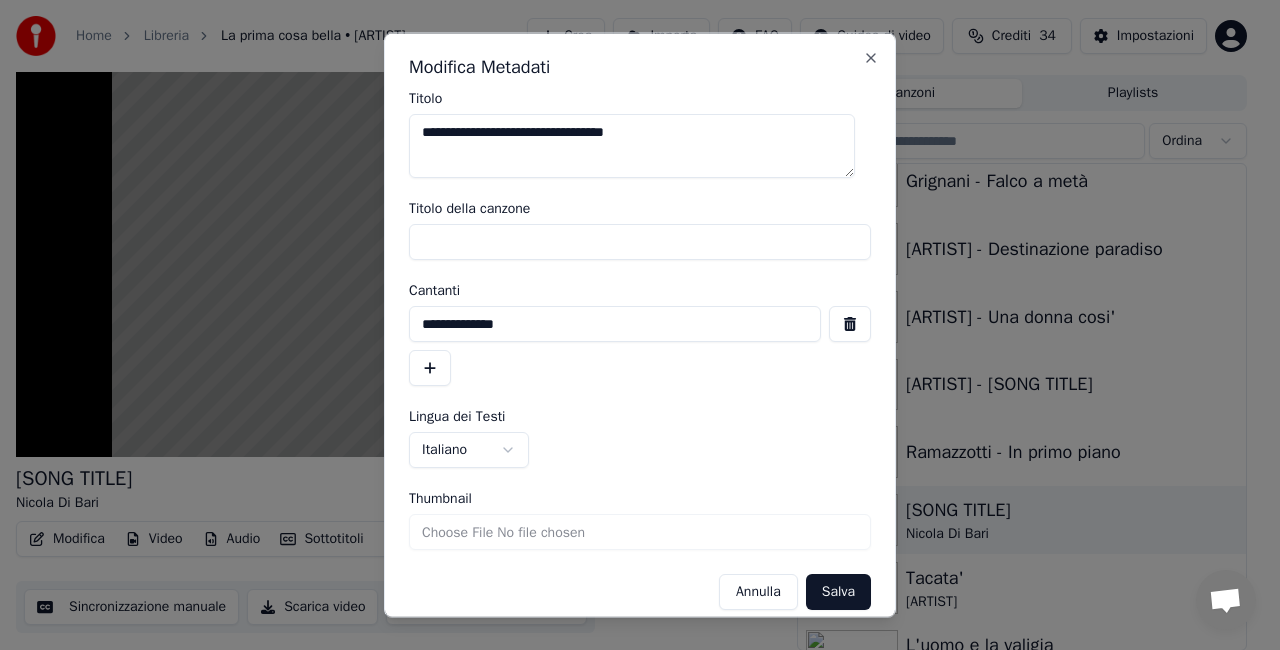click at bounding box center (850, 324) 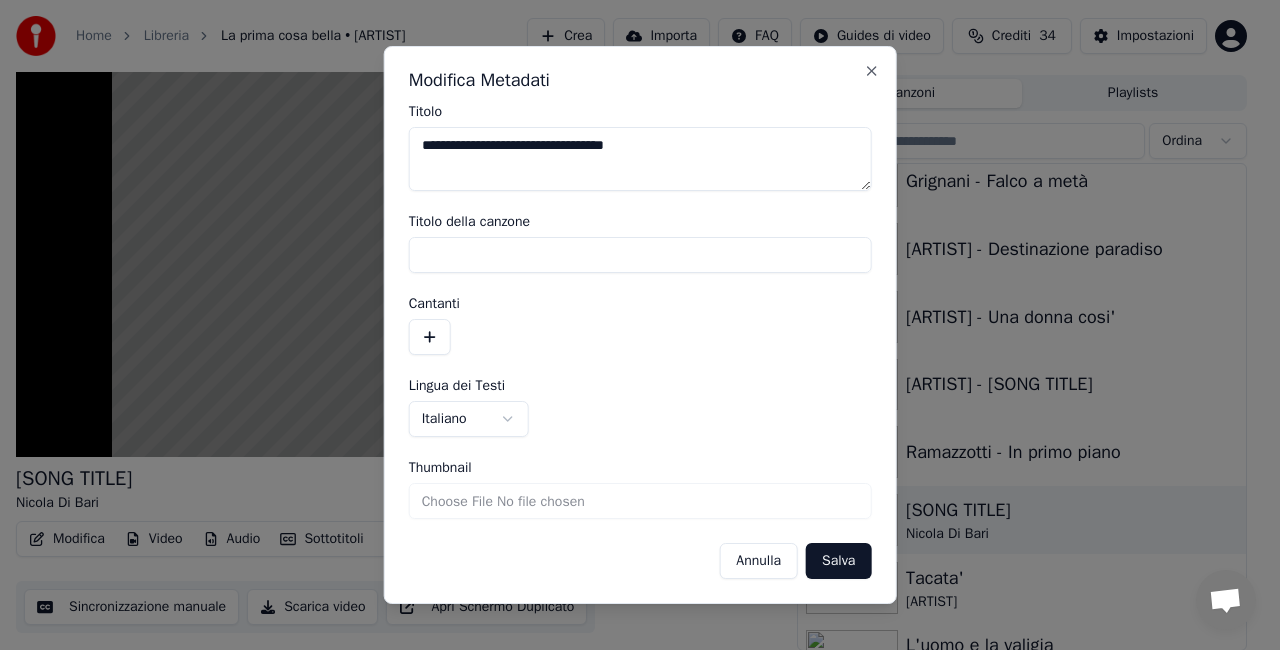 drag, startPoint x: 466, startPoint y: 140, endPoint x: 232, endPoint y: 190, distance: 239.28226 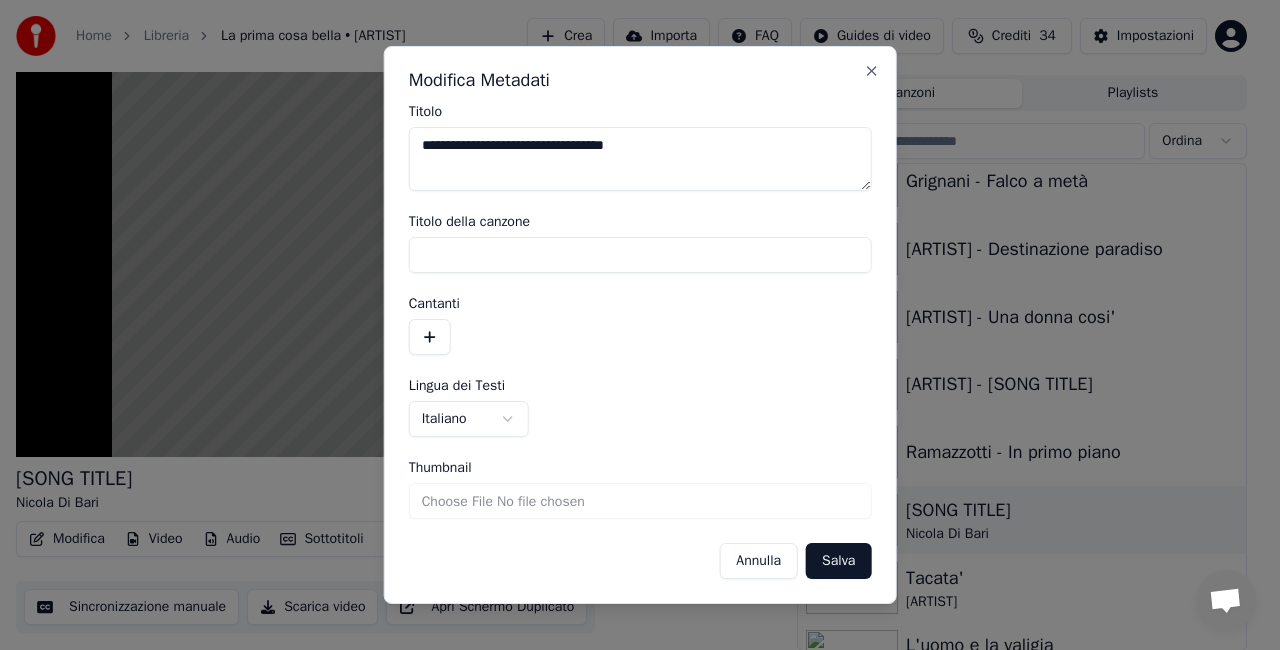 click on "**********" at bounding box center [631, 280] 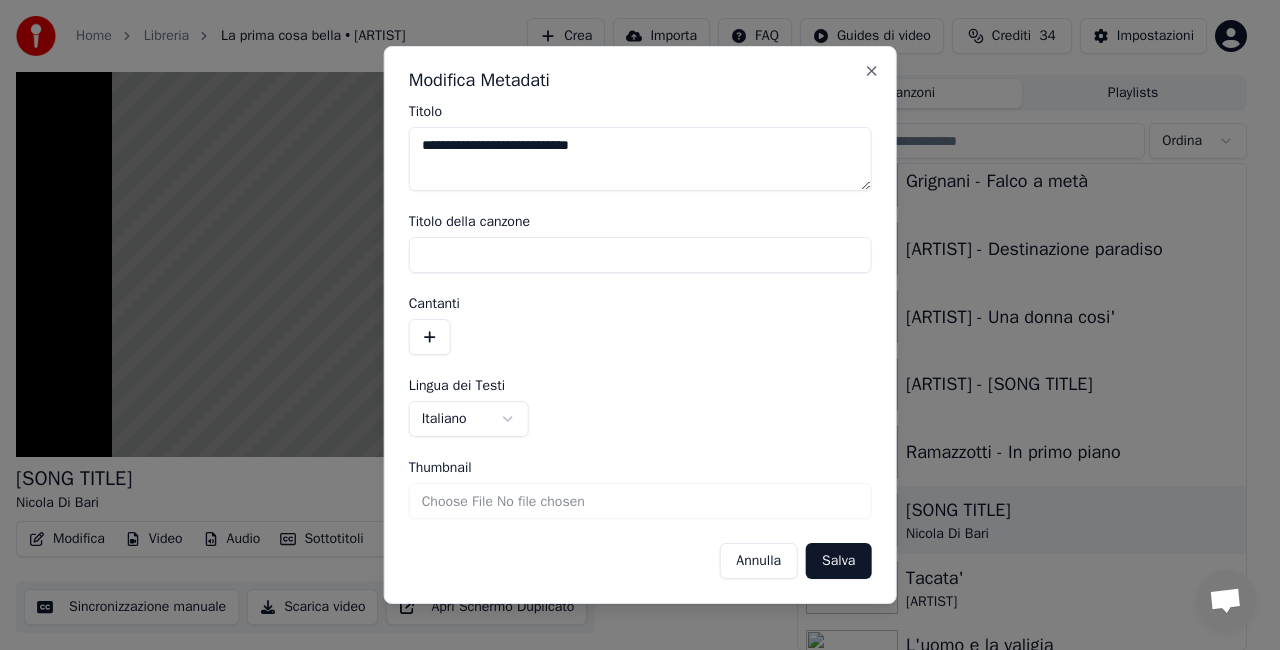 type on "**********" 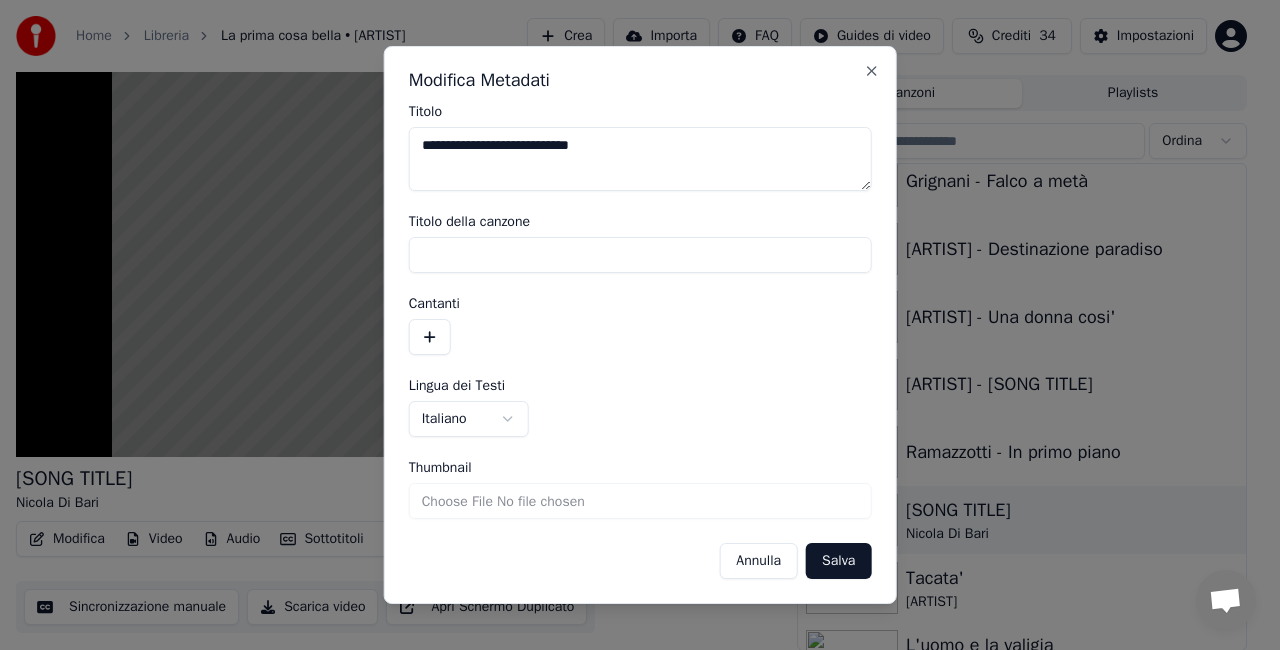 click on "Salva" at bounding box center [838, 561] 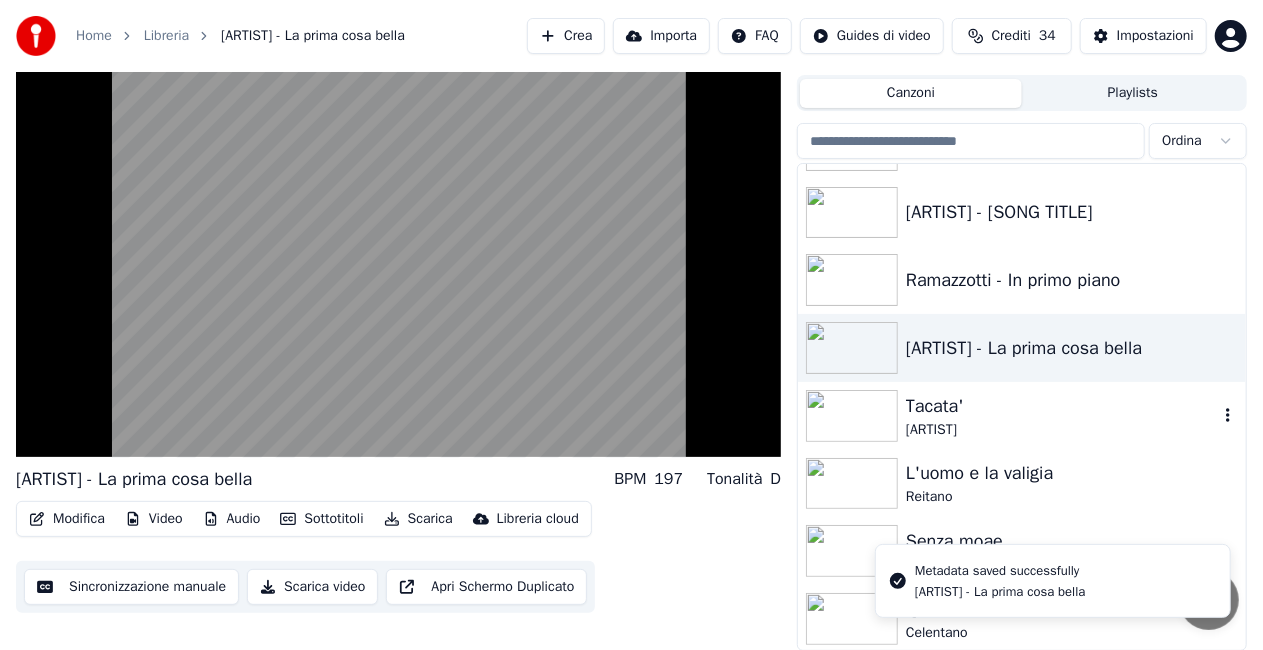 scroll, scrollTop: 27416, scrollLeft: 0, axis: vertical 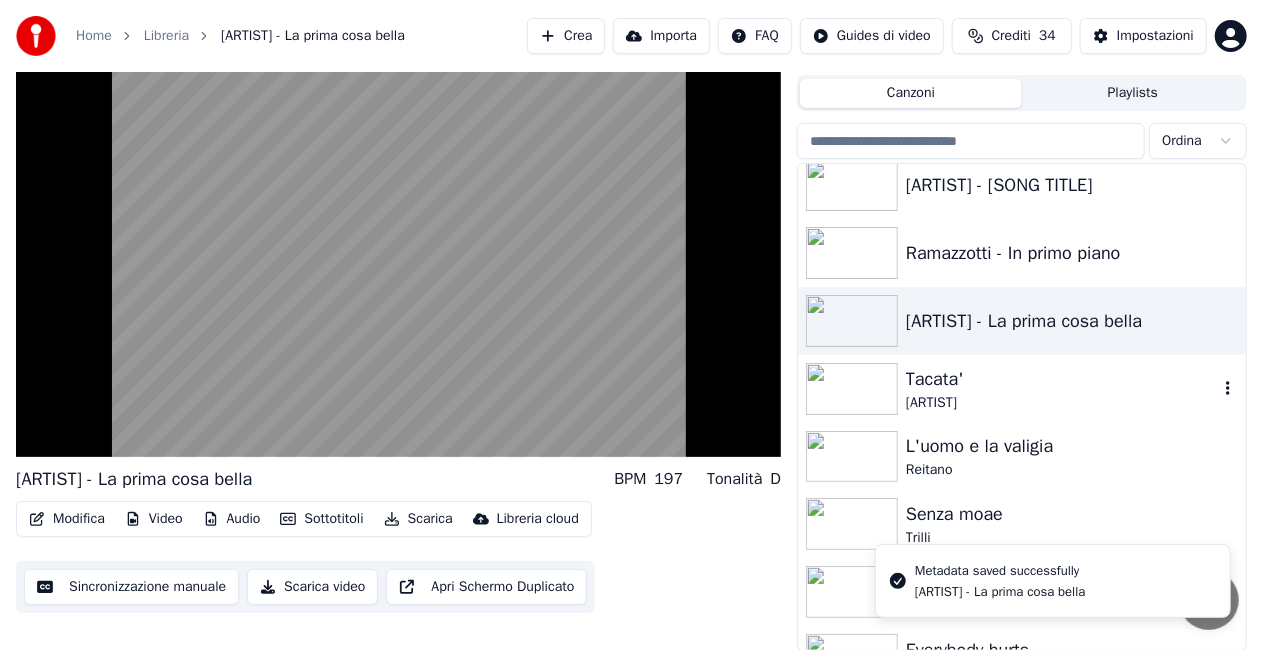 click on "[ARTIST]" at bounding box center [1062, 403] 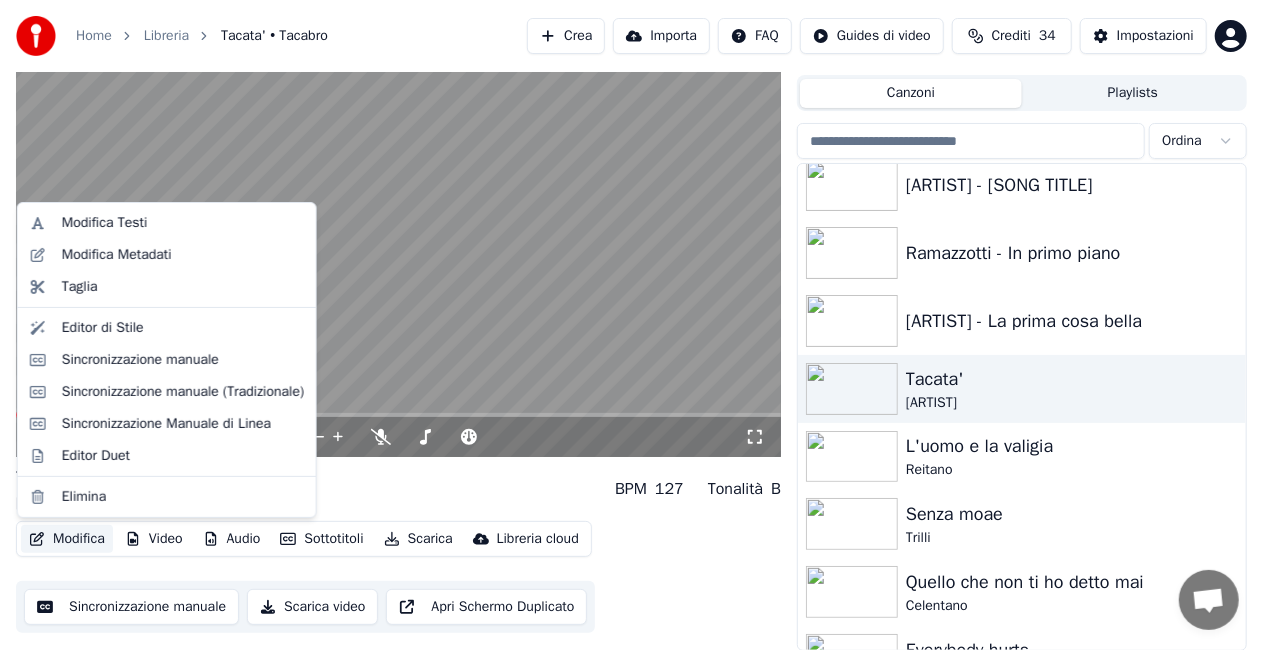 click on "Modifica" at bounding box center [67, 539] 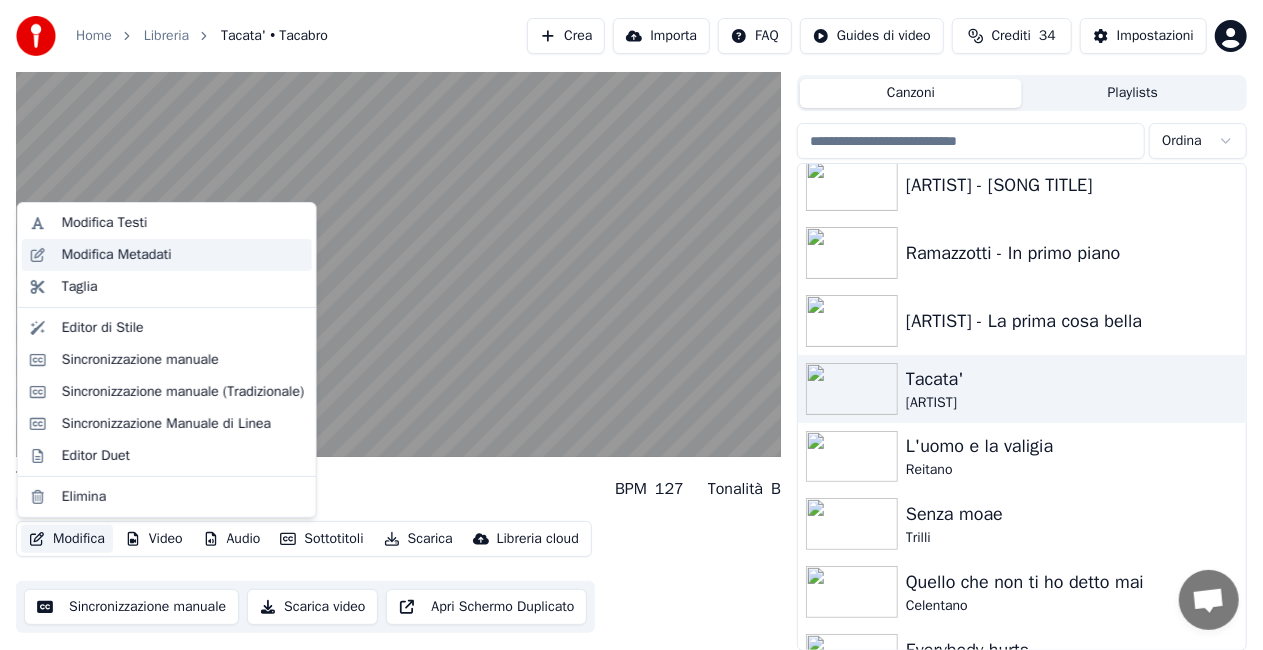 click on "Modifica Metadati" at bounding box center [117, 255] 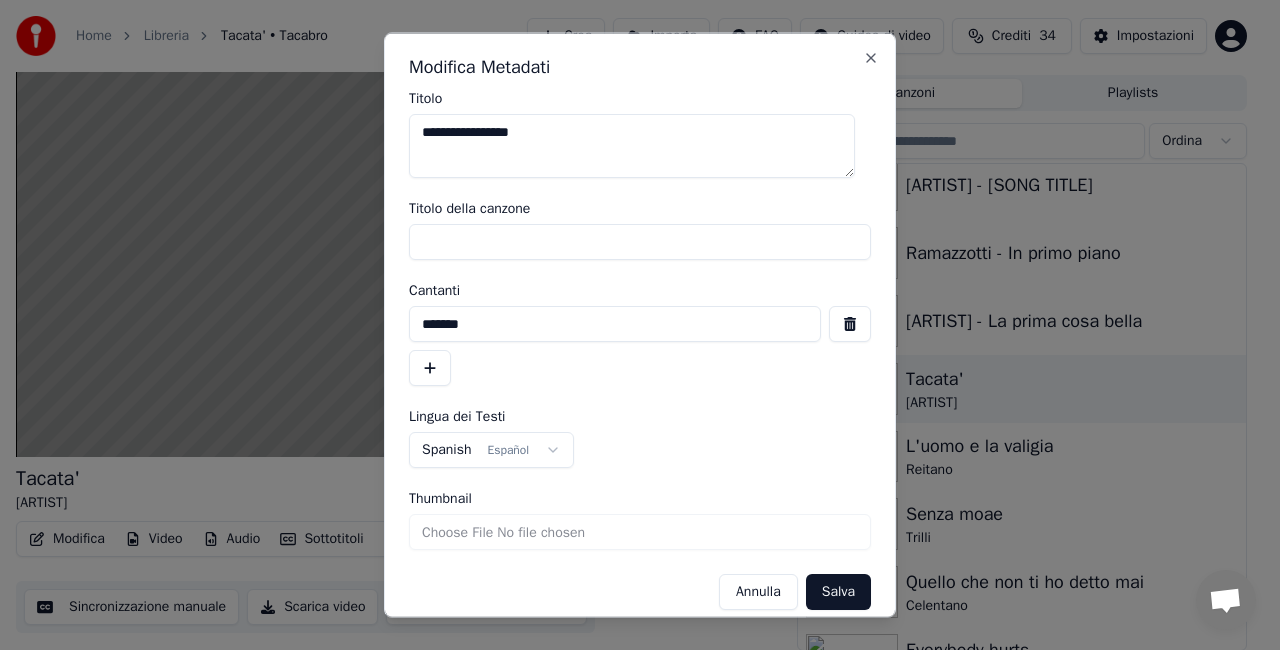 drag, startPoint x: 491, startPoint y: 256, endPoint x: 287, endPoint y: 271, distance: 204.55072 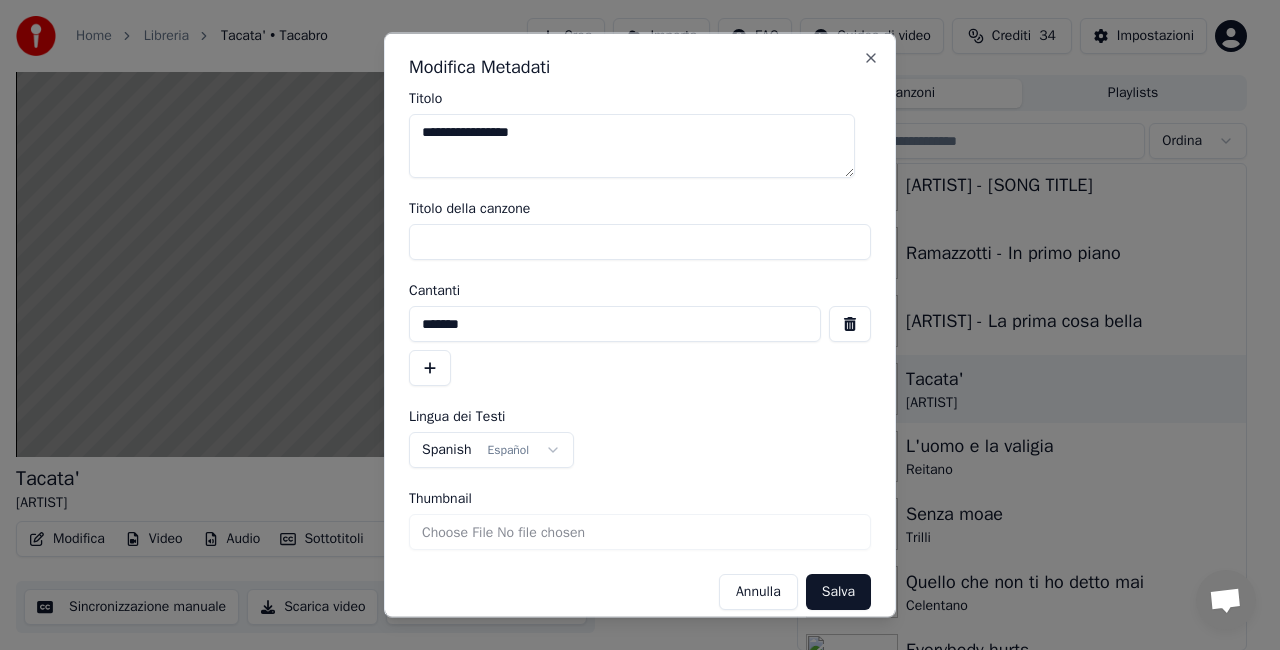 click on "**********" at bounding box center (631, 280) 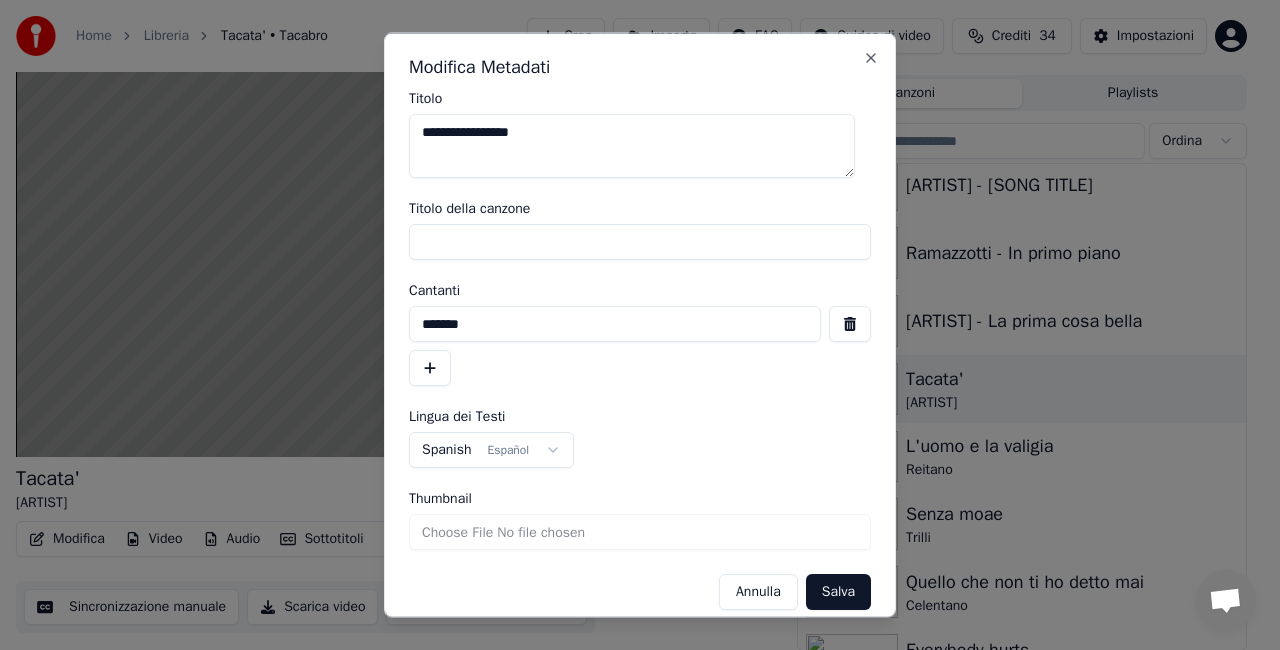 type 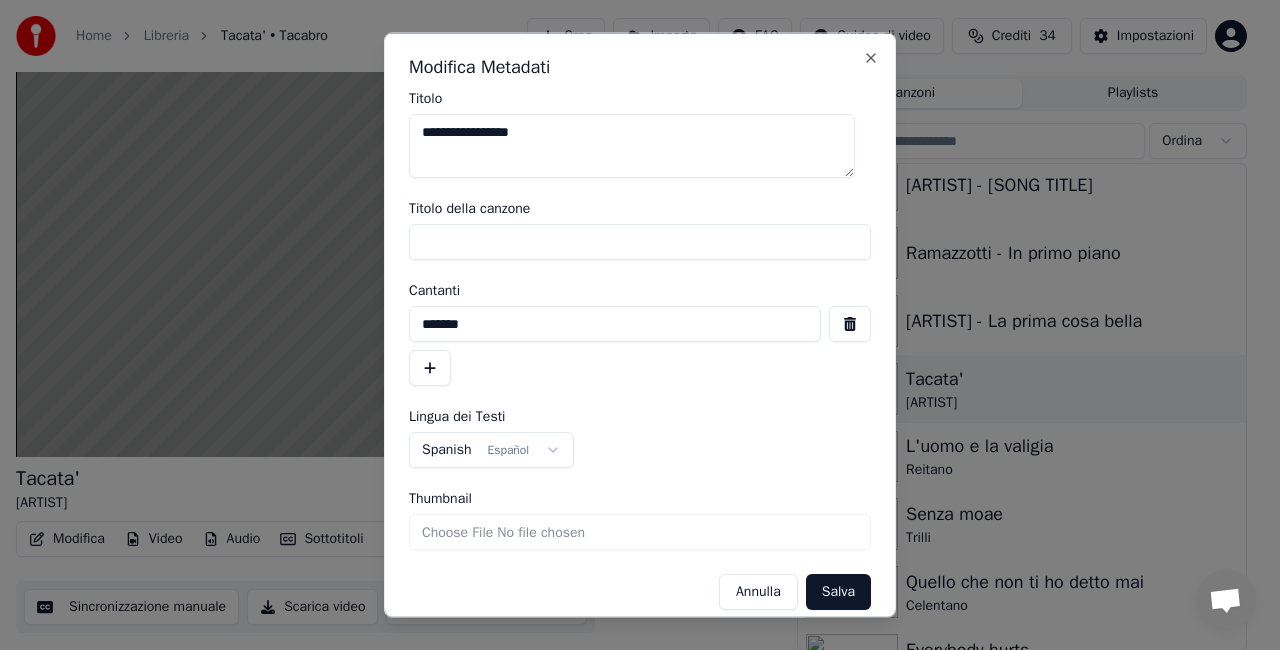 drag, startPoint x: 826, startPoint y: 324, endPoint x: 828, endPoint y: 347, distance: 23.086792 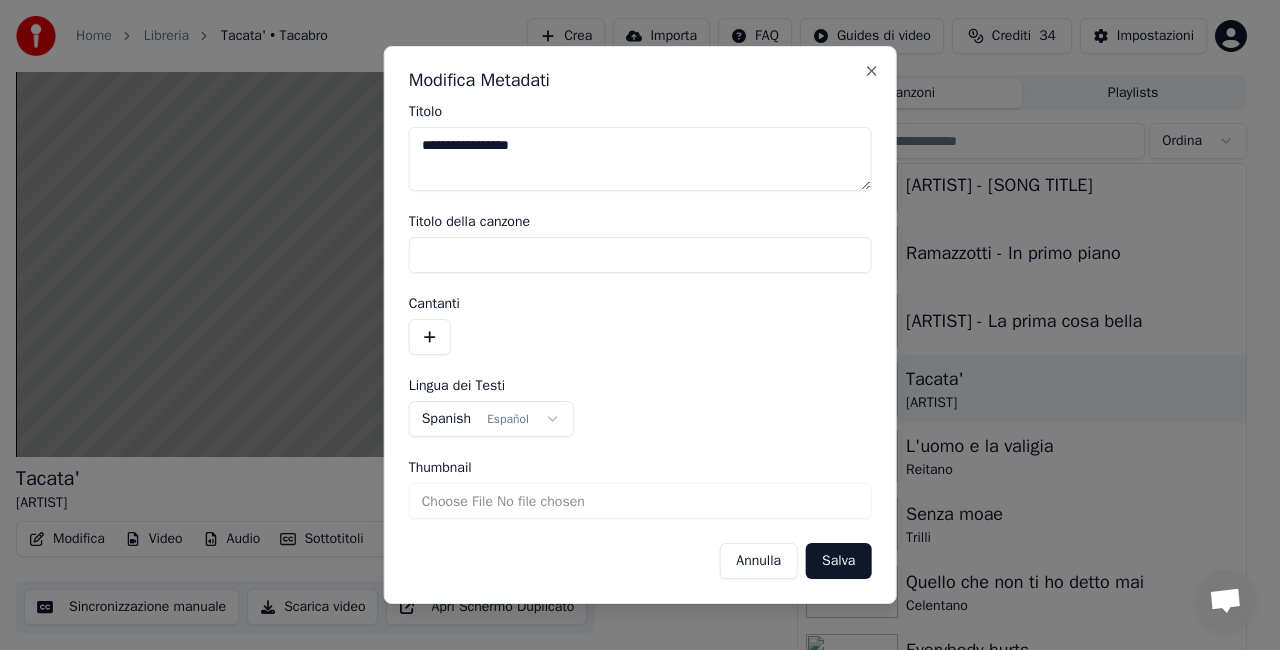 click on "Salva" at bounding box center [838, 561] 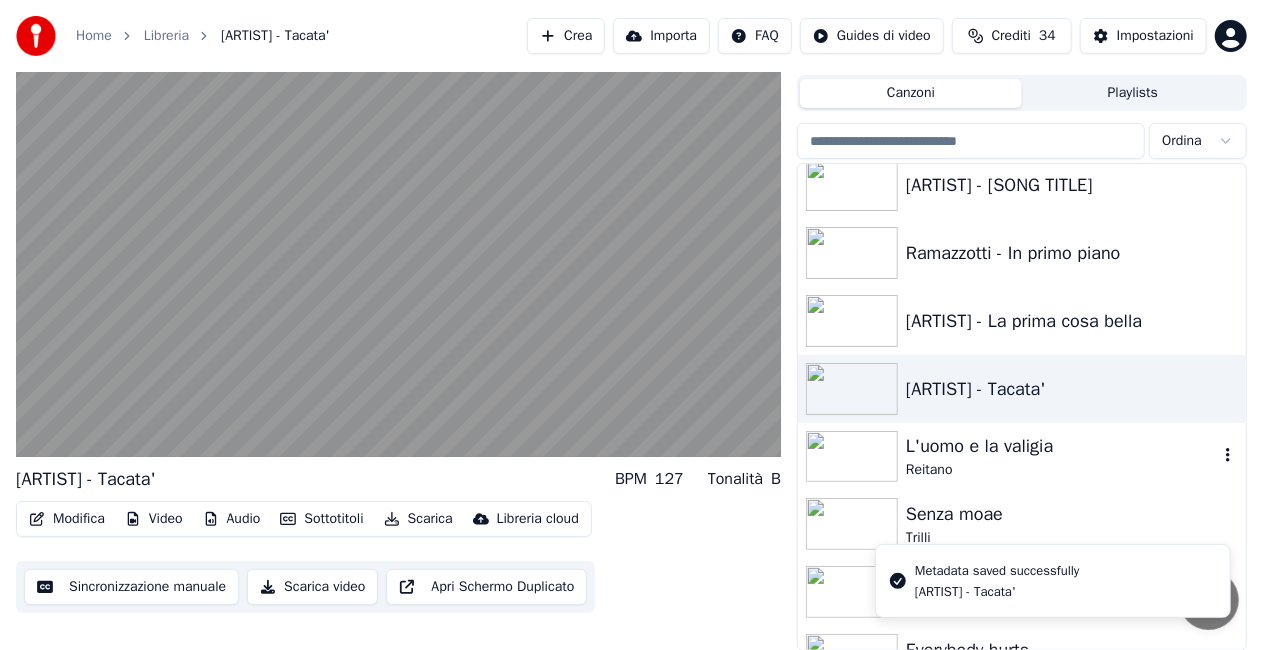 click on "Reitano" at bounding box center [1062, 470] 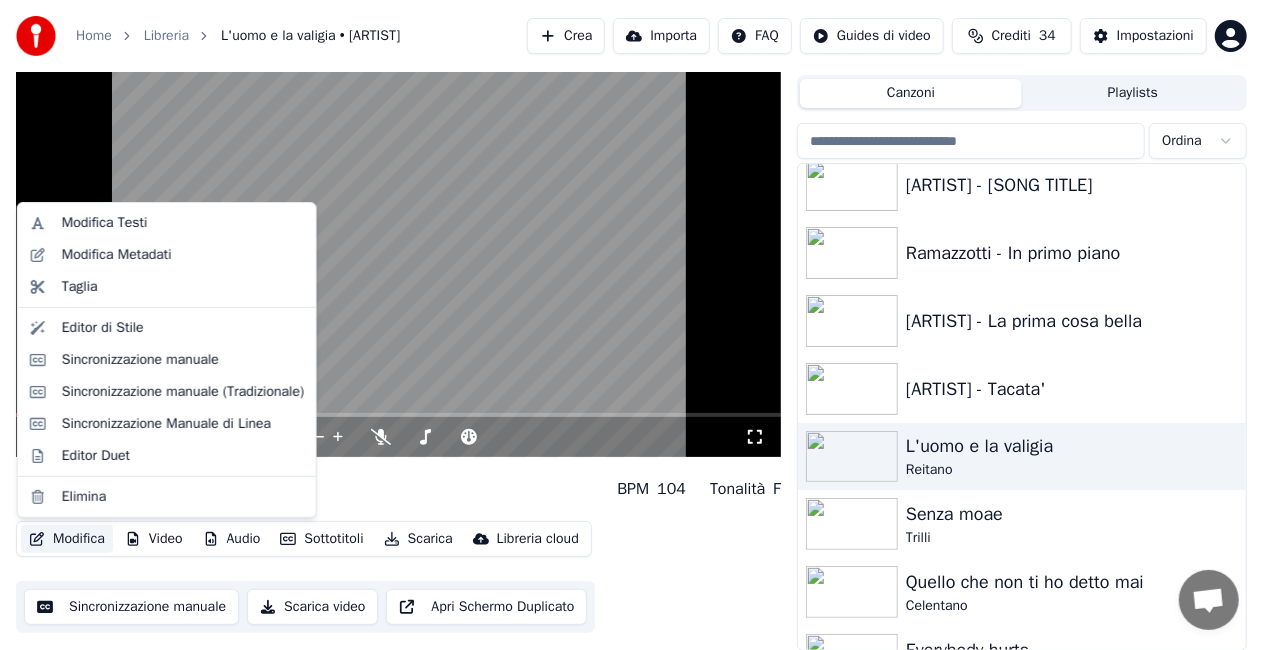 click on "Modifica" at bounding box center [67, 539] 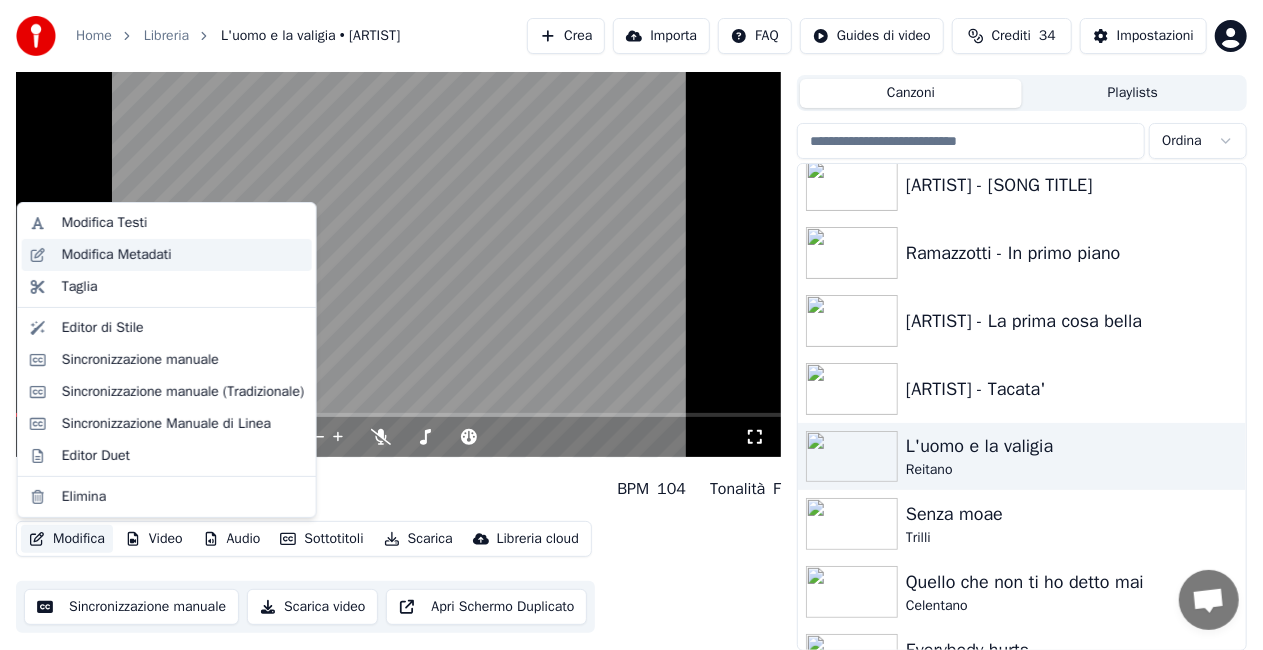 click on "Modifica Metadati" at bounding box center (117, 255) 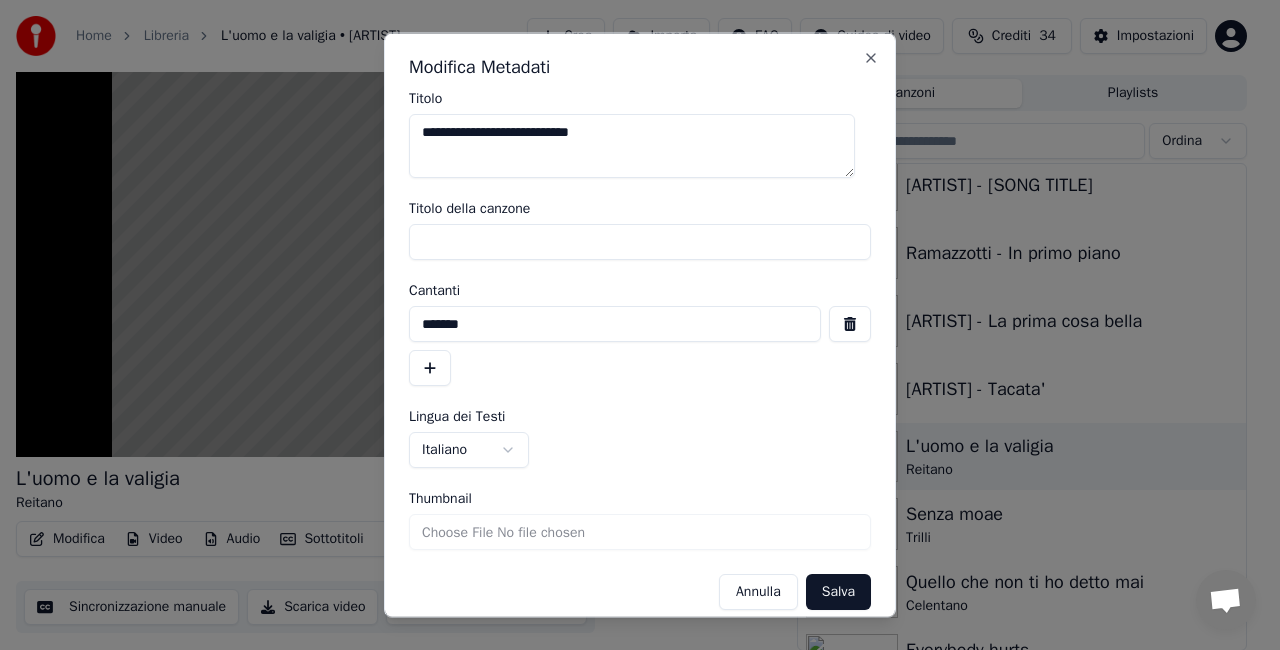 drag, startPoint x: 570, startPoint y: 239, endPoint x: 23, endPoint y: 234, distance: 547.0228 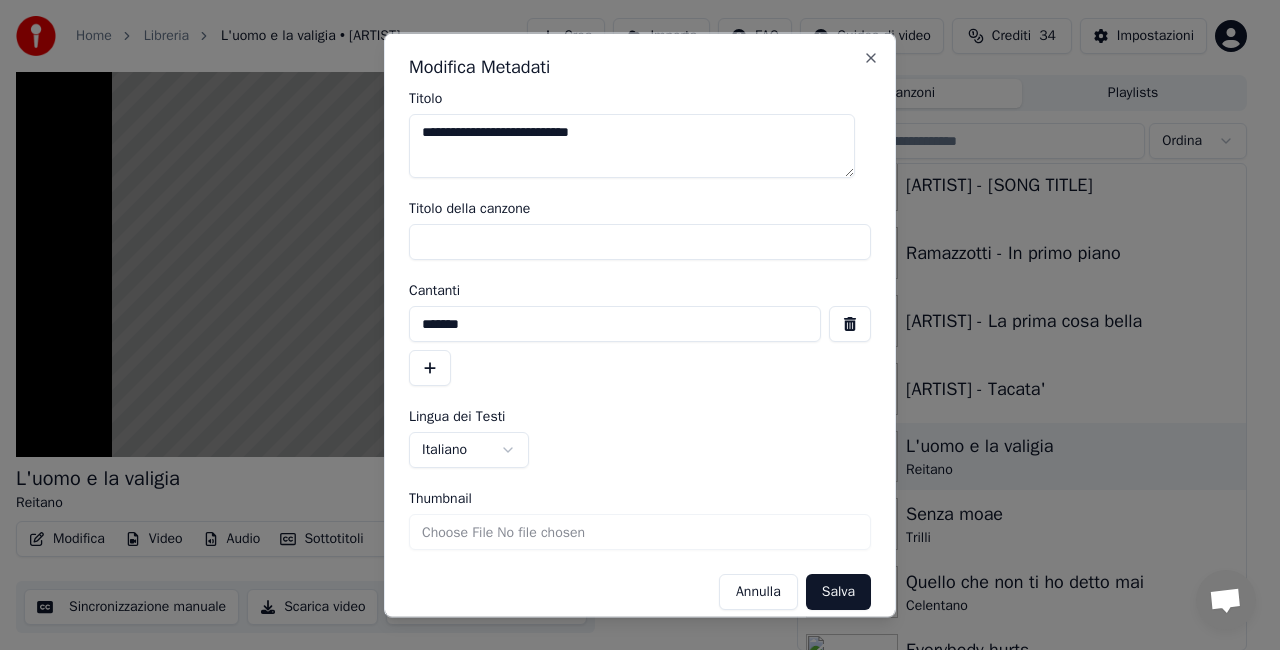 click on "**********" at bounding box center (631, 280) 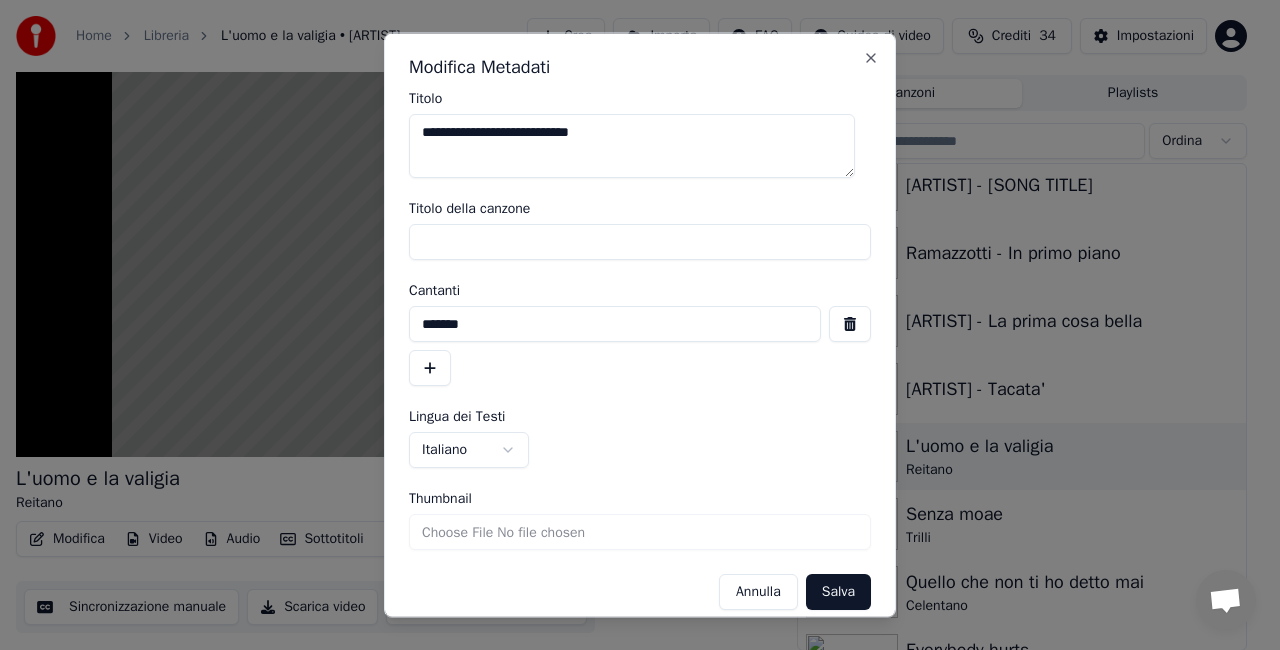 type 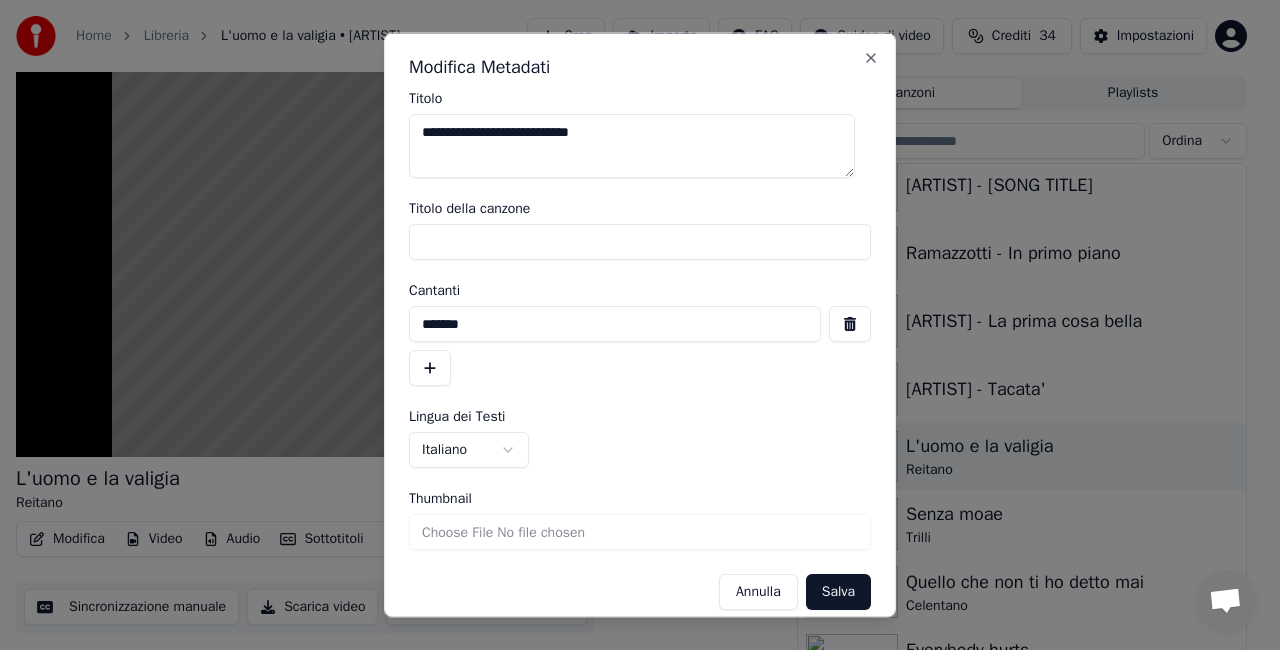 click at bounding box center (850, 324) 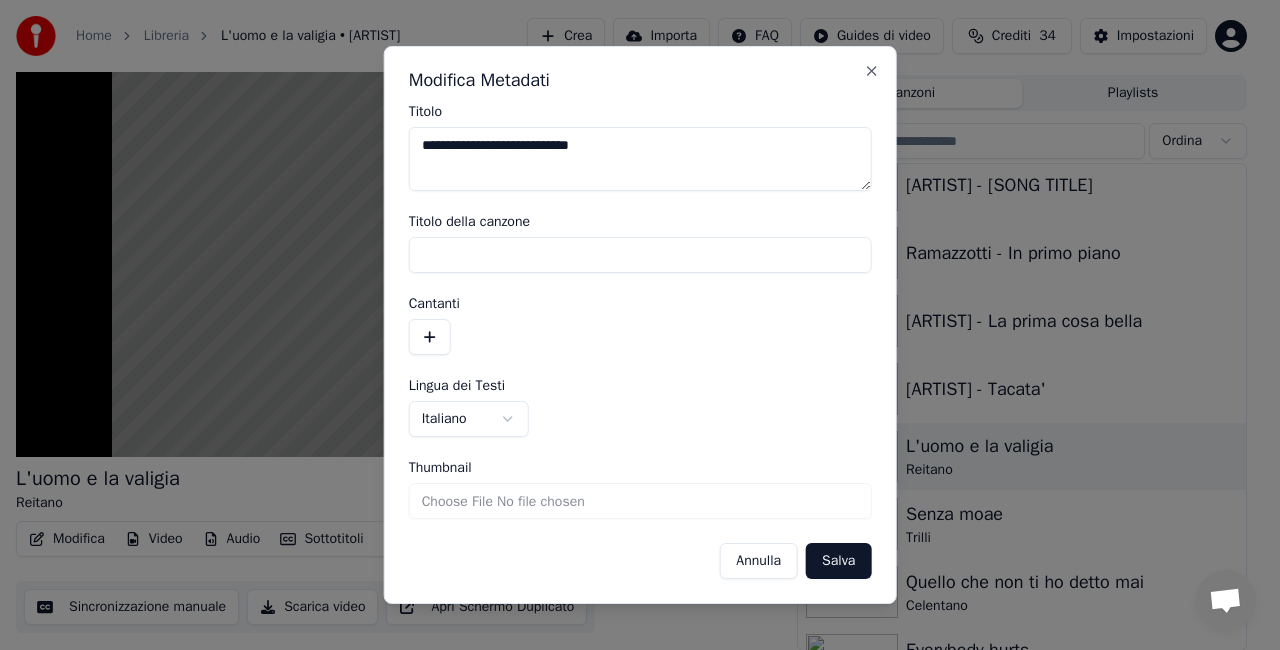 drag, startPoint x: 850, startPoint y: 568, endPoint x: 863, endPoint y: 558, distance: 16.40122 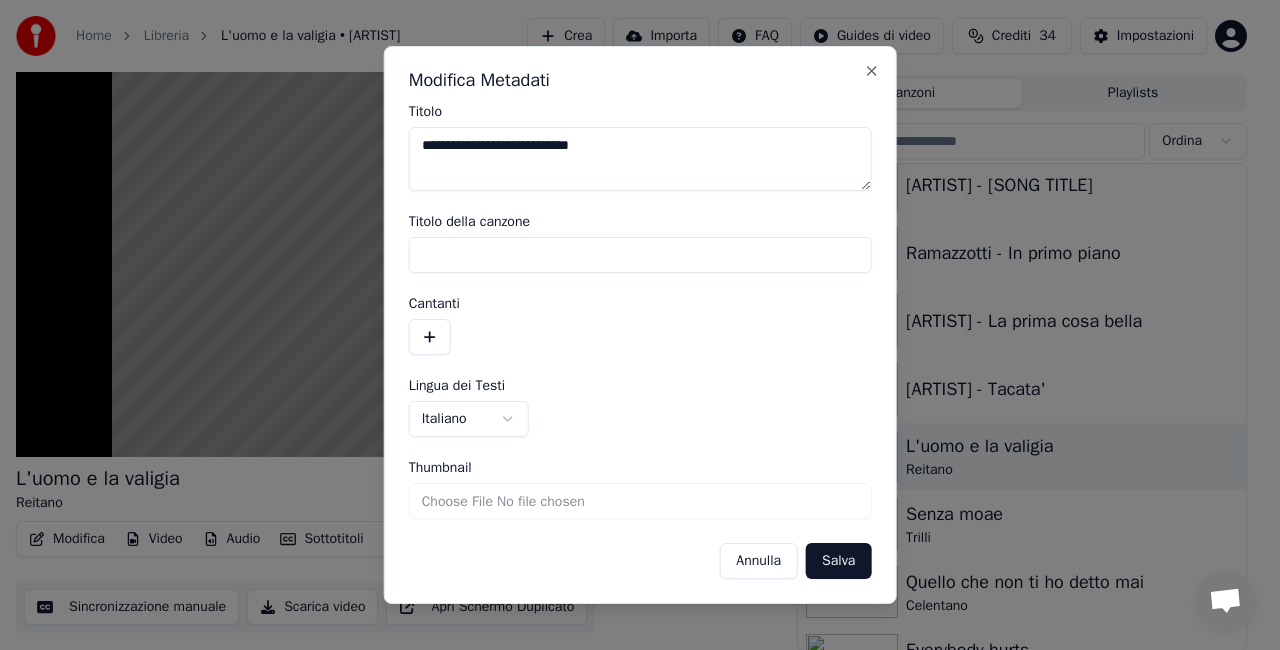 click on "Salva" at bounding box center [838, 561] 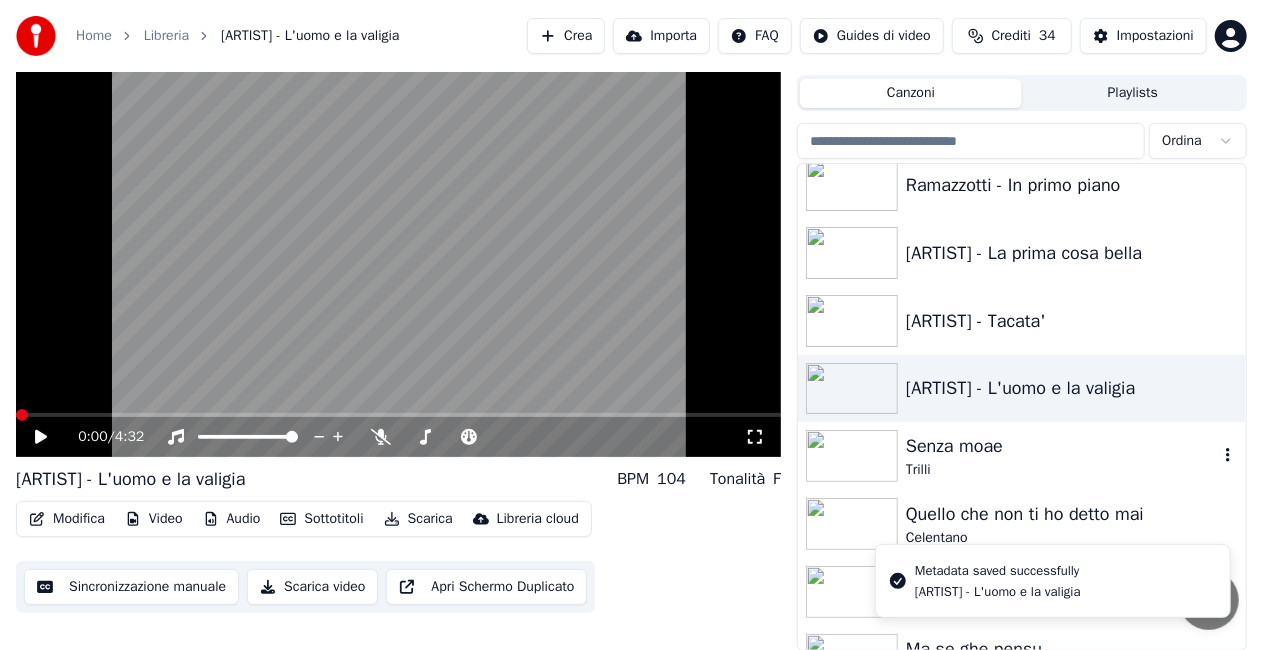 scroll, scrollTop: 27516, scrollLeft: 0, axis: vertical 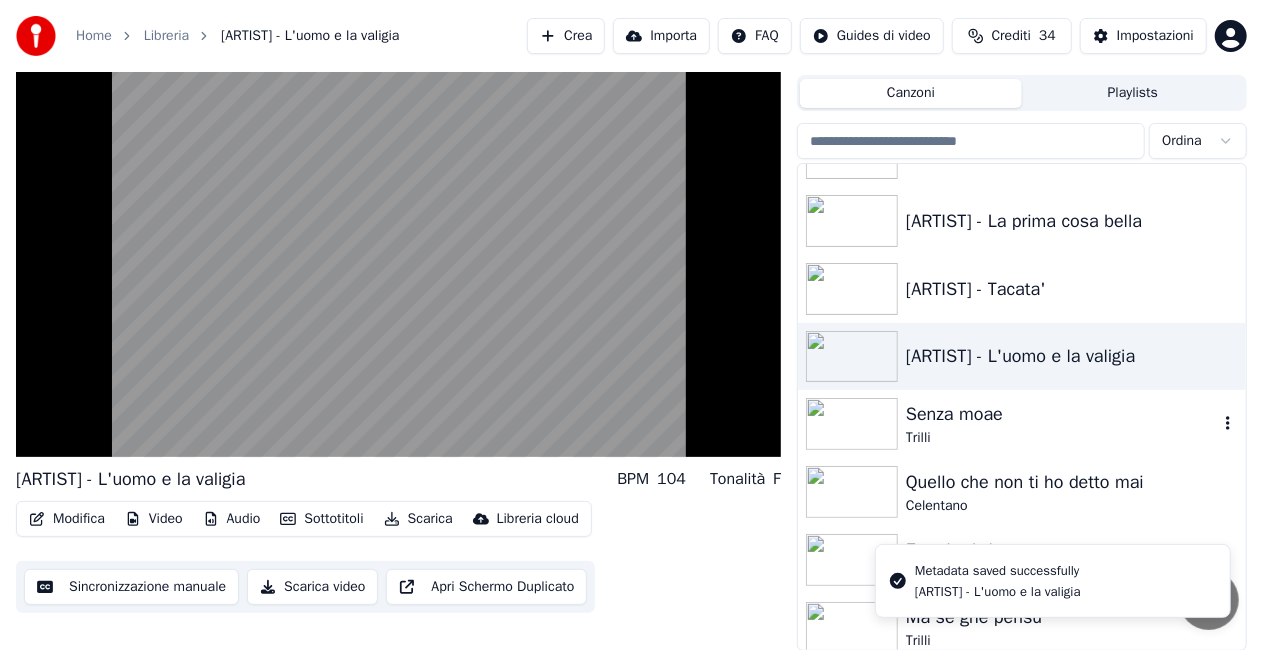 click on "Trilli" at bounding box center (1062, 438) 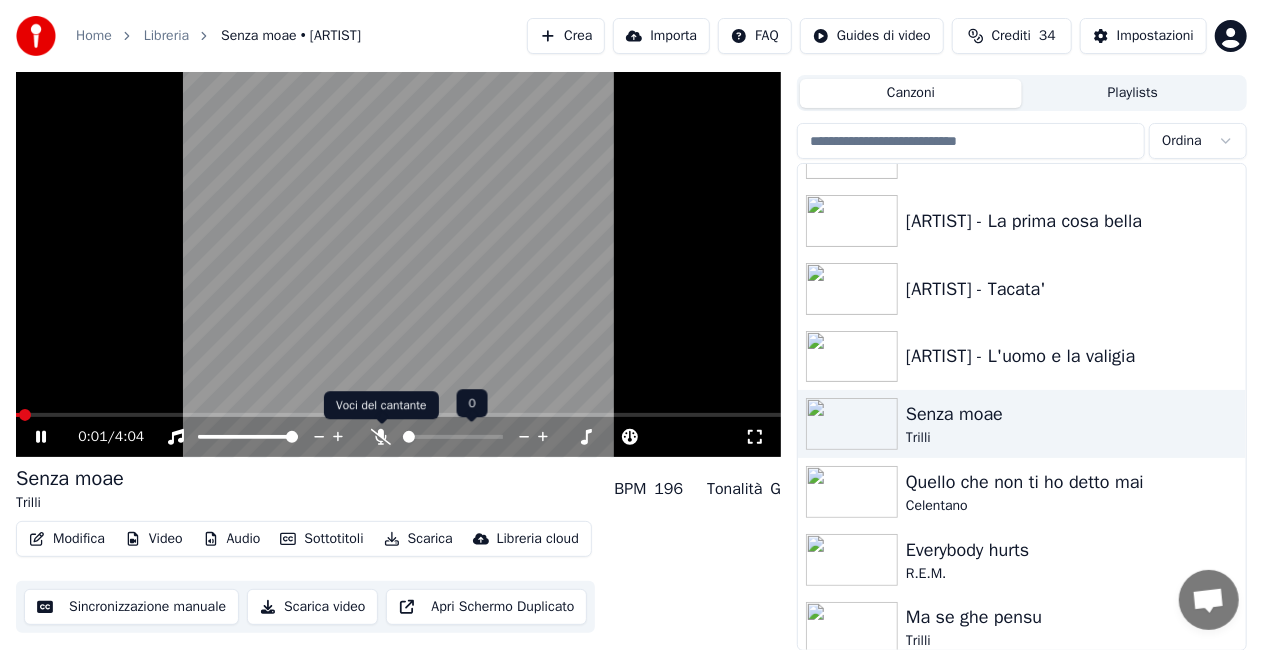 click 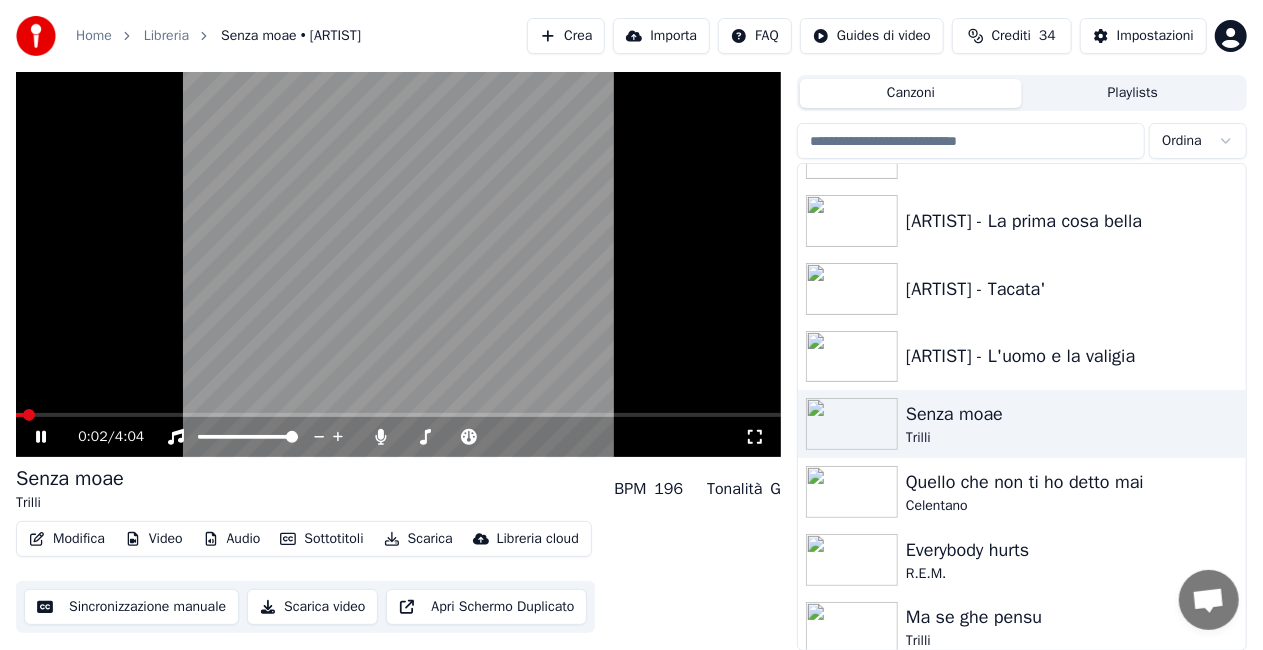 click on "Modifica" at bounding box center (67, 539) 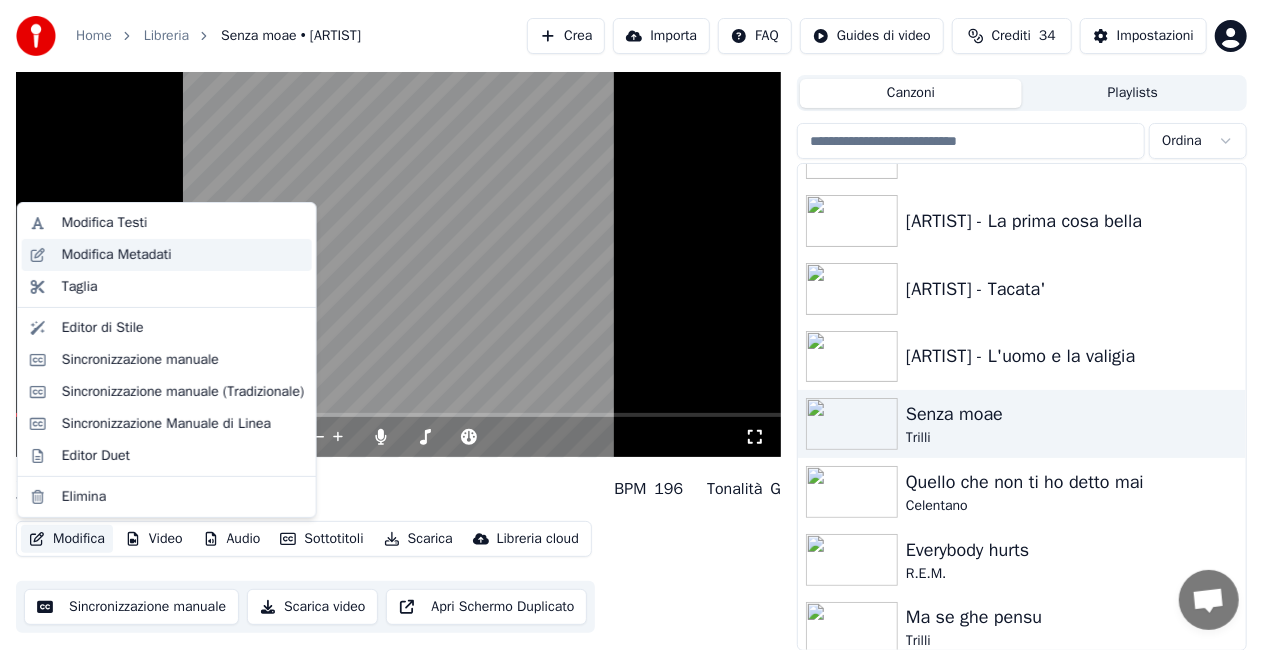 click on "Modifica Metadati" at bounding box center [117, 255] 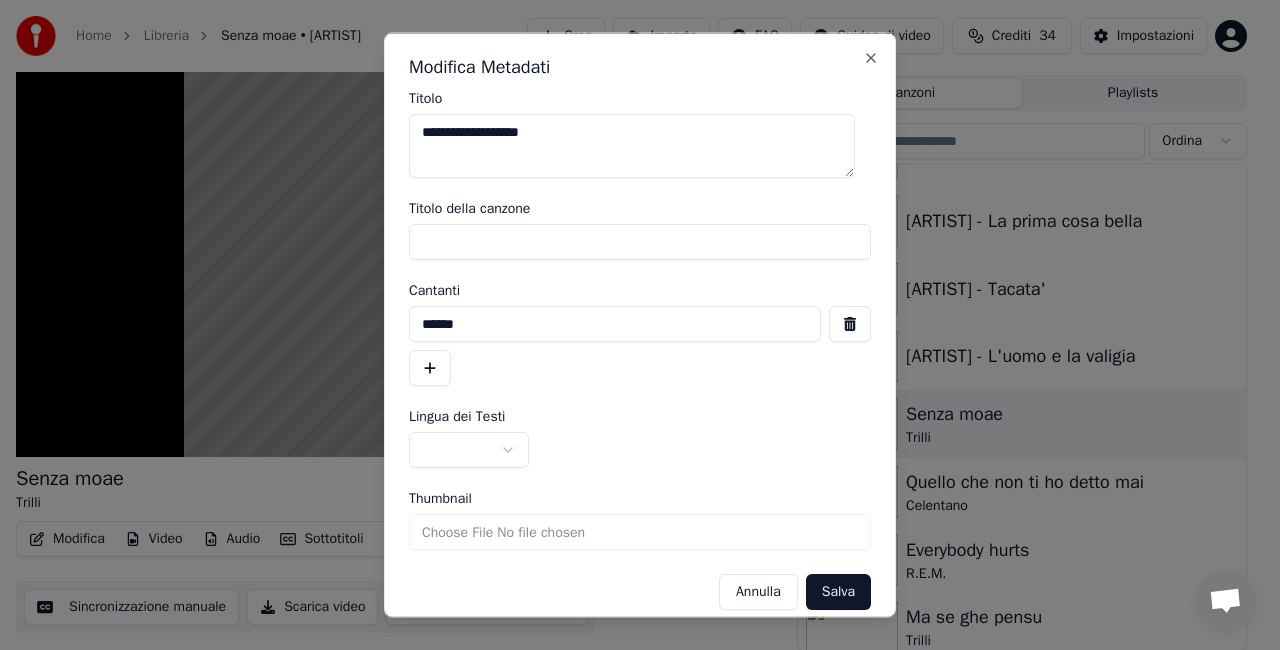 drag, startPoint x: 517, startPoint y: 236, endPoint x: 244, endPoint y: 268, distance: 274.86905 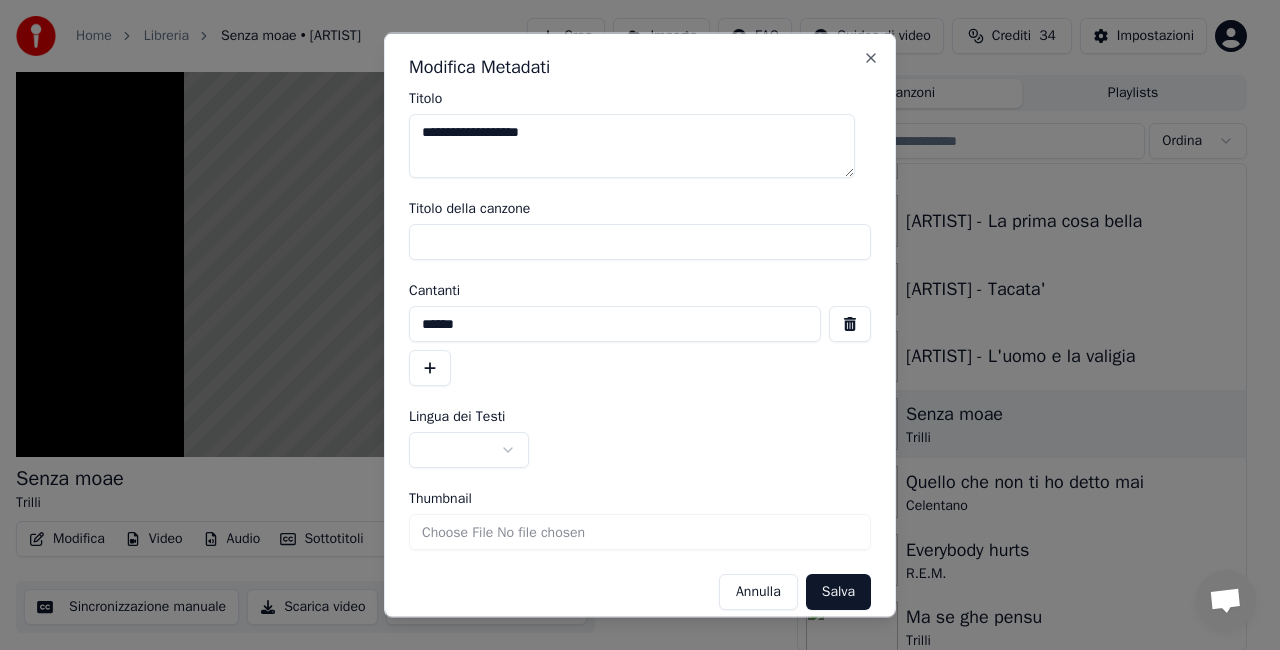 click on "**********" at bounding box center [631, 280] 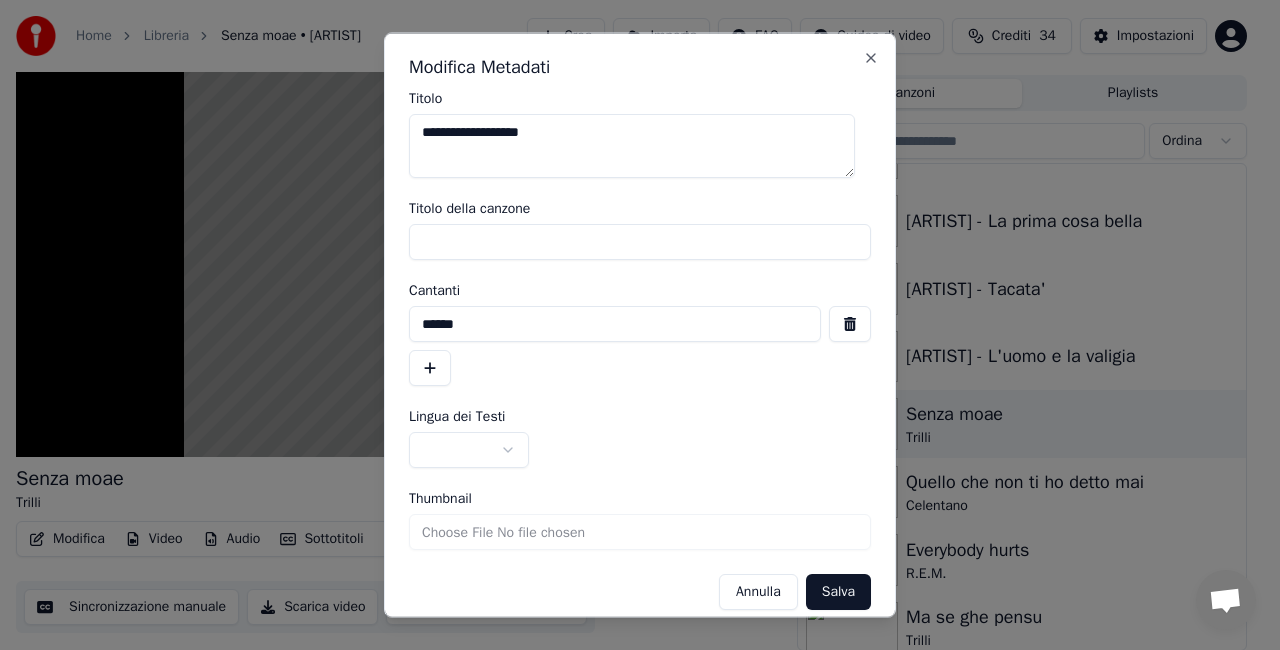 type 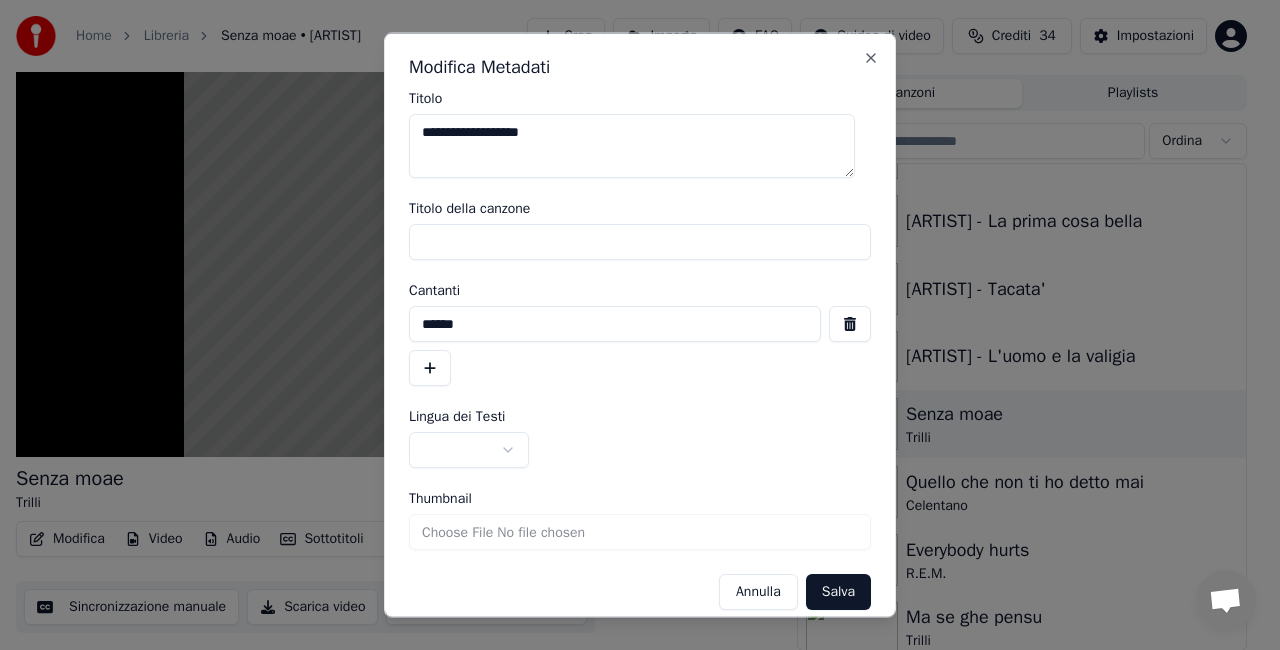 drag, startPoint x: 833, startPoint y: 330, endPoint x: 848, endPoint y: 342, distance: 19.209373 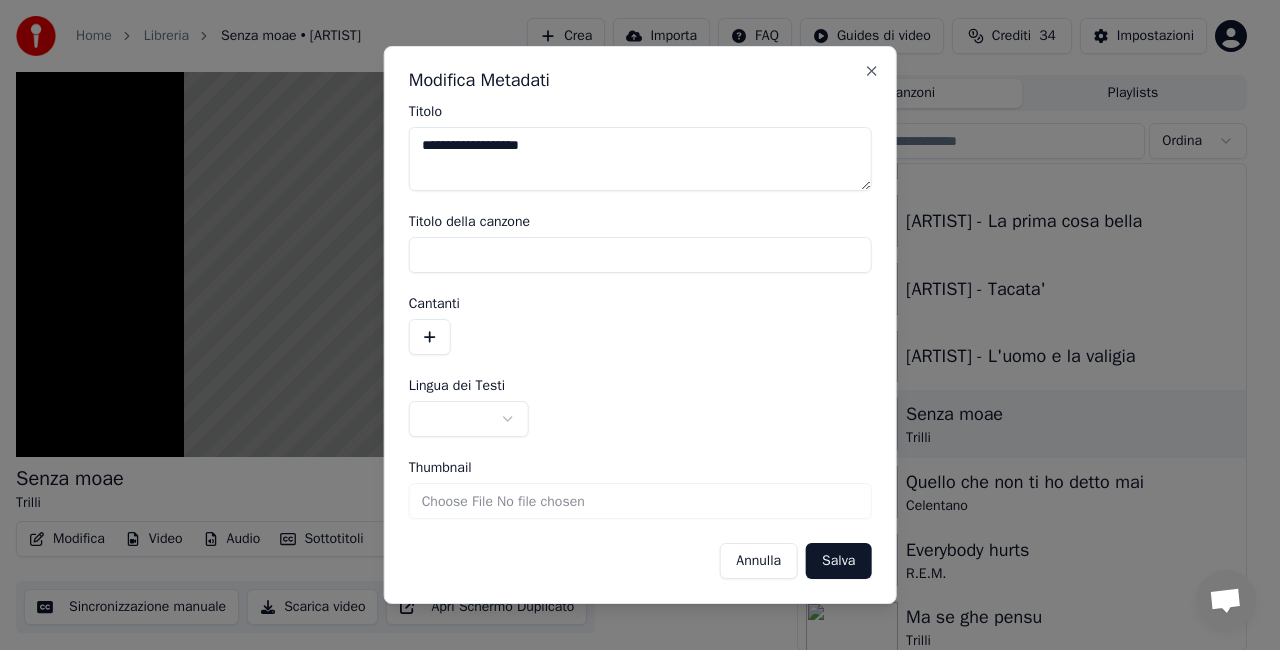 click on "Salva" at bounding box center [838, 561] 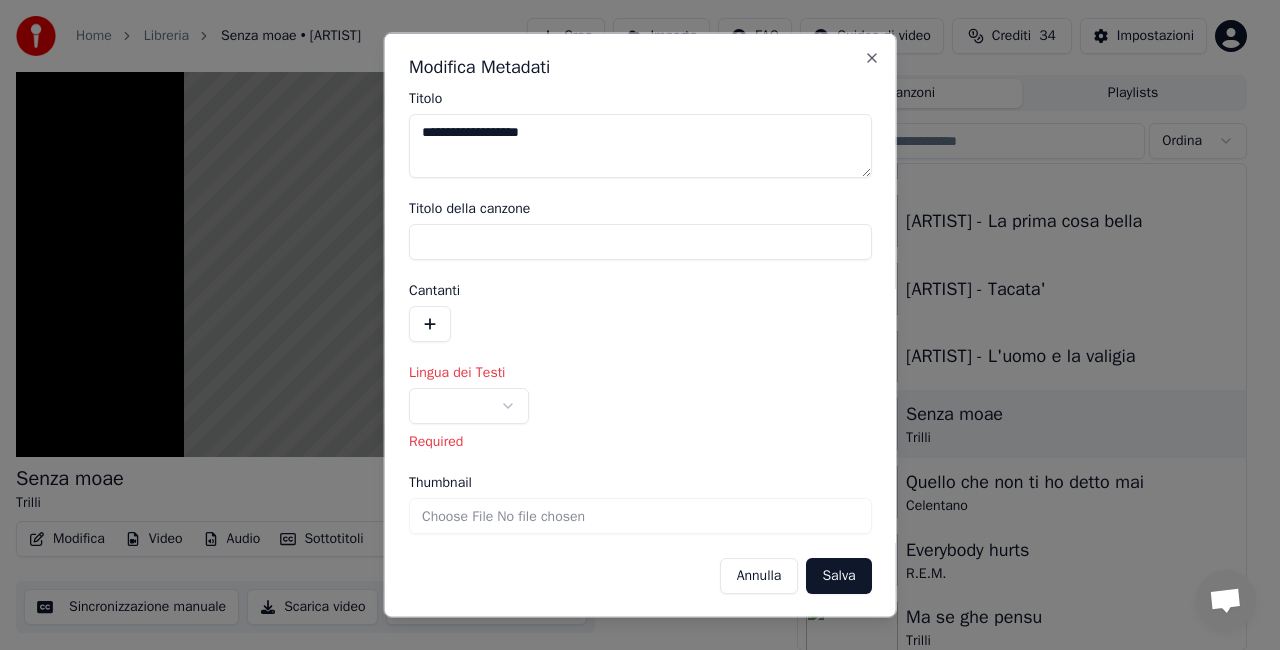 click on "**********" at bounding box center [631, 280] 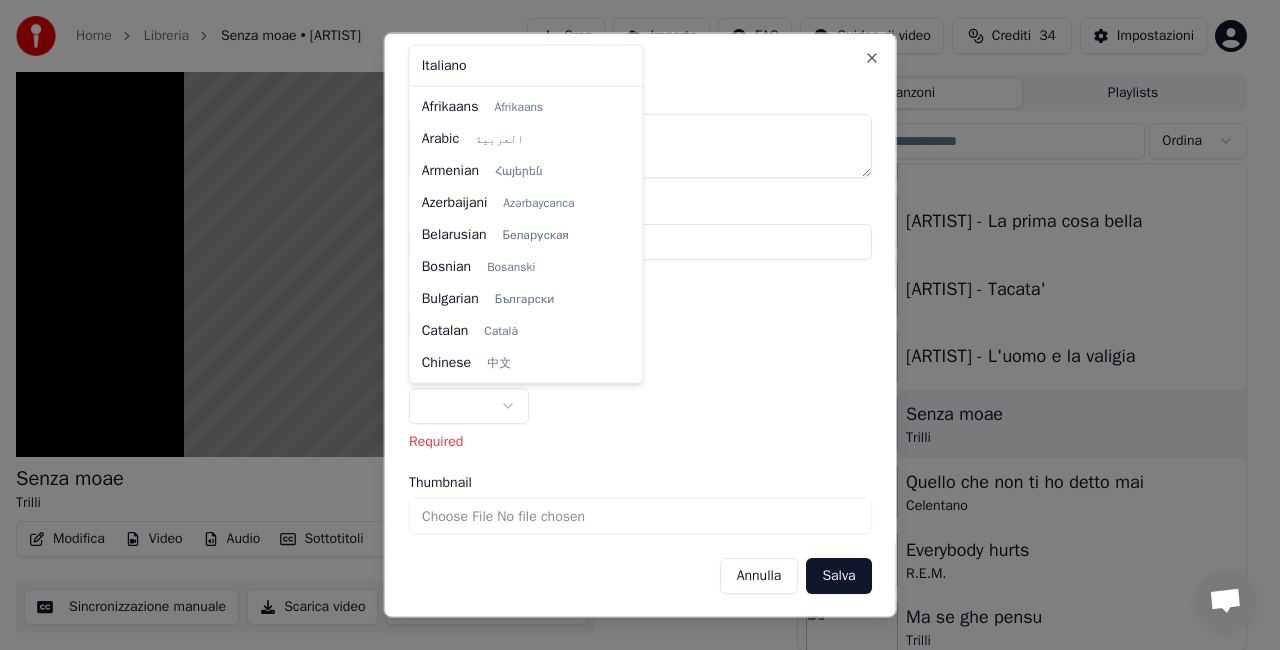 select on "**" 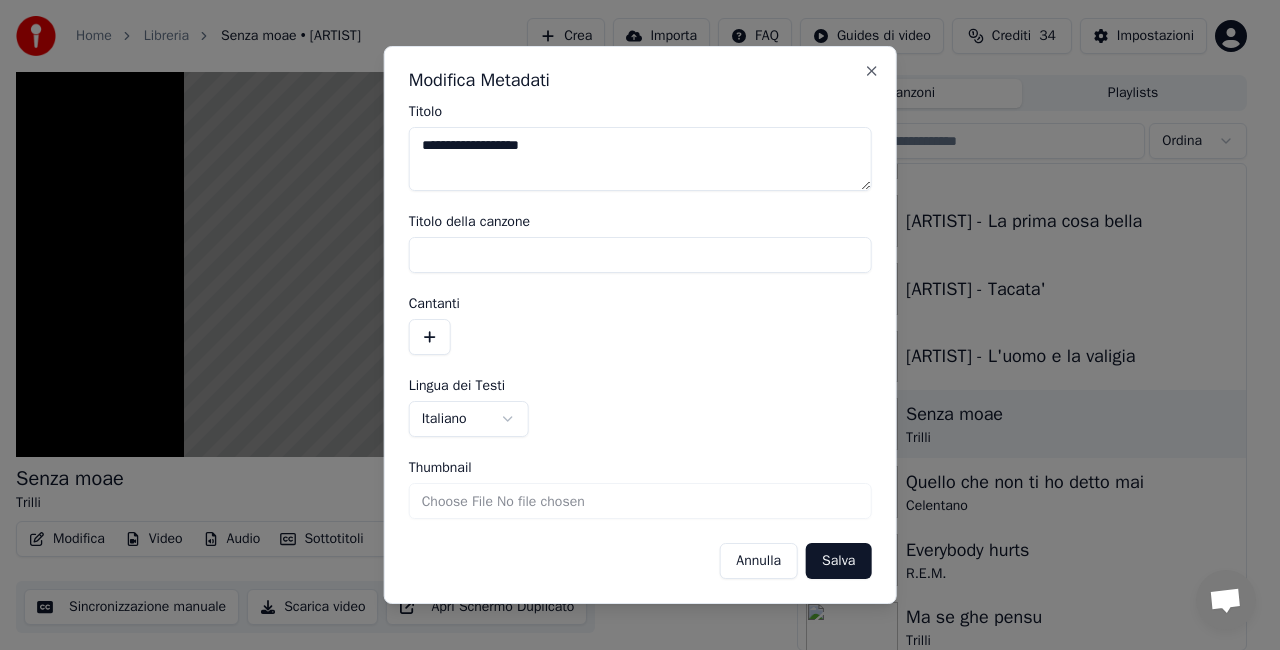 click on "Salva" at bounding box center (838, 561) 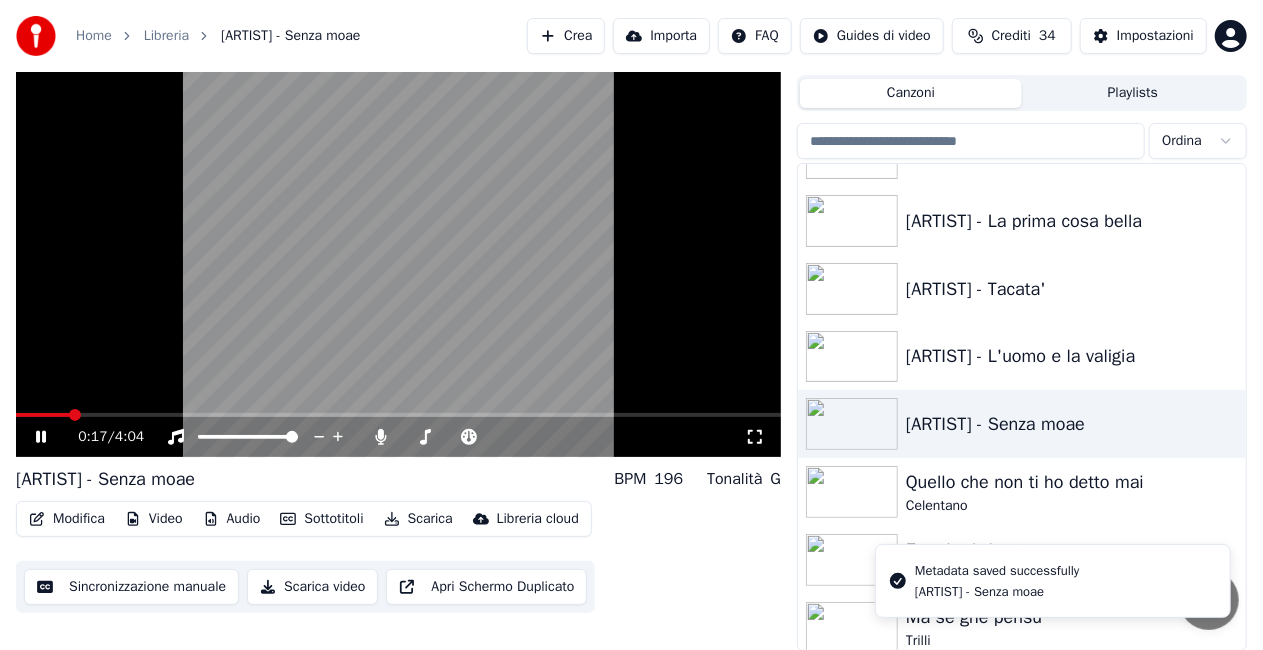 click at bounding box center (398, 242) 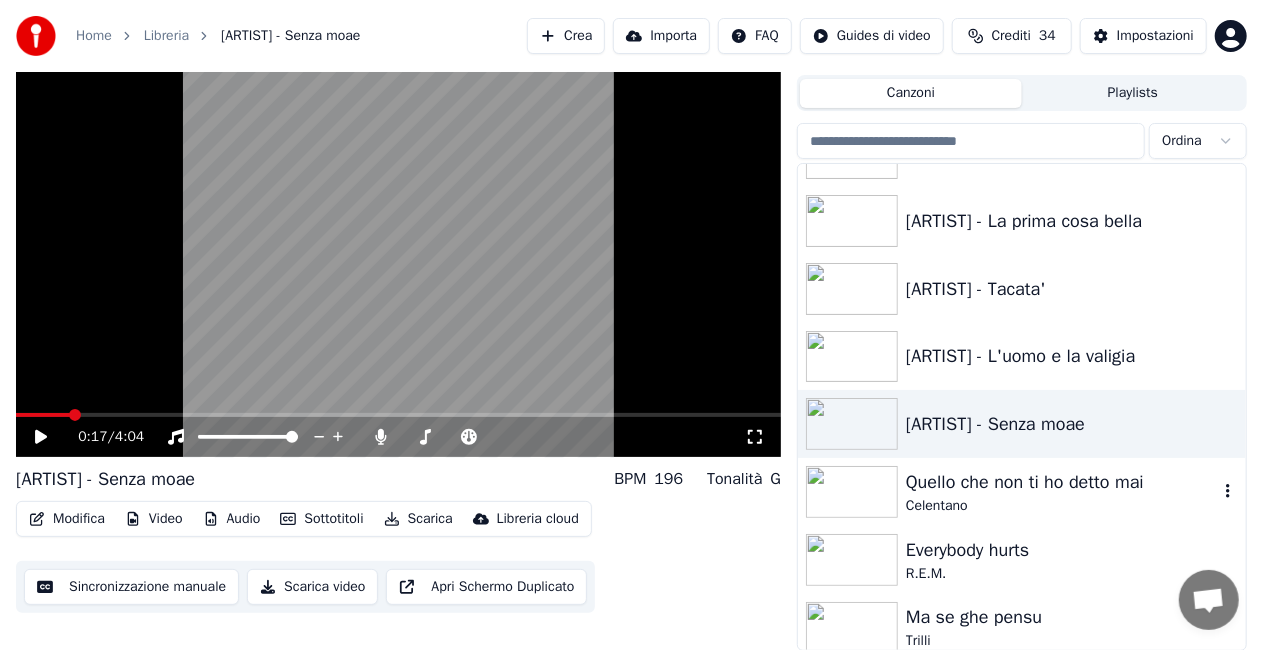click on "Celentano" at bounding box center [1062, 506] 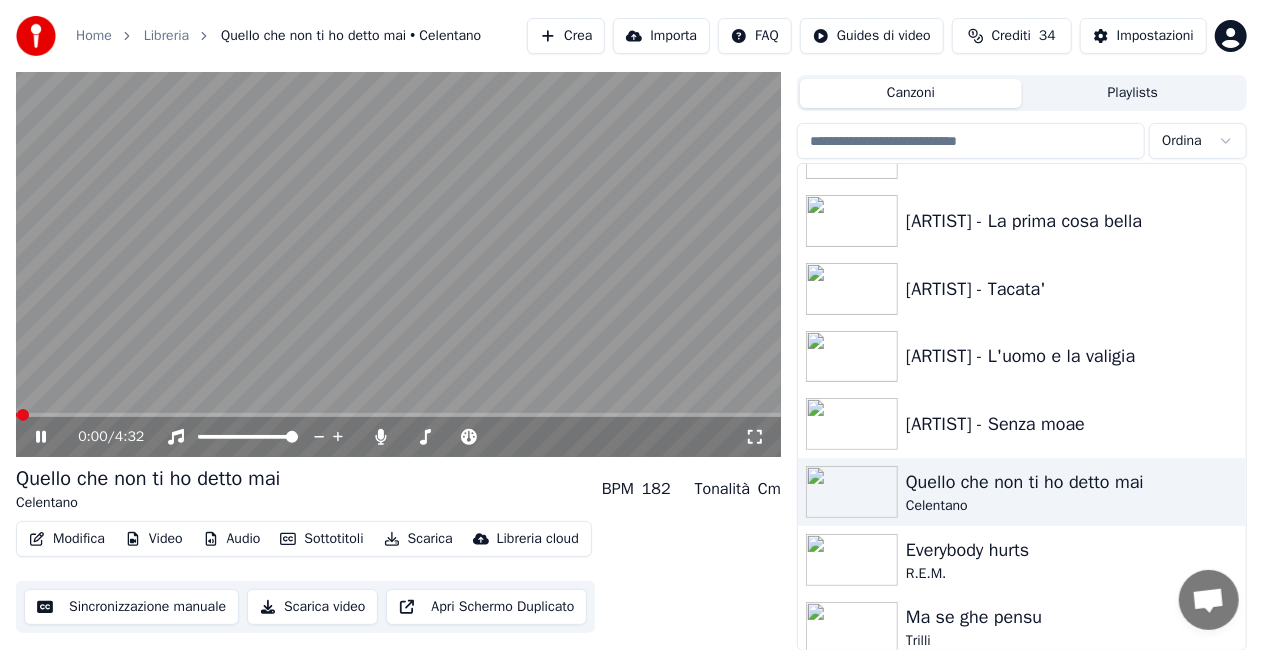 click on "Modifica" at bounding box center [67, 539] 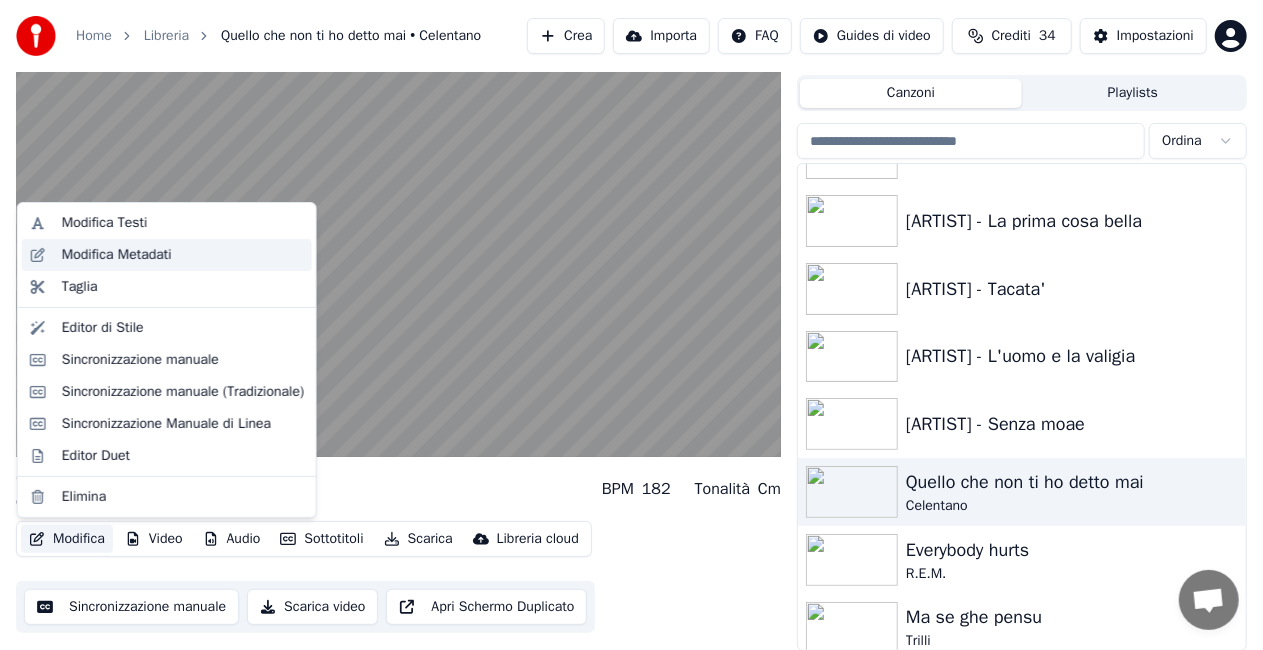 click on "Modifica Metadati" at bounding box center [117, 255] 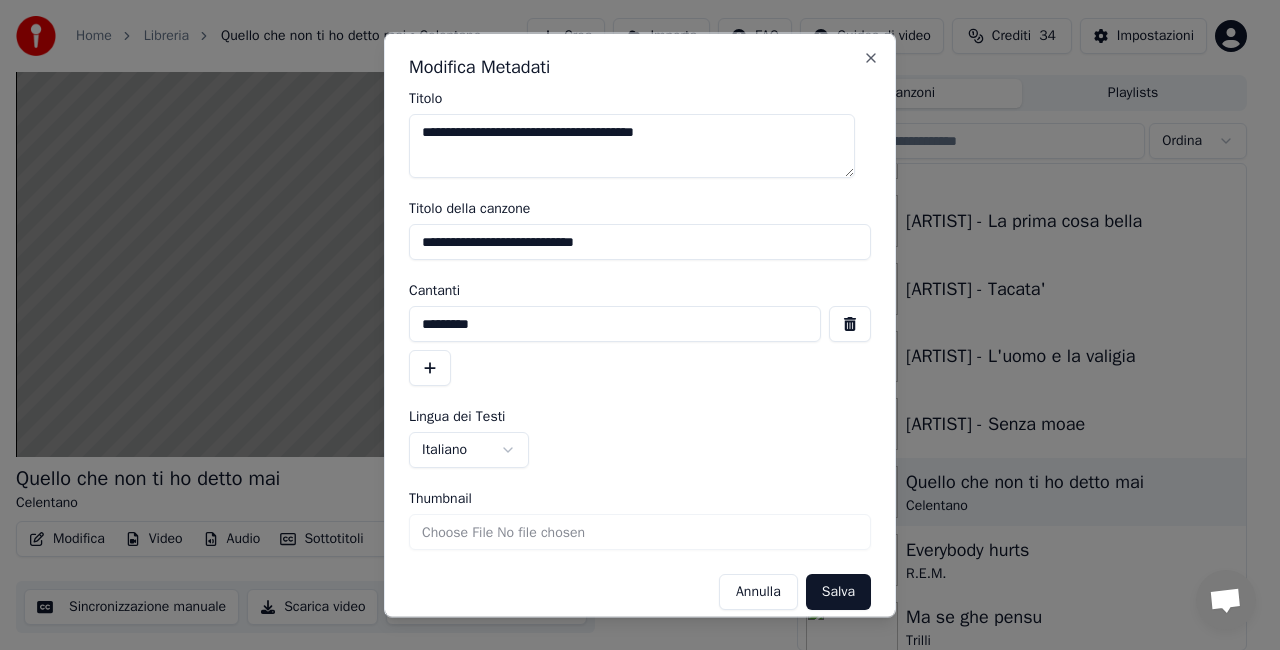 drag, startPoint x: 677, startPoint y: 239, endPoint x: 0, endPoint y: 321, distance: 681.94794 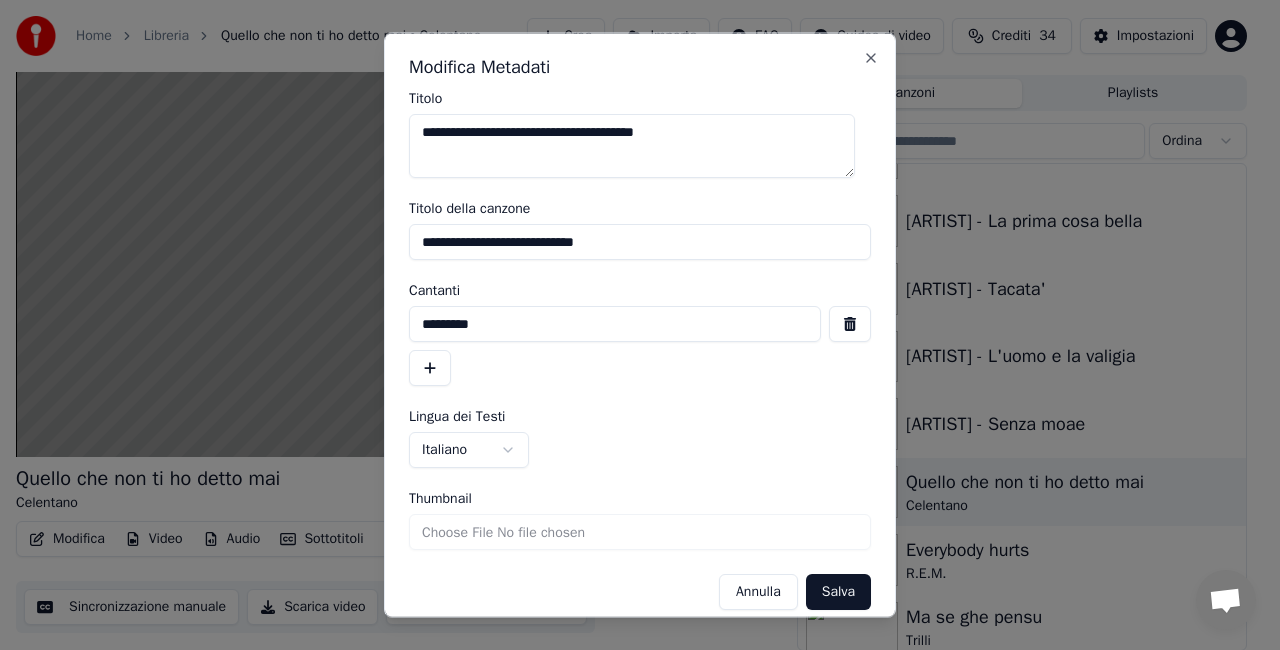 click on "**********" at bounding box center (631, 280) 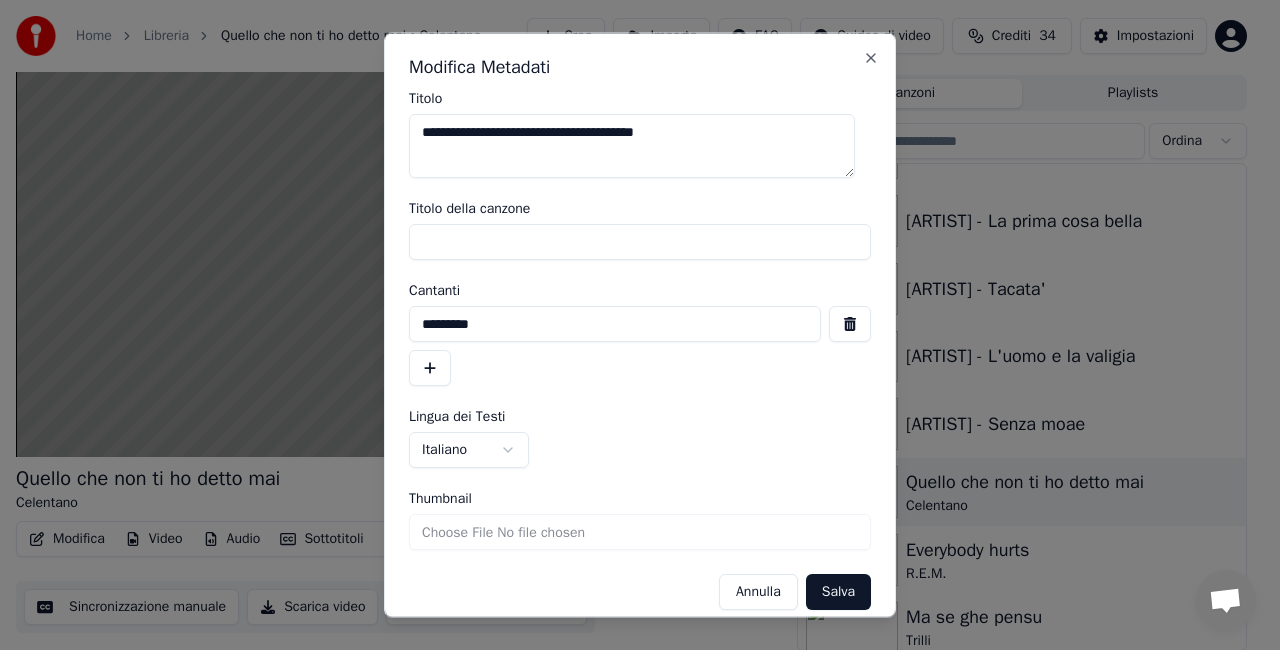 type 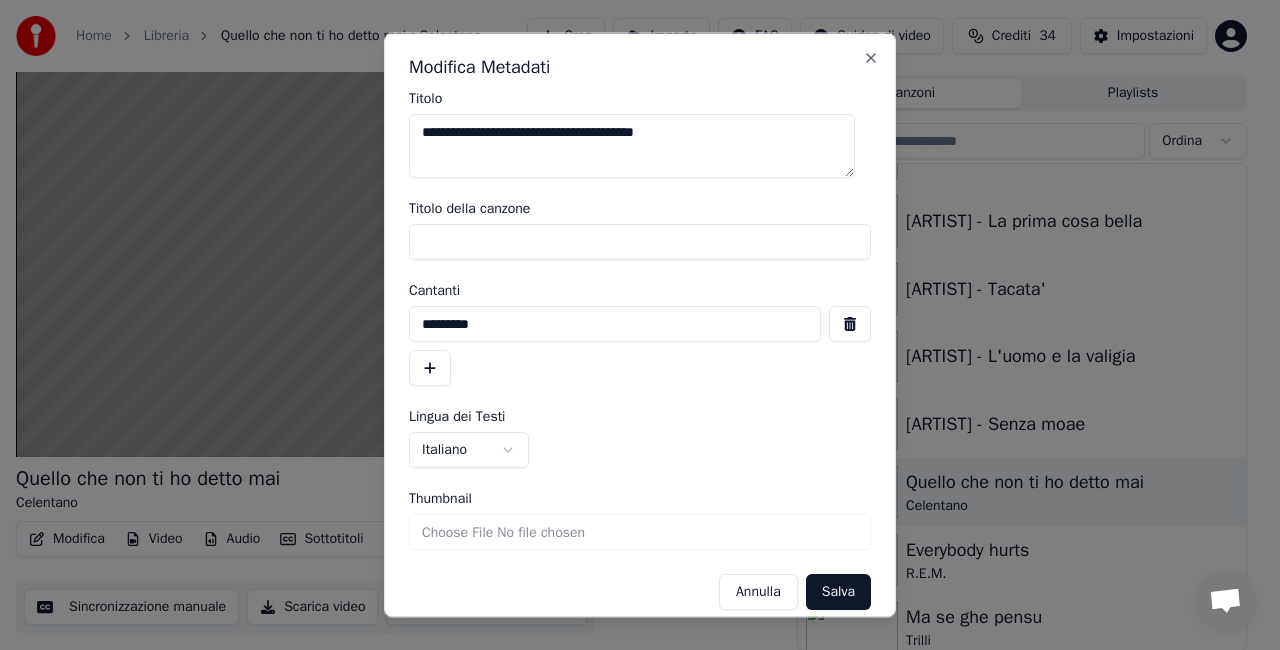 click at bounding box center [850, 324] 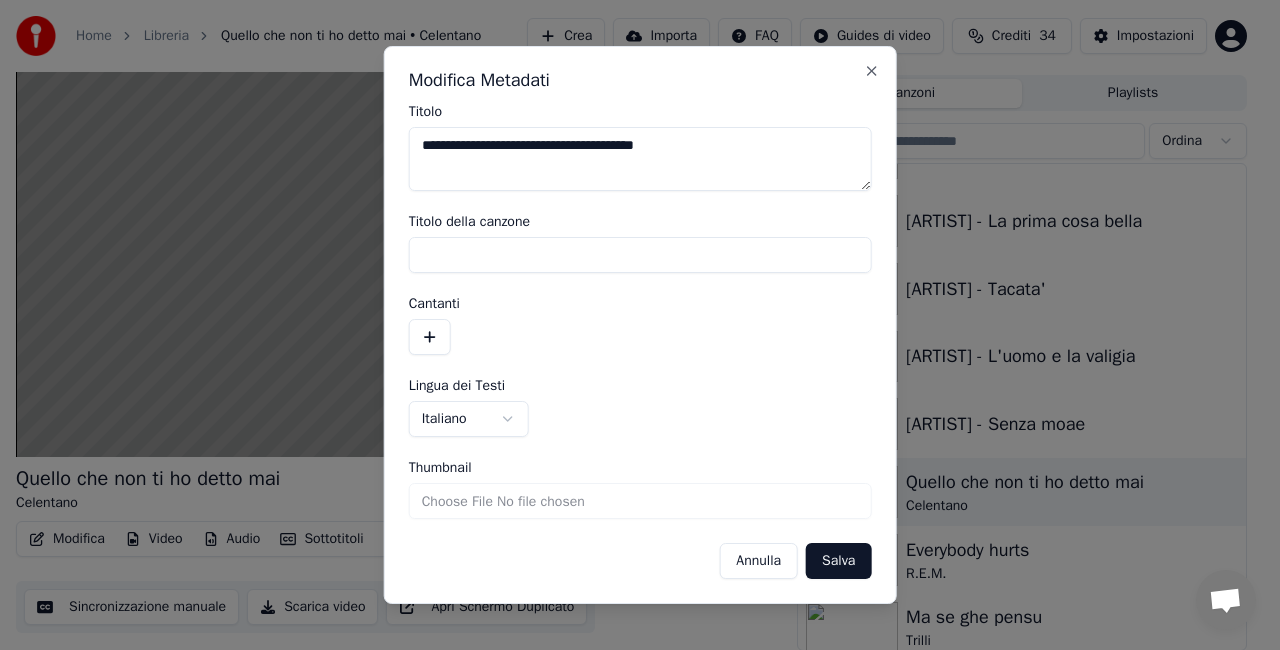 click on "Salva" at bounding box center (838, 561) 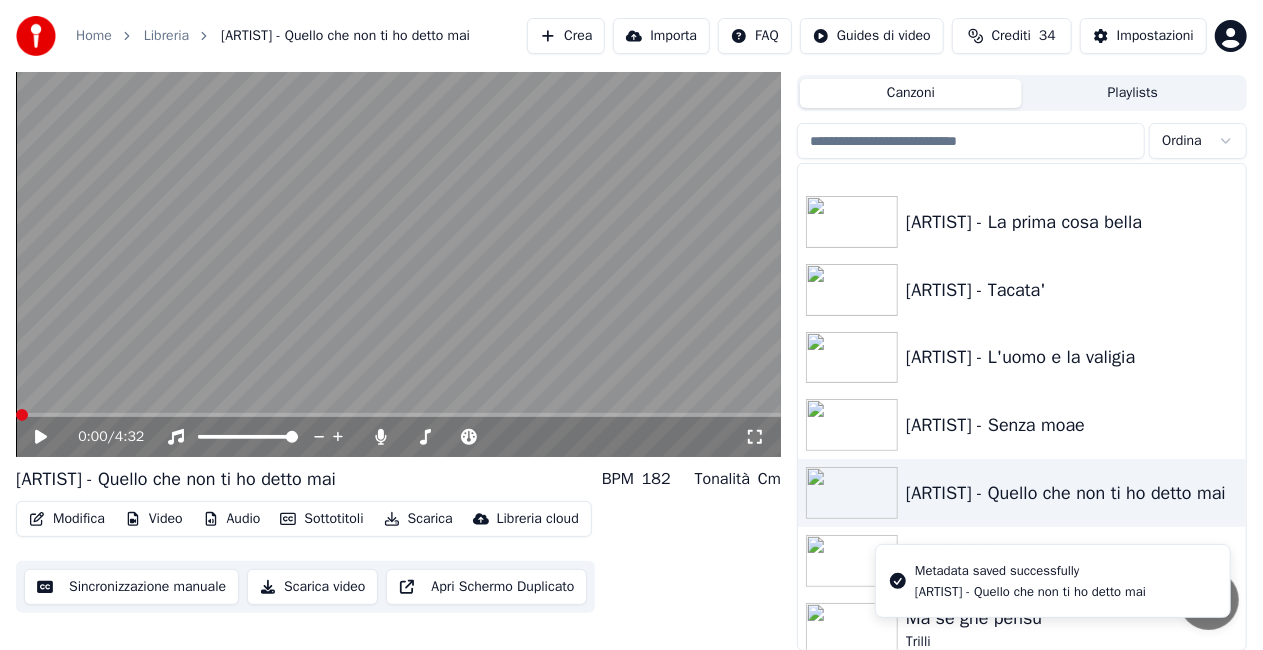scroll, scrollTop: 27616, scrollLeft: 0, axis: vertical 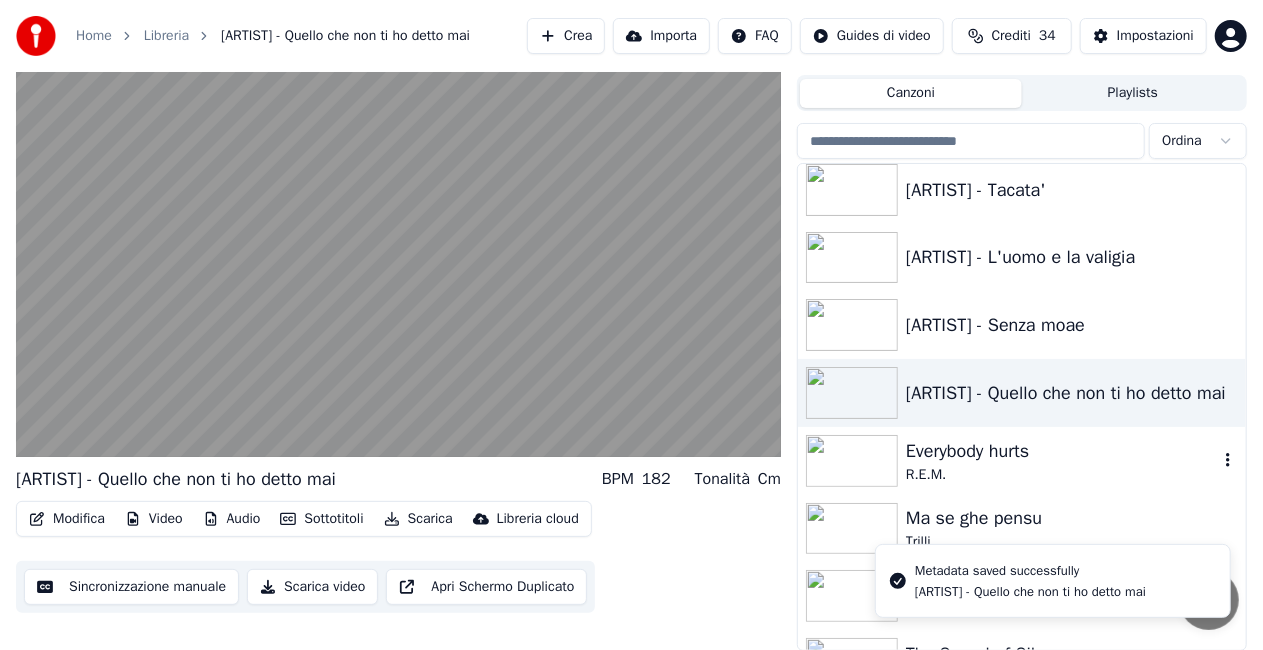 click on "R.E.M." at bounding box center (1062, 475) 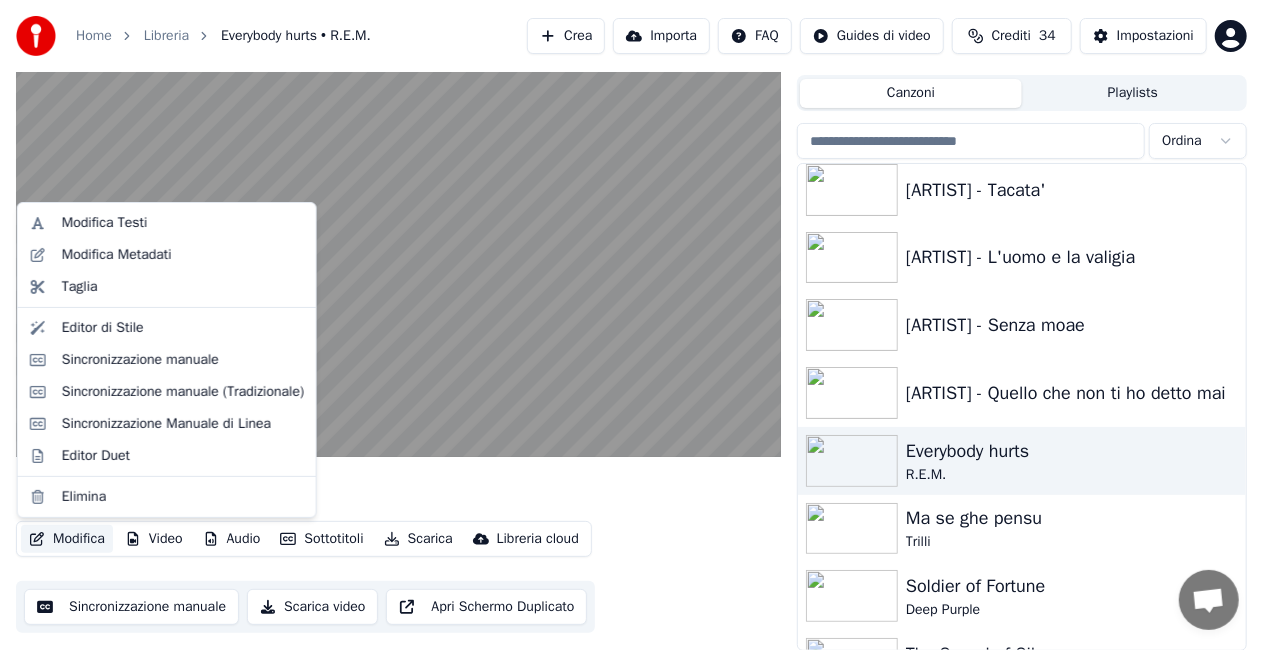 click on "Modifica" at bounding box center [67, 539] 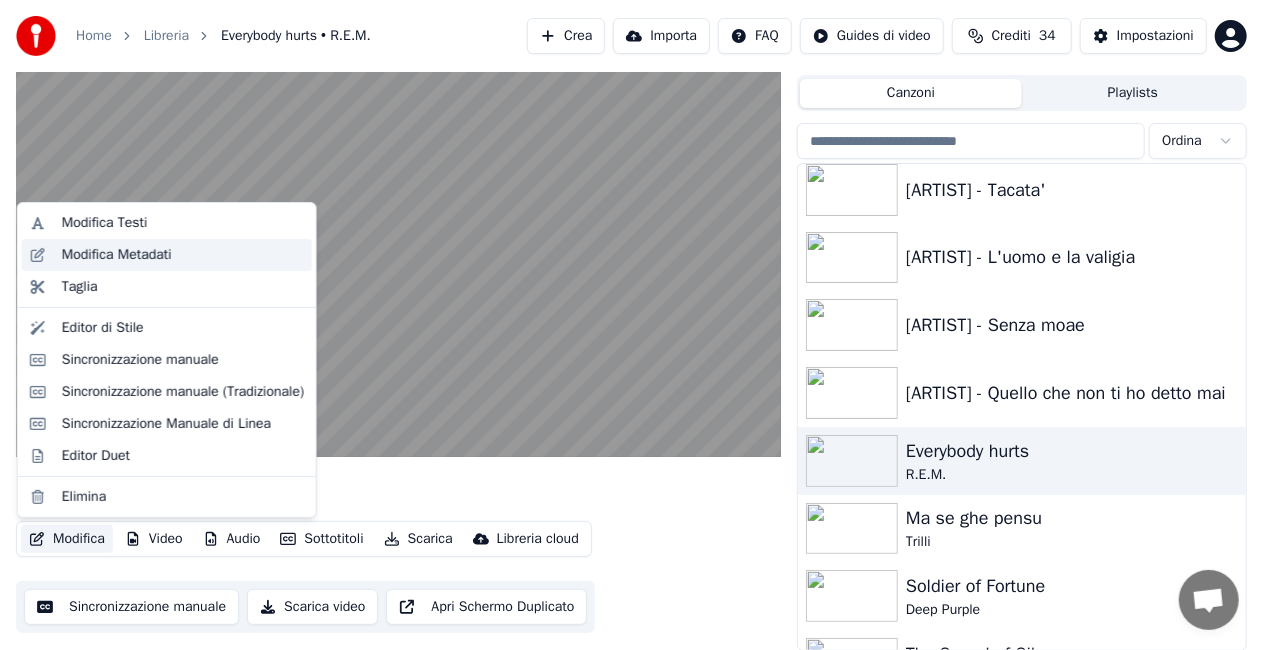 click on "Modifica Metadati" at bounding box center (117, 255) 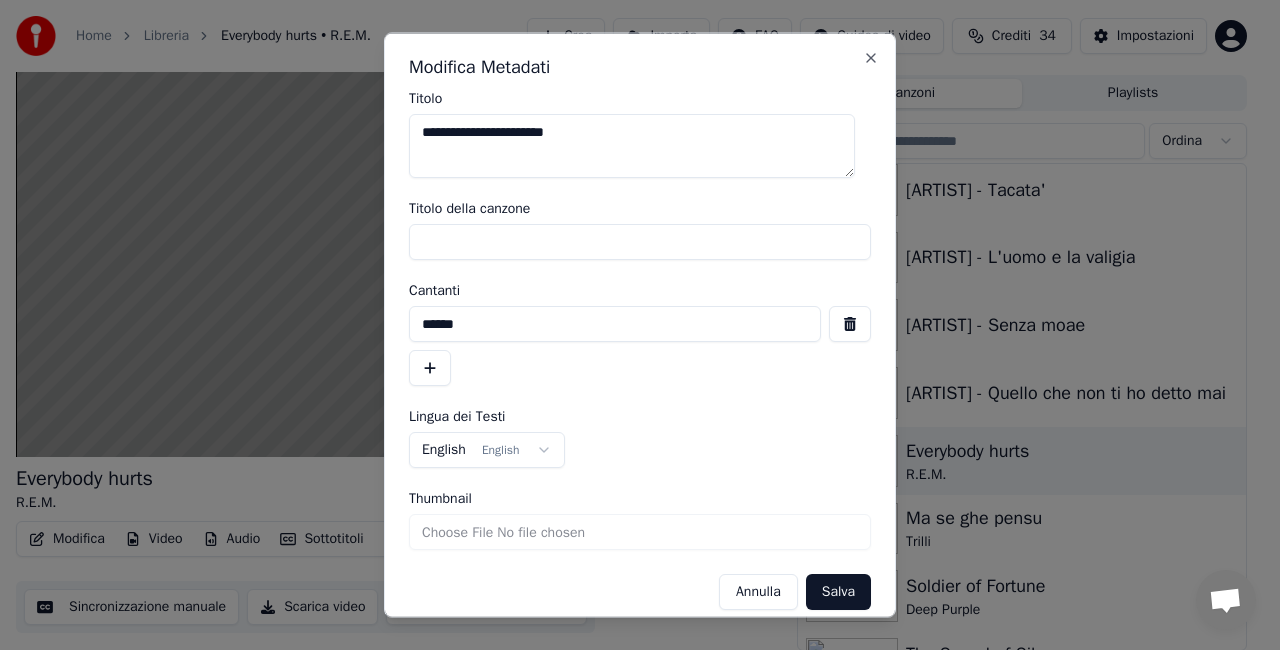 drag, startPoint x: 553, startPoint y: 240, endPoint x: 0, endPoint y: 314, distance: 557.9292 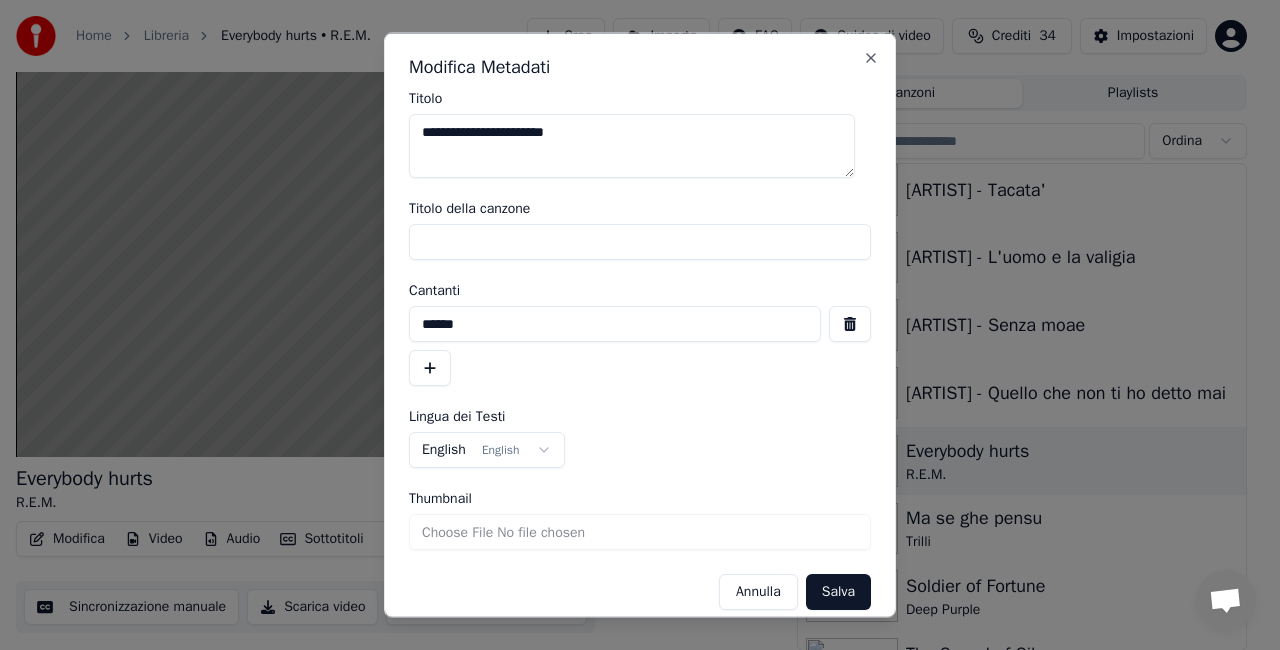 click on "**********" at bounding box center (631, 280) 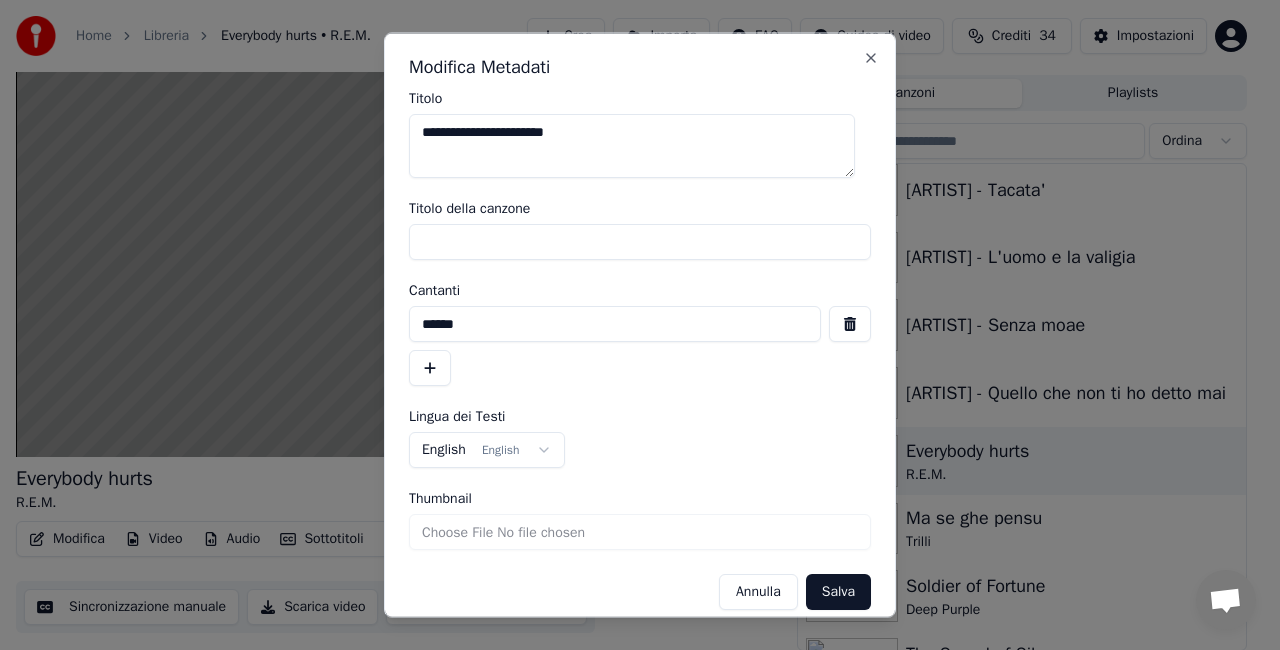 type 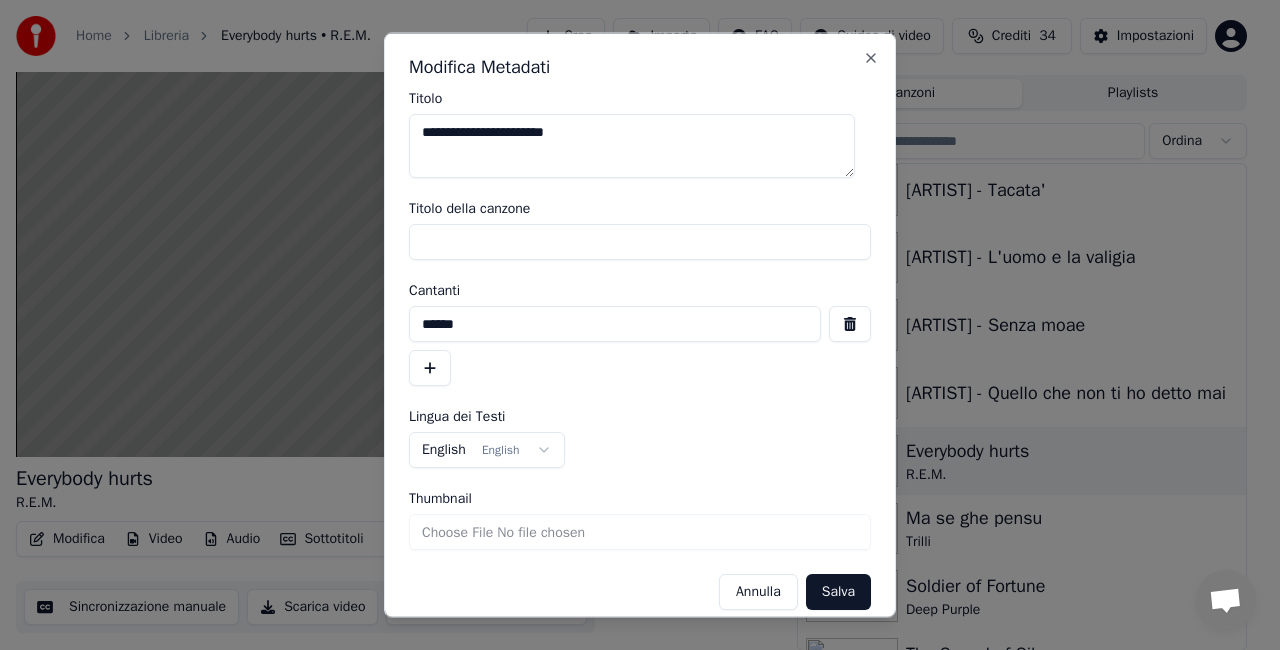 click at bounding box center (850, 324) 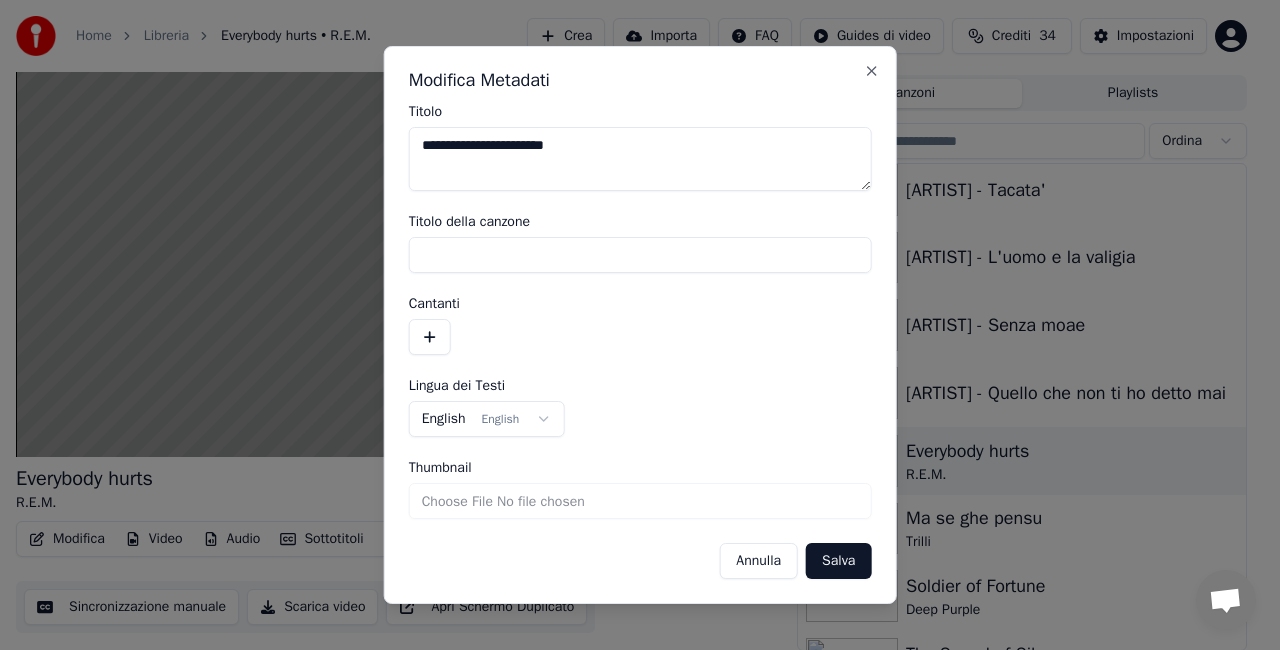 click on "Salva" at bounding box center [838, 561] 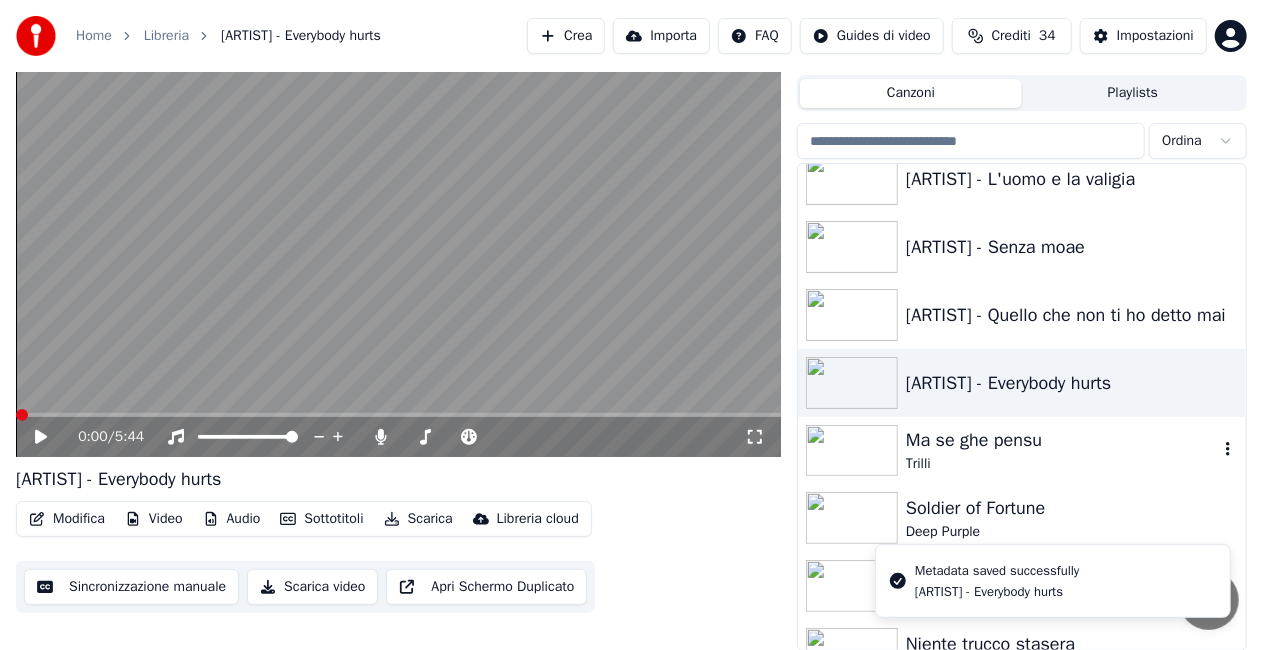 scroll, scrollTop: 27816, scrollLeft: 0, axis: vertical 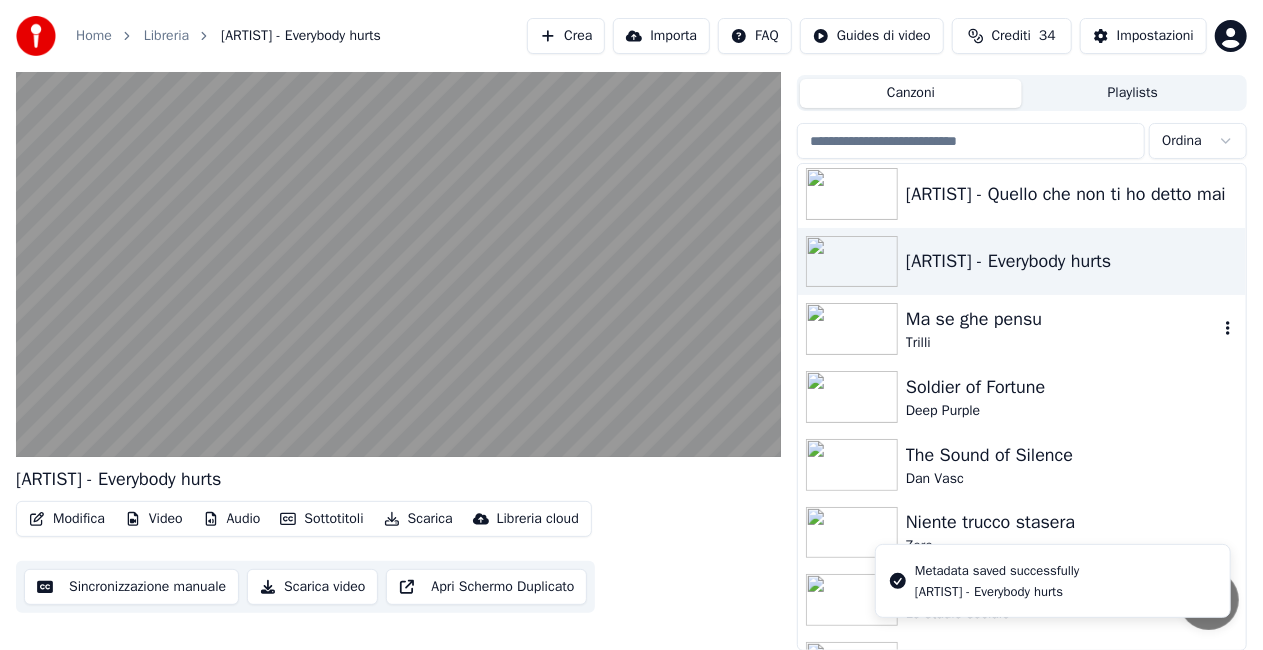 click on "Trilli" at bounding box center (1062, 343) 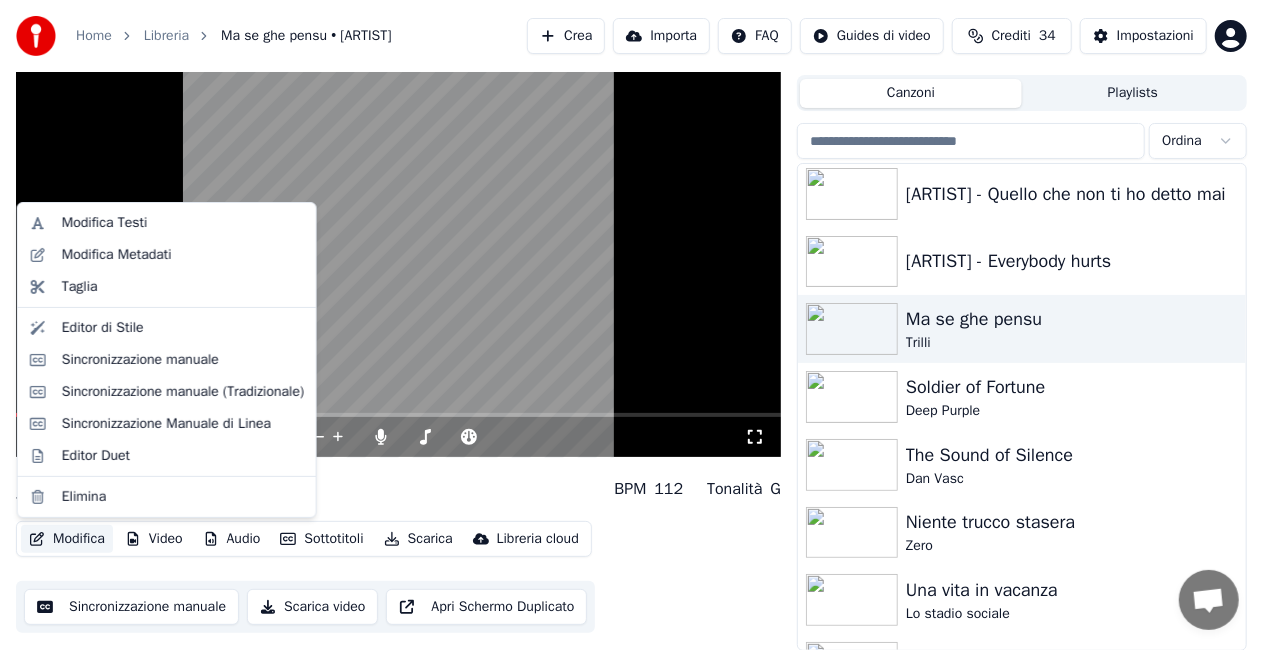click on "Modifica" at bounding box center (67, 539) 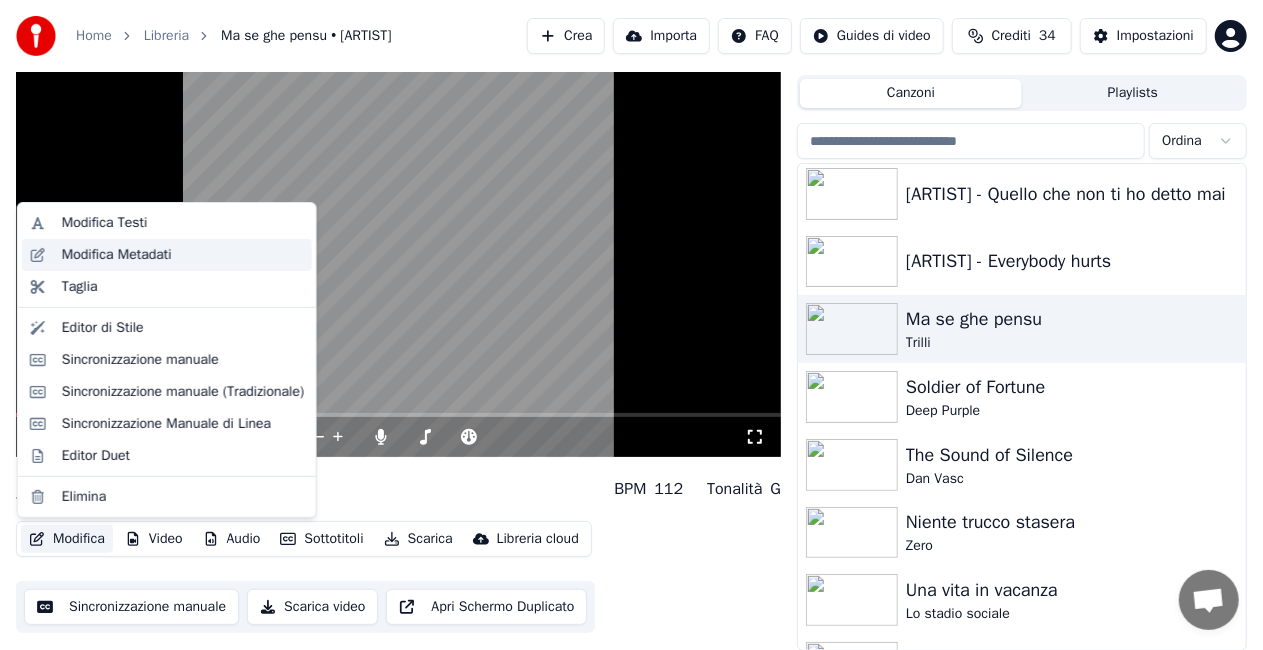 click on "Modifica Metadati" at bounding box center (117, 255) 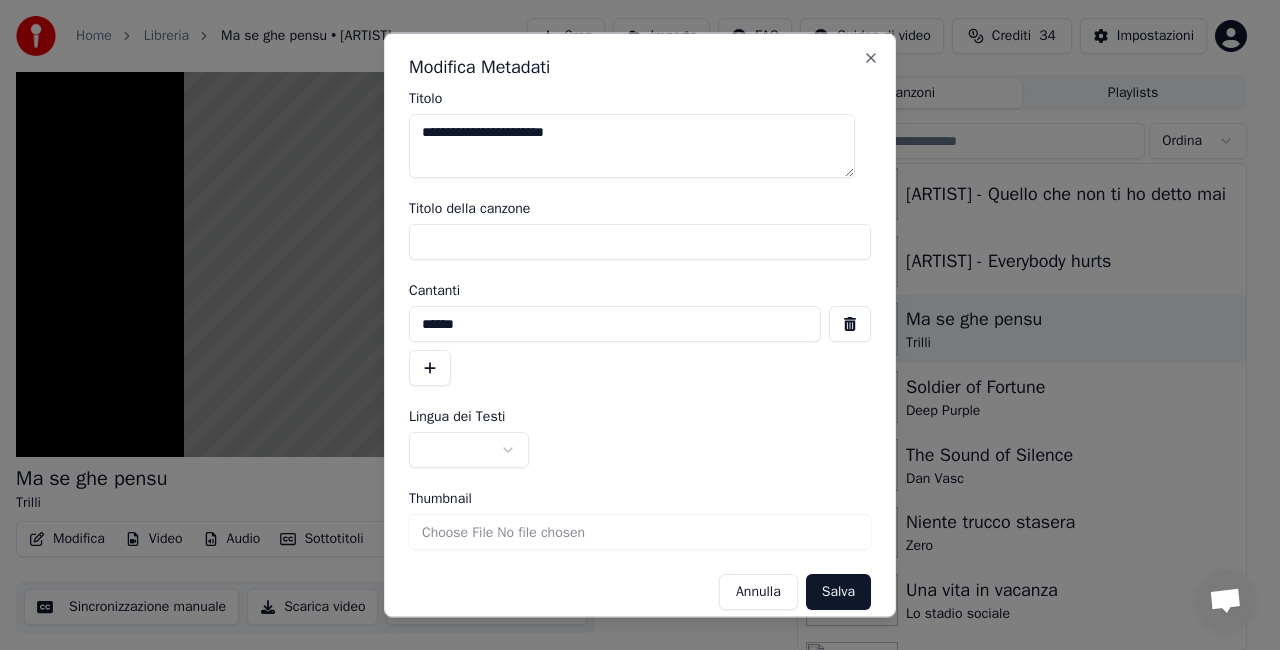 drag, startPoint x: 552, startPoint y: 242, endPoint x: 198, endPoint y: 232, distance: 354.1412 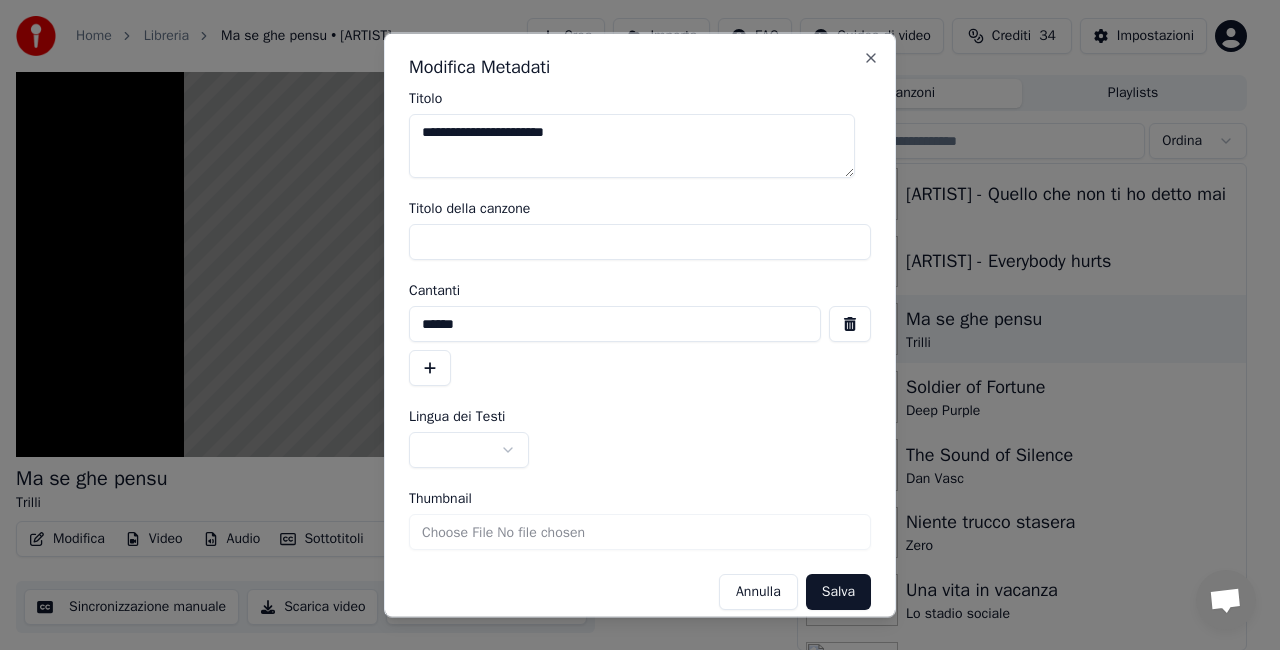 click on "**********" at bounding box center [631, 280] 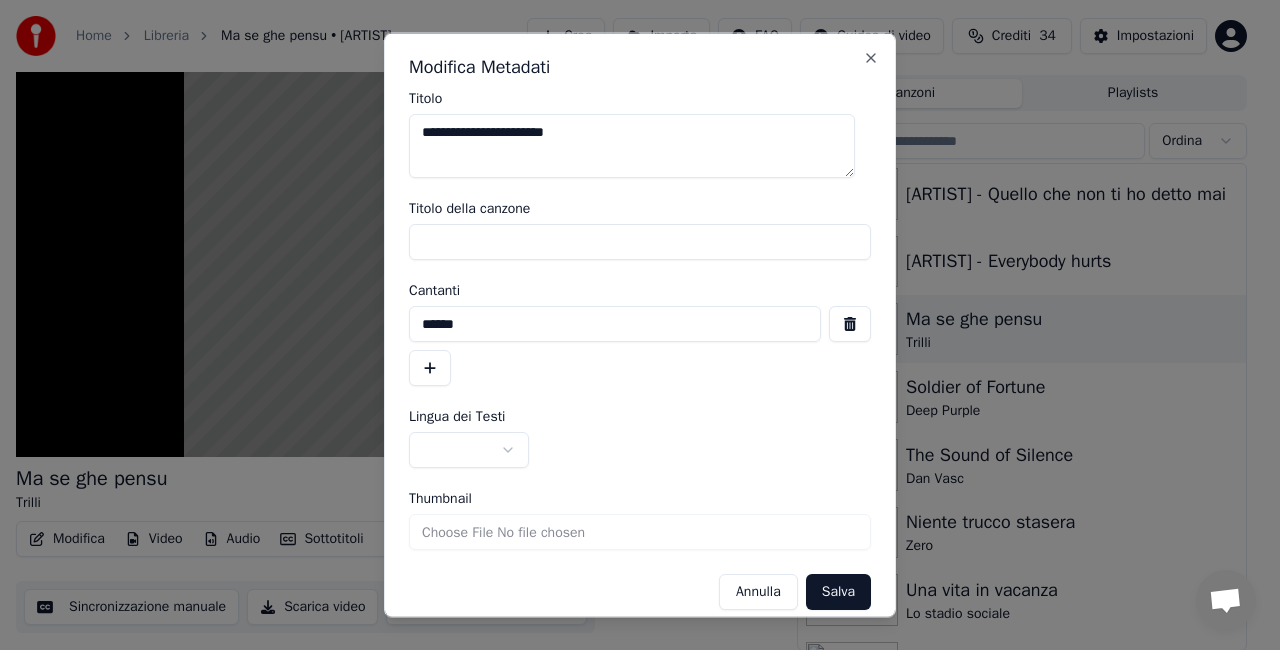 type 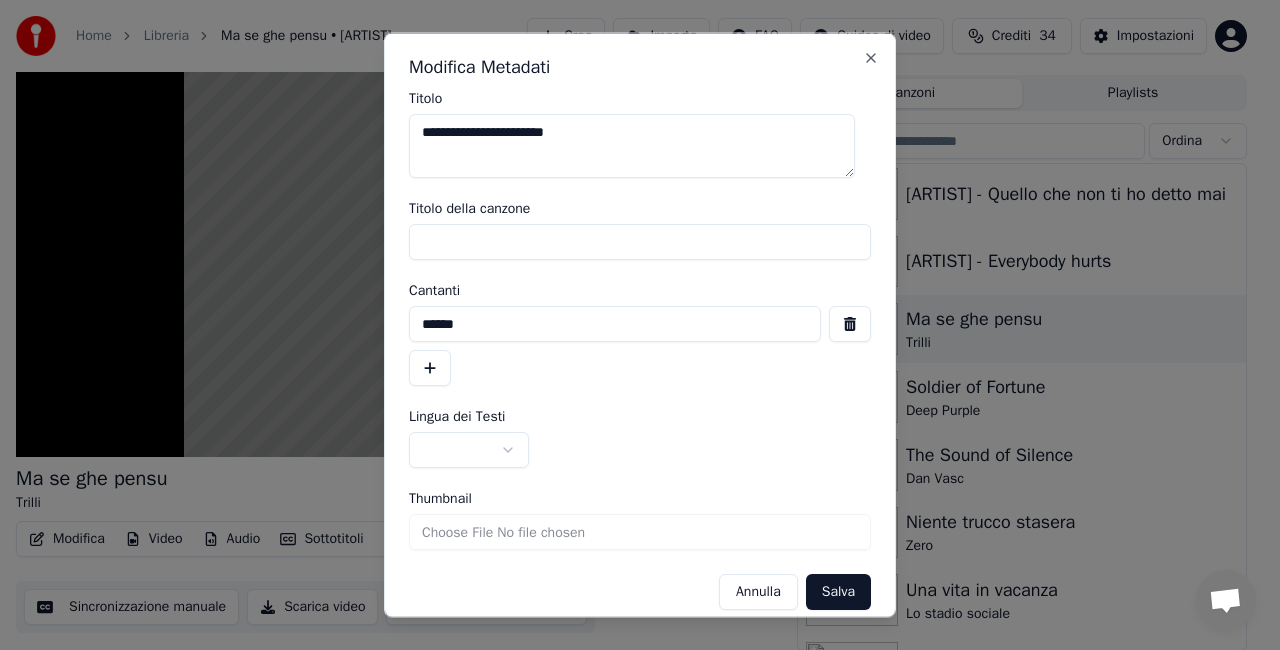 click at bounding box center [850, 324] 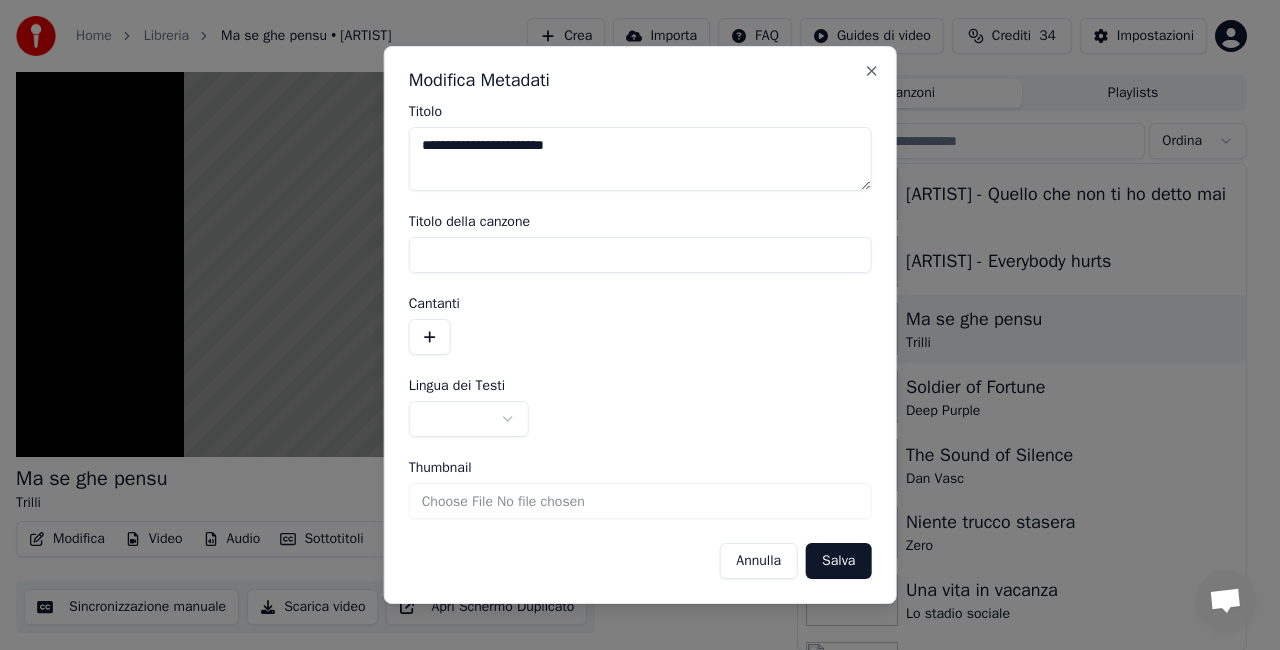 click on "**********" at bounding box center (631, 280) 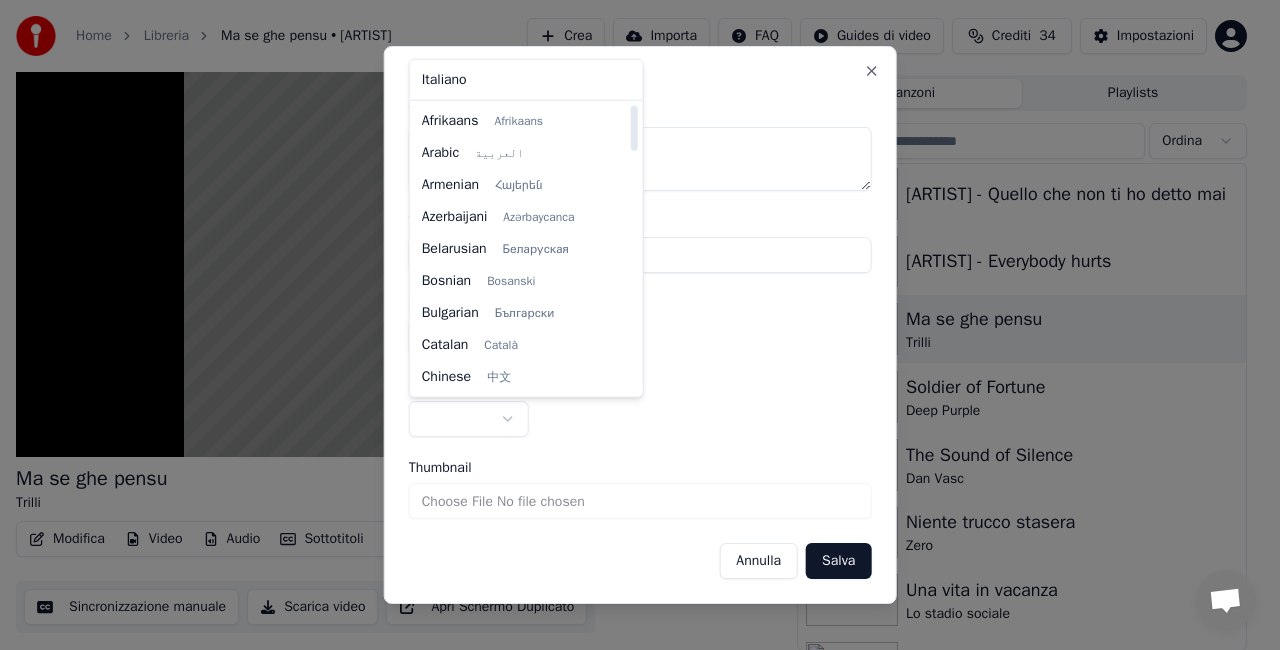 select on "**" 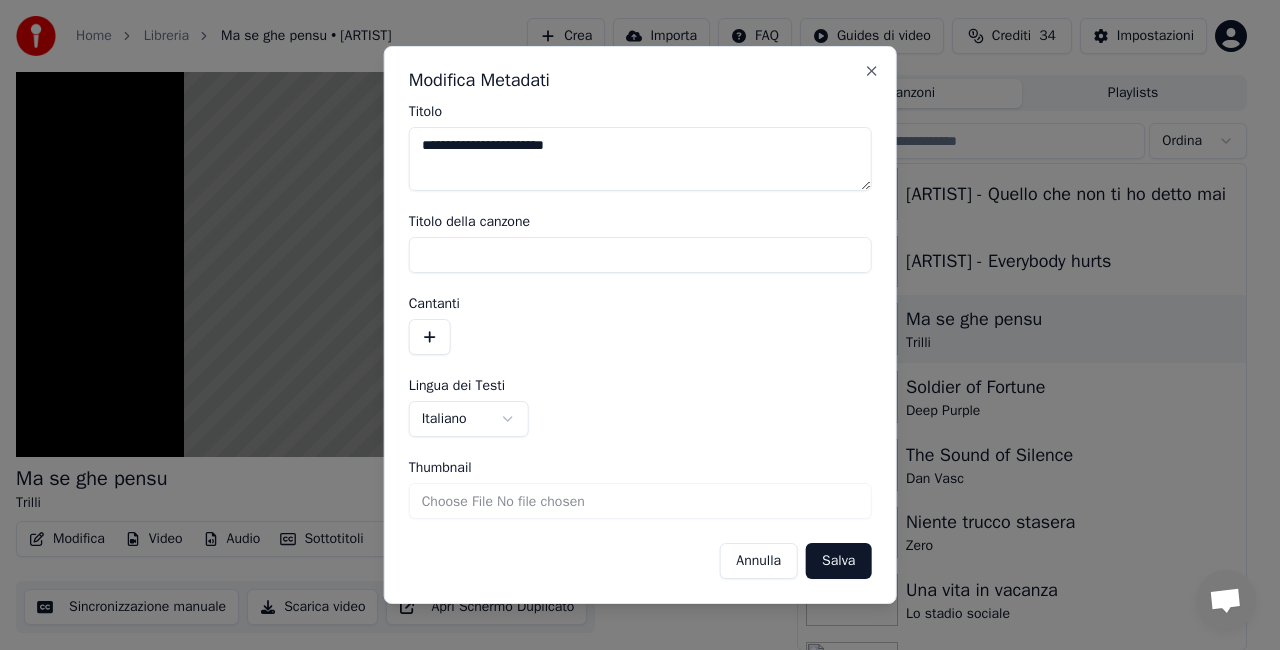 click on "Salva" at bounding box center (838, 561) 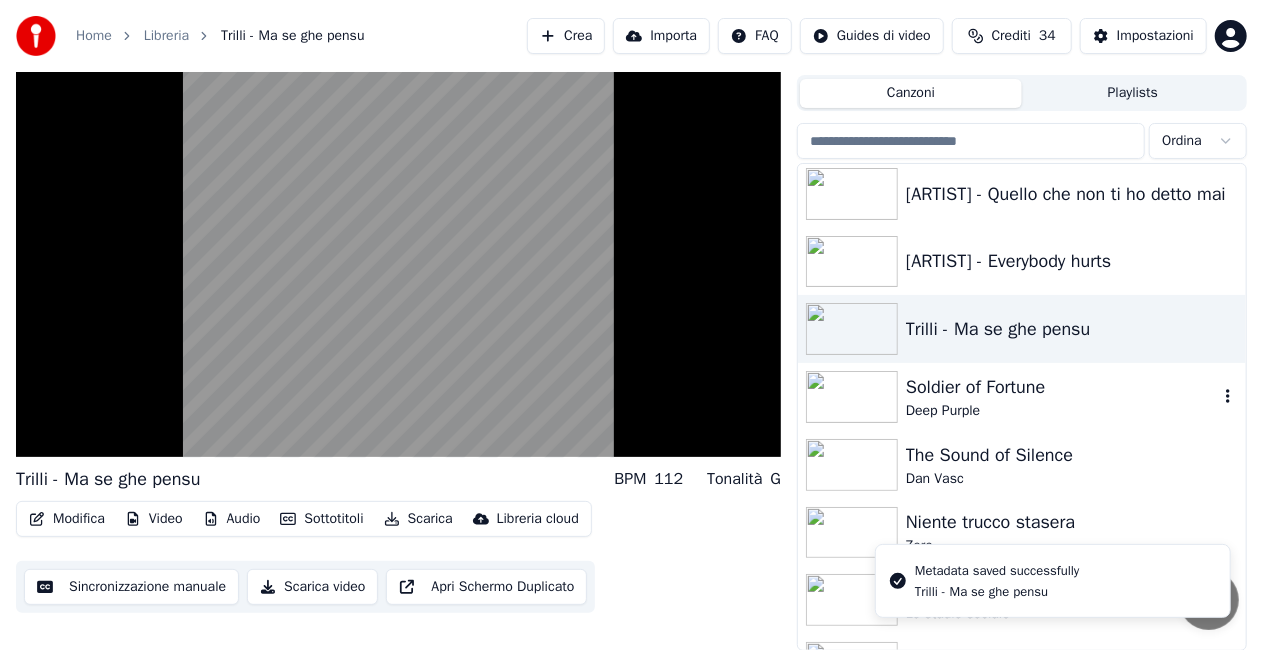 click on "Soldier of Fortune" at bounding box center [1062, 387] 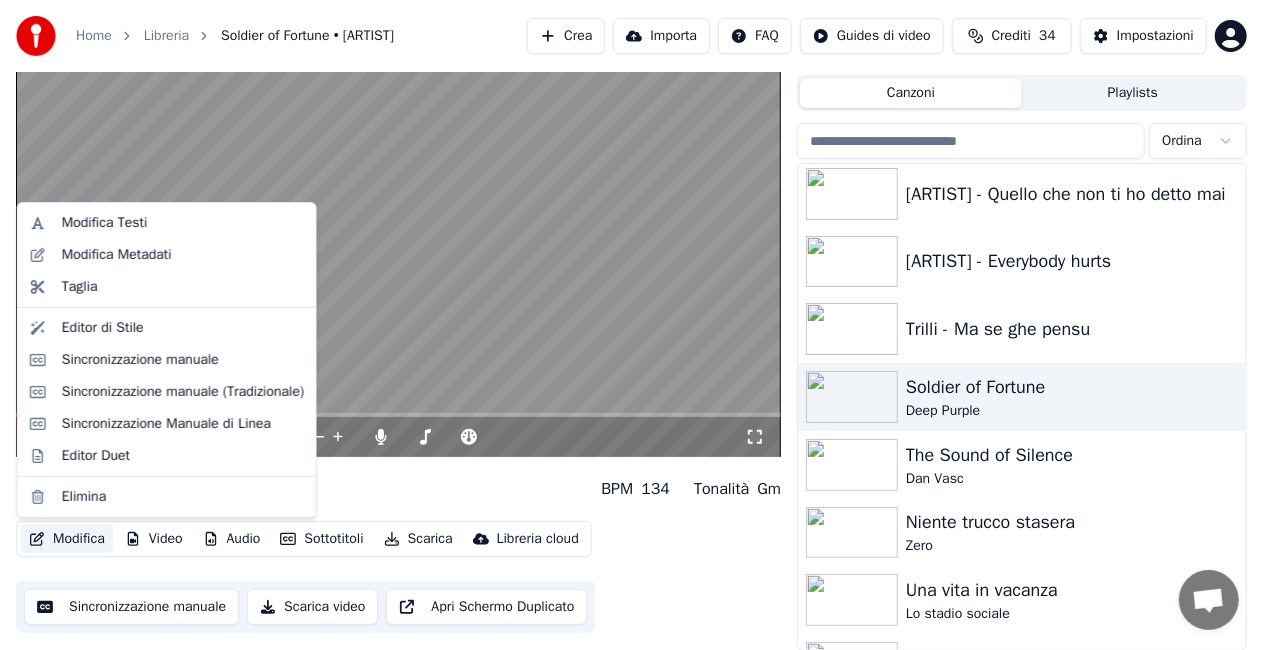 click on "Modifica" at bounding box center [67, 539] 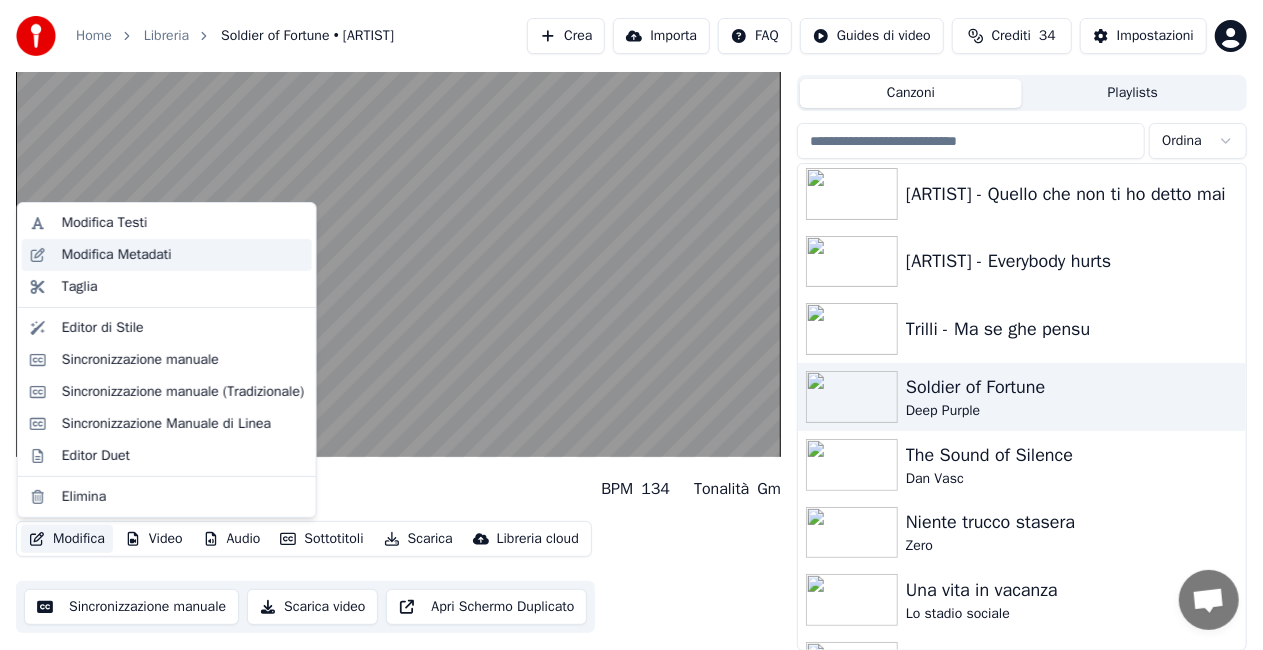click on "Modifica Metadati" at bounding box center (117, 255) 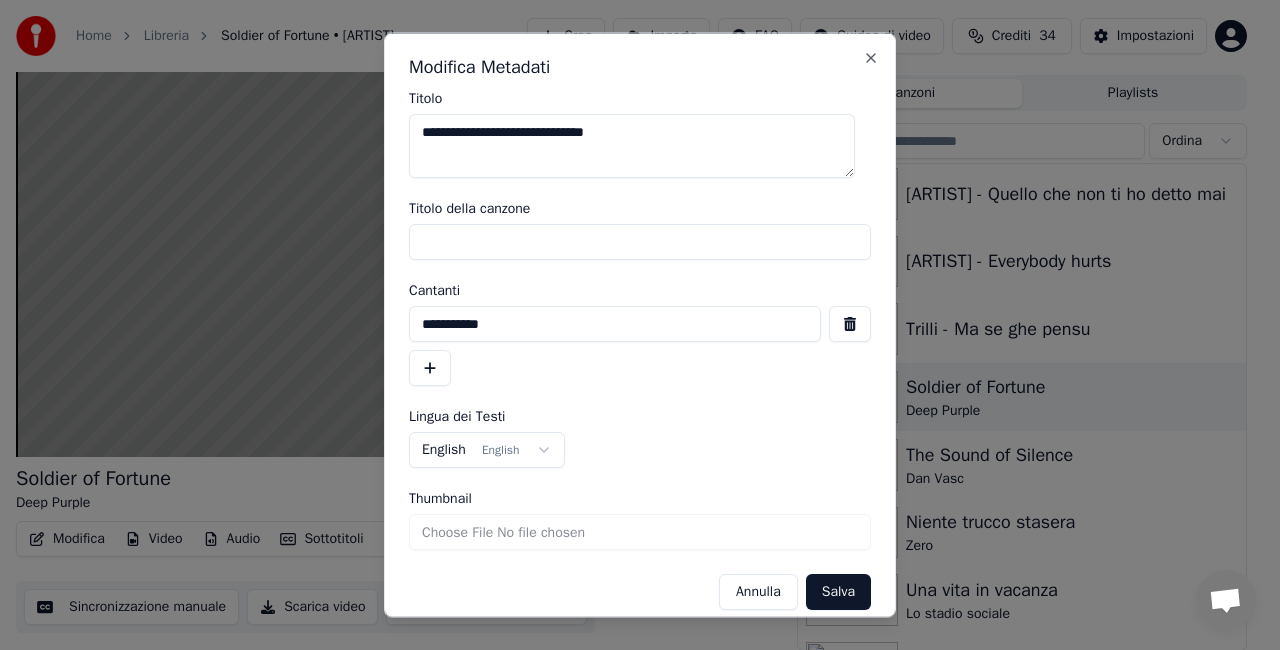 drag, startPoint x: 586, startPoint y: 238, endPoint x: 0, endPoint y: 304, distance: 589.705 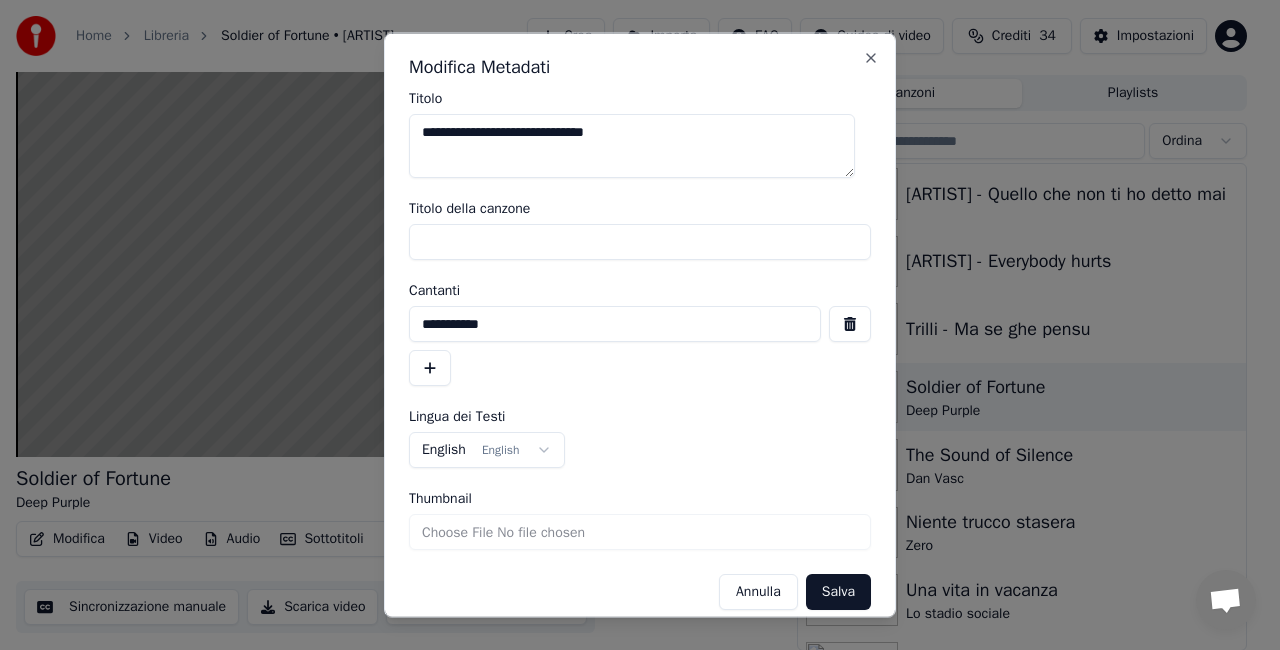 click on "**********" at bounding box center (631, 280) 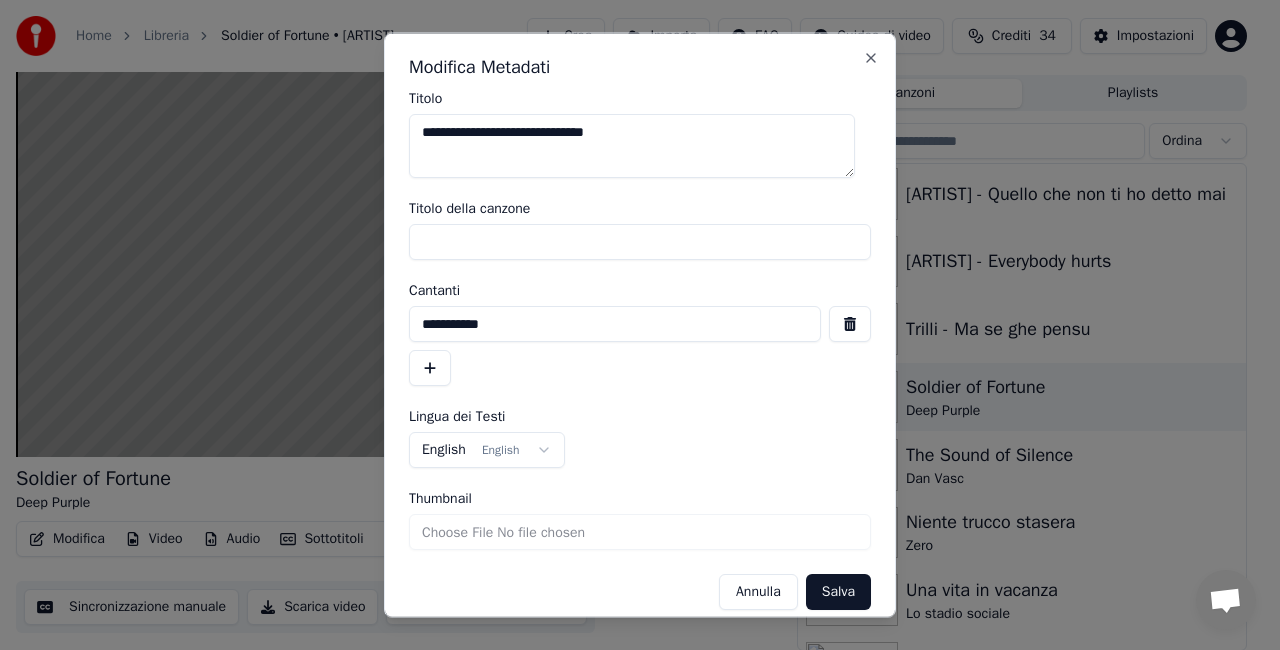type 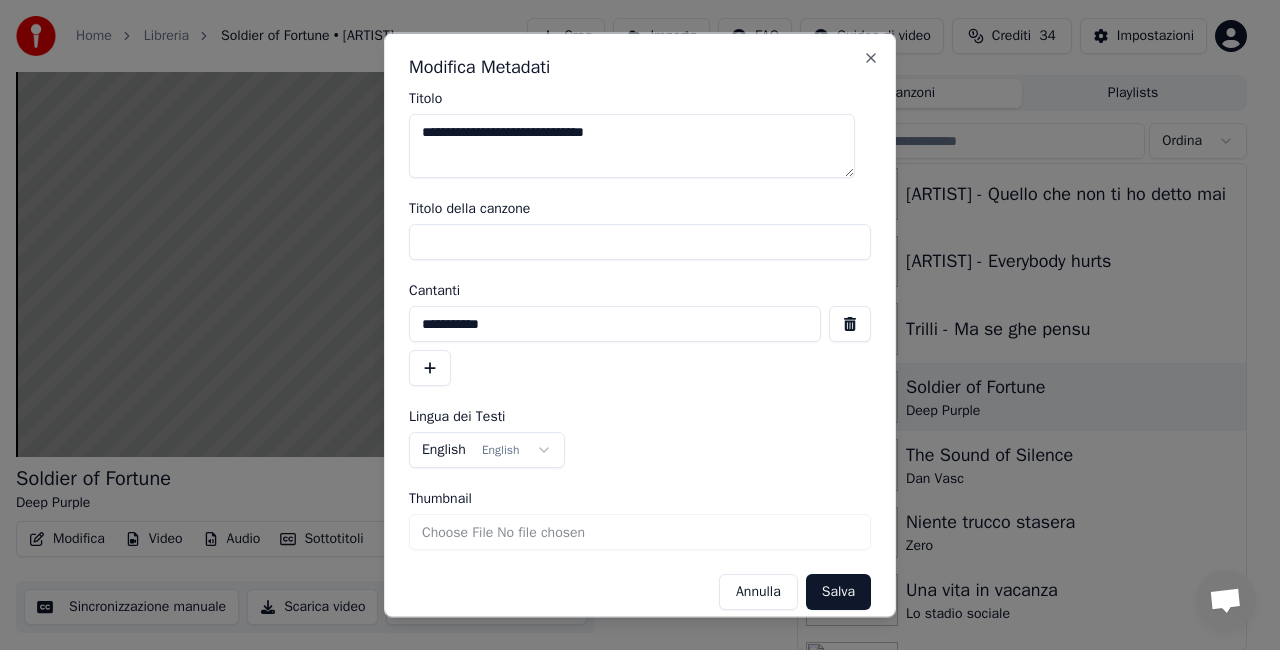 click at bounding box center (850, 324) 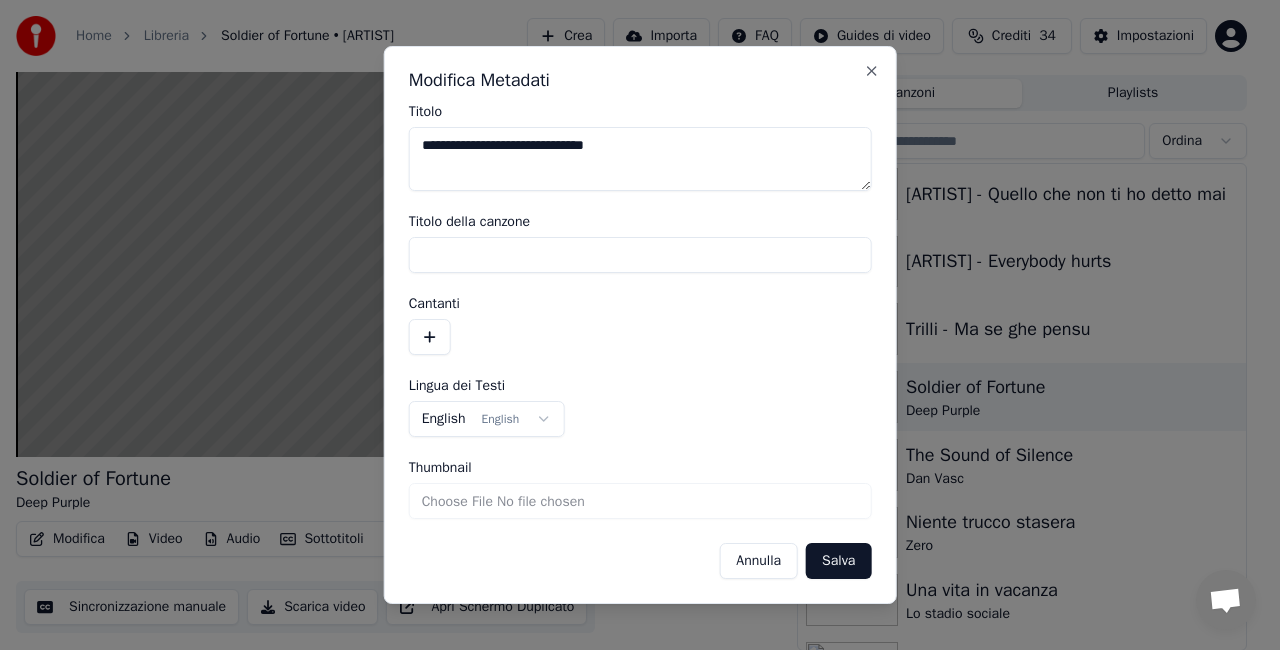 click on "Salva" at bounding box center [838, 561] 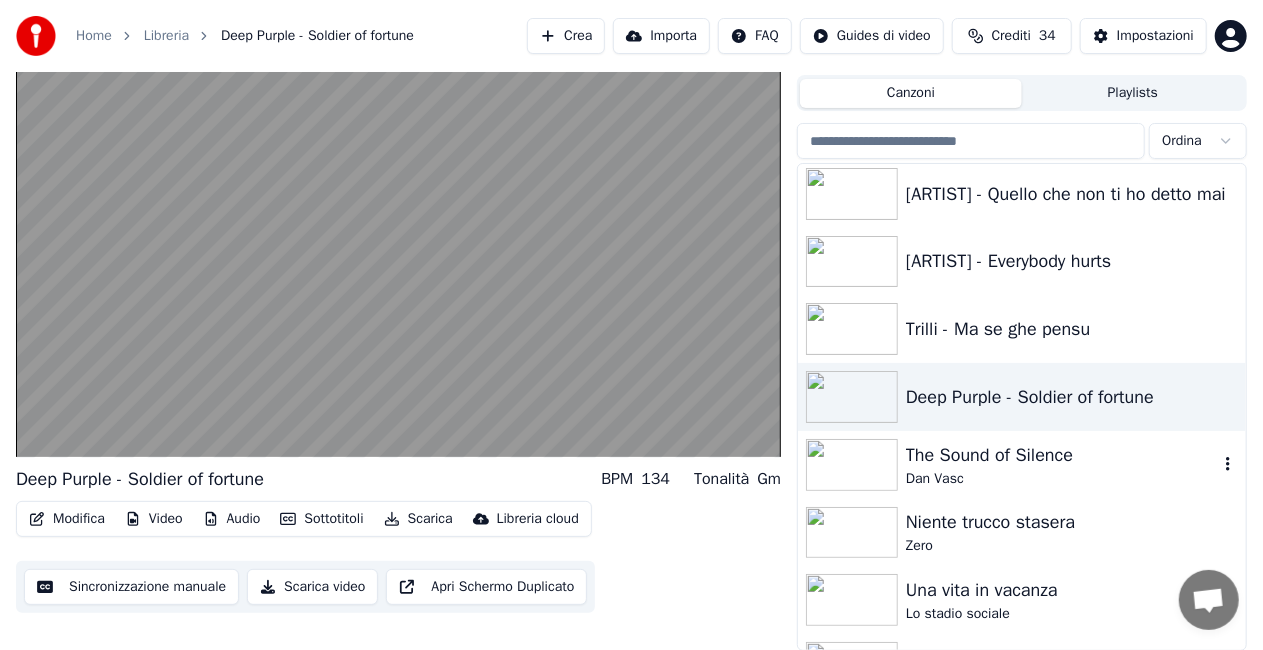 click on "The Sound of Silence" at bounding box center [1062, 455] 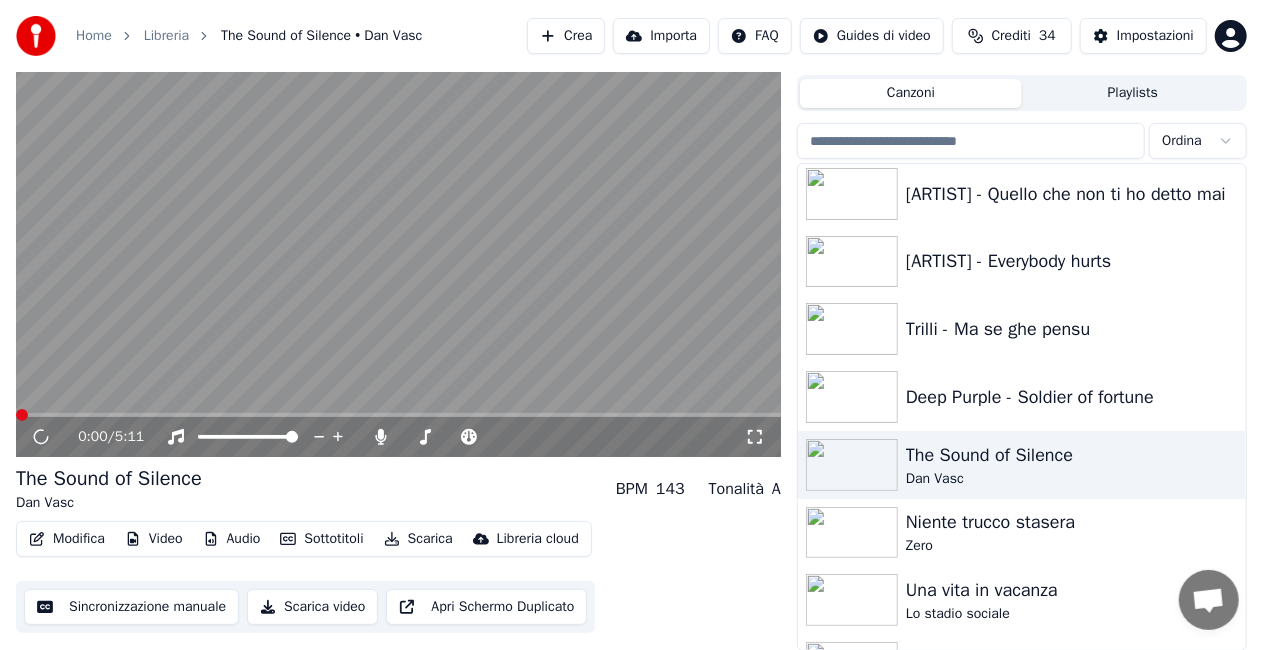click on "Modifica" at bounding box center (67, 539) 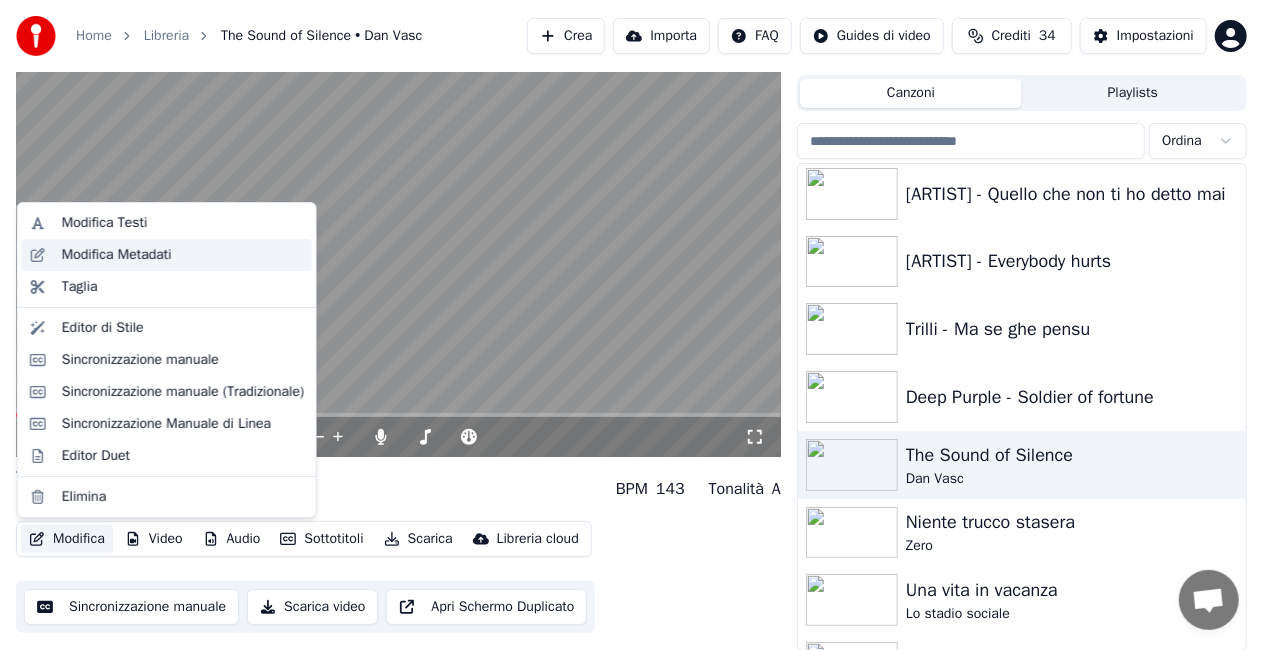 click on "Modifica Metadati" at bounding box center [117, 255] 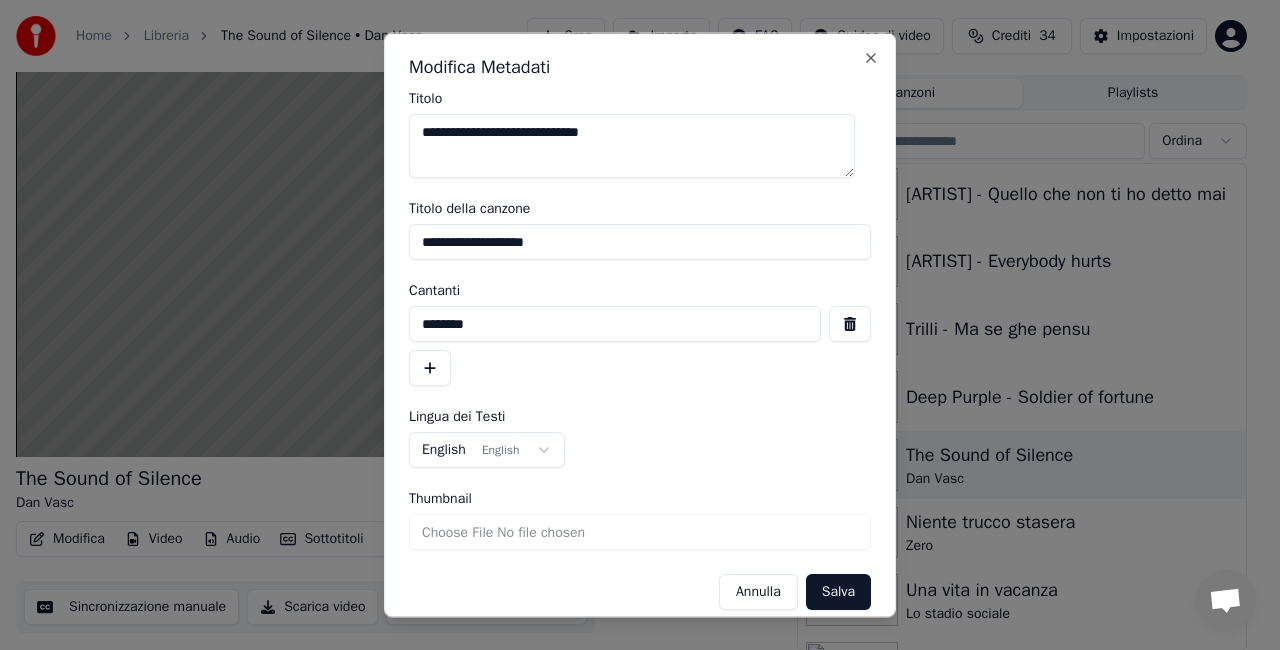 drag, startPoint x: 552, startPoint y: 237, endPoint x: 9, endPoint y: 362, distance: 557.20197 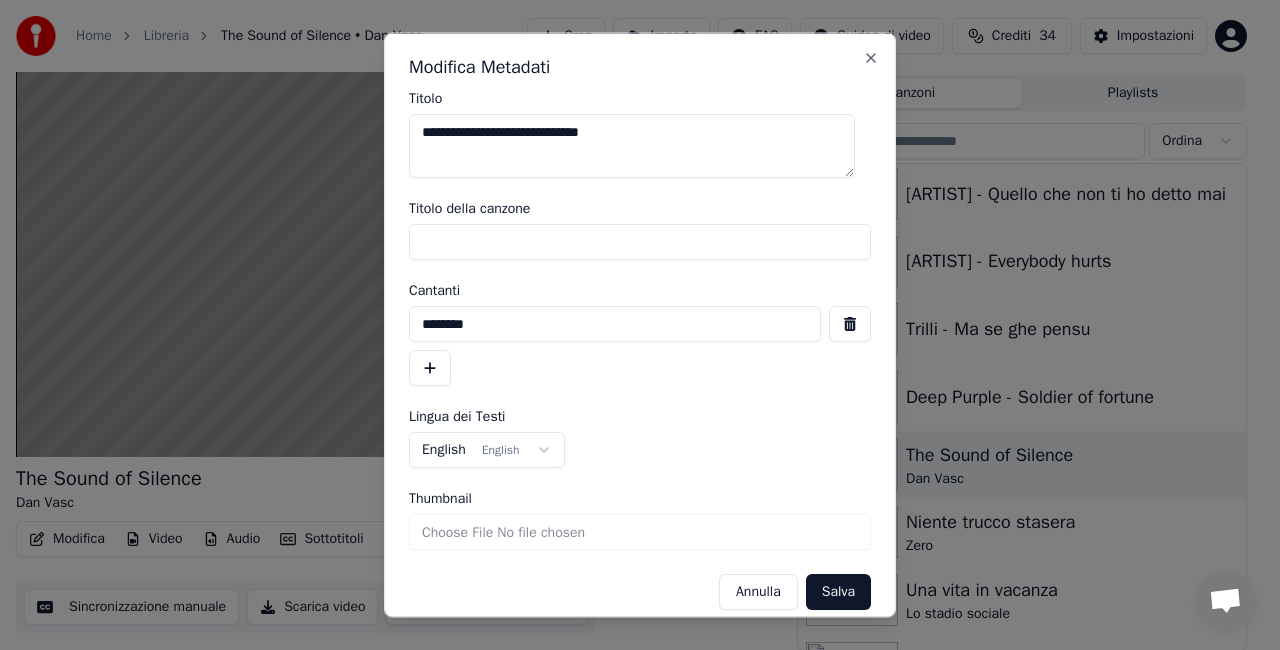 type 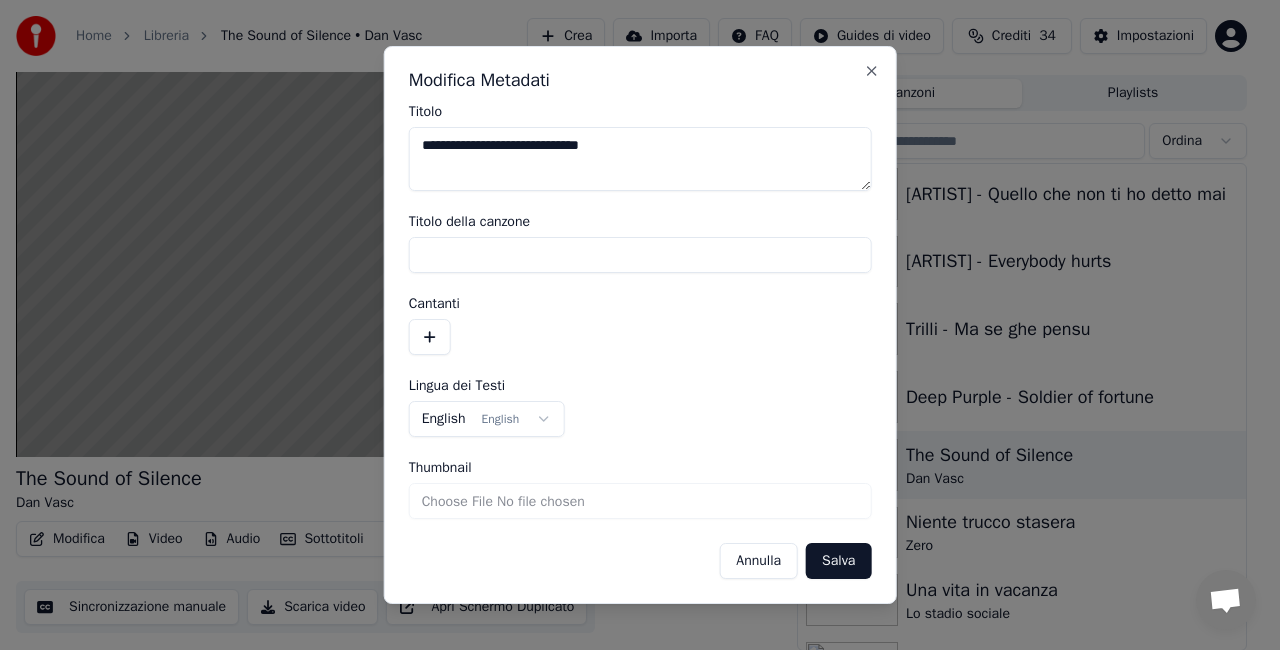 click on "Salva" at bounding box center (838, 561) 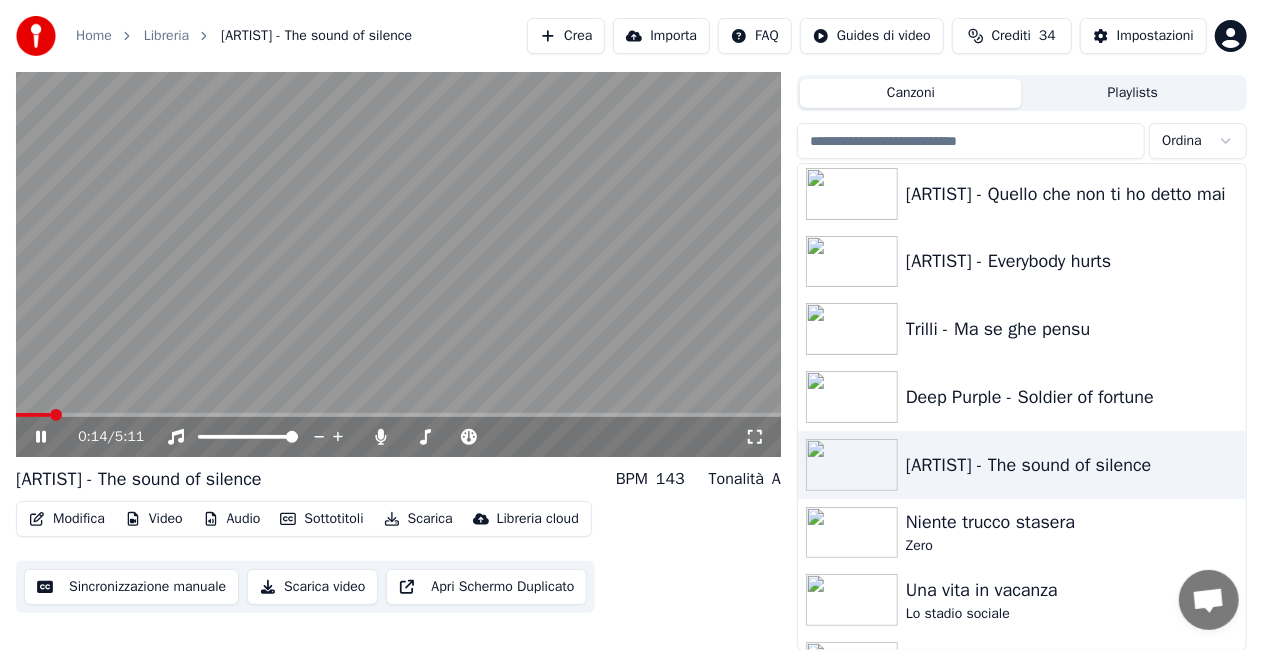 click at bounding box center [33, 415] 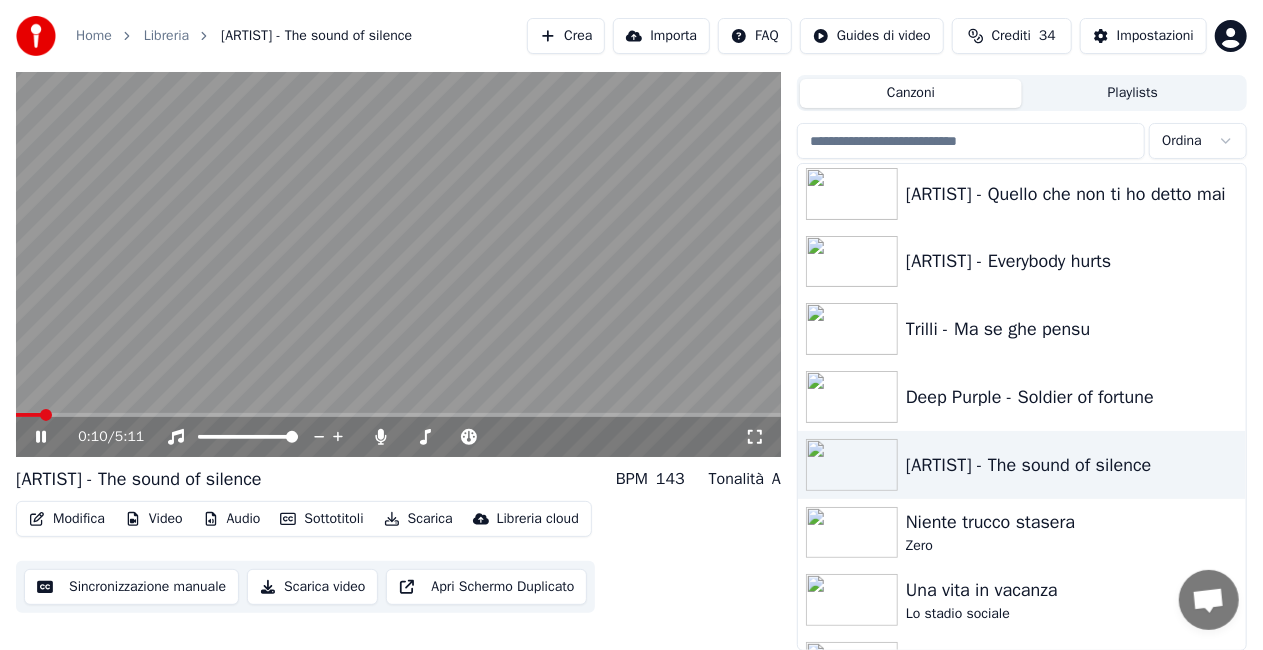 click at bounding box center (28, 415) 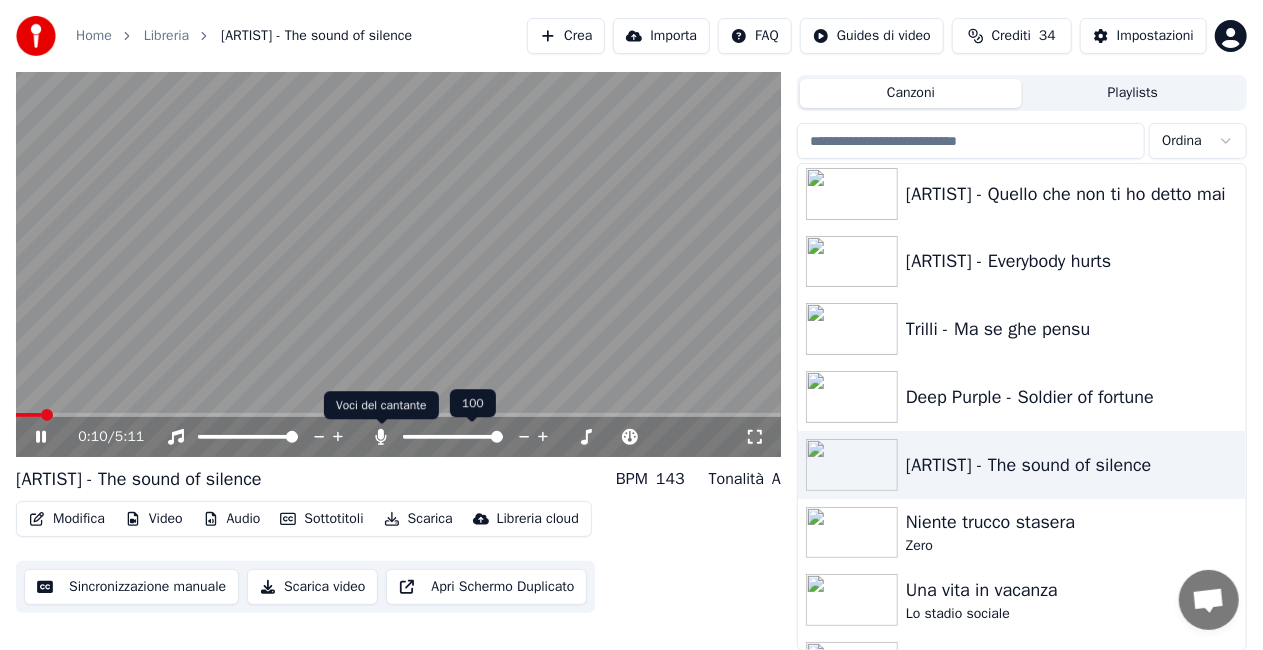 click 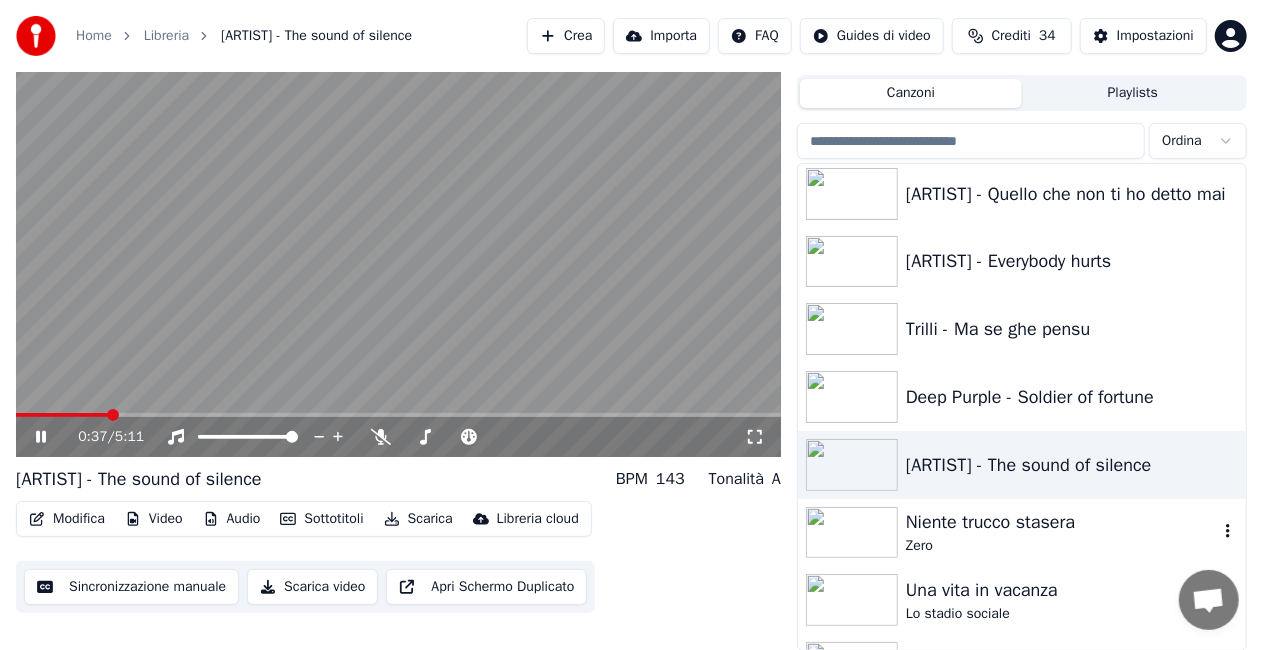 click on "Niente trucco stasera" at bounding box center [1062, 522] 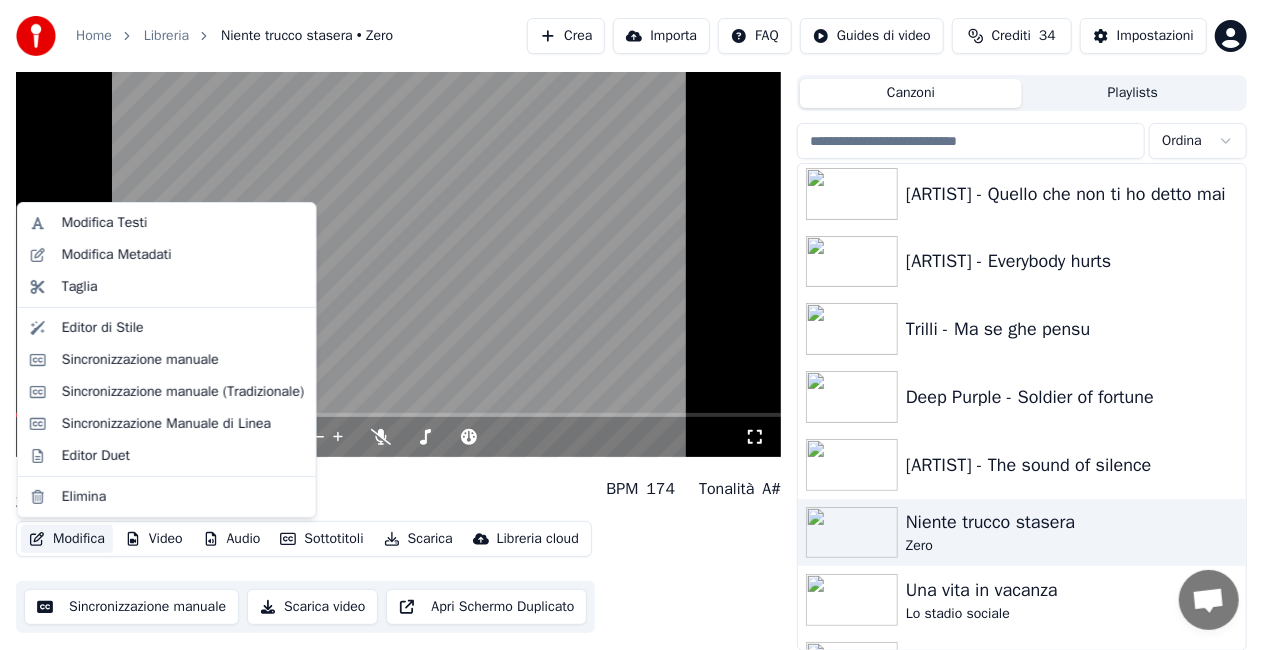 click on "Modifica" at bounding box center (67, 539) 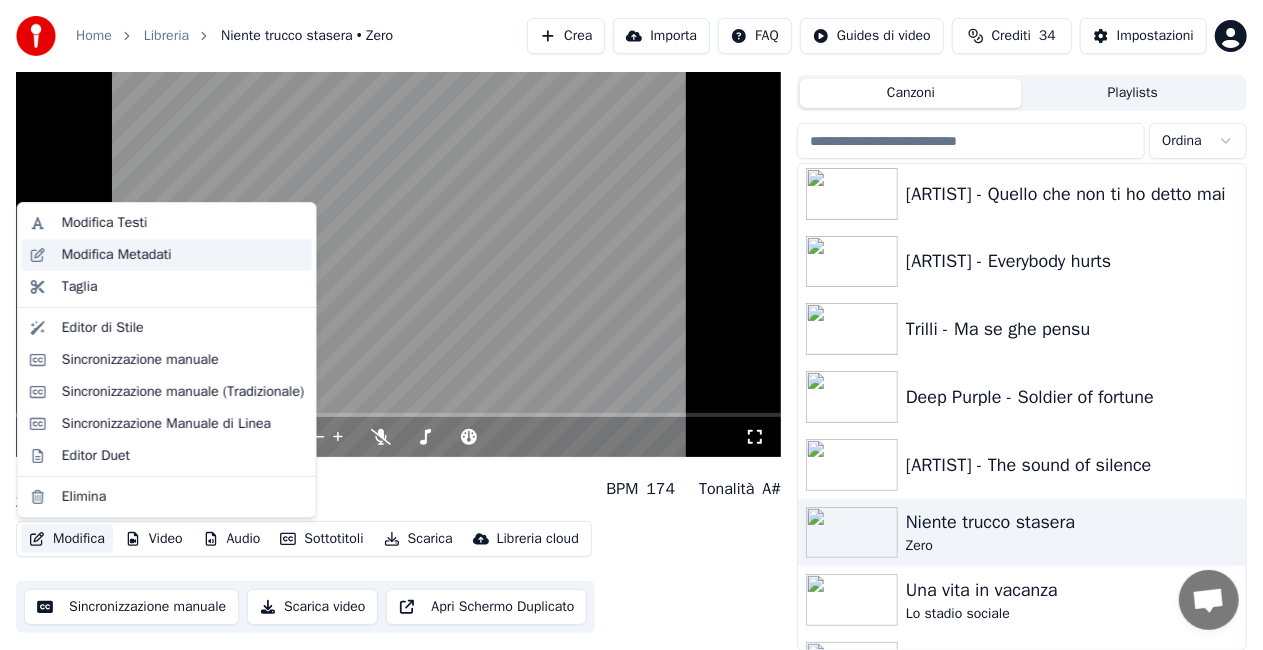 click on "Modifica Metadati" at bounding box center (117, 255) 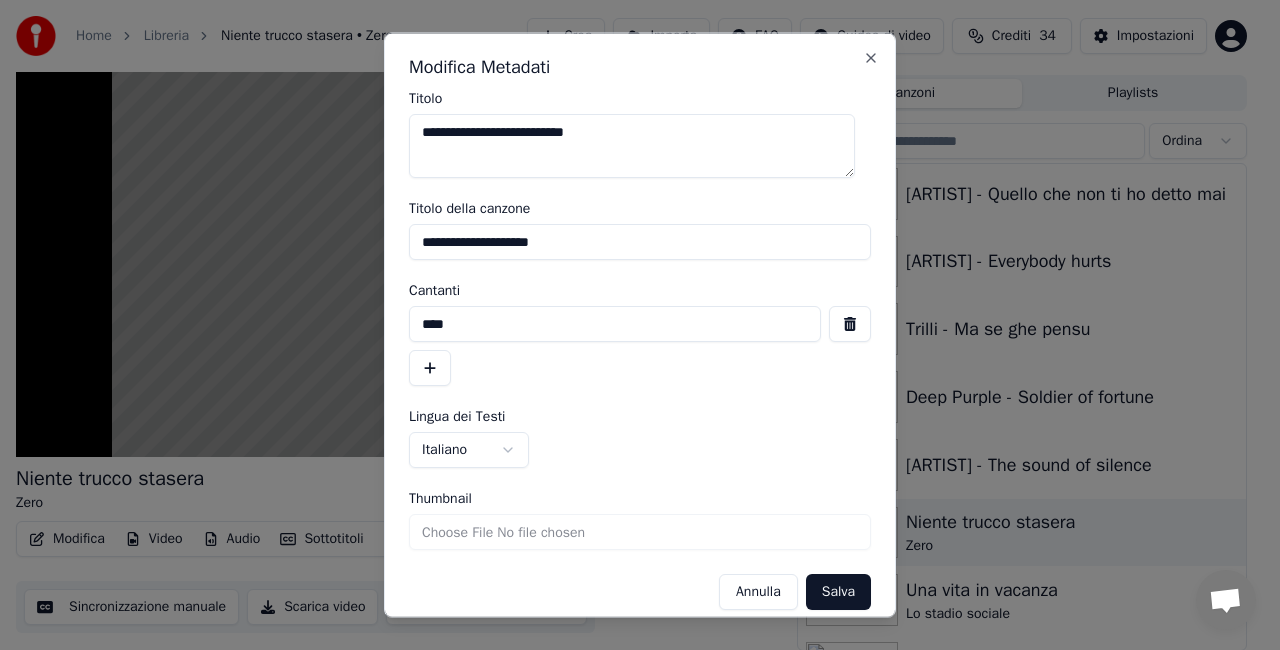 drag, startPoint x: 586, startPoint y: 243, endPoint x: 25, endPoint y: 265, distance: 561.4312 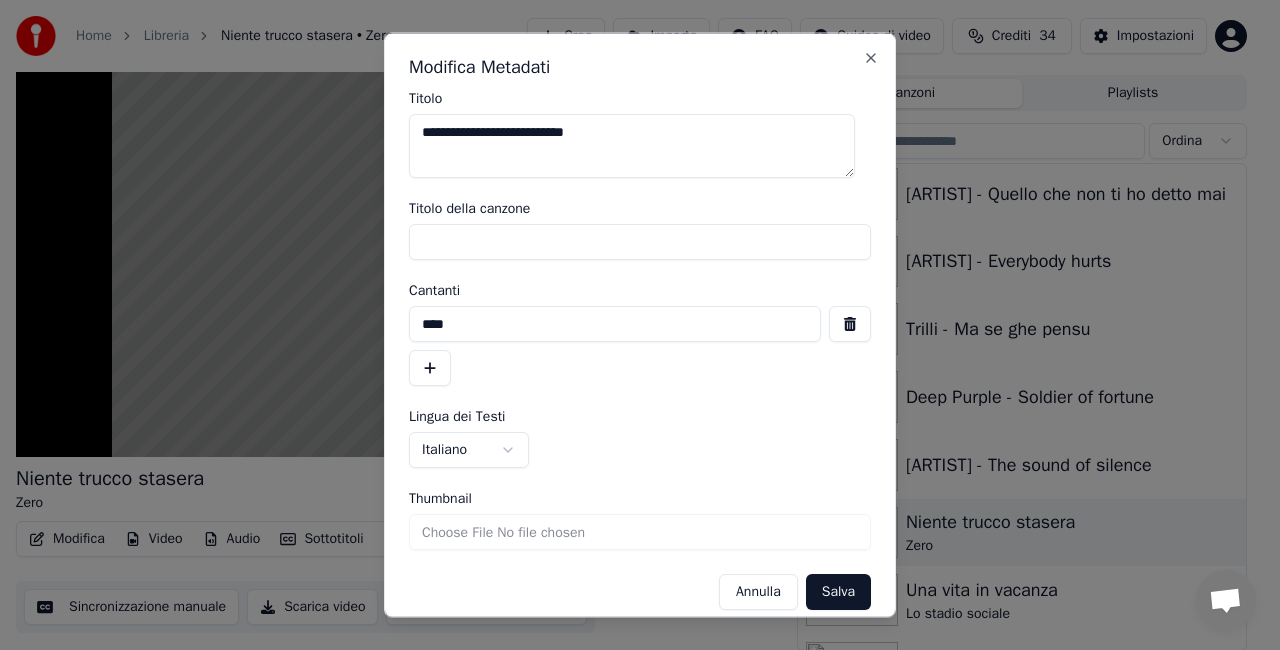 type 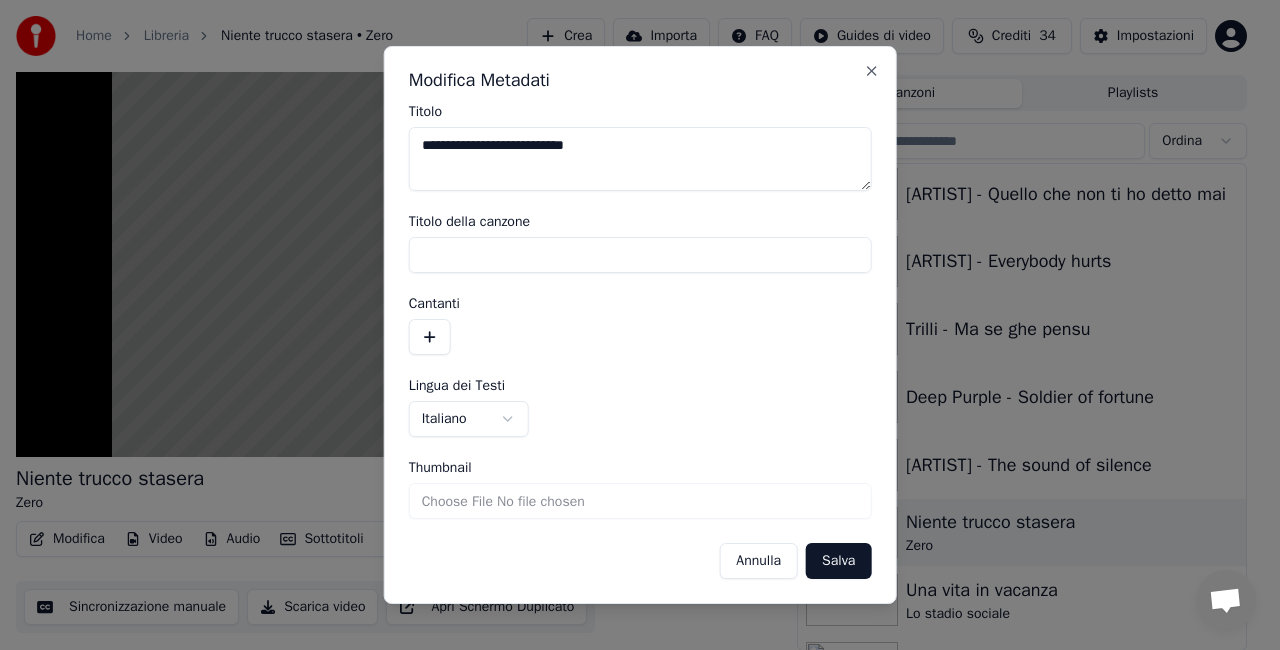 click on "Salva" at bounding box center (838, 561) 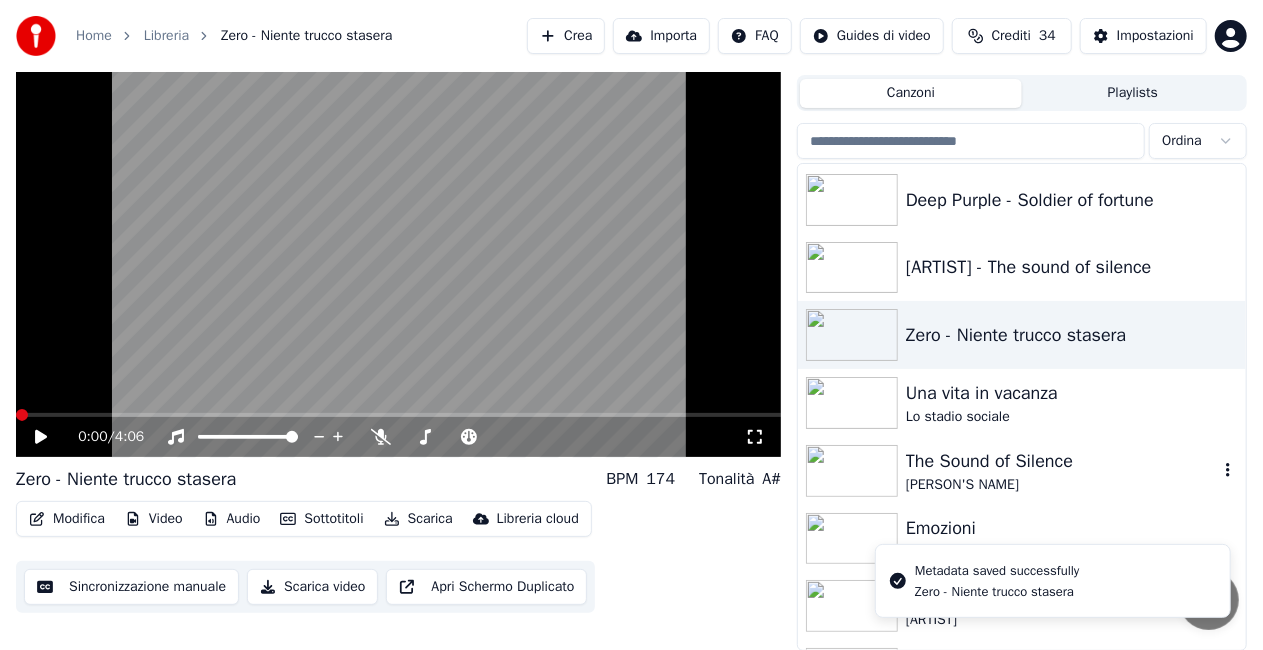 scroll, scrollTop: 28016, scrollLeft: 0, axis: vertical 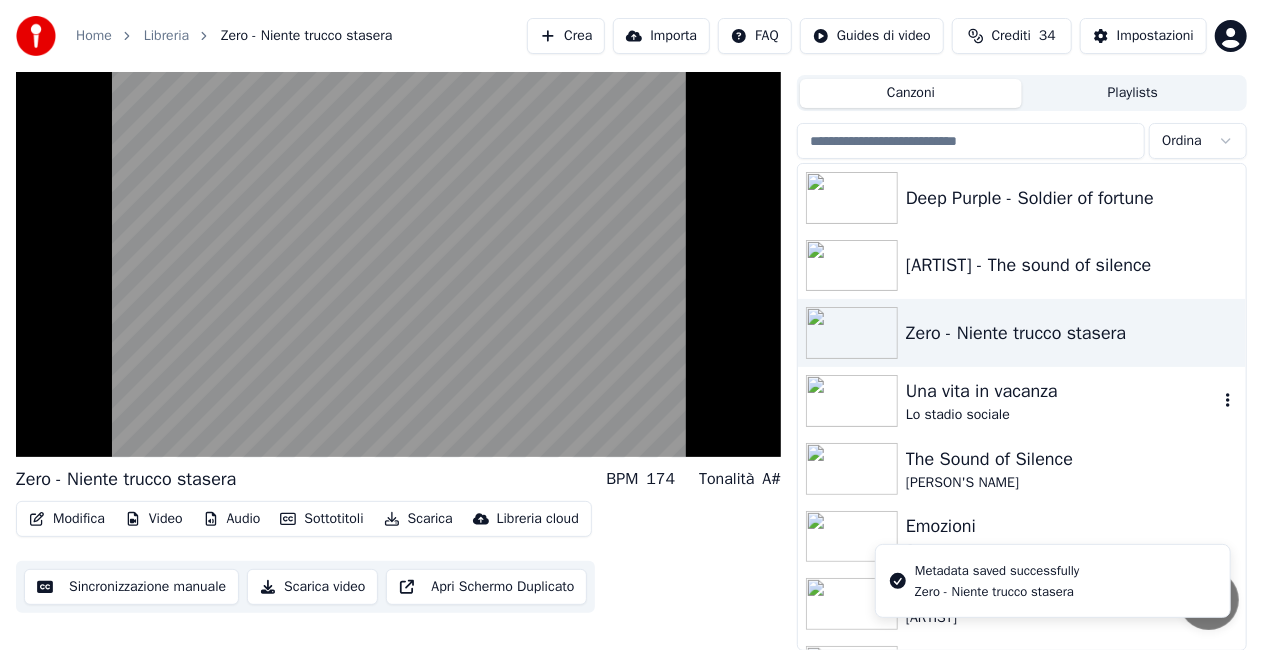 click on "Lo stadio sociale" at bounding box center [1062, 415] 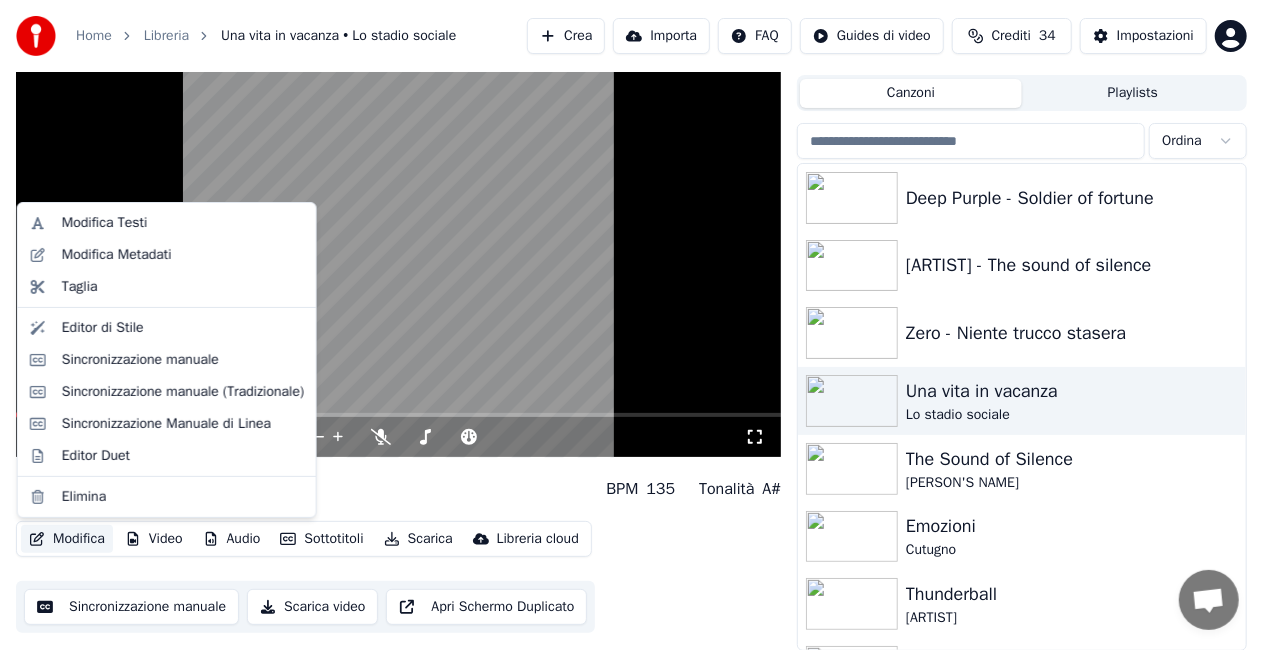 click on "Modifica" at bounding box center (67, 539) 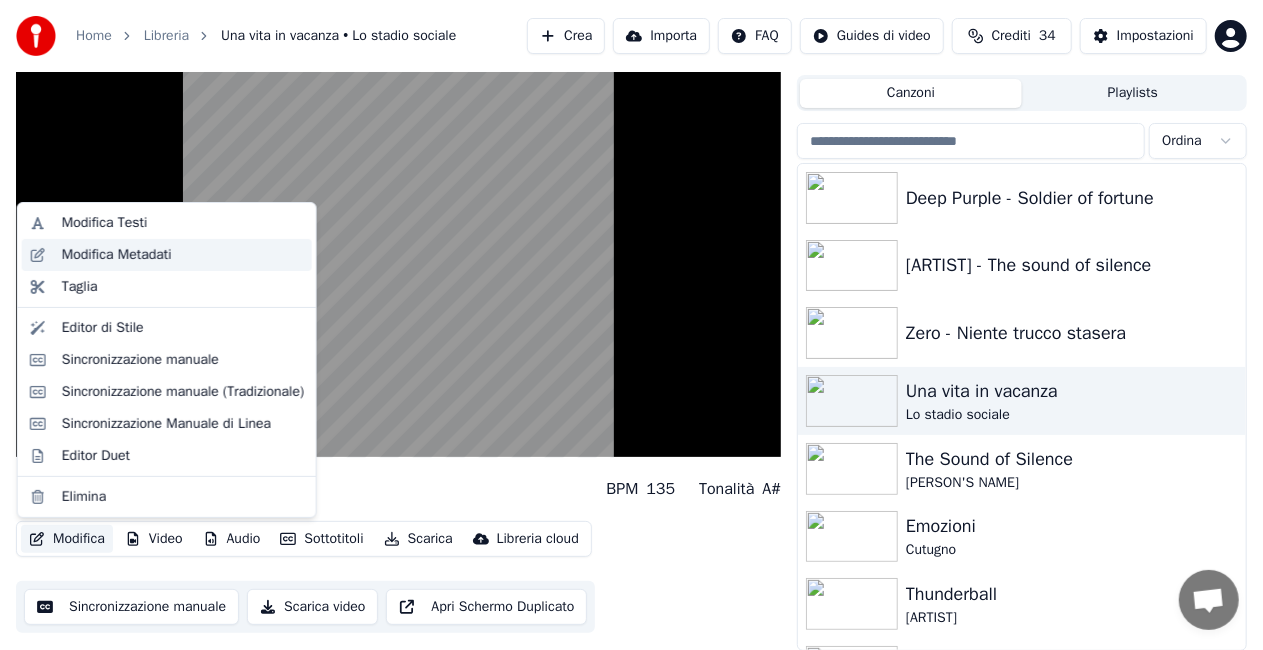 click on "Modifica Metadati" at bounding box center [117, 255] 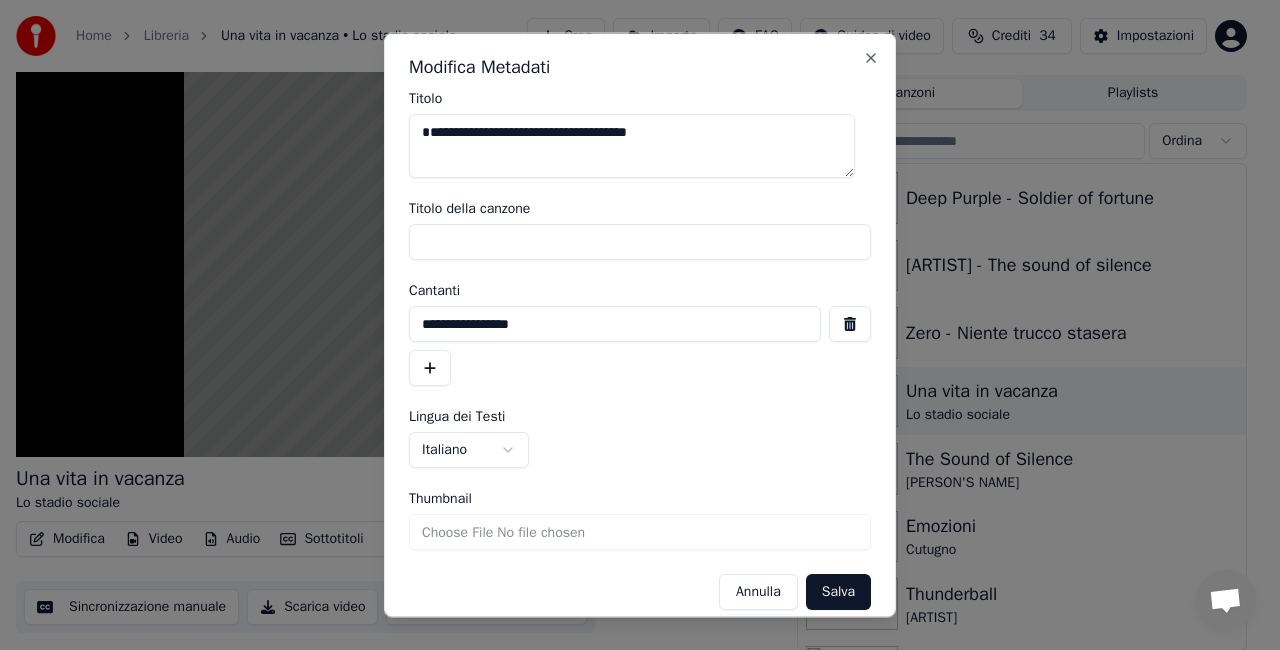drag, startPoint x: 582, startPoint y: 250, endPoint x: 0, endPoint y: 282, distance: 582.8791 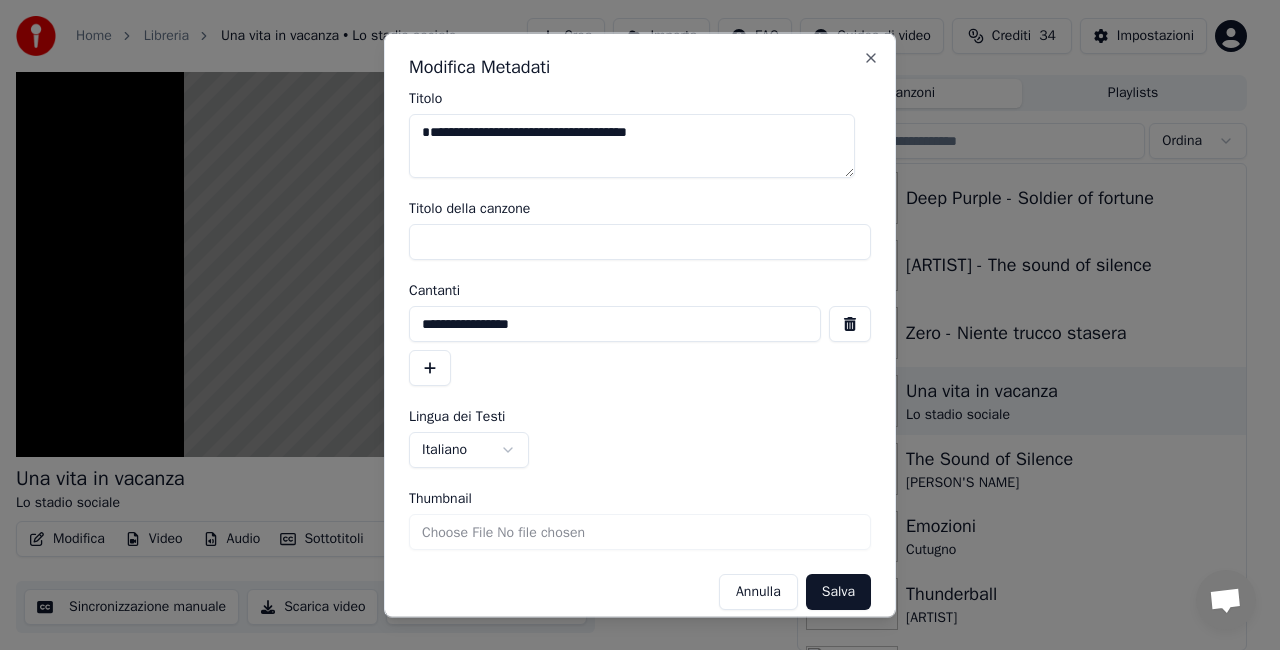 type 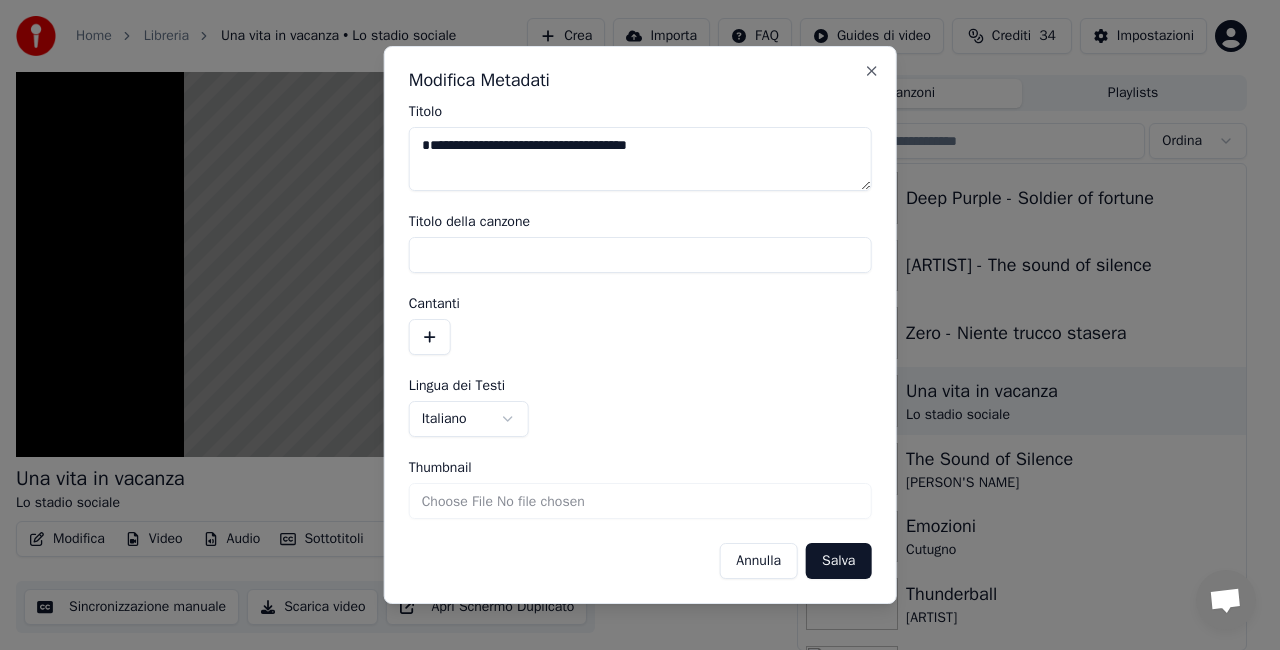 click on "Salva" at bounding box center (838, 561) 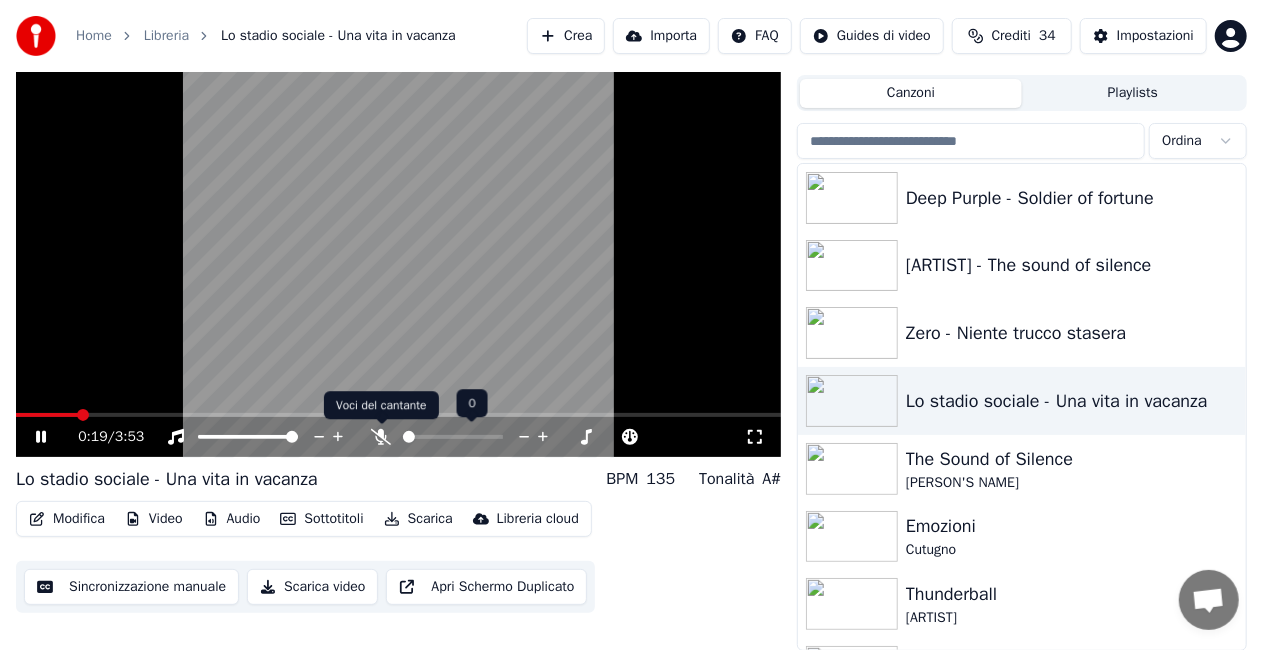click 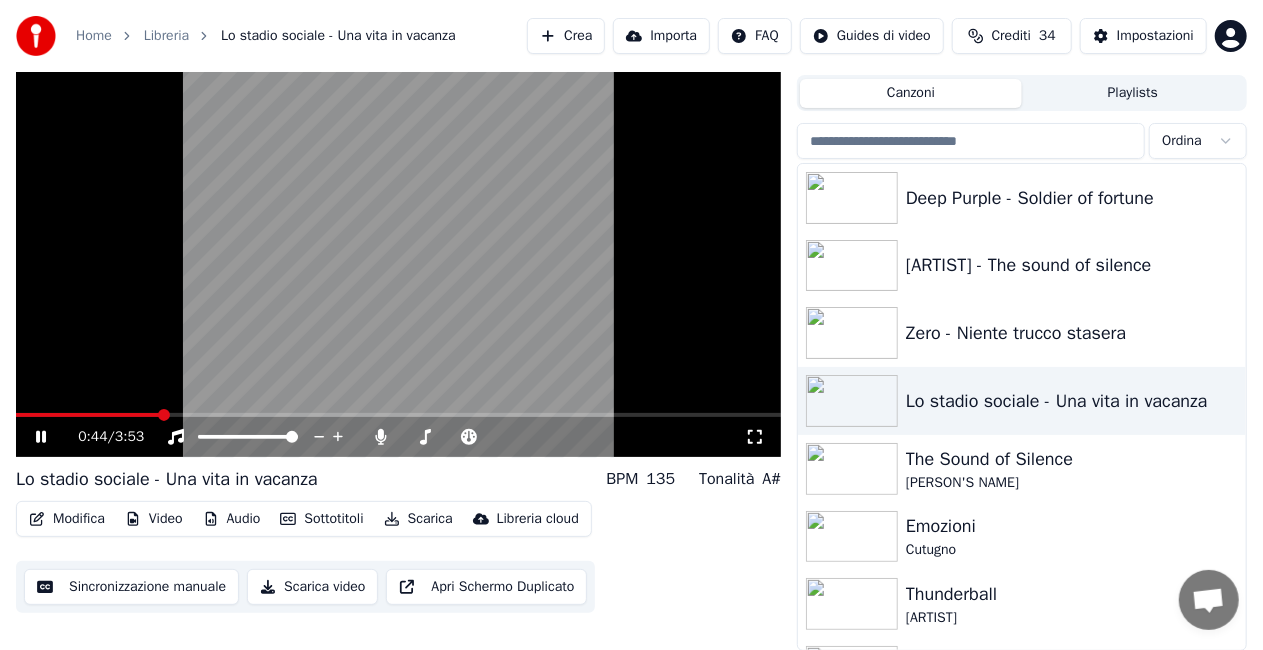 click at bounding box center [398, 242] 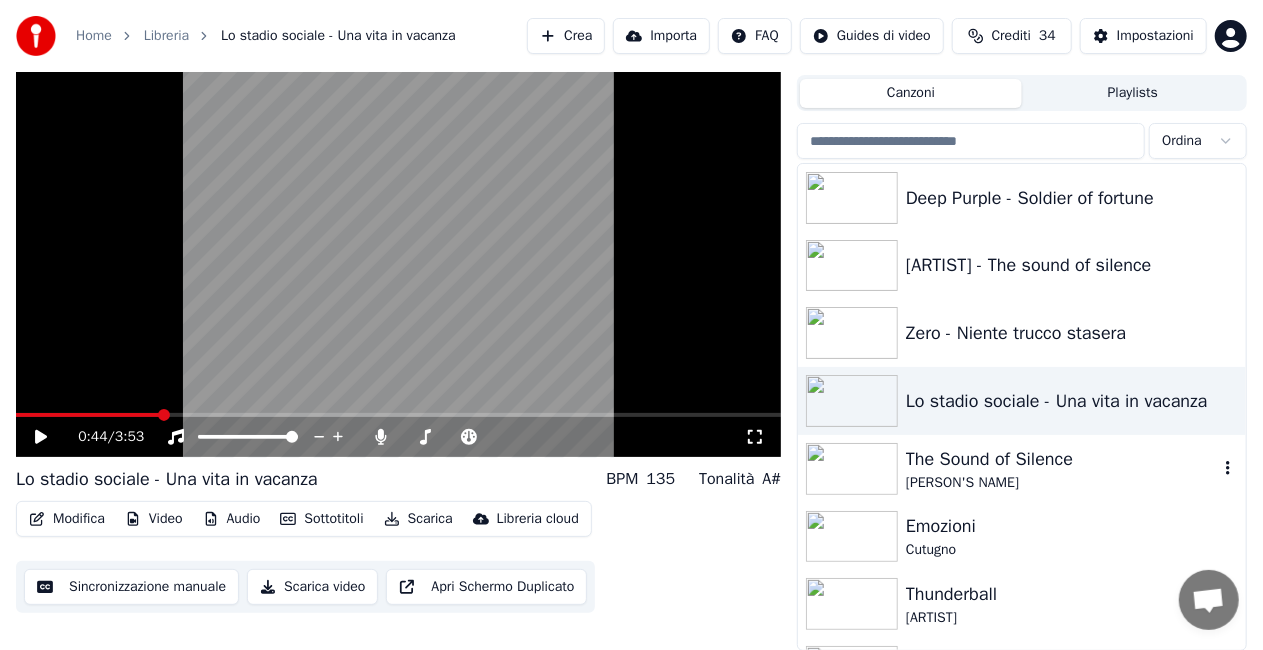 click on "The Sound of Silence" at bounding box center [1062, 459] 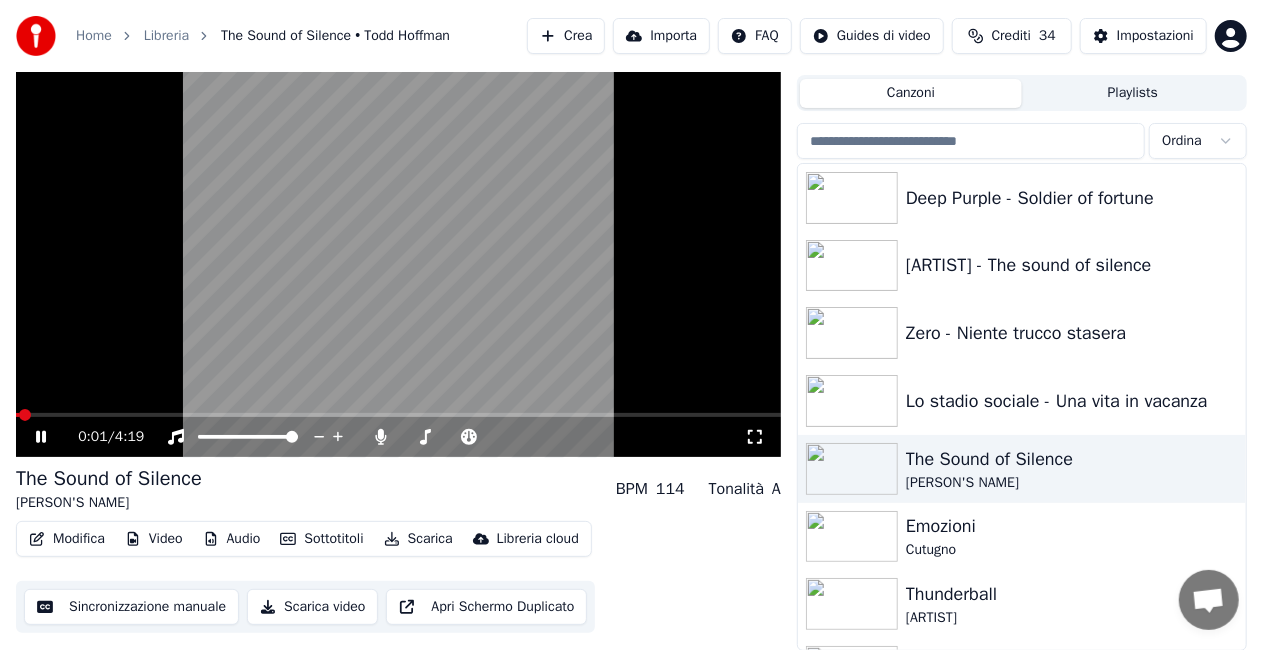 click 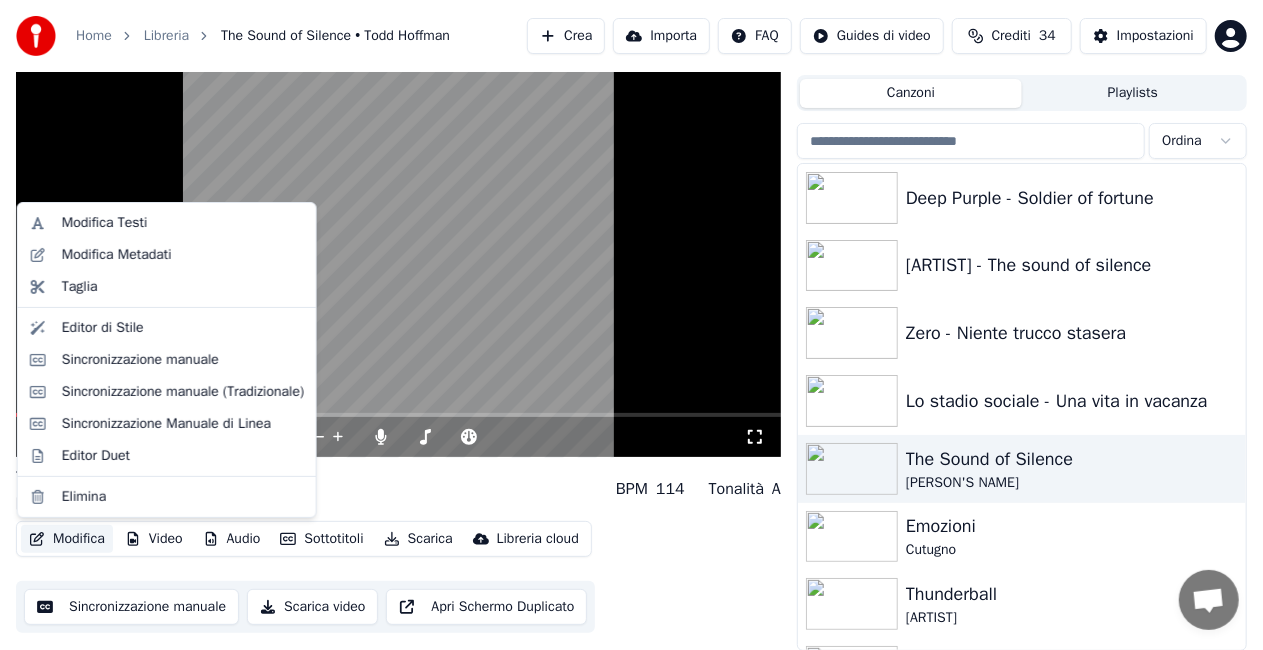 click on "Modifica" at bounding box center [67, 539] 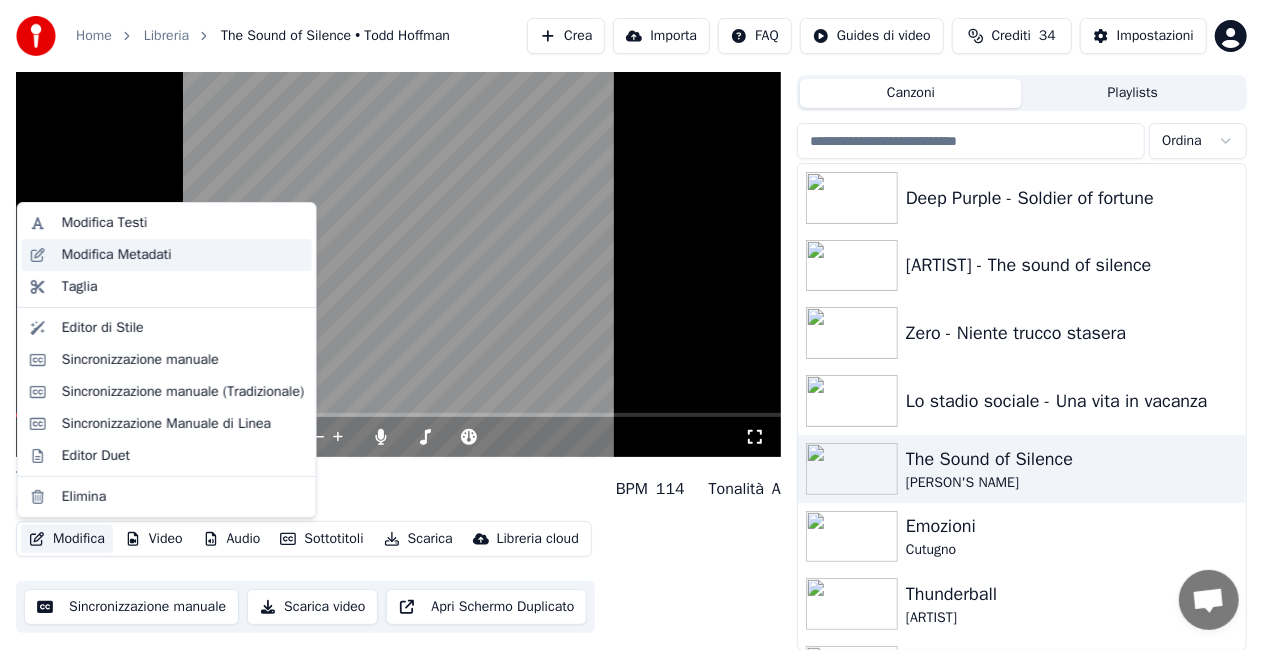 click on "Modifica Metadati" at bounding box center (117, 255) 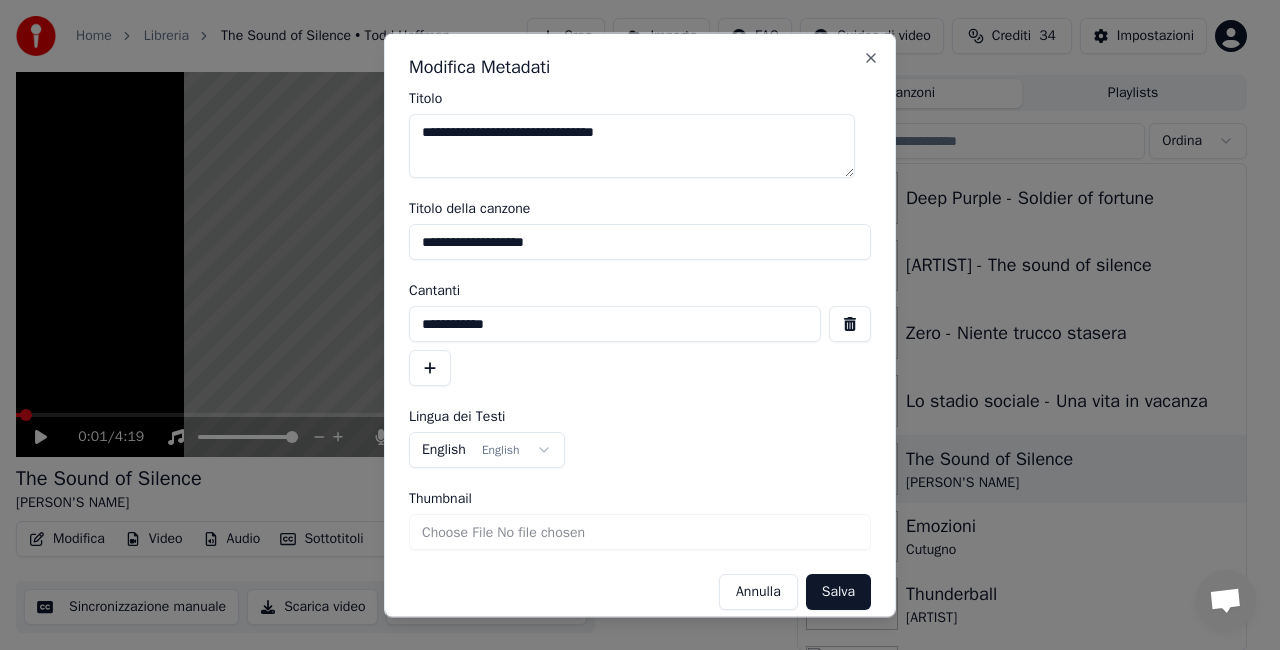 click on "**********" at bounding box center [632, 146] 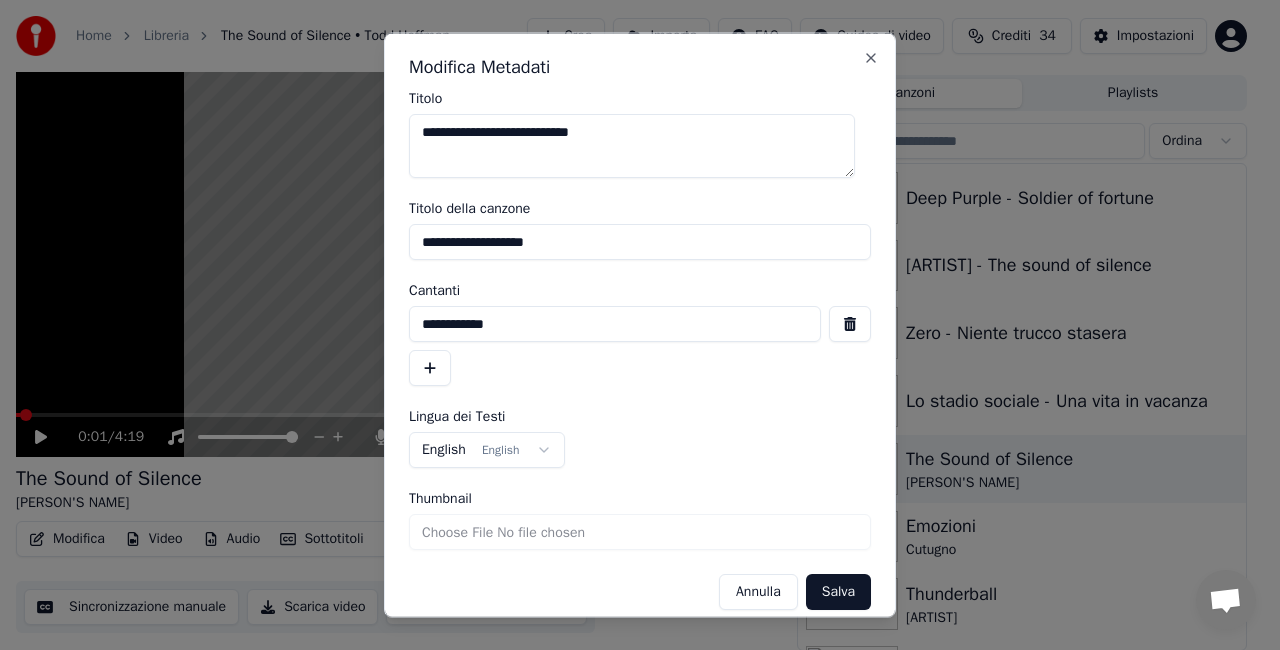 type on "**********" 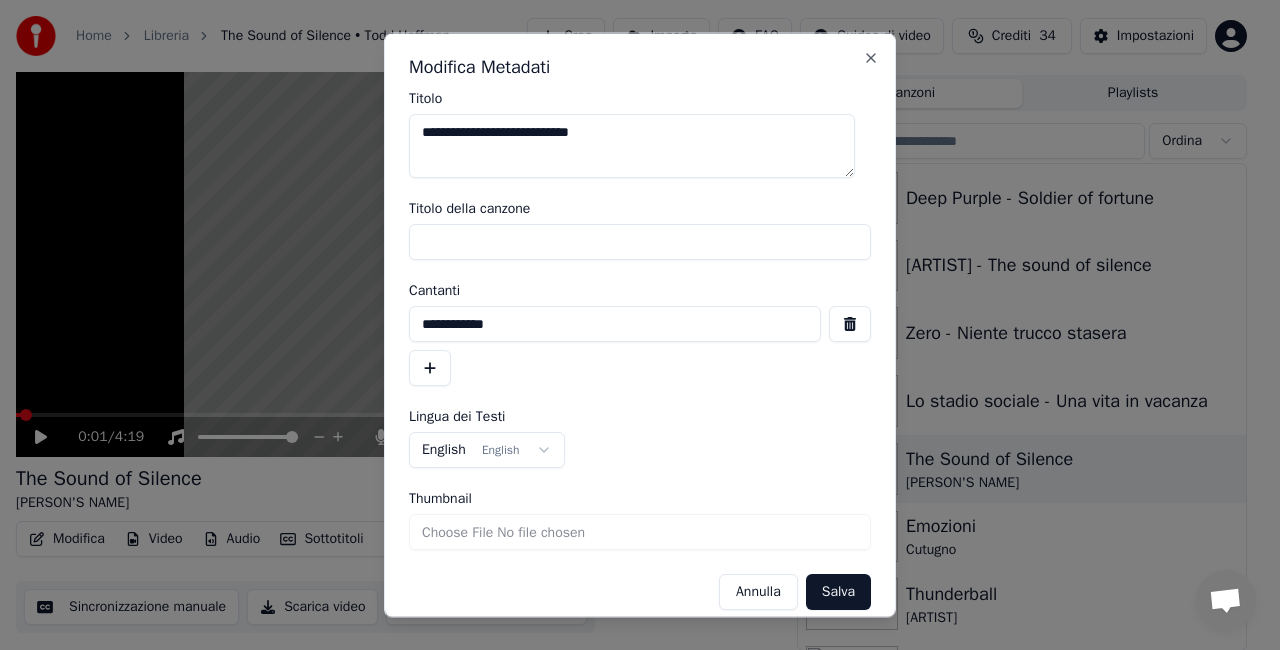 type 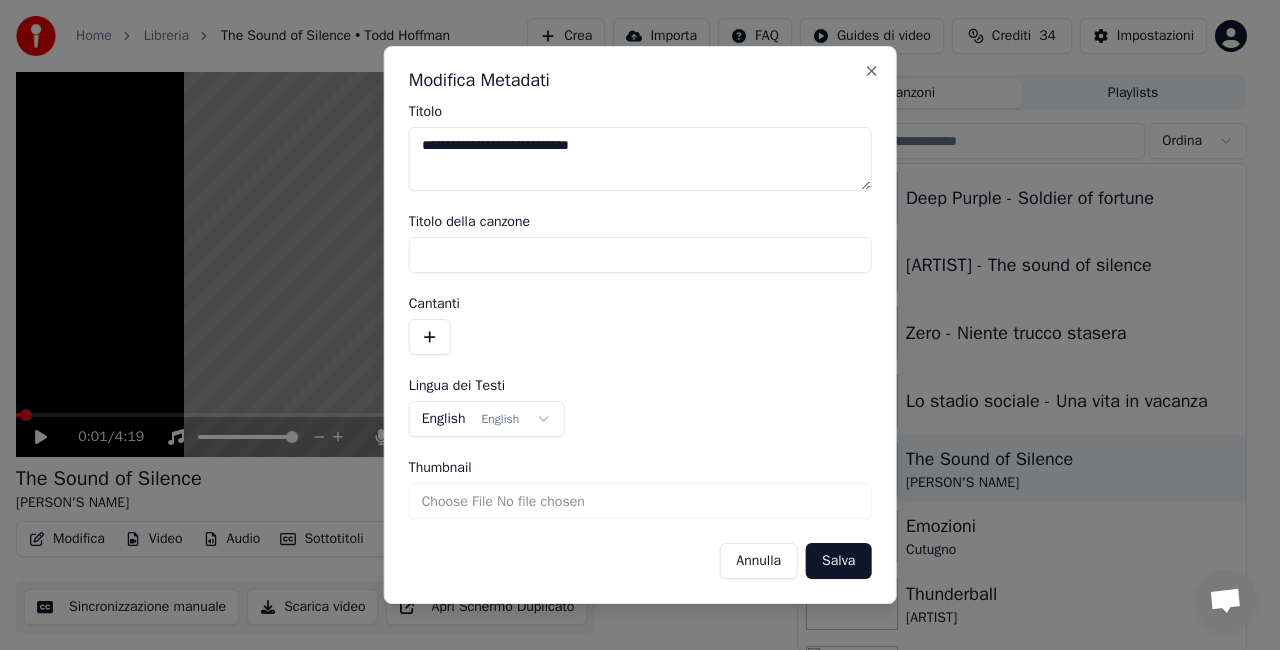 click on "Salva" at bounding box center [838, 561] 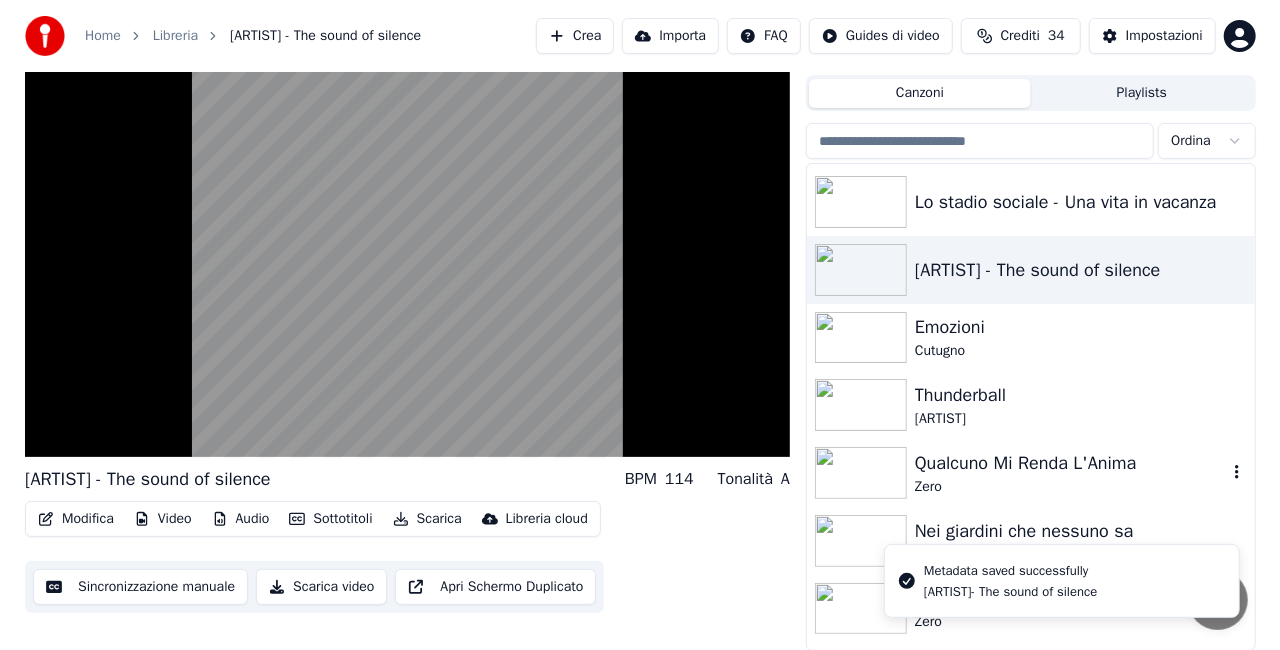 scroll, scrollTop: 28216, scrollLeft: 0, axis: vertical 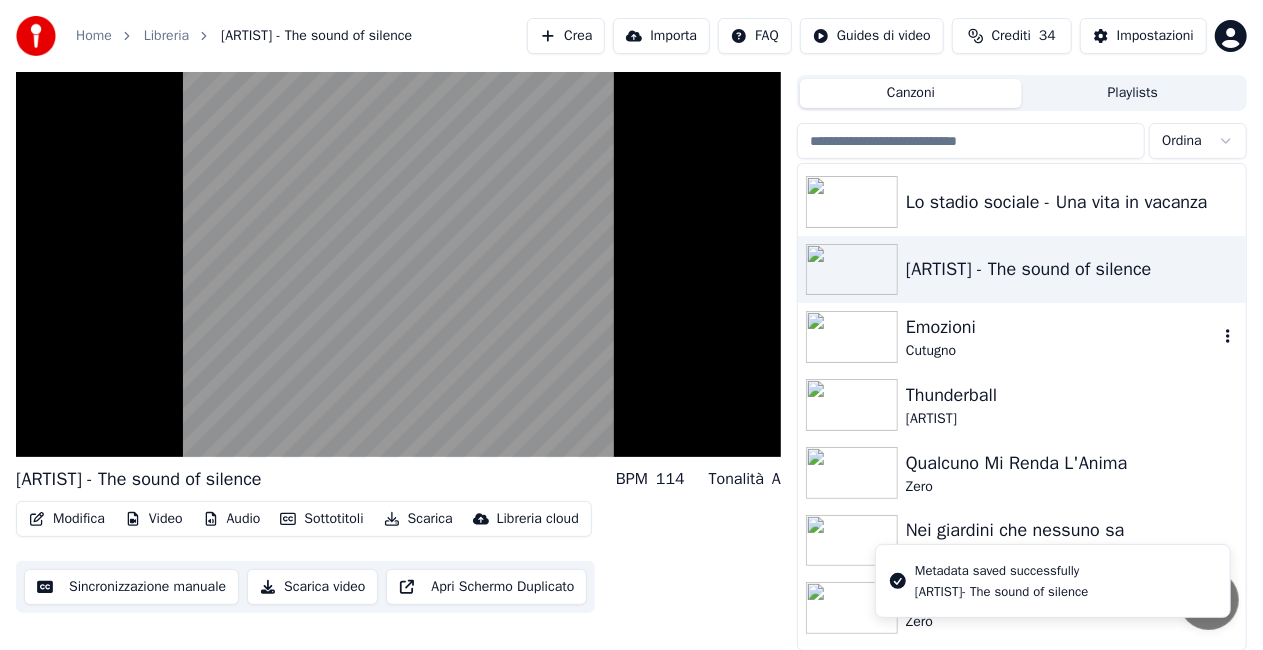 click on "Cutugno" at bounding box center [1062, 351] 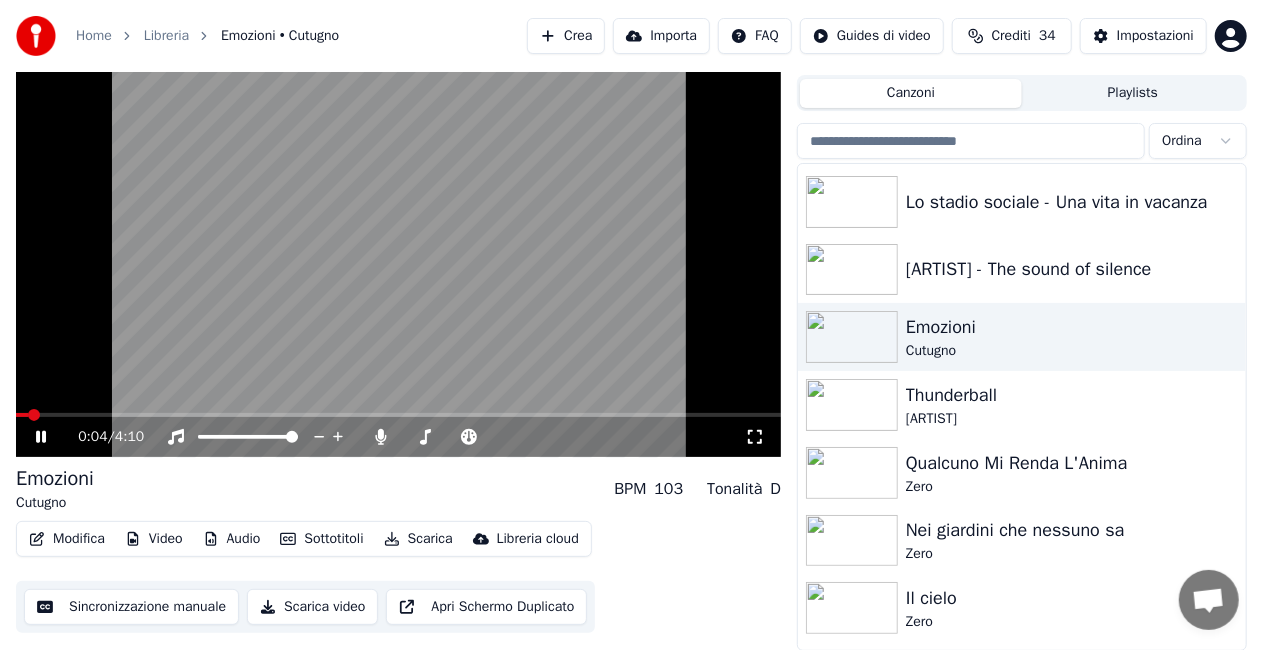 click on "Modifica" at bounding box center (67, 539) 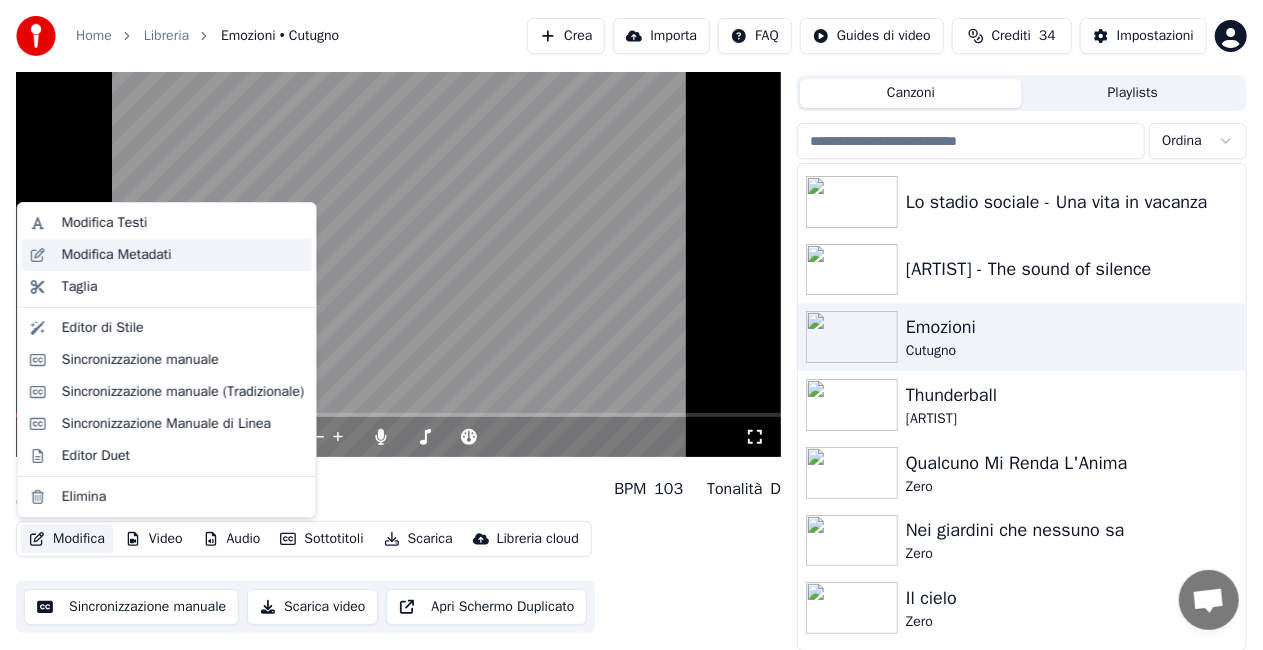 click on "Modifica Metadati" at bounding box center [117, 255] 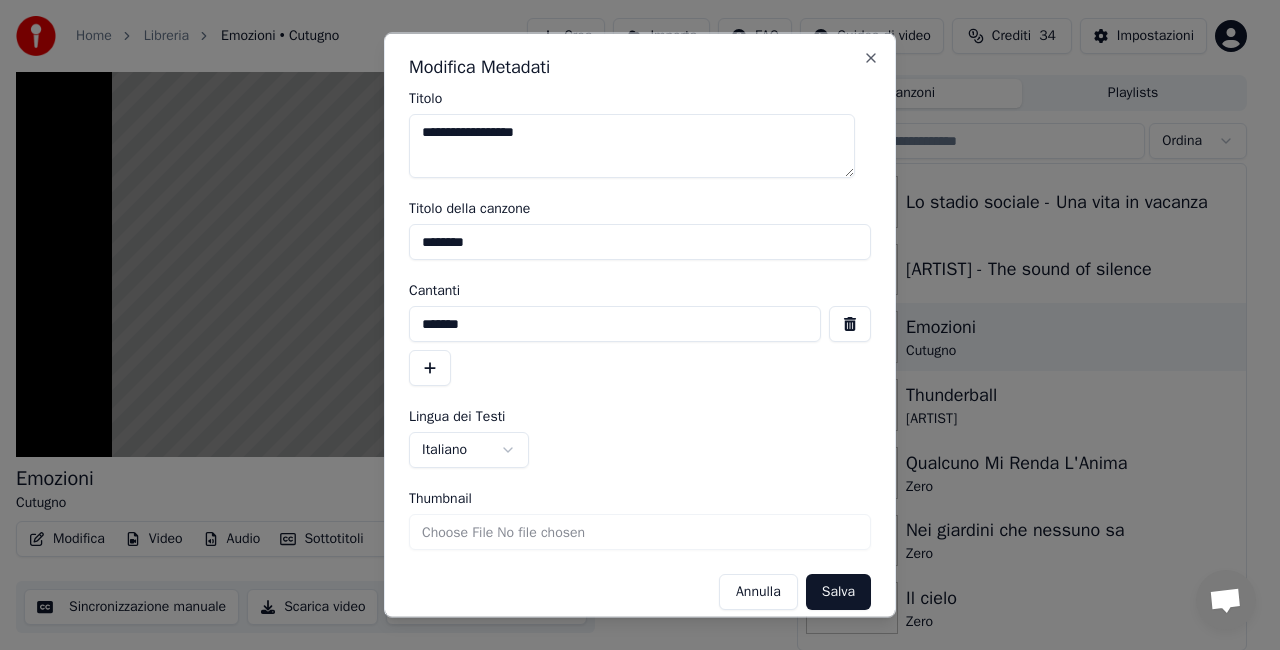 drag, startPoint x: 522, startPoint y: 235, endPoint x: 211, endPoint y: 284, distance: 314.83646 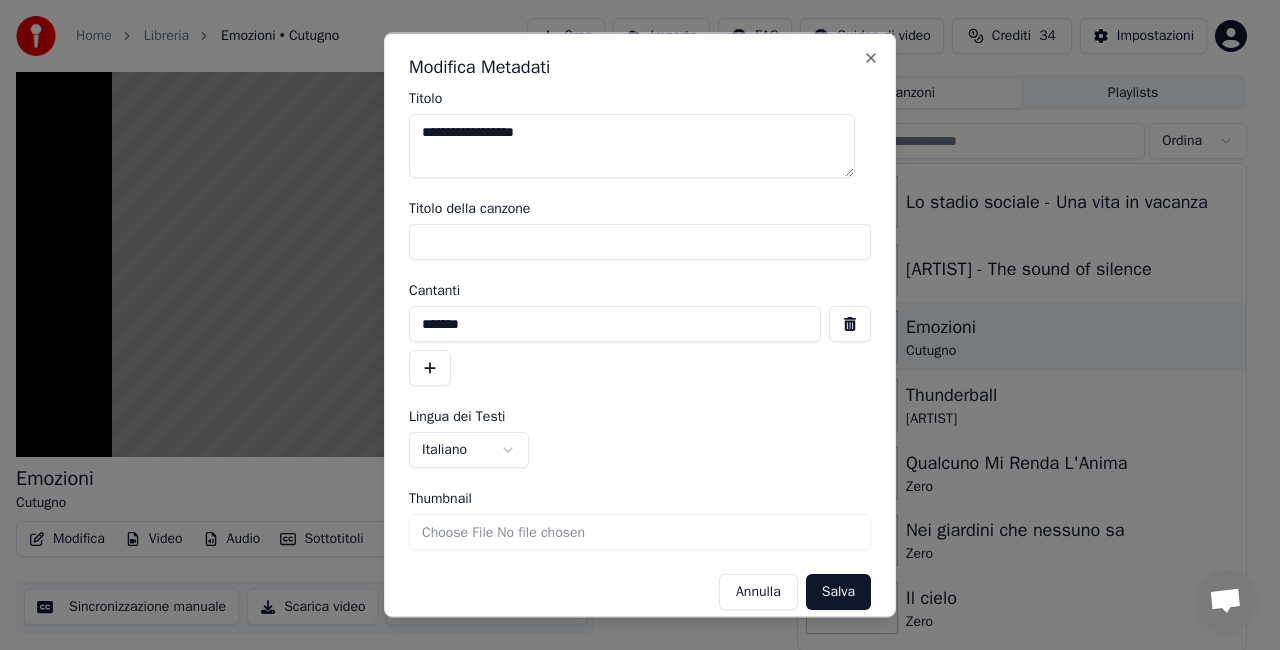 type 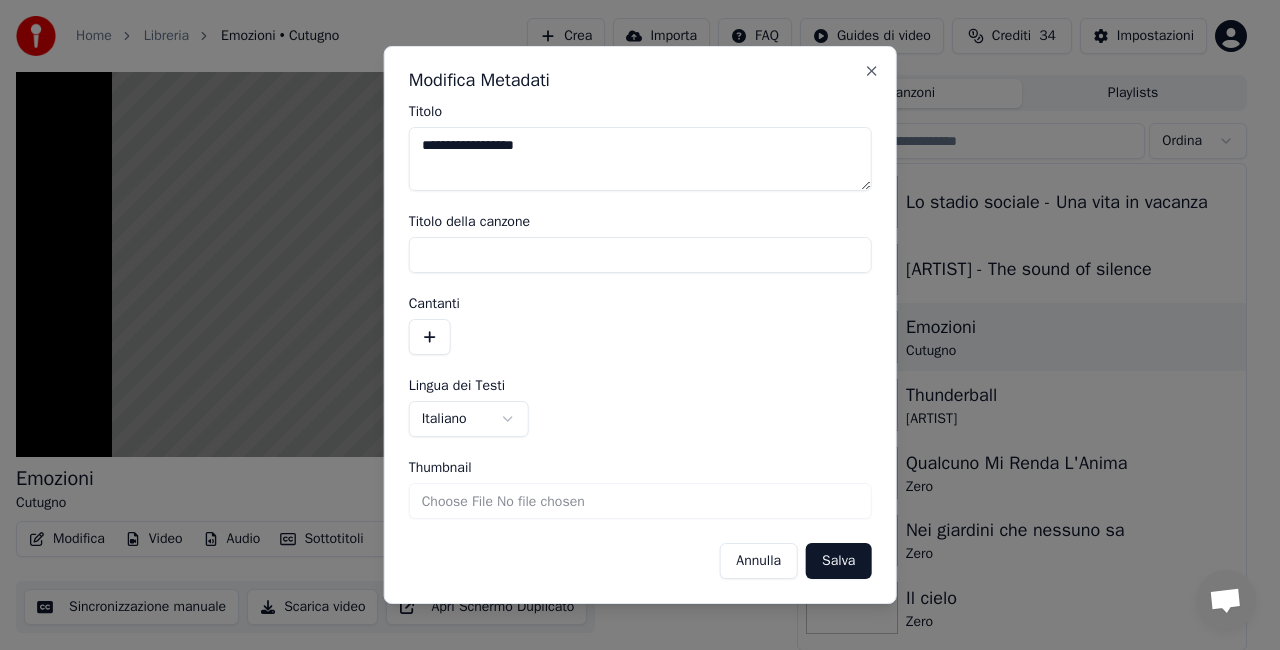 click on "Salva" at bounding box center [838, 561] 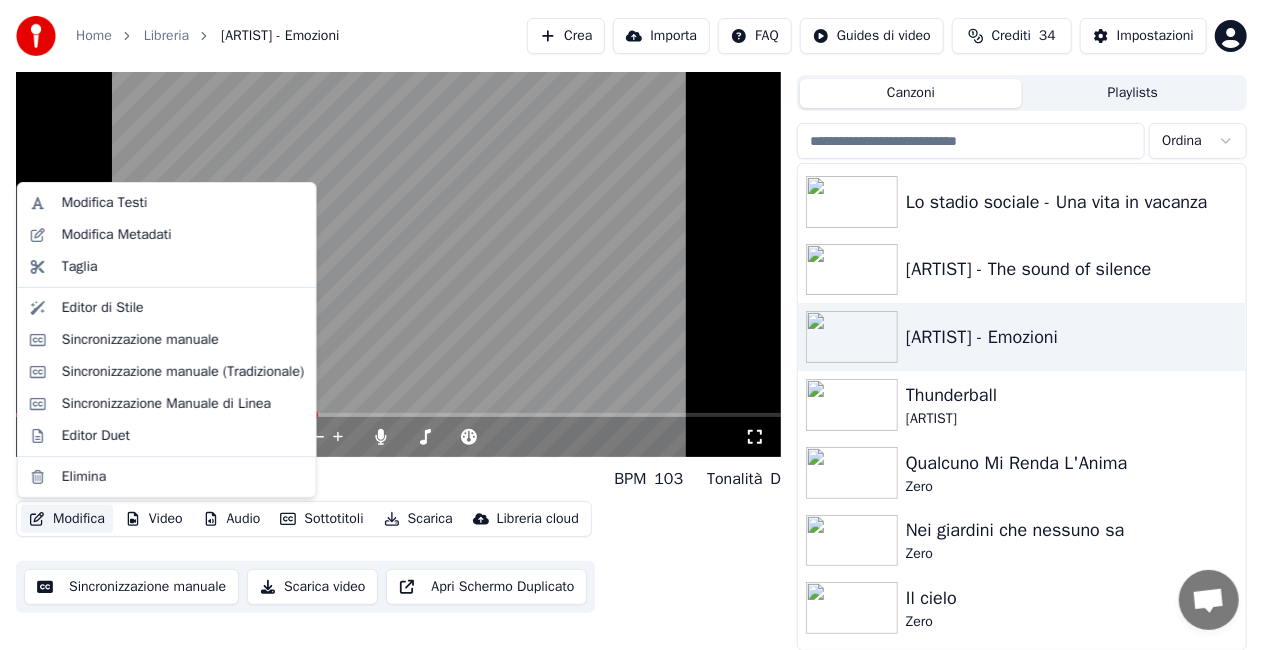 click on "Modifica" at bounding box center (67, 519) 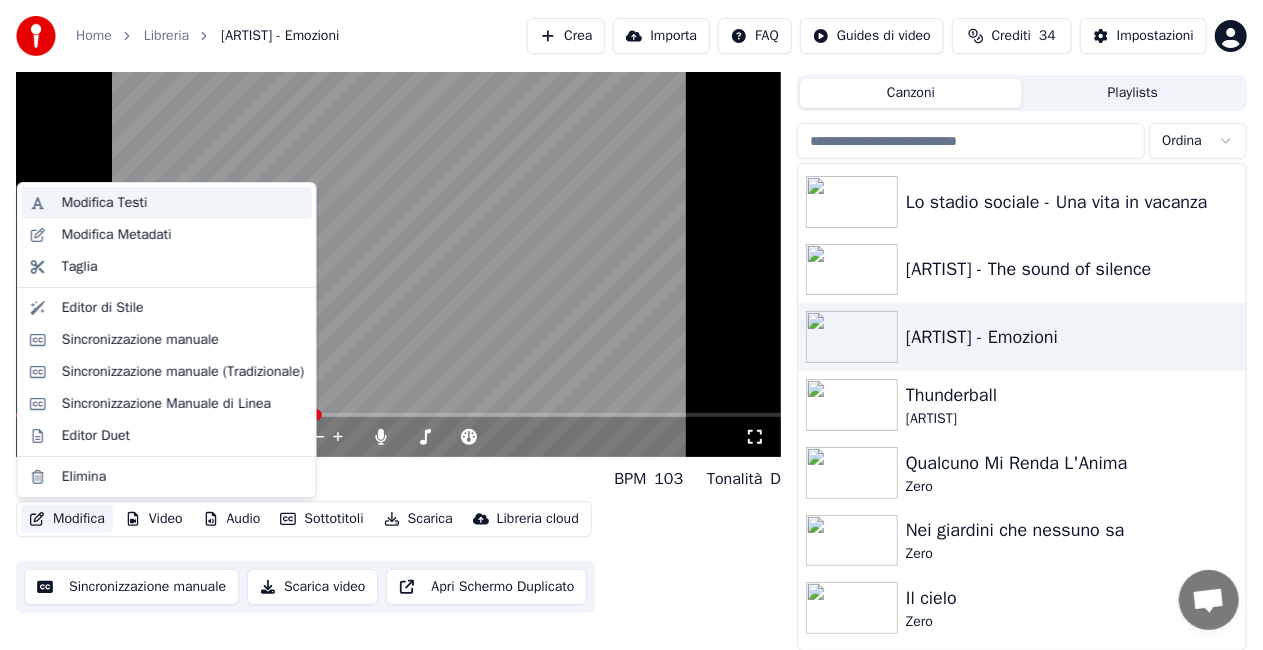 click on "Modifica Testi" at bounding box center [105, 203] 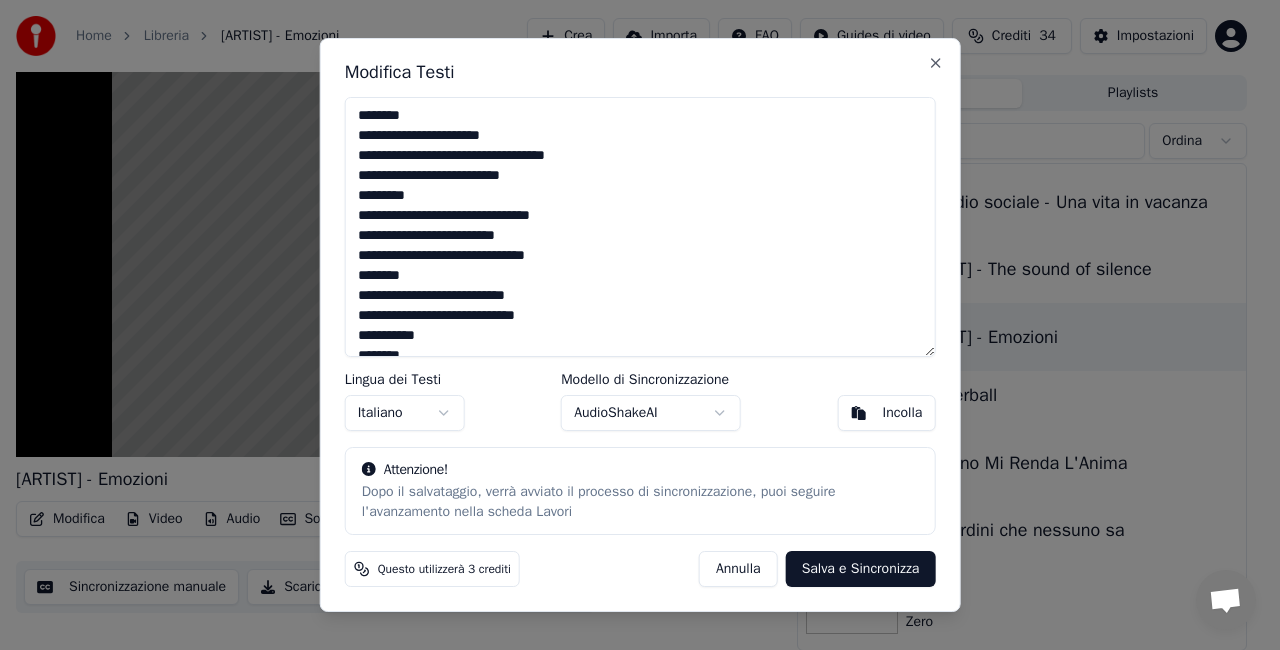 scroll, scrollTop: 100, scrollLeft: 0, axis: vertical 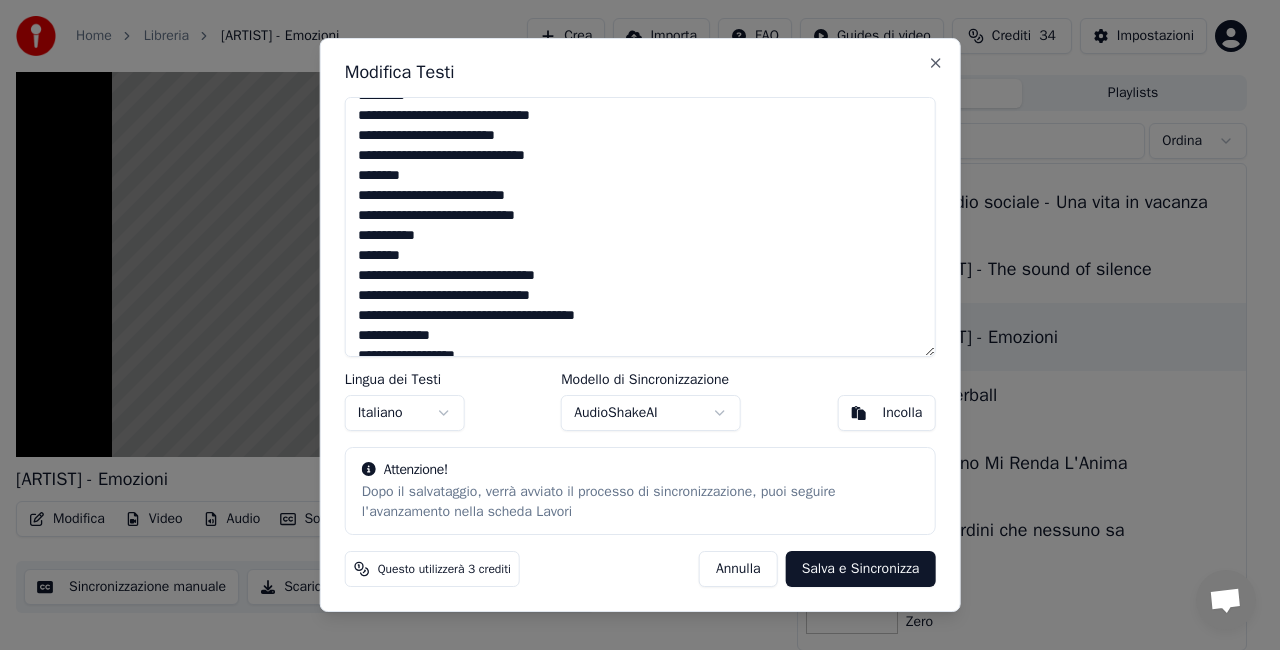 drag, startPoint x: 636, startPoint y: 314, endPoint x: 601, endPoint y: 311, distance: 35.128338 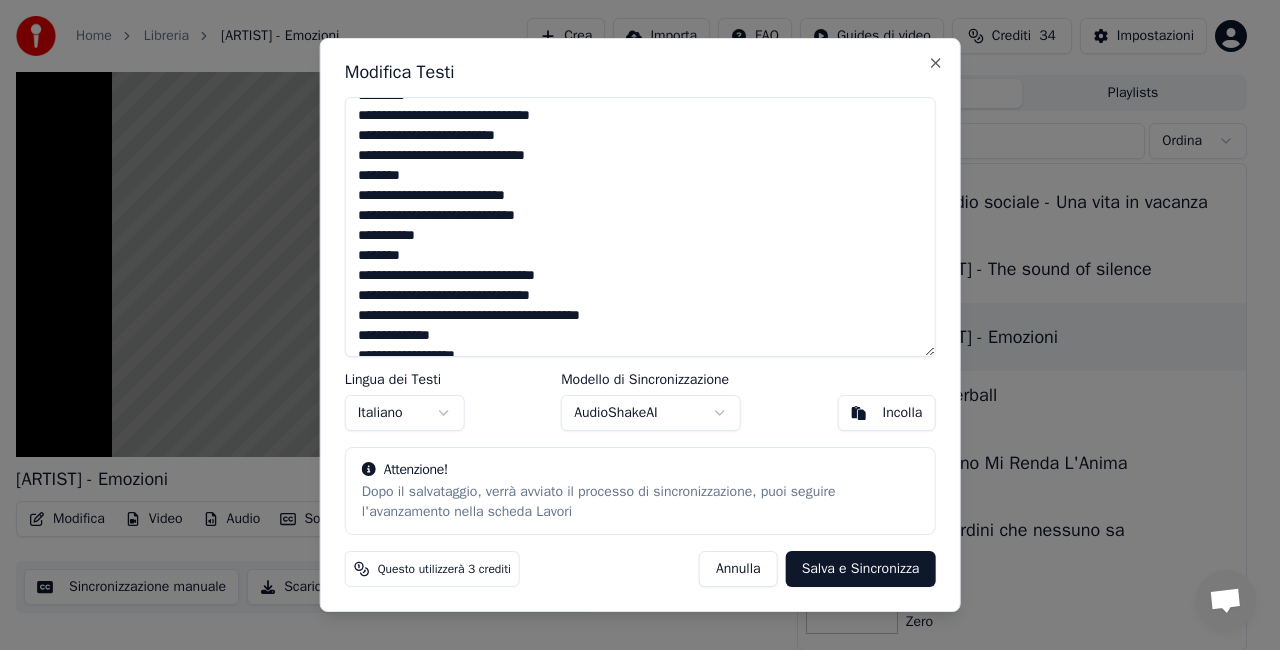click at bounding box center [640, 227] 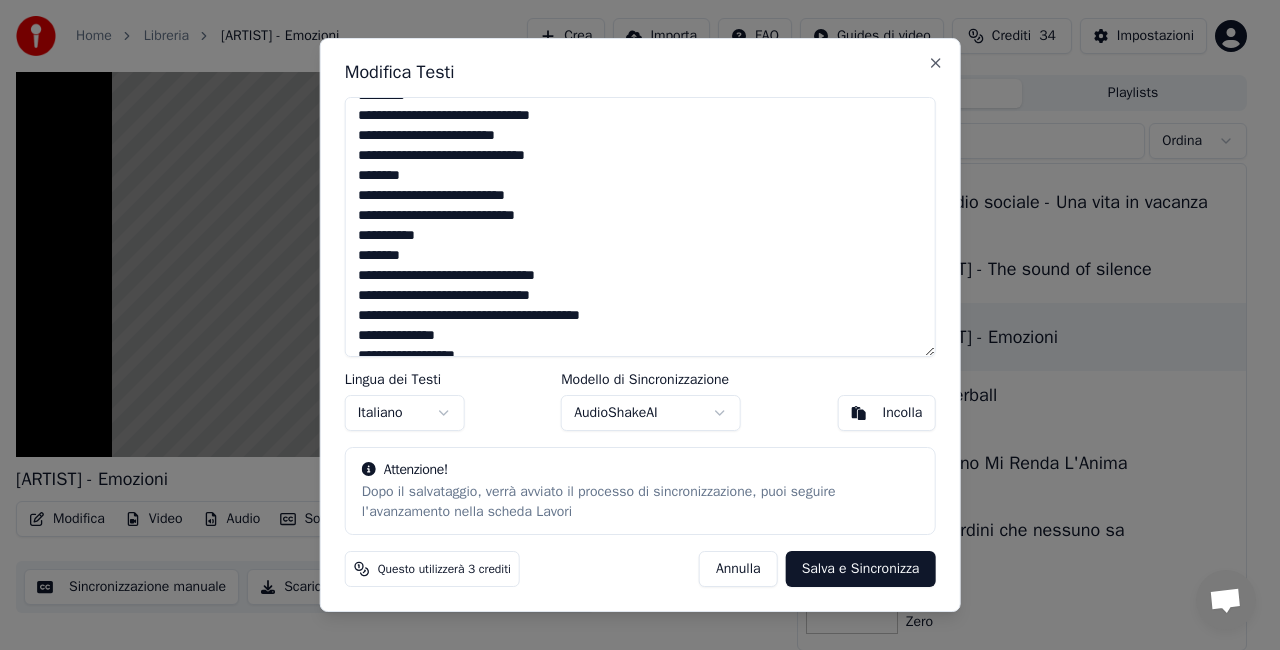 scroll, scrollTop: 200, scrollLeft: 0, axis: vertical 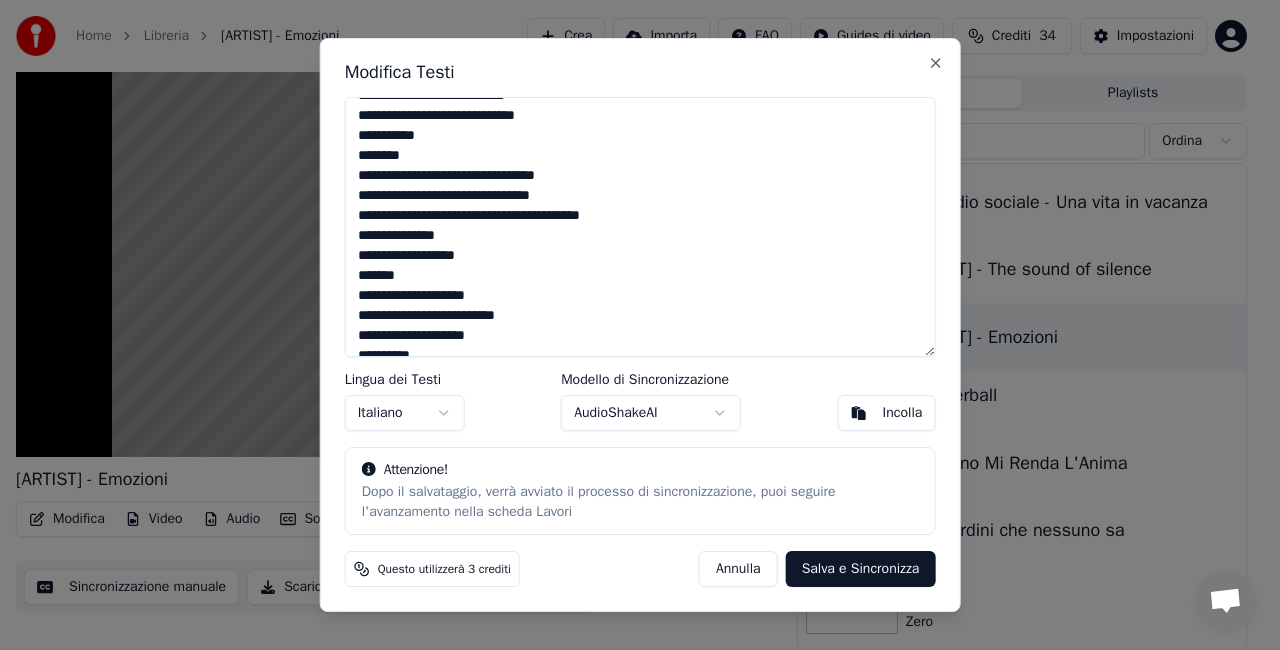type on "**********" 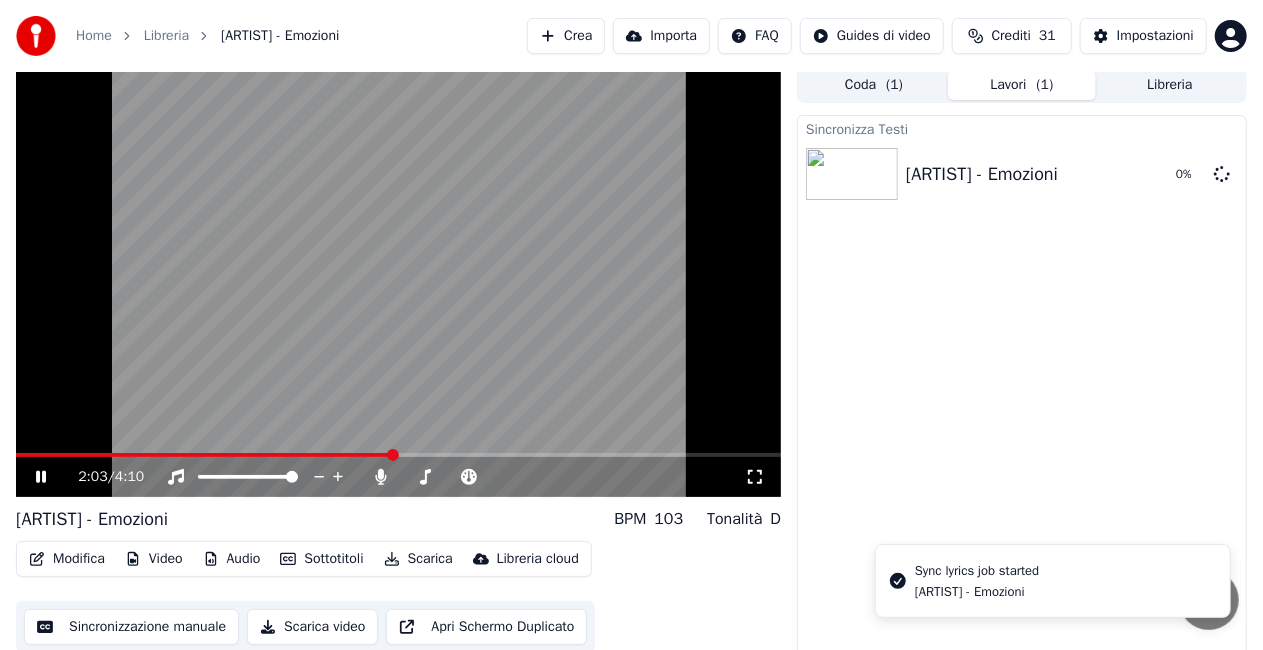 scroll, scrollTop: 0, scrollLeft: 0, axis: both 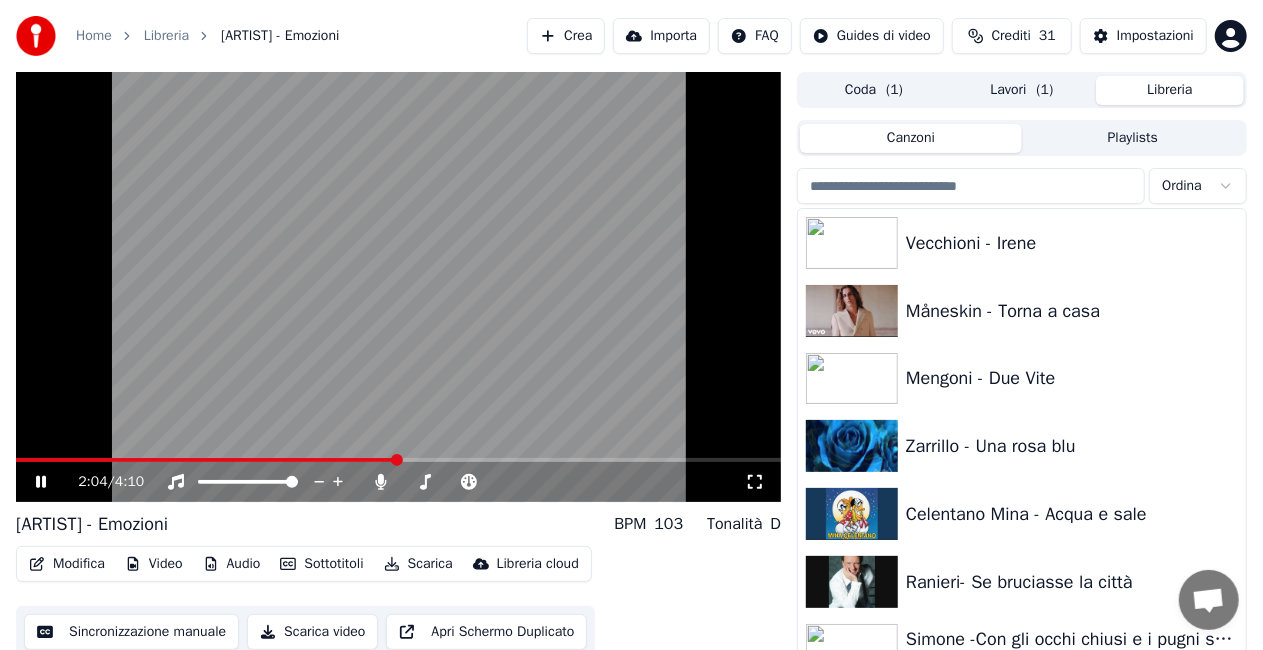 click on "Libreria" at bounding box center [1170, 90] 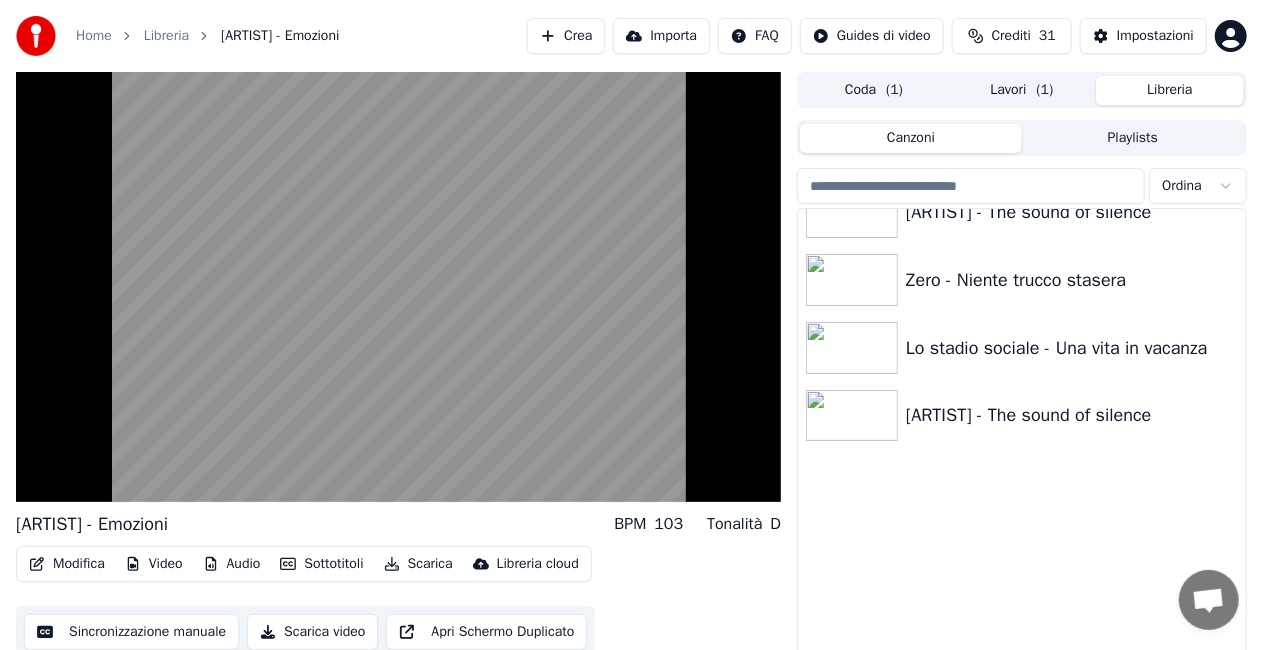 scroll, scrollTop: 28158, scrollLeft: 0, axis: vertical 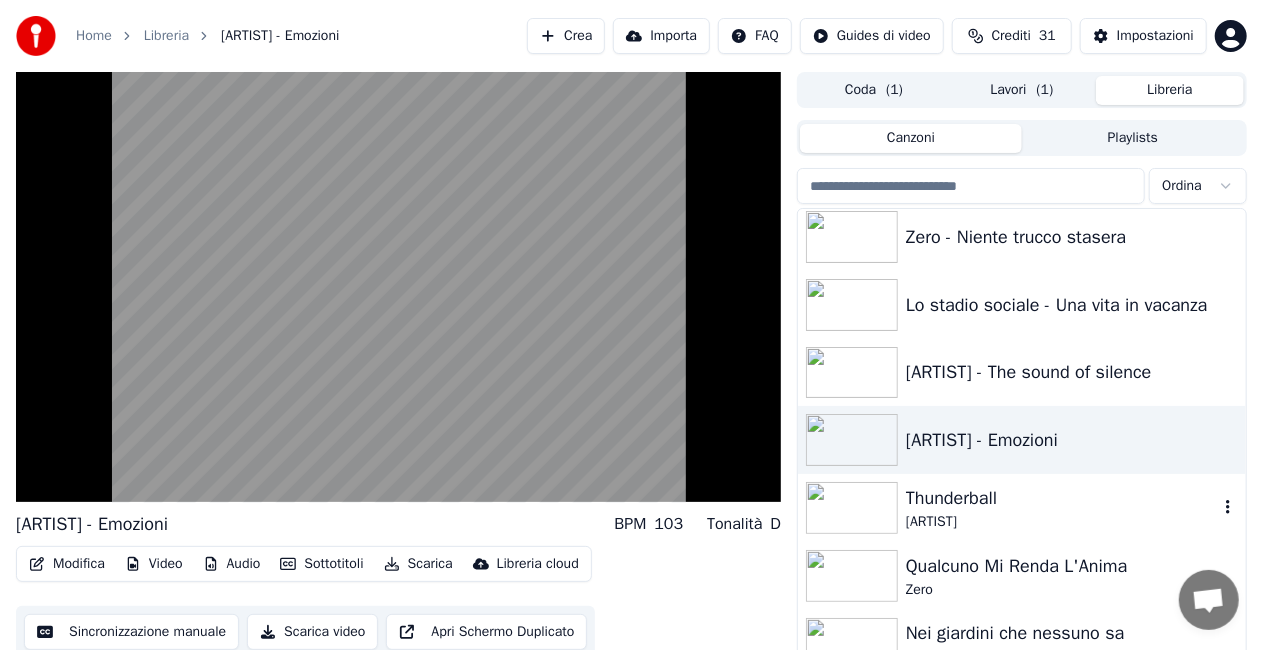 click on "Thunderball" at bounding box center [1062, 498] 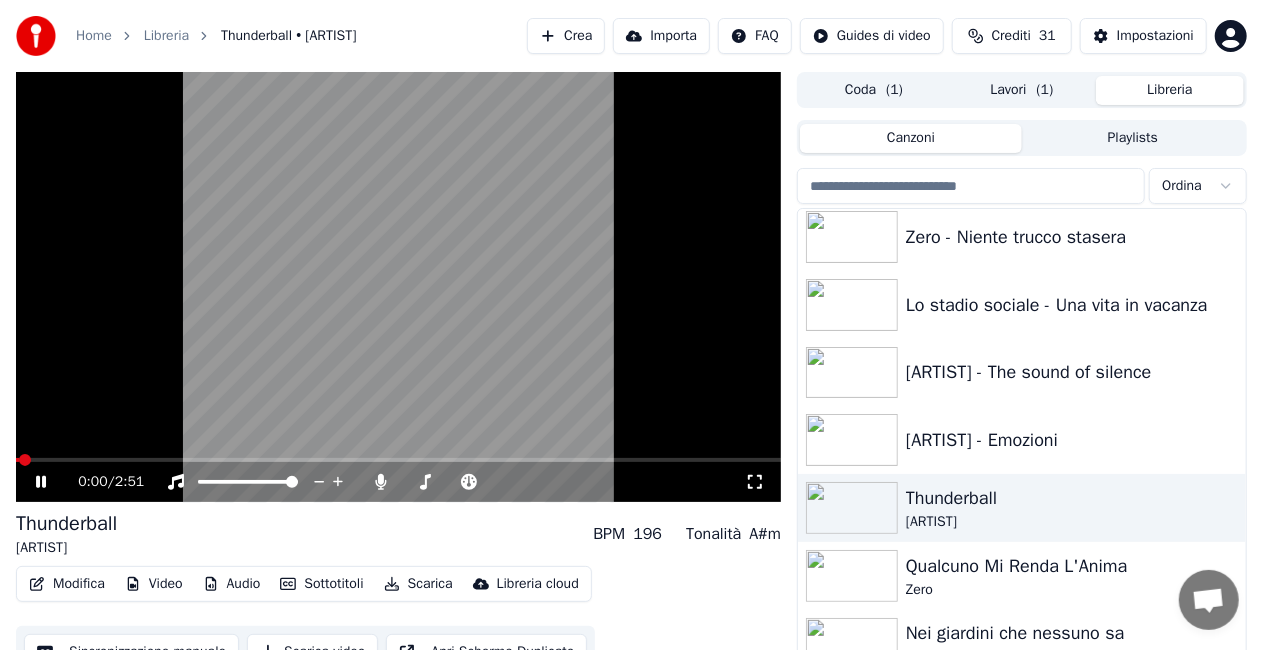 click on "Modifica" at bounding box center (67, 584) 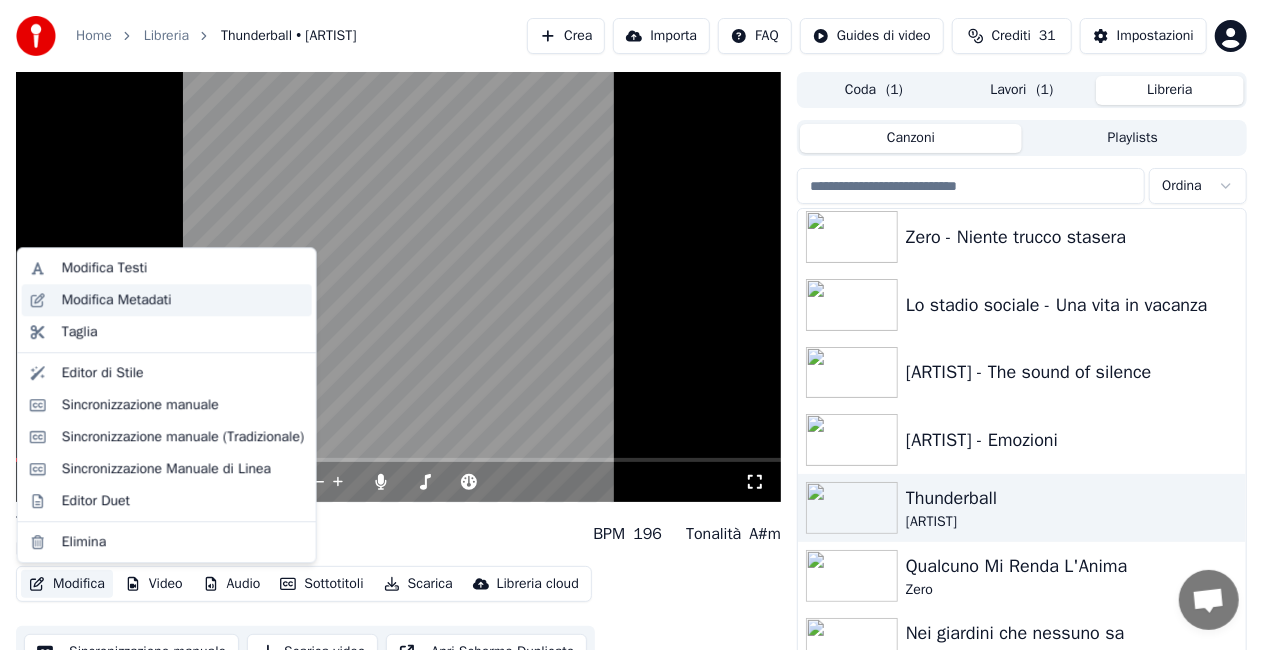 click on "Modifica Metadati" at bounding box center (117, 300) 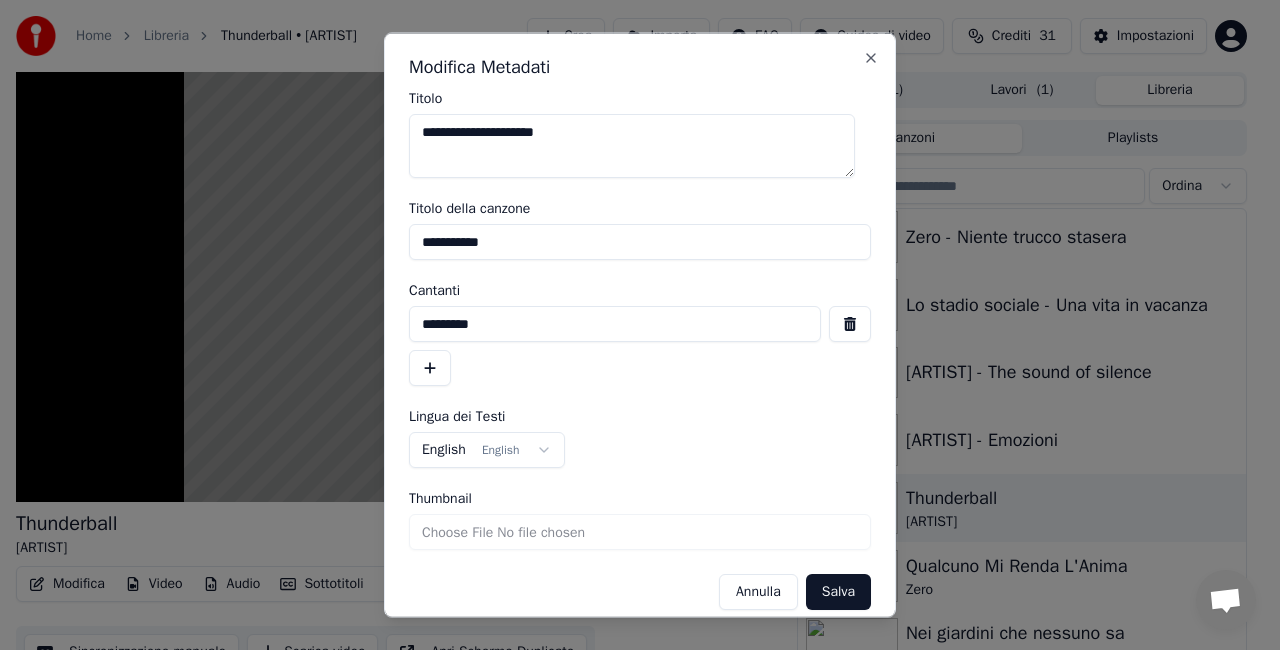 drag, startPoint x: 449, startPoint y: 138, endPoint x: 78, endPoint y: 217, distance: 379.3178 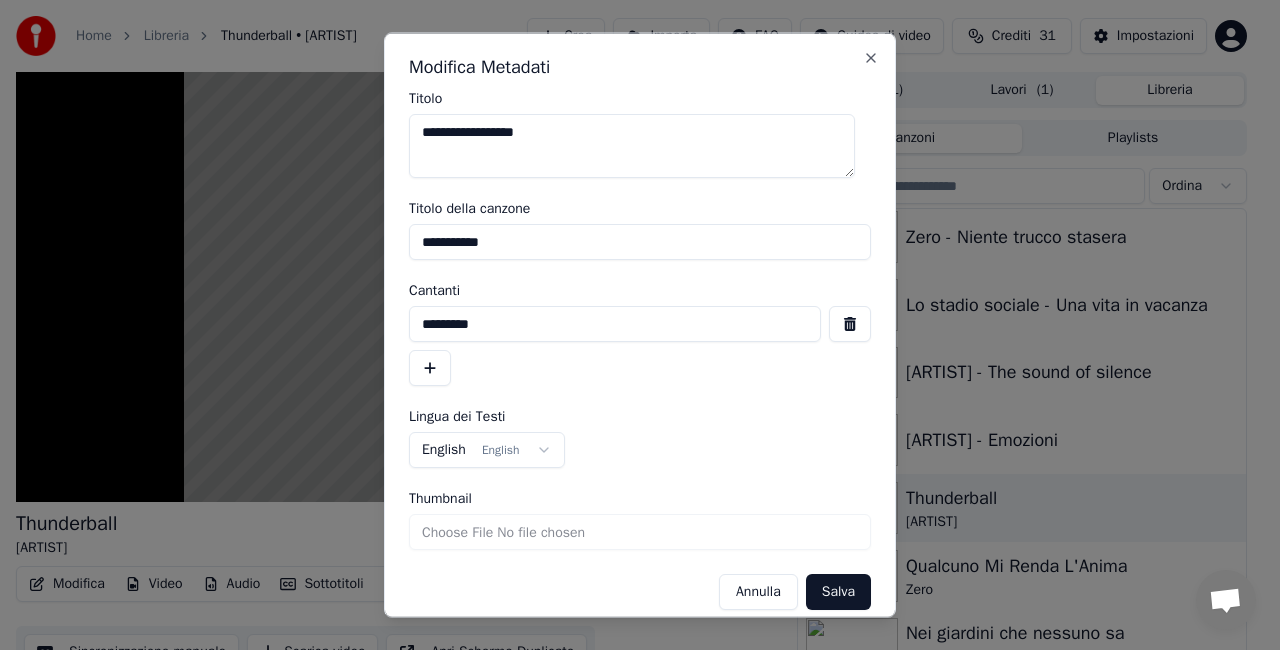 type on "**********" 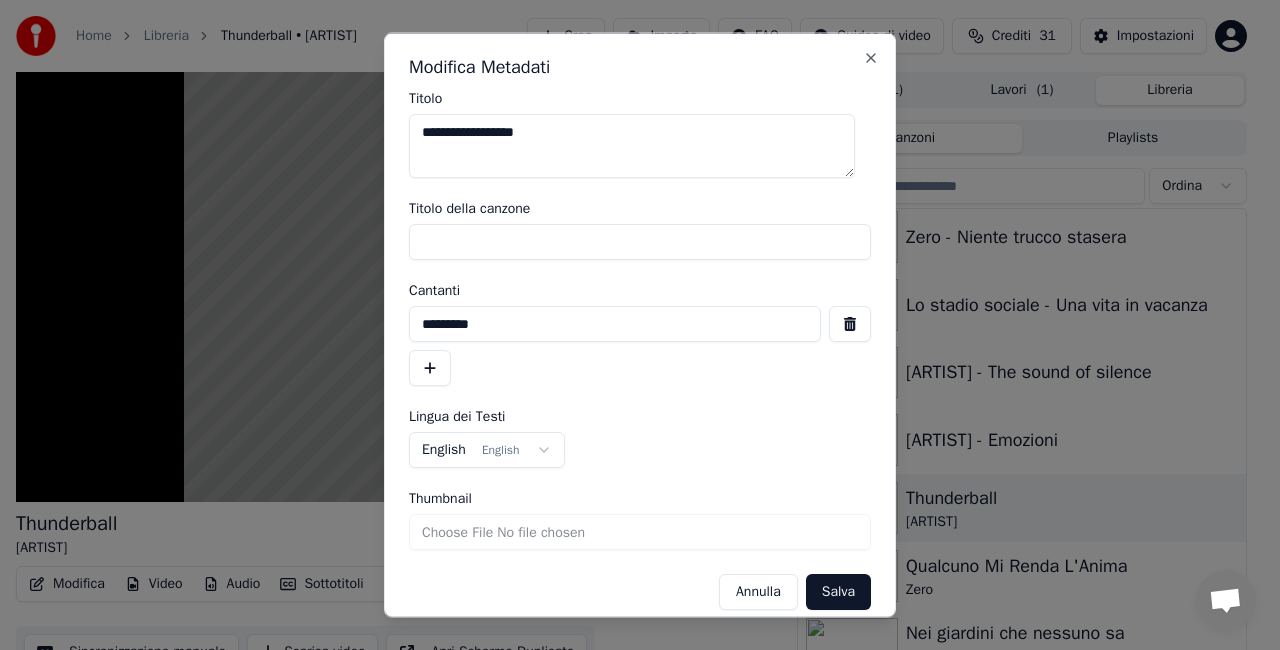 type 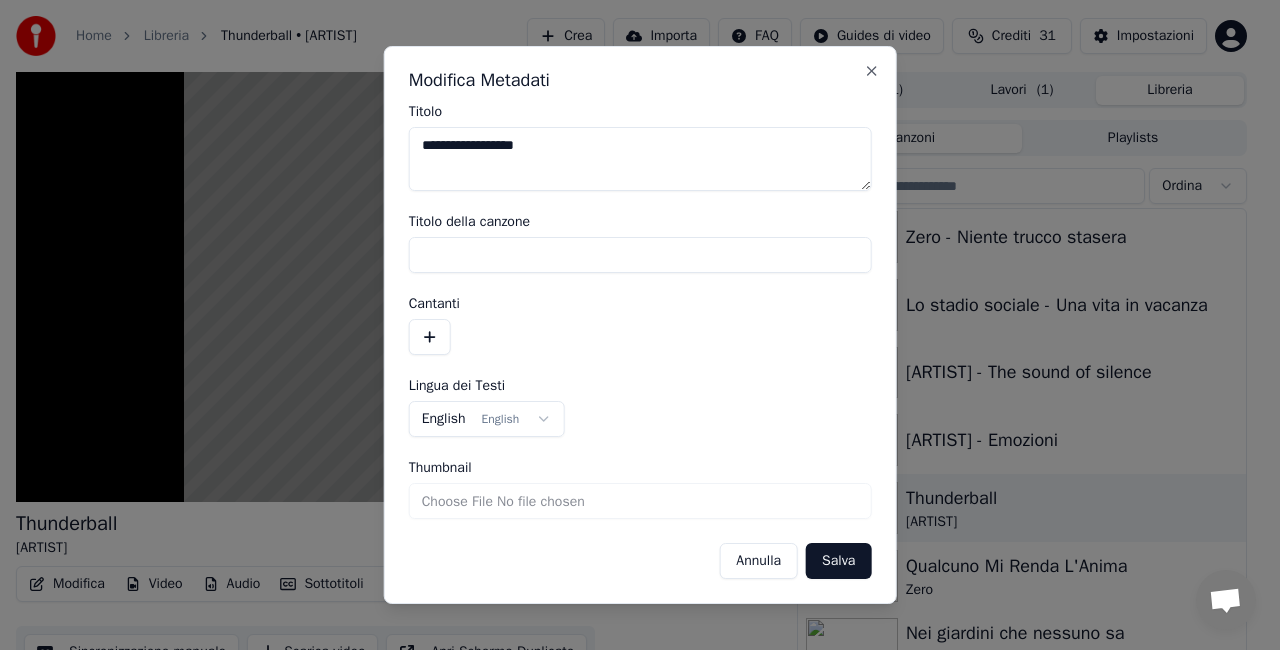 click on "Salva" at bounding box center [838, 561] 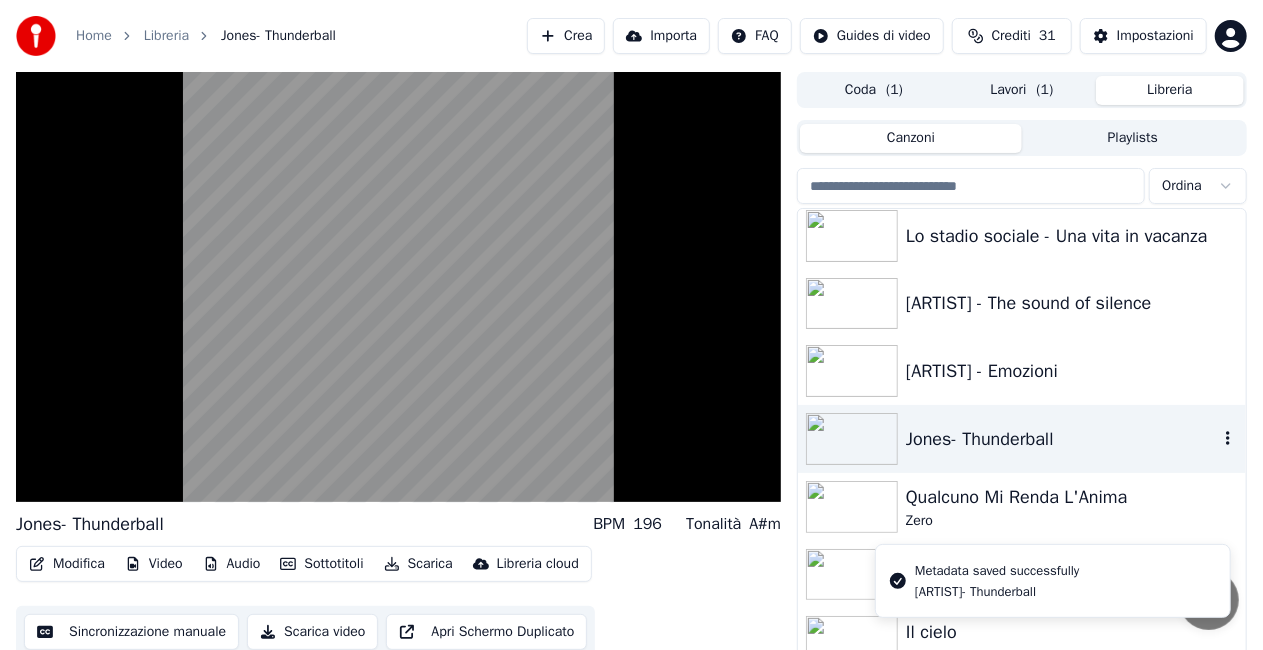 scroll, scrollTop: 28258, scrollLeft: 0, axis: vertical 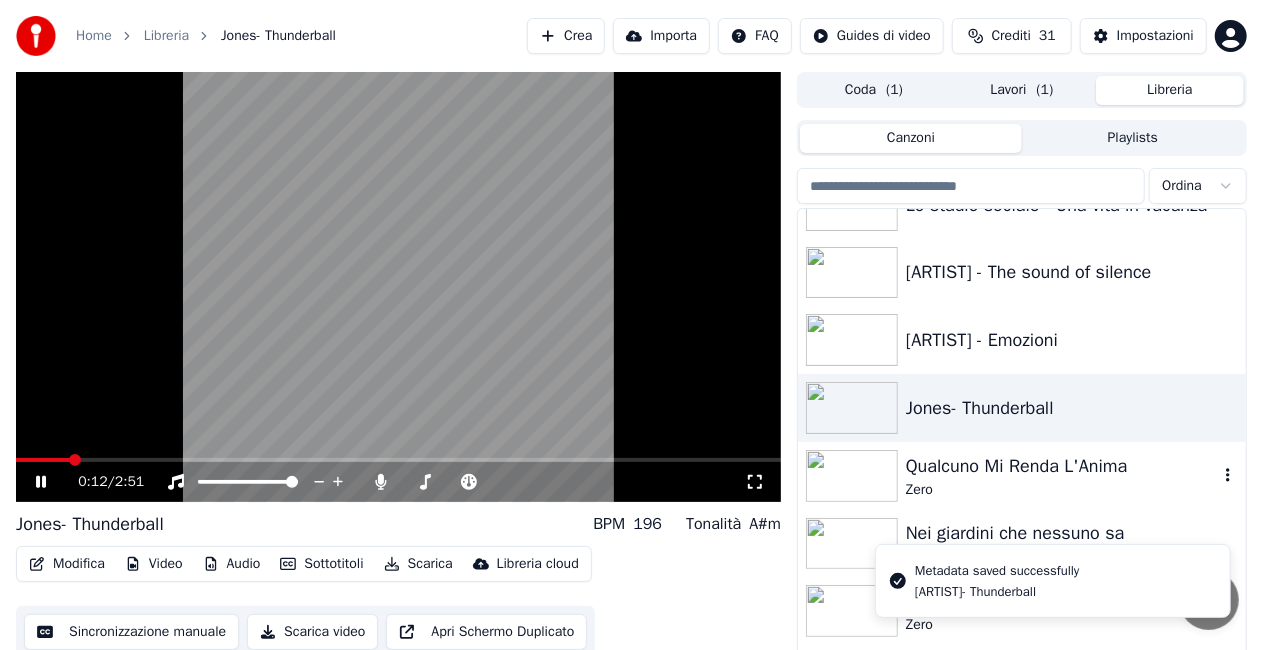 click on "Qualcuno Mi Renda L'Anima" at bounding box center (1062, 466) 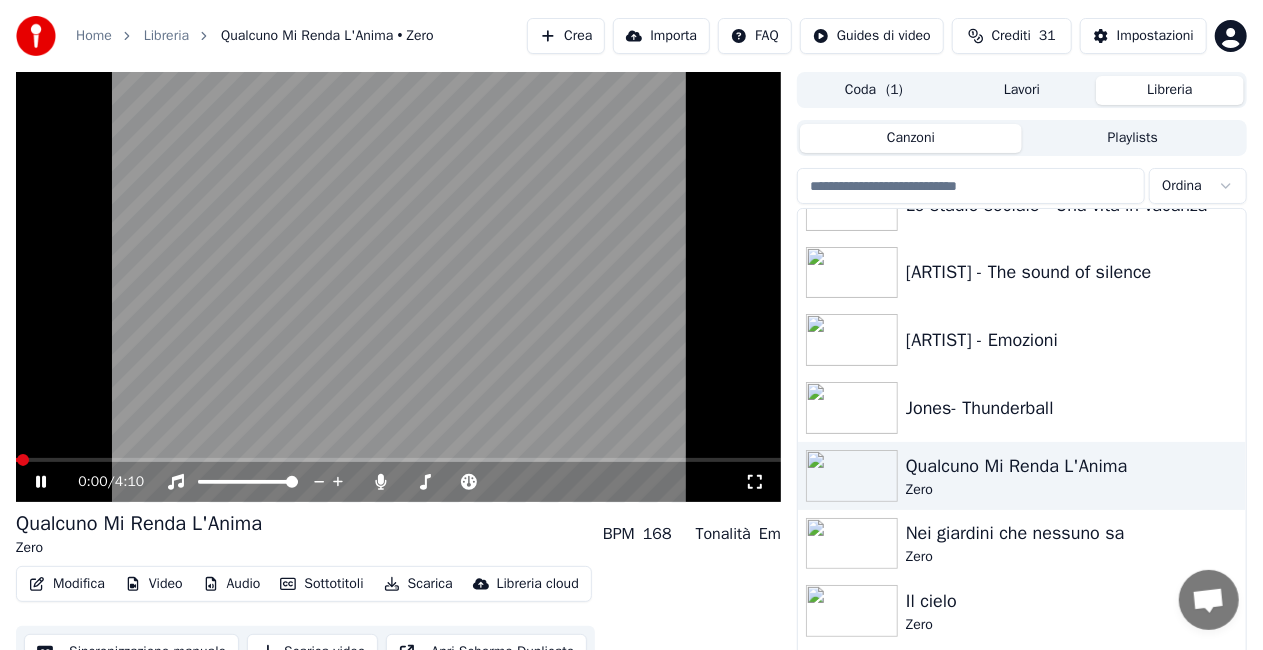 click 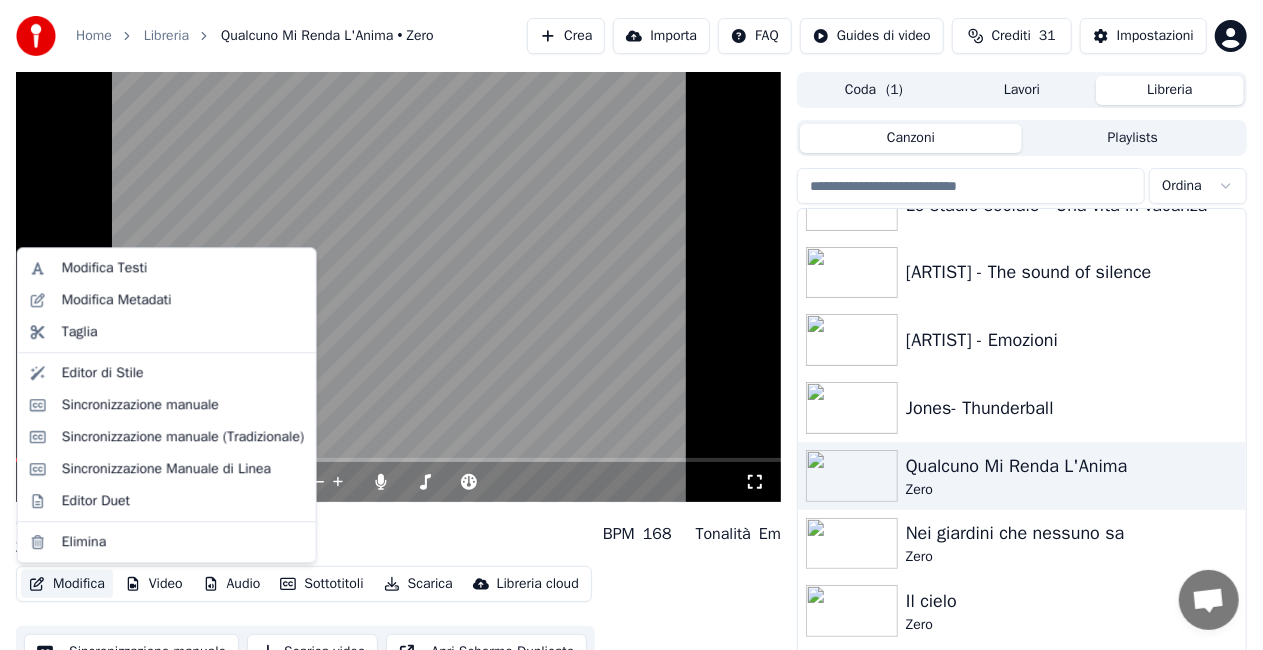 click on "Modifica" at bounding box center [67, 584] 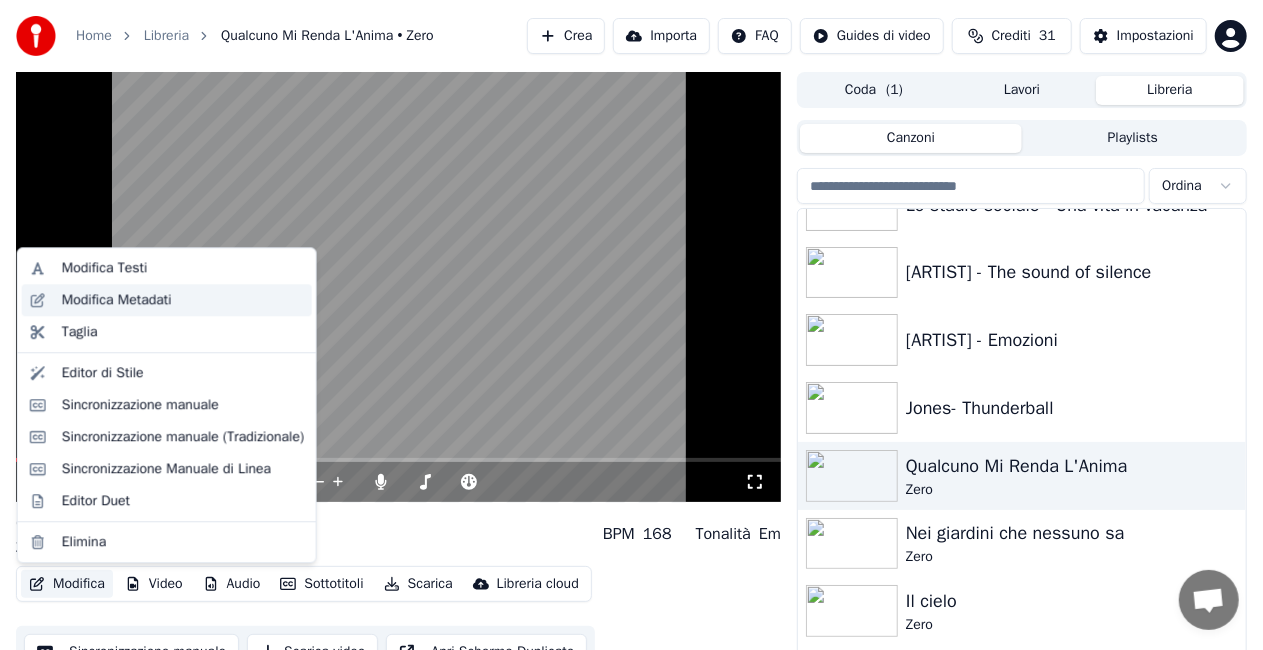 click on "Modifica Metadati" at bounding box center (117, 300) 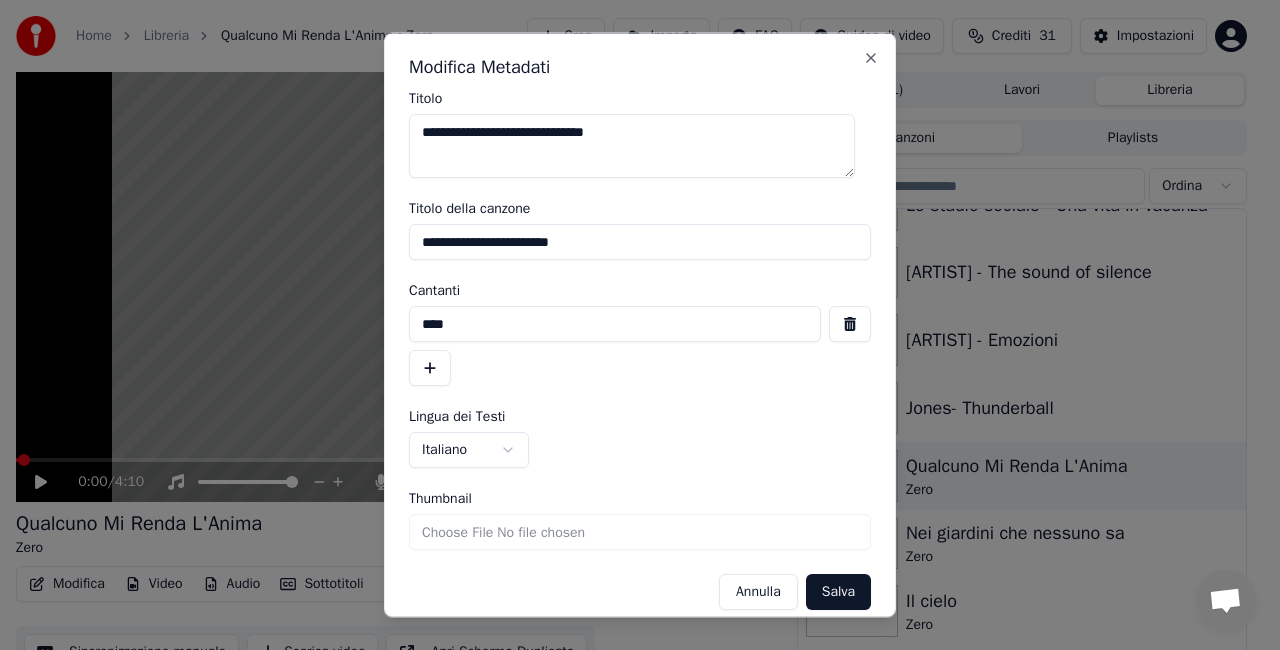 drag, startPoint x: 524, startPoint y: 132, endPoint x: 1232, endPoint y: 22, distance: 716.49426 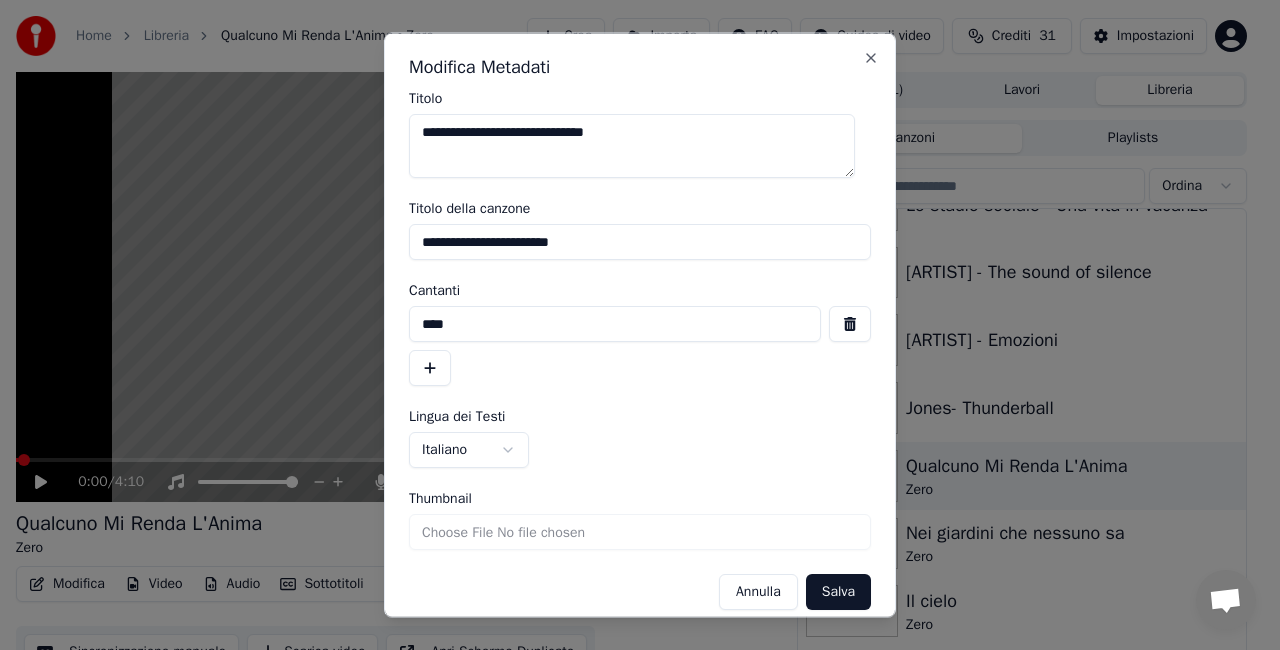 type on "**********" 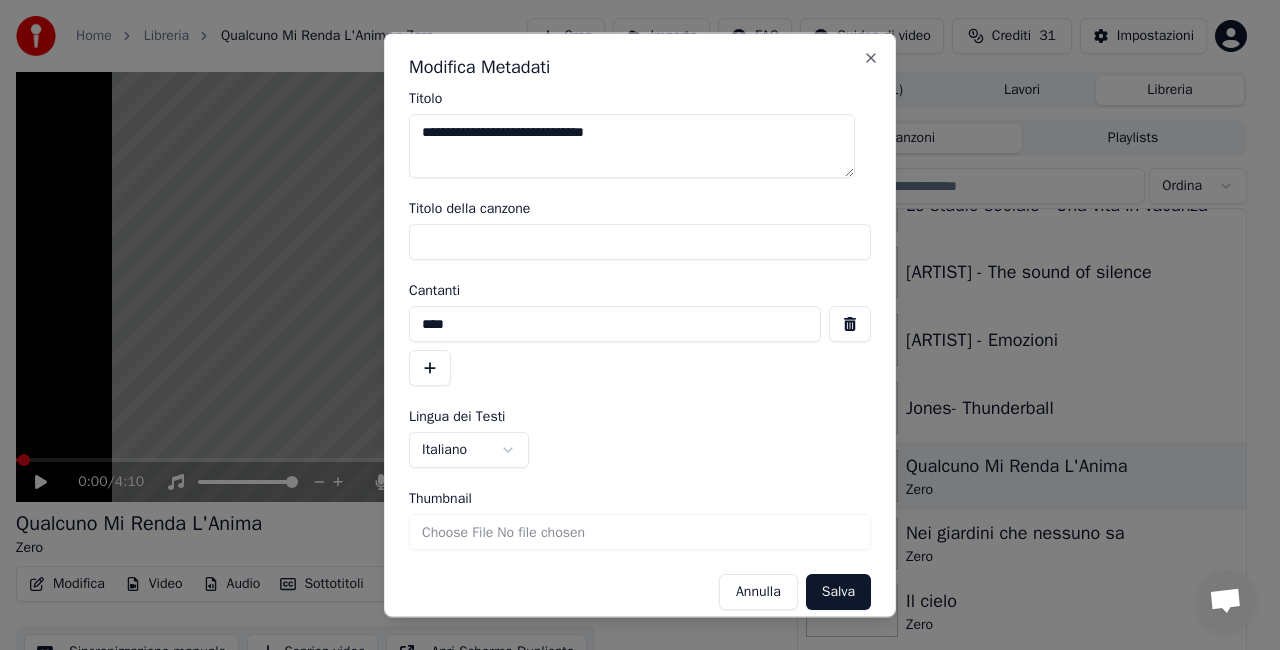 type 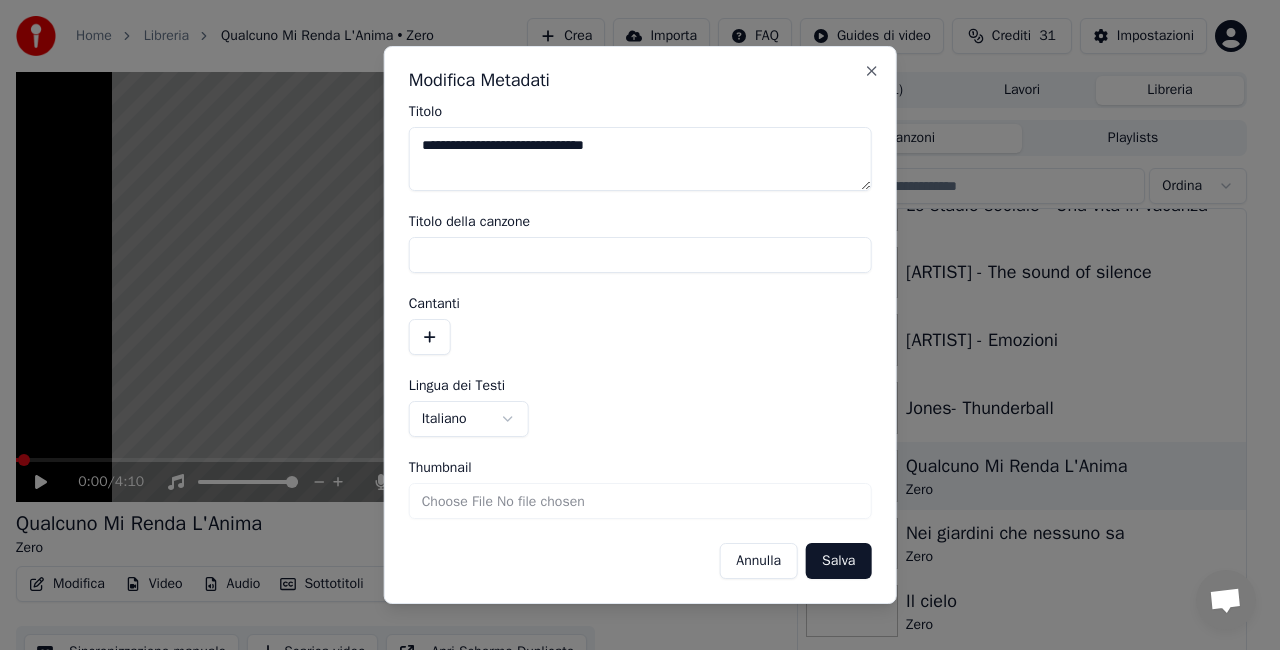 click on "Salva" at bounding box center (838, 561) 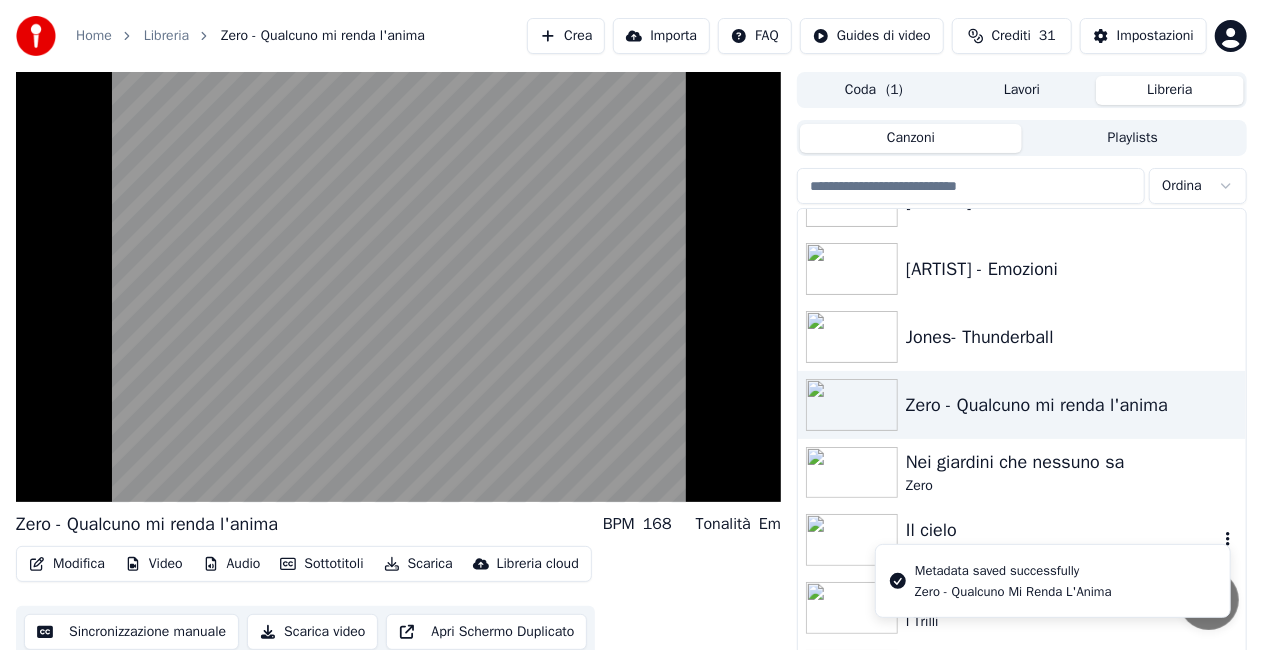 scroll, scrollTop: 28358, scrollLeft: 0, axis: vertical 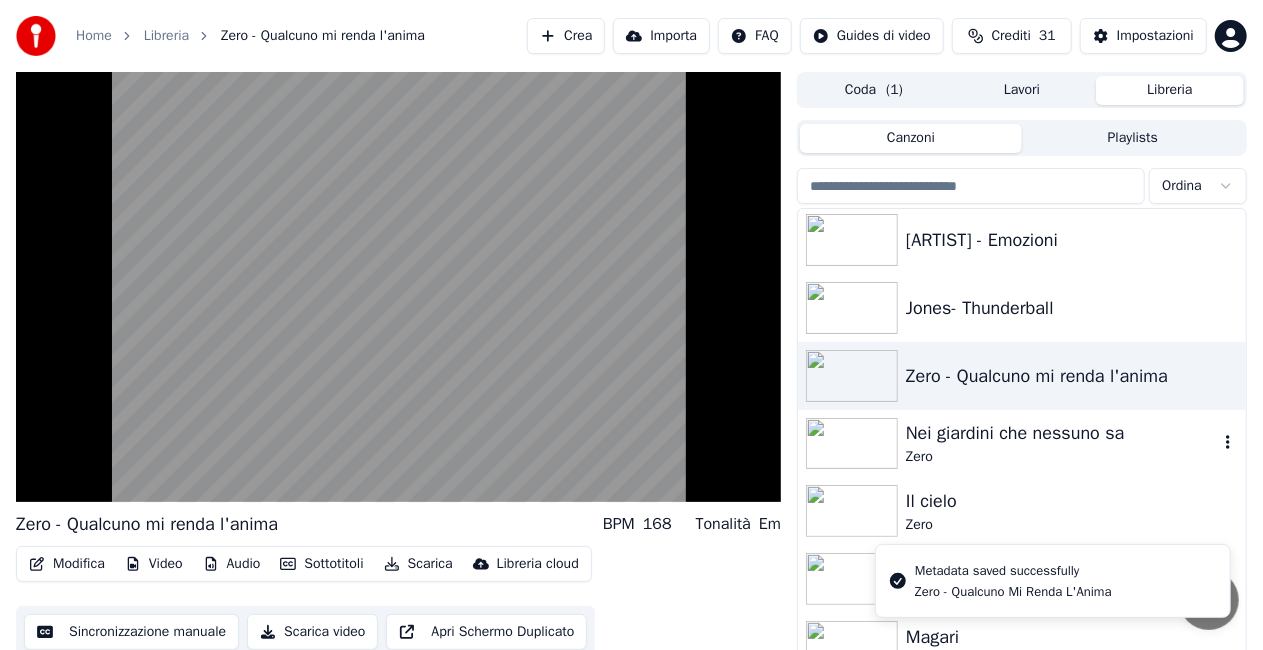 click on "Nei giardini che nessuno sa" at bounding box center [1062, 433] 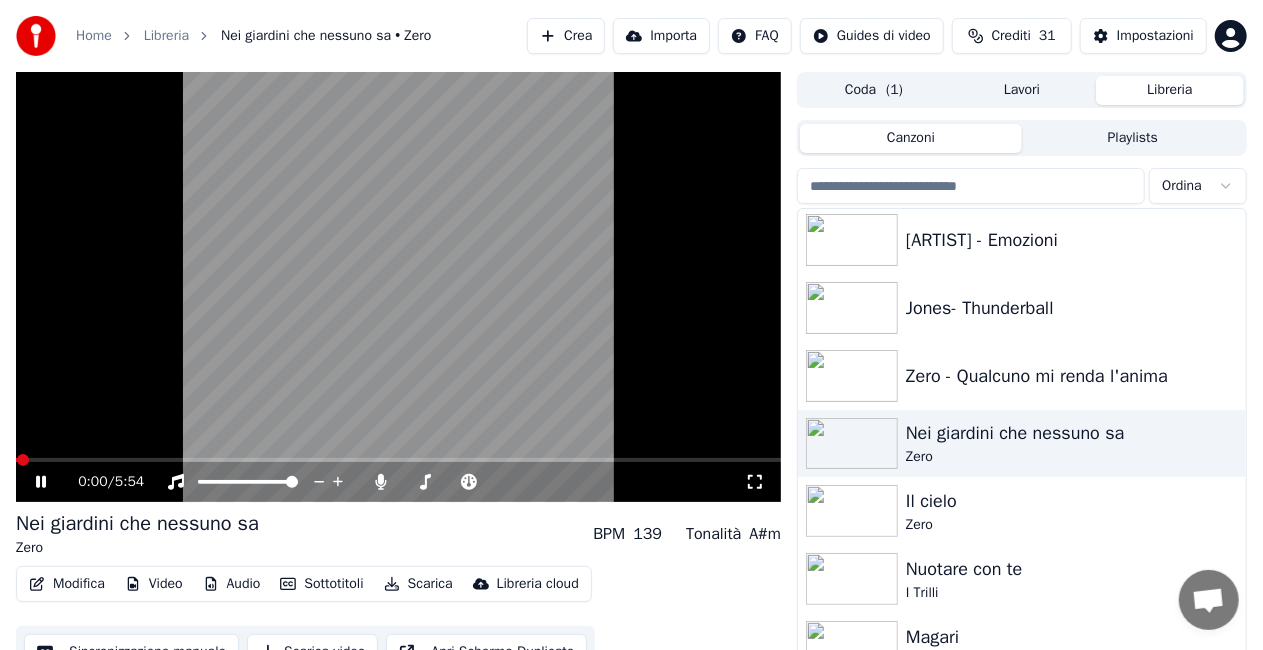 click 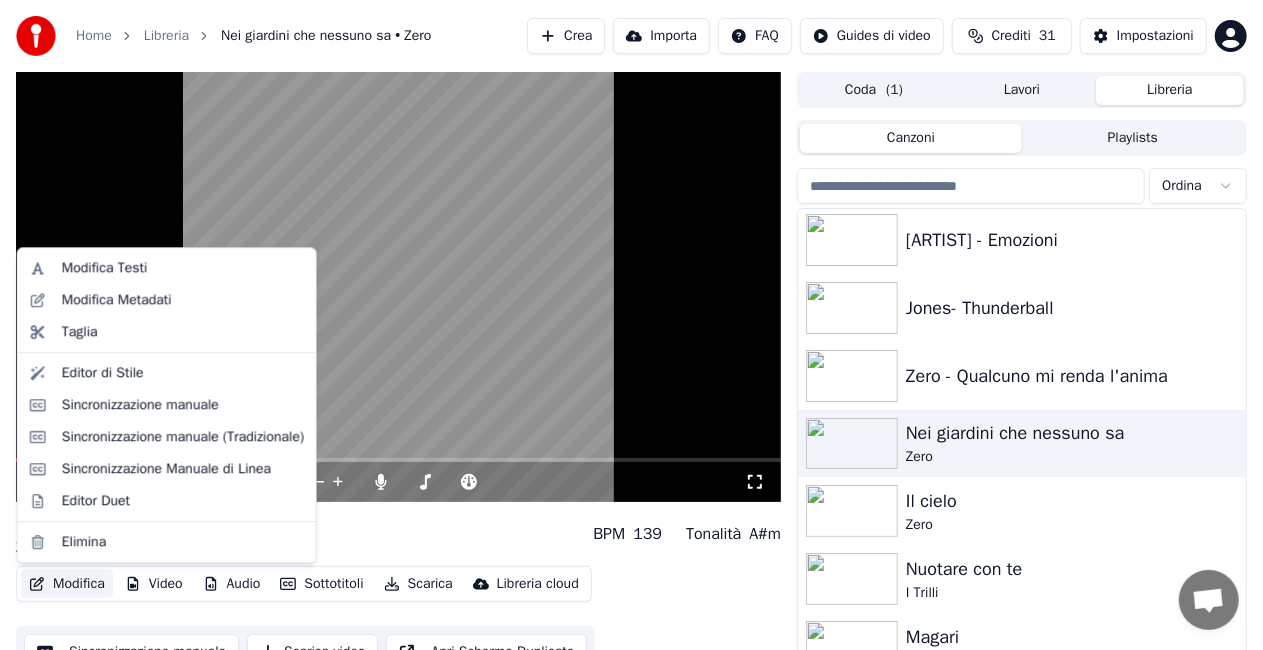click on "Modifica" at bounding box center (67, 584) 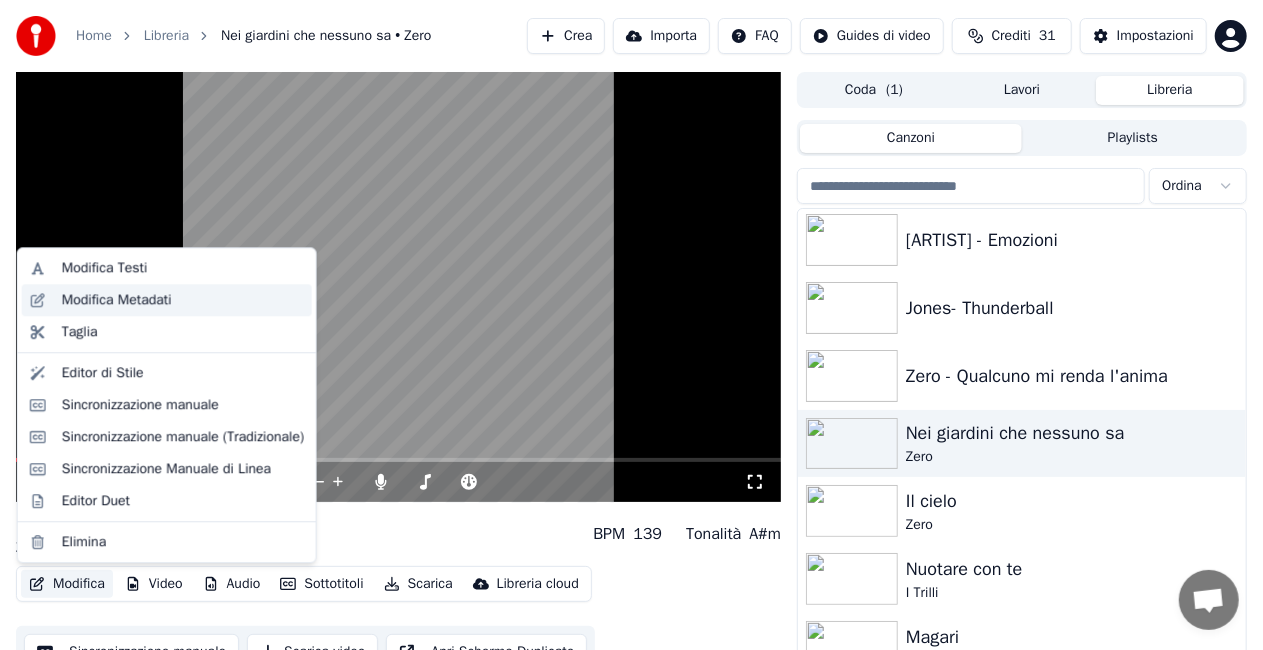 click on "Modifica Metadati" at bounding box center (117, 300) 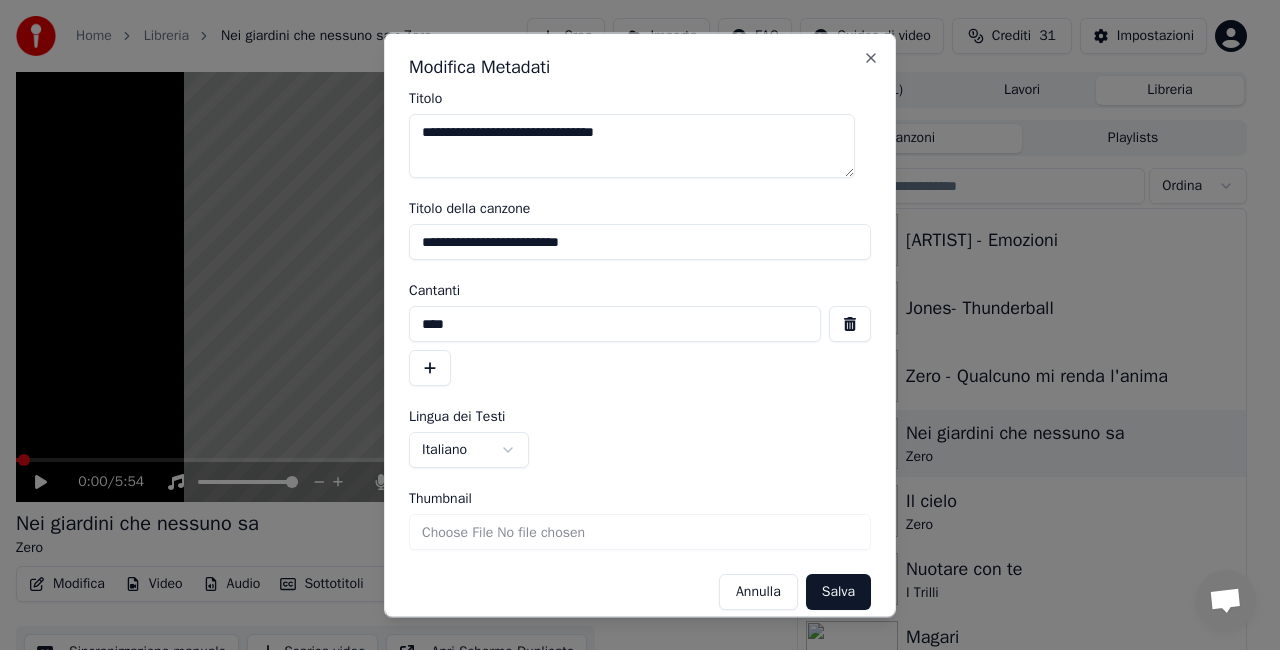 drag, startPoint x: 628, startPoint y: 230, endPoint x: 31, endPoint y: 339, distance: 606.869 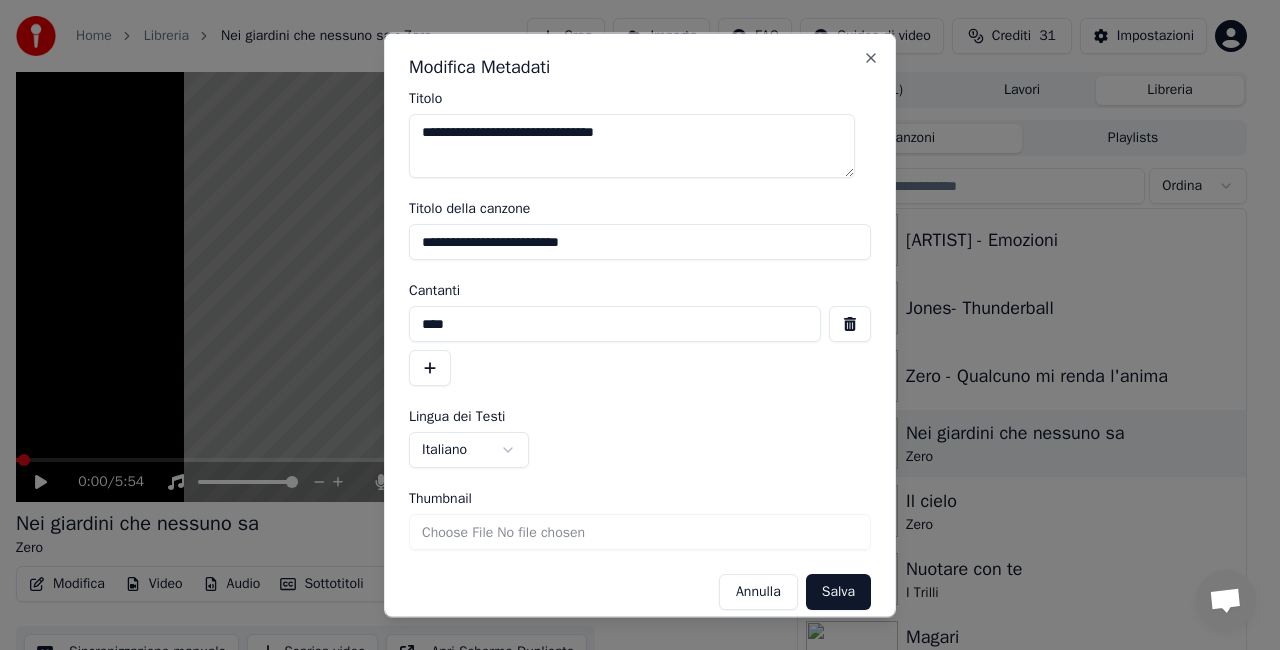 click on "**********" at bounding box center (631, 325) 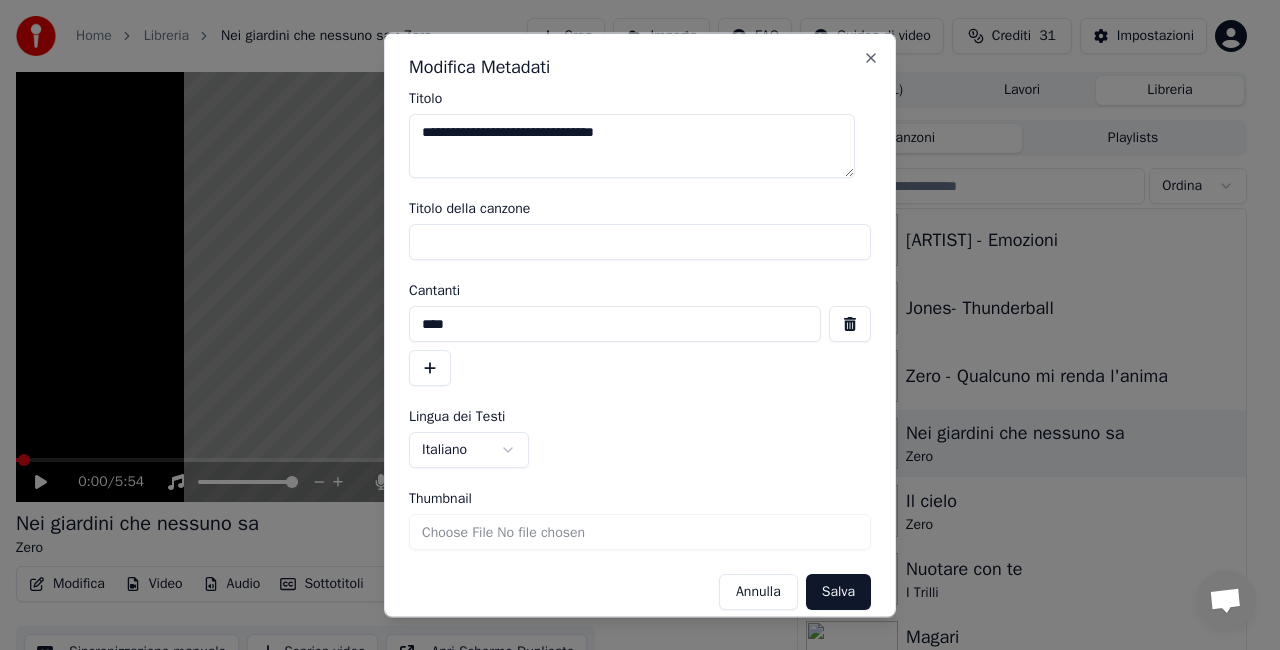 type 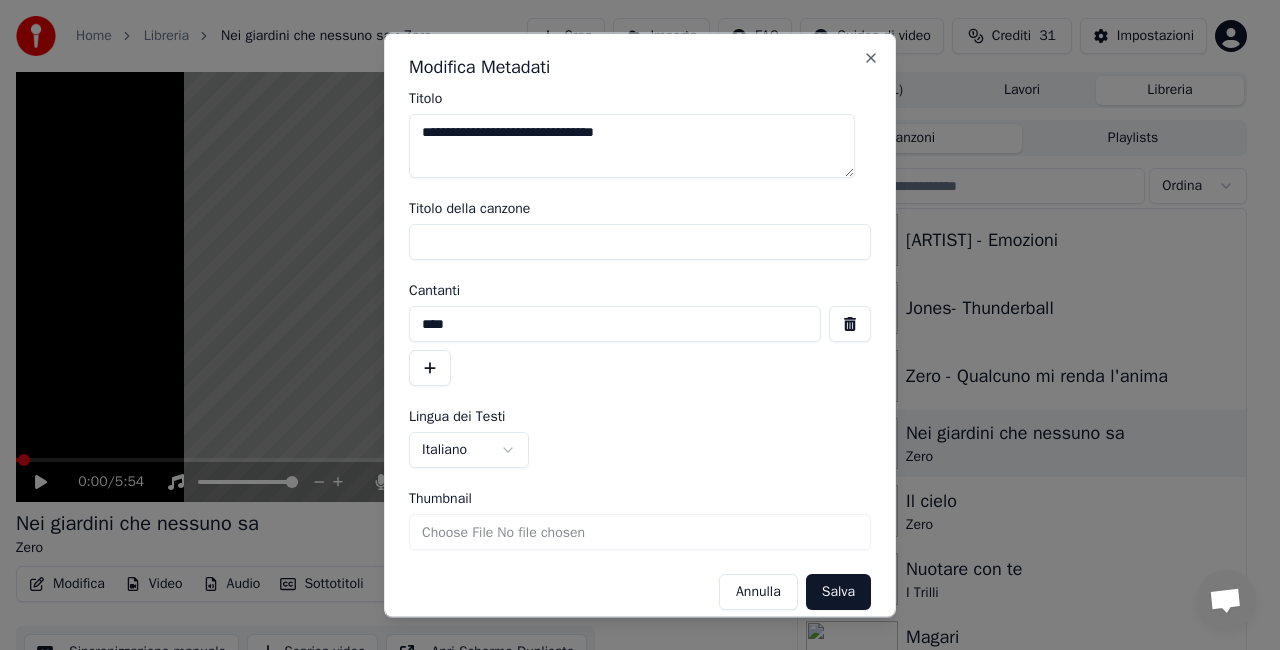 click at bounding box center [850, 324] 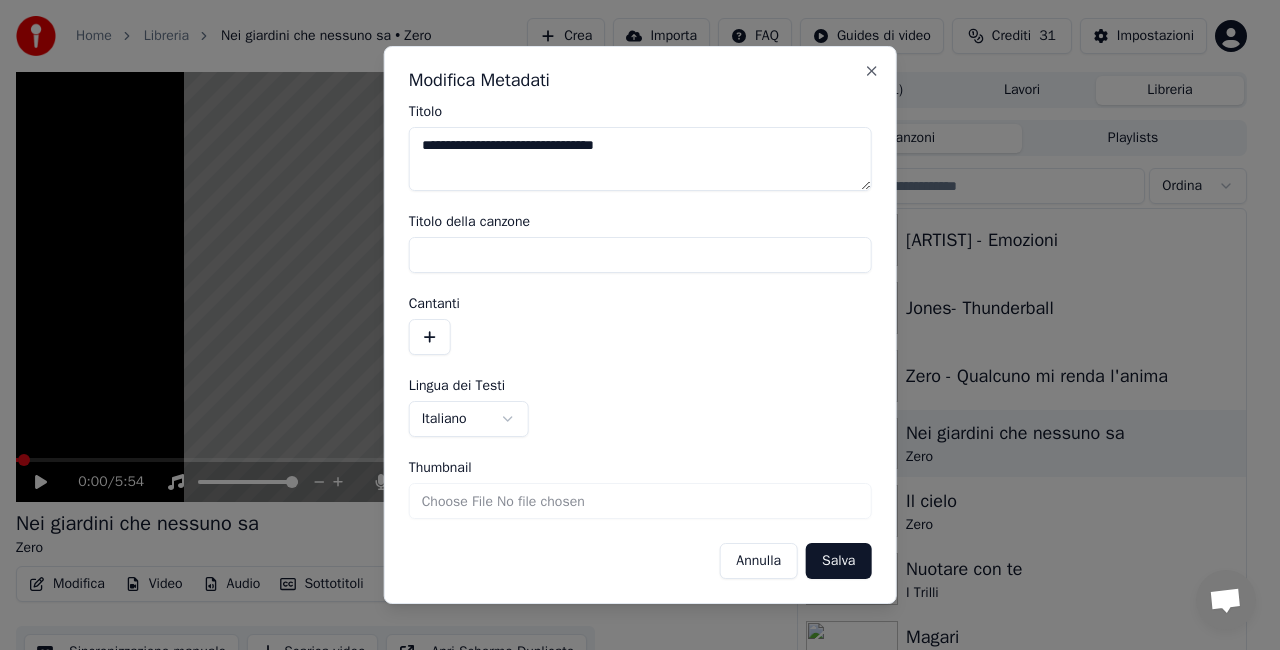 click on "Salva" at bounding box center [838, 561] 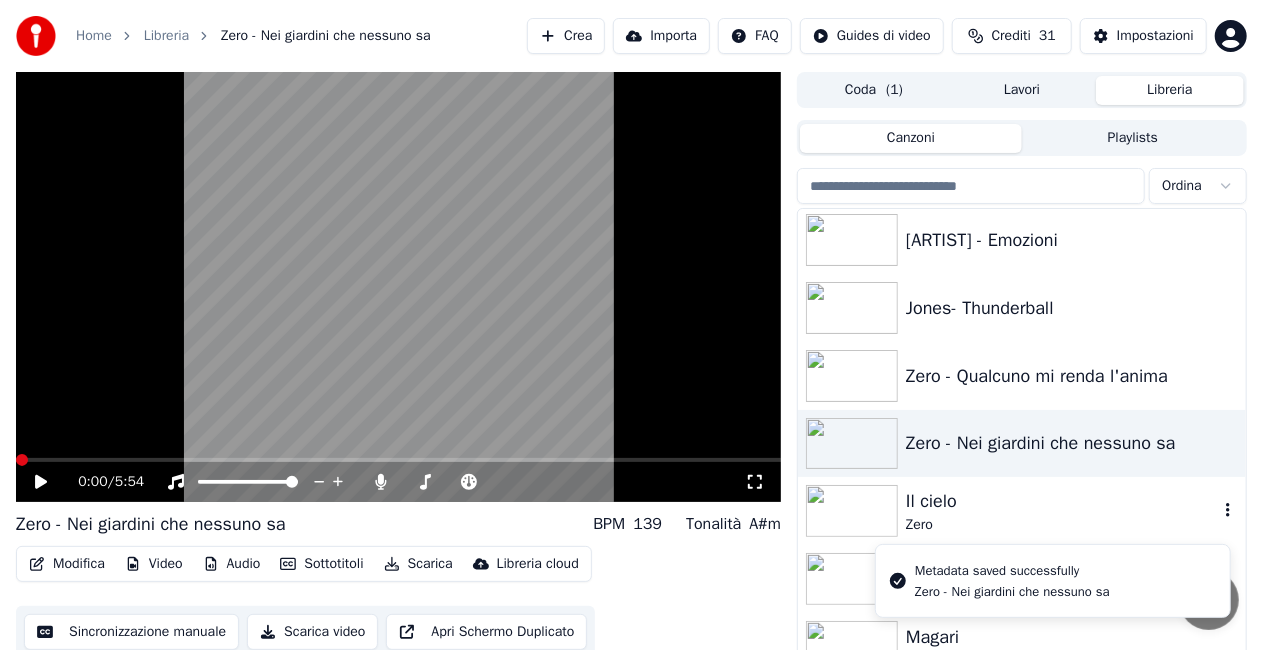 click on "Il cielo" at bounding box center (1062, 501) 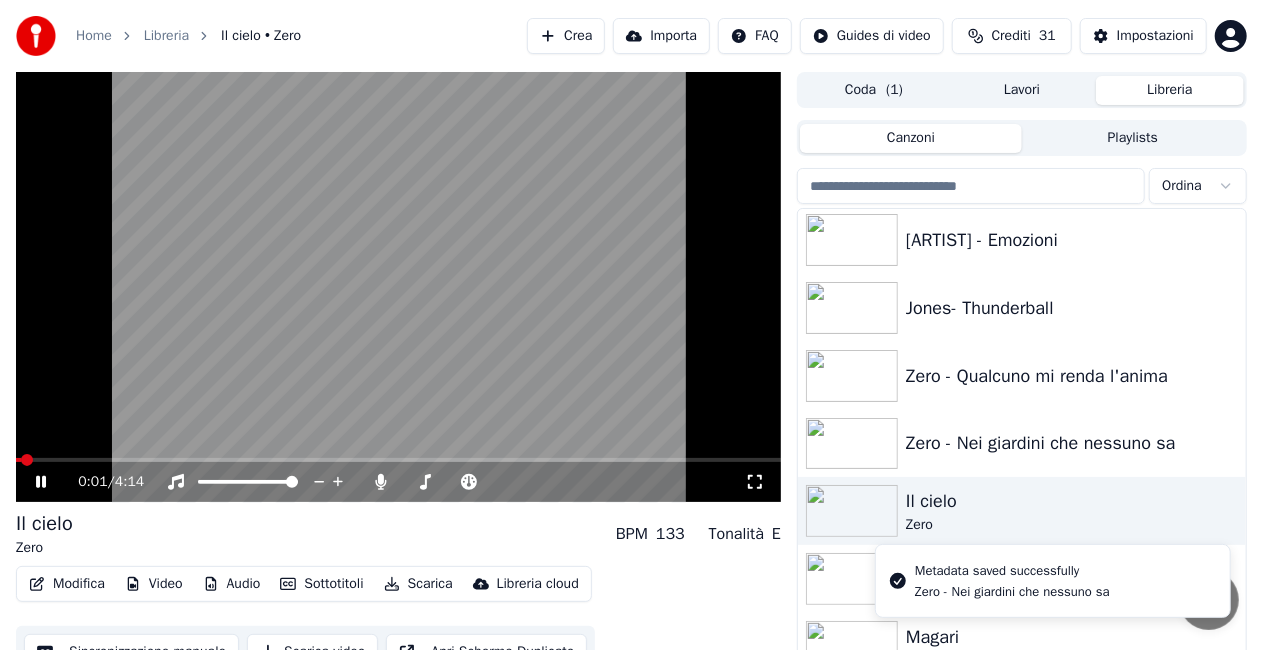 click on "Modifica" at bounding box center (67, 584) 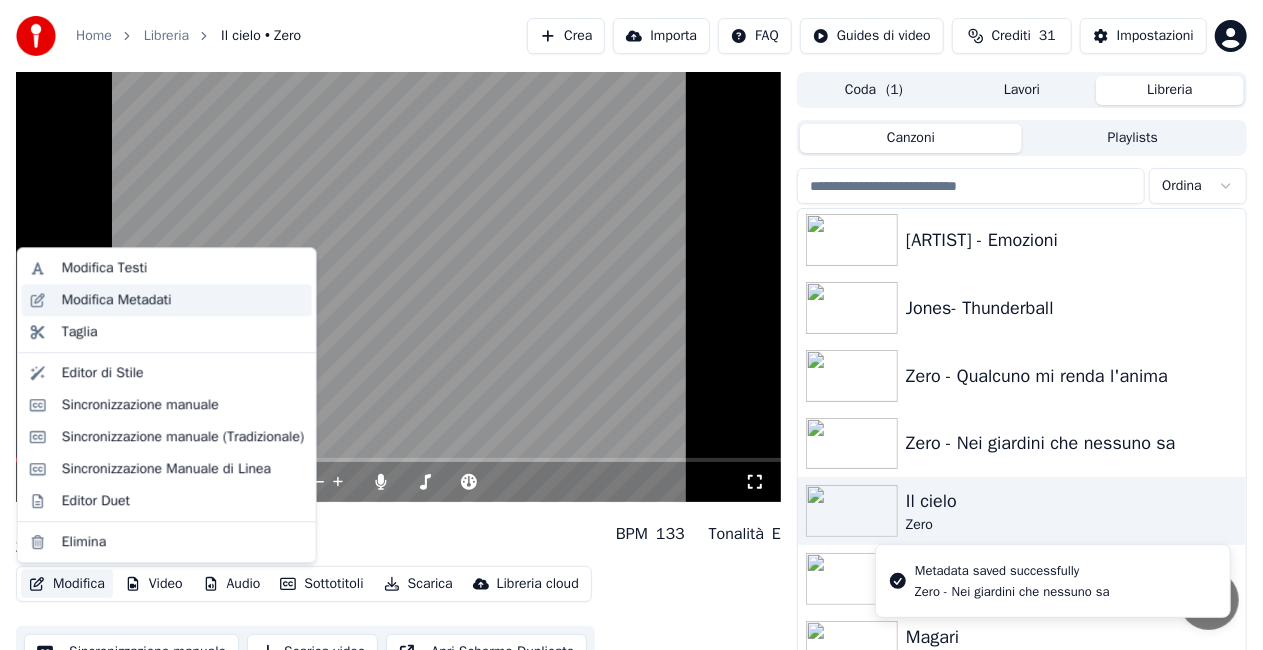 click on "Modifica Metadati" at bounding box center (117, 300) 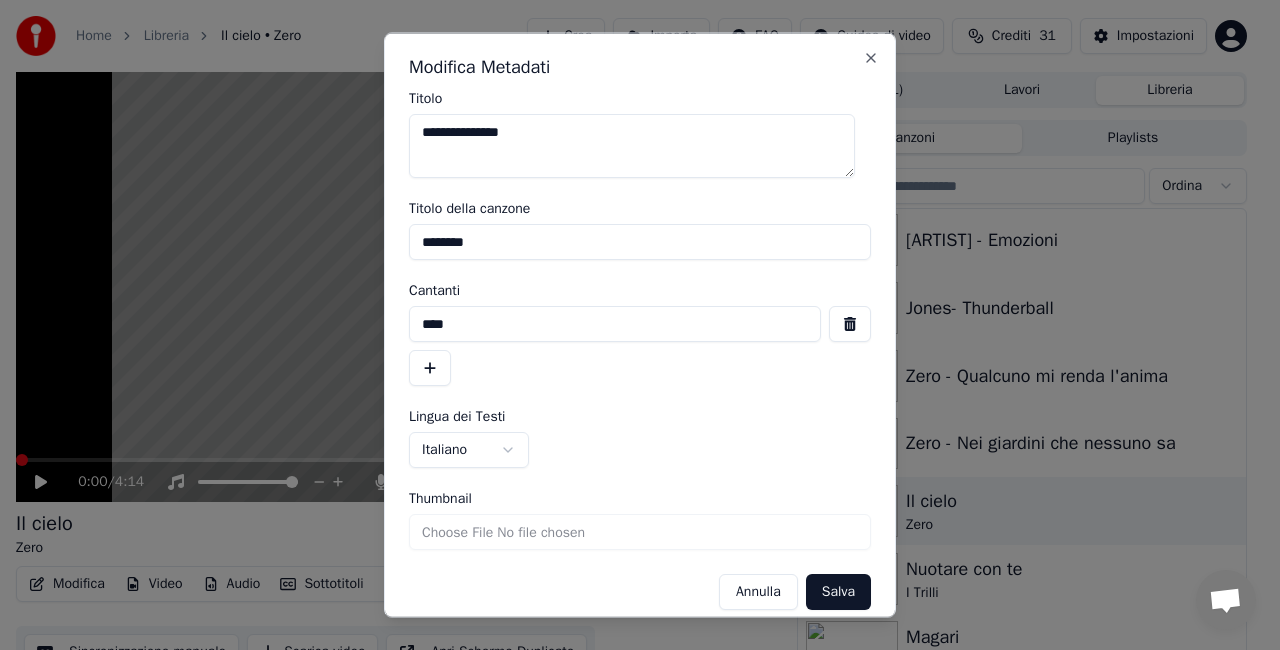 drag, startPoint x: 524, startPoint y: 252, endPoint x: 154, endPoint y: 264, distance: 370.19455 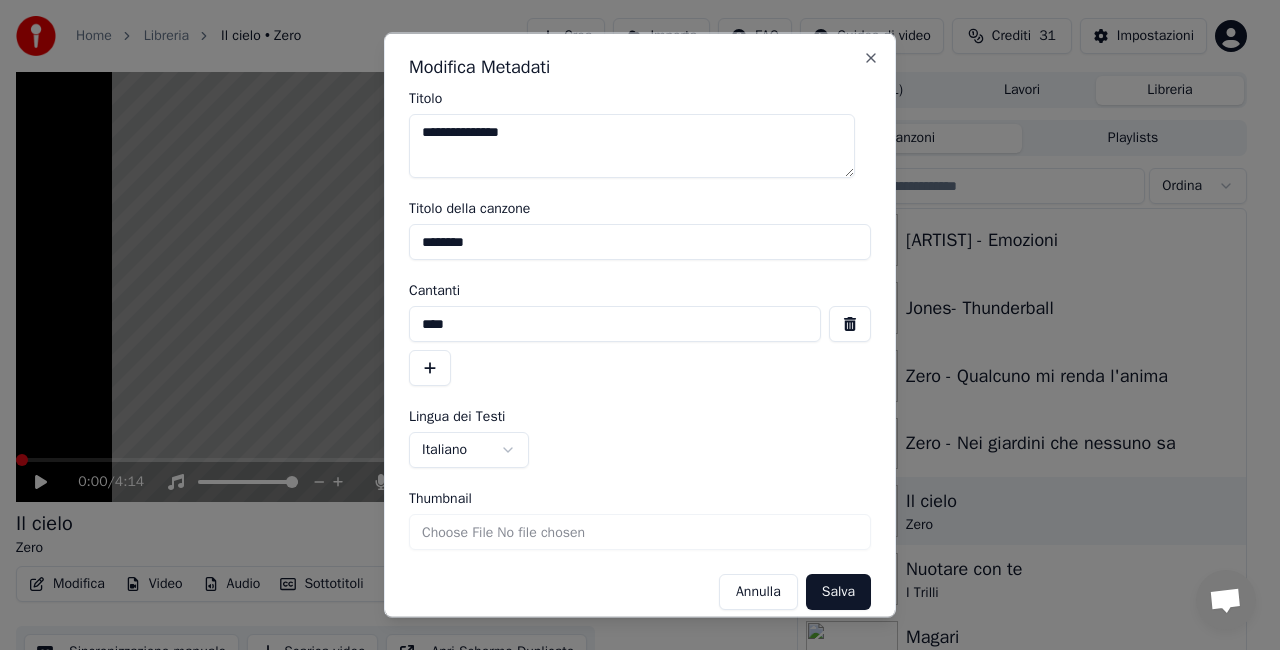 click on "**********" at bounding box center [631, 325] 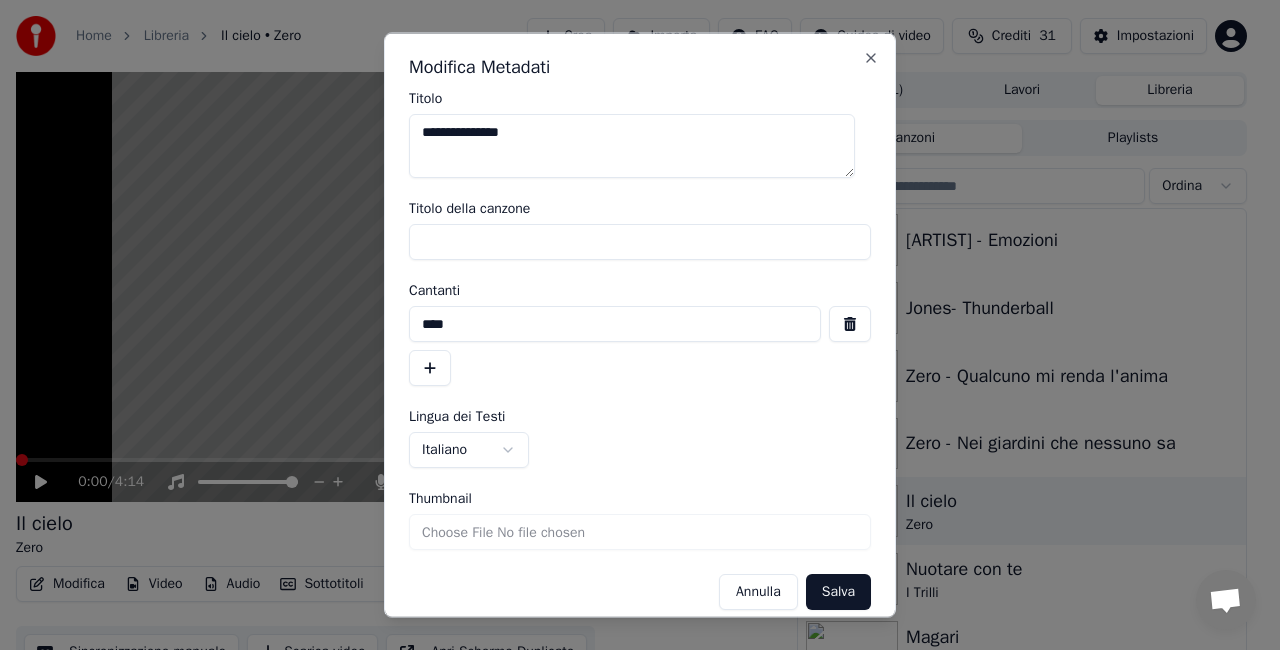 type 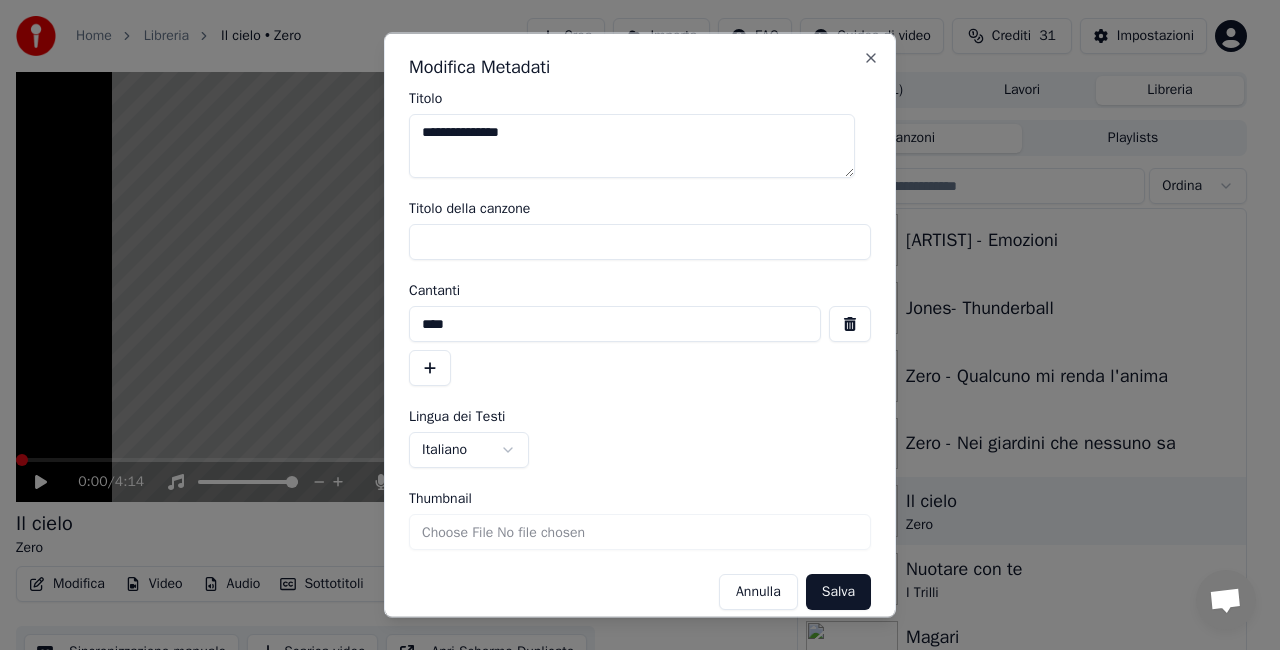 drag, startPoint x: 840, startPoint y: 323, endPoint x: 851, endPoint y: 362, distance: 40.5216 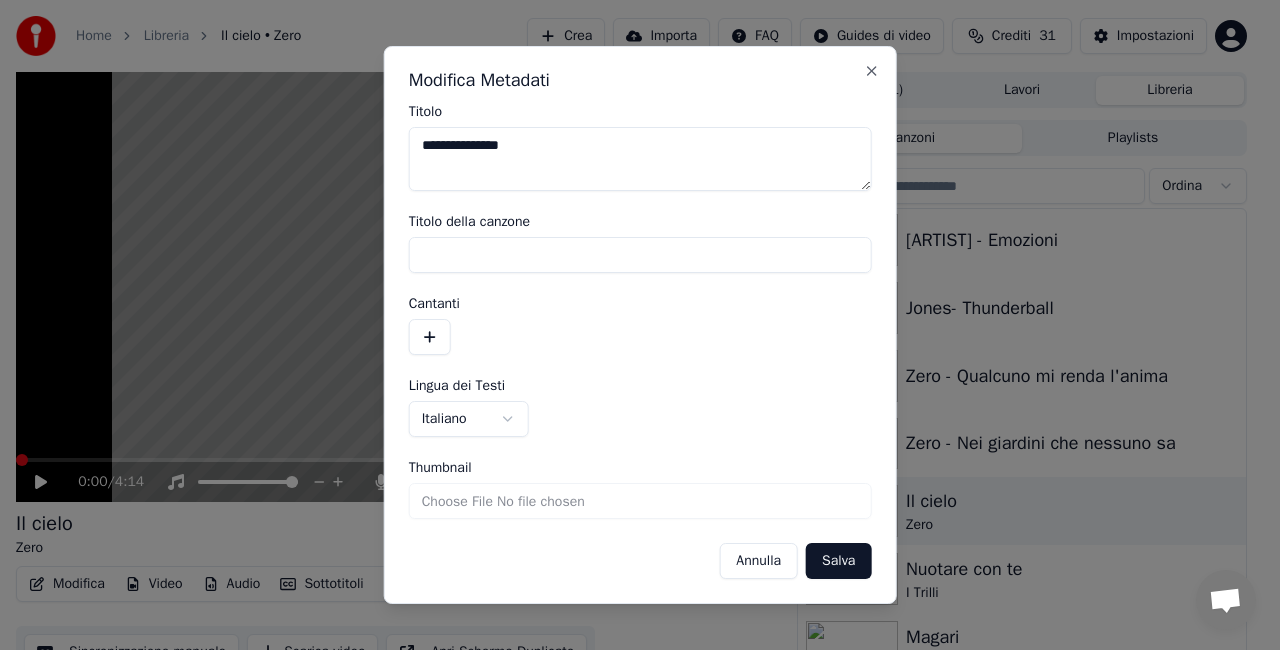 click on "Salva" at bounding box center [838, 561] 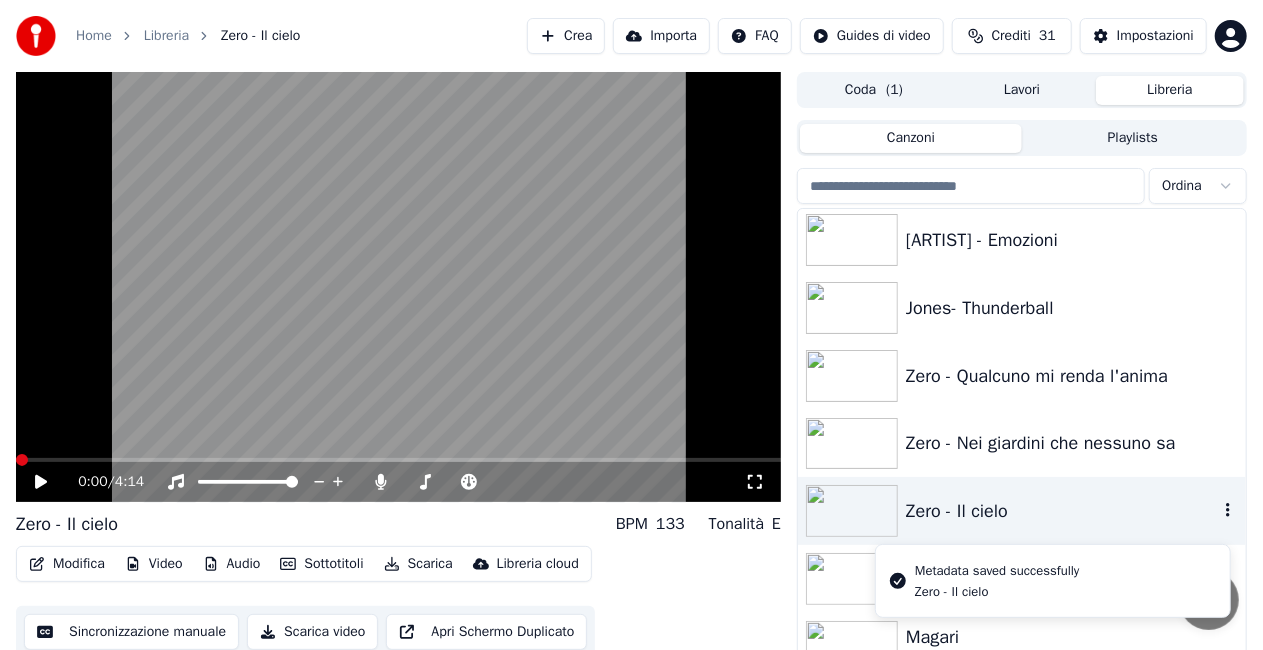 scroll, scrollTop: 28458, scrollLeft: 0, axis: vertical 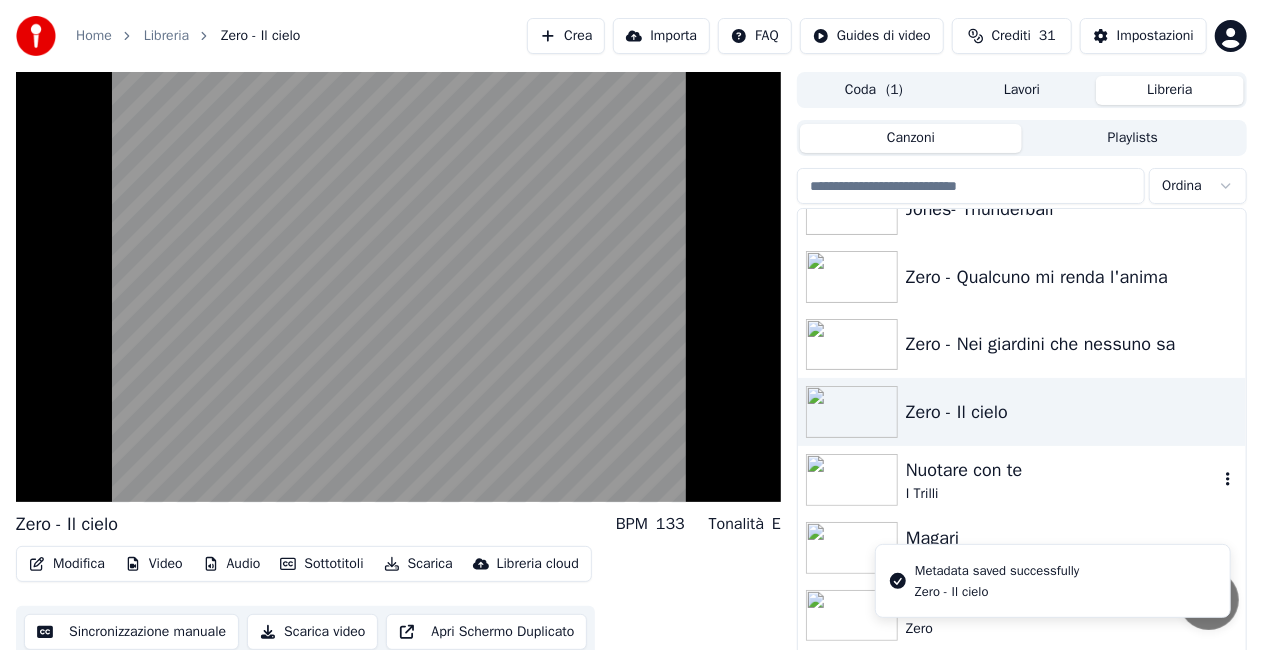 click on "Nuotare con te" at bounding box center (1062, 470) 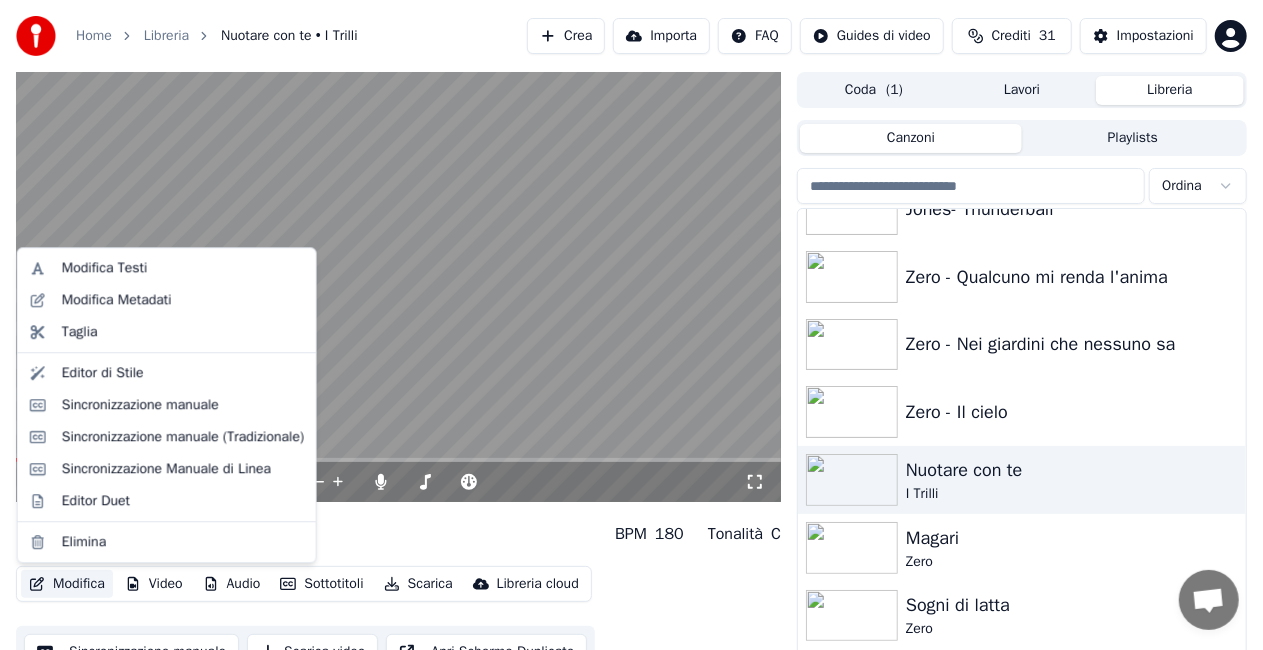 click on "Modifica" at bounding box center [67, 584] 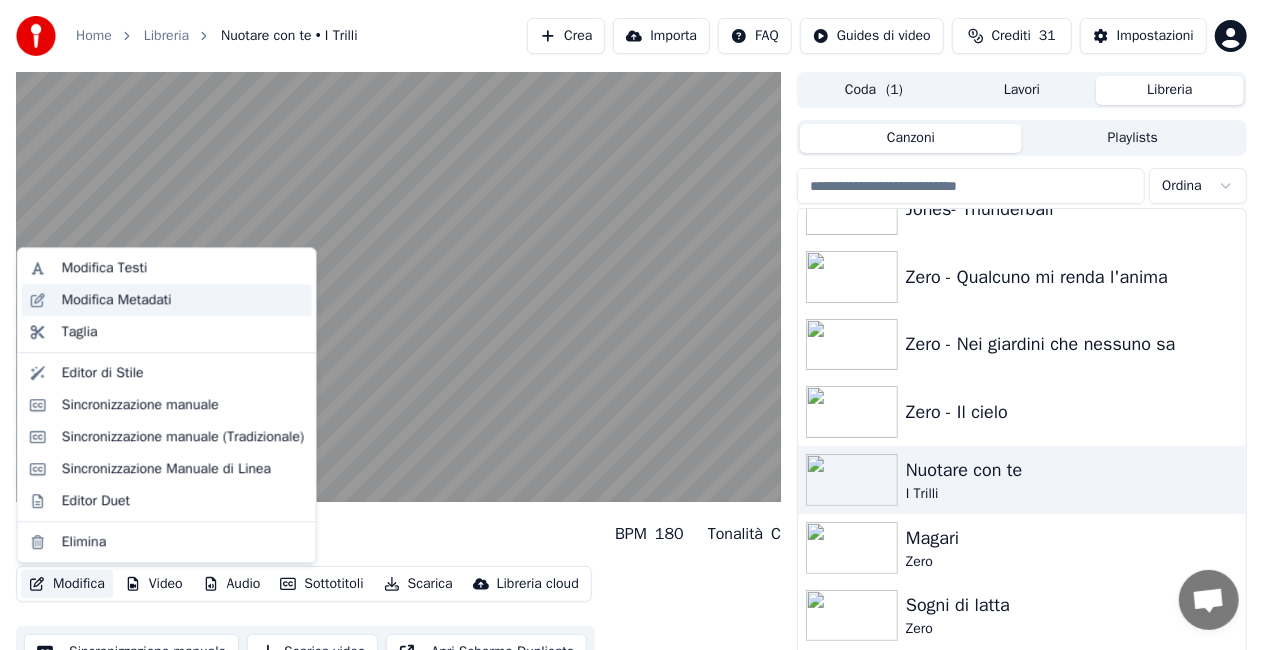 click on "Modifica Metadati" at bounding box center (117, 300) 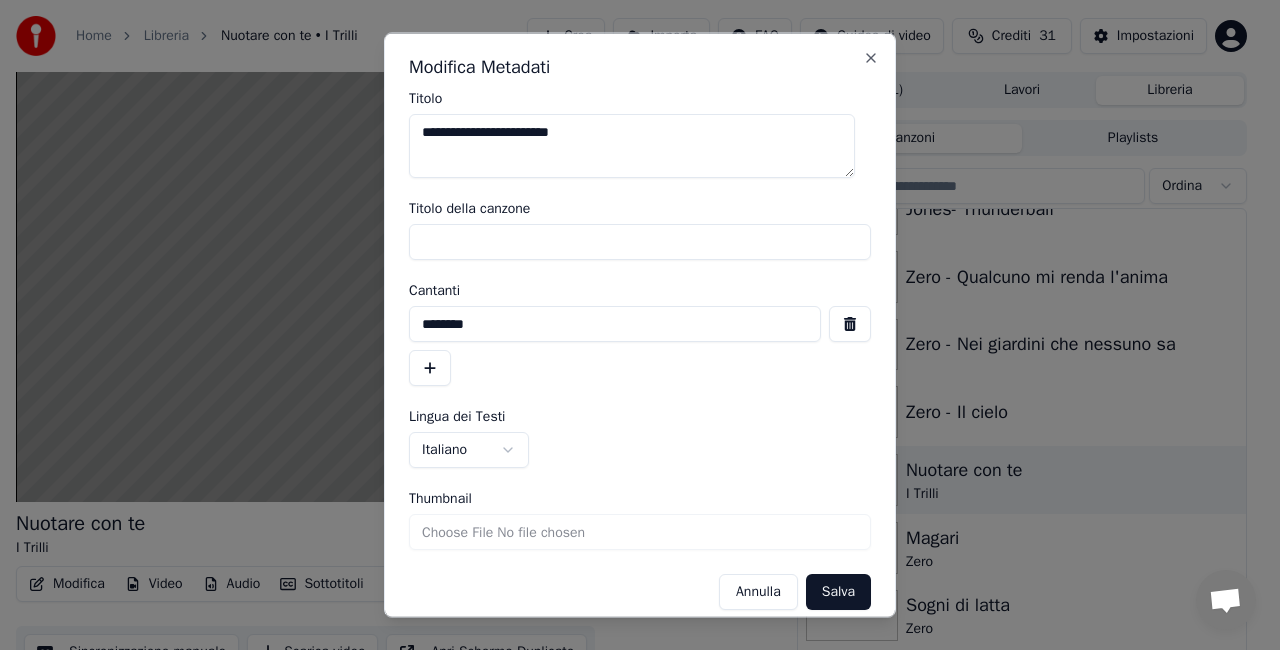 drag, startPoint x: 548, startPoint y: 243, endPoint x: 146, endPoint y: 253, distance: 402.12436 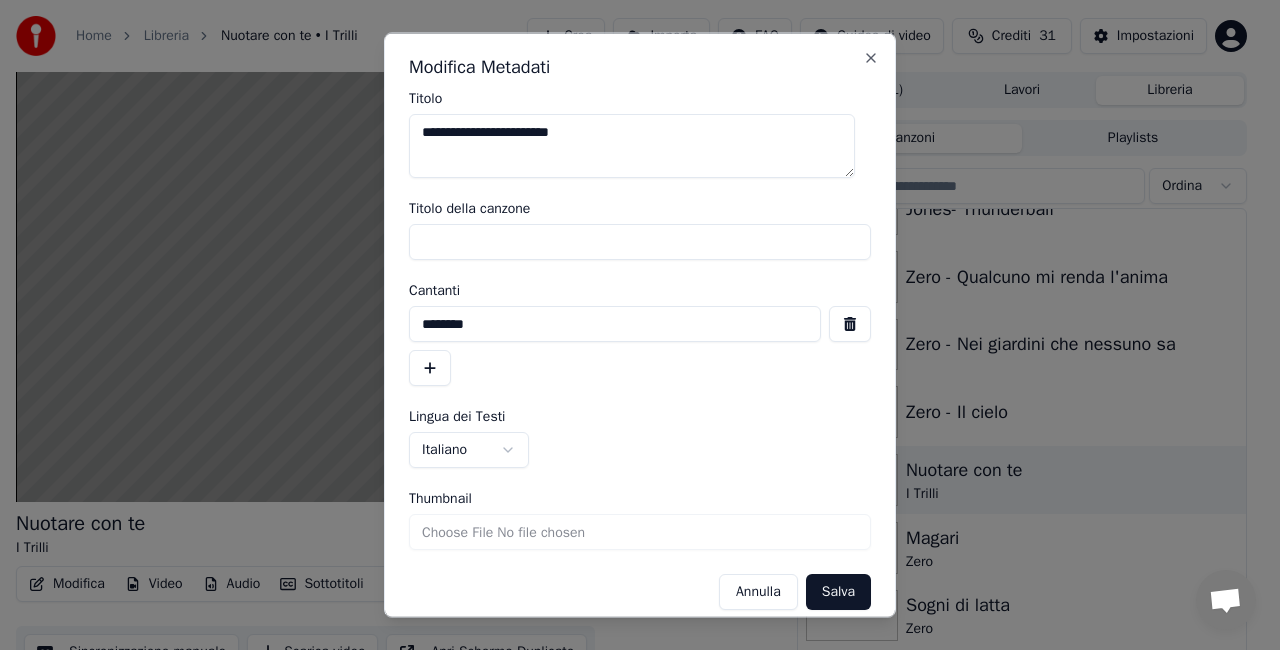 click on "**********" at bounding box center [631, 325] 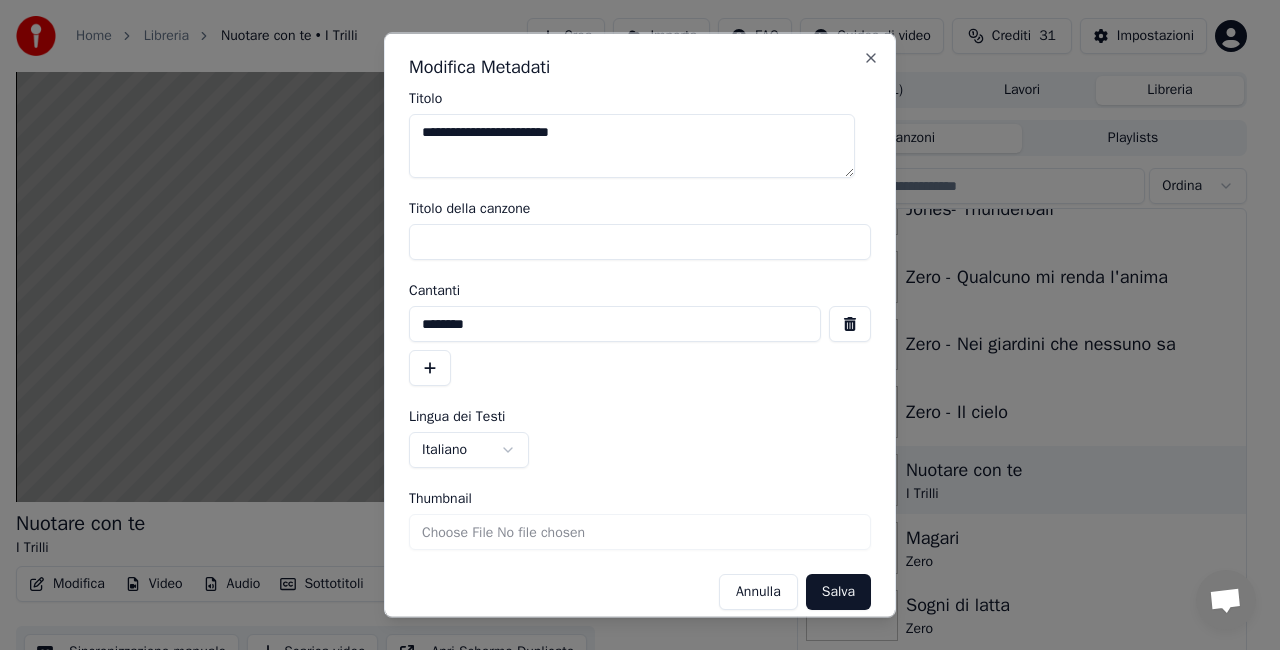 type 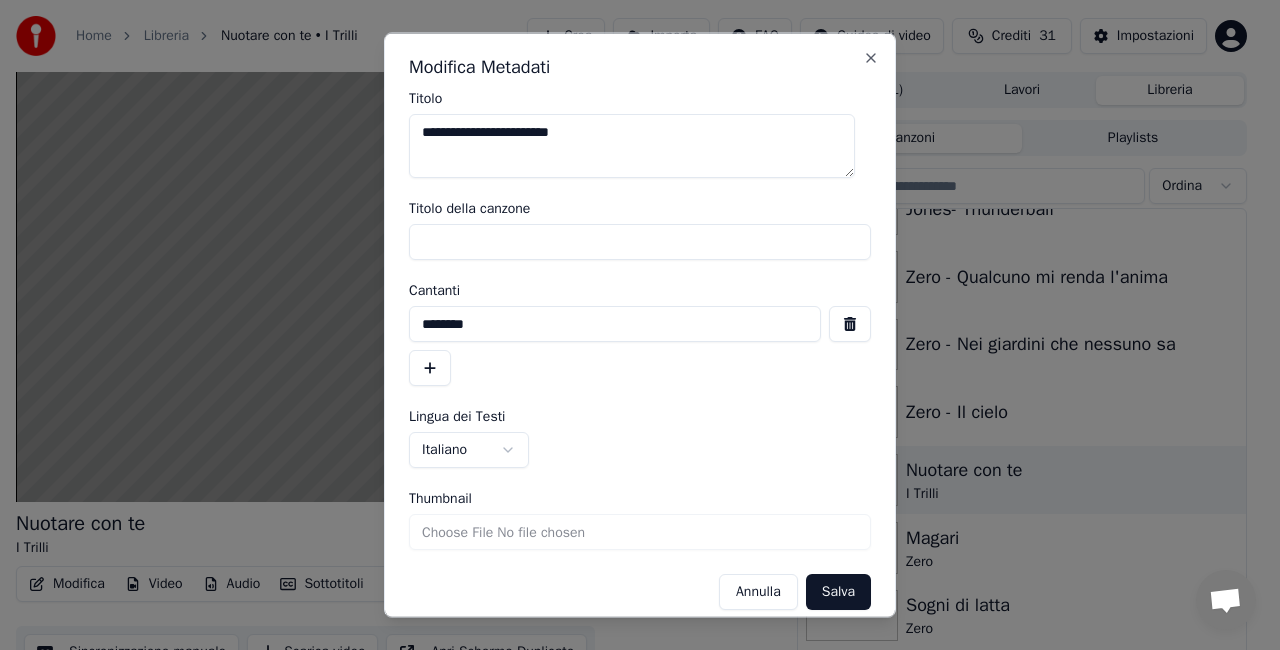 drag, startPoint x: 832, startPoint y: 320, endPoint x: 855, endPoint y: 364, distance: 49.648766 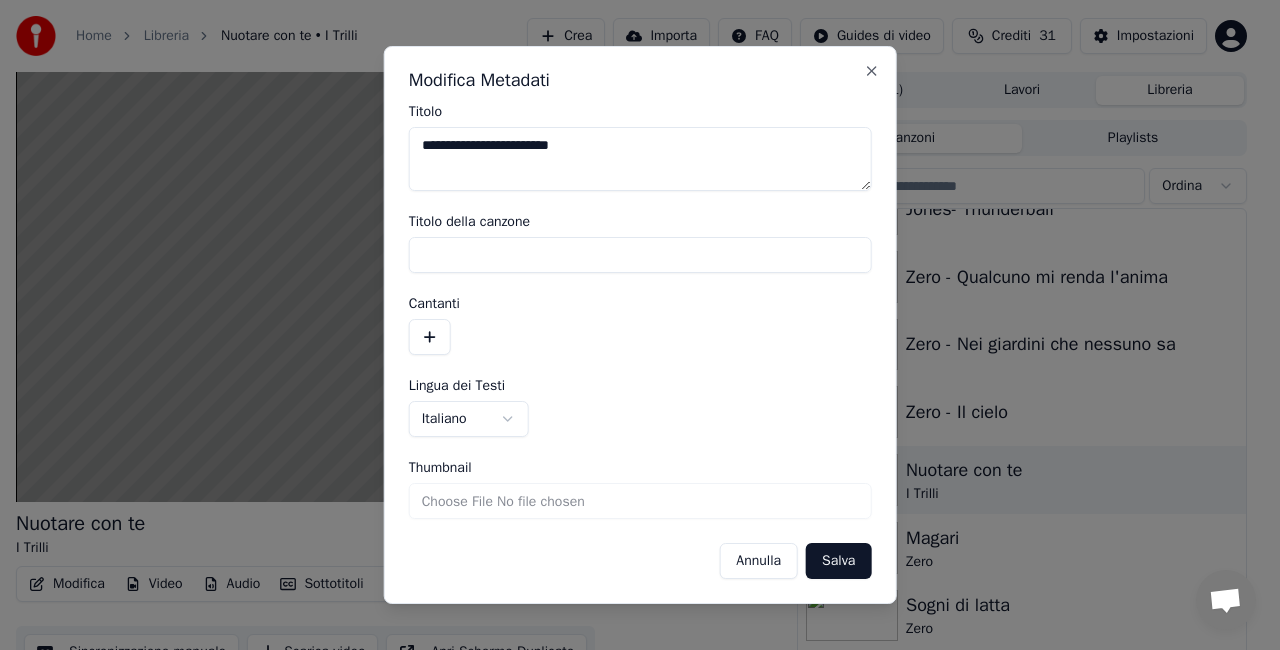 click on "Salva" at bounding box center (838, 561) 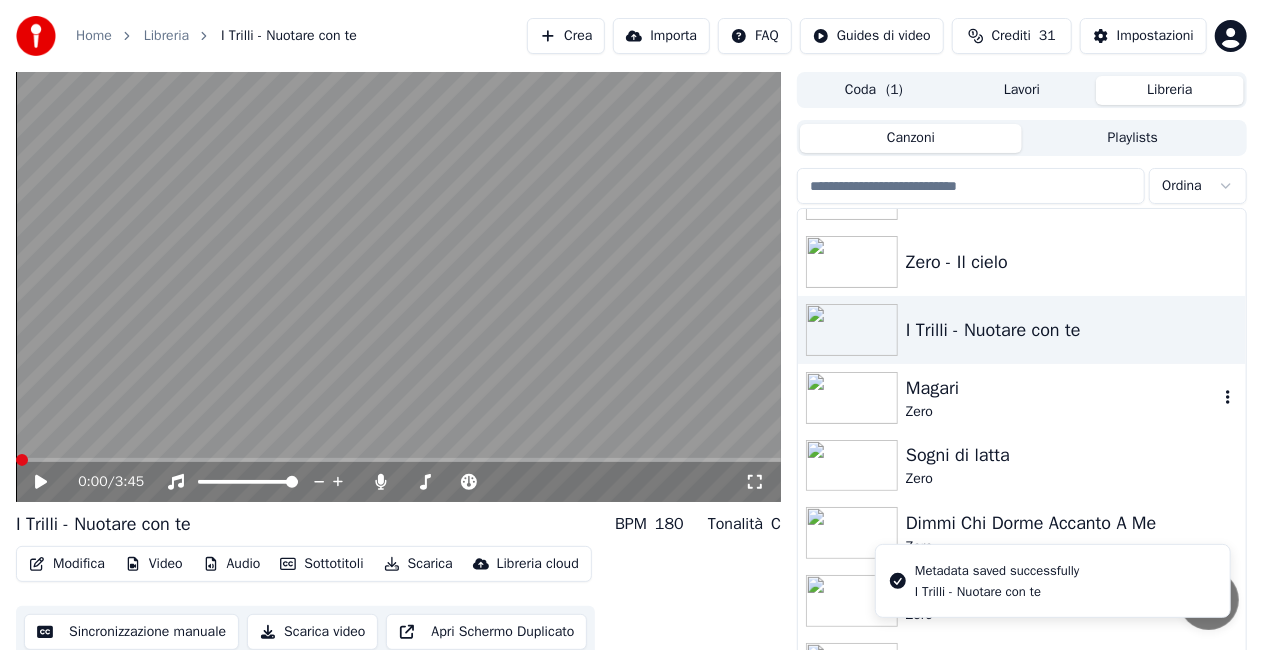 scroll, scrollTop: 28615, scrollLeft: 0, axis: vertical 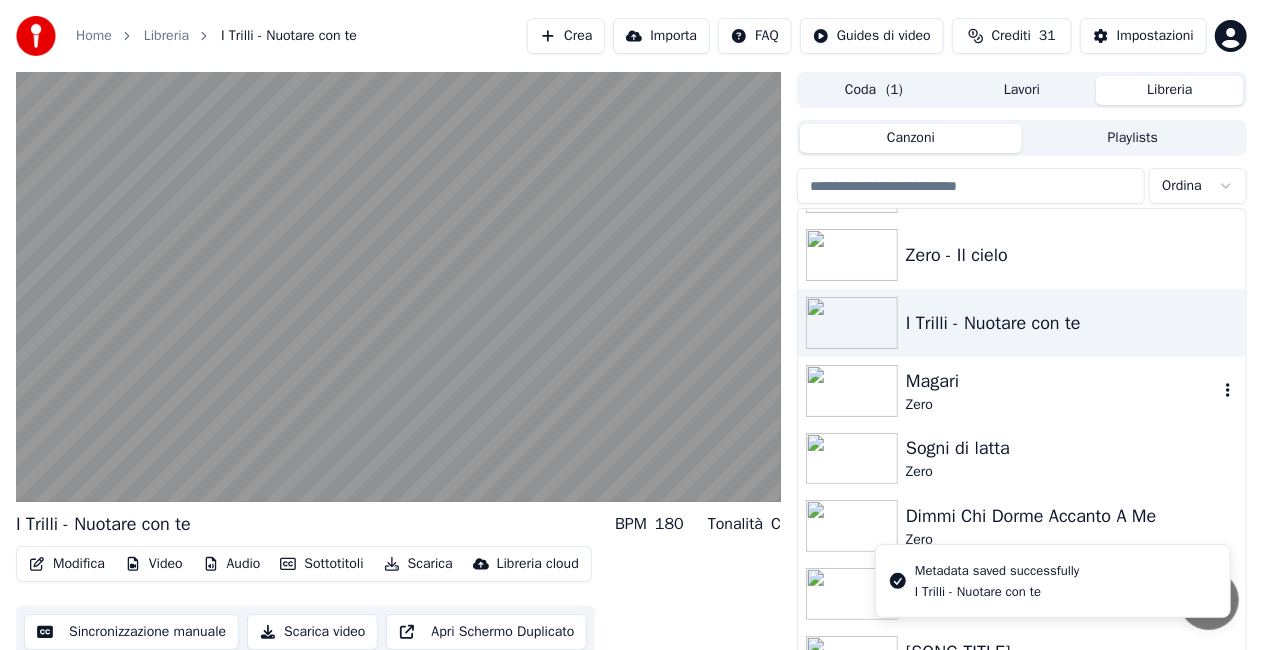 click on "Zero" at bounding box center [1062, 405] 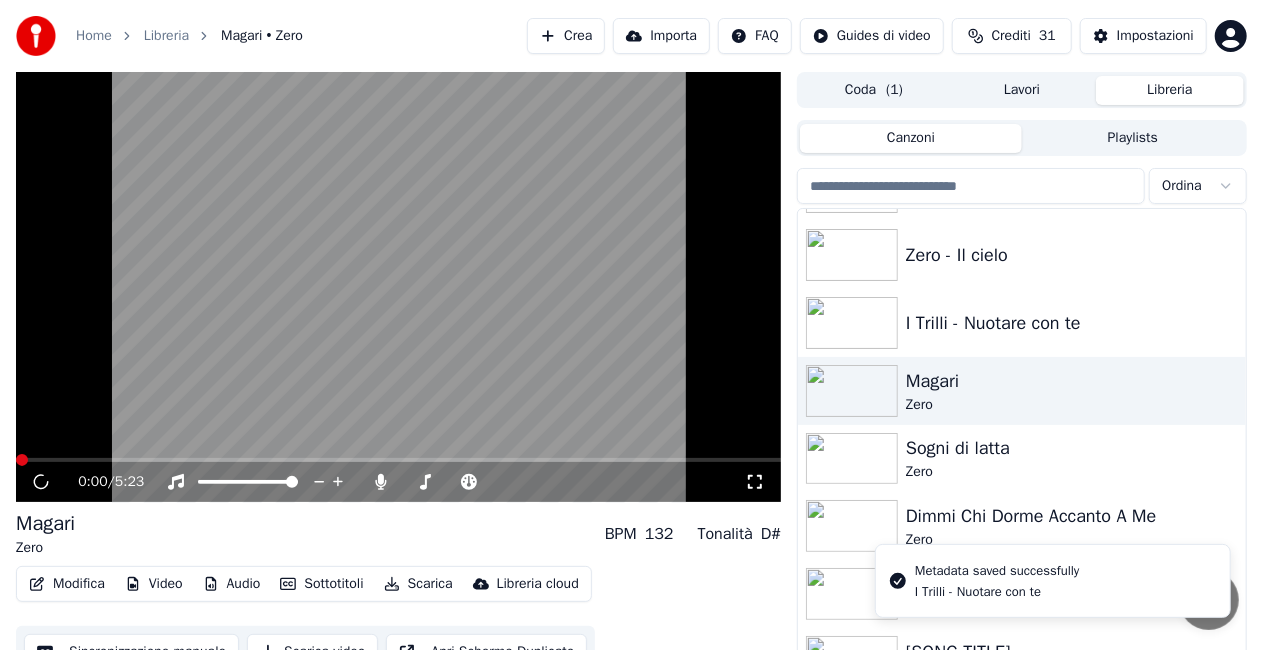 click on "Modifica" at bounding box center (67, 584) 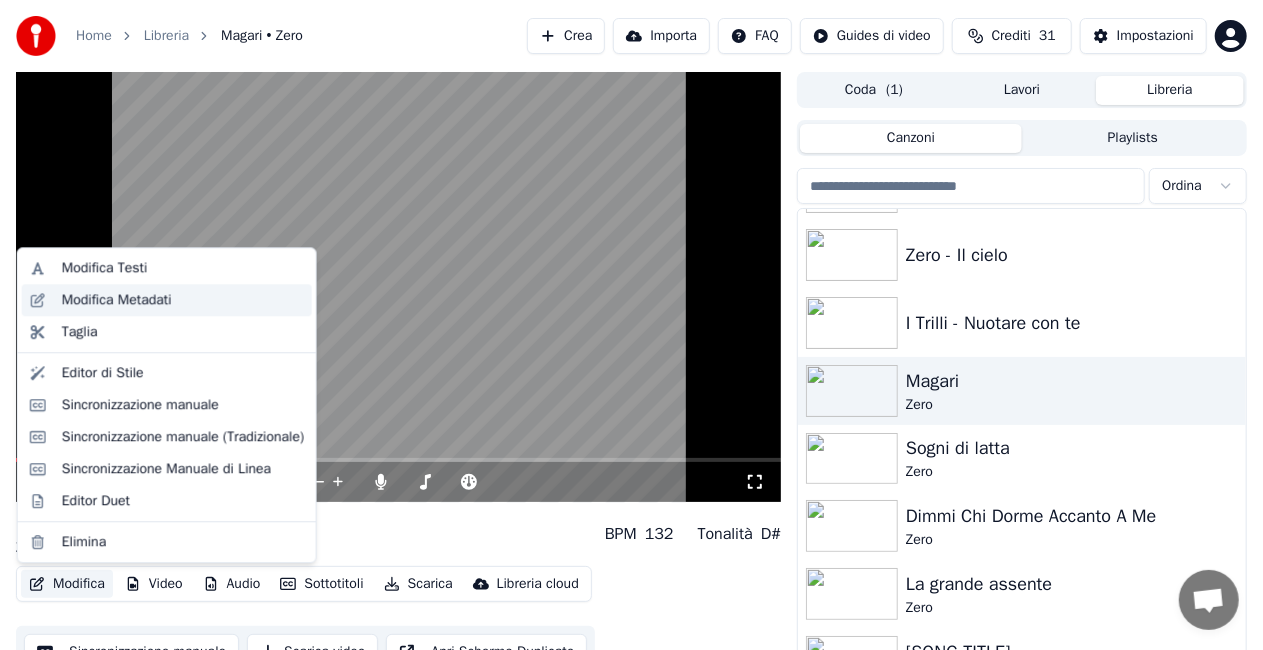 click on "Modifica Metadati" at bounding box center [183, 300] 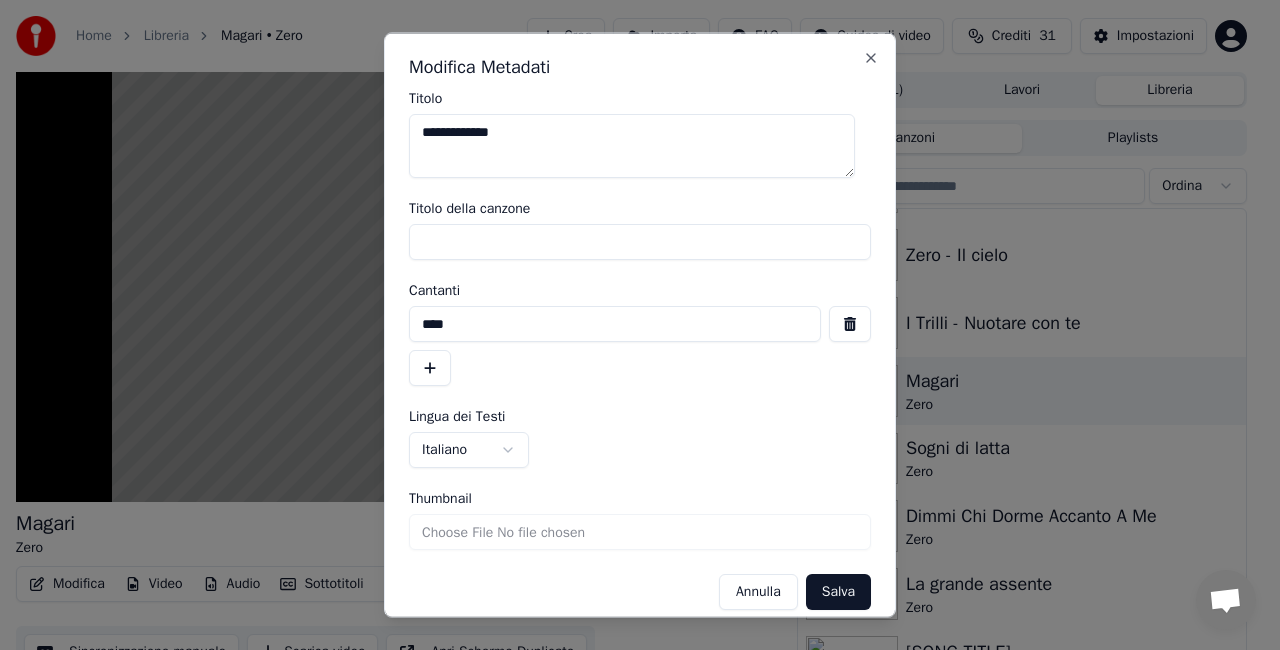 drag, startPoint x: 559, startPoint y: 235, endPoint x: 12, endPoint y: 275, distance: 548.4606 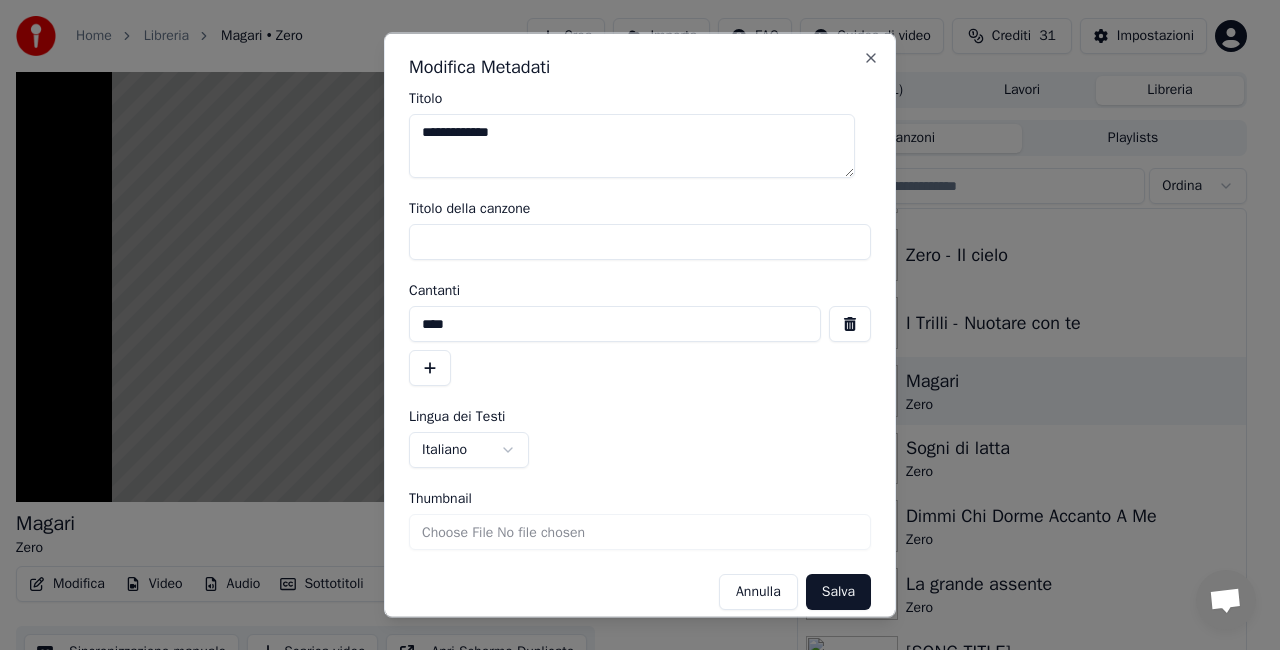 click on "**********" at bounding box center [631, 325] 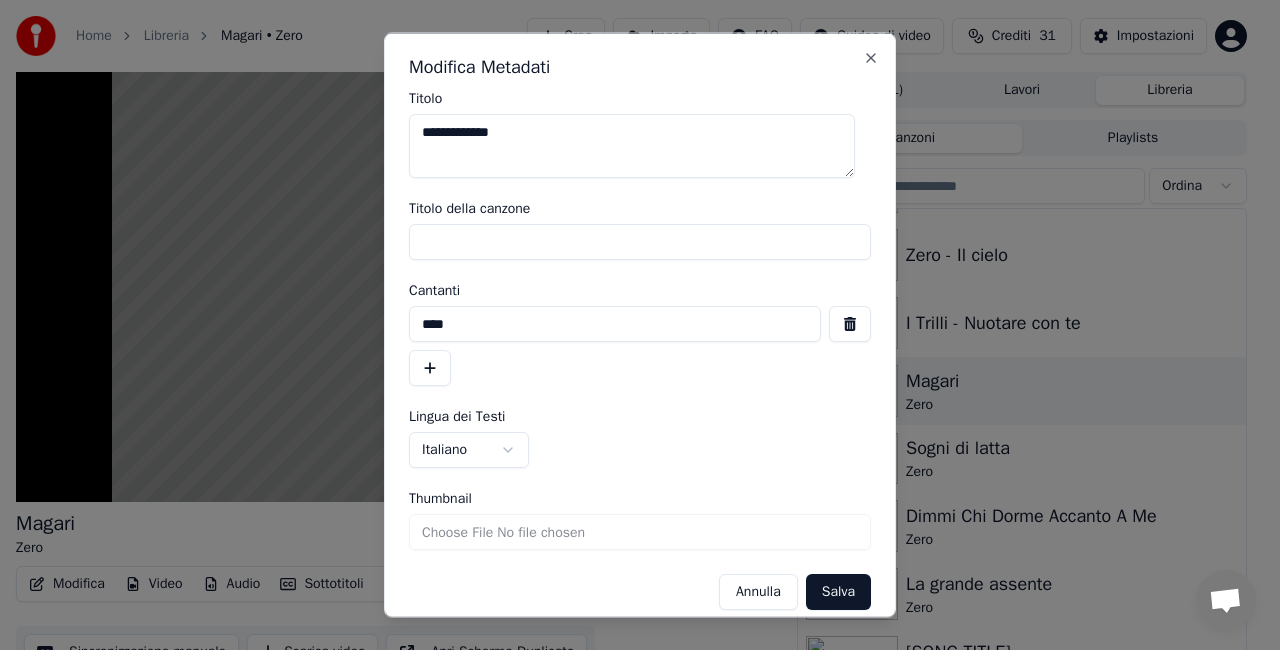 type 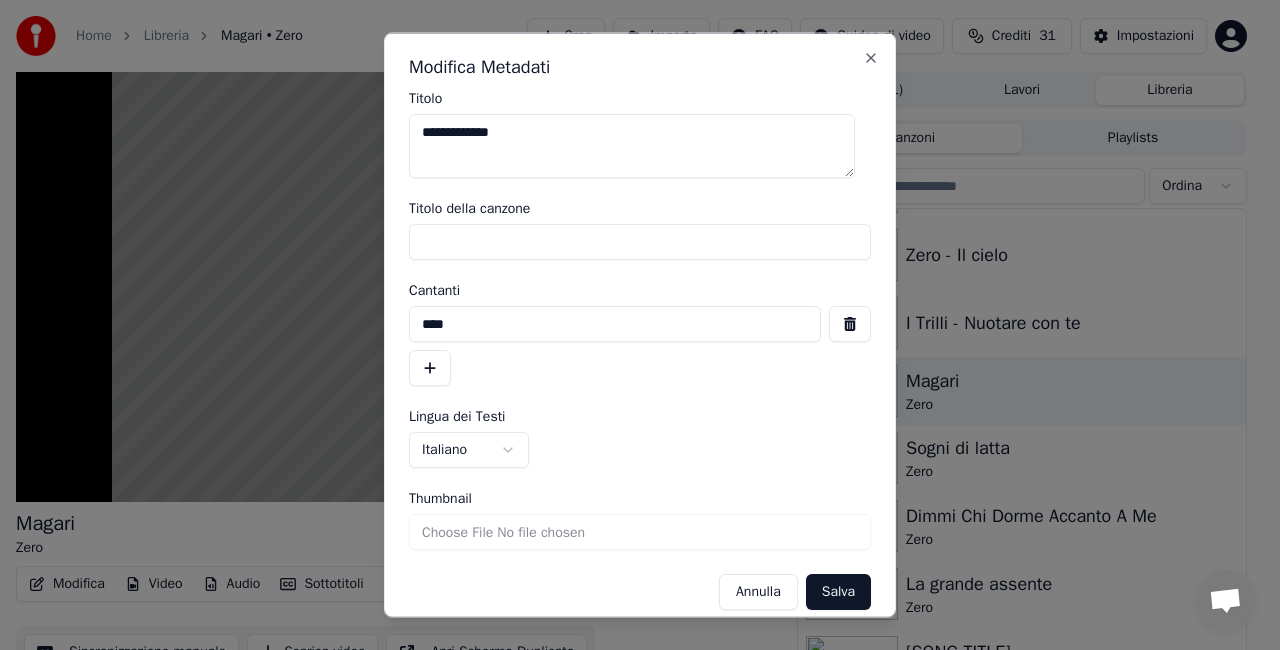 click at bounding box center (850, 324) 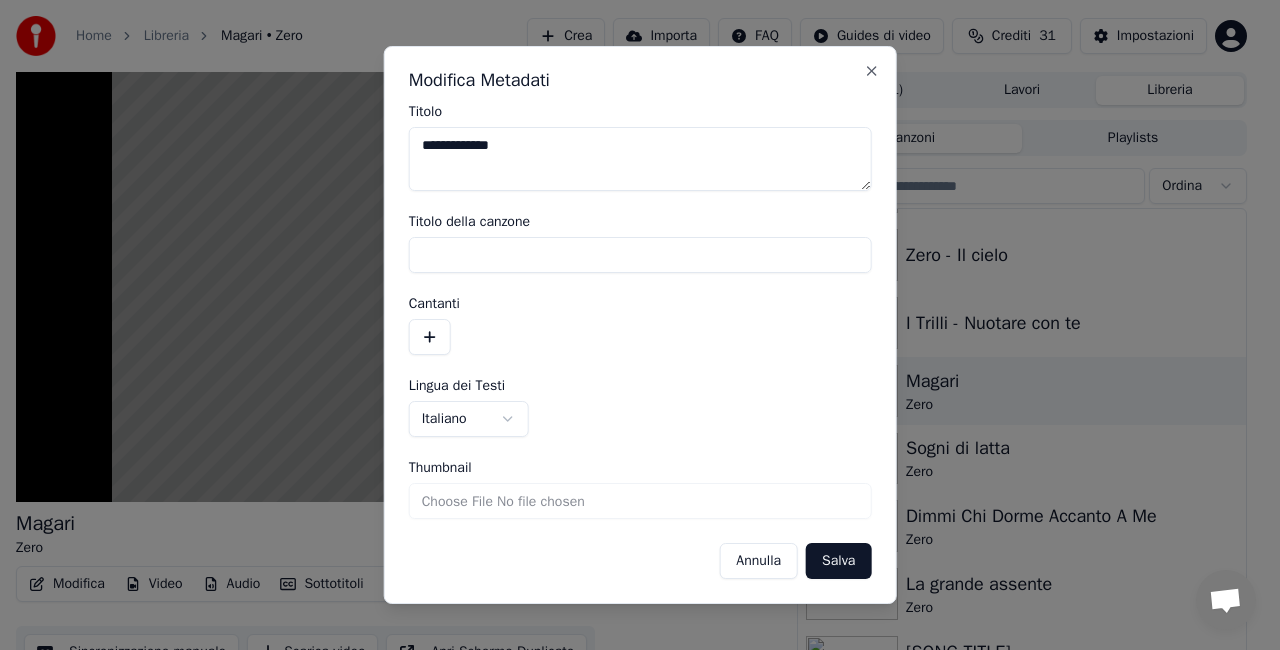 click on "Salva" at bounding box center (838, 561) 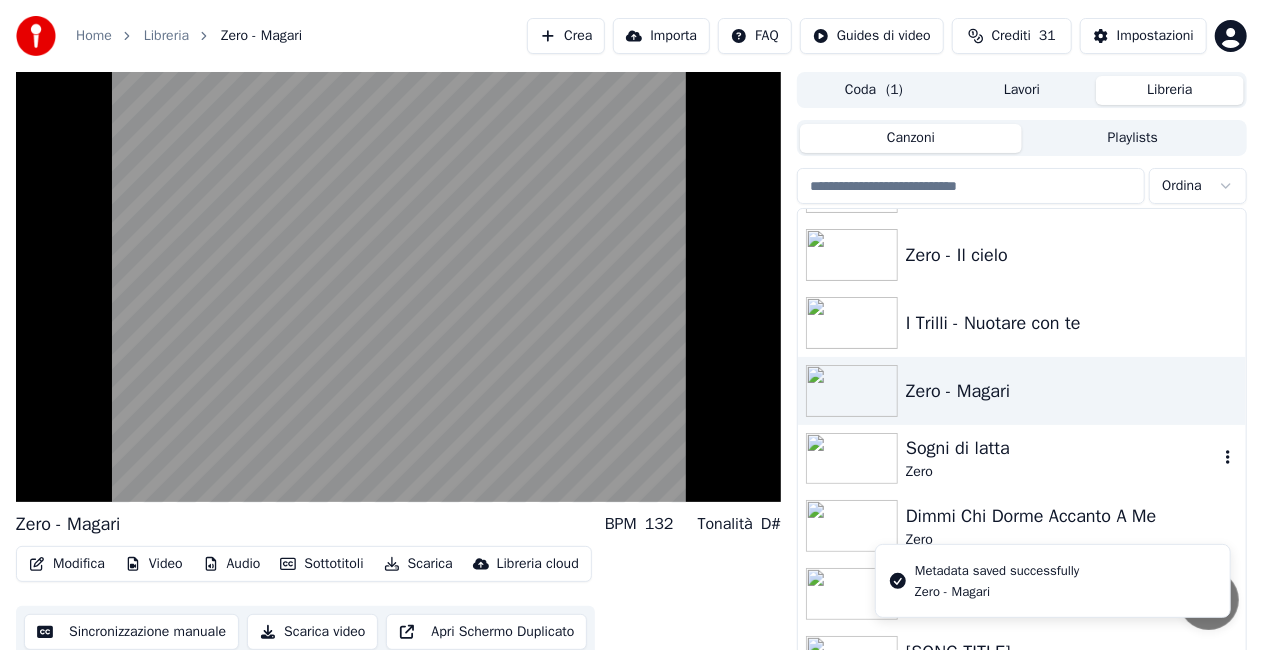 click on "Sogni di latta" at bounding box center [1062, 448] 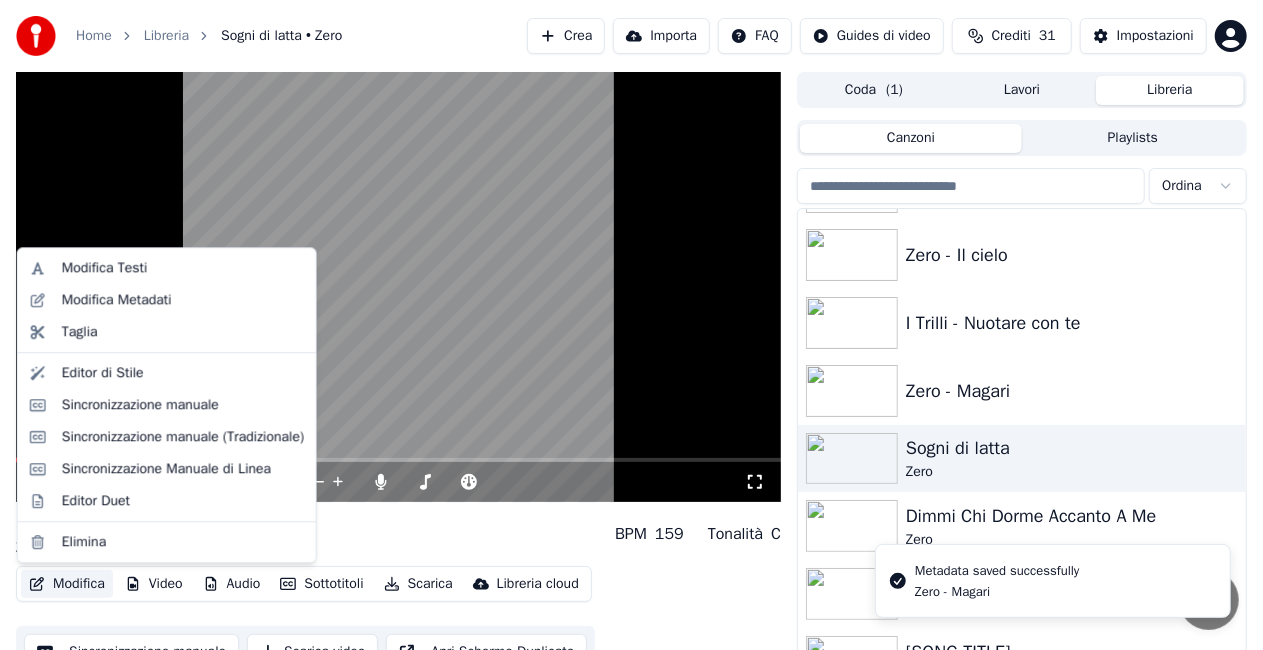 click on "Modifica" at bounding box center (67, 584) 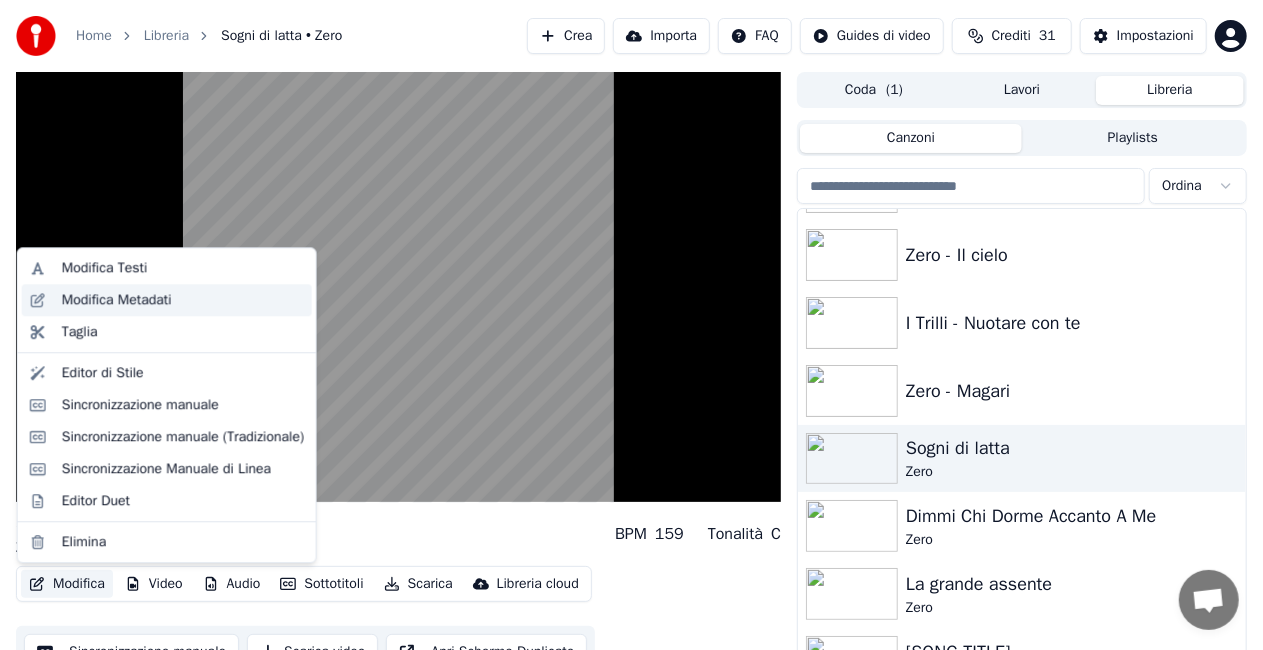 click on "Modifica Metadati" at bounding box center (117, 300) 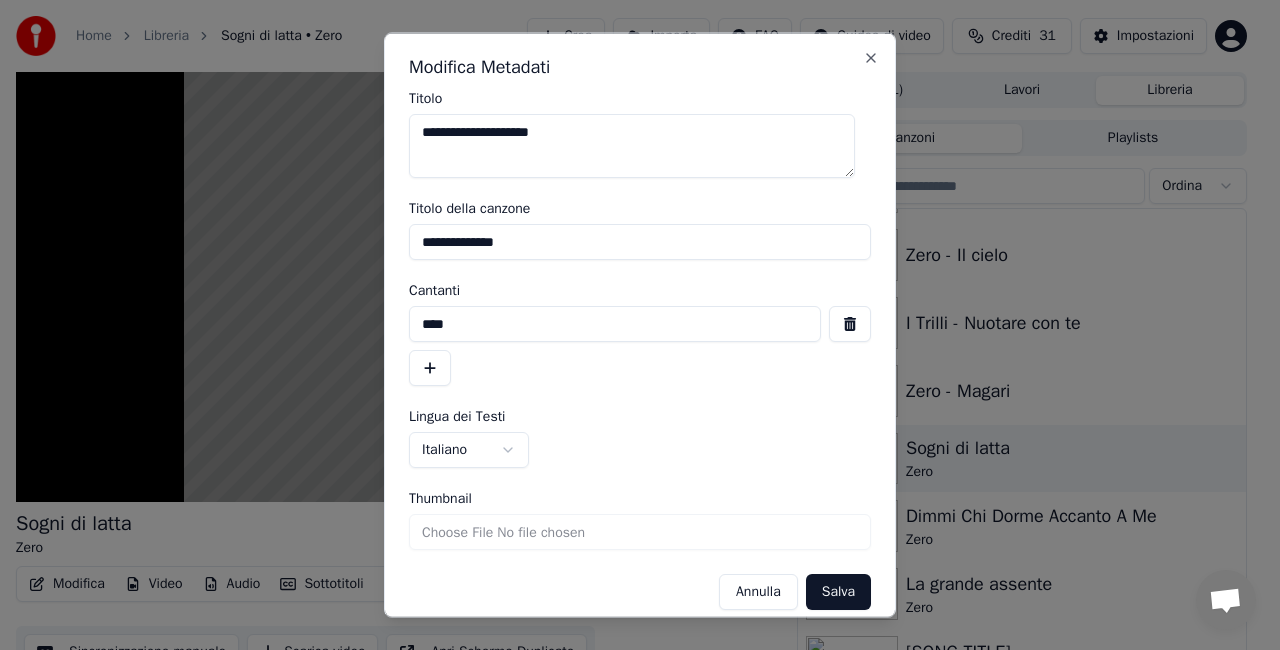 drag, startPoint x: 558, startPoint y: 226, endPoint x: 0, endPoint y: 224, distance: 558.0036 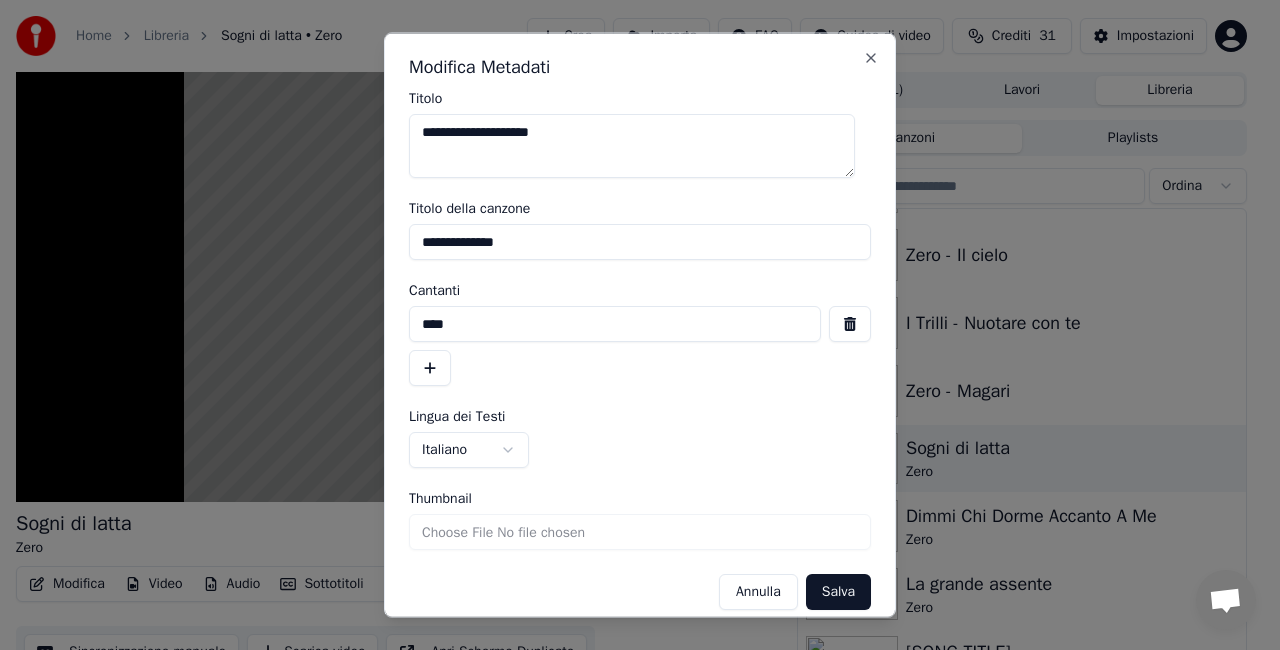 click on "**********" at bounding box center (631, 325) 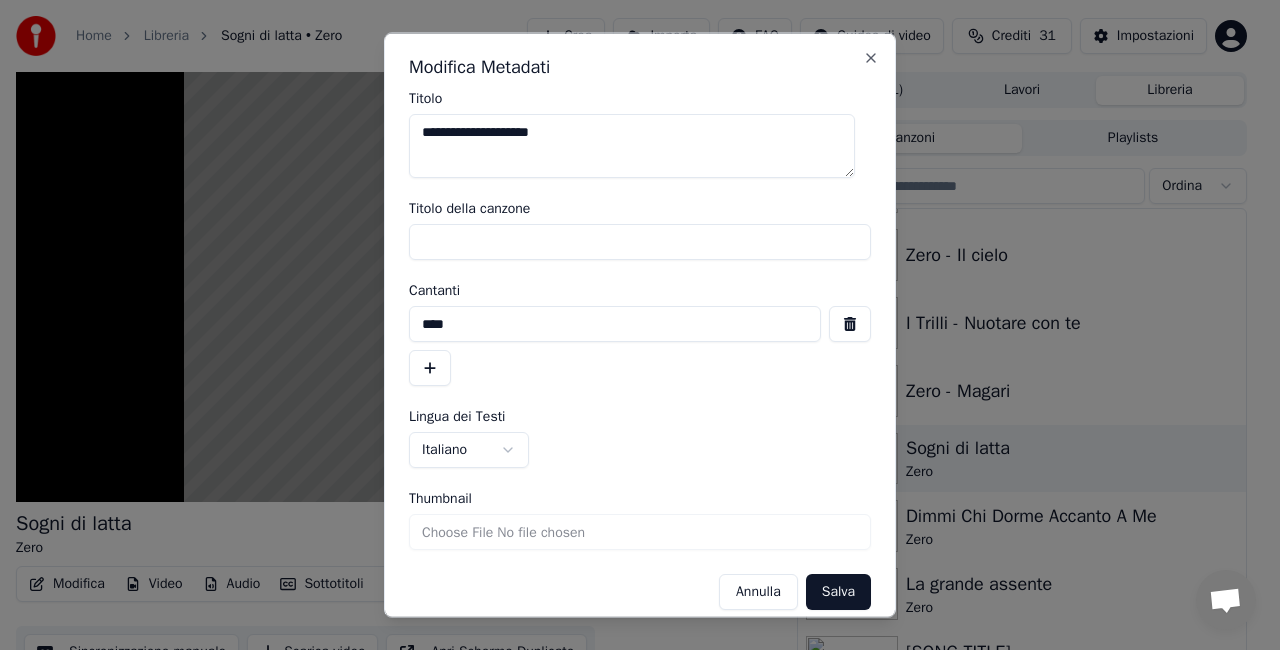 type 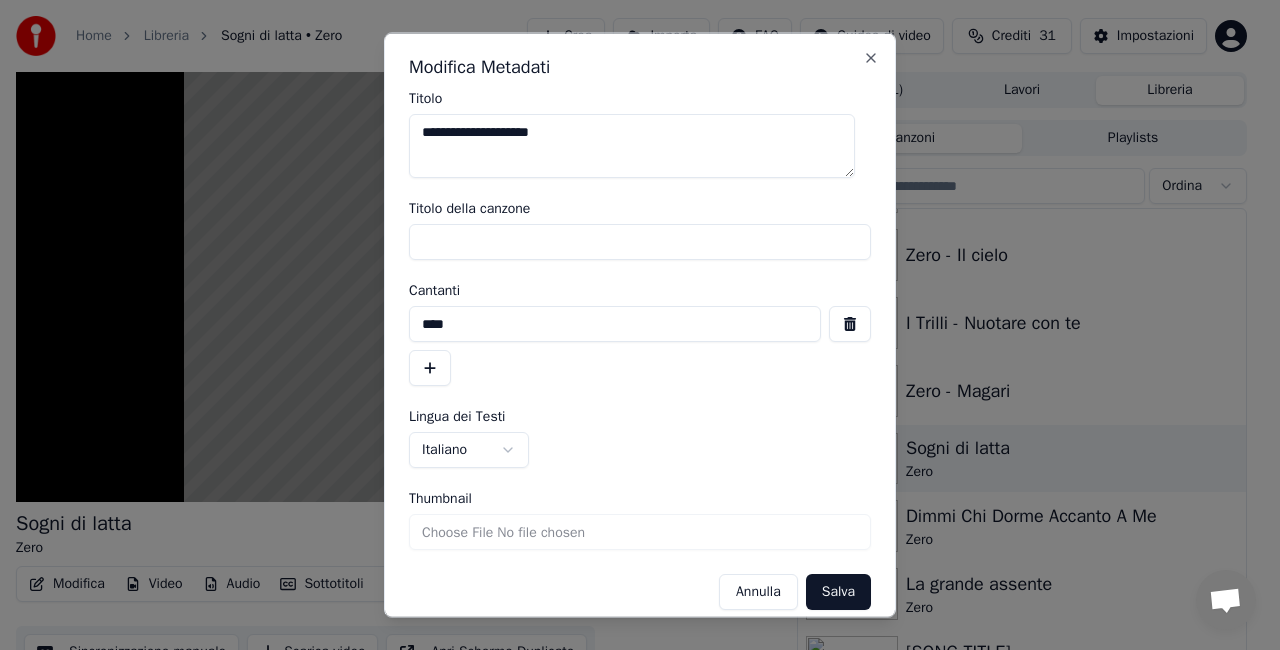 drag, startPoint x: 834, startPoint y: 322, endPoint x: 858, endPoint y: 368, distance: 51.884487 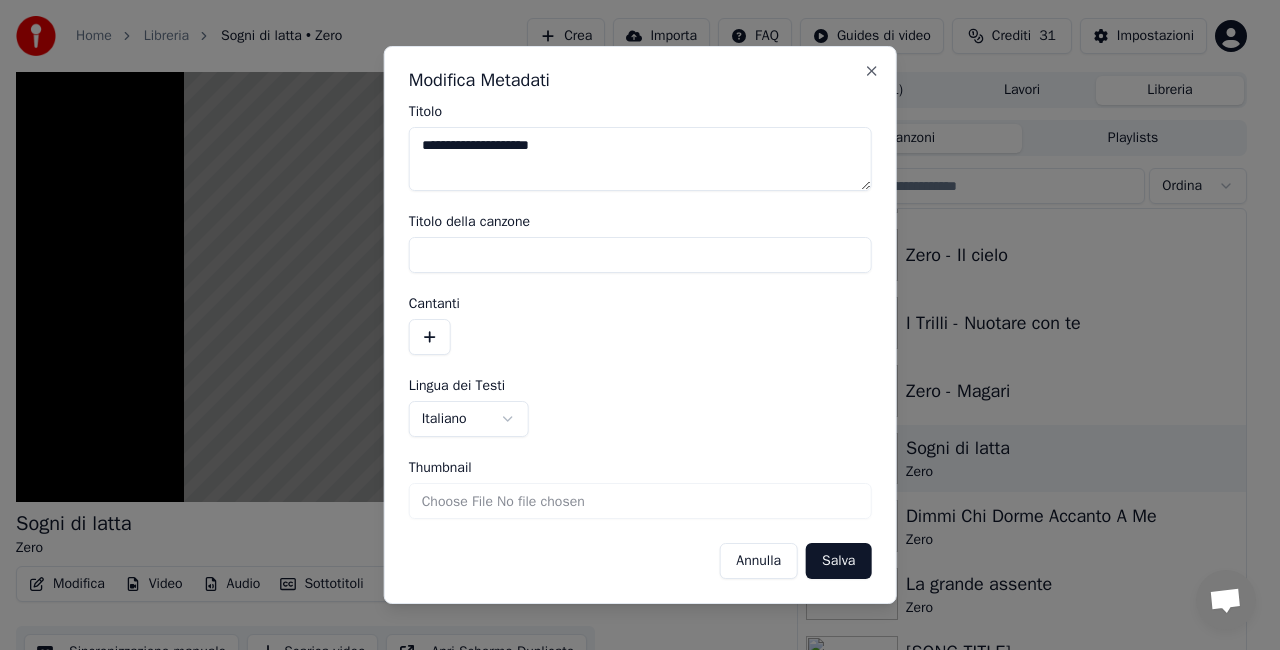 click on "**********" at bounding box center (640, 342) 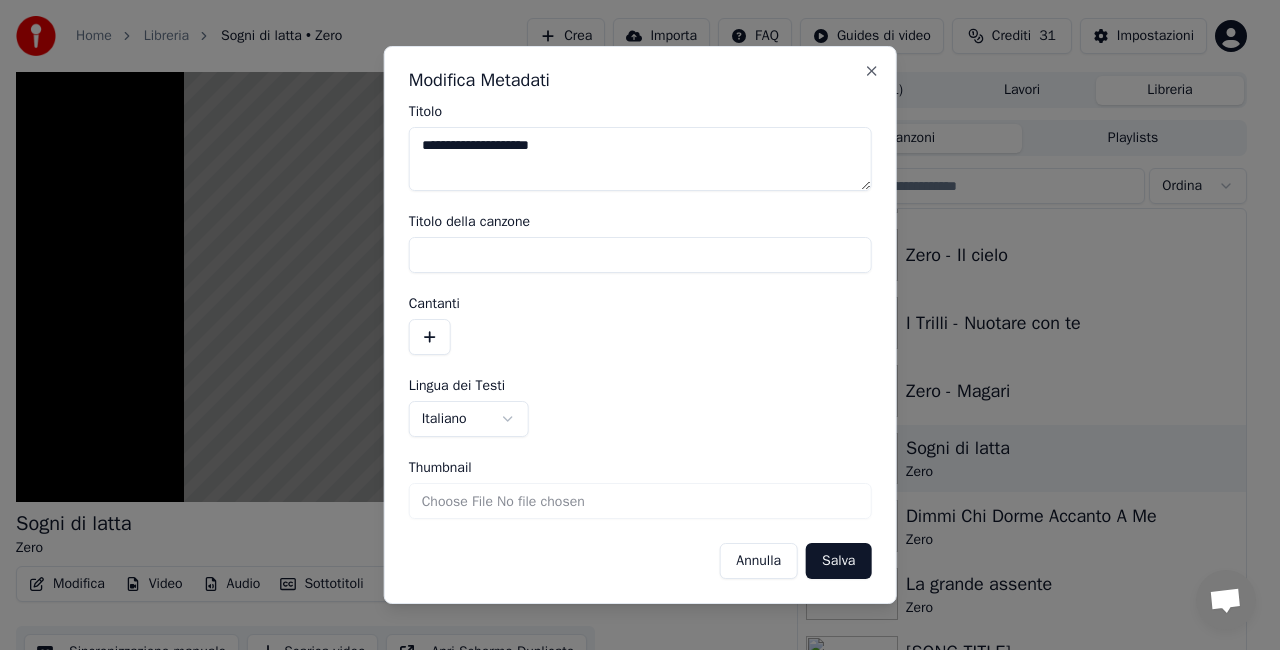 click on "Salva" at bounding box center [838, 561] 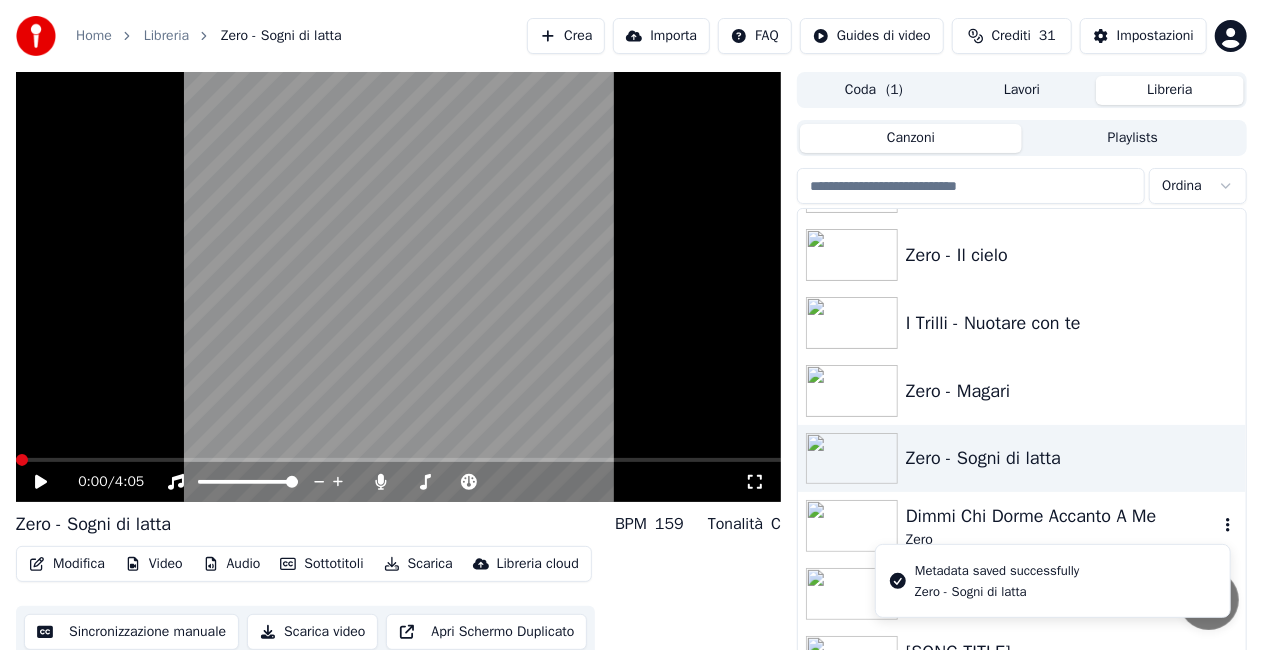 click on "Dimmi Chi Dorme Accanto A Me" at bounding box center (1062, 516) 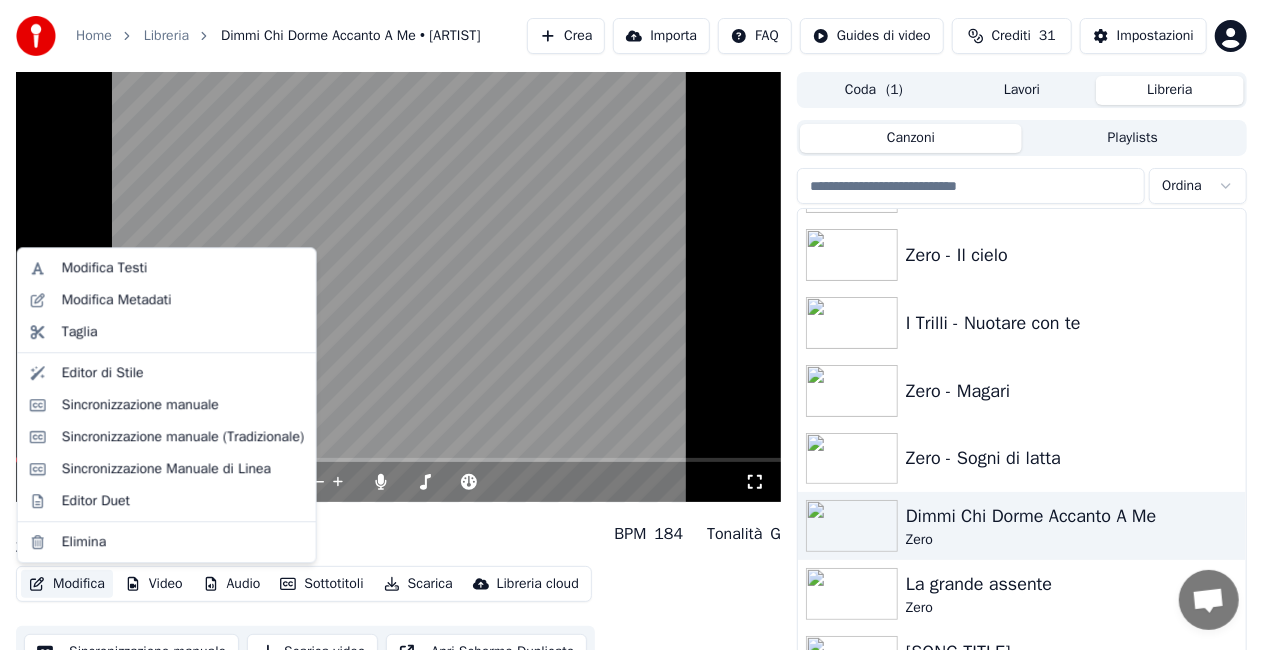 click on "Modifica" at bounding box center [67, 584] 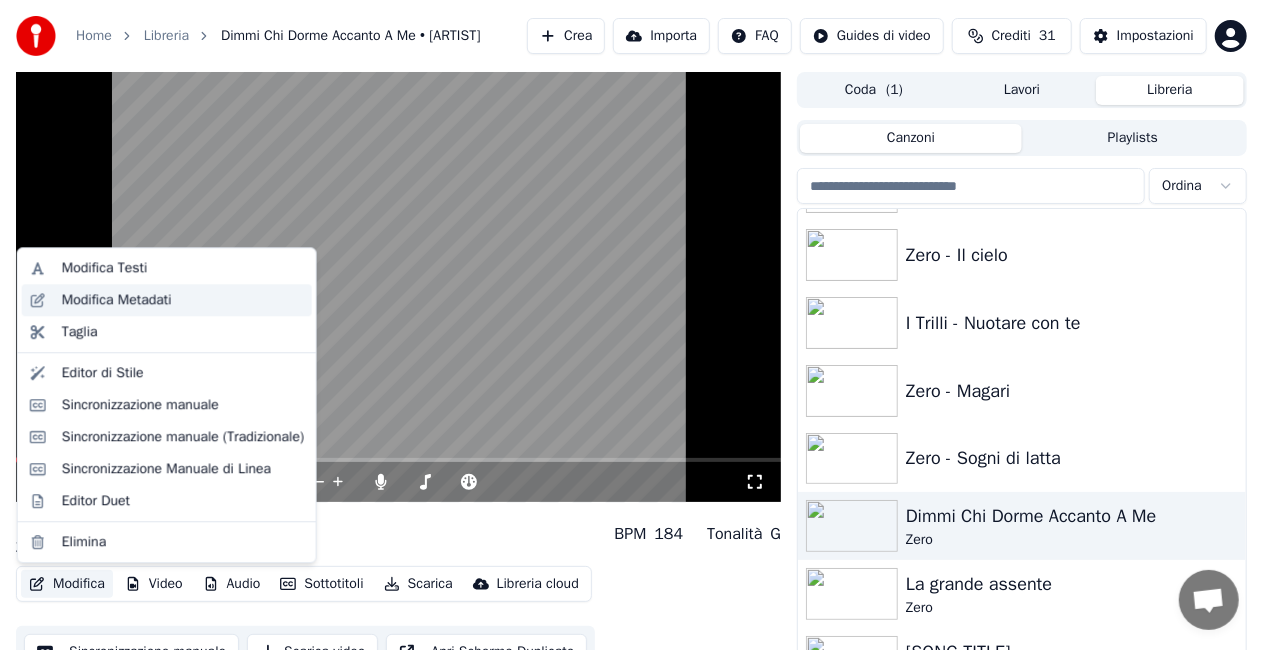 click on "Modifica Metadati" at bounding box center (117, 300) 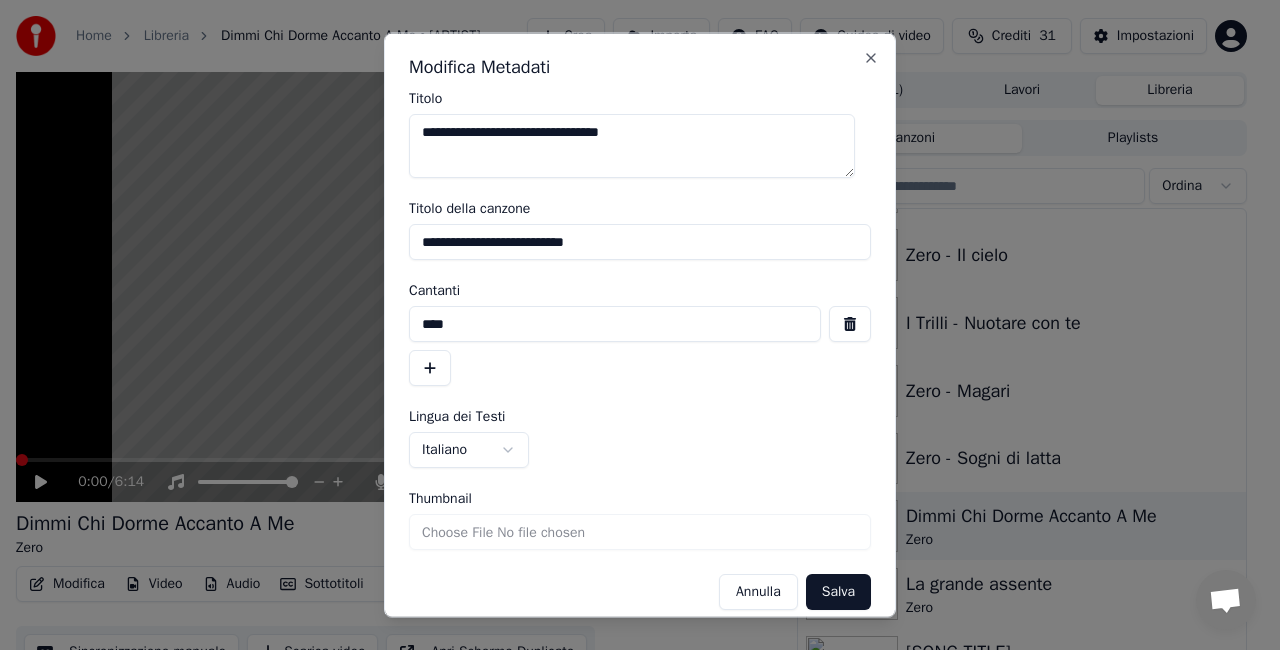 drag, startPoint x: 646, startPoint y: 237, endPoint x: 0, endPoint y: 251, distance: 646.1517 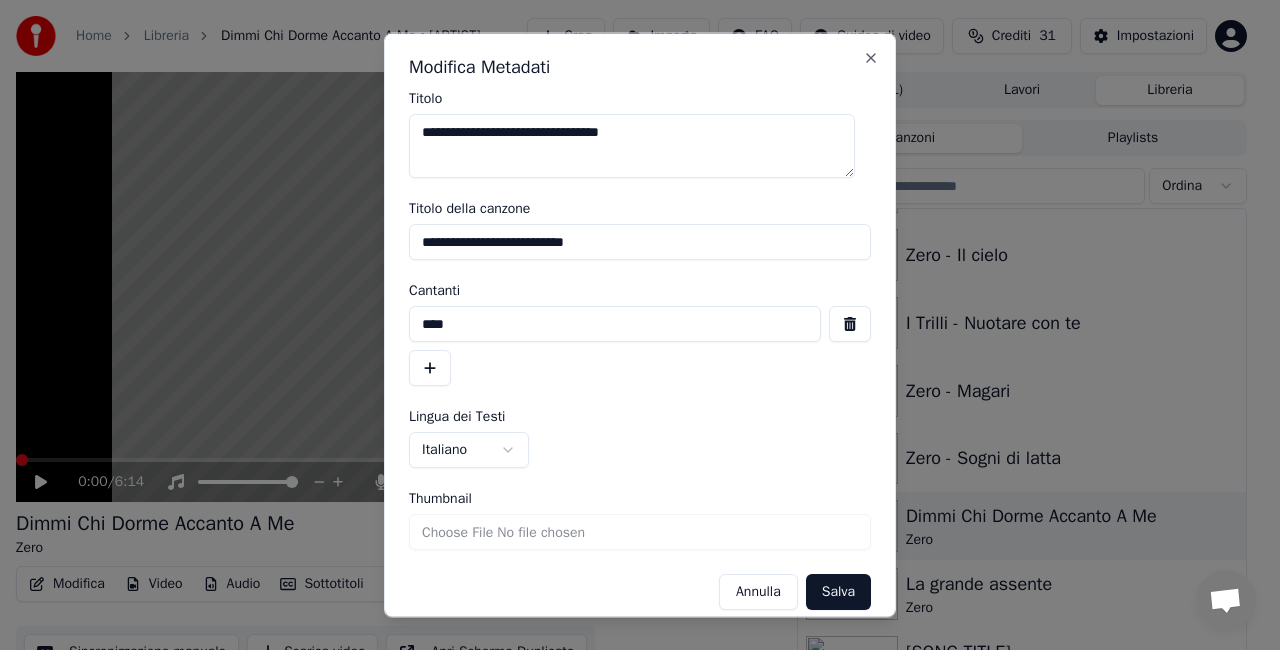 click on "**********" at bounding box center (631, 325) 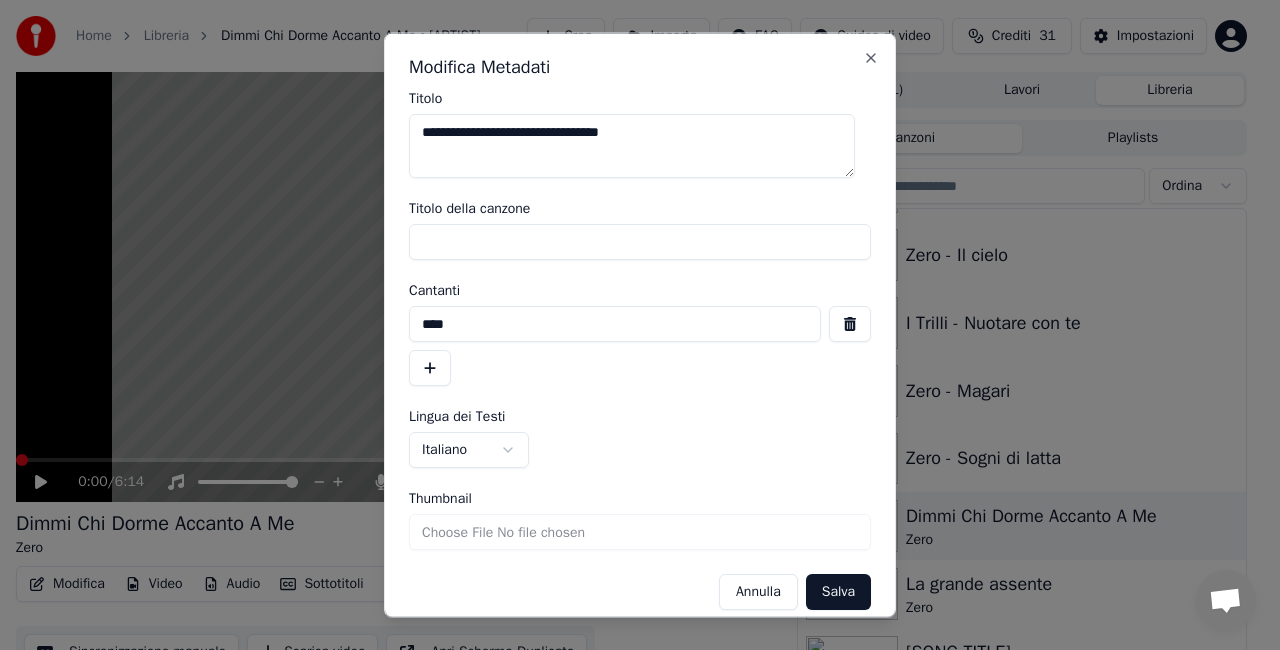 type 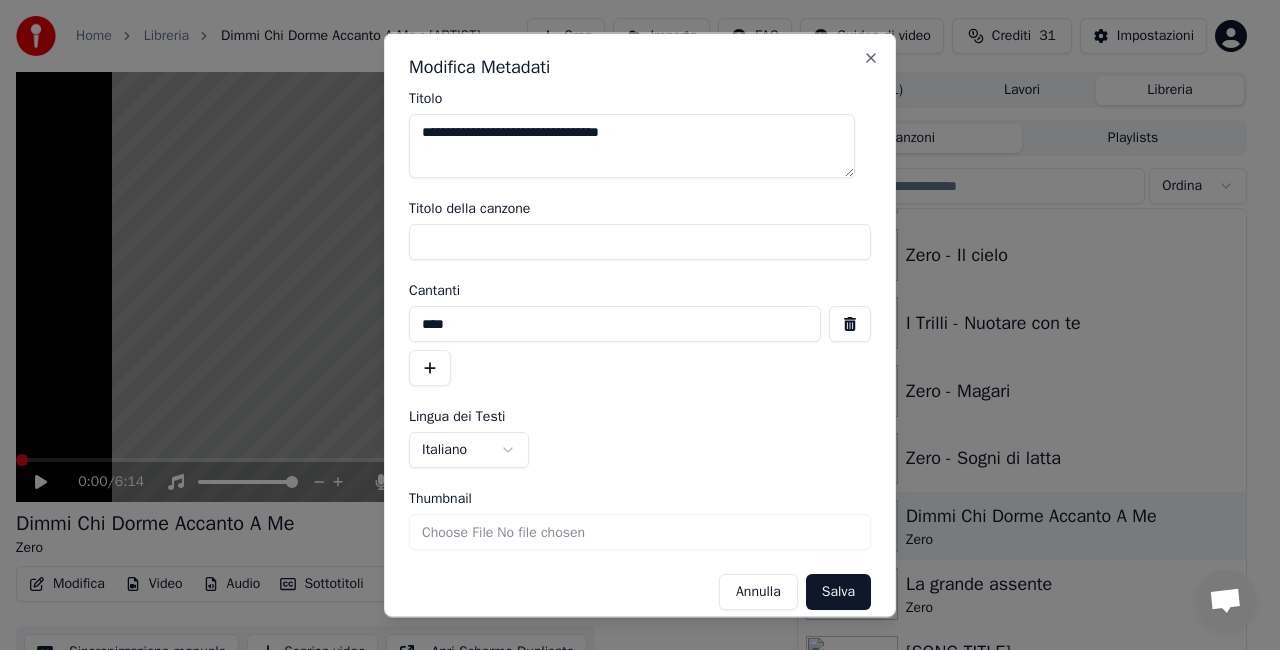 click at bounding box center (850, 324) 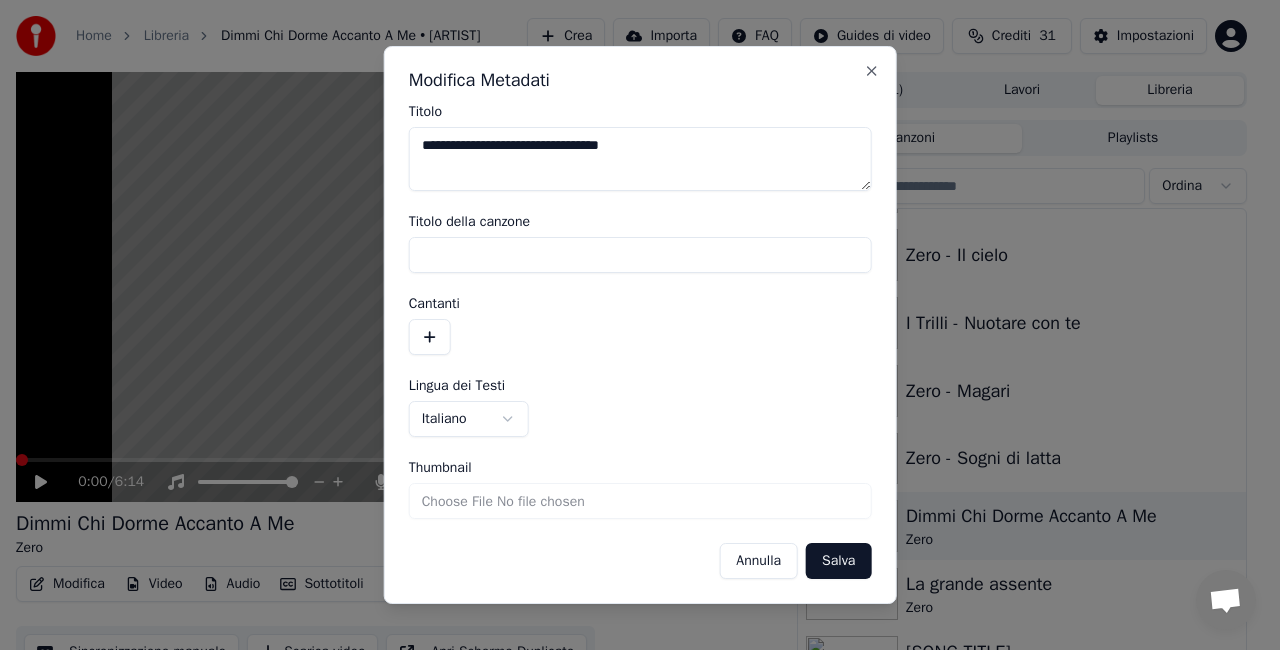 drag, startPoint x: 504, startPoint y: 145, endPoint x: 1066, endPoint y: 156, distance: 562.10767 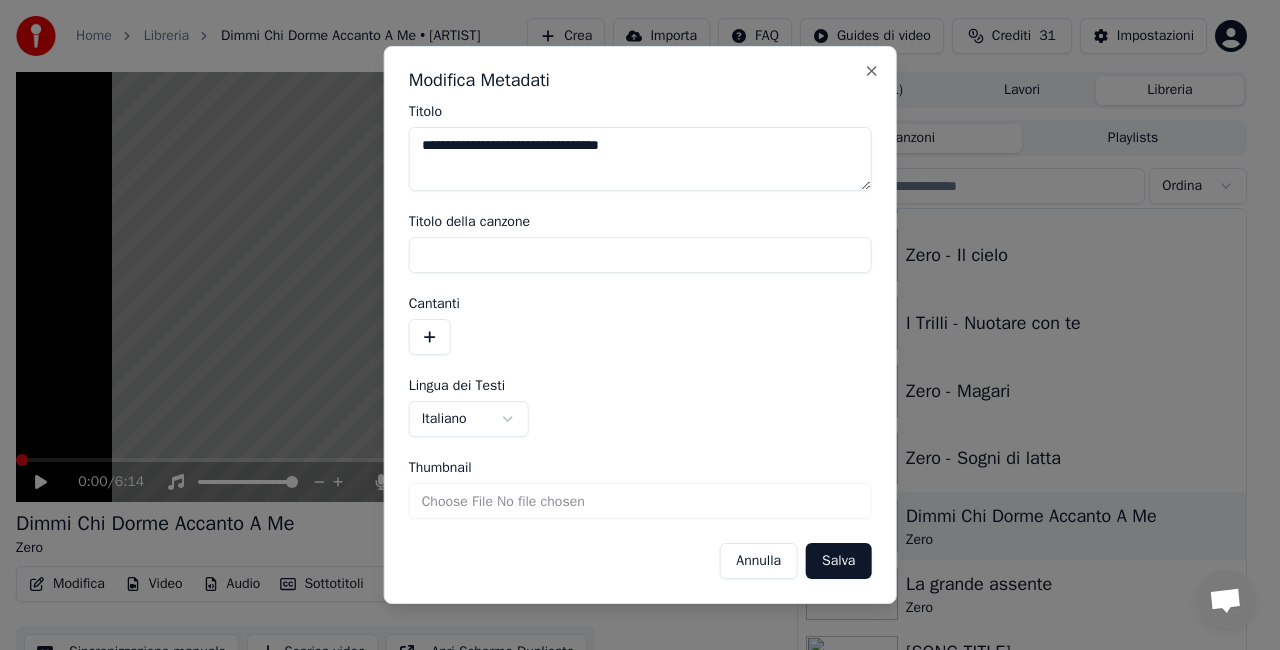 click on "**********" at bounding box center (631, 325) 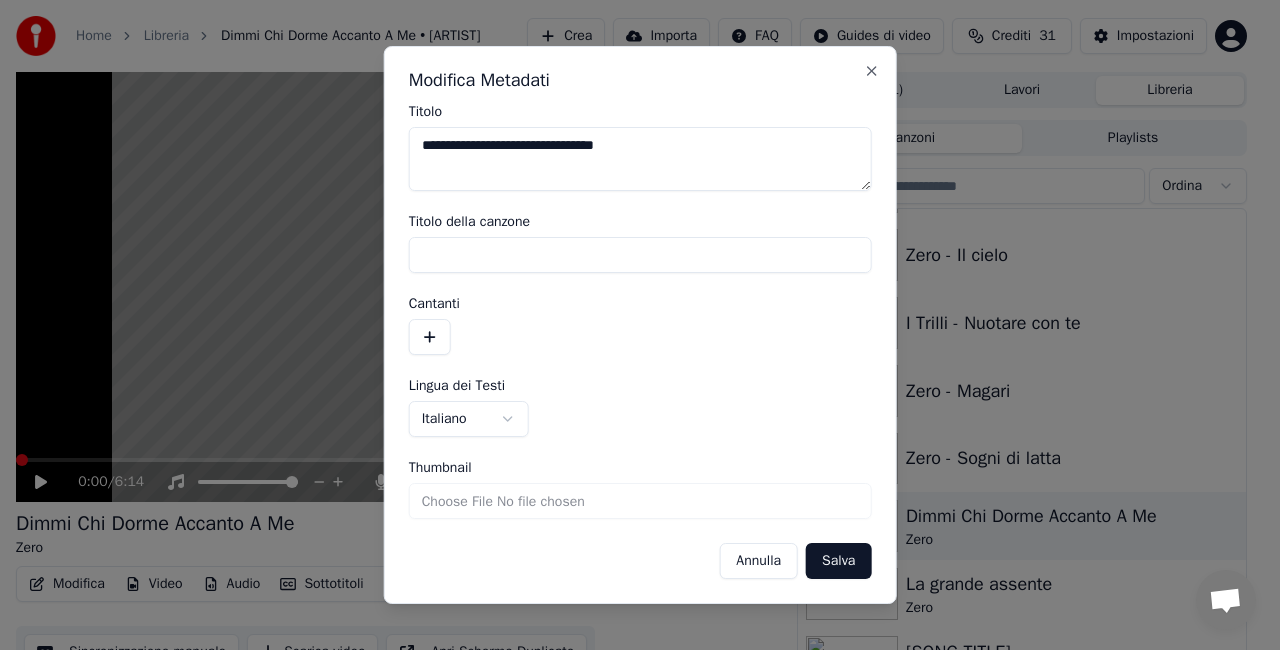 click on "**********" at bounding box center (640, 159) 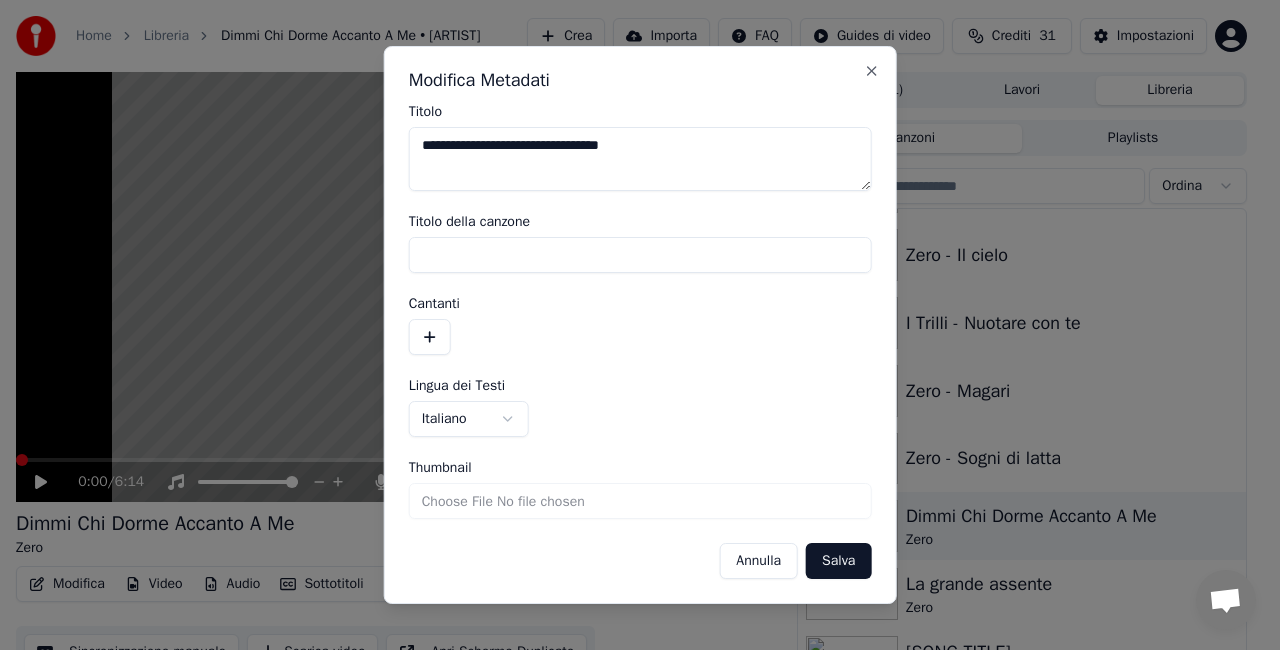 type on "**********" 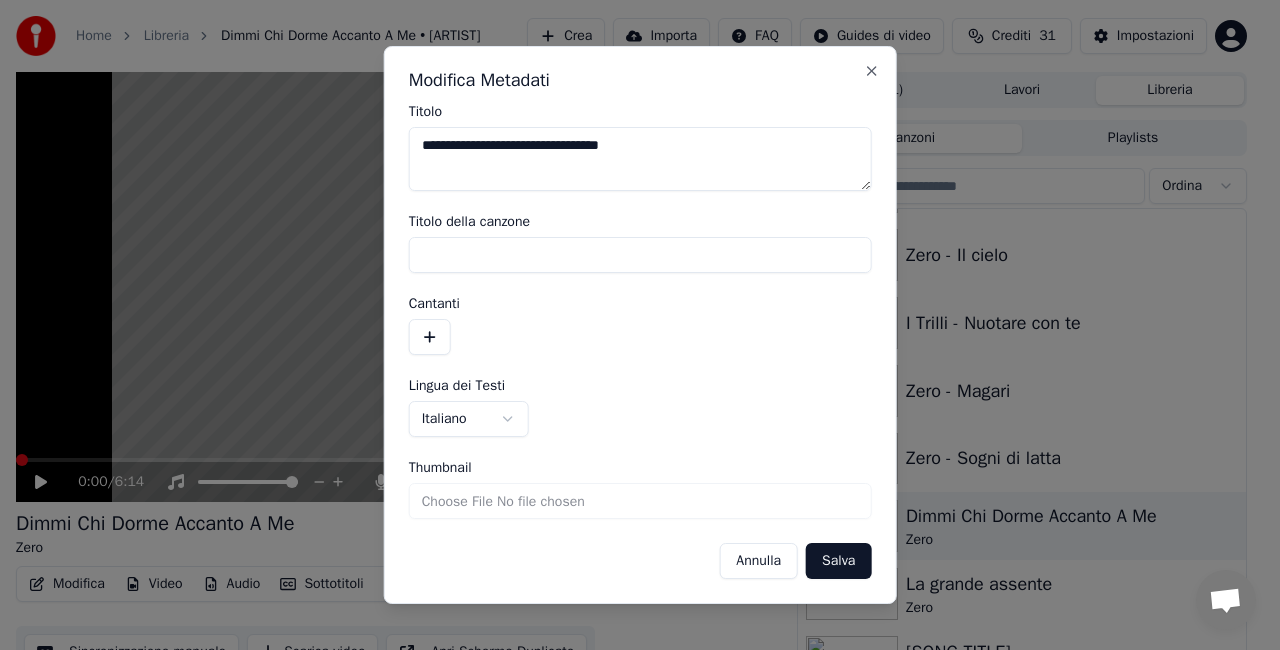 click on "Salva" at bounding box center [838, 561] 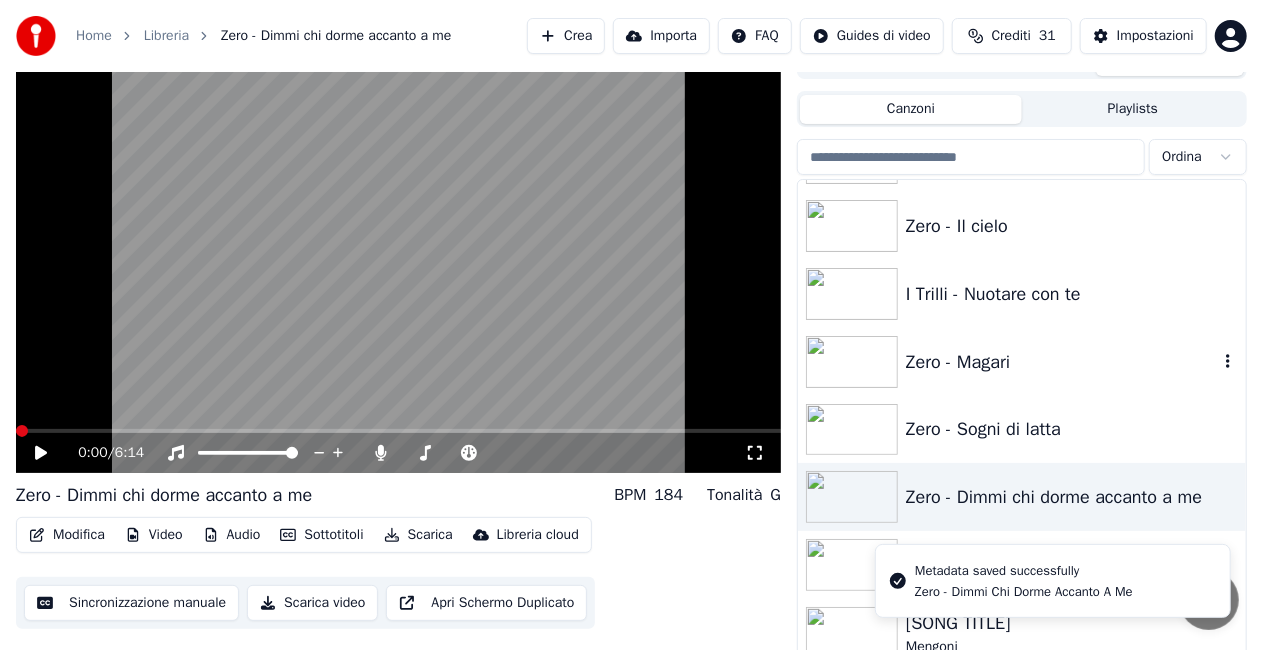 scroll, scrollTop: 45, scrollLeft: 0, axis: vertical 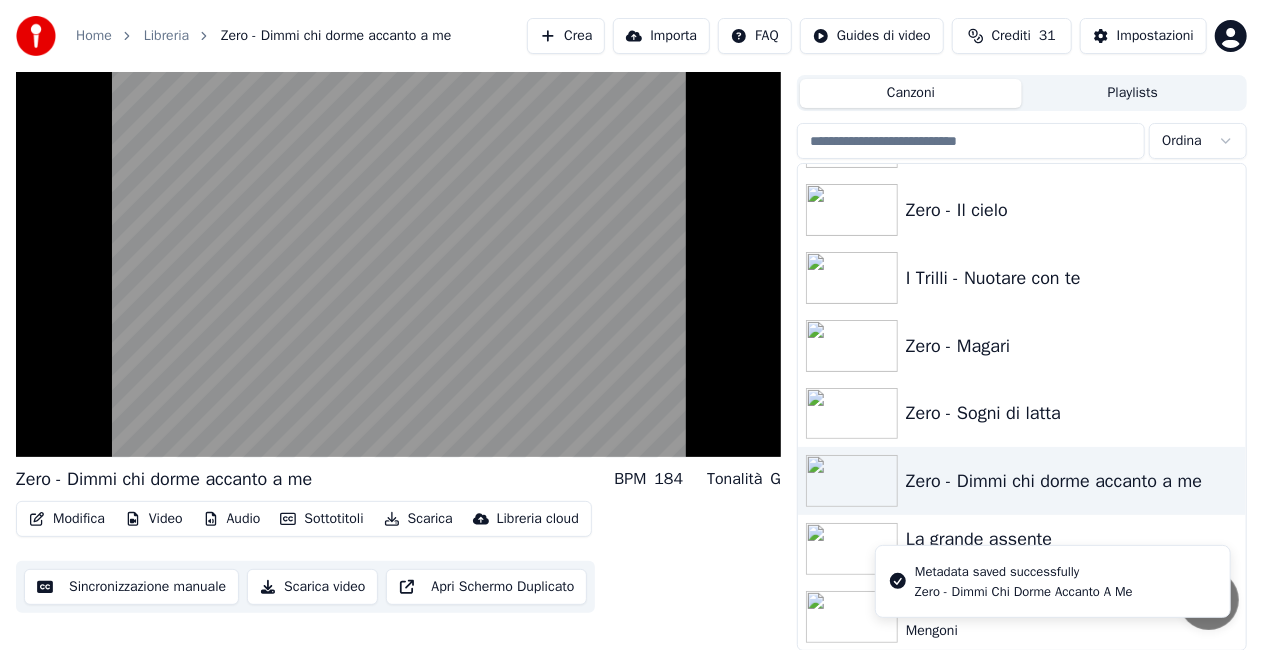 click on "Metadata saved successfully Zero - Dimmi Chi Dorme Accanto A Me" at bounding box center [1053, 581] 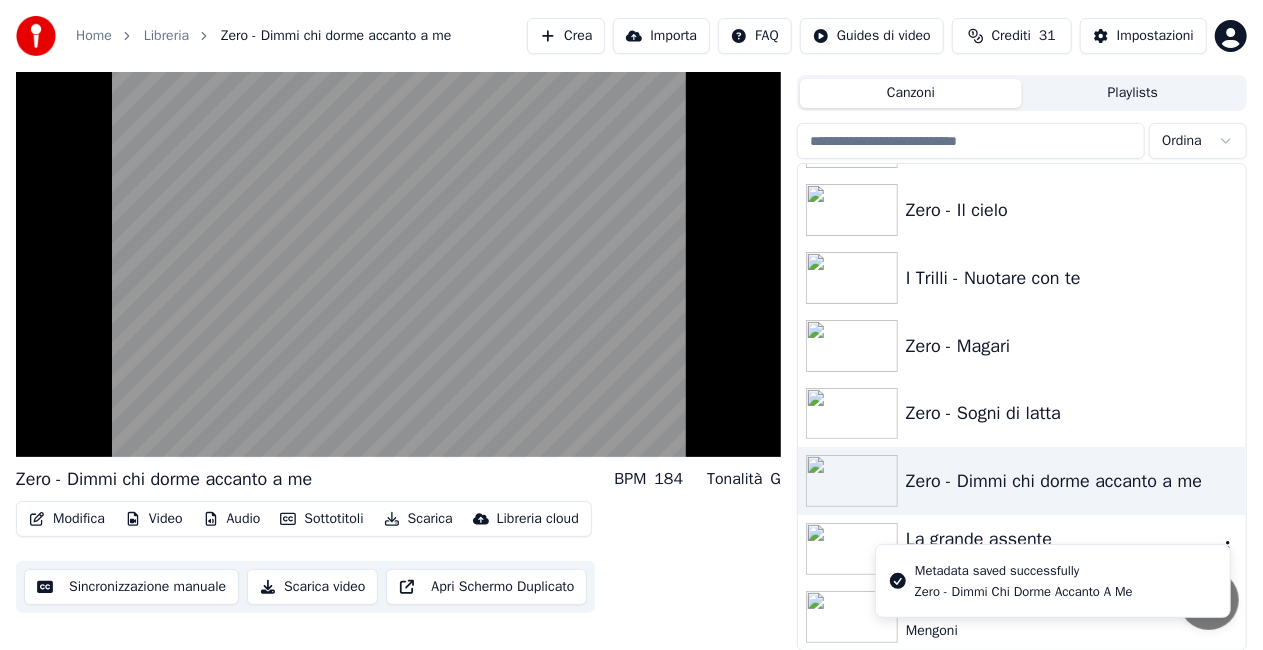 click on "La grande assente" at bounding box center [1062, 539] 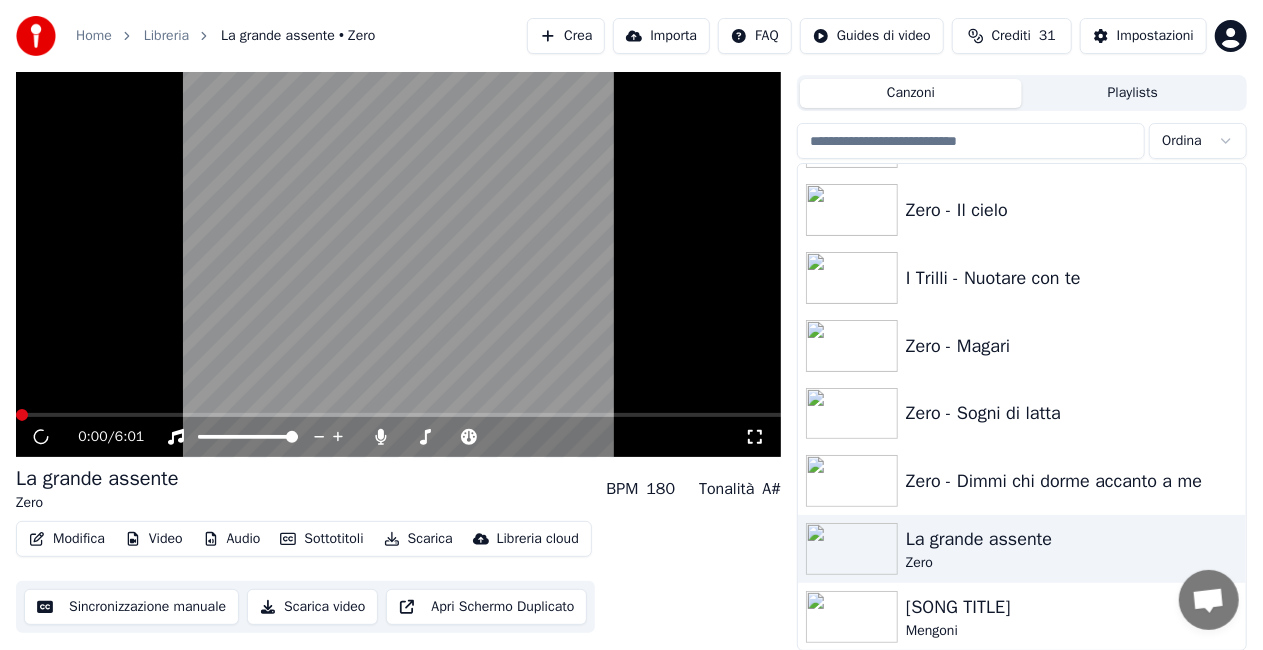 click on "Modifica" at bounding box center (67, 539) 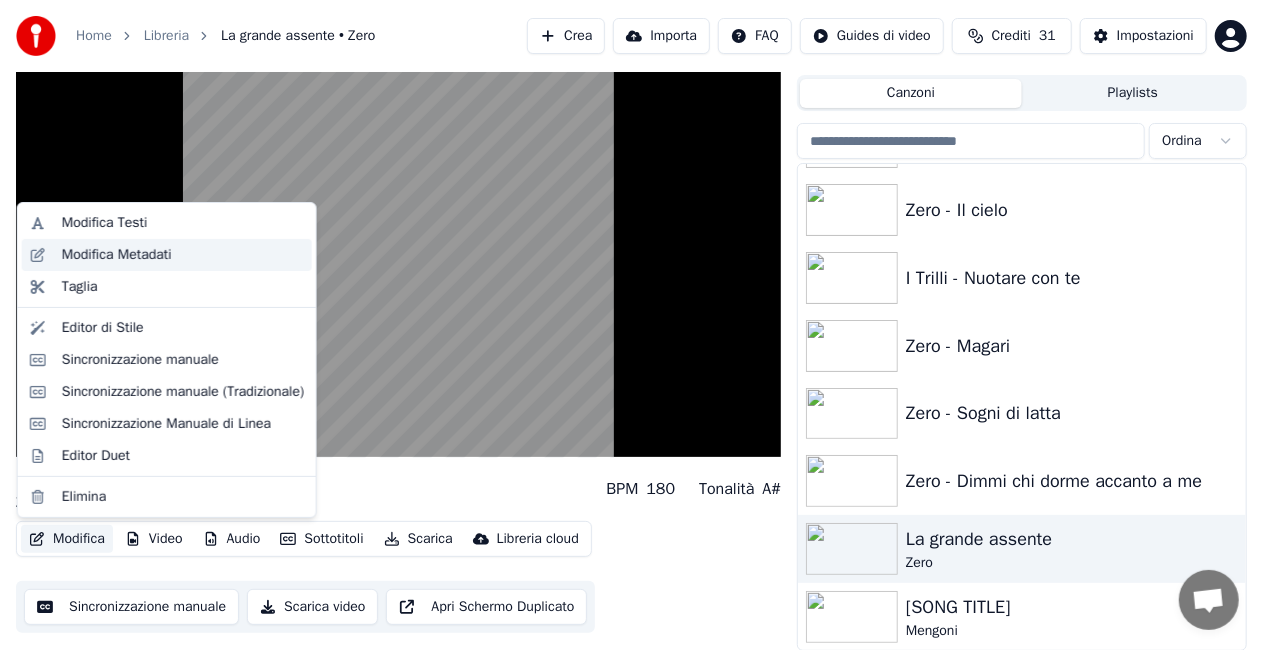 click on "Modifica Metadati" at bounding box center [117, 255] 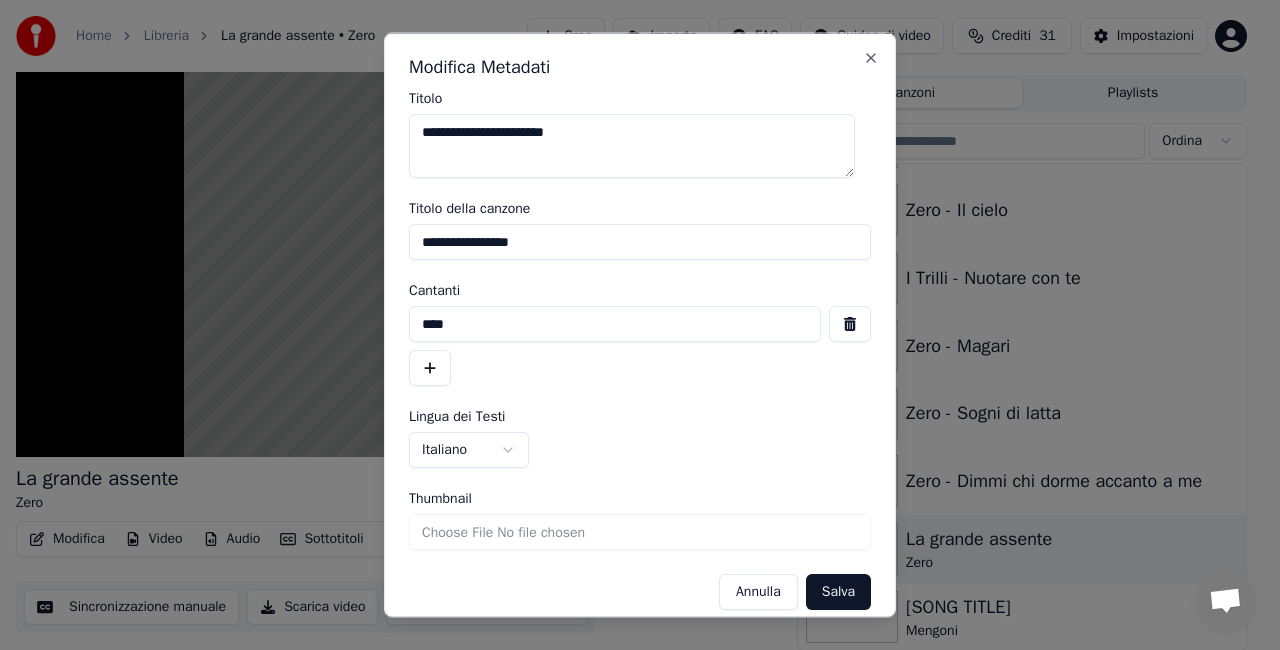 drag, startPoint x: 426, startPoint y: 253, endPoint x: 726, endPoint y: 248, distance: 300.04166 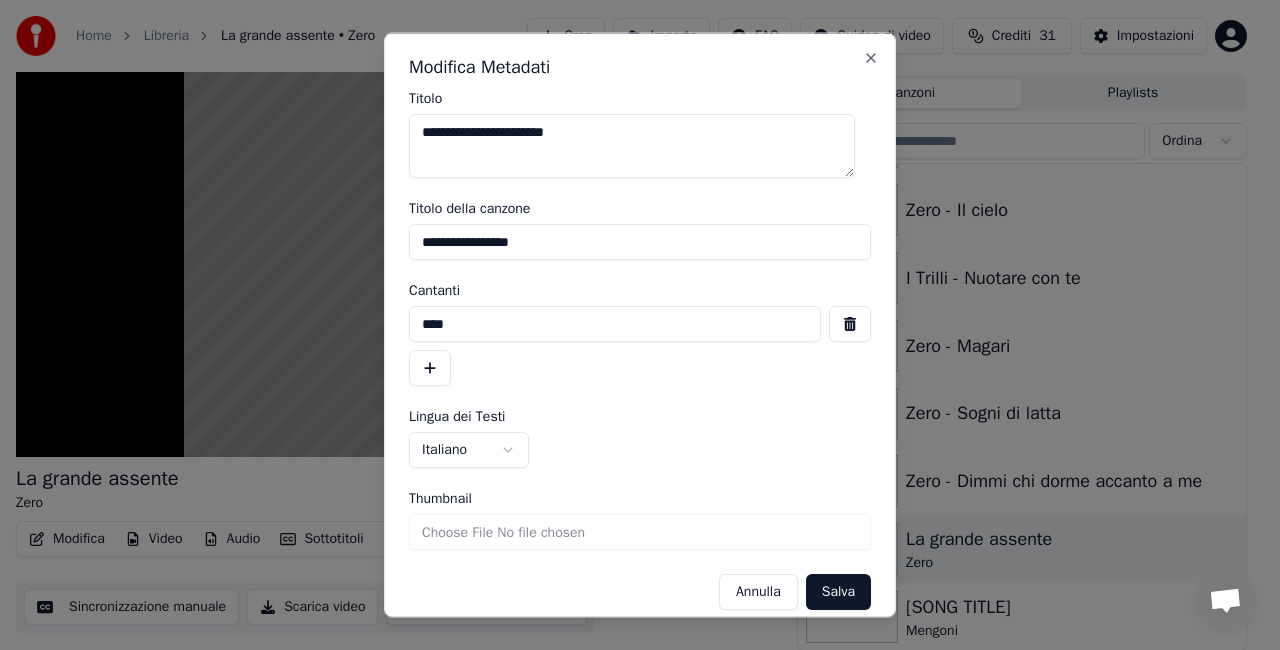 click on "**********" at bounding box center [640, 242] 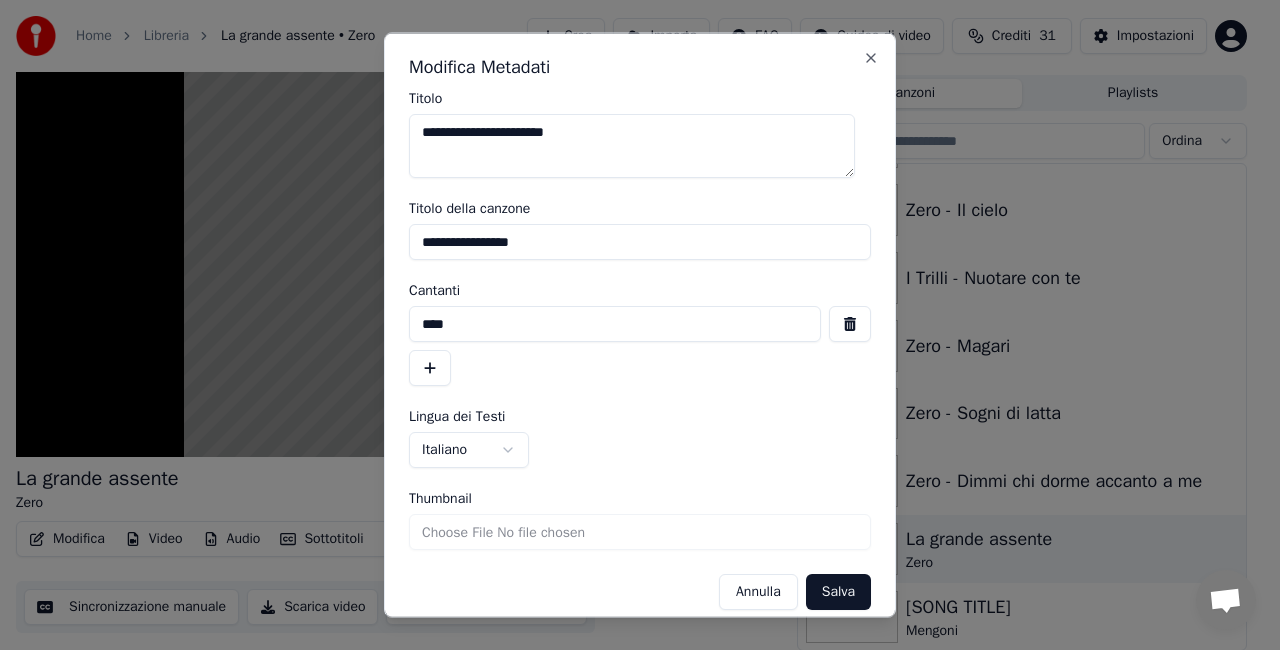 type on "*" 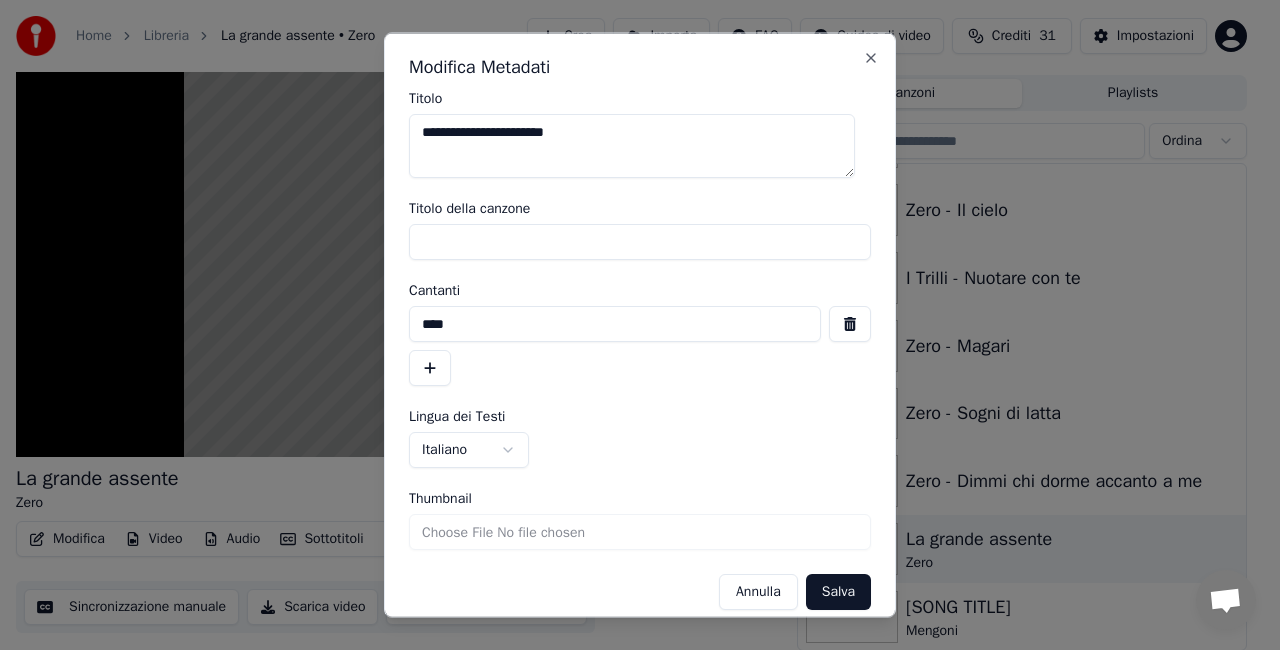 type 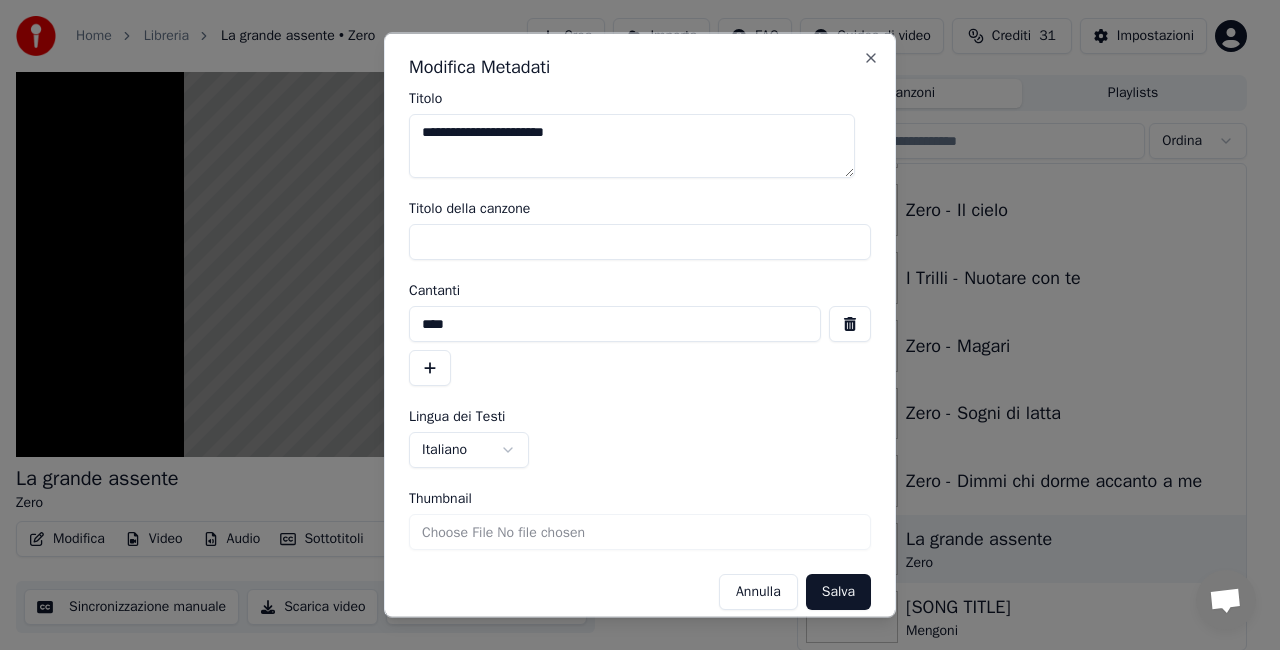 click at bounding box center (850, 324) 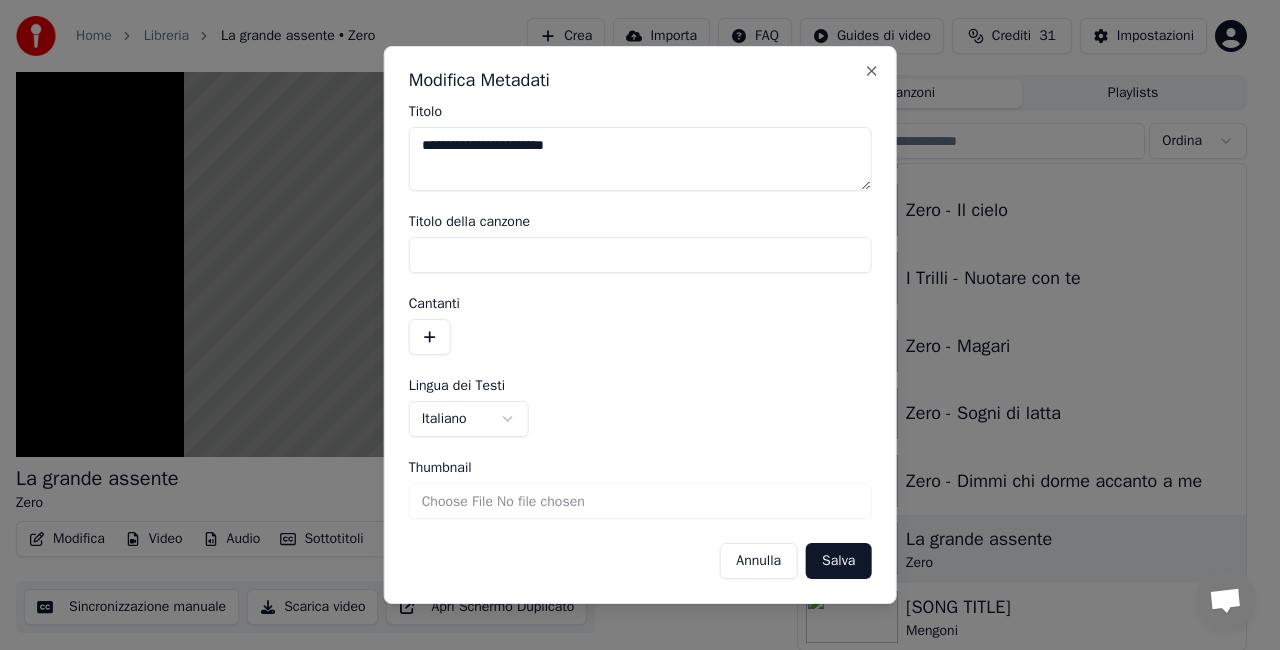 click on "Salva" at bounding box center [838, 561] 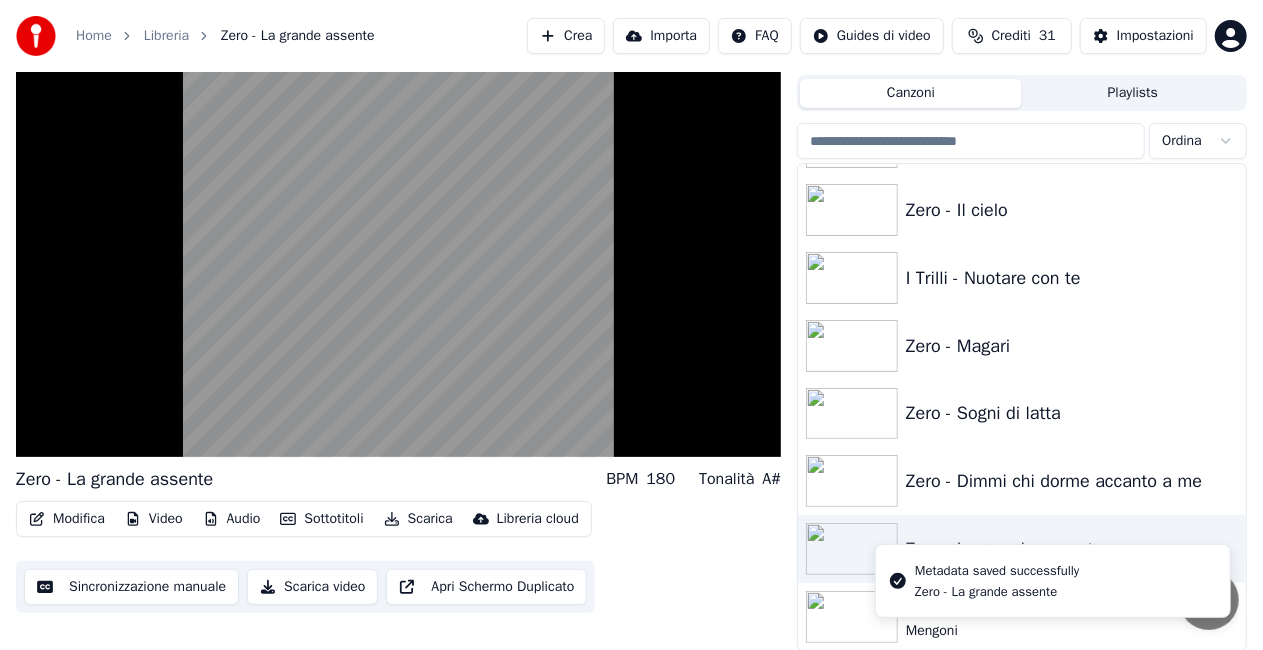 click on "Mengoni" at bounding box center (1062, 631) 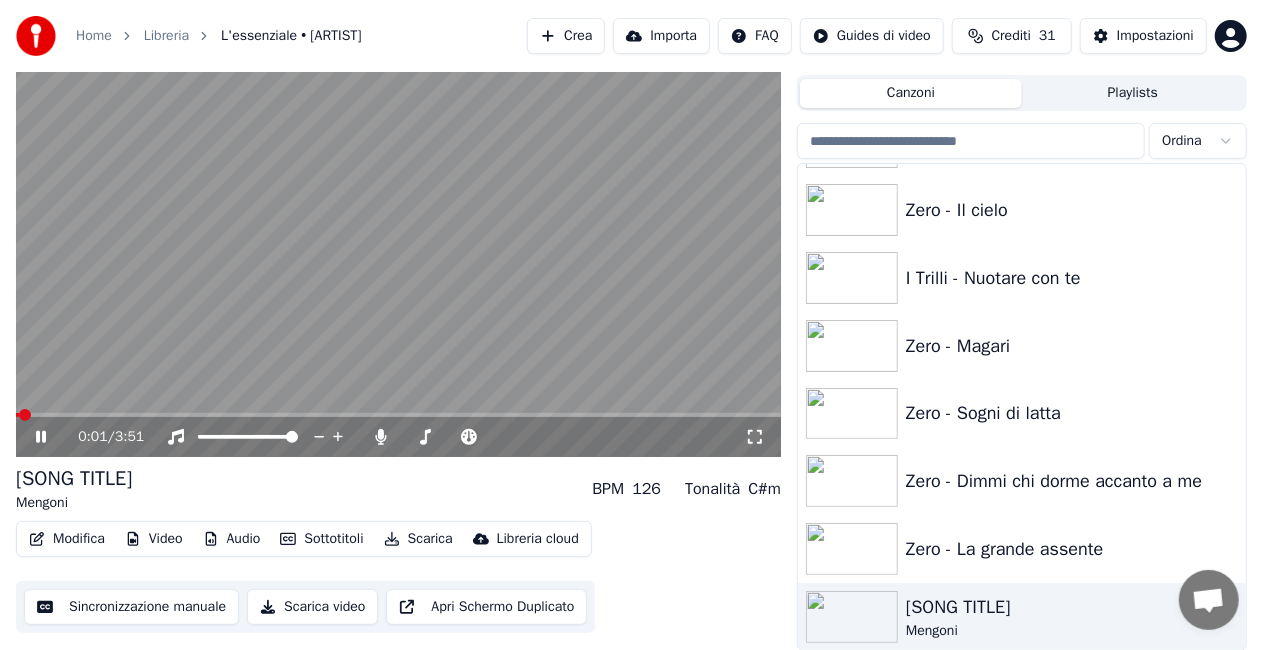 click 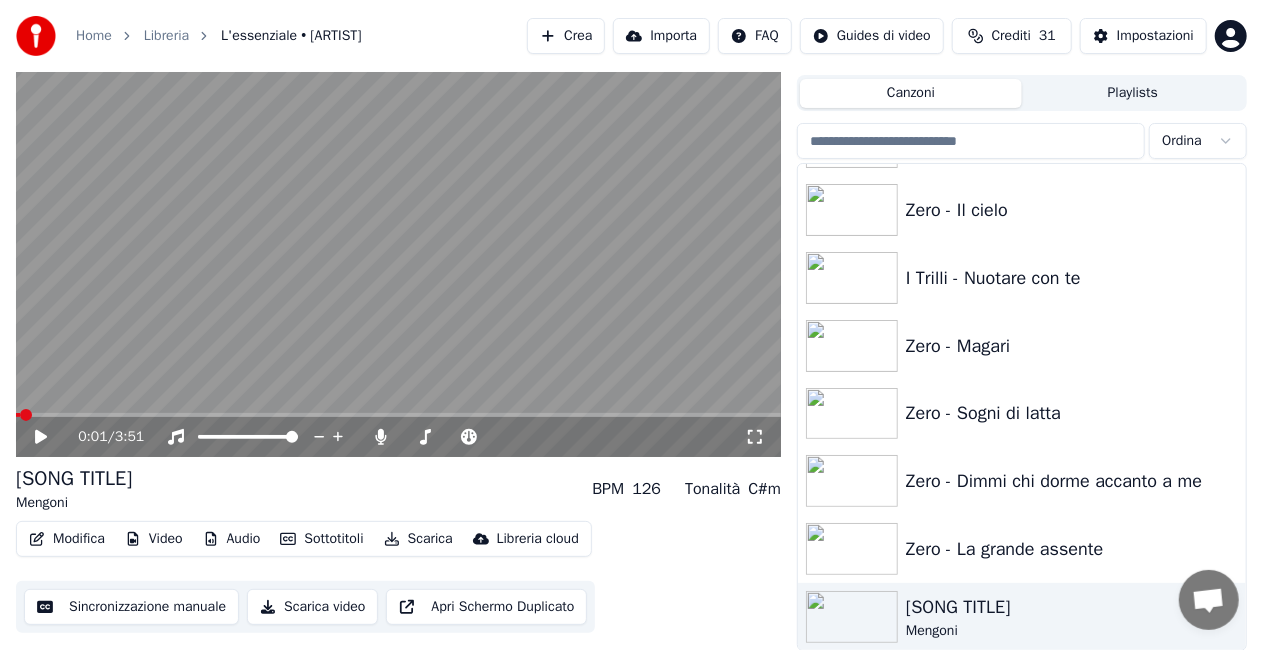 click on "Modifica" at bounding box center (67, 539) 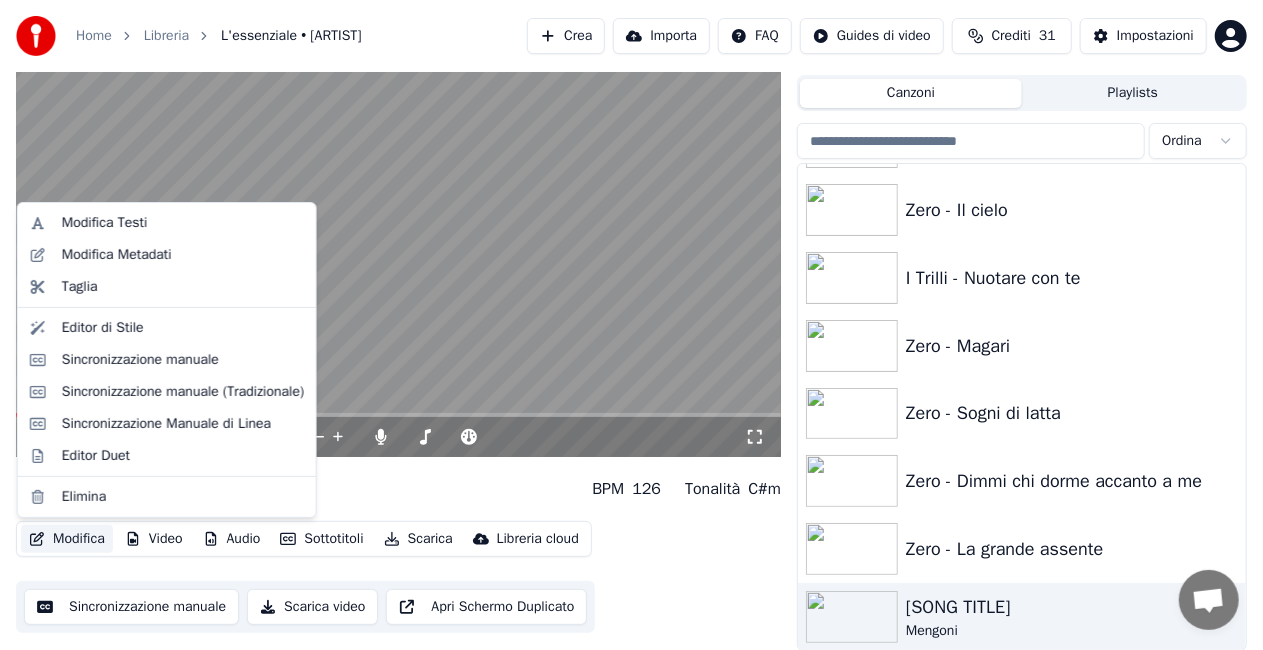 drag, startPoint x: 183, startPoint y: 237, endPoint x: 189, endPoint y: 248, distance: 12.529964 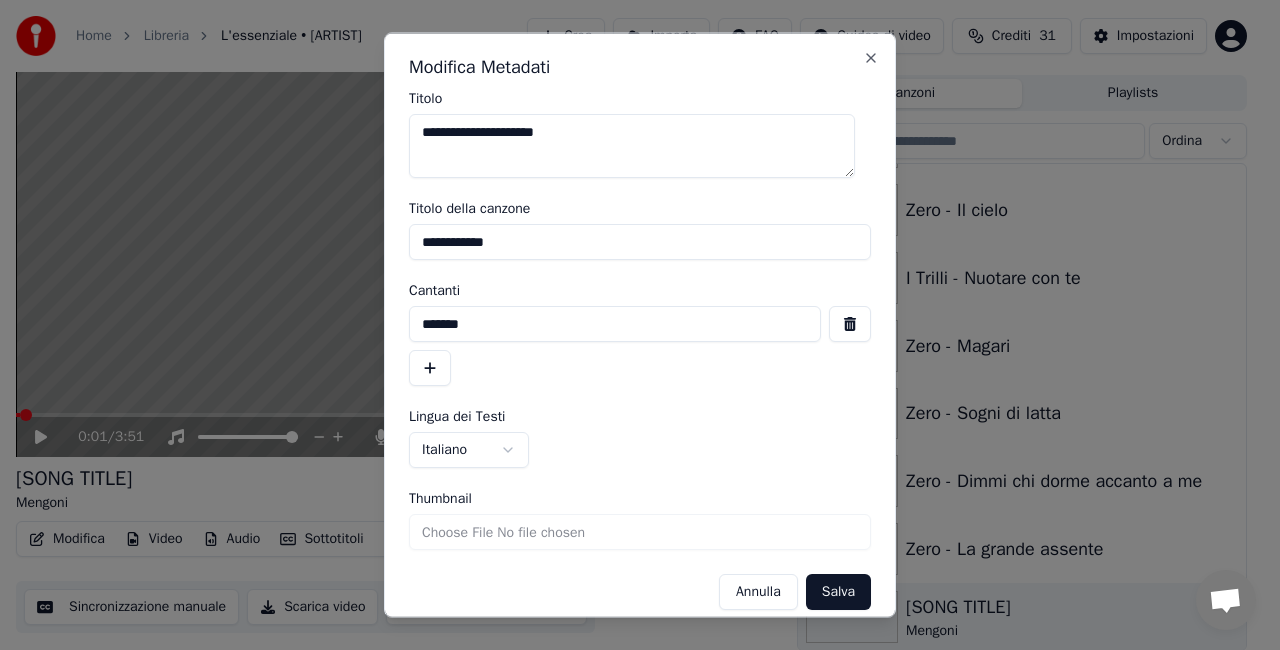 drag, startPoint x: 520, startPoint y: 237, endPoint x: 171, endPoint y: 262, distance: 349.89426 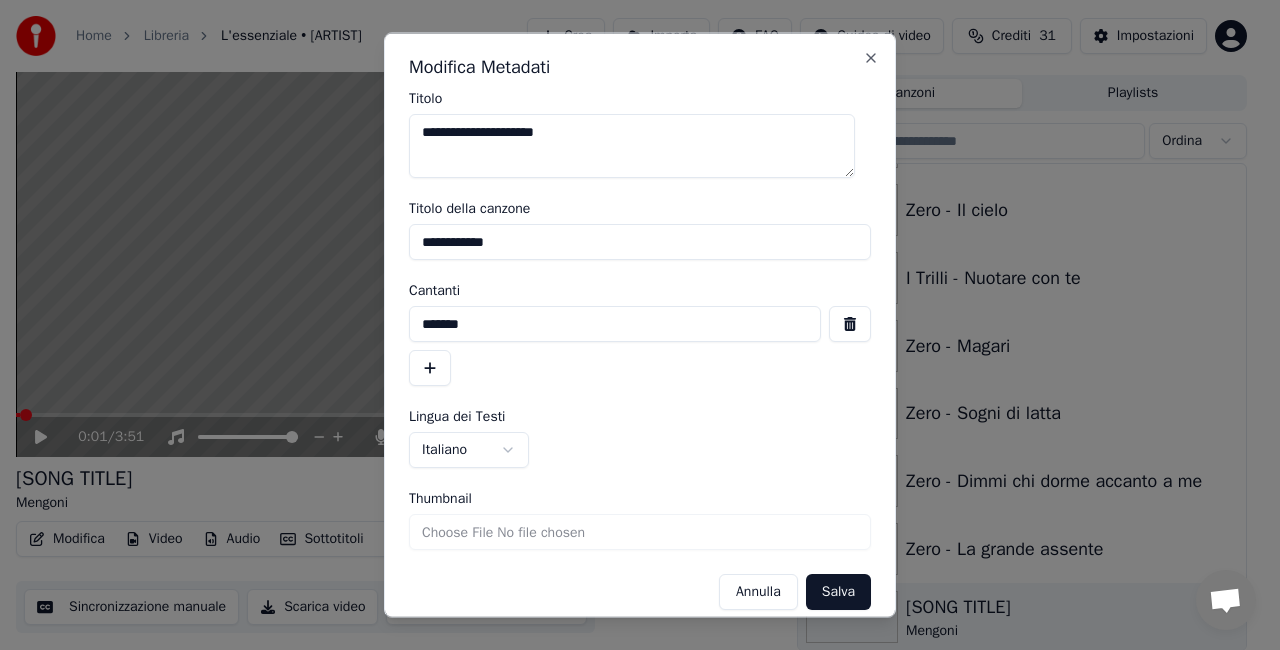 click on "**********" at bounding box center (631, 280) 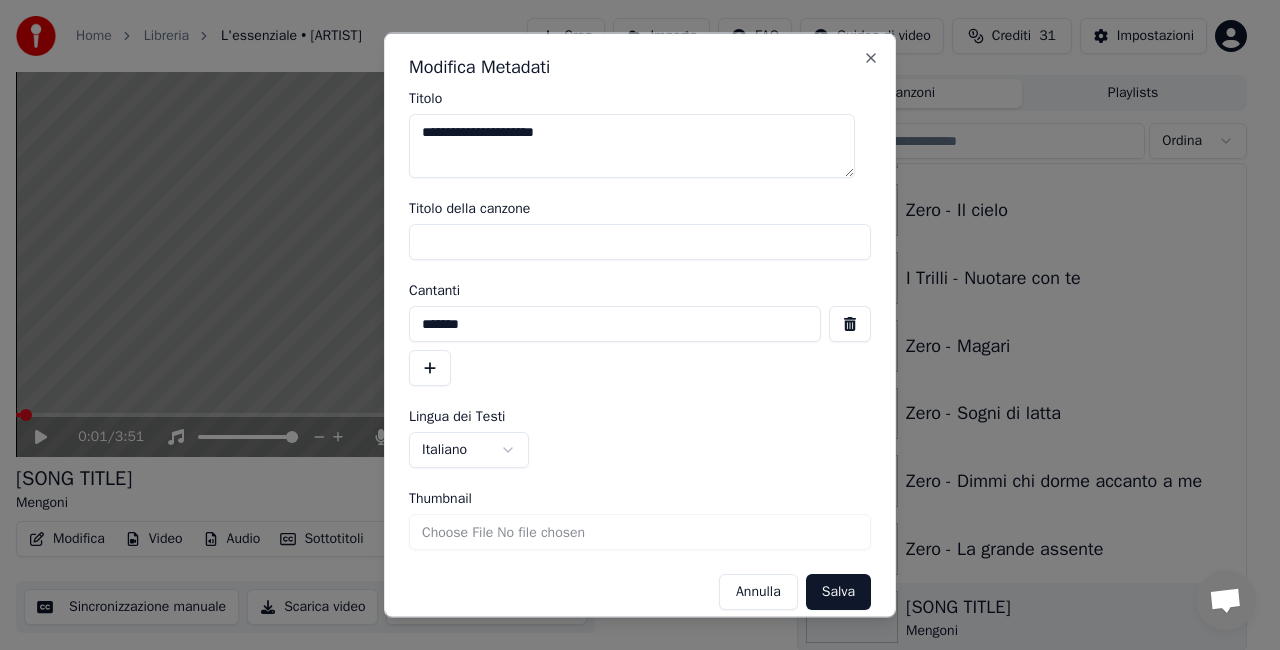type 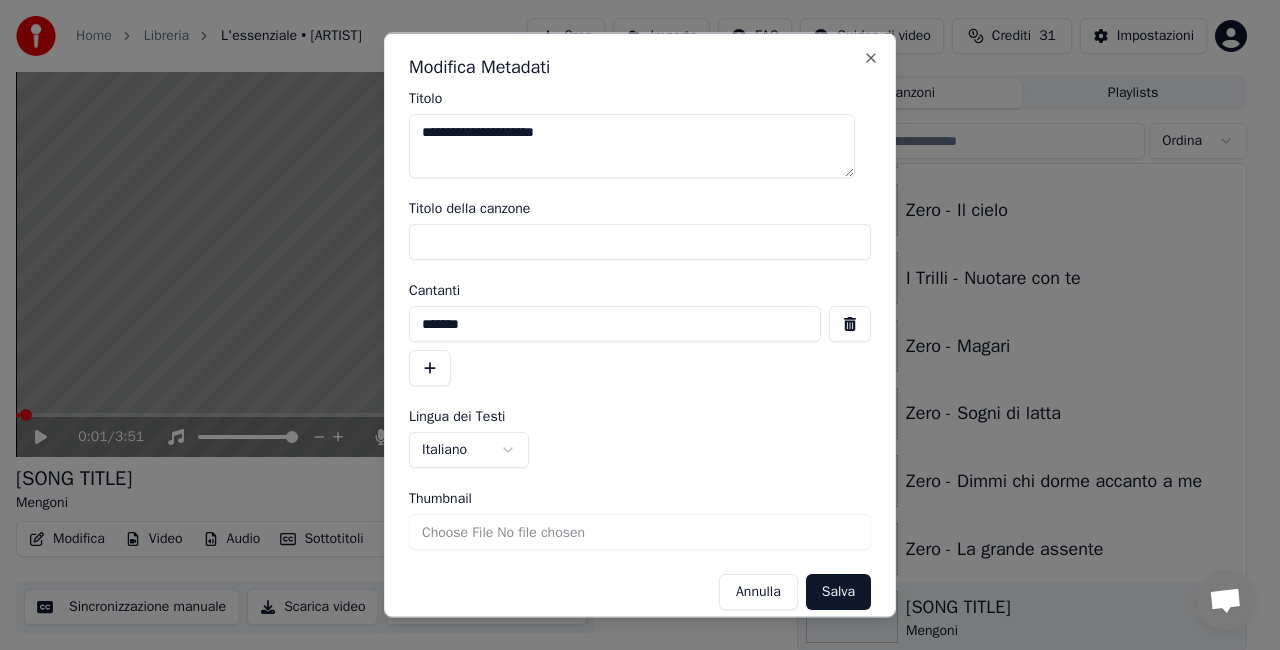 click at bounding box center (850, 324) 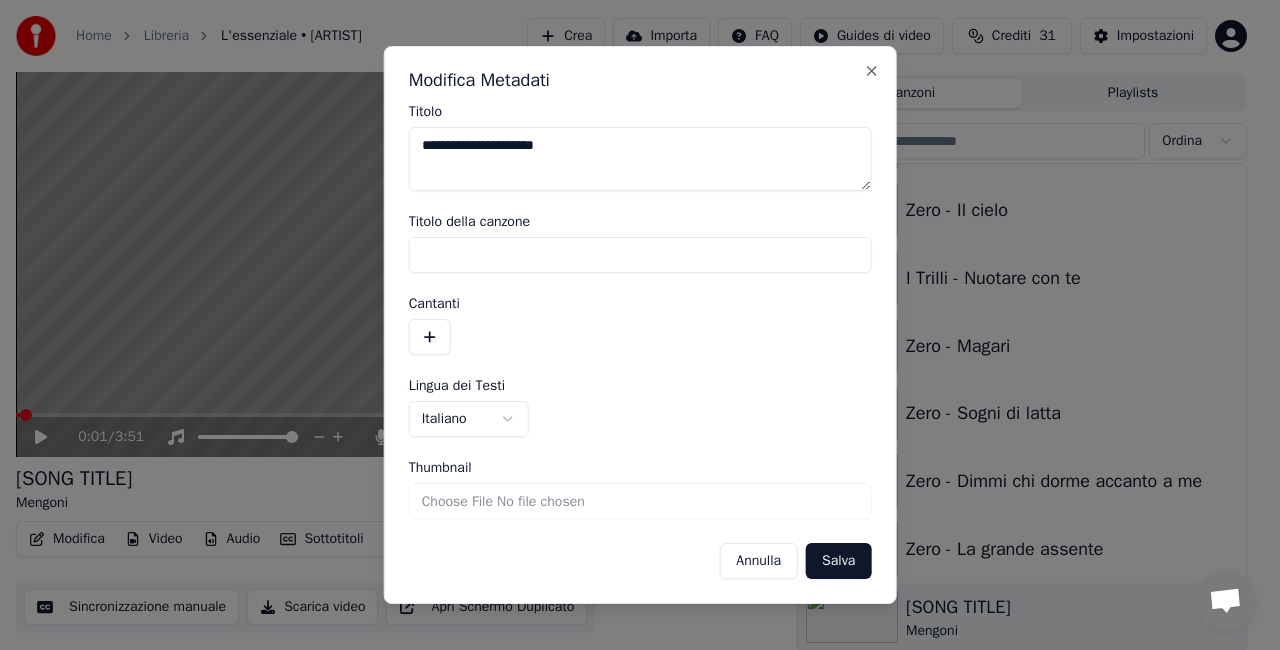 click on "Salva" at bounding box center [838, 561] 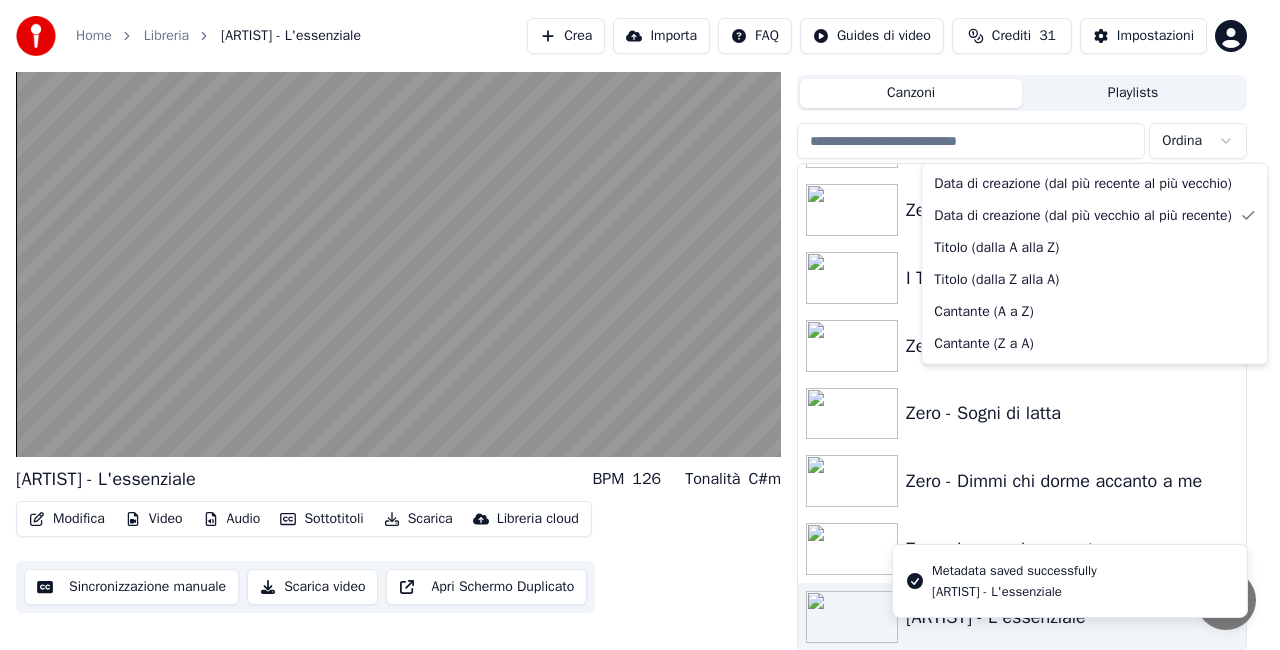 click on "Home Libreria Mengoni - L'essenziale Crea Importa FAQ Guides di video Crediti 31 Impostazioni Mengoni - L'essenziale BPM 126 Tonalità C#m Modifica Video Audio Sottotitoli Scarica Libreria cloud Sincronizzazione manuale Scarica video Apri Schermo Duplicato Coda ( 1 ) Lavori Libreria Canzoni Playlists Ordina Jones- Thunderball Zero - Qualcuno mi renda l'anima Zero - Nei giardini che nessuno sa Zero - Il cielo I Trilli - Nuotare con te Zero - Magari Zero - Sogni di latta Zero - Dimmi chi dorme accanto a me Zero - La grande assente Mengoni - L'essenziale Metadata saved successfully Mengoni - L'essenziale Data di creazione (dal più recente al più vecchio) Data di creazione (dal più vecchio al più recente) Titolo (dalla A alla Z) Titolo (dalla Z alla A) Cantante (A a Z) Cantante (Z a A)" at bounding box center (640, 280) 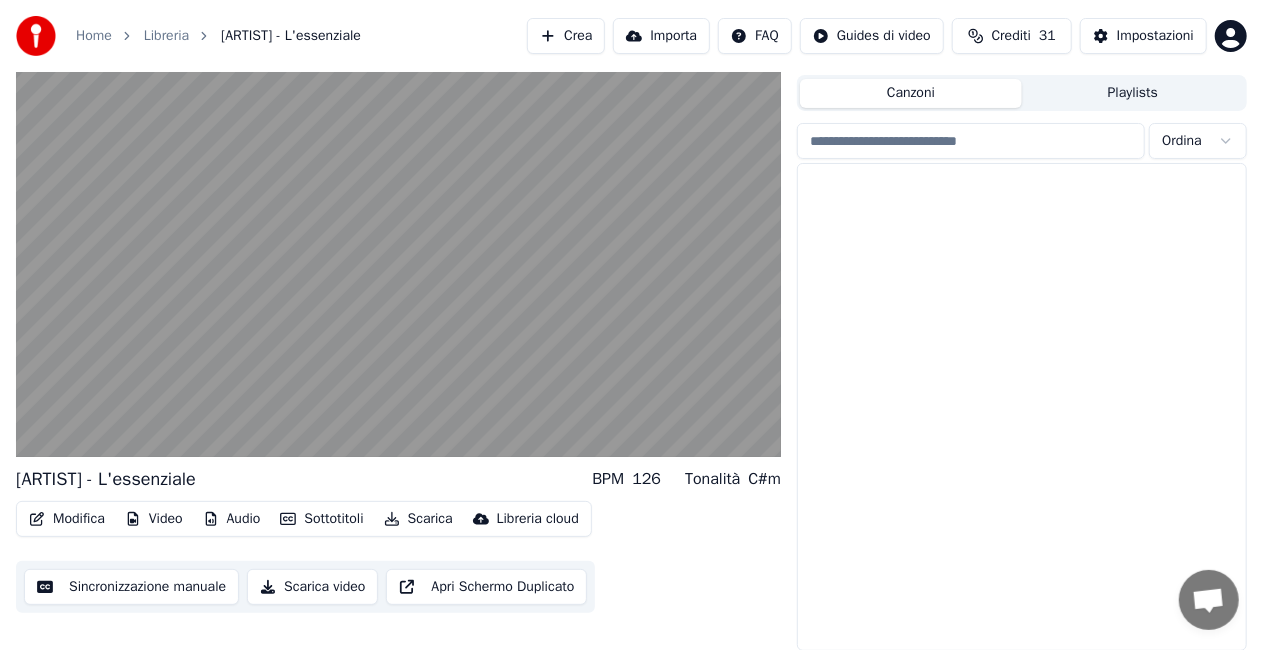 scroll, scrollTop: 0, scrollLeft: 0, axis: both 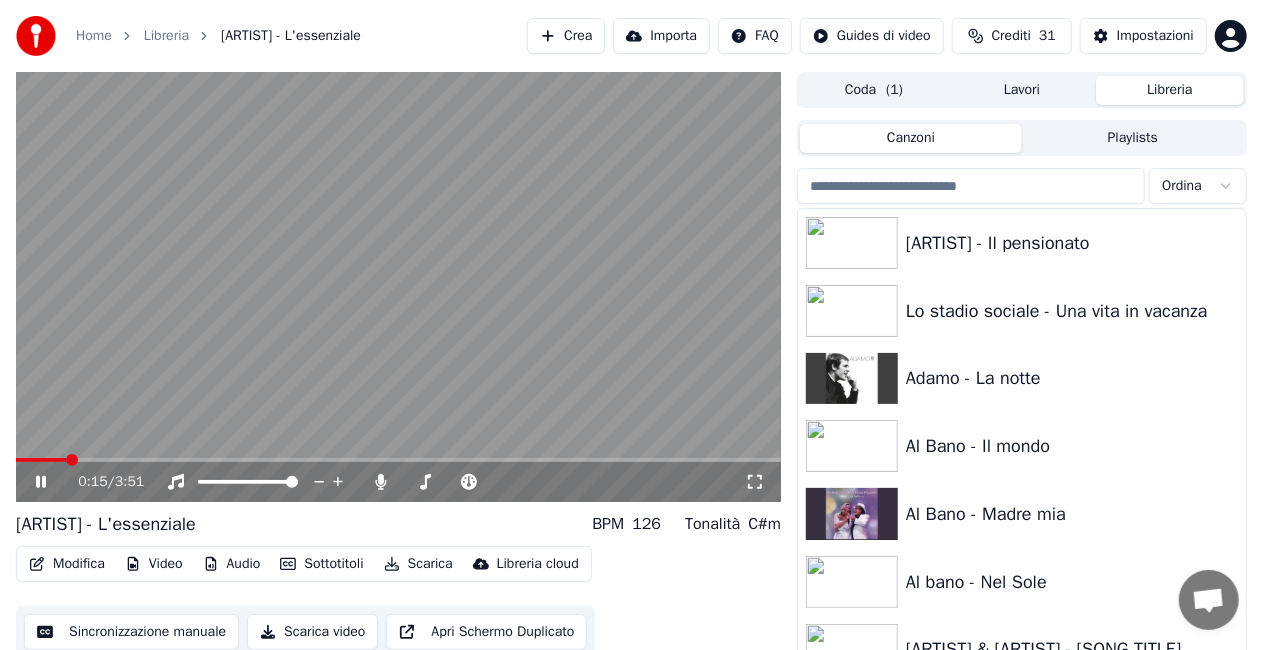 click 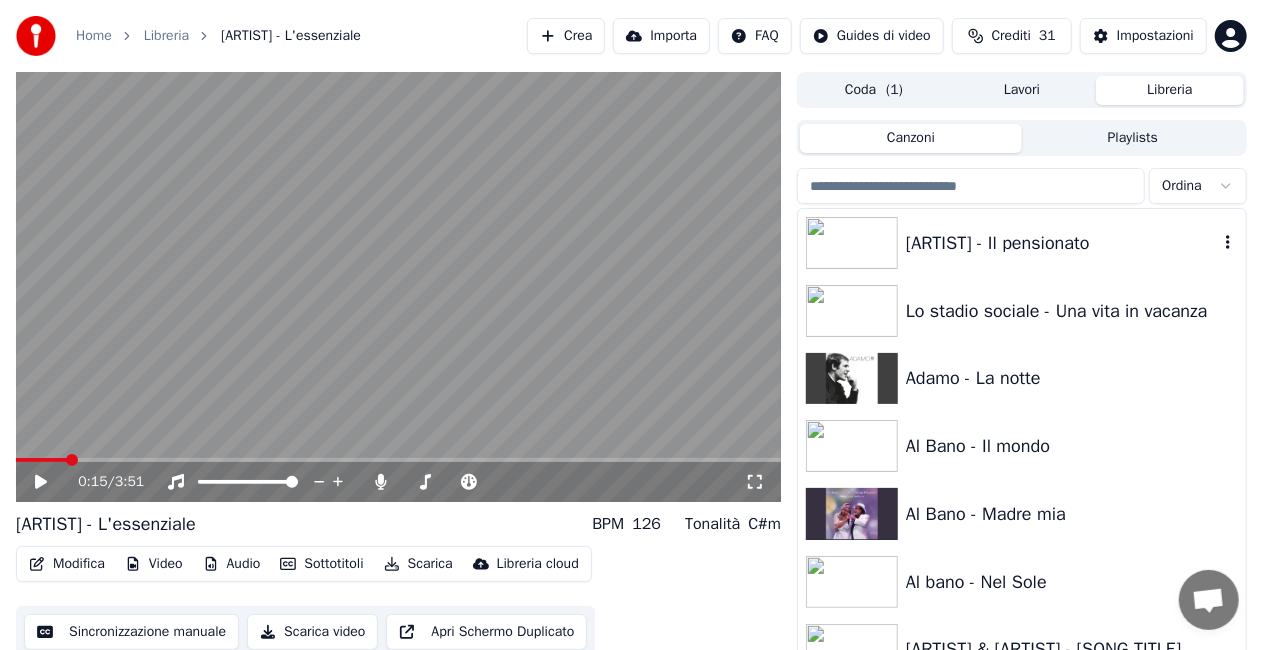 click on "[ARTIST] - Il pensionato" at bounding box center [1062, 243] 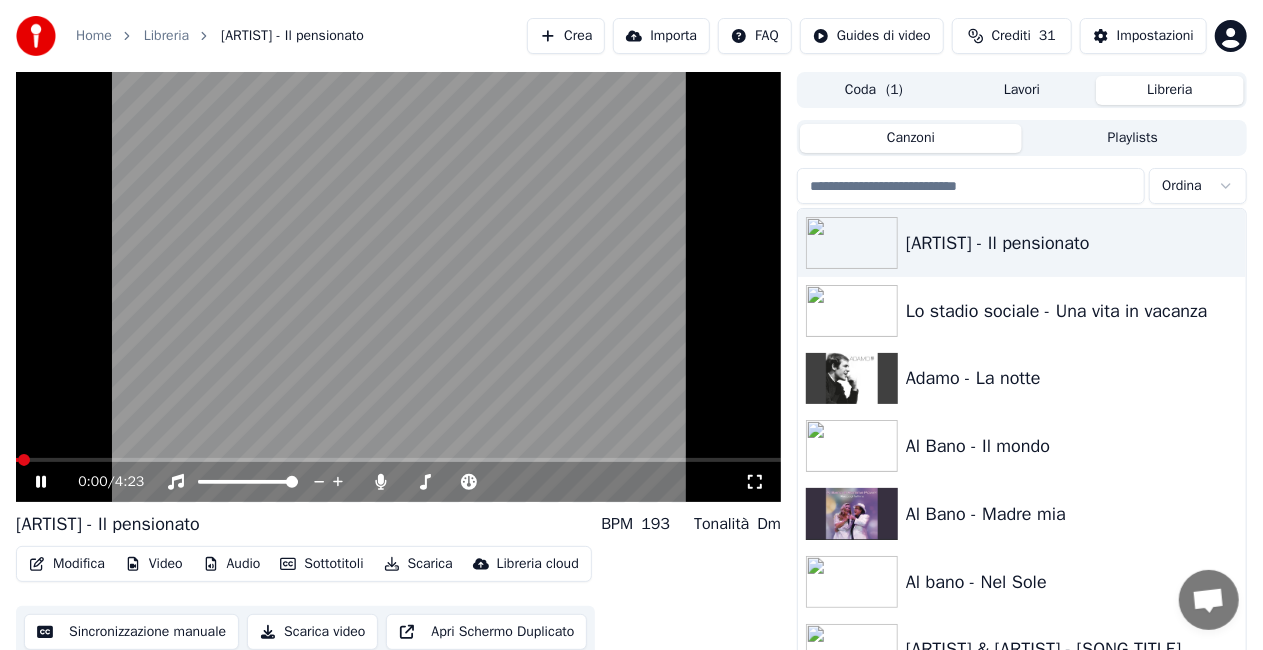 click on "Modifica" at bounding box center (67, 564) 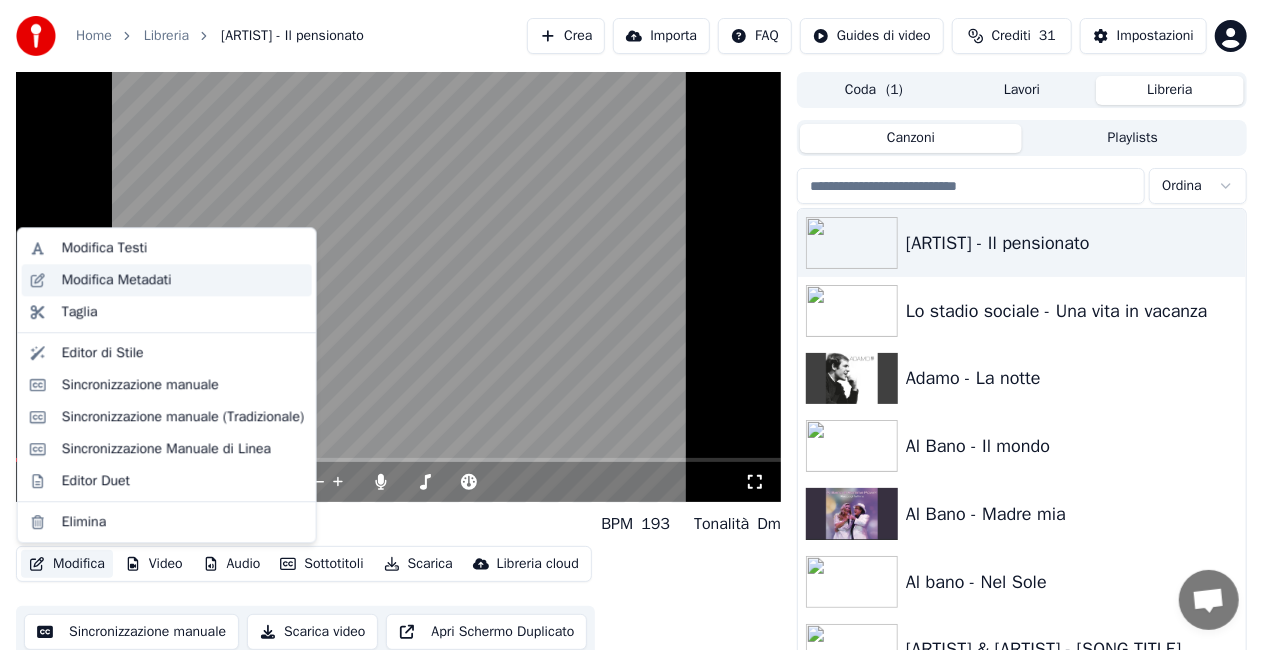 click on "Modifica Metadati" at bounding box center [117, 280] 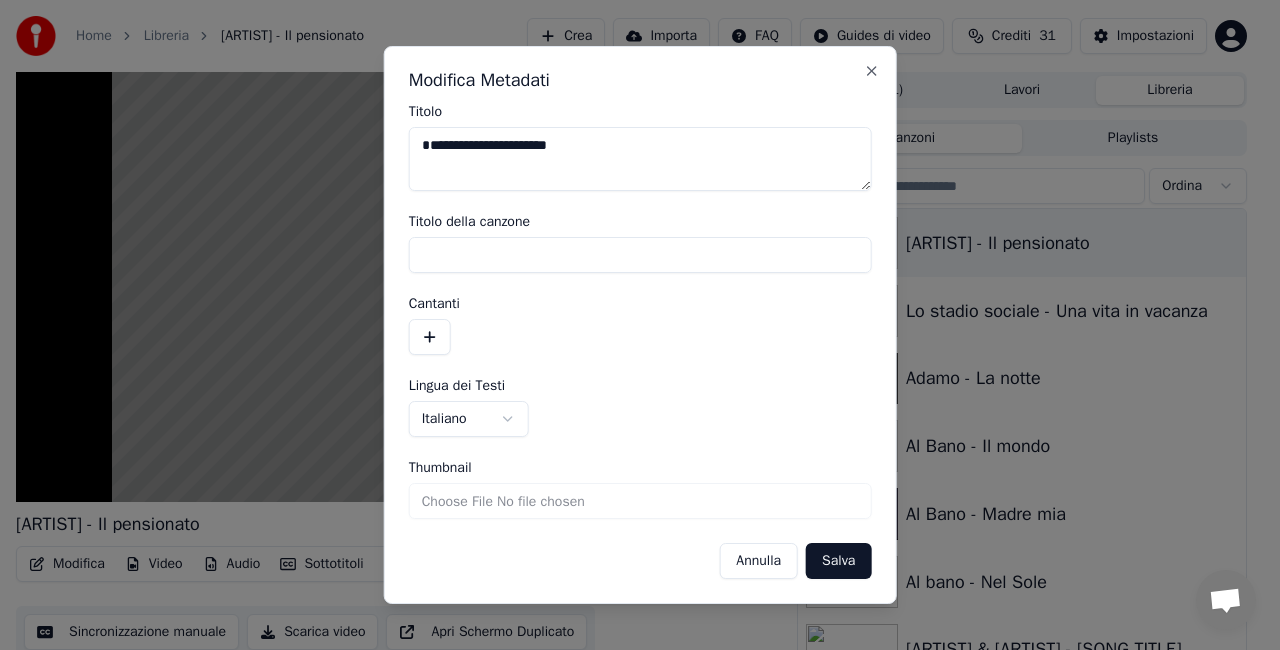click on "**********" at bounding box center [640, 159] 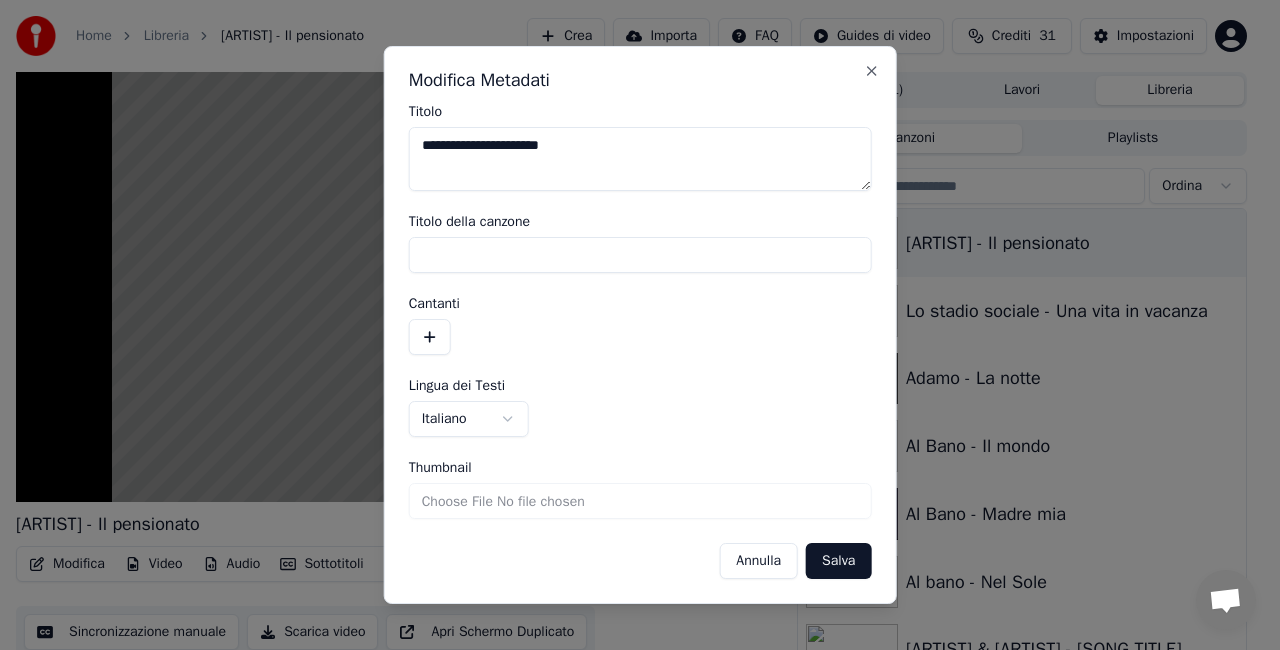 type on "**********" 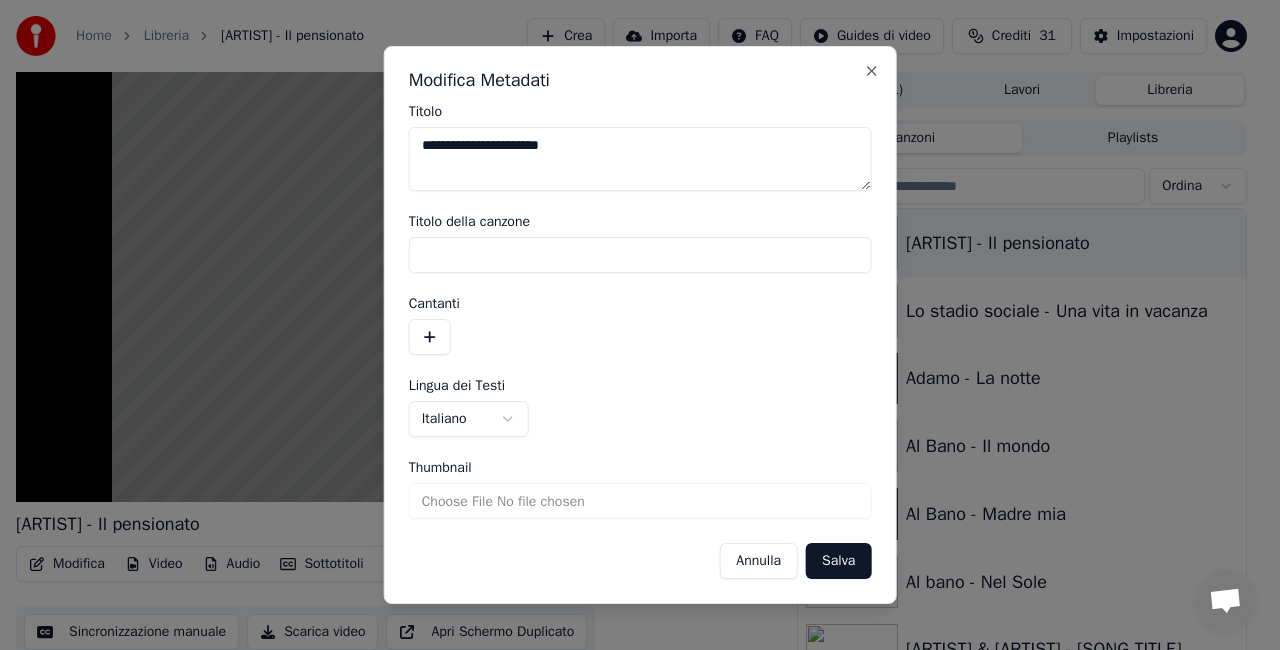 drag, startPoint x: 827, startPoint y: 558, endPoint x: 884, endPoint y: 500, distance: 81.32035 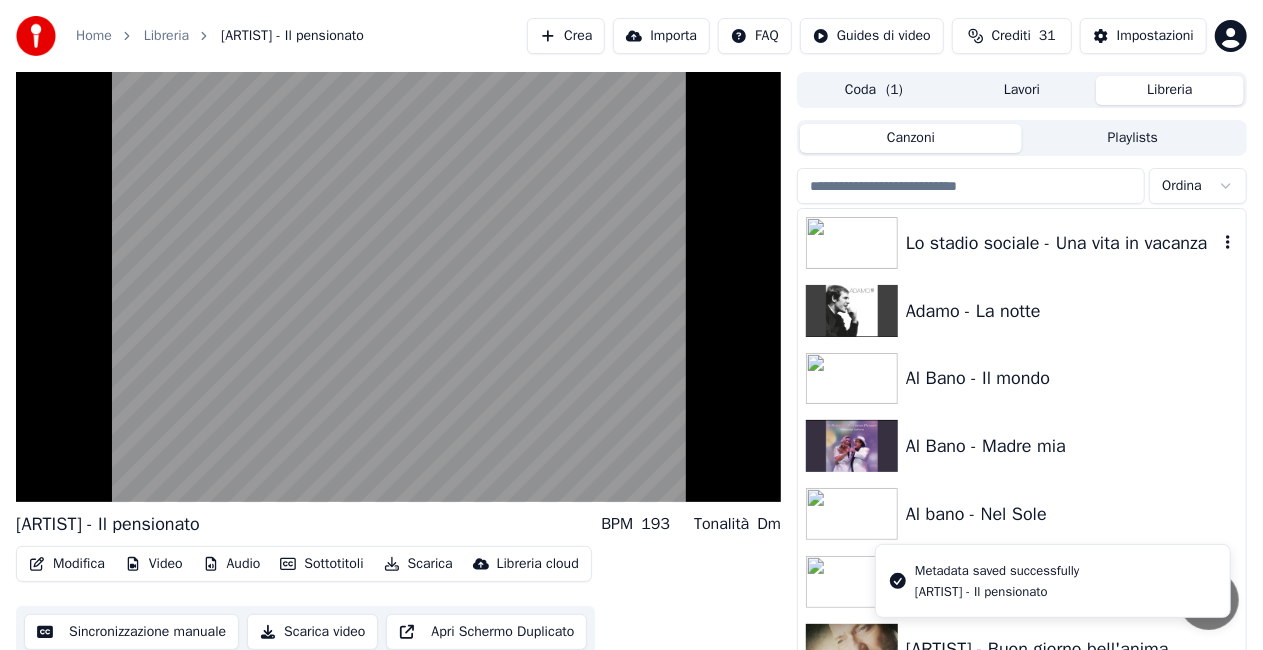click on "Lo stadio sociale - Una vita in vacanza" at bounding box center (1062, 243) 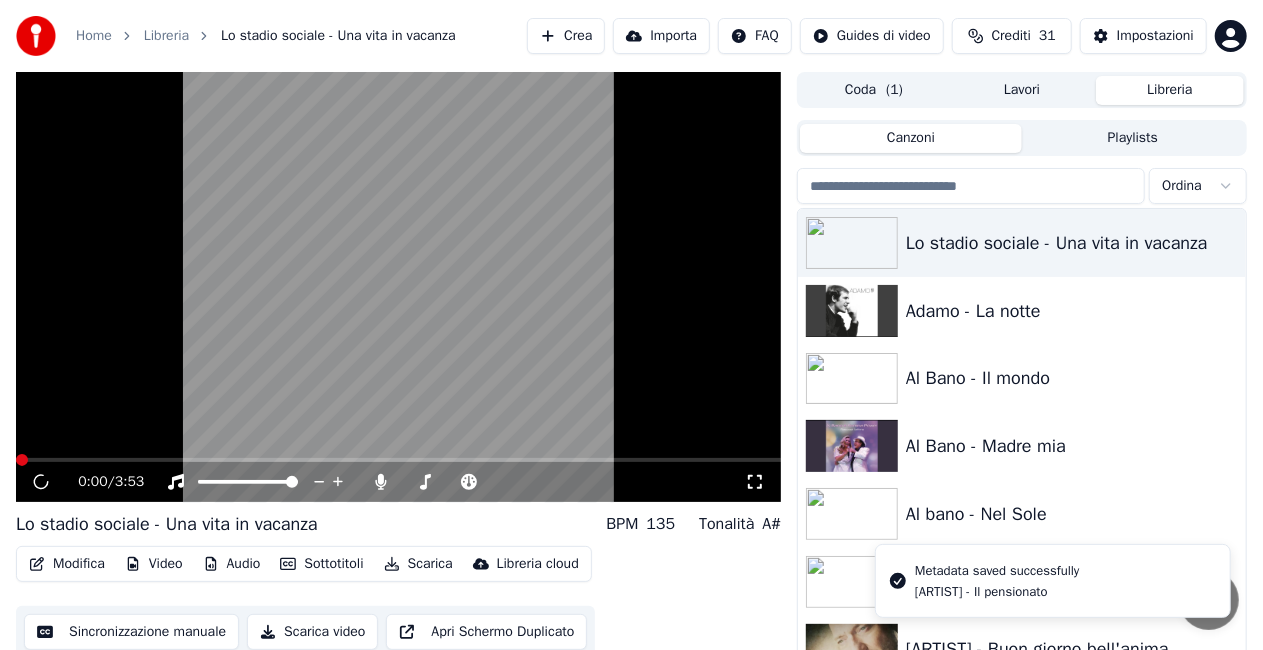 click on "Modifica" at bounding box center (67, 564) 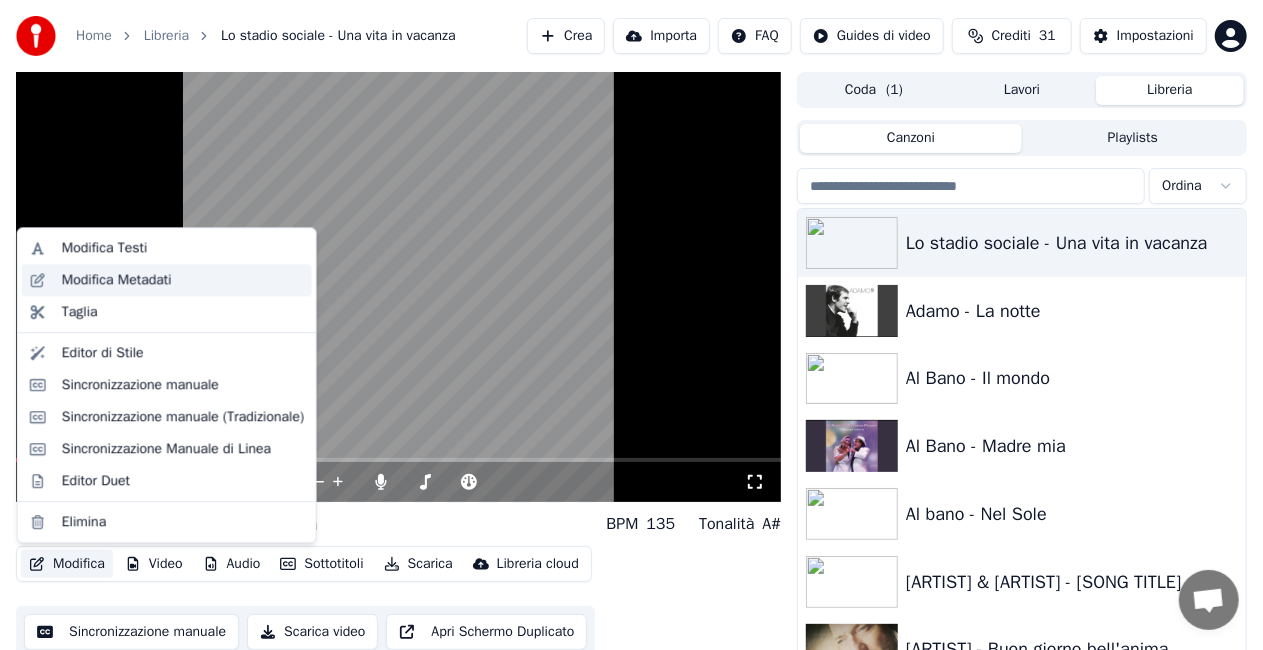click on "Modifica Metadati" at bounding box center [117, 280] 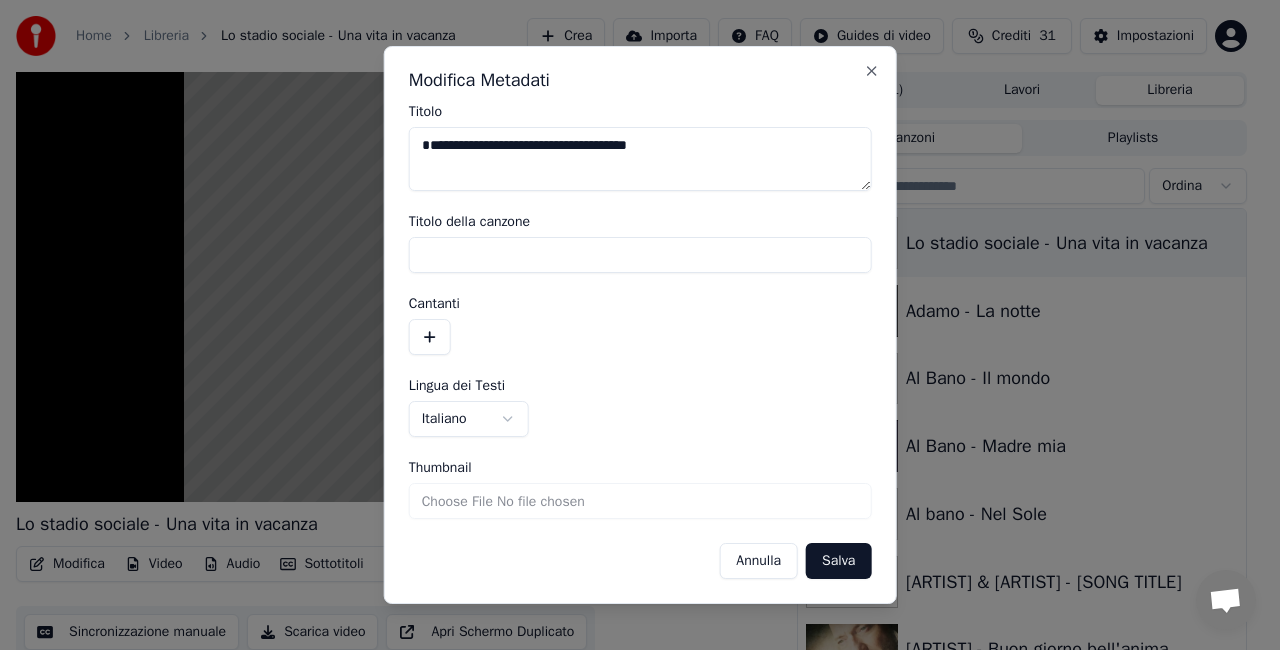 click on "**********" at bounding box center (640, 159) 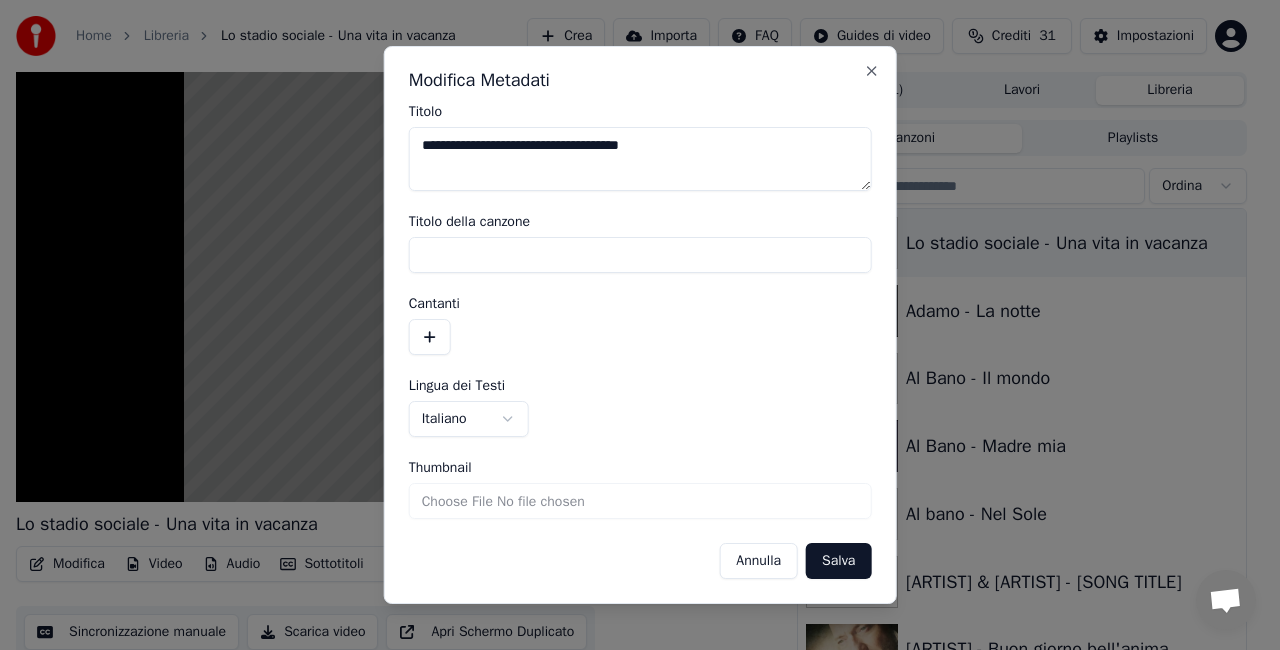 type on "**********" 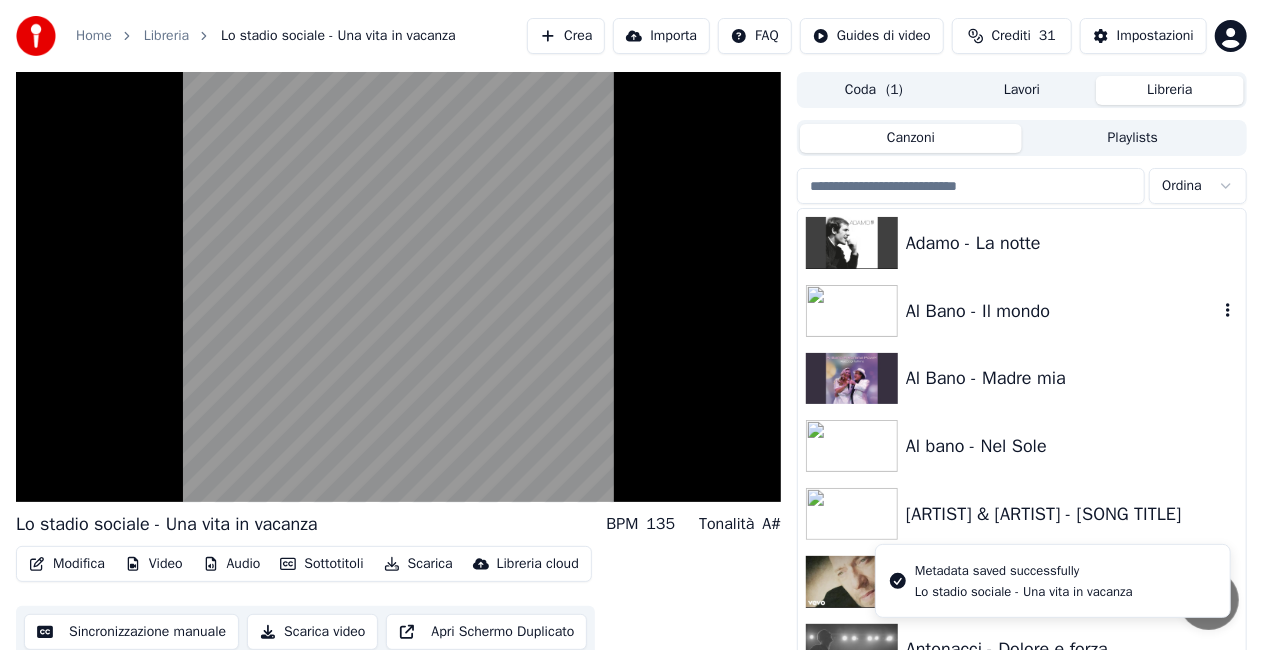 scroll, scrollTop: 100, scrollLeft: 0, axis: vertical 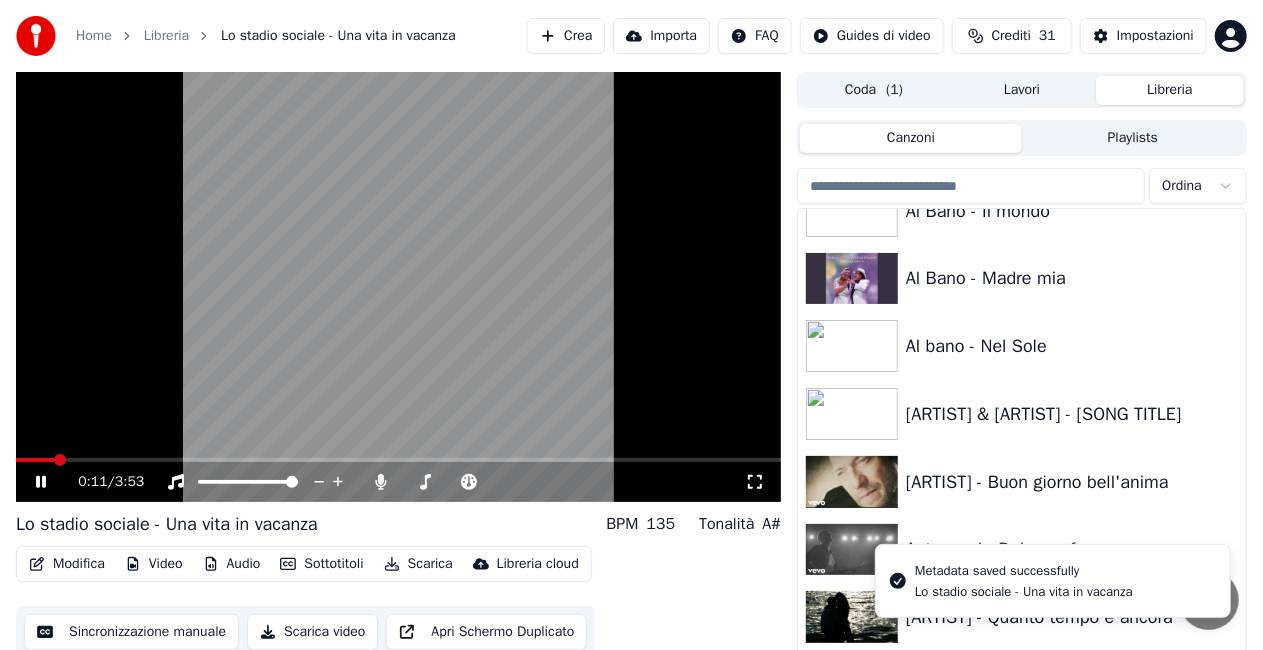 click 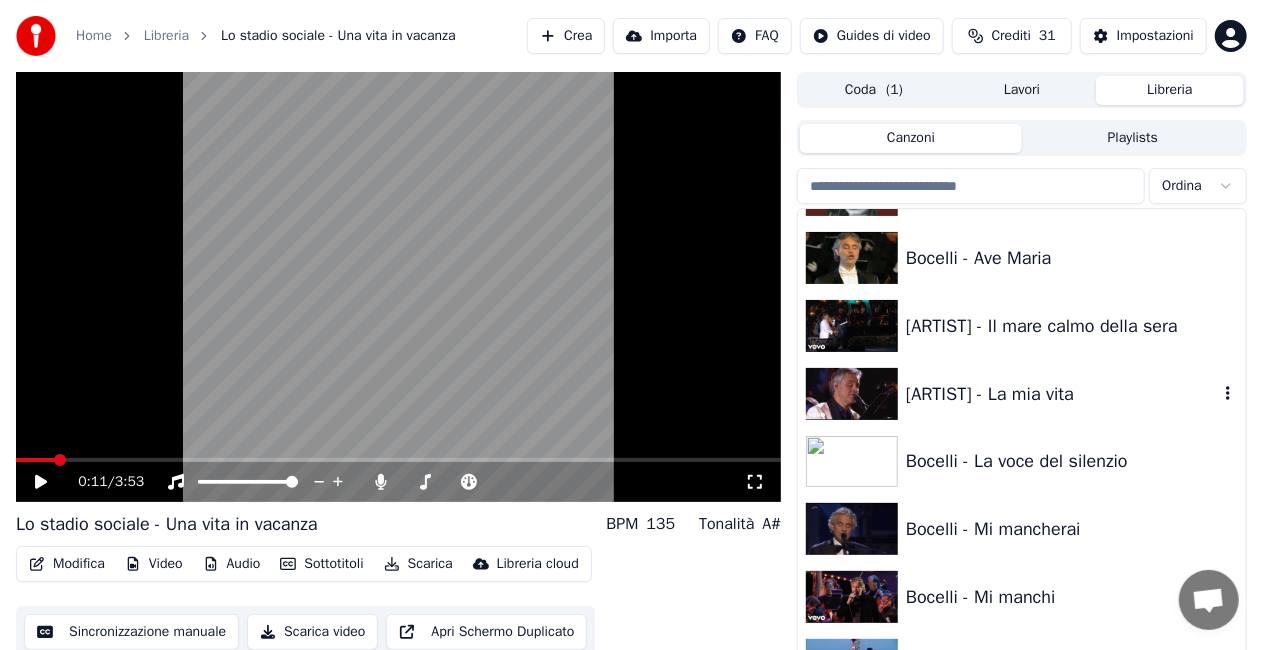 scroll, scrollTop: 3100, scrollLeft: 0, axis: vertical 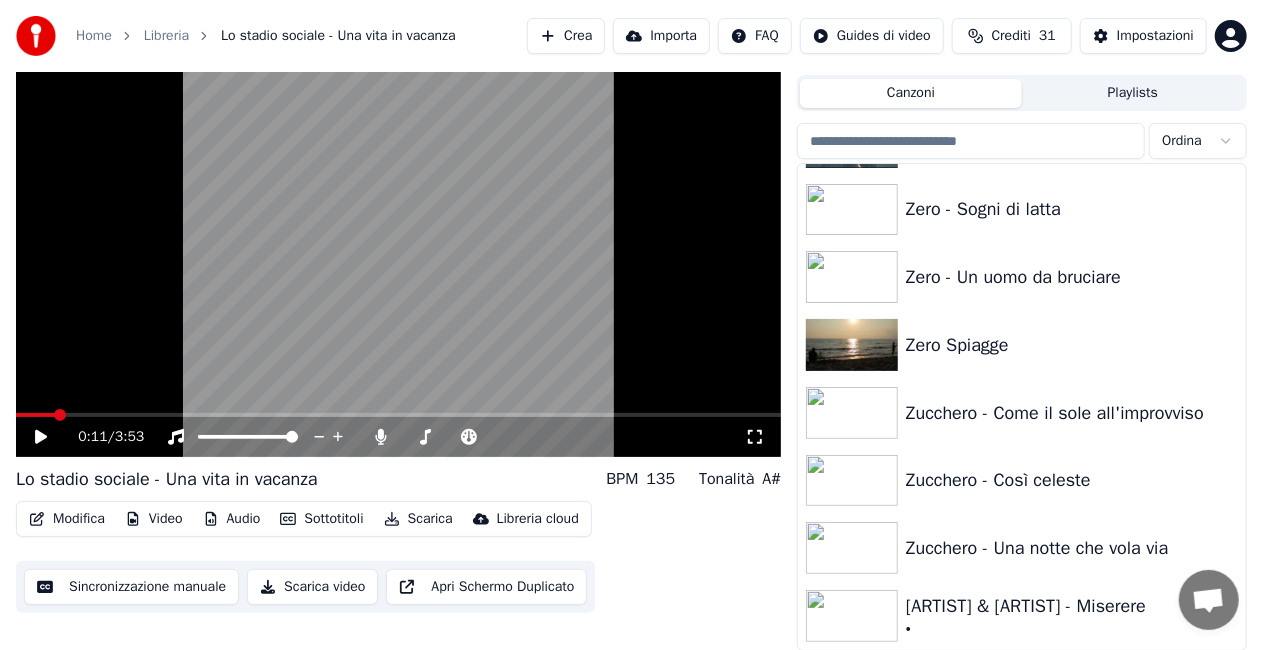 click on "•" at bounding box center [1062, 630] 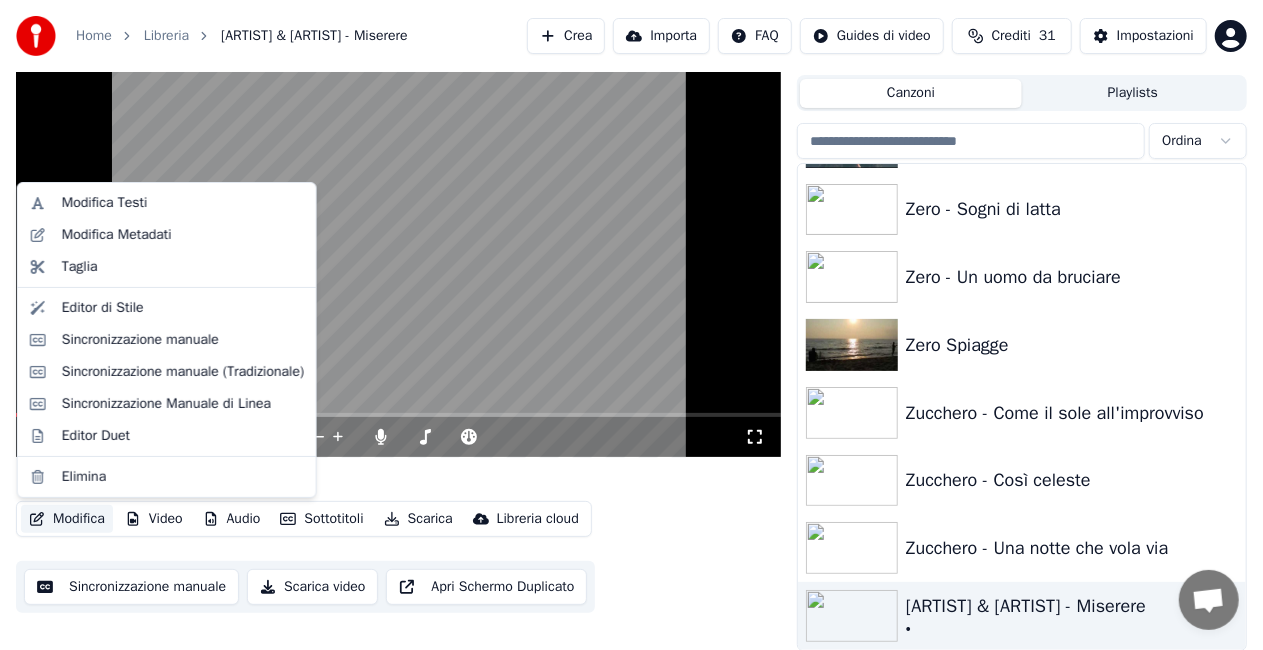 click on "Modifica" at bounding box center [67, 519] 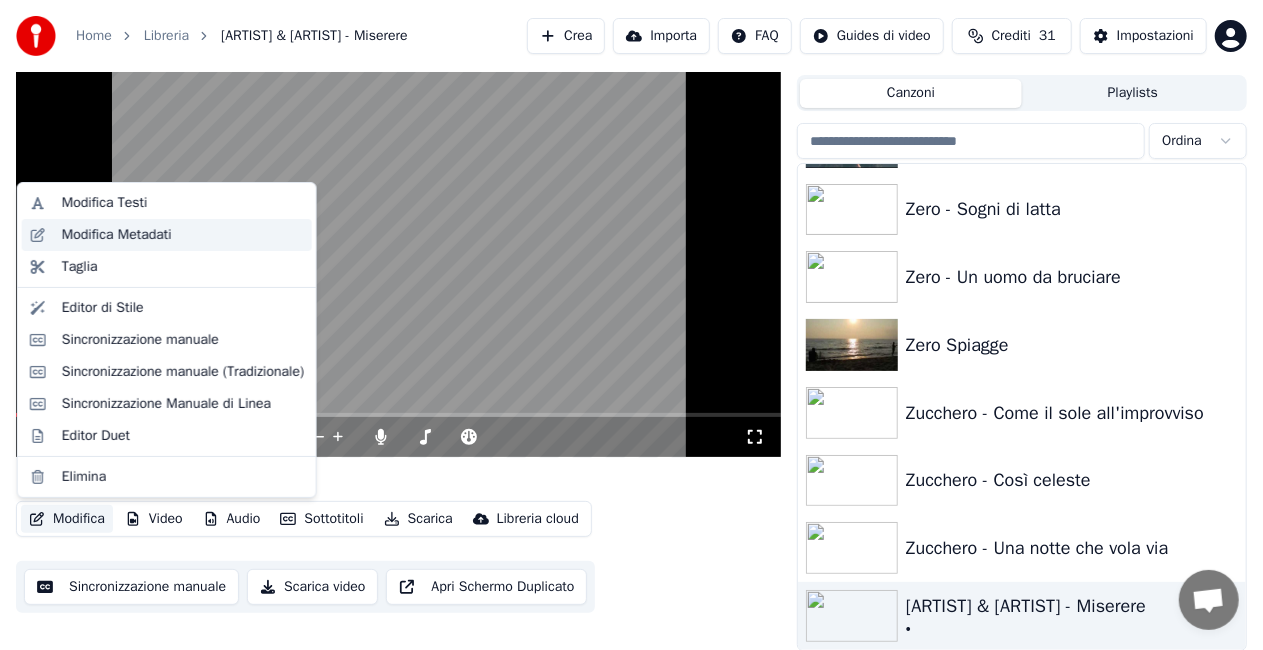 click on "Modifica Metadati" at bounding box center (117, 235) 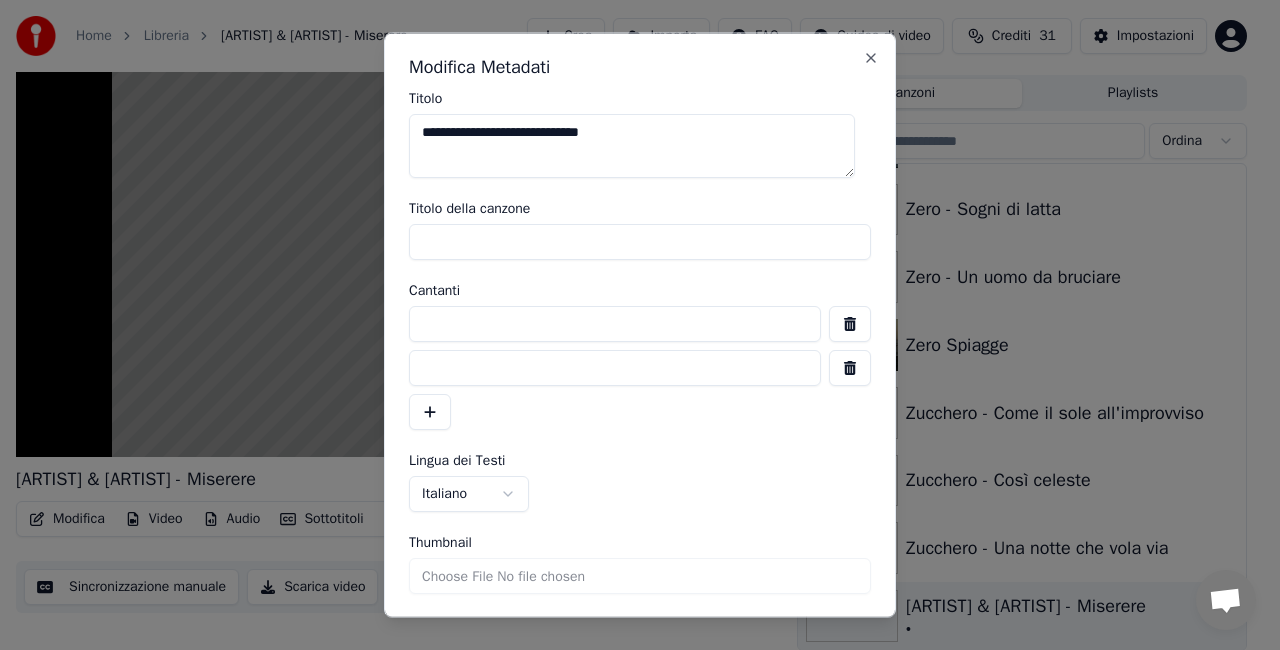 click at bounding box center [850, 368] 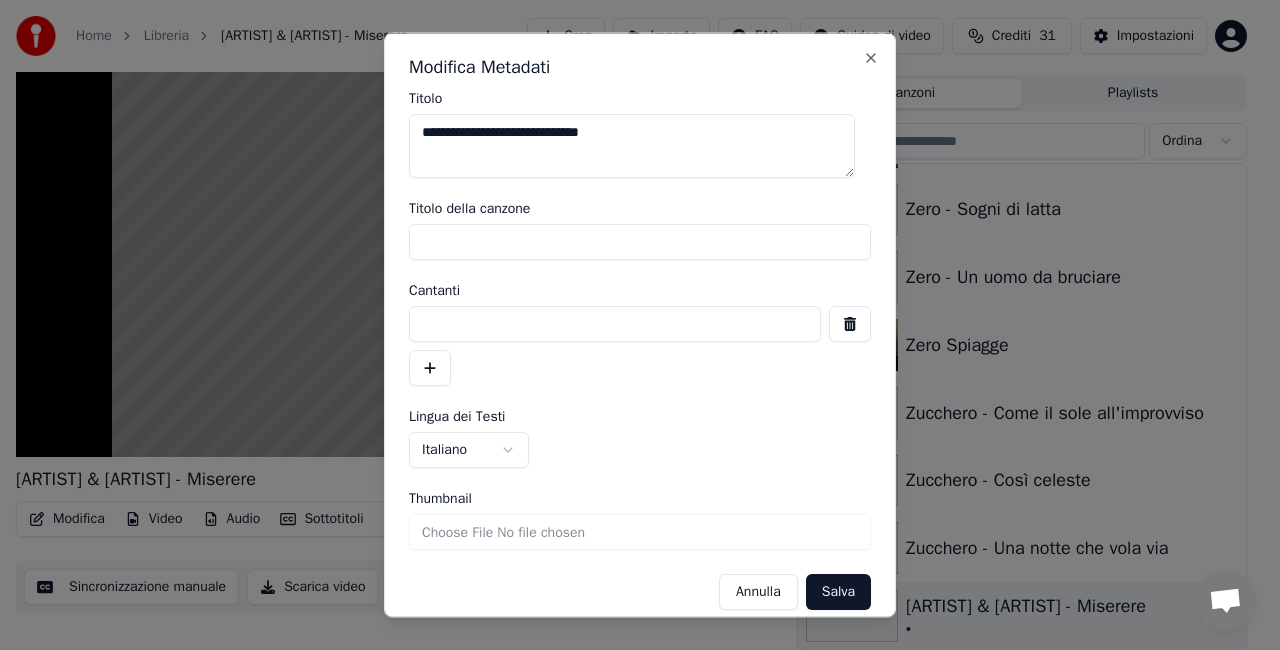click at bounding box center (850, 324) 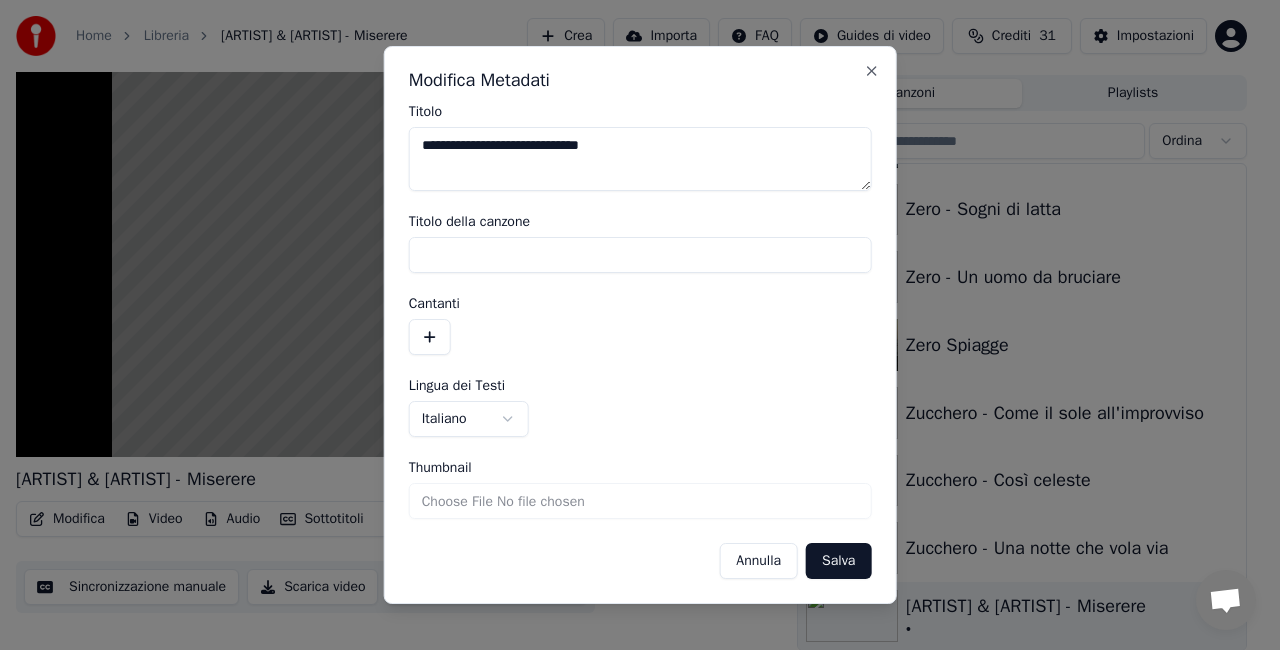 click on "Salva" at bounding box center (838, 561) 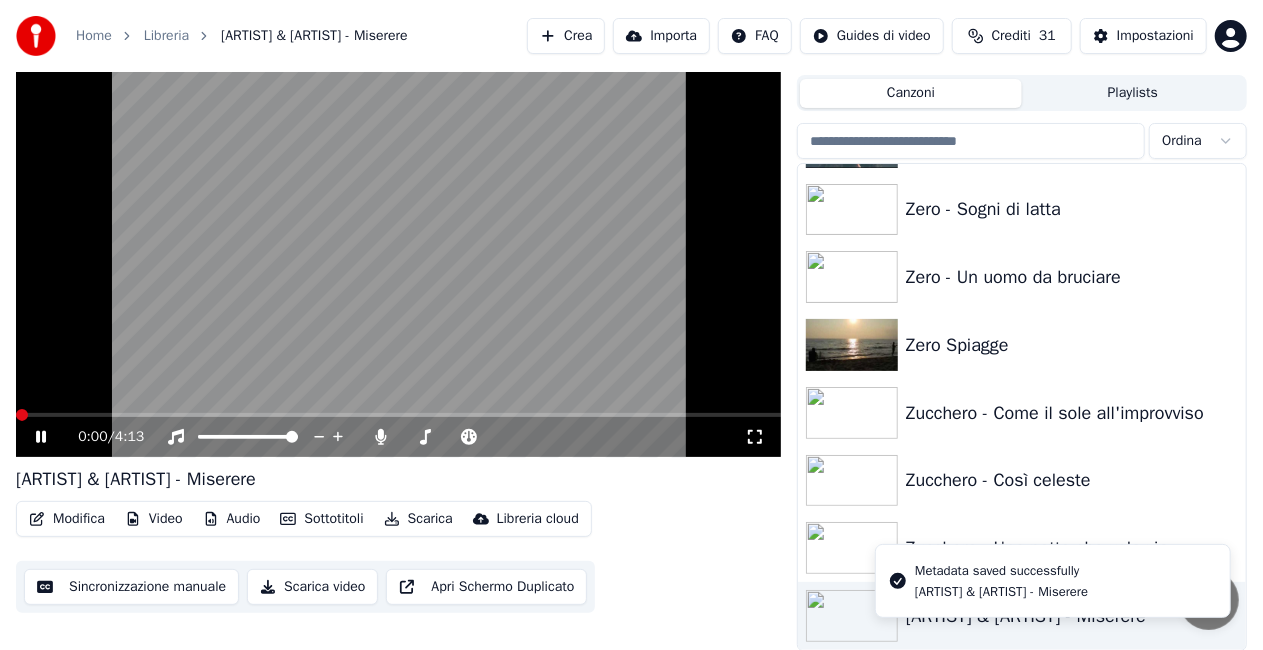 click 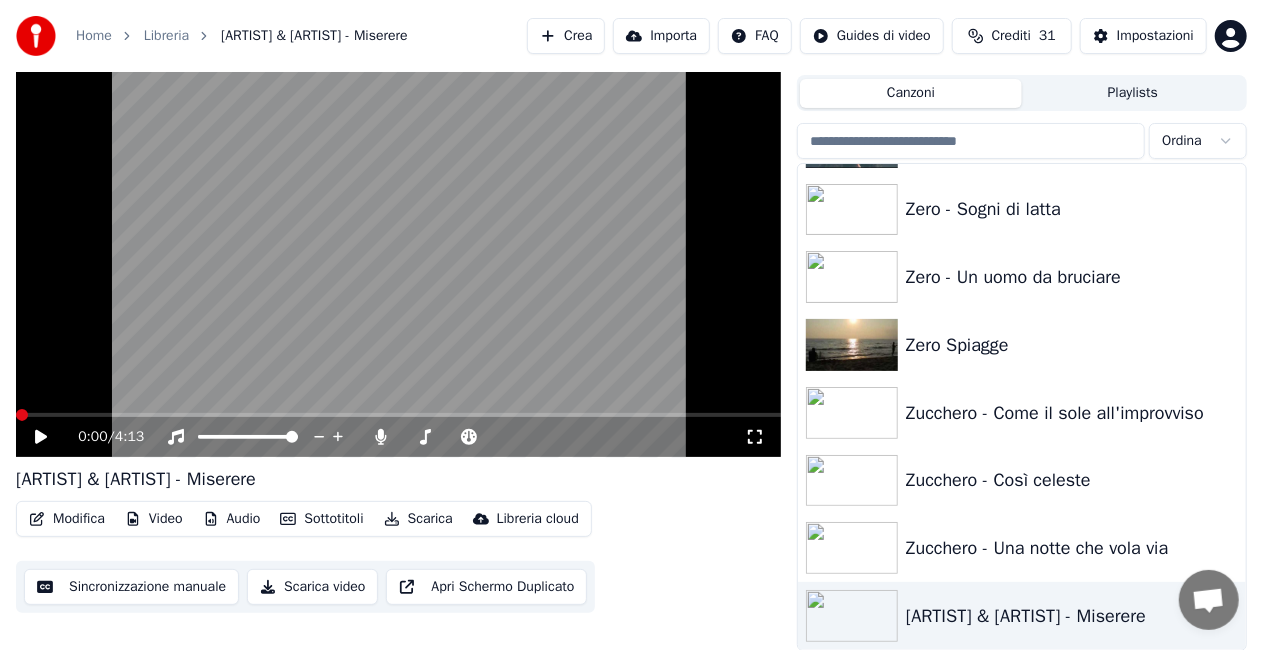 scroll, scrollTop: 38, scrollLeft: 0, axis: vertical 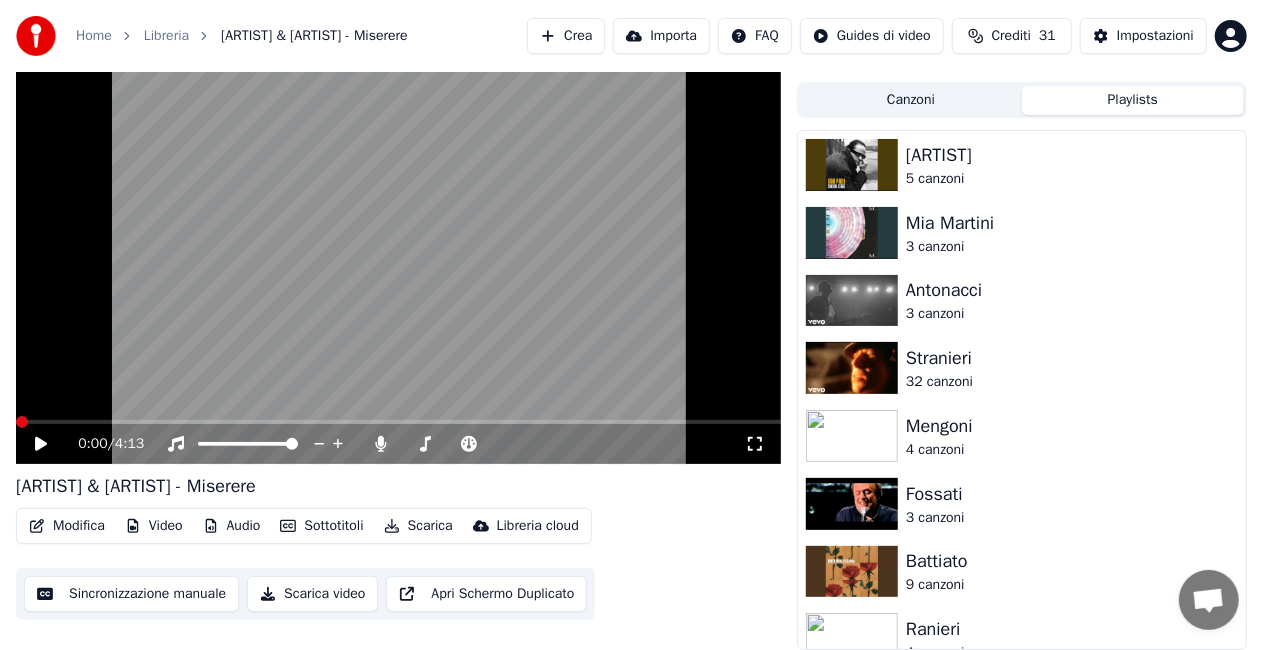 click on "Playlists" at bounding box center (1133, 100) 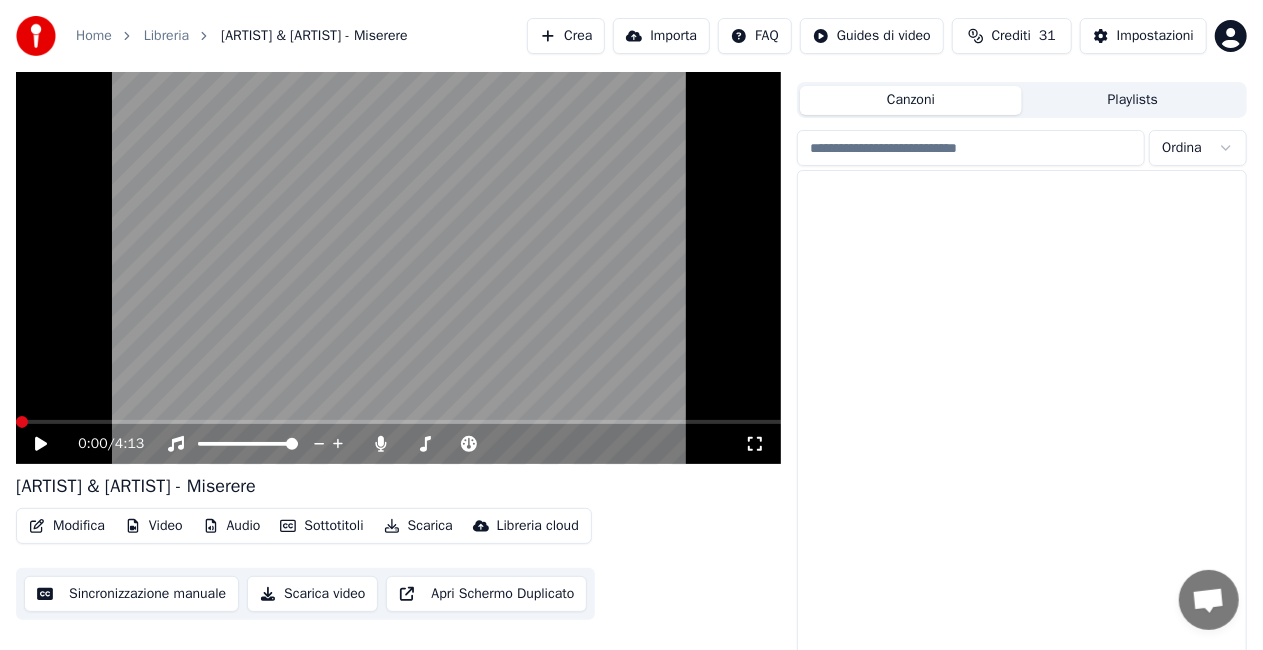 click on "Canzoni" at bounding box center [911, 100] 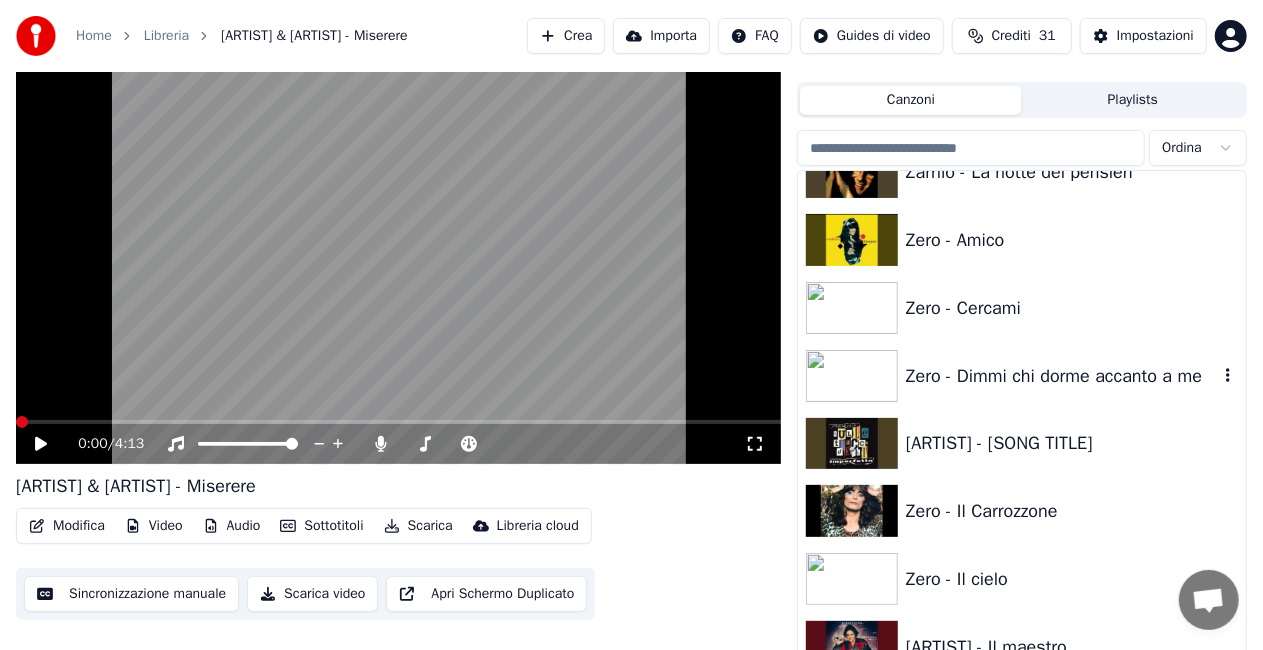 scroll, scrollTop: 27484, scrollLeft: 0, axis: vertical 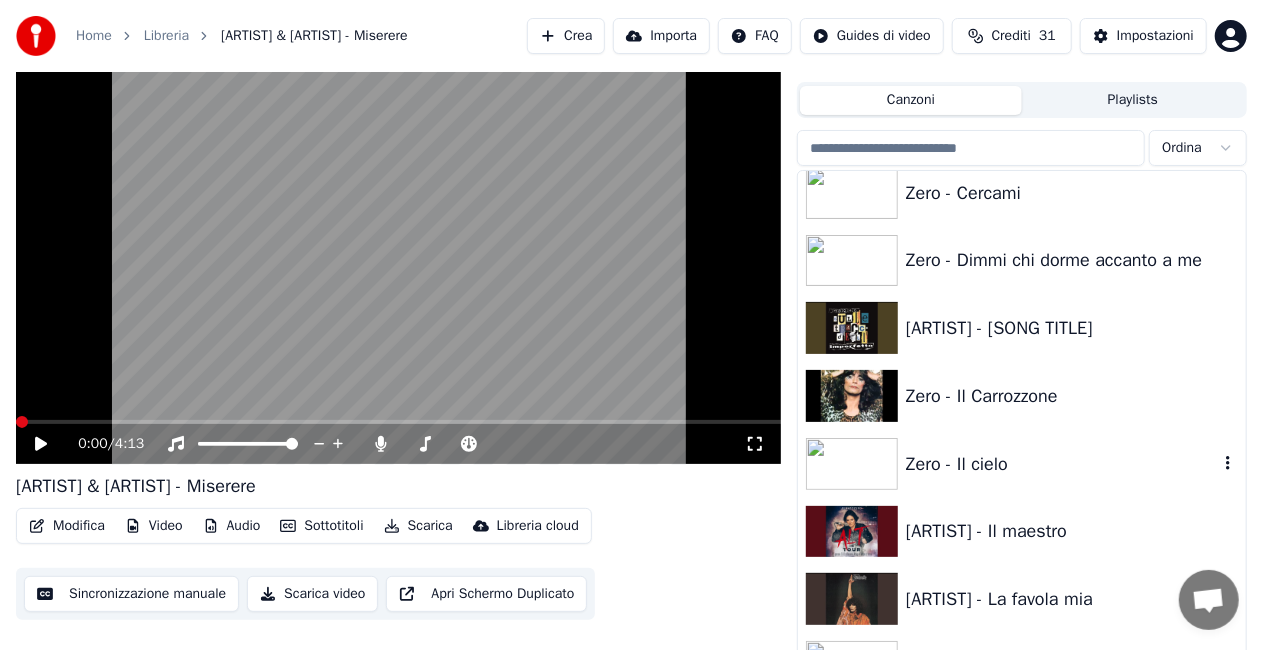 click on "Zero - Il cielo" at bounding box center [1022, 464] 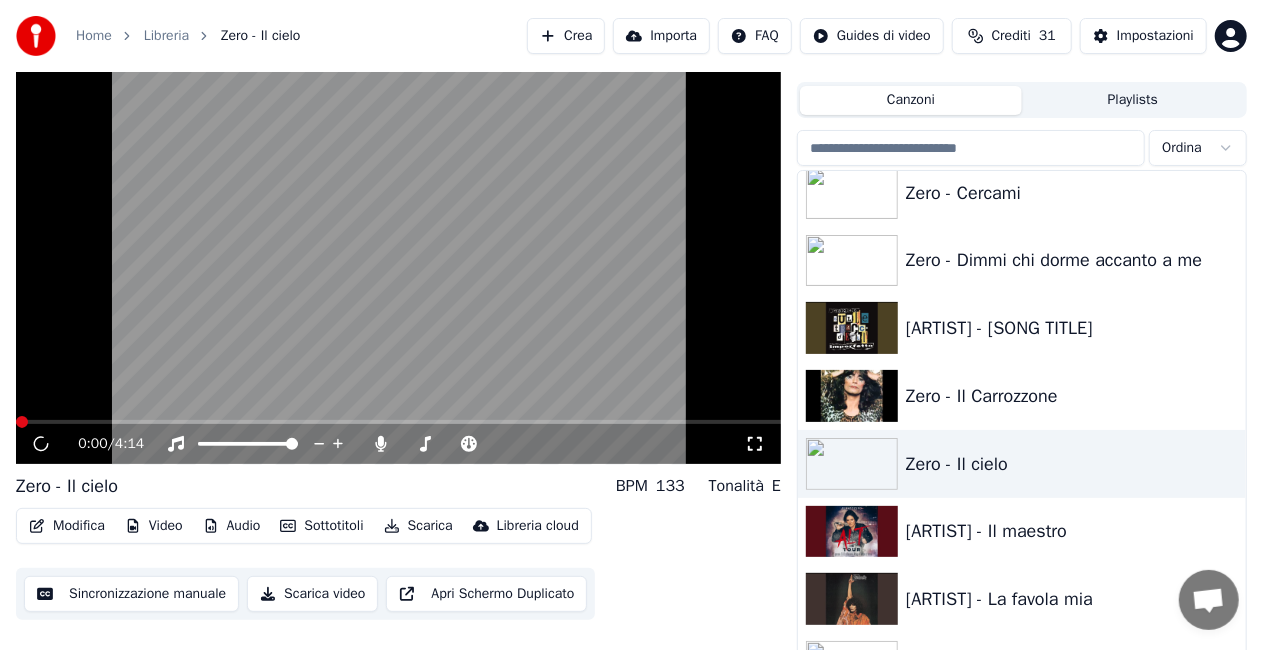 click 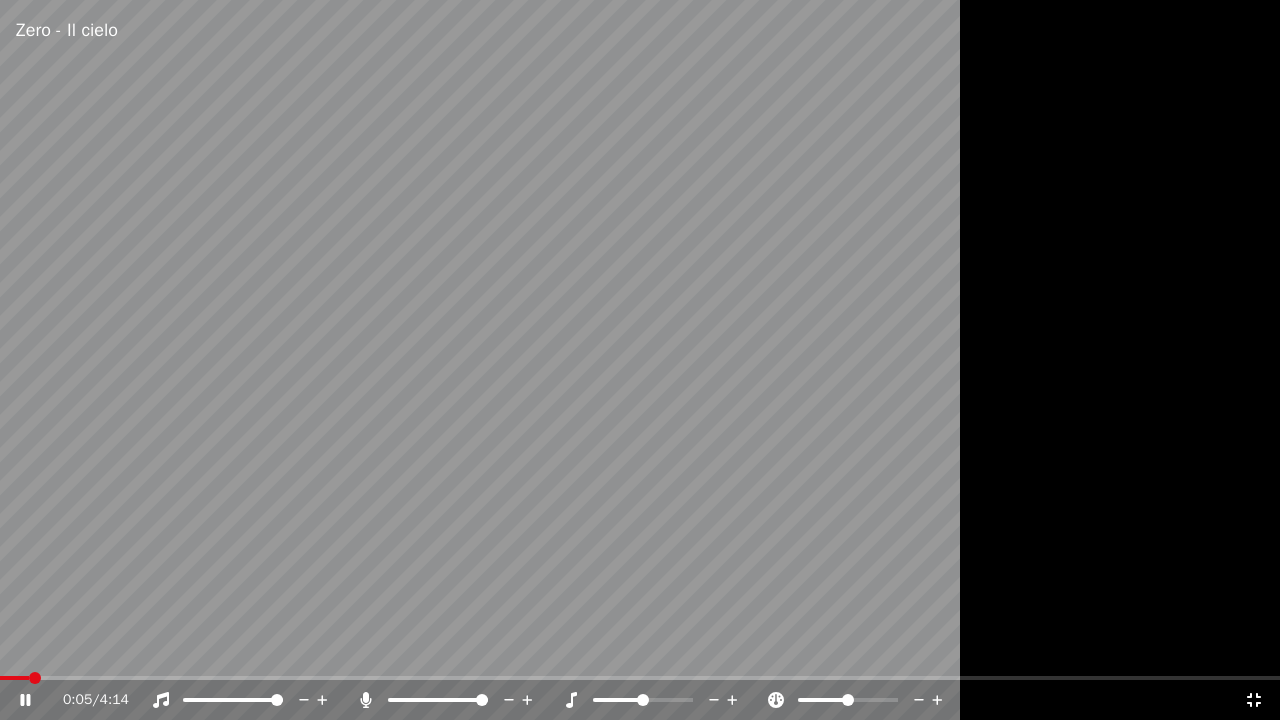 click 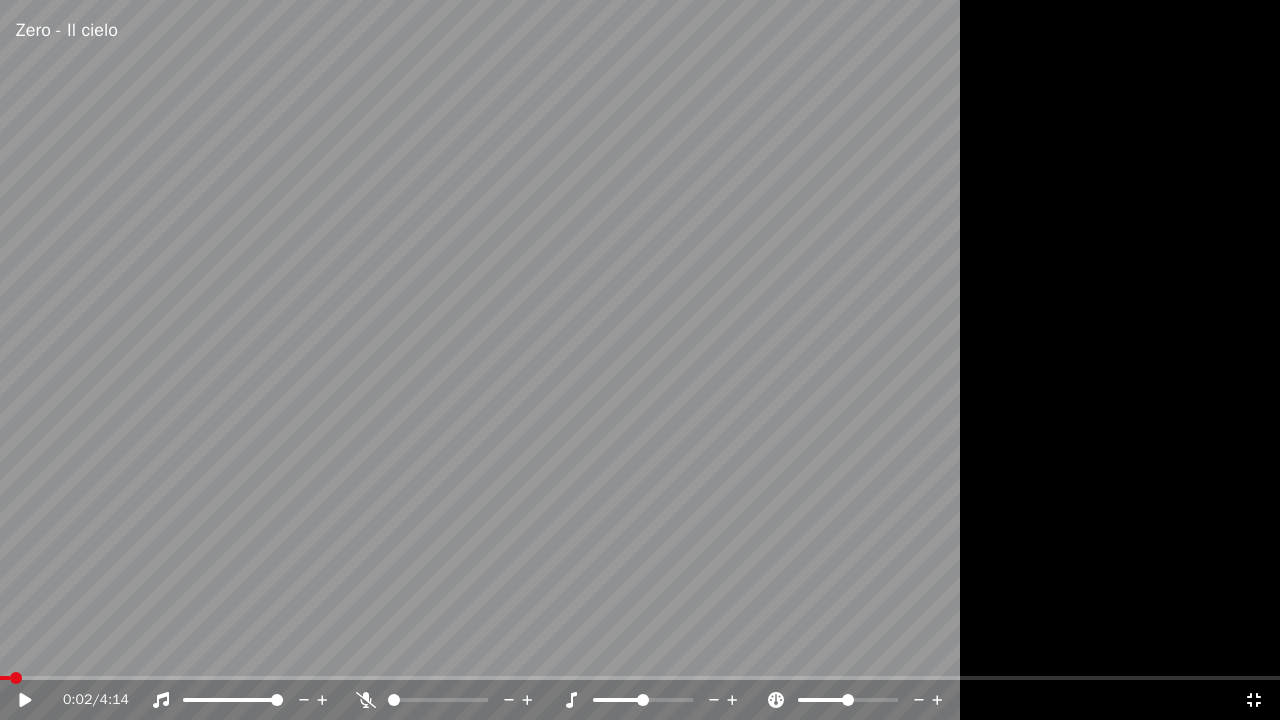 click at bounding box center (5, 678) 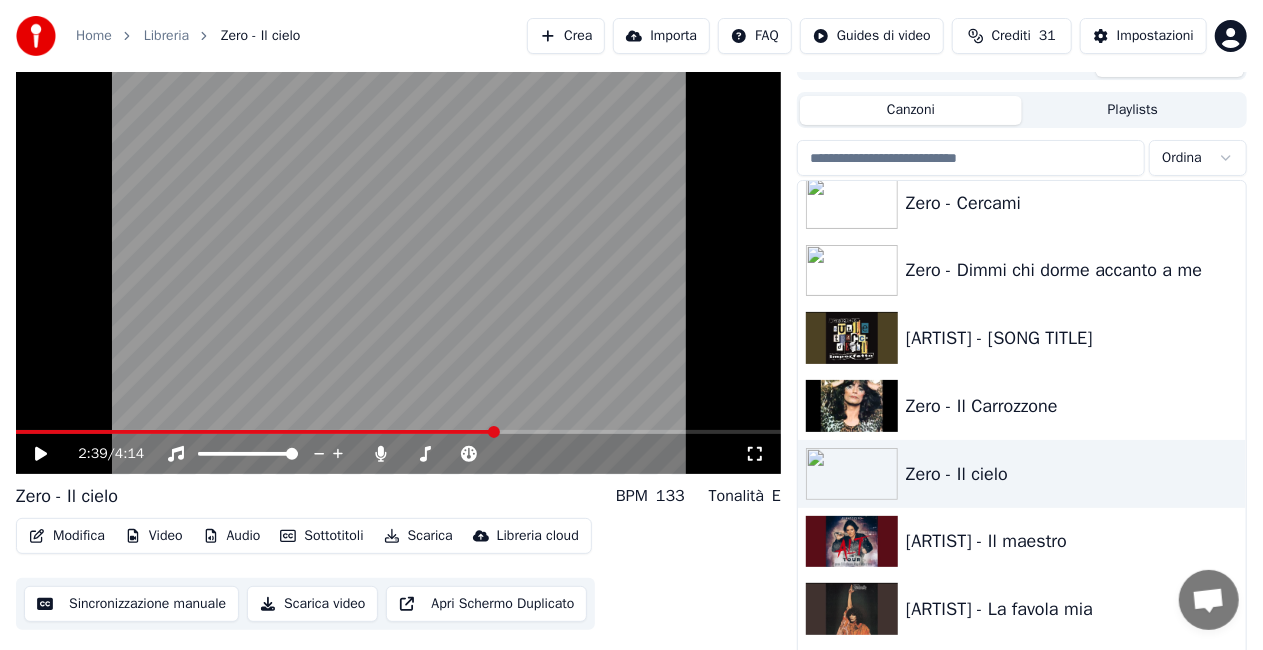 click 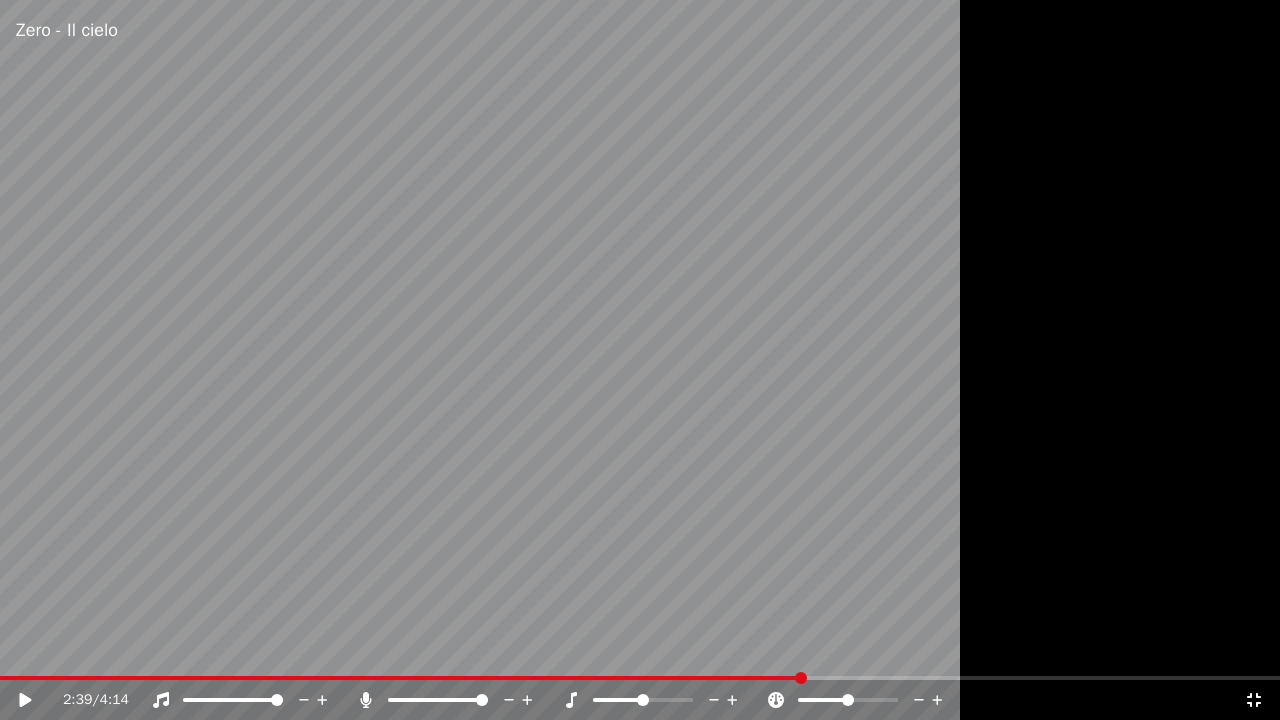 click at bounding box center [640, 360] 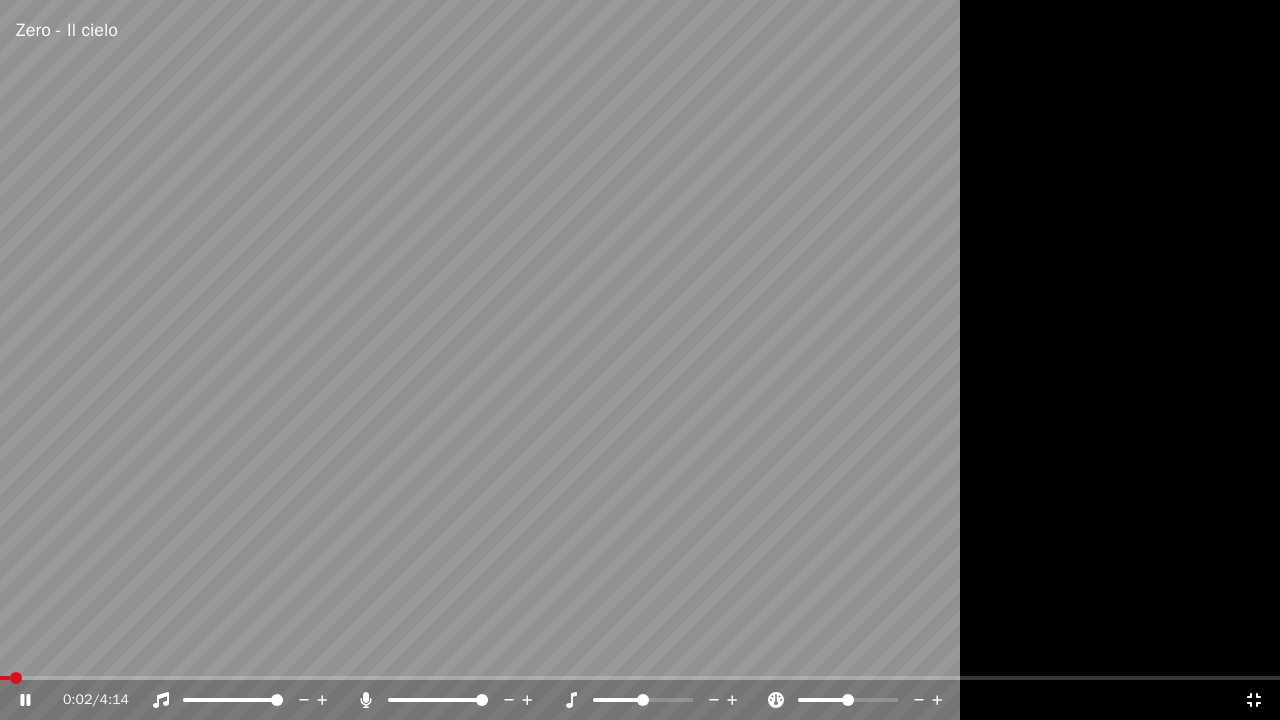 click at bounding box center [5, 678] 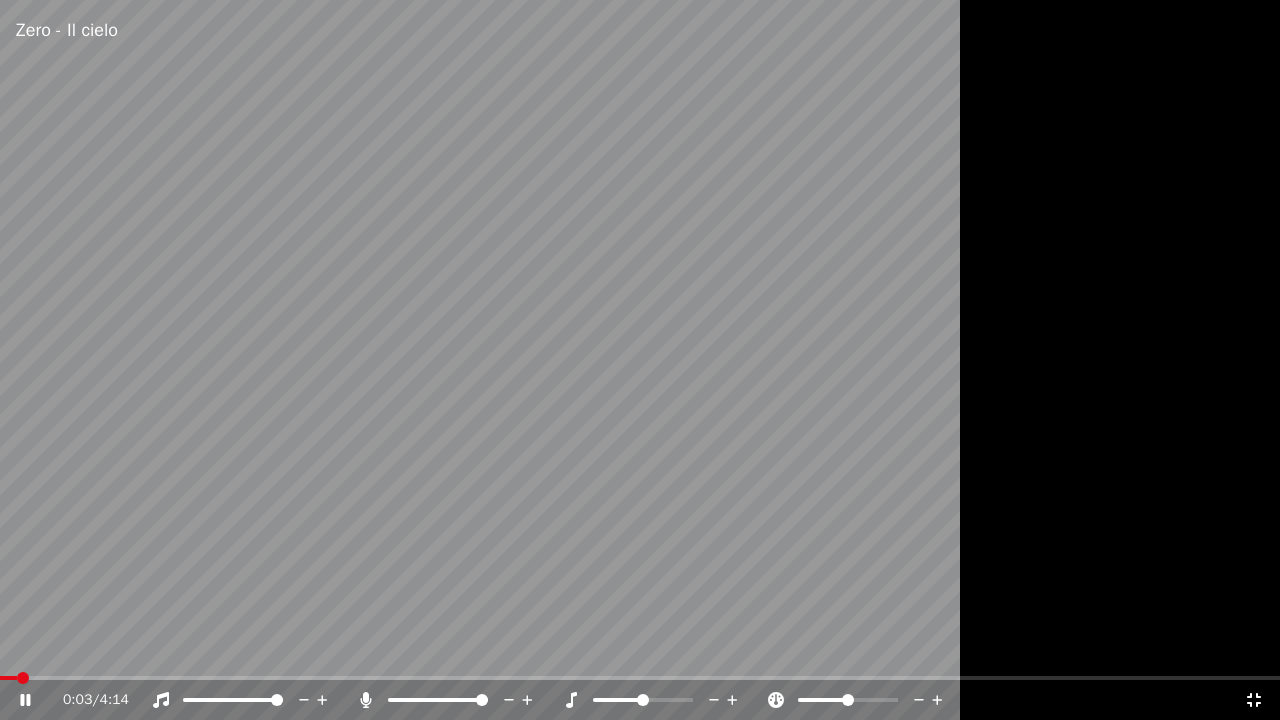 click 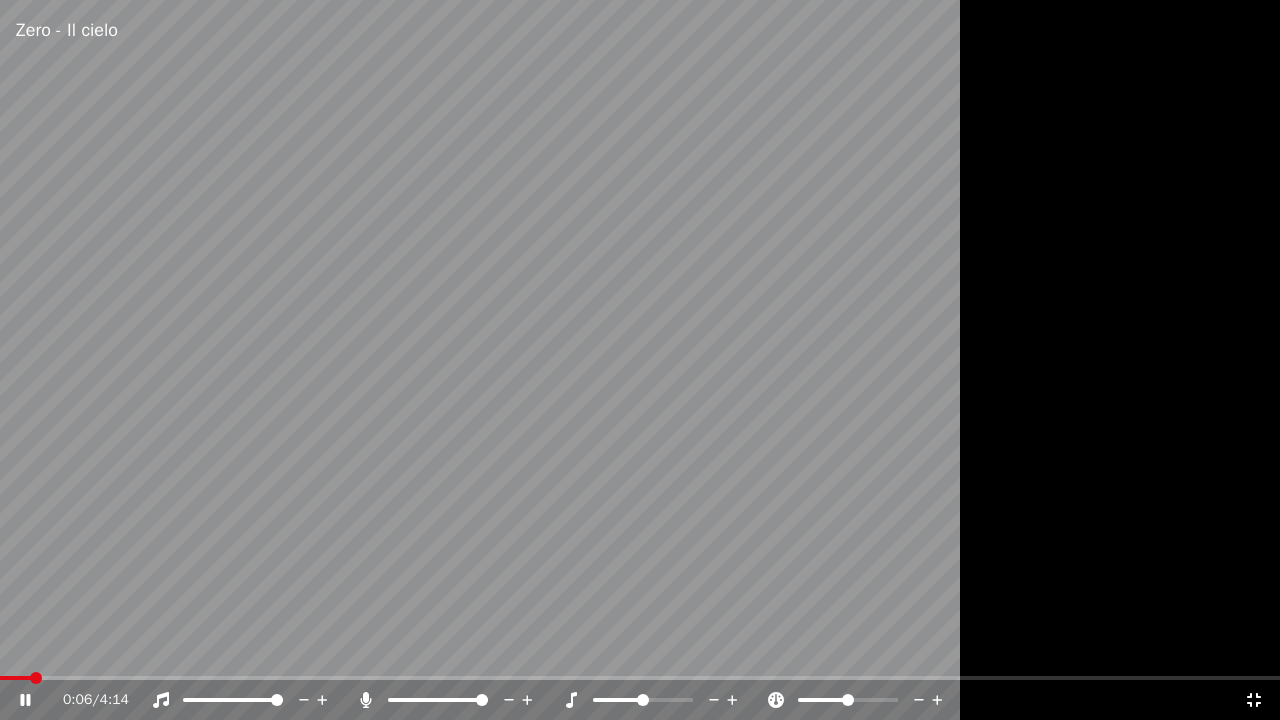 click 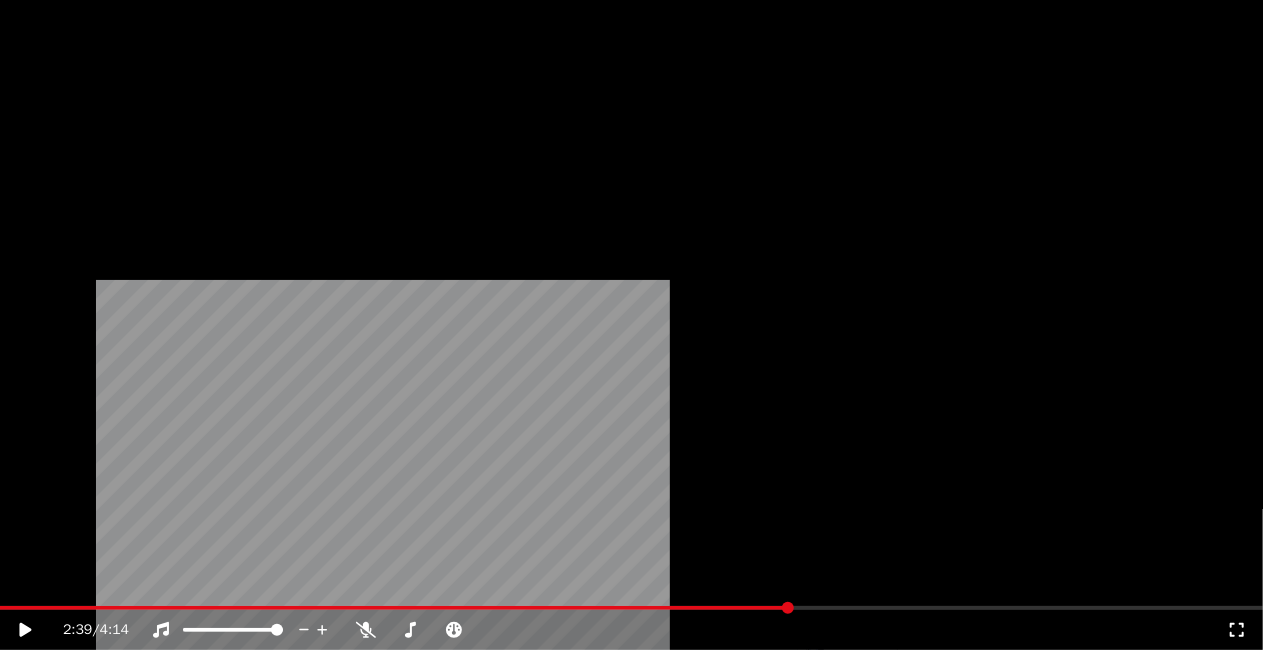 scroll, scrollTop: 27184, scrollLeft: 0, axis: vertical 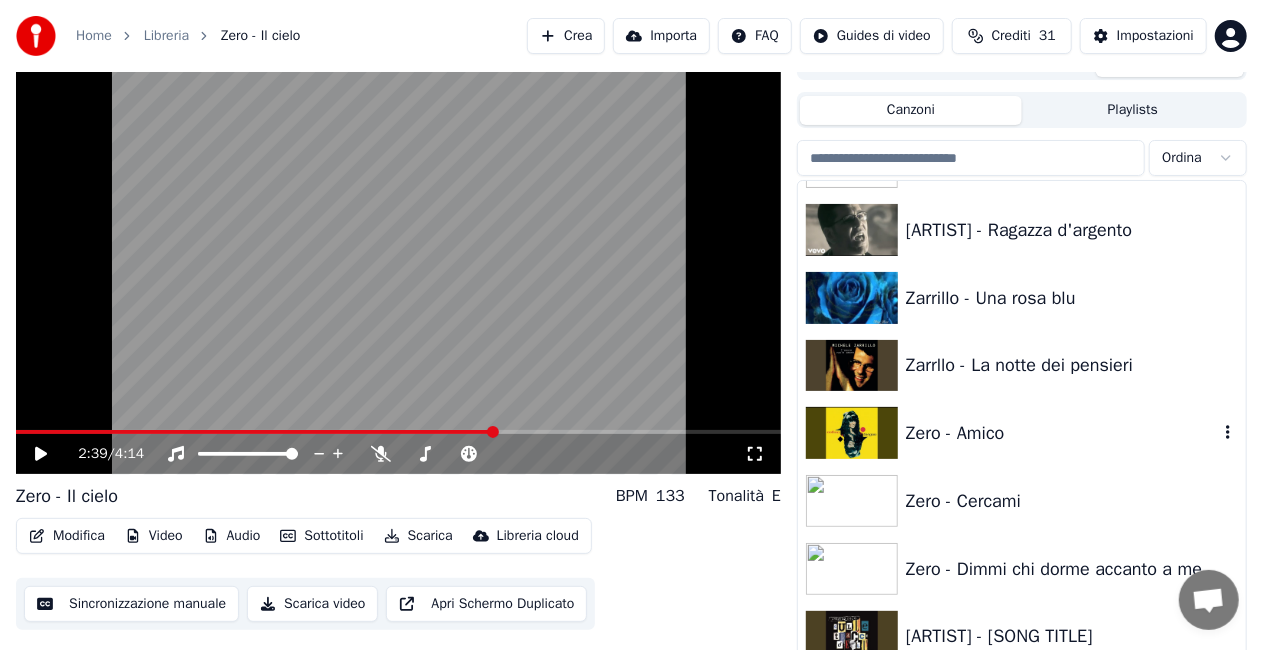 click on "Zero - Amico" at bounding box center (1062, 433) 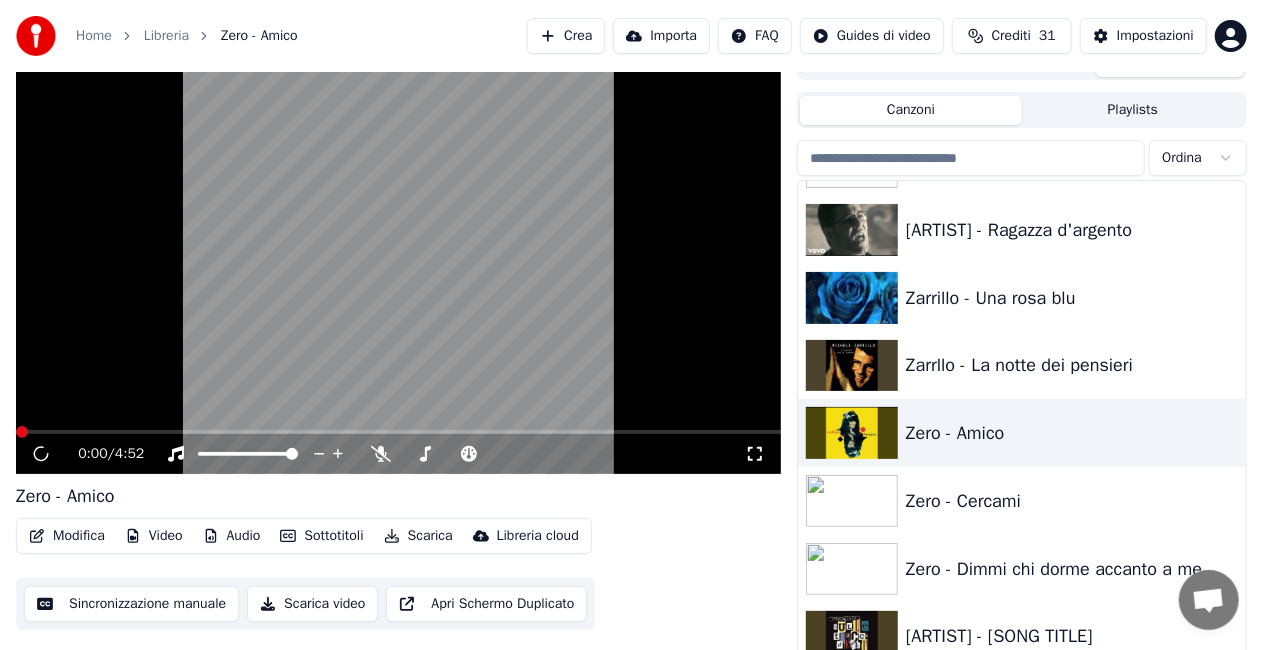 click 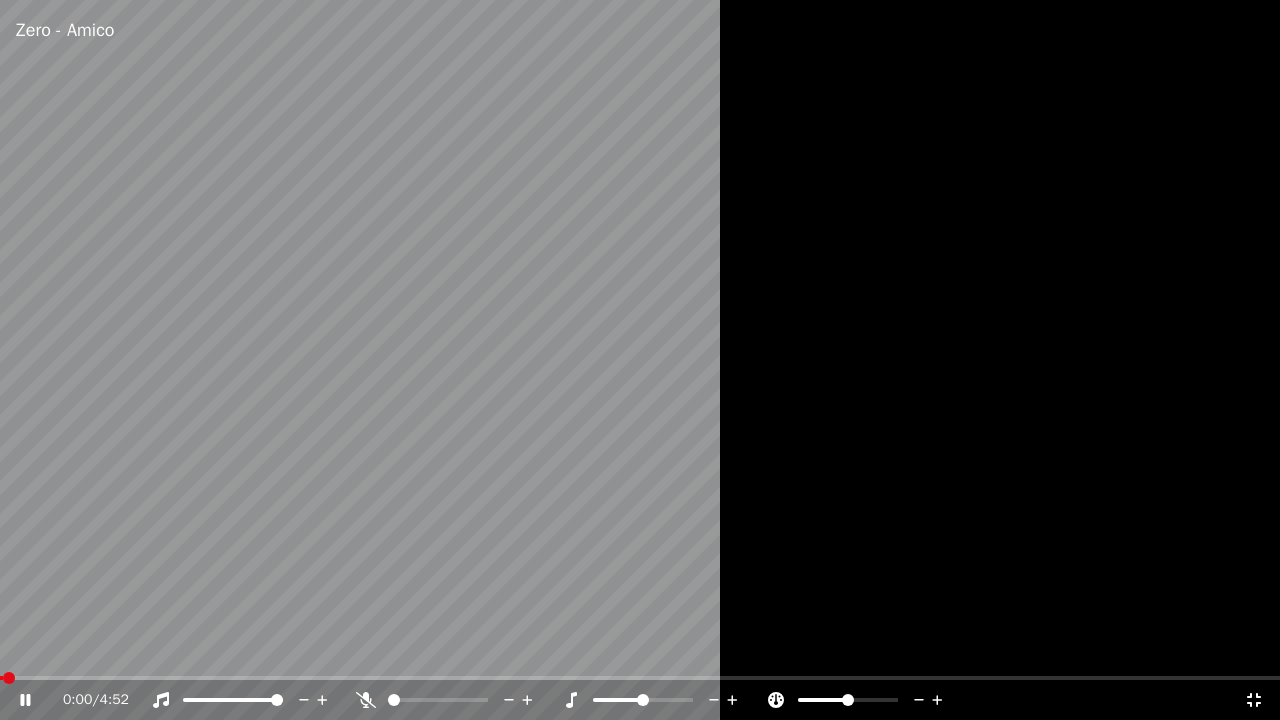 drag, startPoint x: 314, startPoint y: 494, endPoint x: 317, endPoint y: 480, distance: 14.3178215 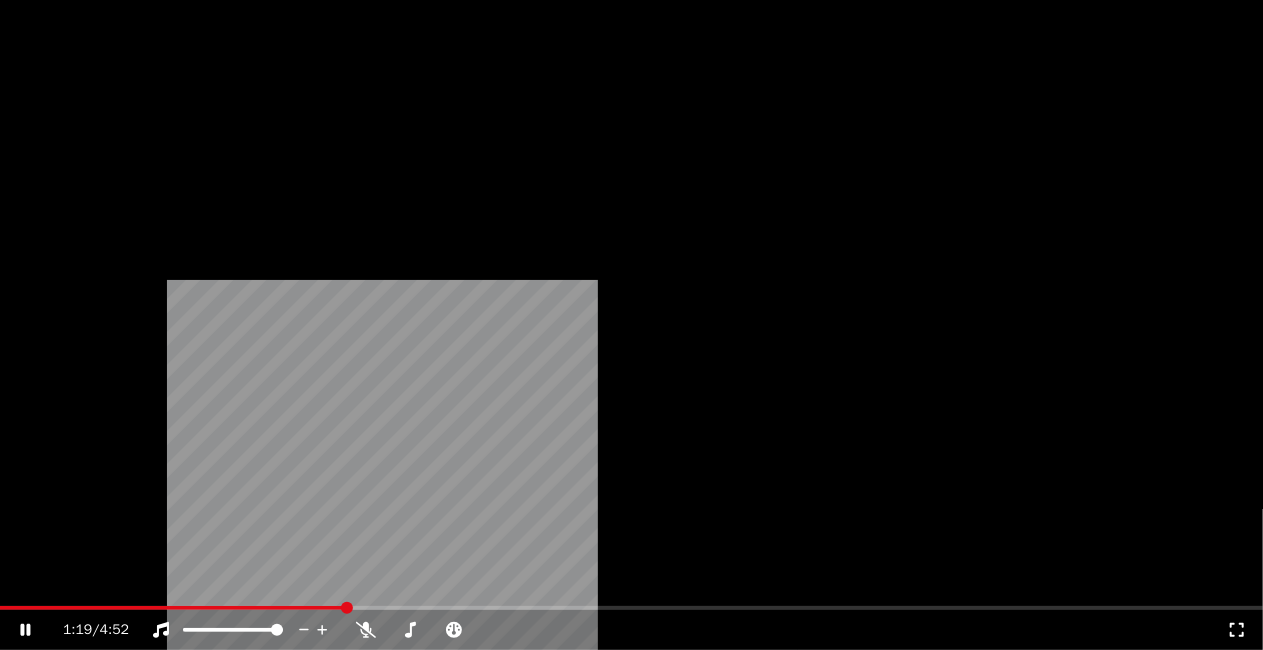 scroll, scrollTop: 27284, scrollLeft: 0, axis: vertical 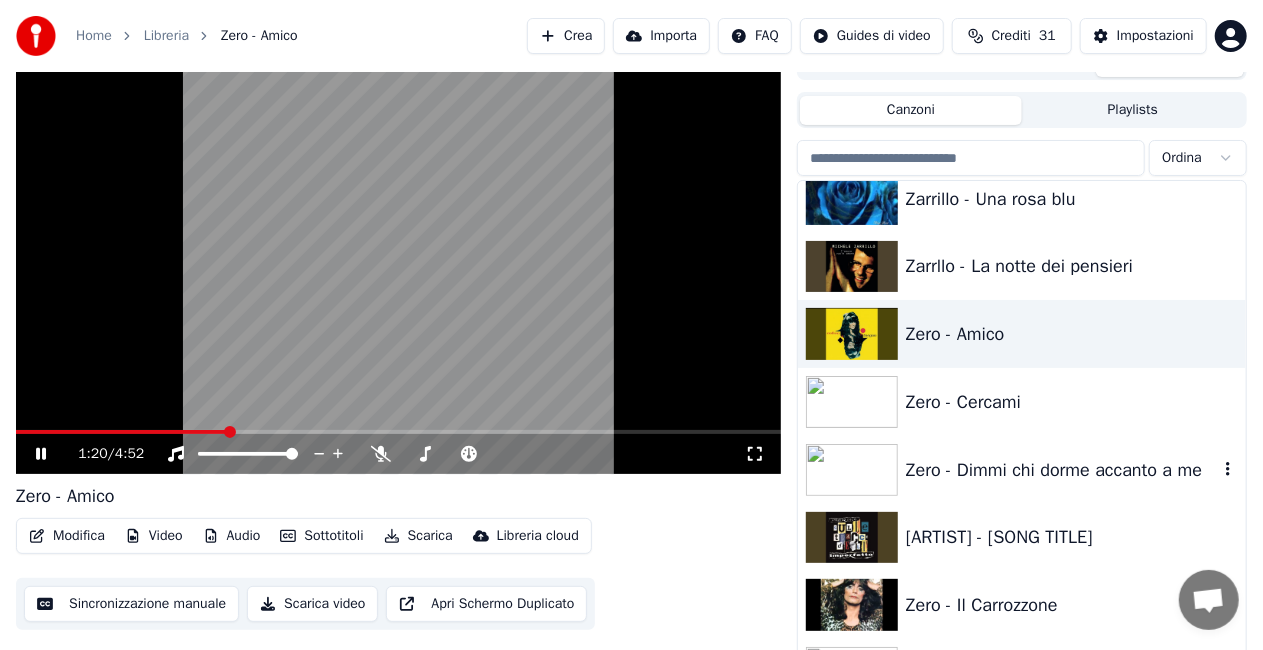 click on "Zero - Dimmi chi dorme accanto a me" at bounding box center (1062, 470) 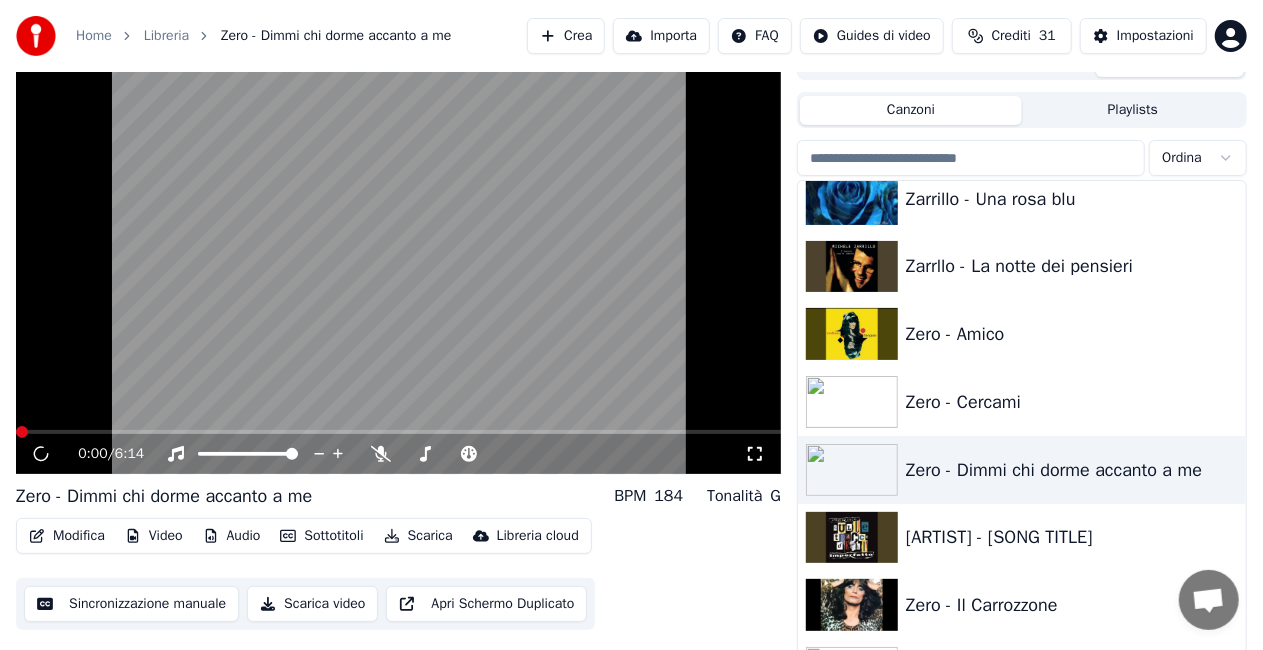 drag, startPoint x: 759, startPoint y: 456, endPoint x: 597, endPoint y: 539, distance: 182.02472 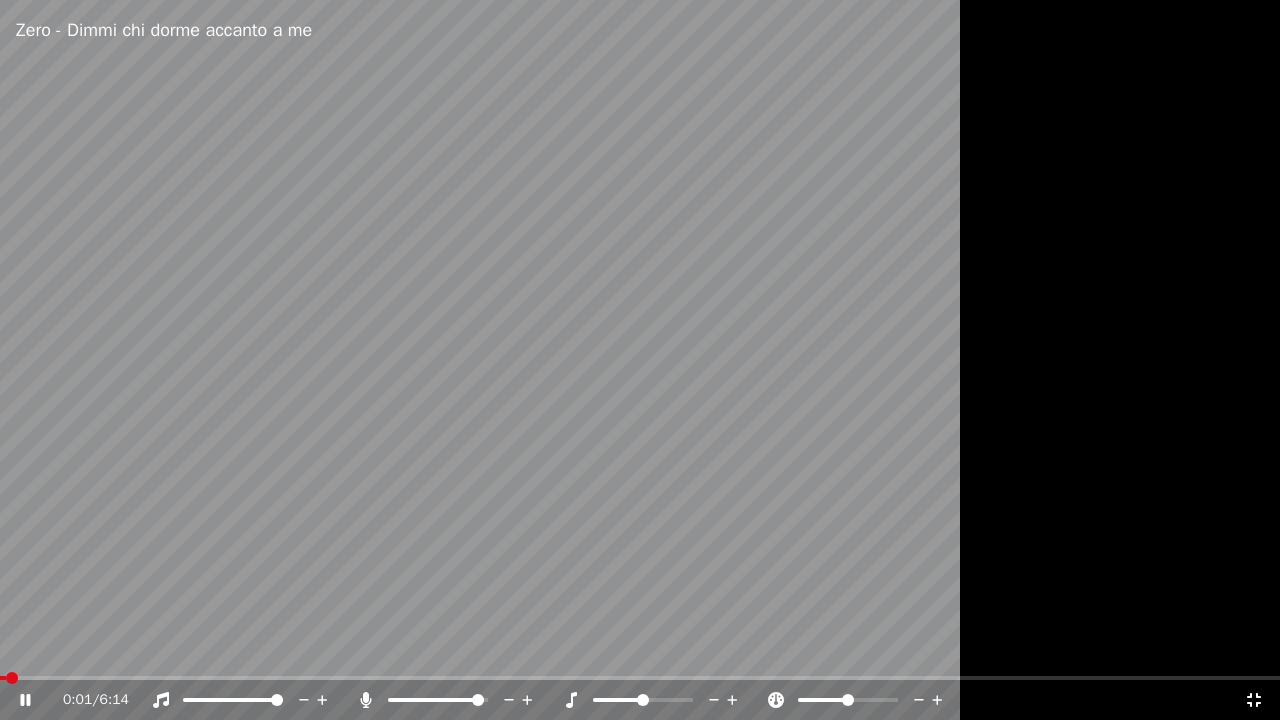 click at bounding box center (478, 700) 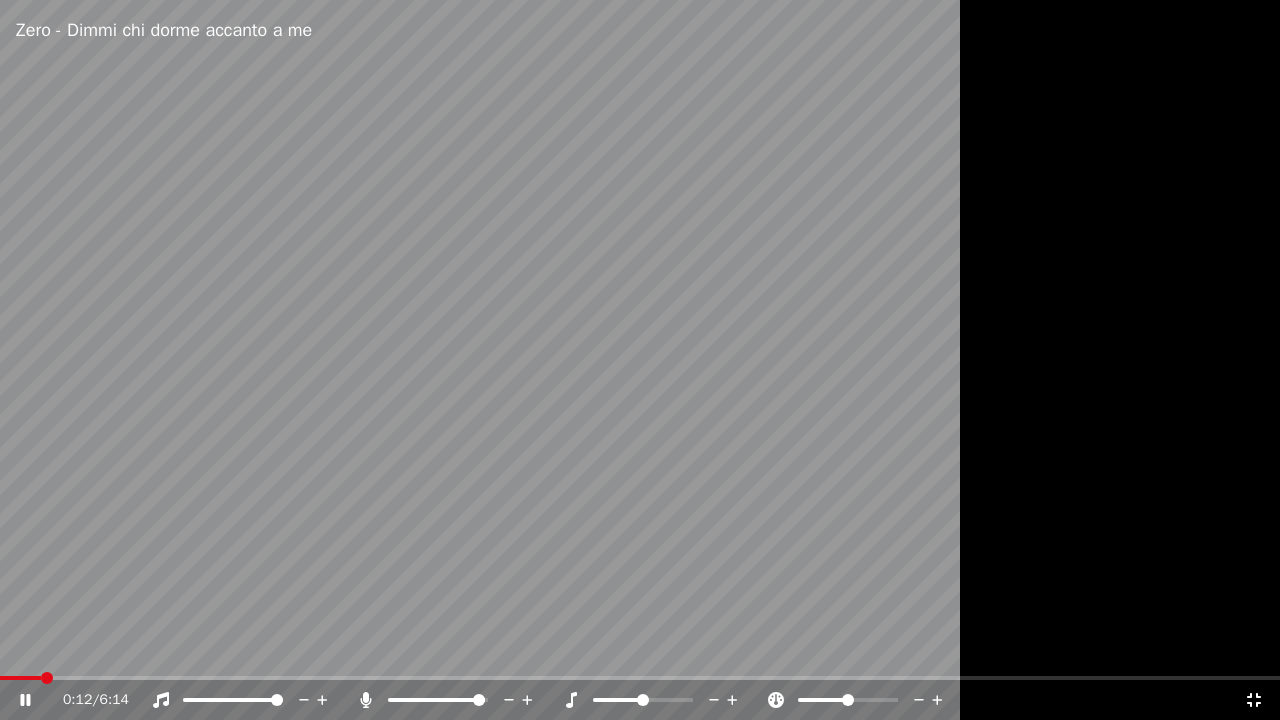 click 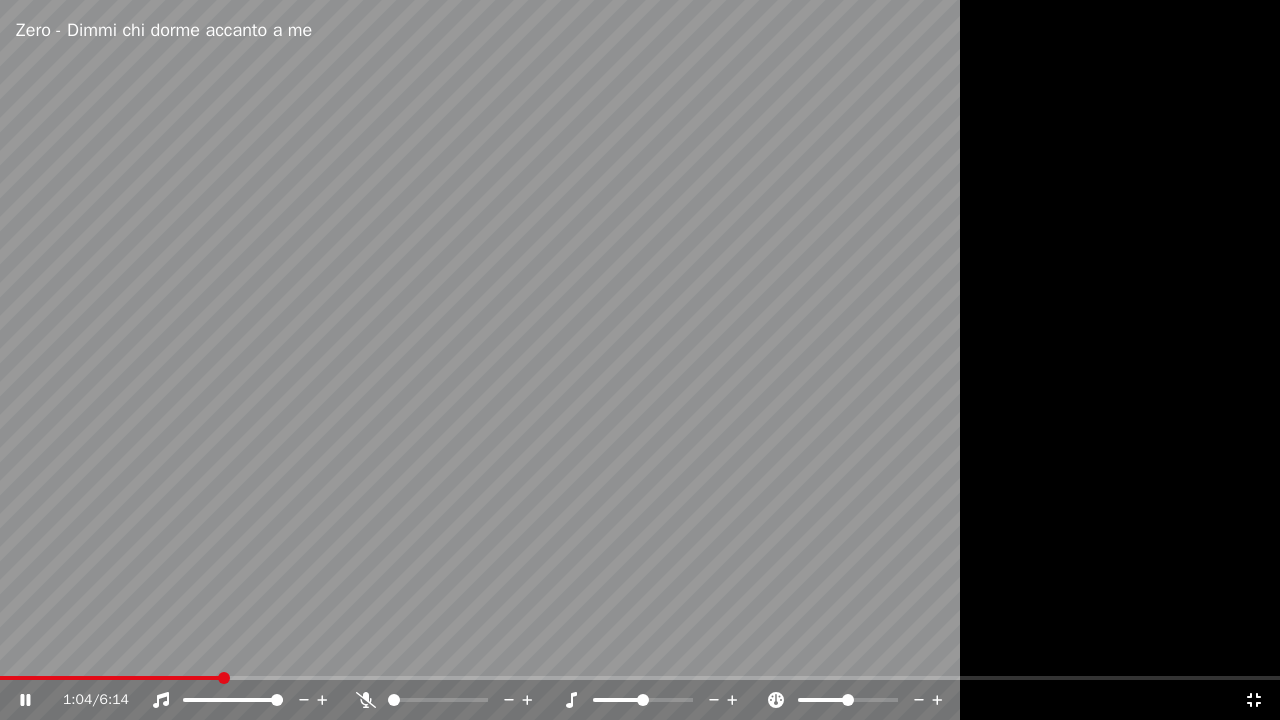 click 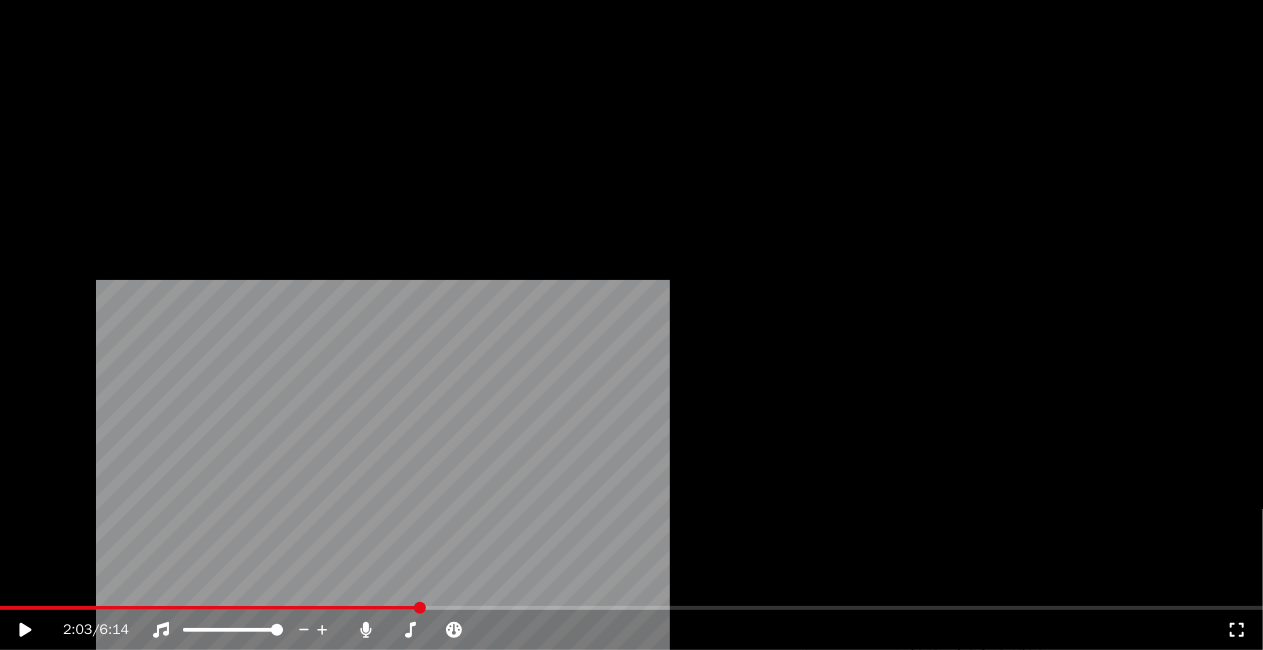 scroll, scrollTop: 27684, scrollLeft: 0, axis: vertical 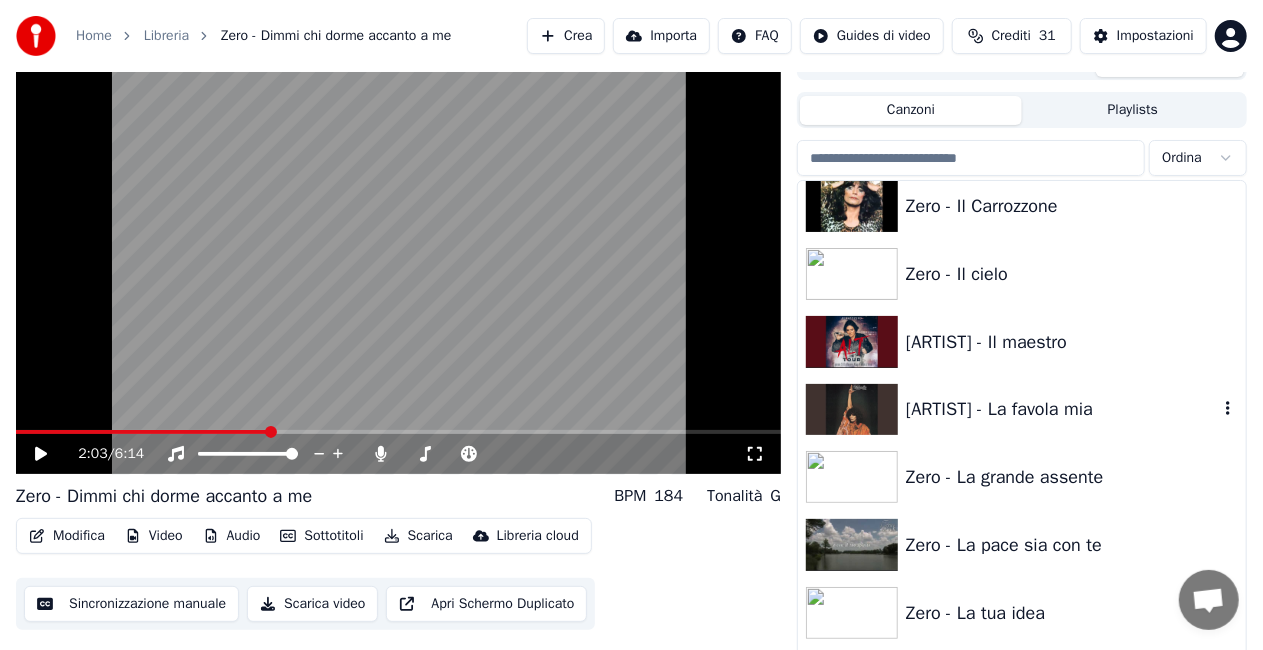 click on "[ARTIST] - La favola mia" at bounding box center (1062, 409) 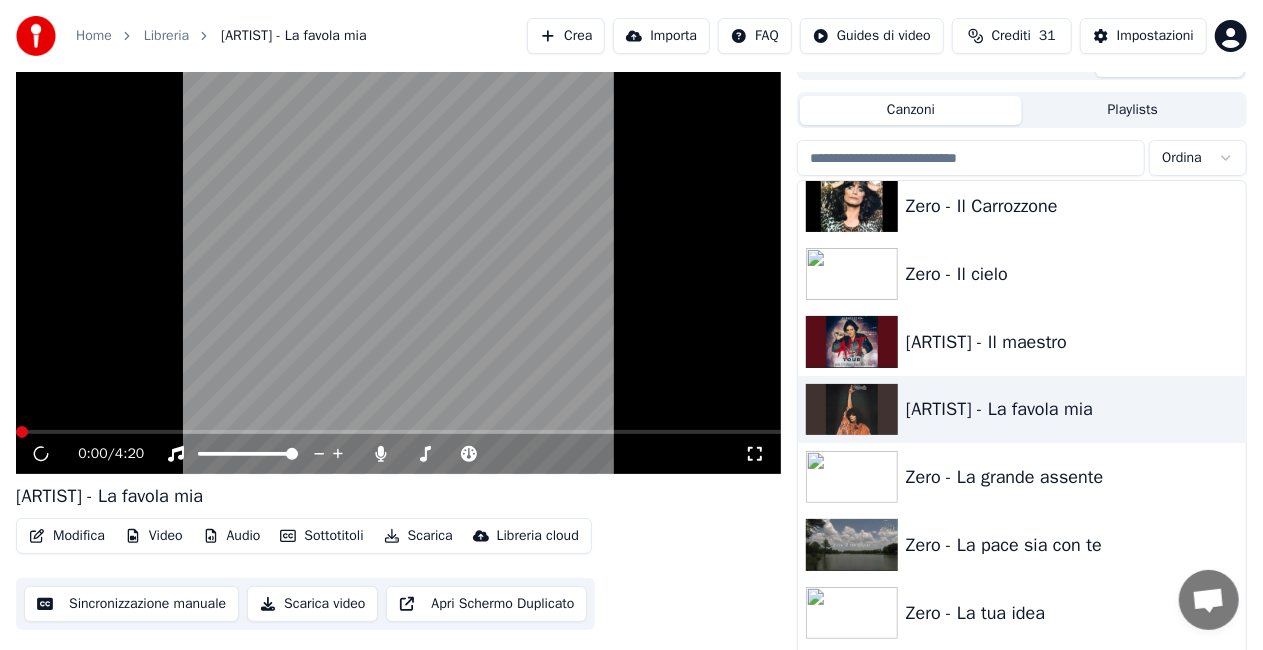 click 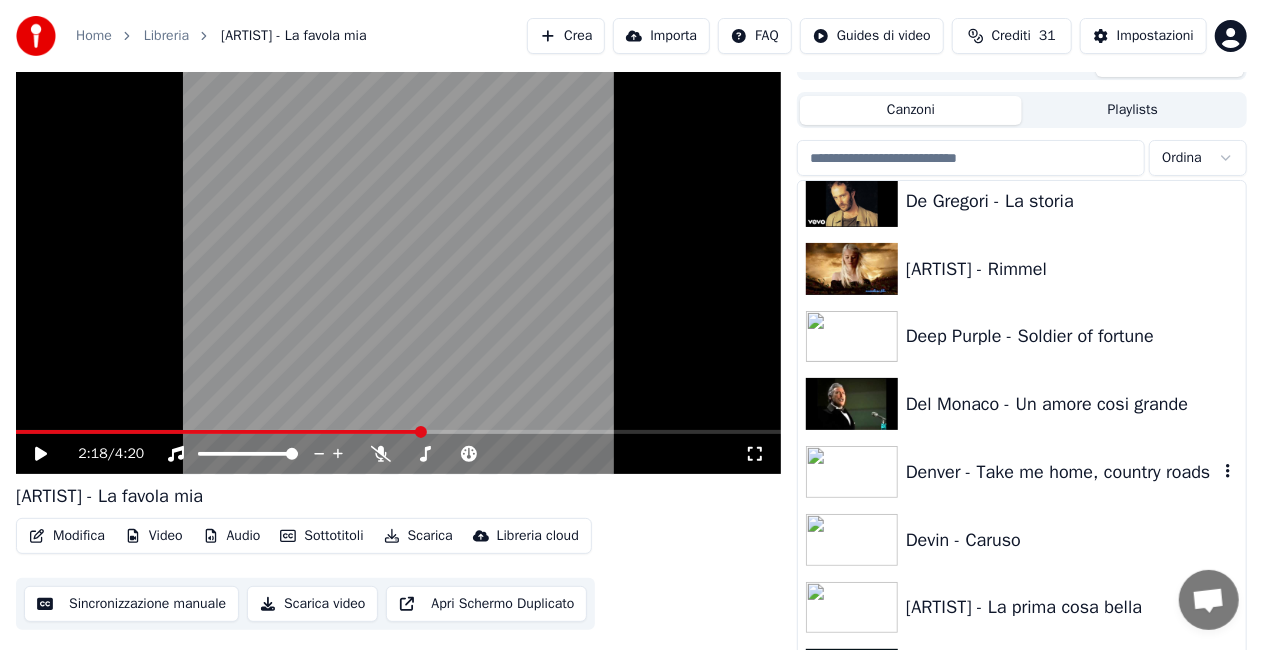 scroll, scrollTop: 8338, scrollLeft: 0, axis: vertical 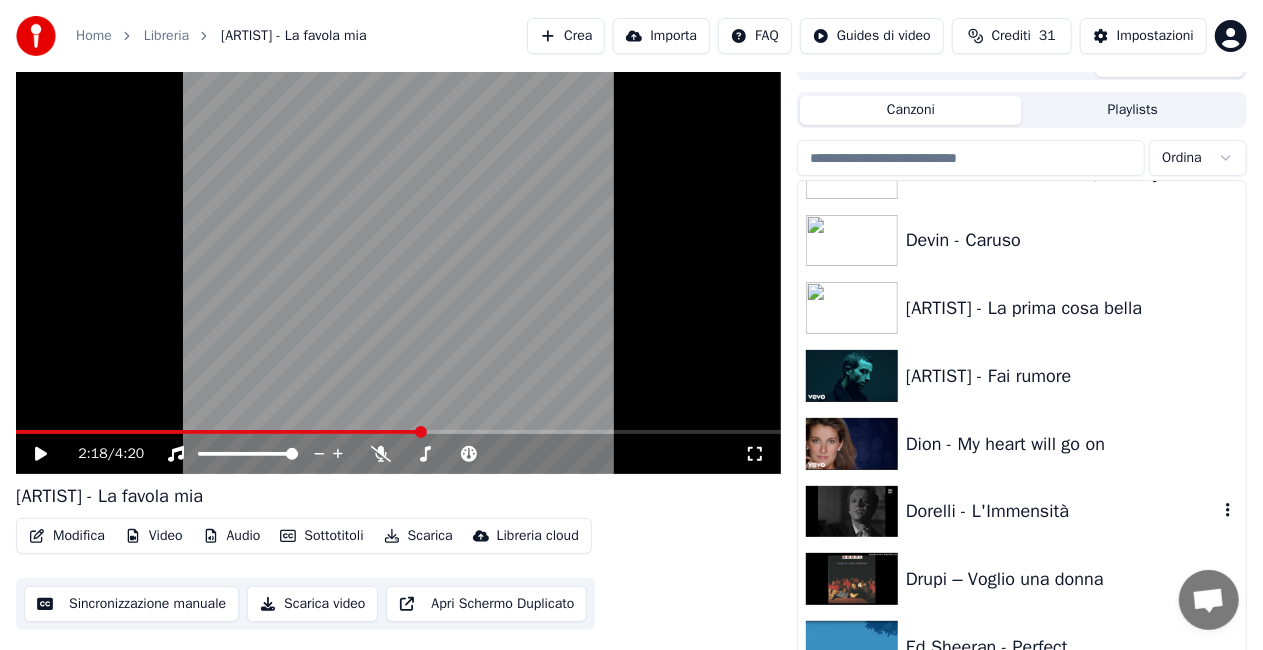 click on "Dorelli - L'Immensità" at bounding box center (1022, 512) 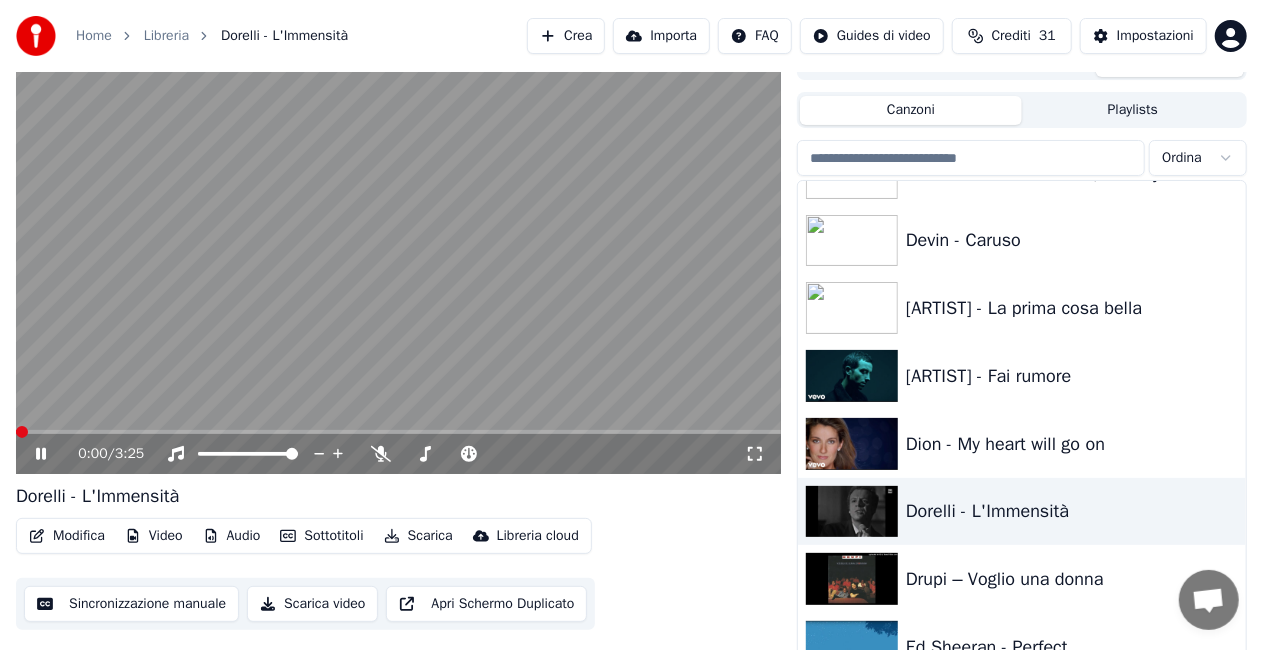 click 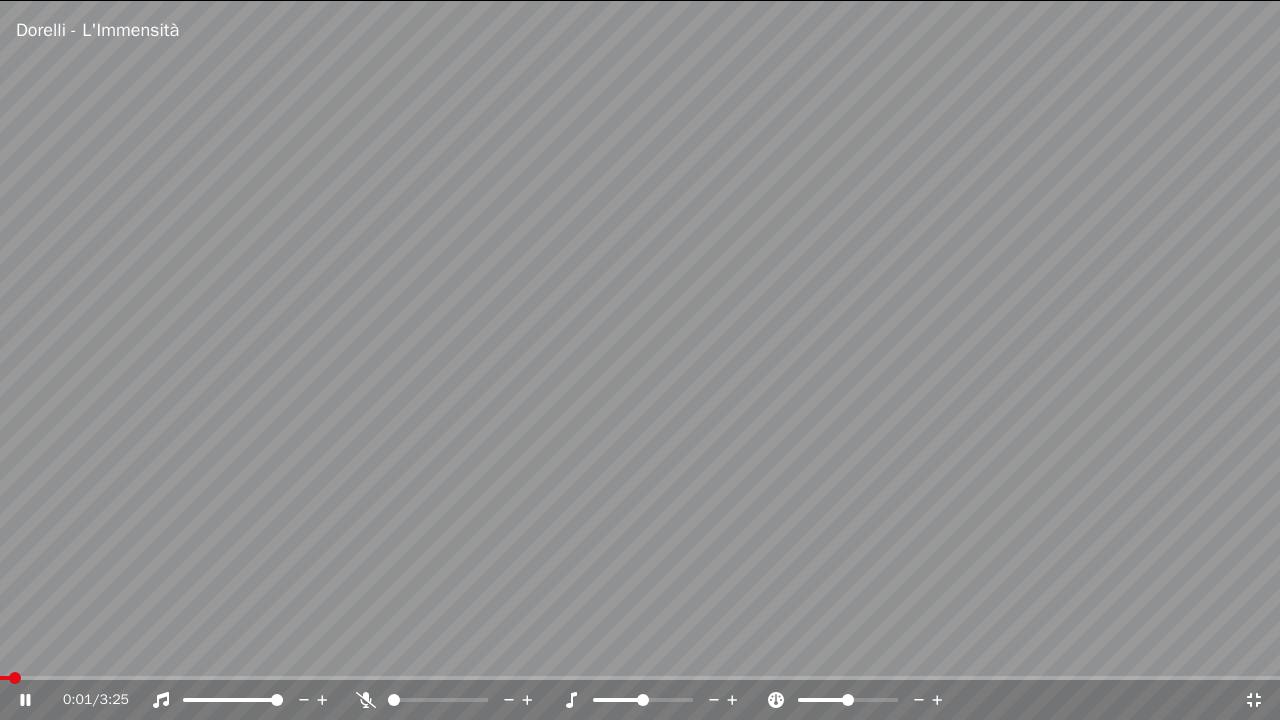 click 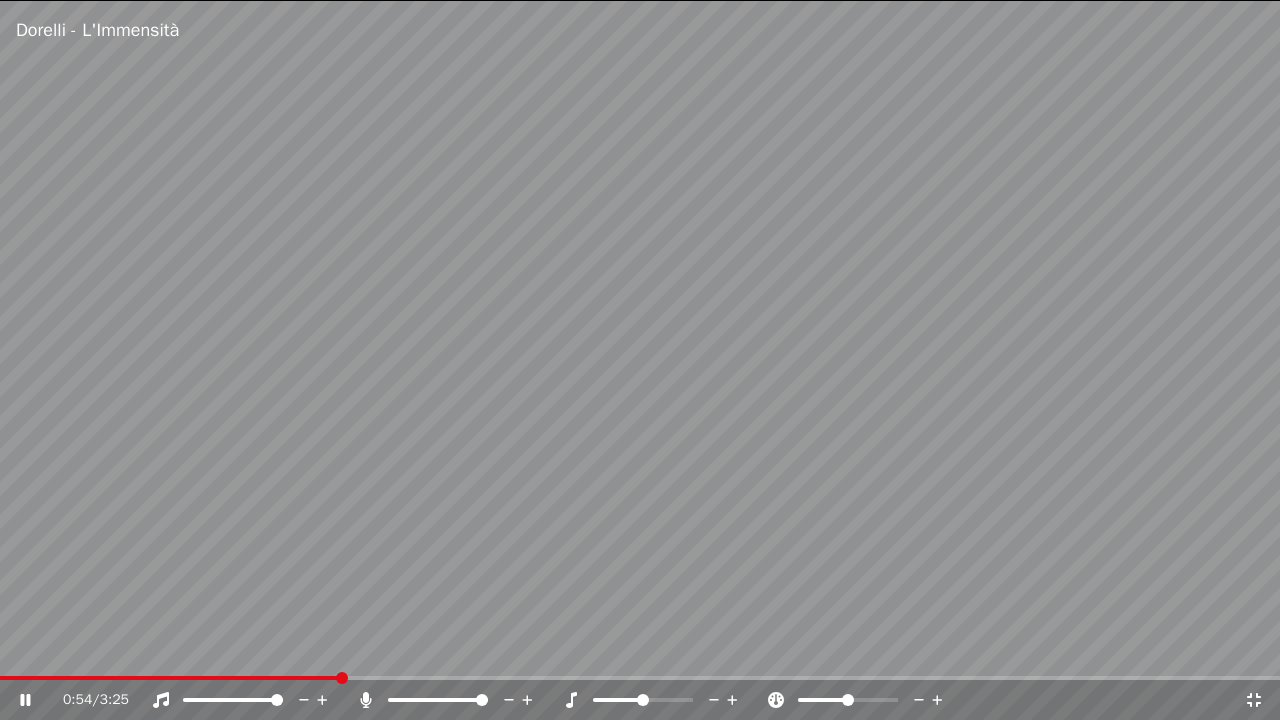 click 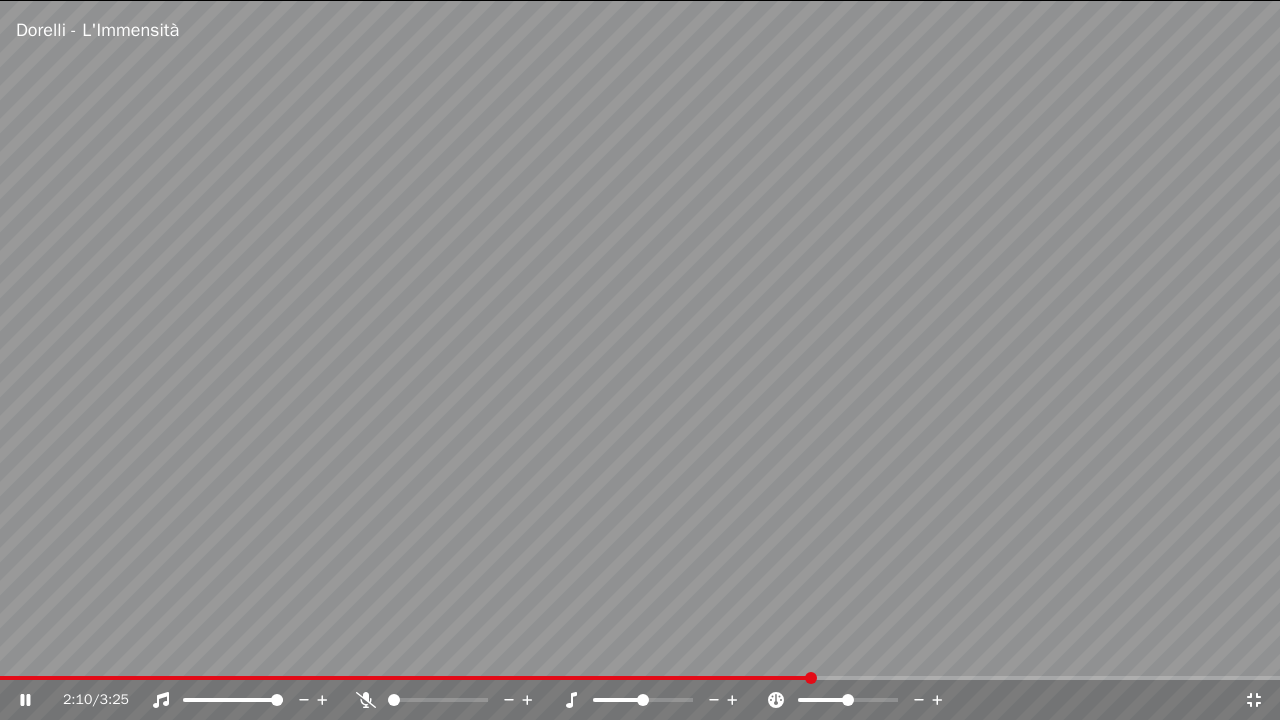 click at bounding box center (406, 678) 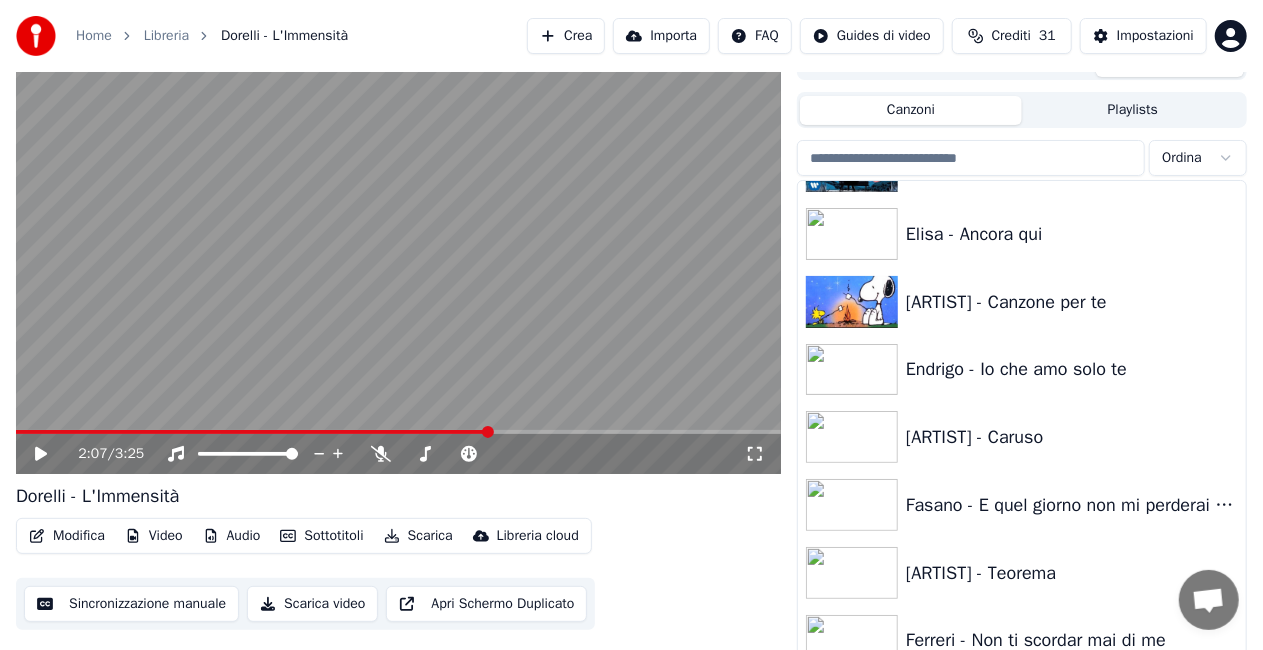 scroll, scrollTop: 8732, scrollLeft: 0, axis: vertical 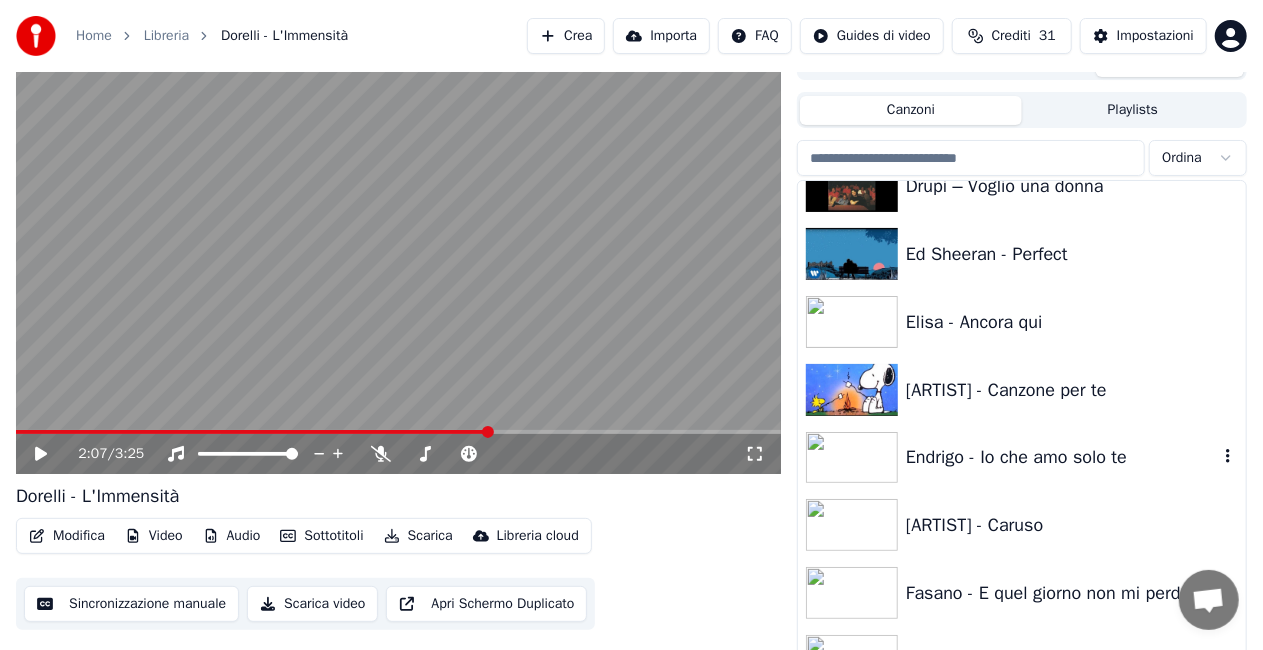 click on "Endrigo - Io che amo solo te" at bounding box center (1062, 457) 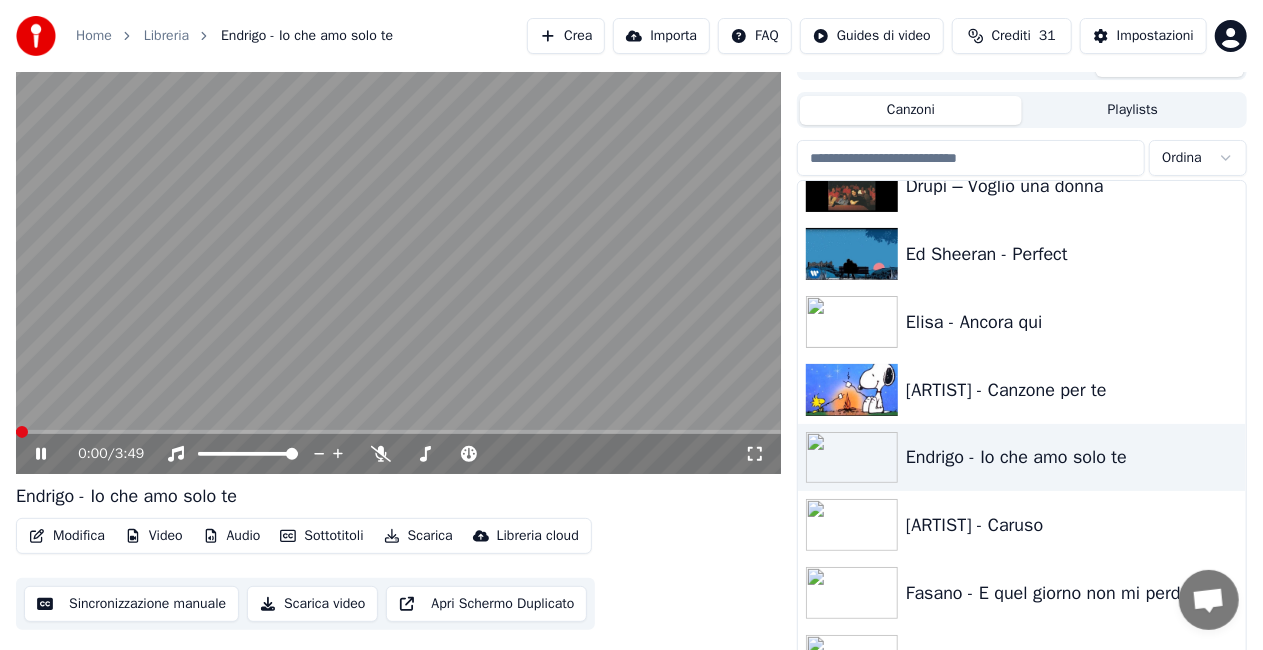 click 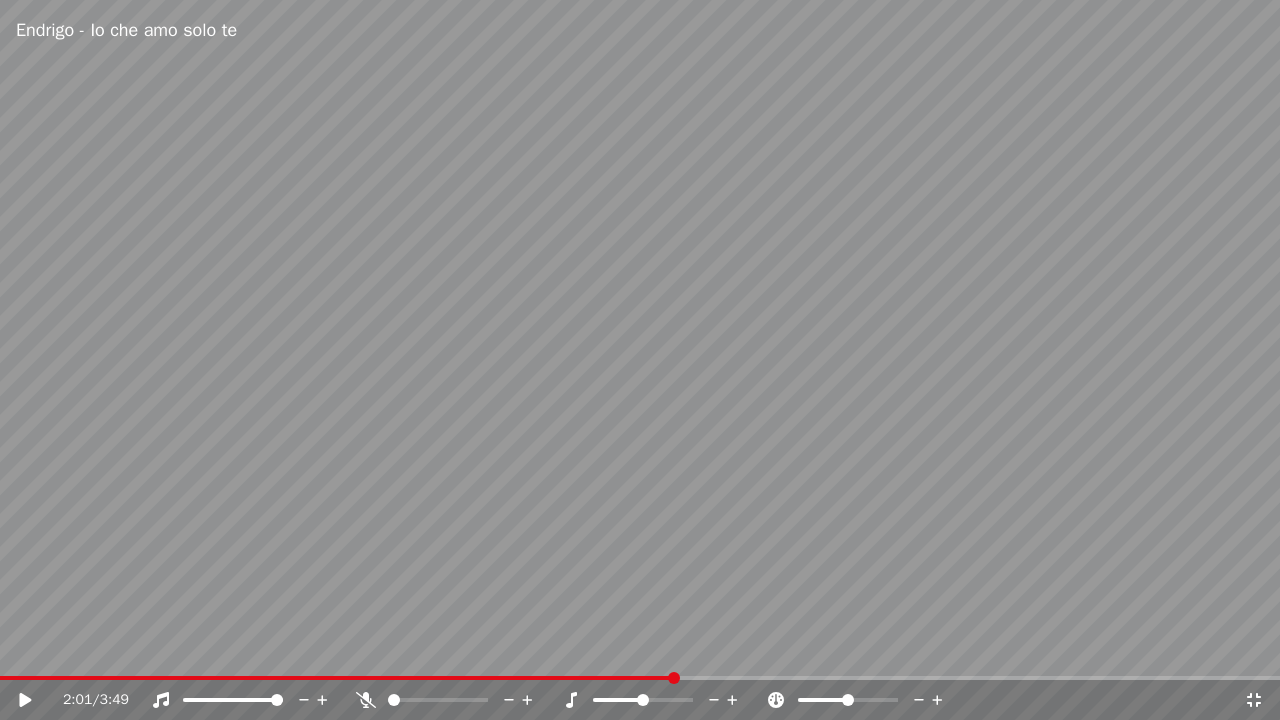 click at bounding box center [337, 678] 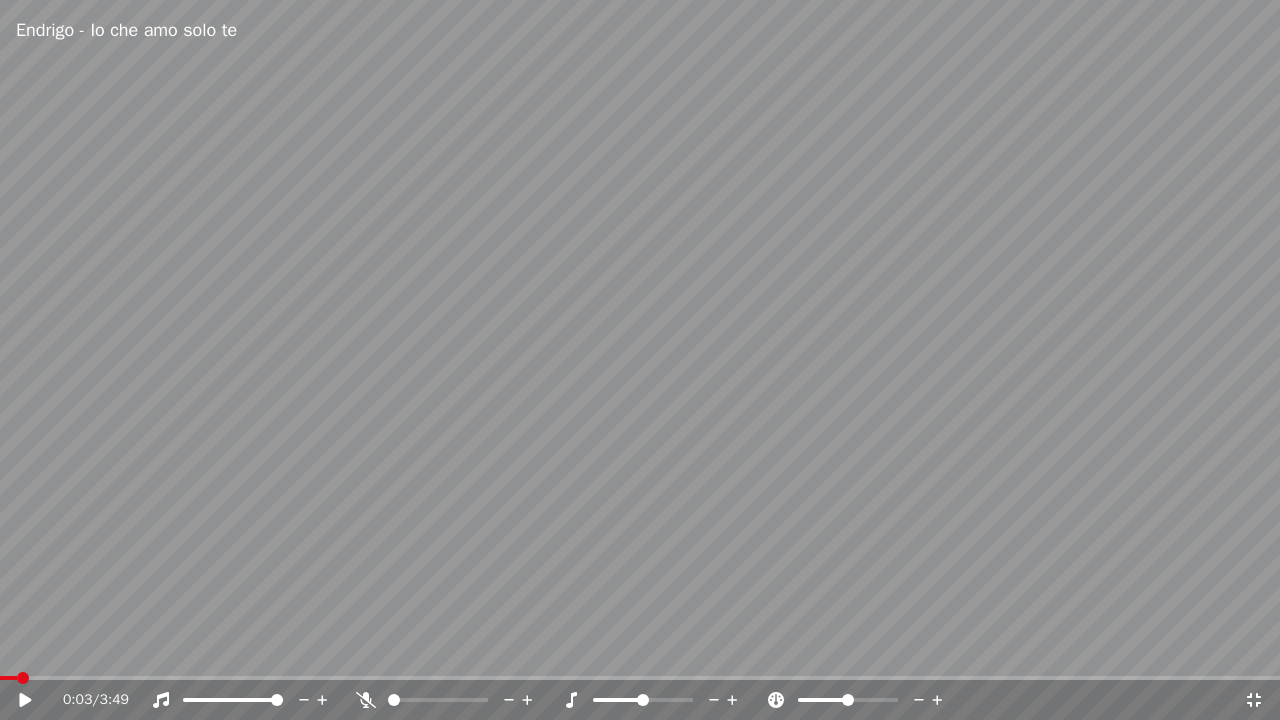 click on "0:03  /  3:49" at bounding box center [640, 700] 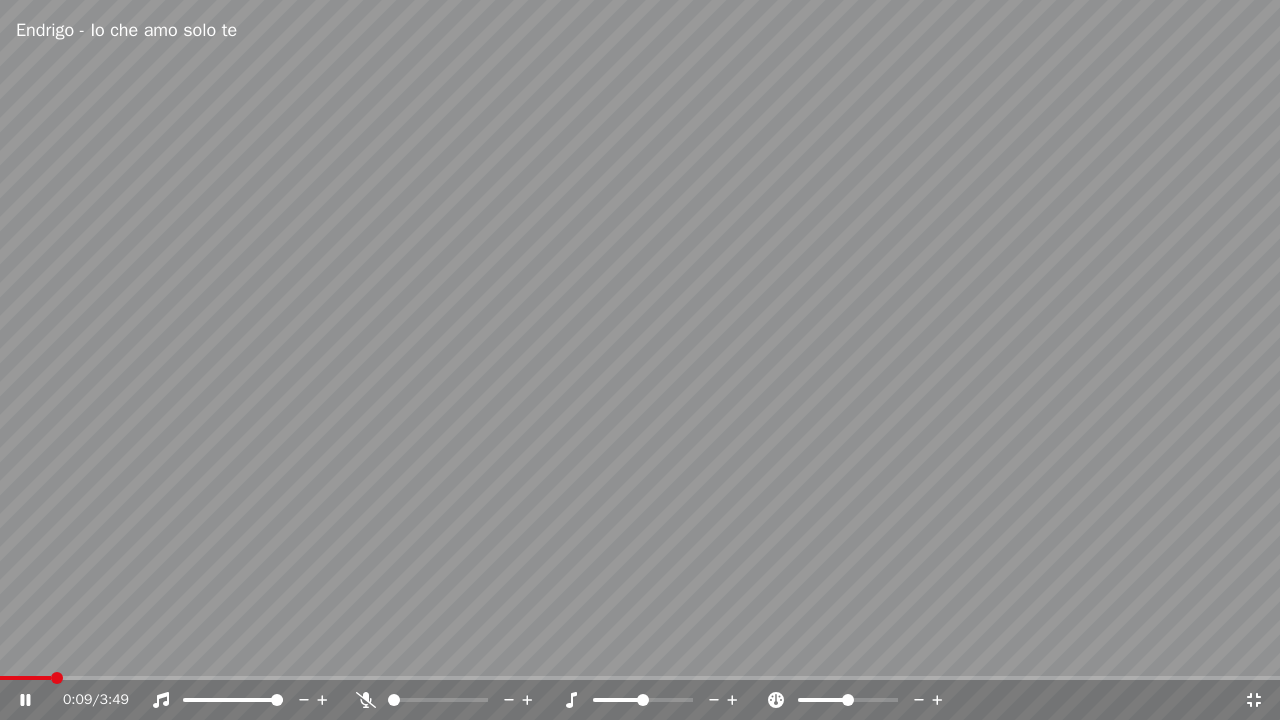 click 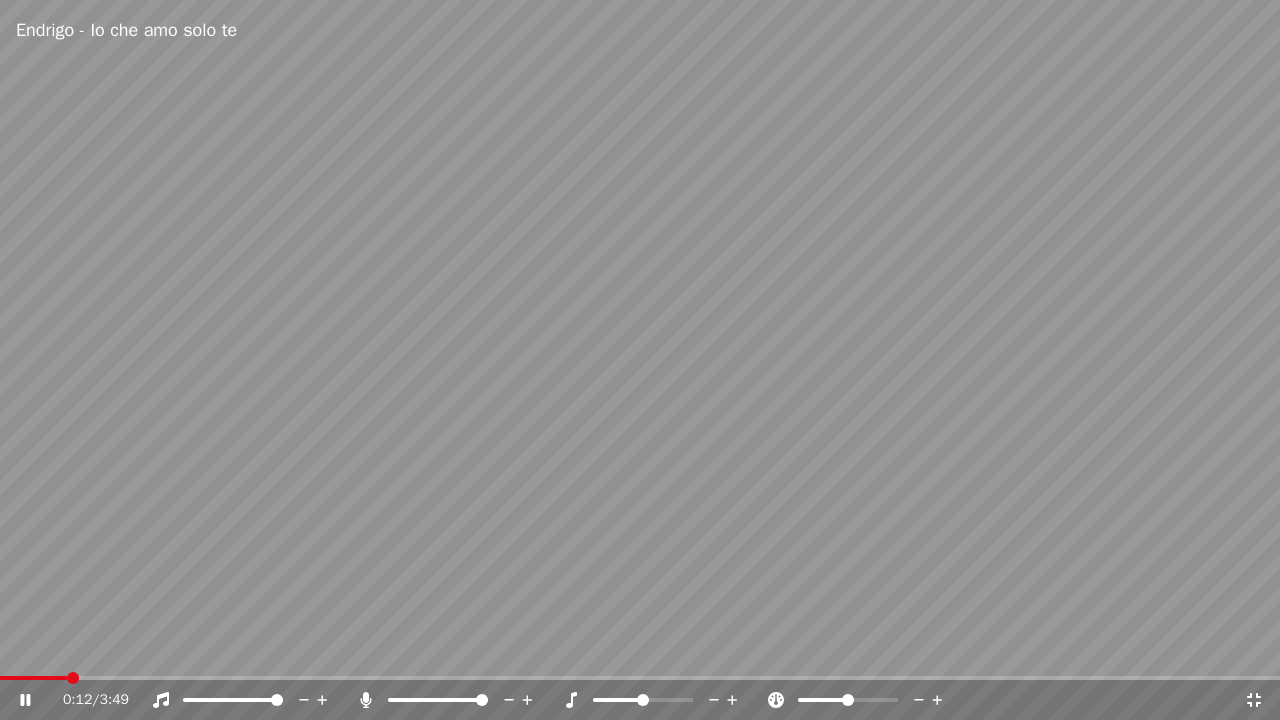 click 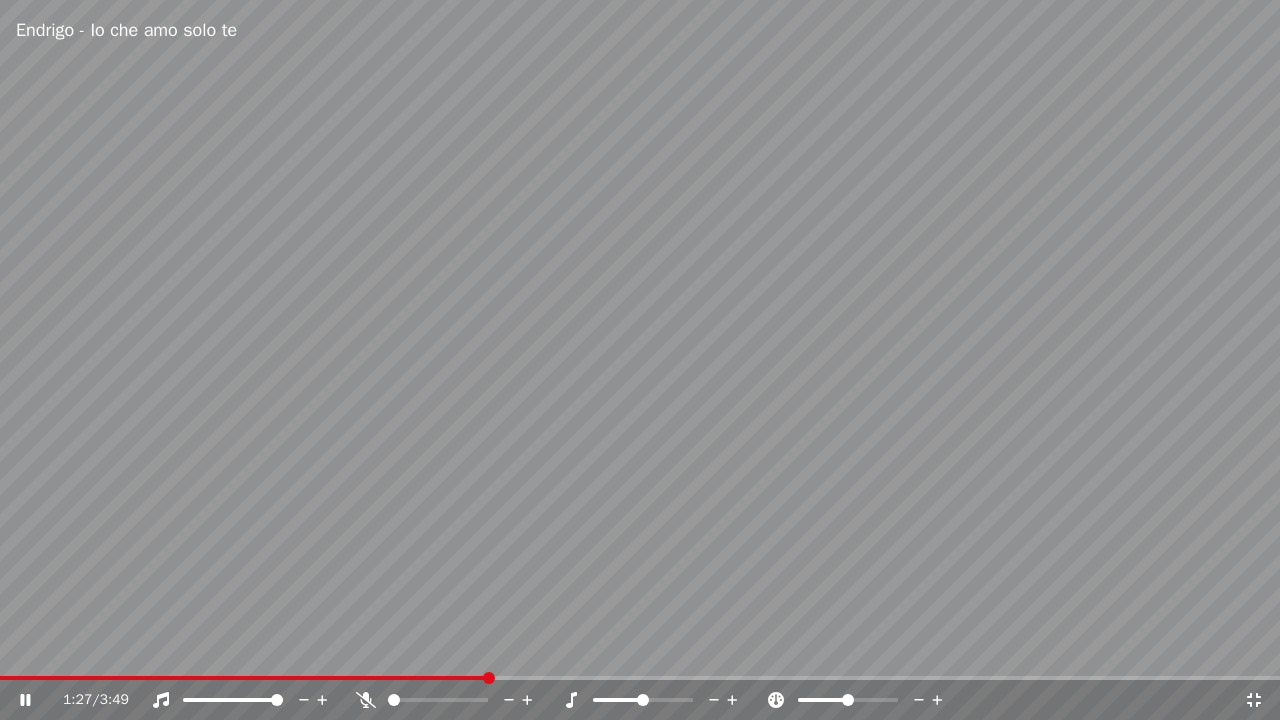 click at bounding box center (446, 700) 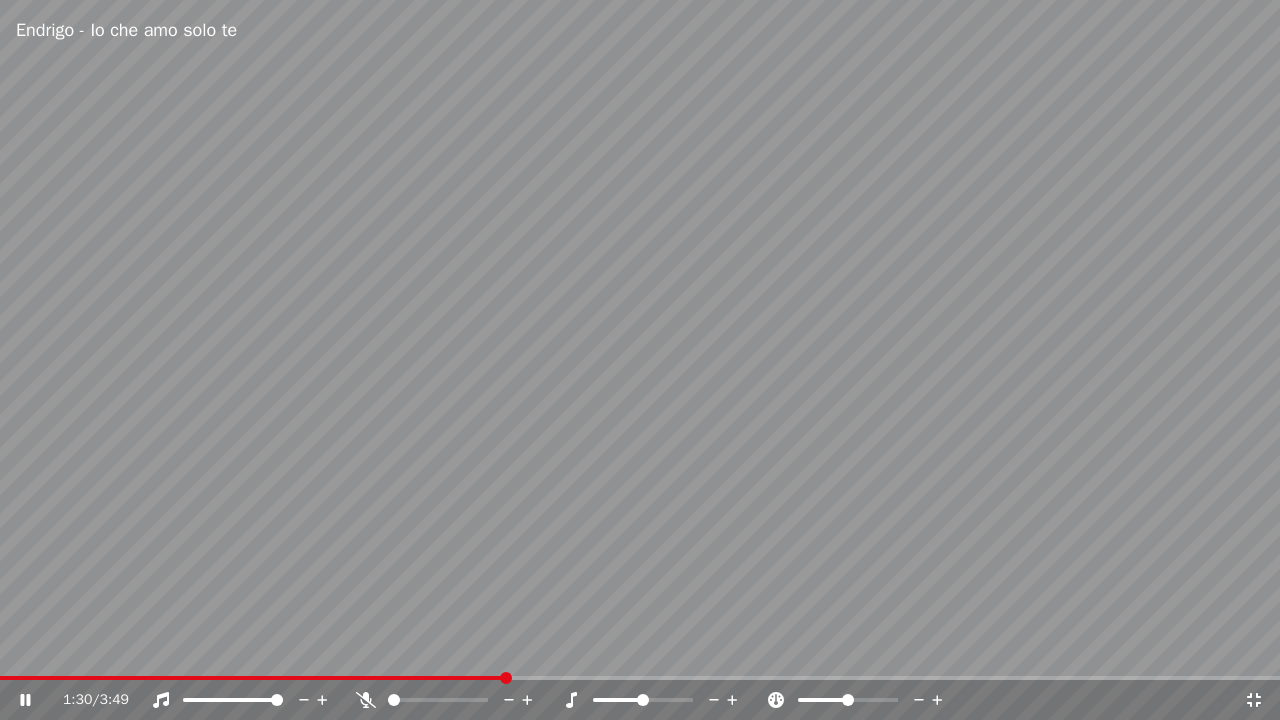click 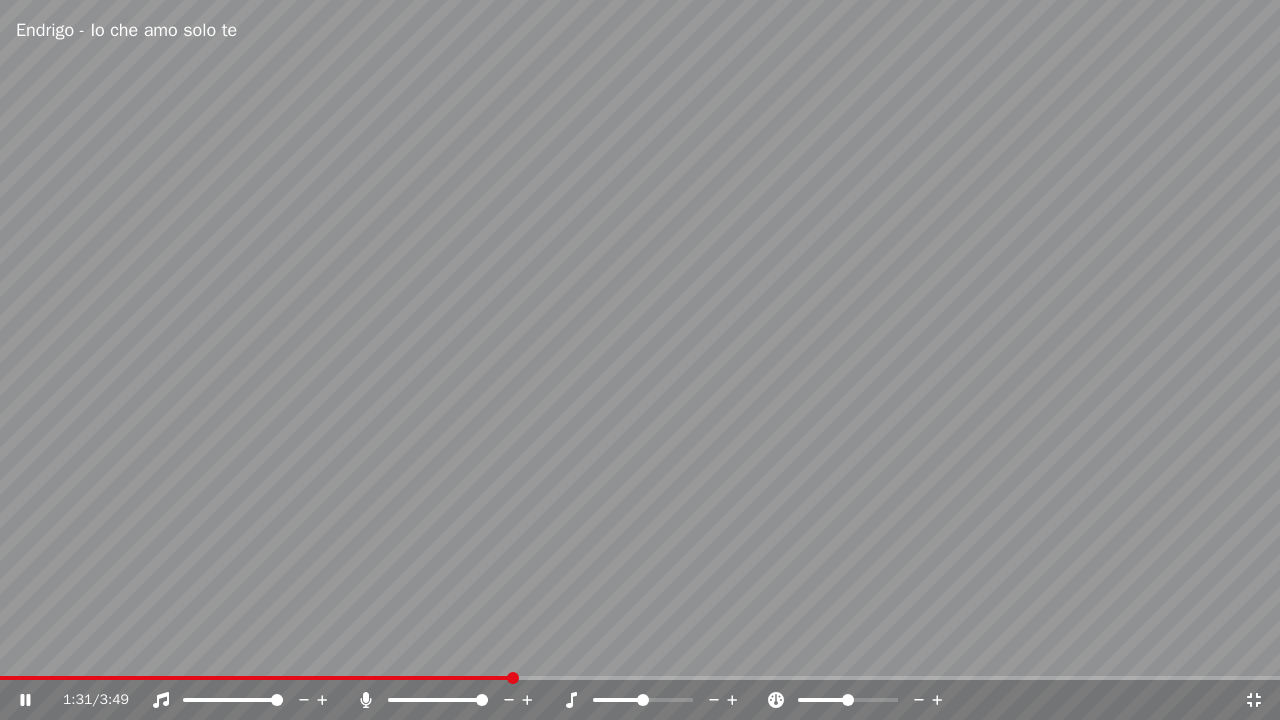 click 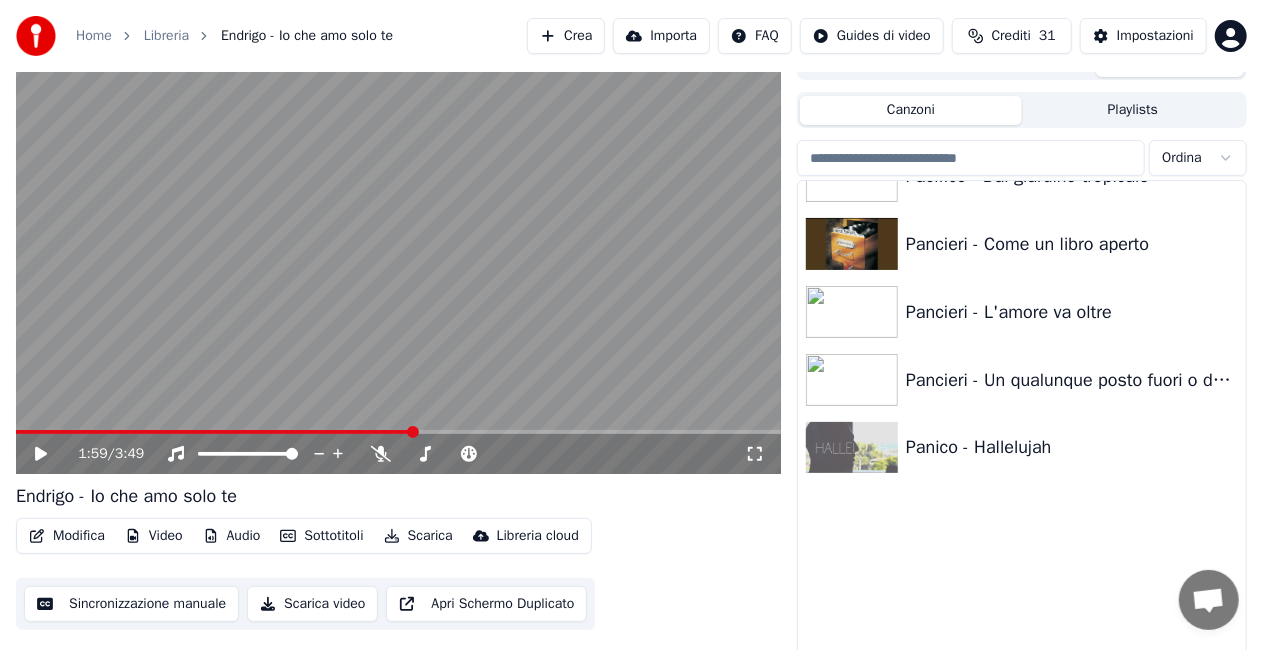 scroll, scrollTop: 18621, scrollLeft: 0, axis: vertical 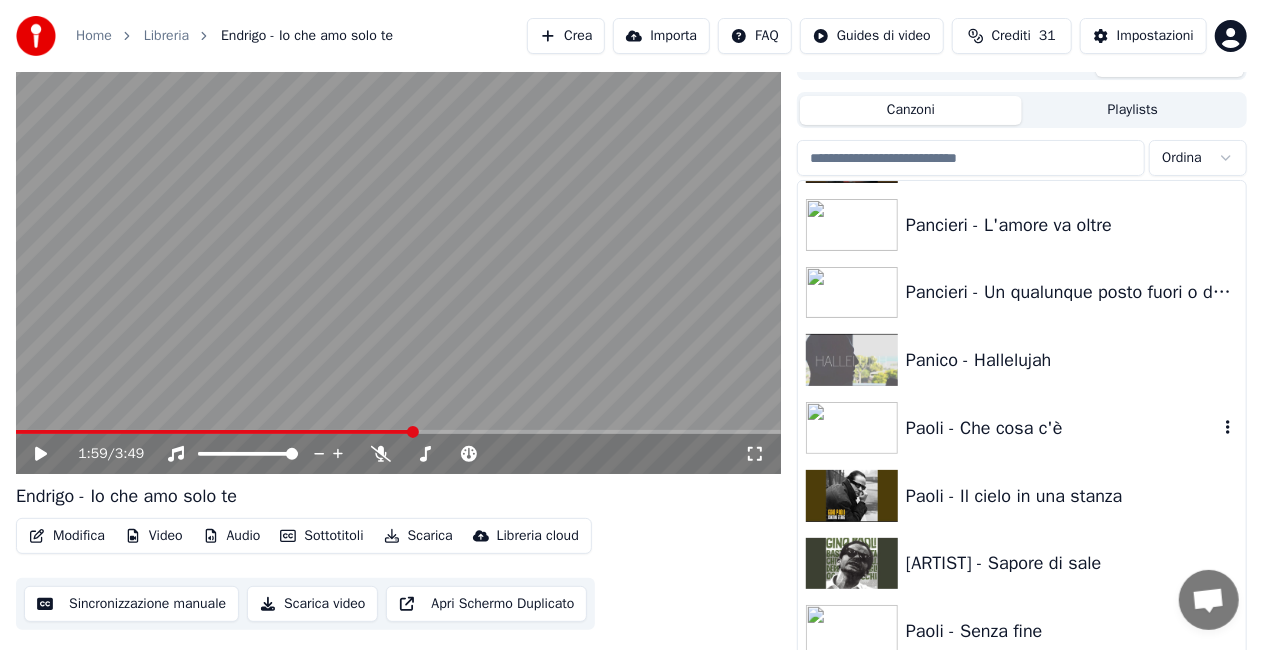 click on "Paoli - Che cosa c'è" at bounding box center (1062, 428) 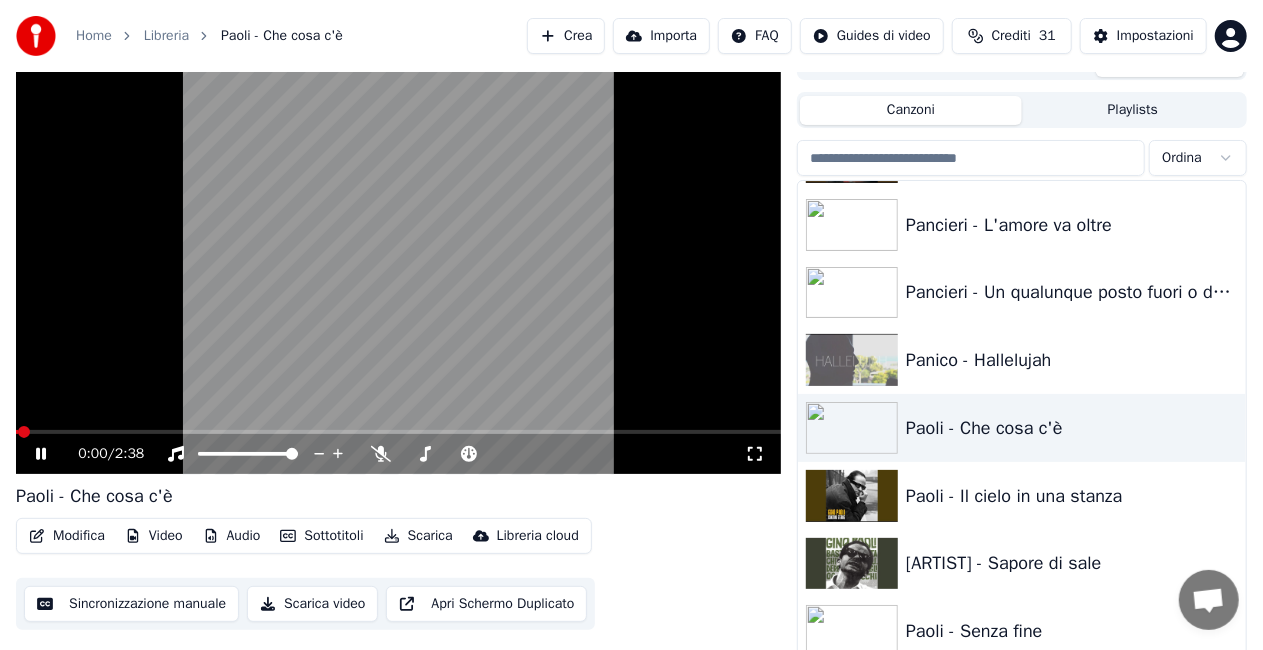 click 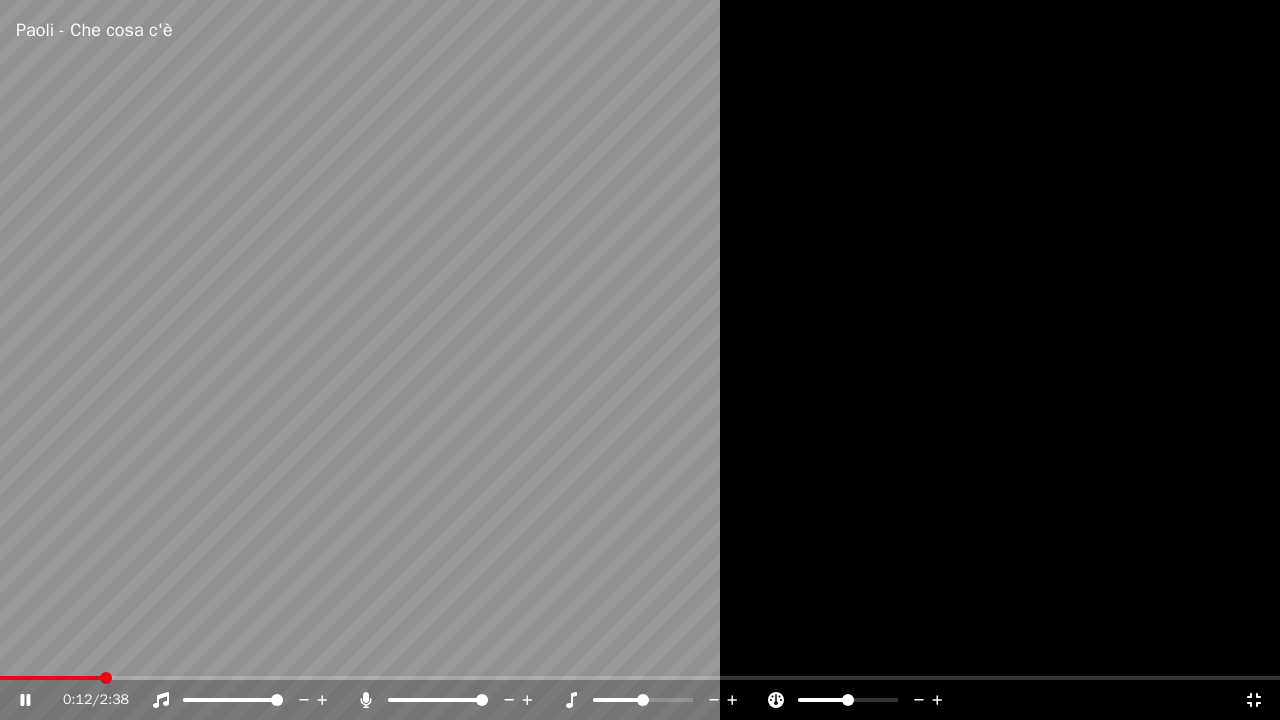 click at bounding box center (482, 700) 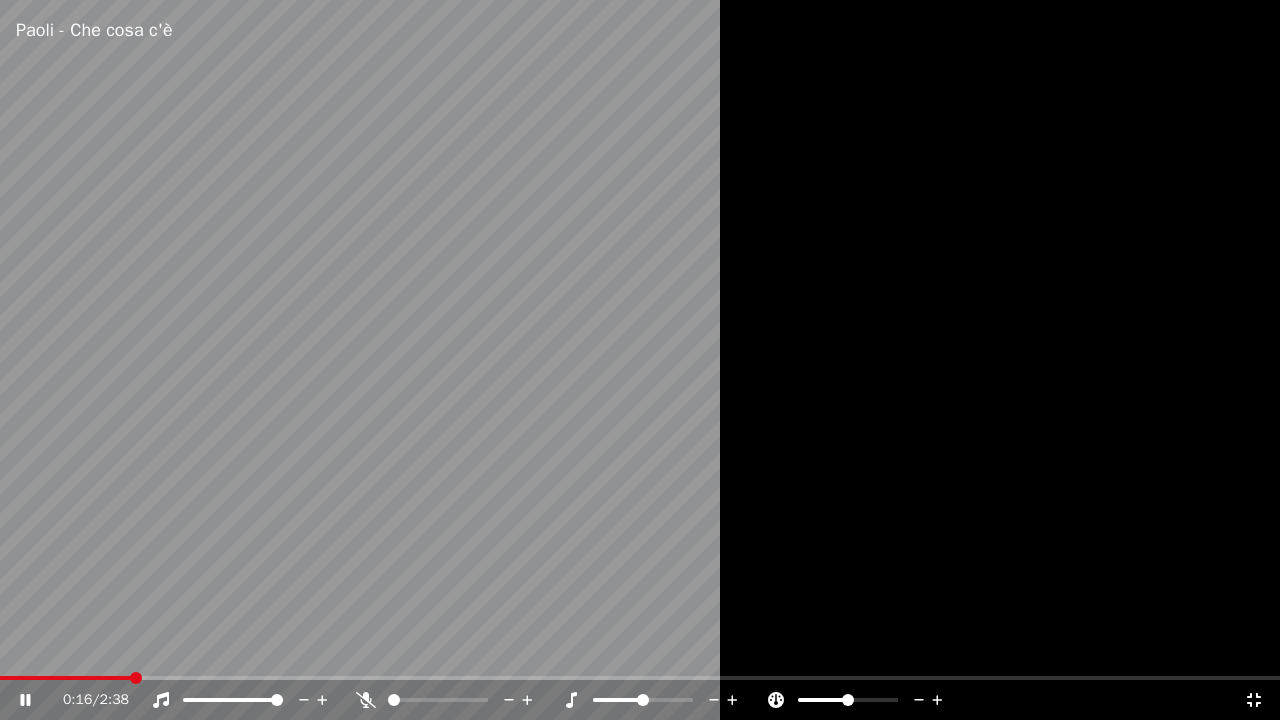 click at bounding box center (394, 700) 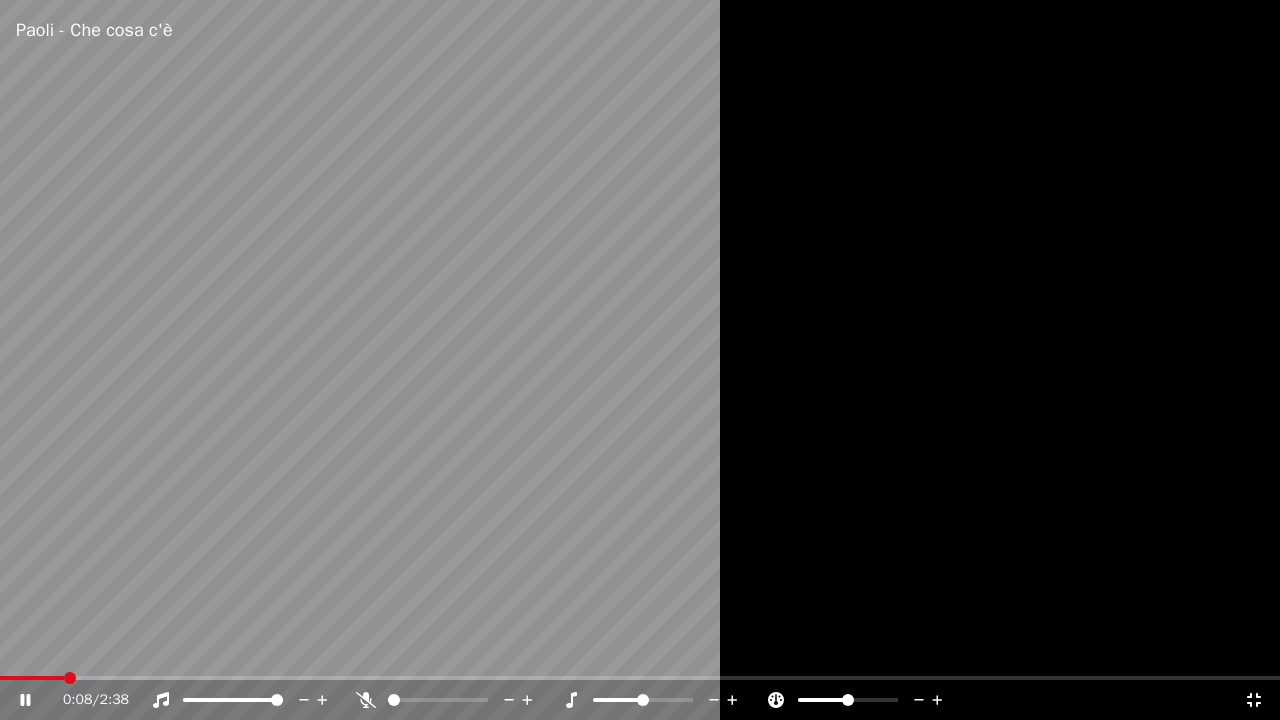 click at bounding box center (32, 678) 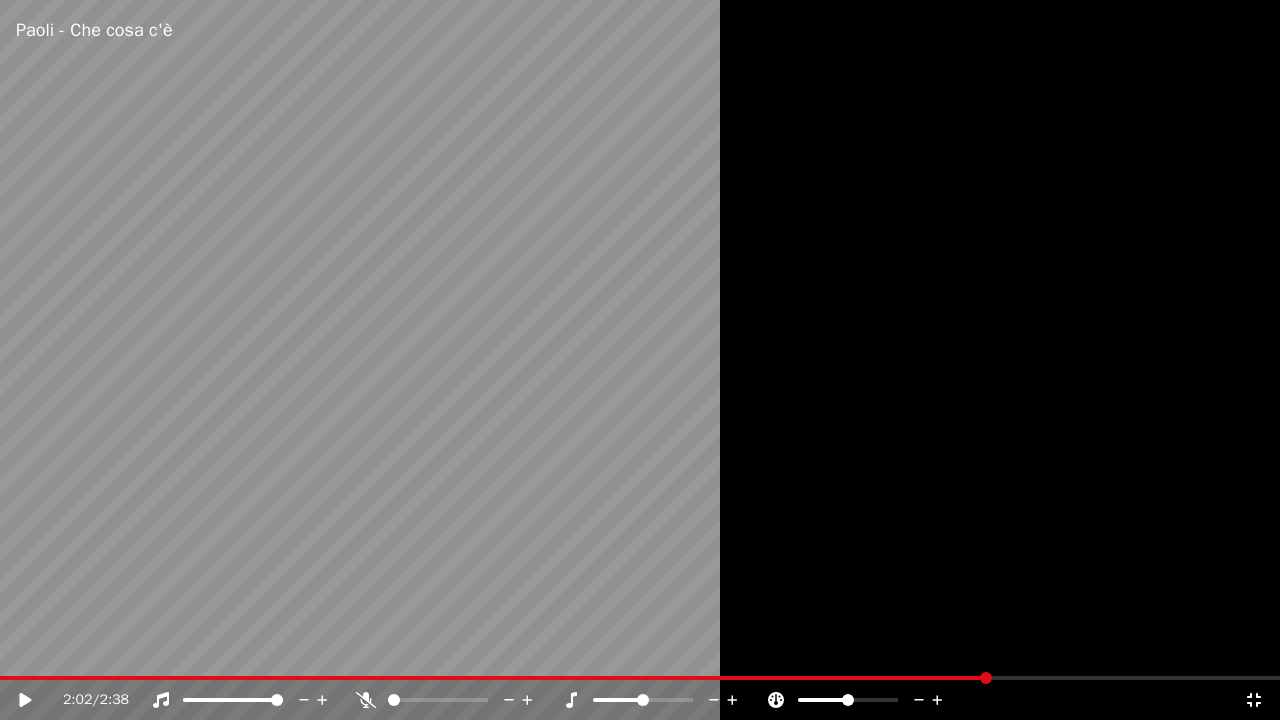 click at bounding box center (494, 678) 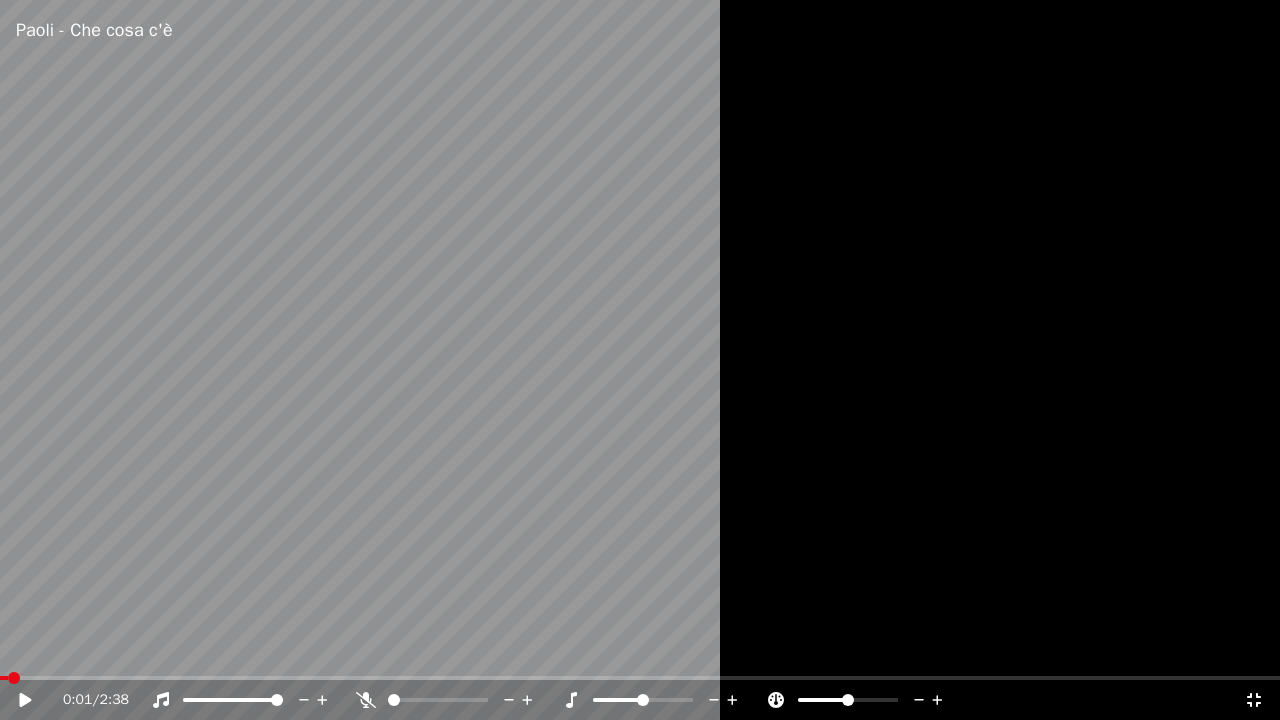 click 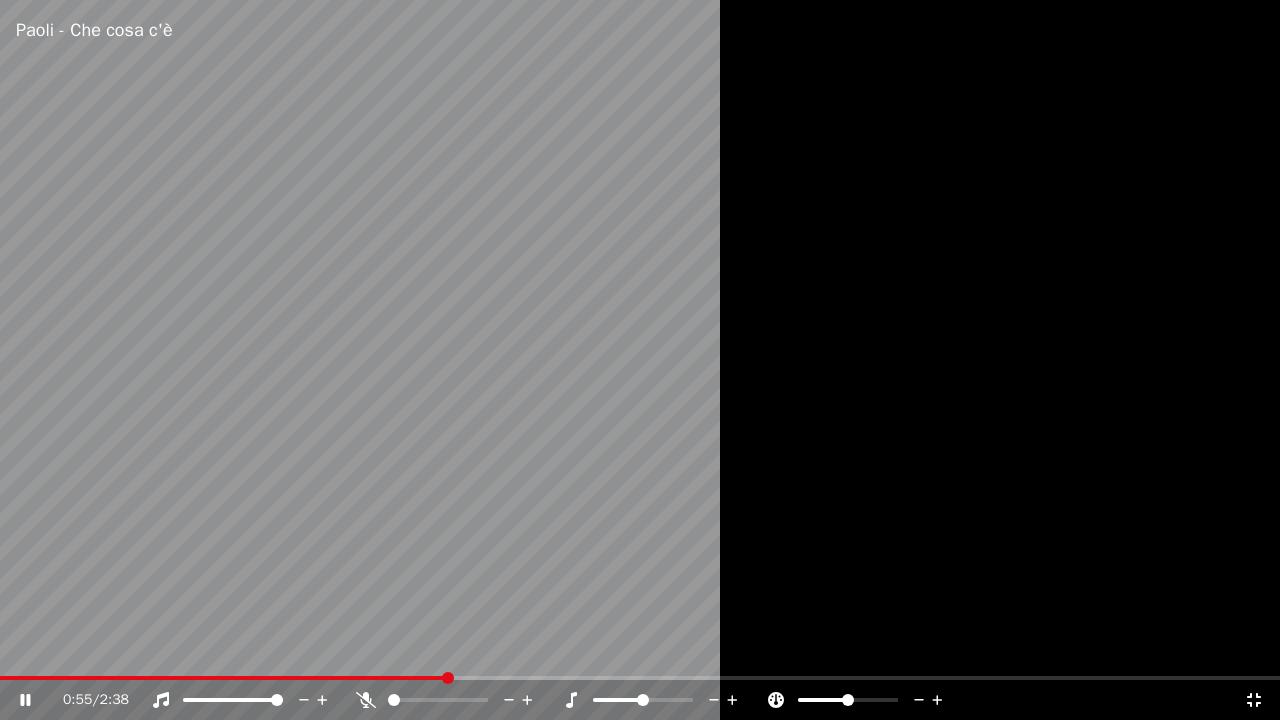 click at bounding box center (640, 360) 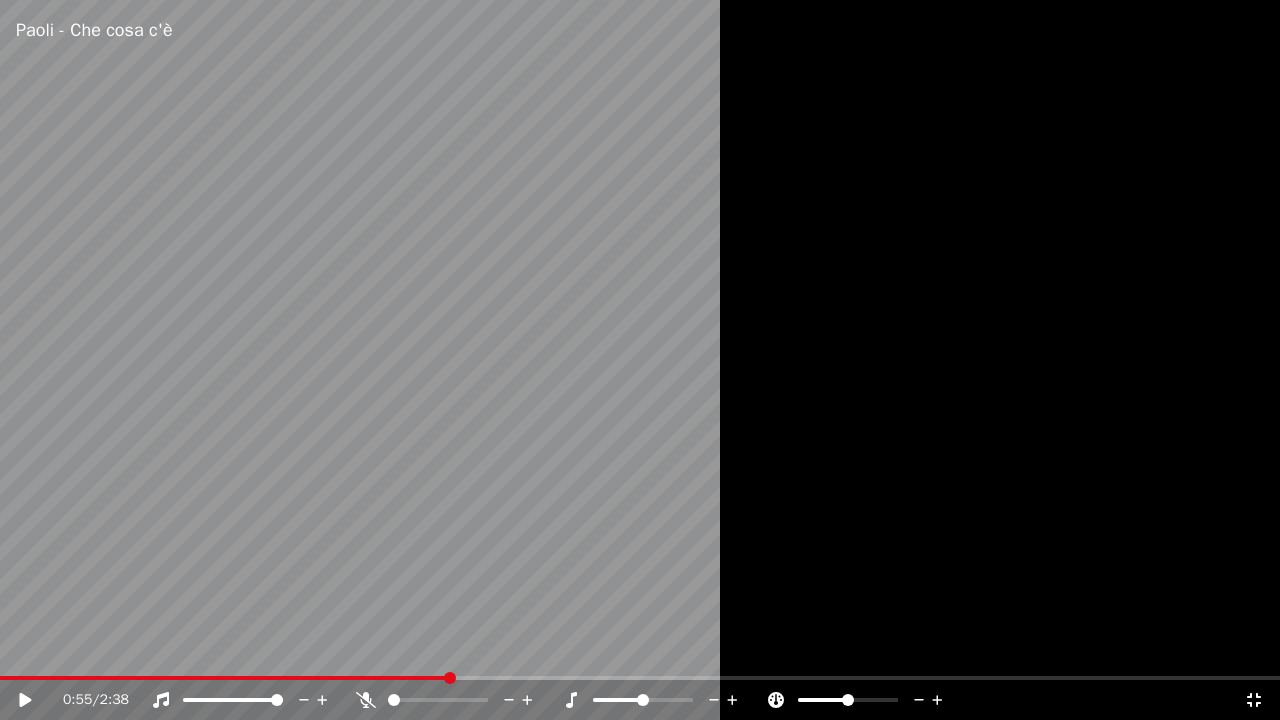 click on "0:55  /  2:38" at bounding box center [640, 700] 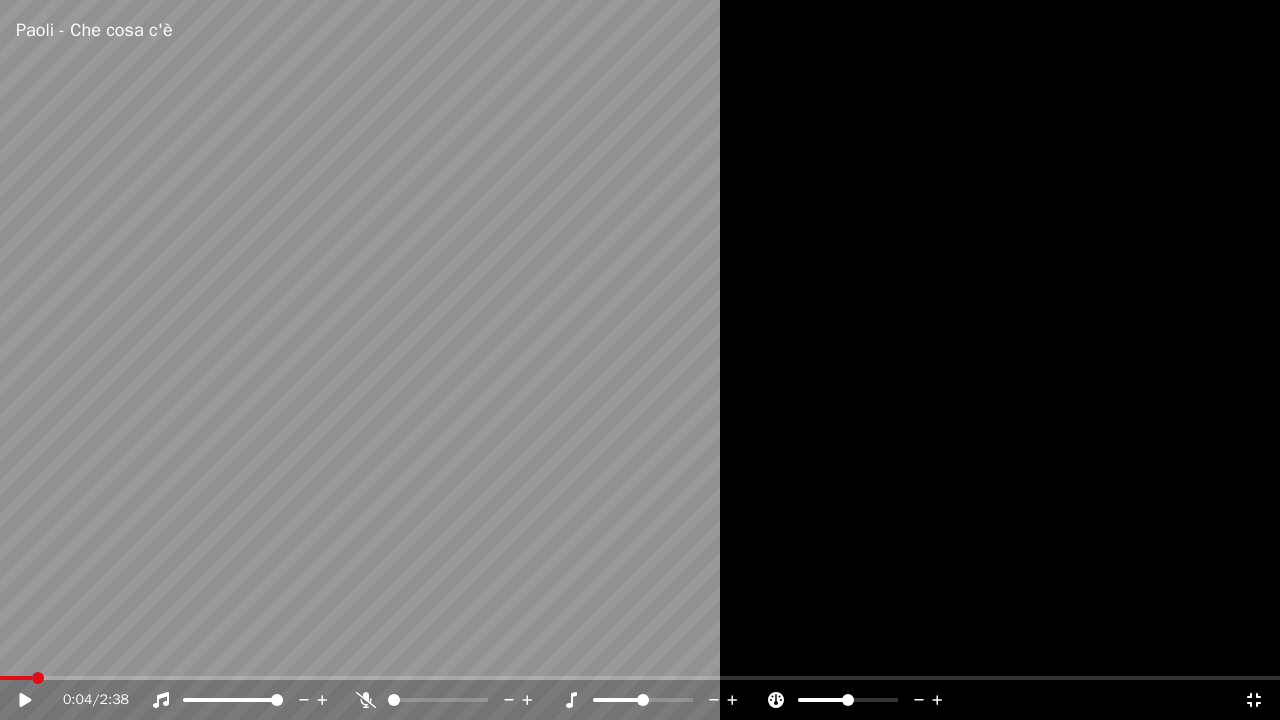 click at bounding box center (16, 678) 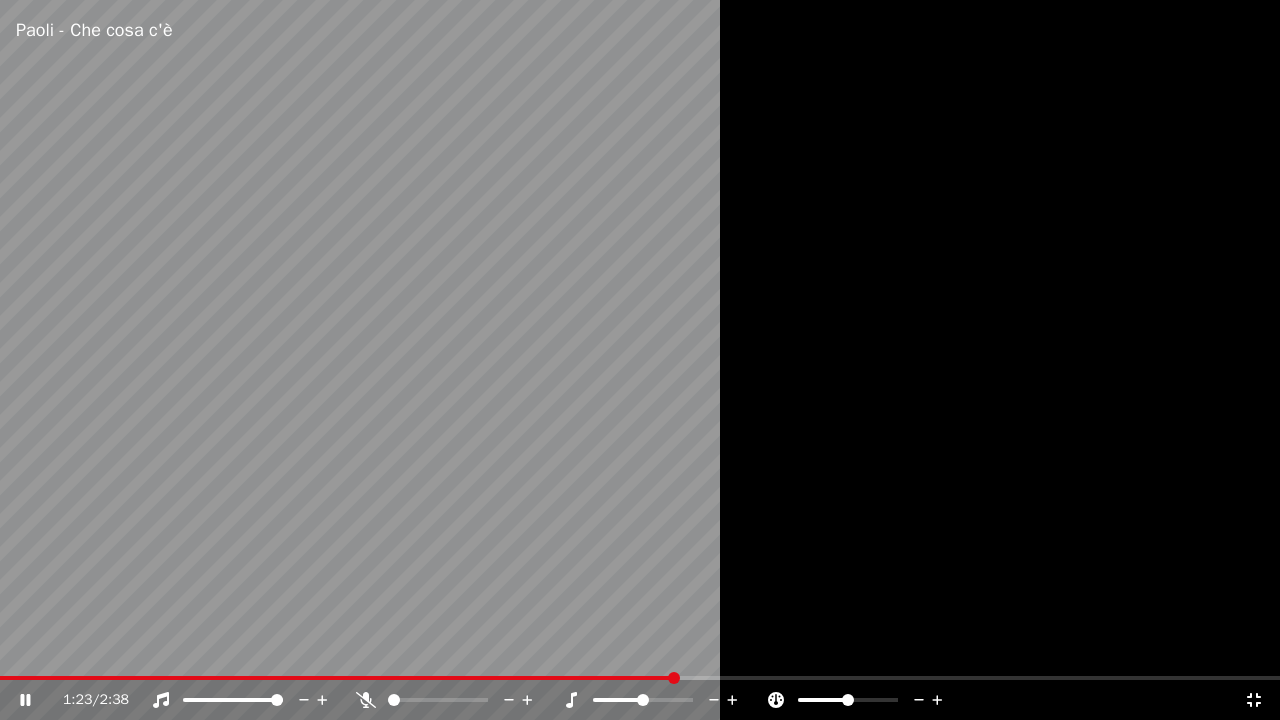 click 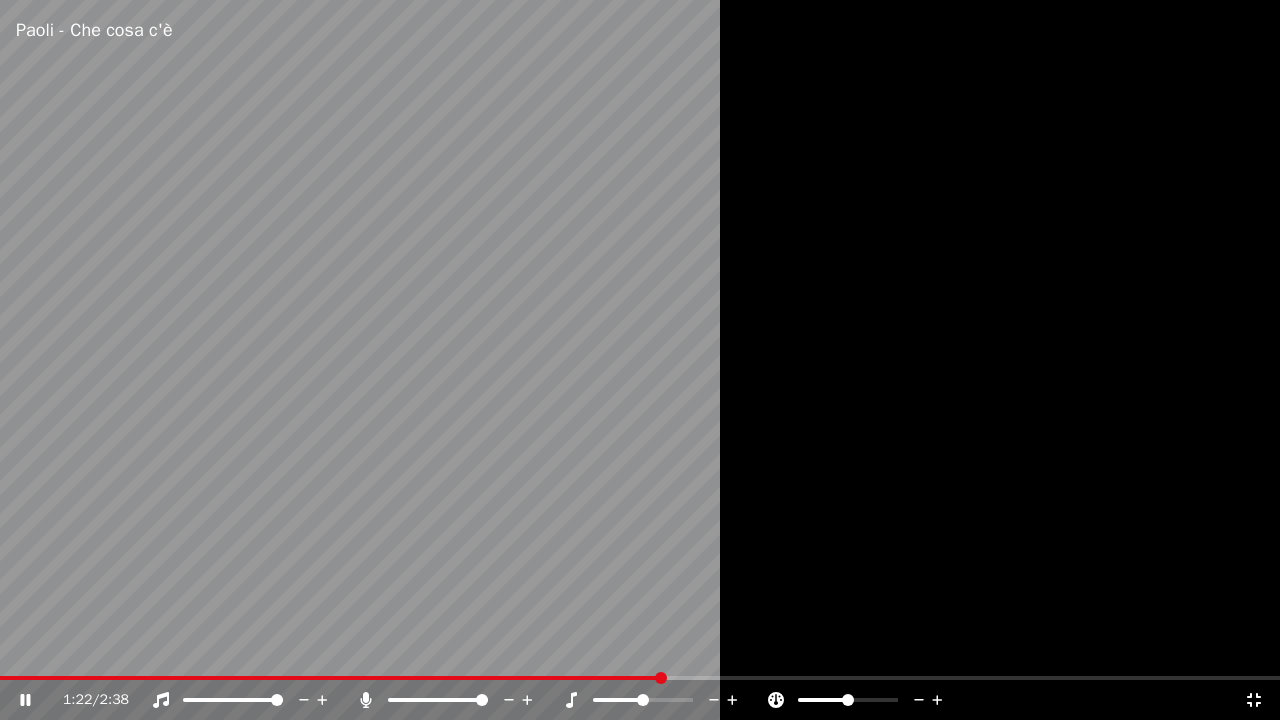 click at bounding box center [330, 678] 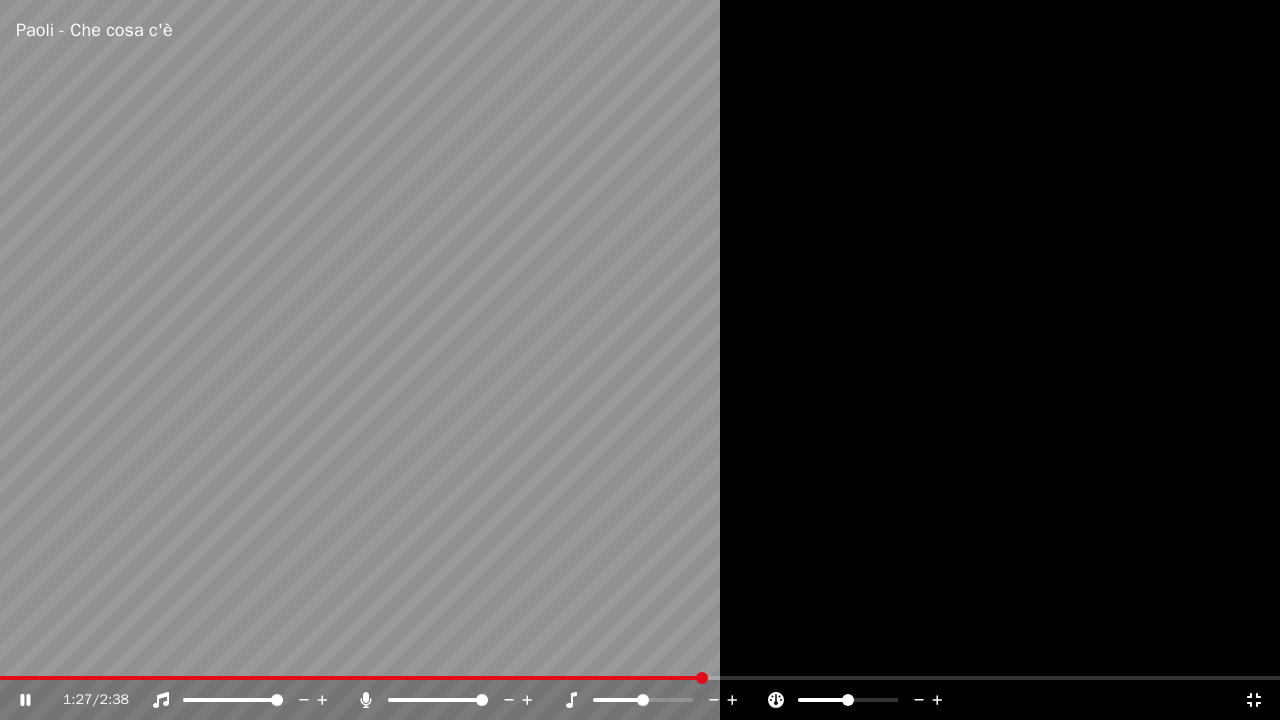 drag, startPoint x: 690, startPoint y: 681, endPoint x: 665, endPoint y: 679, distance: 25.079872 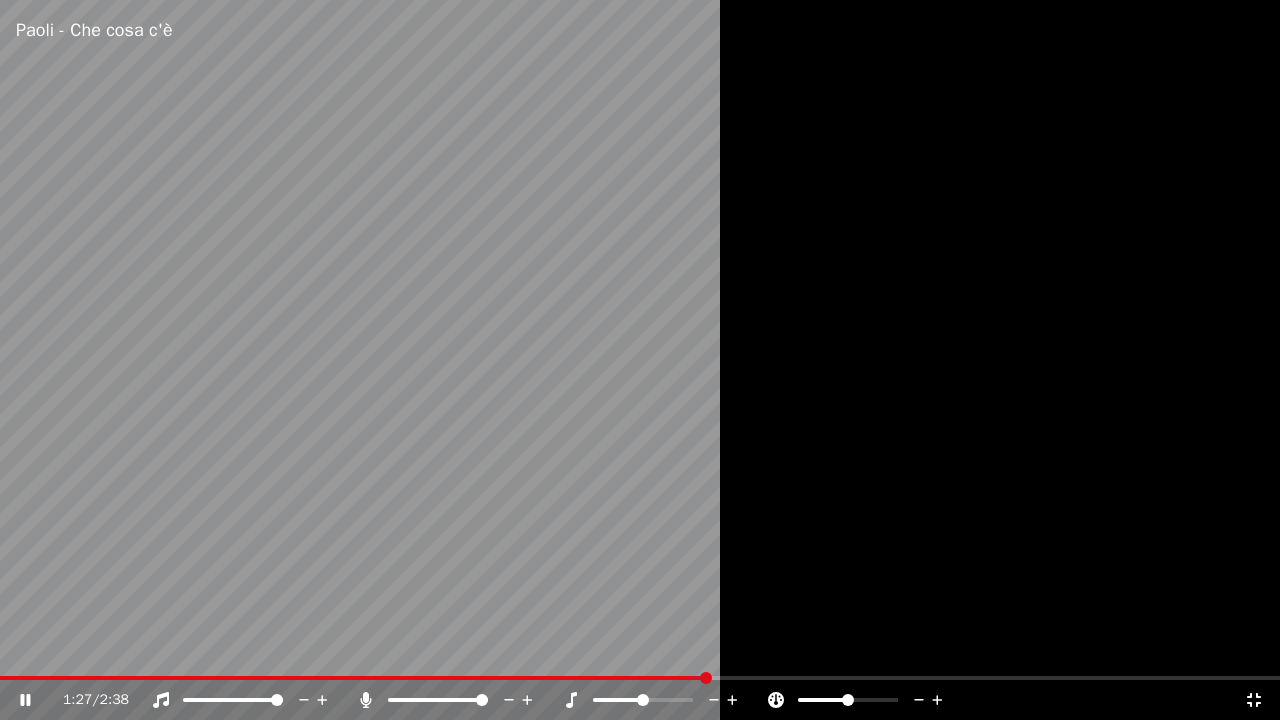 click at bounding box center [353, 678] 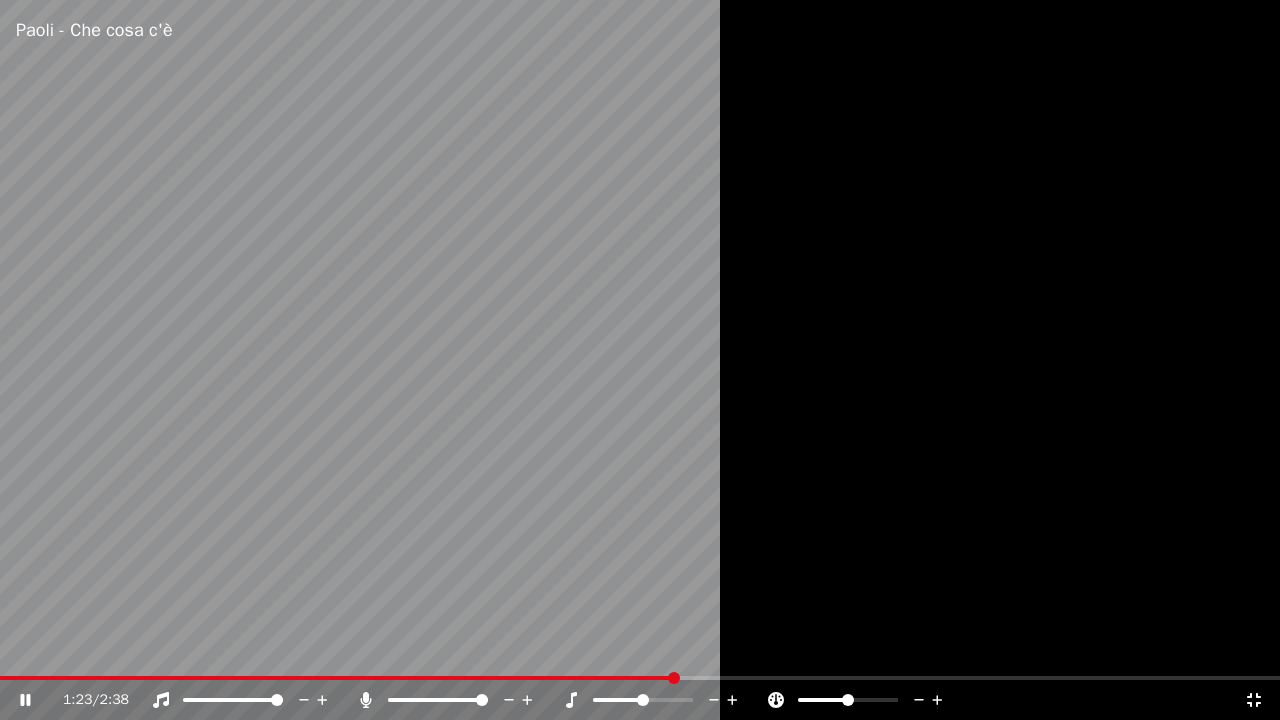 click 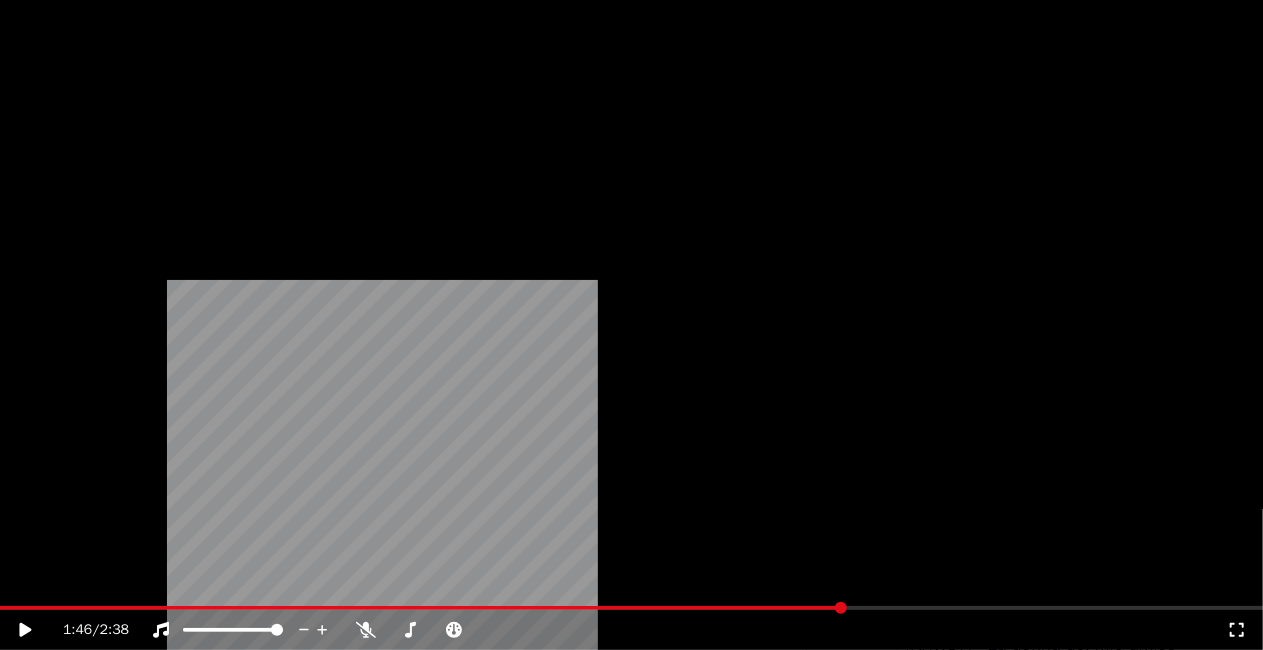 scroll, scrollTop: 19021, scrollLeft: 0, axis: vertical 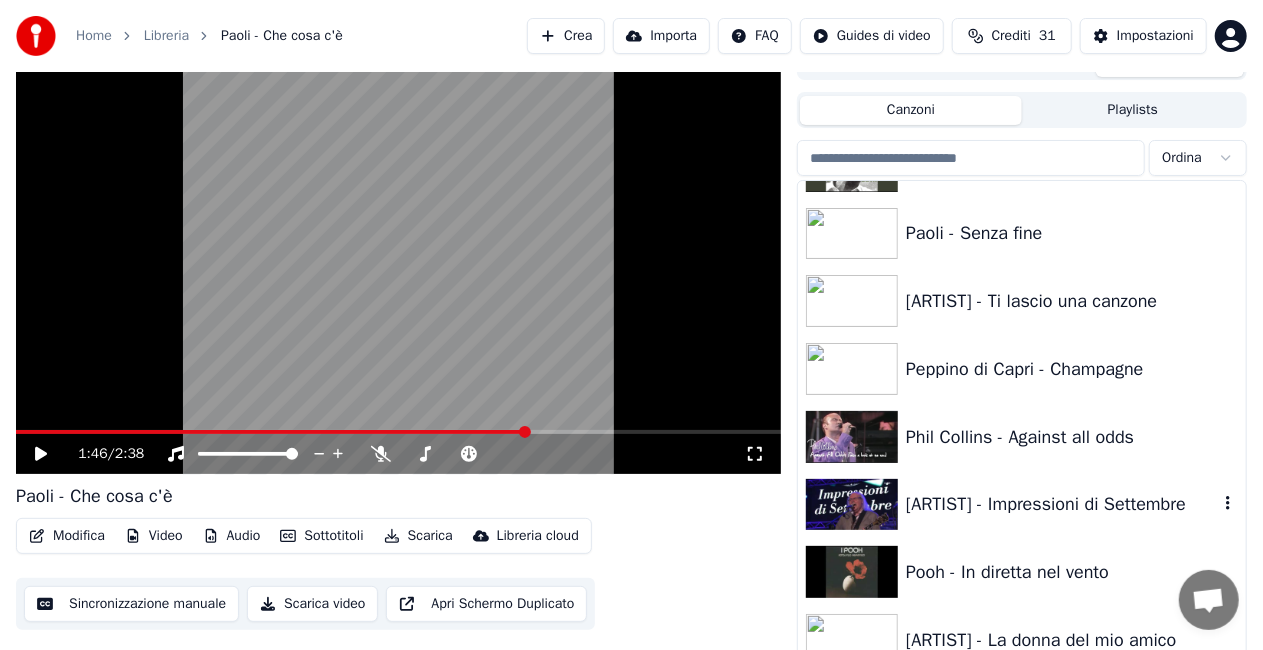 click on "[ARTIST] - Impressioni di Settembre" at bounding box center [1062, 504] 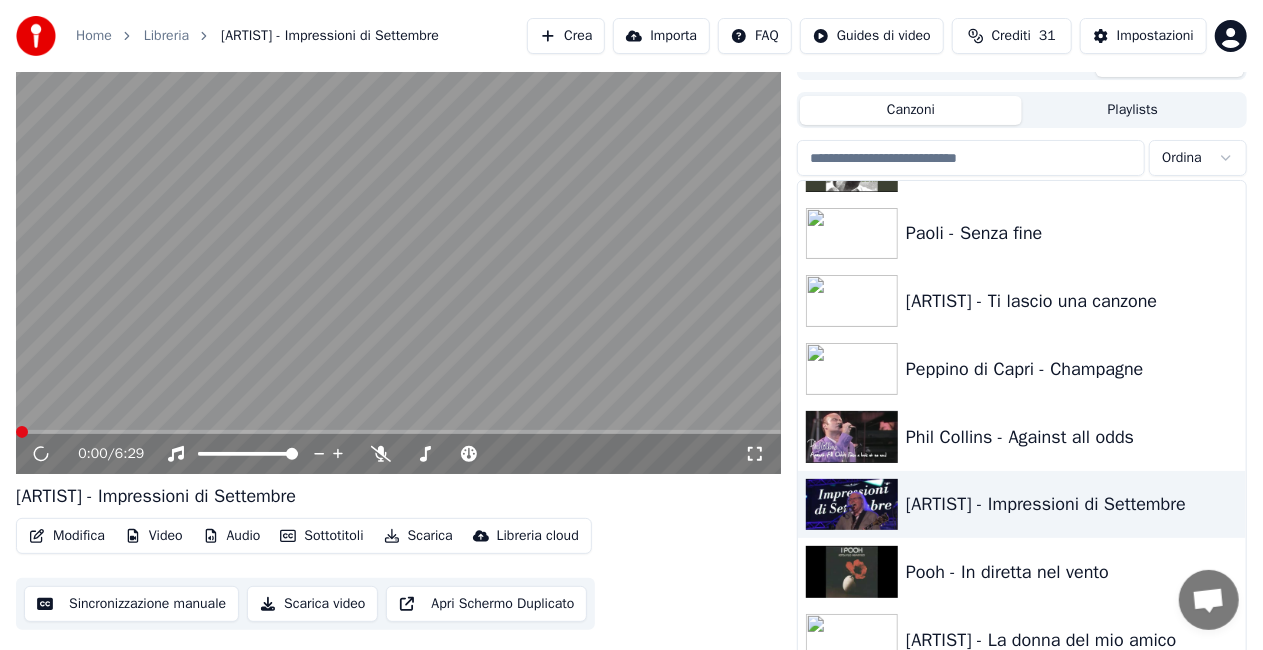click on "0:00  /  6:29" at bounding box center (398, 454) 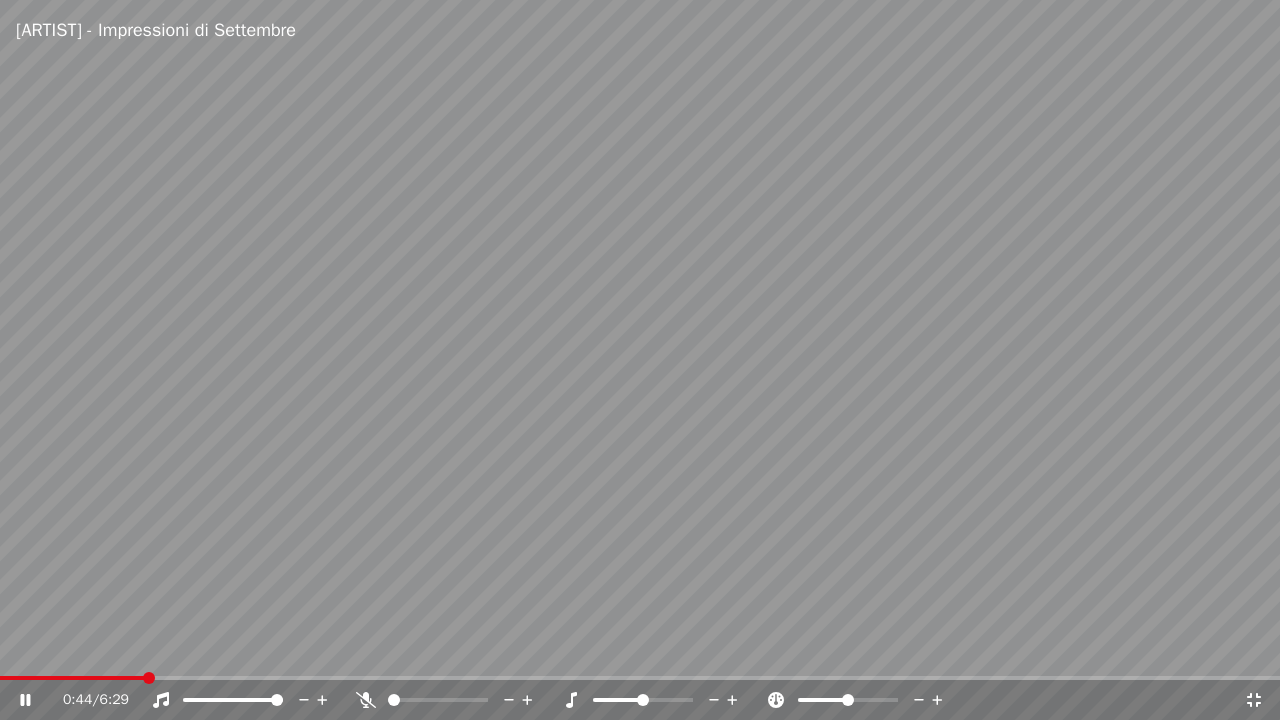 click at bounding box center (640, 678) 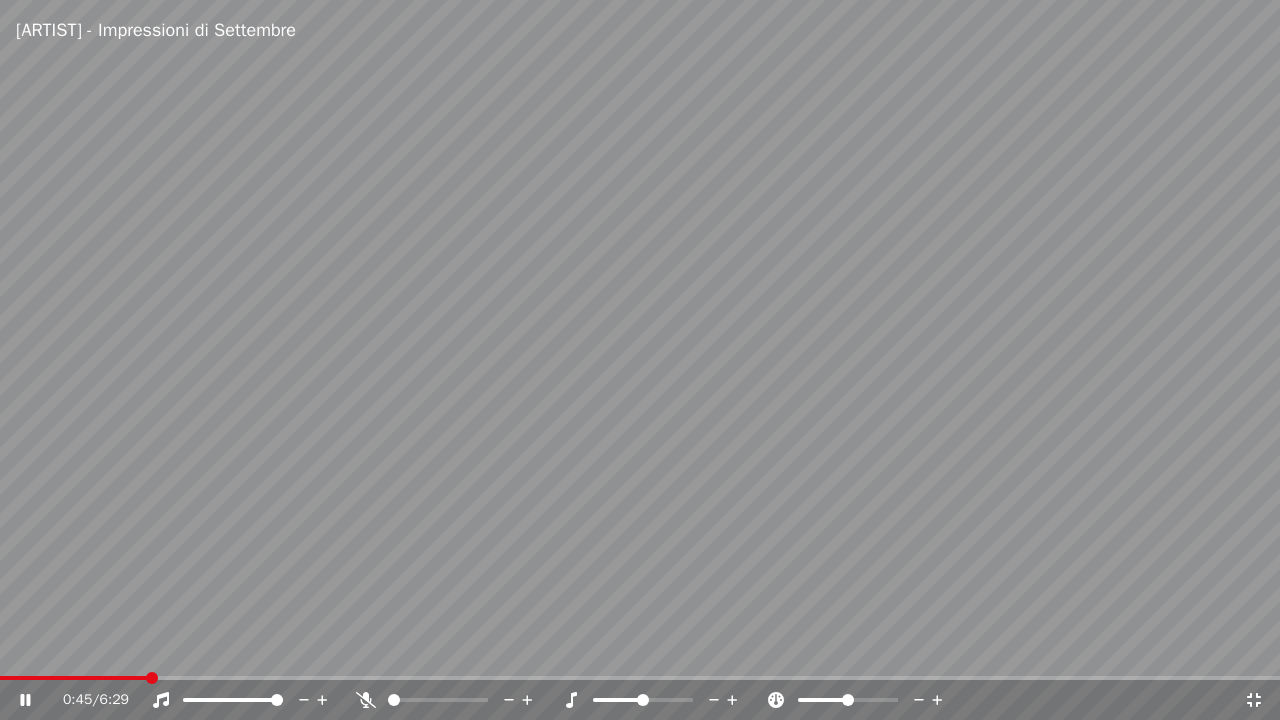 click at bounding box center (640, 678) 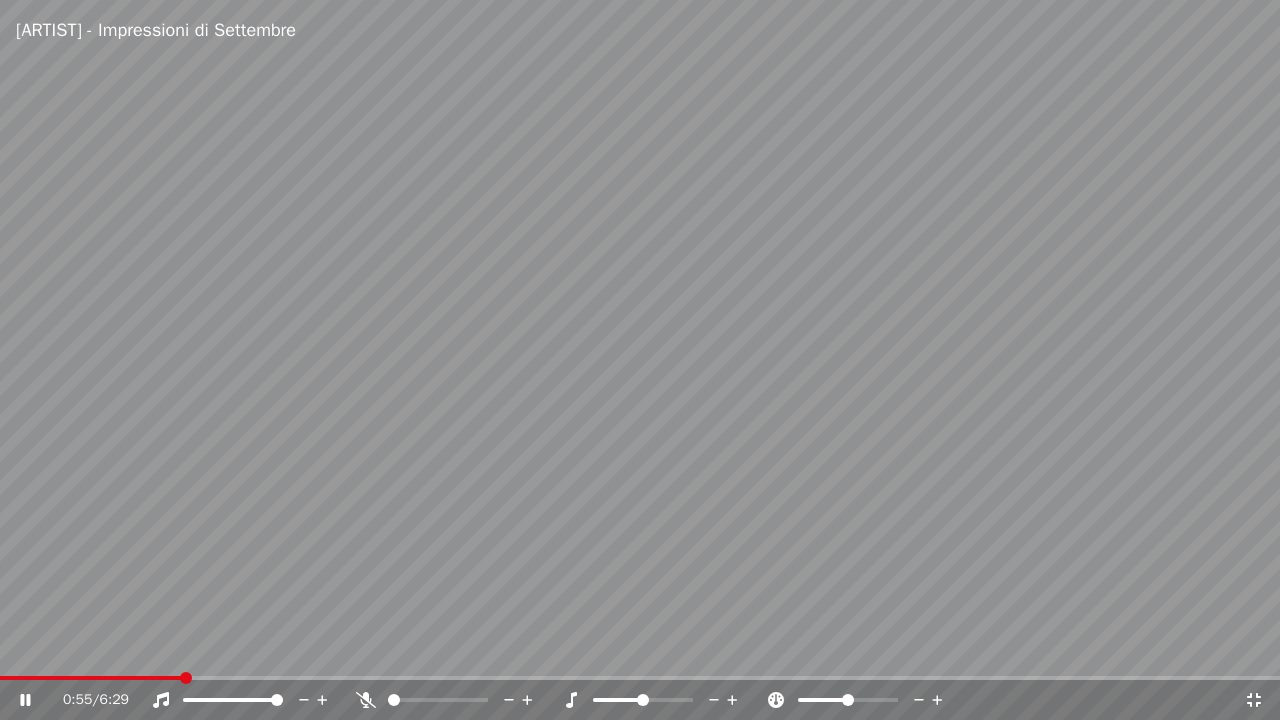 click at bounding box center (640, 678) 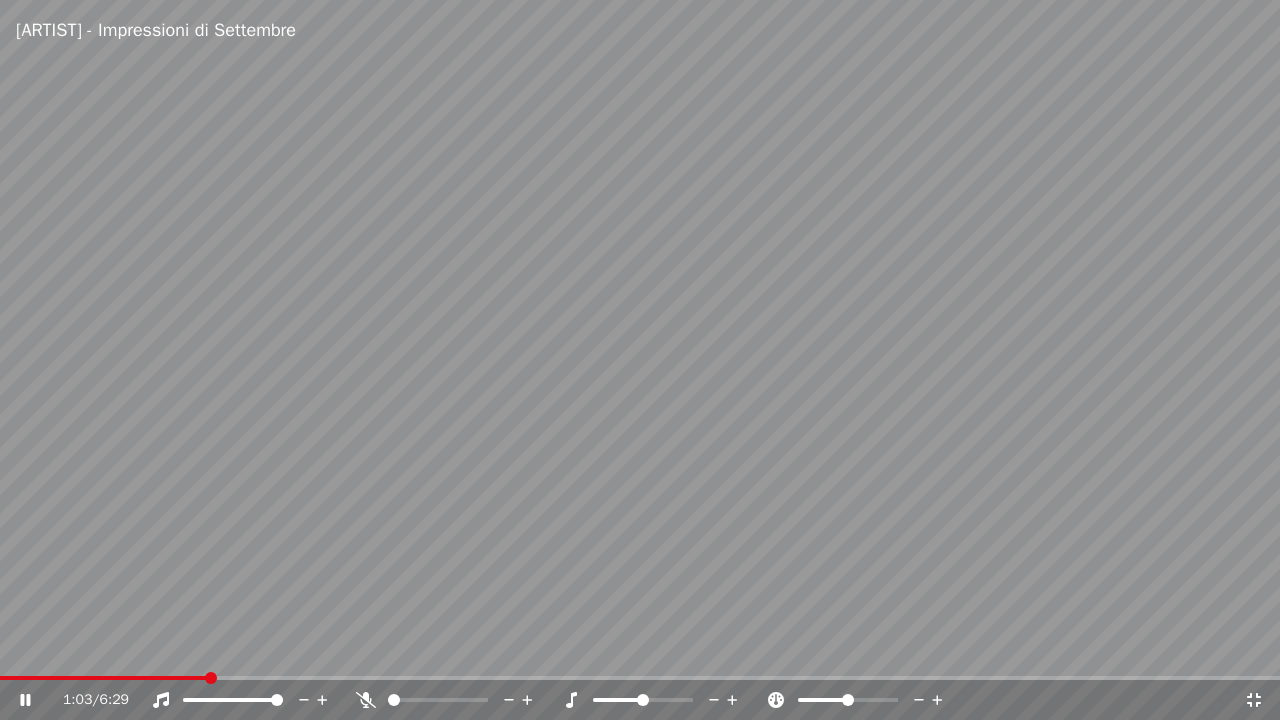 click at bounding box center [640, 678] 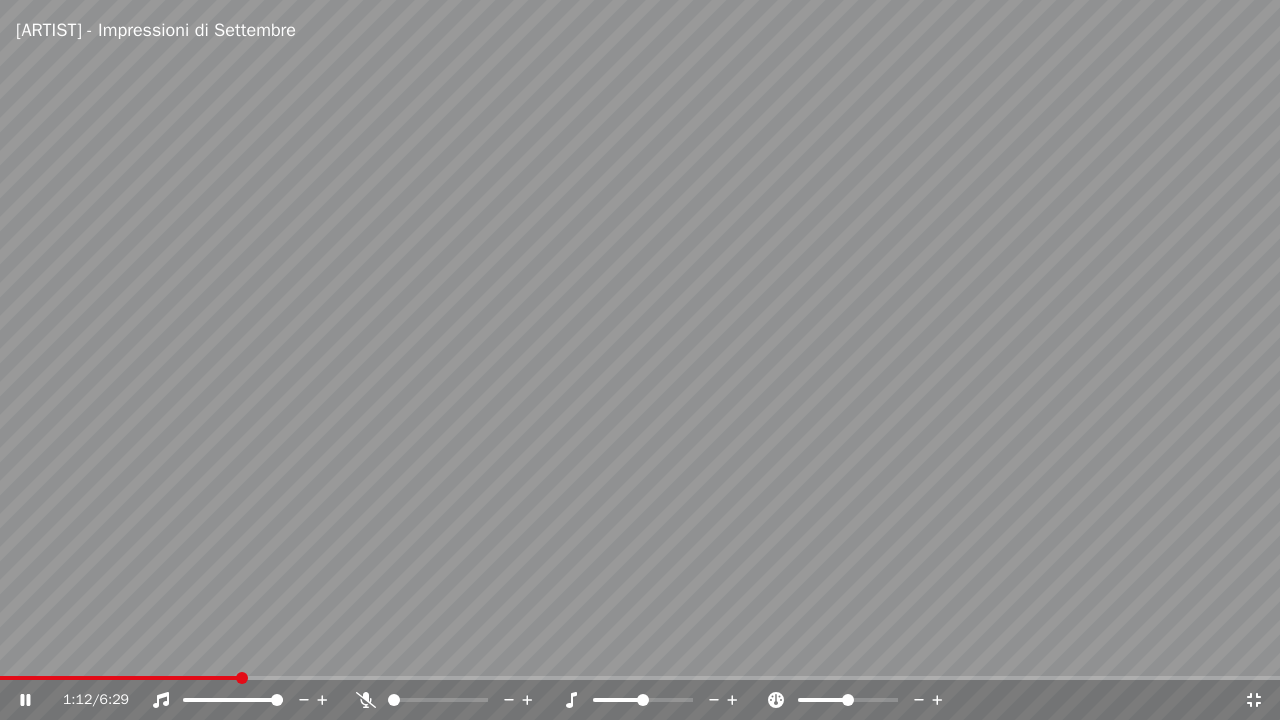 click at bounding box center (640, 678) 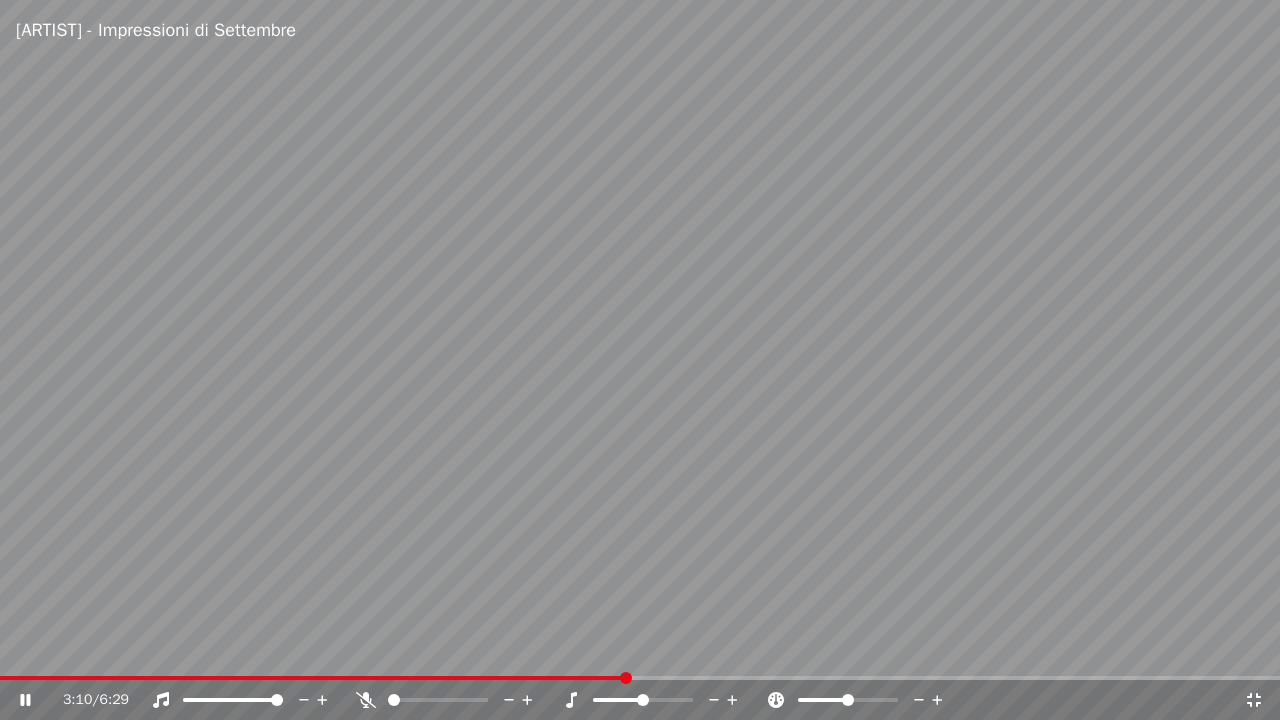 click 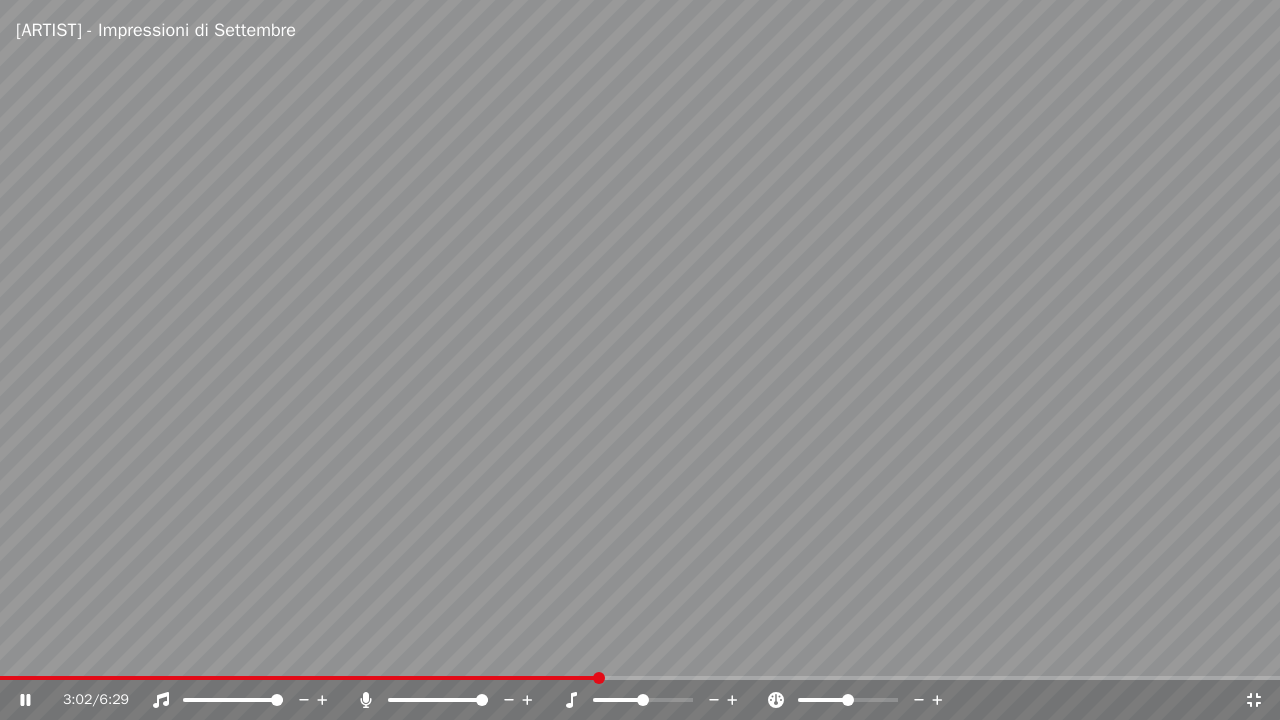 click 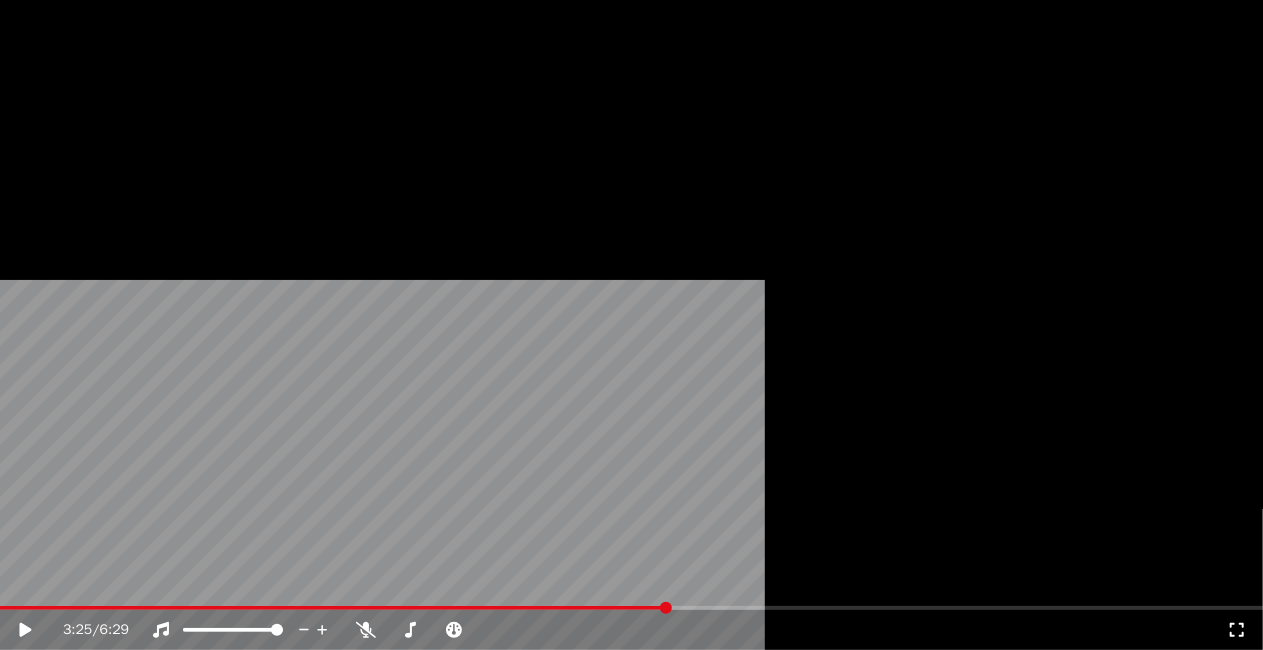 scroll, scrollTop: 19321, scrollLeft: 0, axis: vertical 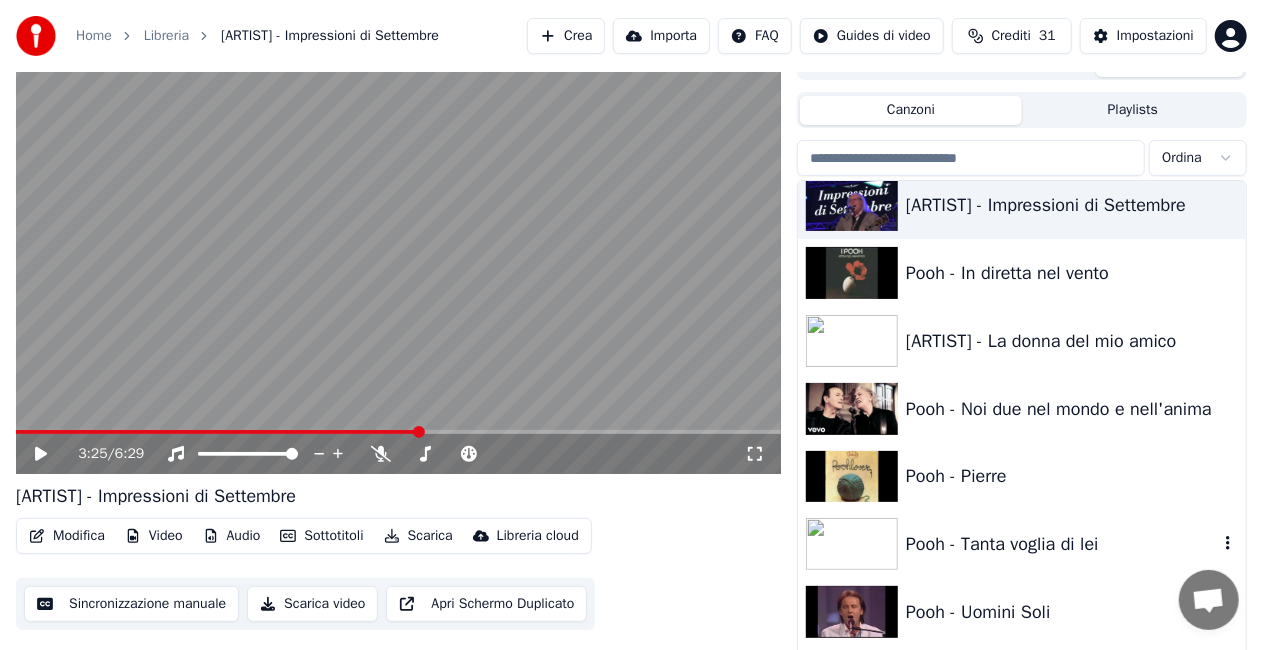 click on "Pooh - Tanta voglia di lei" at bounding box center (1062, 544) 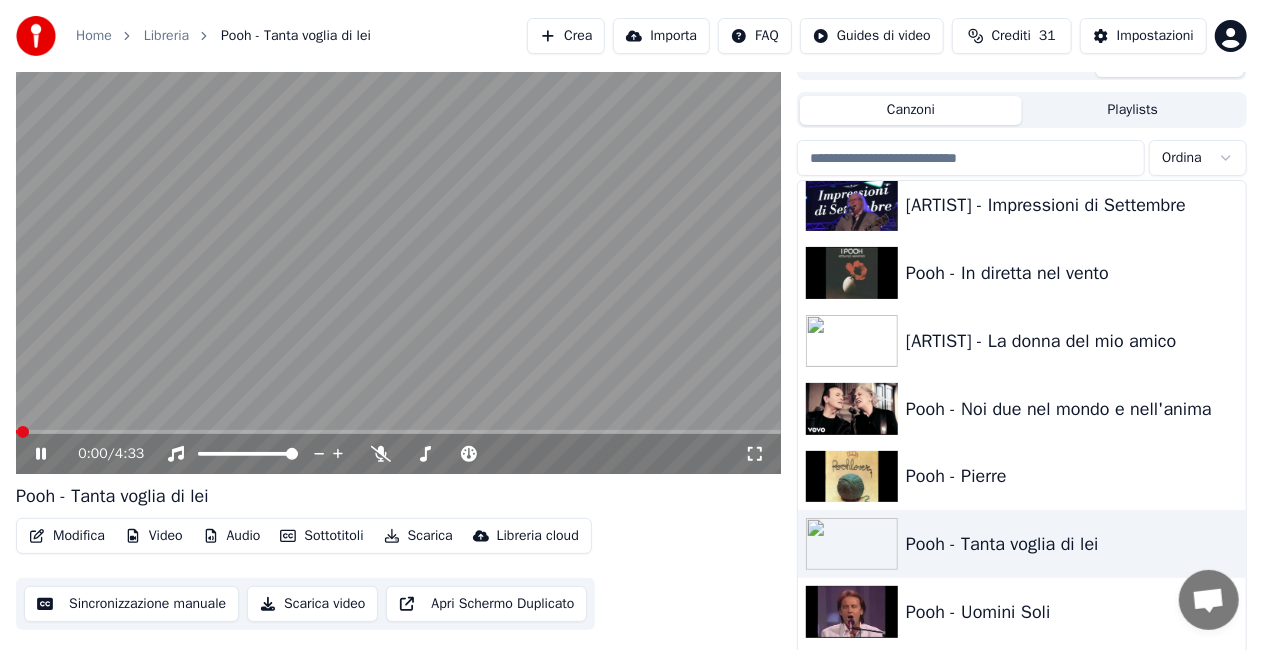 click 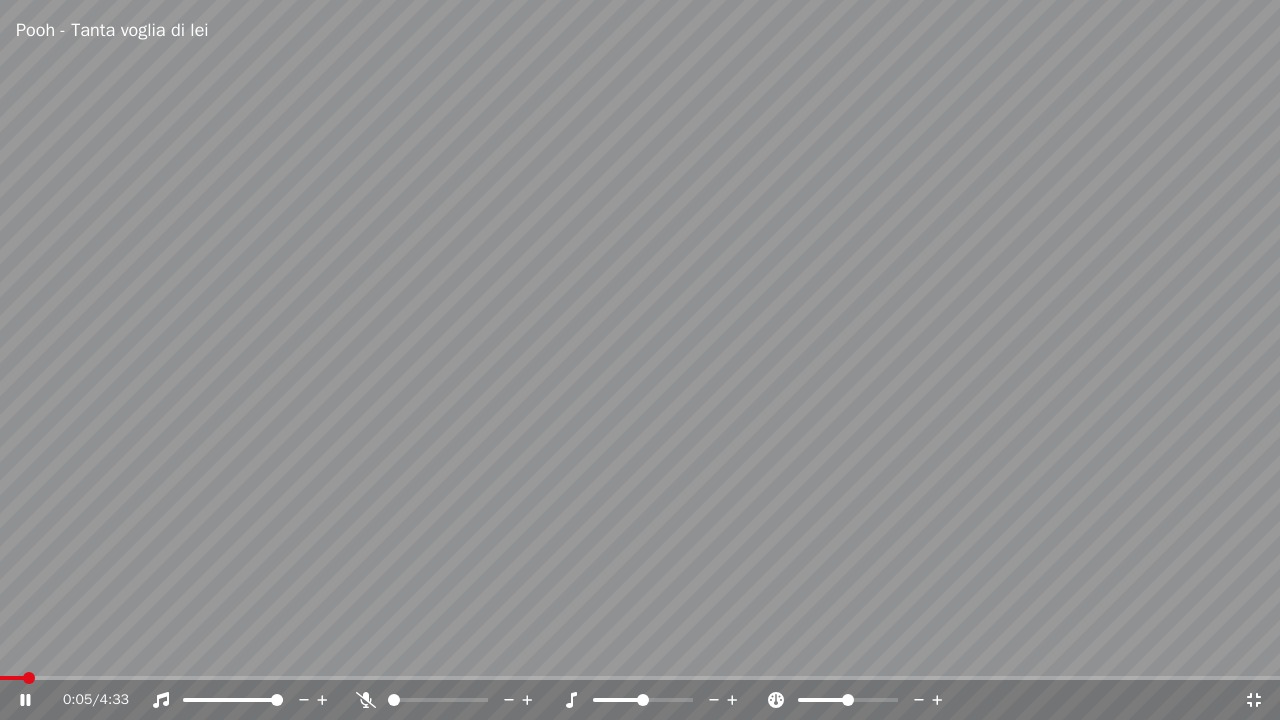 click 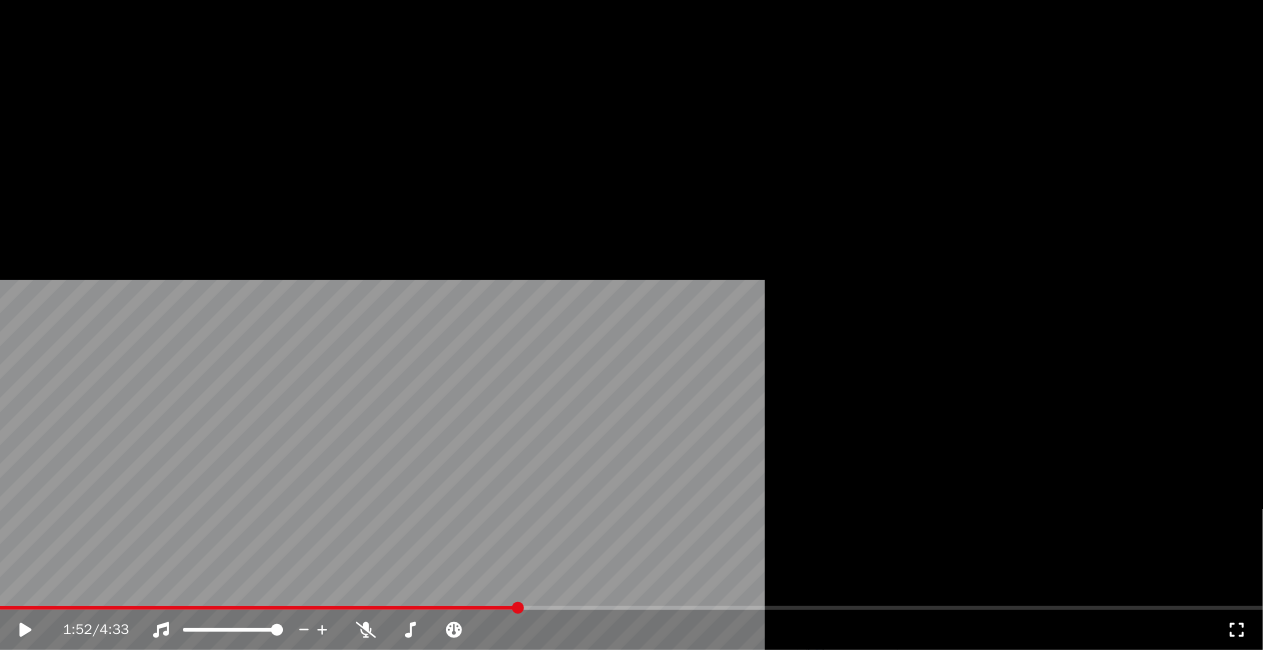 scroll, scrollTop: 20321, scrollLeft: 0, axis: vertical 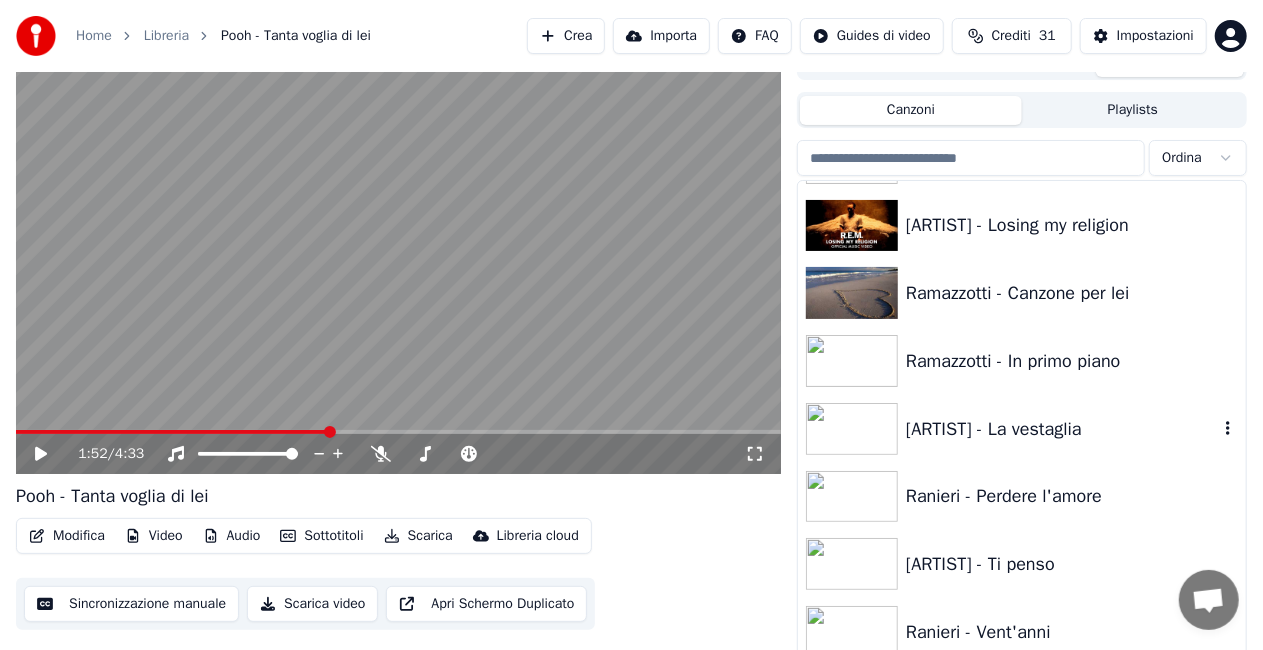 click on "[ARTIST] - La vestaglia" at bounding box center [1062, 429] 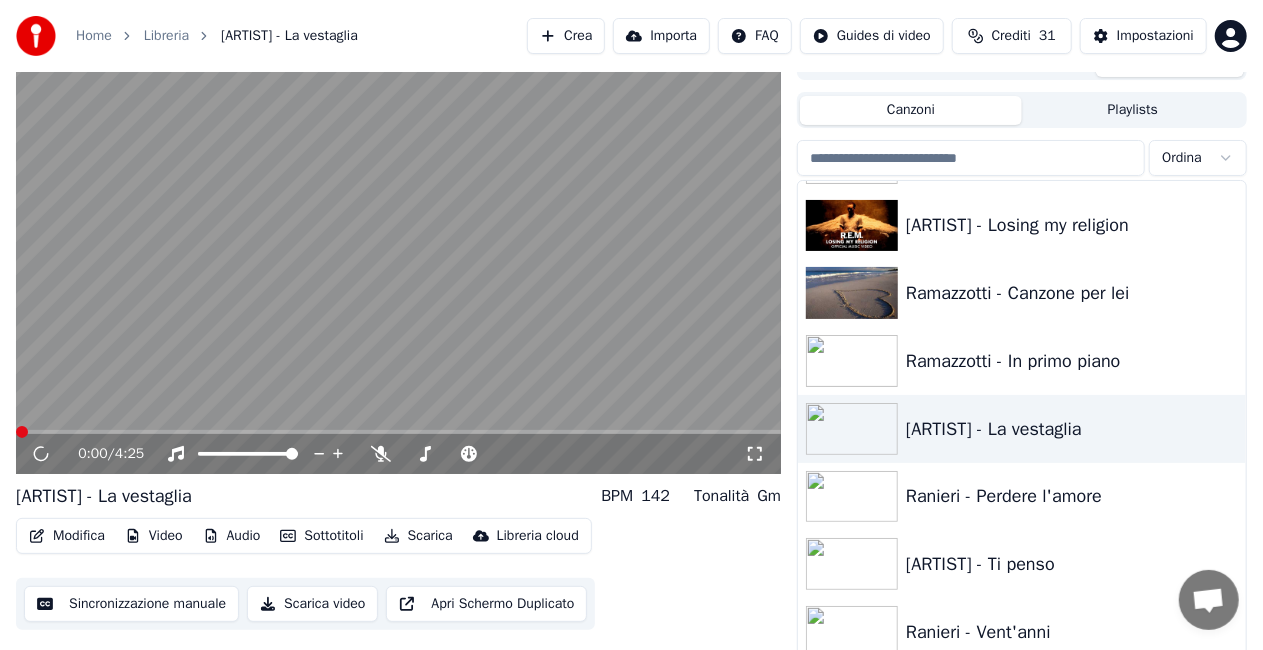 click 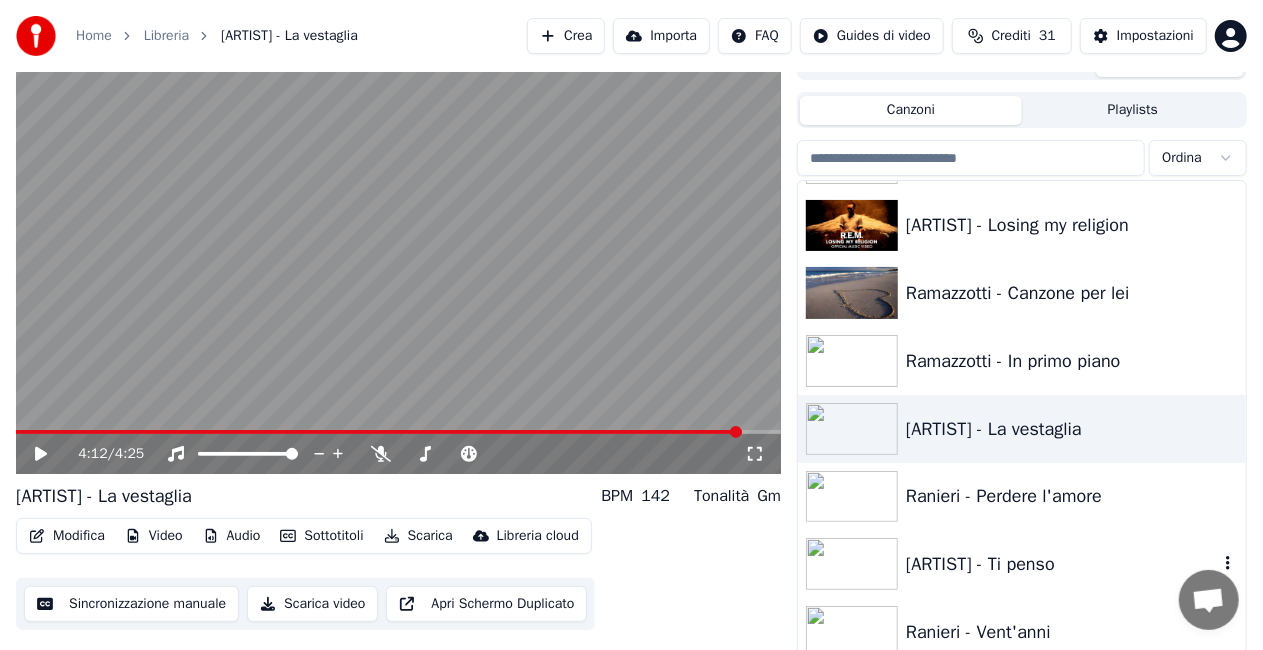 click on "[ARTIST] - Ti penso" at bounding box center (1062, 564) 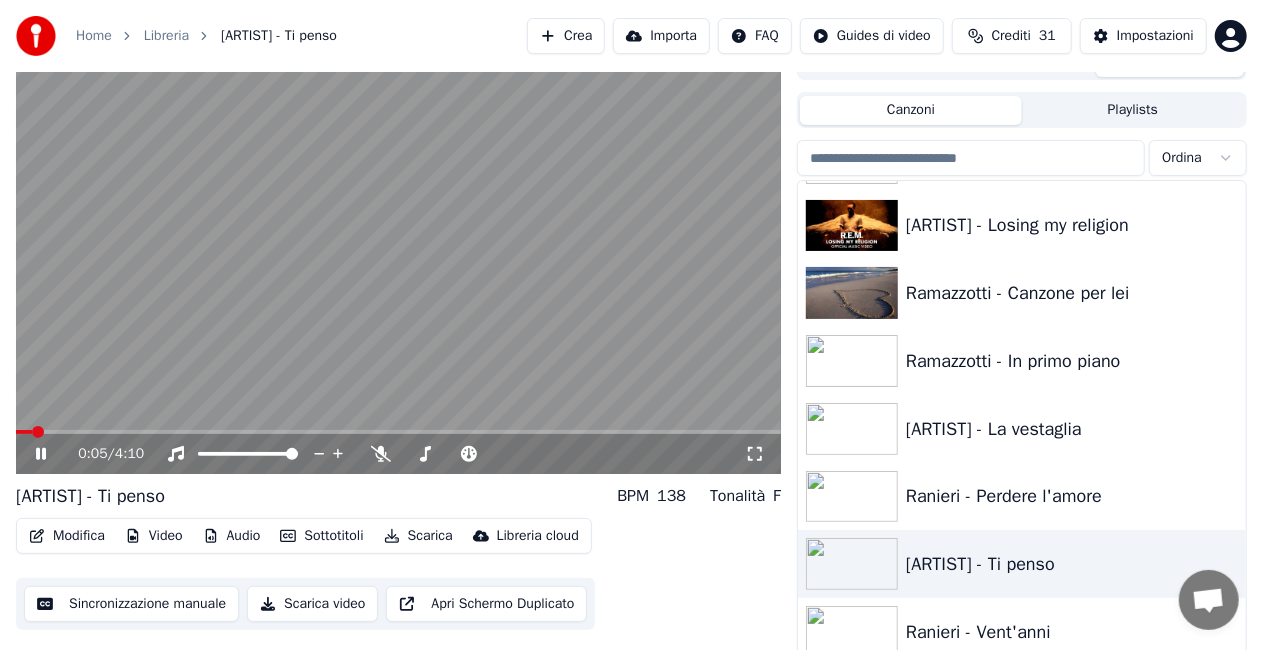 click 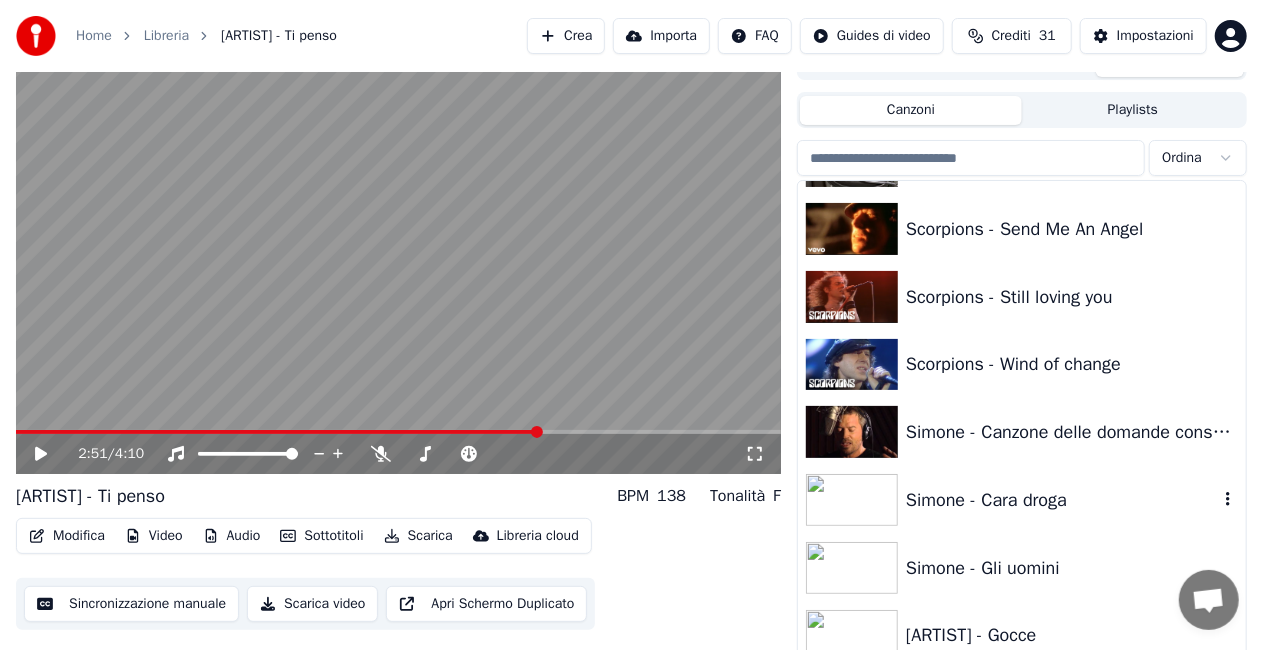scroll, scrollTop: 22321, scrollLeft: 0, axis: vertical 